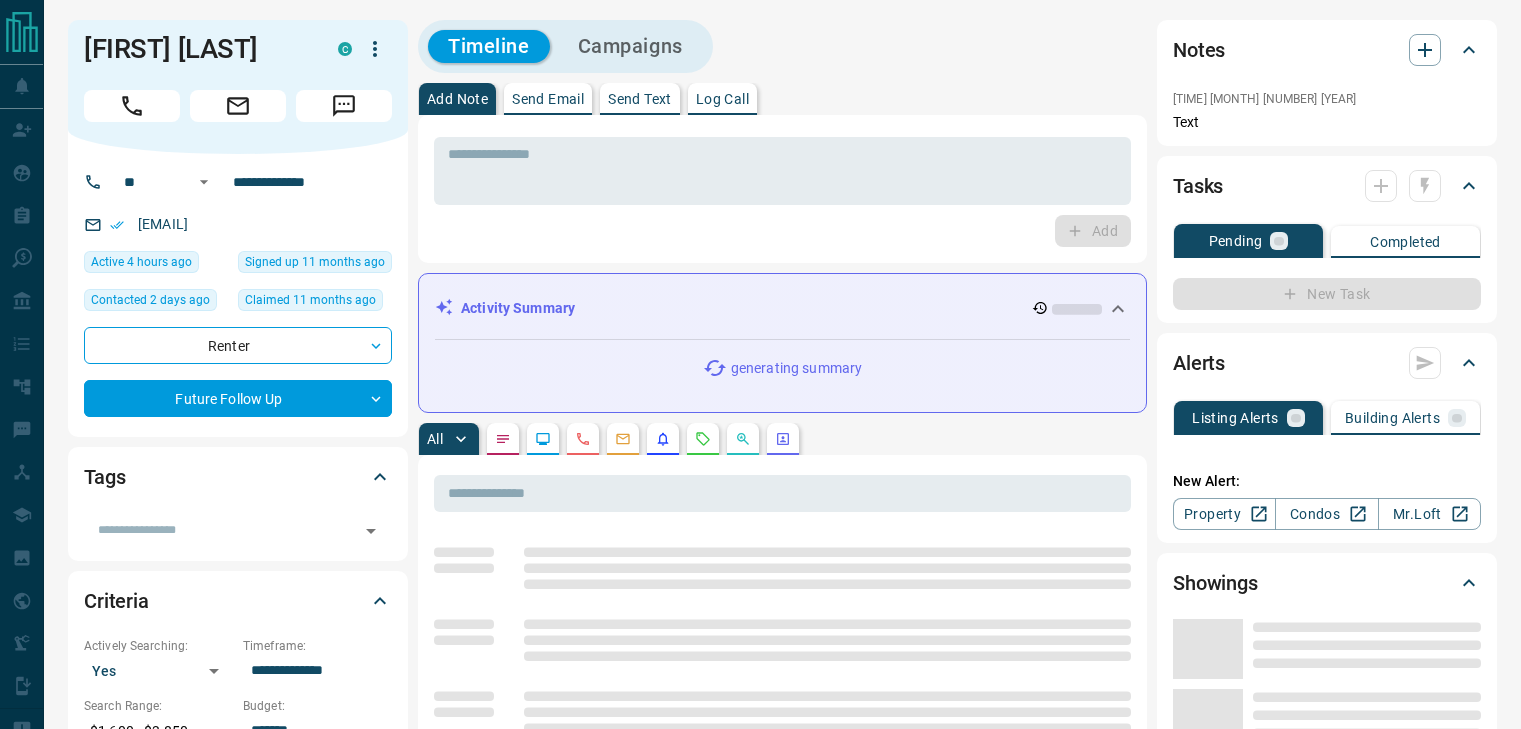 scroll, scrollTop: 0, scrollLeft: 0, axis: both 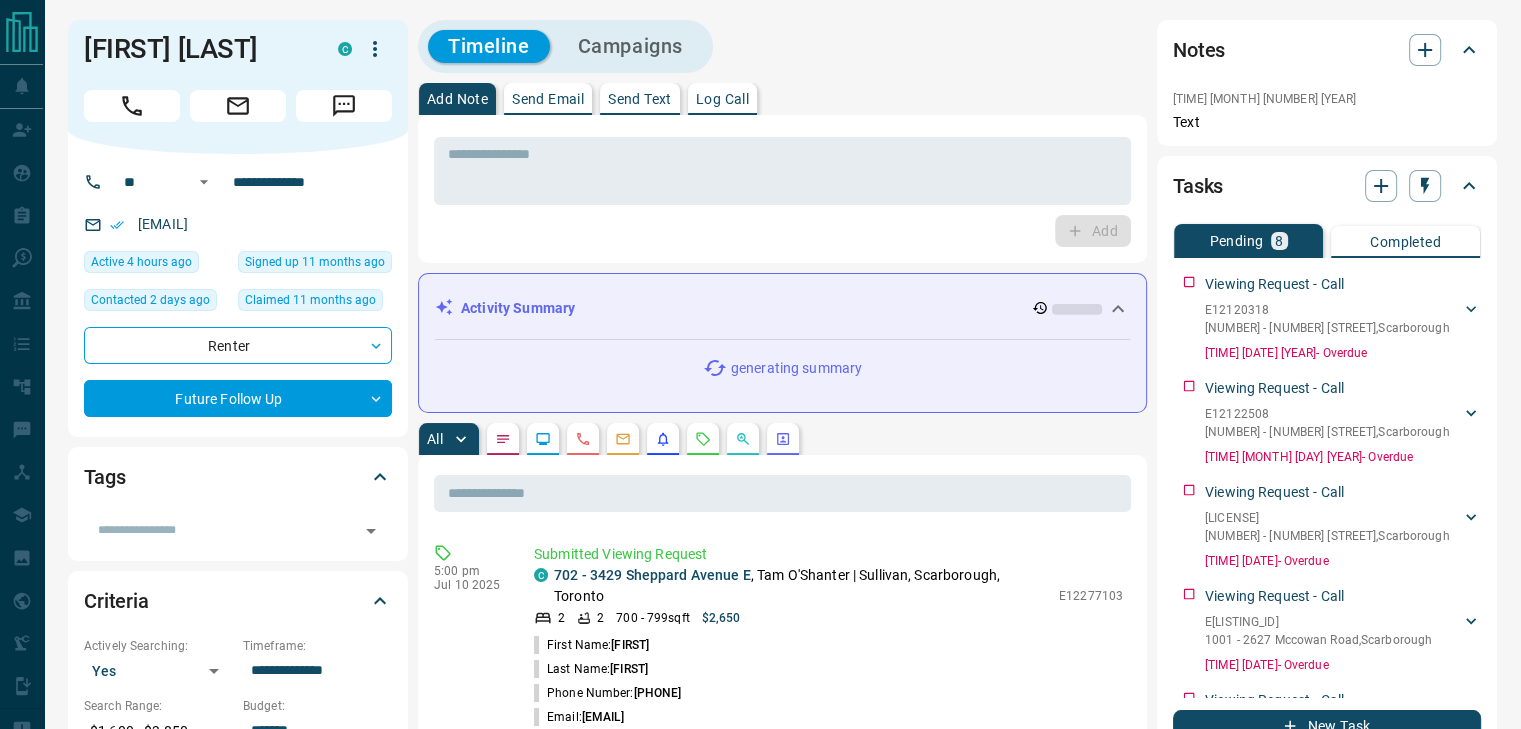 click on "Send Email" at bounding box center [548, 99] 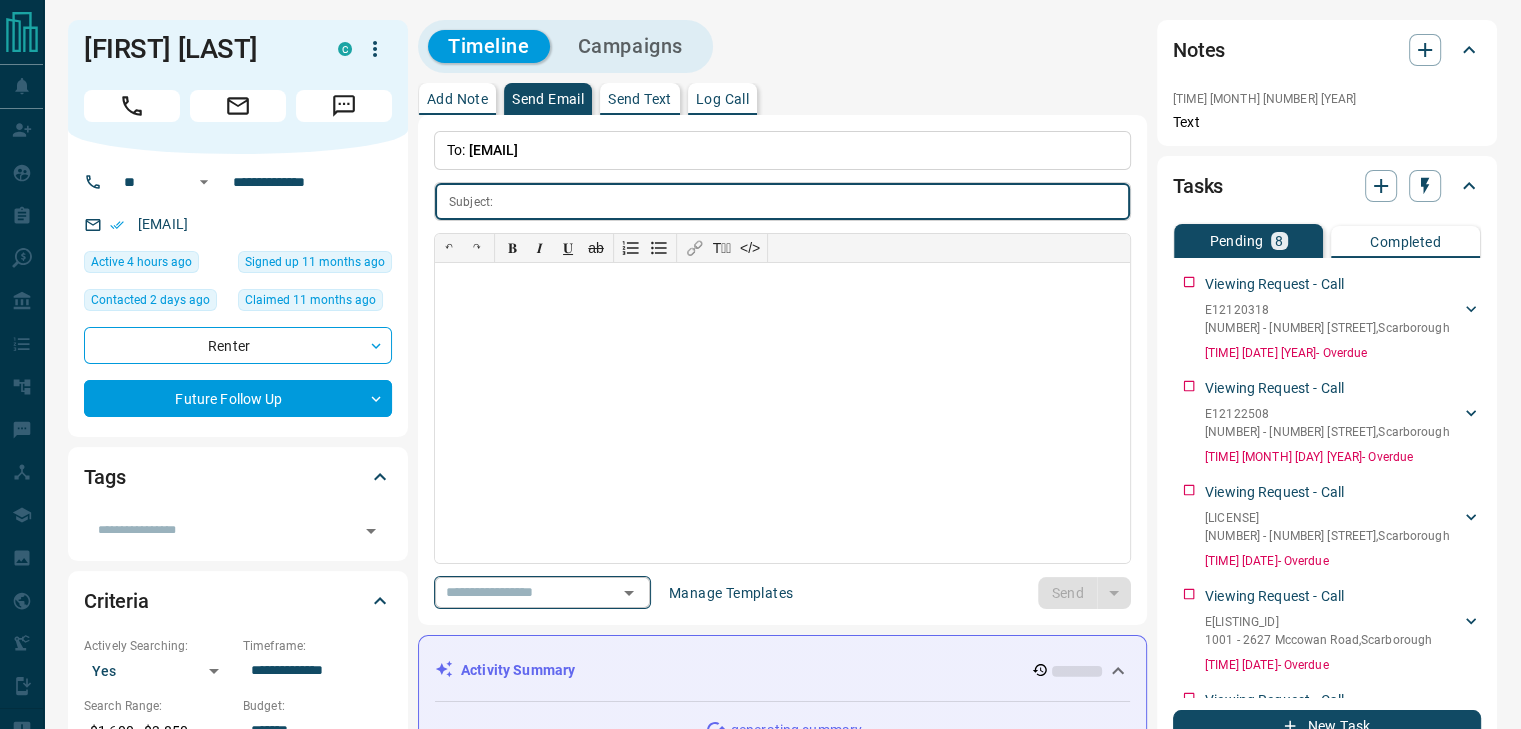 click on "​" at bounding box center (542, 592) 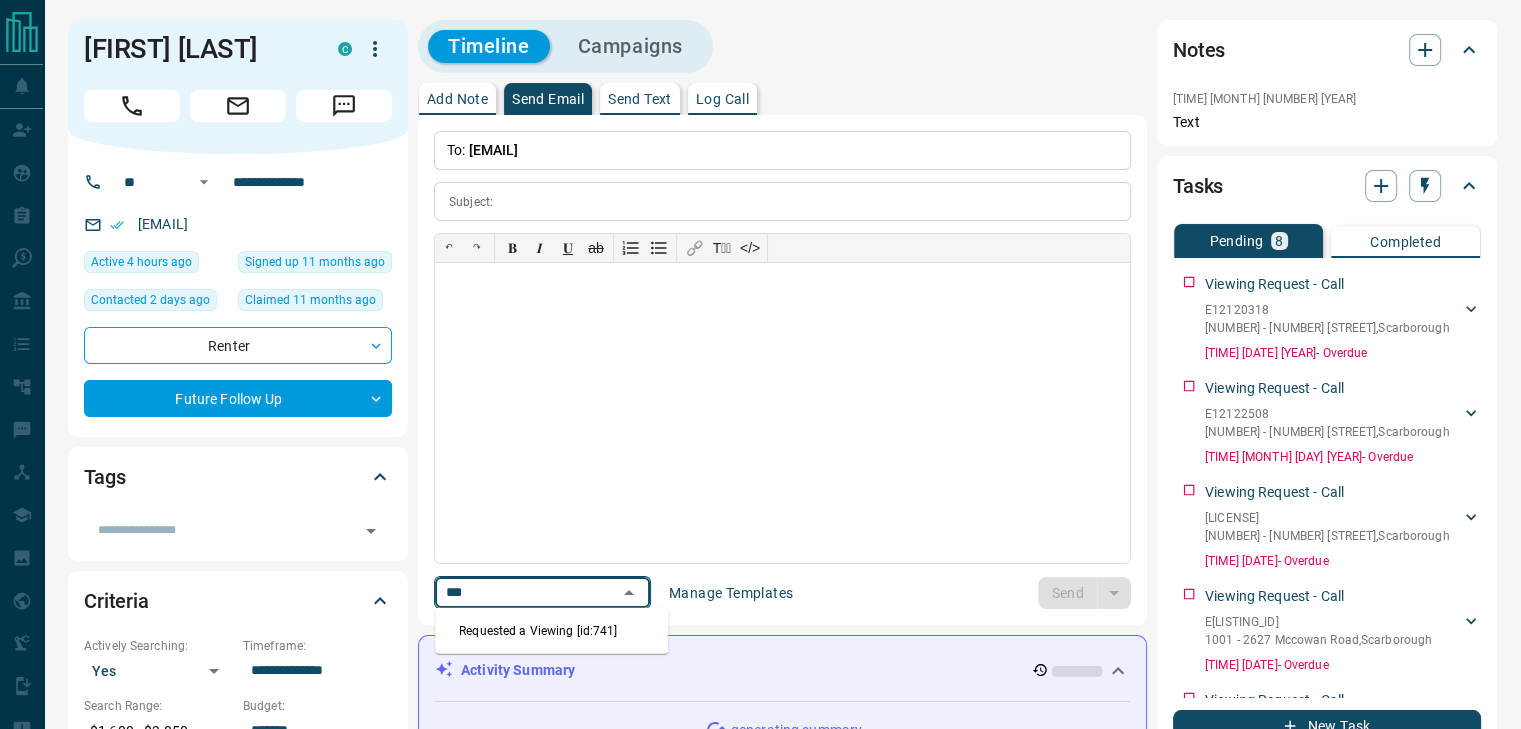 click on "Requested a Viewing [id:741]" at bounding box center (551, 631) 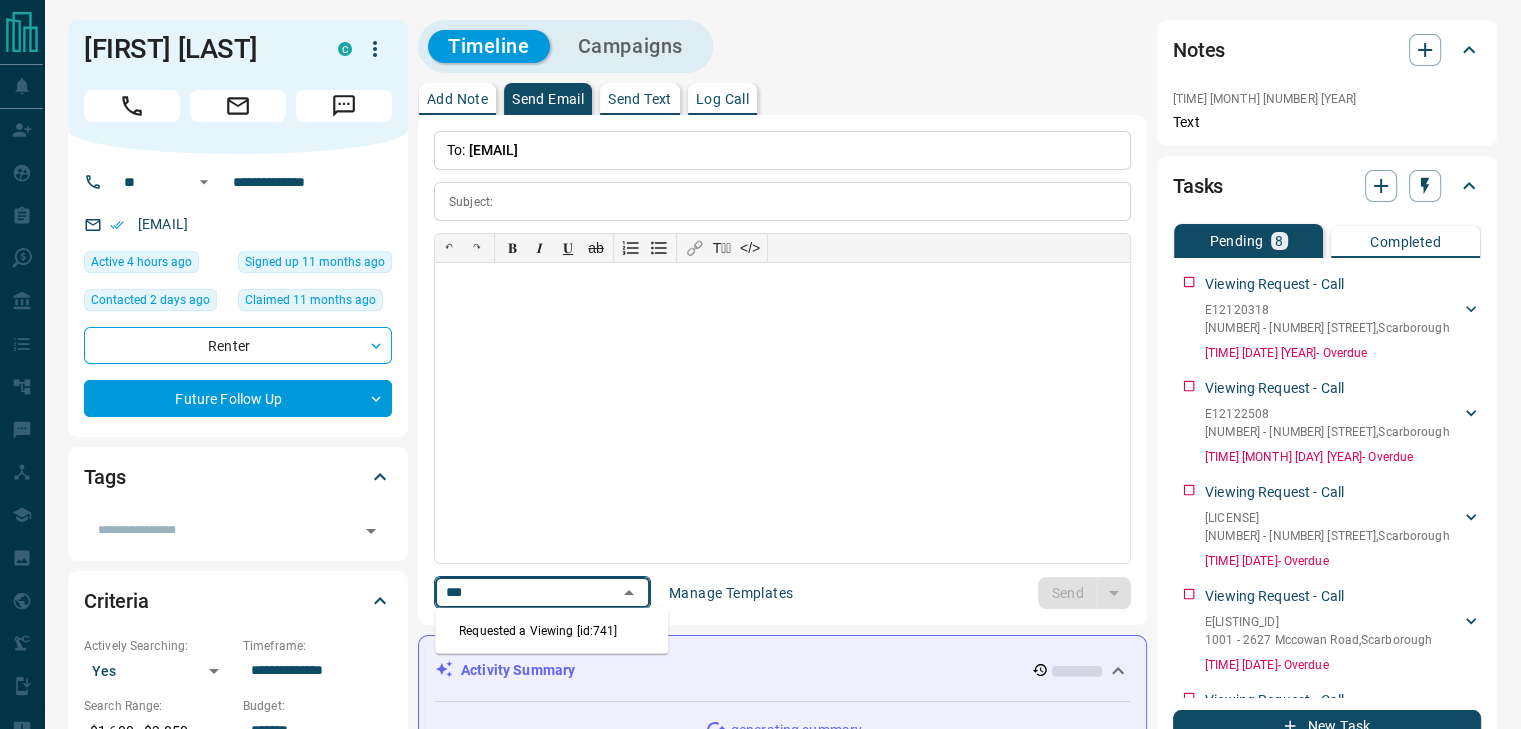 type on "***" 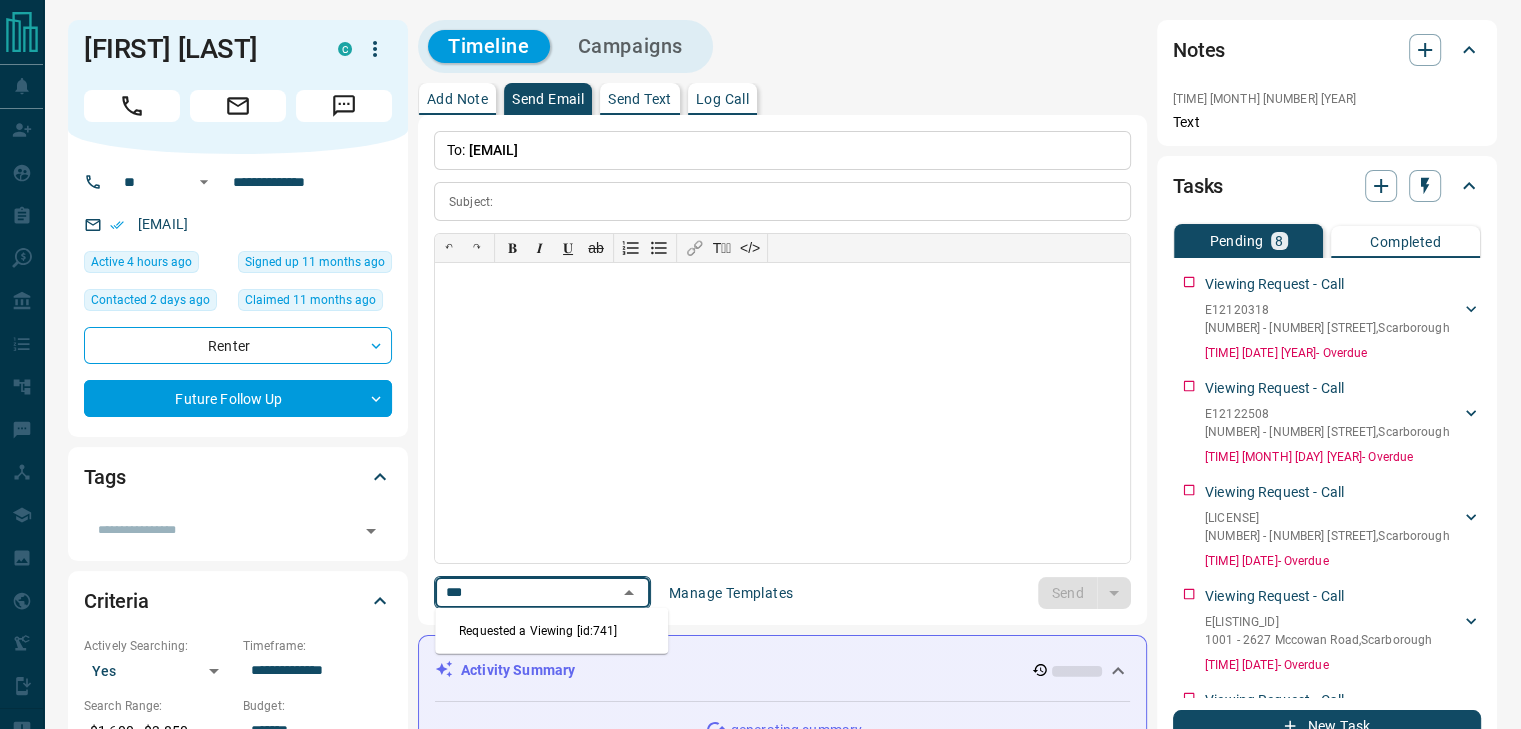 type on "**********" 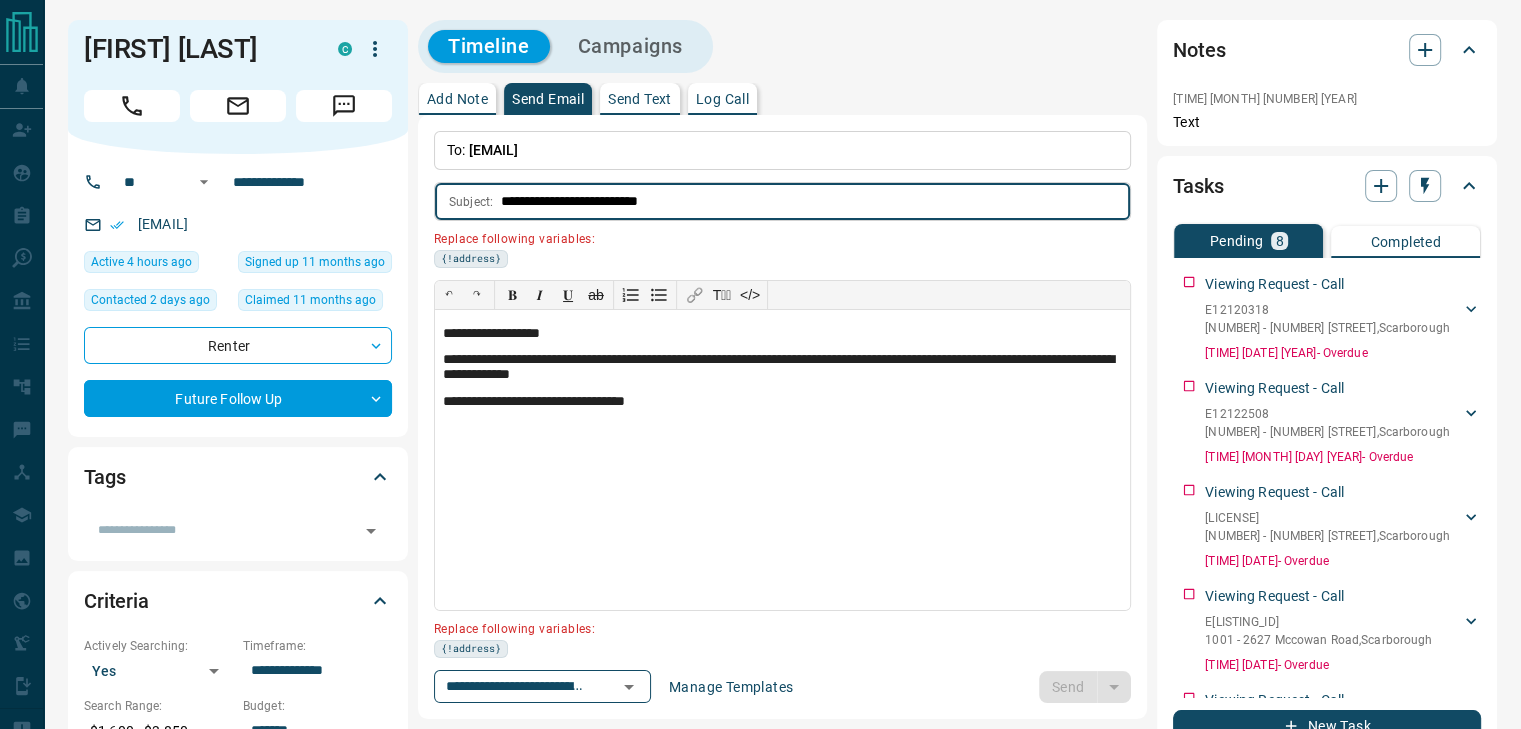 drag, startPoint x: 615, startPoint y: 199, endPoint x: 819, endPoint y: 196, distance: 204.02206 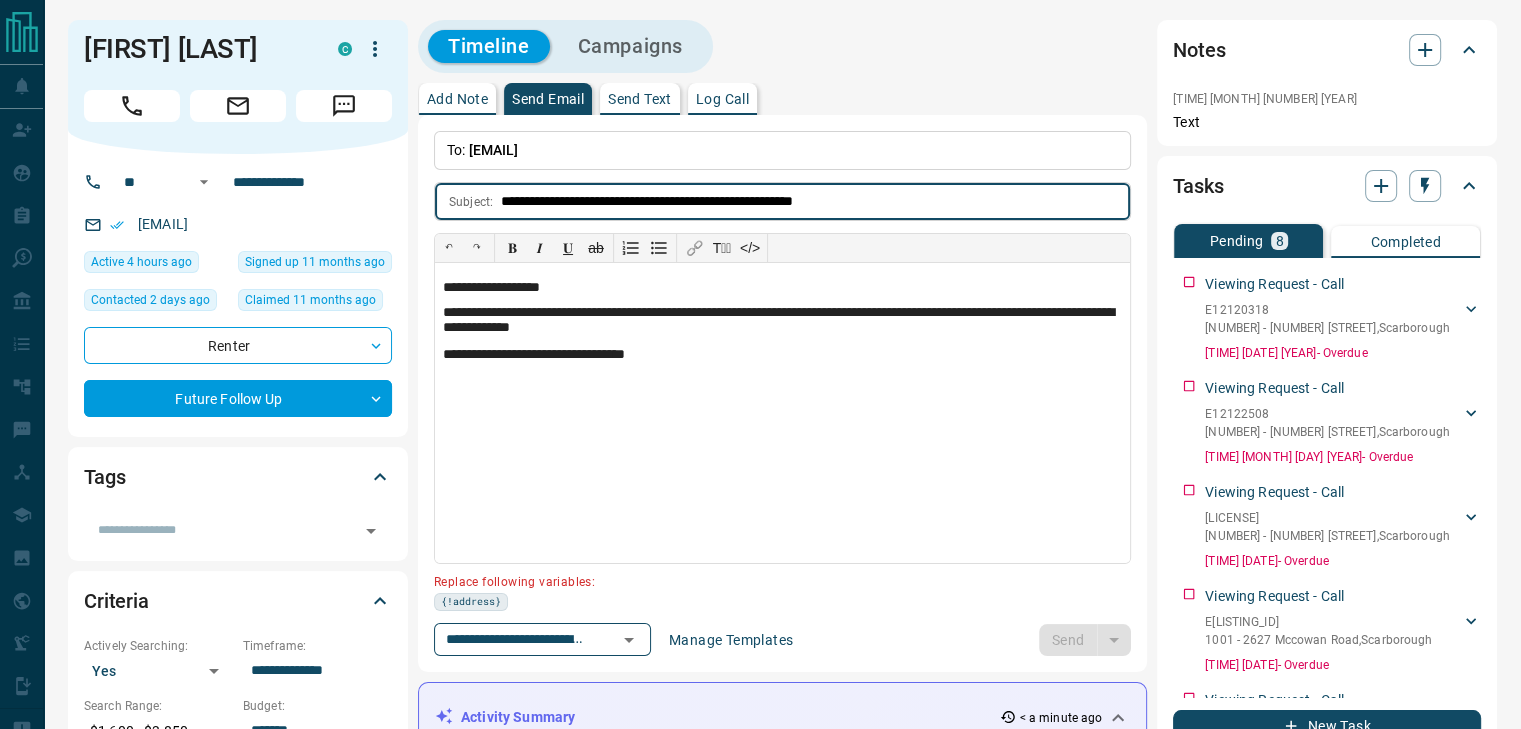 type on "**********" 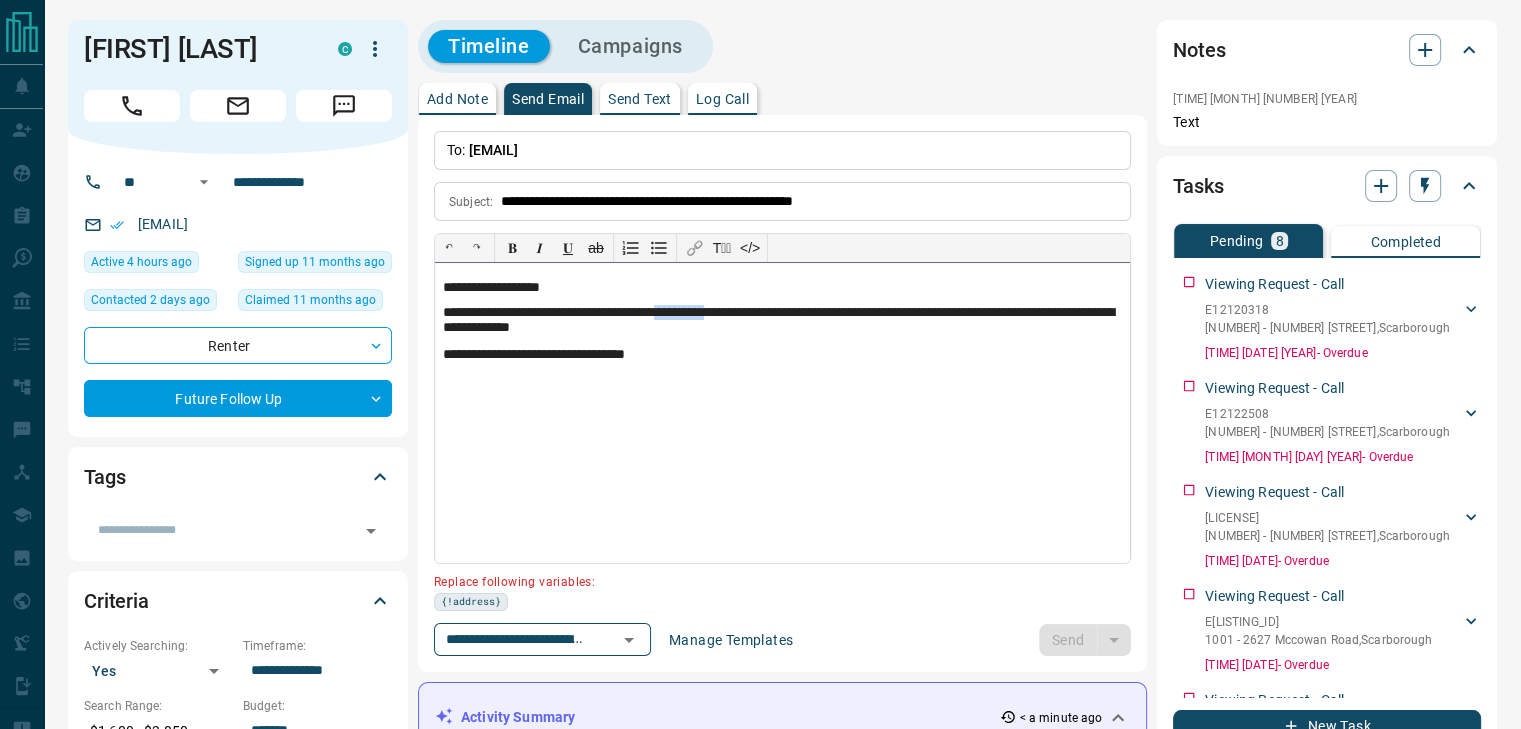 drag, startPoint x: 716, startPoint y: 311, endPoint x: 777, endPoint y: 315, distance: 61.13101 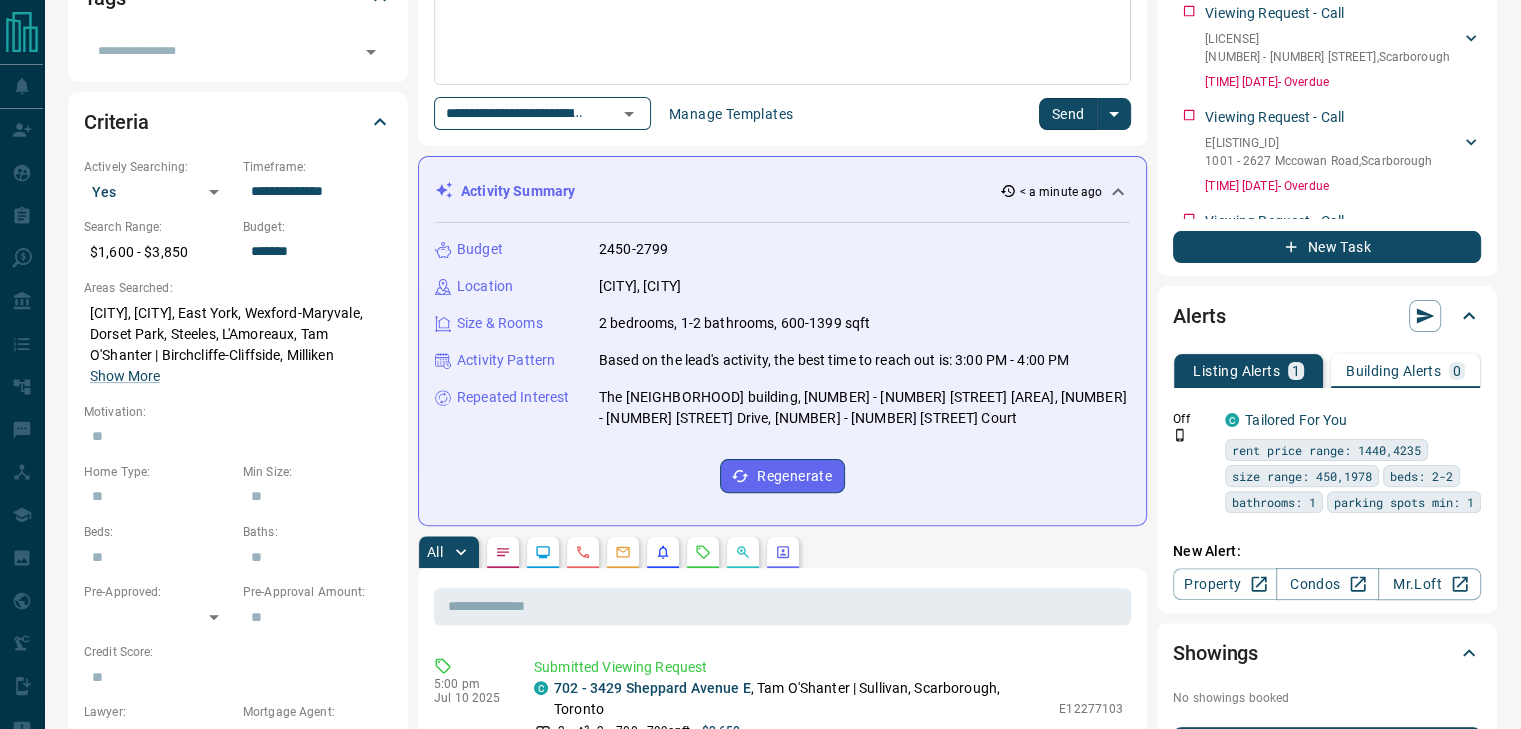 scroll, scrollTop: 500, scrollLeft: 0, axis: vertical 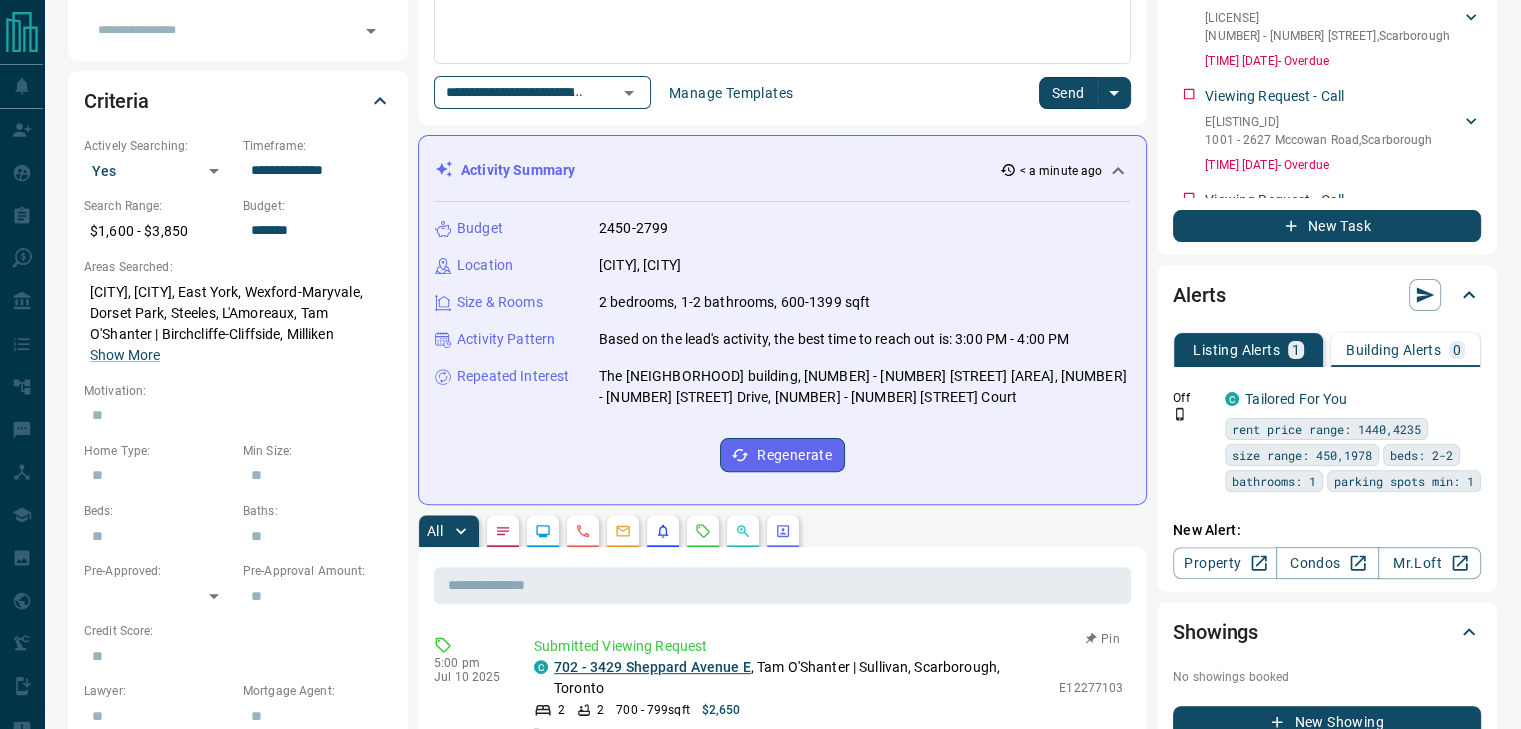 click on "702 - 3429 Sheppard Avenue E" at bounding box center [652, 667] 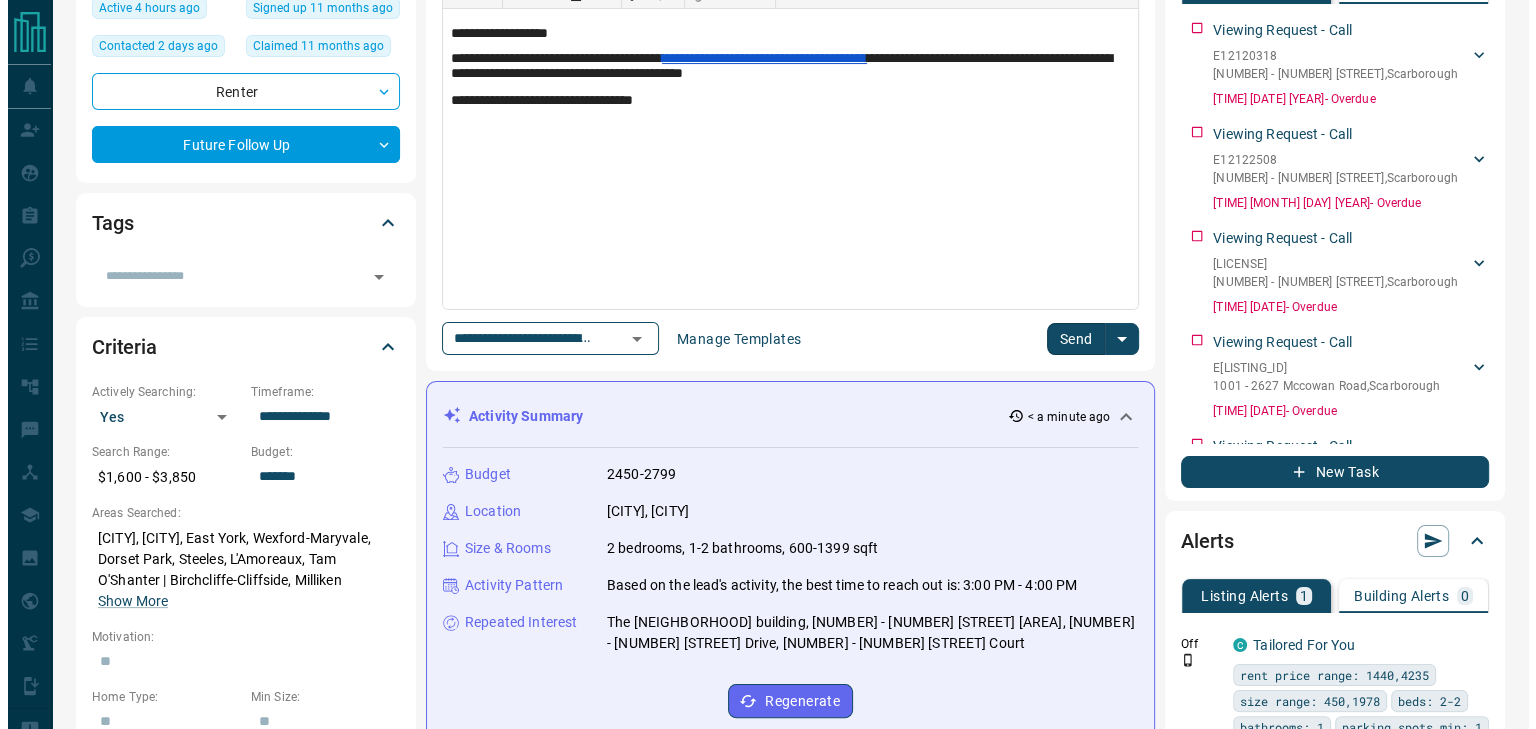 scroll, scrollTop: 0, scrollLeft: 0, axis: both 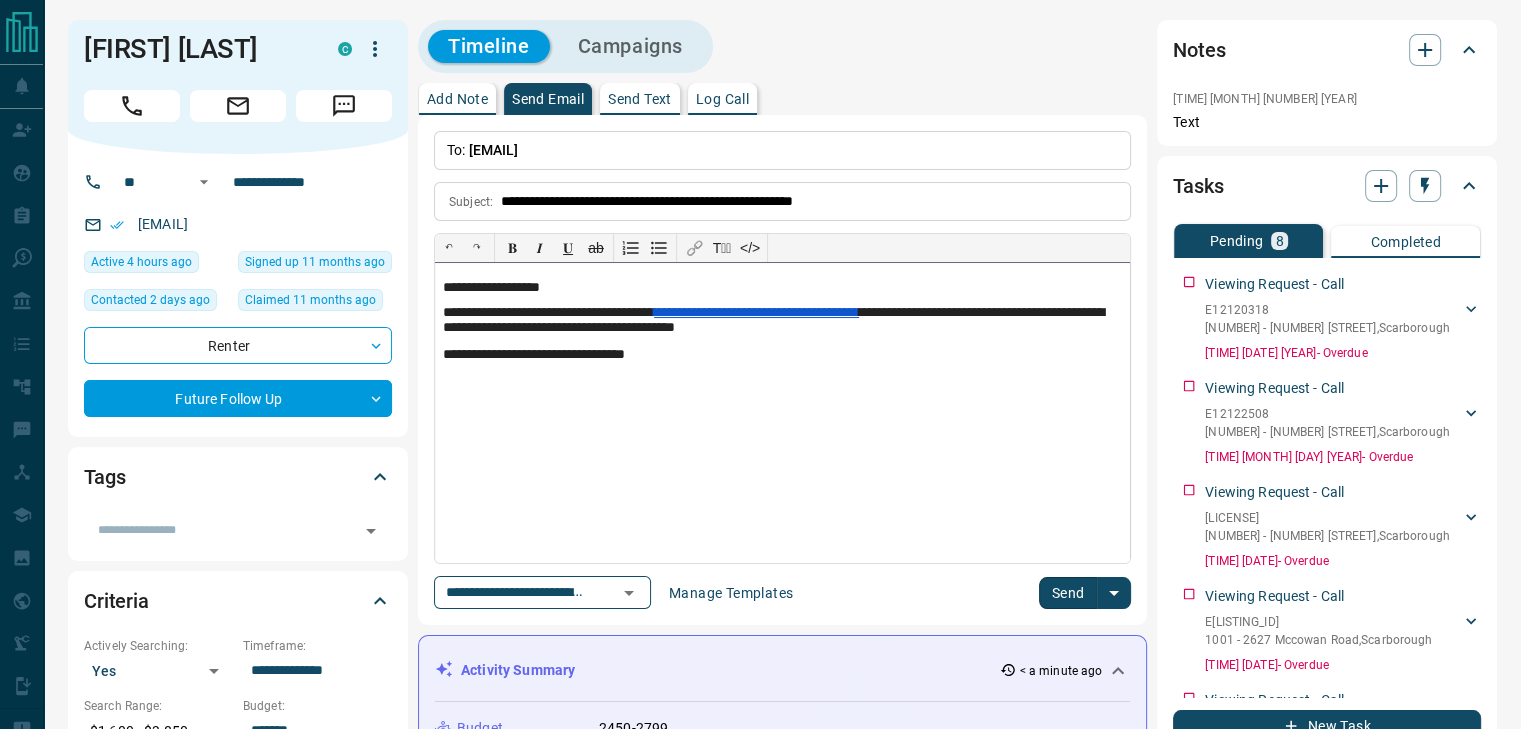 click on "**********" at bounding box center [782, 322] 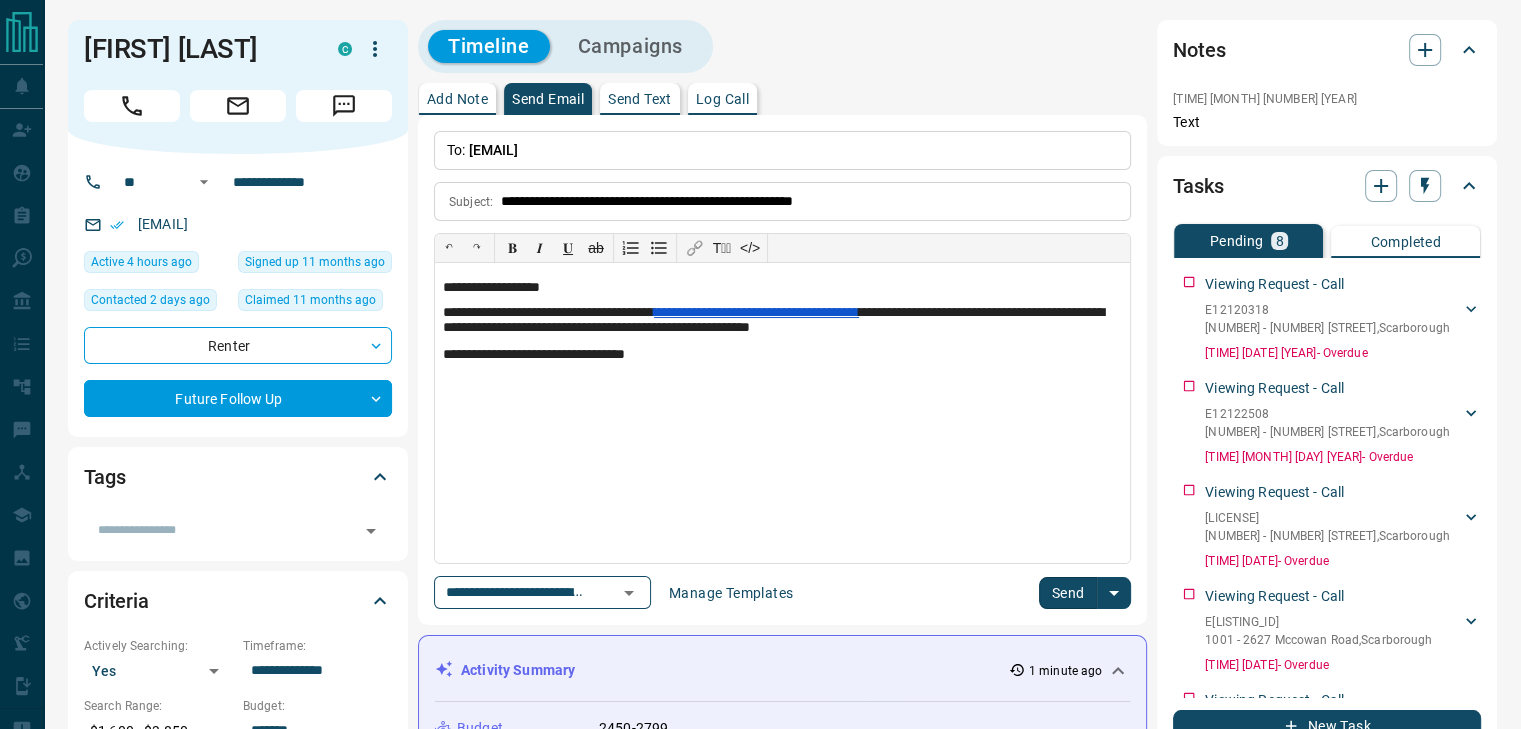 drag, startPoint x: 672, startPoint y: 139, endPoint x: 490, endPoint y: 148, distance: 182.2224 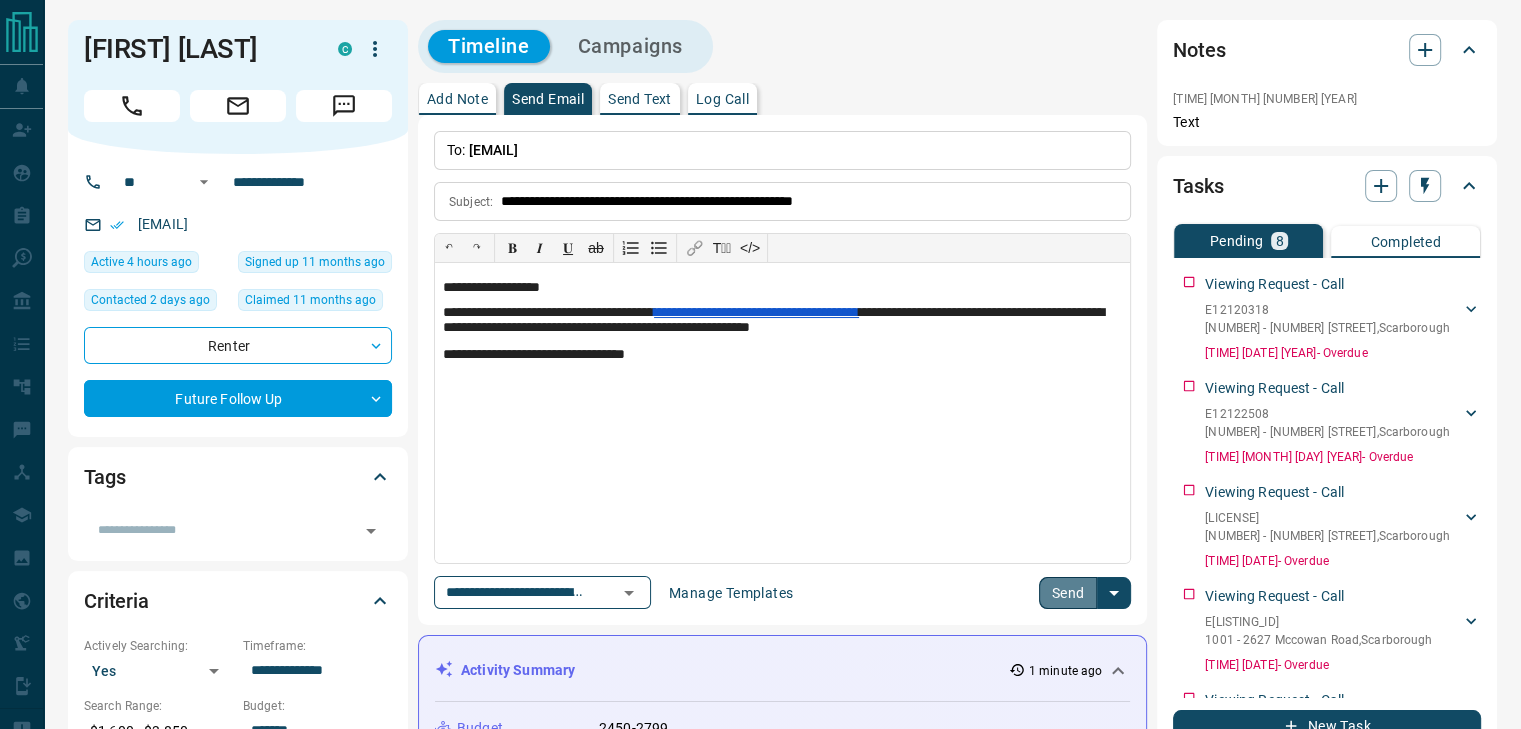 click on "Send" at bounding box center (1068, 593) 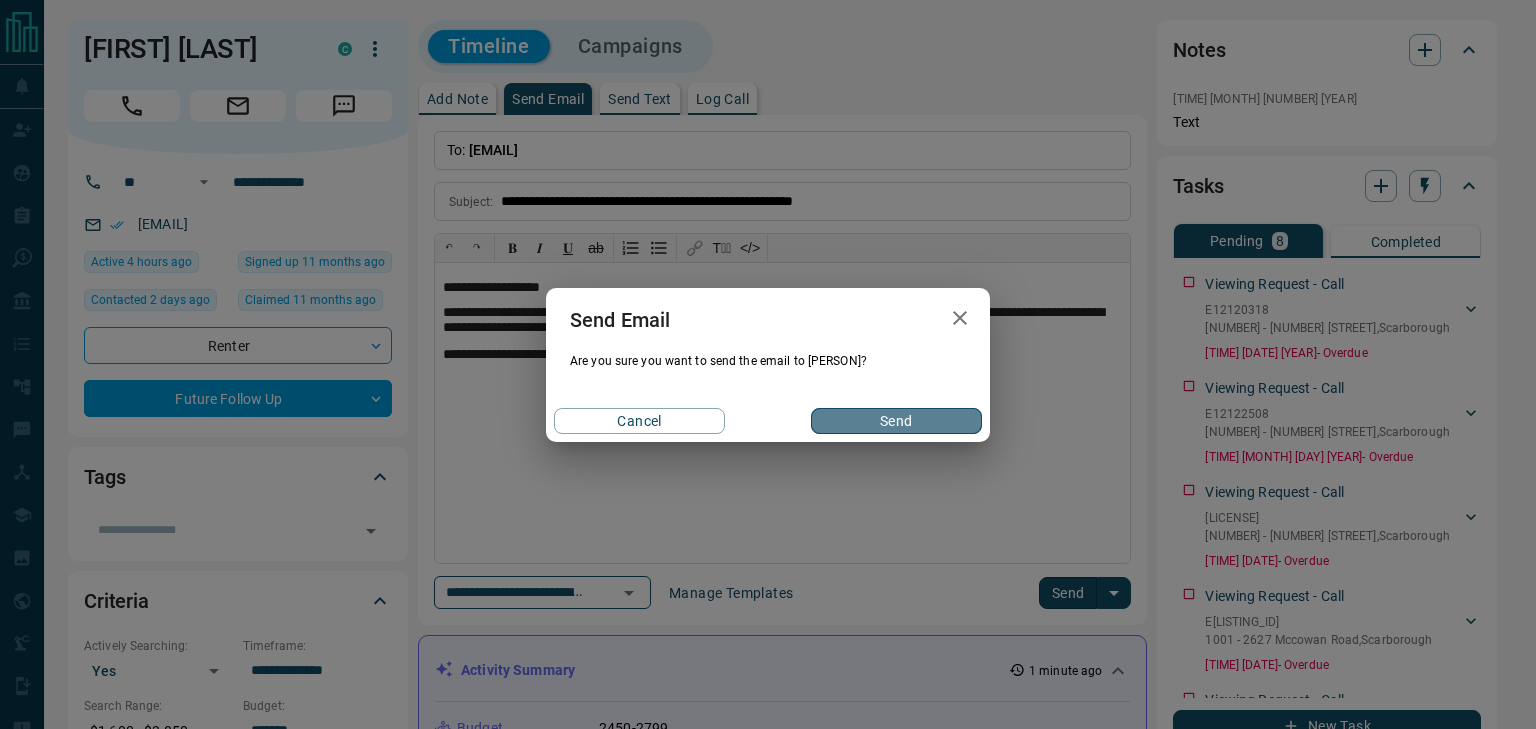 click on "Send" at bounding box center (896, 421) 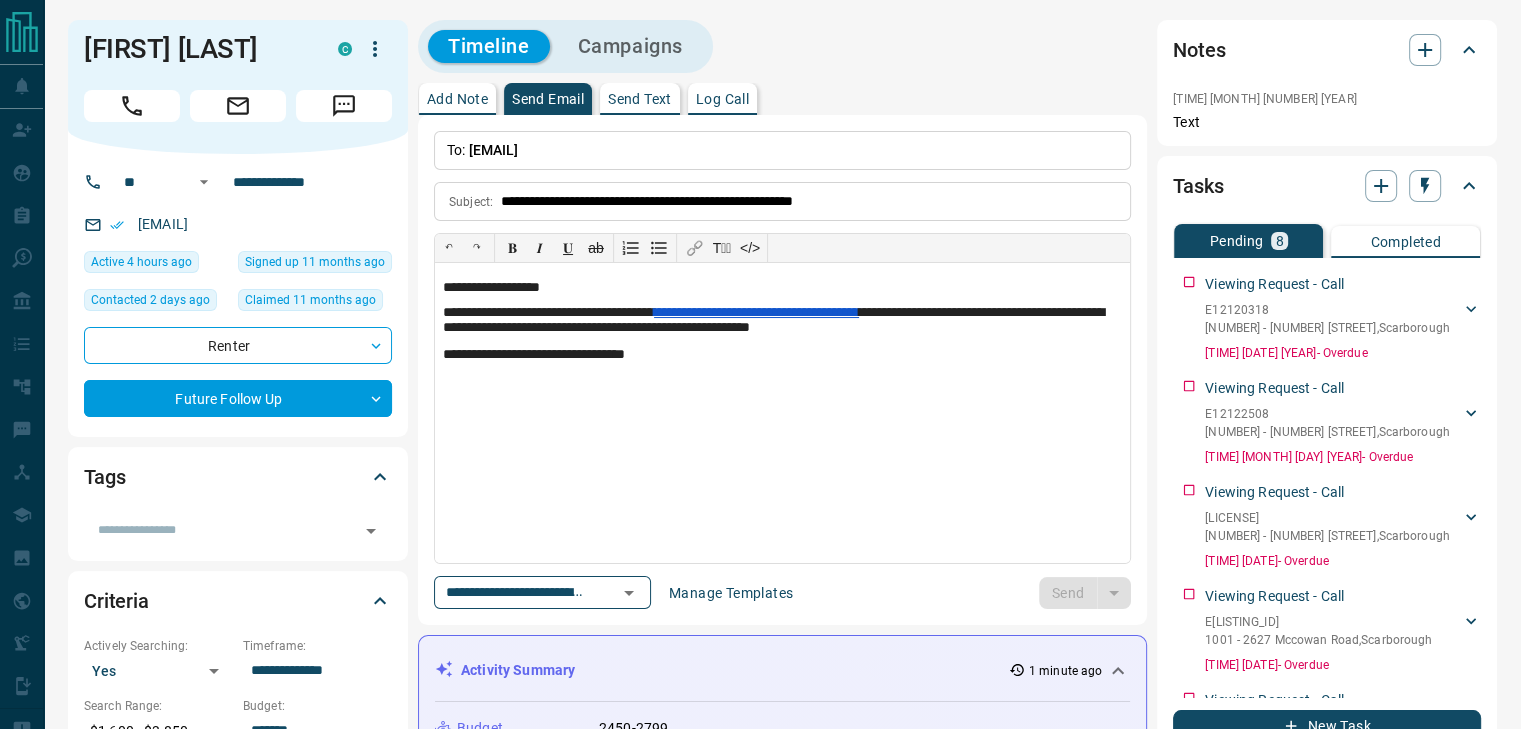 type 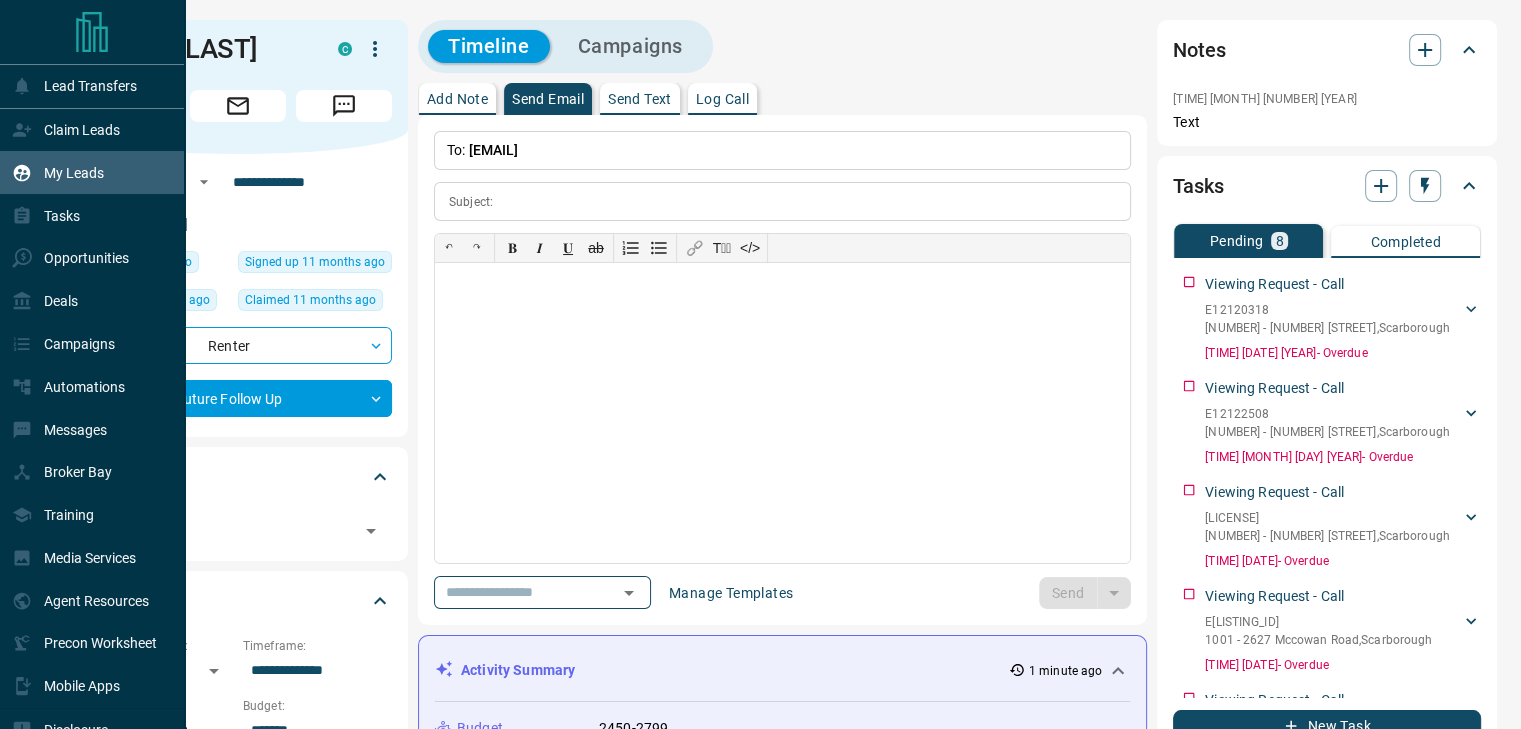 click on "My Leads" at bounding box center (58, 172) 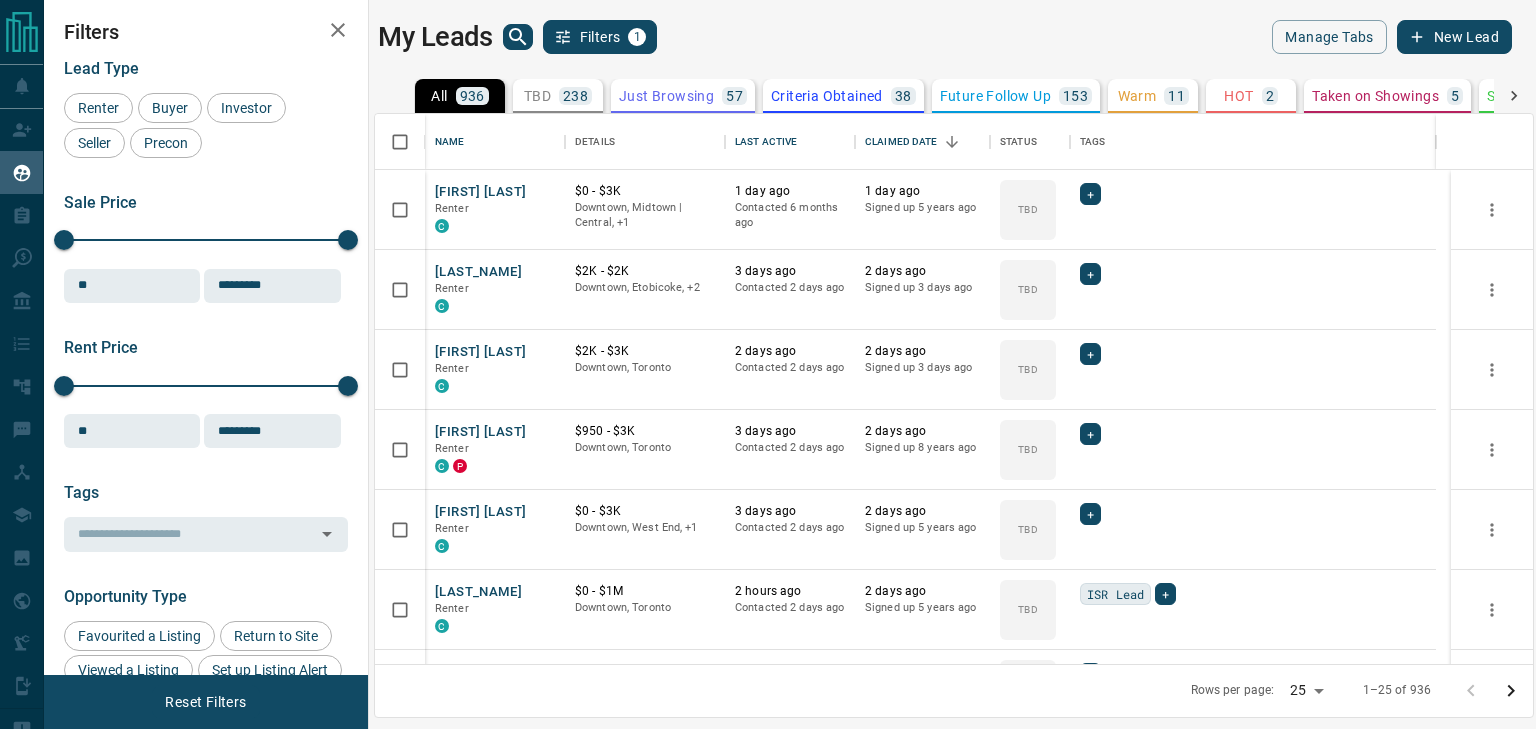 scroll, scrollTop: 16, scrollLeft: 16, axis: both 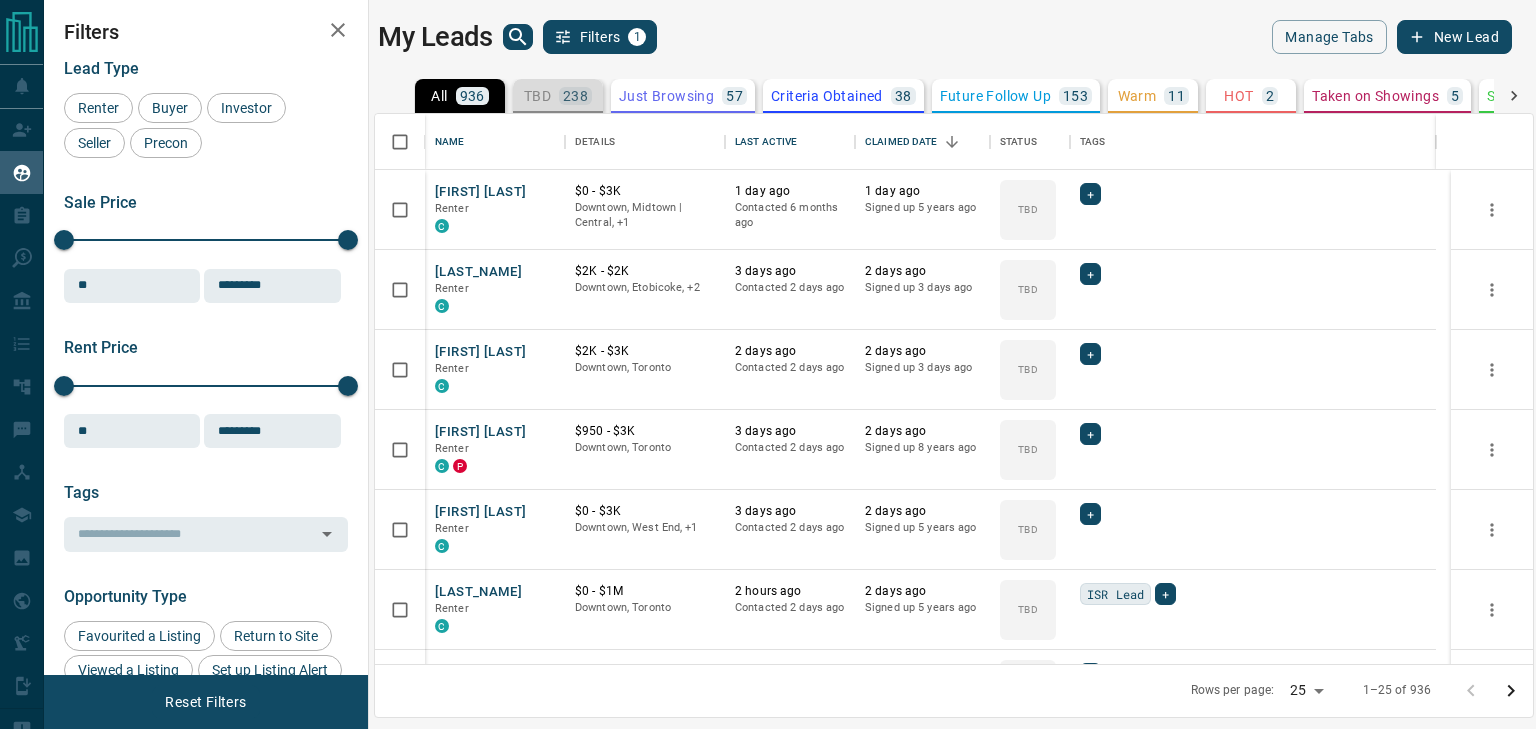 click on "238" at bounding box center (575, 96) 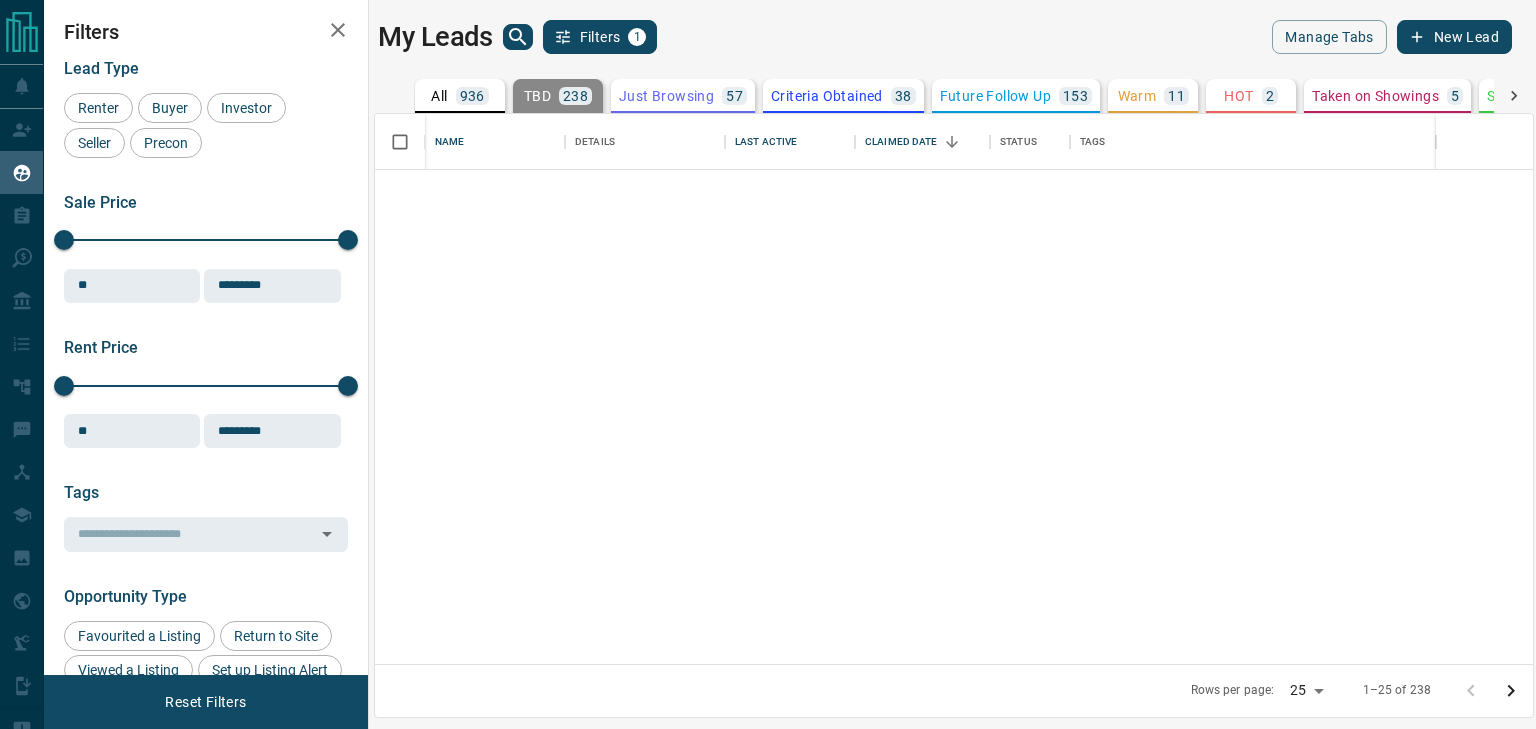 scroll, scrollTop: 0, scrollLeft: 0, axis: both 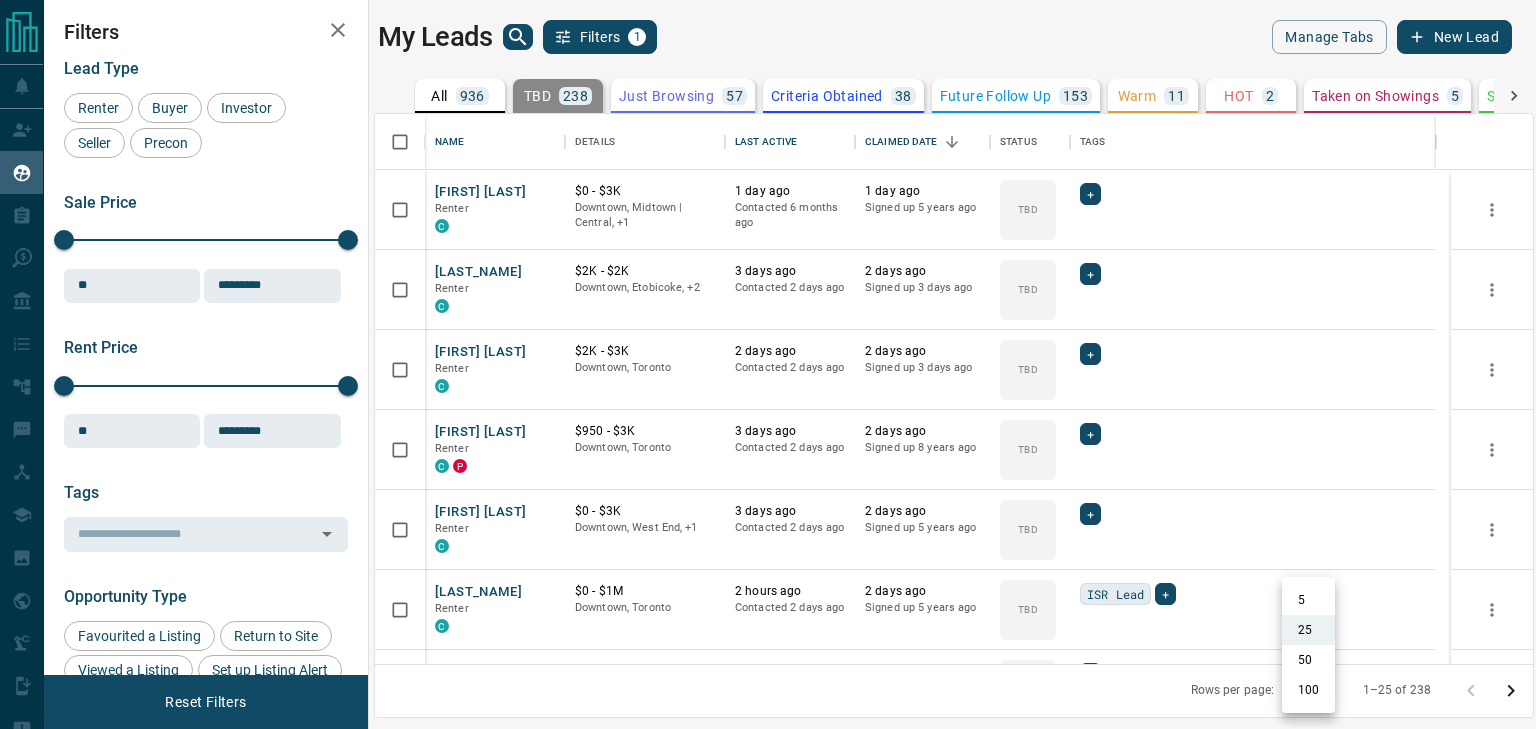 click on "Lead Transfers Claim Leads My Leads Tasks Opportunities Deals Campaigns Automations Messages Broker Bay Training Media Services Agent Resources Precon Worksheet Mobile Apps Disclosure Logout My Leads Filters 1 Manage Tabs New Lead All 936 TBD 238 Do Not Contact - Not Responsive 427 Bogus - Just Browsing 57 Criteria Obtained 38 Future Follow Up 153 Warm 11 HOT 2 Taken on Showings 5 Submitted Offer - Client 5 Name Details Last Active Claimed Date Status Tags [FIRST] [LAST] Renter C $0 - $3K Downtown, [CITY] | Central, +1 1 day ago Contacted 6 months ago 1 day ago Signed up 5 years ago TBD + Allen Renter C $2K - $2K Downtown, [CITY], +2 3 days ago Contacted 2 days ago 2 days ago Signed up 3 days ago TBD + [FIRST] [LAST] Renter C $2K - $3K Downtown, [CITY] 2 days ago Contacted 2 days ago 2 days ago Signed up 3 days ago TBD + [FIRST] [LAST] Renter C P $950 - $3K Downtown, [CITY] 3 days ago Contacted 2 days ago 2 days ago Signed up 8 years ago TBD + [FIRST] [LAST] Renter C $0 - $3K Downtown, West End, +1 3 days ago" at bounding box center [768, 352] 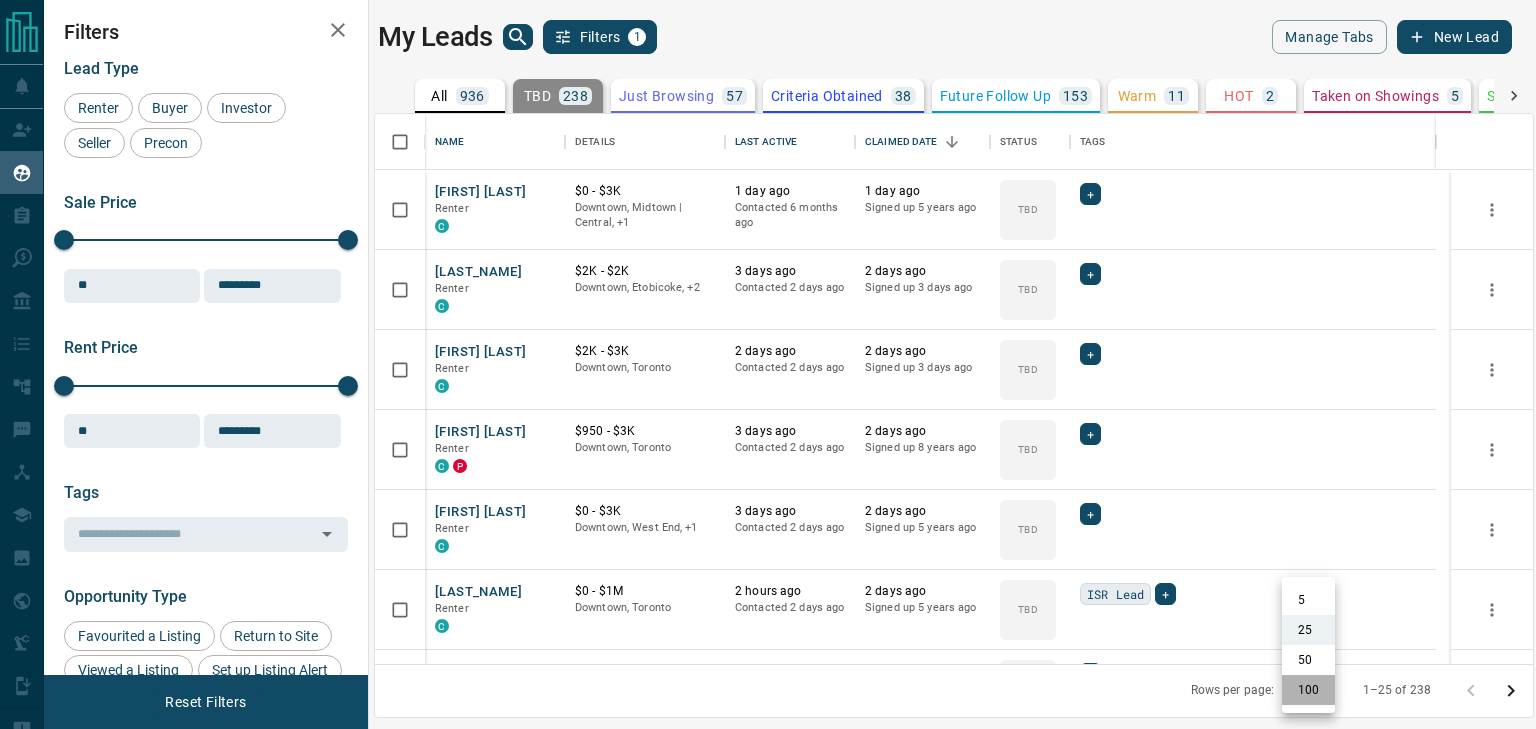click on "100" at bounding box center [1308, 690] 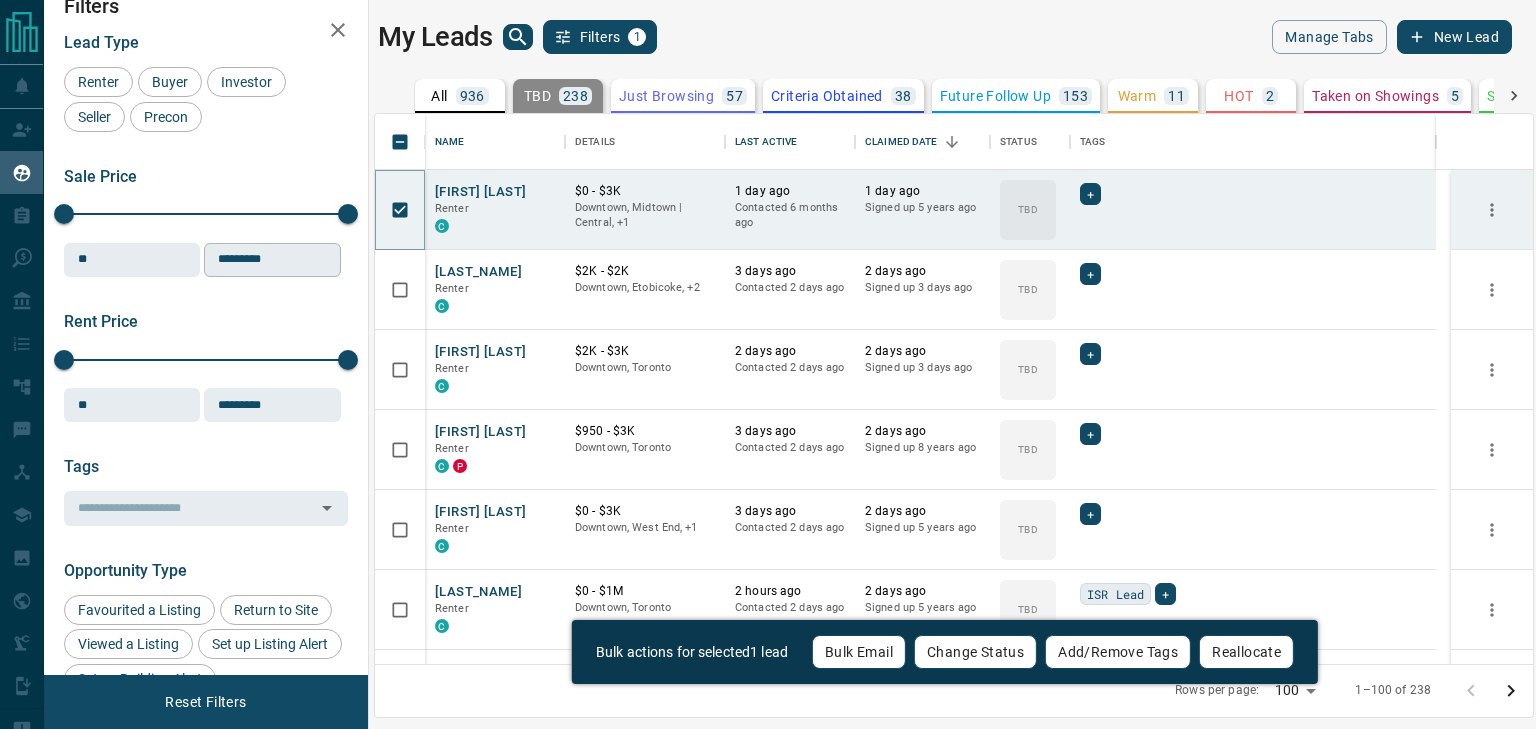 scroll, scrollTop: 0, scrollLeft: 0, axis: both 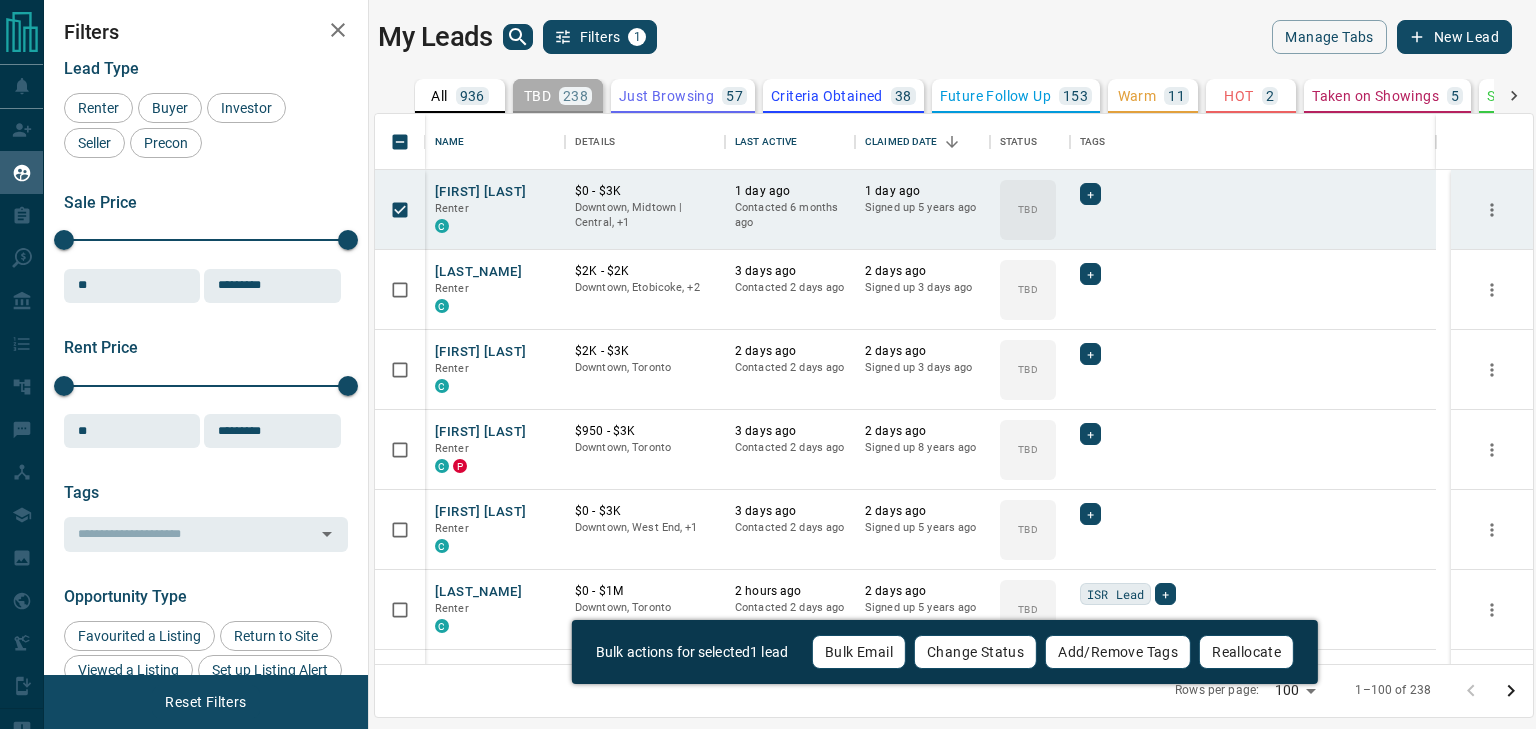 click on "TBD" at bounding box center [537, 96] 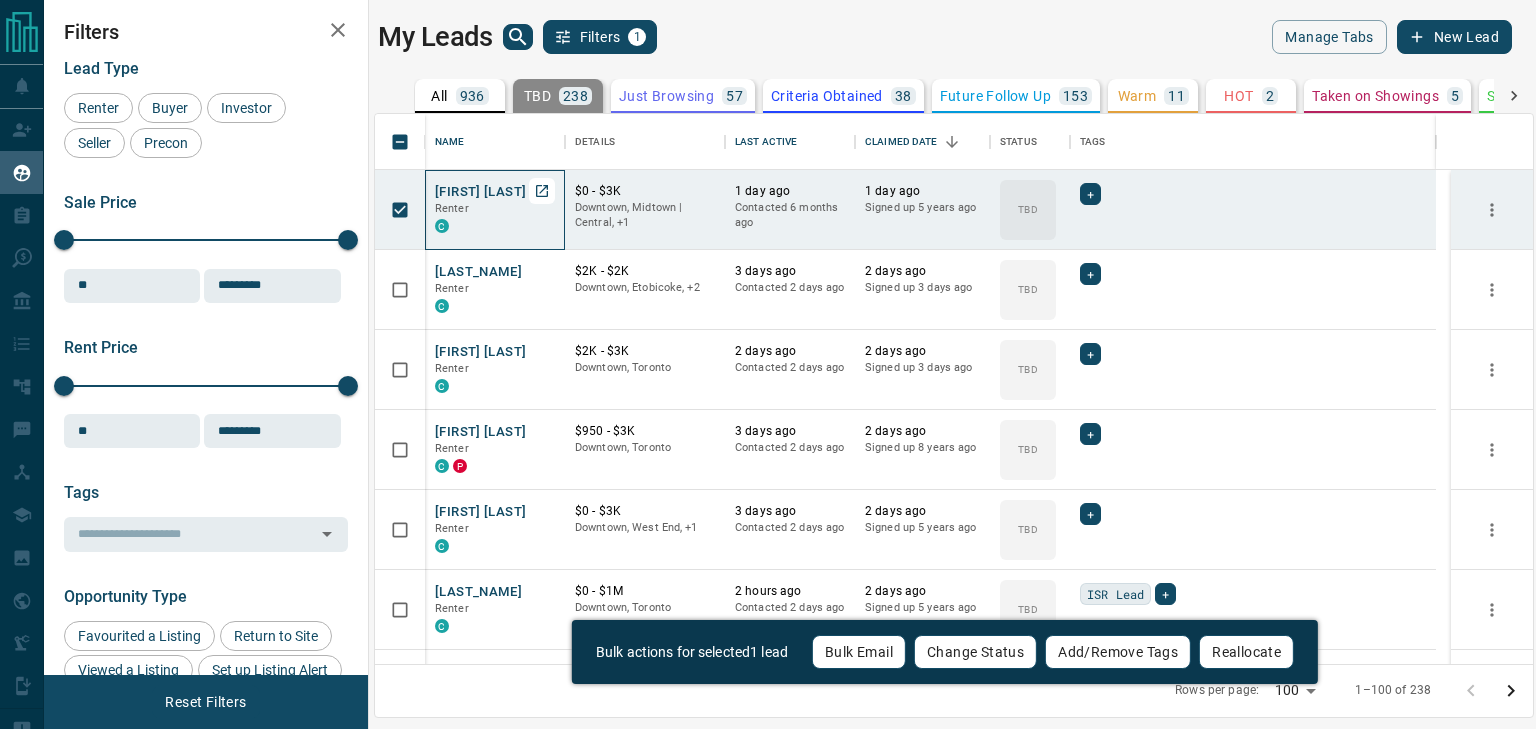 click on "Renter" at bounding box center (495, 209) 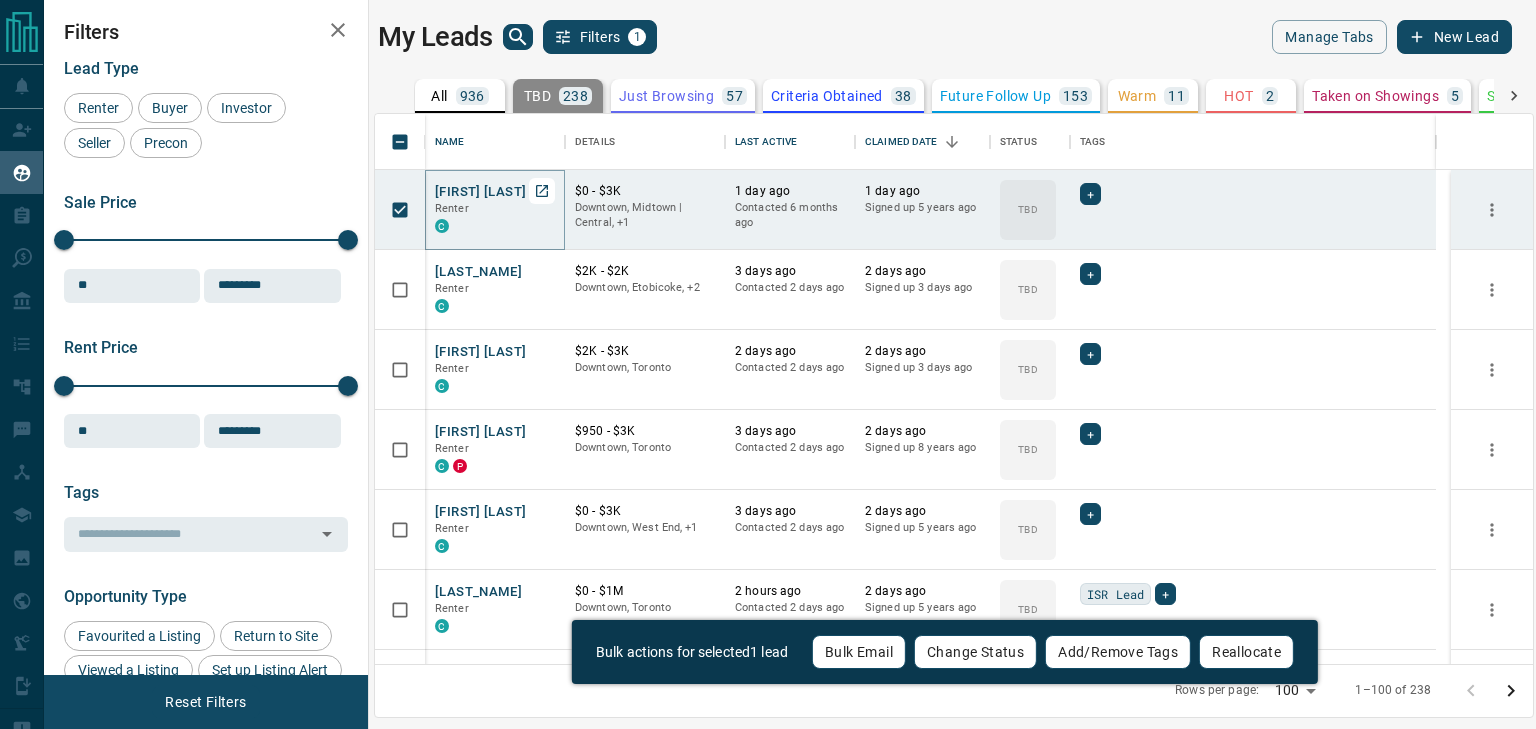 click on "[FIRST] [LAST]" at bounding box center [480, 192] 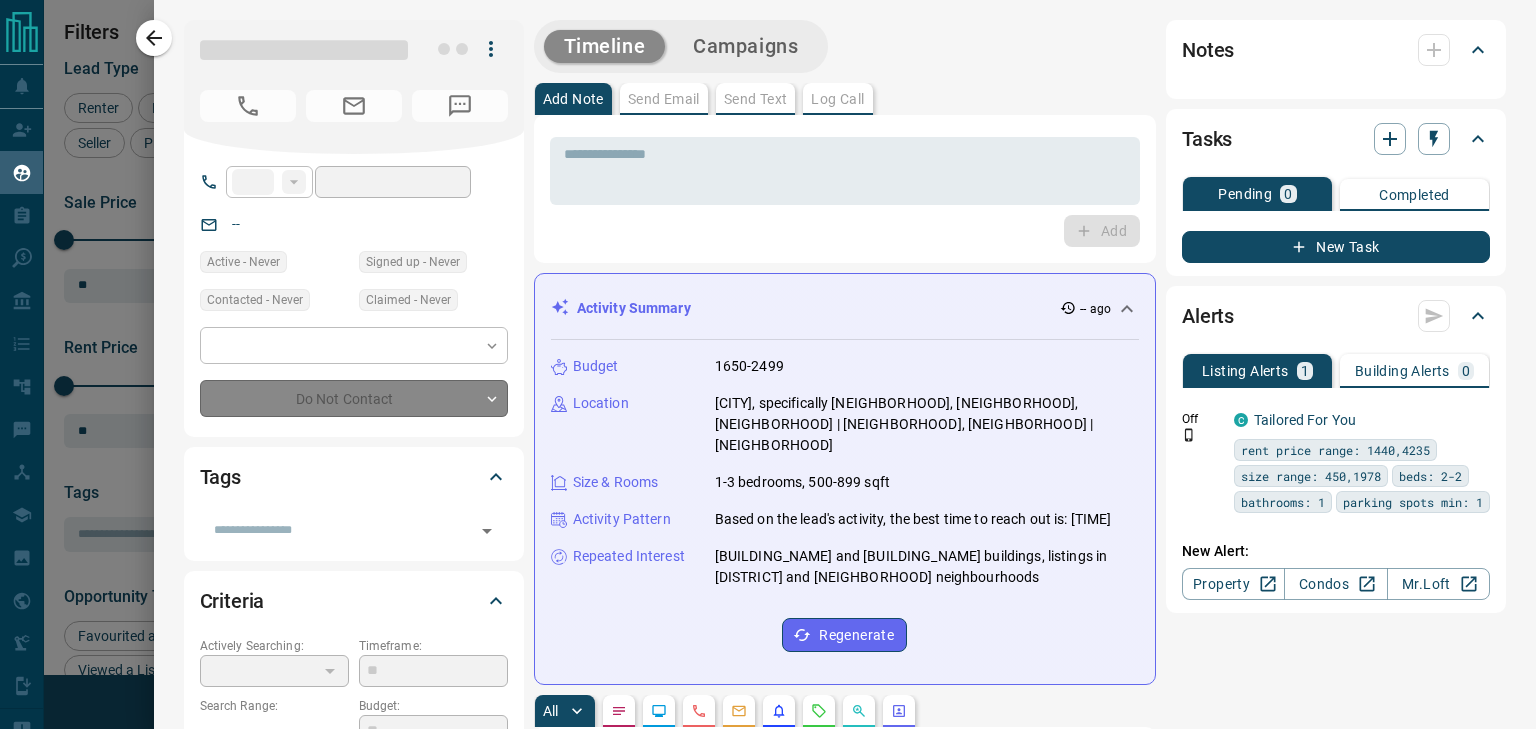 type on "**" 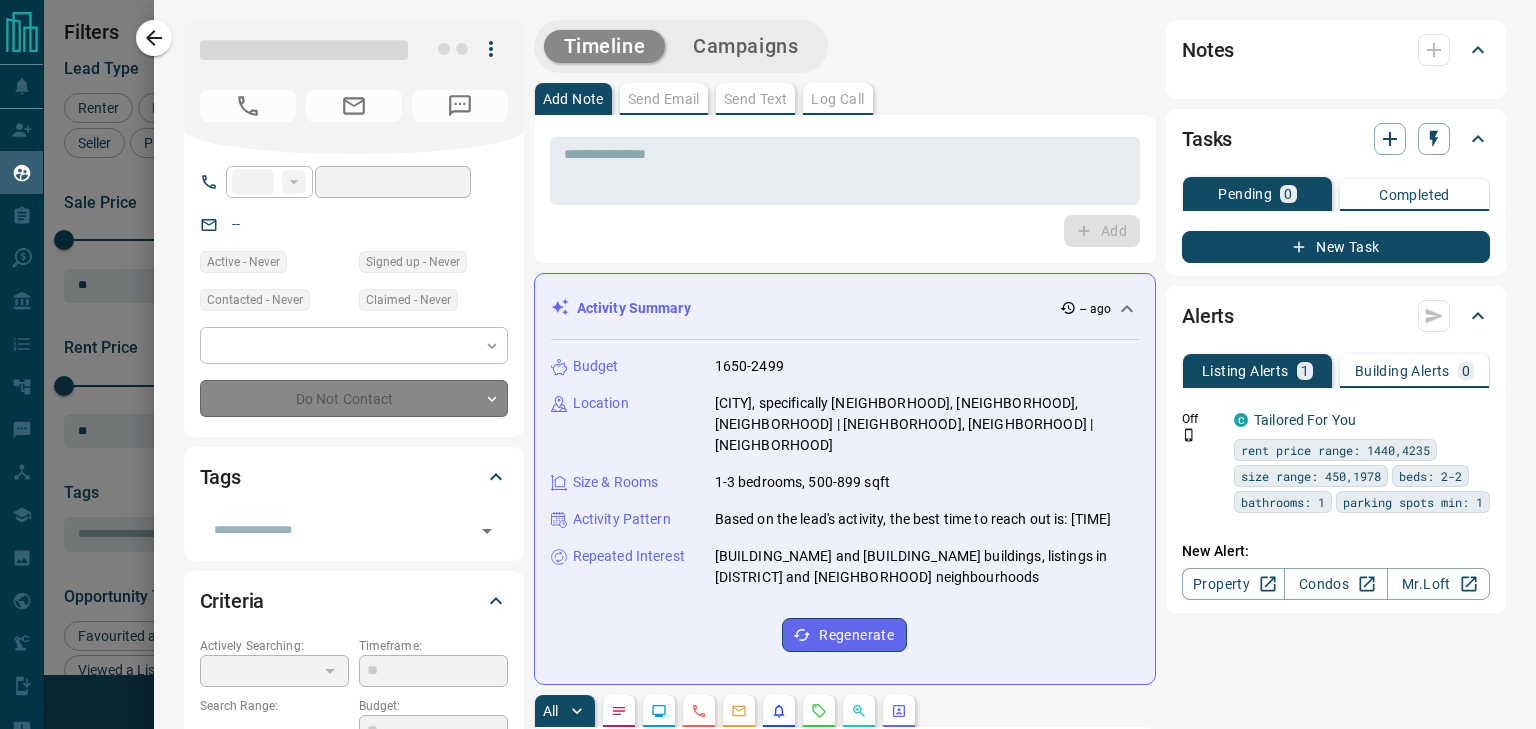 type on "**********" 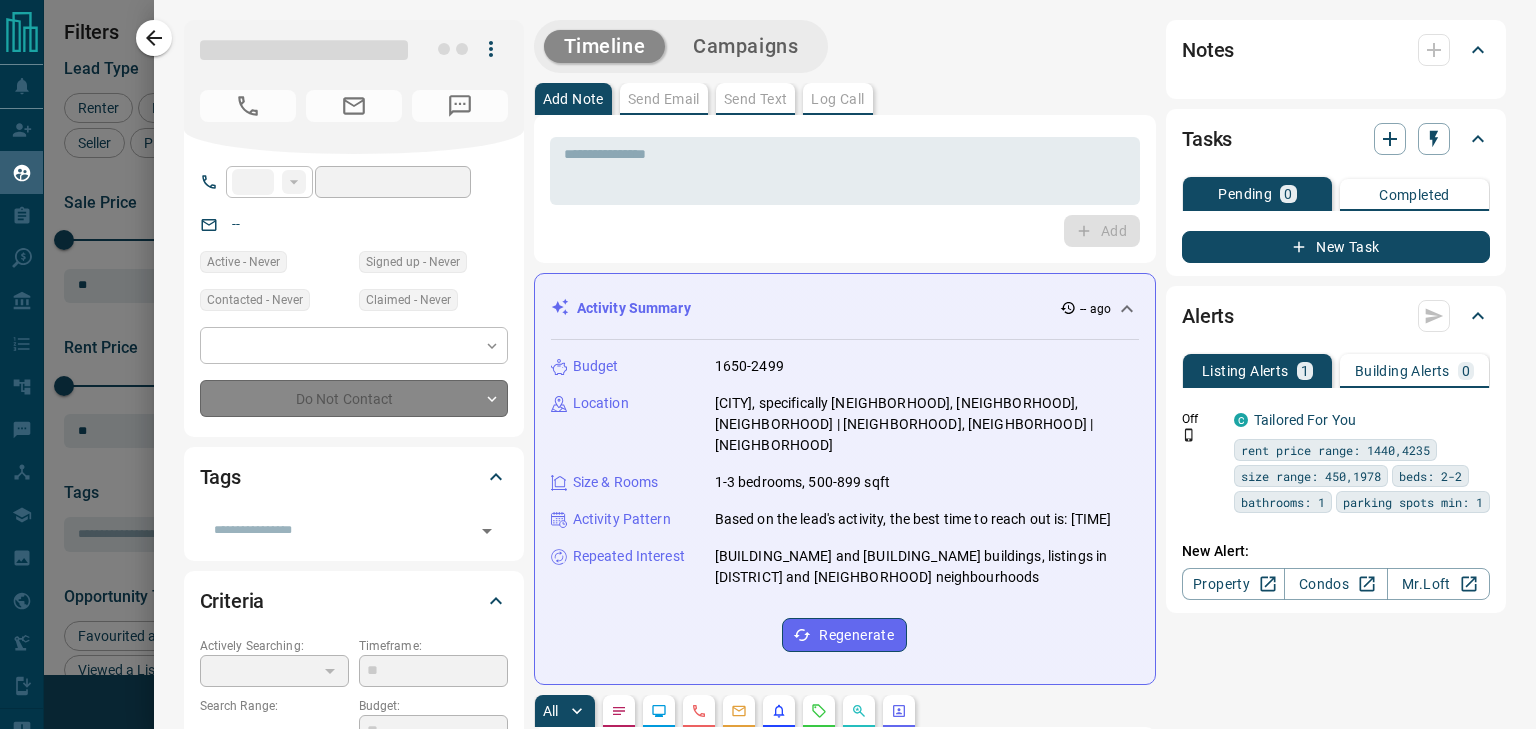 type on "**********" 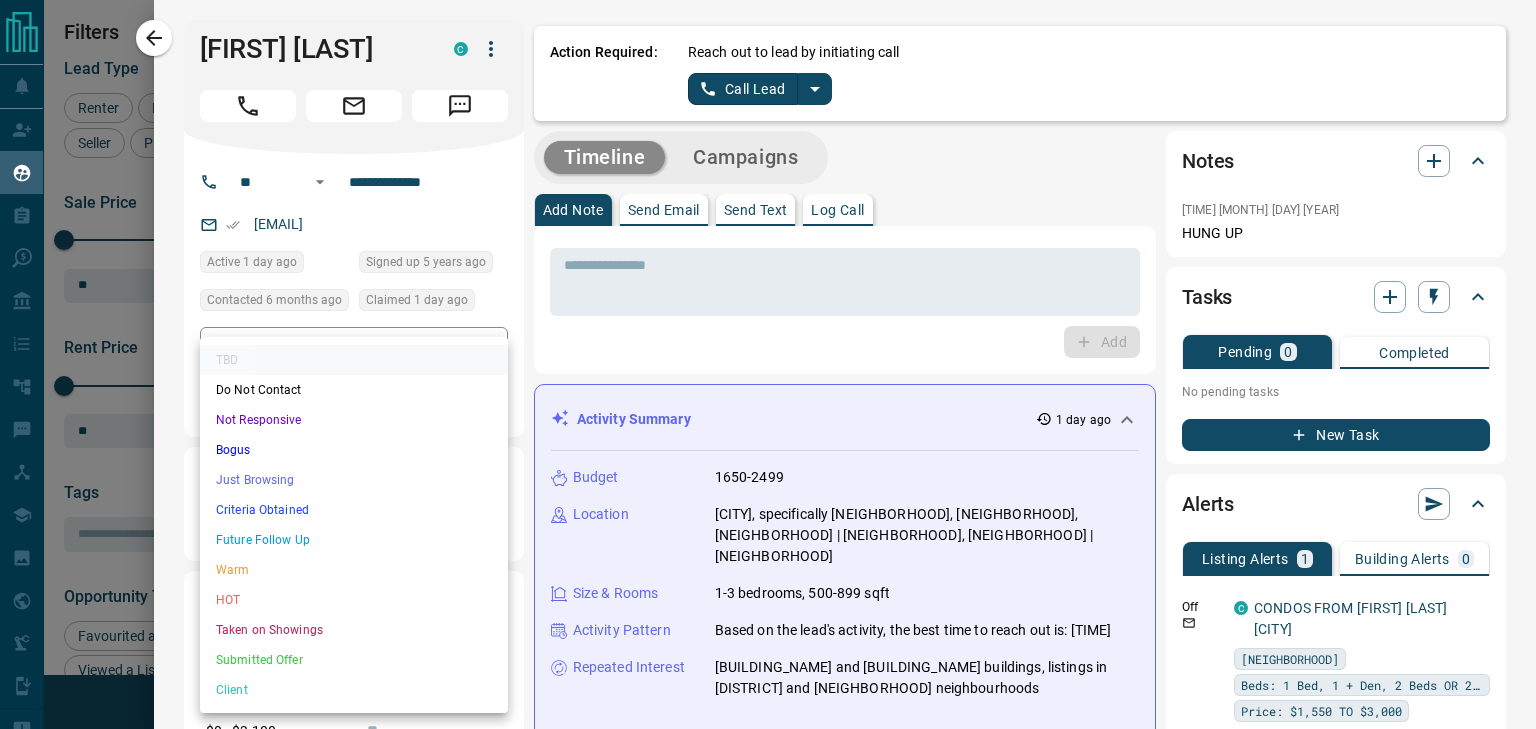 click on "Lead Transfers Claim Leads My Leads Tasks Opportunities Deals Campaigns Automations Messages Broker Bay Training Media Services Agent Resources Precon Worksheet Mobile Apps Disclosure Logout My Leads Filters 1 Manage Tabs New Lead All 936 TBD 238 Do Not Contact - Not Responsive 427 Bogus - Just Browsing 57 Criteria Obtained 38 Future Follow Up 153 Warm 11 HOT 2 Taken on Showings 5 Submitted Offer - Client 5 Name Details Last Active Claimed Date Status Tags [FIRST] [LAST] Renter C $0 - $3K Downtown, [CITY] | Central, +1 1 day ago Contacted 6 months ago 1 day ago Signed up 5 years ago TBD + Allen Renter C $2K - $2K Downtown, [CITY], +2 3 days ago Contacted 2 days ago 2 days ago Signed up 3 days ago TBD + [FIRST] [LAST] Renter C $2K - $3K Downtown, [CITY] 2 days ago Contacted 2 days ago 2 days ago Signed up 3 days ago TBD + [FIRST] [LAST] Renter C P $950 - $3K Downtown, [CITY] 3 days ago Contacted 2 days ago 2 days ago Signed up 8 years ago TBD + [FIRST] [LAST] Renter C $0 - $3K Downtown, West End, +1 3 days ago" at bounding box center [768, 352] 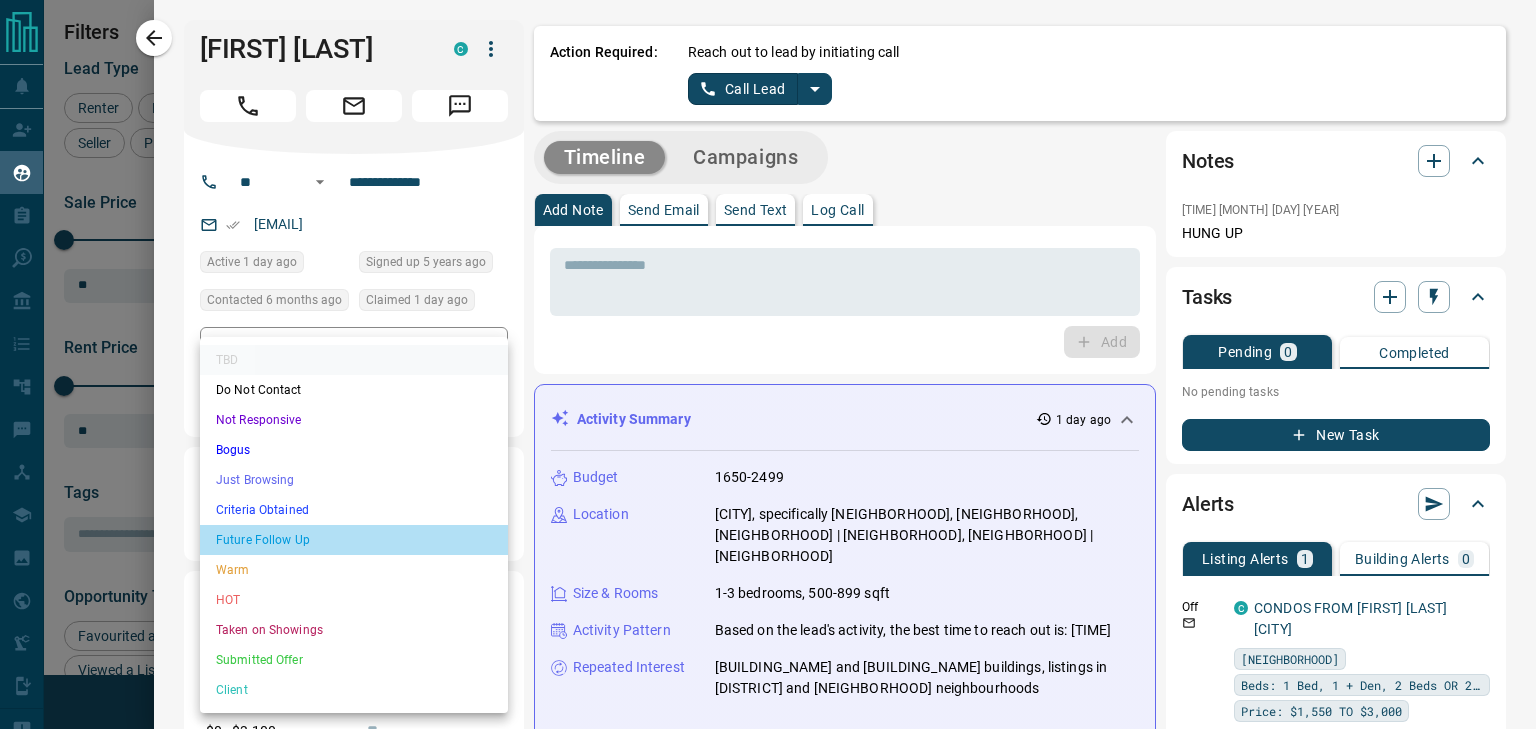 click on "Future Follow Up" at bounding box center [354, 540] 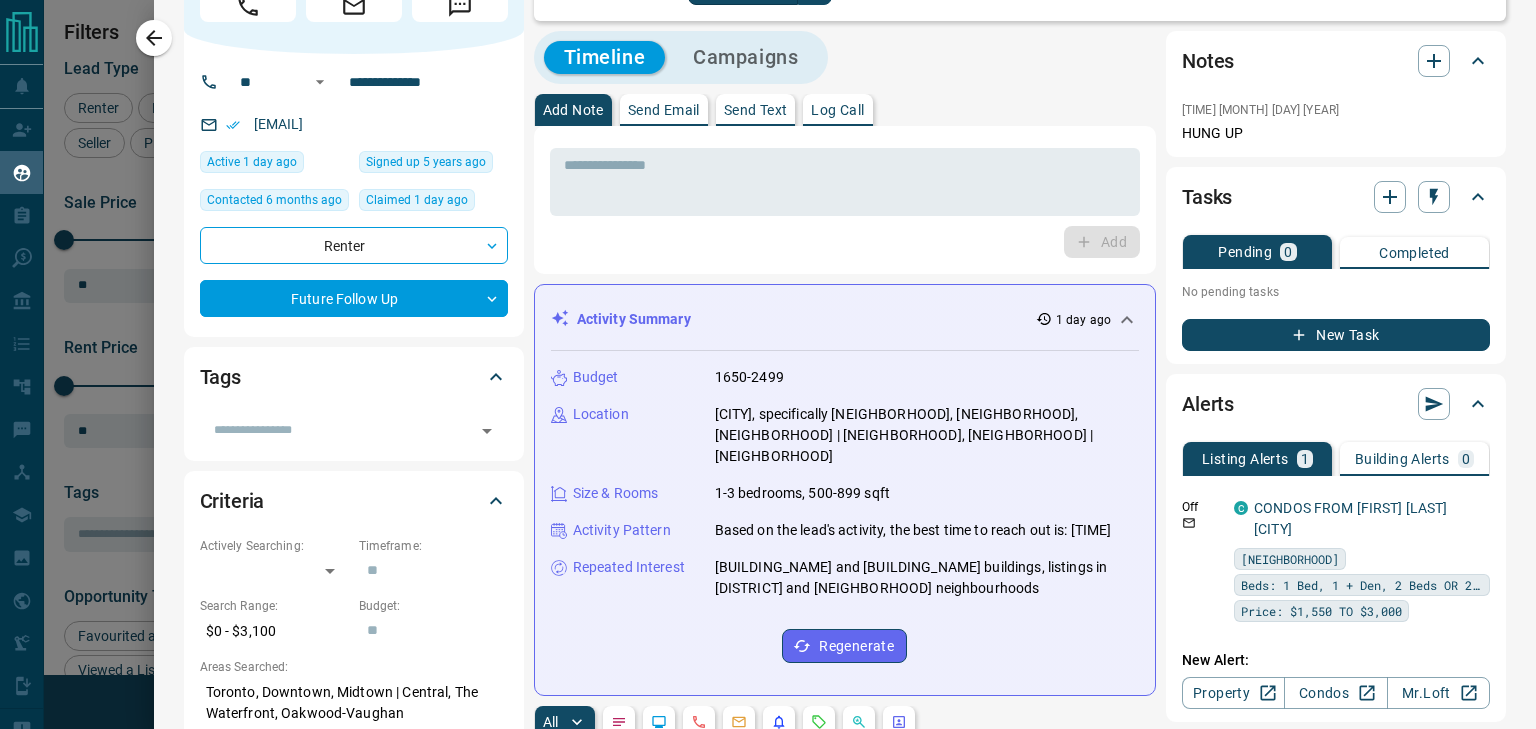 scroll, scrollTop: 0, scrollLeft: 0, axis: both 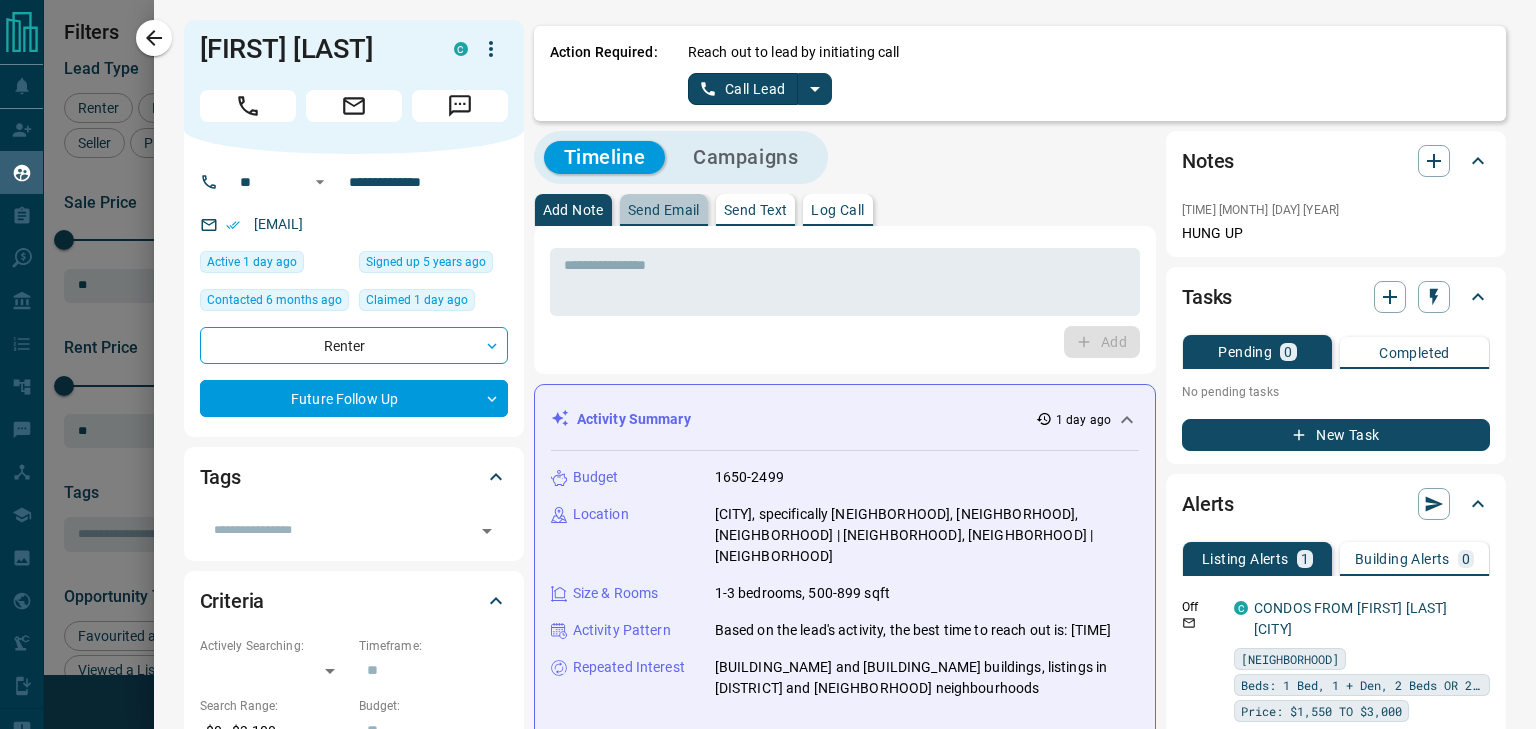 click on "Send Email" at bounding box center [664, 210] 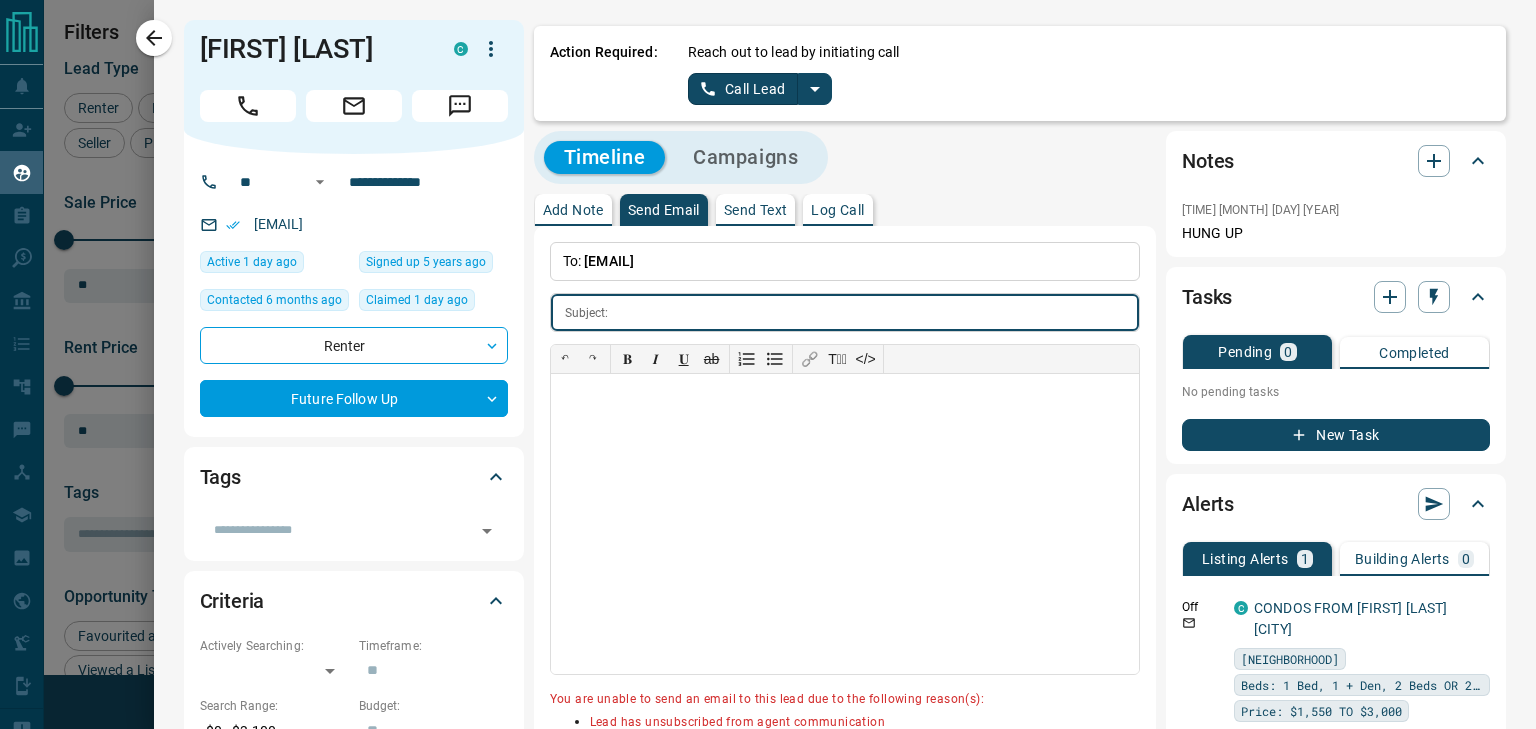 click at bounding box center (878, 312) 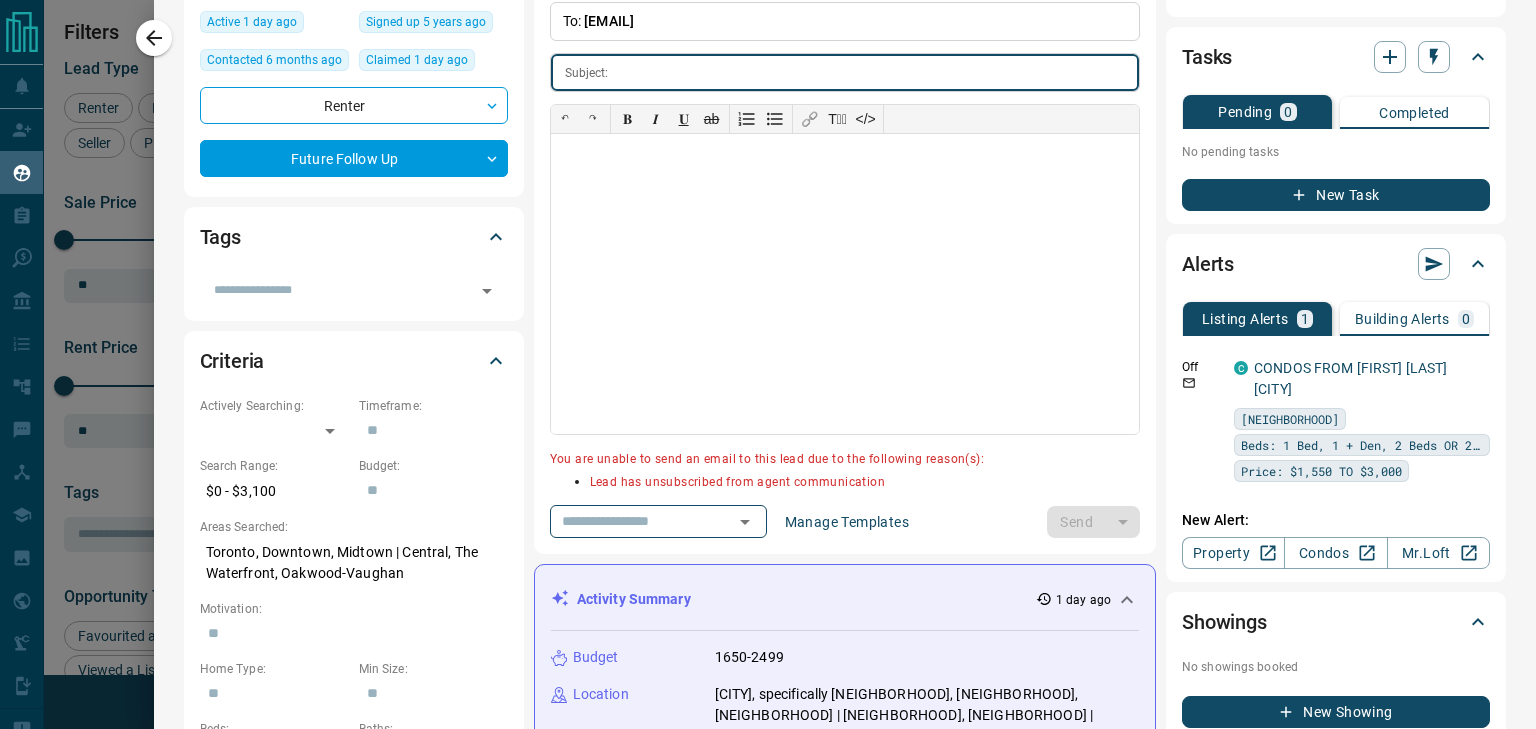 scroll, scrollTop: 400, scrollLeft: 0, axis: vertical 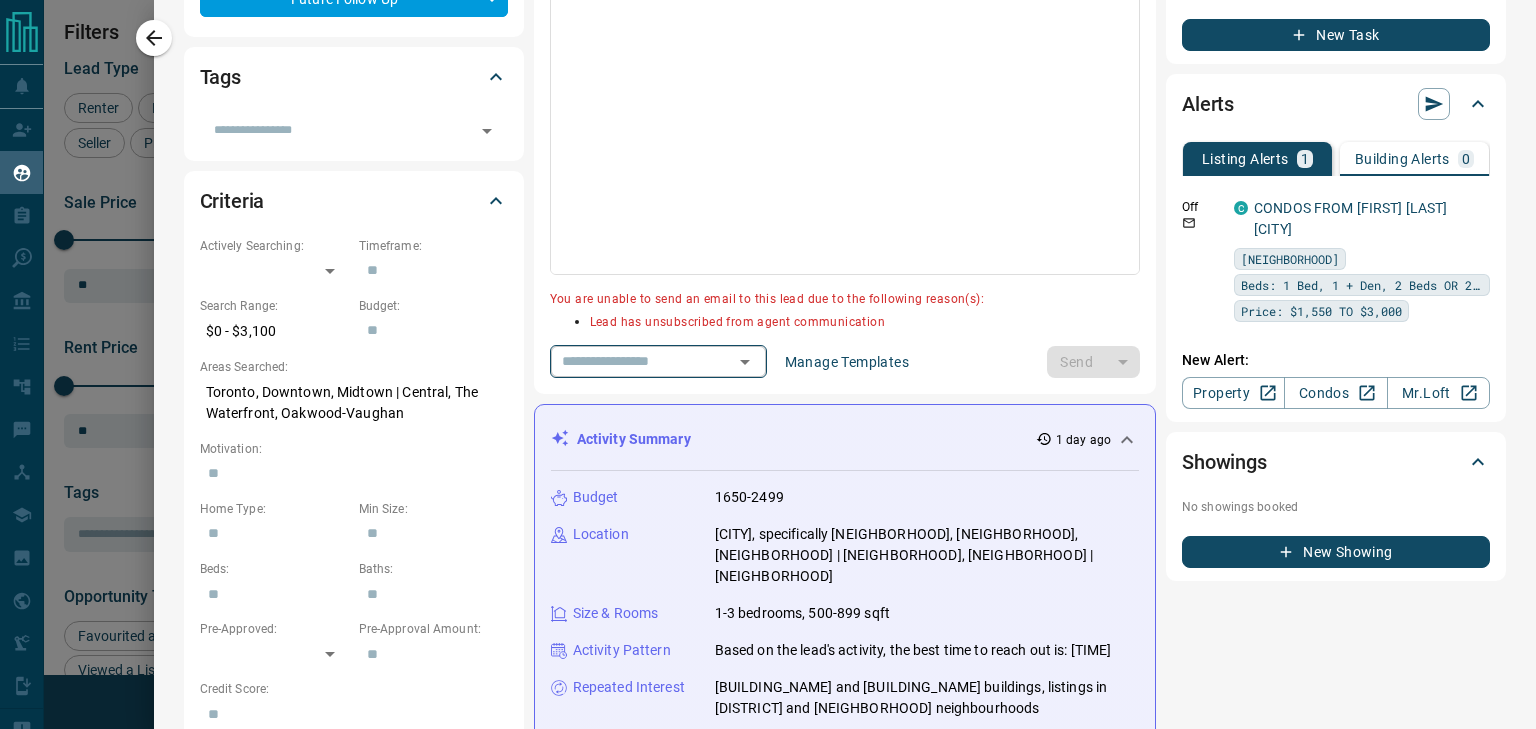 click on "​" at bounding box center (658, 361) 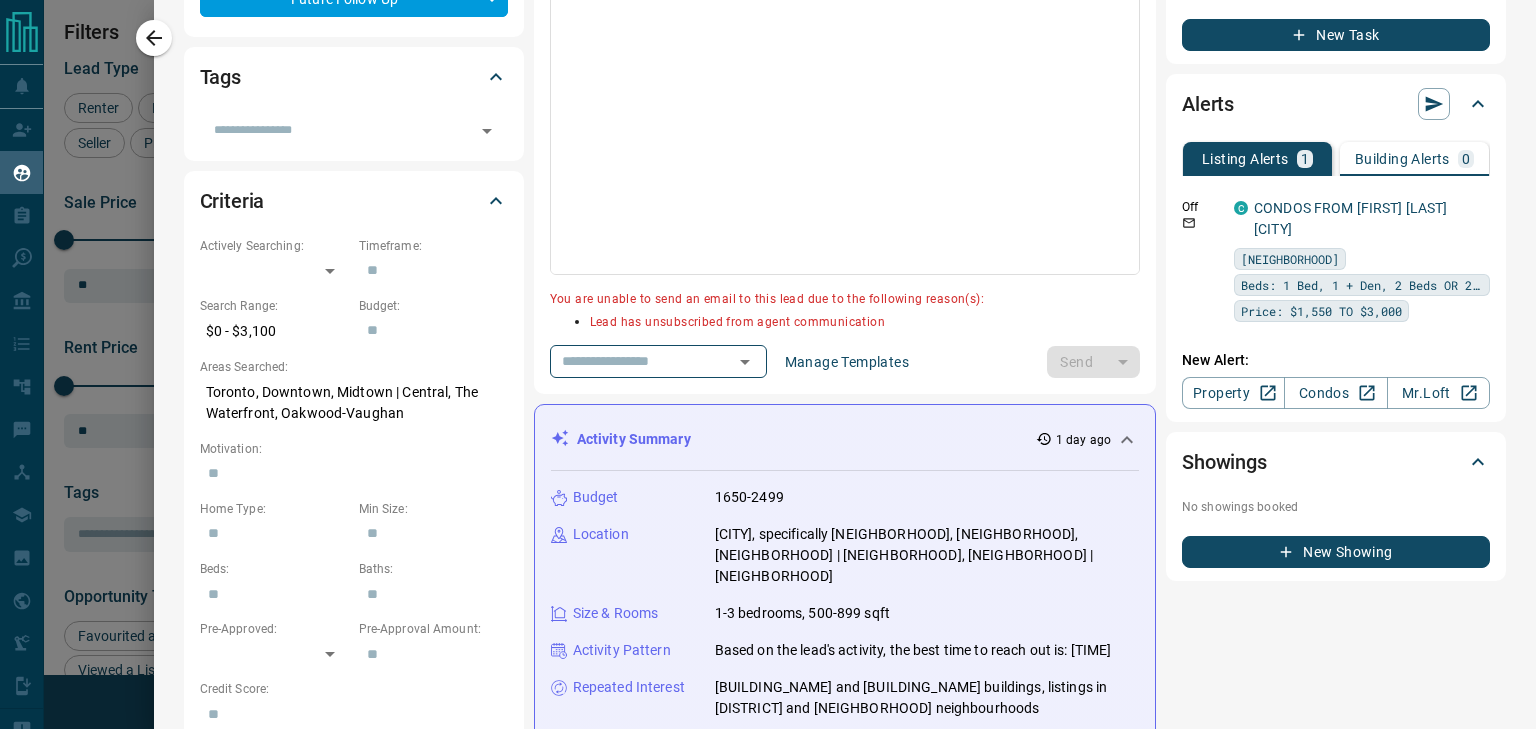 click on "**********" at bounding box center [845, 1090] 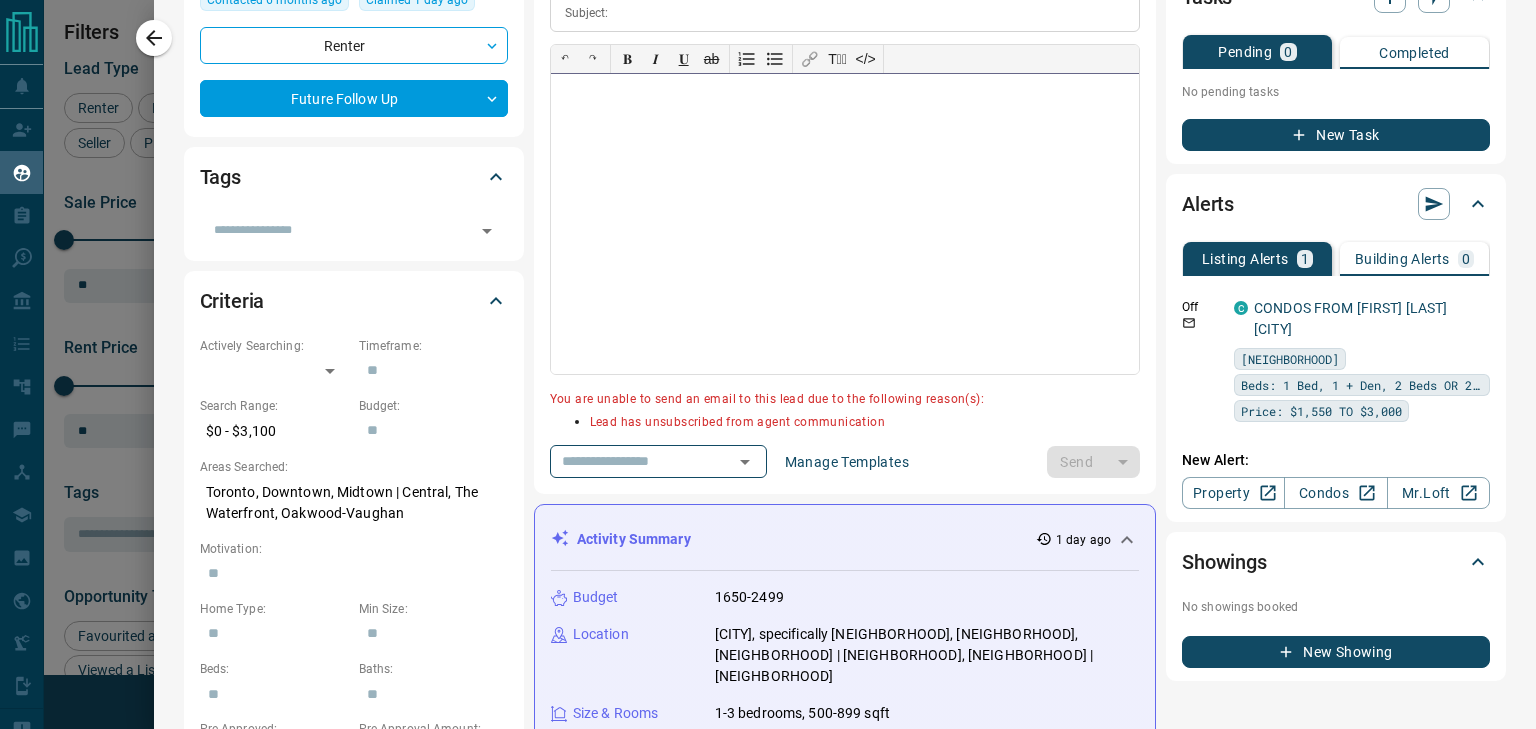 scroll, scrollTop: 0, scrollLeft: 0, axis: both 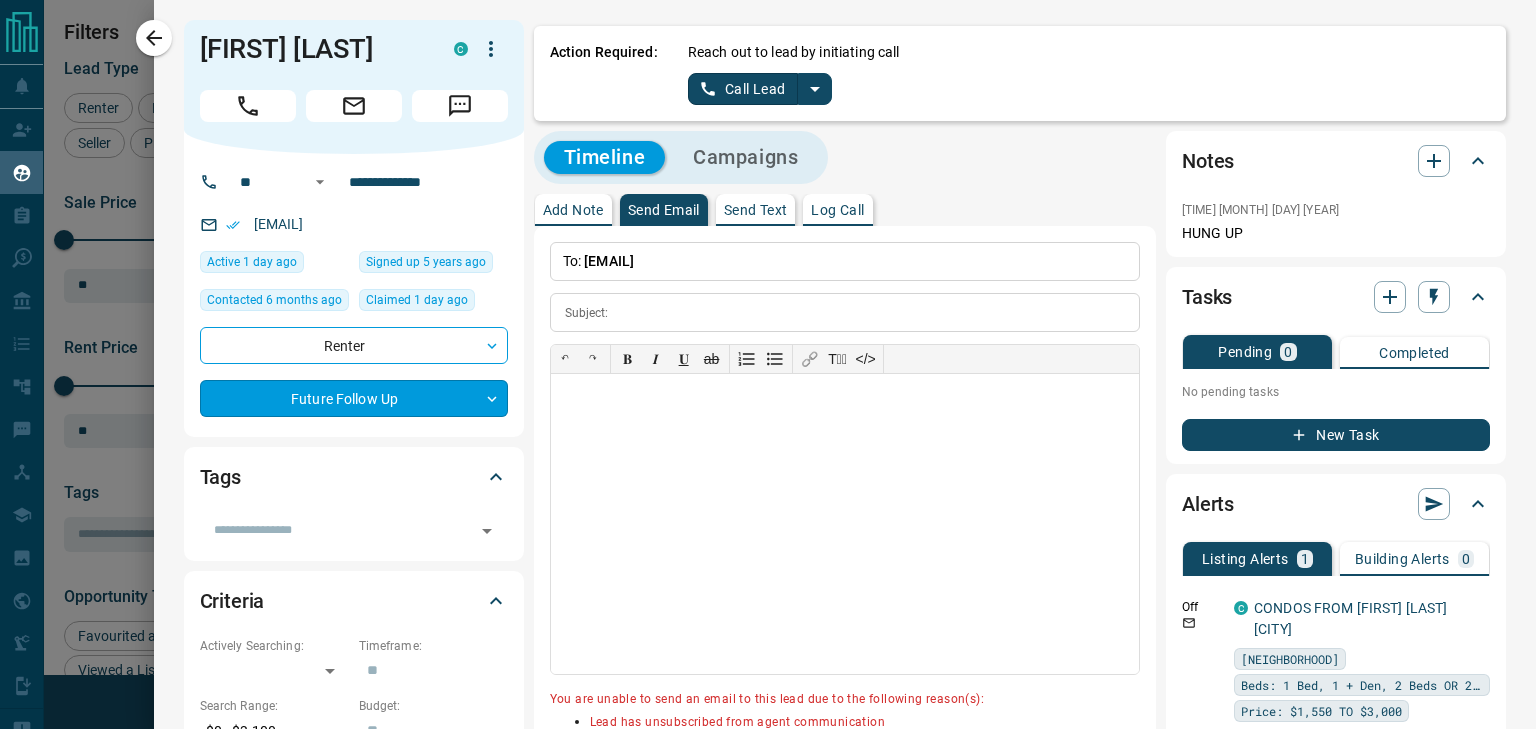 click on "Lead Transfers Claim Leads My Leads Tasks Opportunities Deals Campaigns Automations Messages Broker Bay Training Media Services Agent Resources Precon Worksheet Mobile Apps Disclosure Logout My Leads Filters 1 Manage Tabs New Lead All 936 TBD 238 Do Not Contact - Not Responsive 427 Bogus - Just Browsing 57 Criteria Obtained 38 Future Follow Up 153 Warm 11 HOT 2 Taken on Showings 5 Submitted Offer - Client 5 Name Details Last Active Claimed Date Status Tags [FIRST] [LAST] Renter C $0 - $3K Downtown, [CITY] | Central, +1 1 day ago Contacted 6 months ago 1 day ago Signed up 5 years ago TBD + Allen Renter C $2K - $2K Downtown, [CITY], +2 3 days ago Contacted 2 days ago 2 days ago Signed up 3 days ago TBD + [FIRST] [LAST] Renter C $2K - $3K Downtown, [CITY] 2 days ago Contacted 2 days ago 2 days ago Signed up 3 days ago TBD + [FIRST] [LAST] Renter C P $950 - $3K Downtown, [CITY] 3 days ago Contacted 2 days ago 2 days ago Signed up 8 years ago TBD + [FIRST] [LAST] Renter C $0 - $3K Downtown, West End, +1 3 days ago" at bounding box center [768, 352] 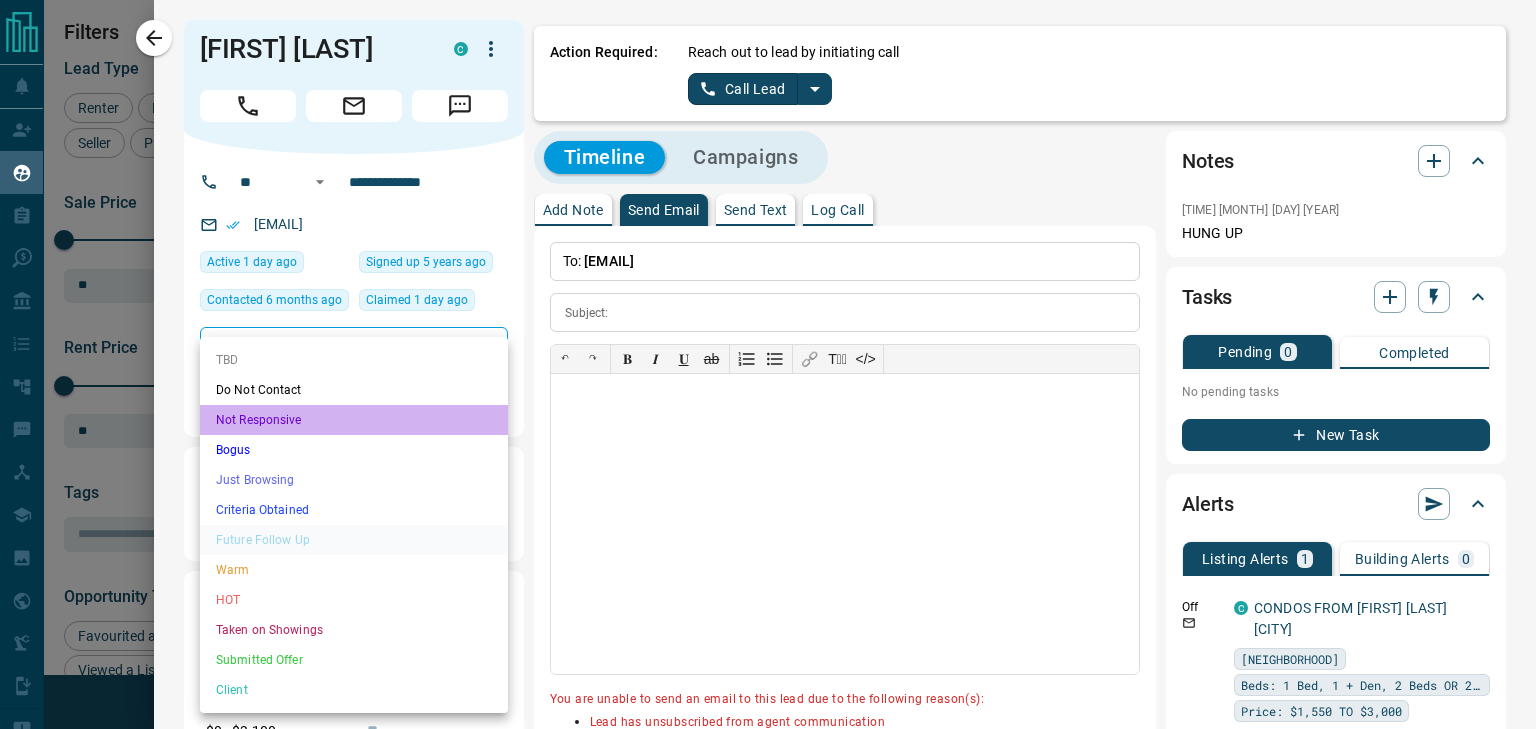 click on "Not Responsive" at bounding box center (354, 420) 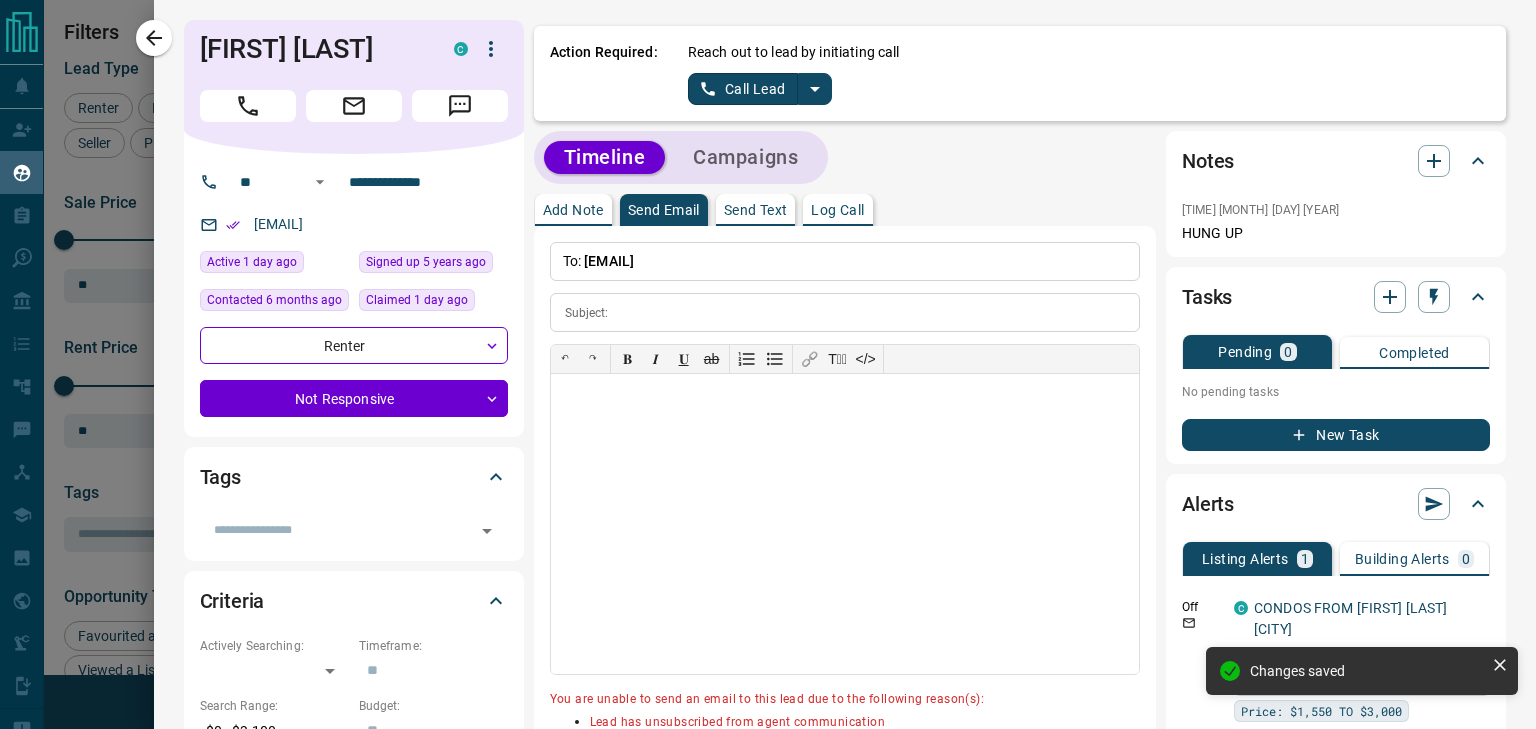type on "*" 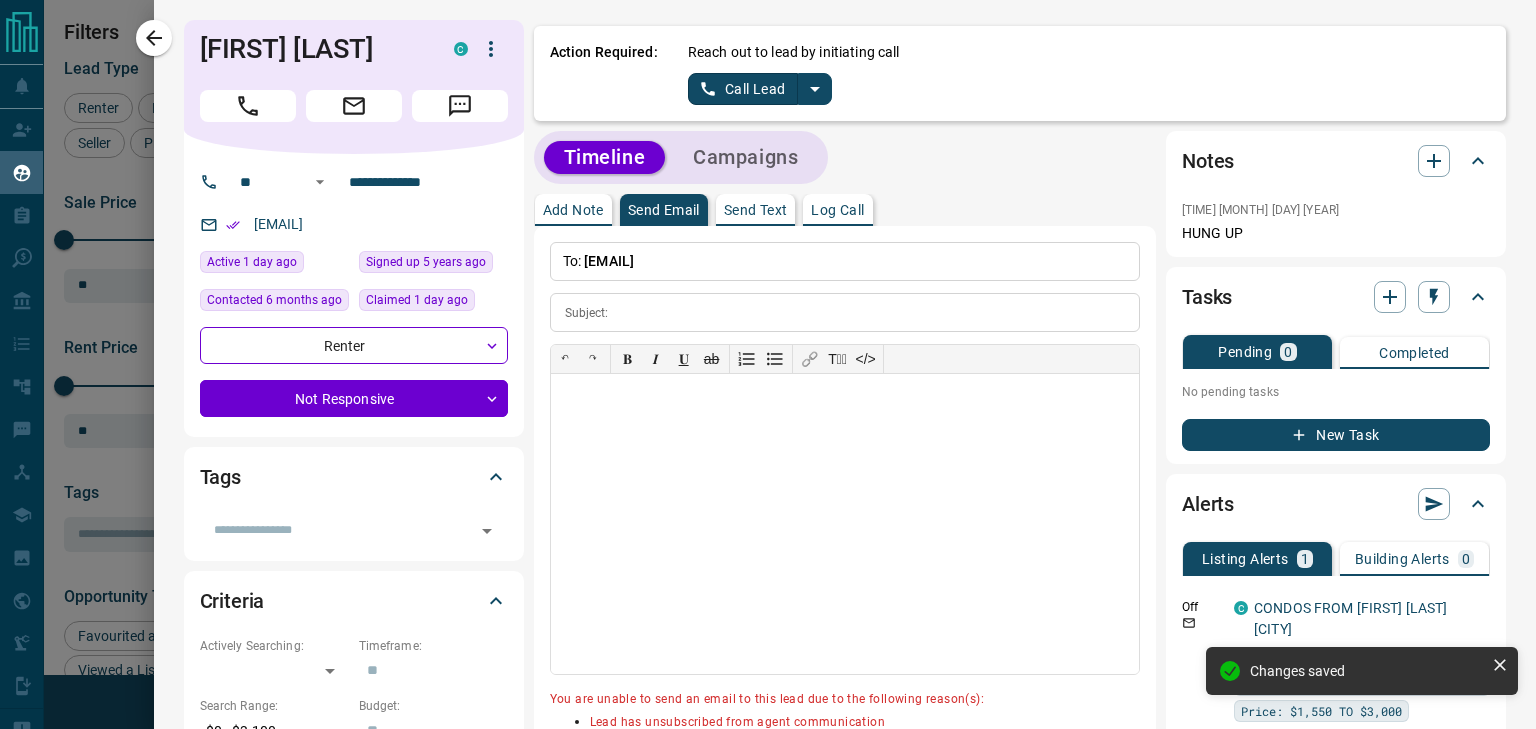click at bounding box center (768, 364) 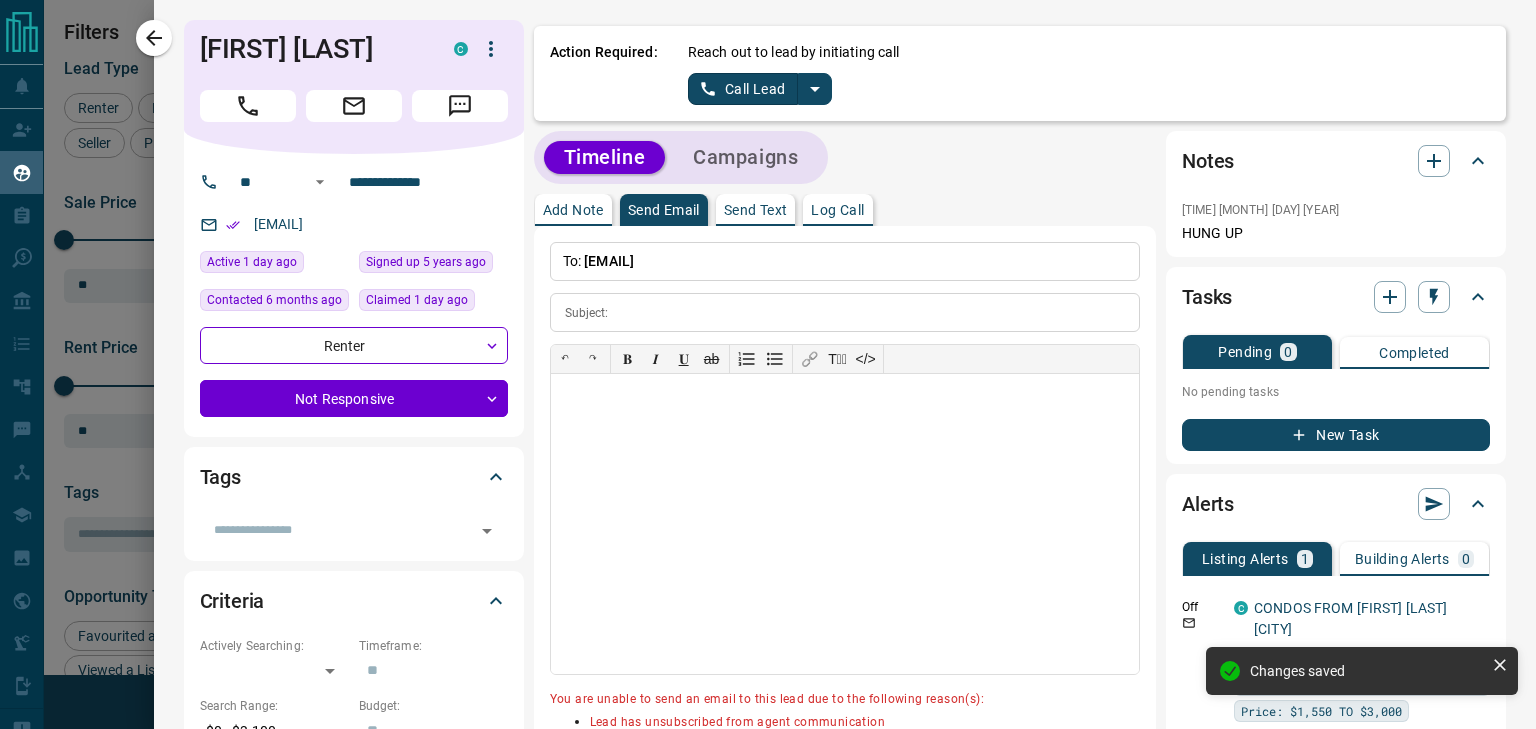 click at bounding box center [768, 364] 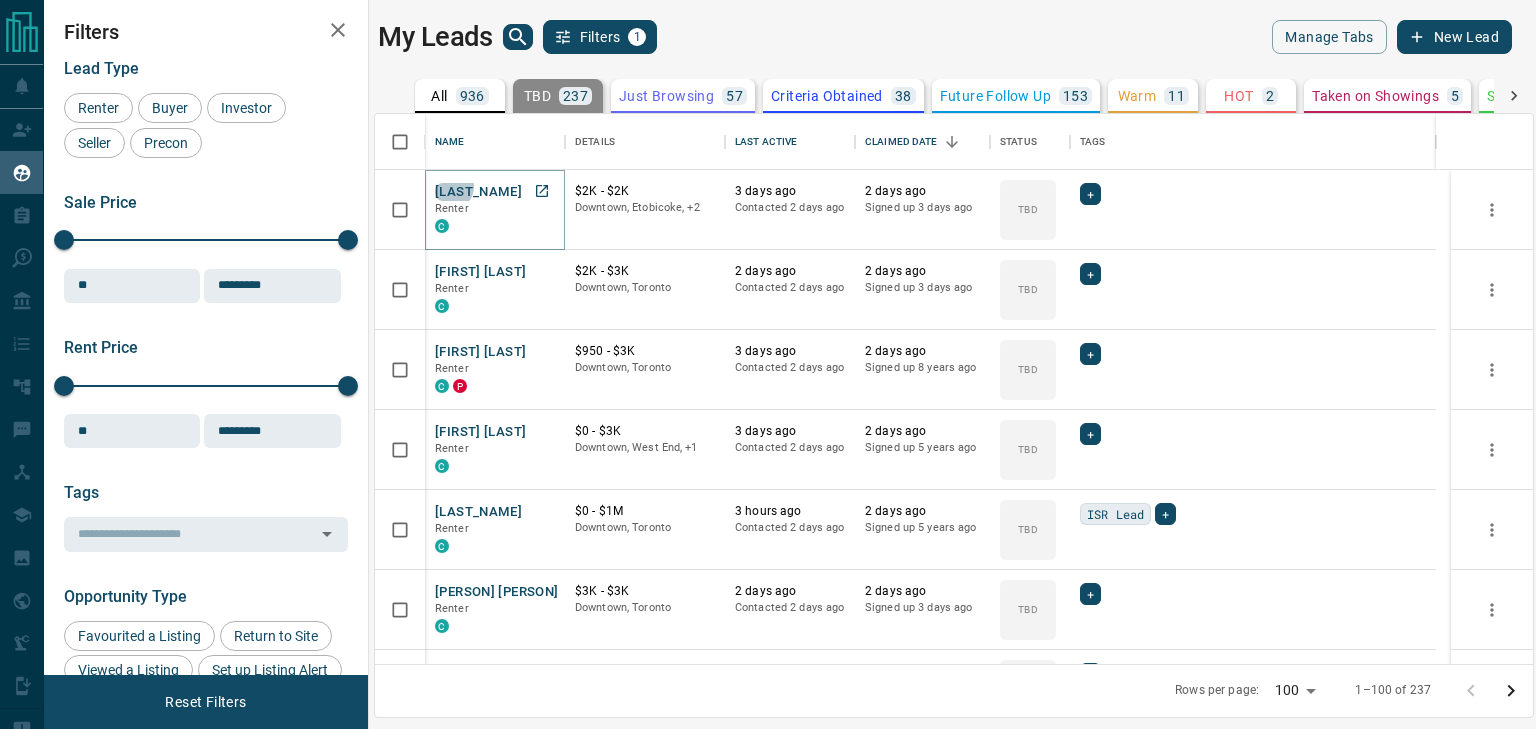 click on "[LAST_NAME]" at bounding box center [478, 192] 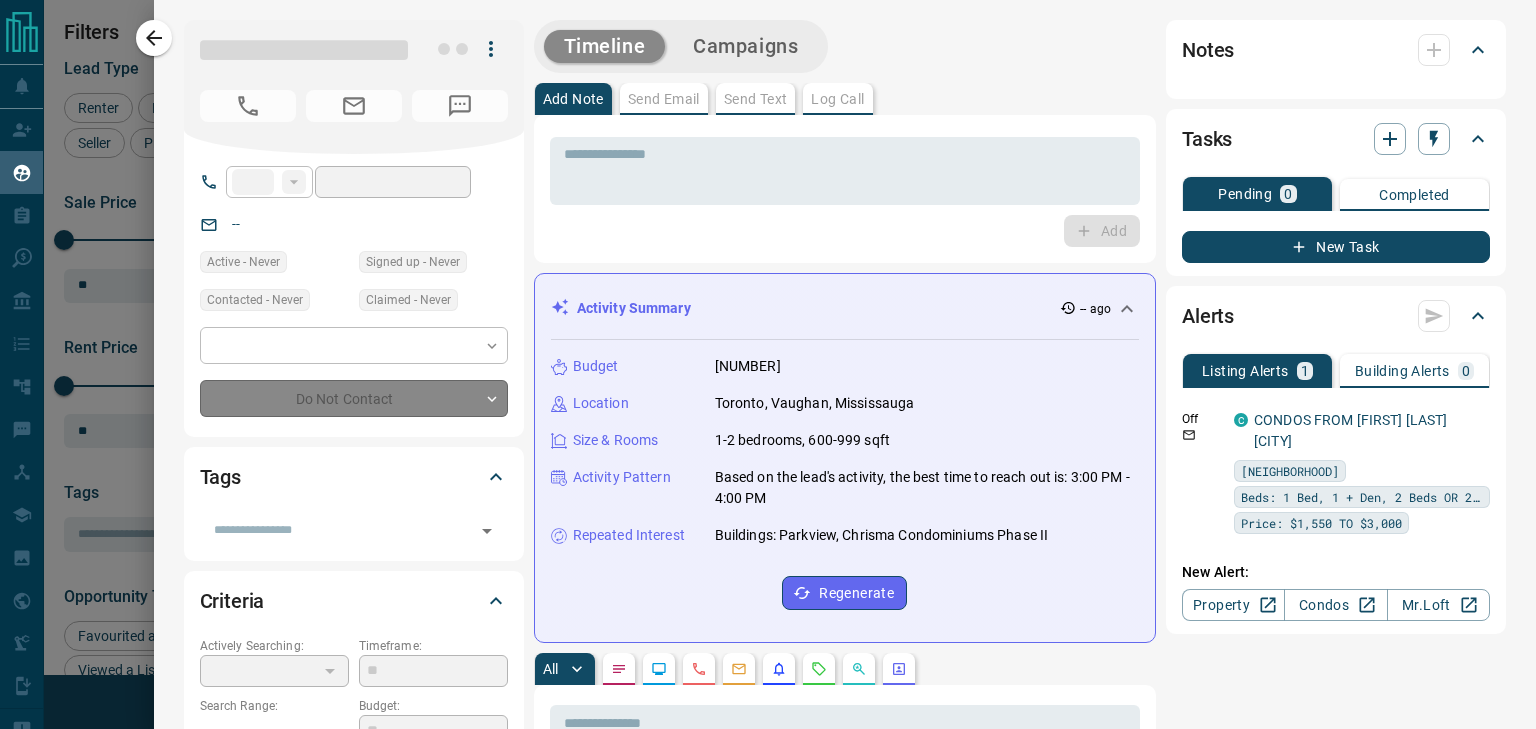 type on "**" 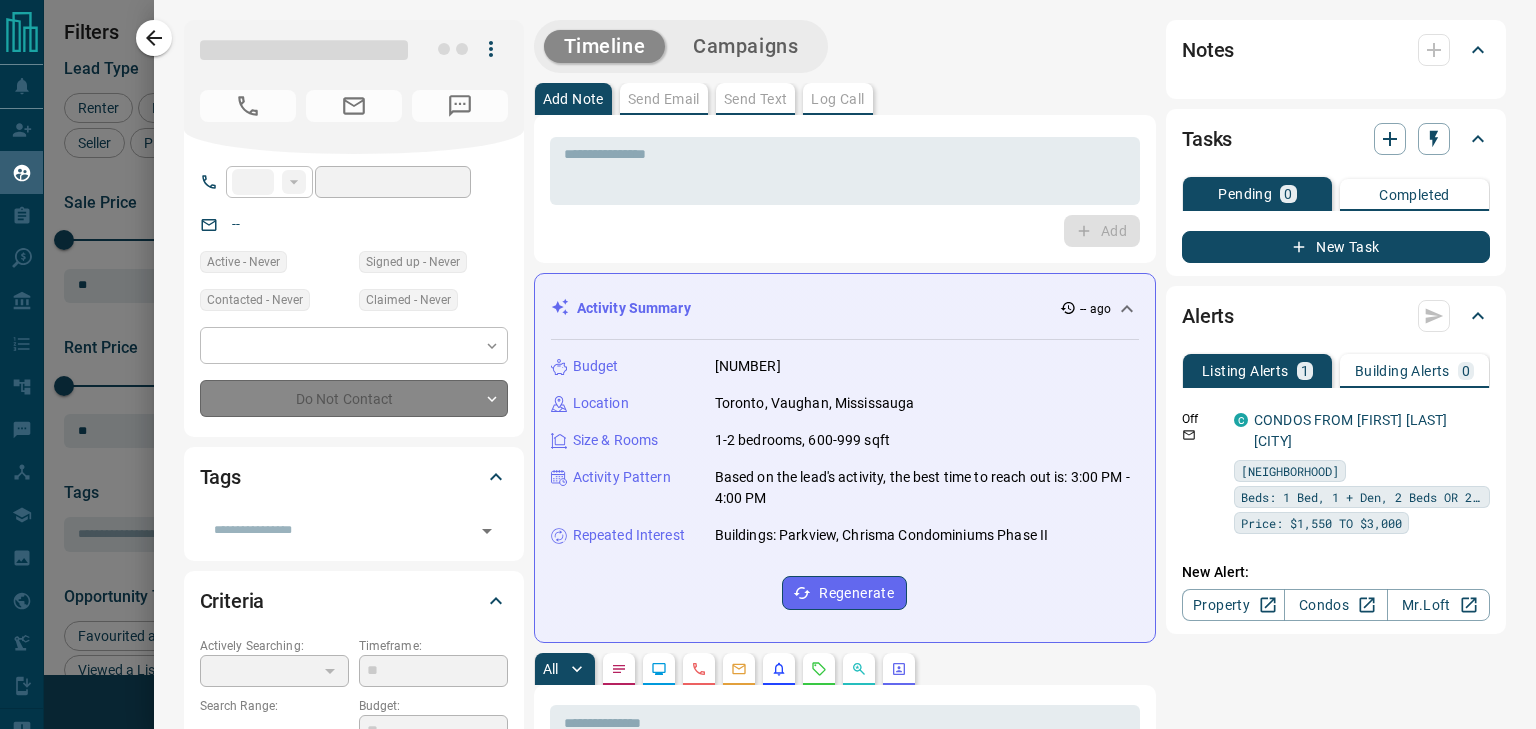 type on "**********" 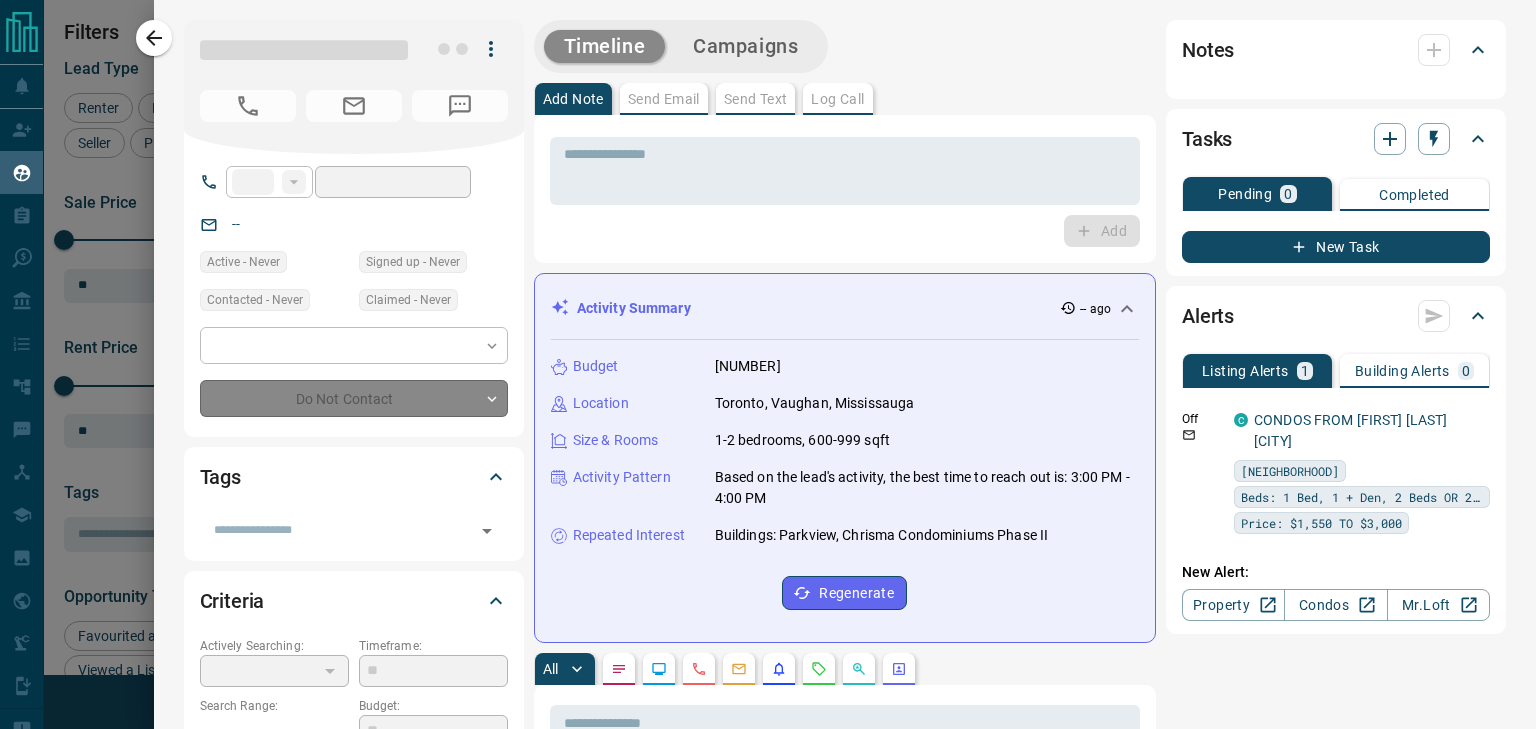type on "**" 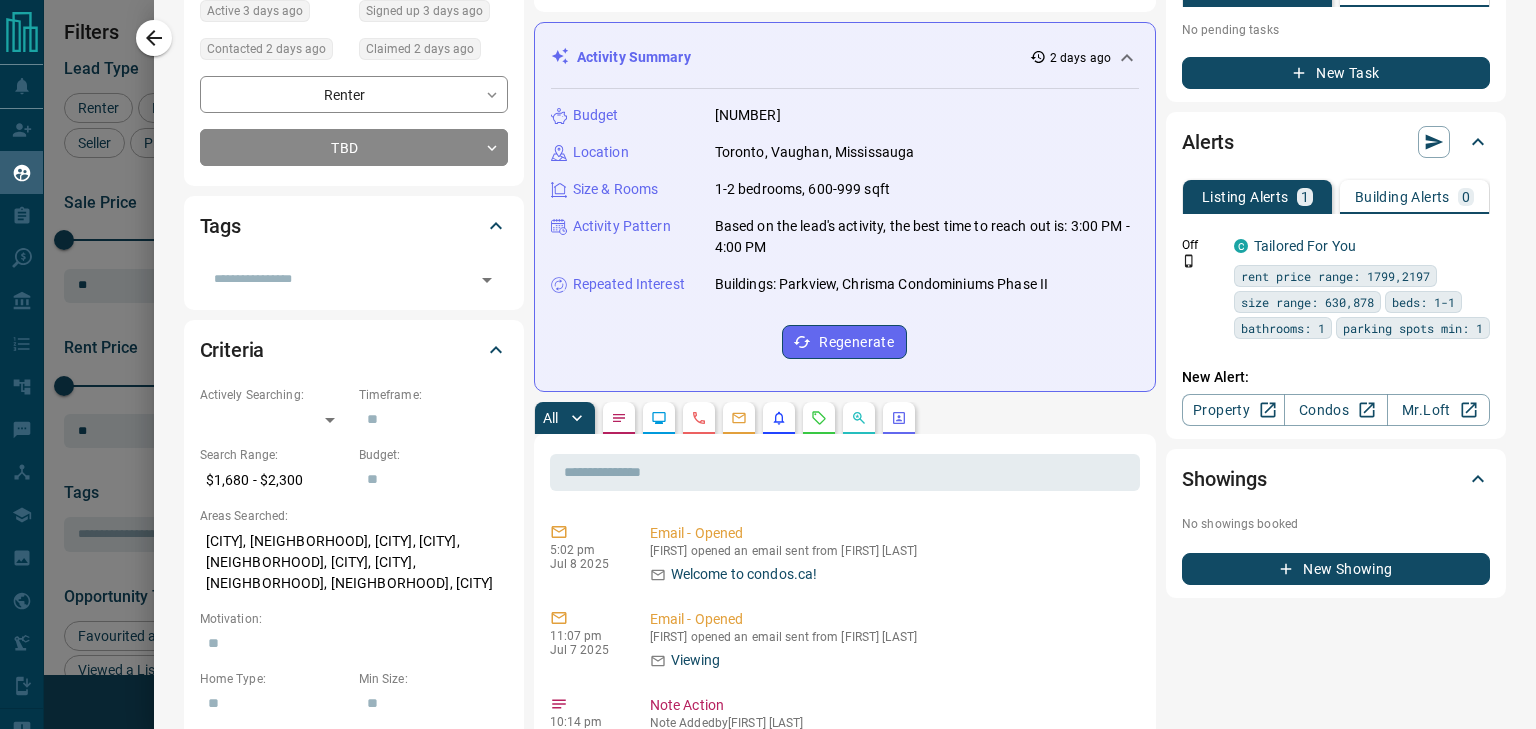 scroll, scrollTop: 300, scrollLeft: 0, axis: vertical 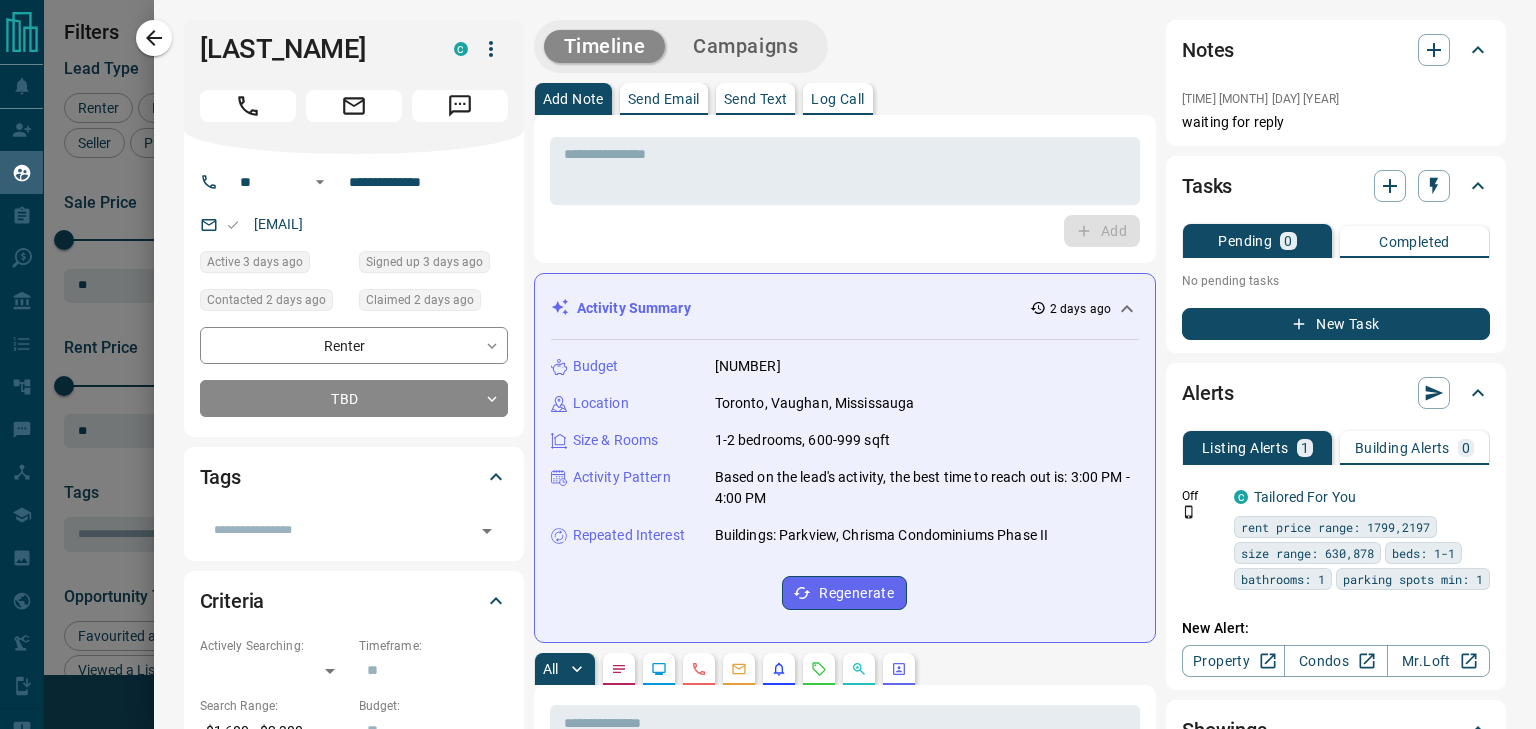 click on "Send Email" at bounding box center [664, 99] 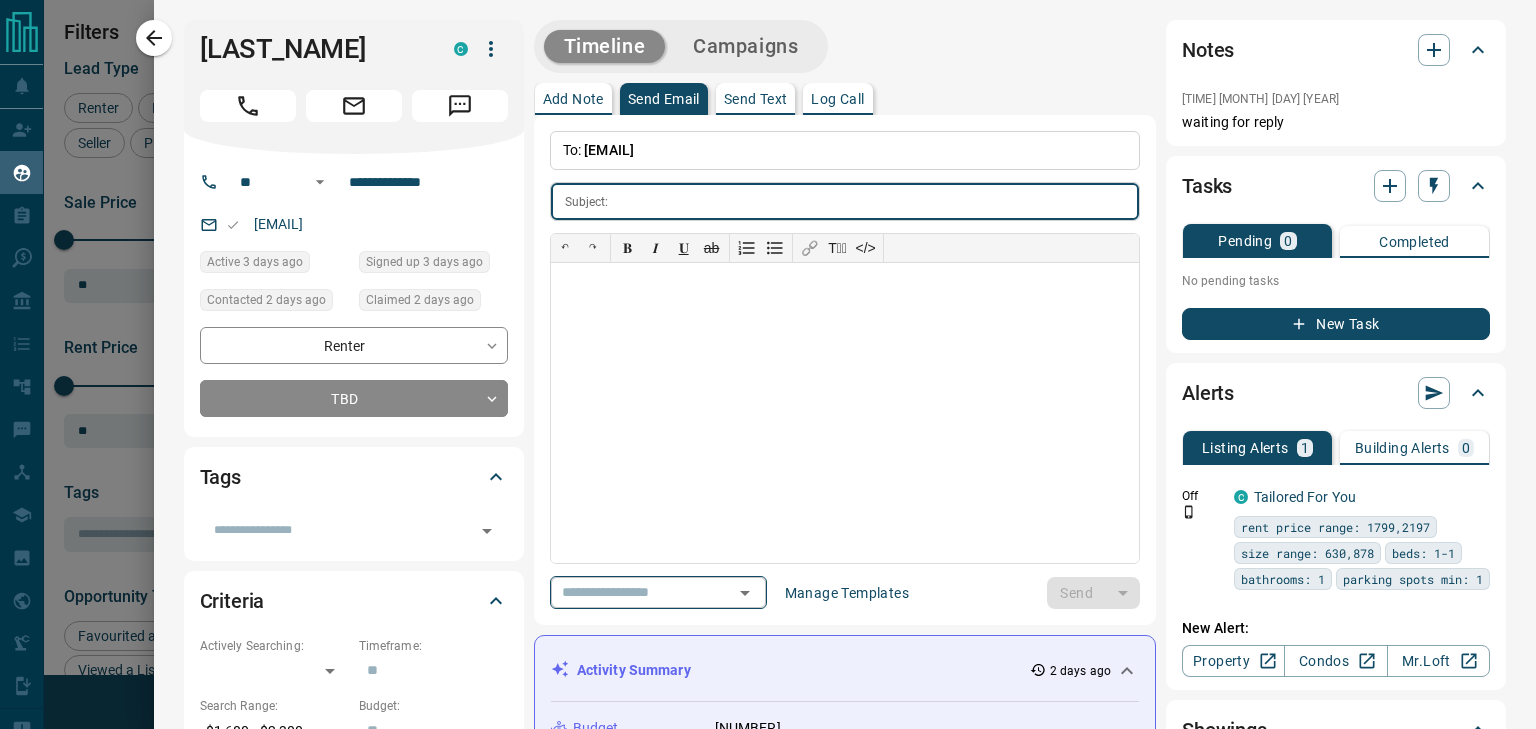 click 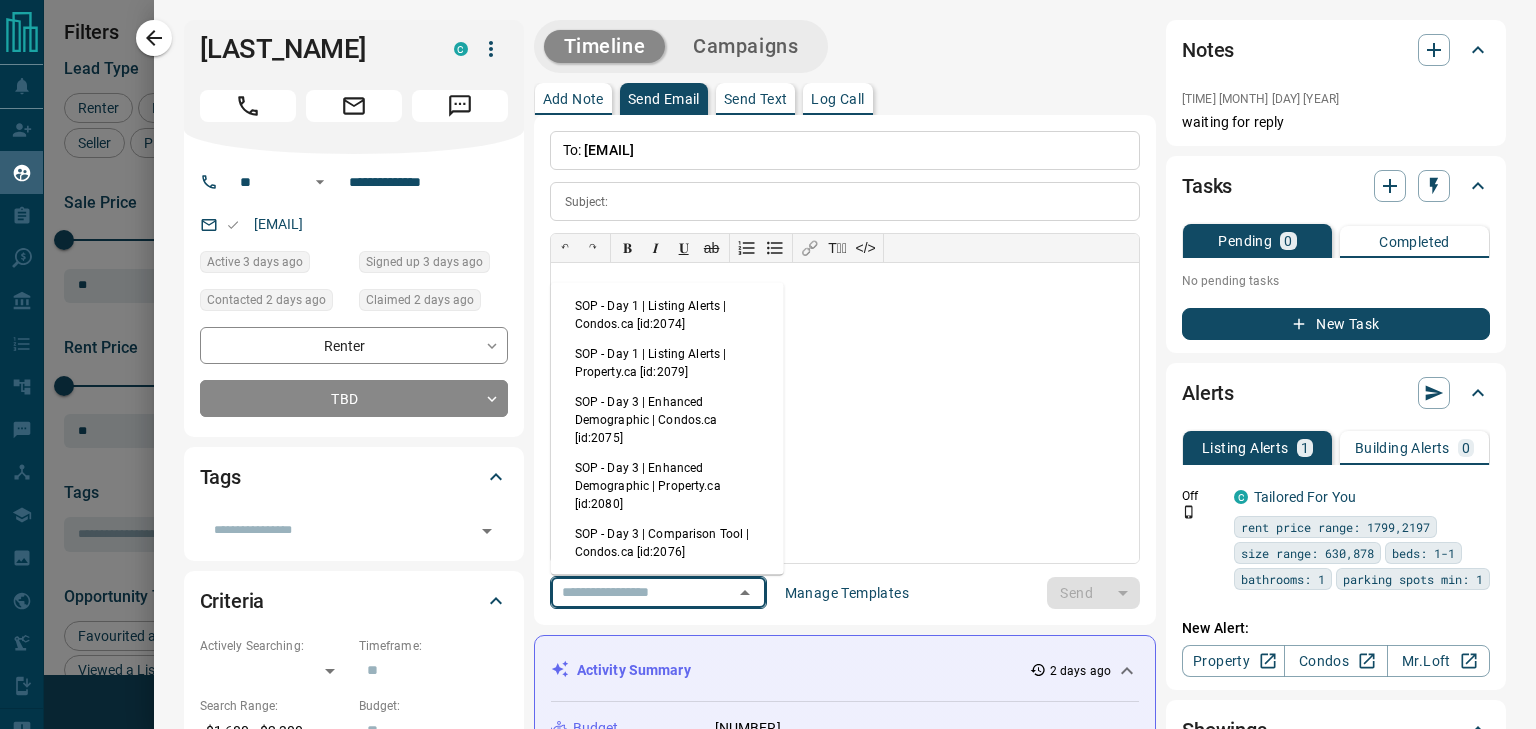 click on "SOP - Day 3 | Enhanced Demographic | Condos.ca [id:2075]" at bounding box center (667, 420) 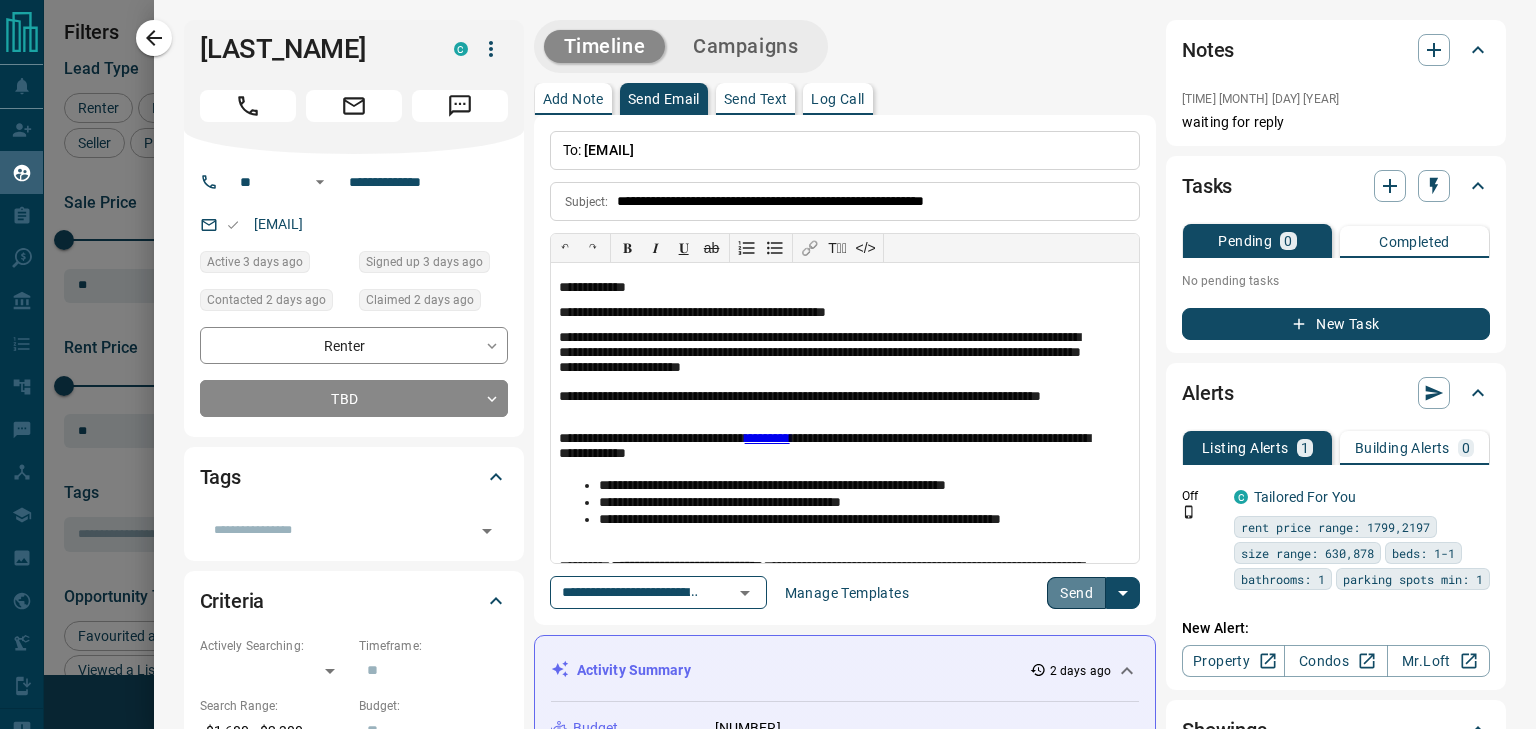 click on "Send" at bounding box center [1076, 593] 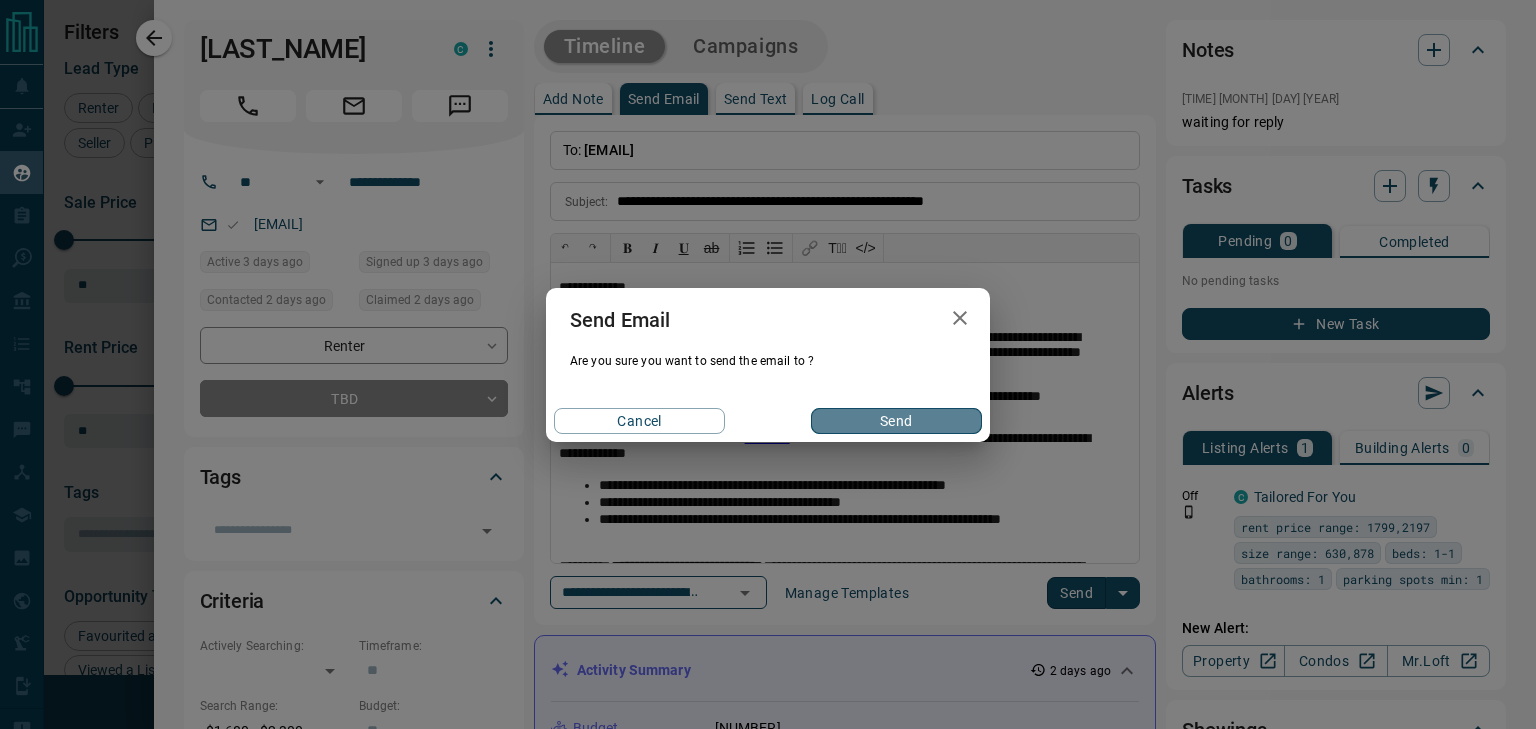 click on "Send" at bounding box center (896, 421) 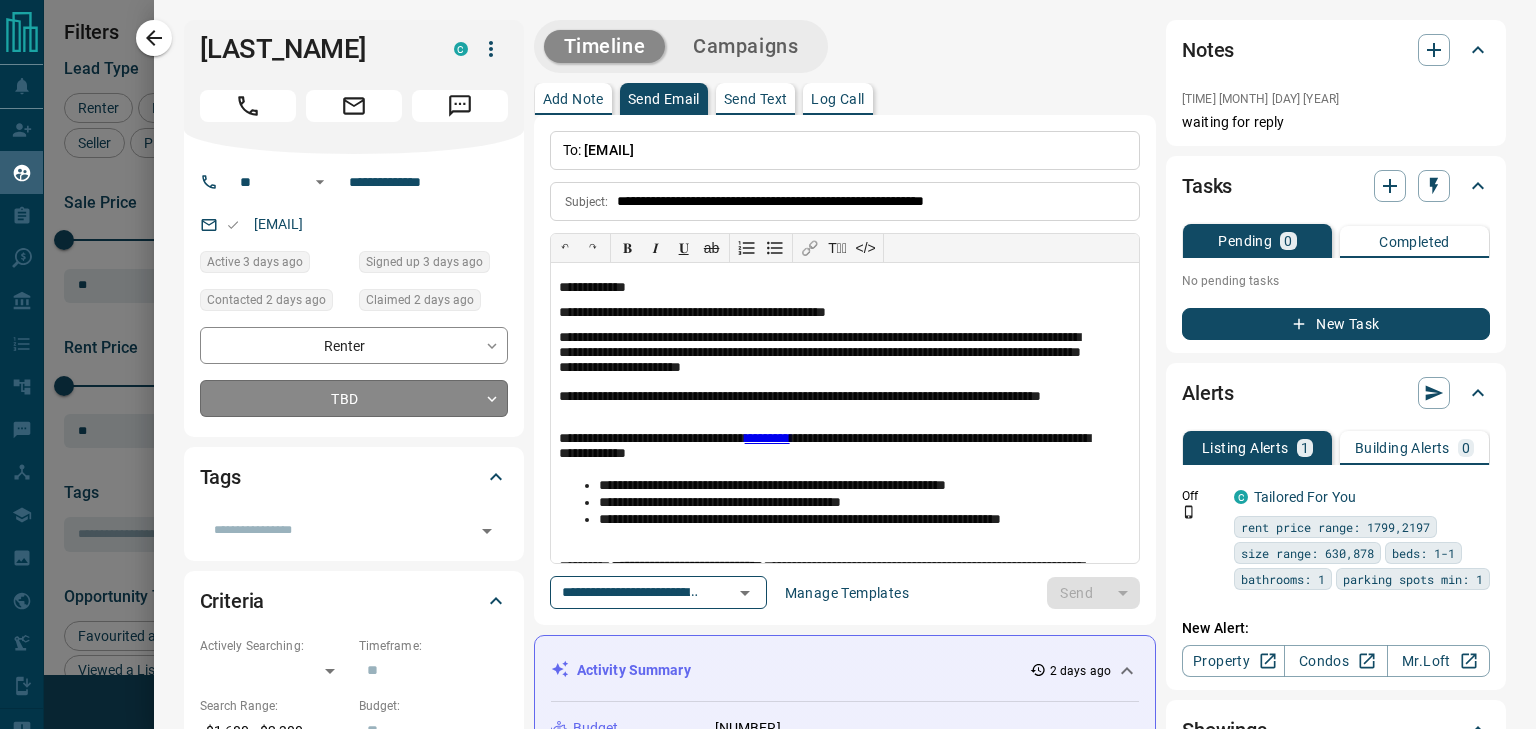 type 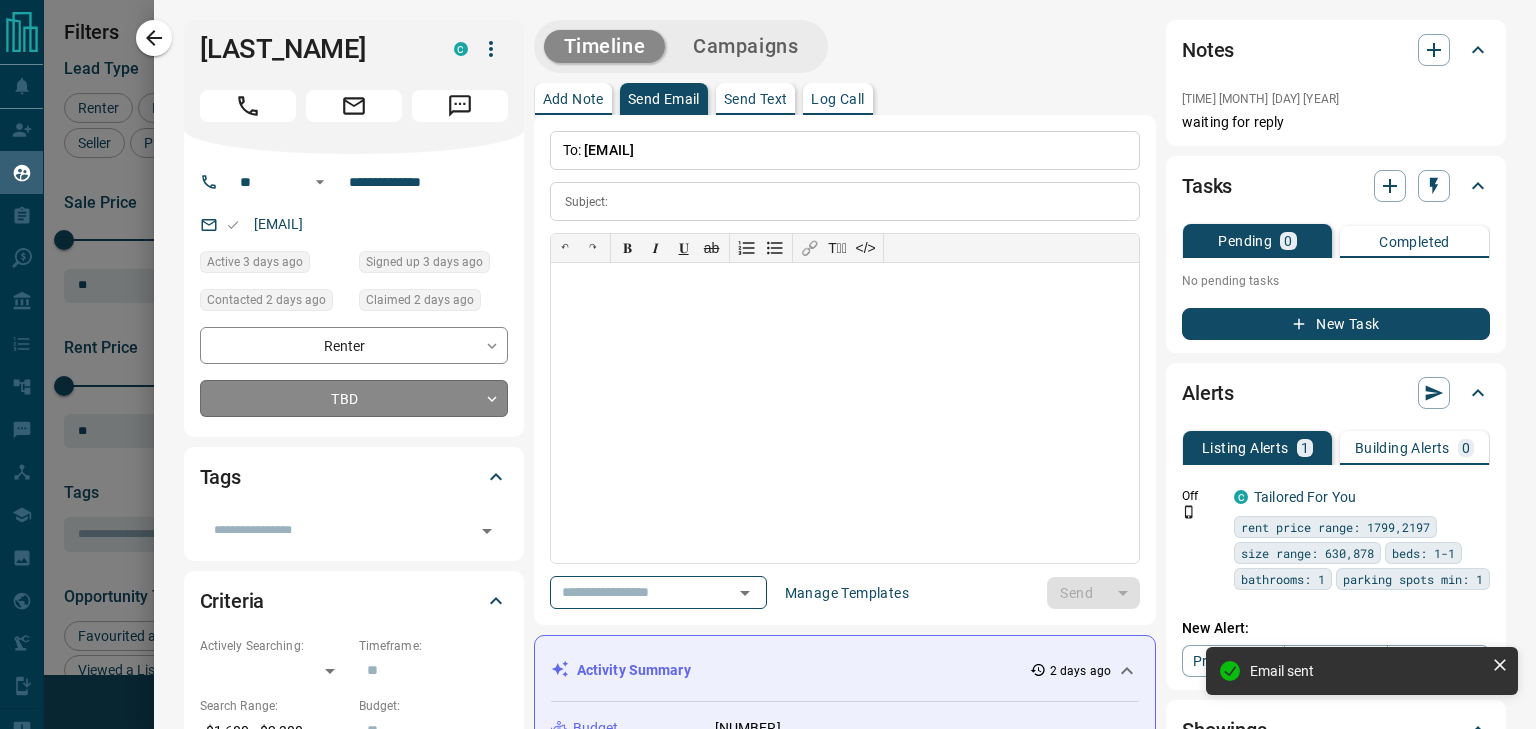 click on "Lead Transfers Claim Leads My Leads Tasks Opportunities Deals Campaigns Automations Messages Broker Bay Training Media Services Agent Resources Precon Worksheet Mobile Apps Disclosure Logout My Leads Filters 1 Manage Tabs New Lead All 936 TBD 237 Do Not Contact - Not Responsive 428 Bogus - Just Browsing 57 Criteria Obtained 38 Future Follow Up 153 Warm 11 HOT 2 Taken on Showings 5 Submitted Offer - Client 5 Name Details Last Active Claimed Date Status Tags  [FIRST] Renter C $2K - $2K Downtown, Etobicoke, +2 3 days ago Contacted 2 days ago 2 days ago Signed up 3 days ago TBD + [FIRST] [LAST] Renter C $2K - $3K Downtown, [CITY] 2 days ago Contacted 2 days ago 2 days ago Signed up 3 days ago TBD + [FIRST] [LAST] Renter C P $950 - $3K Downtown, [CITY] 3 days ago Contacted 2 days ago 2 days ago Signed up 8 years ago TBD + [FIRST] [LAST] Renter C $0 - $3K Downtown, West End, +1 3 days ago Contacted 2 days ago 2 days ago Signed up 5 years ago TBD + [FIRST] [LAST] Renter C $0 - $1M Downtown, [CITY] 3 hours ago Contacted 2 days ago +" at bounding box center [768, 352] 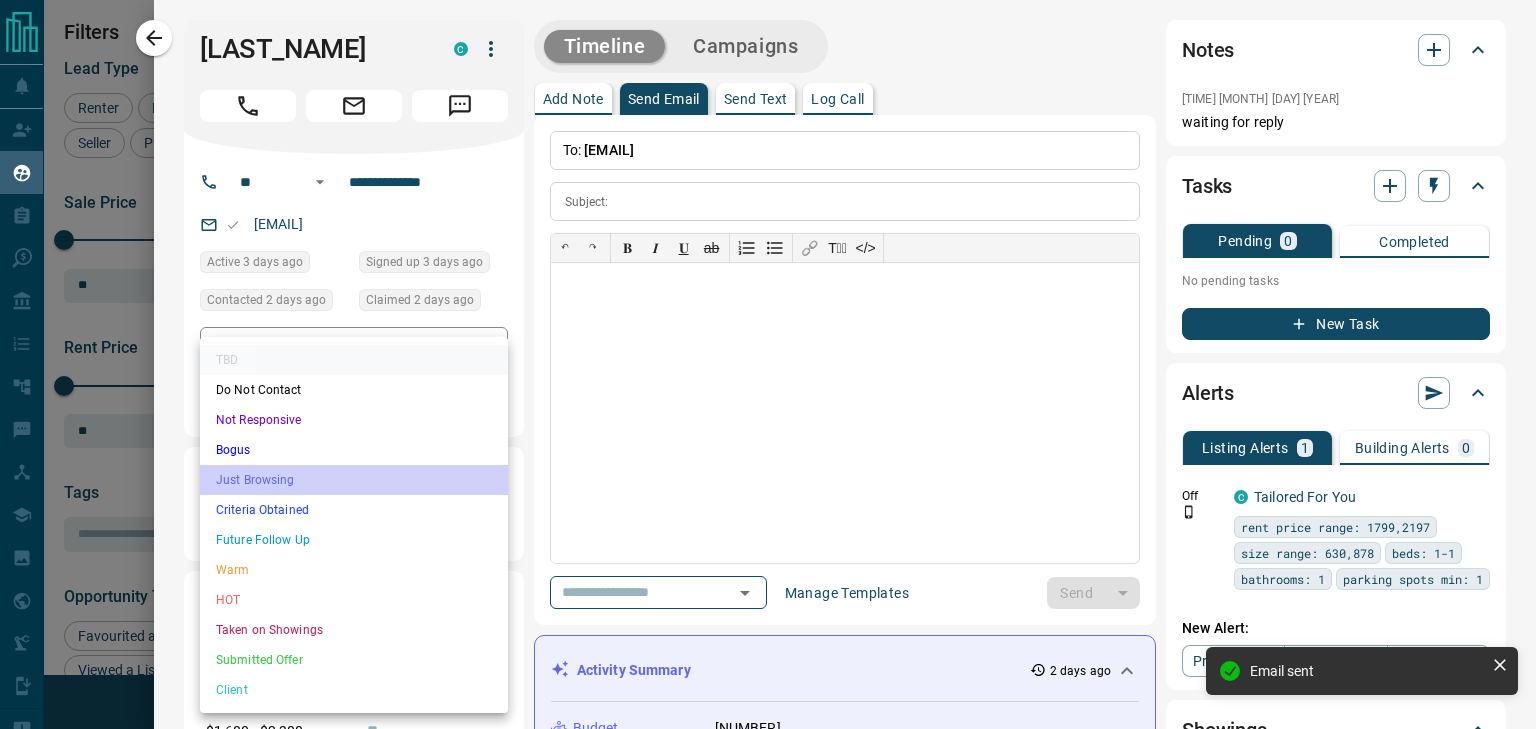 click on "Just Browsing" at bounding box center (354, 480) 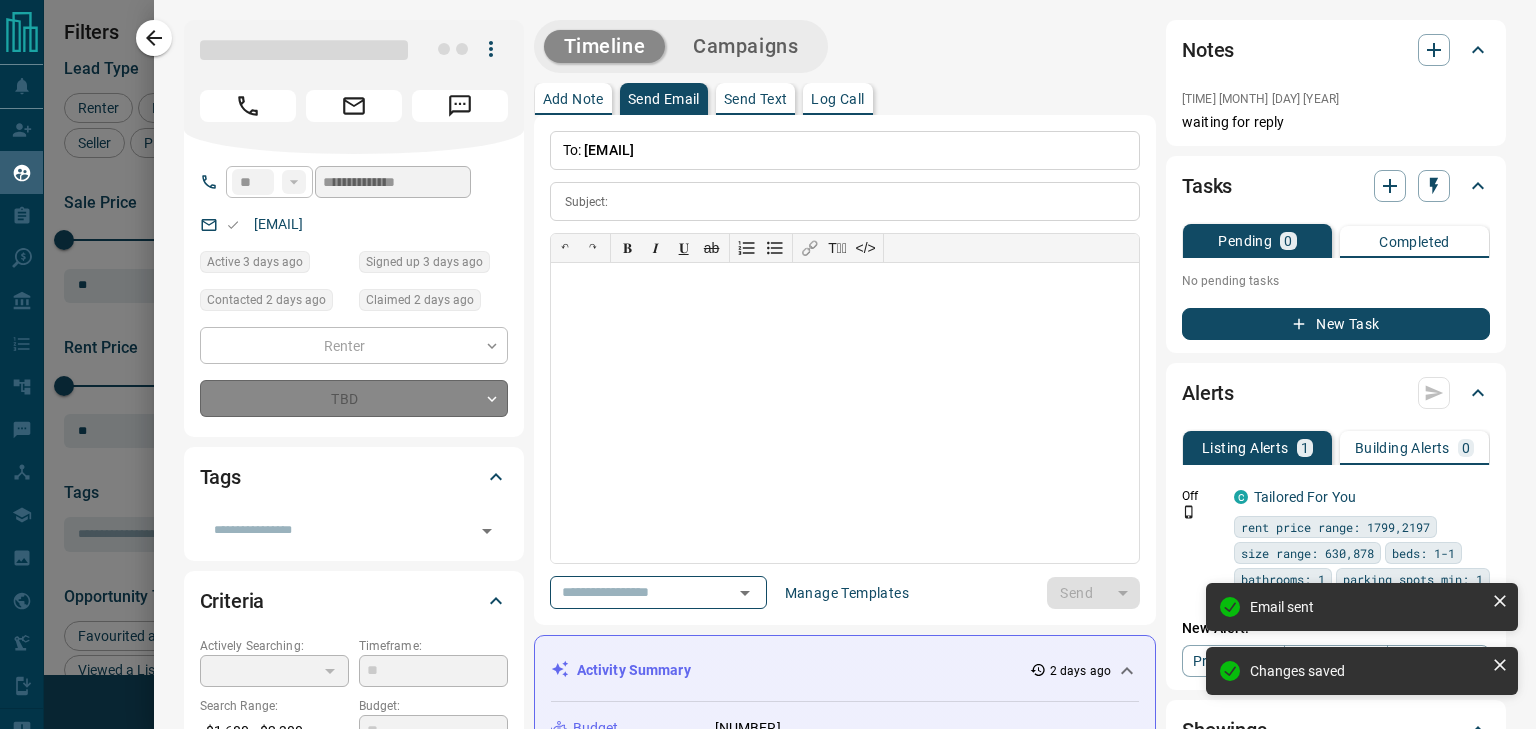 type on "*" 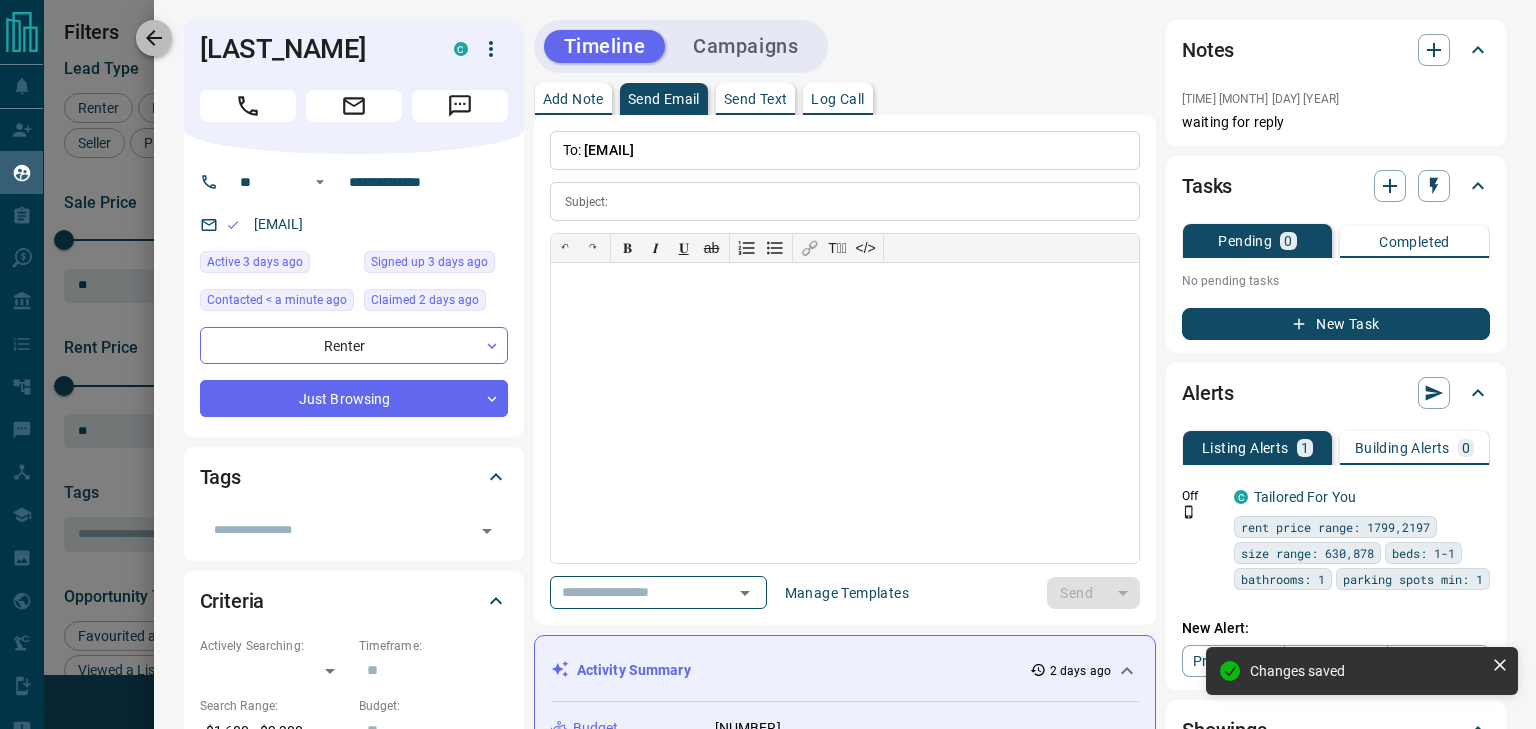 click 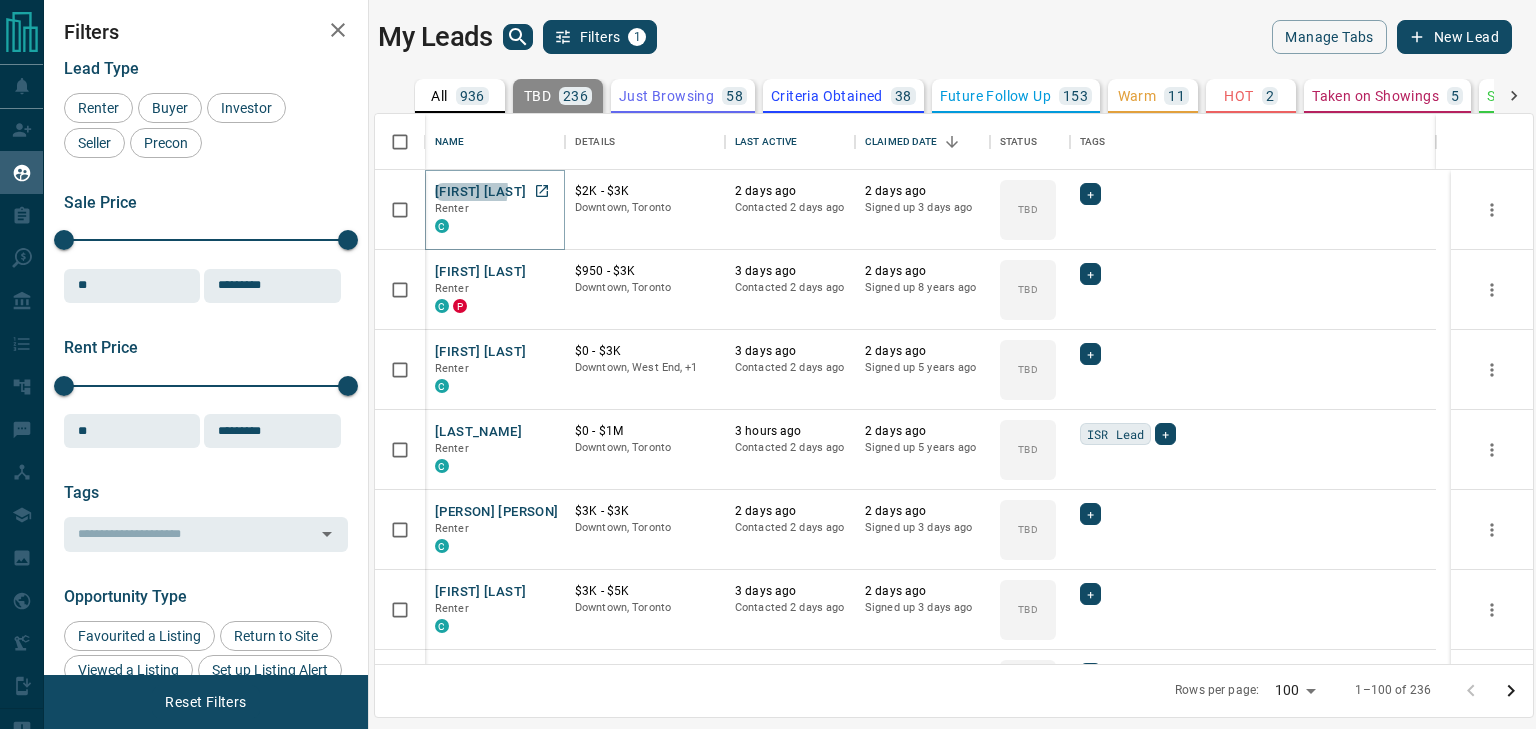 click on "[FIRST] [LAST]" at bounding box center [480, 192] 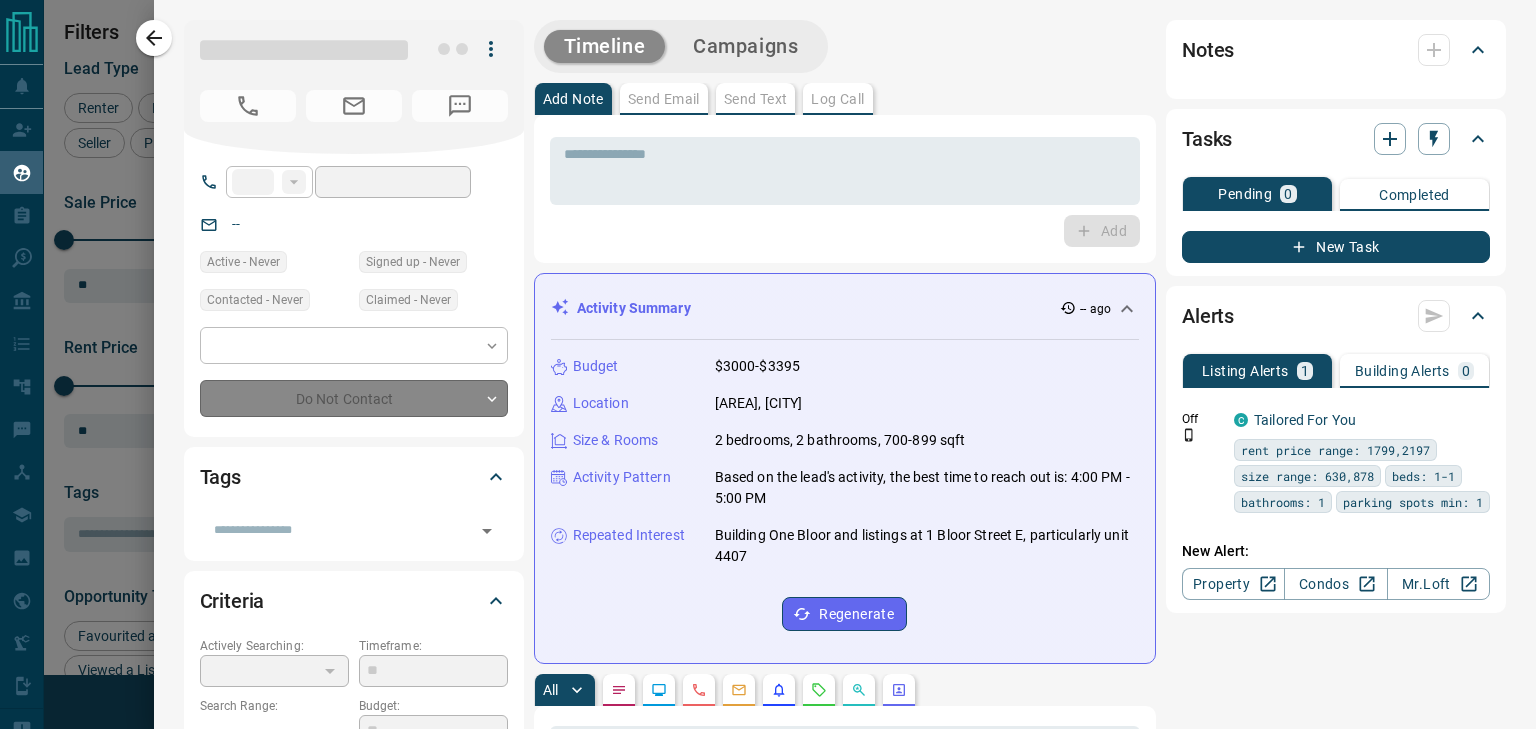 type on "**" 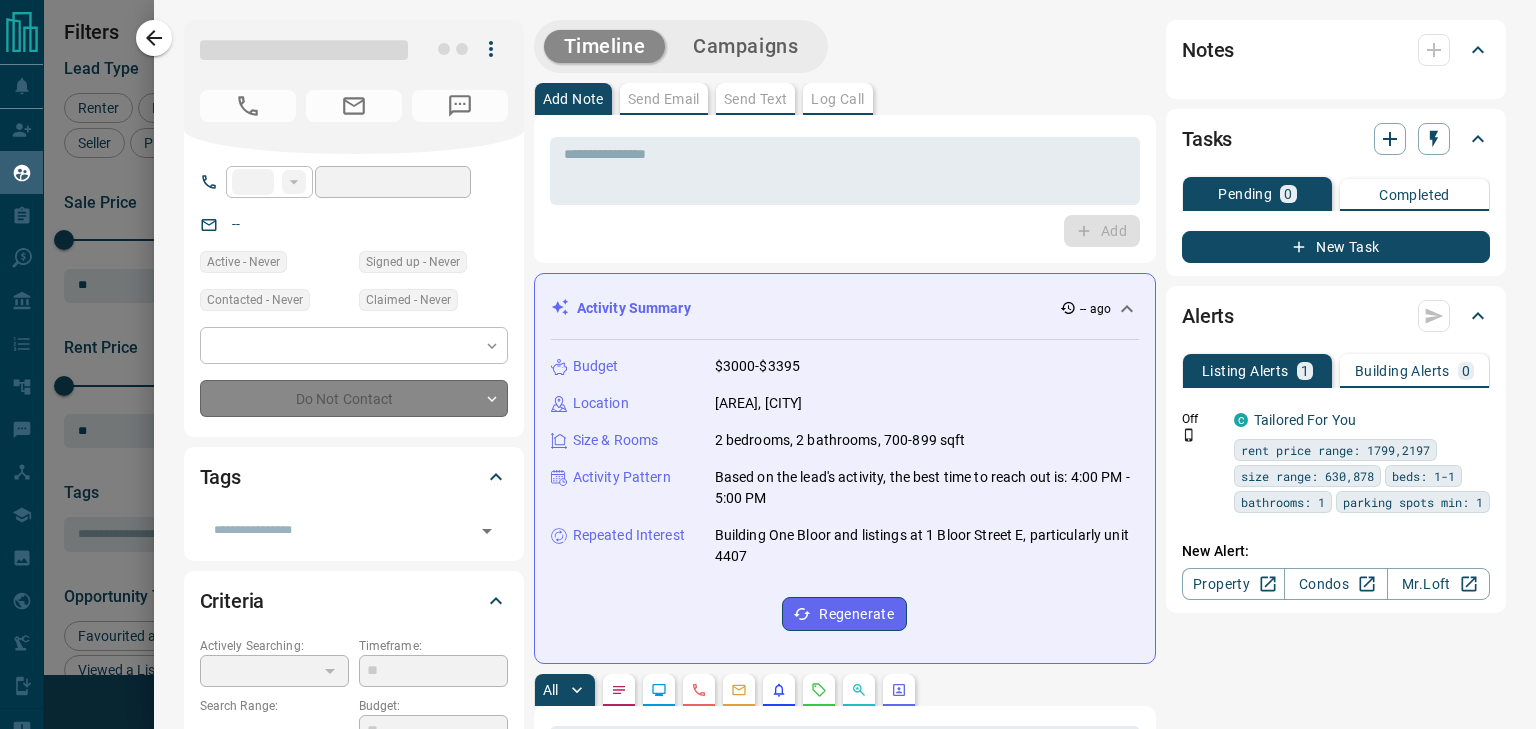 type on "**********" 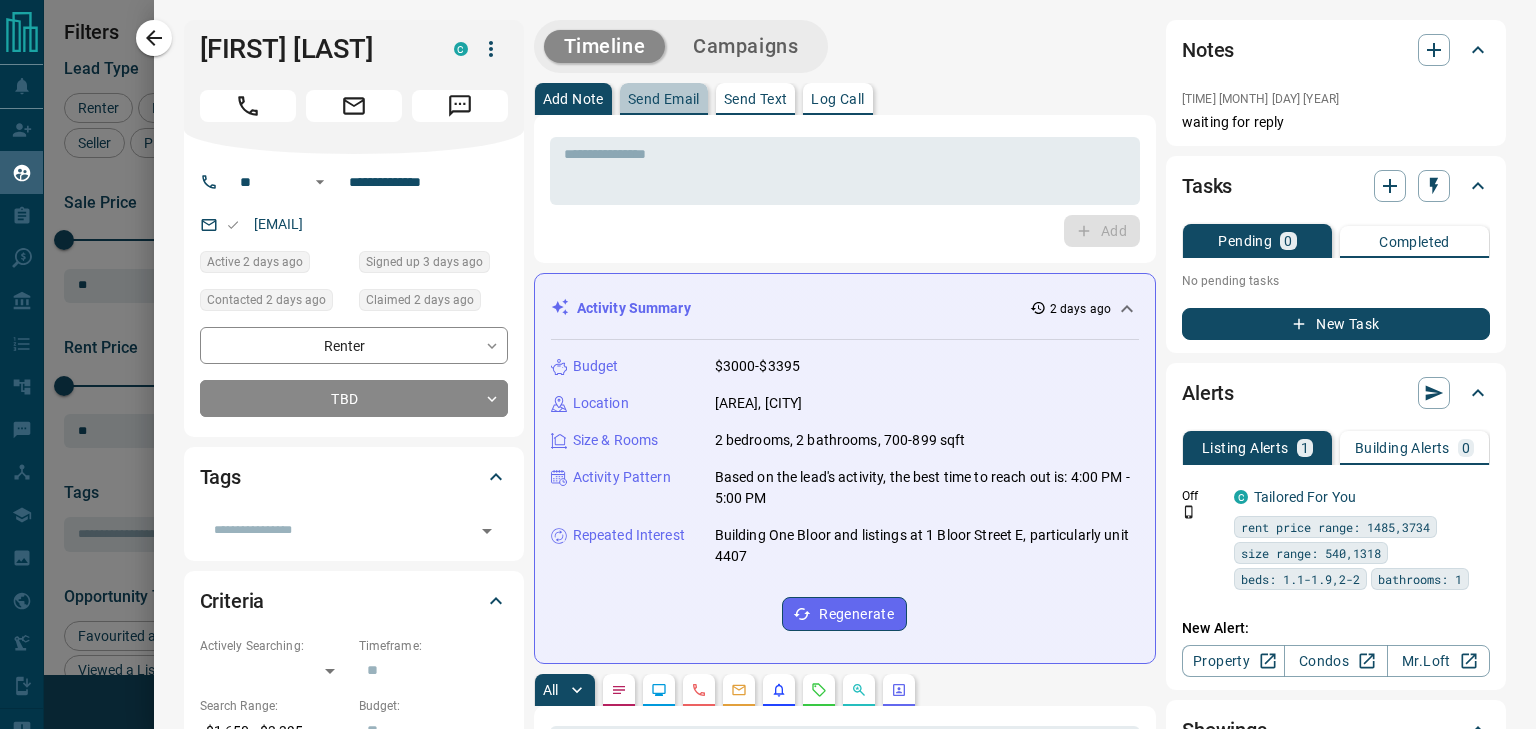 click on "Send Email" at bounding box center (664, 99) 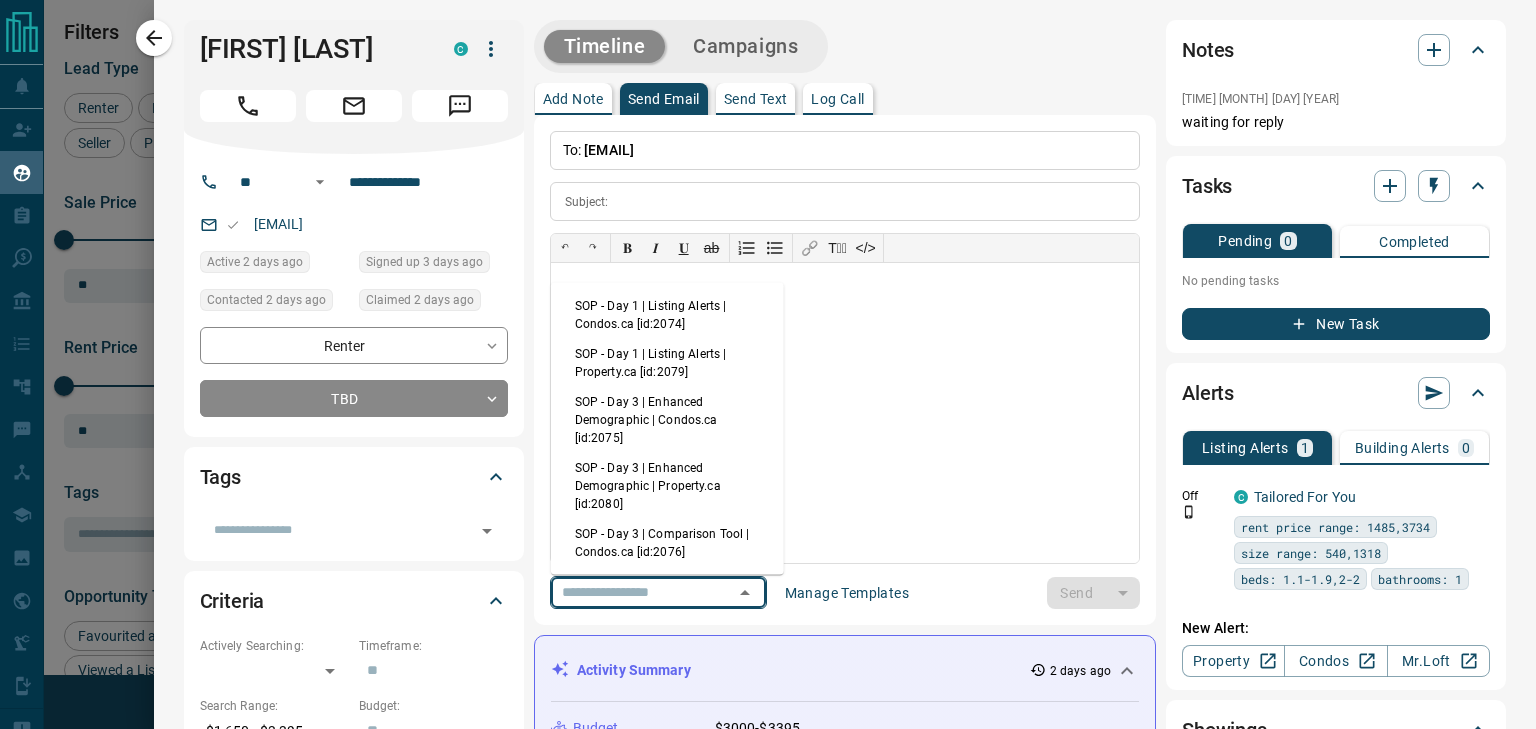 click at bounding box center (630, 592) 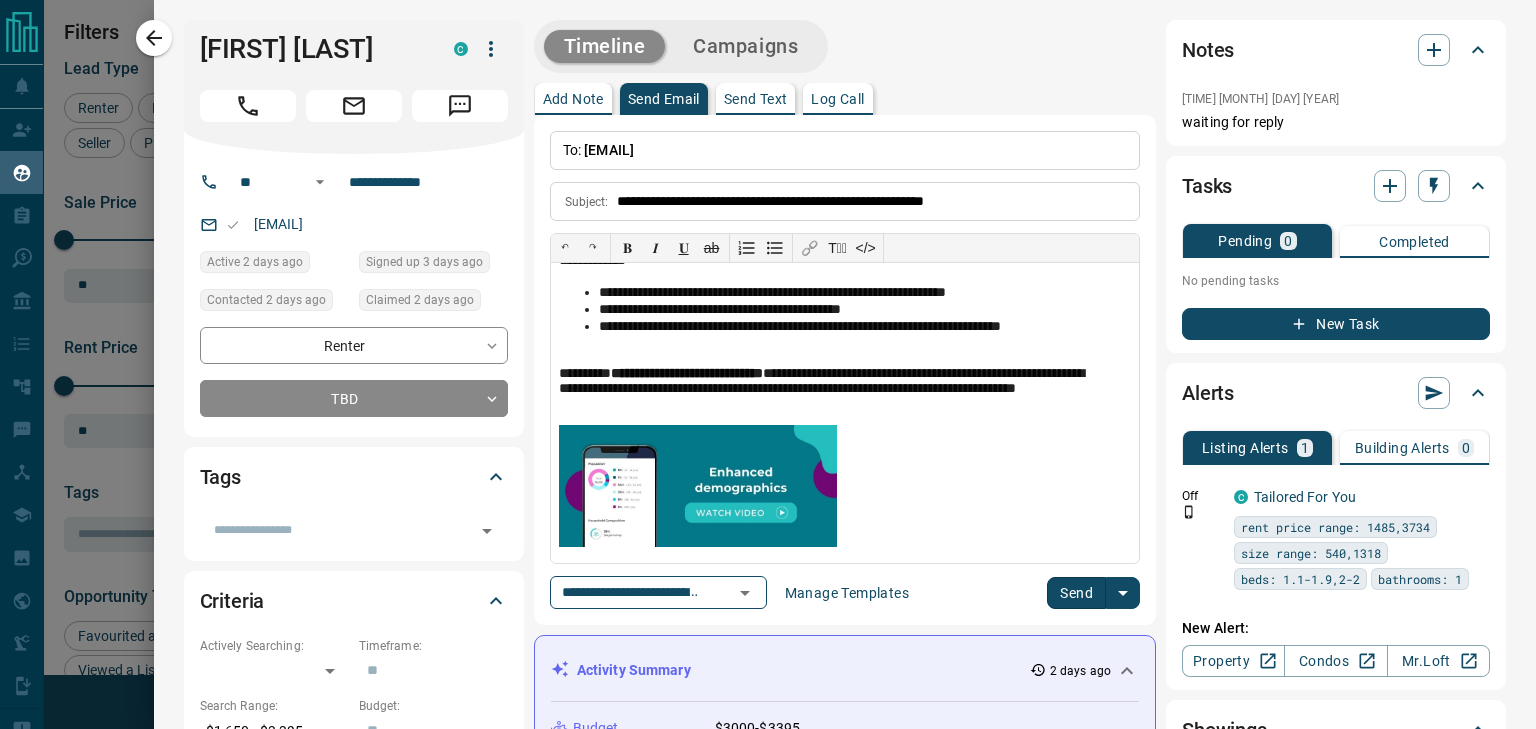 scroll, scrollTop: 260, scrollLeft: 0, axis: vertical 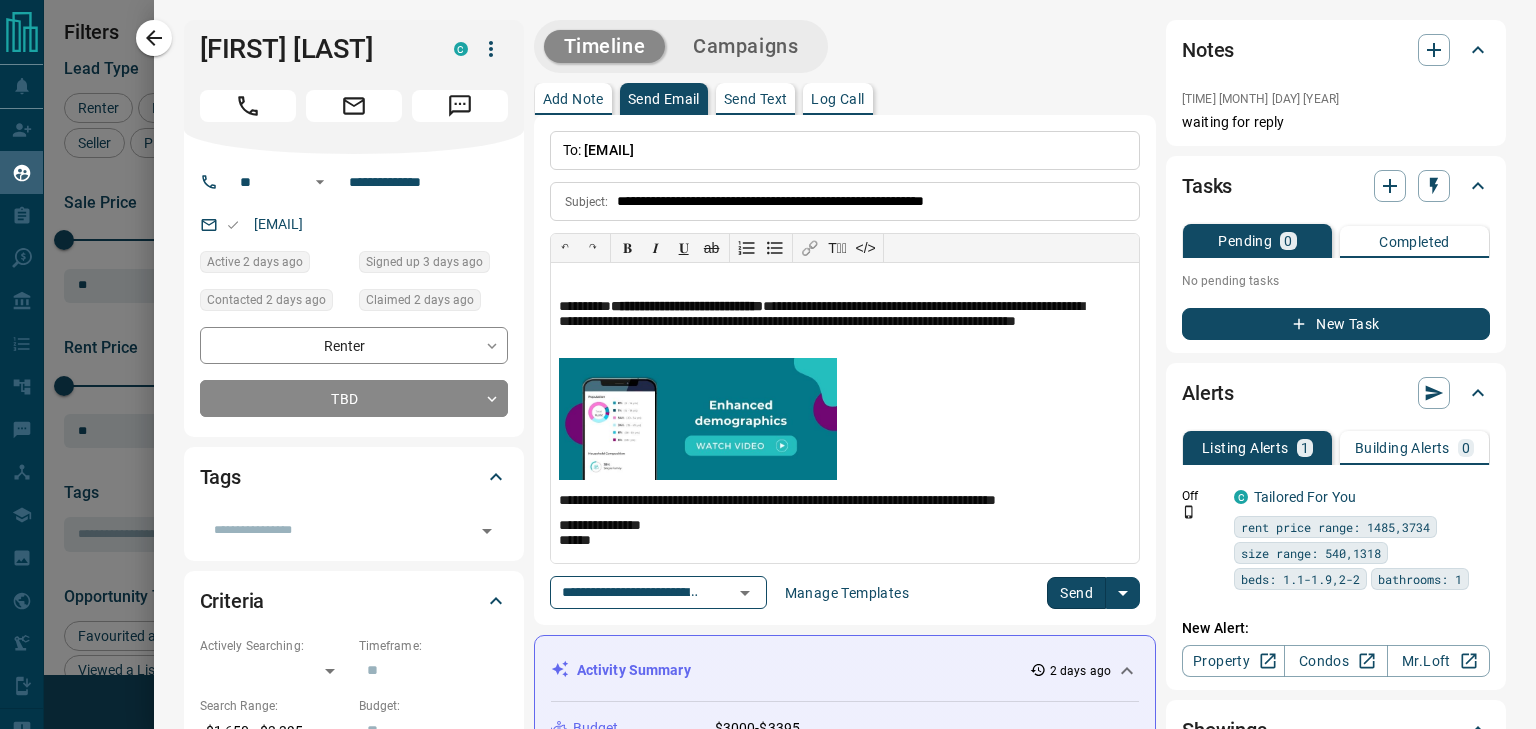 click on "Send" at bounding box center (1076, 593) 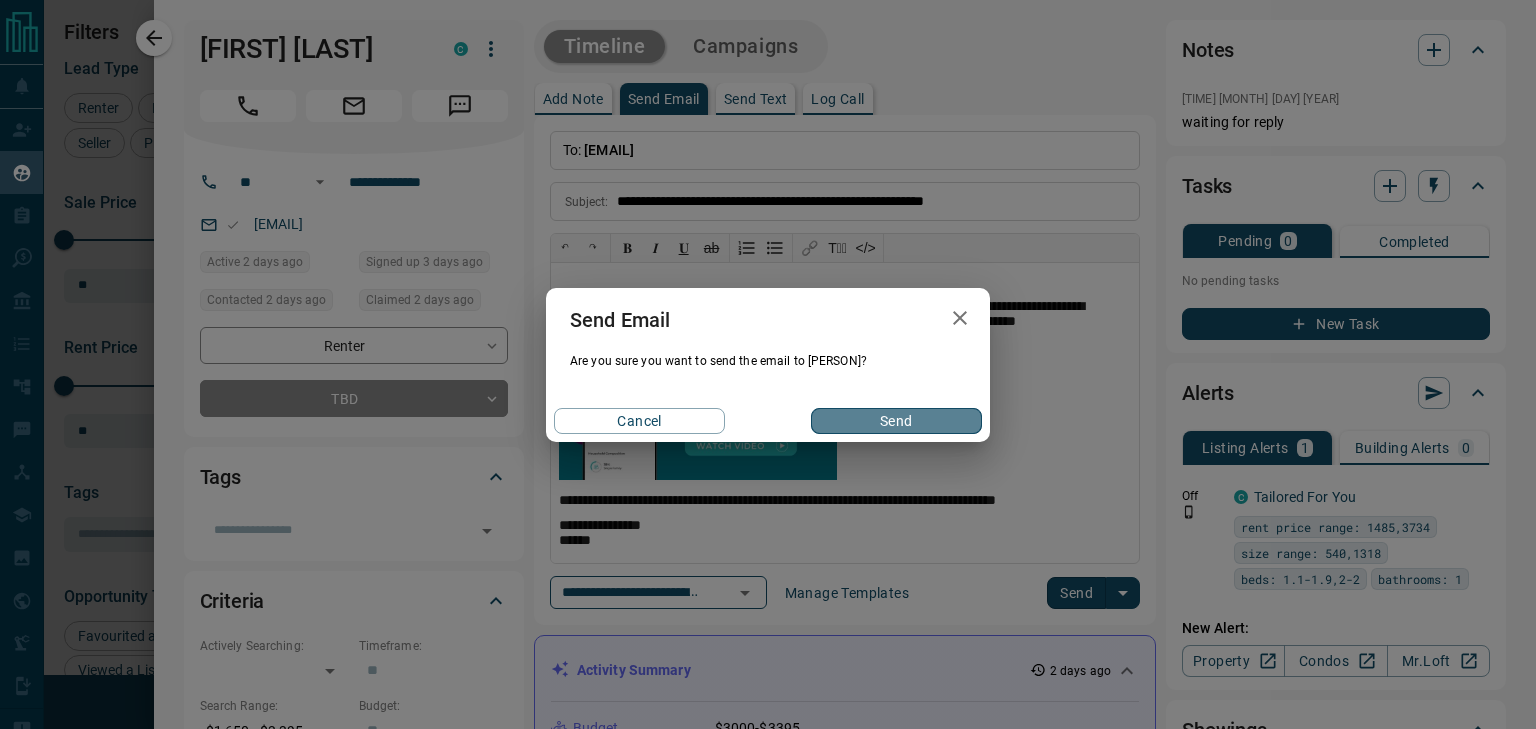 click on "Send" at bounding box center [896, 421] 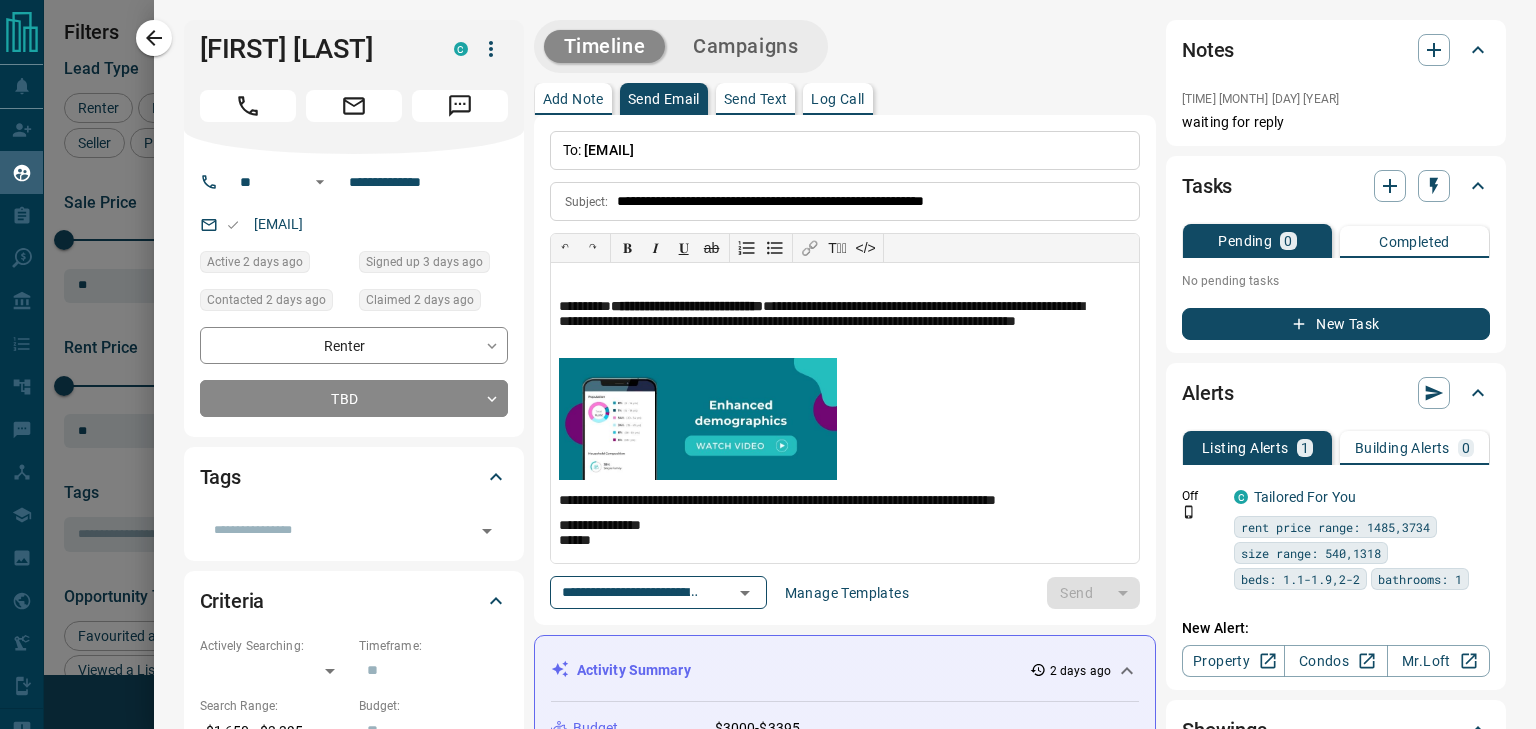 type 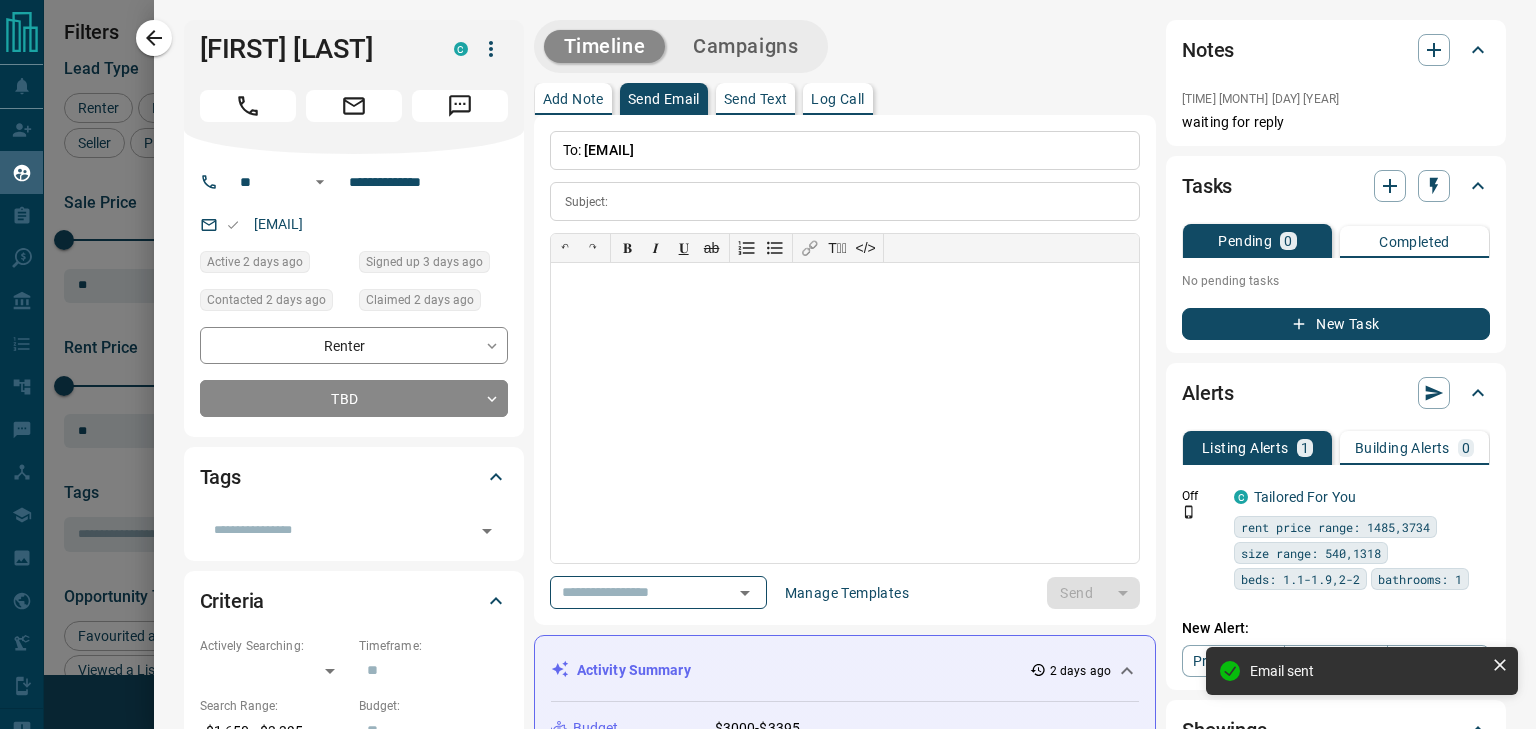 scroll, scrollTop: 0, scrollLeft: 0, axis: both 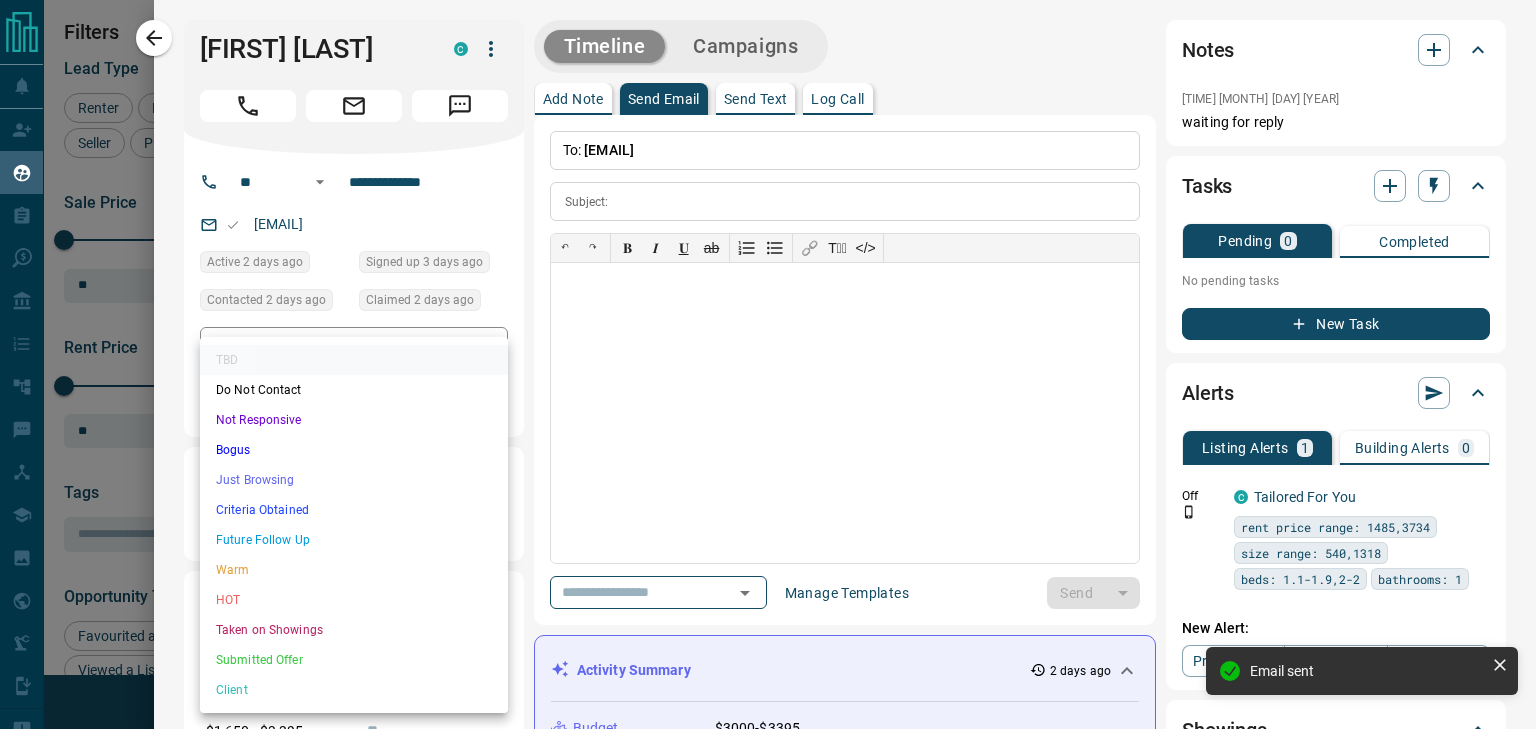 click on "Lead Transfers Claim Leads My Leads Tasks Opportunities Deals Campaigns Automations Messages Broker Bay Training Media Services Agent Resources Precon Worksheet Mobile Apps Disclosure Logout My Leads Filters 1 Manage Tabs New Lead All 936 TBD 236 Do Not Contact - Not Responsive 428 Bogus - Just Browsing 58 Criteria Obtained 38 Future Follow Up 153 Warm 11 HOT 2 Taken on Showings 5 Submitted Offer - Client 5 Name Details Last Active Claimed Date Status Tags [PERSON] Renter C $2K - $3K [CITY], [CITY] 2 days ago Contacted 2 days ago 2 days ago Signed up 3 days ago TBD + [PERSON] Renter C P $950 - $3K [CITY], [CITY] 3 days ago Contacted 2 days ago 2 days ago Signed up 8 years ago TBD + [PERSON] Renter C $0 - $3K [CITY], [CITY], +1 3 days ago Contacted 2 days ago 2 days ago Signed up 5 years ago TBD + [PERSON] Renter C $0 - $1M [CITY], [CITY] 3 hours ago Contacted 2 days ago 2 days ago Signed up 5 years ago TBD ISR Lead + [PERSON] [PERSON] Renter C $3K - $3K [CITY], [CITY] 2 days ago 2 days ago +" at bounding box center (768, 352) 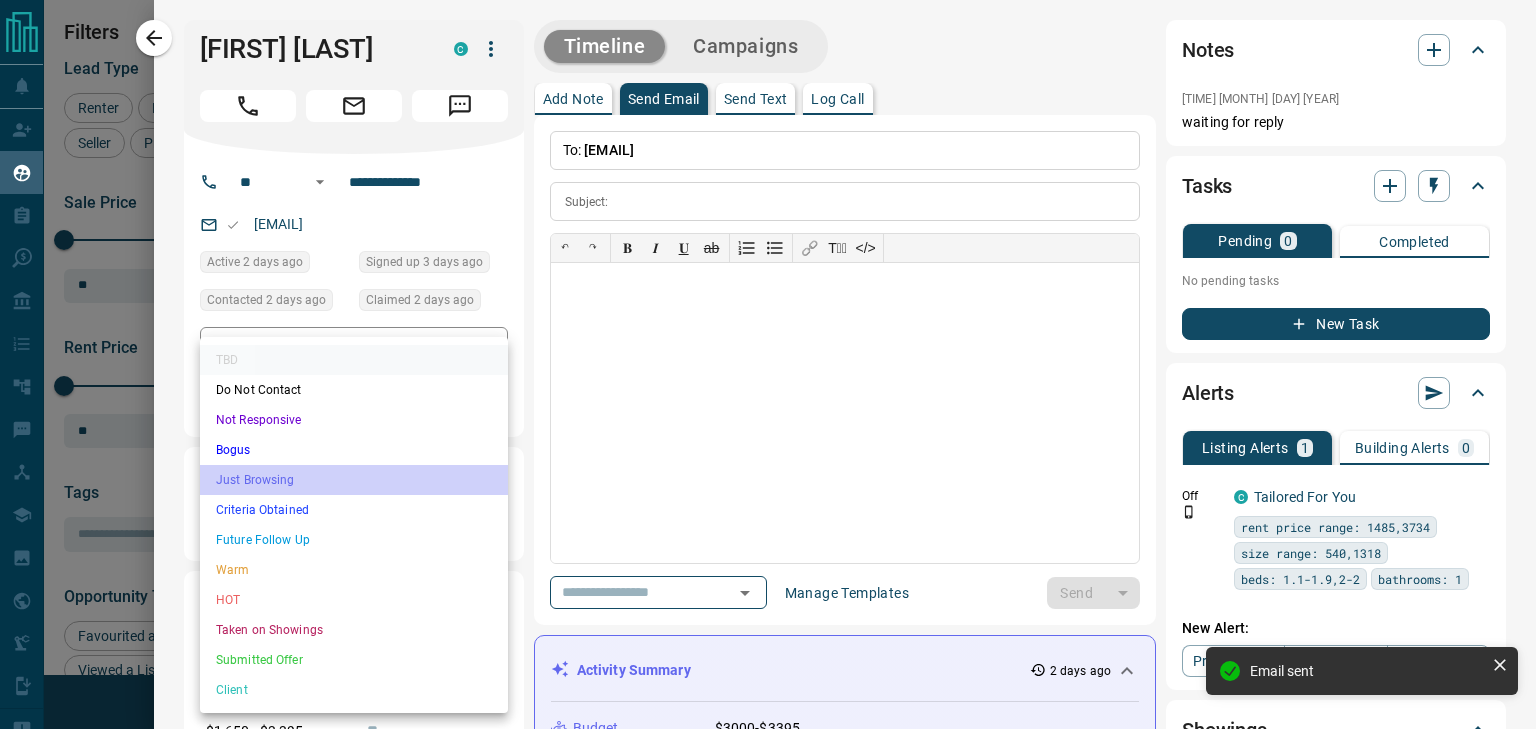 click on "Just Browsing" at bounding box center (354, 480) 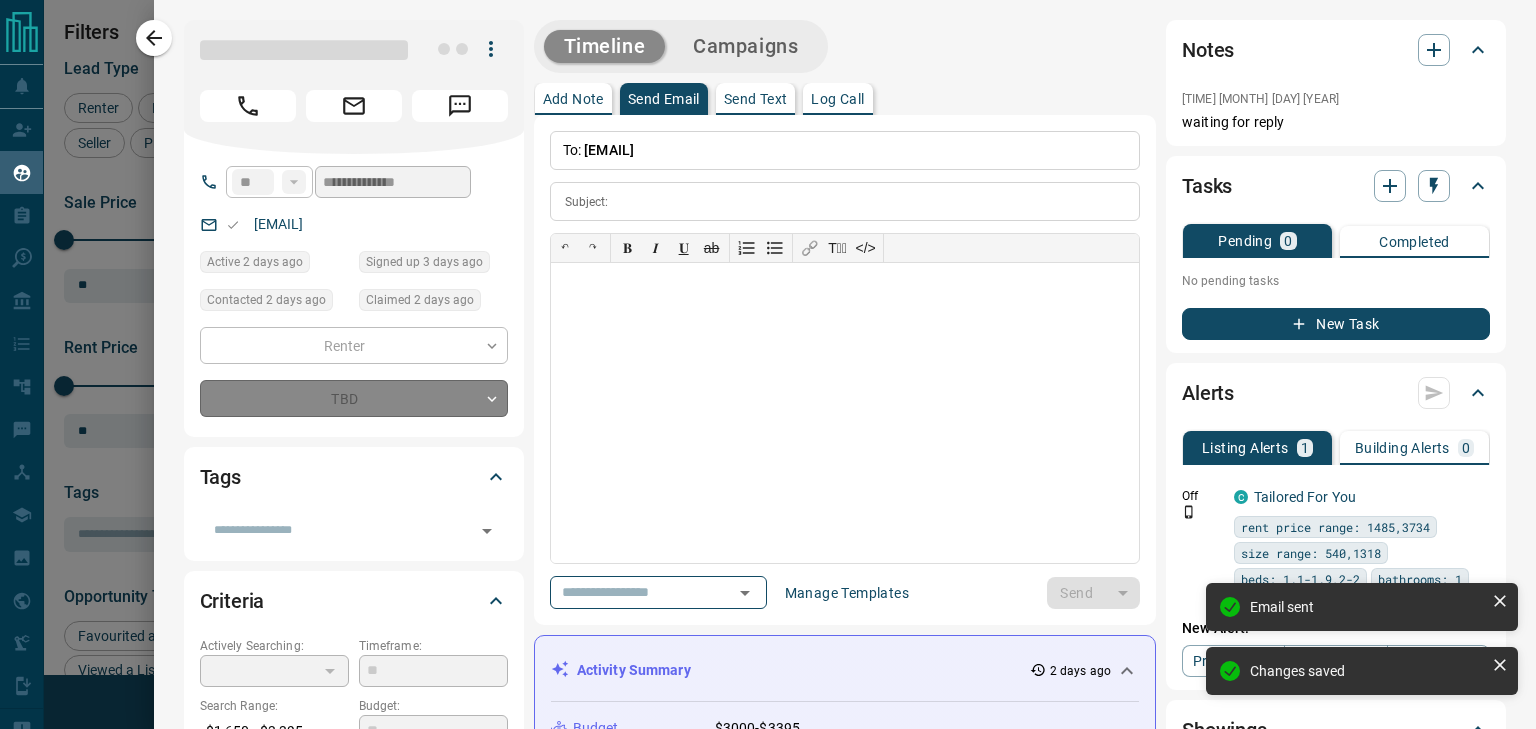 type on "*" 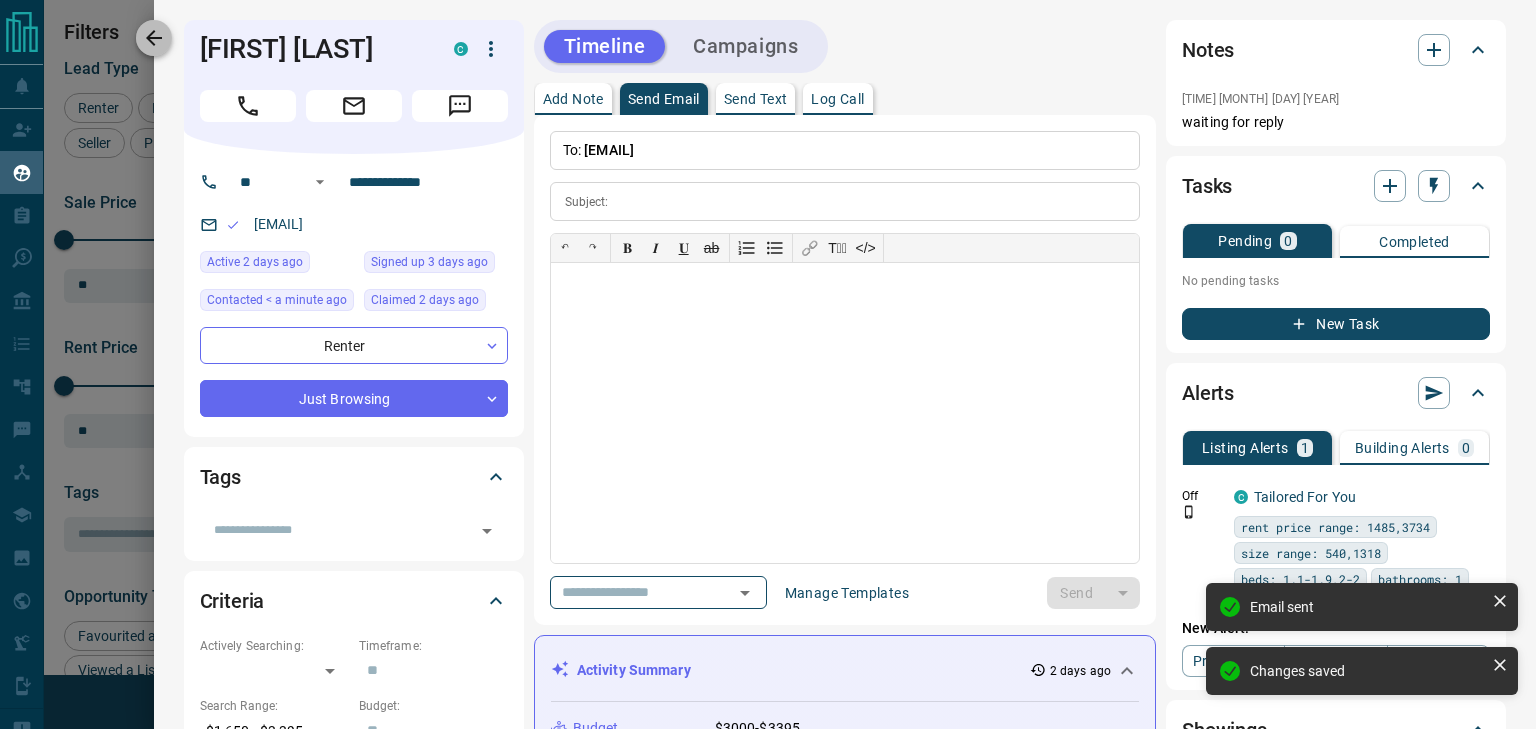 click at bounding box center (154, 38) 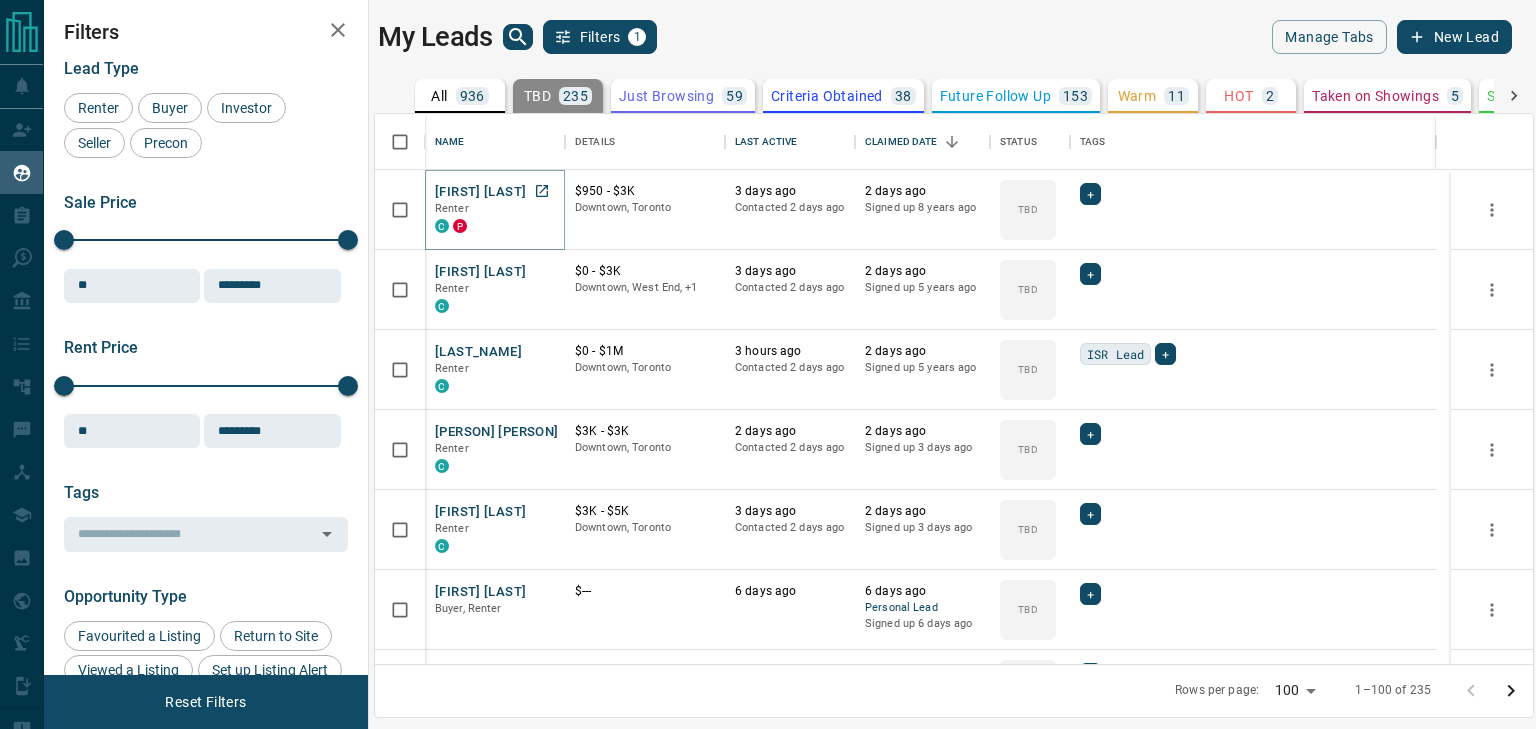 click on "[FIRST] [LAST]" at bounding box center (480, 192) 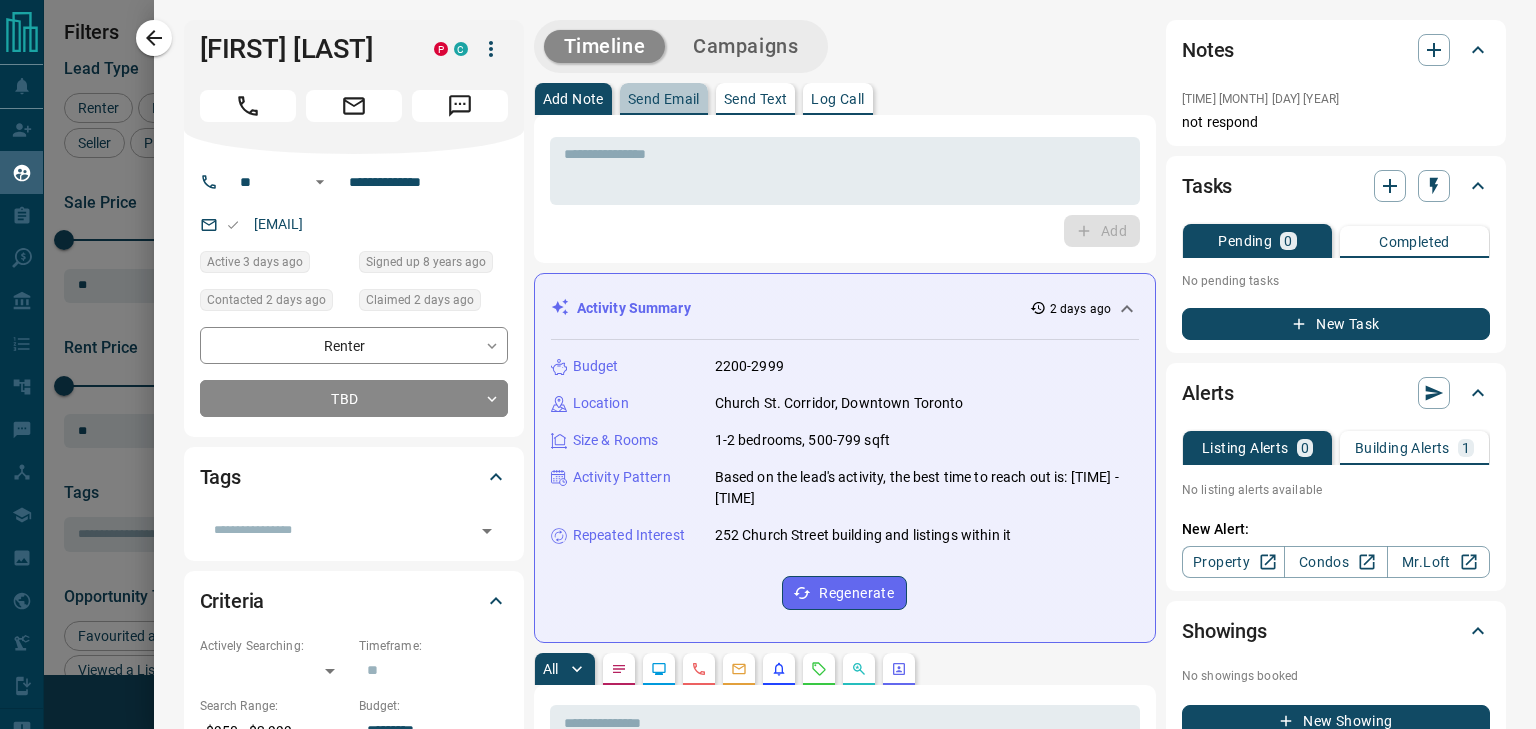 click on "Send Email" at bounding box center [664, 99] 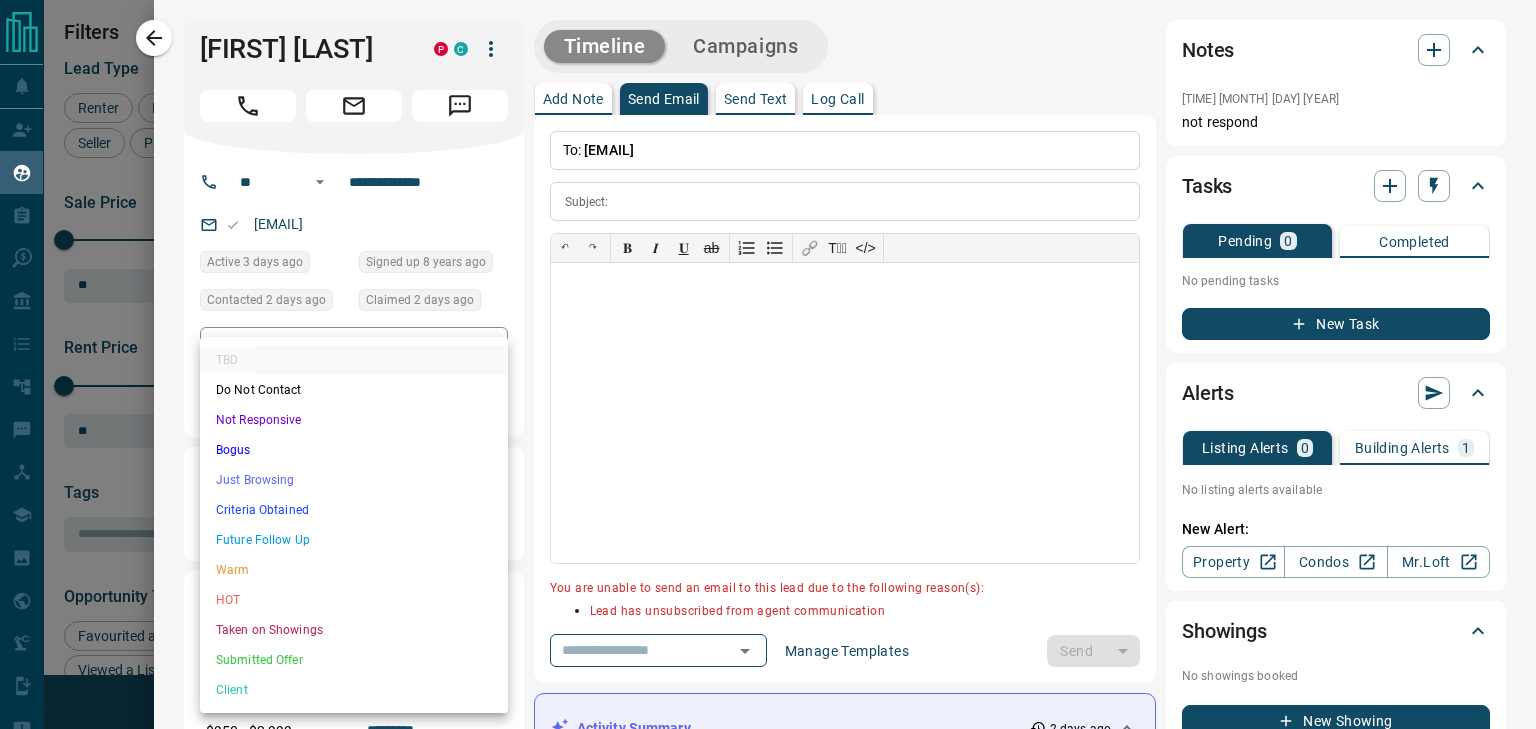 click on "Lead Transfers Claim Leads My Leads Tasks Opportunities Deals Campaigns Automations Messages Broker Bay Training Media Services Agent Resources Precon Worksheet Mobile Apps Disclosure Logout My Leads Filters 1 Manage Tabs New Lead All 936 TBD 235 Do Not Contact - Not Responsive 428 Bogus - Just Browsing 59 Criteria Obtained 38 Future Follow Up 153 Warm 11 HOT 2 Taken on Showings 5 Submitted Offer - Client 5 Name Details Last Active Claimed Date Status Tags [FIRST] [LAST] Renter C P $950 - $3K Downtown, [CITY] 3 days ago Contacted 2 days ago 2 days ago Signed up 8 years ago TBD + [FIRST] [LAST] Renter C $0 - $3K Downtown, [CITY], +1 3 days ago Contacted 2 days ago 2 days ago Signed up 5 years ago TBD + [FIRST] [LAST] Renter C $0 - $1M Downtown, [CITY] 3 hours ago Contacted 2 days ago 2 days ago Signed up 5 years ago TBD + [FIRST] [LAST] Renter C $3K - $3K Downtown, [CITY] 2 days ago Contacted 2 days ago 2 days ago Signed up 3 days ago TBD + [FIRST] [LAST] Renter C $3K - $5K Downtown, [CITY] 3 days ago 2 days ago TBD" at bounding box center (768, 352) 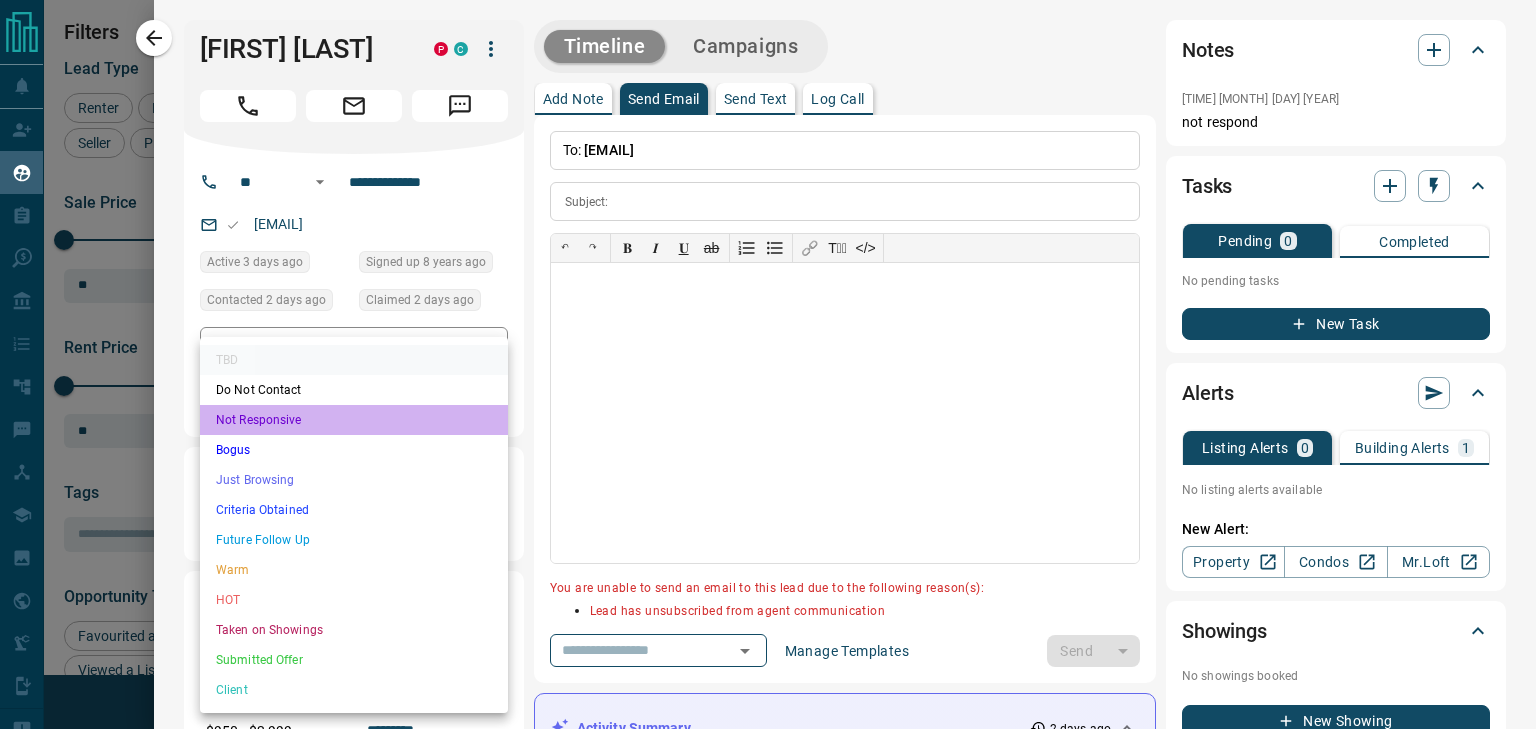 click on "Not Responsive" at bounding box center [354, 420] 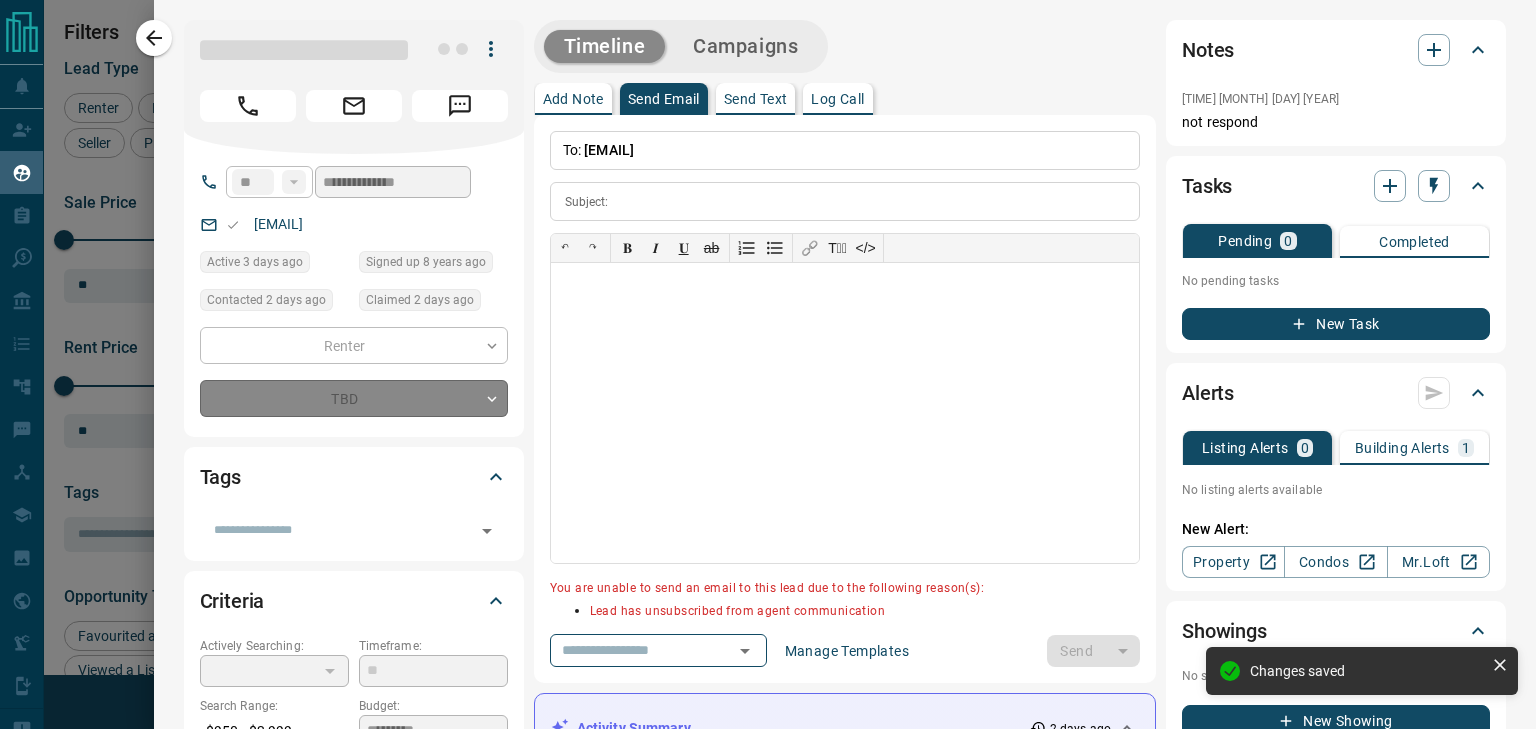 type on "*" 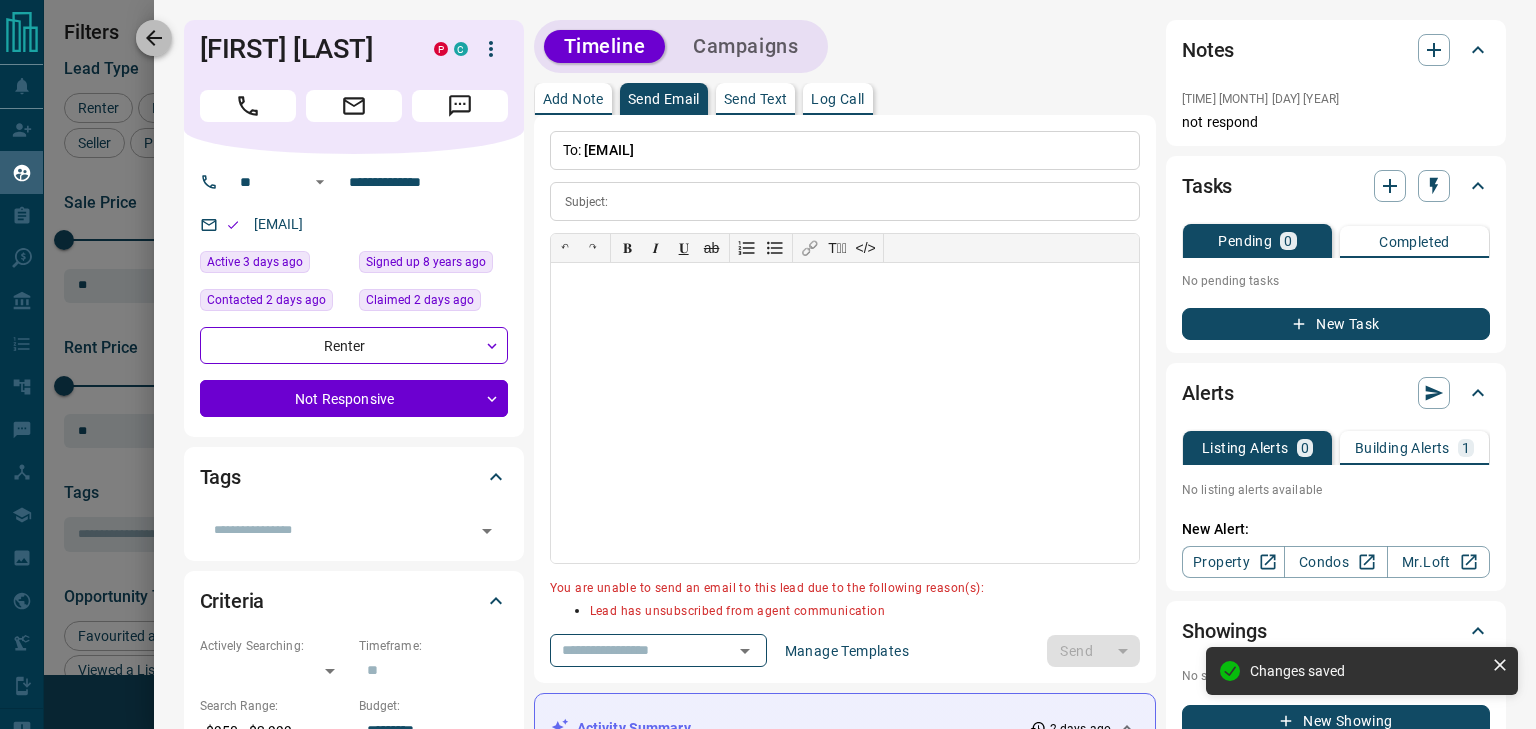 click 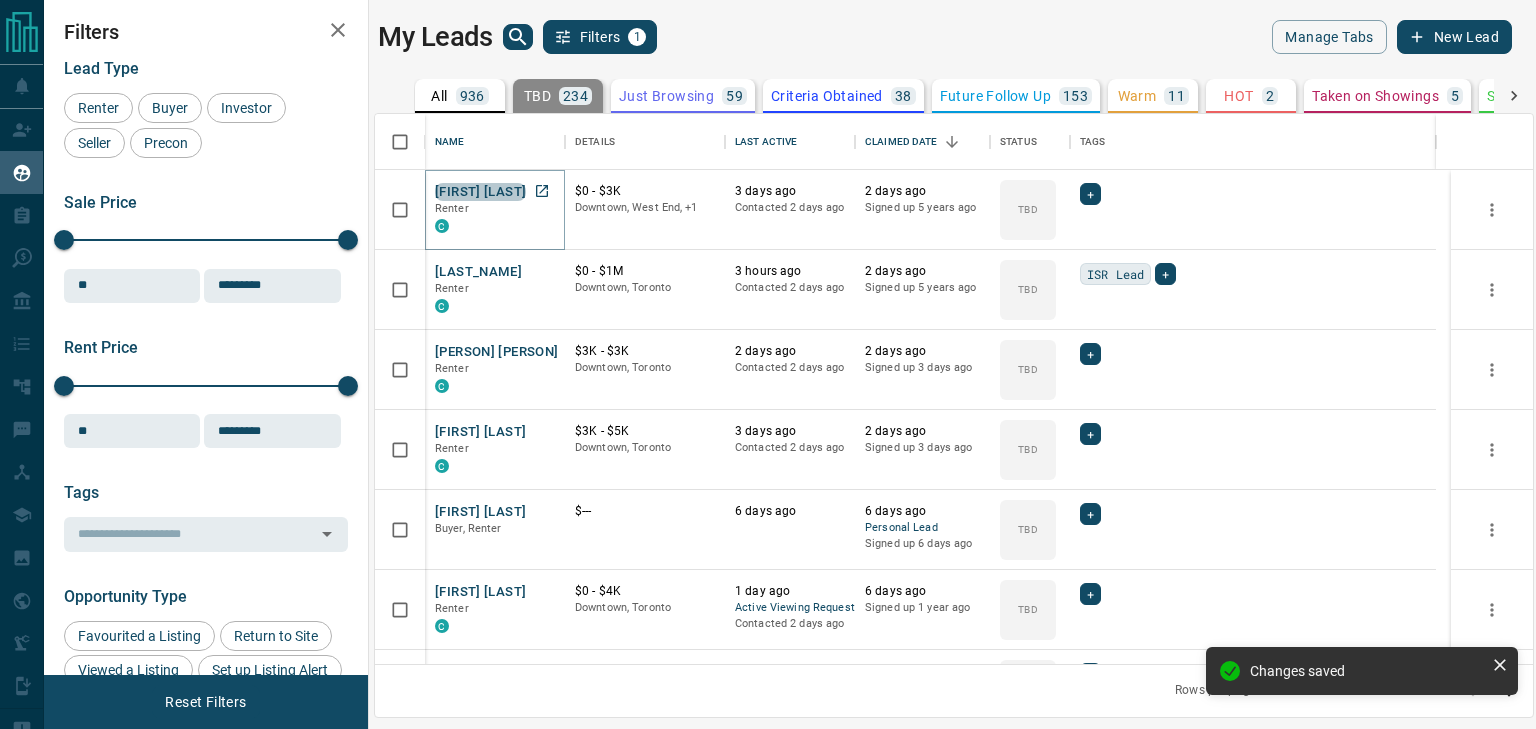click on "[FIRST] [LAST]" at bounding box center [480, 192] 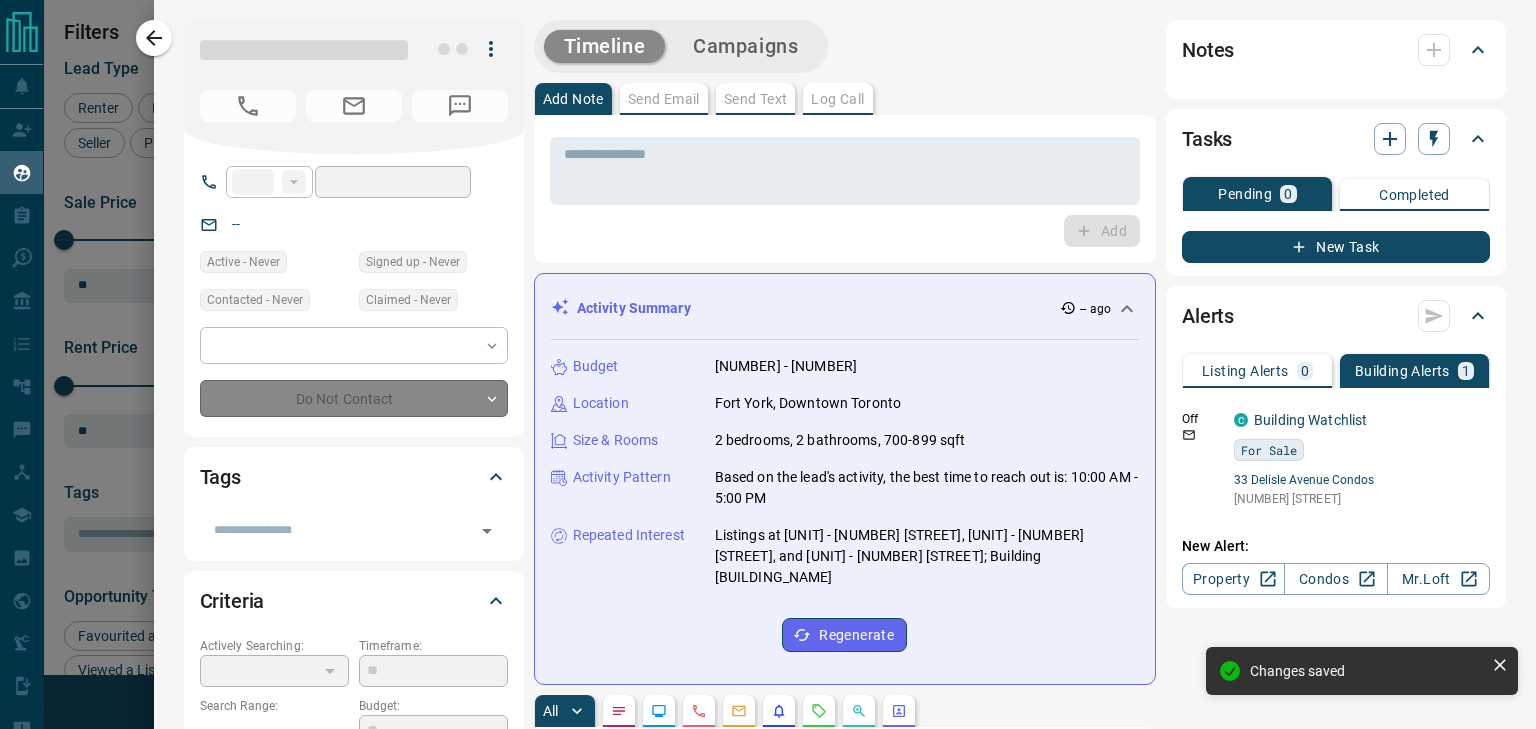 type on "**" 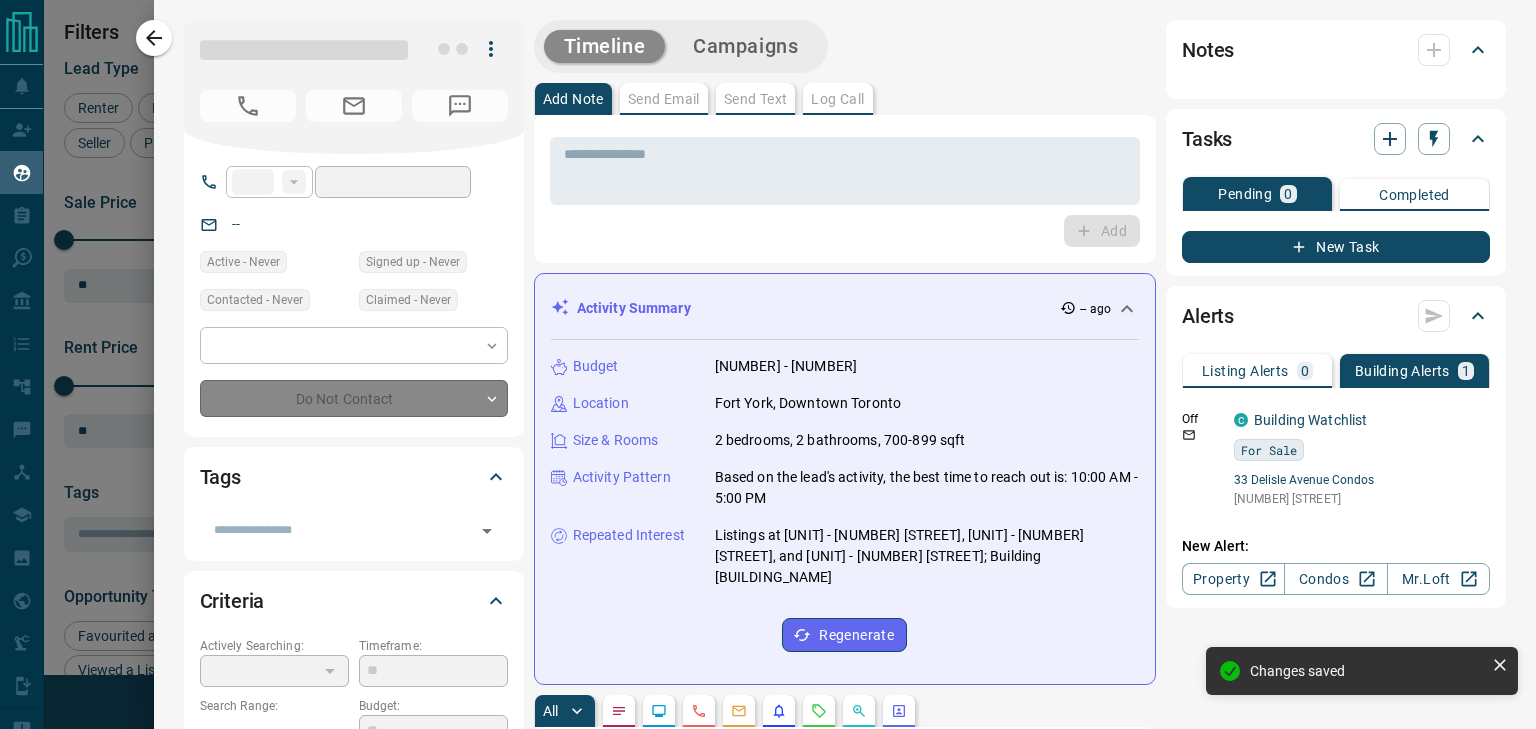 type on "**********" 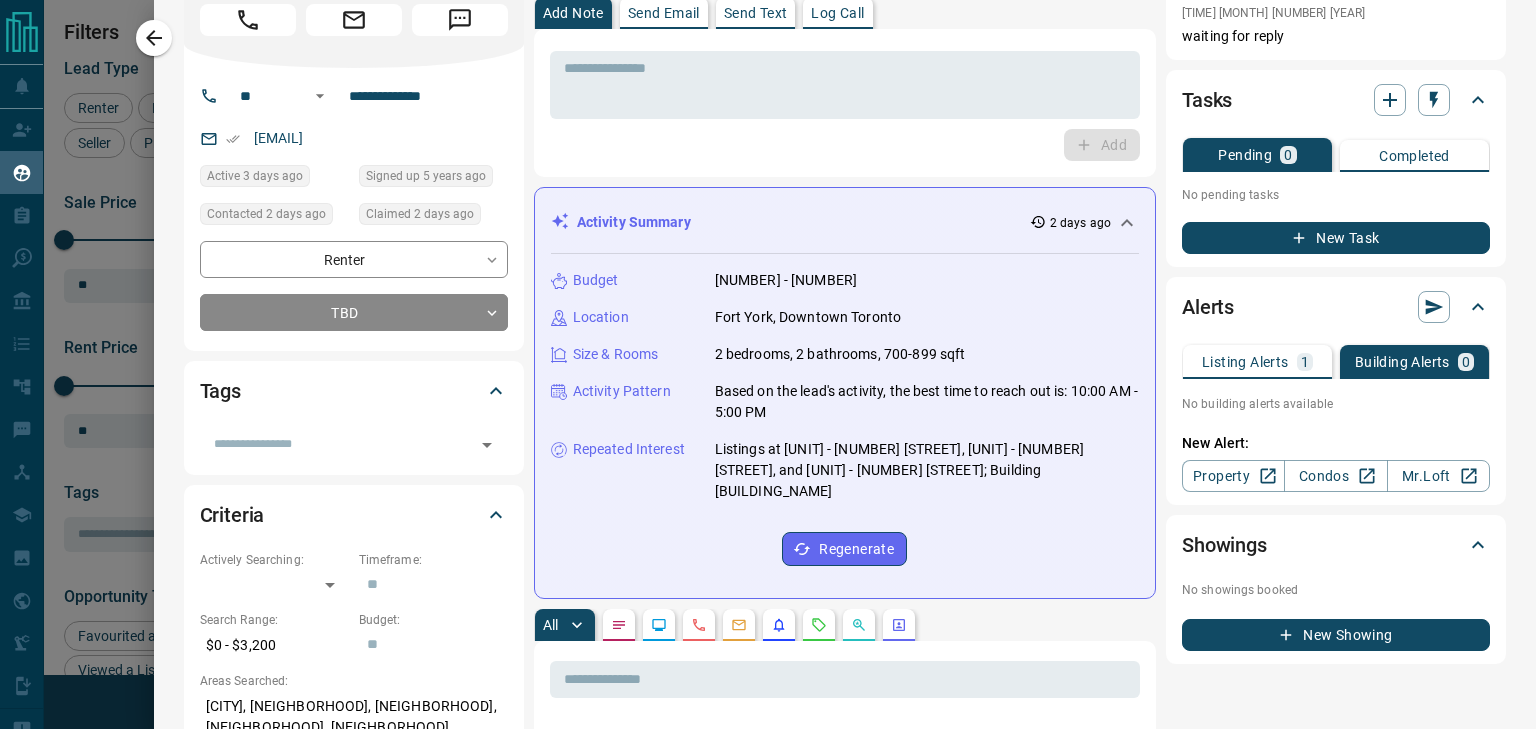 scroll, scrollTop: 0, scrollLeft: 0, axis: both 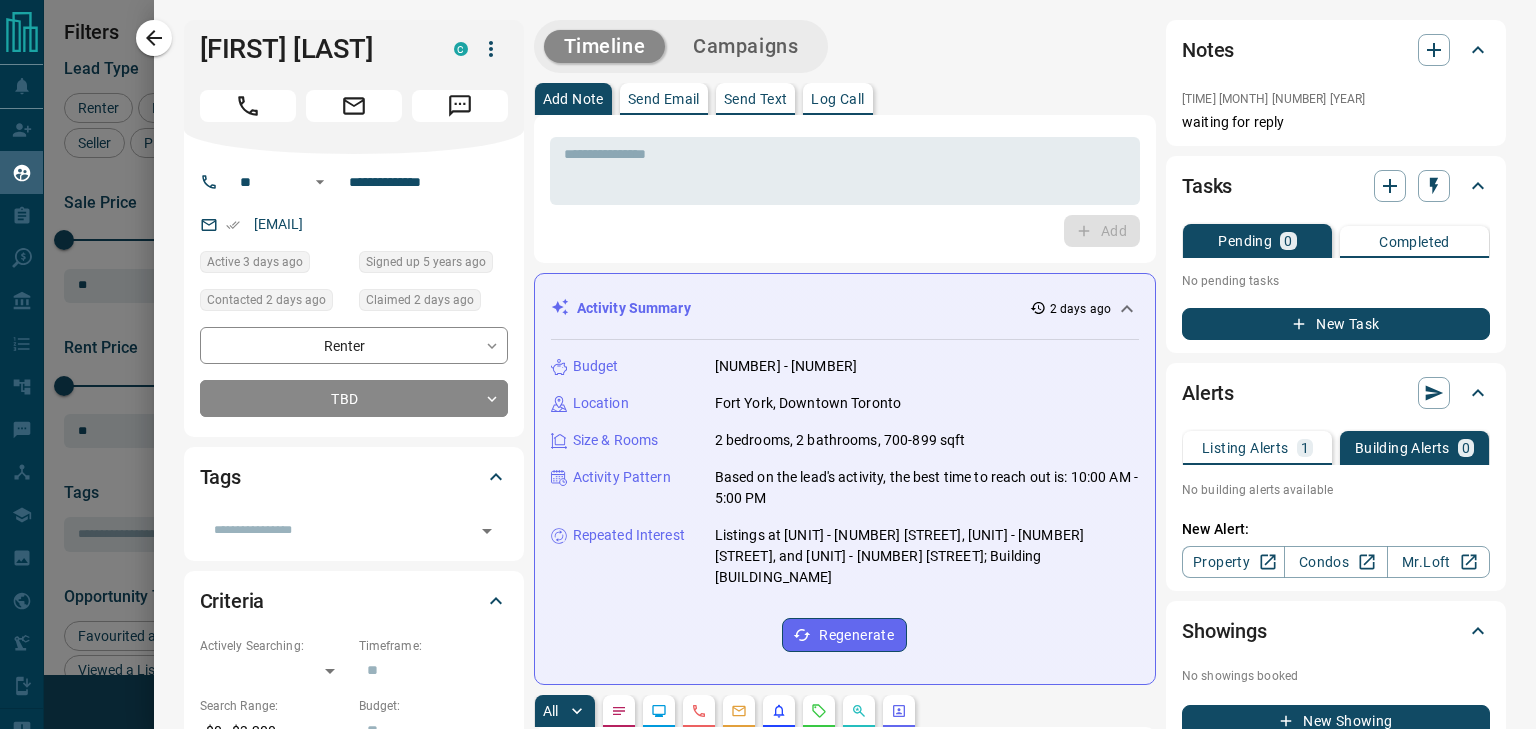 click on "Send Email" at bounding box center [664, 99] 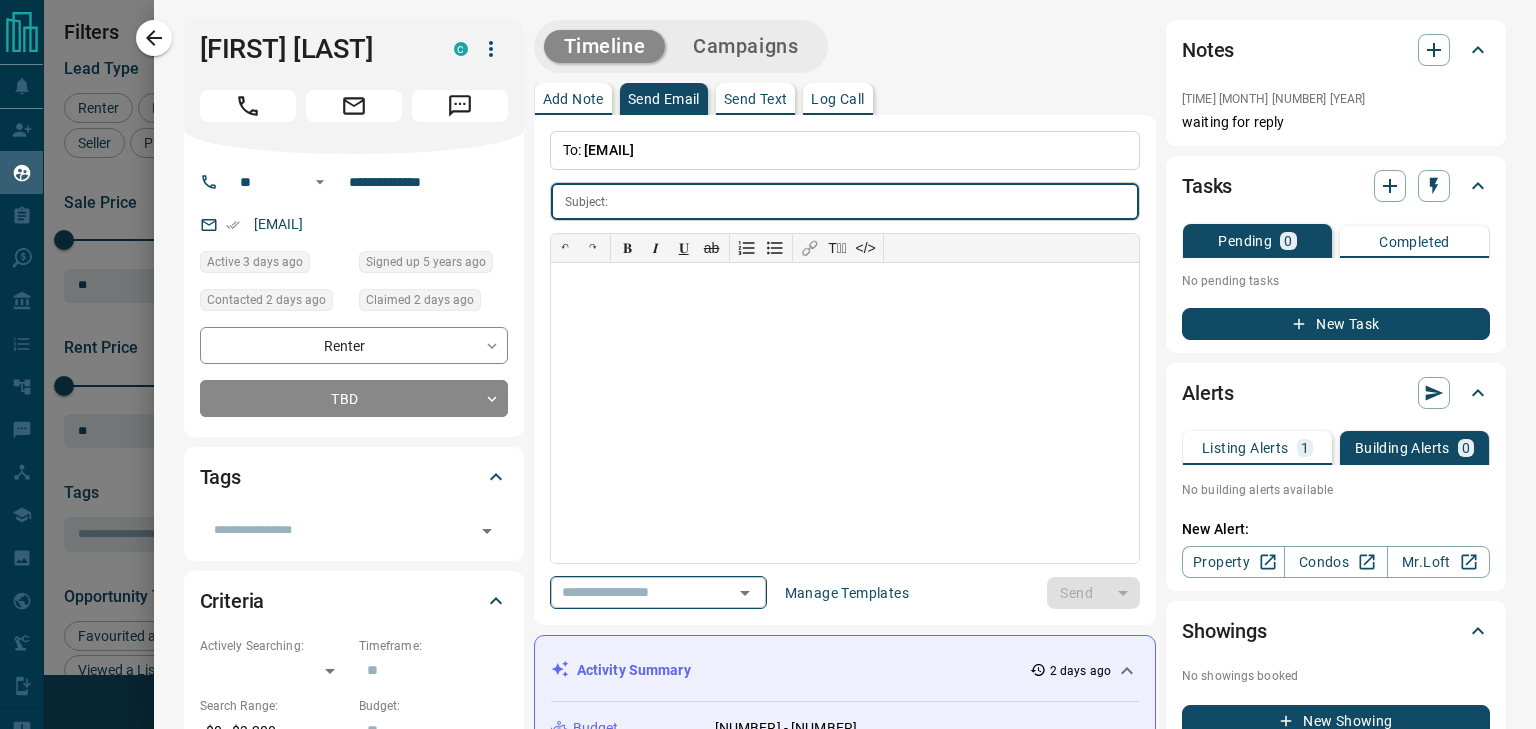 click 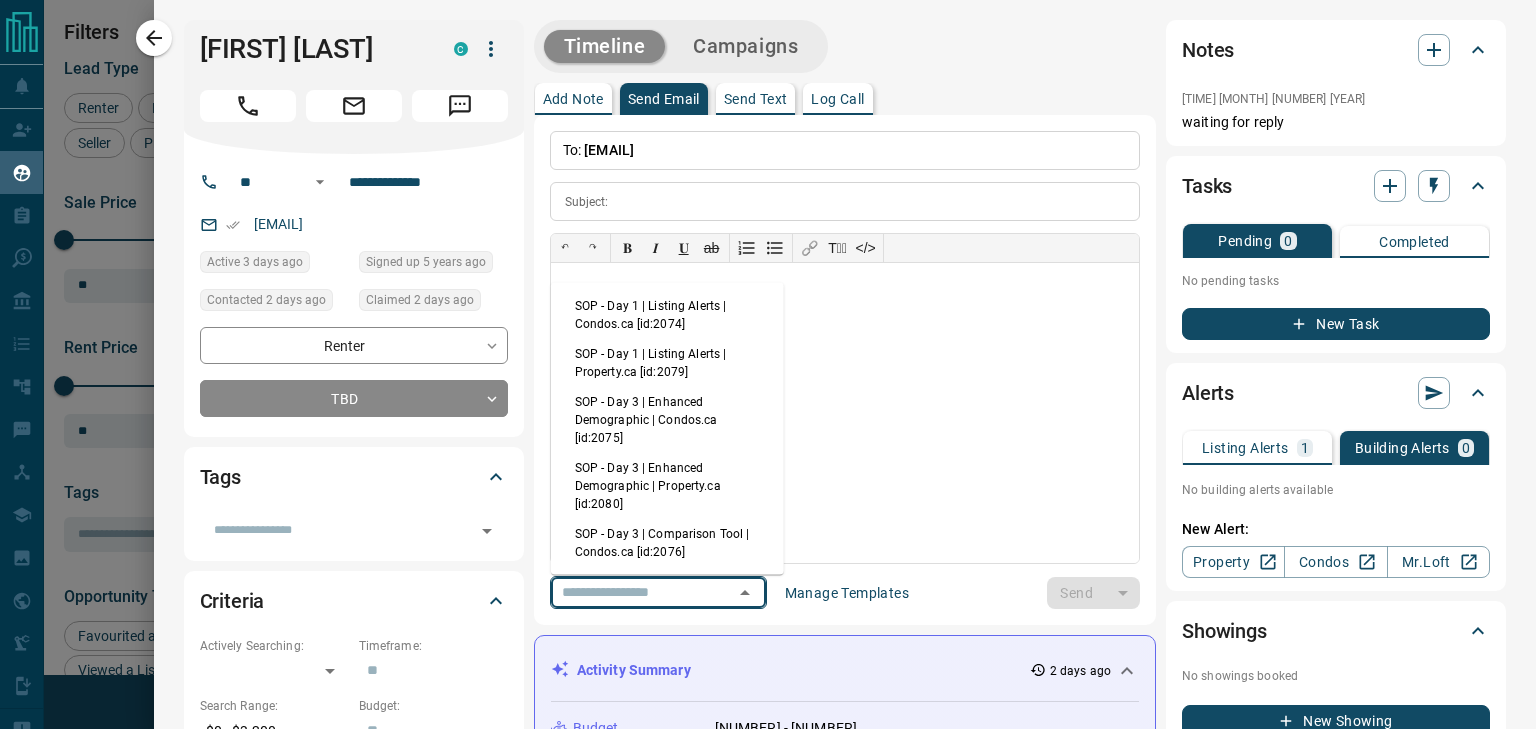 click on "SOP - Day 3 | Comparison Tool | Condos.ca [id:2076]" at bounding box center (667, 543) 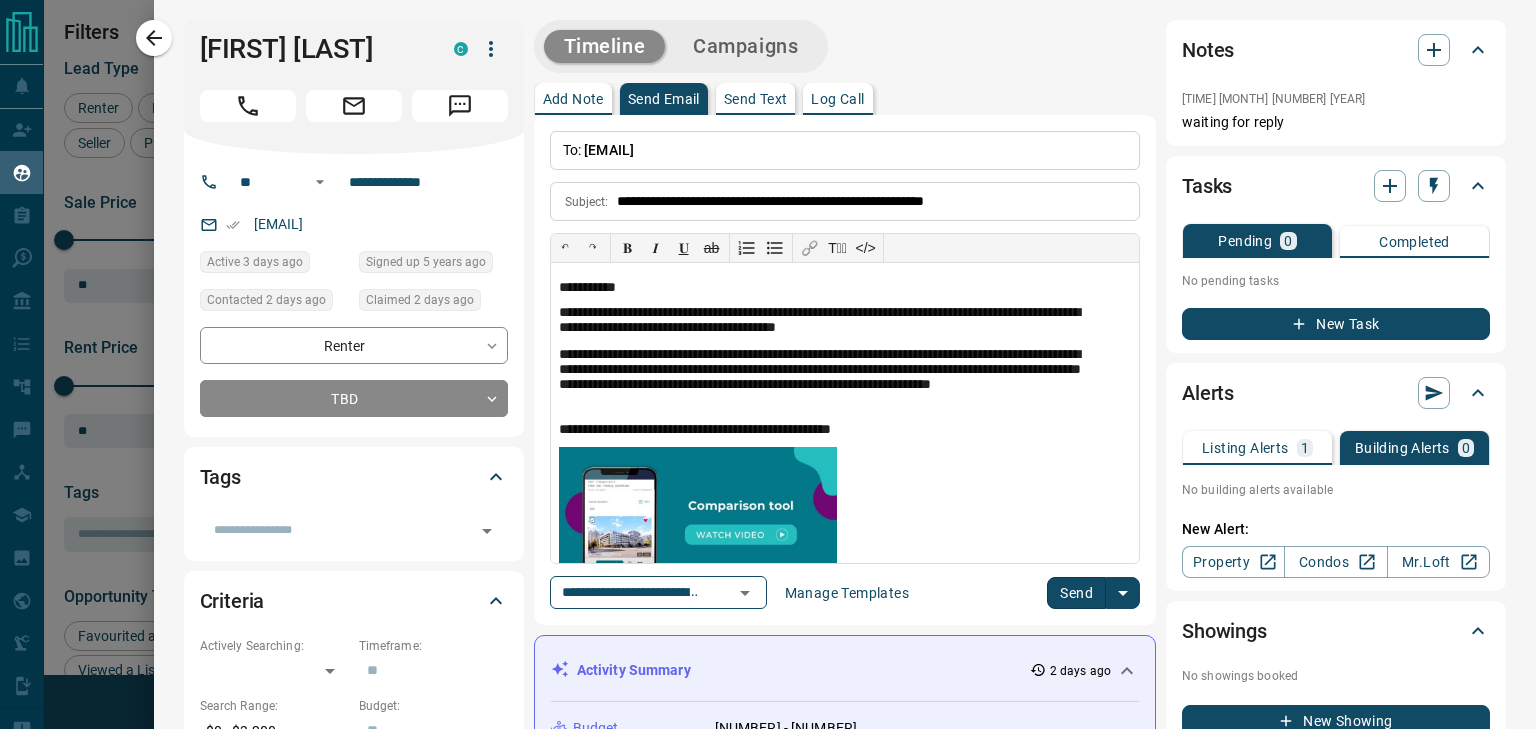 click on "Send" at bounding box center [1076, 593] 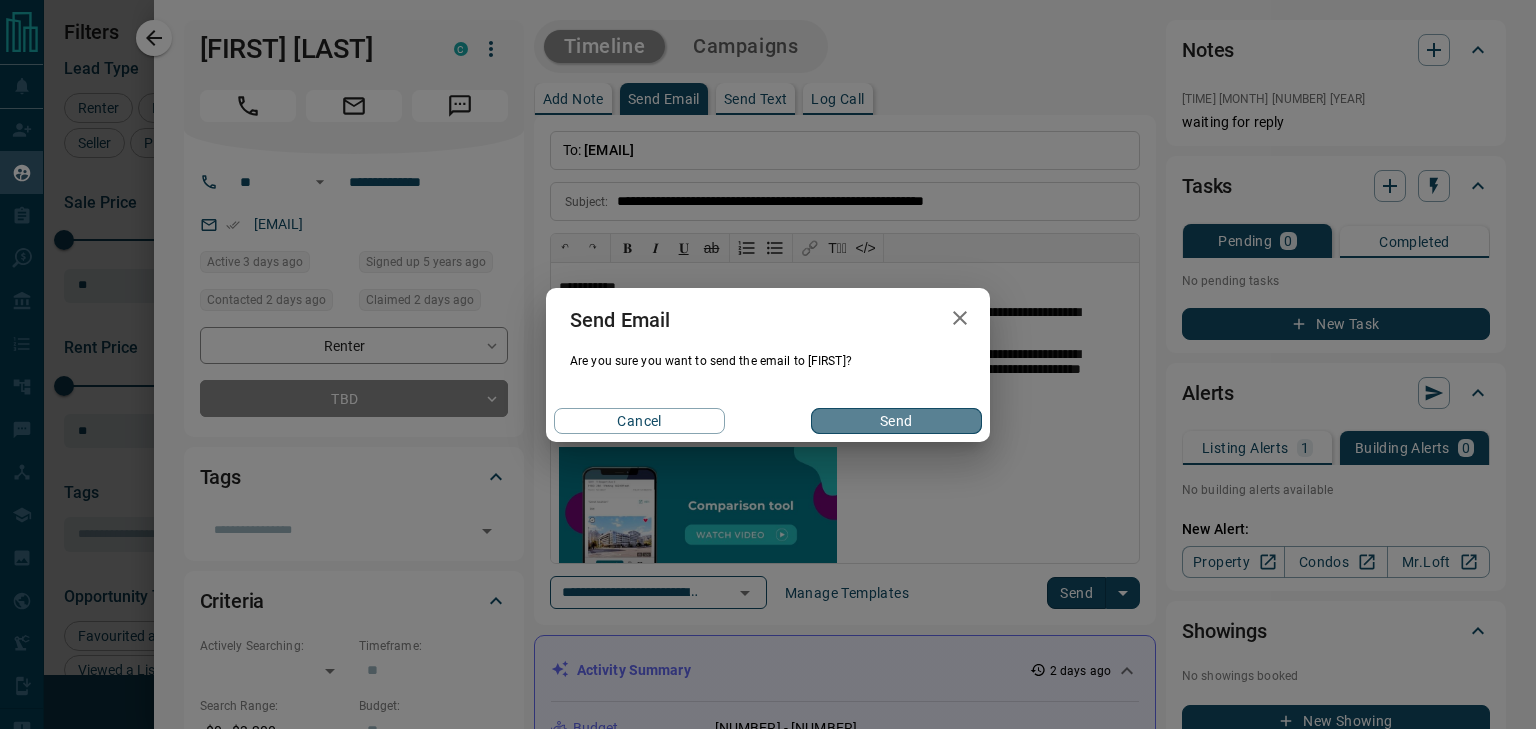 click on "Send" at bounding box center (896, 421) 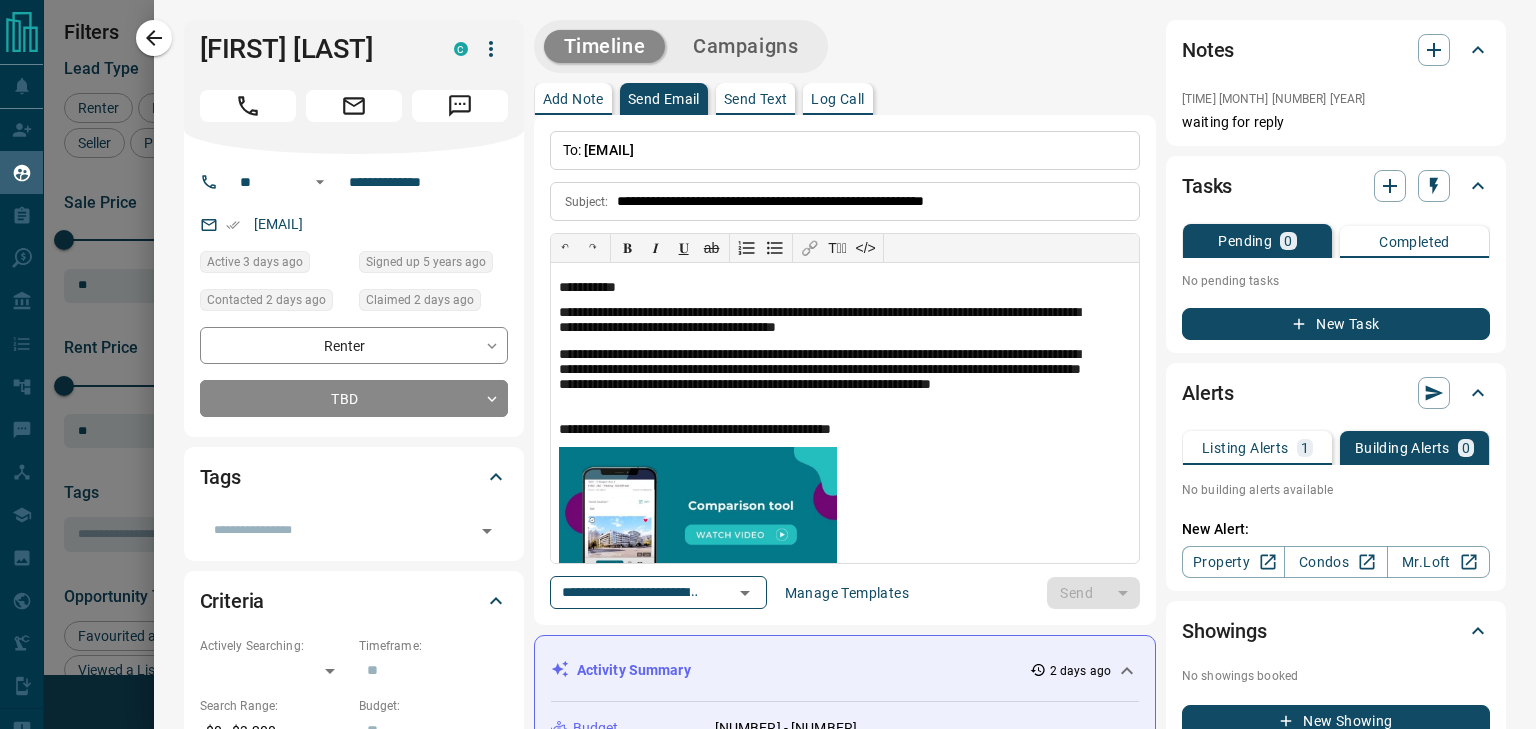 type 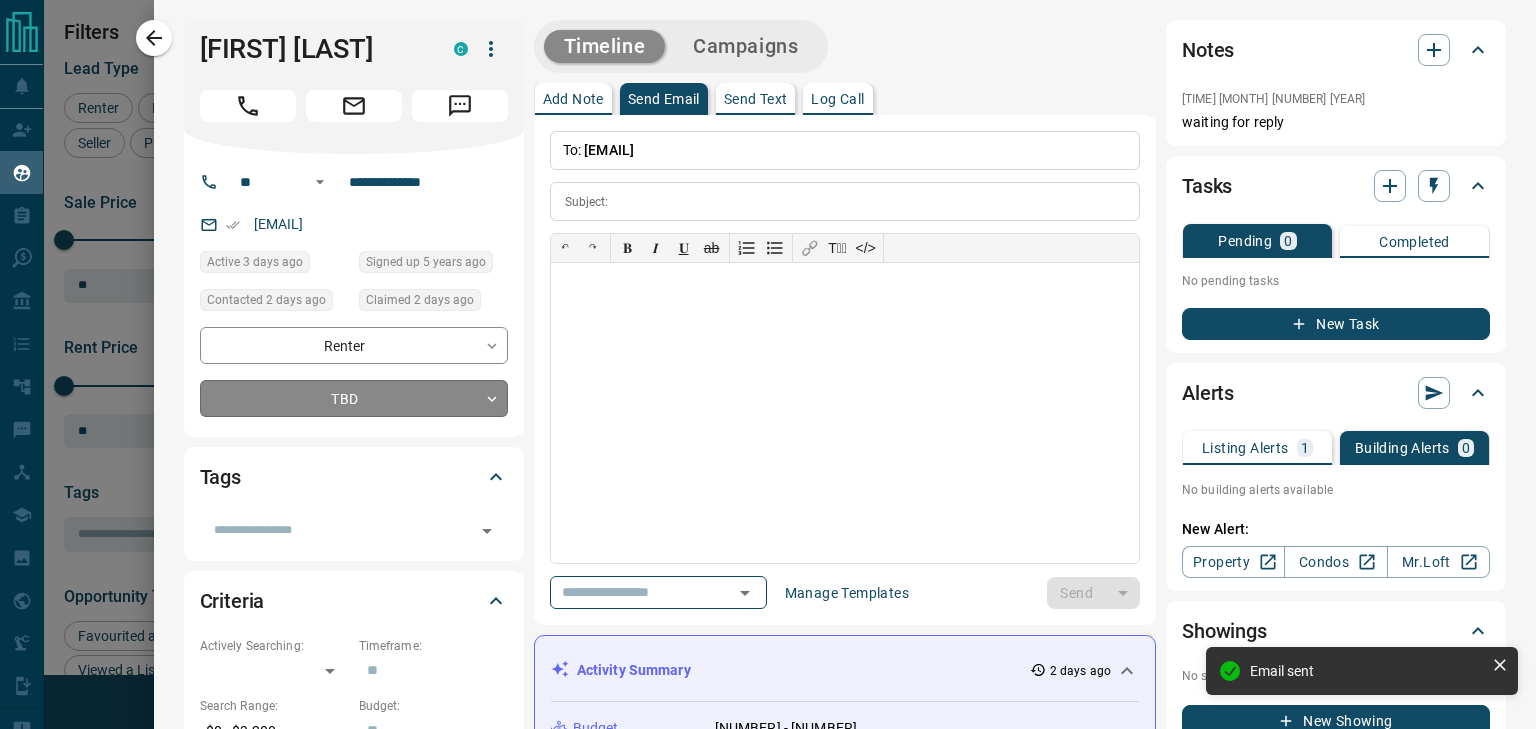 click on "Maureen GH Renter C $0 - $3K Downtown, West End, +1 3 days ago Contacted 2 days ago 2 days ago Signed up 5 years ago TBD + Kajan T Renter C $0 - $1M Downtown, Toronto 3 hours ago Contacted 2 days ago 2 days ago Signed up 5 years ago TBD ISR Lead + Mikuard Miki Renter C $3K - $3K Downtown, Toronto 2 days ago Contacted 2 days ago 2 days ago Signed up 3 days ago TBD + Sasa Yut Renter C $3K - $5K Downtown, Toronto 3 days ago Contacted 2 days ago 2 days ago Signed up 3 days ago TBD + Farah Panahi Buyer, Renter $--- 6 days ago 6 days ago Personal Lead TBD + C TBD" at bounding box center (768, 352) 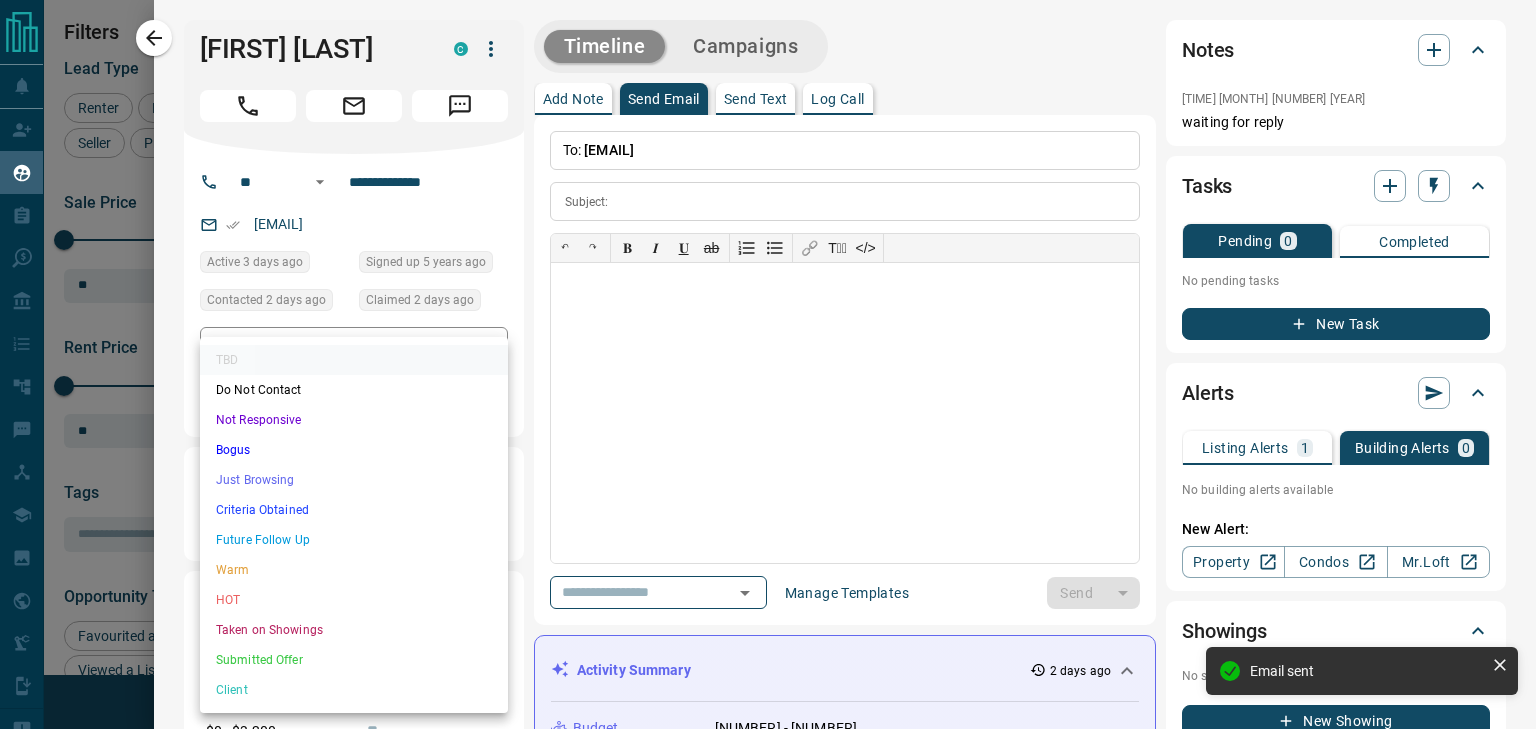 click on "Not Responsive" at bounding box center (354, 420) 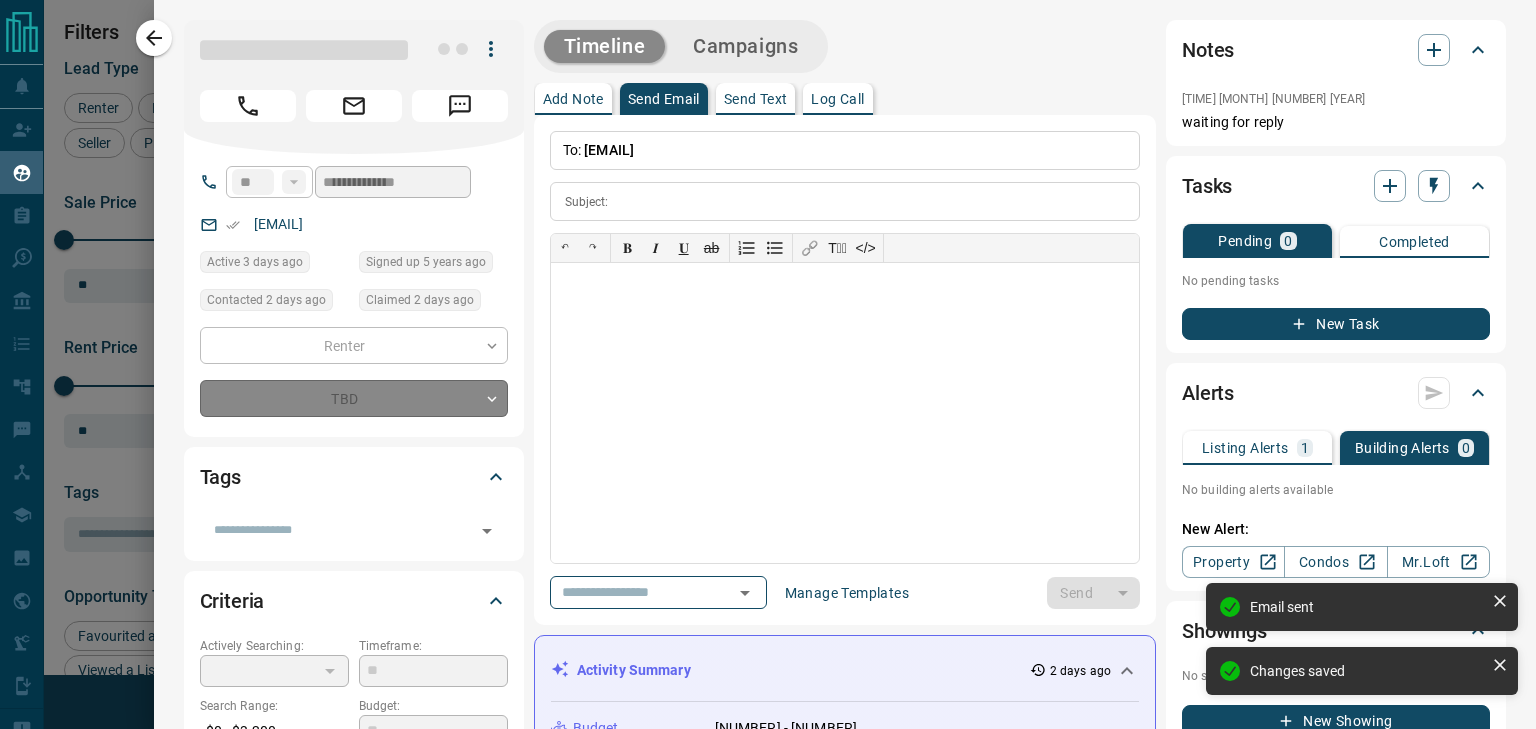 type on "*" 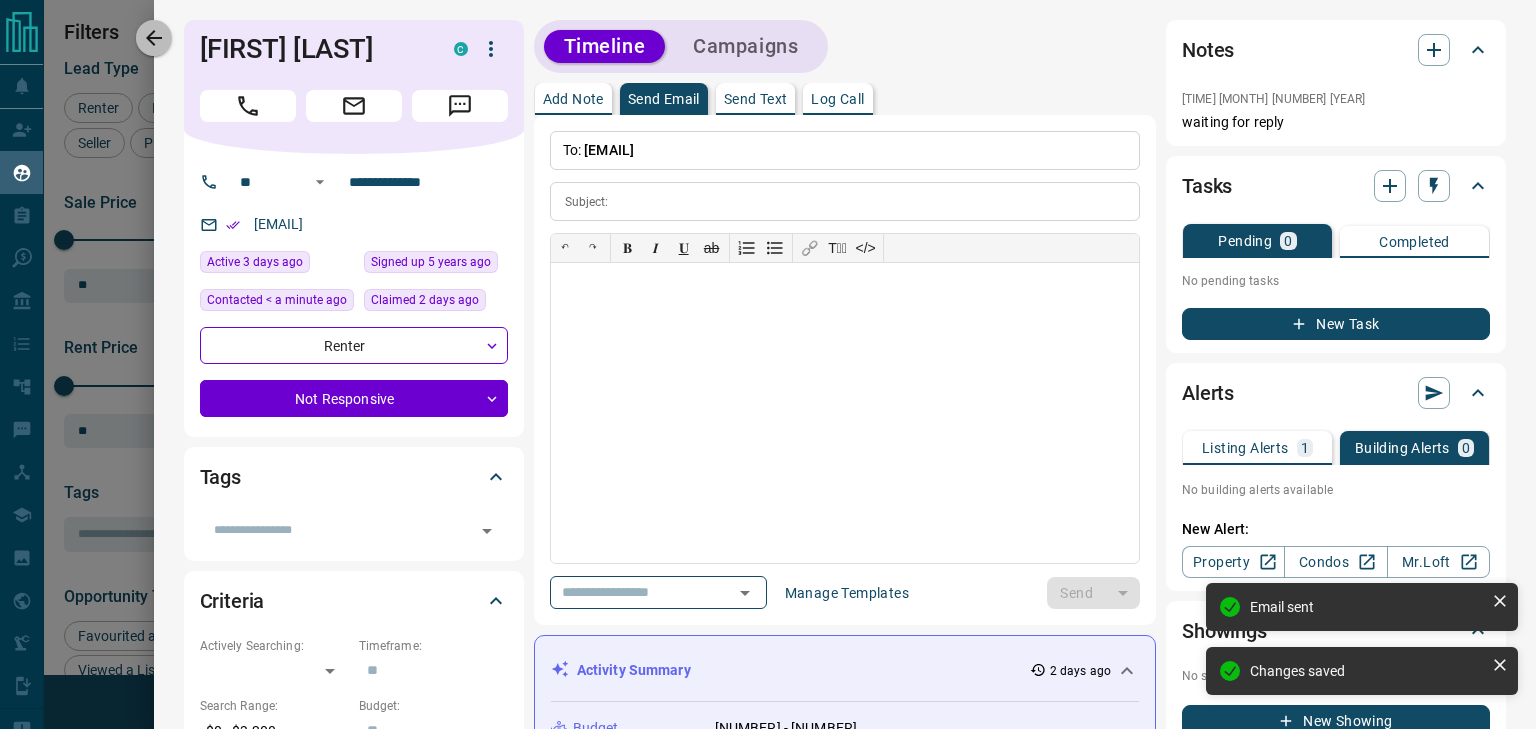 drag, startPoint x: 156, startPoint y: 44, endPoint x: 188, endPoint y: 87, distance: 53.600372 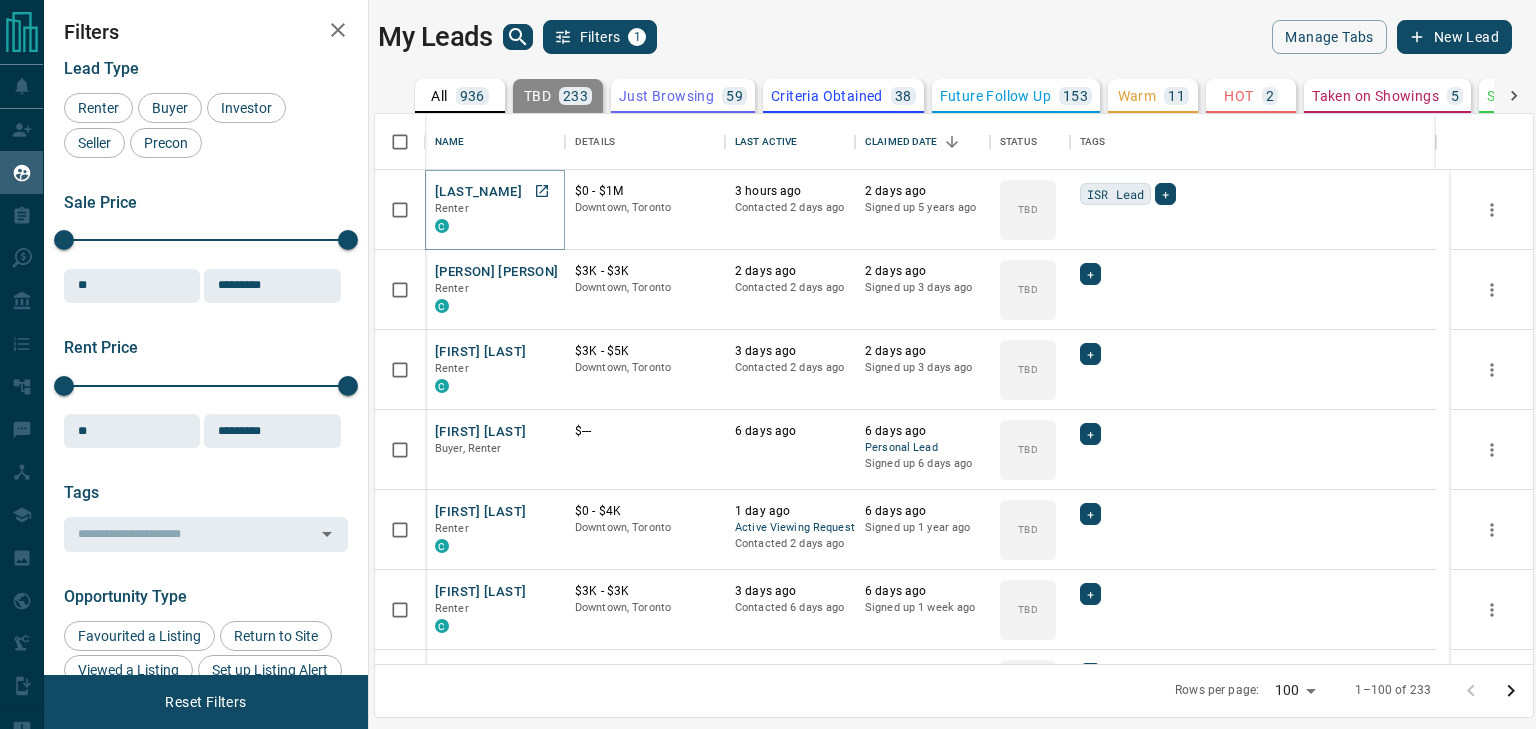 click on "[LAST_NAME]" at bounding box center [478, 192] 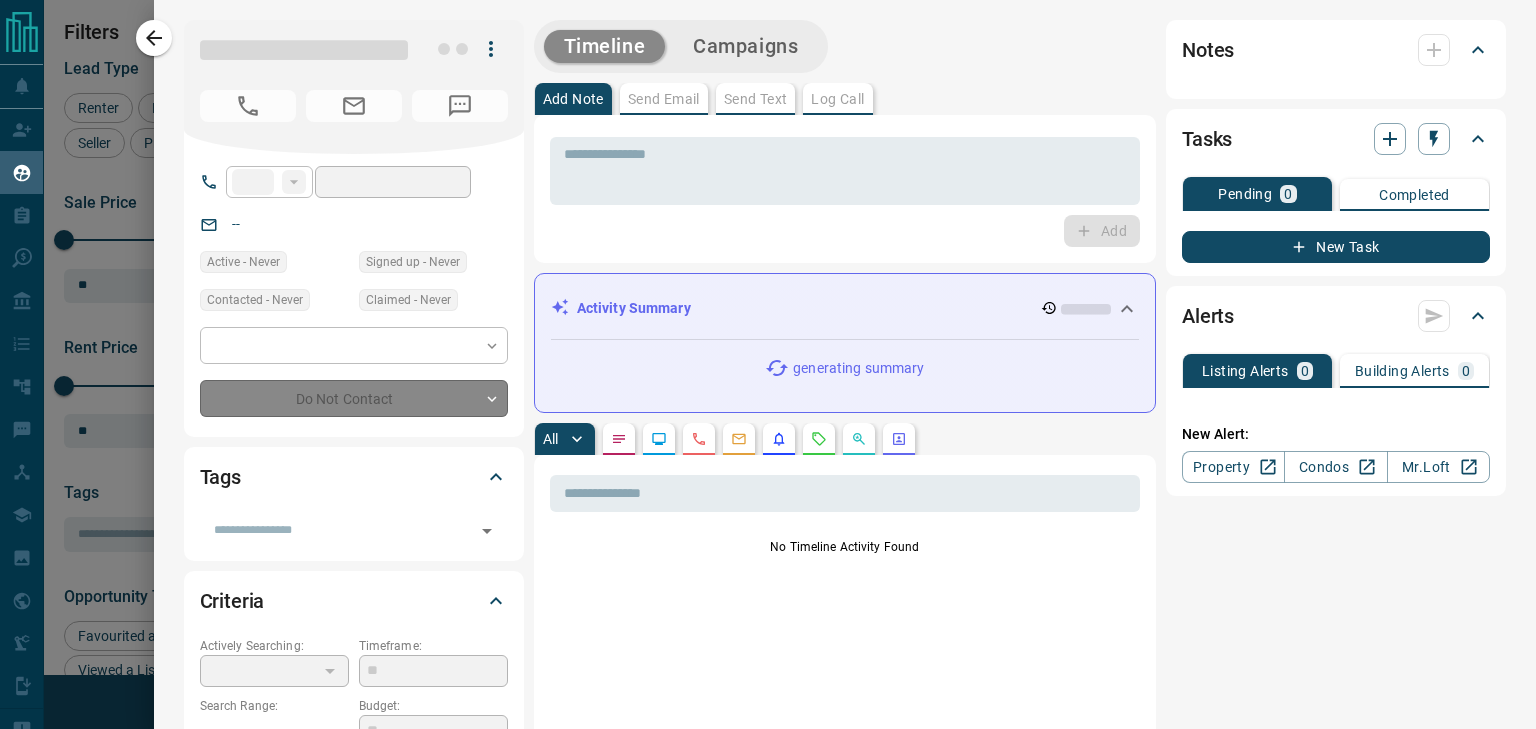 type on "**" 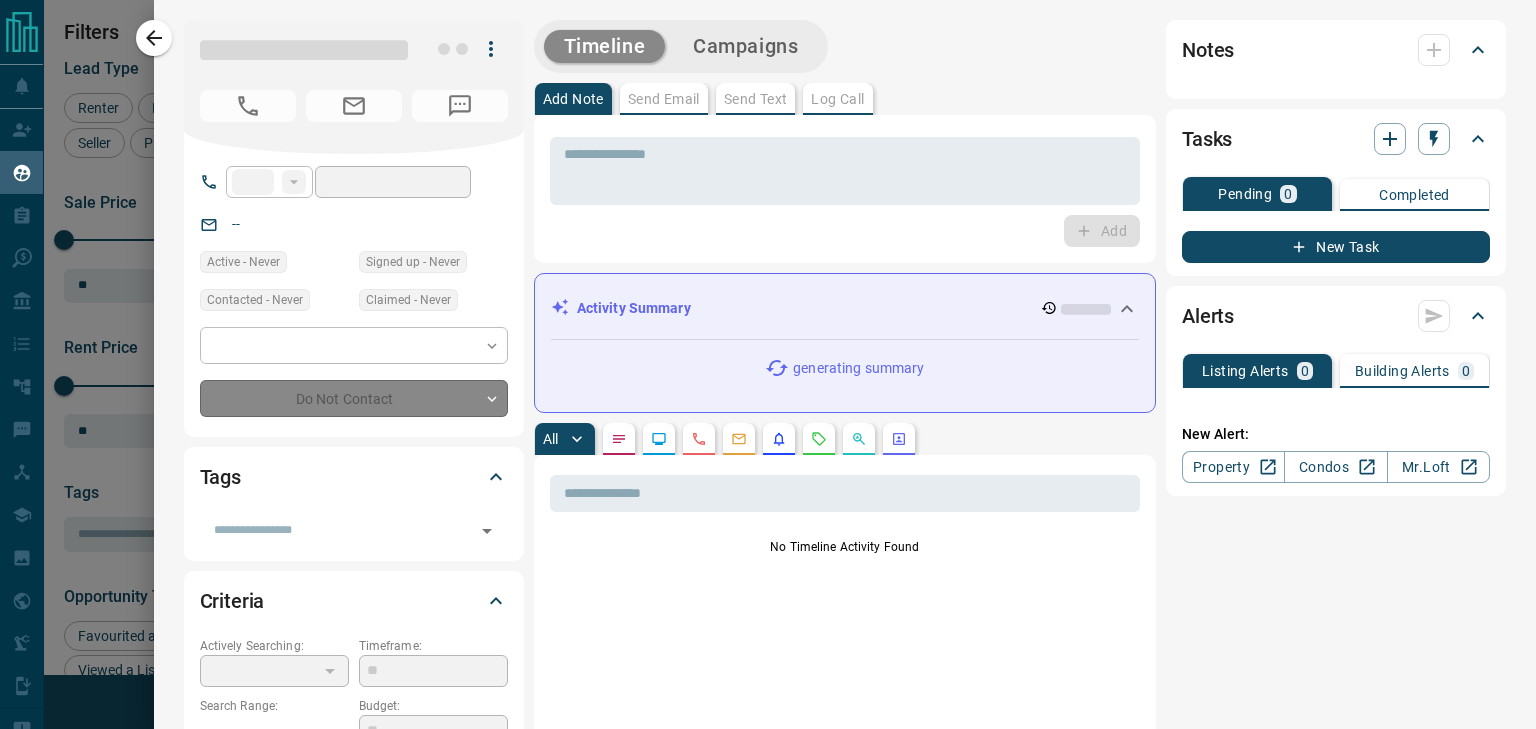 type on "**********" 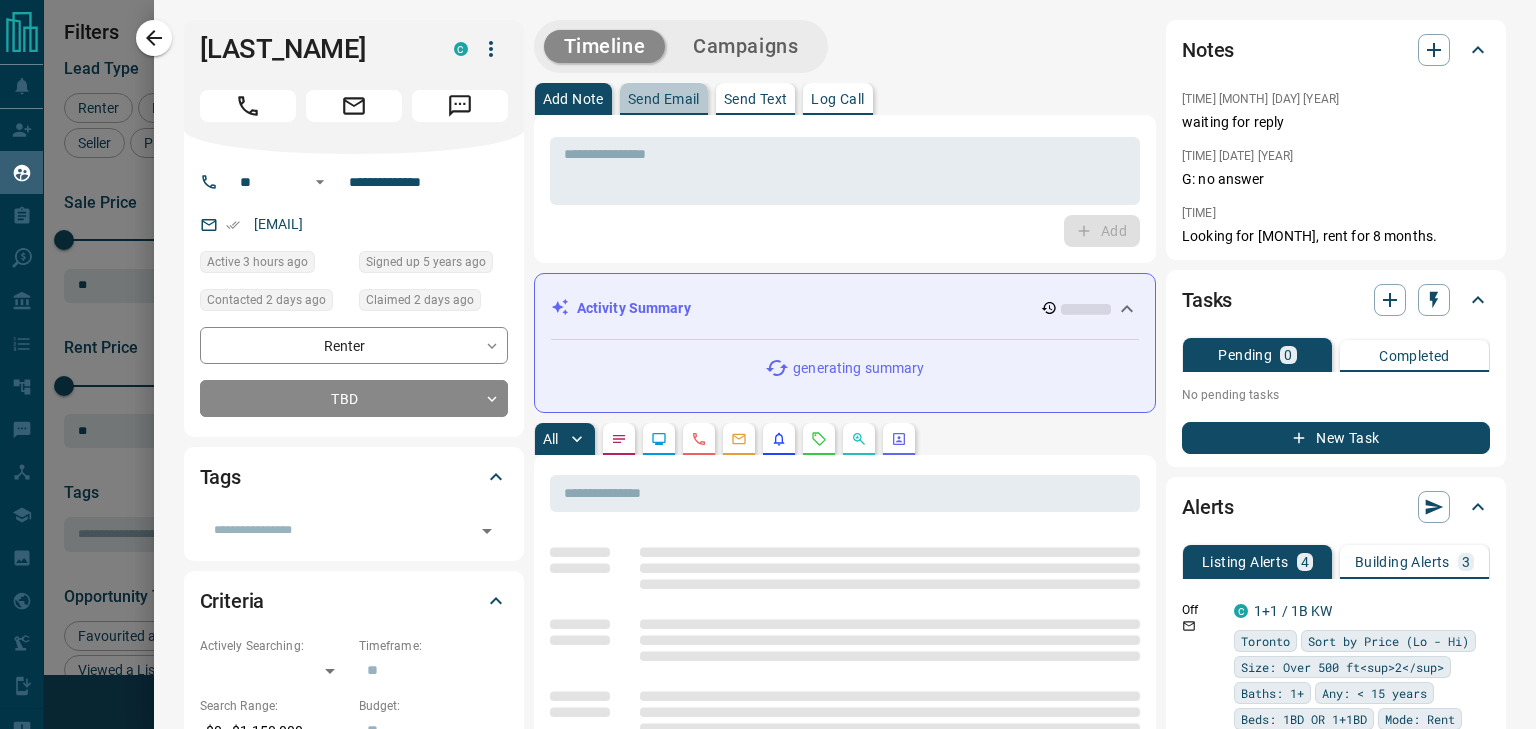 click on "Send Email" at bounding box center [664, 99] 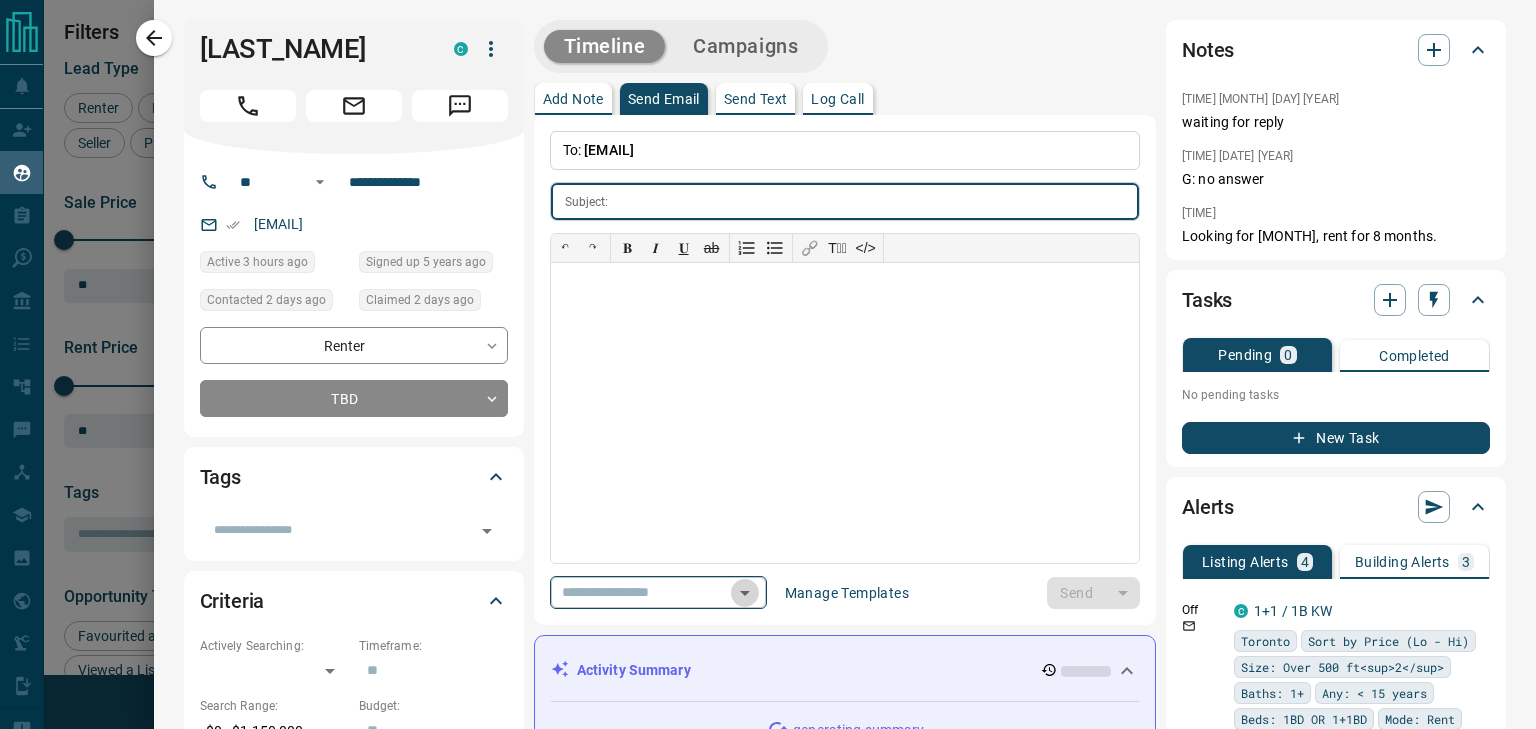 click 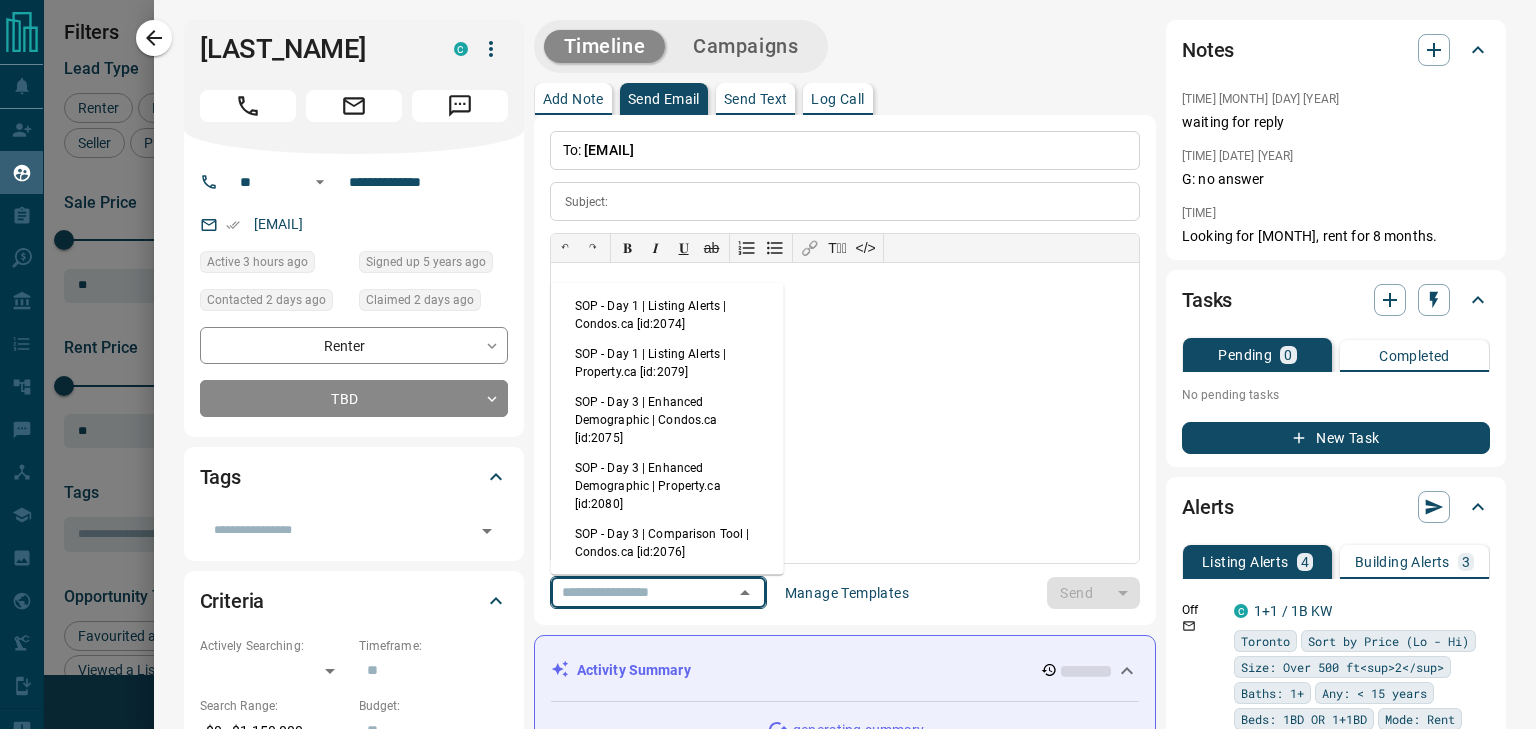 click on "SOP - Day 3 | Enhanced Demographic | Property.ca [id:2080]" at bounding box center (667, 486) 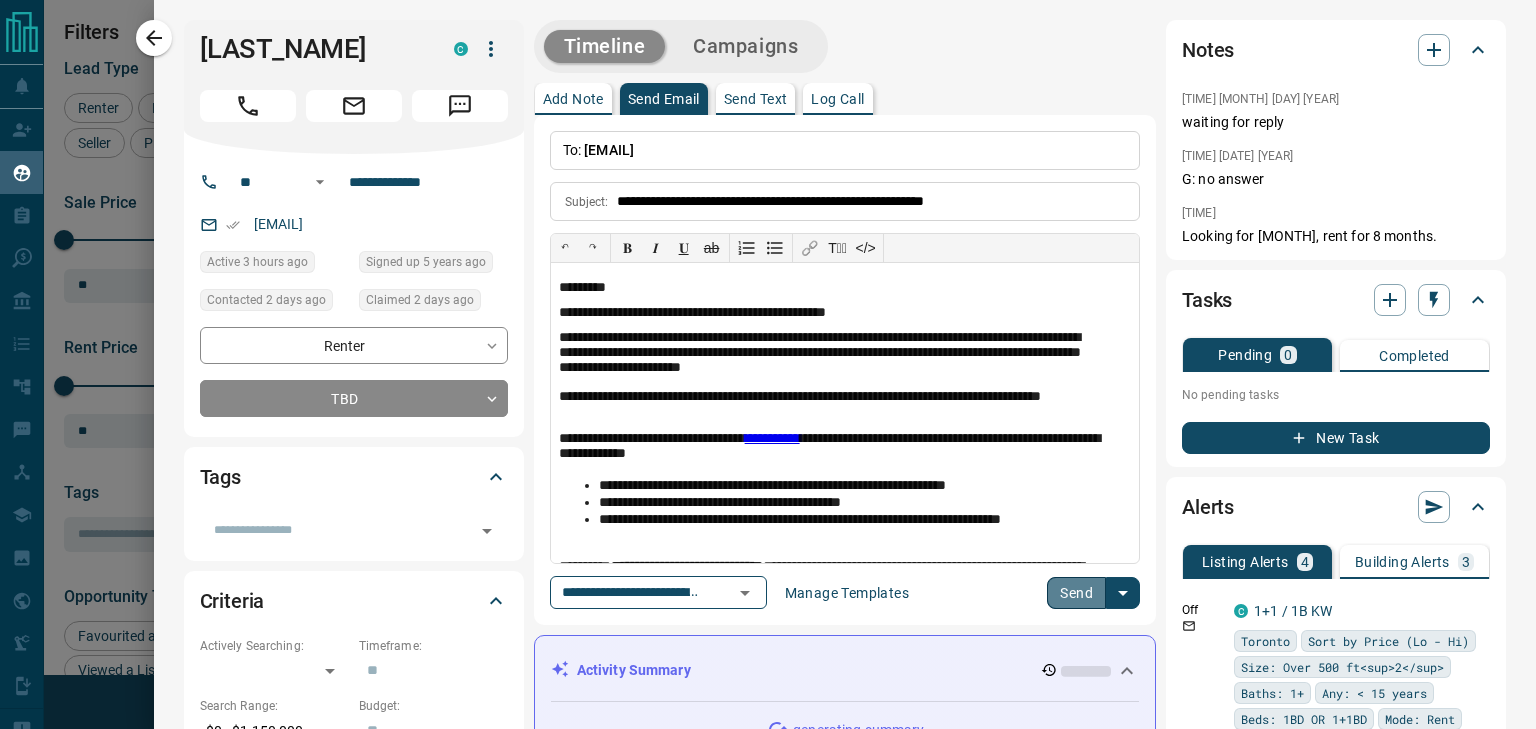 click on "Send" at bounding box center (1076, 593) 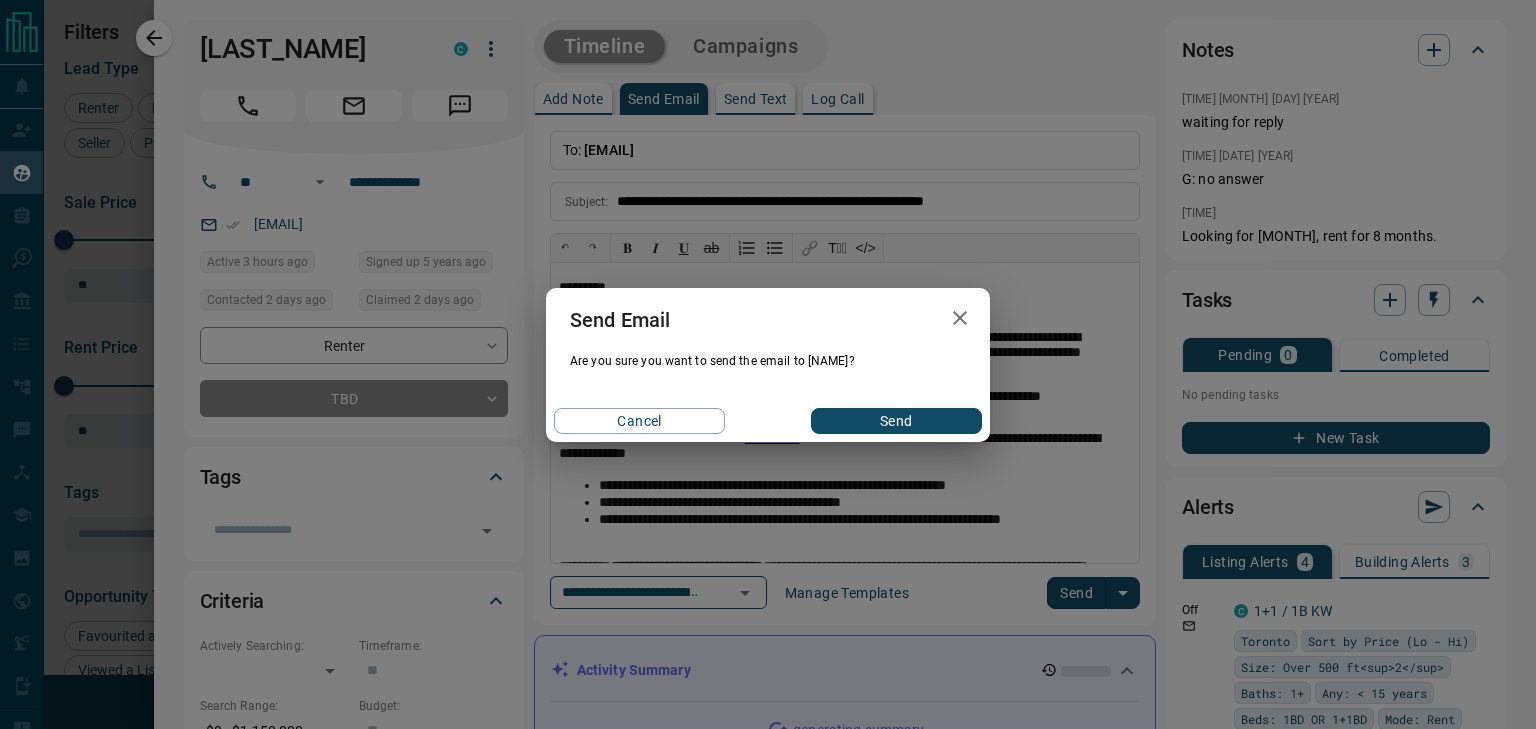 click on "Send" at bounding box center [896, 421] 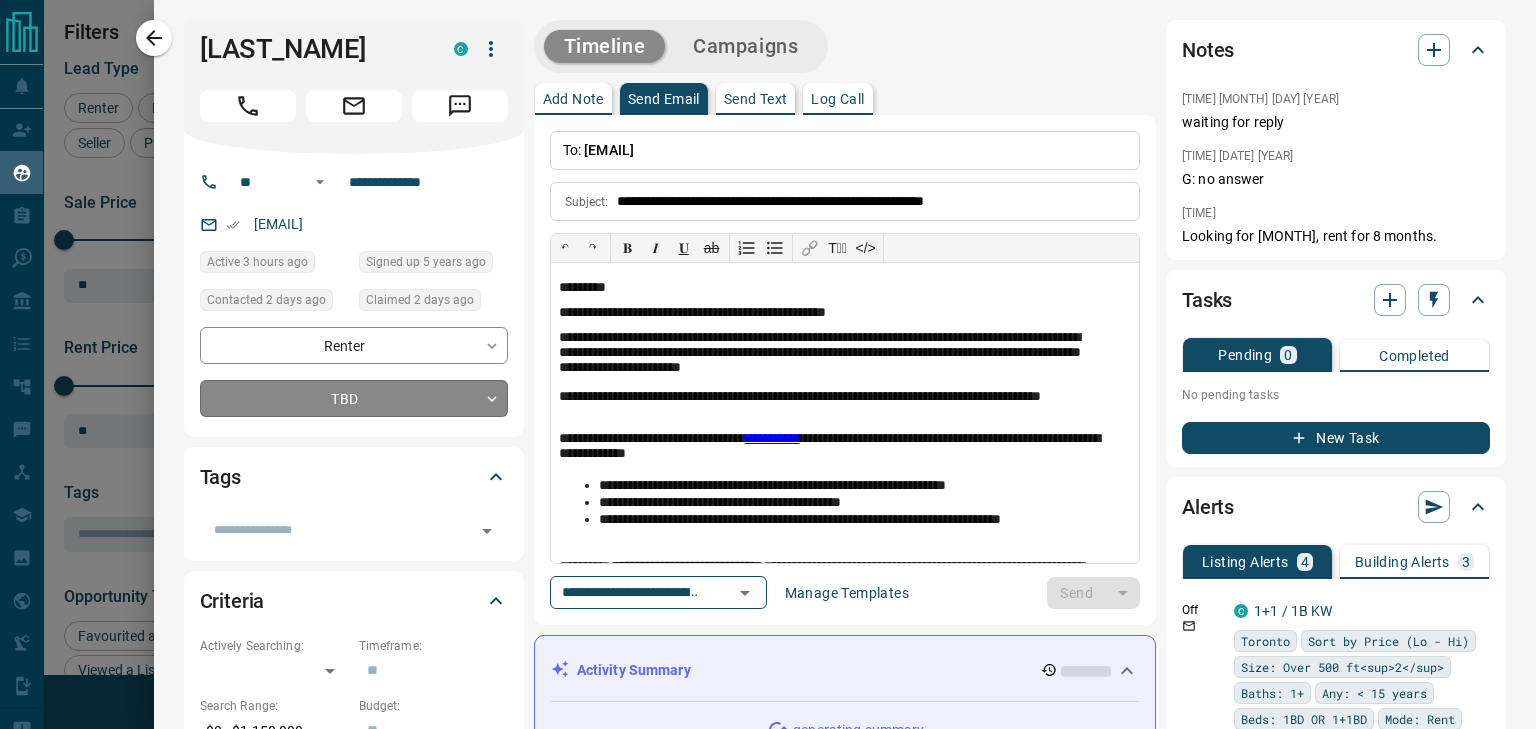 type 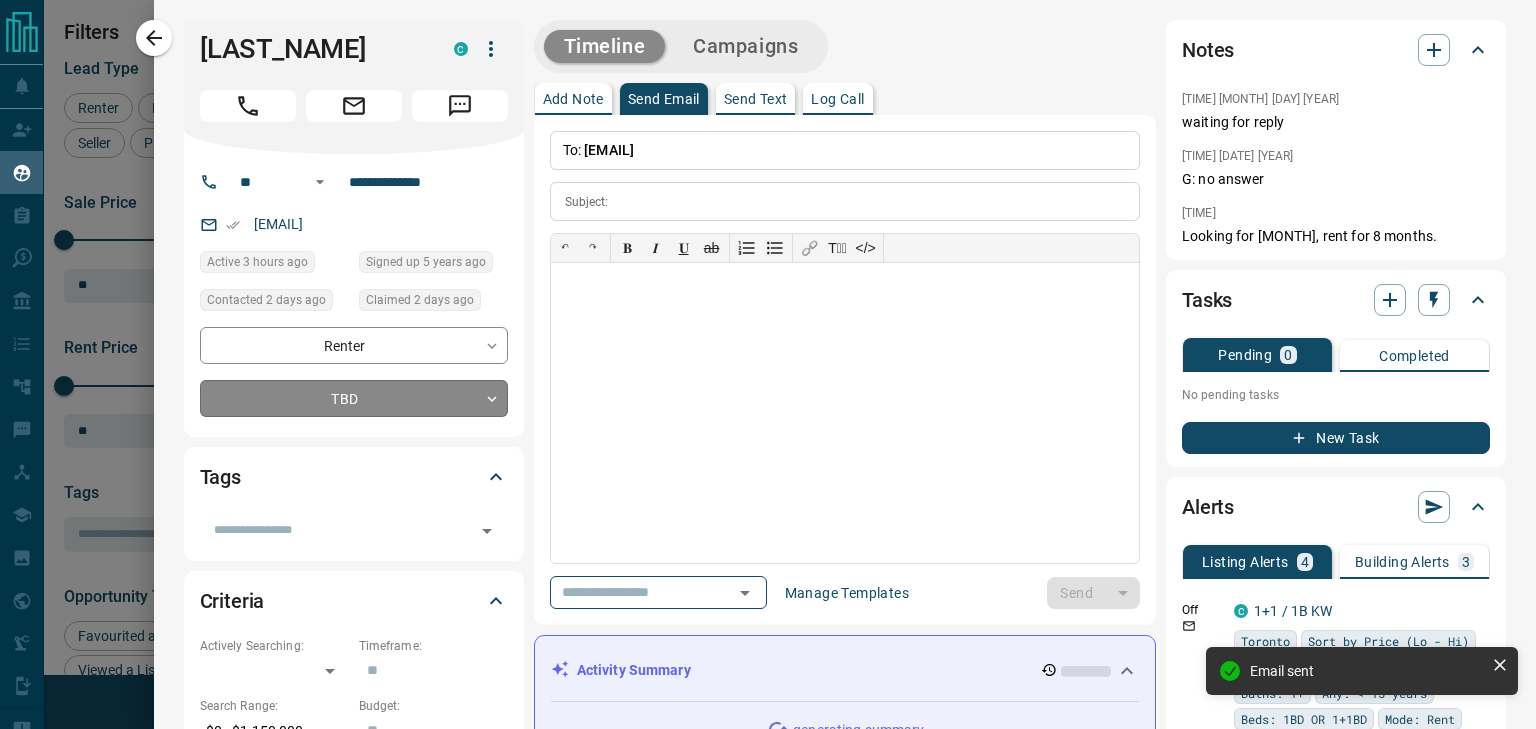click on "Name Details Last Active Claimed Date Status Tags [NAME] [LAST_NAME] Renter C $0 - $1M Downtown, [CITY] 3 hours ago Contacted 2 days ago 2 days ago Signed up 5 years ago TBD ISR Lead + [NAME] [LAST_NAME] Renter C $3K - $3K Downtown, [CITY] 2 days ago Contacted 2 days ago 2 days ago Signed up 3 days ago TBD + [NAME] [LAST_NAME] Renter C $3K - $5K Downtown, [CITY] 3 days ago Contacted 2 days ago 2 days ago Signed up 3 days ago TBD + [NAME] [LAST_NAME] Buyer, Renter $--- 6 days ago 6 days ago Personal Lead Signed up 6 days ago TBD + [NAME] [LAST_NAME] Renter C $0 - $4K Downtown, [CITY] 1 day ago Active Viewing Request Contacted 2 days ago" at bounding box center [768, 352] 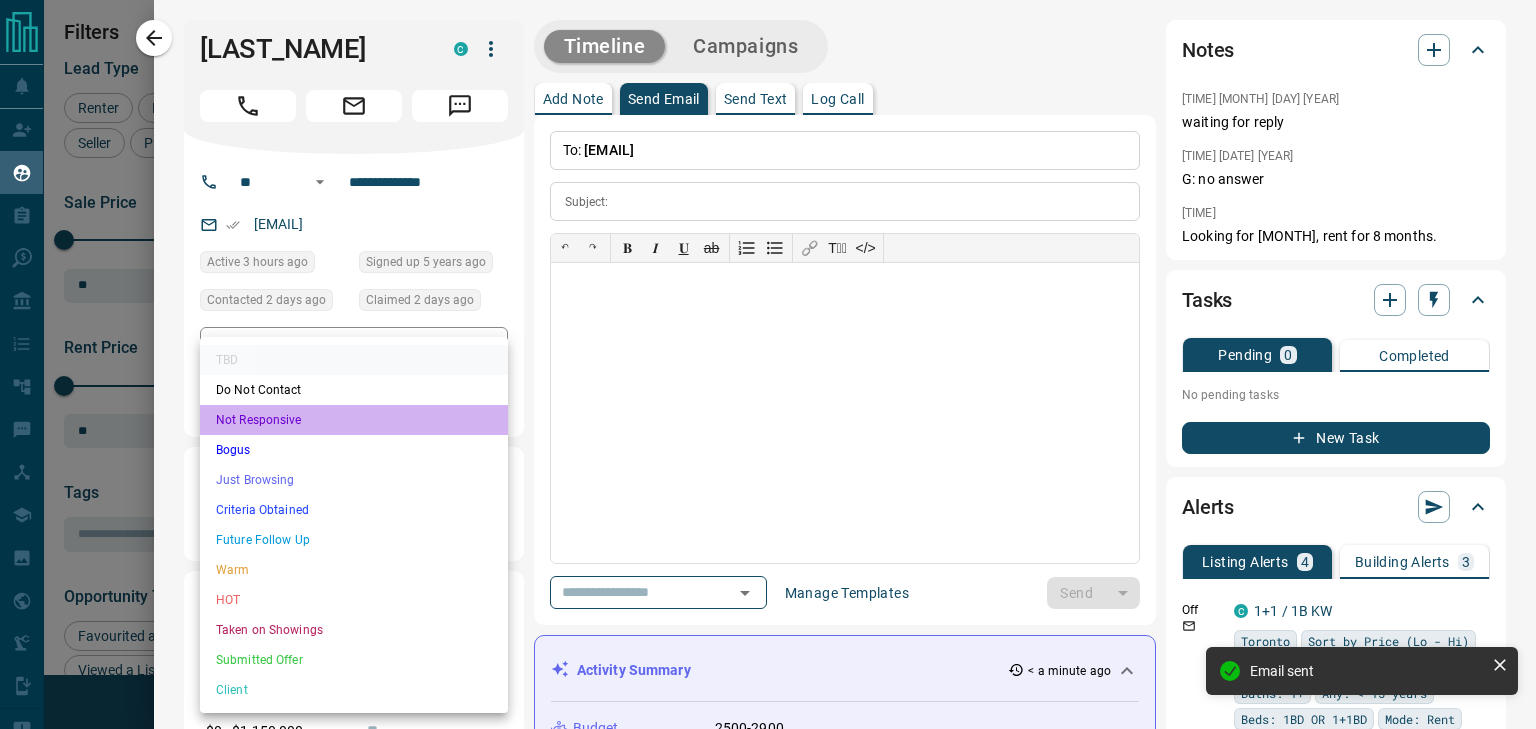 click on "Not Responsive" at bounding box center (354, 420) 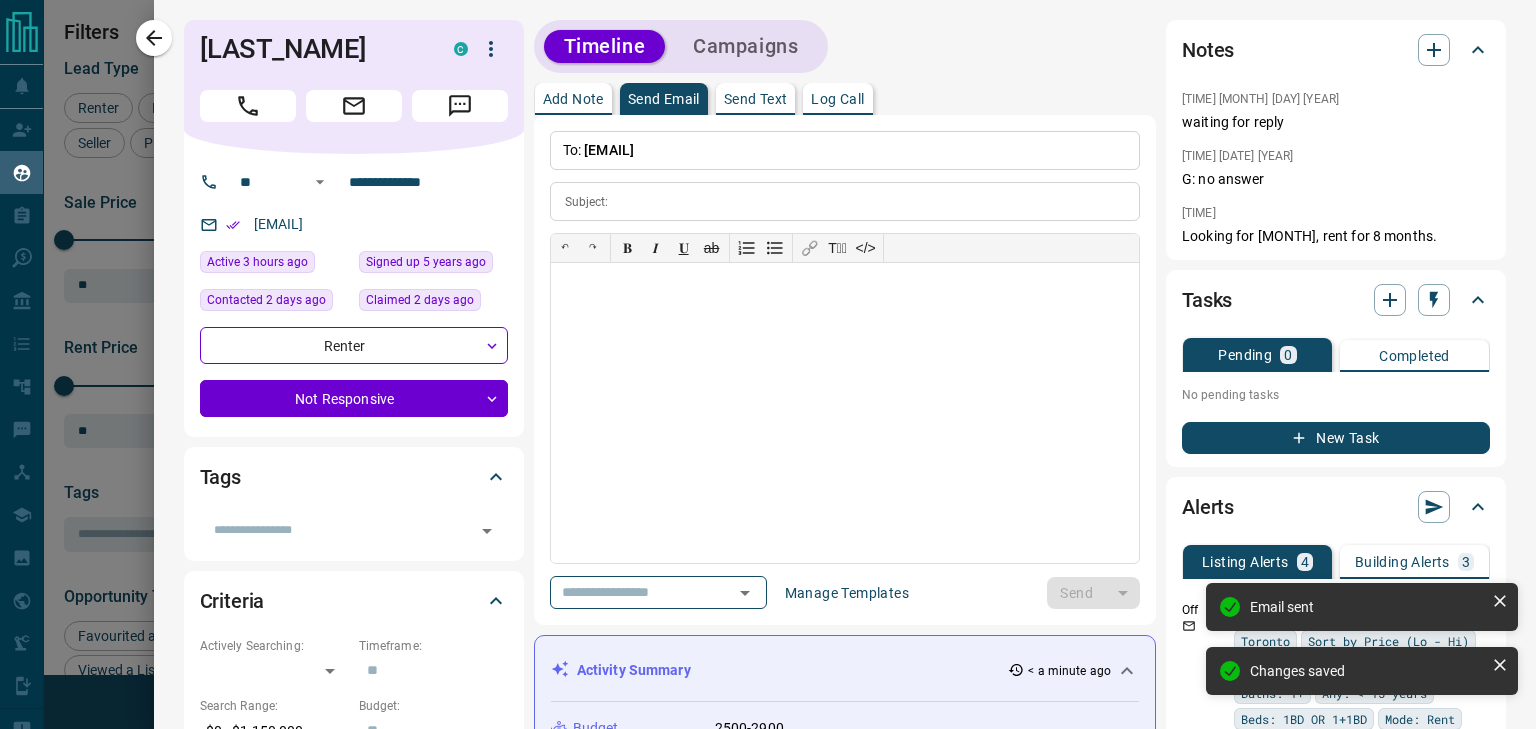 type on "*" 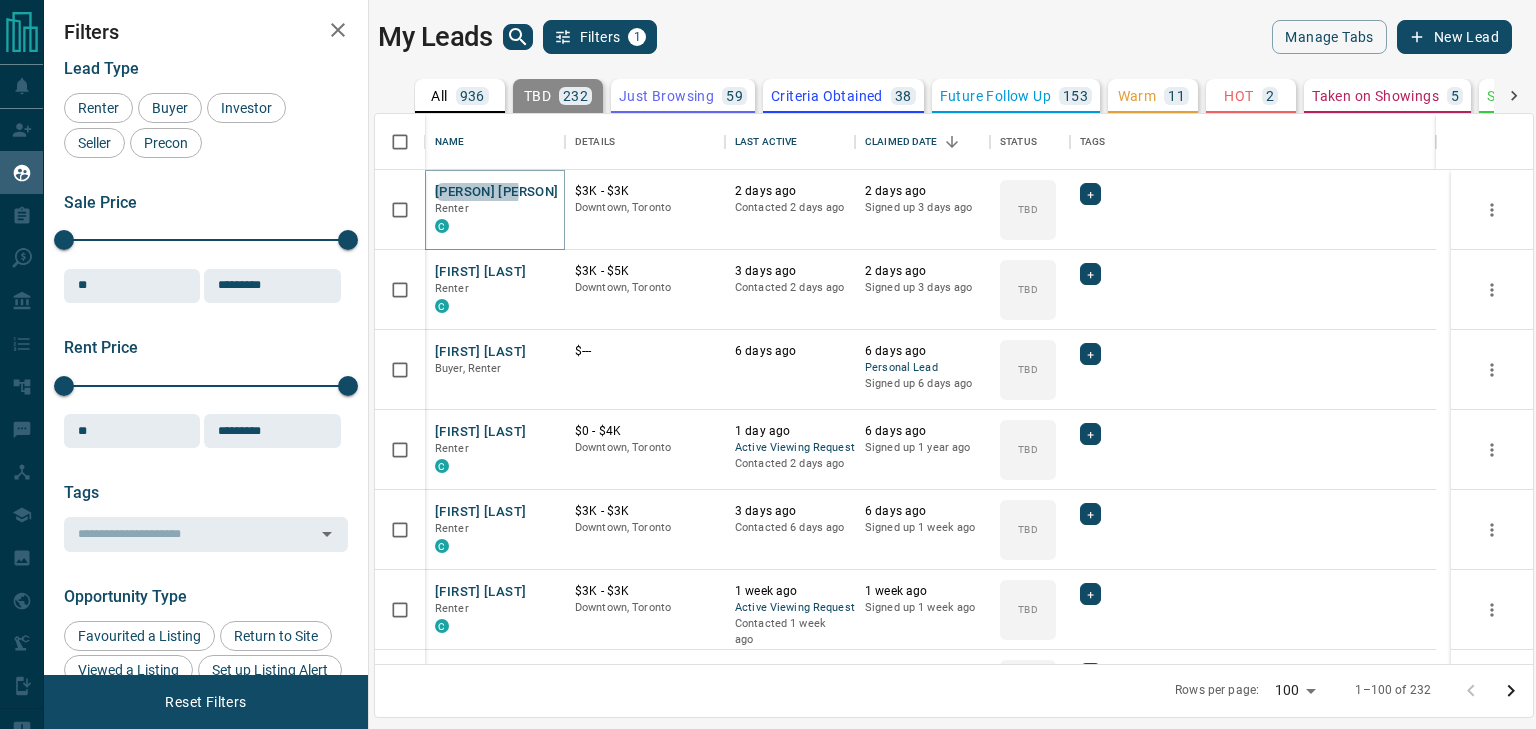 click on "[PERSON] [PERSON]" at bounding box center (496, 192) 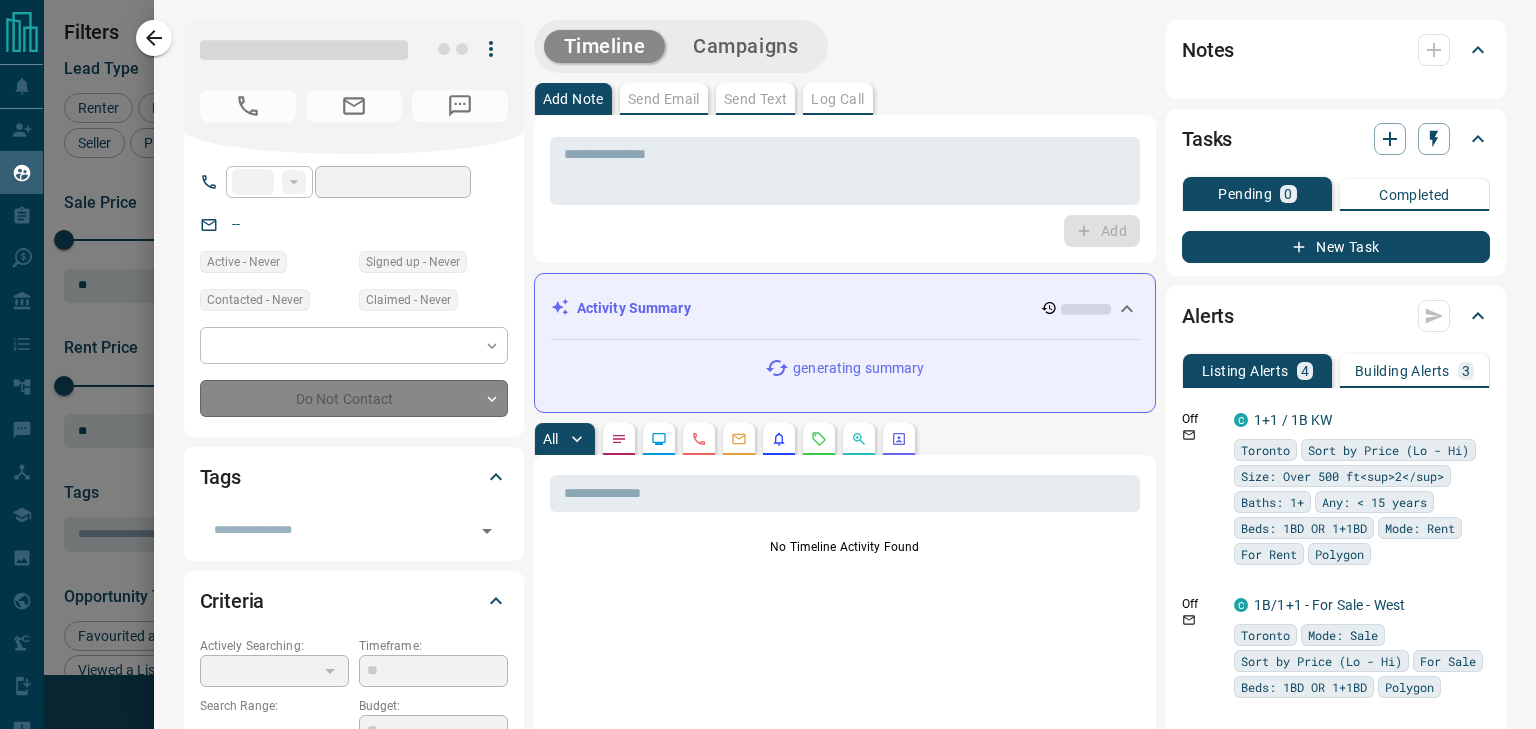 type on "**" 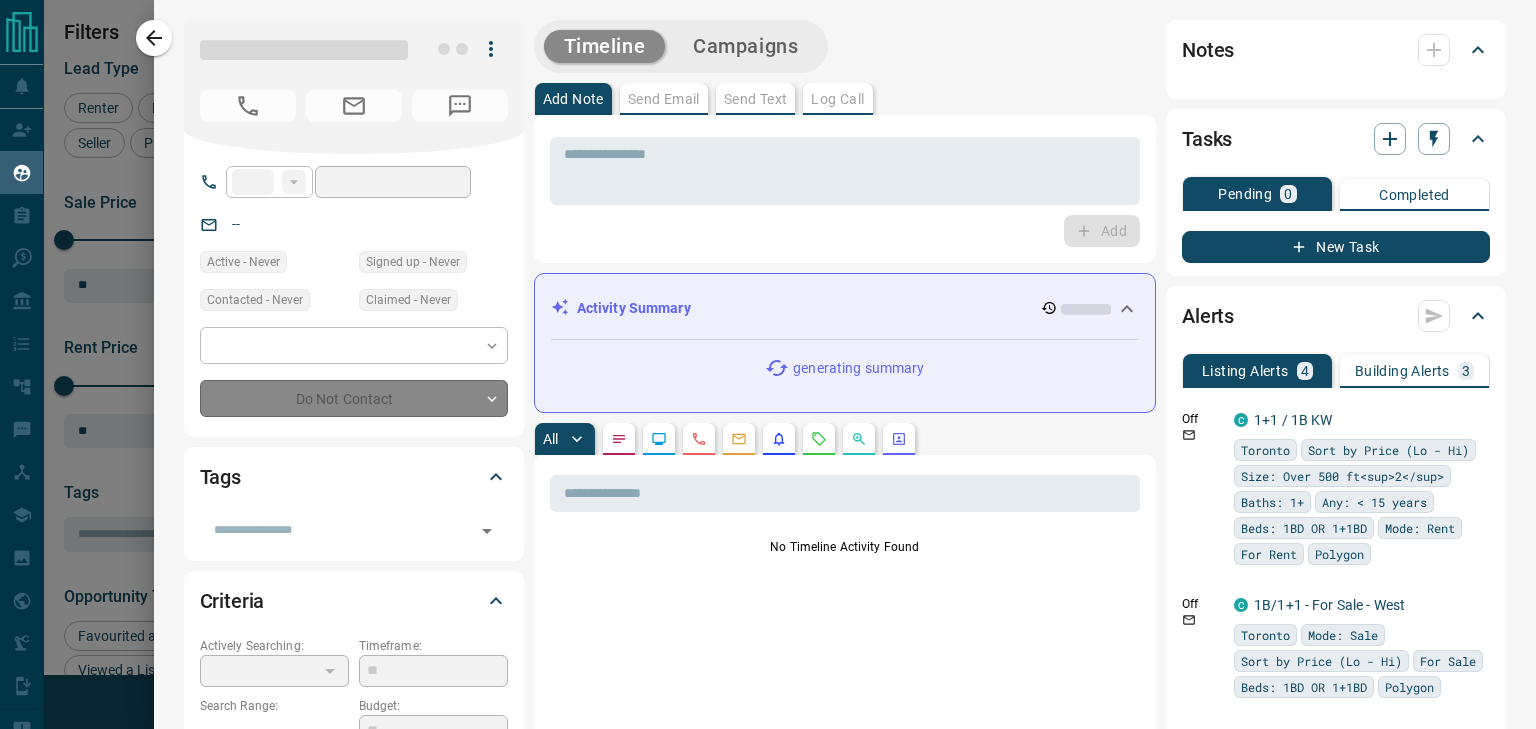 type on "**********" 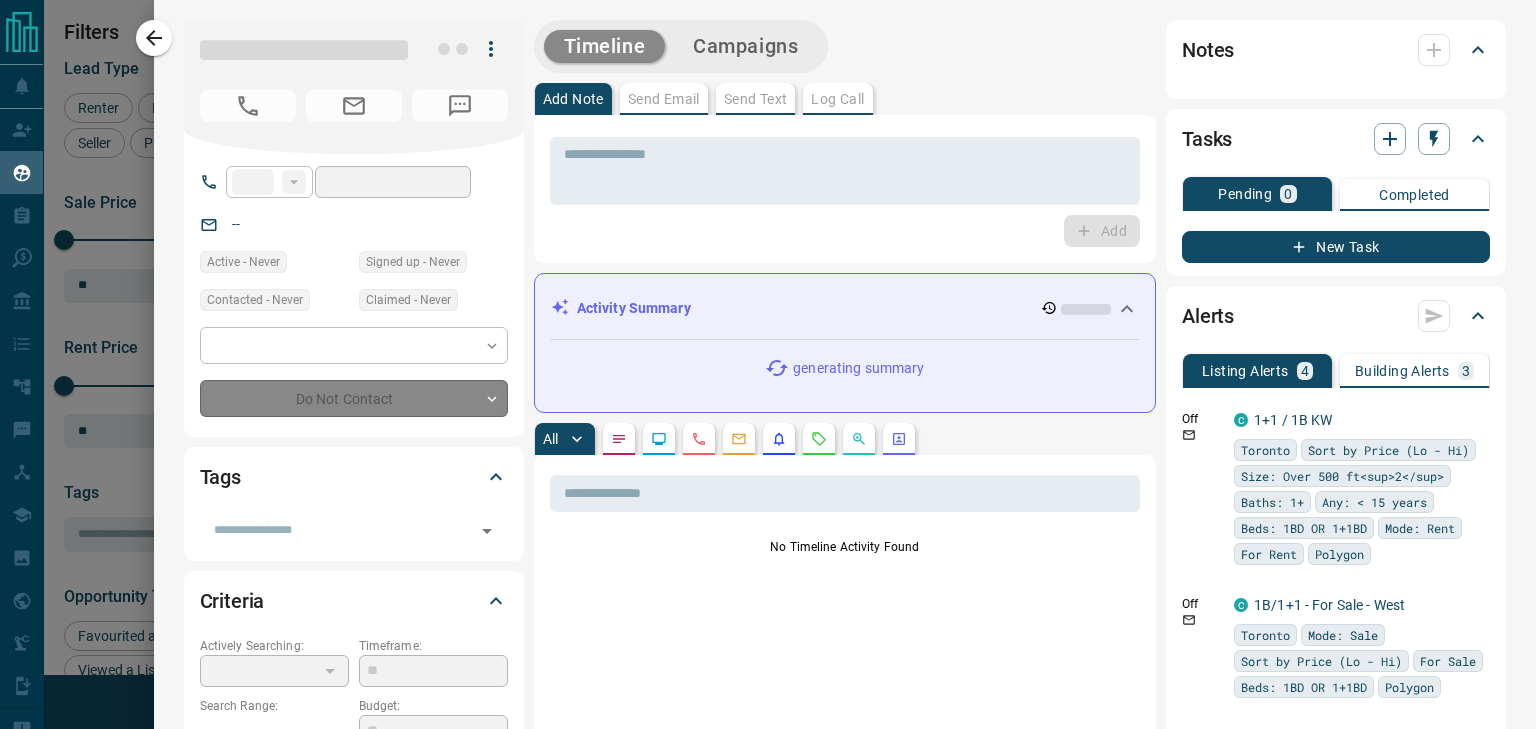 type on "**********" 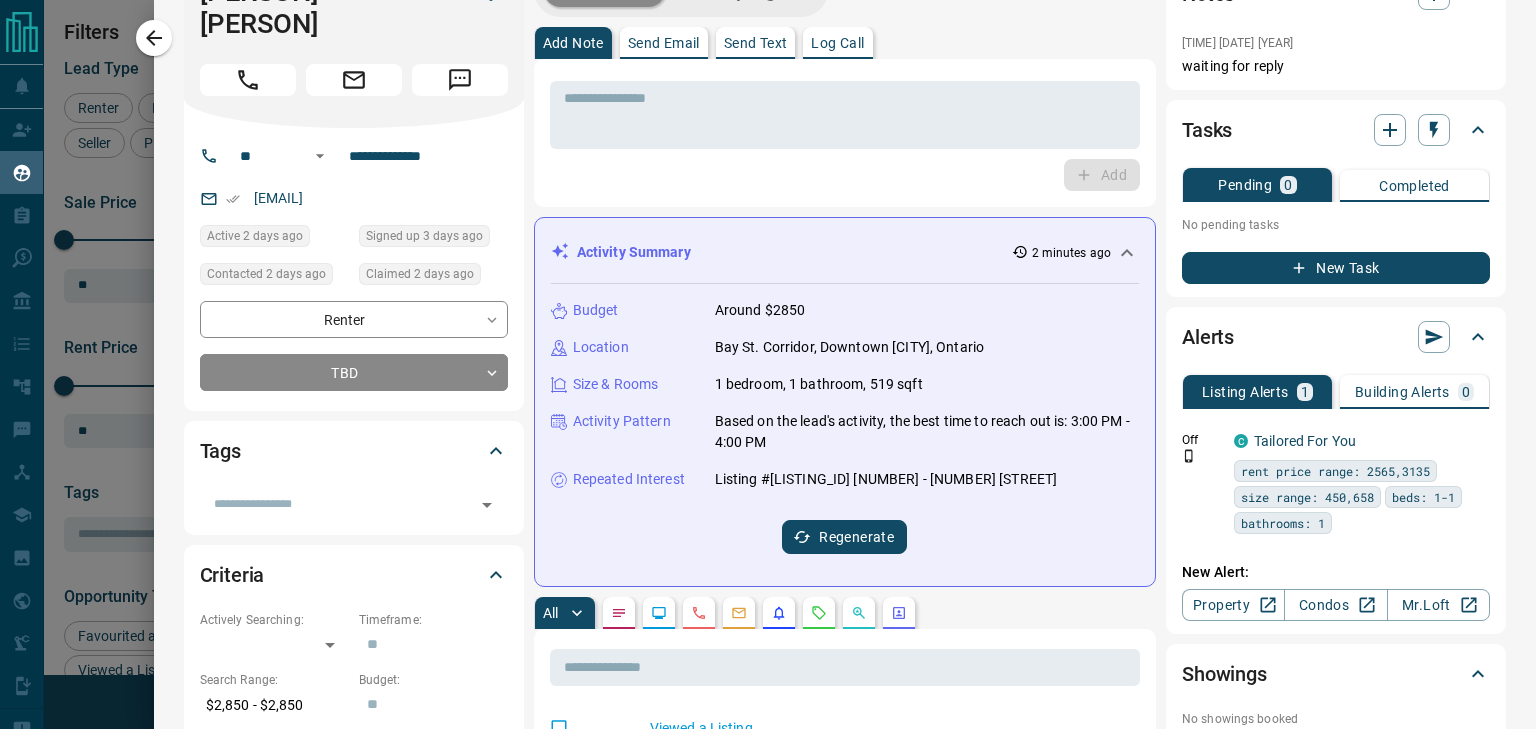 scroll, scrollTop: 0, scrollLeft: 0, axis: both 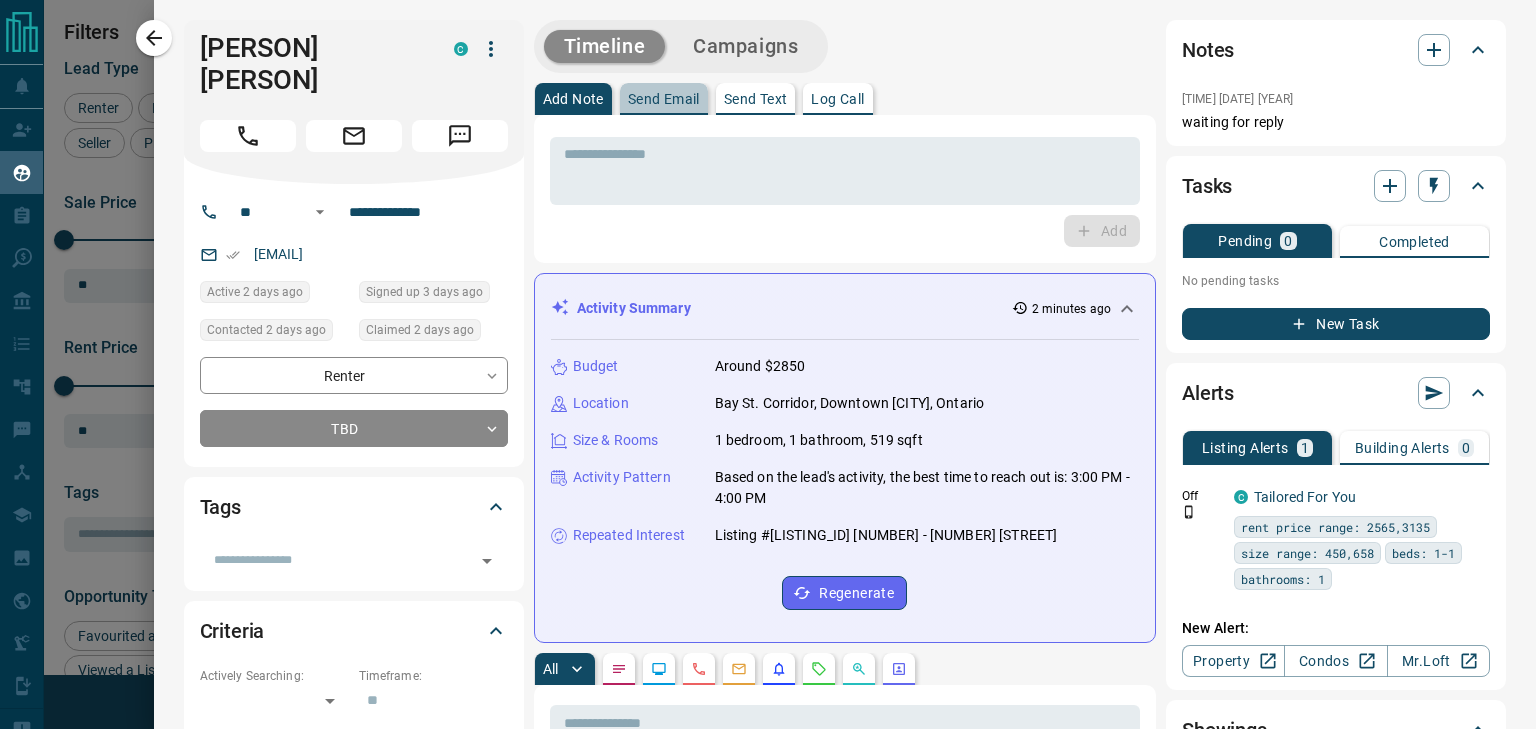 click on "Send Email" at bounding box center [664, 99] 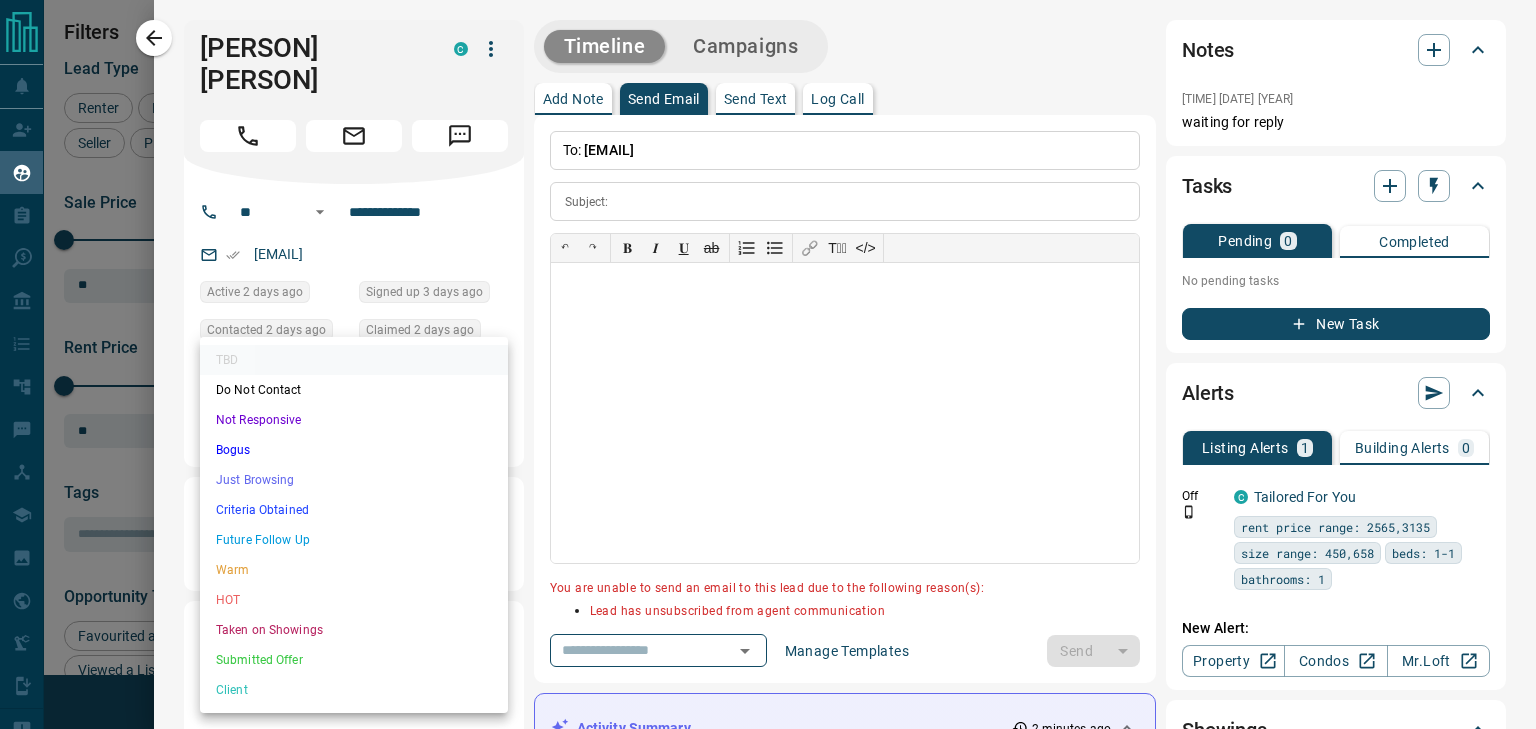 click on "Lead Transfers Claim Leads My Leads Tasks Opportunities Deals Campaigns Automations Messages Broker Bay Training Media Services Agent Resources Precon Worksheet Mobile Apps Disclosure Logout My Leads Filters 1 Manage Tabs New Lead All 936 TBD 232 Do Not Contact - Not Responsive 431 Bogus - Just Browsing 59 Criteria Obtained 38 Future Follow Up 153 Warm 11 HOT 2 Taken on Showings 5 Submitted Offer - Client 5 Name Details Last Active Claimed Date Status Tags [PERSON] Renter C $3K - $3K [CITY], [CITY] 2 days ago Contacted 2 days ago 2 days ago Signed up 3 days ago TBD + [PERSON] Renter C $3K - $5K [CITY], [CITY] 3 days ago Contacted 2 days ago 2 days ago Signed up 3 days ago TBD + [PERSON] [PERSON], Renter $--- 6 days ago 6 days ago Personal Lead Signed up 6 days ago TBD + [PERSON] Renter C $0 - $4K [CITY], [CITY] 1 day ago Active Viewing Request Contacted 2 days ago 6 days ago Signed up 1 year ago TBD + [PERSON] Renter C $3K - $3K [CITY], [CITY] 3 days ago Contacted 6 days ago 6 days ago" at bounding box center (768, 352) 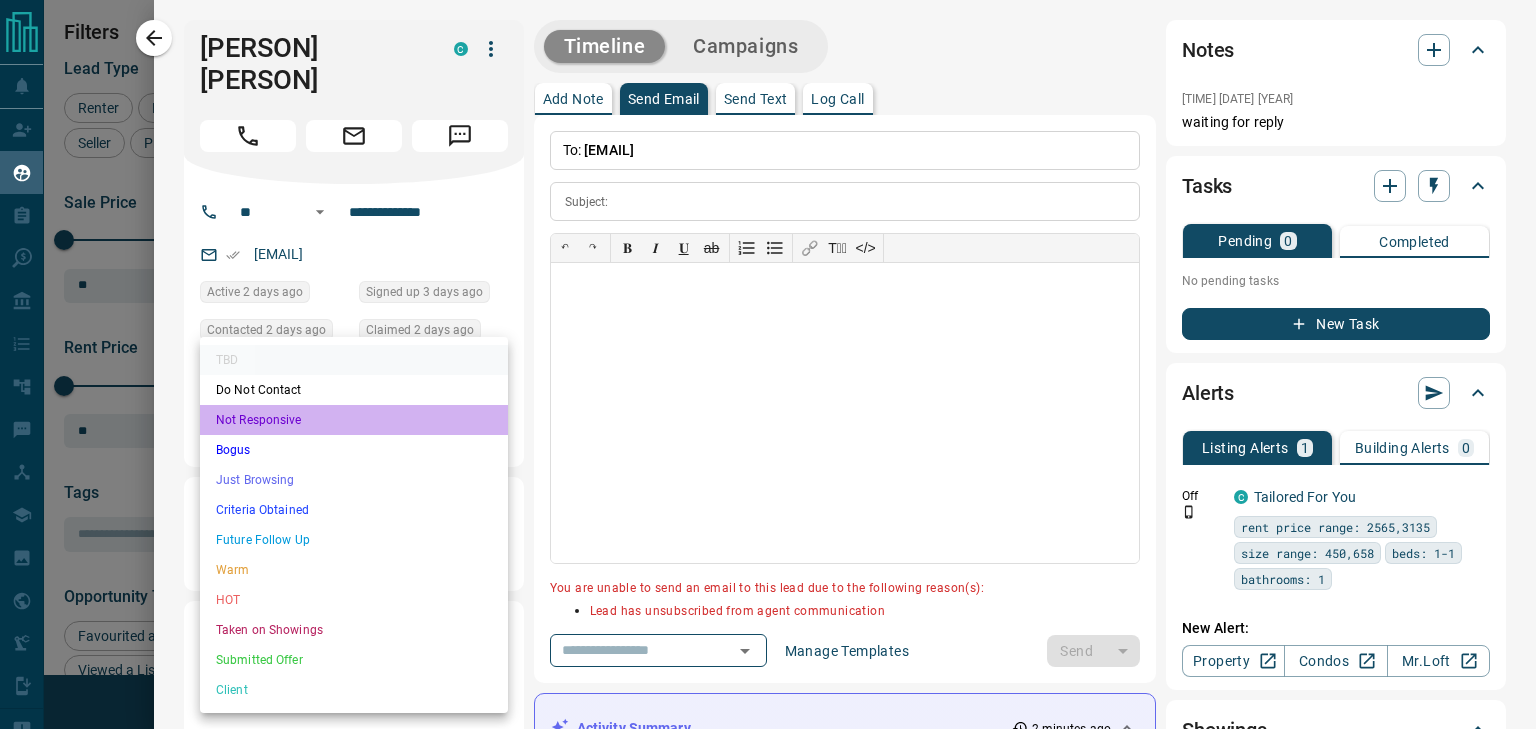 click on "Not Responsive" at bounding box center [354, 420] 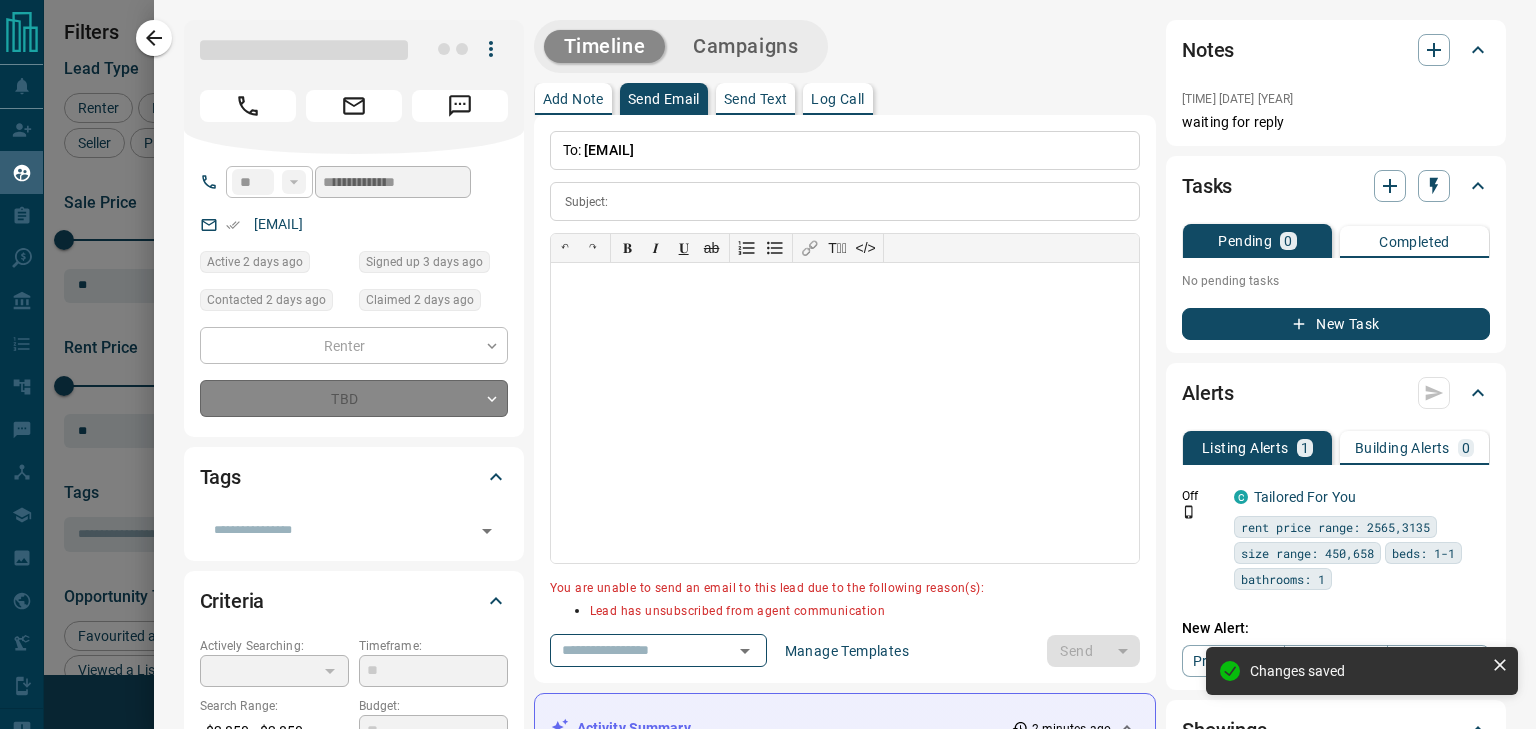 type on "*" 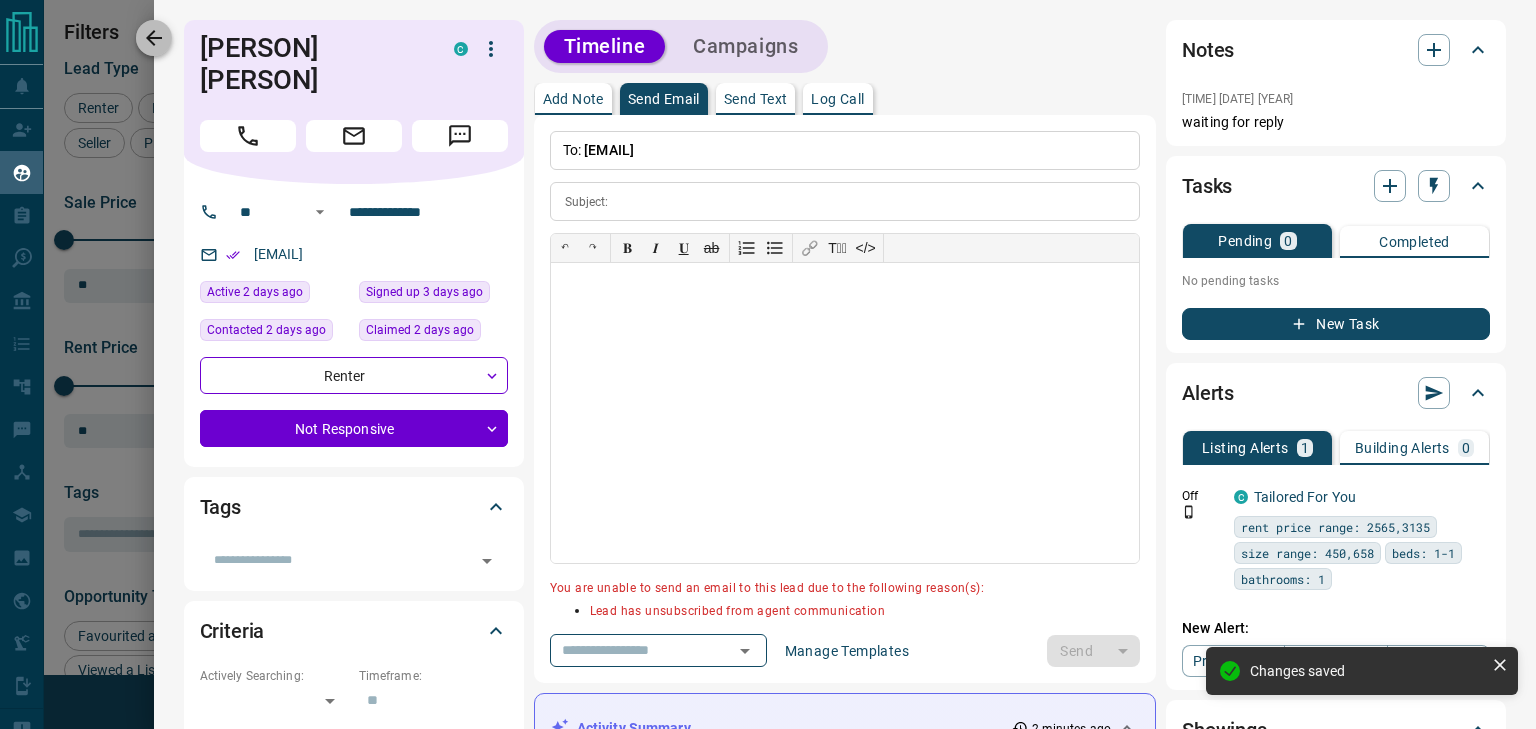 drag, startPoint x: 145, startPoint y: 38, endPoint x: 372, endPoint y: 217, distance: 289.08478 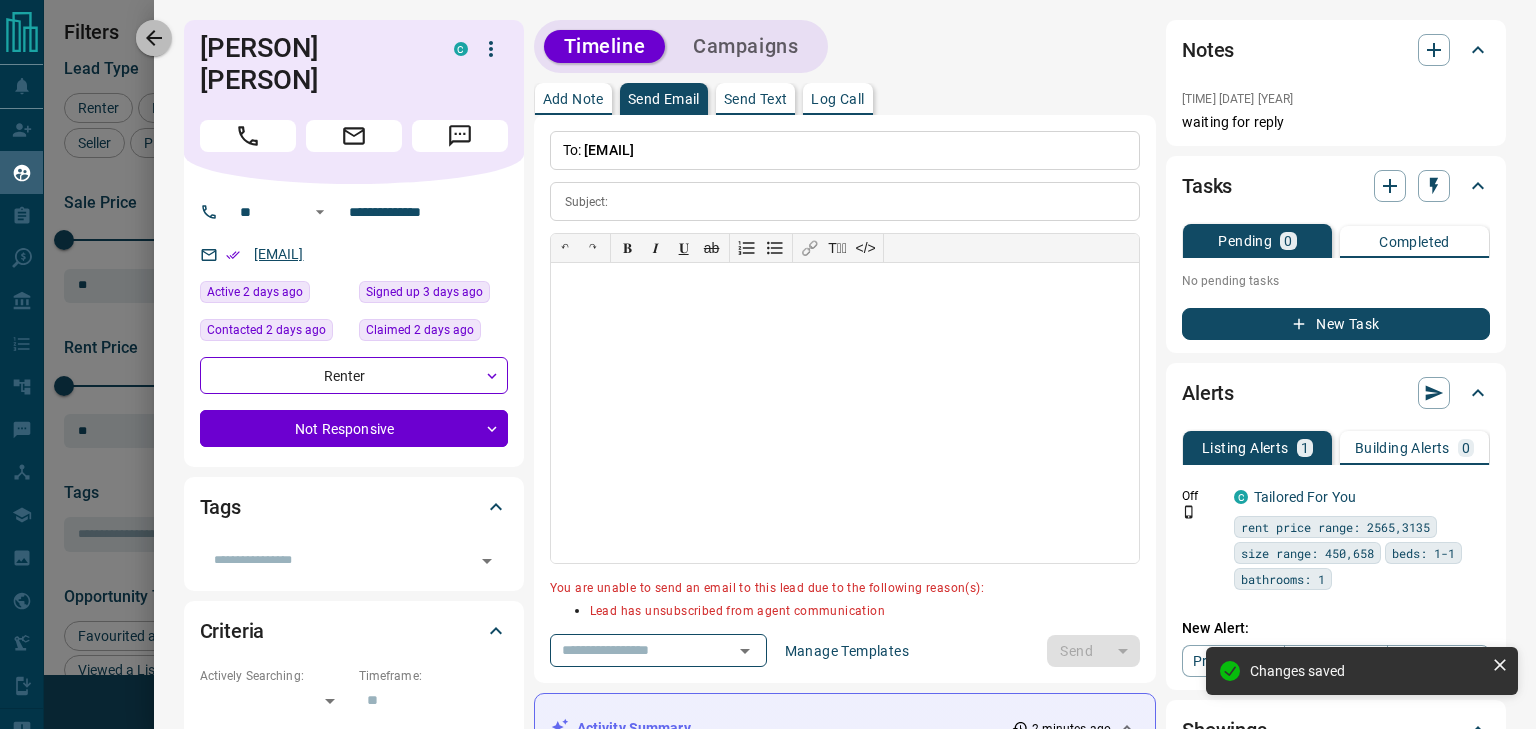 click 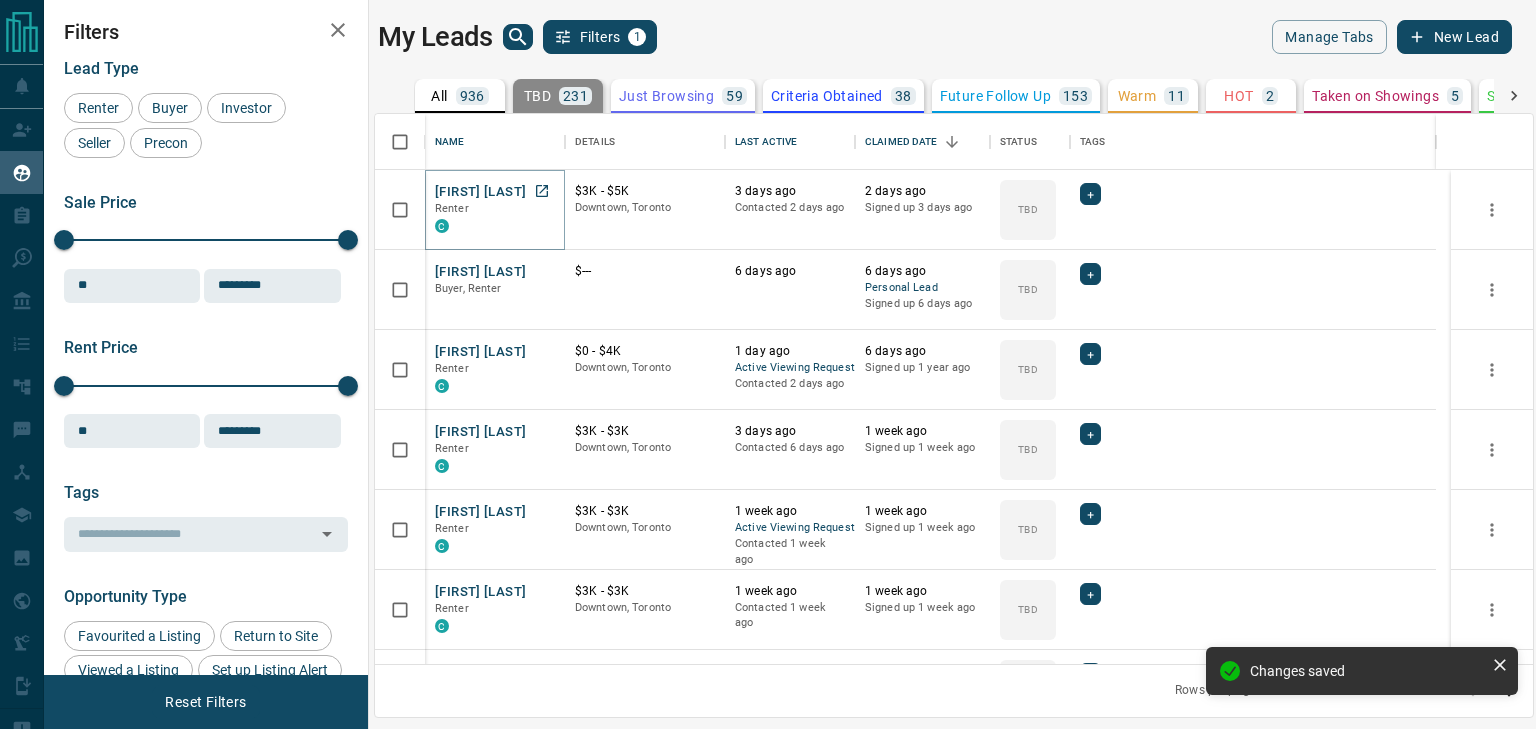 click on "[FIRST] [LAST]" at bounding box center [480, 192] 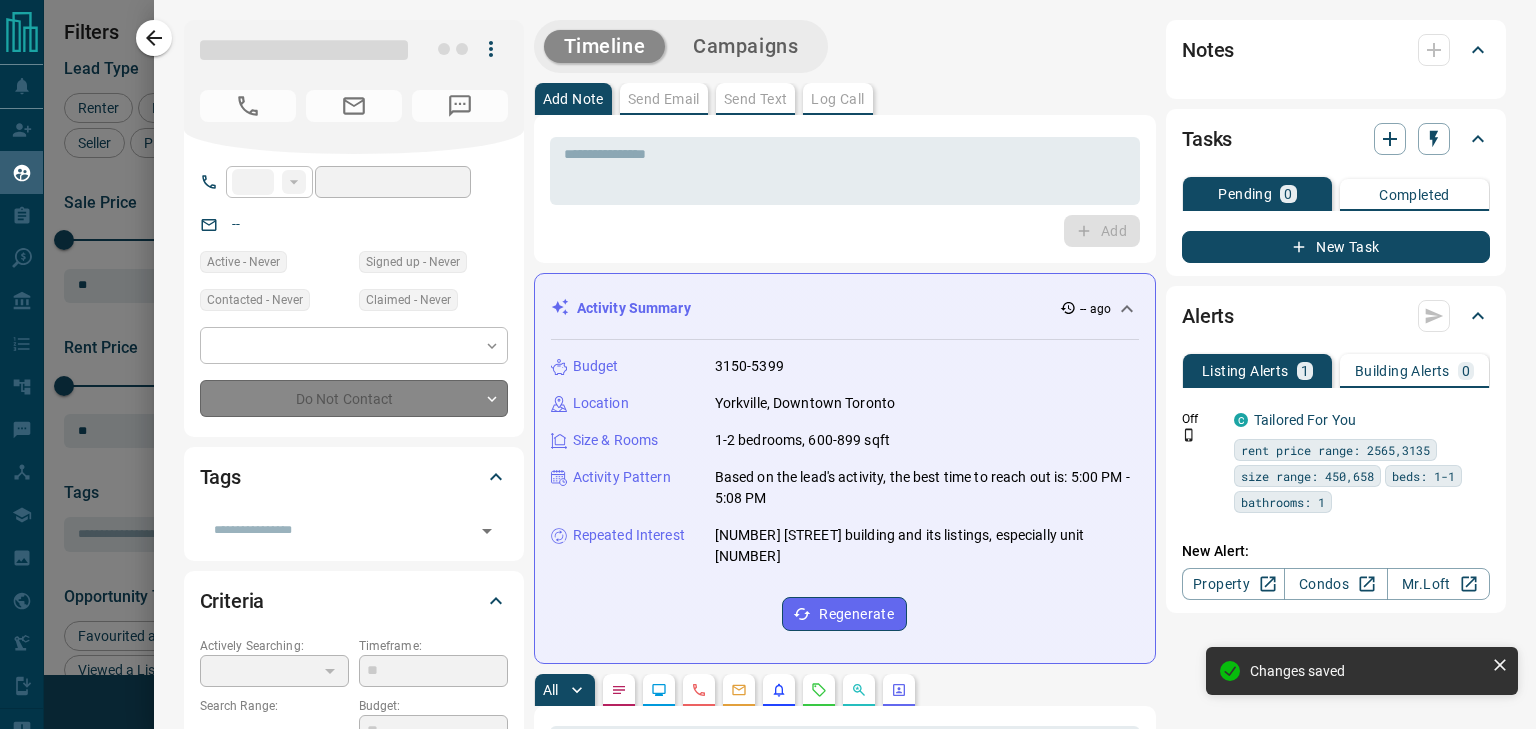 type on "**" 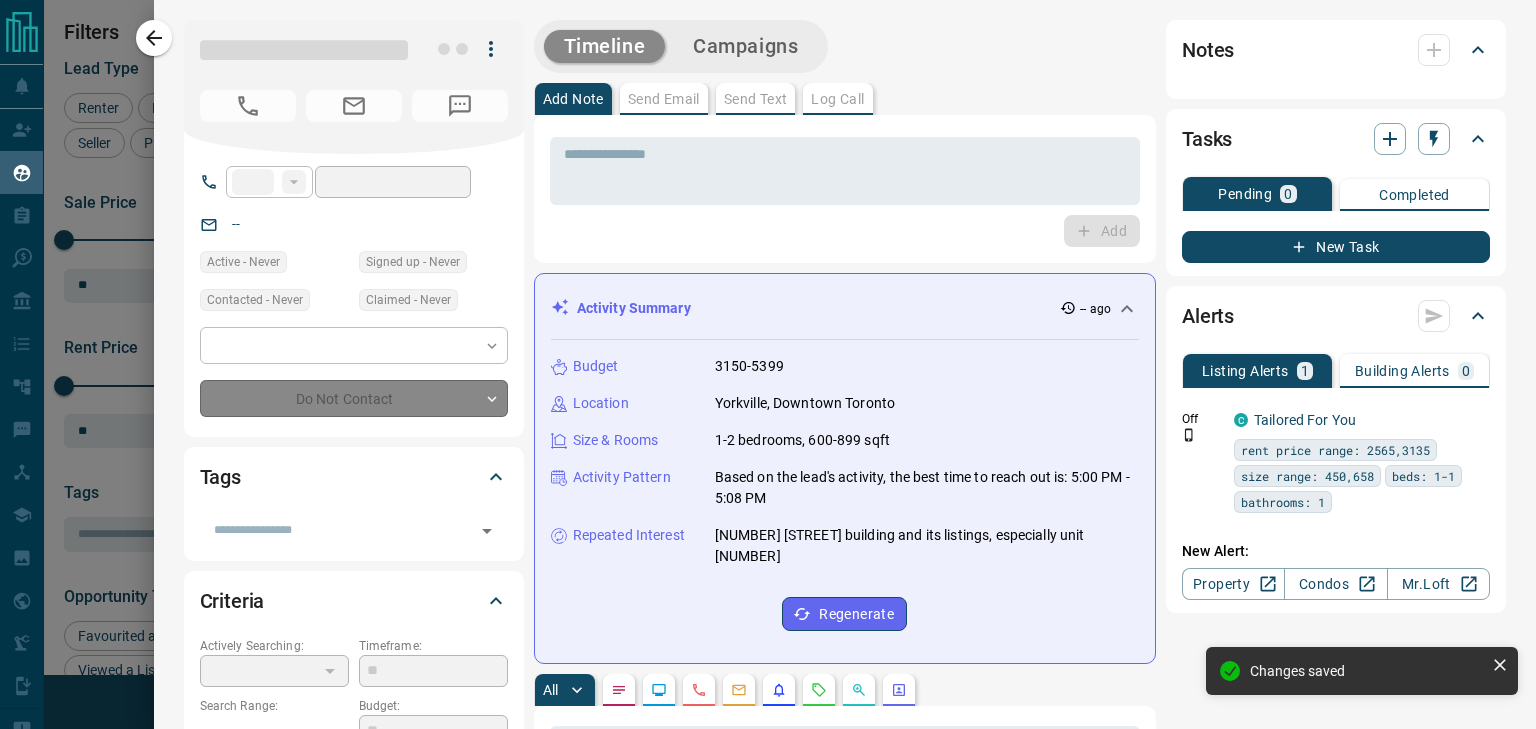 type on "**********" 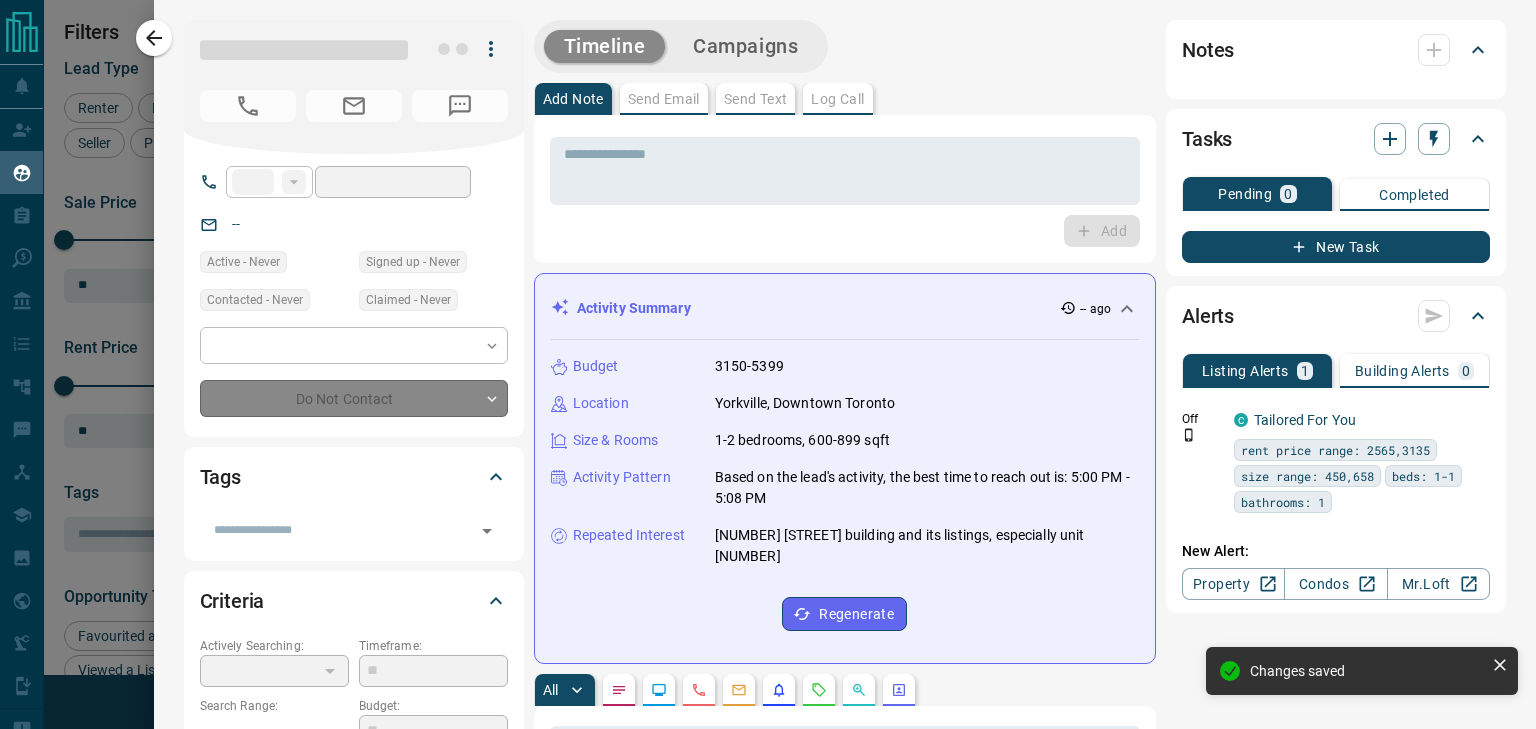 type on "**********" 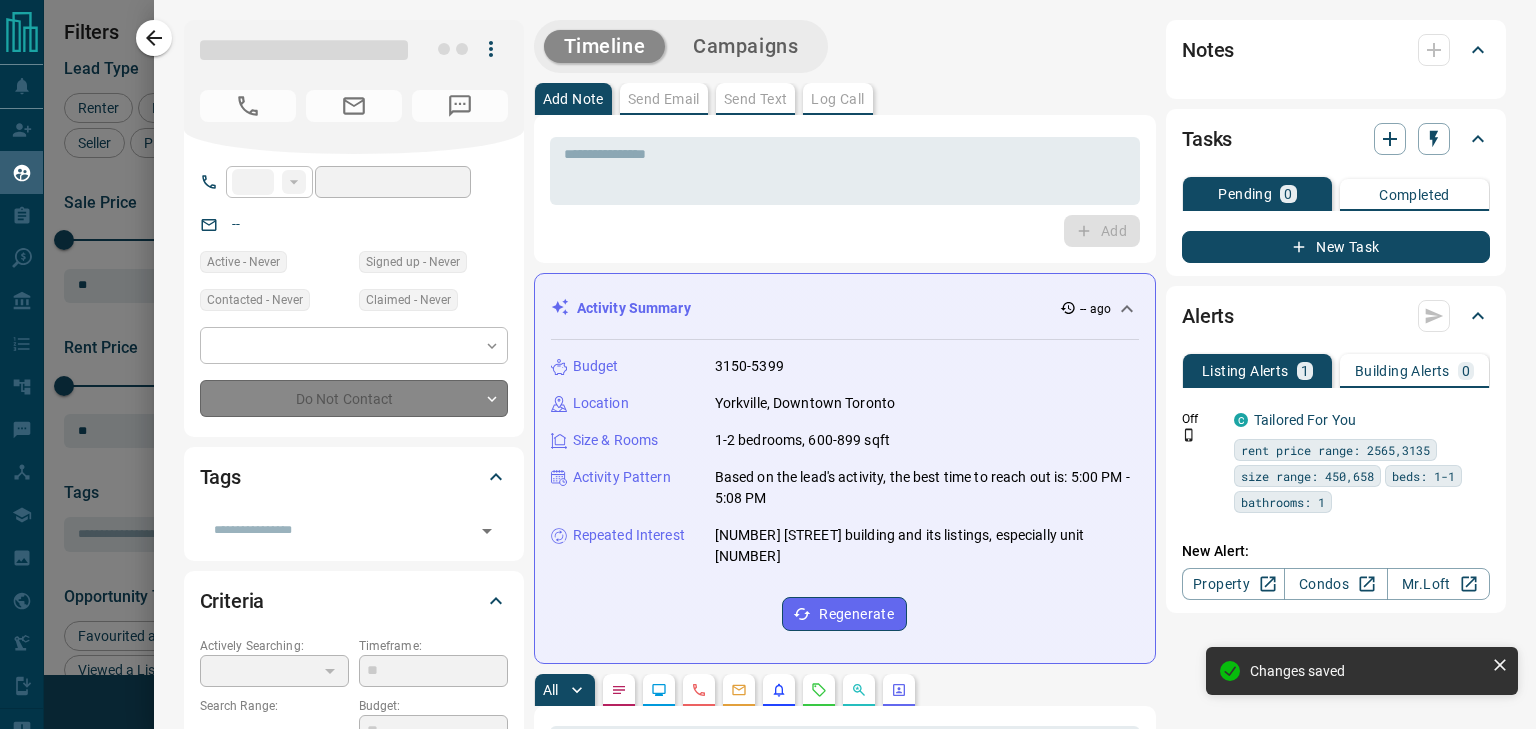 type on "**" 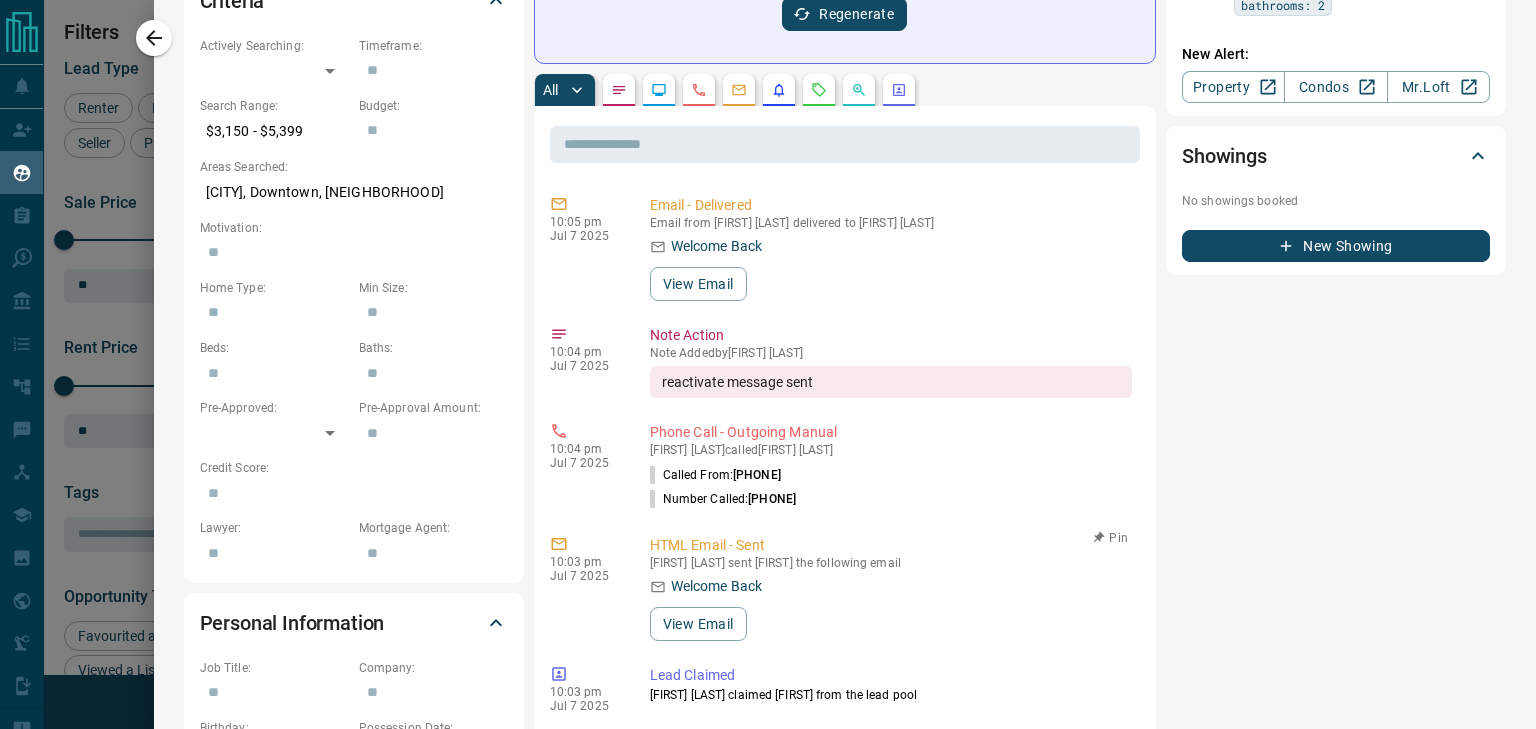 scroll, scrollTop: 0, scrollLeft: 0, axis: both 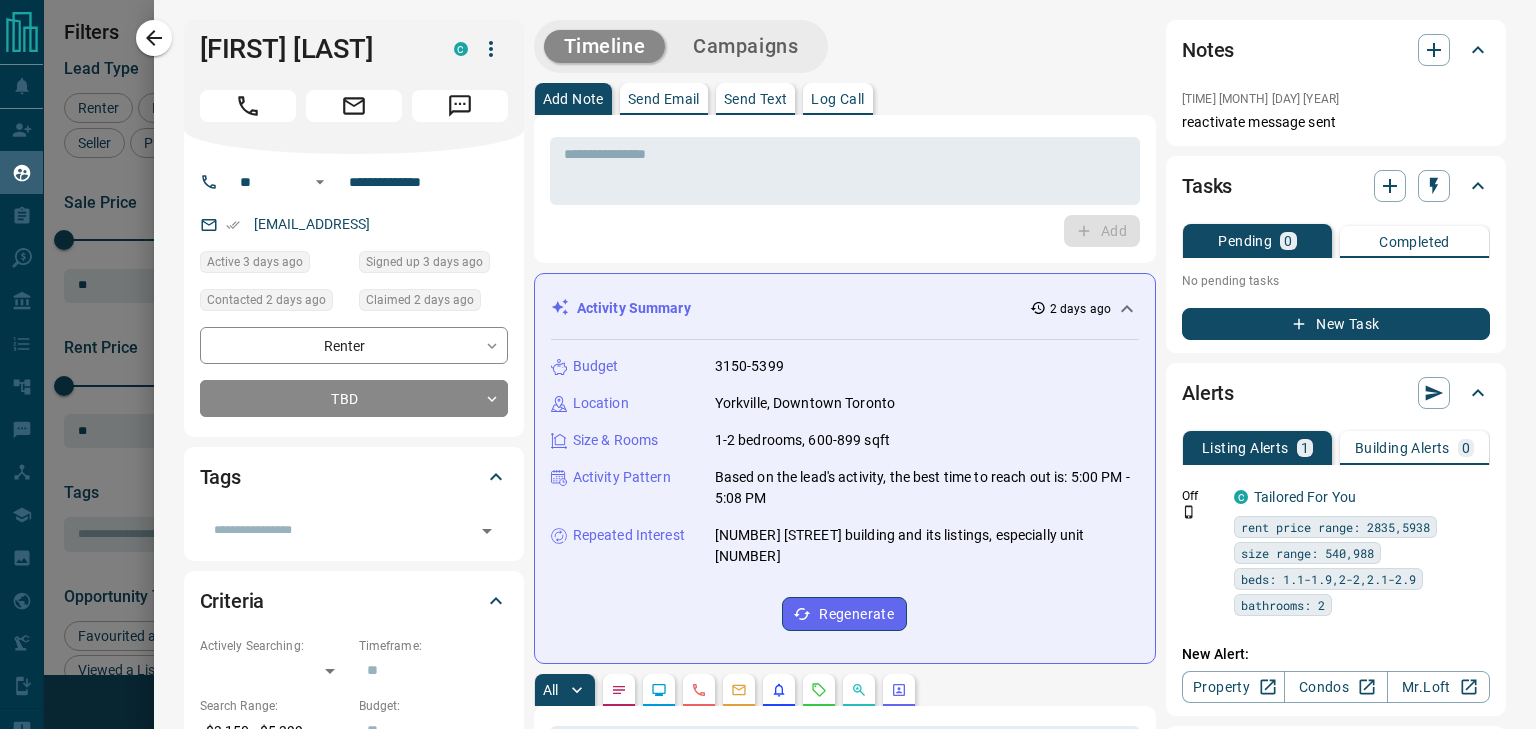 click on "Send Email" at bounding box center (664, 99) 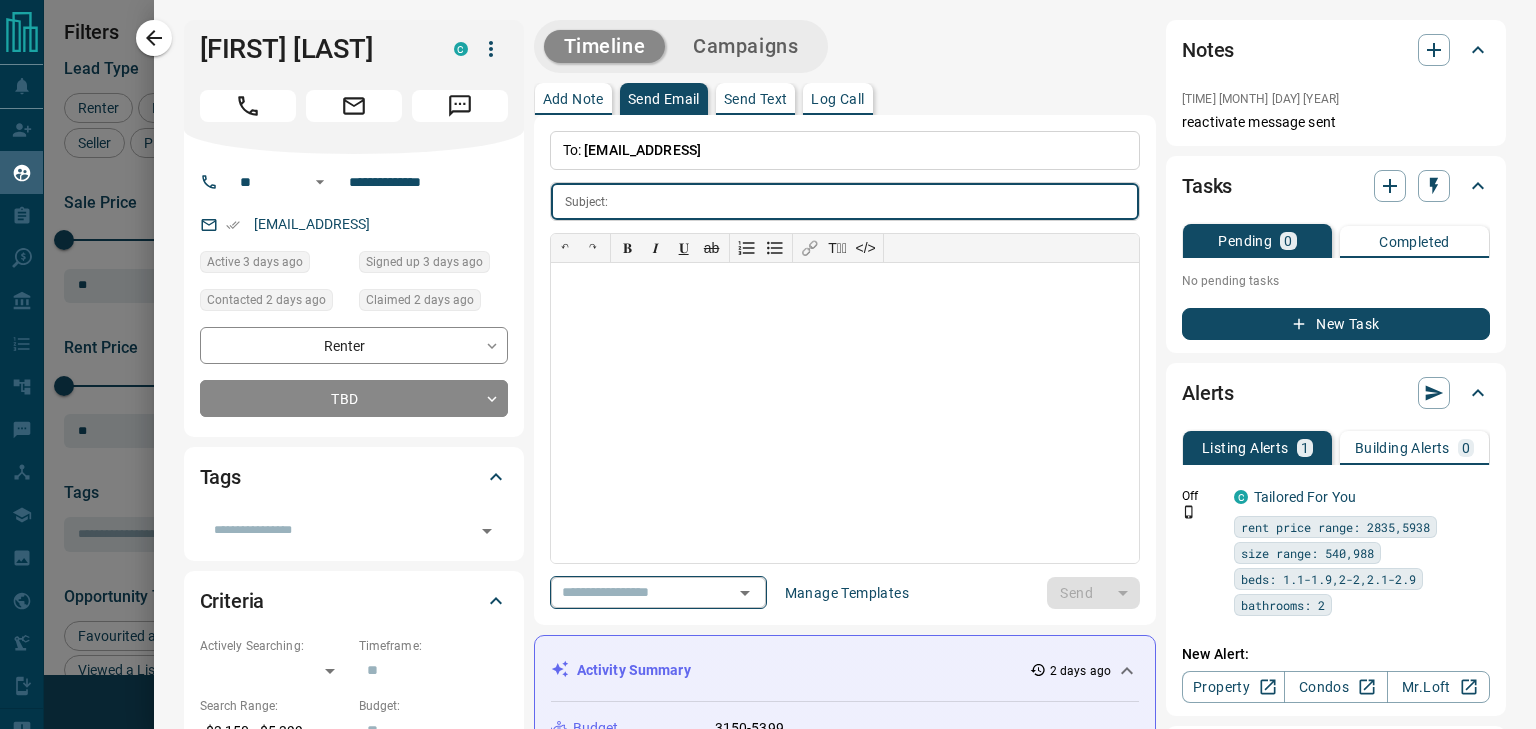 click 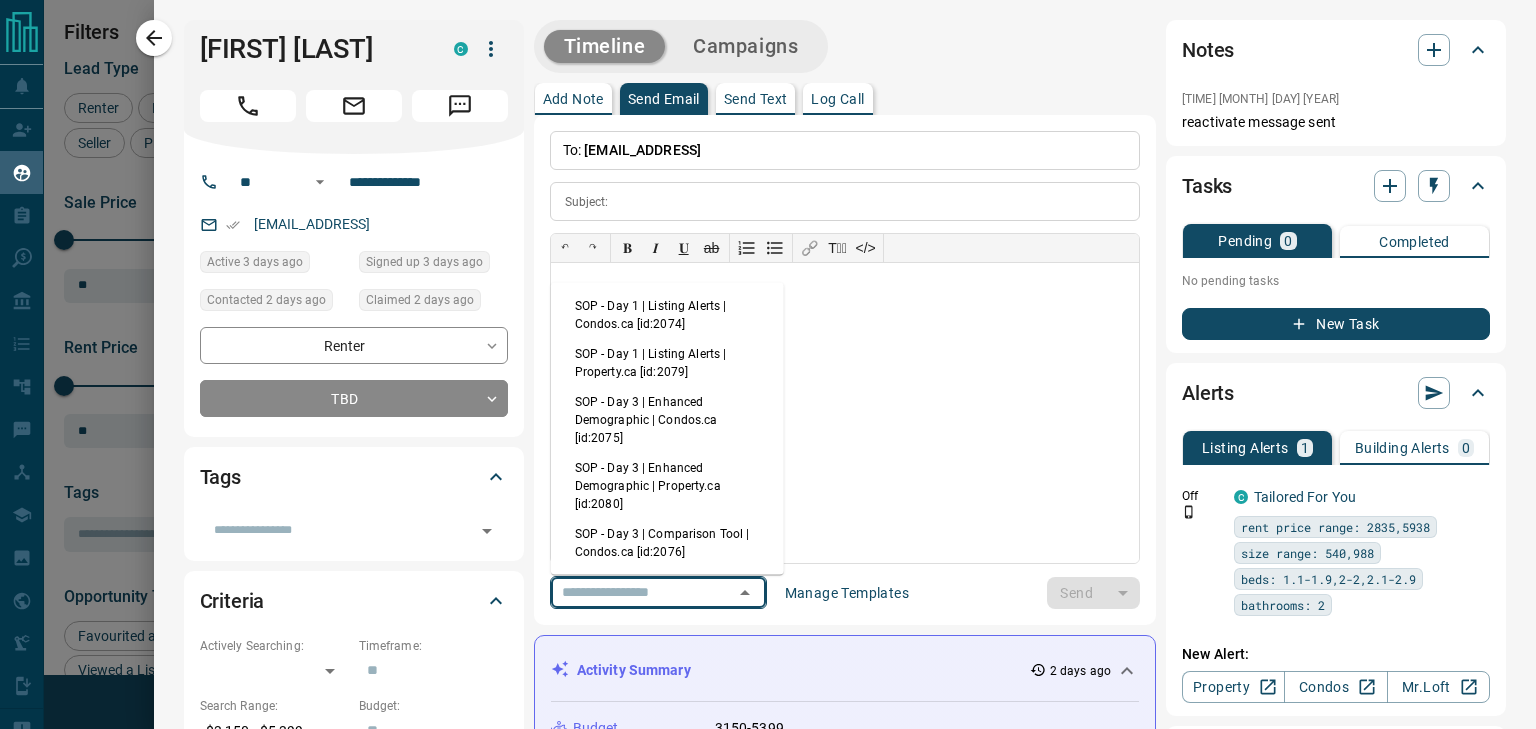 scroll, scrollTop: 100, scrollLeft: 0, axis: vertical 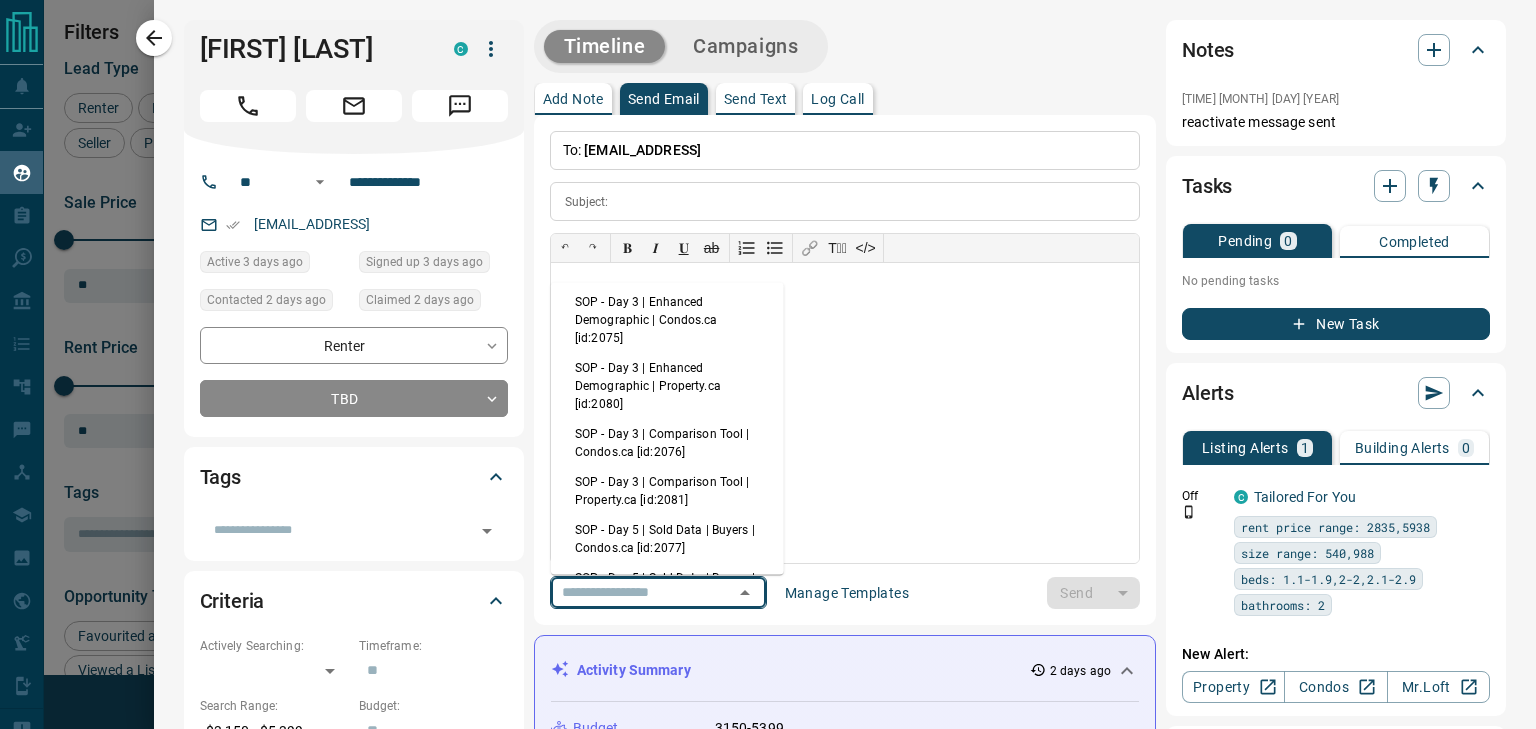 click on "SOP - Day 3 | Enhanced Demographic | Property.ca [id:2080]" at bounding box center (667, 386) 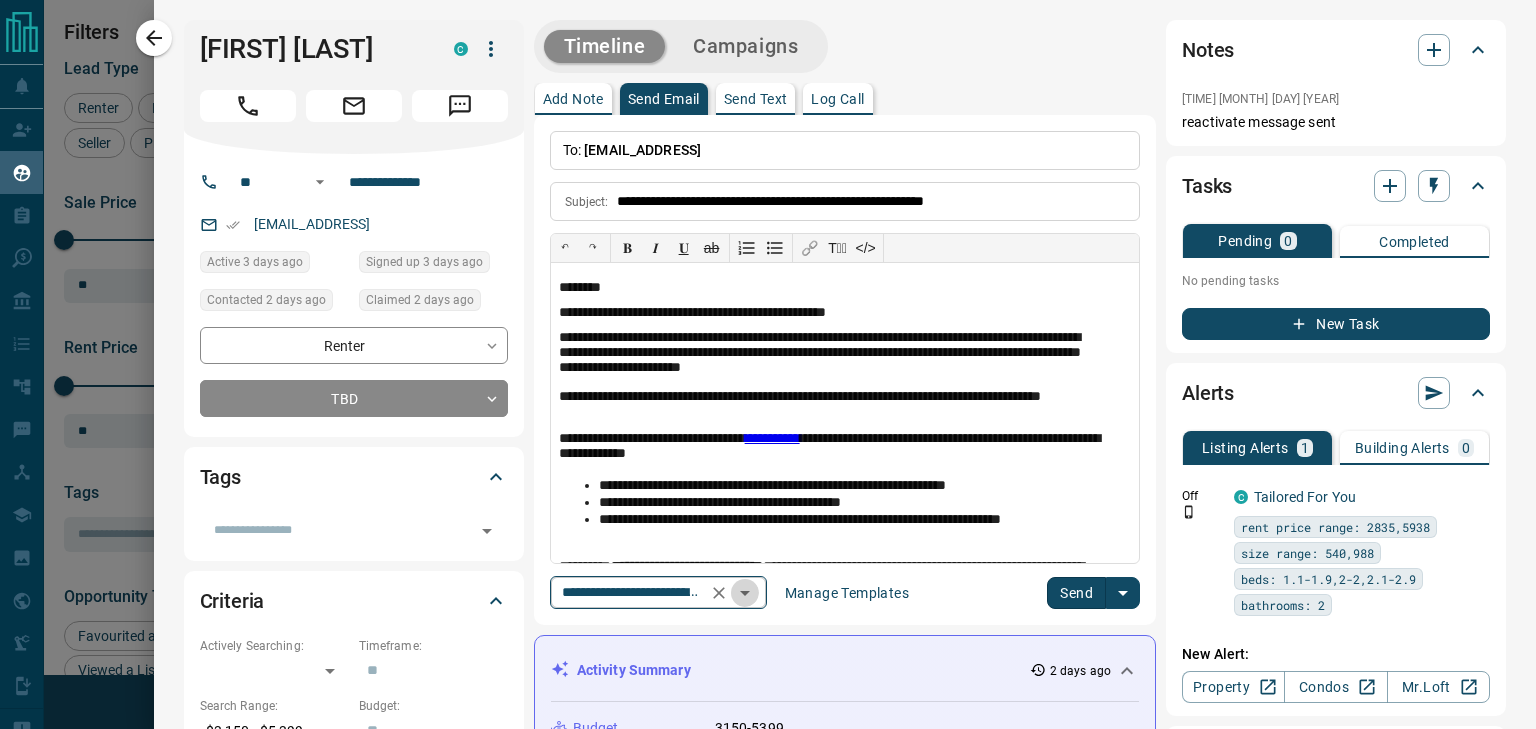 click 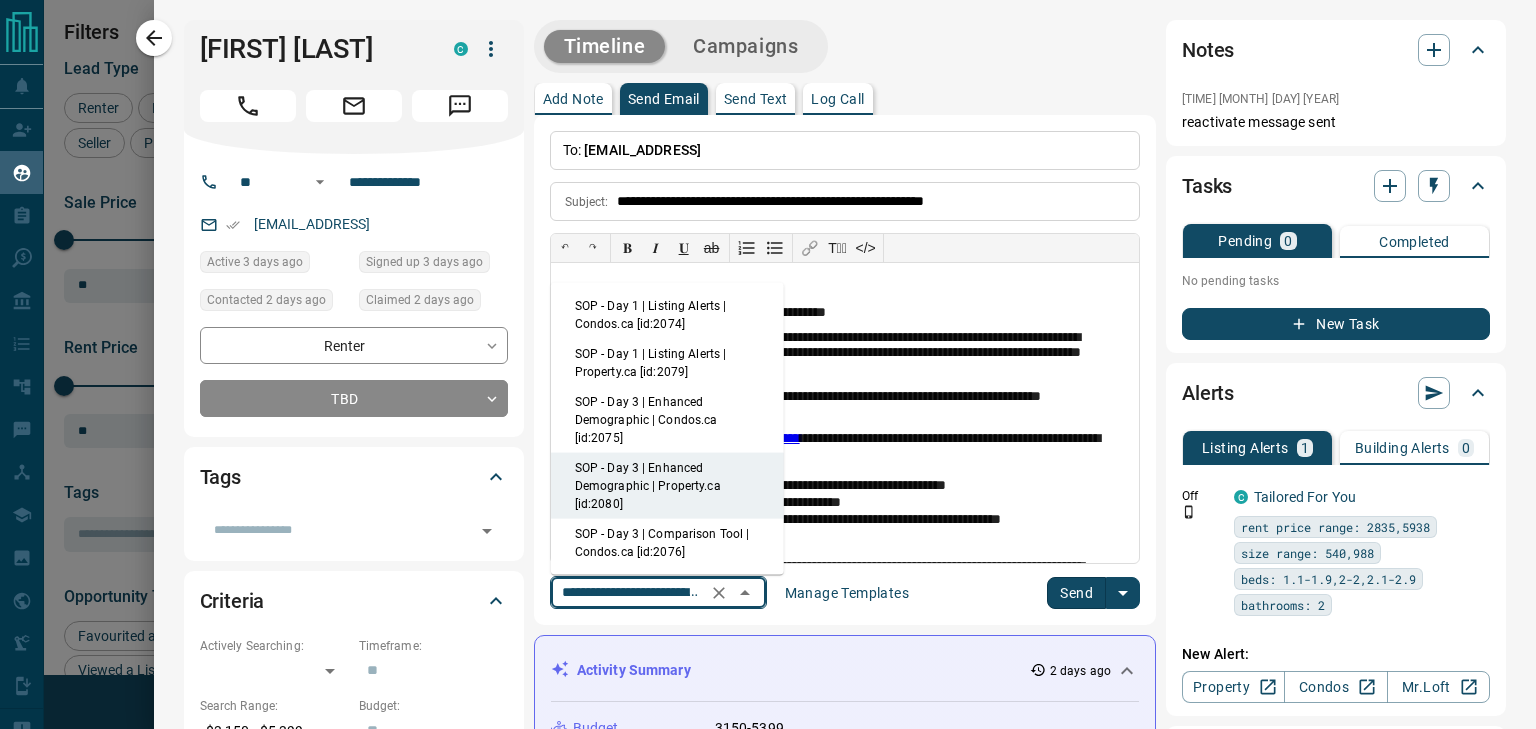 click on "SOP - Day 3 | Enhanced Demographic | Condos.ca [id:2075]" at bounding box center [667, 420] 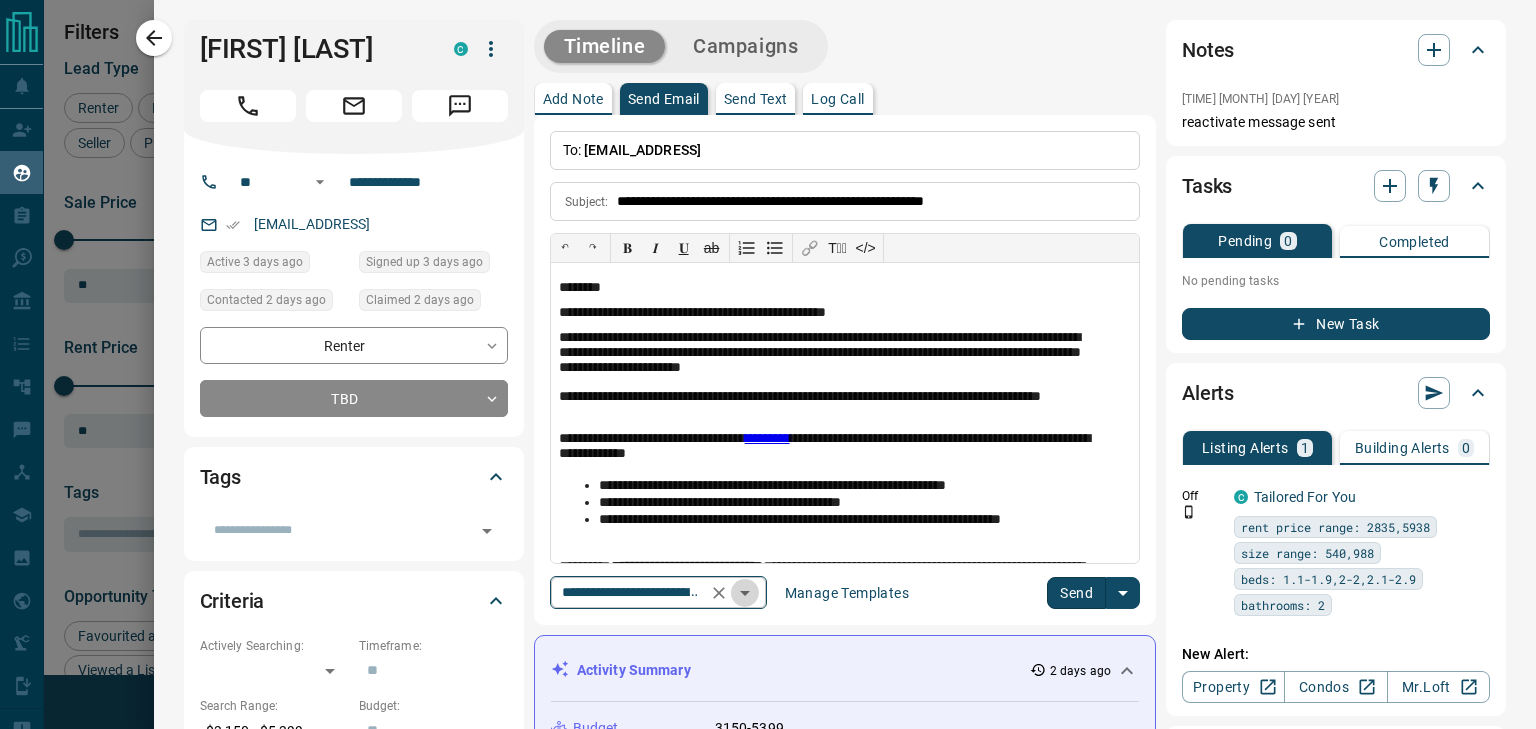 click 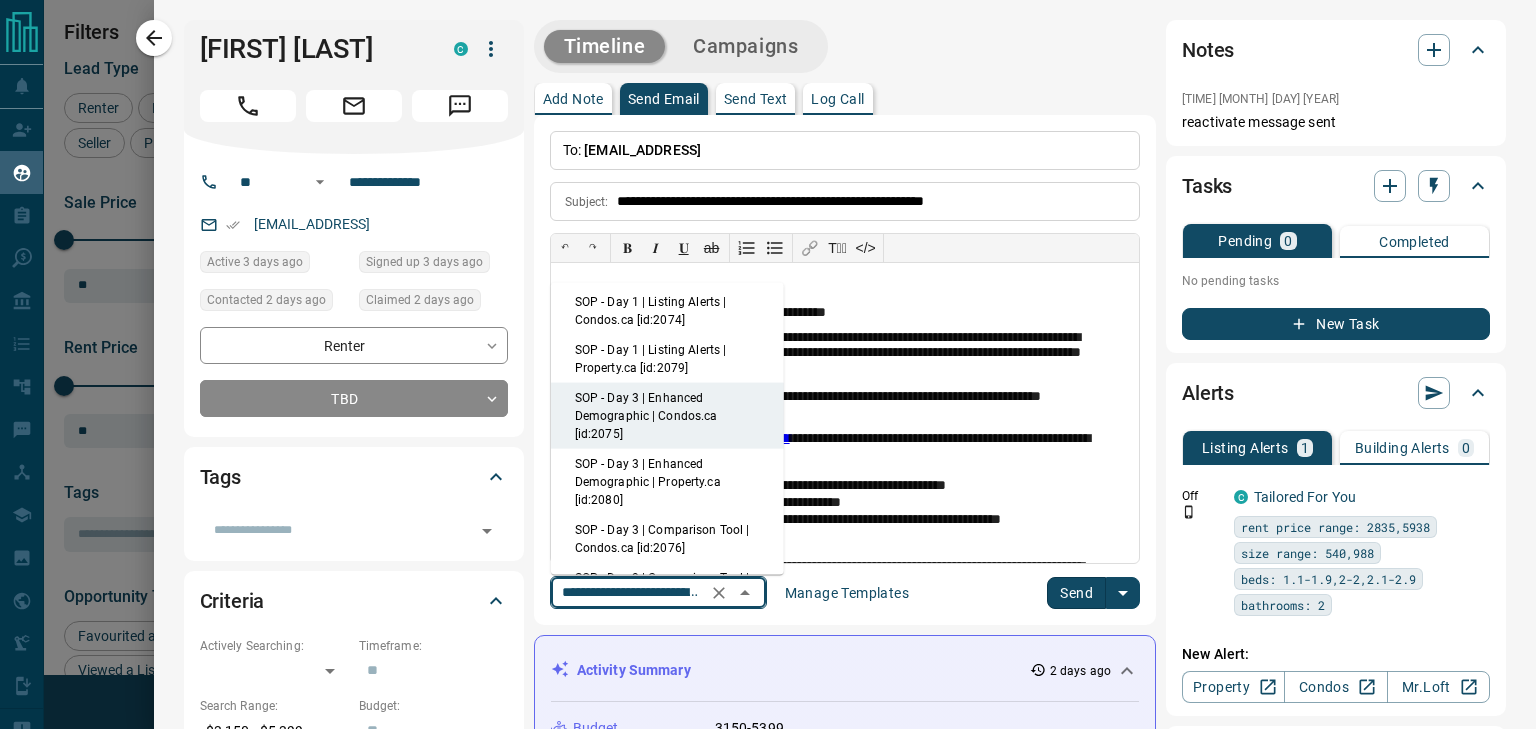 scroll, scrollTop: 0, scrollLeft: 0, axis: both 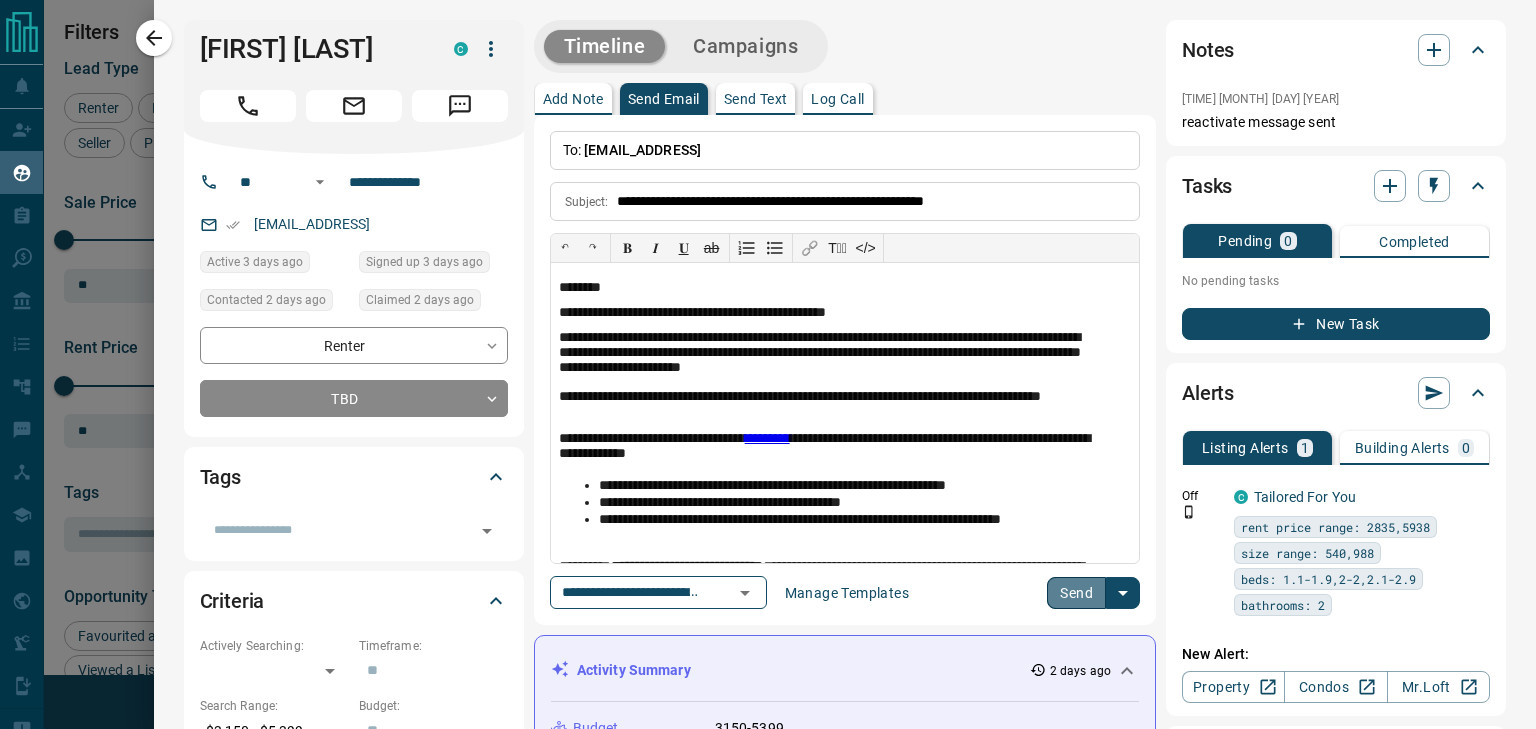 click on "Send" at bounding box center [1076, 593] 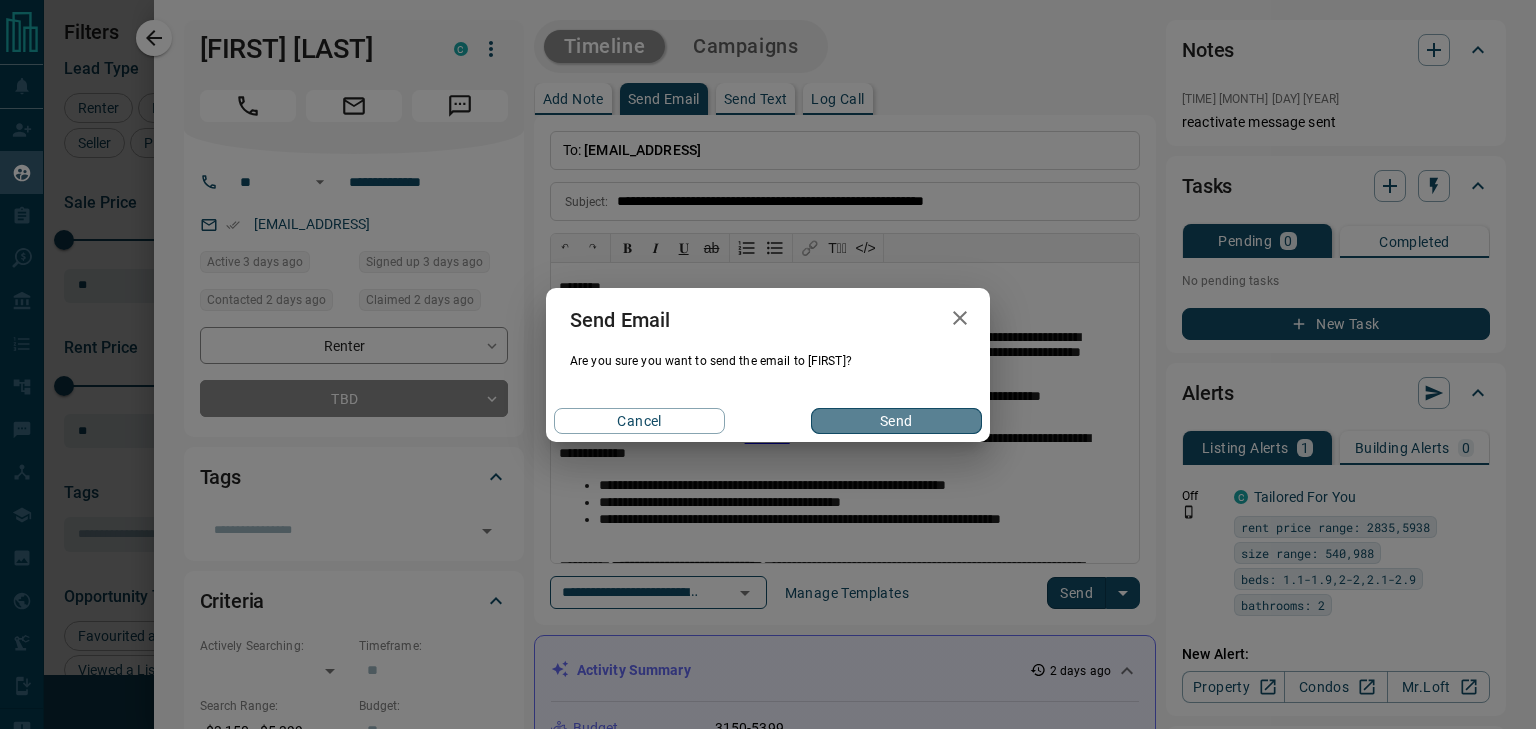 click on "Send" at bounding box center [896, 421] 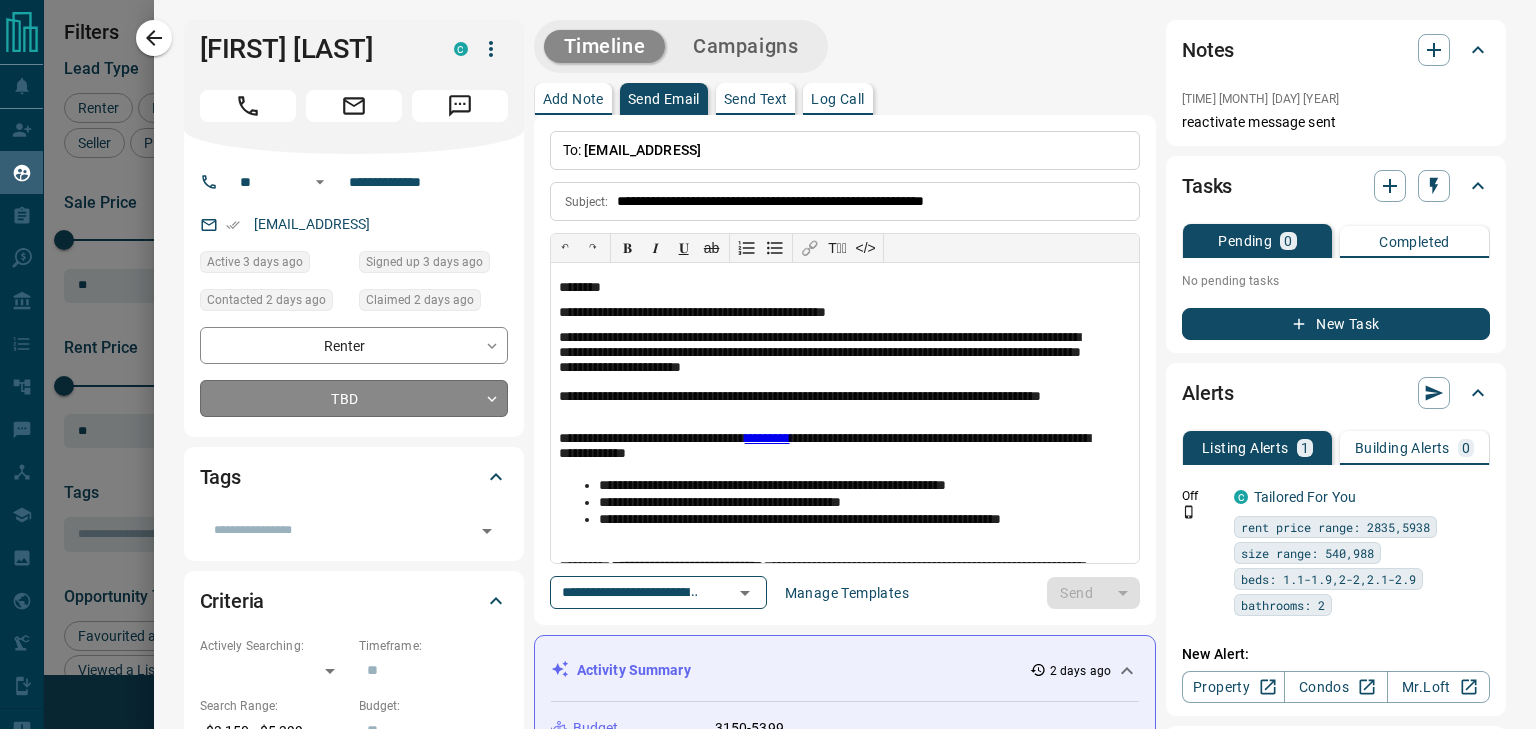 type 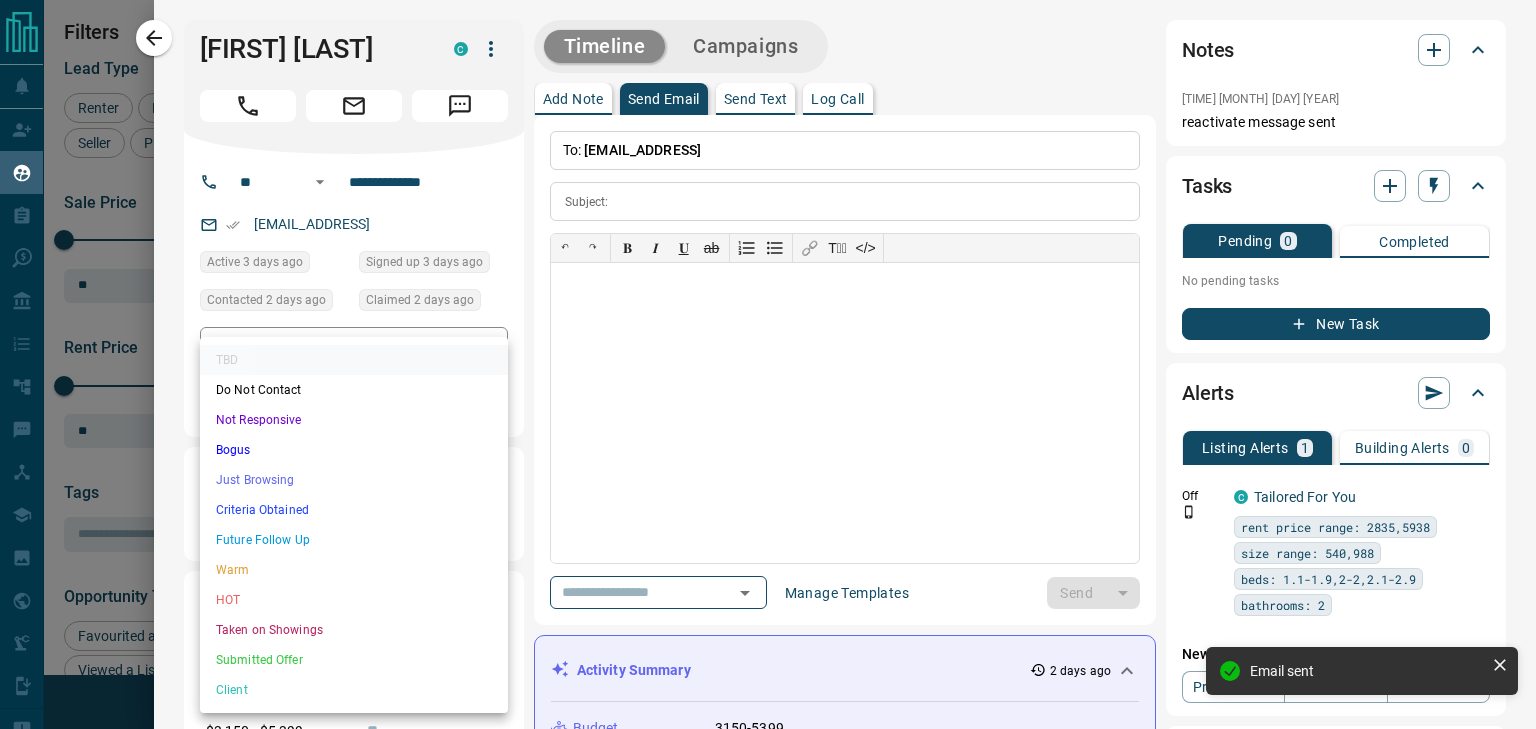 click on "Lead Transfers Claim Leads My Leads Tasks Opportunities Deals Campaigns Automations Messages Broker Bay Training Media Services Agent Resources Precon Worksheet Mobile Apps Disclosure Logout My Leads Filters 1 Manage Tabs New Lead All 936 TBD 231 Do Not Contact - Not Responsive 432 Bogus - Just Browsing 59 Criteria Obtained 38 Future Follow Up 153 Warm 11 HOT 2 Taken on Showings 5 Submitted Offer - Client 5 Name Details Last Active Claimed Date Status Tags [FIRST] [LAST] Renter C $3K - $5K Downtown, [CITY] 3 days ago Contacted 2 days ago 2 days ago Signed up 3 days ago TBD + Farah Panahi Buyer, Renter $--- 6 days ago 6 days ago Personal Lead Signed up 6 days ago TBD + [FIRST] [LAST] Renter C $0 - $4K Downtown, [CITY] 1 day ago Active Viewing Request Contacted 2 days ago 6 days ago Signed up 1 year ago TBD + Au Drey Renter C $3K - $3K Downtown, [CITY] 3 days ago Contacted 6 days ago 1 week ago Signed up 1 week ago TBD + [FIRST] [LAST] Renter C $3K - $3K Downtown, [CITY] 1 week ago Active Viewing Request TBD +" at bounding box center [768, 352] 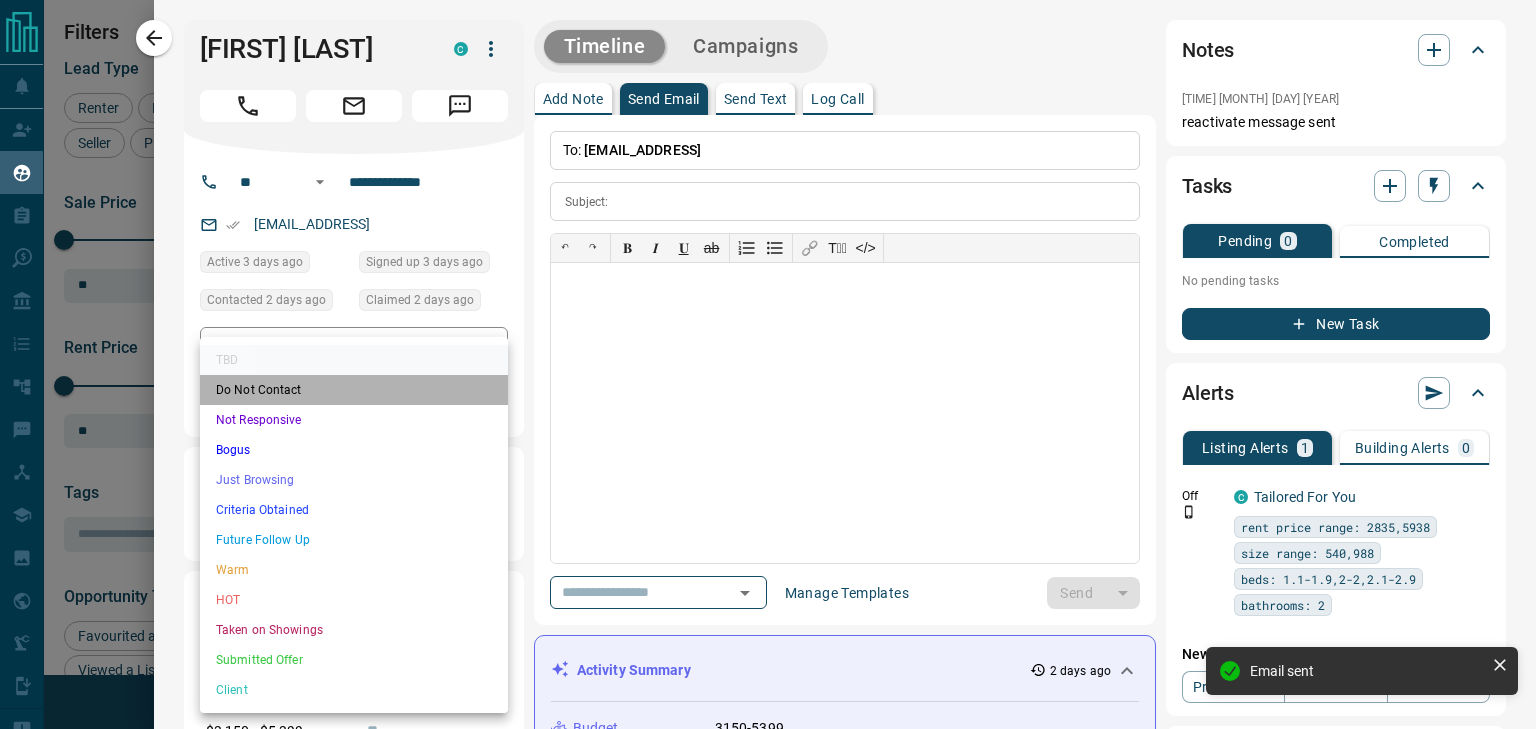 click on "Do Not Contact" at bounding box center (354, 390) 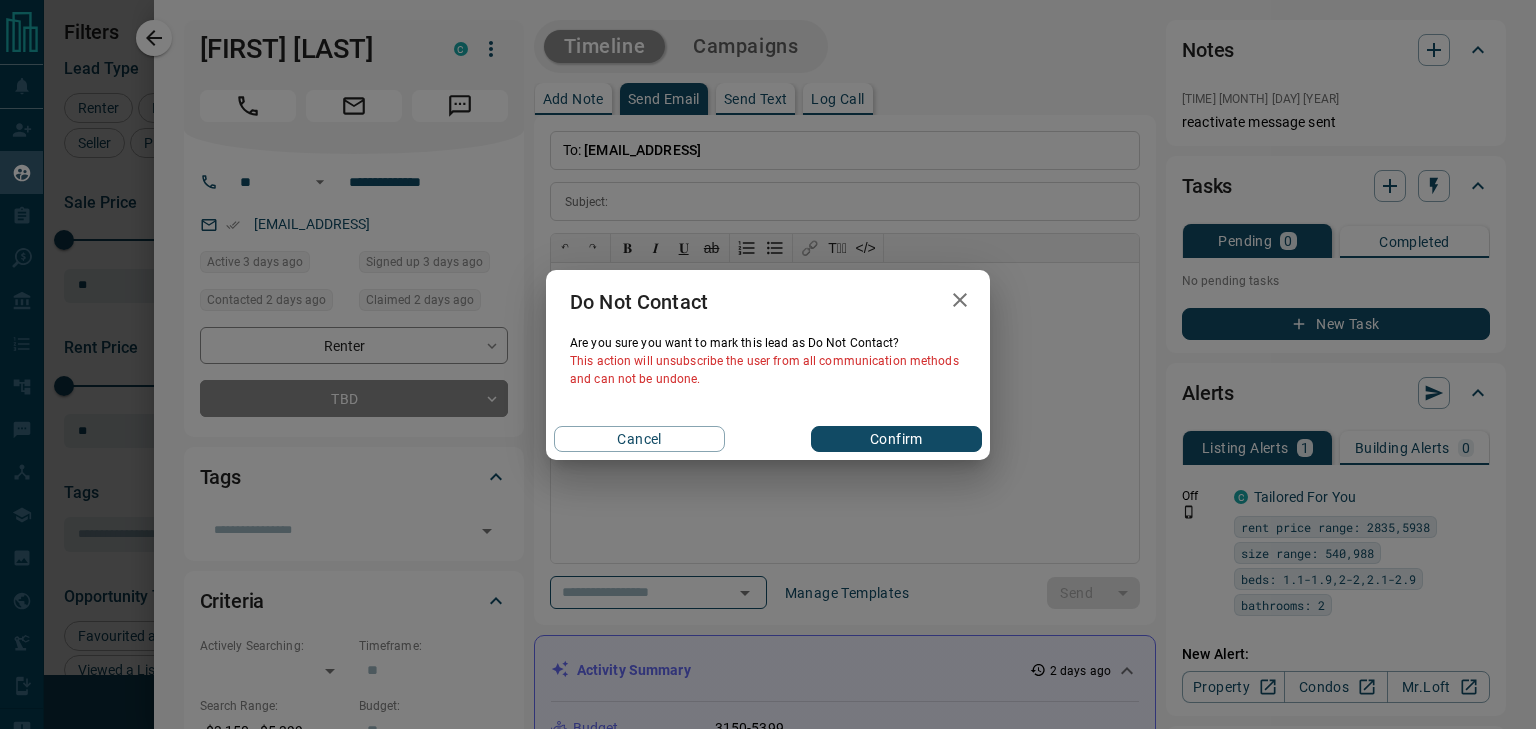 drag, startPoint x: 926, startPoint y: 437, endPoint x: 674, endPoint y: 392, distance: 255.98633 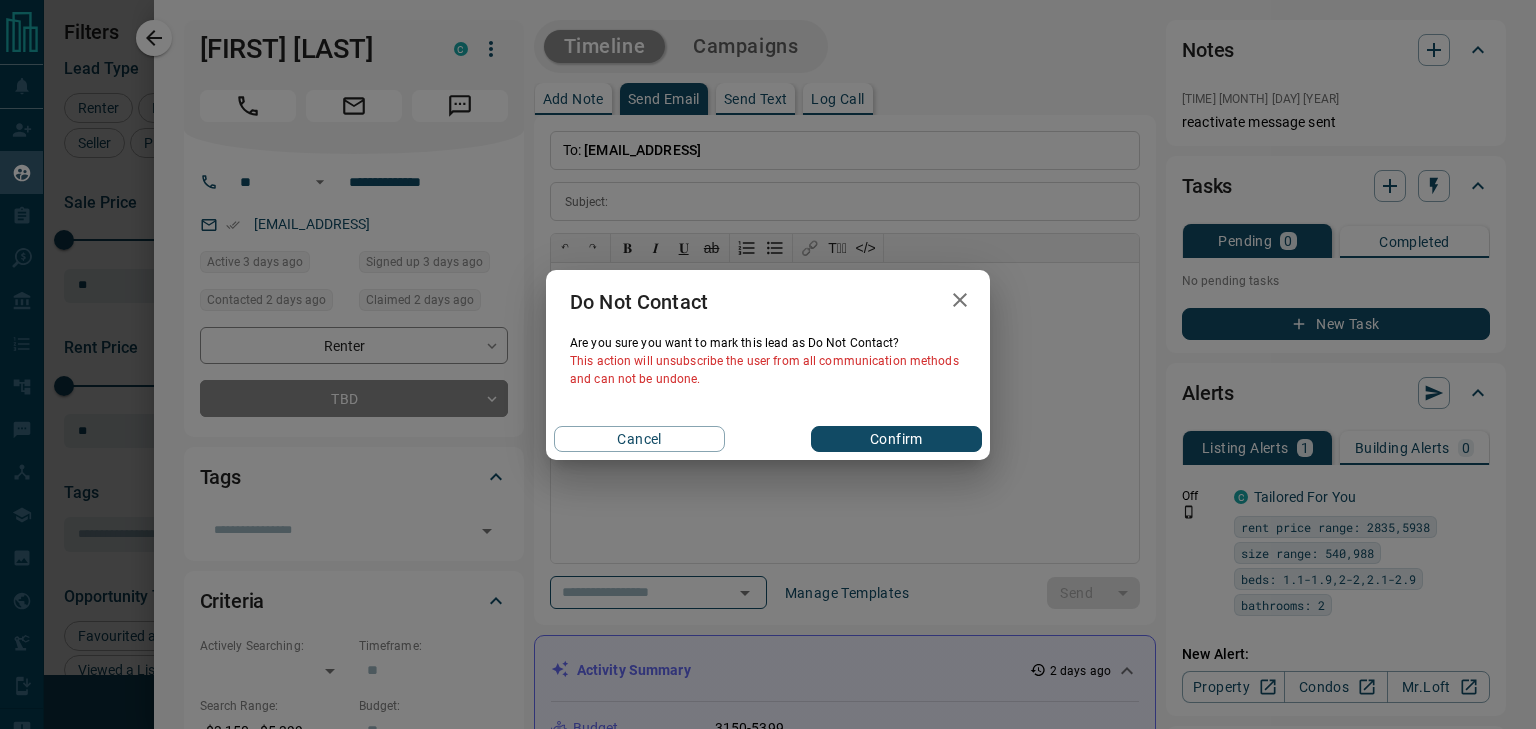 click on "Do Not Contact Are you sure you want to mark this lead as   Do Not Contact ? This action will unsubscribe the user from all communication methods and can not be undone. Cancel Confirm" at bounding box center (768, 365) 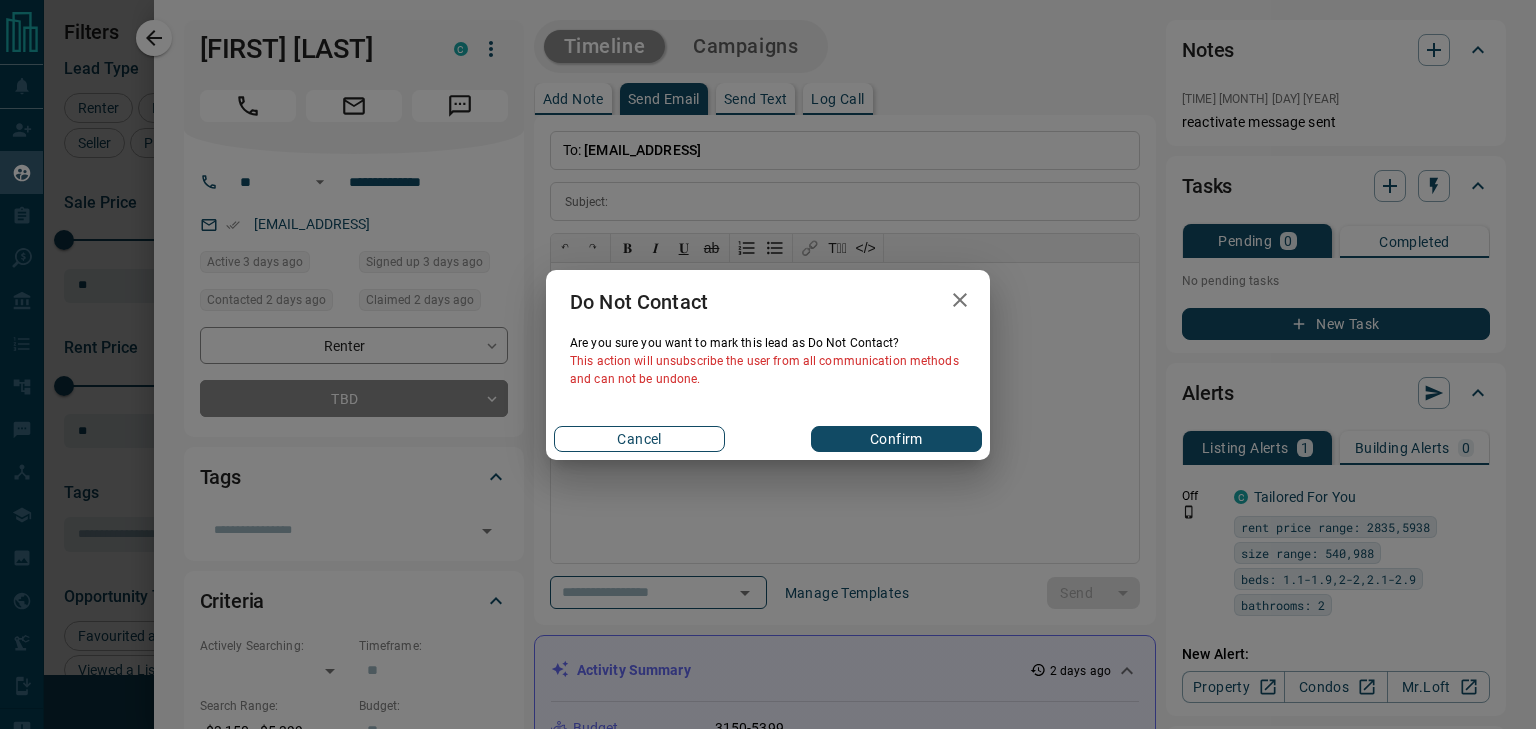 click on "Cancel" at bounding box center [639, 439] 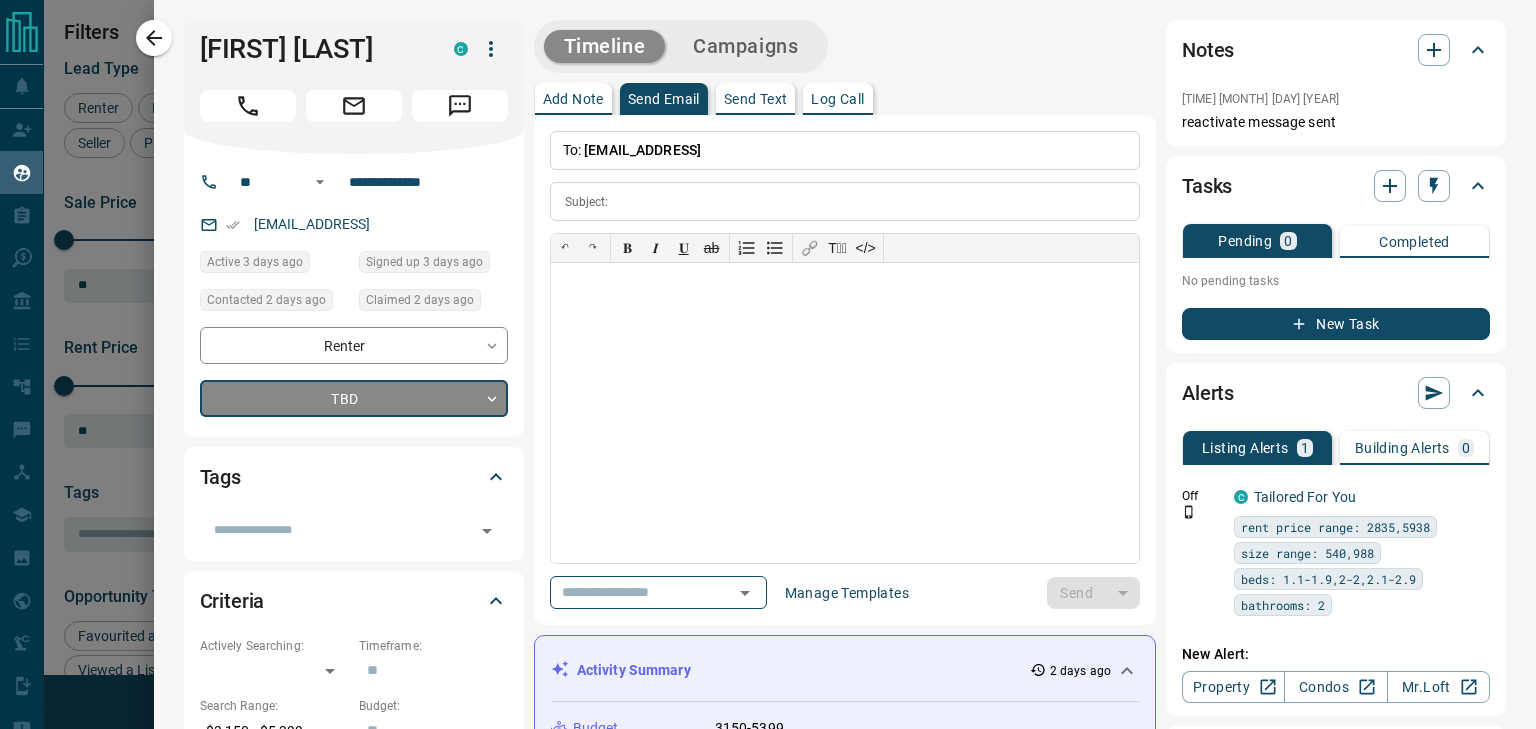 click on "Lead Transfers Claim Leads My Leads Tasks Opportunities Deals Campaigns Automations Messages Broker Bay Training Media Services Agent Resources Precon Worksheet Mobile Apps Disclosure Logout My Leads Filters 1 Manage Tabs New Lead All 936 TBD 231 Do Not Contact - Not Responsive 432 Bogus - Just Browsing 59 Criteria Obtained 38 Future Follow Up 153 Warm 11 HOT 2 Taken on Showings 5 Submitted Offer - Client 5 Name Details Last Active Claimed Date Status Tags [FIRST] [LAST] Renter C $3K - $5K Downtown, [CITY] 3 days ago Contacted 2 days ago 2 days ago Signed up 3 days ago TBD + Farah Panahi Buyer, Renter $--- 6 days ago 6 days ago Personal Lead Signed up 6 days ago TBD + [FIRST] [LAST] Renter C $0 - $4K Downtown, [CITY] 1 day ago Active Viewing Request Contacted 2 days ago 6 days ago Signed up 1 year ago TBD + Au Drey Renter C $3K - $3K Downtown, [CITY] 3 days ago Contacted 6 days ago 1 week ago Signed up 1 week ago TBD + [FIRST] [LAST] Renter C $3K - $3K Downtown, [CITY] 1 week ago Active Viewing Request TBD +" at bounding box center [768, 352] 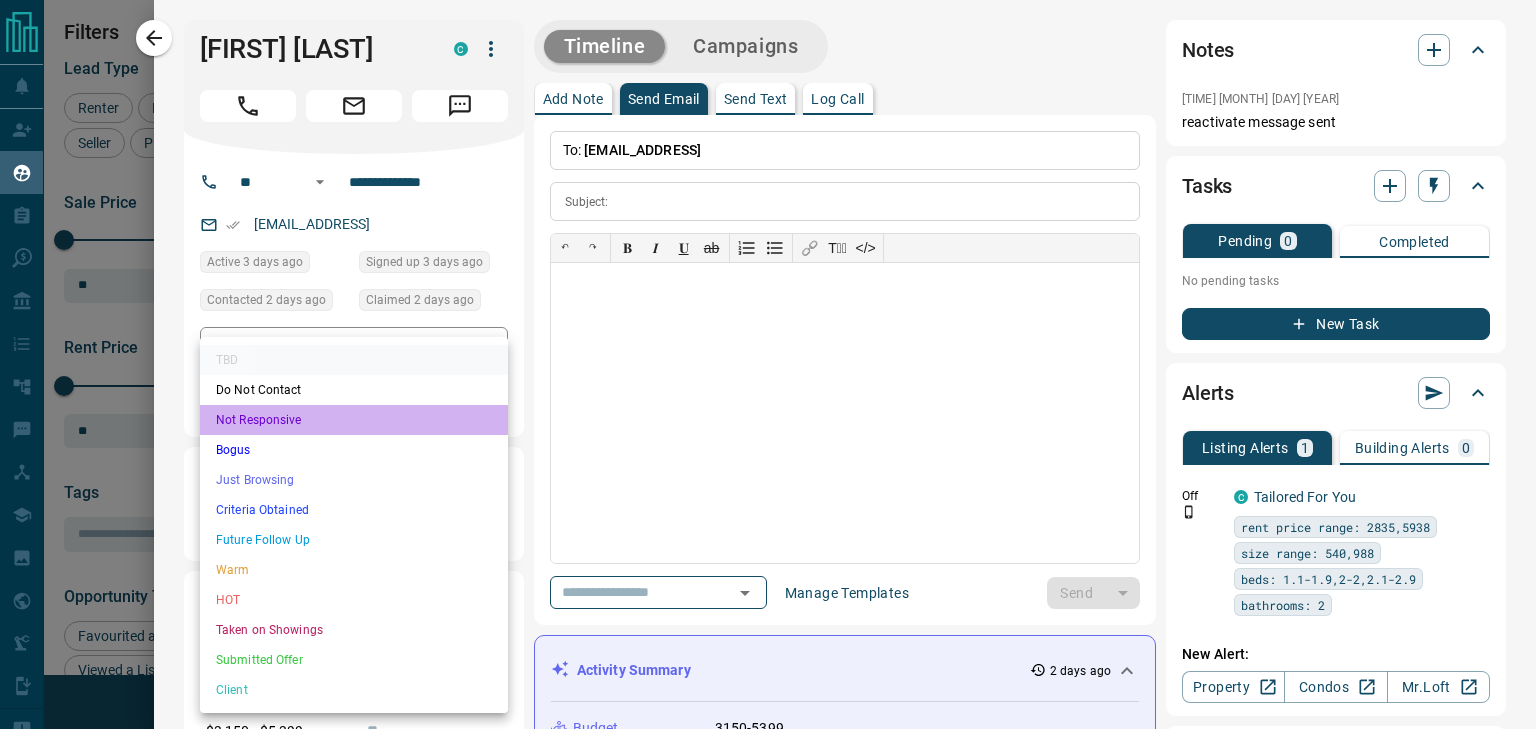 click on "Not Responsive" at bounding box center (354, 420) 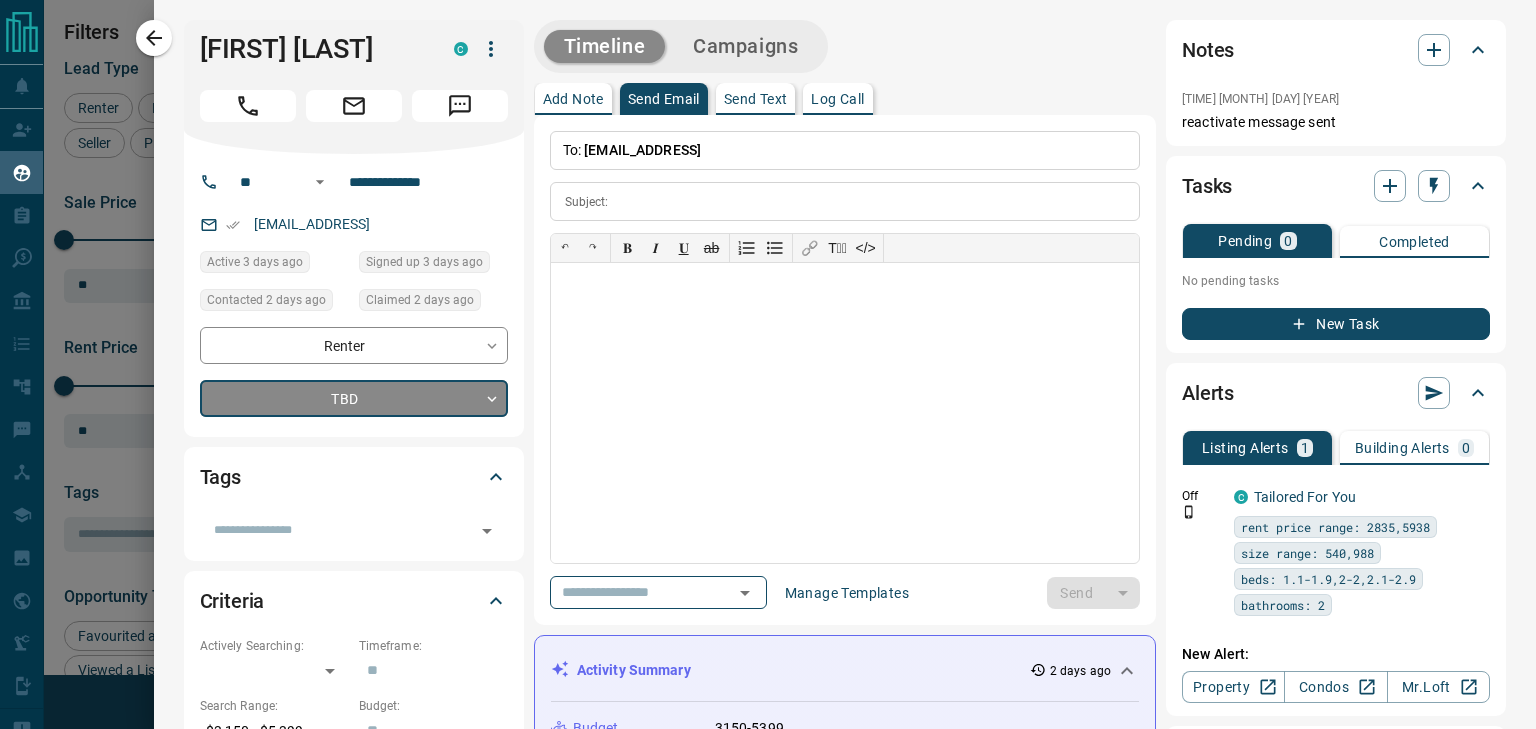 type on "*" 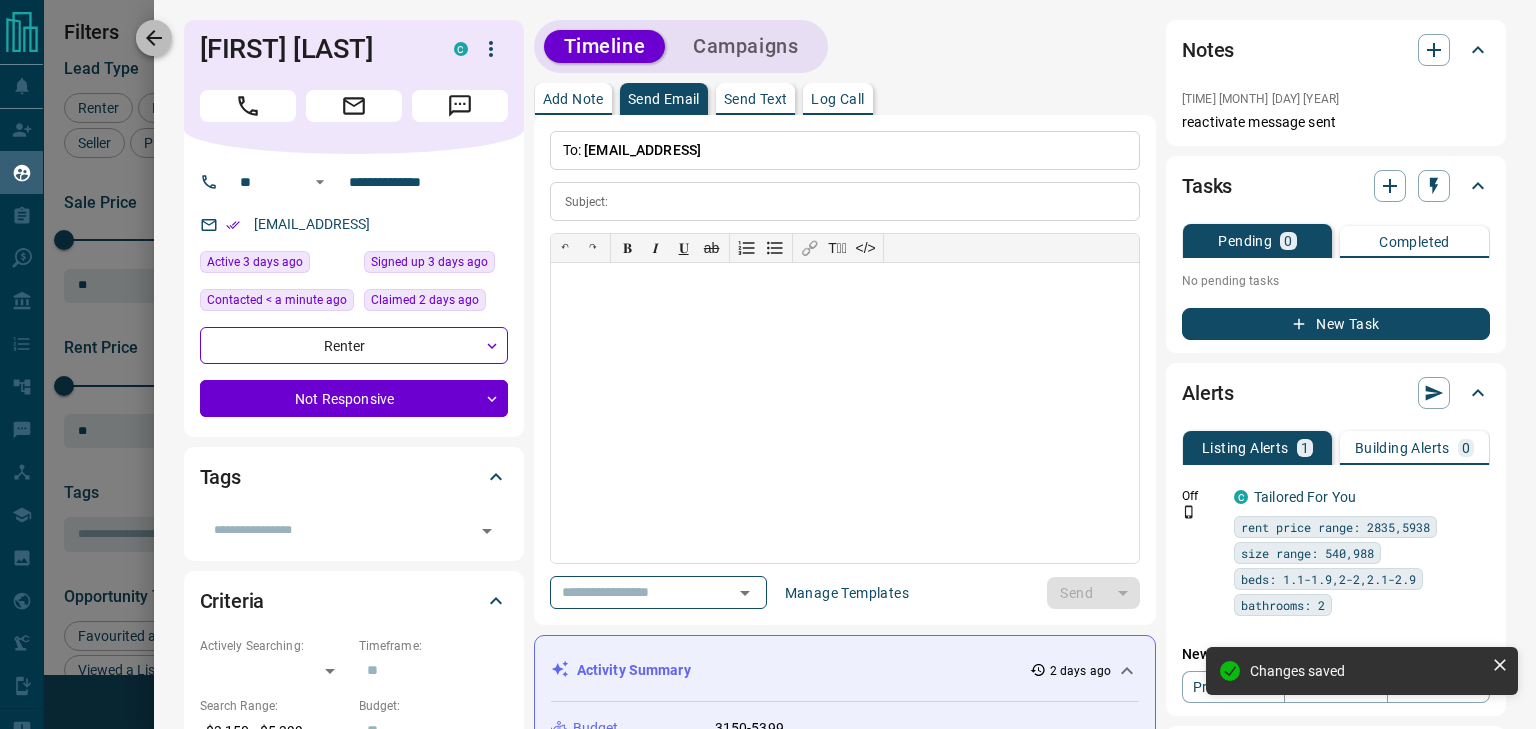 click 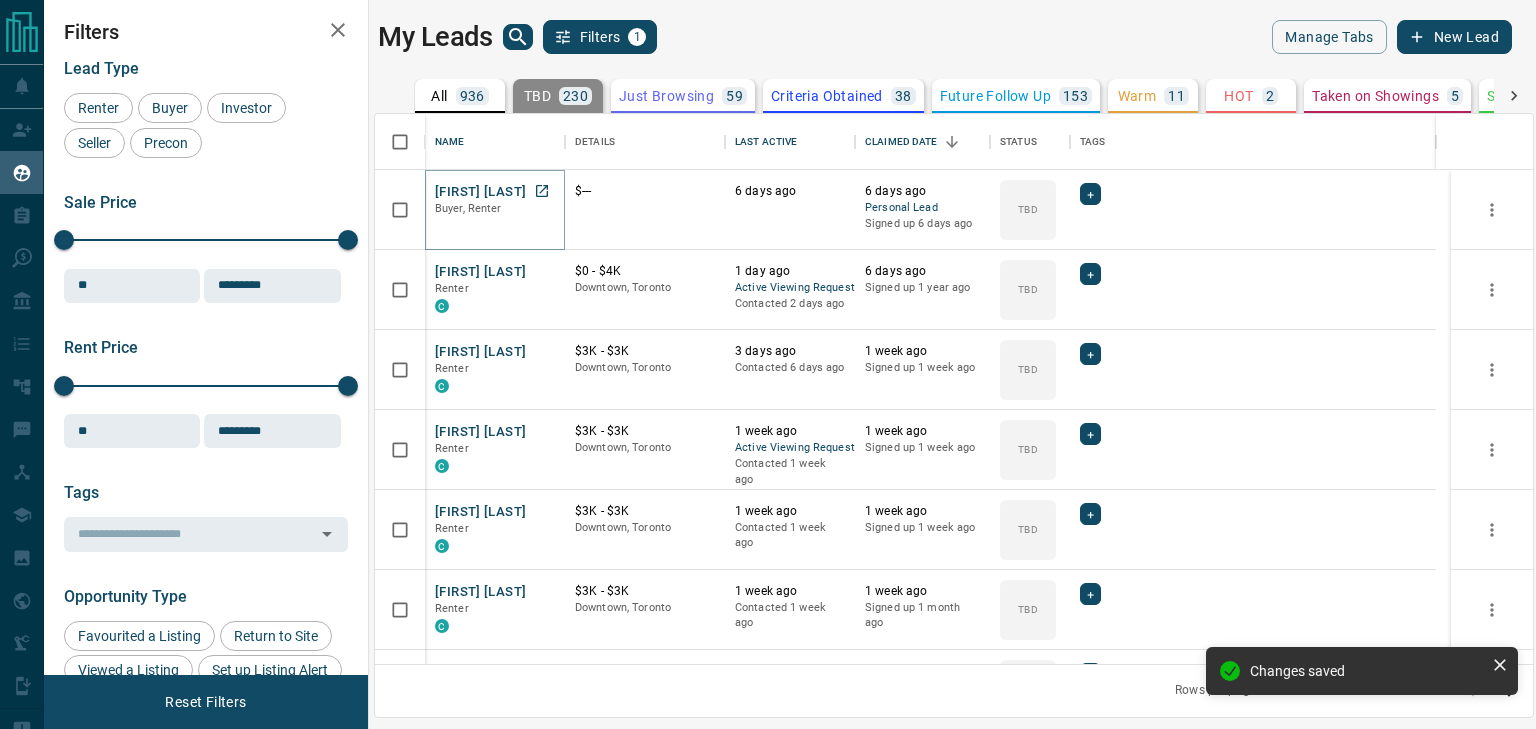 click on "[FIRST] [LAST]" at bounding box center [480, 192] 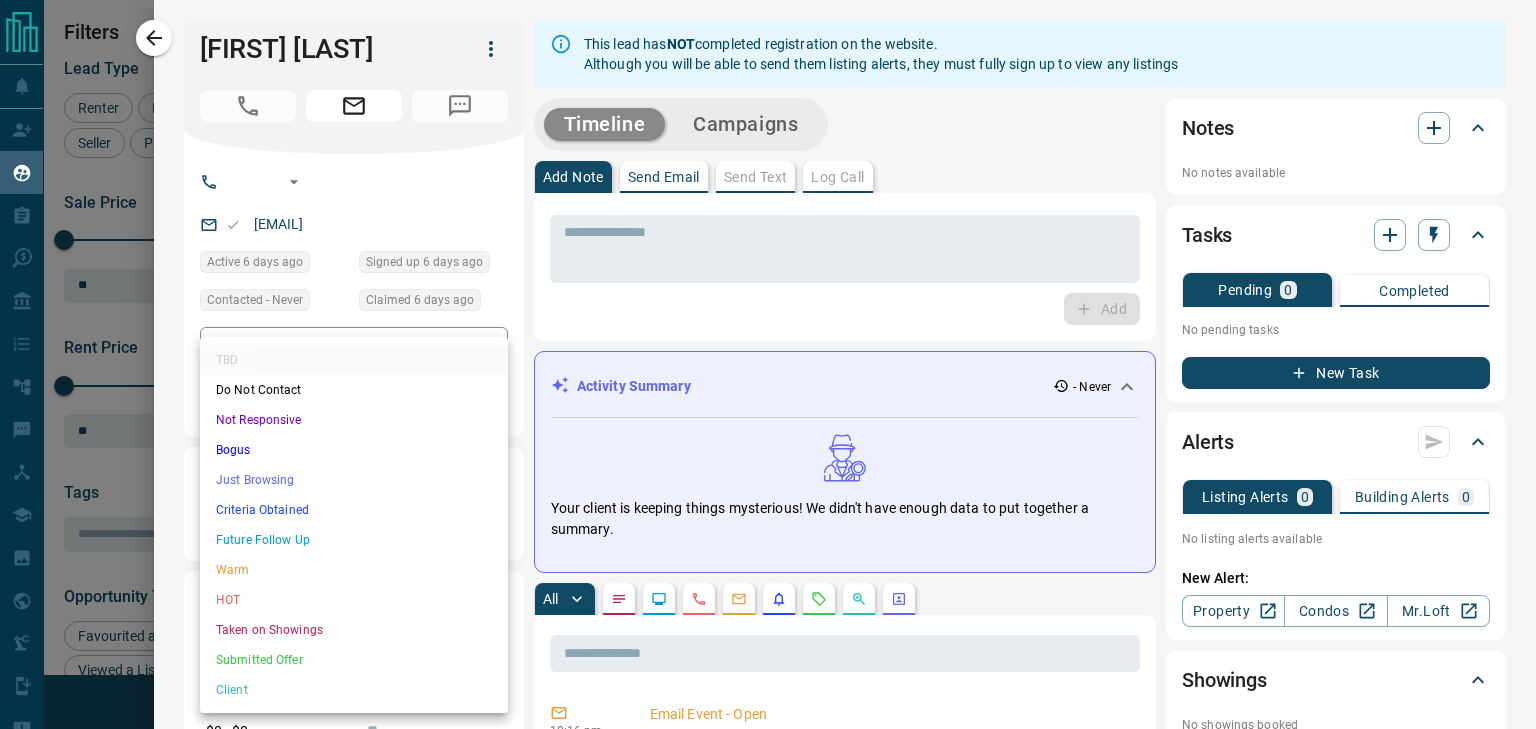 click on "Lead Transfers Claim Leads My Leads Tasks Opportunities Deals Campaigns Automations Messages Broker Bay Training Media Services Agent Resources Precon Worksheet Mobile Apps Disclosure Logout My Leads Filters 1 Manage Tabs New Lead All 936 TBD 230 Do Not Contact - Not Responsive 433 Bogus - Just Browsing 59 Criteria Obtained 38 Future Follow Up 153 Warm 11 HOT 2 Taken on Showings 5 Submitted Offer - Client 5 Name Details Last Active Claimed Date Status Tags [FIRST] [LAST] Buyer, Renter $--- 6 days ago 6 days ago Personal Lead Signed up 6 days ago TBD + [FIRST] [LAST] Renter C $0 - $4K Downtown, Toronto 1 day ago Active Viewing Request Contacted 2 days ago 6 days ago Signed up 1 year ago TBD + [FIRST] [LAST] Renter C $3K - $3K Downtown, Toronto 3 days ago Contacted 6 days ago 1 week ago Signed up 1 week ago TBD + [FIRST] [LAST] Renter C $3K - $3K Downtown, Toronto 1 week ago Active Viewing Request Contacted 1 week ago 1 week ago Signed up 1 week ago TBD + [FIRST] [LAST] Renter C $3K - $3K TBD" at bounding box center [768, 352] 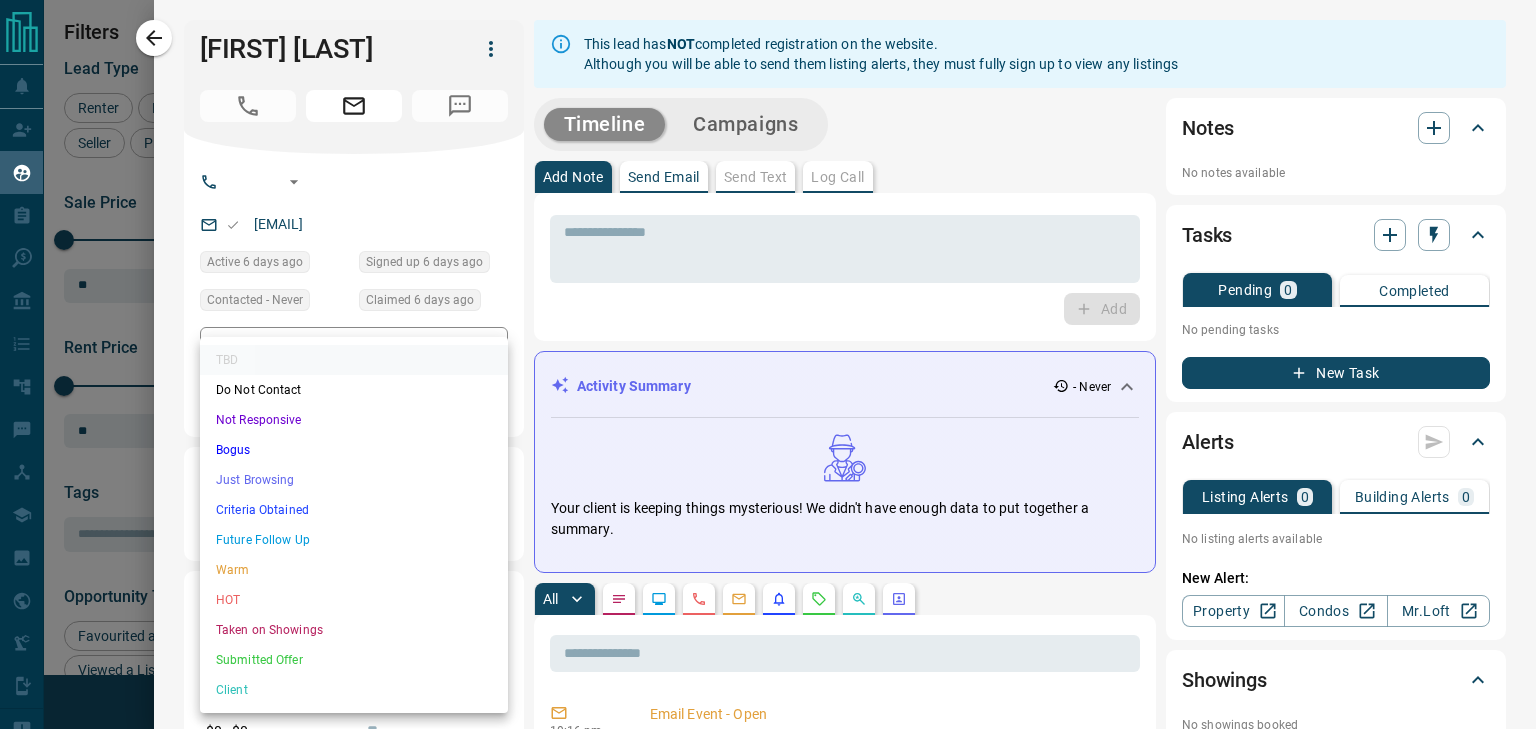 click on "Just Browsing" at bounding box center [354, 480] 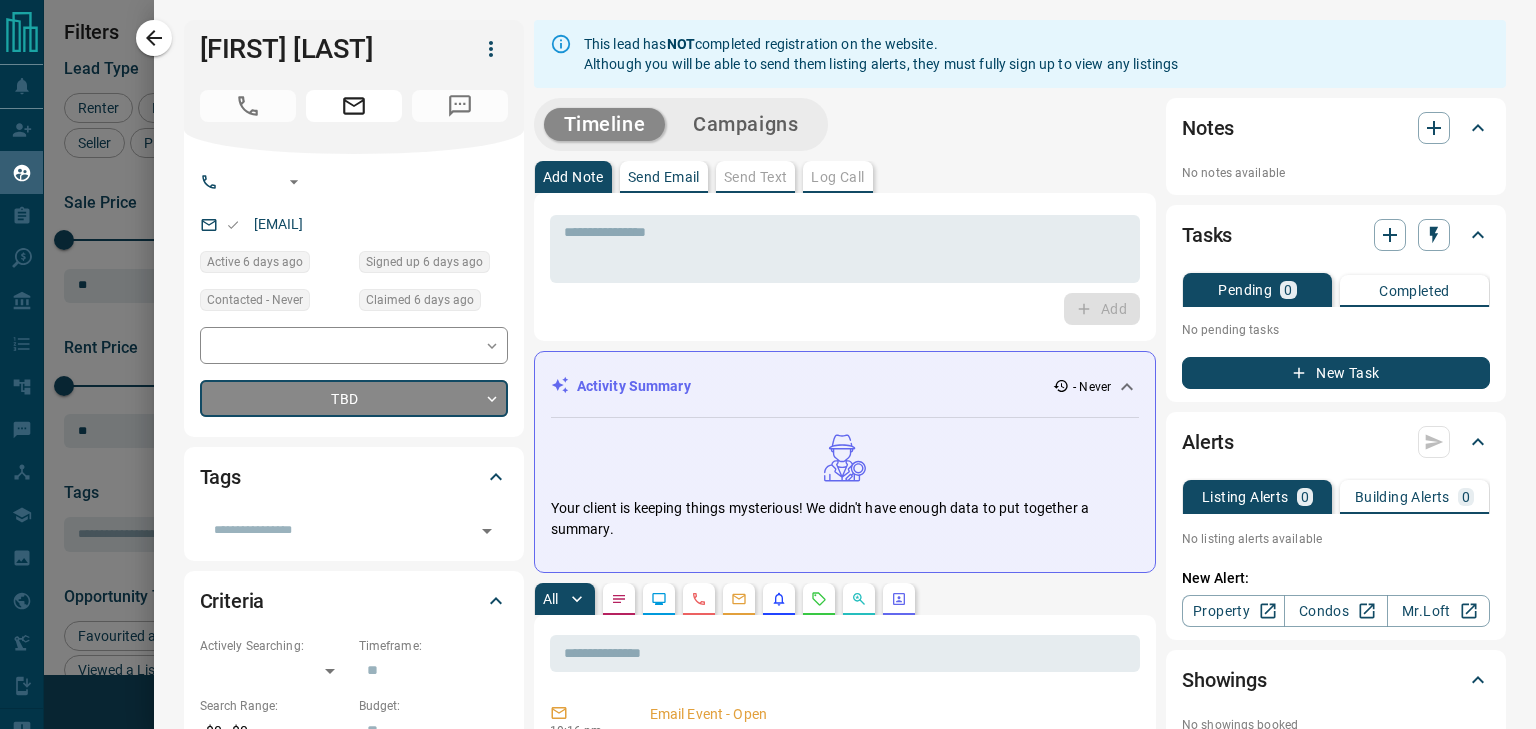 type on "*" 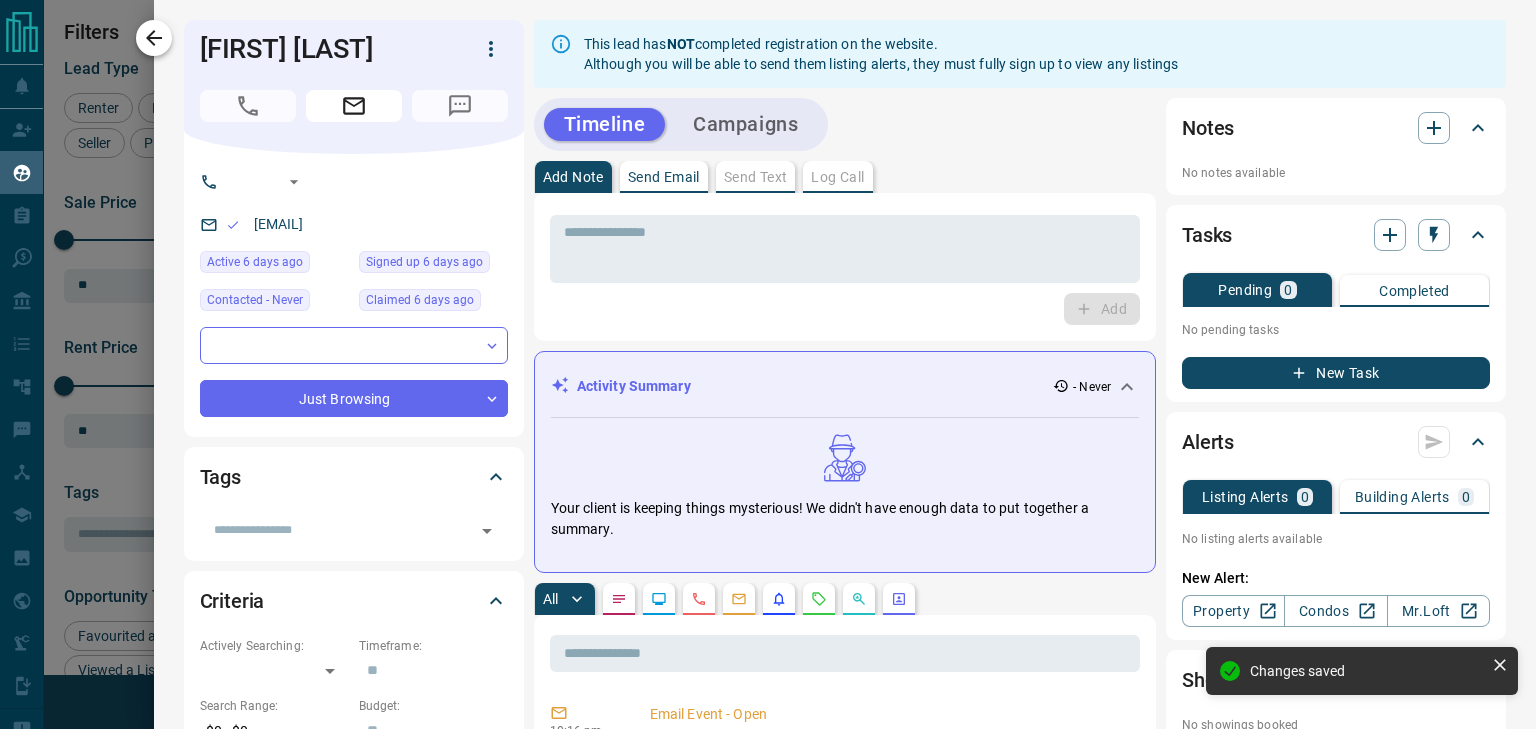 click 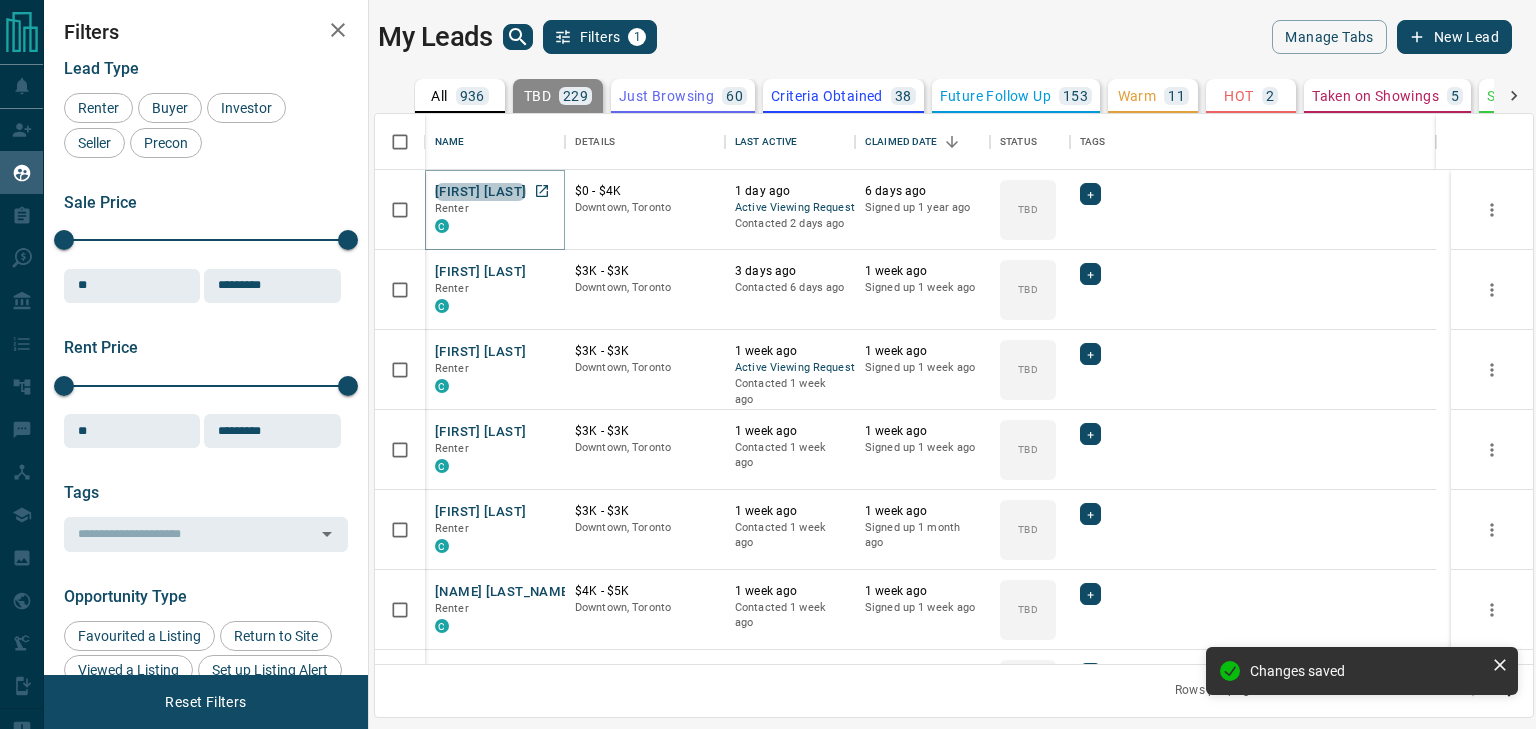 click on "[FIRST] [LAST]" at bounding box center (480, 192) 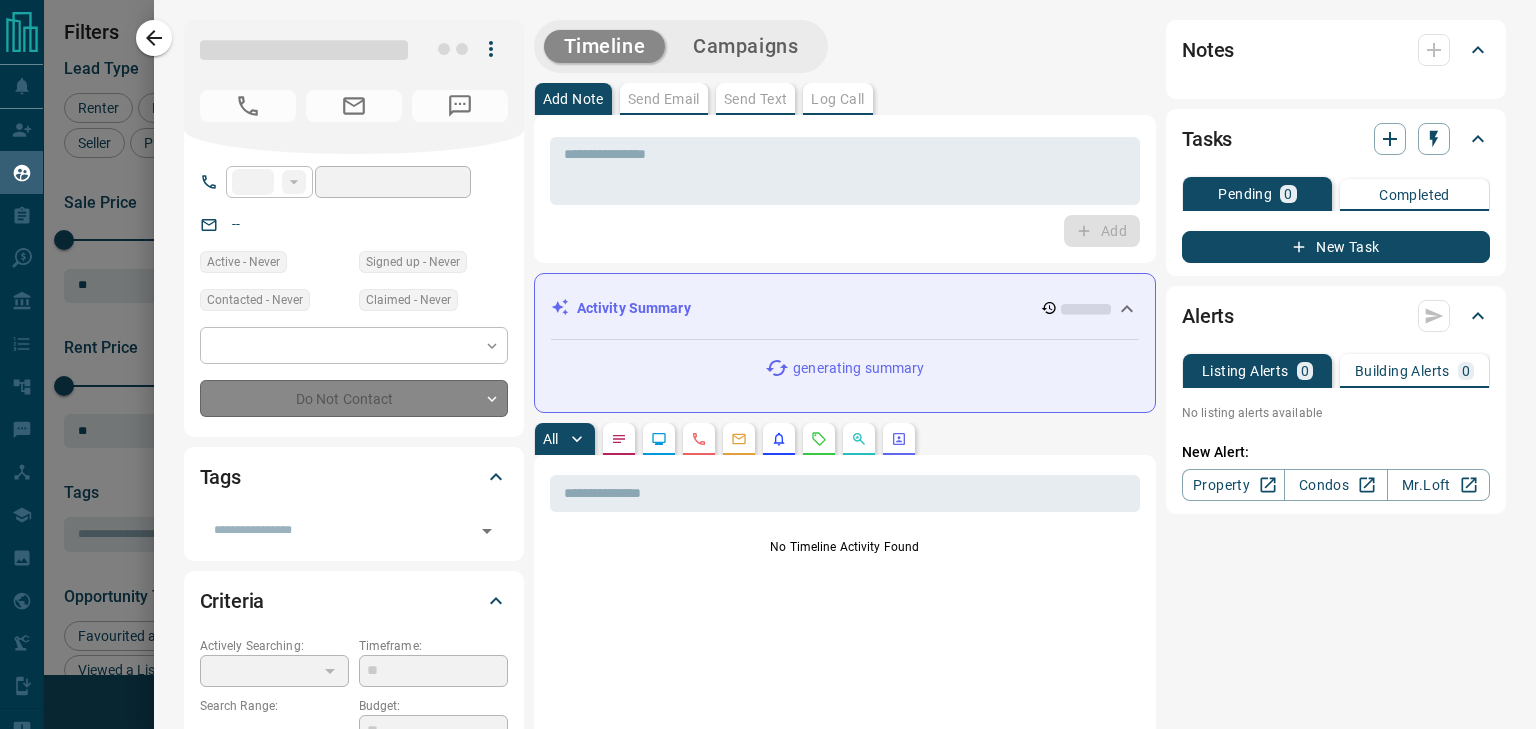 type on "**" 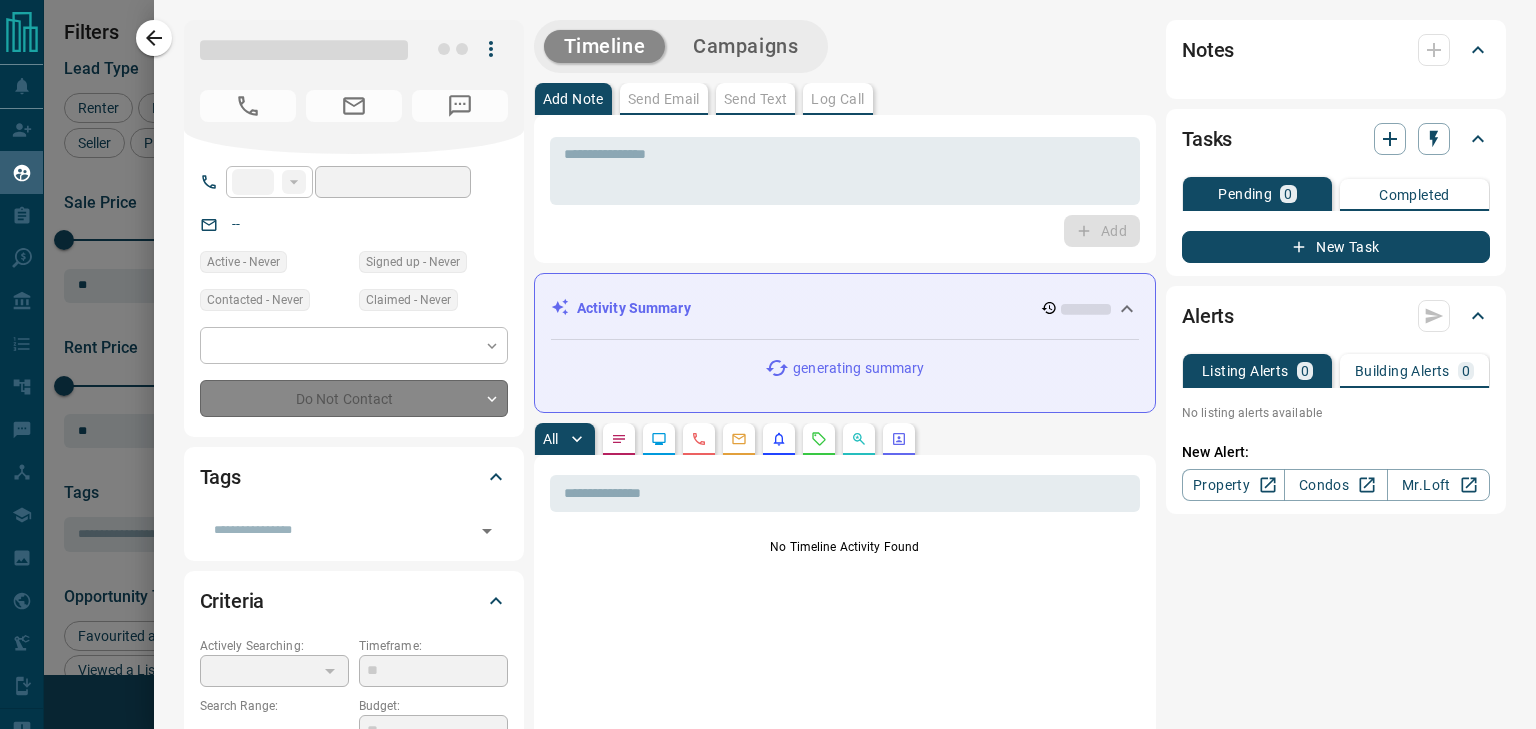 type on "**********" 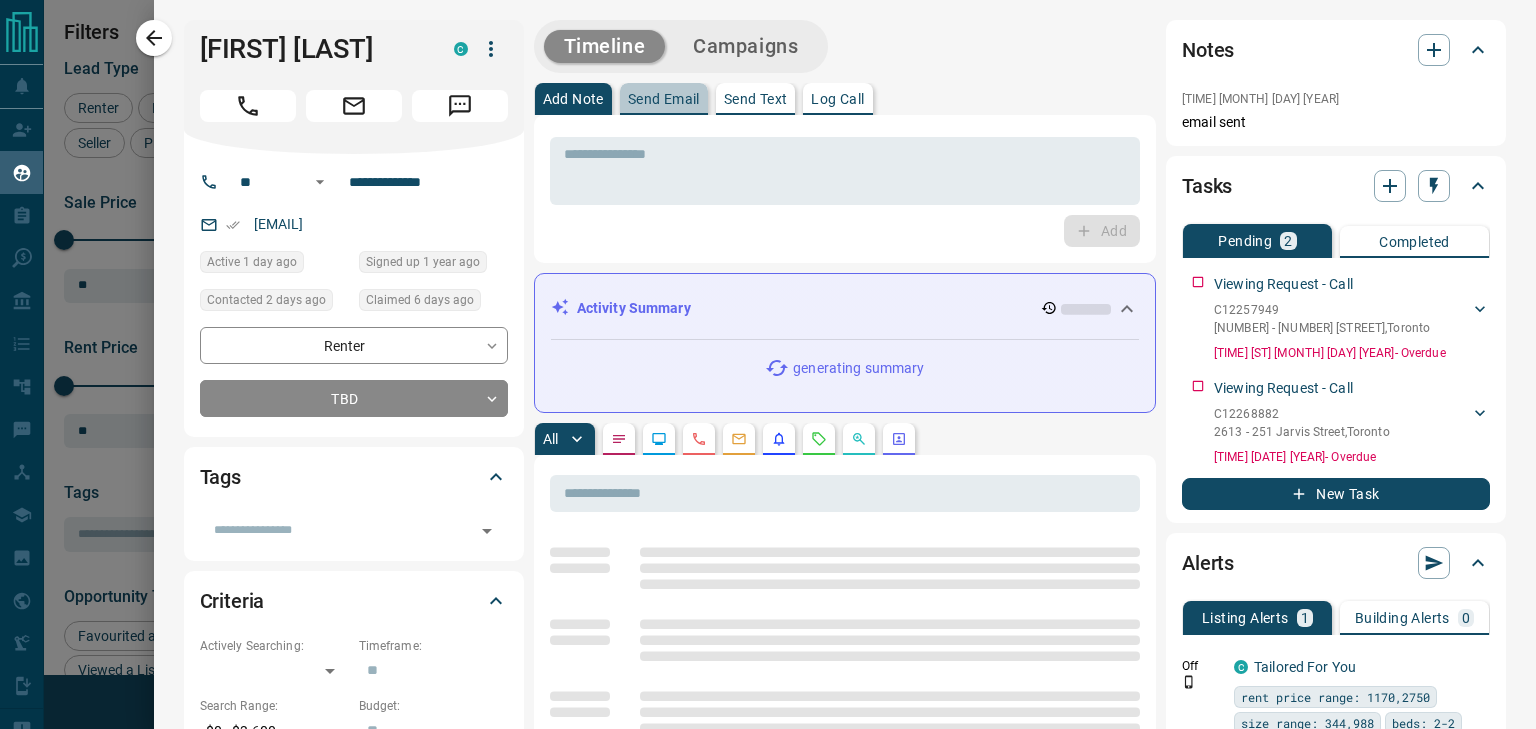 click on "Send Email" at bounding box center (664, 99) 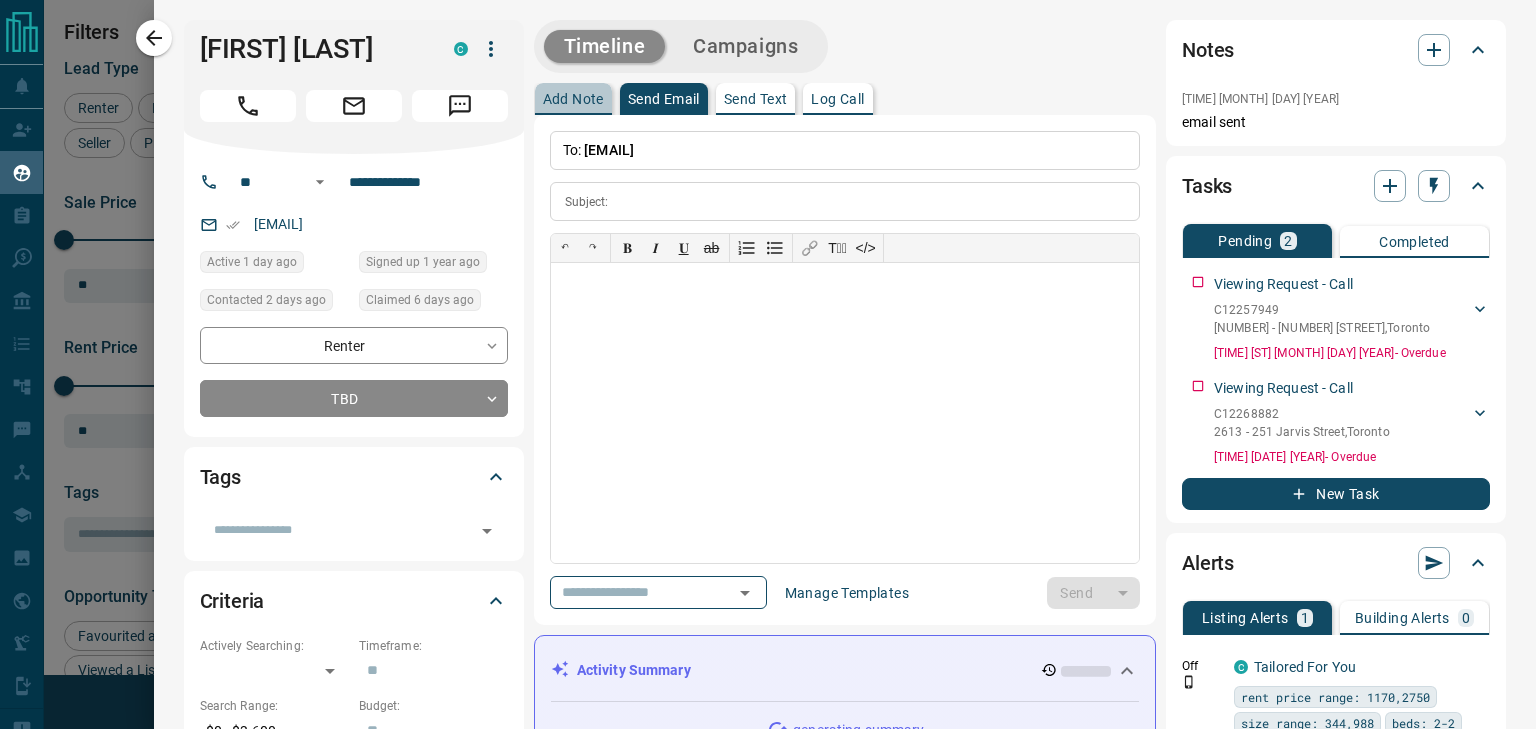 click on "Add Note" at bounding box center [573, 99] 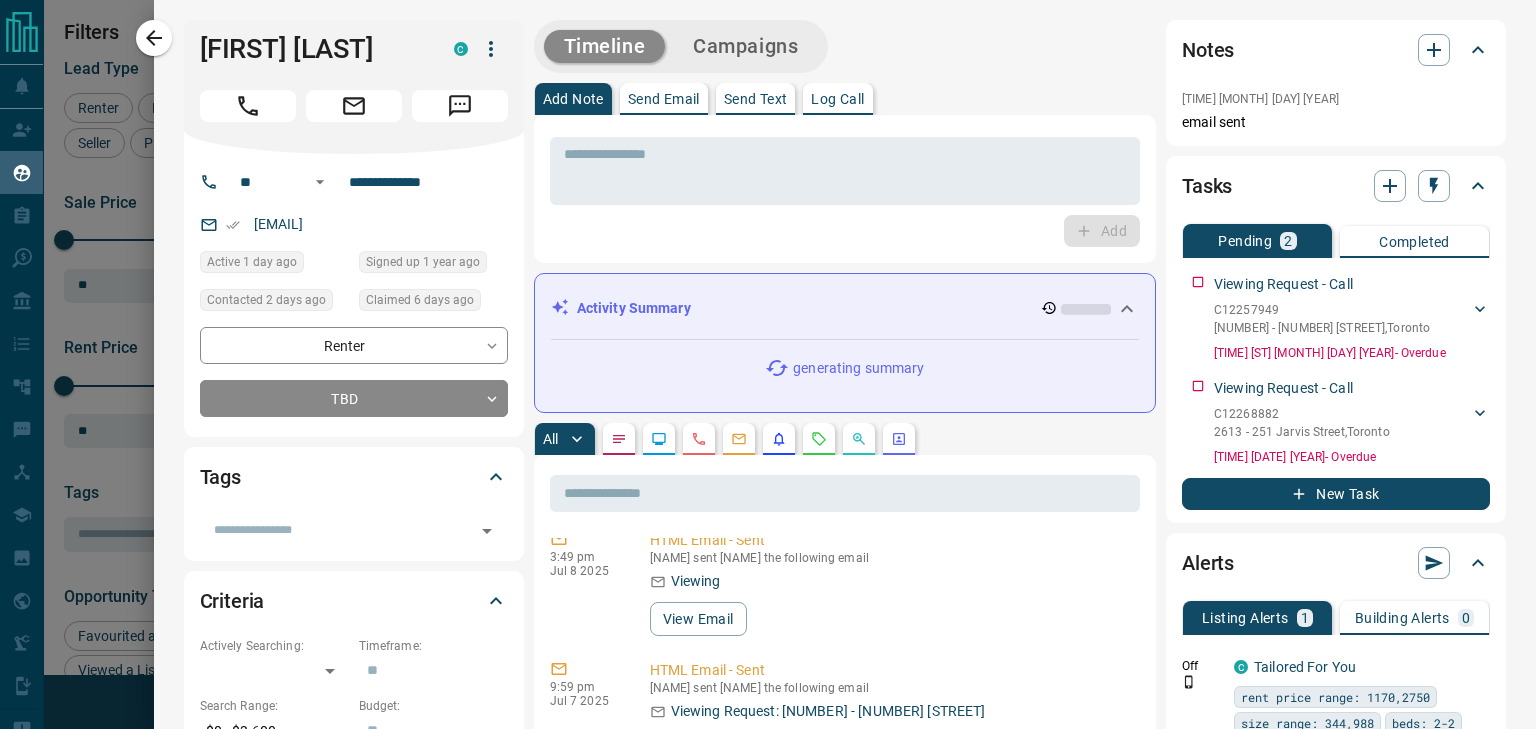 scroll, scrollTop: 400, scrollLeft: 0, axis: vertical 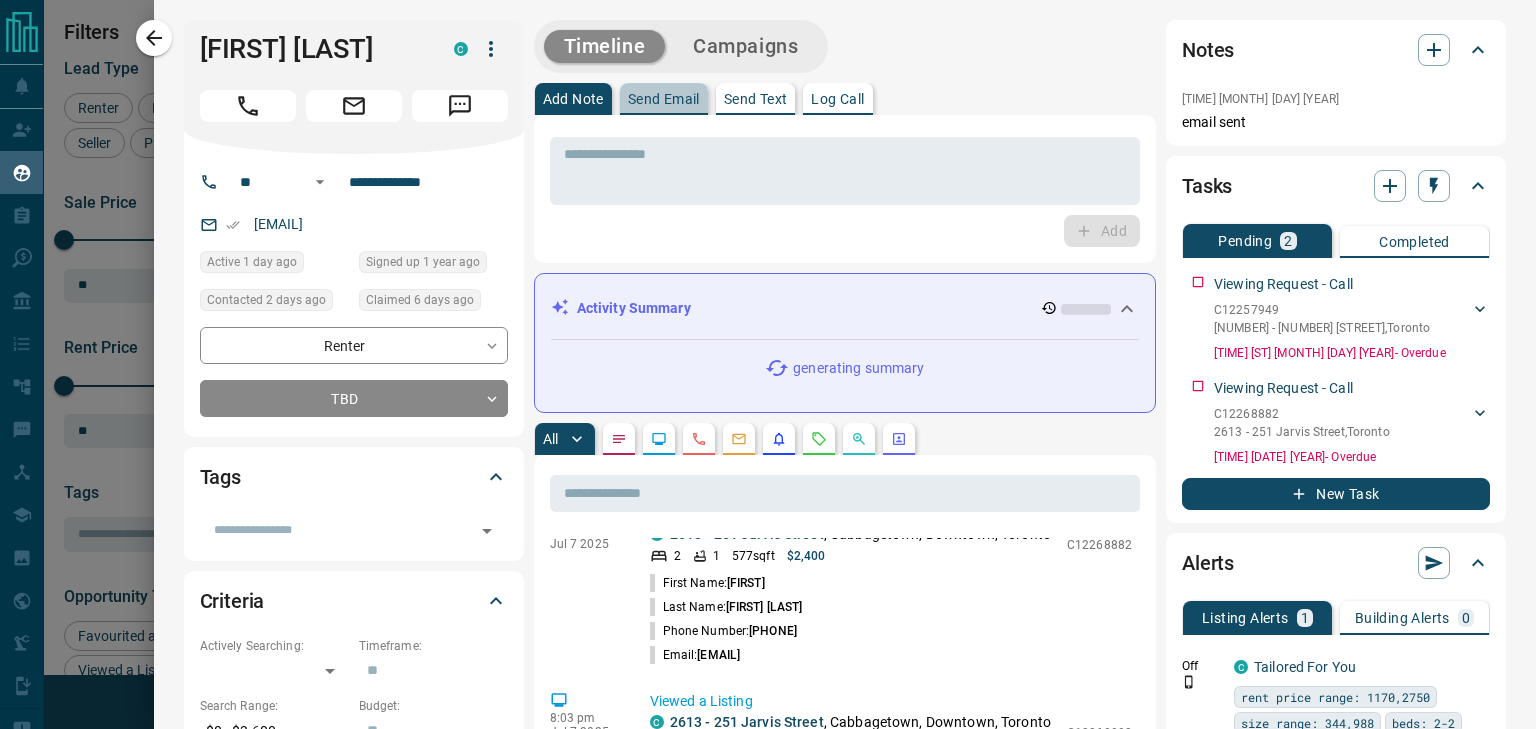 click on "Send Email" at bounding box center (664, 99) 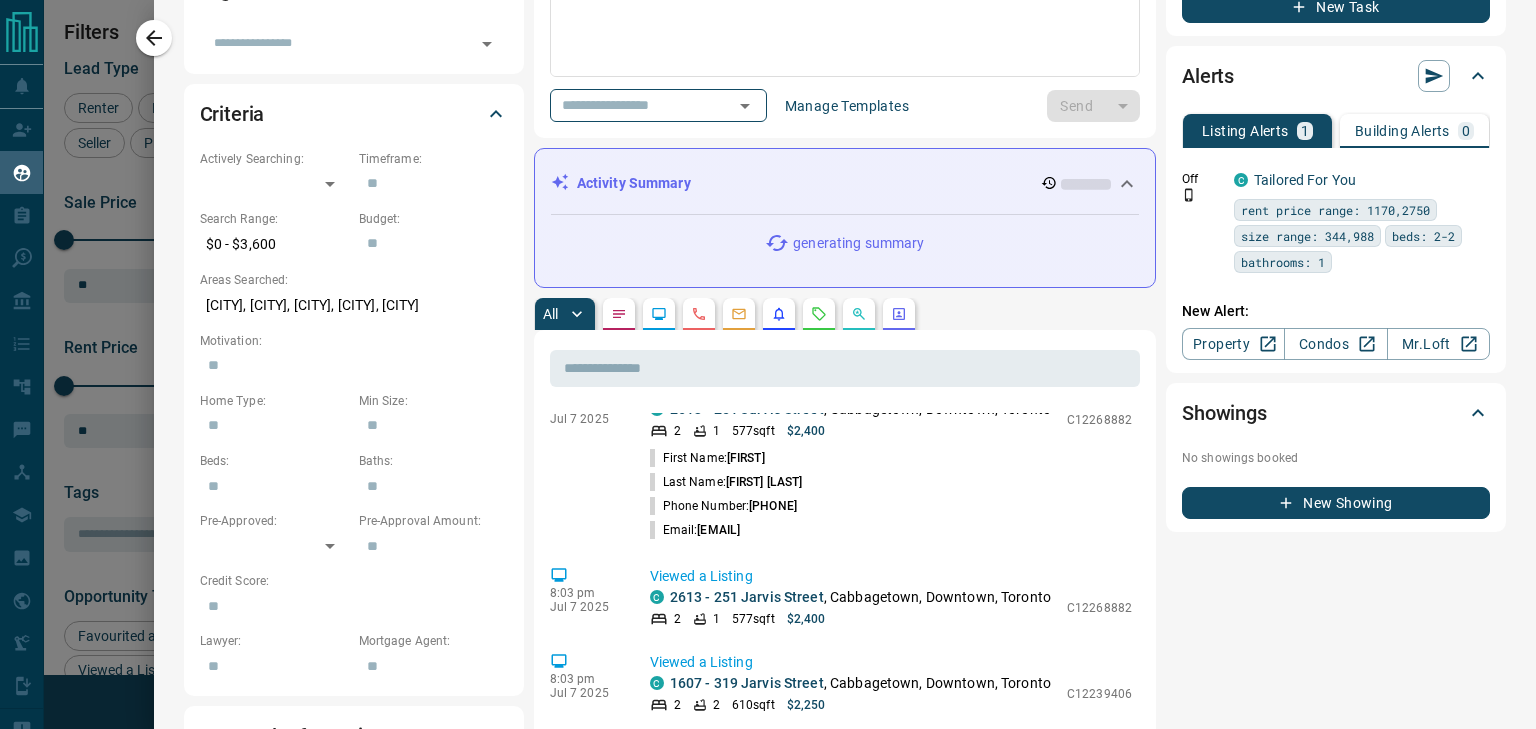 scroll, scrollTop: 500, scrollLeft: 0, axis: vertical 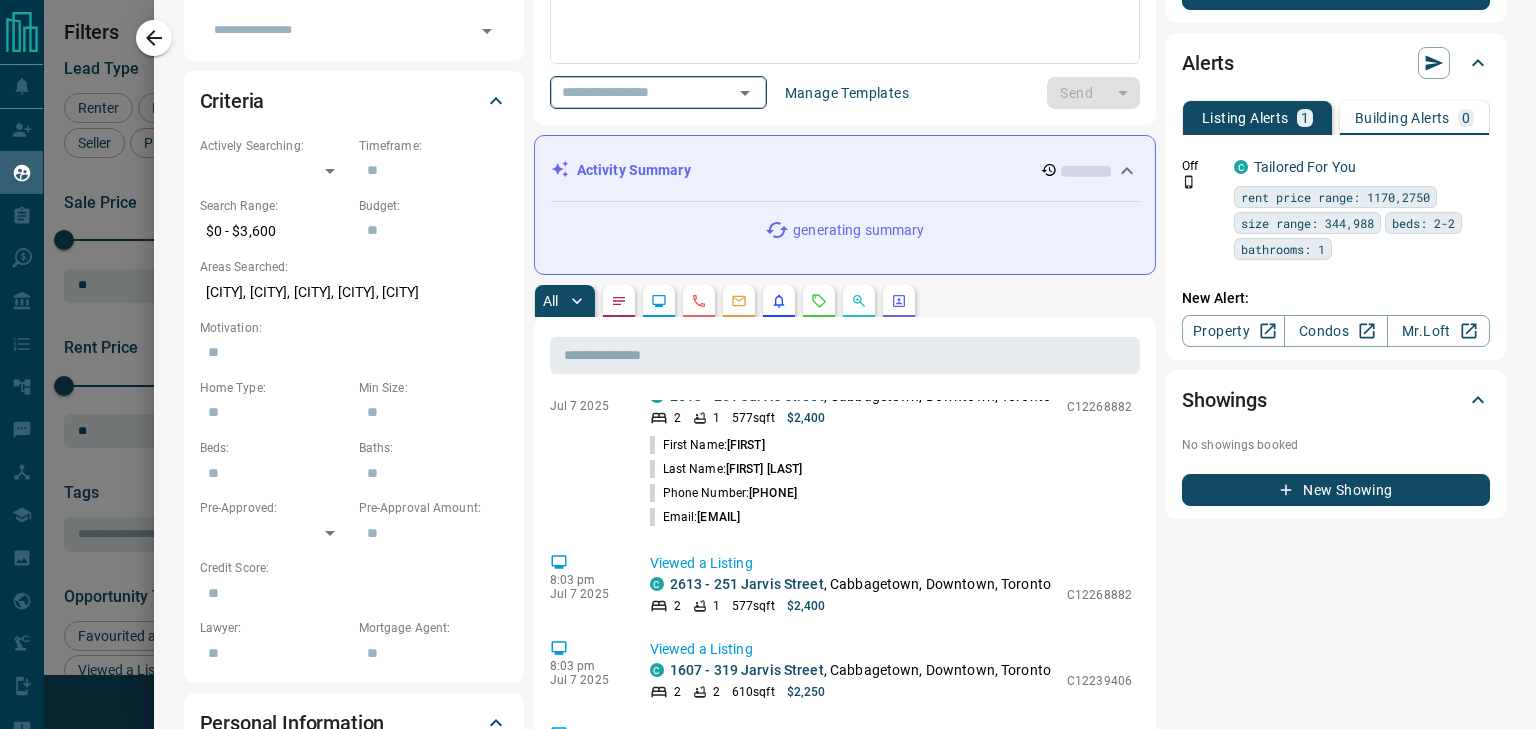 click on "​" at bounding box center (658, 92) 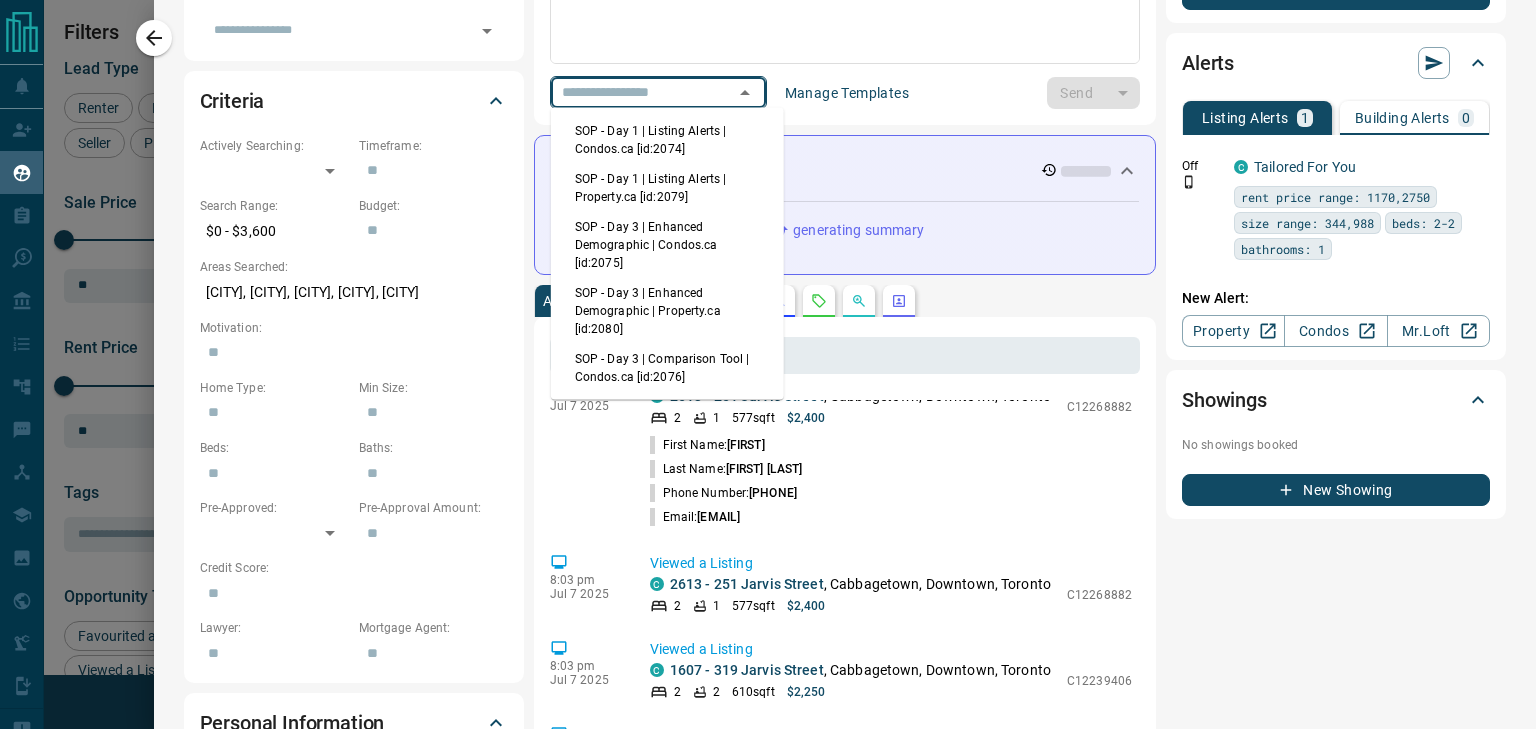 click on "SOP - Day 3 | Enhanced Demographic | Condos.ca [id:2075]" at bounding box center (667, 245) 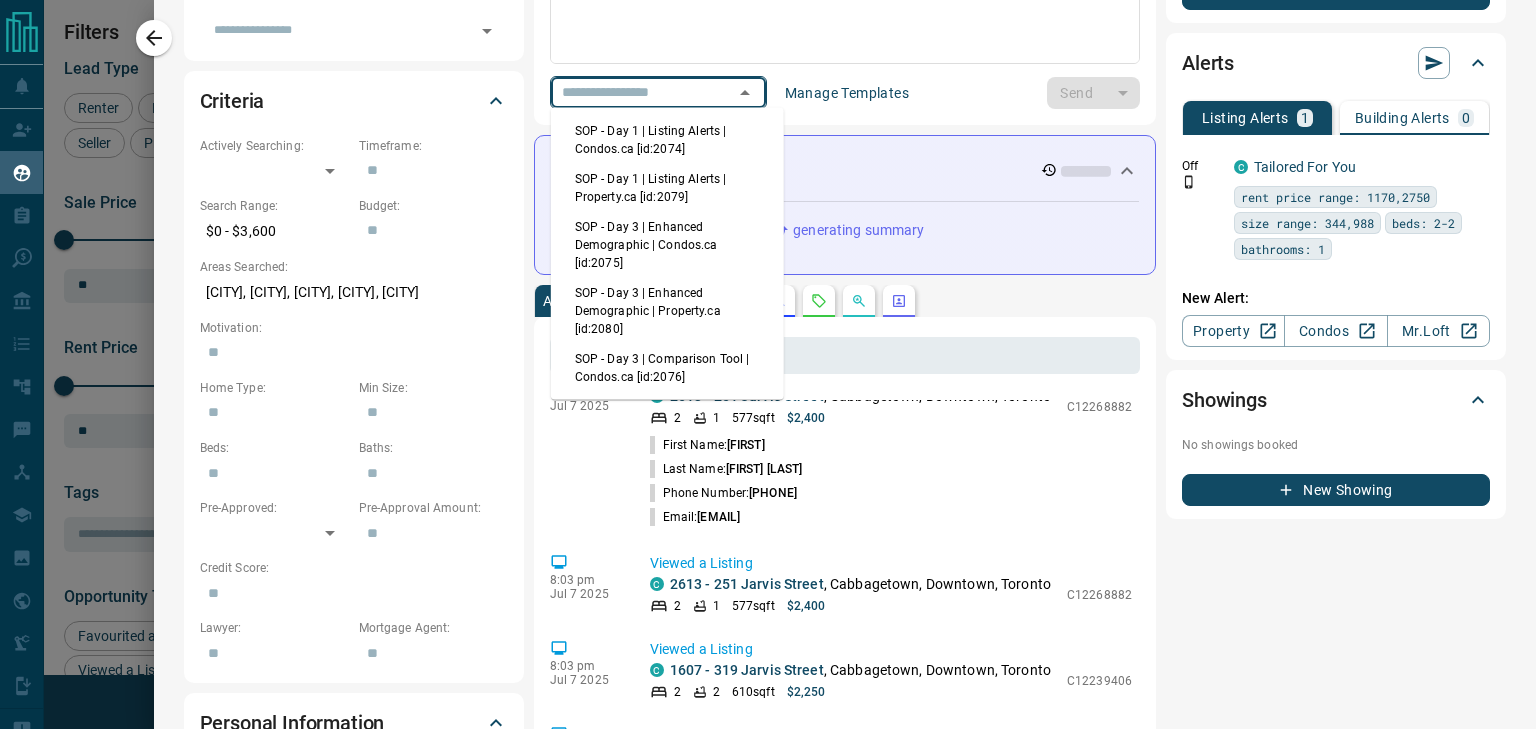 type on "**********" 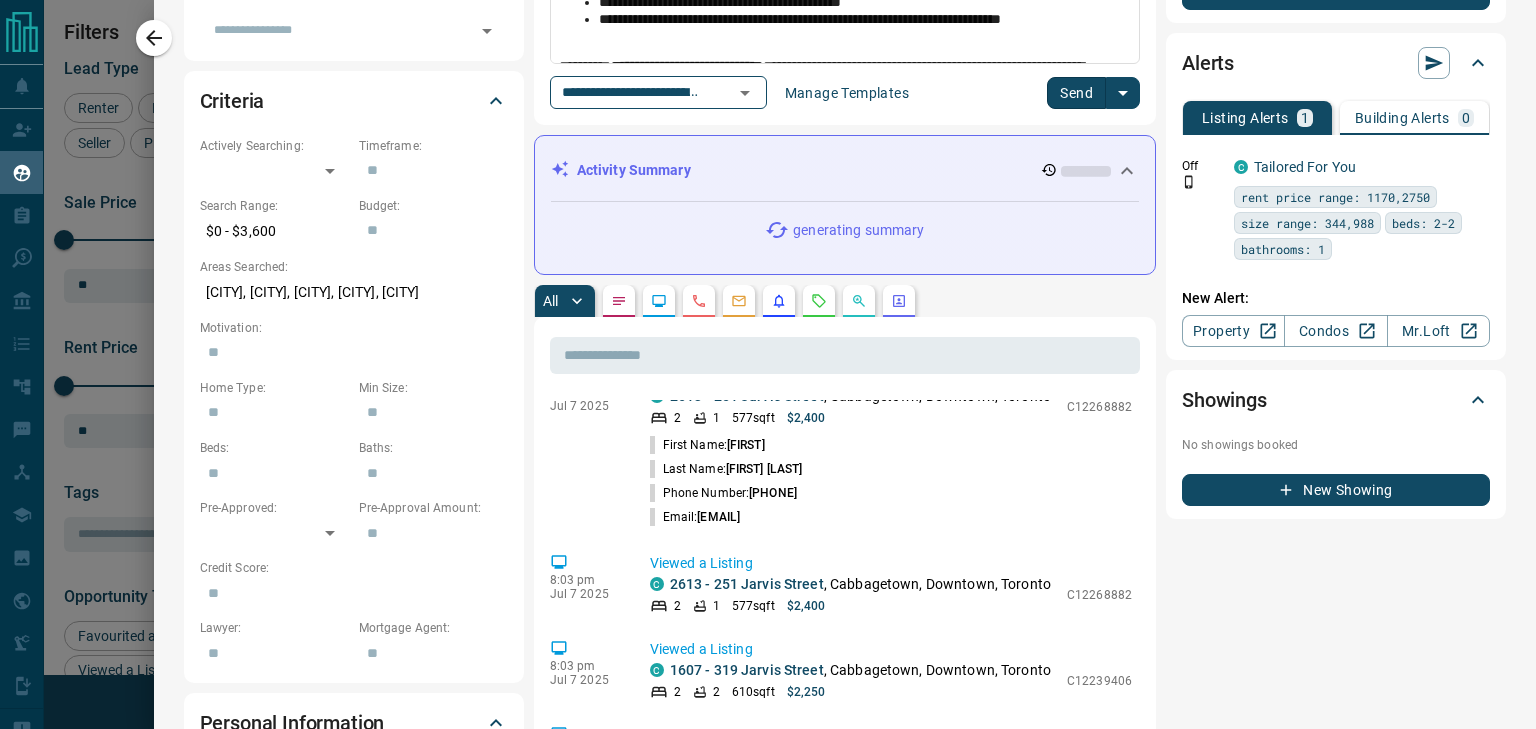 click on "Send" at bounding box center (1076, 93) 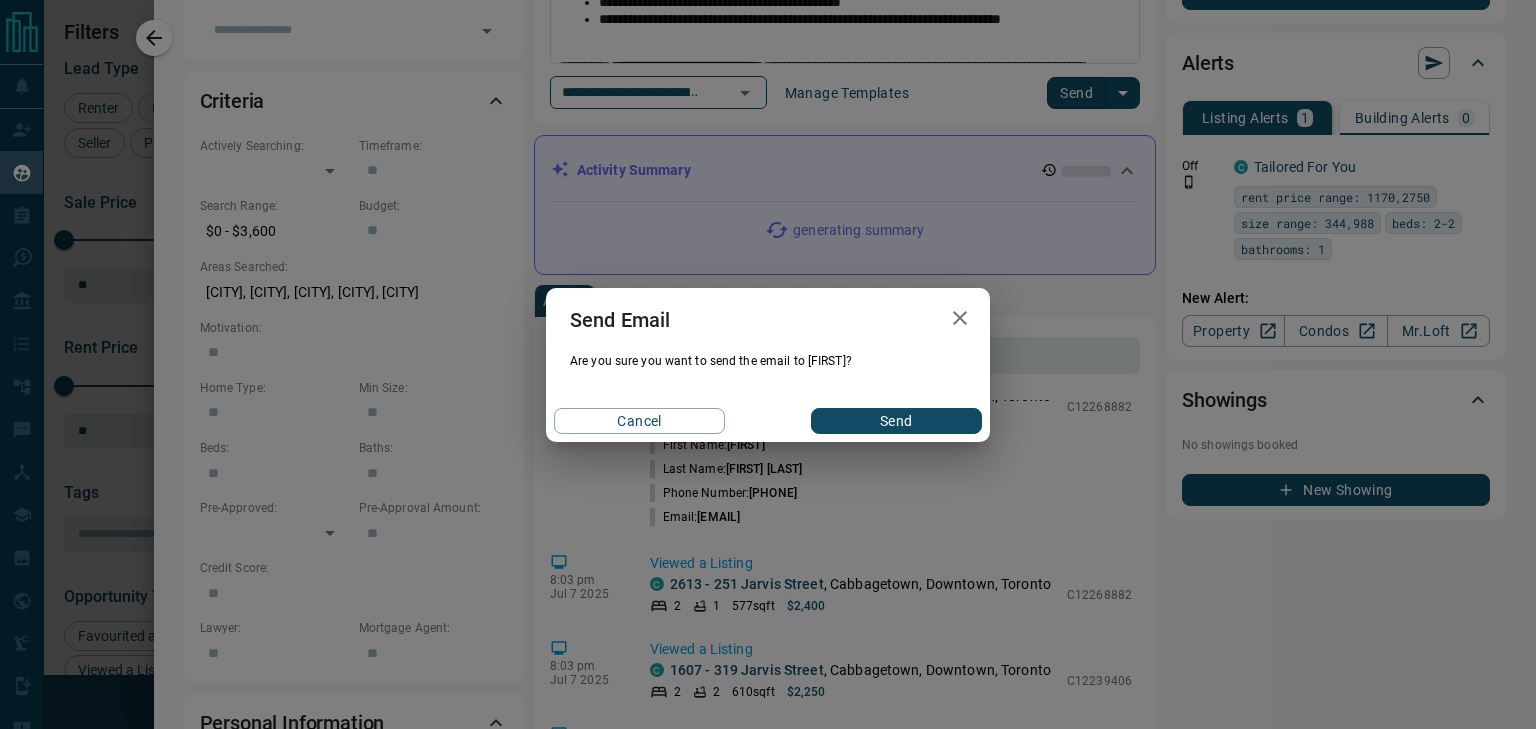 click on "Send" at bounding box center [896, 421] 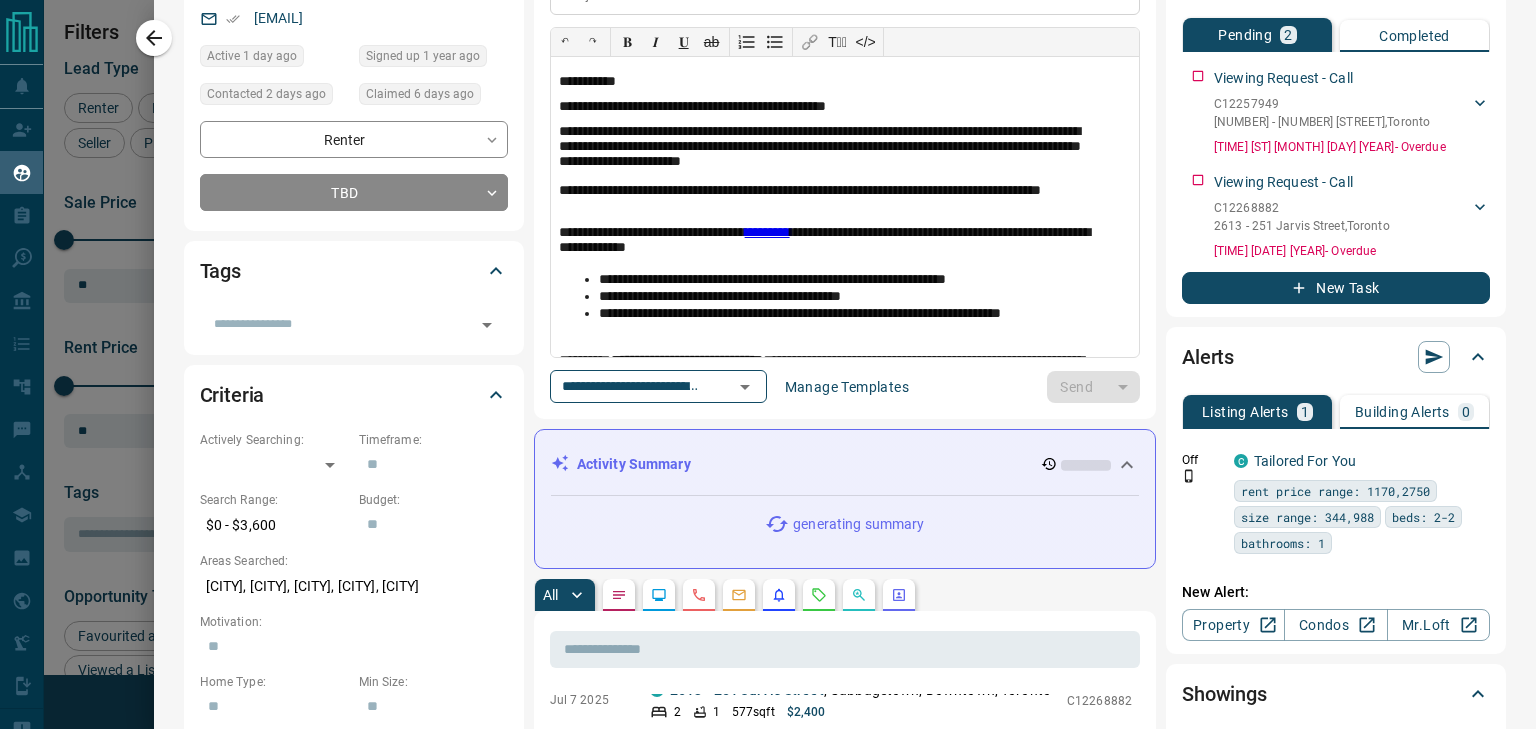 scroll, scrollTop: 200, scrollLeft: 0, axis: vertical 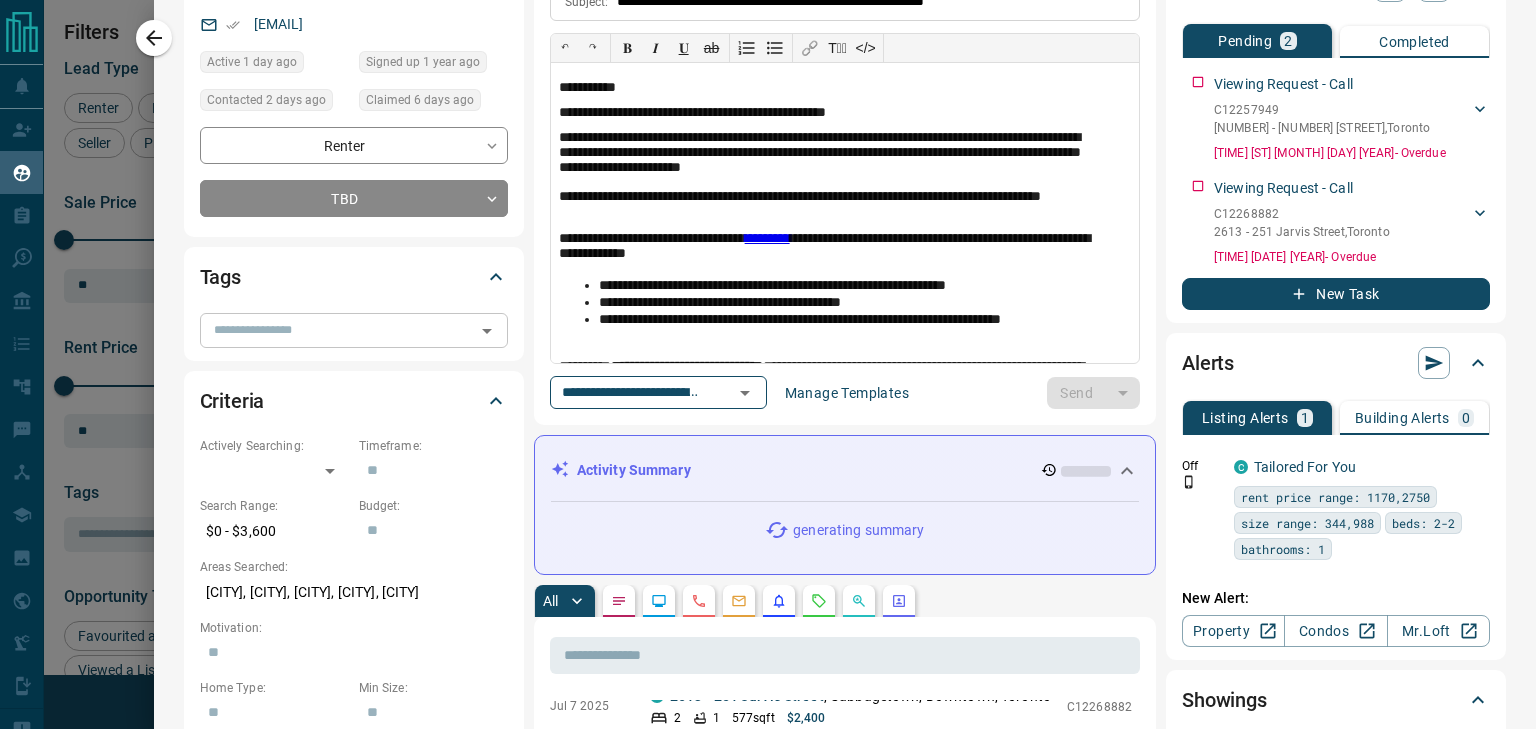 type 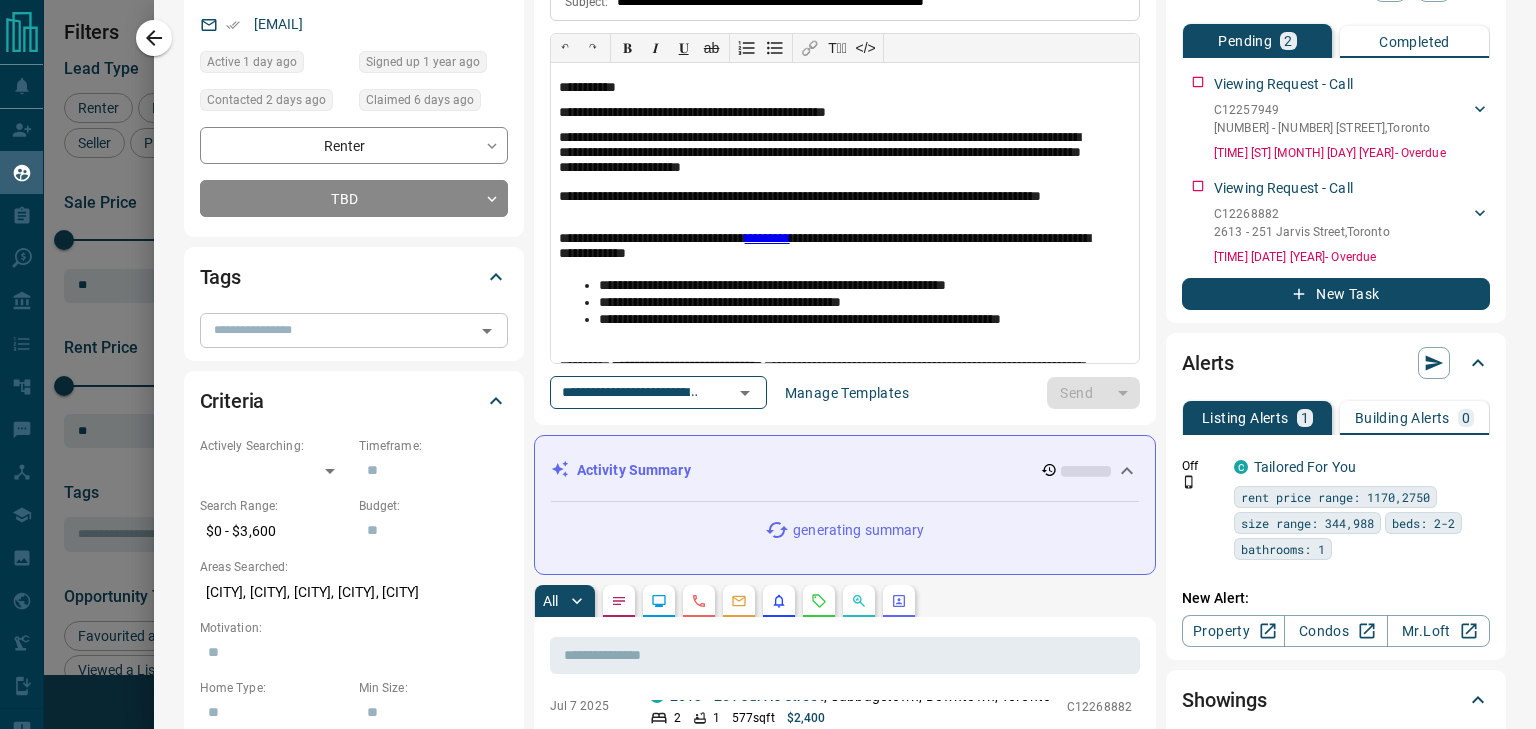 type 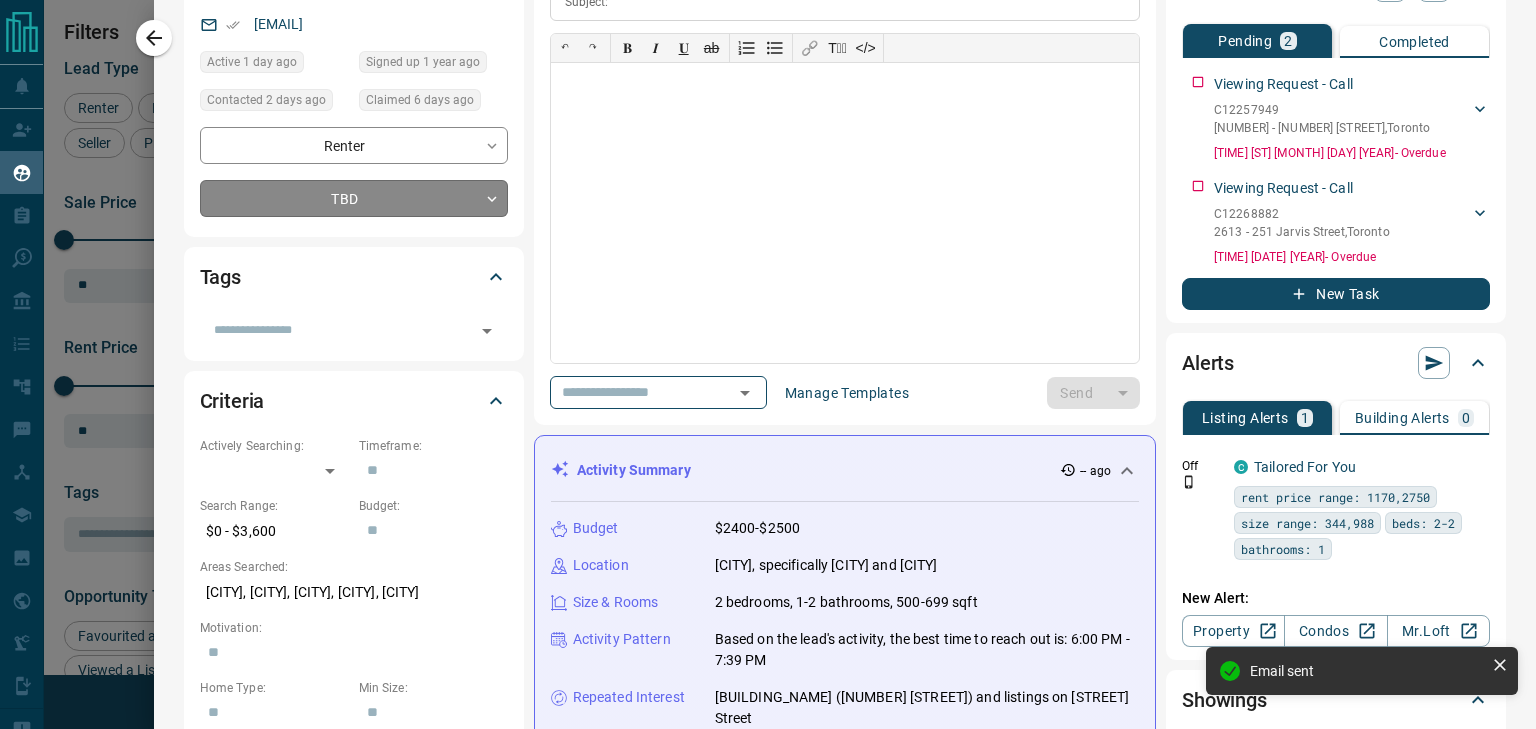 click on "Lead Transfers Claim Leads My Leads Tasks Opportunities Deals Campaigns Automations Messages Broker Bay Training Media Services Agent Resources Precon Worksheet Mobile Apps Disclosure Logout My Leads Filters 1 Manage Tabs New Lead All 936 TBD 229 Do Not Contact - Not Responsive 433 Bogus - Just Browsing 60 Criteria Obtained 38 Future Follow Up 153 Warm 11 HOT 2 Taken on Showings 5 Submitted Offer - Client 5 Name Details Last Active Claimed Date Status Tags [FIRST] [LAST] Renter C $0 - $4K Downtown, Toronto 1 day ago Active Viewing Request Contacted 2 days ago 6 days ago Signed up 1 year ago TBD + [FIRST] [LAST] Renter C $3K - $3K Downtown, Toronto 3 days ago Contacted 6 days ago 1 week ago Signed up 1 week ago TBD + [FIRST] [LAST] Renter C $3K - $3K Downtown, Toronto 1 week ago Active Viewing Request Contacted 1 week ago 1 week ago Signed up 1 week ago TBD + [FIRST] [LAST] Renter C $3K - $3K Downtown, Toronto 1 week ago Contacted 1 week ago 1 week ago Signed up 1 week ago TBD + [FIRST] [LAST] Renter C $3K - $3K TBD +" at bounding box center (768, 352) 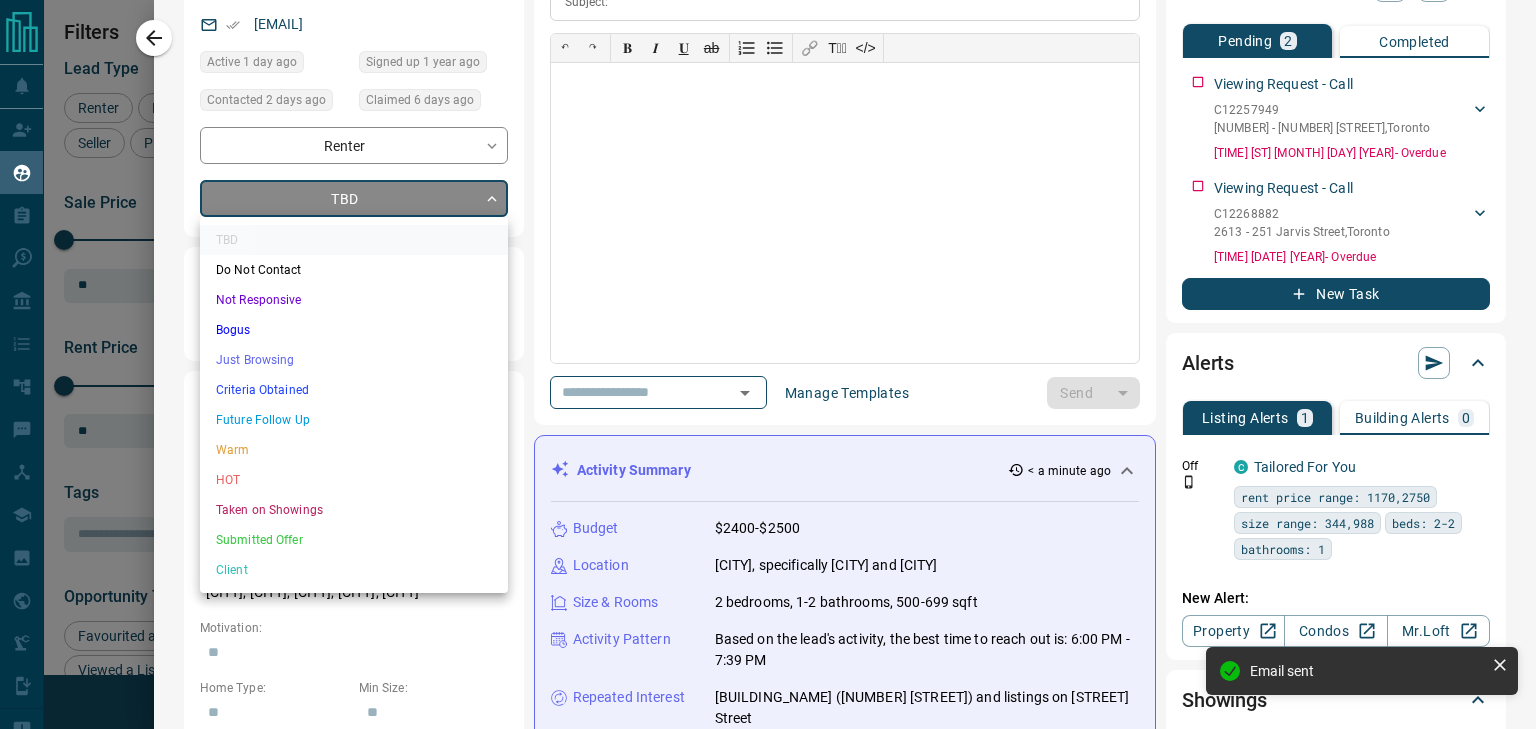 scroll, scrollTop: 530, scrollLeft: 0, axis: vertical 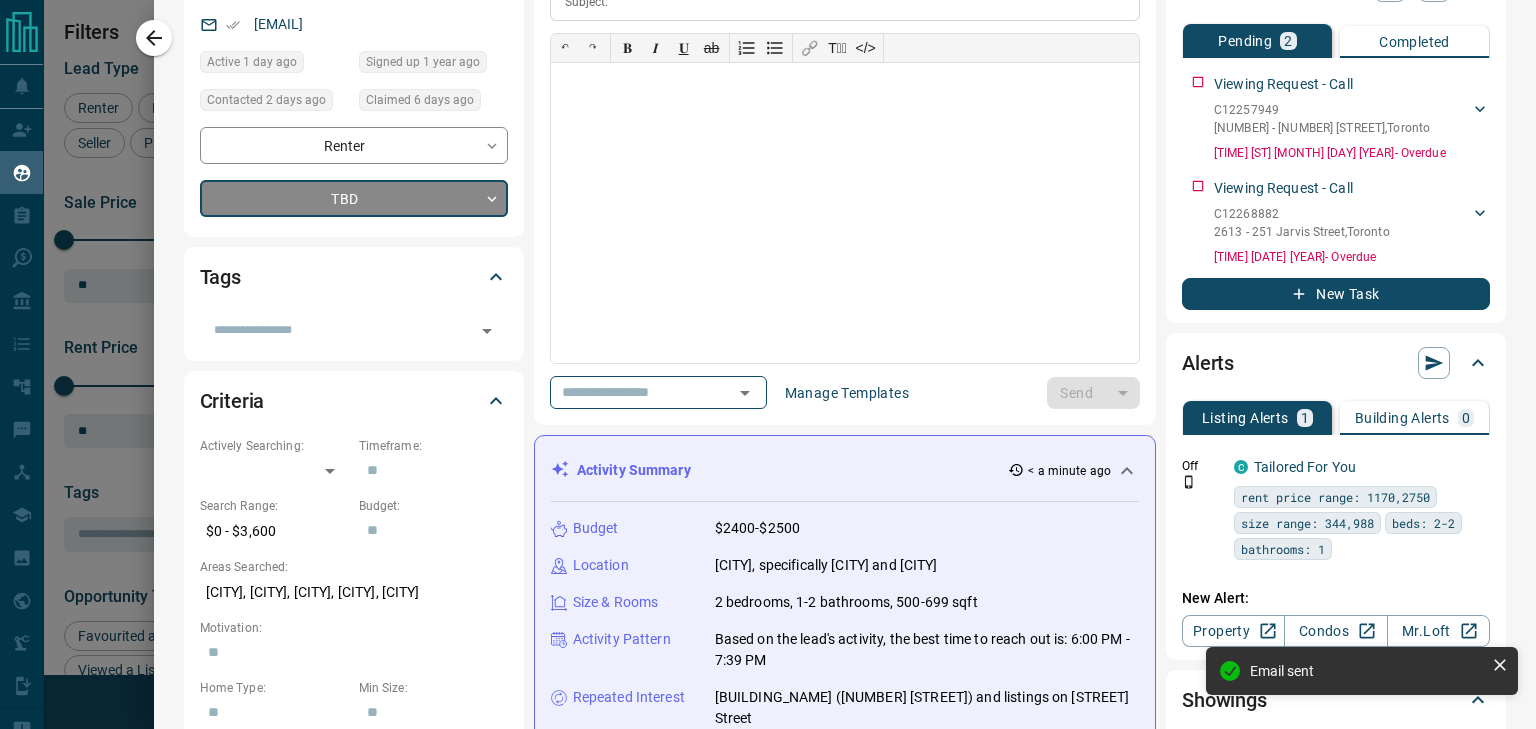 type on "*" 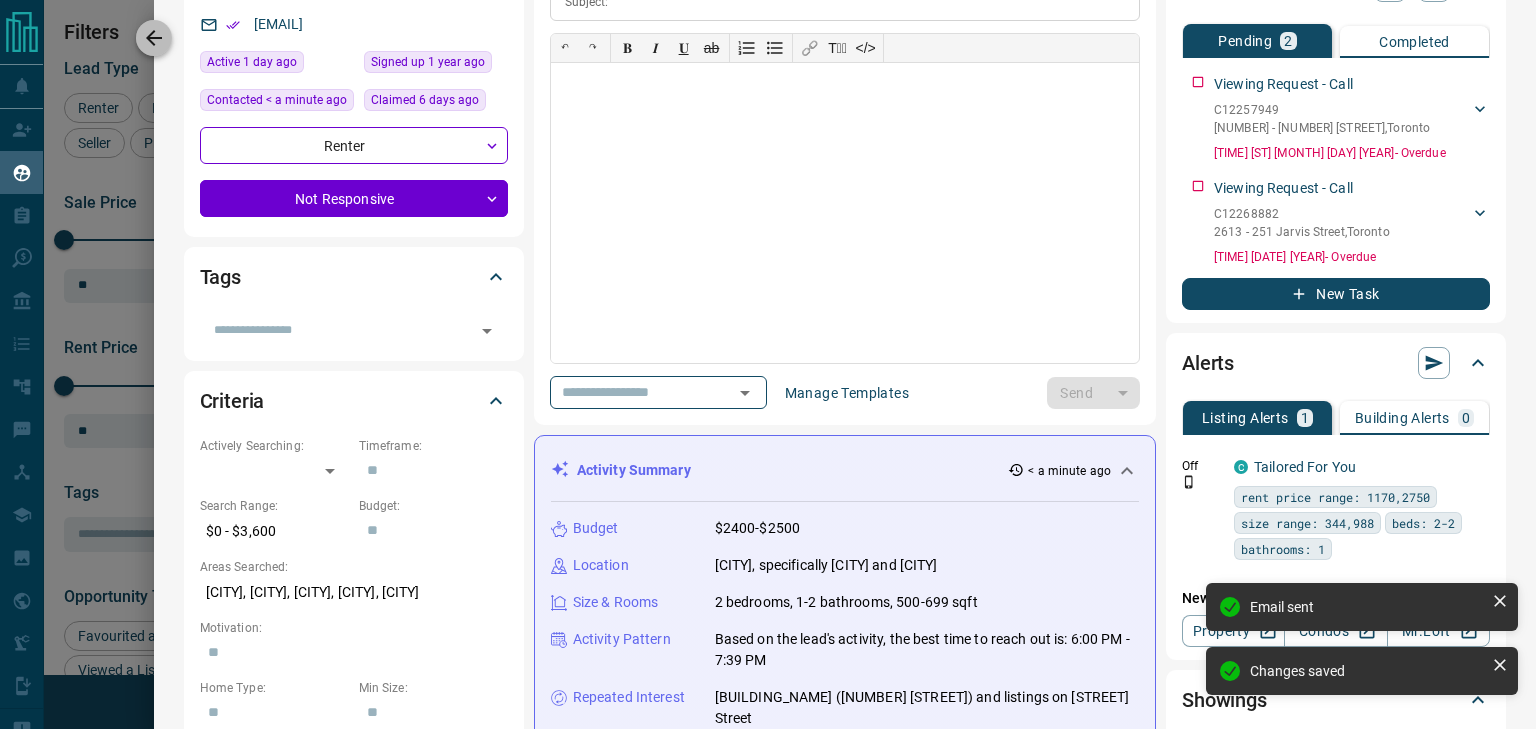 click 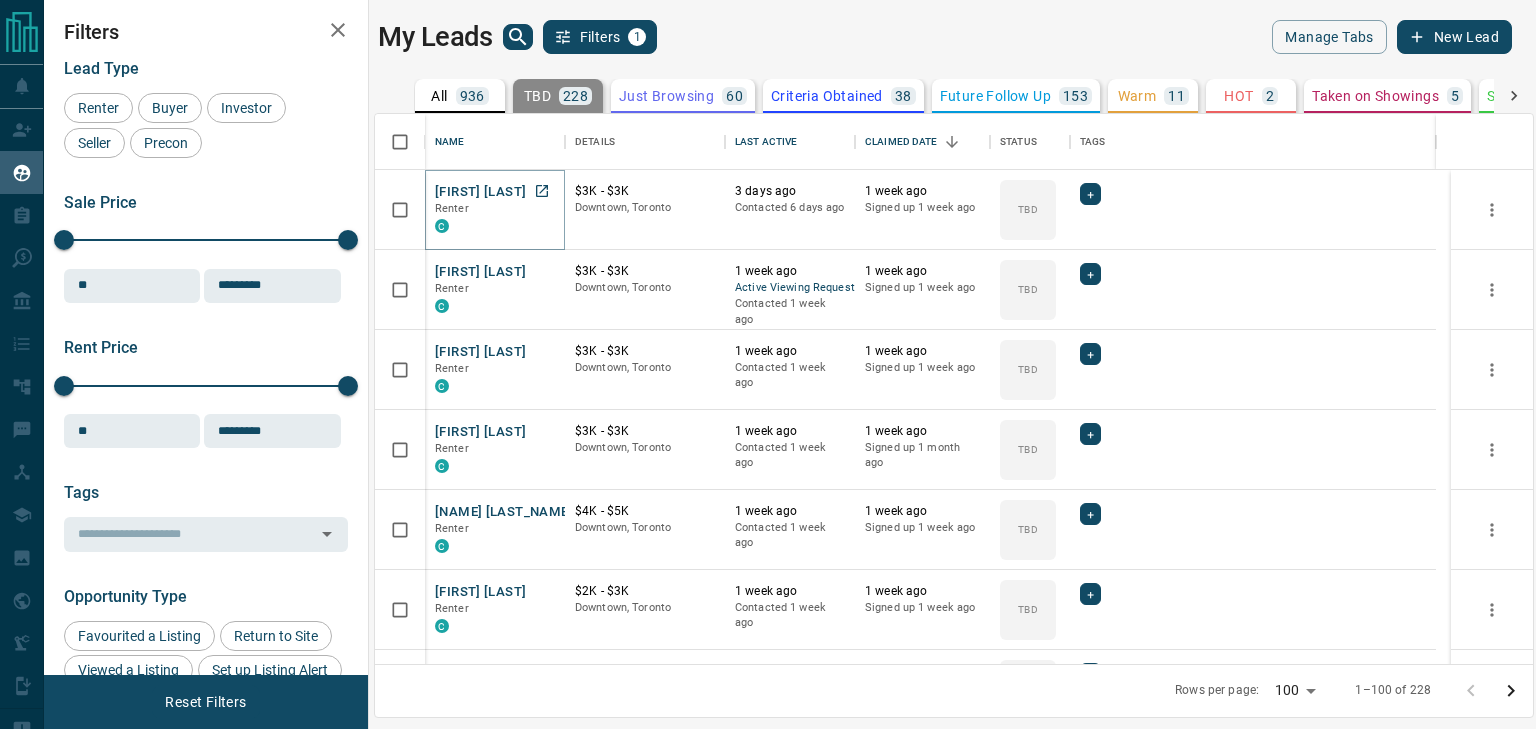click on "[FIRST] [LAST]" at bounding box center (480, 192) 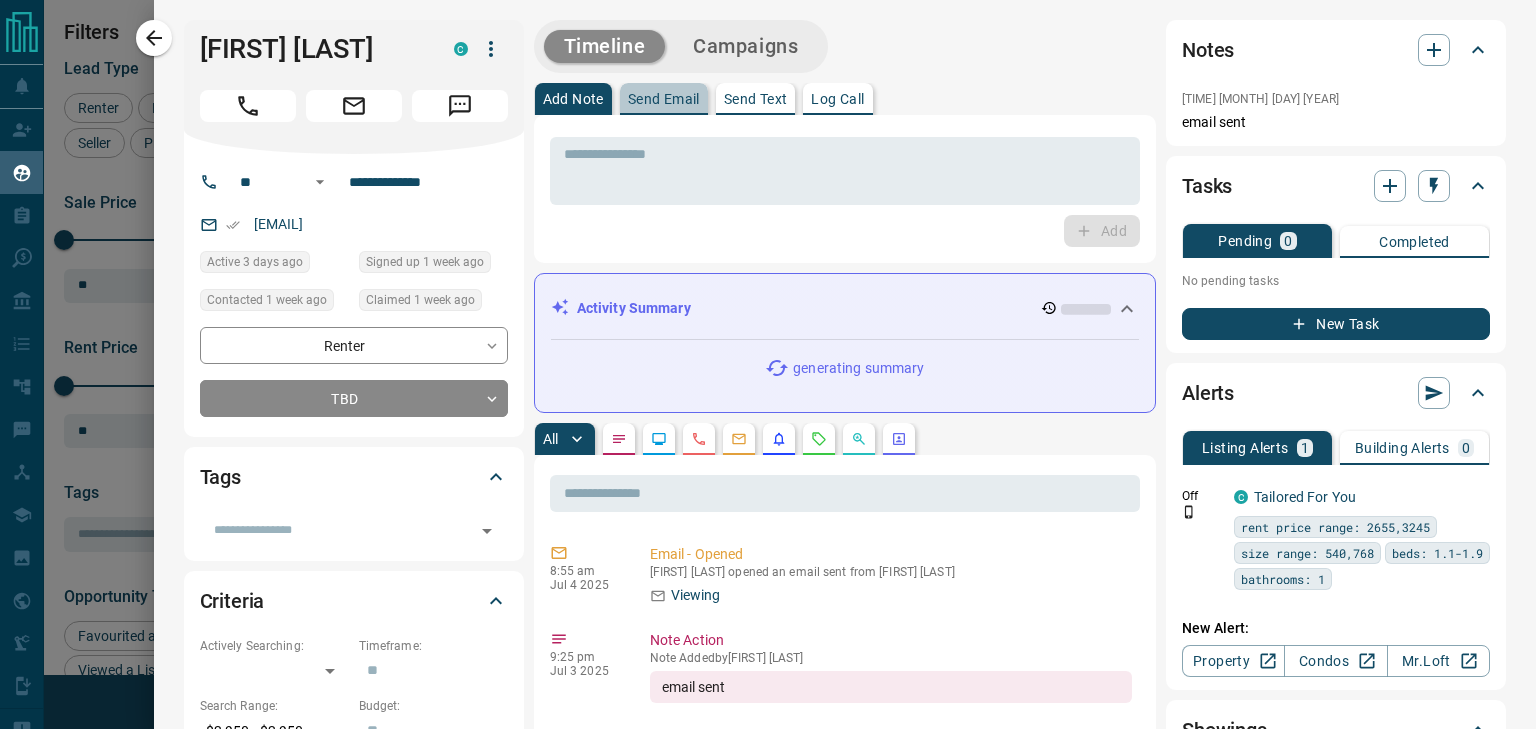 click on "Send Email" at bounding box center (664, 99) 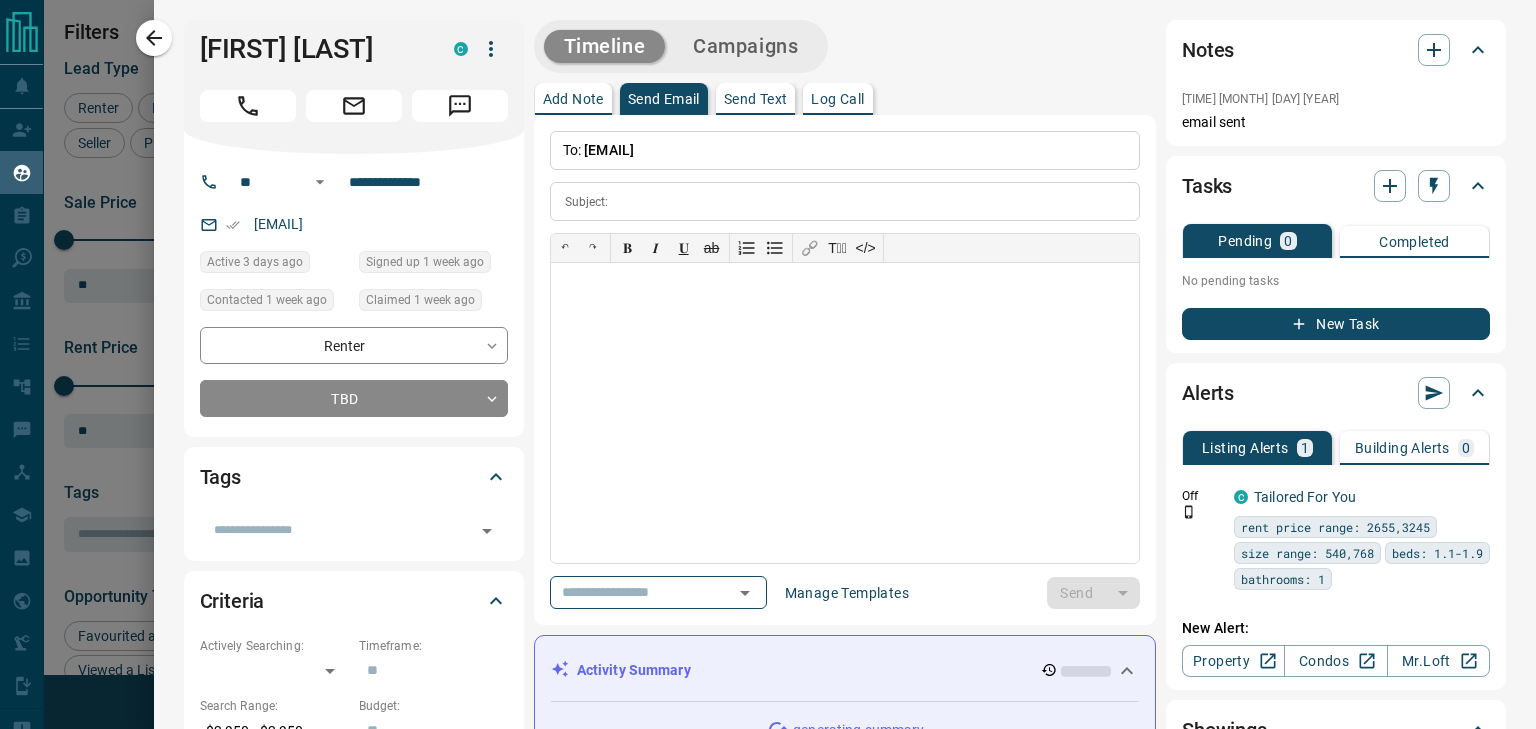 click on "**********" at bounding box center [845, 370] 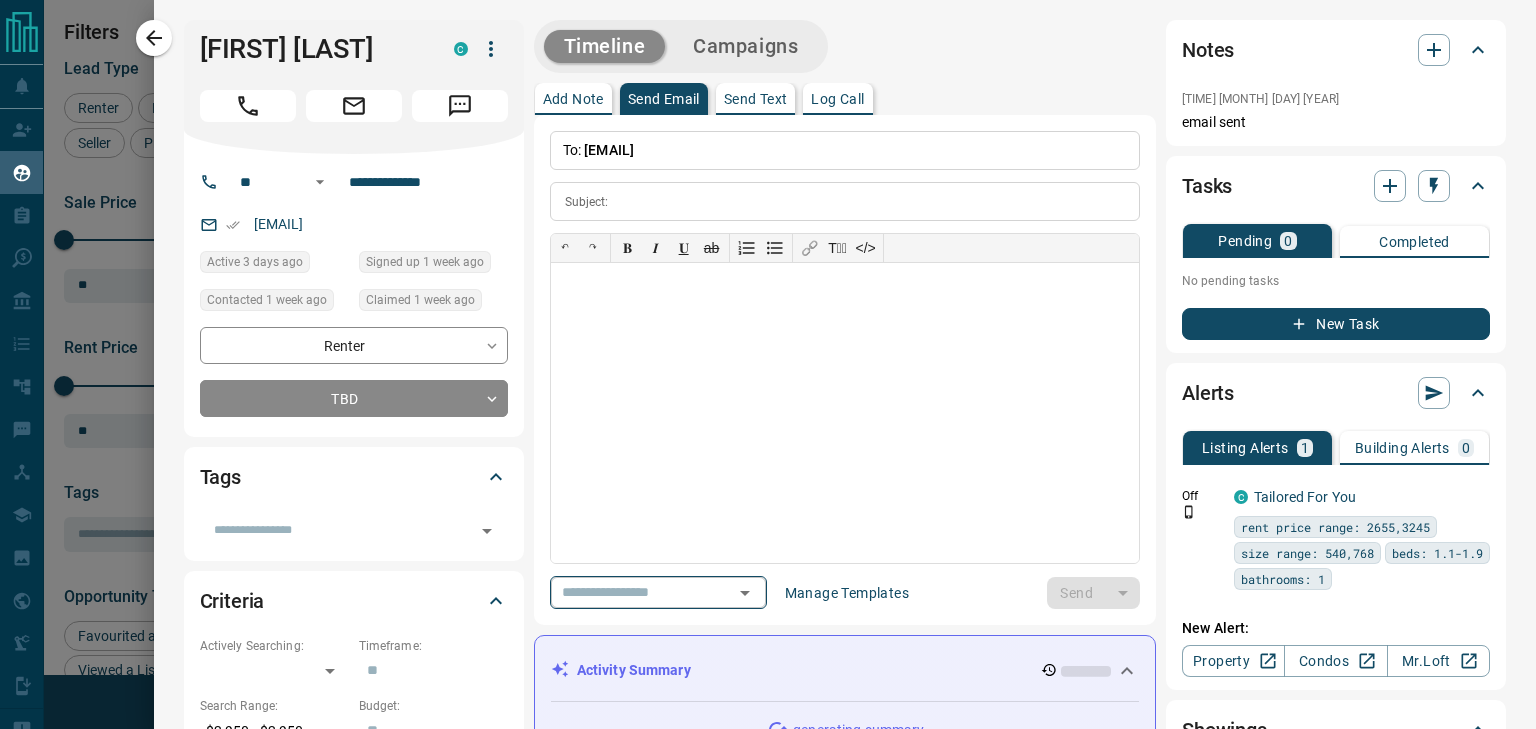 click 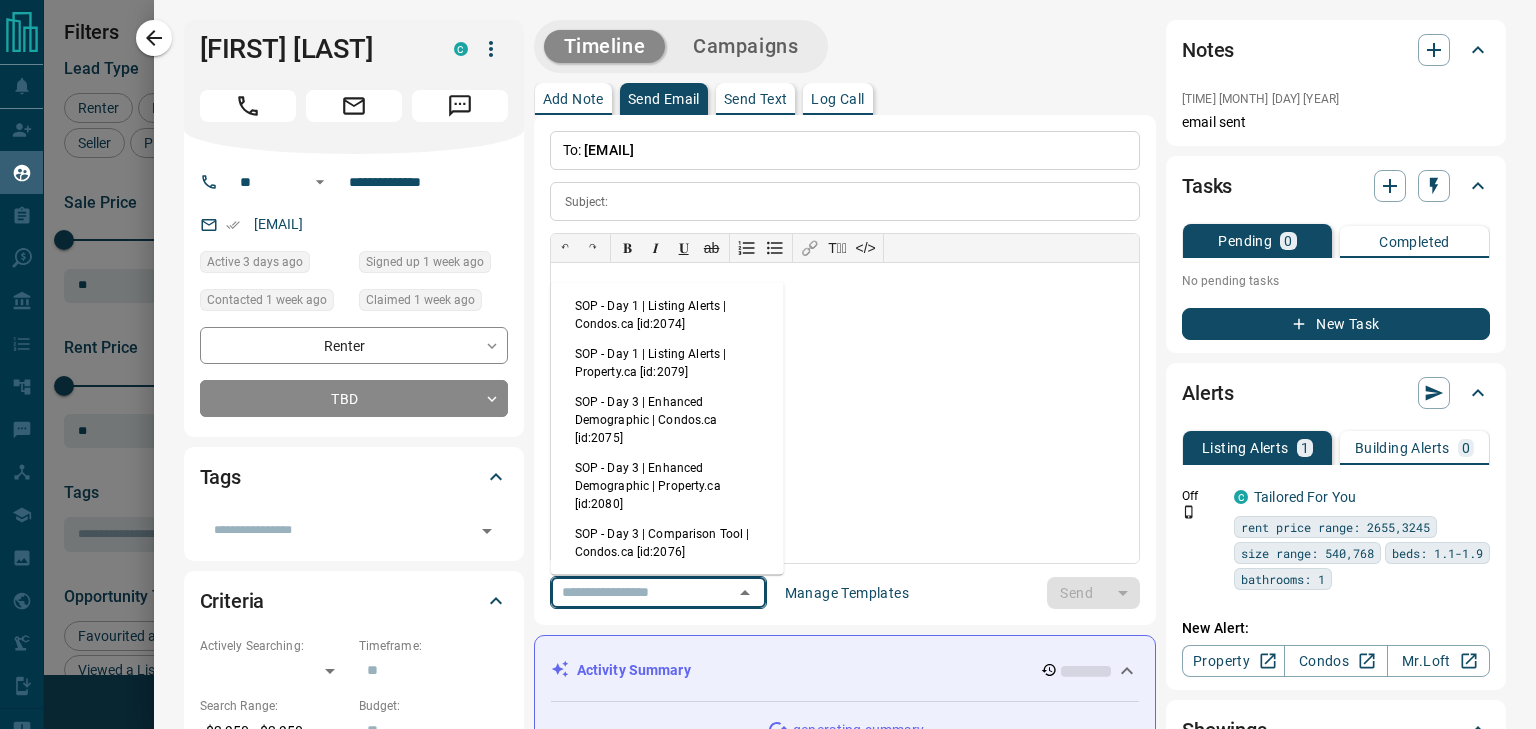 click on "SOP - Day 3 | Enhanced Demographic | Condos.ca [id:2075]" at bounding box center (667, 420) 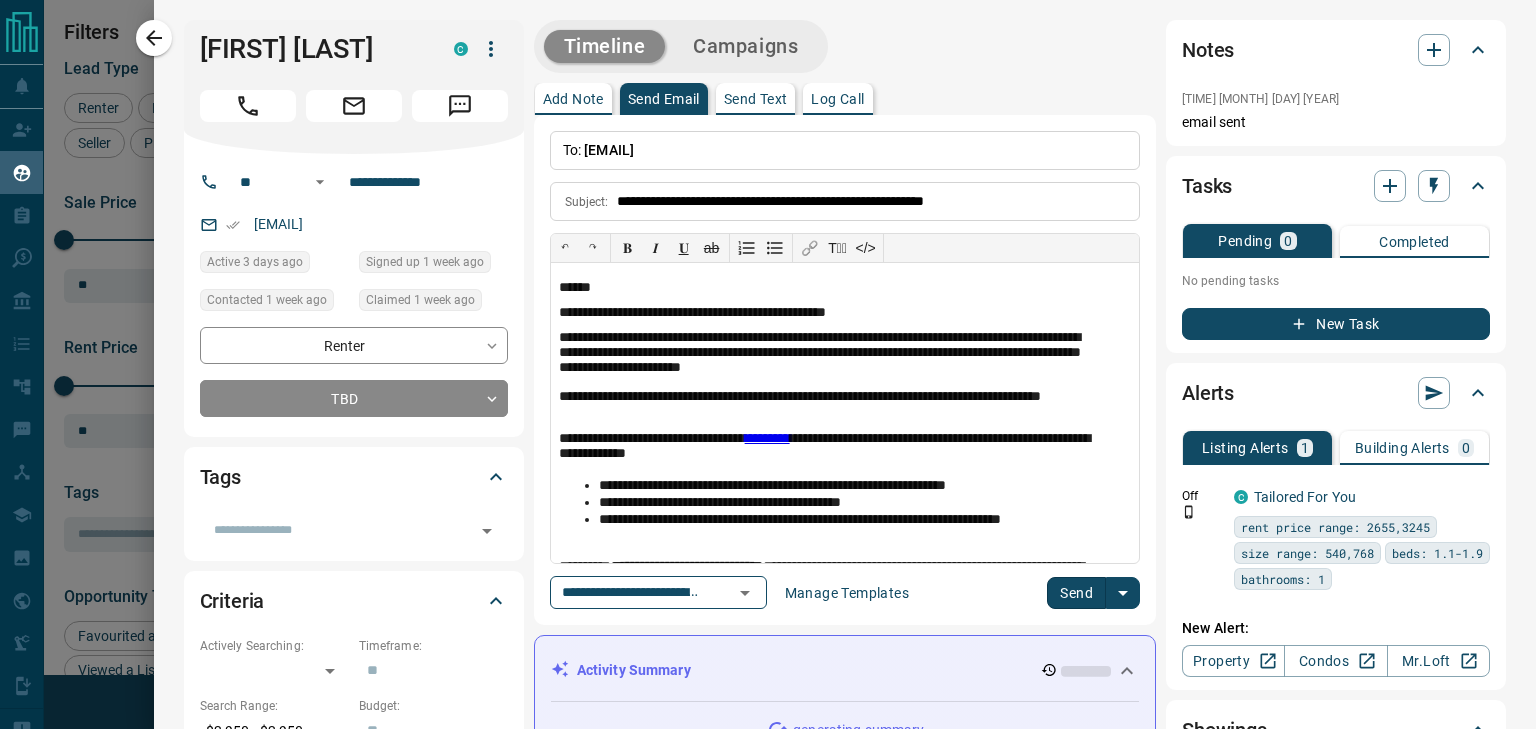 click on "Send" at bounding box center [1076, 593] 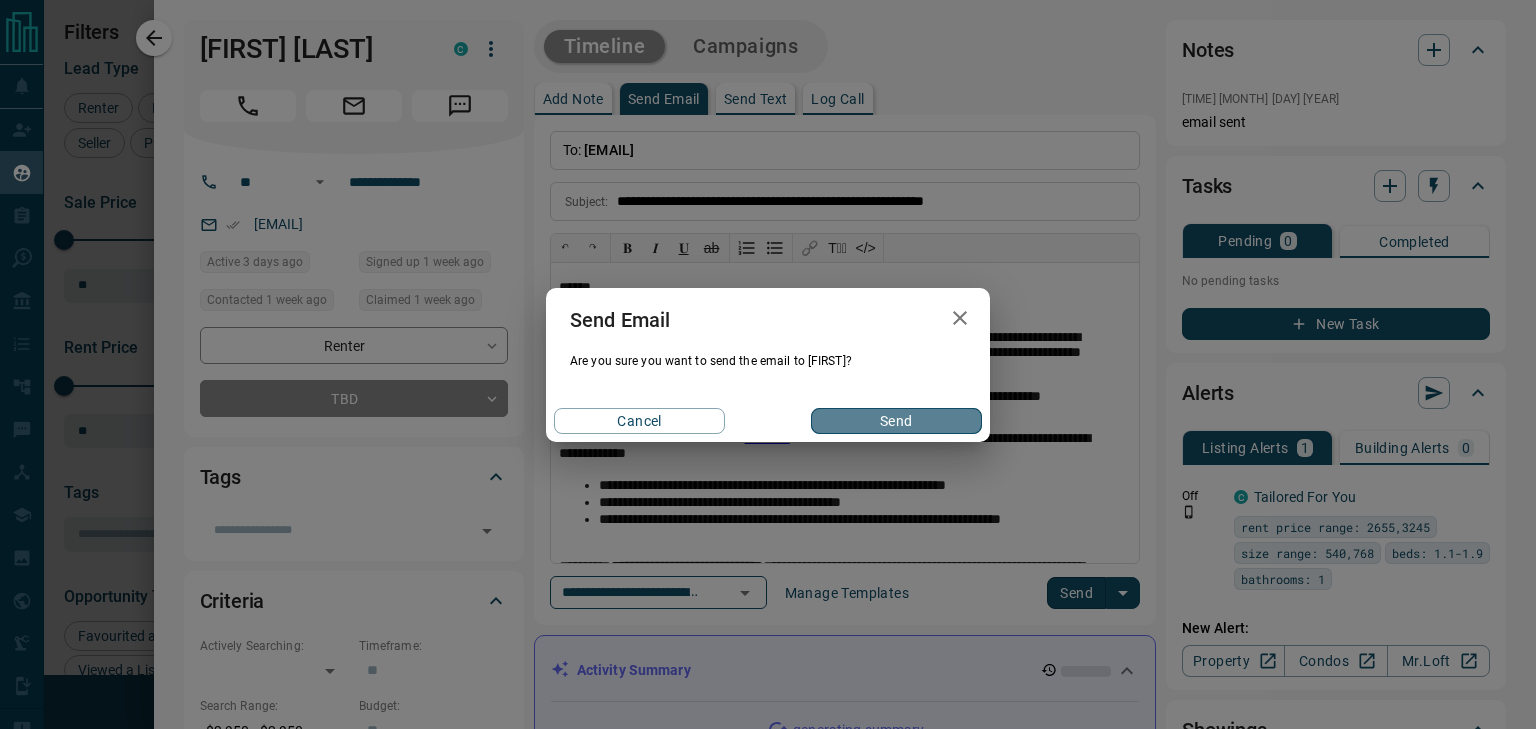 click on "Send" at bounding box center (896, 421) 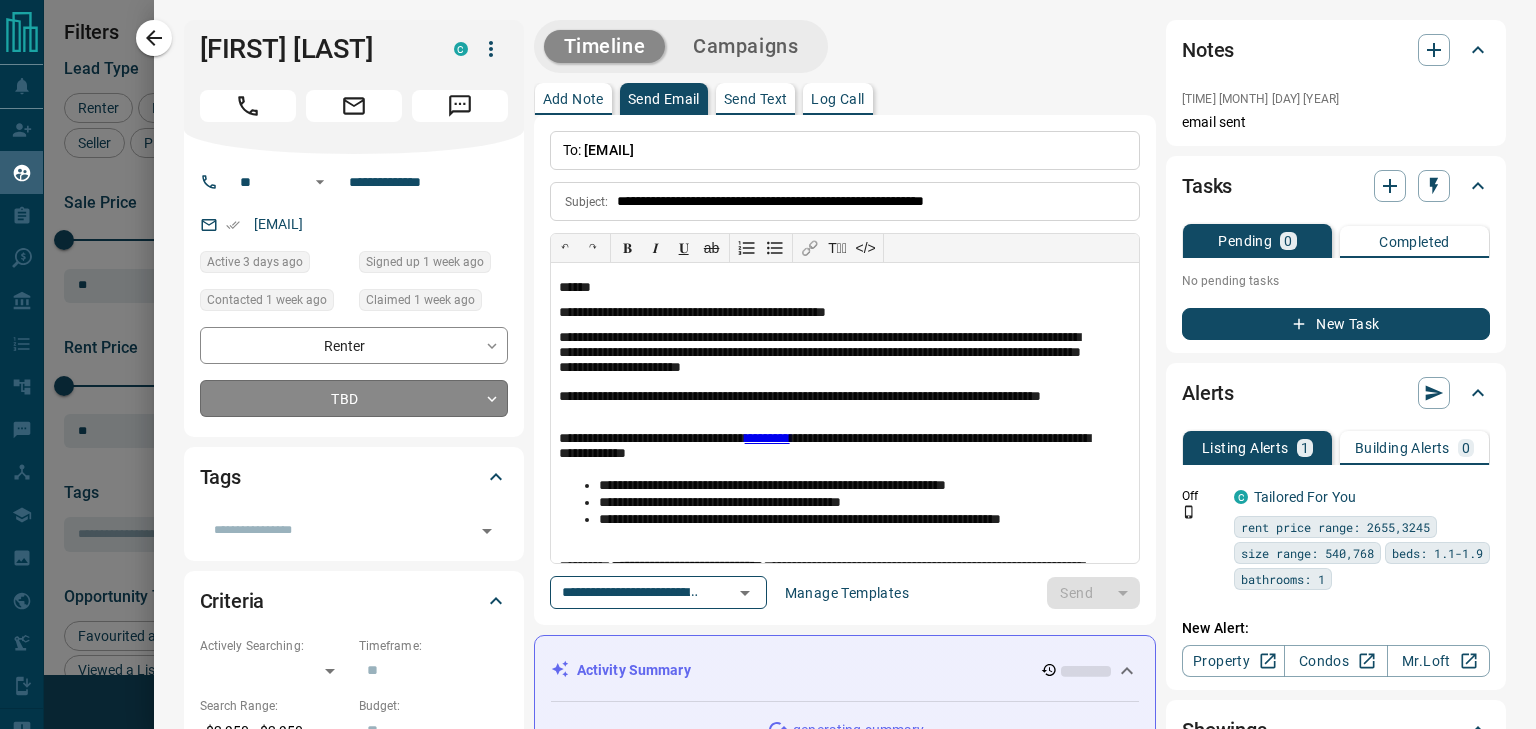 type 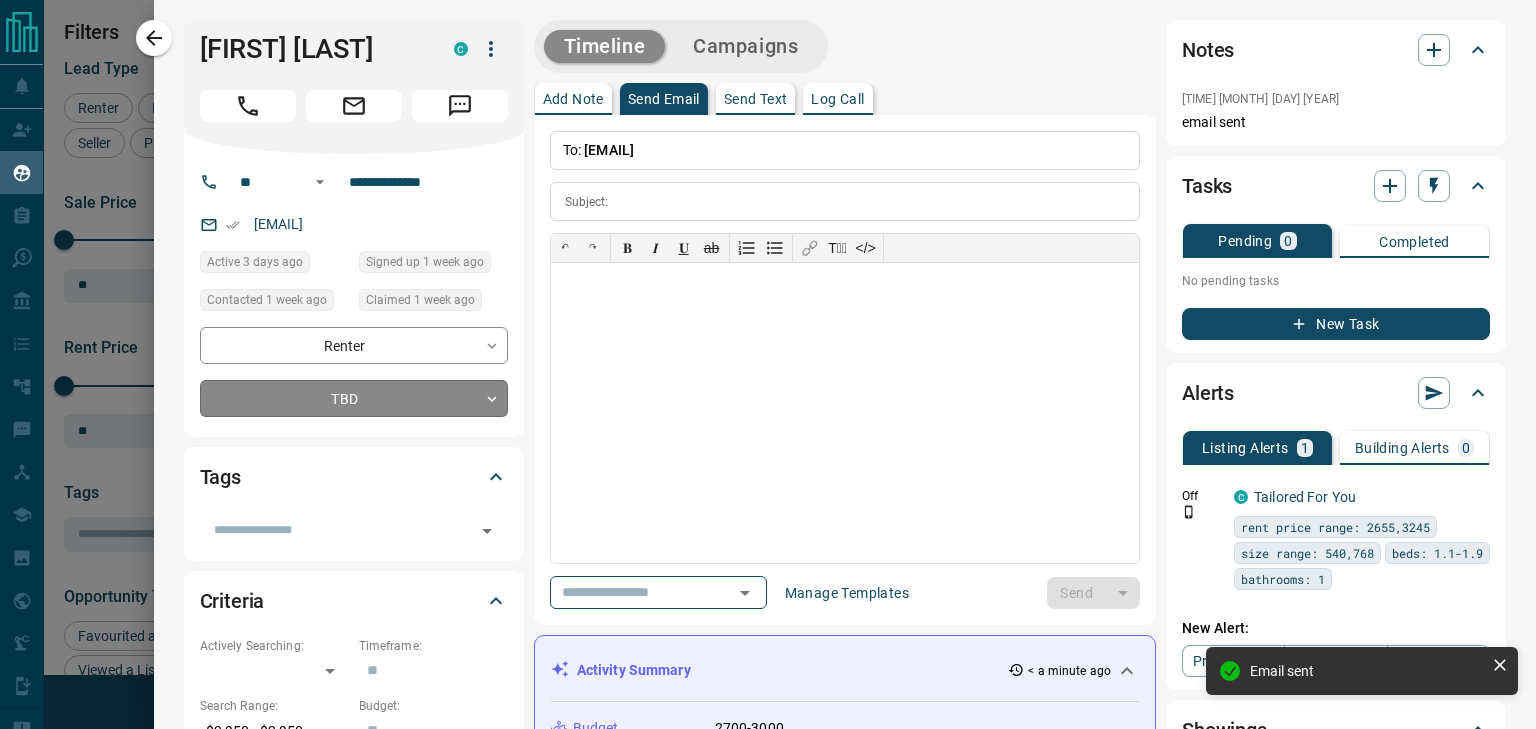 click on "Lead Transfers Claim Leads My Leads Tasks Opportunities Deals Campaigns Automations Messages Broker Bay Training Media Services Agent Resources Precon Worksheet Mobile Apps Disclosure Logout My Leads Filters 1 Manage Tabs New Lead All 936 TBD 228 Do Not Contact - Not Responsive 434 Bogus - Just Browsing 60 Criteria Obtained 38 Future Follow Up 153 Warm 11 HOT 2 Taken on Showings 5 Submitted Offer - Client 5 Name Details Last Active Claimed Date Status Tags [FIRST] [LAST] Renter C $3K - $3K Downtown, Toronto 3 days ago Contacted 6 days ago 1 week ago Signed up 1 week ago TBD + [FIRST] [LAST] Renter C $3K - $3K Downtown, Toronto 1 week ago Active Viewing Request Contacted 1 week ago 1 week ago Signed up 1 week ago TBD + [FIRST] [LAST] Renter C $3K - $3K Downtown, Toronto 1 week ago Contacted 1 week ago 1 week ago Signed up 1 week ago TBD + [FIRST] [LAST] Renter C $3K - $3K Downtown, Toronto 1 week ago Contacted 1 week ago 1 week ago Signed up 1 month ago TBD + [FIRST] [LAST] Renter C $4K - $5K Downtown, Toronto 1 week ago TBD" at bounding box center (768, 352) 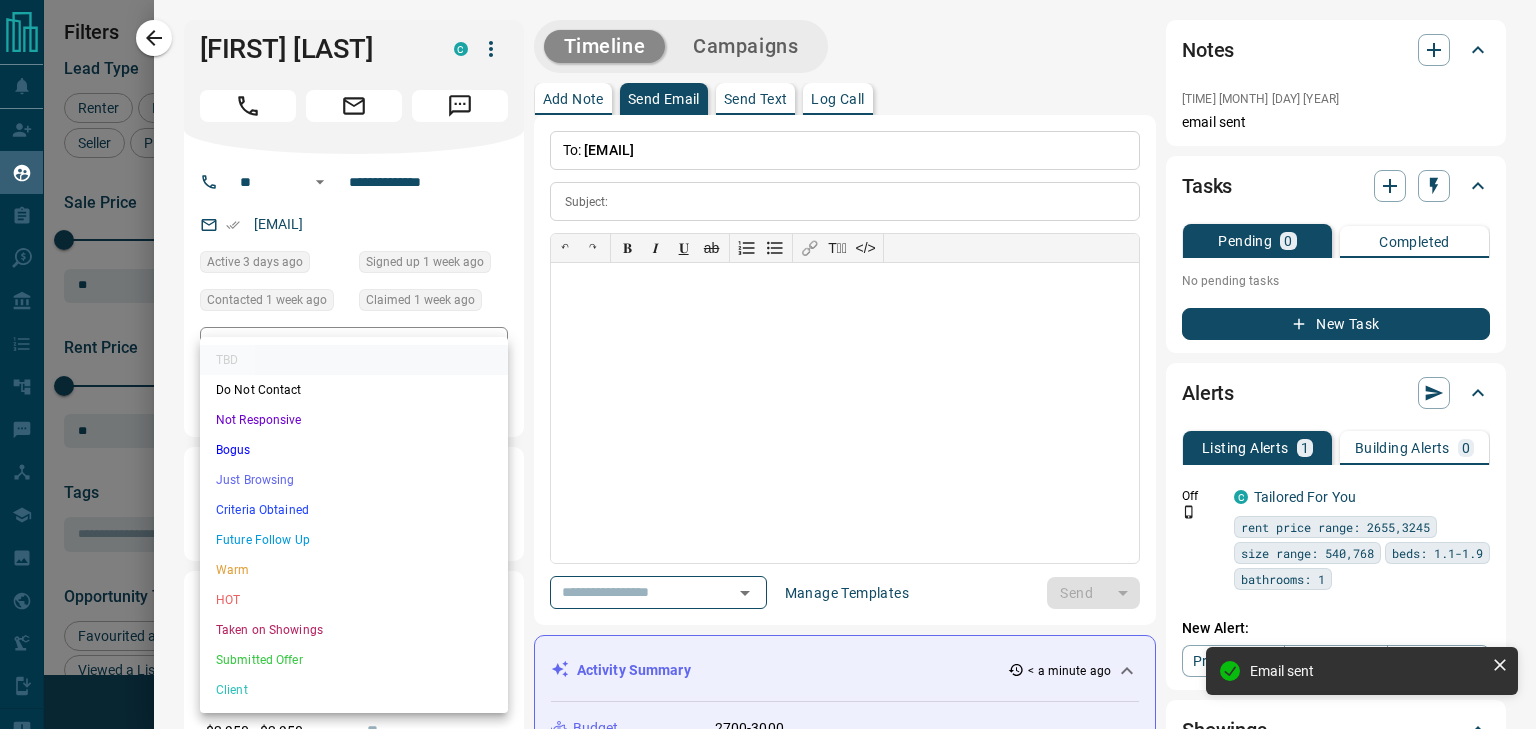 click on "Not Responsive" at bounding box center (354, 420) 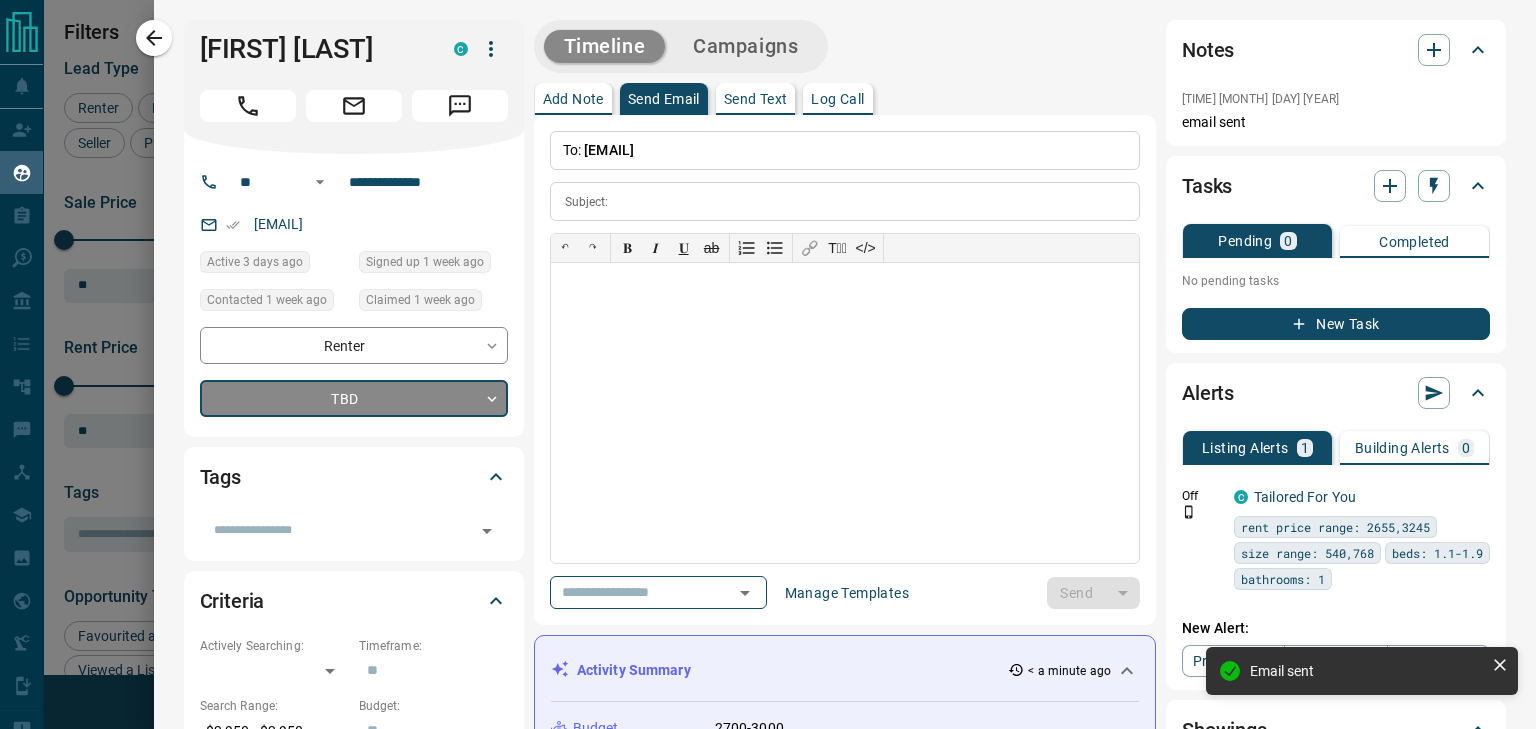 type on "*" 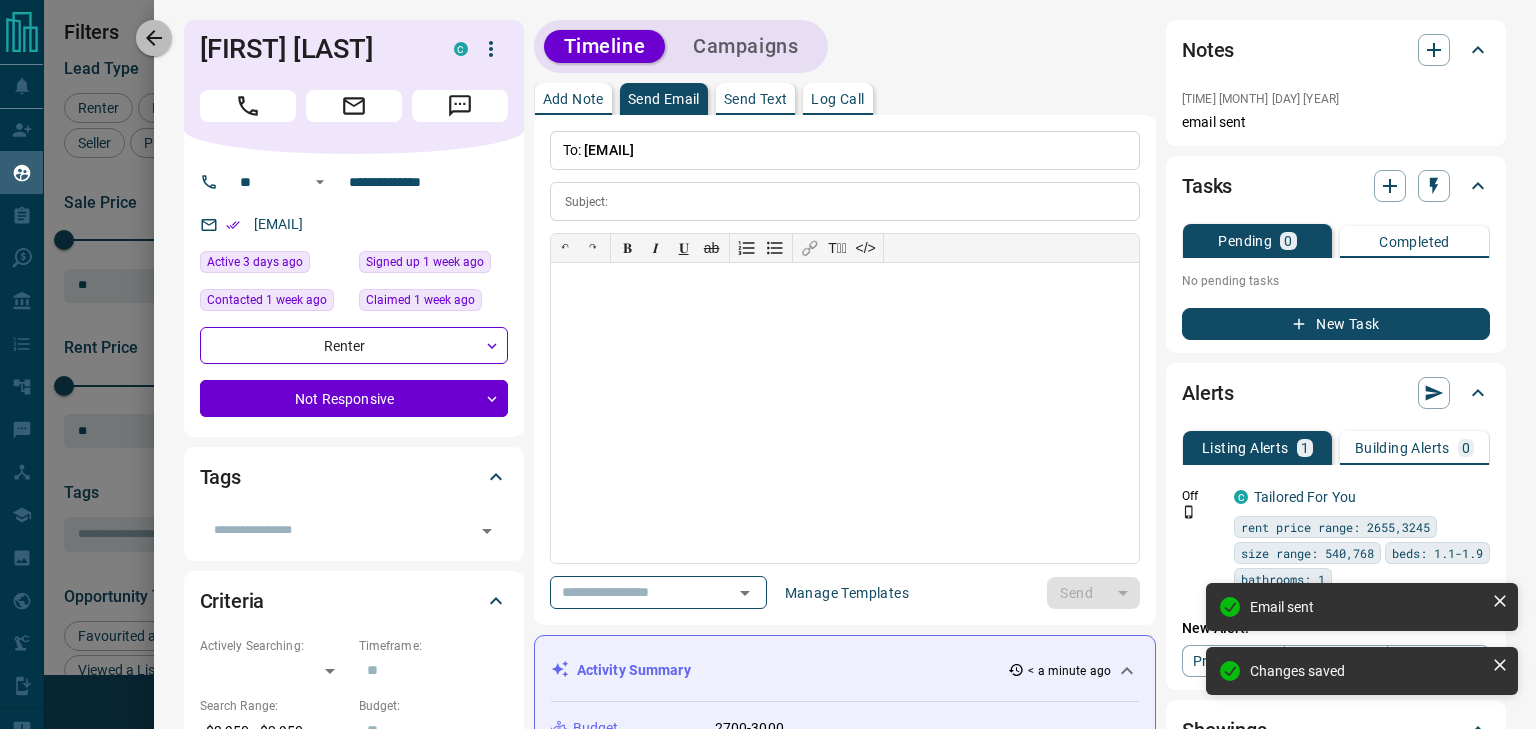 click 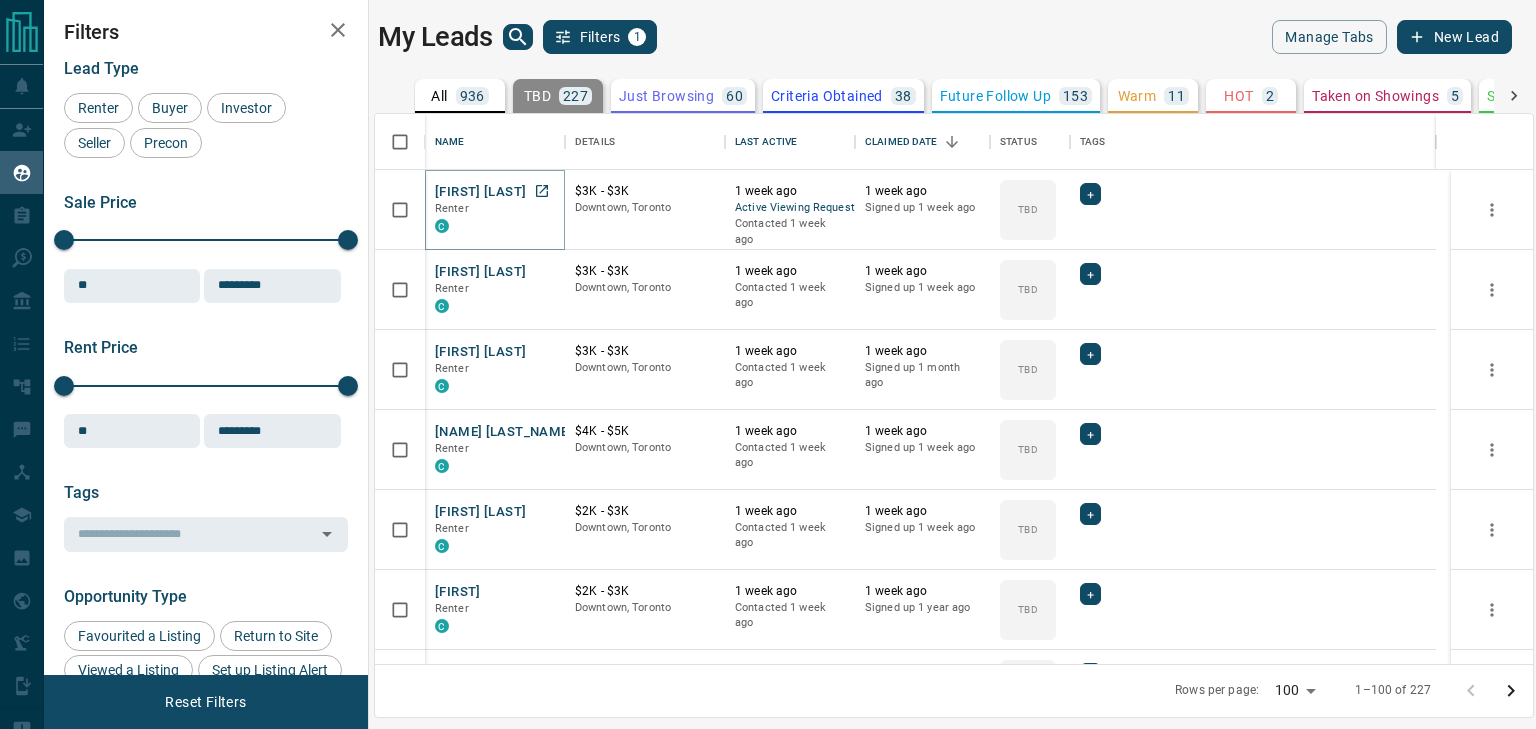 click on "[FIRST] [LAST]" at bounding box center (480, 192) 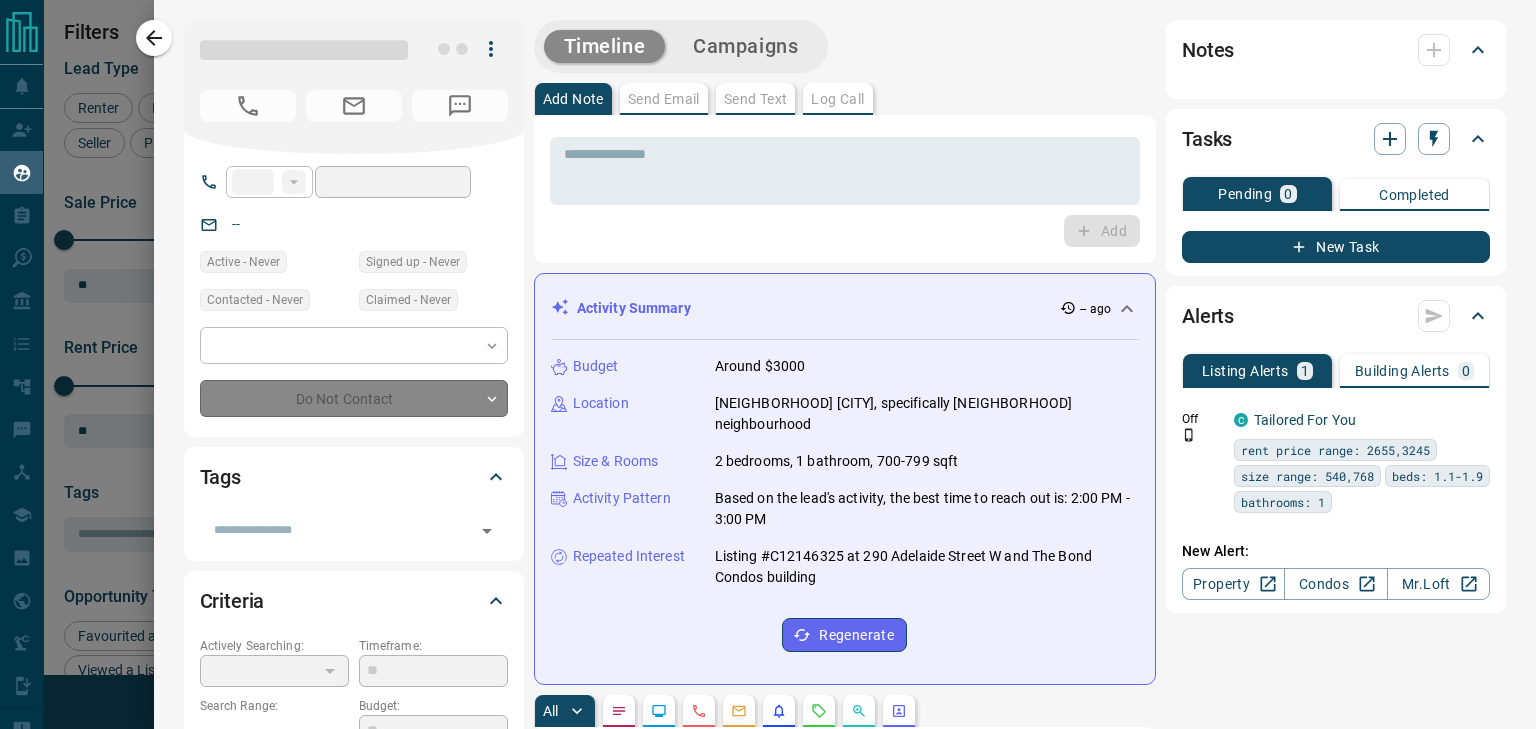 type on "**" 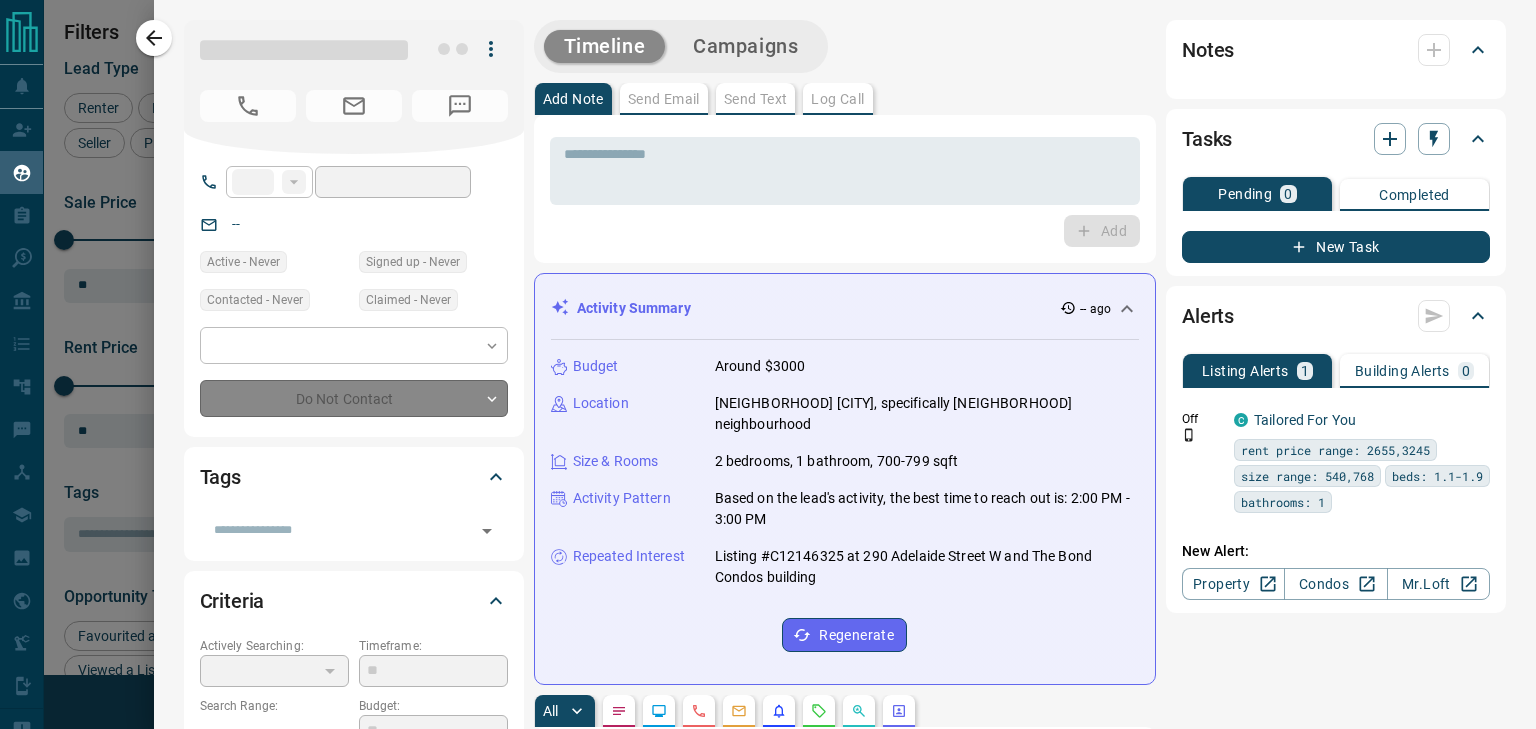 type on "**********" 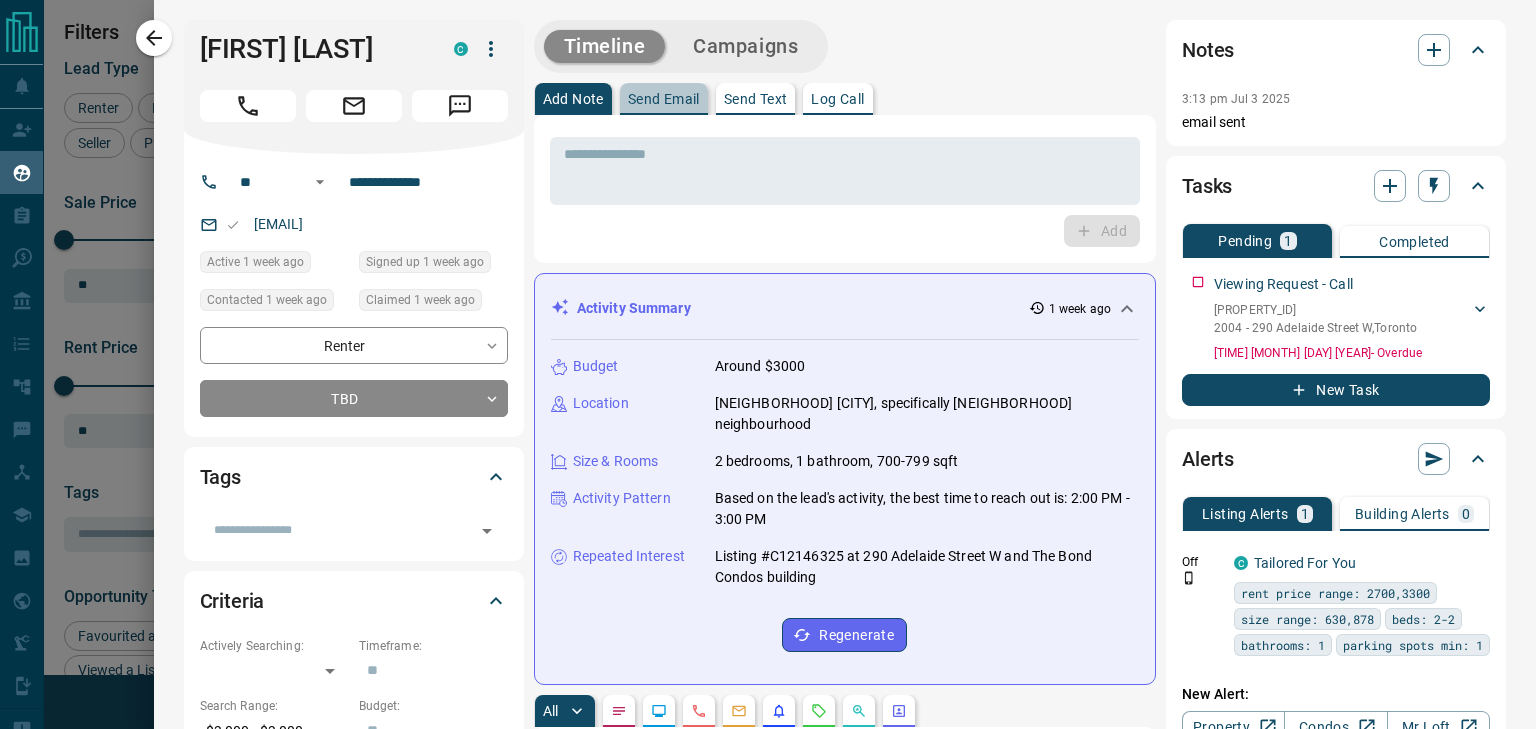 click on "Send Email" at bounding box center (664, 99) 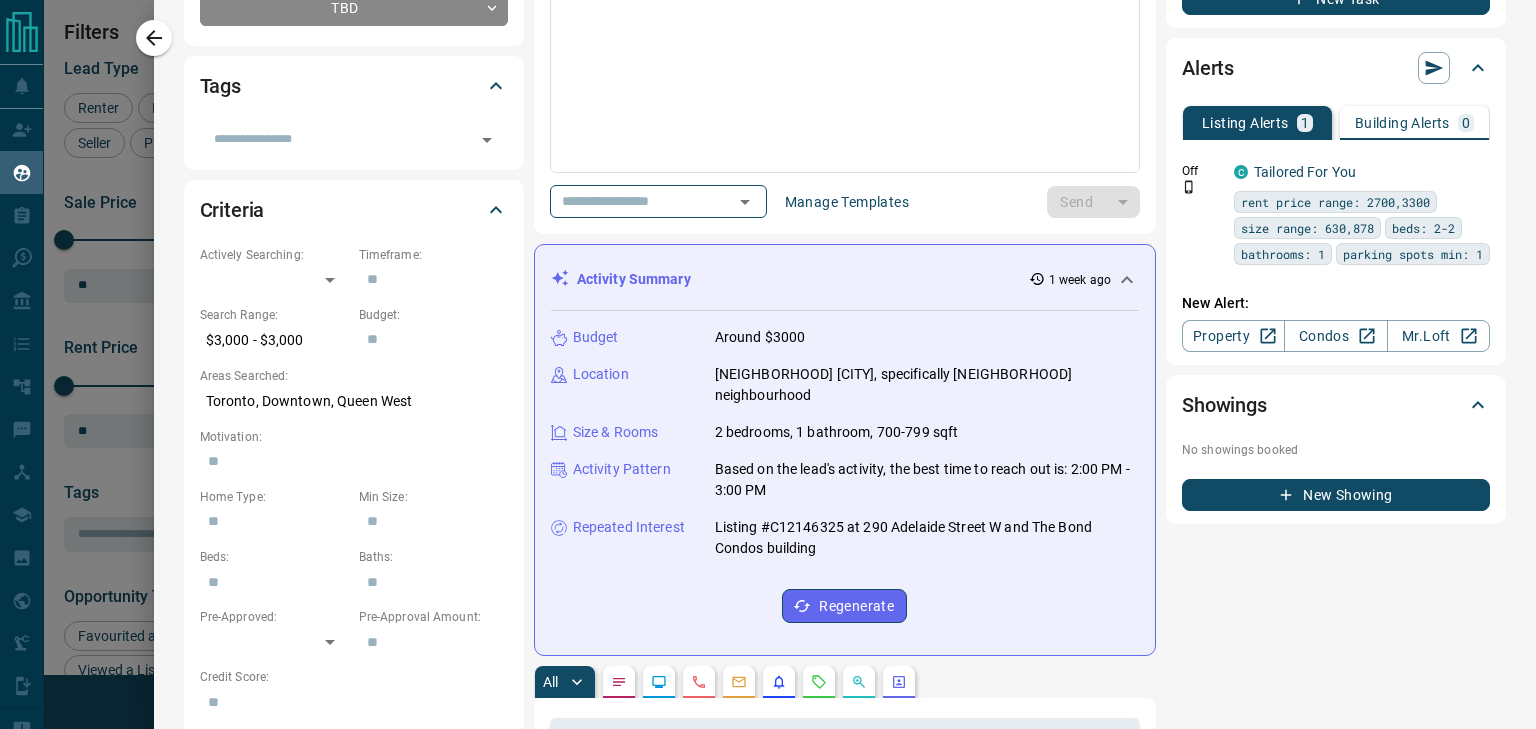 scroll, scrollTop: 400, scrollLeft: 0, axis: vertical 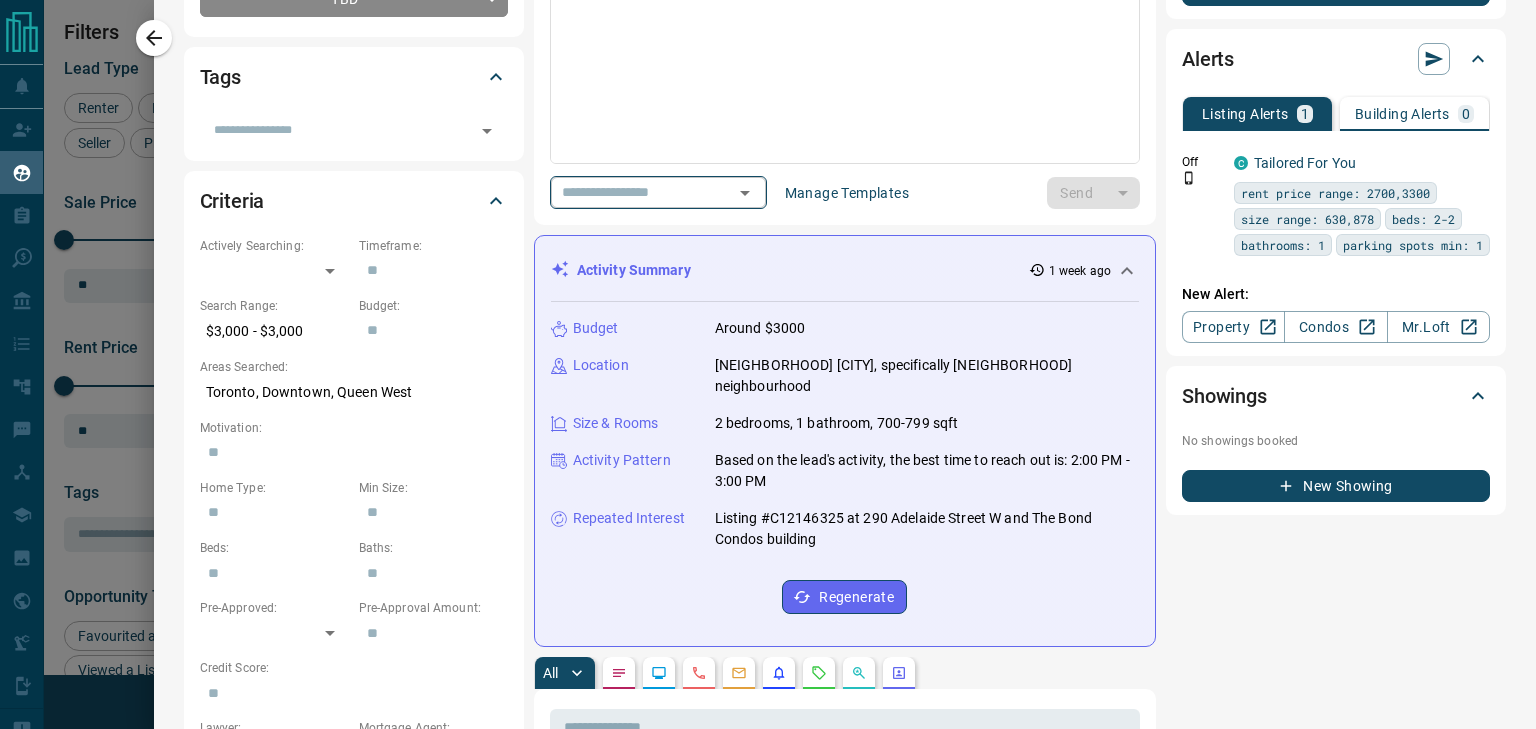 click 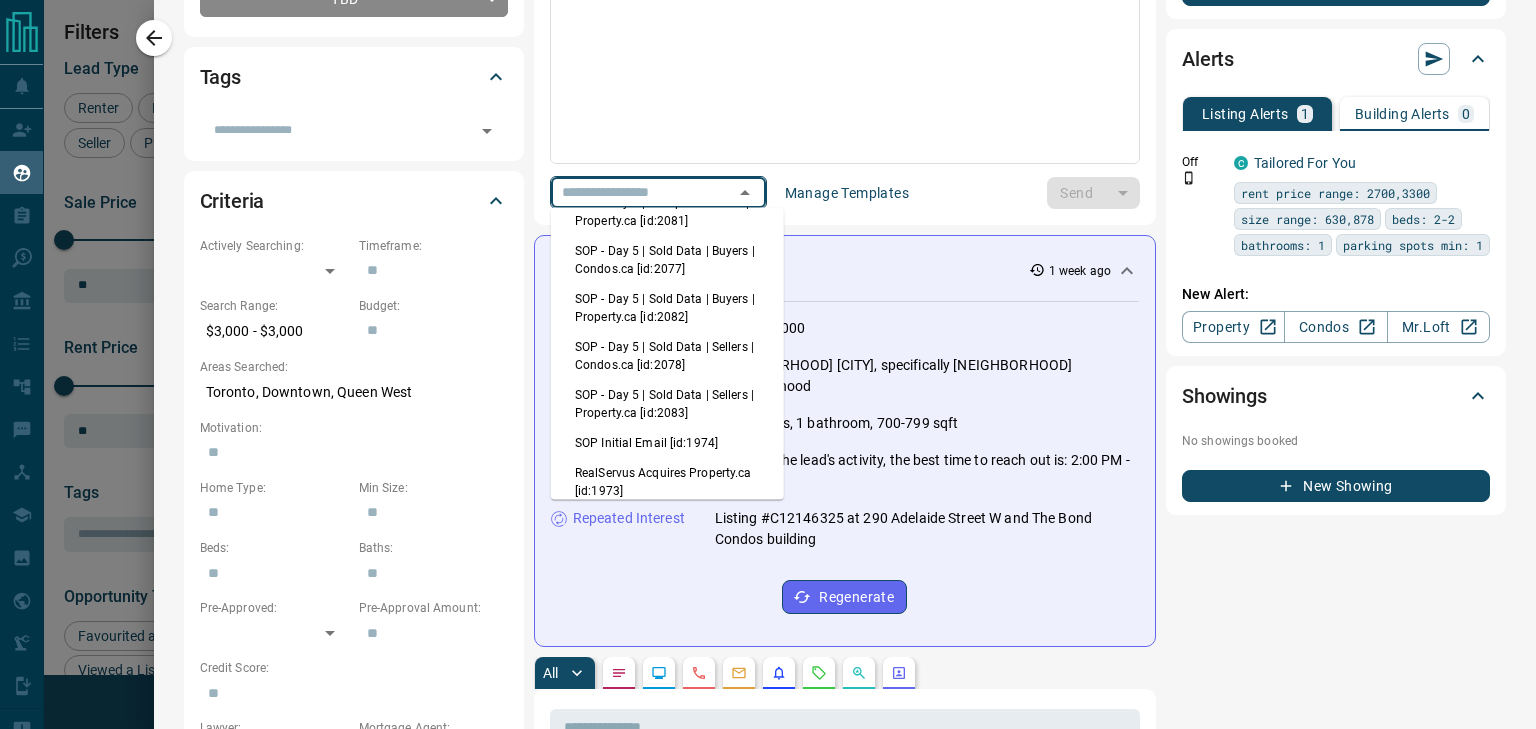 scroll, scrollTop: 400, scrollLeft: 0, axis: vertical 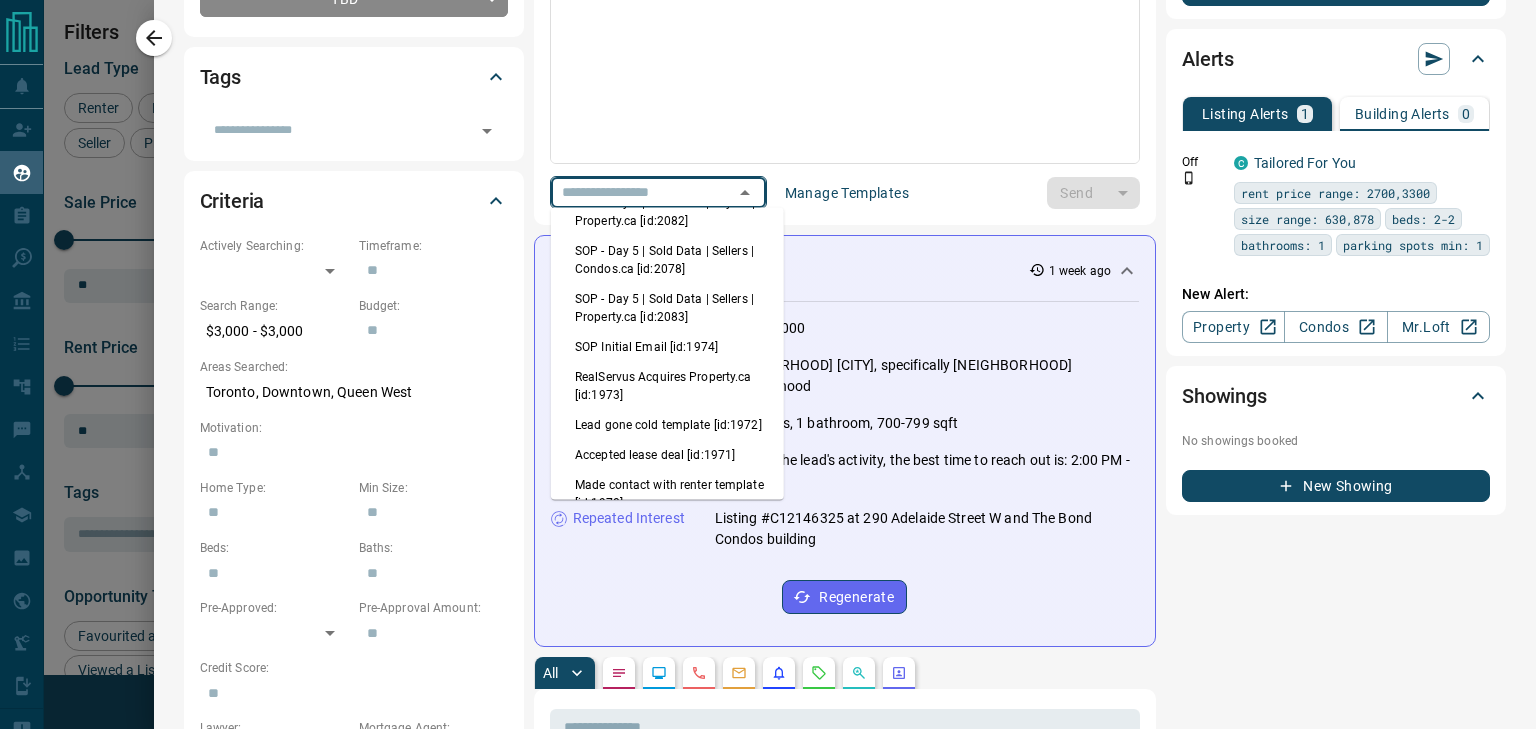 click on "Lead gone cold template [id:1972]" at bounding box center [667, 425] 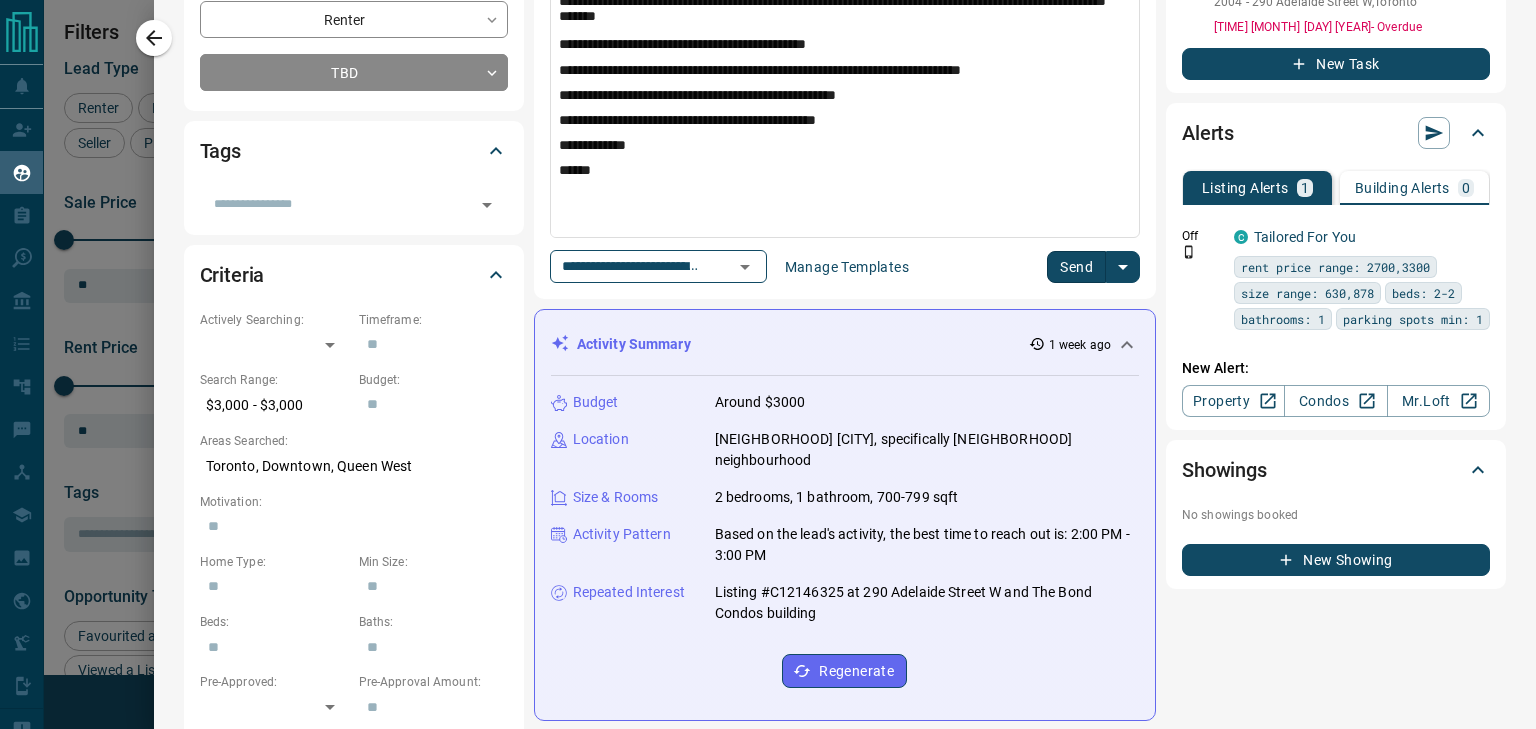 scroll, scrollTop: 200, scrollLeft: 0, axis: vertical 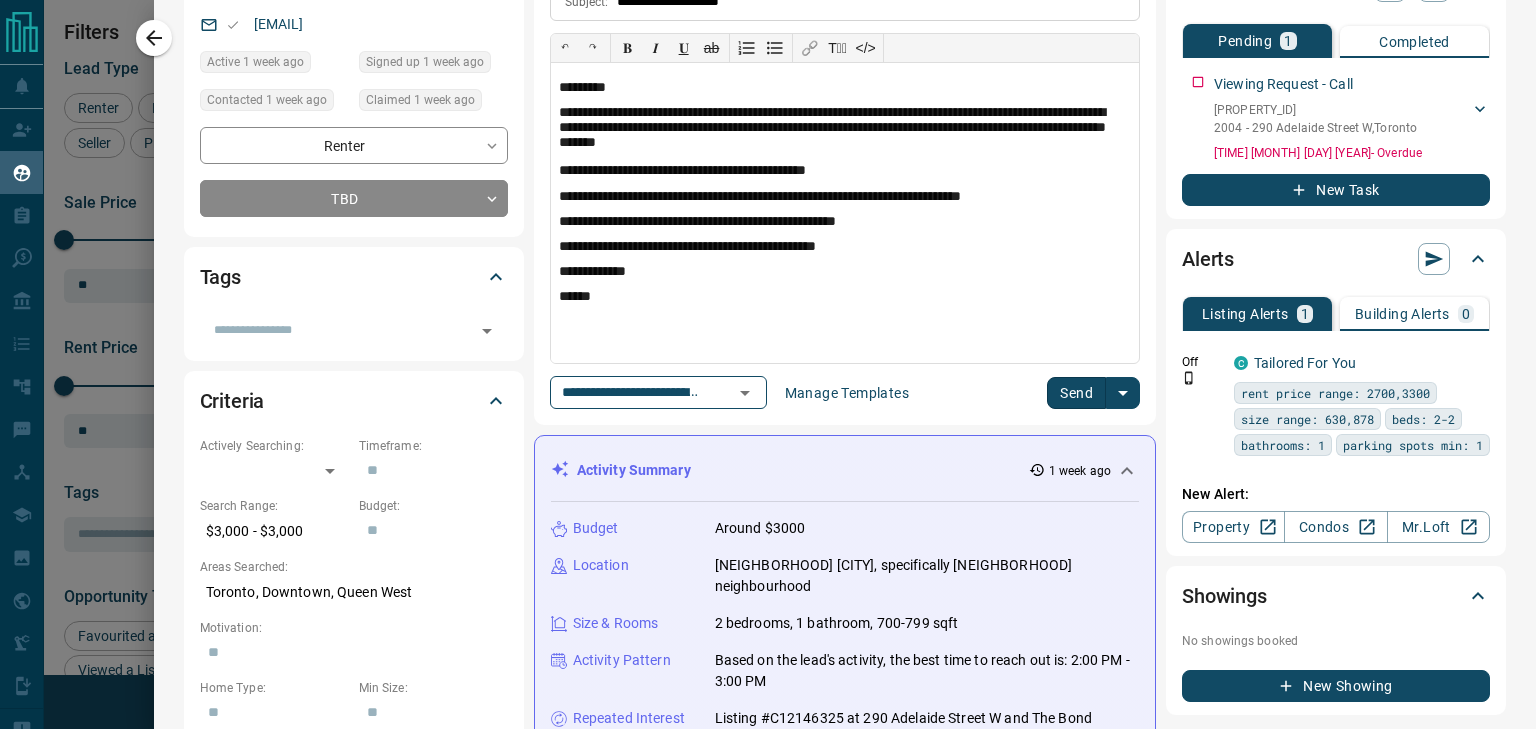 click on "Send" at bounding box center [1076, 393] 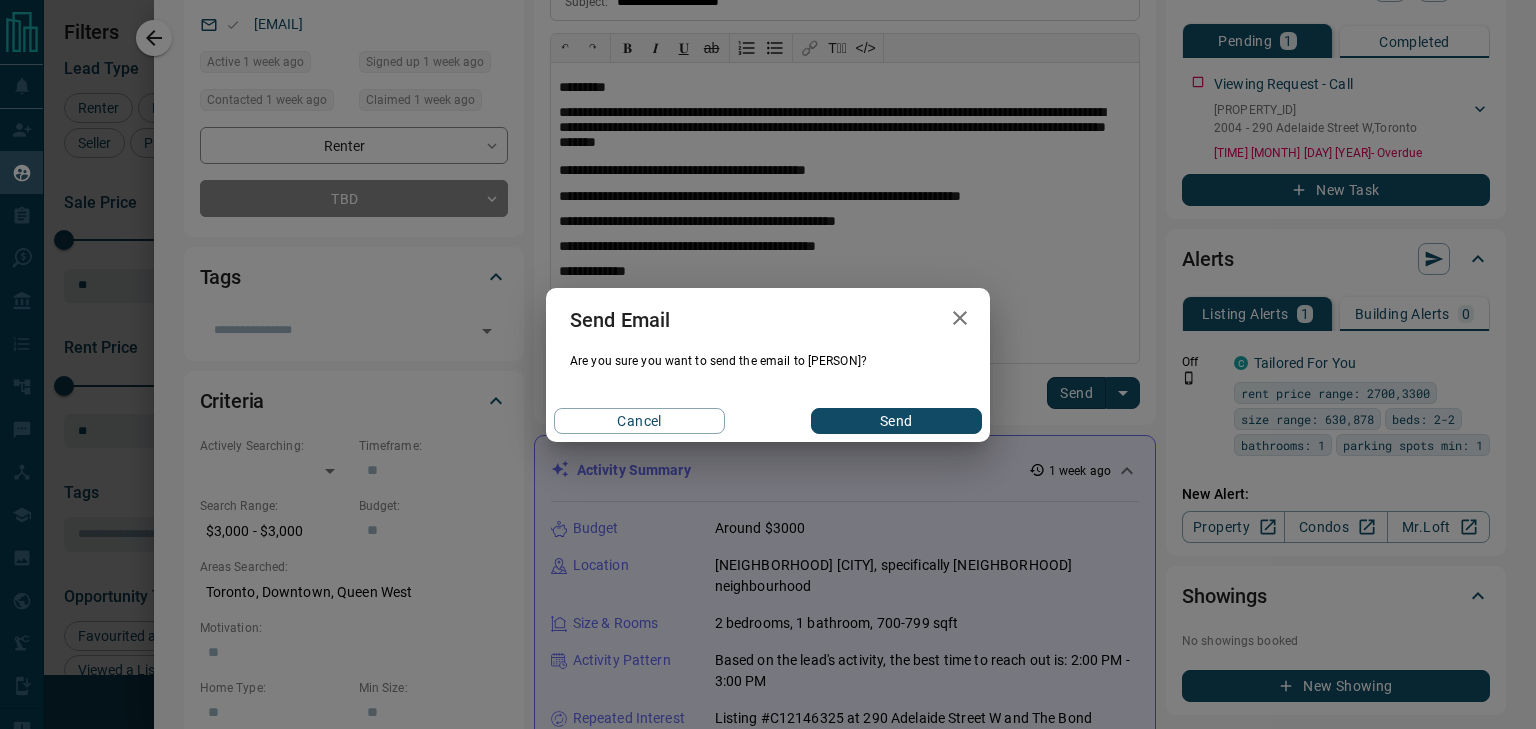 click on "Send" at bounding box center (896, 421) 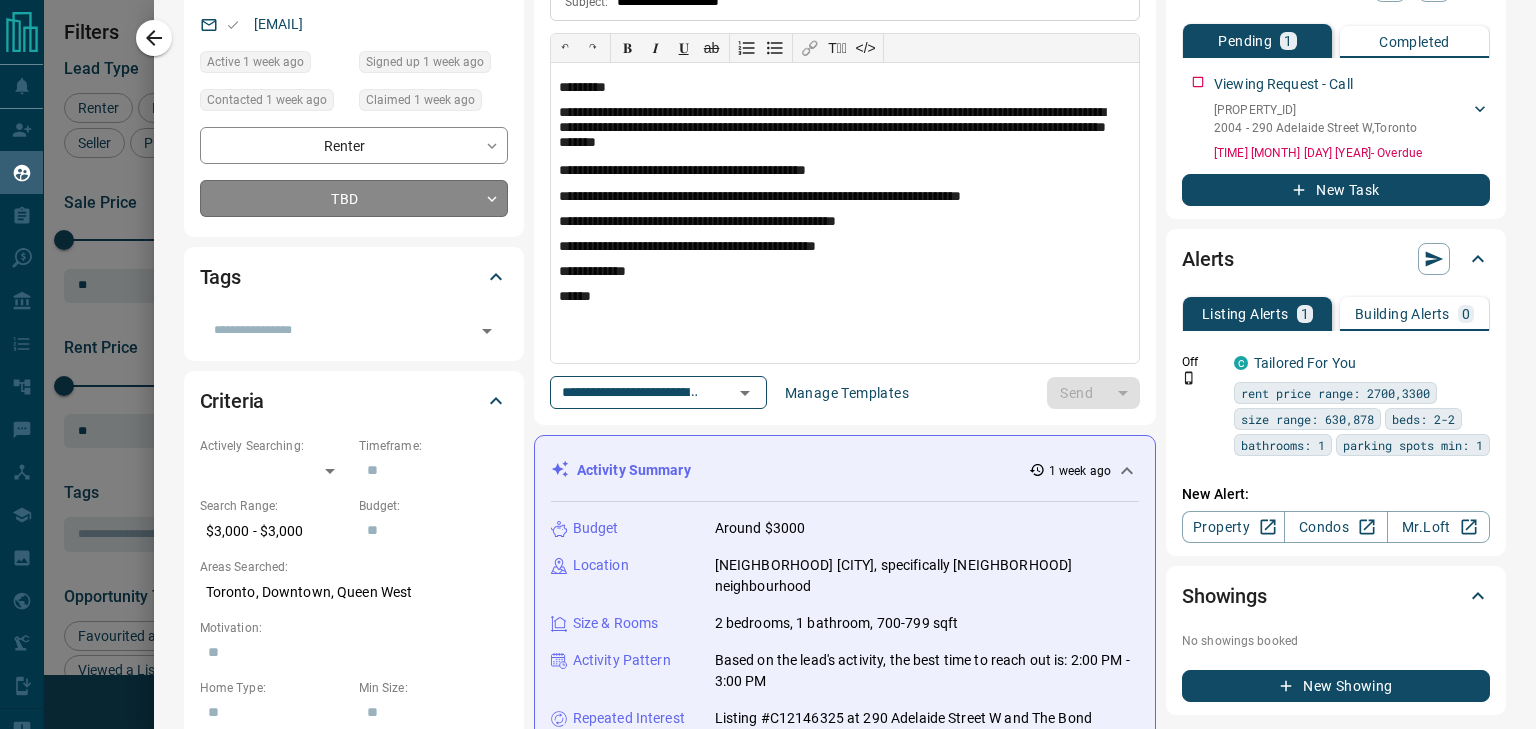 type 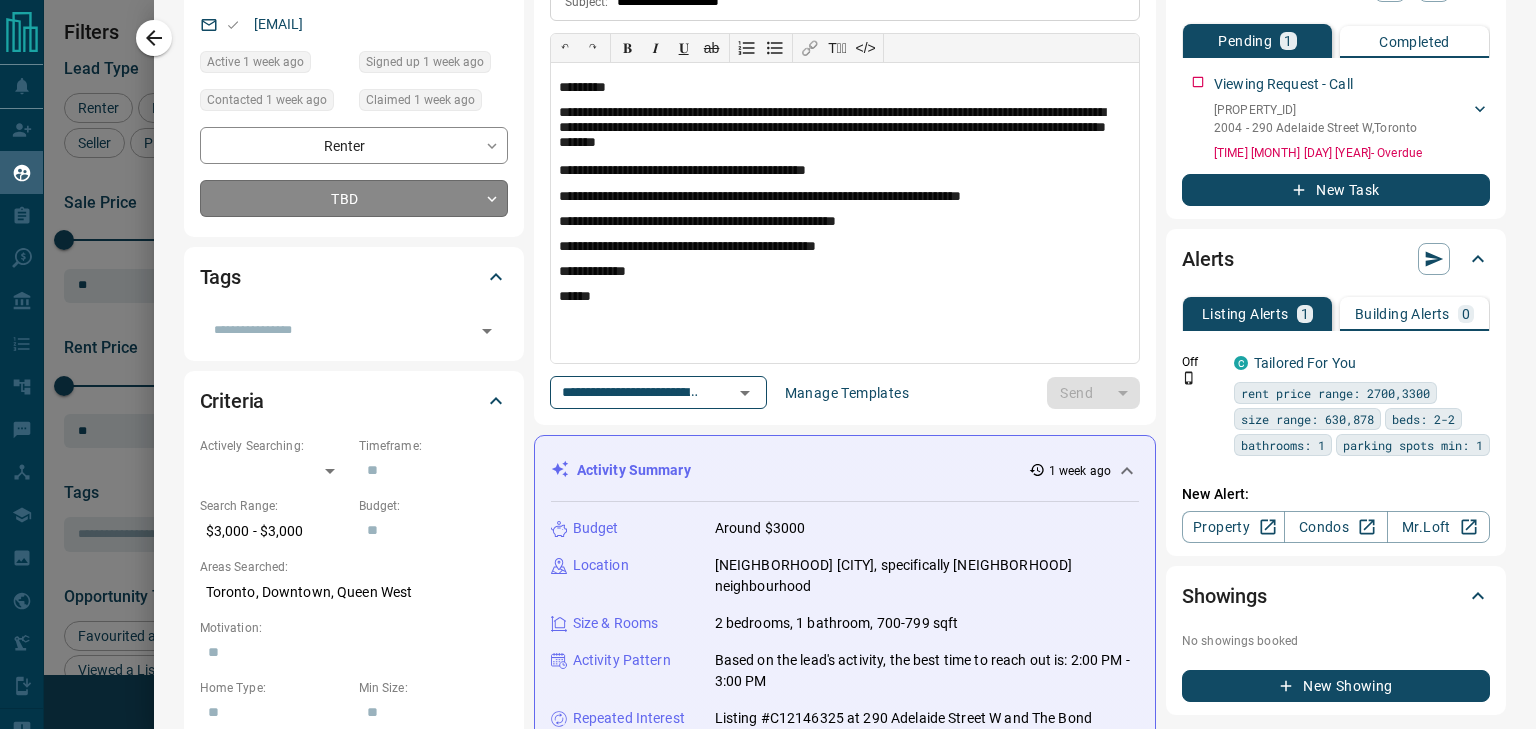 type 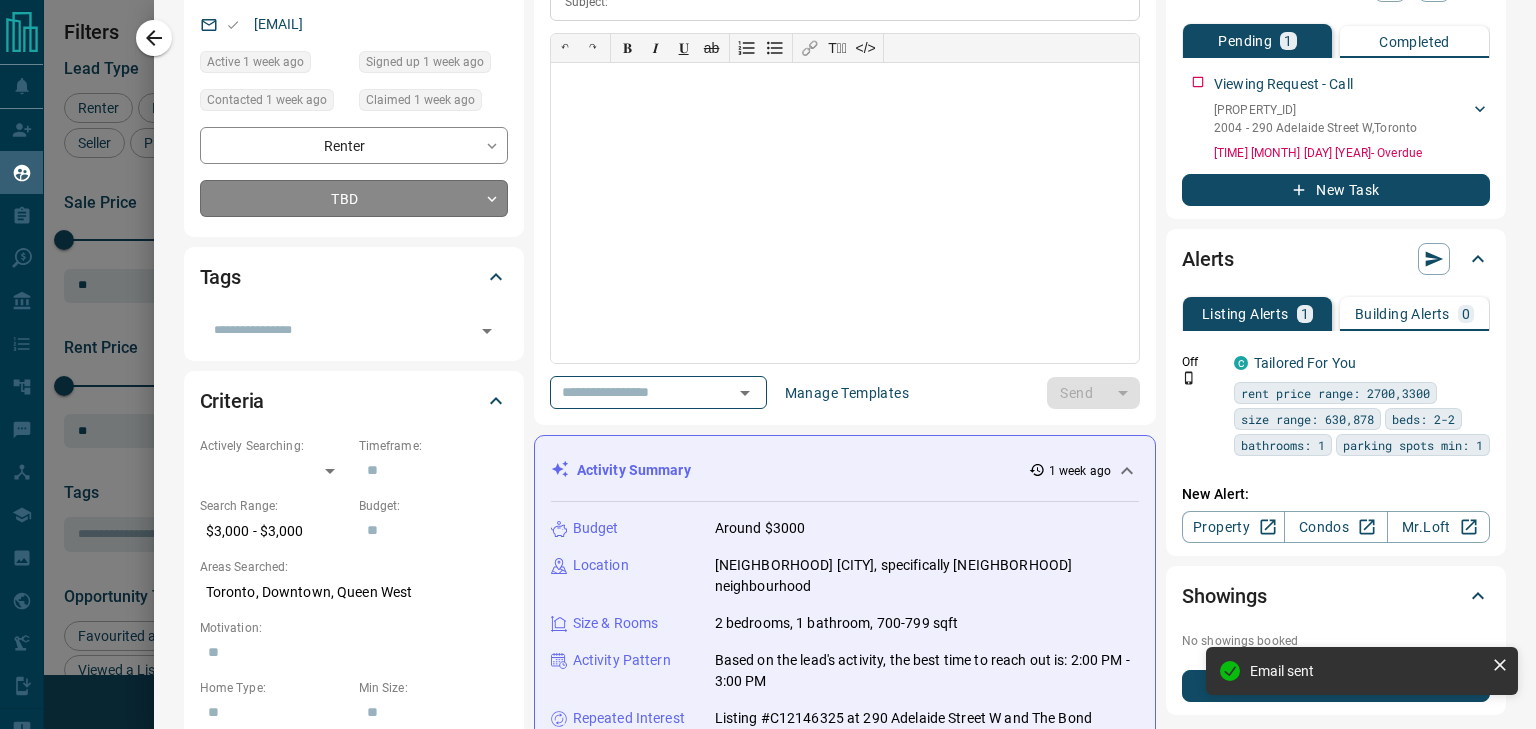 click on "Name Details Last Active Claimed Date Status Tags [NAME] [LAST_NAME] Renter C $3K - $3K Downtown, [CITY] 1 week ago Active Viewing Request Contacted 1 week ago 1 week ago Signed up 1 week ago TBD + [NAME] [LAST_NAME] Renter C $3K - $3K Downtown, [CITY] 1 week ago Contacted 1 week ago 1 week ago Signed up 1 week ago TBD + [NAME] [LAST_NAME] Renter C $3K - $3K Downtown, [CITY] 1 week ago Contacted 1 week ago 1 week ago Signed up 1 month ago TBD + [NAME] [LAST_NAME] Renter C $4K - $5K Downtown, [CITY] 1 week ago Contacted 1 week ago 1 week ago Signed up 1 week ago TBD + [NAME] [LAST_NAME] Renter C $2K - $3K Downtown, [CITY] TBD + C +" at bounding box center (768, 352) 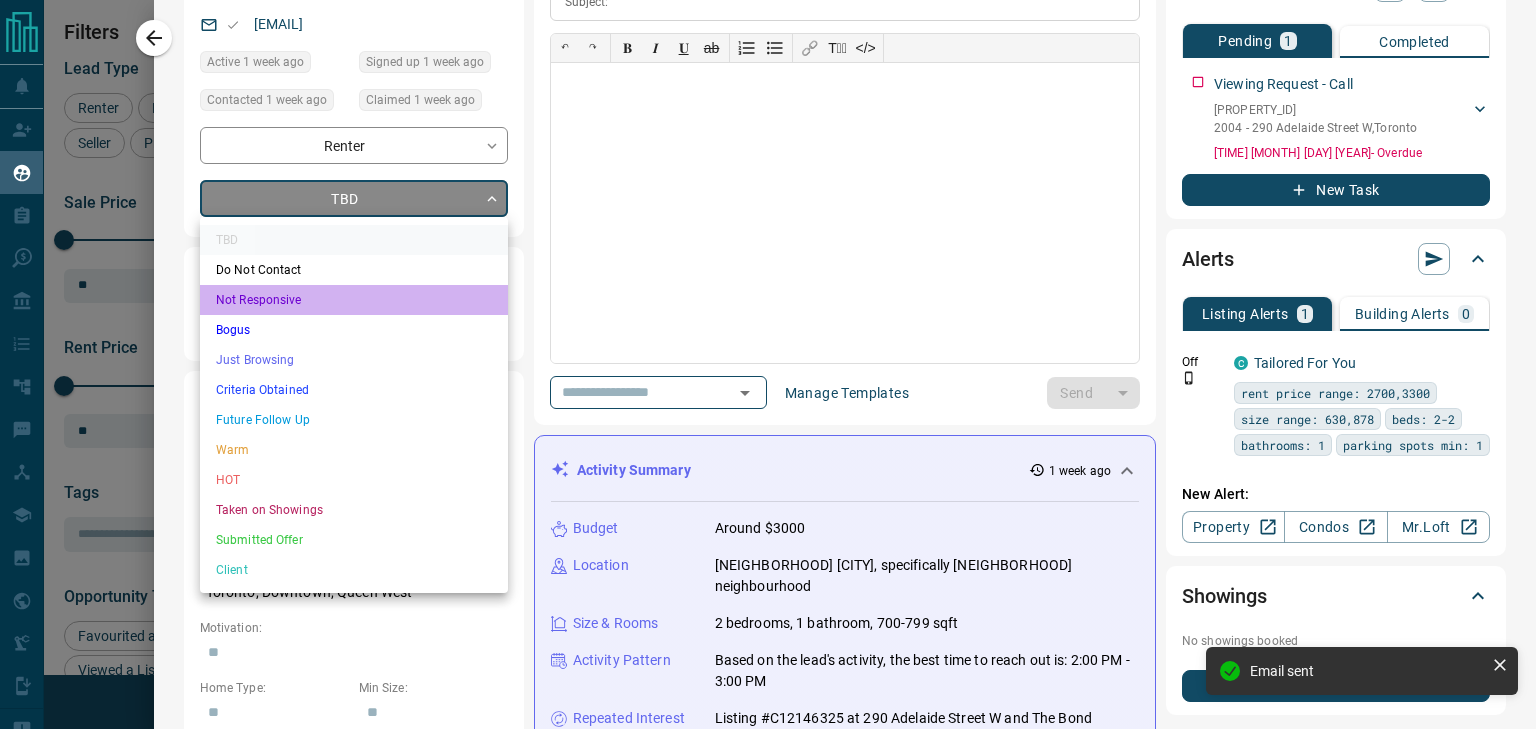 click on "Not Responsive" at bounding box center [354, 300] 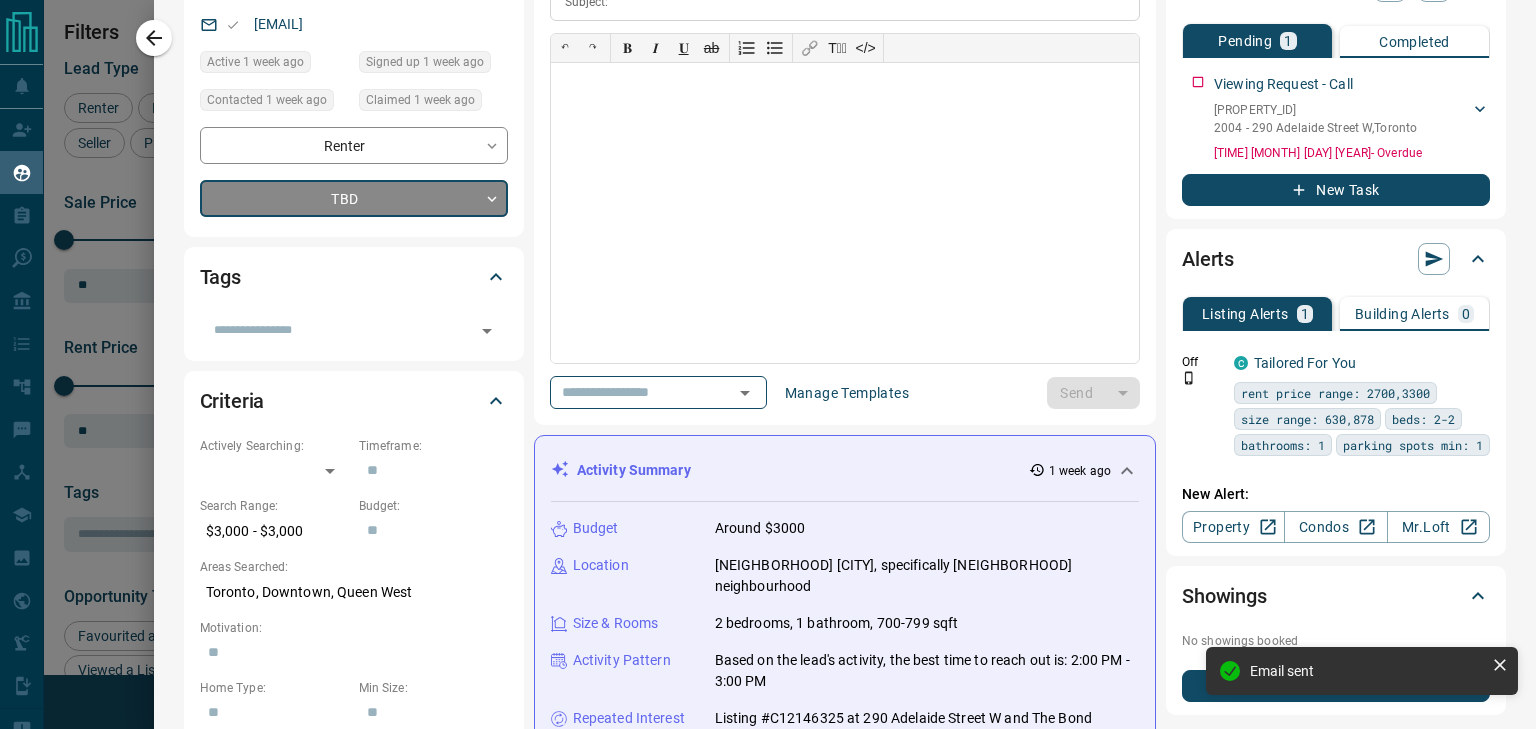 type on "*" 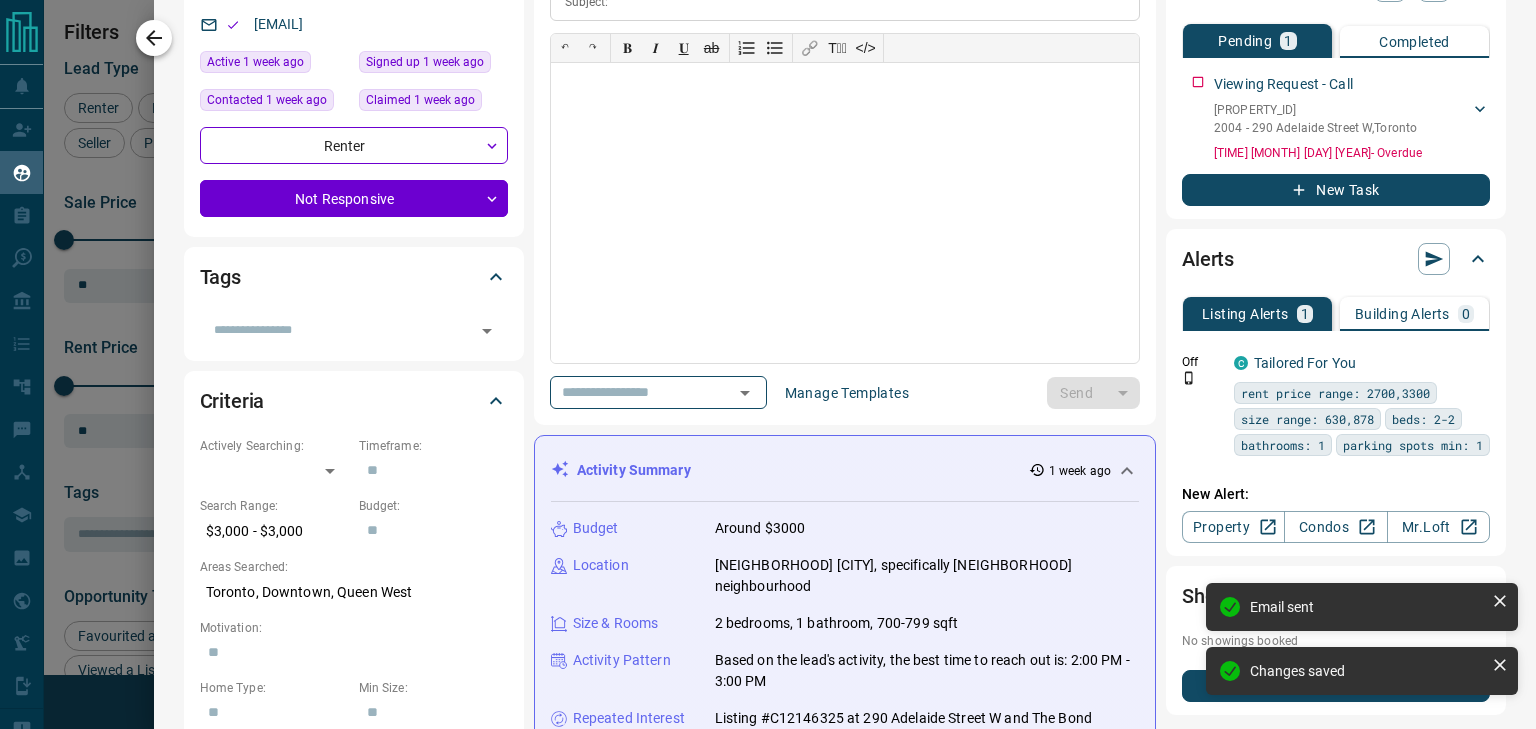 click 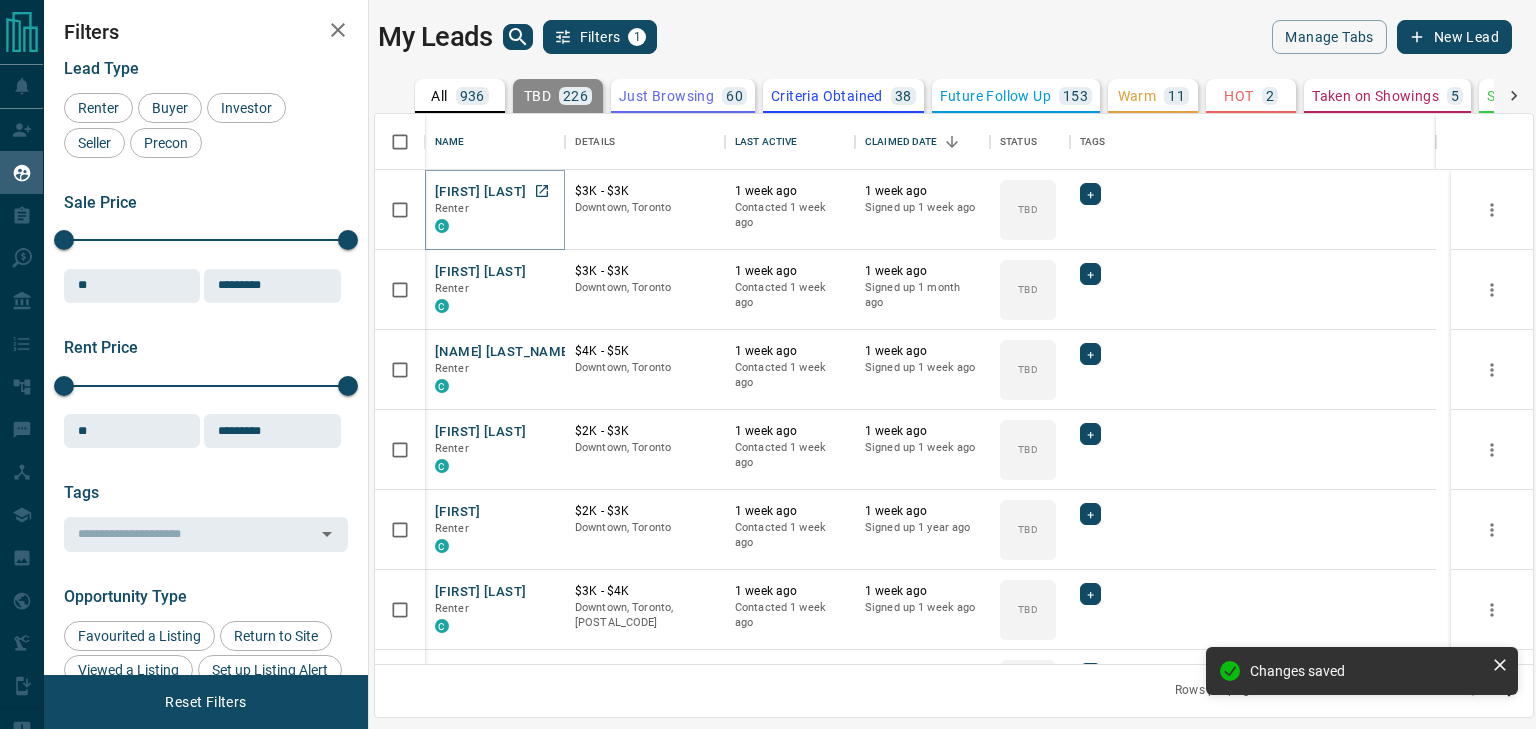 click on "[FIRST] [LAST]" at bounding box center (480, 192) 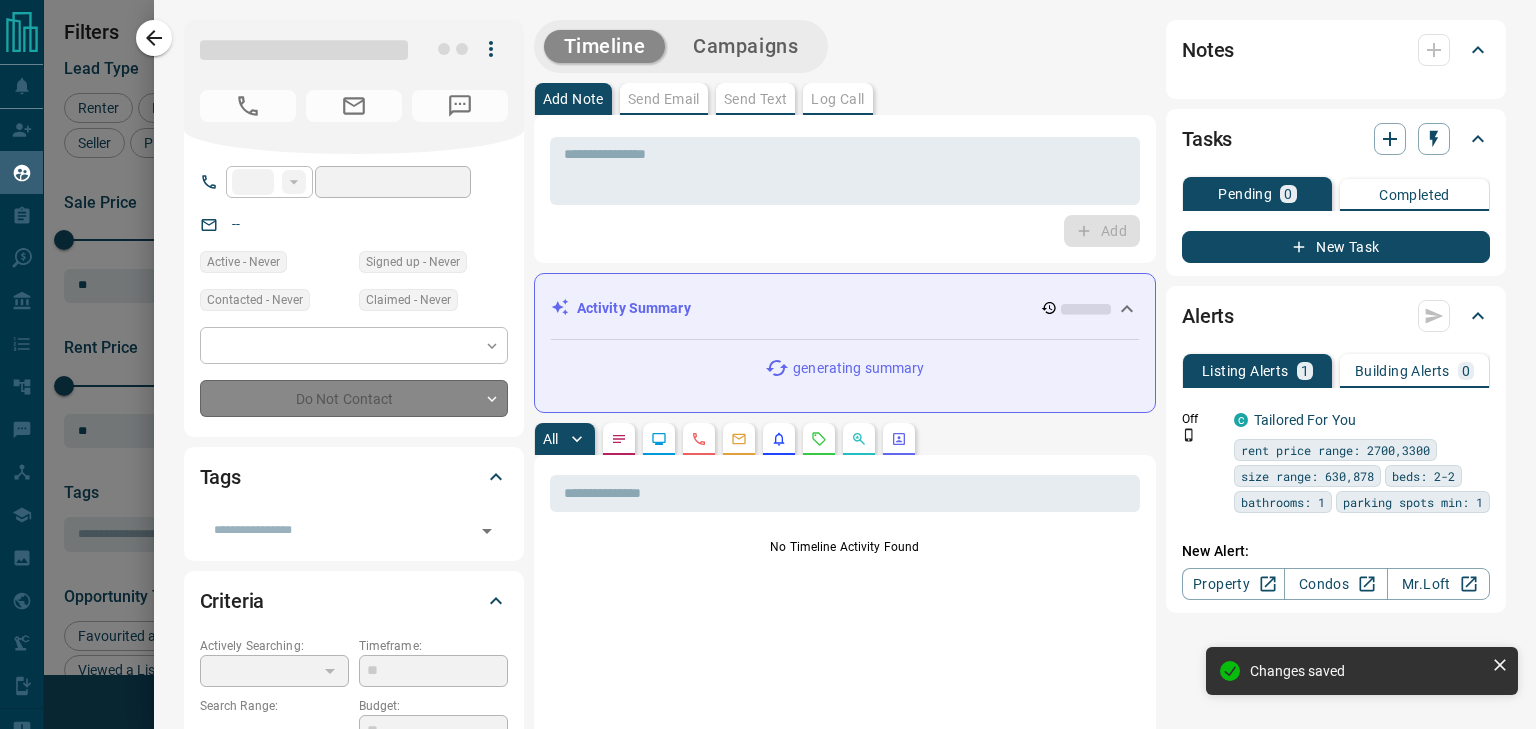 type on "**" 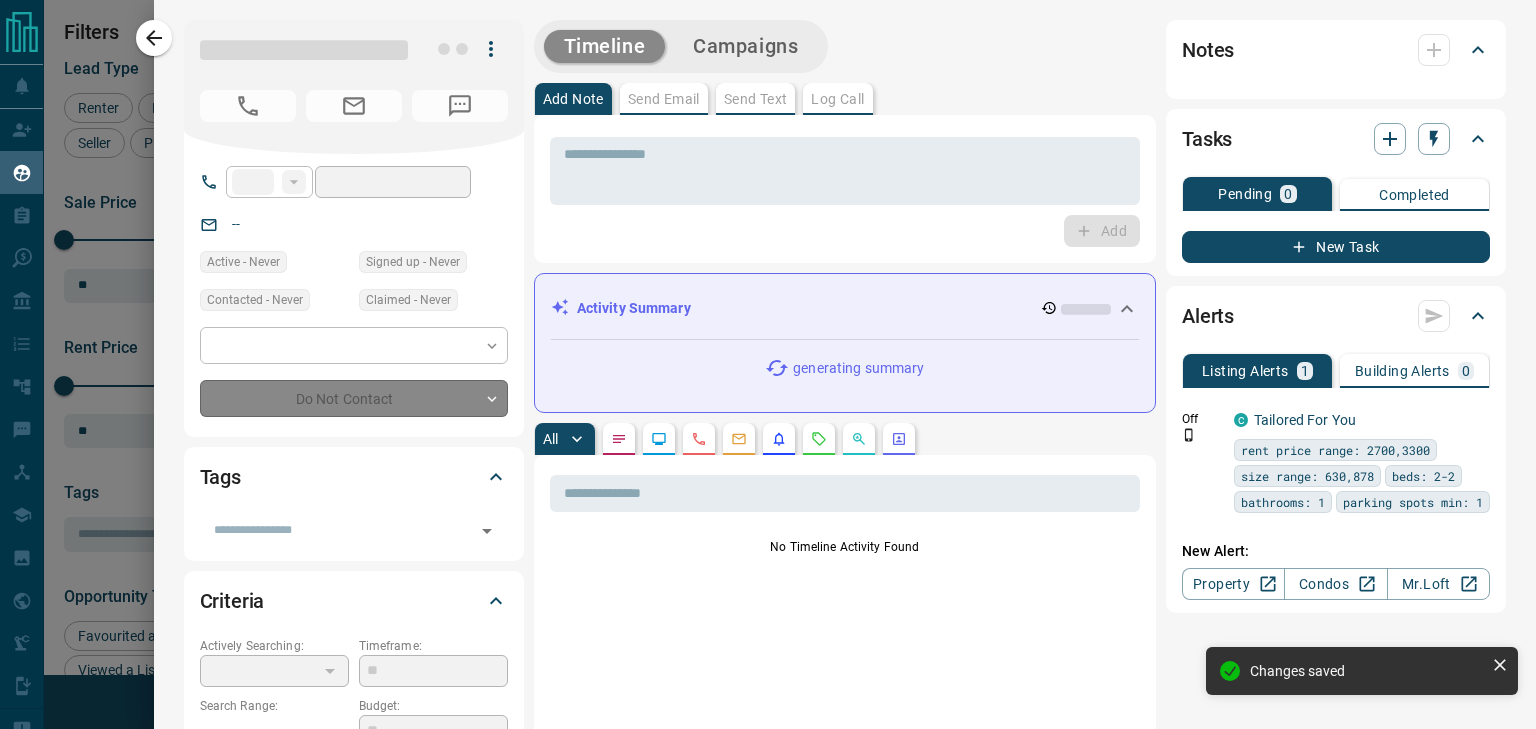 type on "**********" 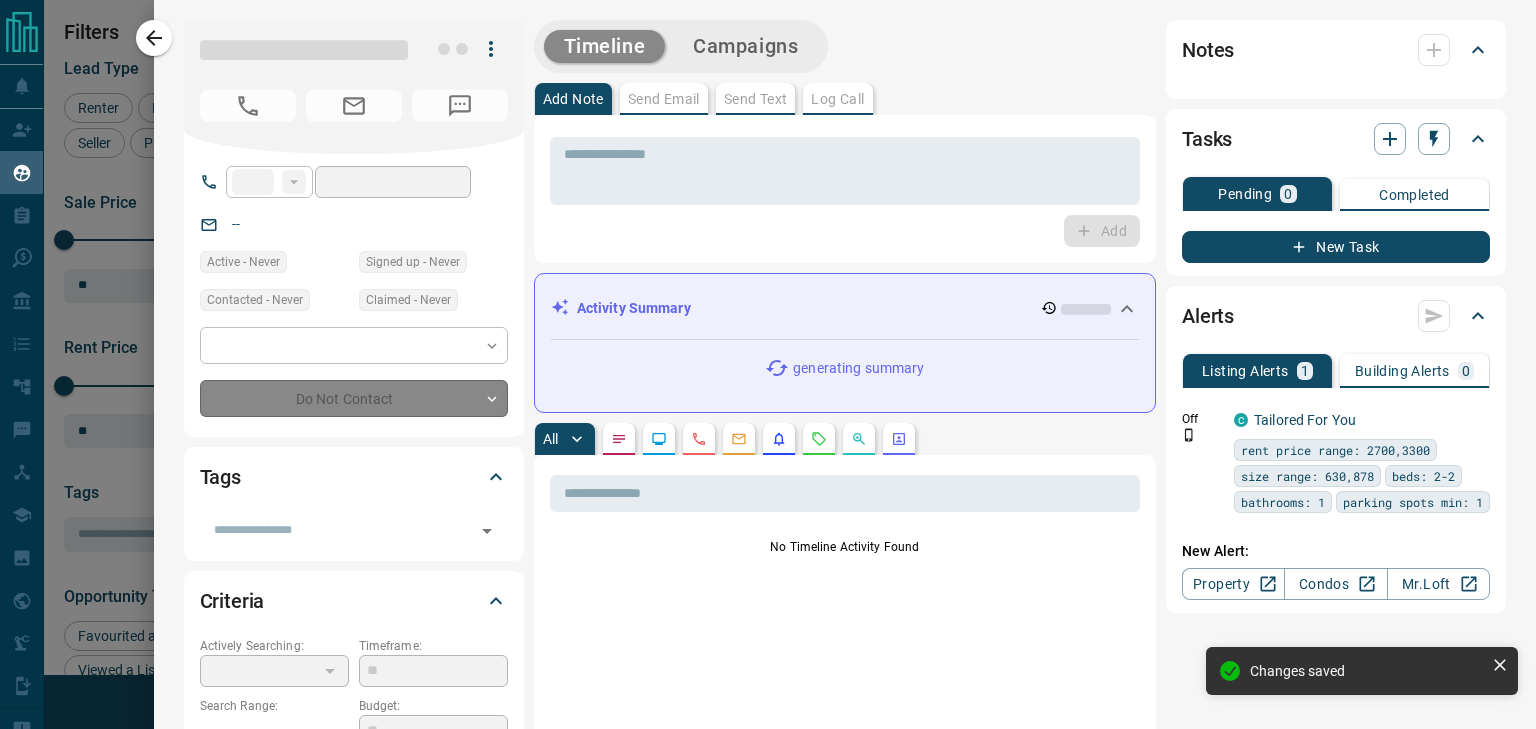 type on "**" 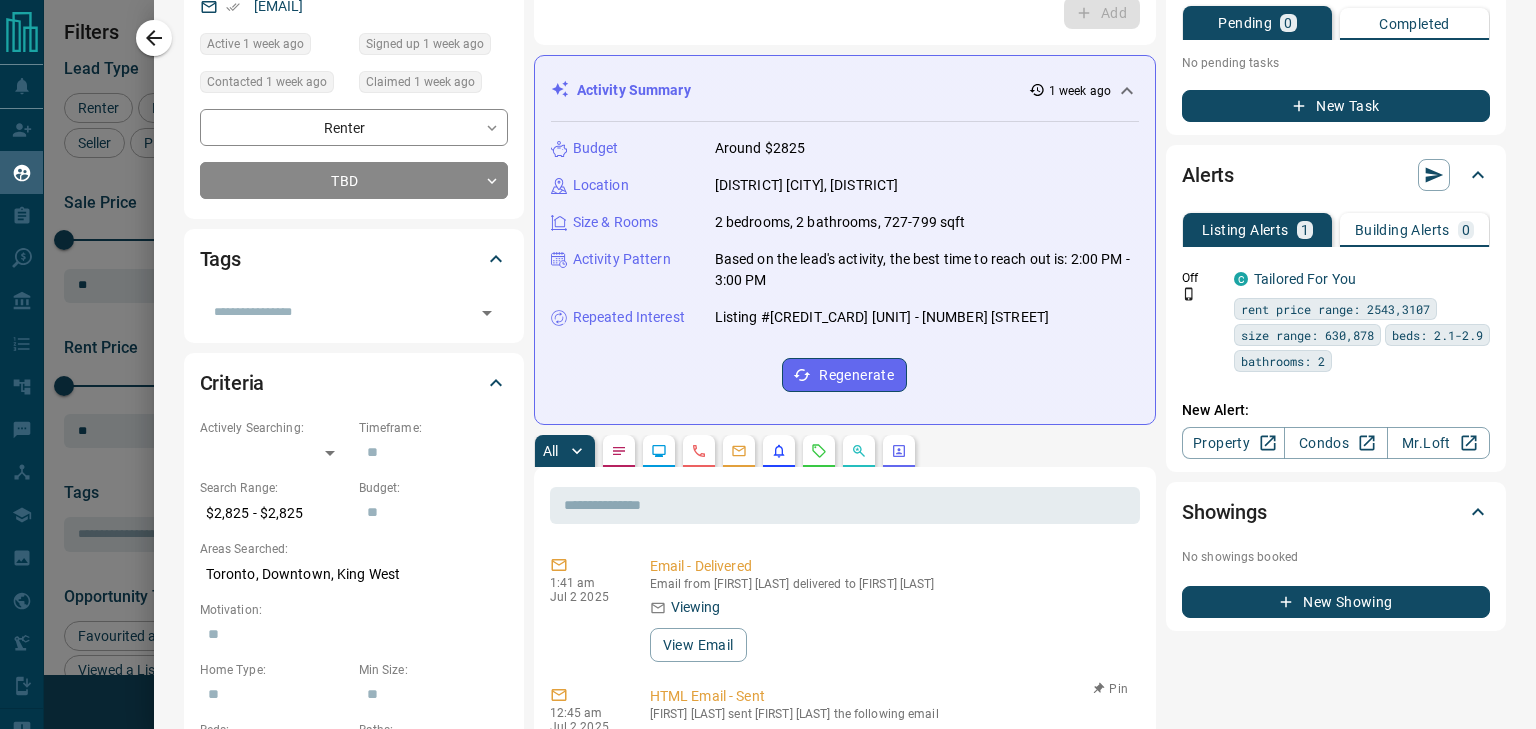 scroll, scrollTop: 0, scrollLeft: 0, axis: both 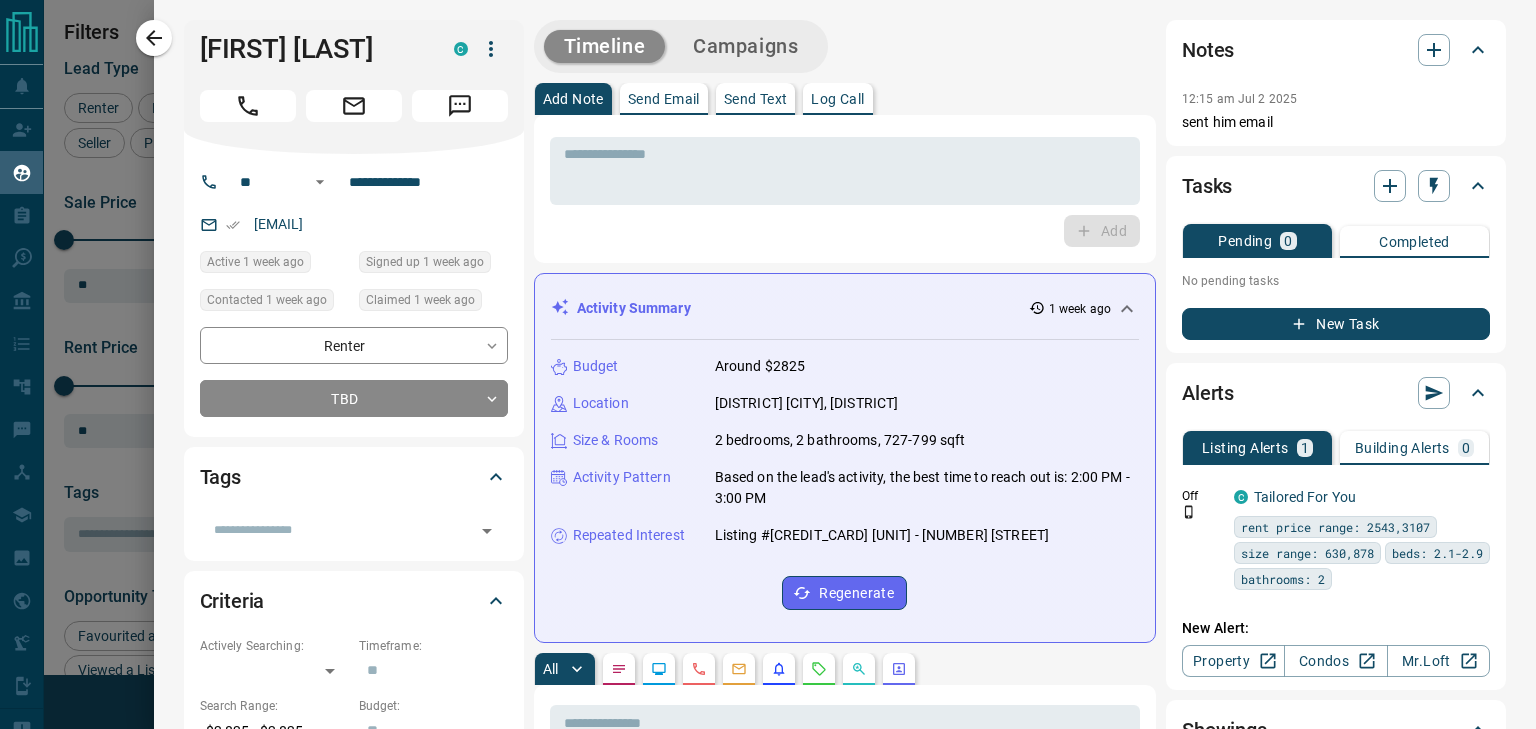 click on "Send Email" at bounding box center [664, 99] 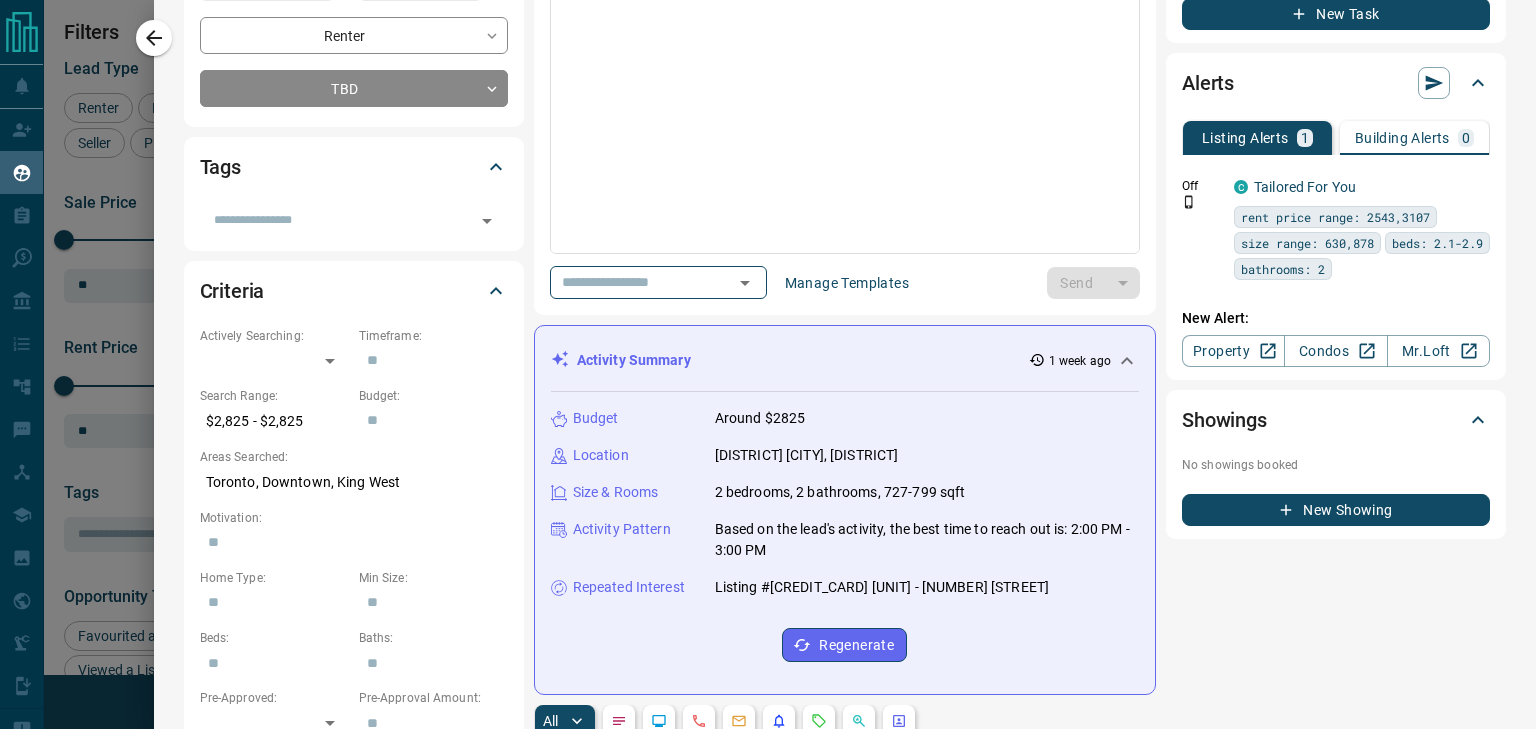 scroll, scrollTop: 400, scrollLeft: 0, axis: vertical 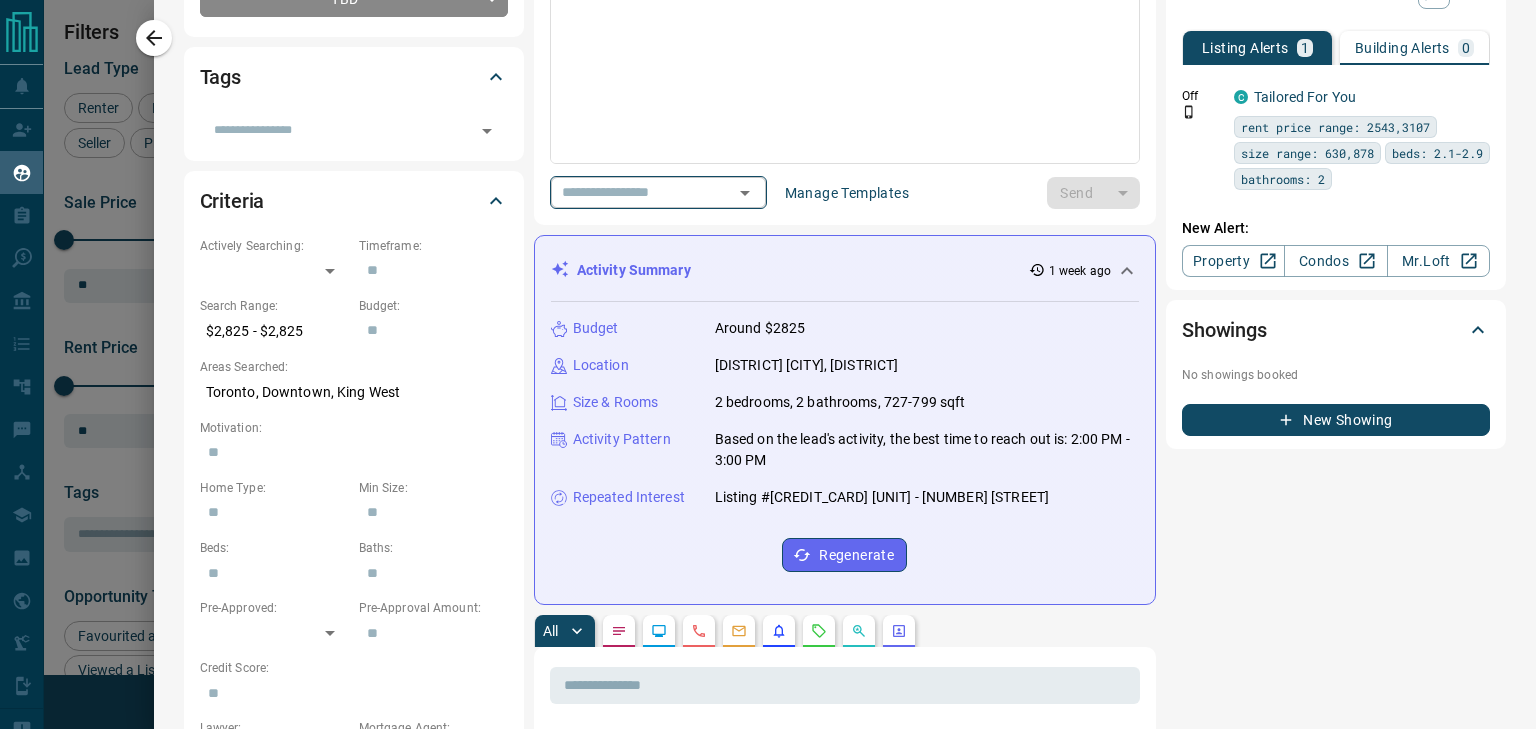 click 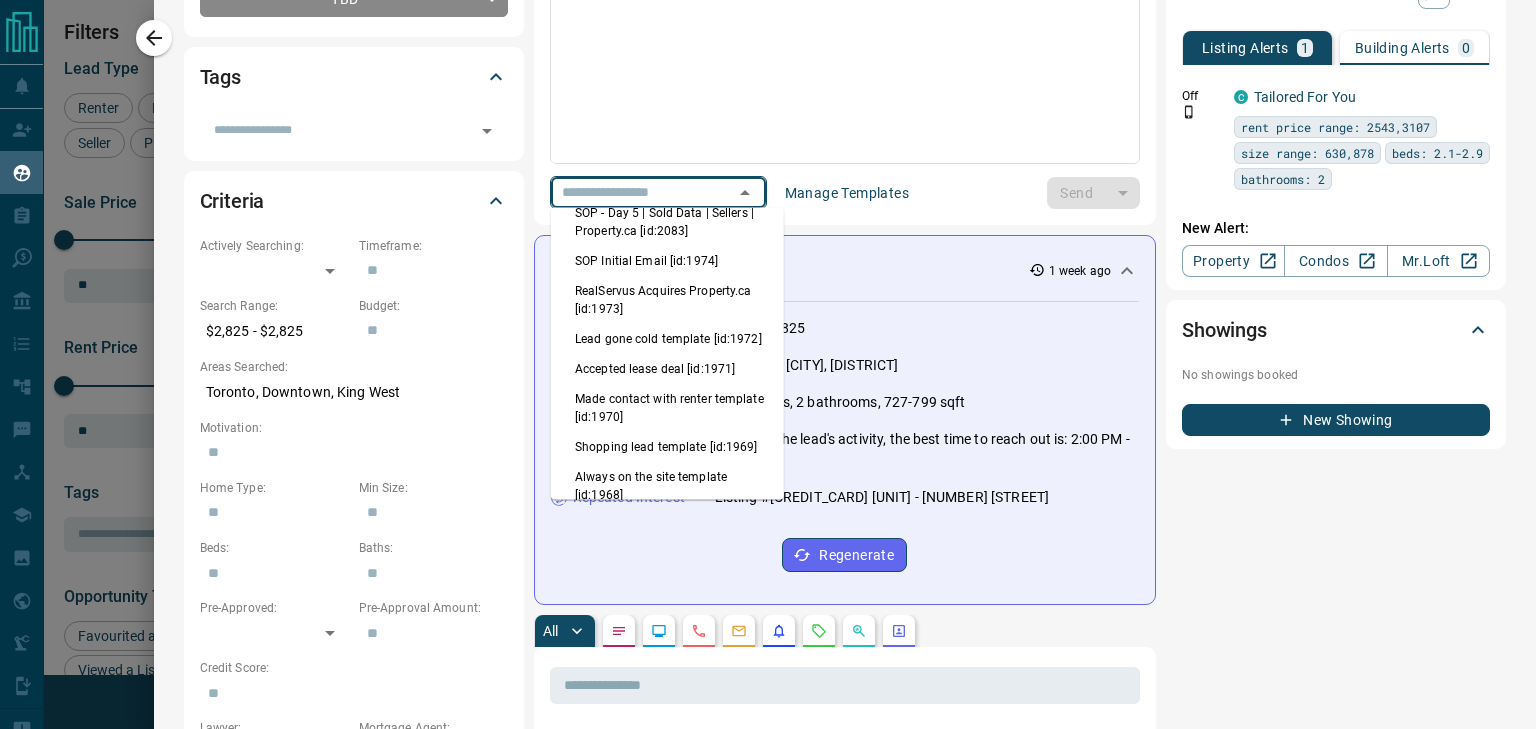 scroll, scrollTop: 500, scrollLeft: 0, axis: vertical 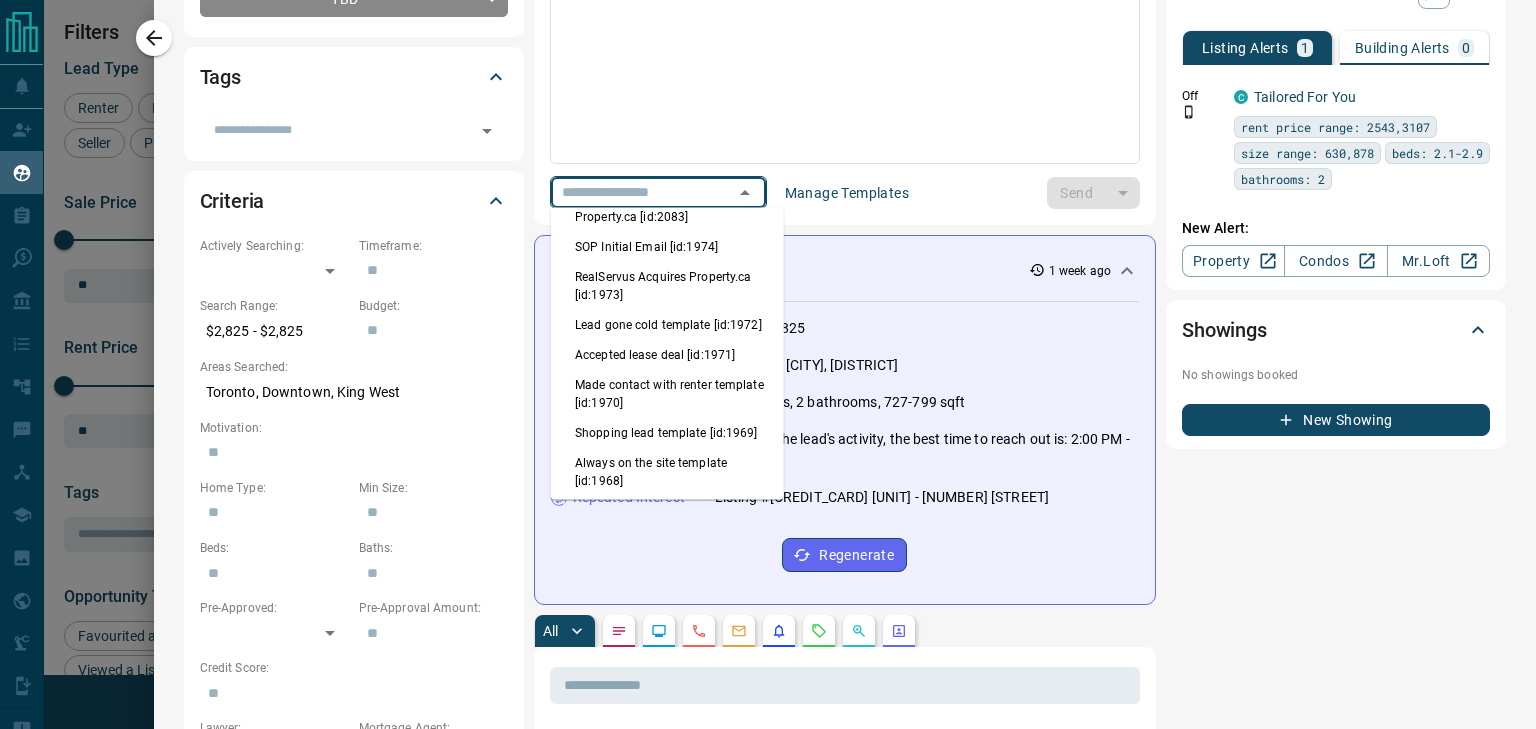 click on "Lead gone cold template [id:1972]" at bounding box center (667, 325) 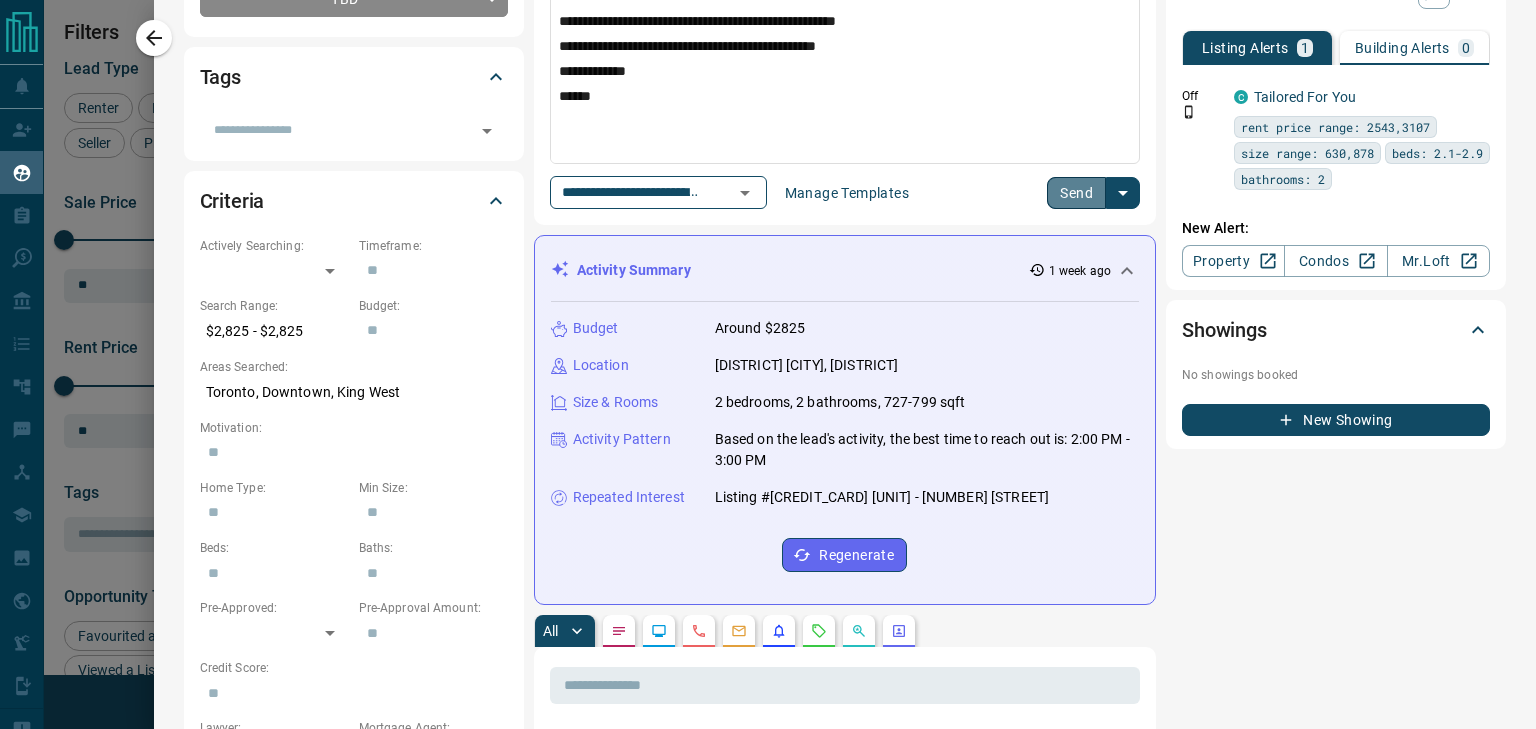 click on "Send" at bounding box center (1076, 193) 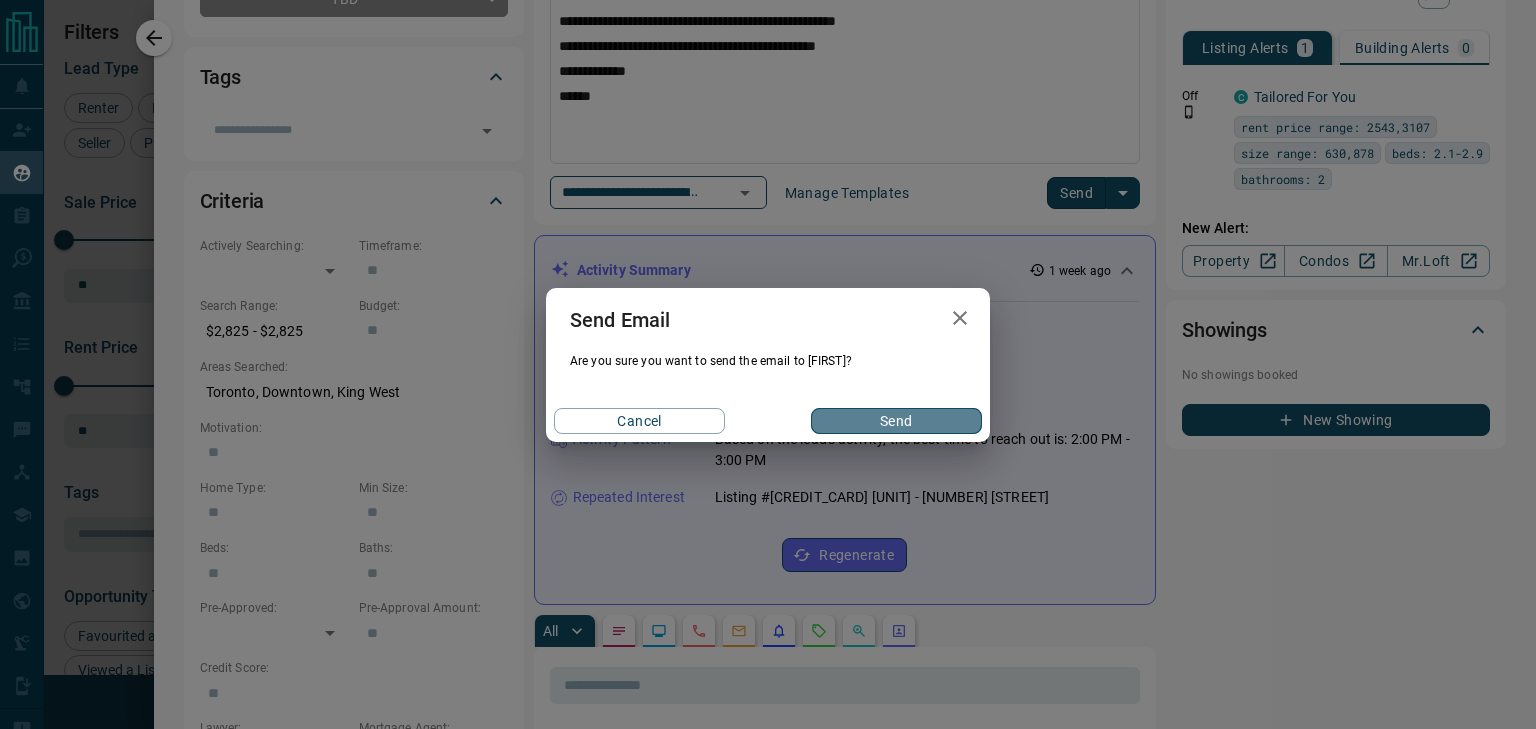 click on "Send" at bounding box center [896, 421] 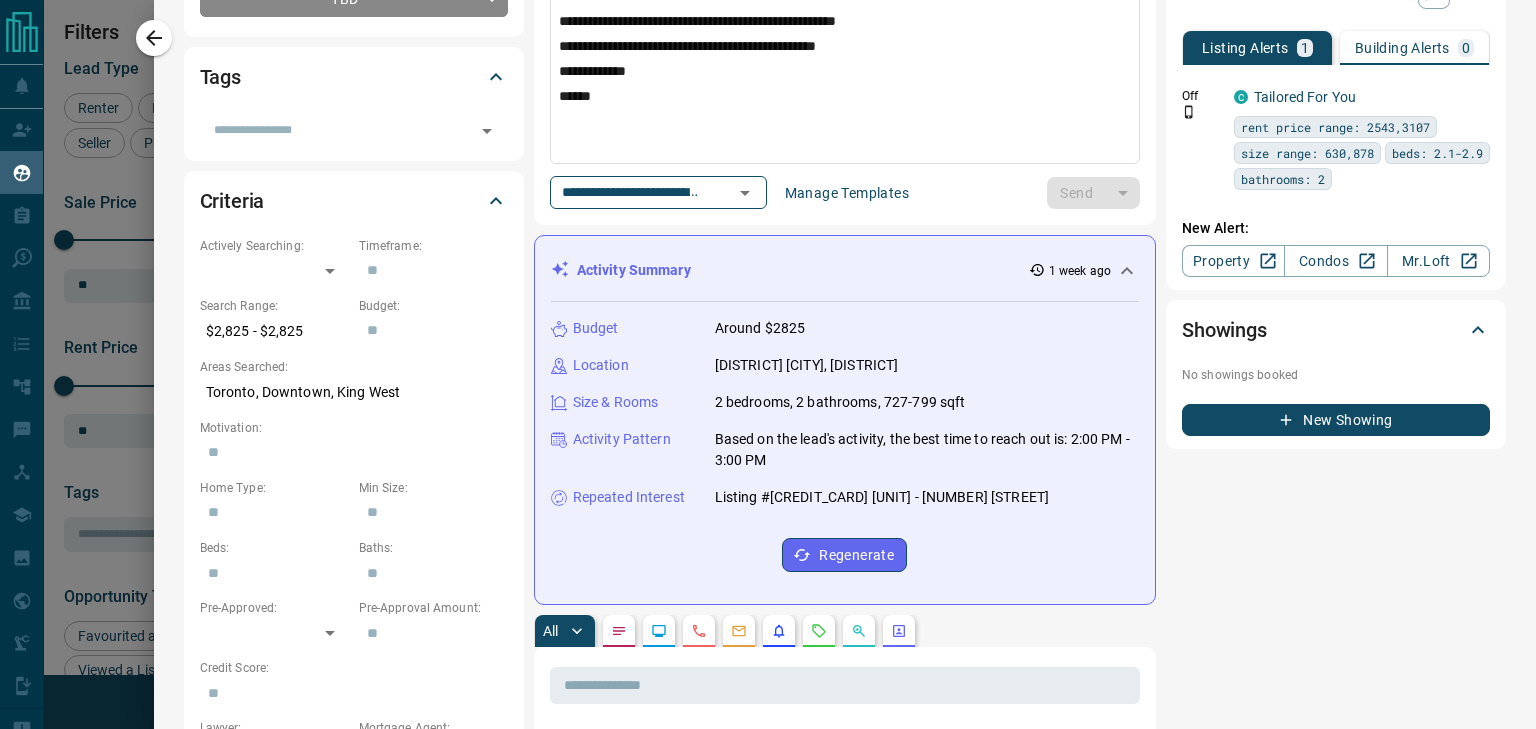 type 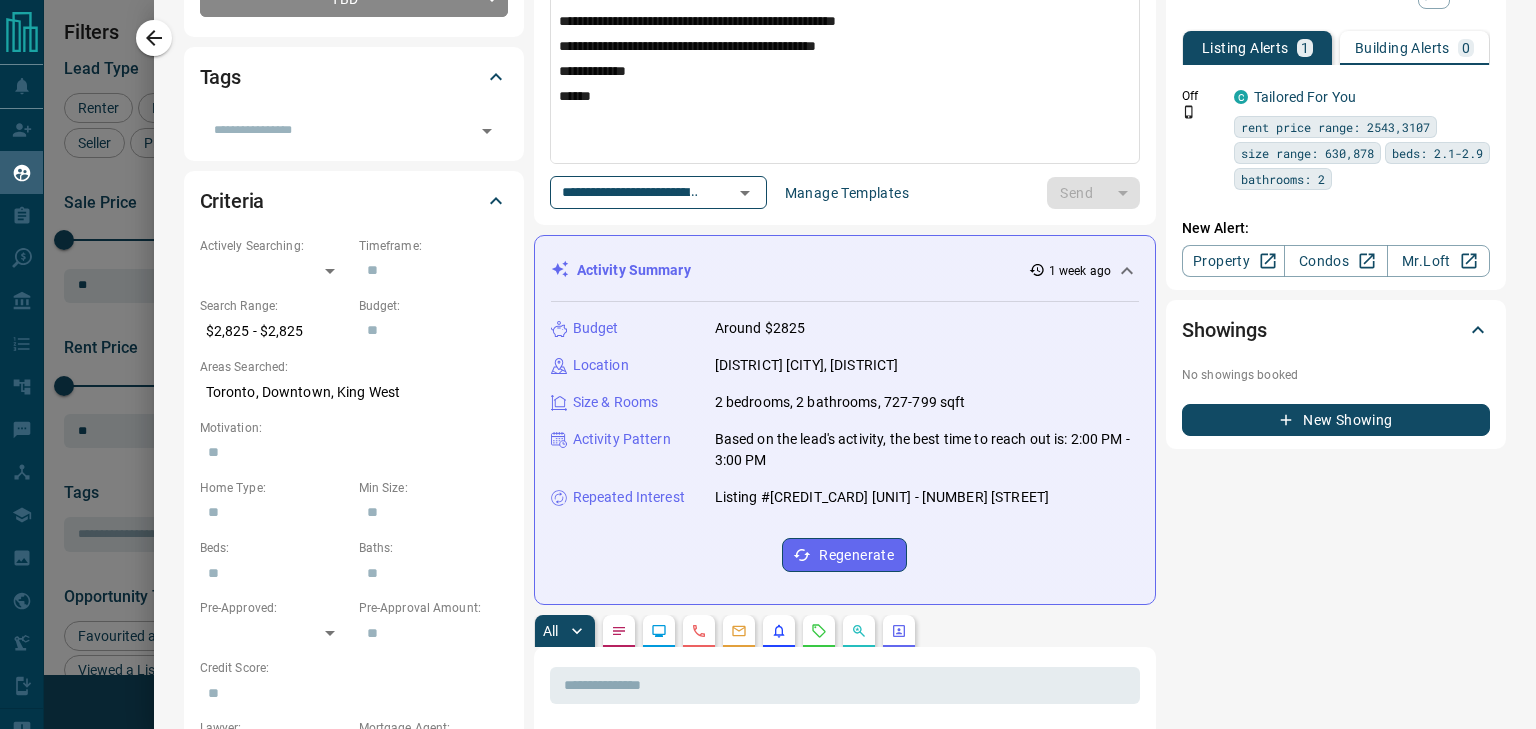 type 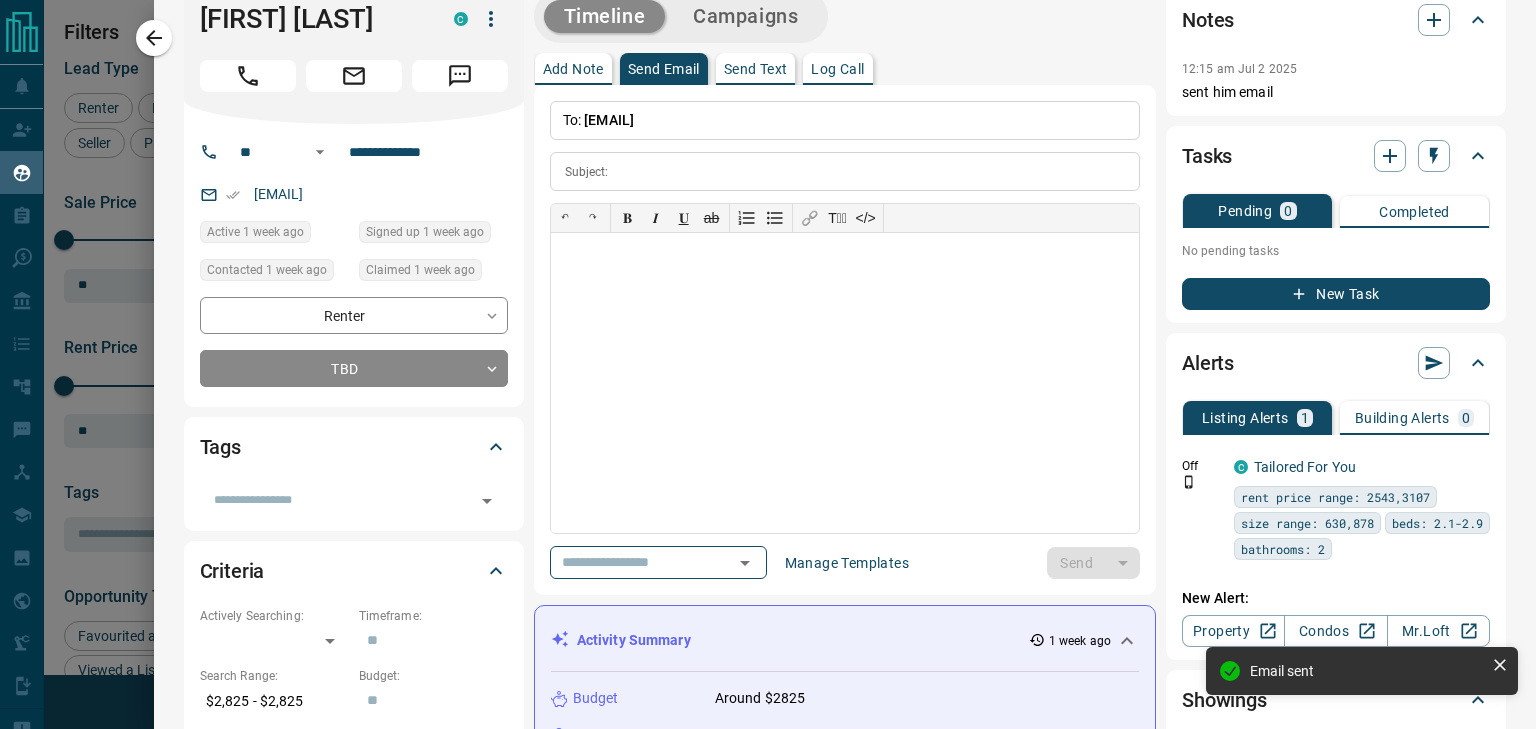 scroll, scrollTop: 0, scrollLeft: 0, axis: both 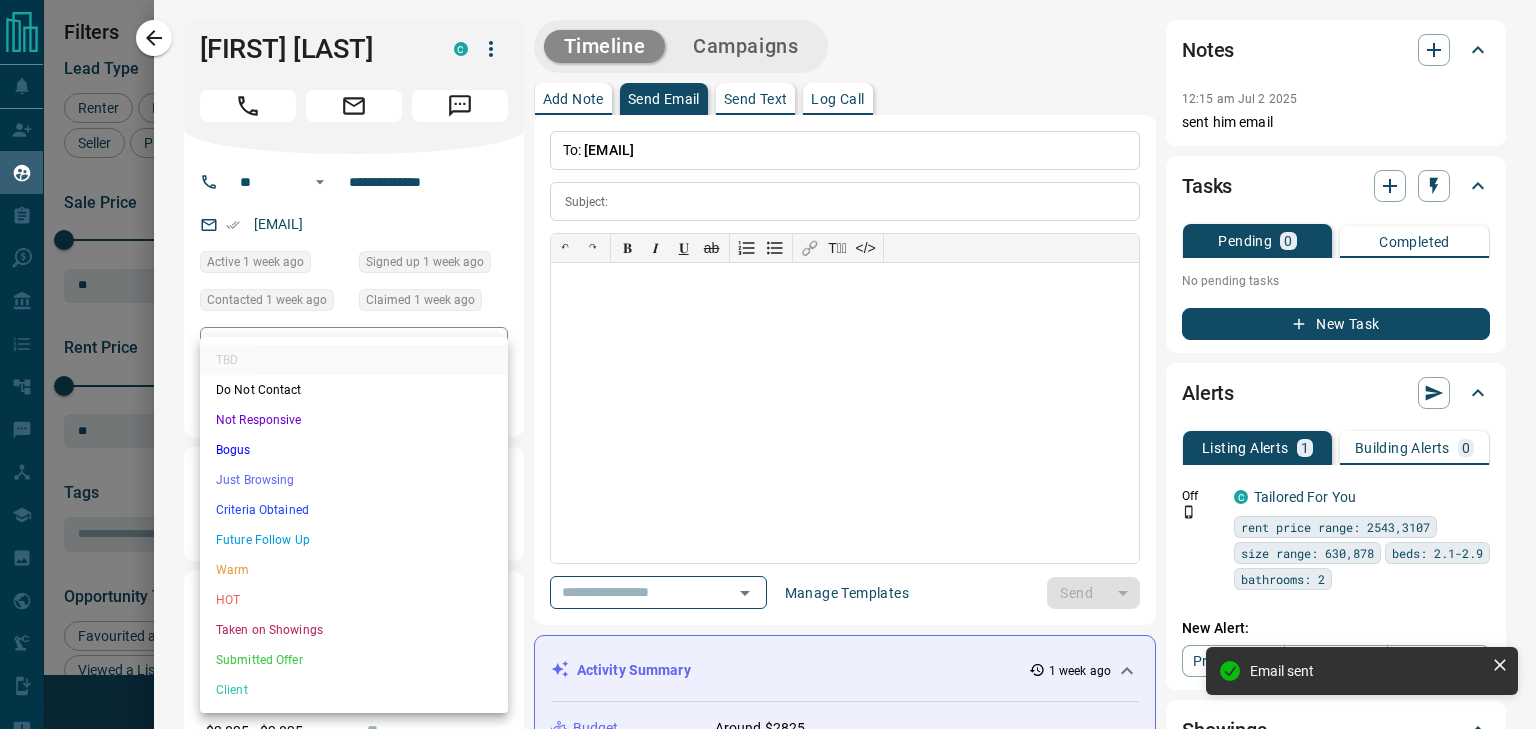 click on "Lead Transfers Claim Leads My Leads Tasks Opportunities Deals Campaigns Automations Messages Broker Bay Training Media Services Agent Resources Precon Worksheet Mobile Apps Disclosure Logout My Leads Filters 1 Manage Tabs New Lead All 936 TBD 226 Do Not Contact - Not Responsive 436 Bogus - Just Browsing 60 Criteria Obtained 38 Future Follow Up 153 Warm 11 HOT 2 Taken on Showings 5 Submitted Offer - Client 5 Name Details Last Active Claimed Date Status Tags [FIRST] [LAST] Renter C $3K - $3K [AREA], [CITY] 1 week ago Contacted 1 week ago 1 week ago Signed up 1 week ago TBD + [FIRST] [LAST] Renter C $3K - $3K [AREA], [CITY] 1 week ago Contacted 1 week ago 1 week ago Signed up 1 month ago TBD + [FIRST] [LAST] Renter C $4K - $5K [AREA], [CITY] 1 week ago Contacted 1 week ago 1 week ago Signed up 1 week ago TBD + [FIRST] [LAST] Renter C $2K - $3K [AREA], [CITY] 1 week ago Contacted 1 week ago 1 week ago Signed up 1 week ago TBD + [FIRST] [LAST] Renter C $2K - $3K [AREA], [CITY] 1 week ago Contacted 1 week ago TBD + C +" at bounding box center [768, 352] 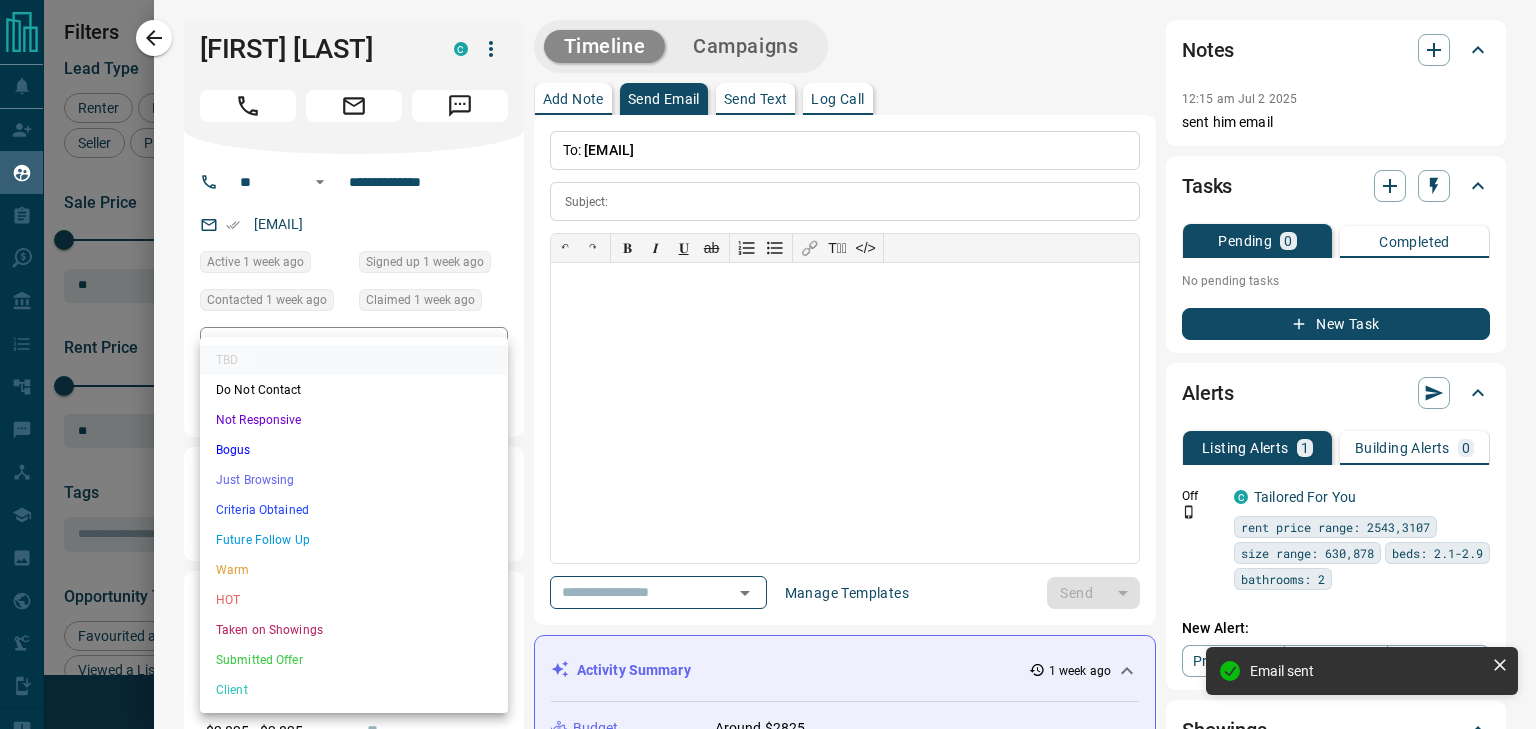 click on "Not Responsive" at bounding box center (354, 420) 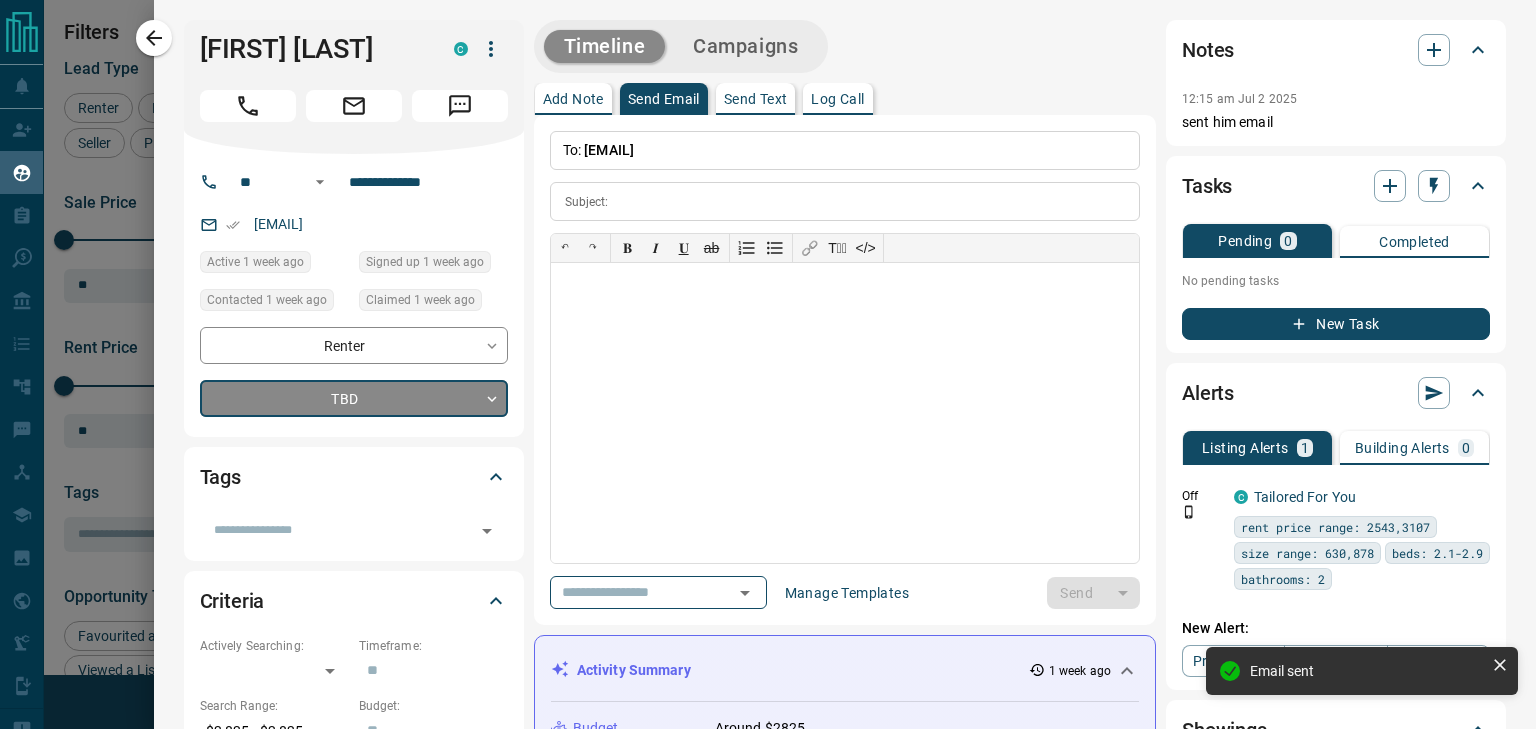 type on "*" 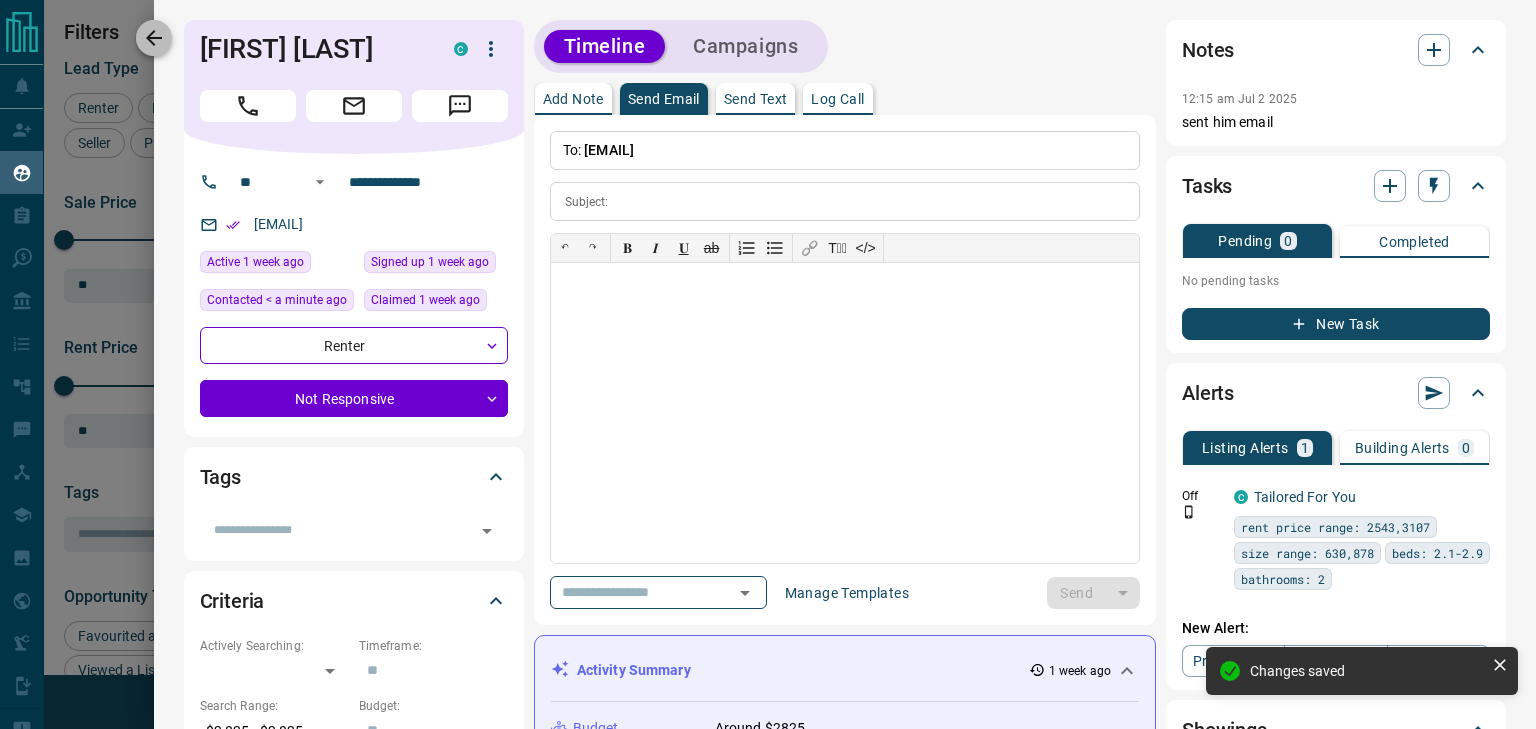 drag, startPoint x: 158, startPoint y: 37, endPoint x: 442, endPoint y: 304, distance: 389.80124 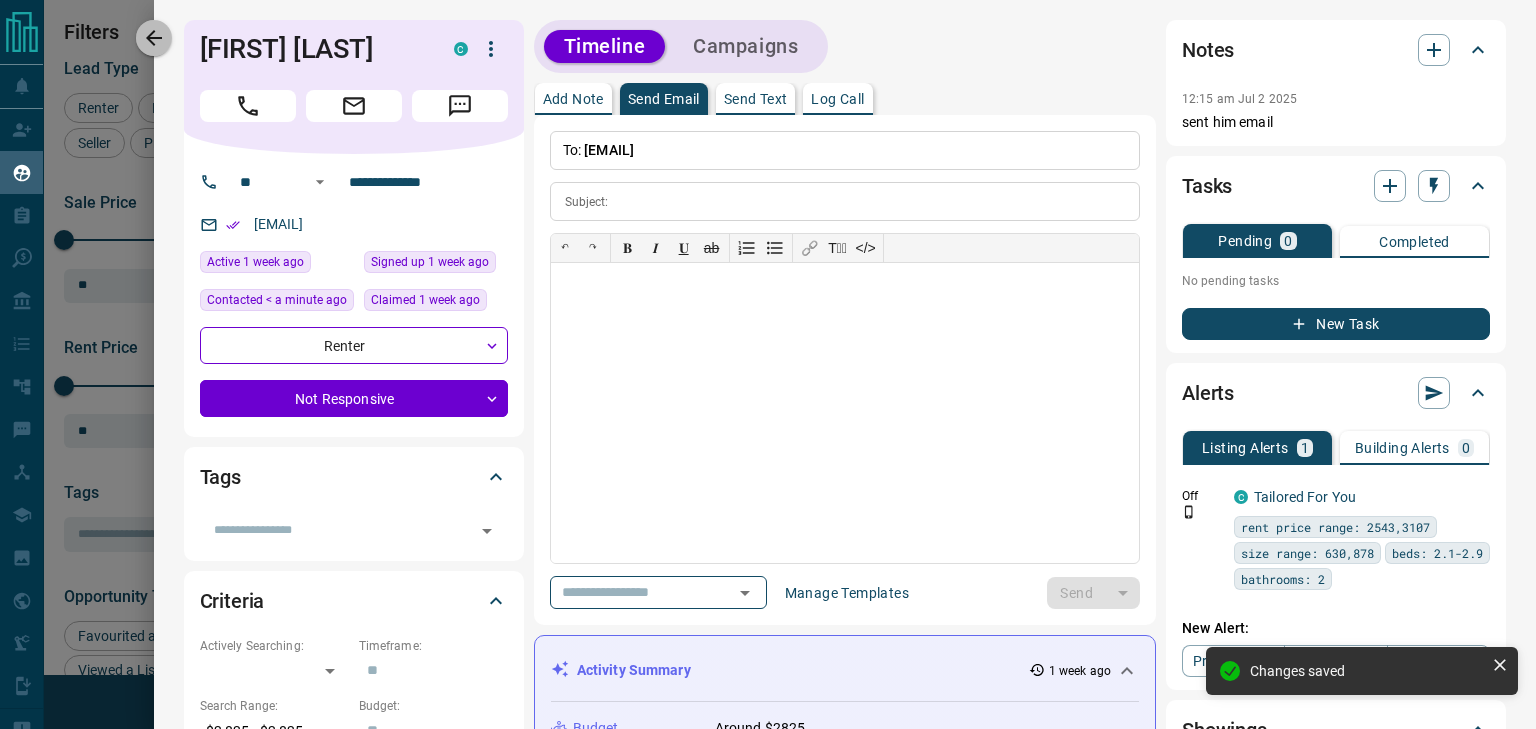 click 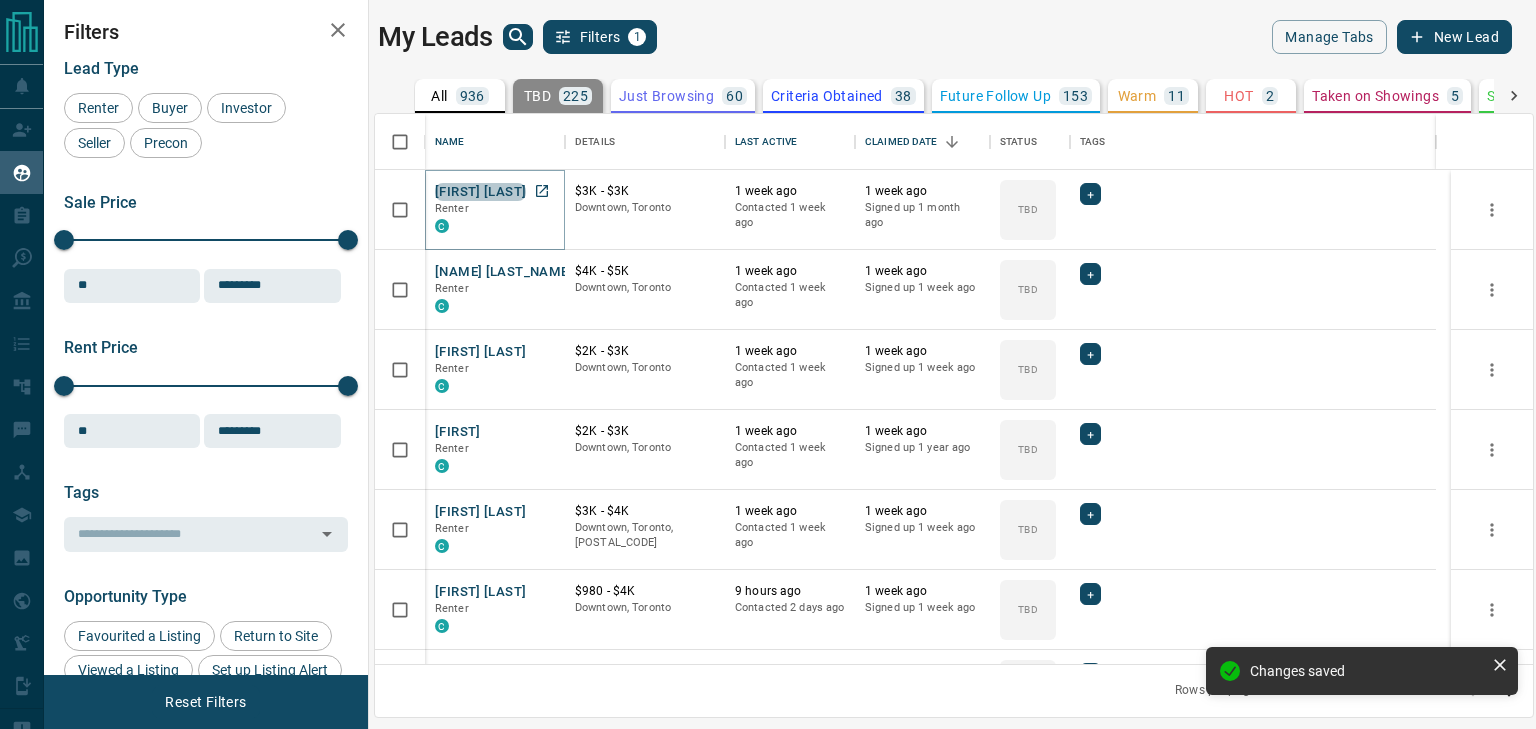 click on "[FIRST] [LAST]" at bounding box center [480, 192] 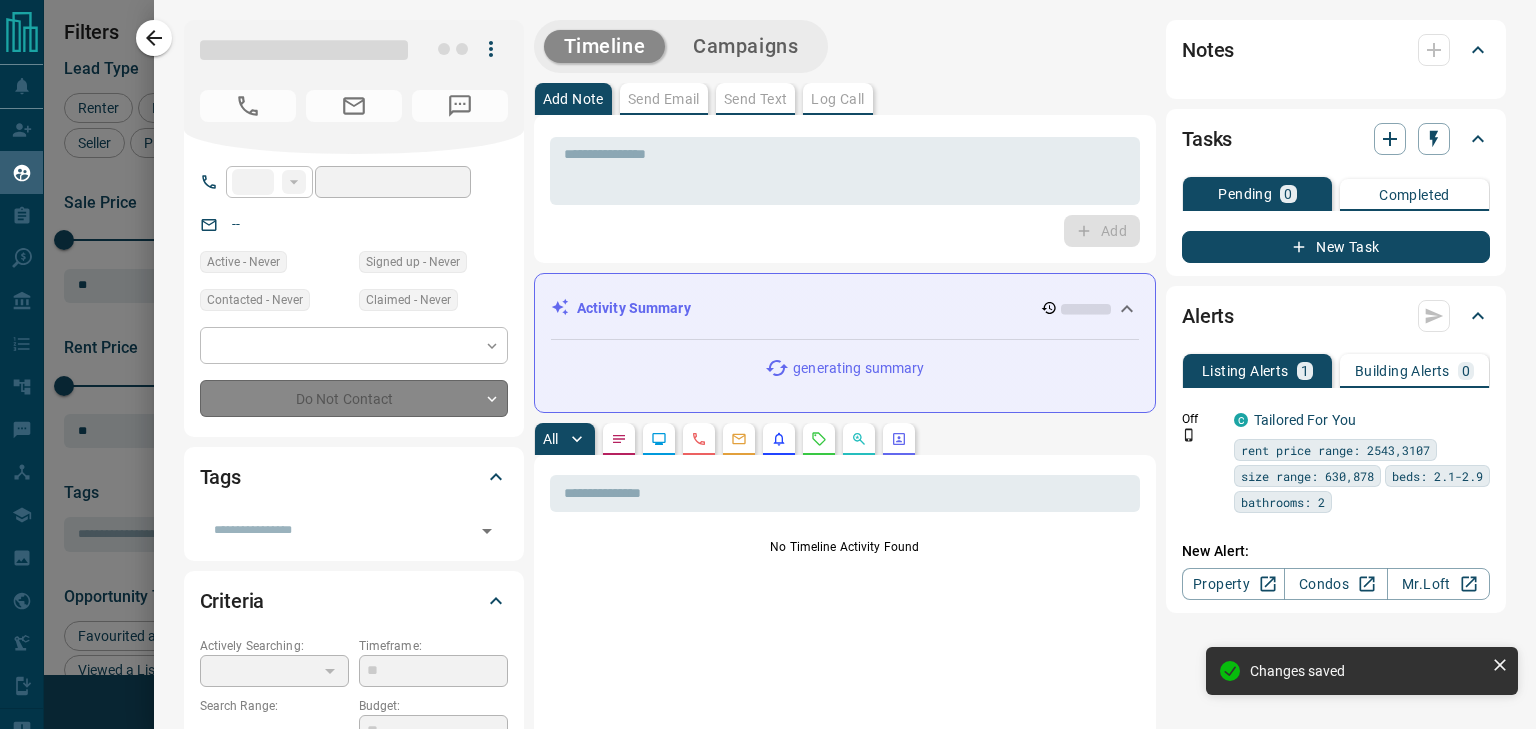 type on "**" 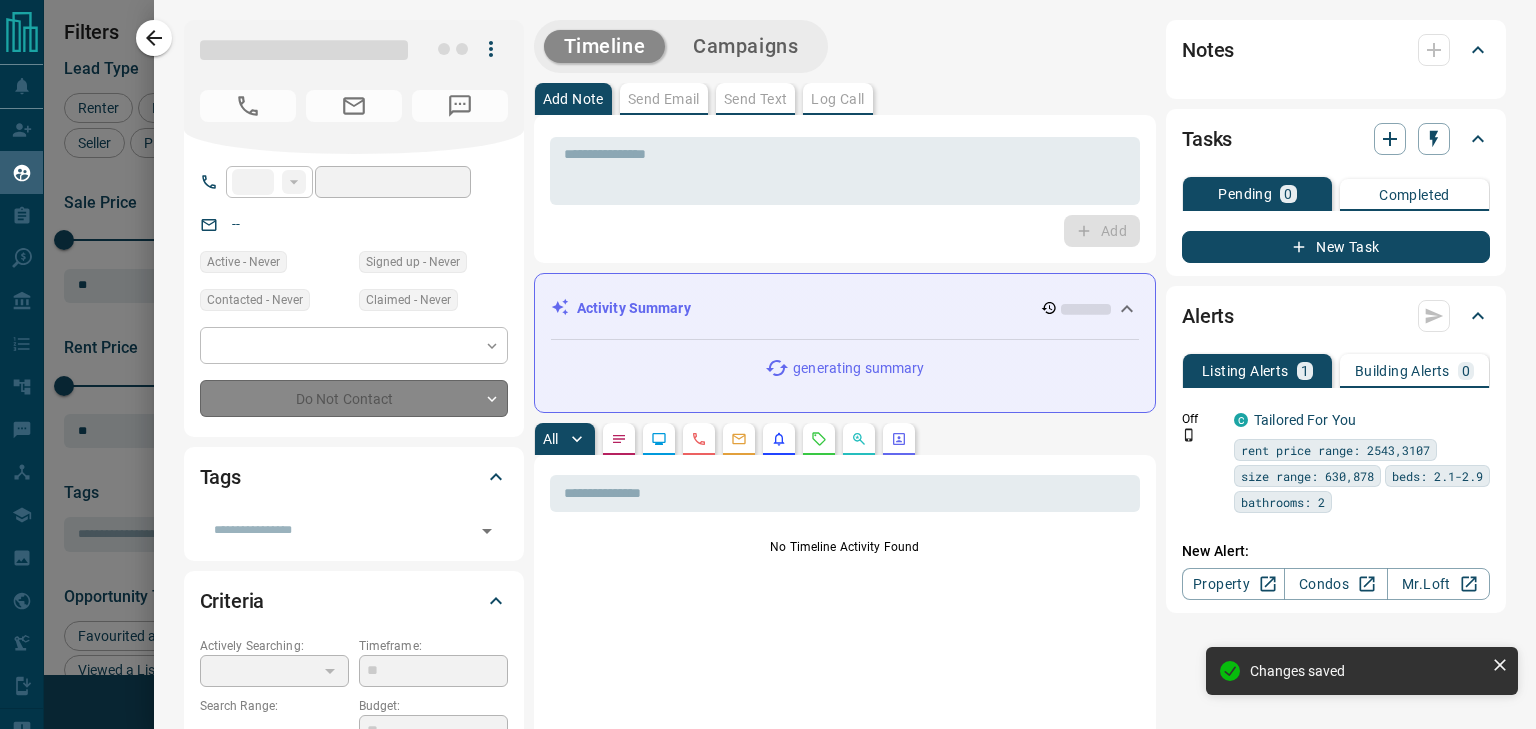 type on "**********" 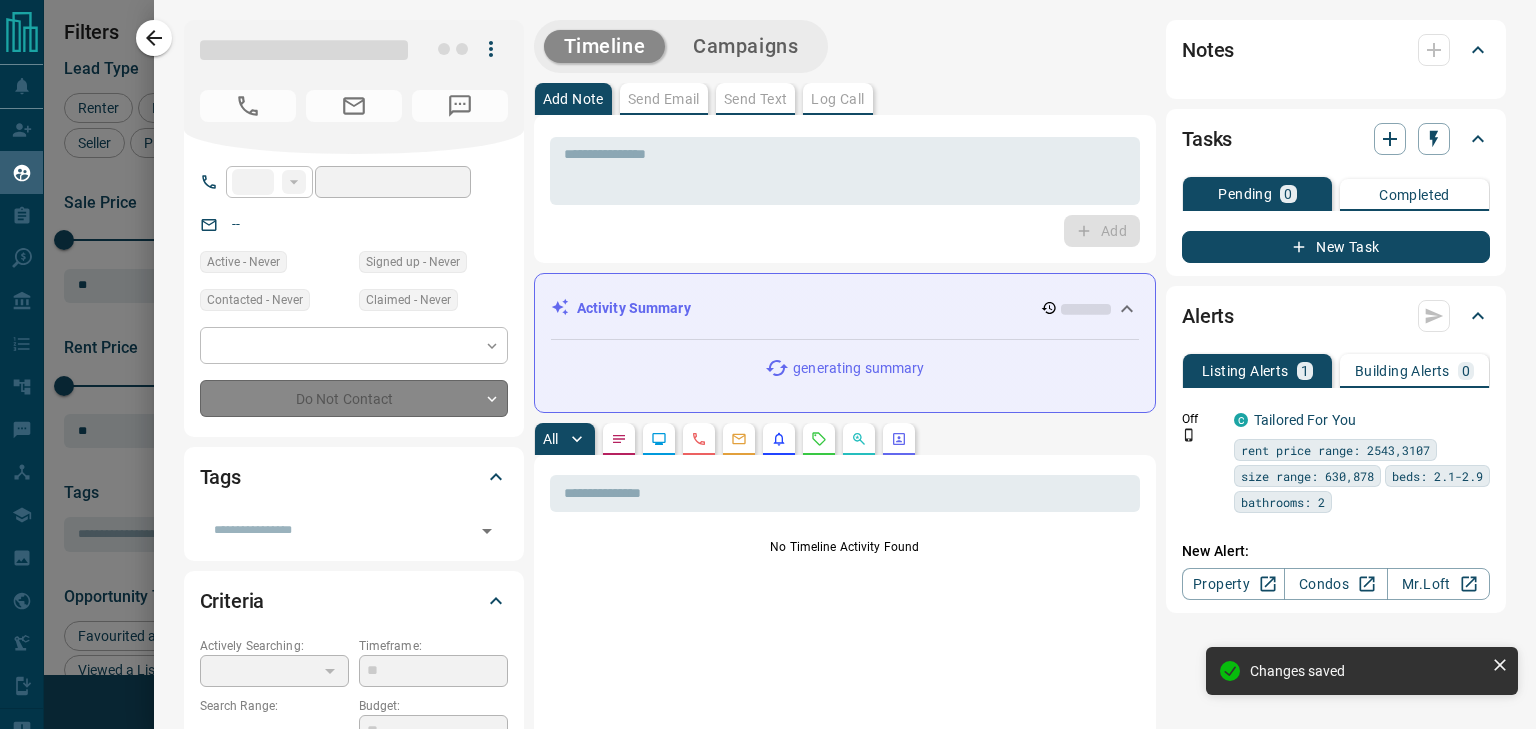 type on "**" 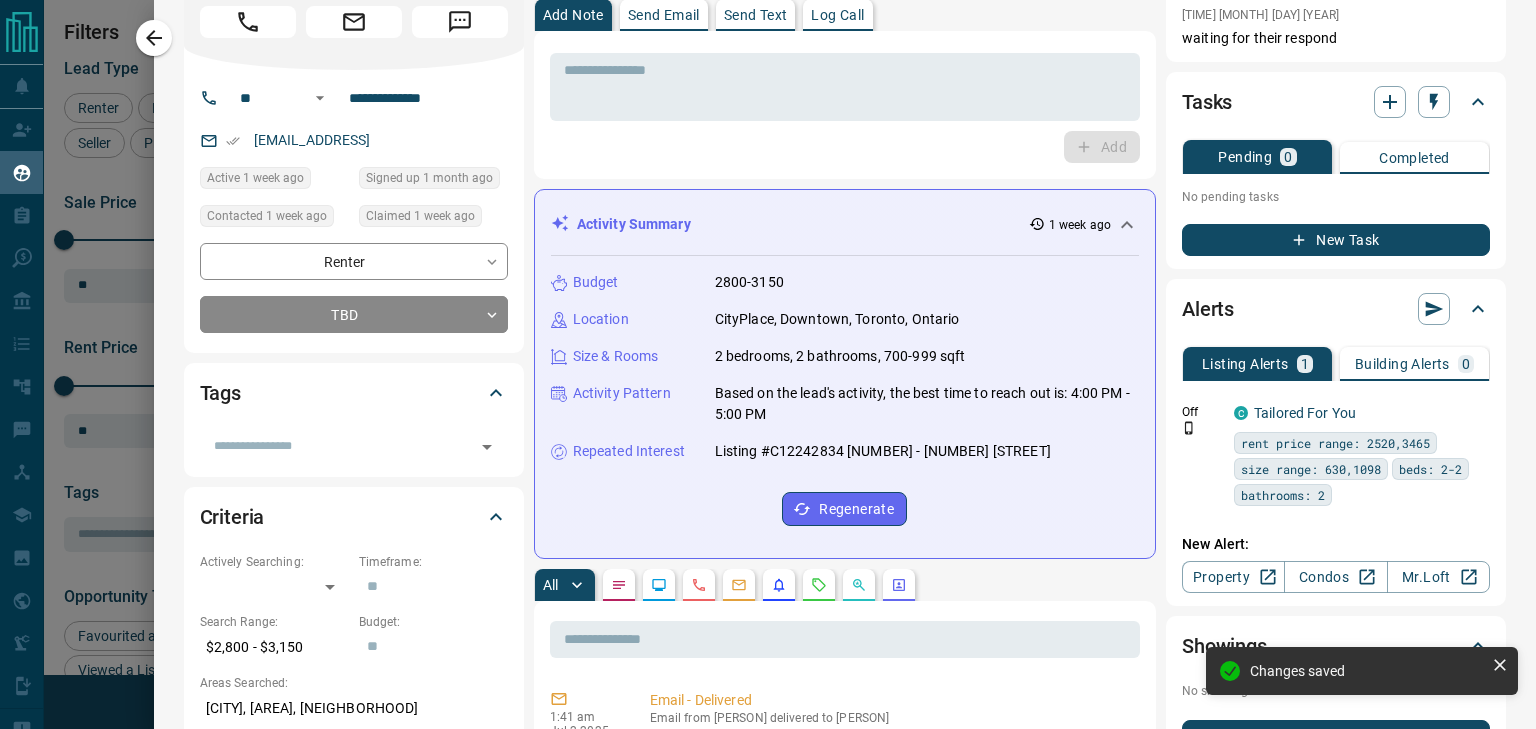 scroll, scrollTop: 100, scrollLeft: 0, axis: vertical 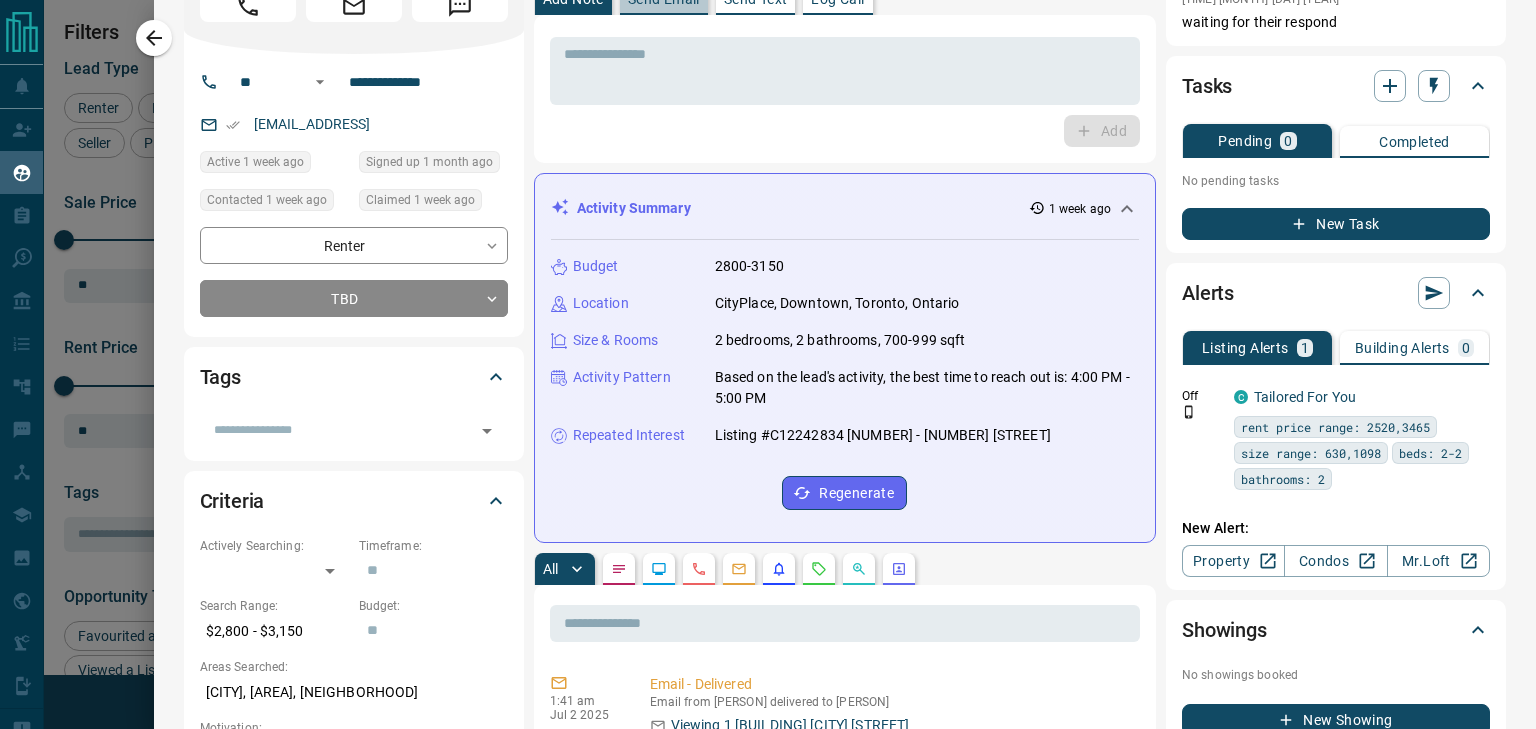 click on "Send Email" at bounding box center (664, -1) 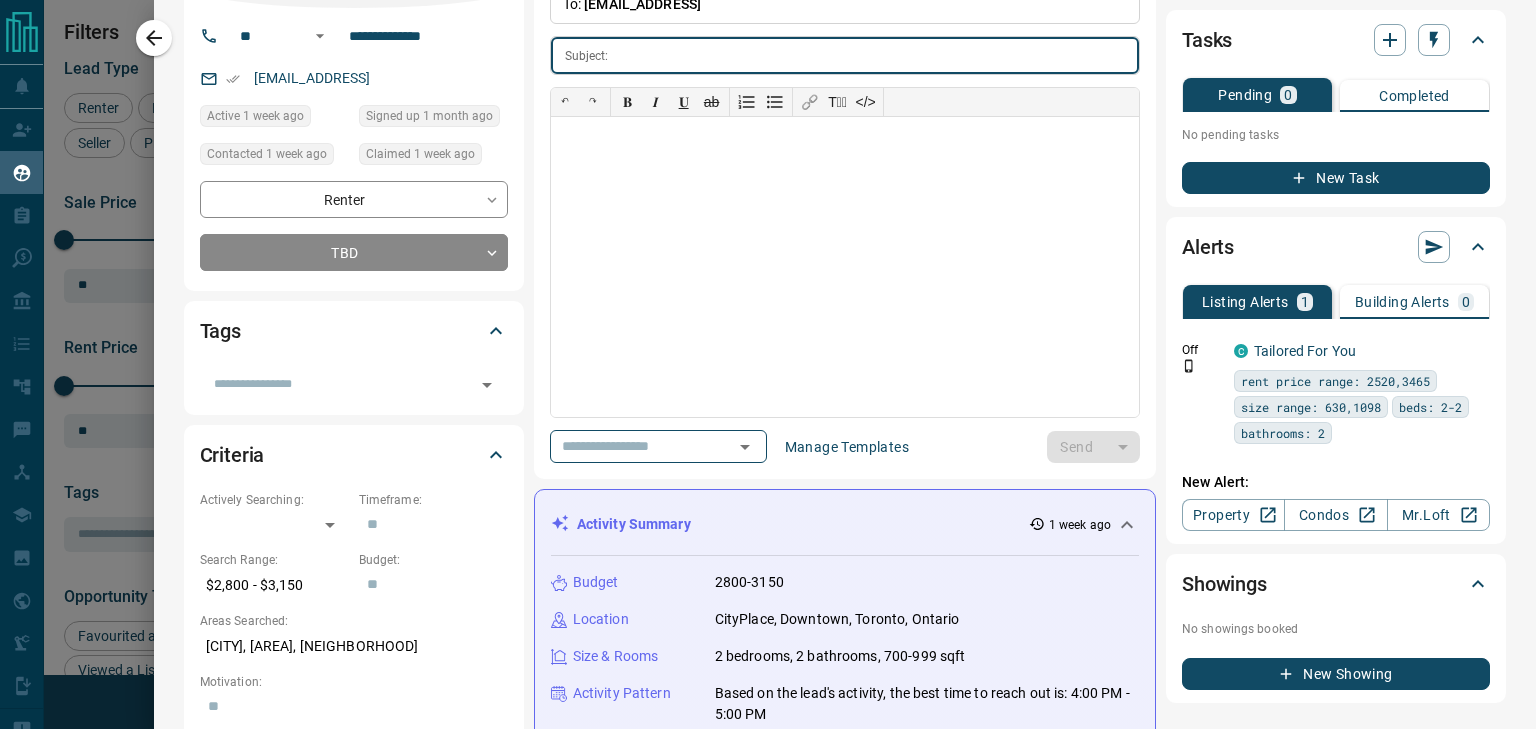 scroll, scrollTop: 200, scrollLeft: 0, axis: vertical 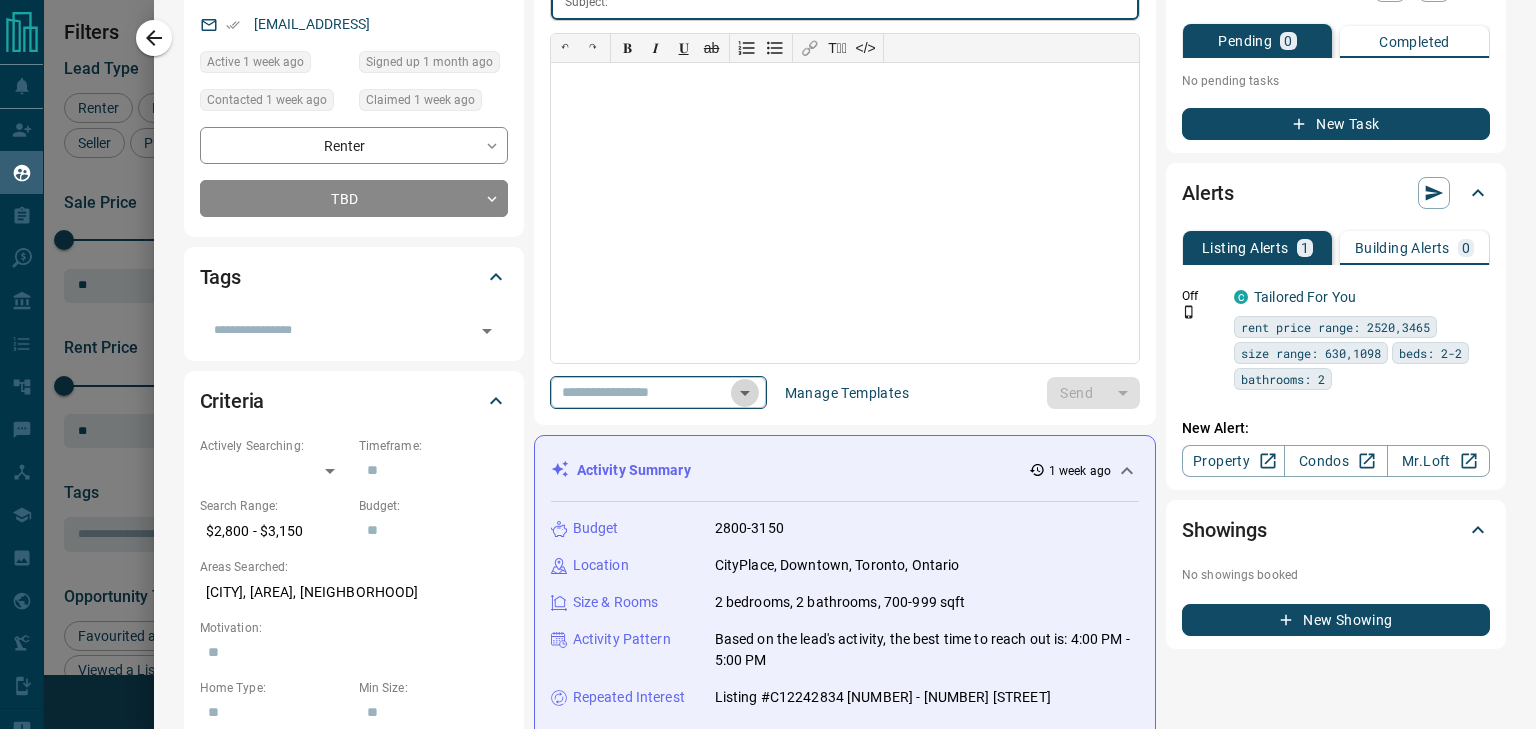 click 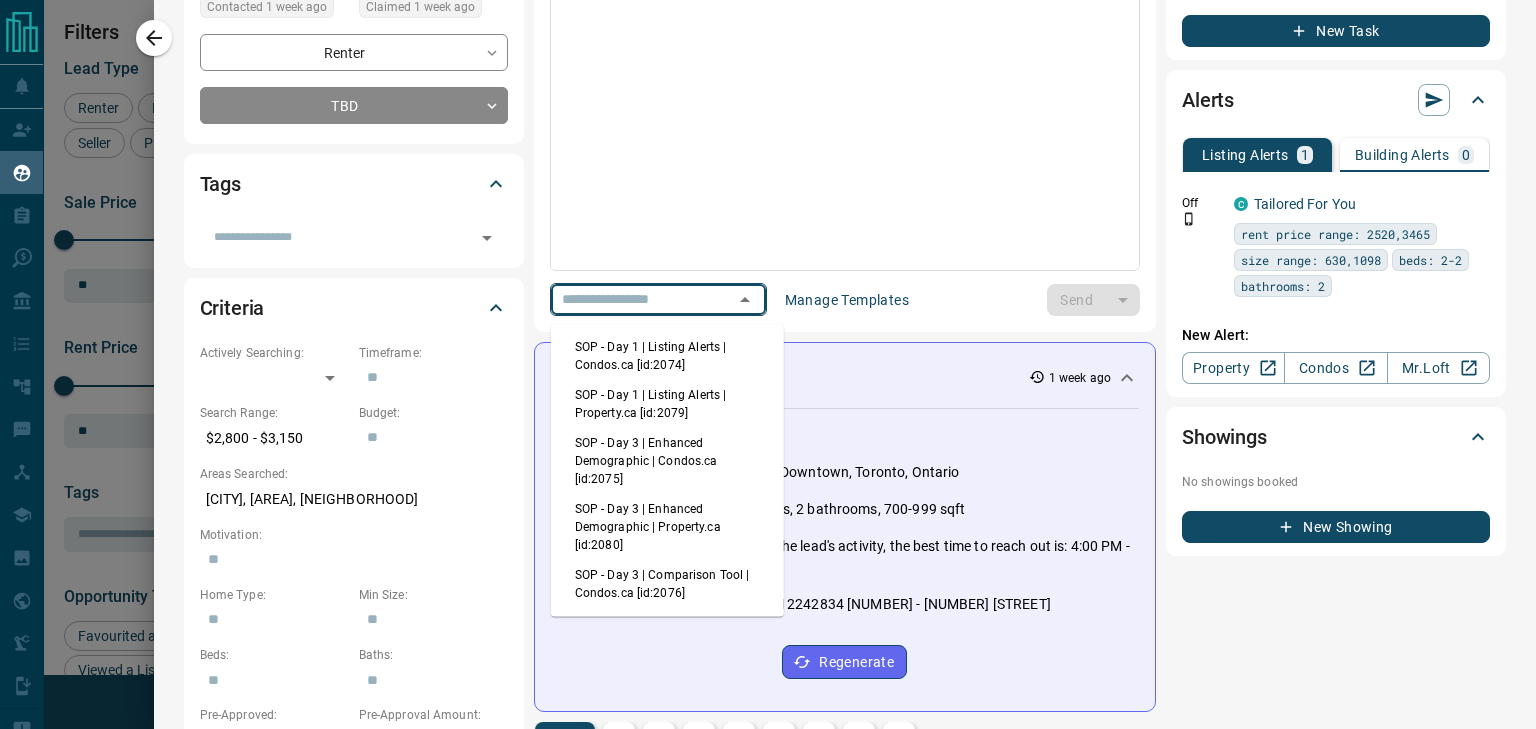scroll, scrollTop: 300, scrollLeft: 0, axis: vertical 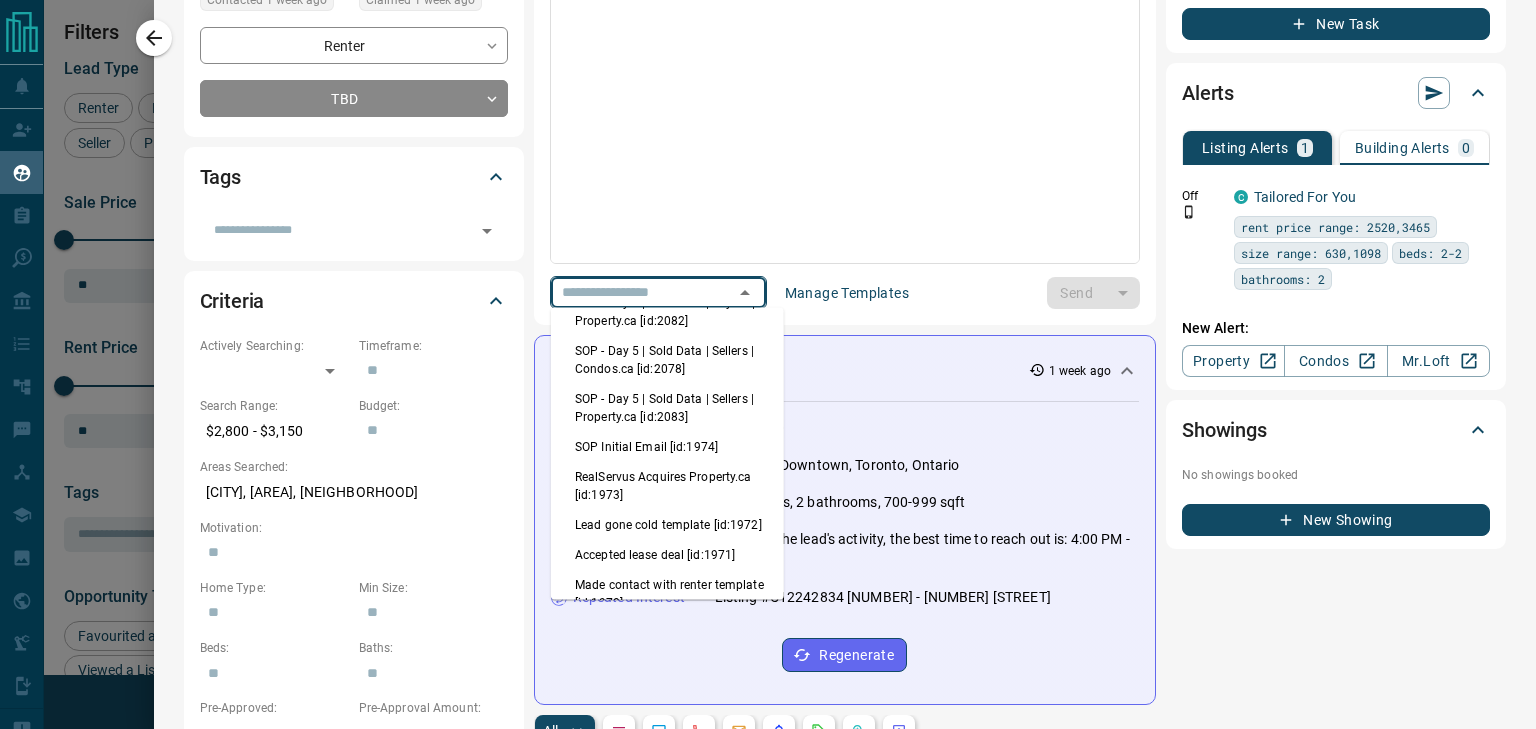 click on "Lead gone cold template [id:1972]" at bounding box center [667, 525] 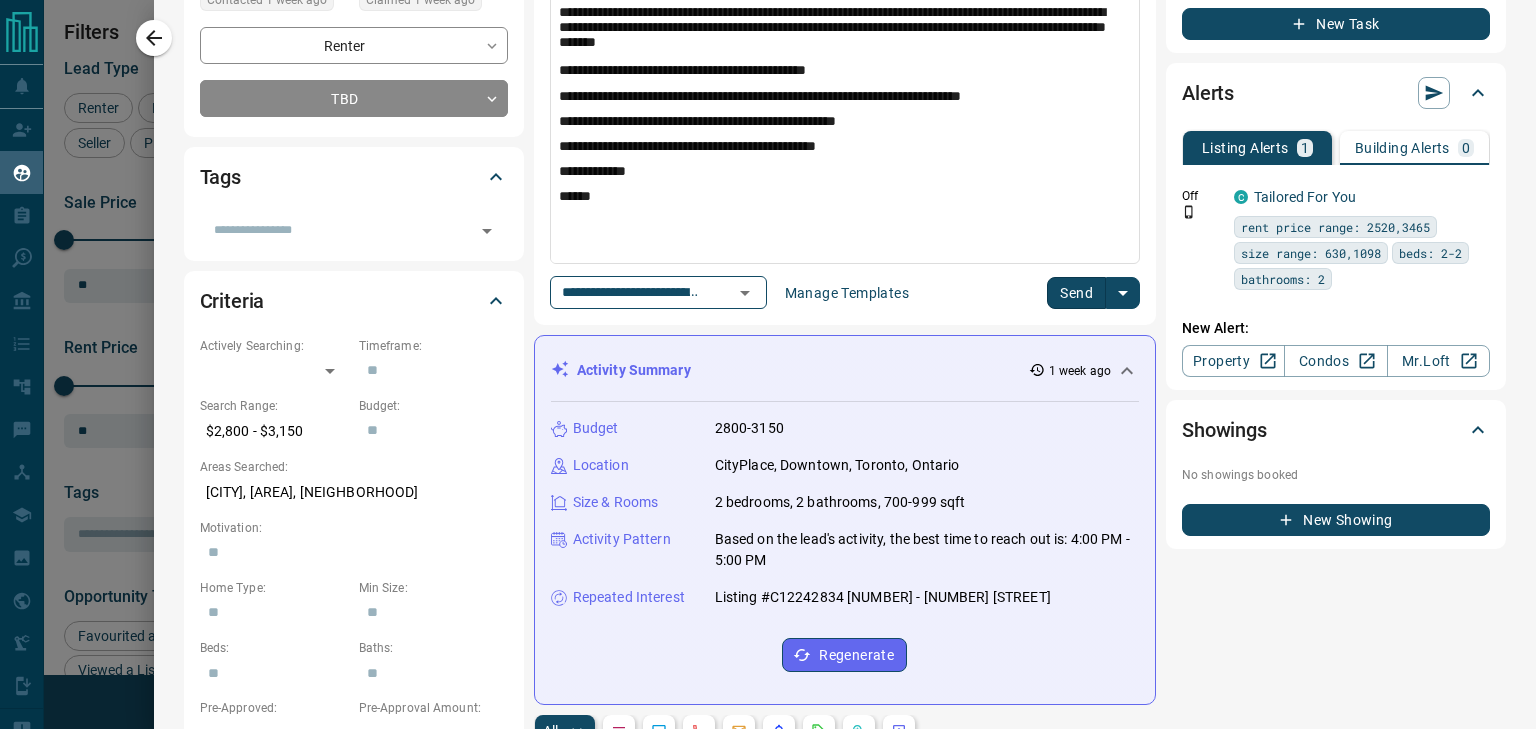 scroll, scrollTop: 200, scrollLeft: 0, axis: vertical 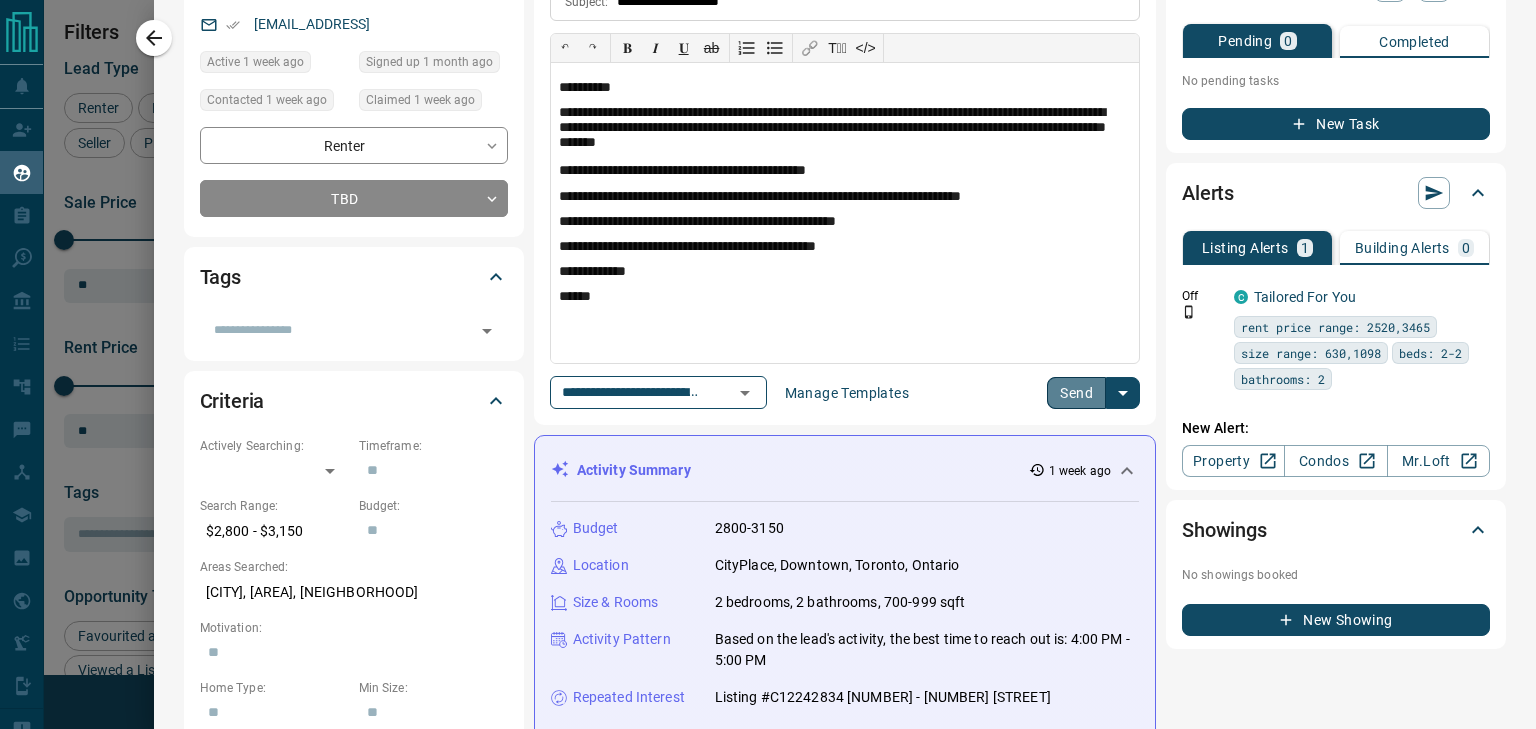 click on "Send" at bounding box center [1076, 393] 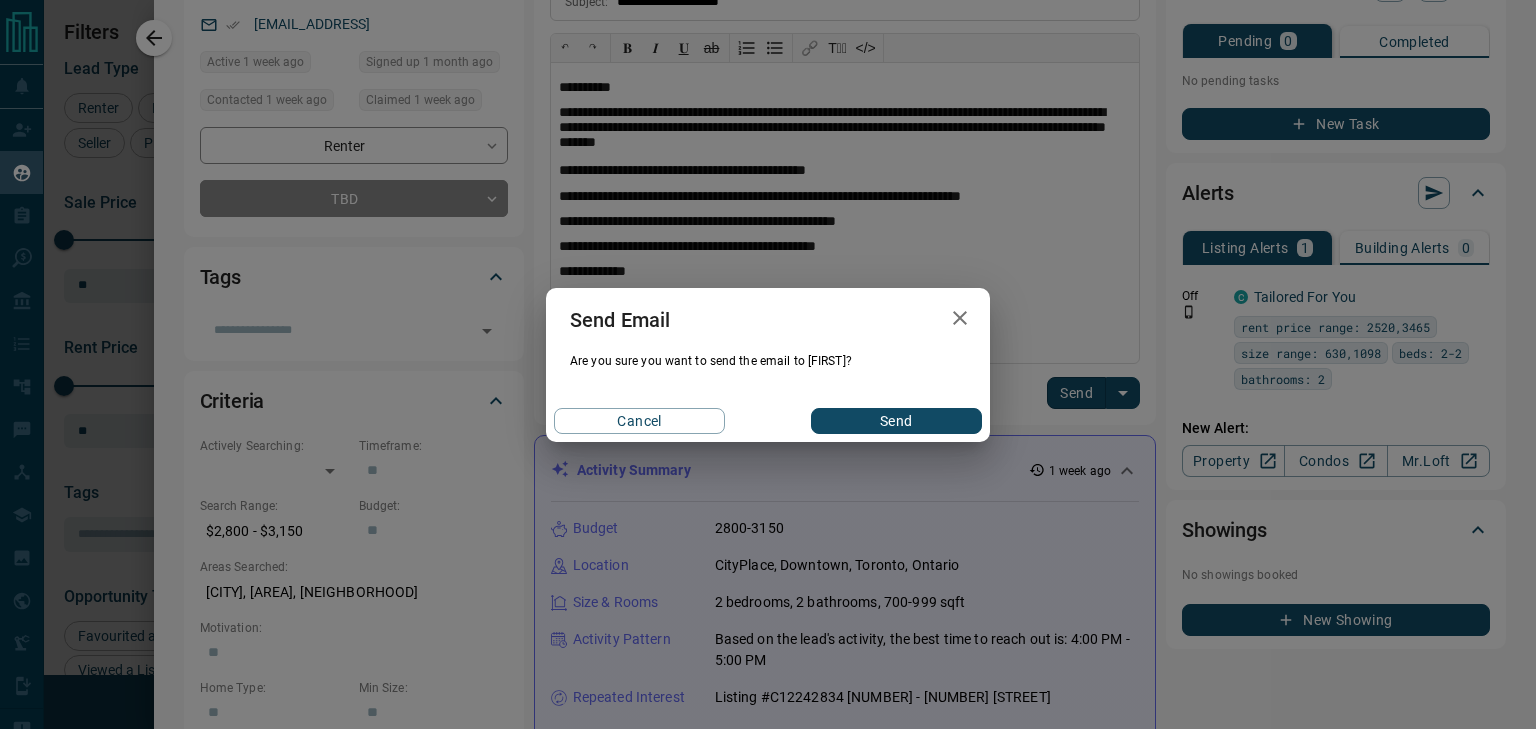click on "Send" at bounding box center (896, 421) 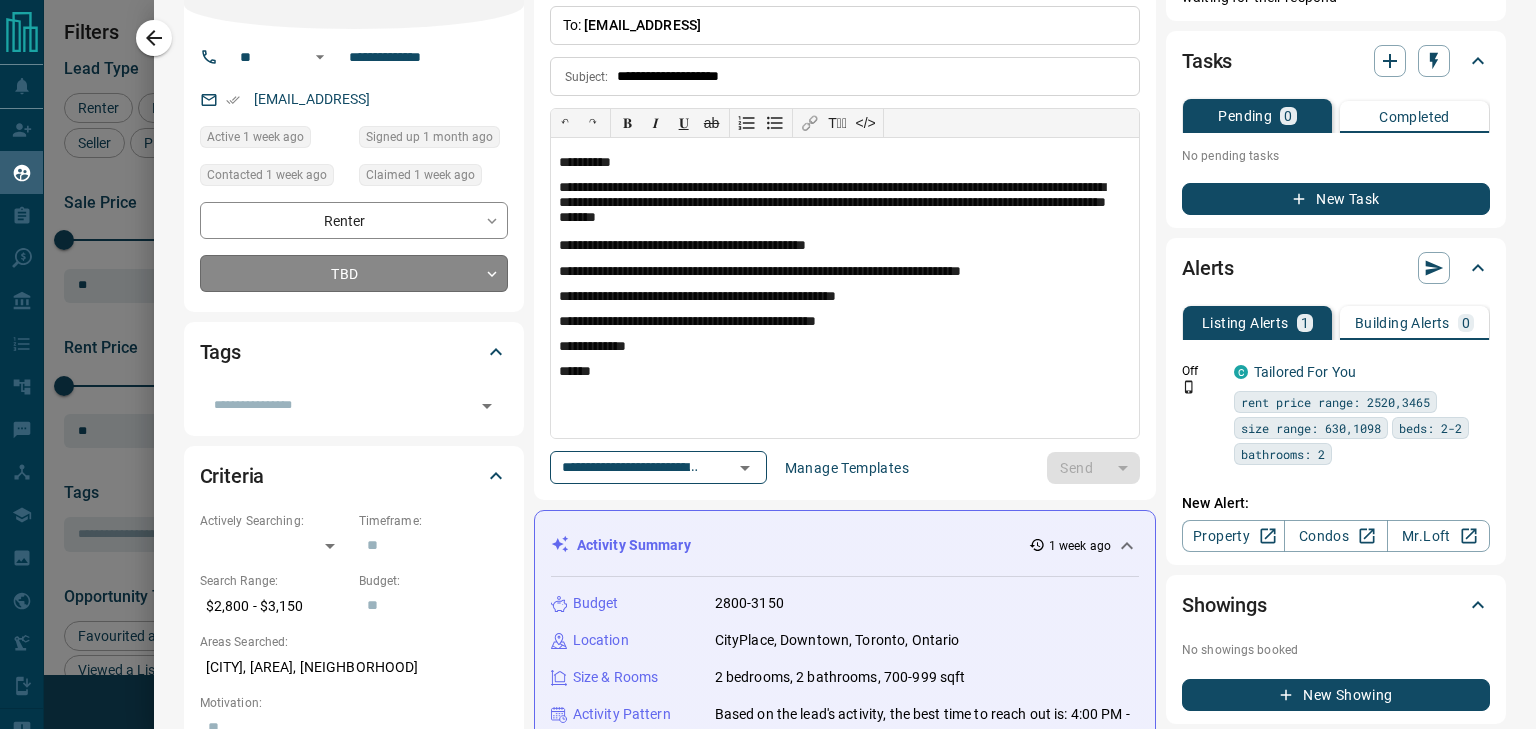 scroll, scrollTop: 100, scrollLeft: 0, axis: vertical 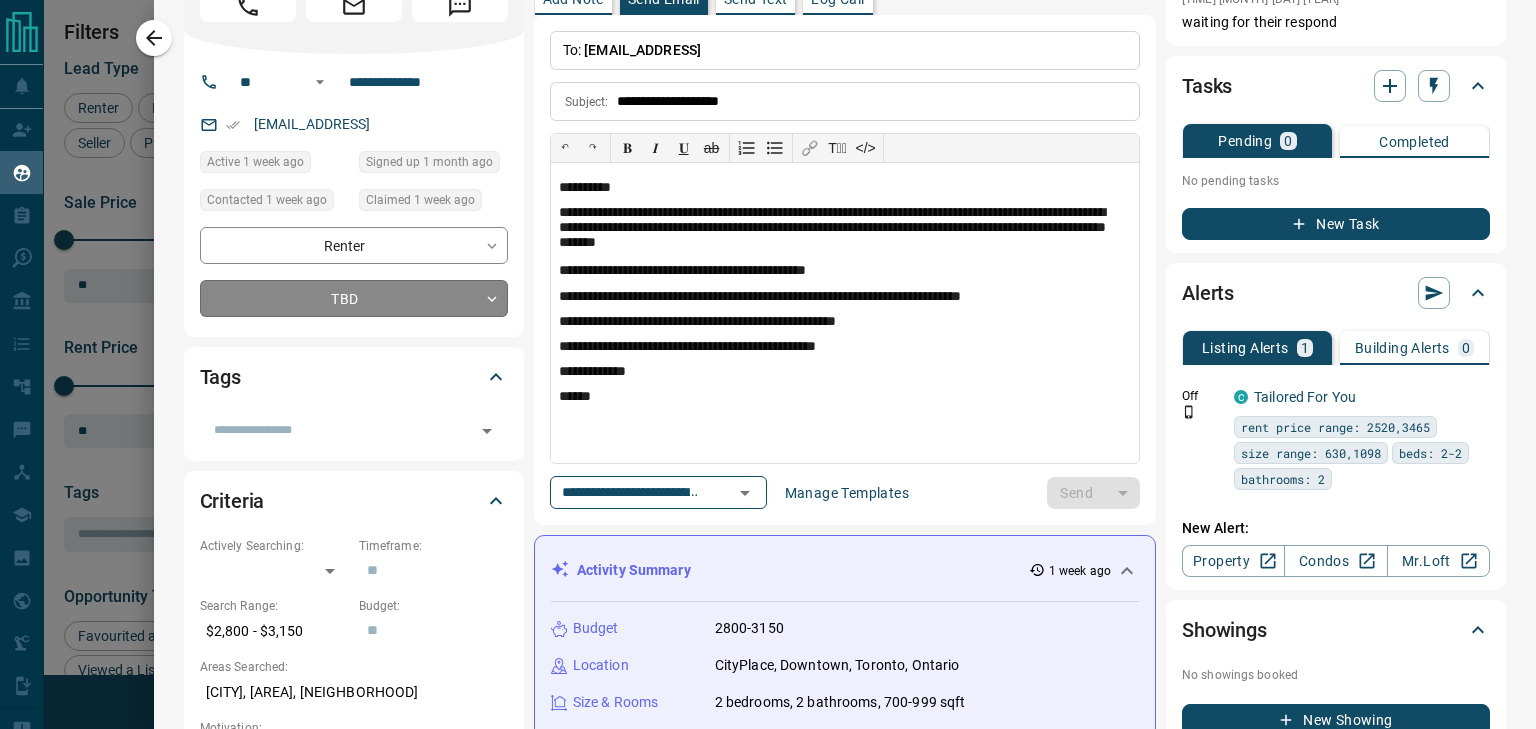 type 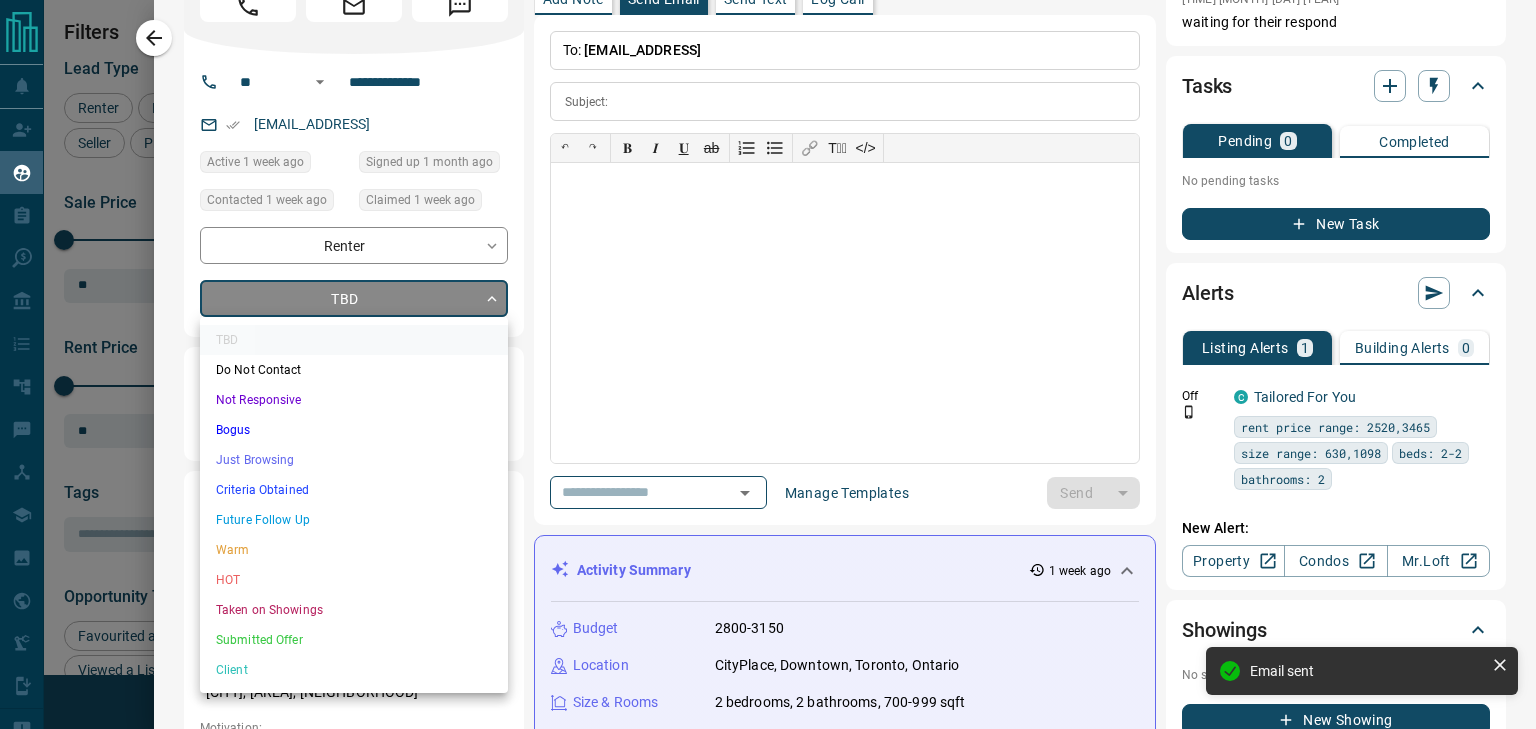 click on "Lead Transfers Claim Leads My Leads Tasks Opportunities Deals Campaigns Automations Messages Broker Bay Training Media Services Agent Resources Precon Worksheet Mobile Apps Disclosure Logout My Leads Filters 1 Manage Tabs New Lead All 936 TBD 225 Do Not Contact - Not Responsive 437 Bogus - Just Browsing 60 Criteria Obtained 38 Future Follow Up 153 Warm 11 HOT 2 Taken on Showings 5 Submitted Offer - Client 5 Name Details Last Active Claimed Date Status Tags [FIRST] [LAST] Renter C $3K - $3K Downtown, Toronto 1 week ago Contacted 1 week ago 1 week ago Signed up 1 month ago TBD + [FIRST] [LAST] Renter C $4K - $5K Downtown, Toronto 1 week ago Contacted 1 week ago 1 week ago Signed up 1 week ago TBD + [FIRST] [LAST] Renter C $2K - $3K Downtown, Toronto 1 week ago Contacted 1 week ago 1 week ago Signed up 1 week ago TBD + [FIRST] Renter C $2K - $3K Downtown, Toronto 1 week ago Contacted 1 week ago 1 week ago Signed up 1 year ago TBD + [FIRST] [LAST] Renter C $3K - $4K Downtown, Toronto, +1 1 week ago Contacted 1 week ago 1 week ago Signed up 1 week ago TBD" at bounding box center [768, 352] 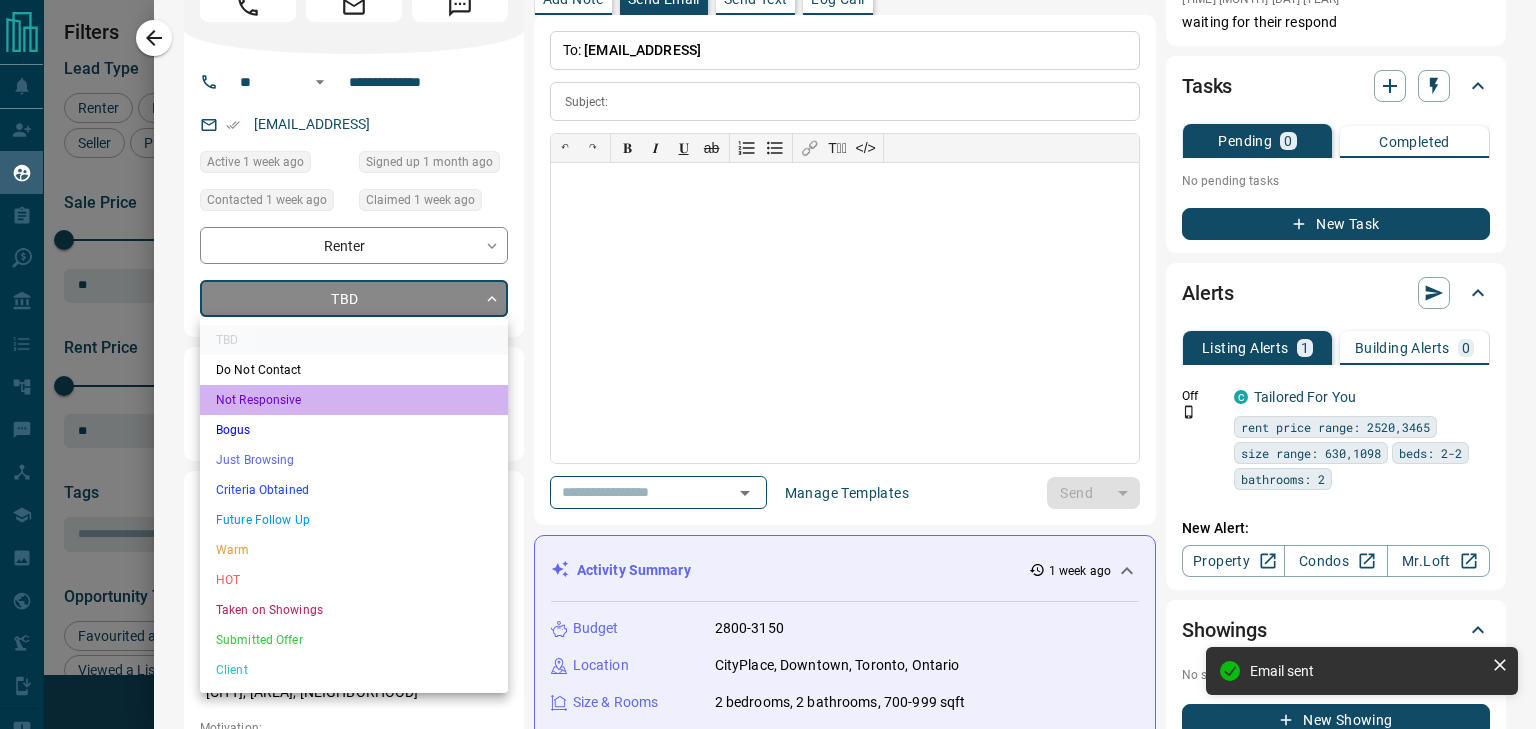 click on "Not Responsive" at bounding box center (354, 400) 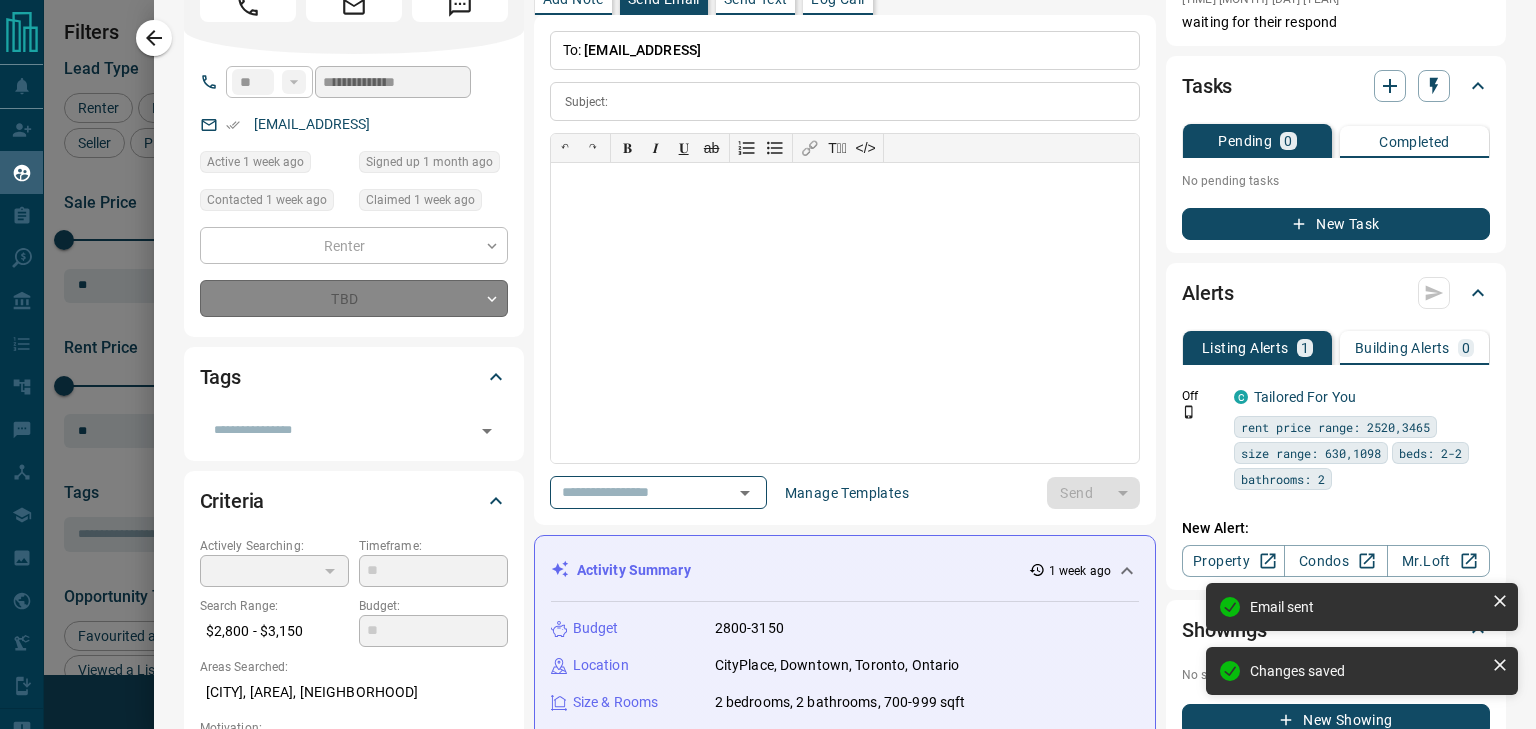type on "*" 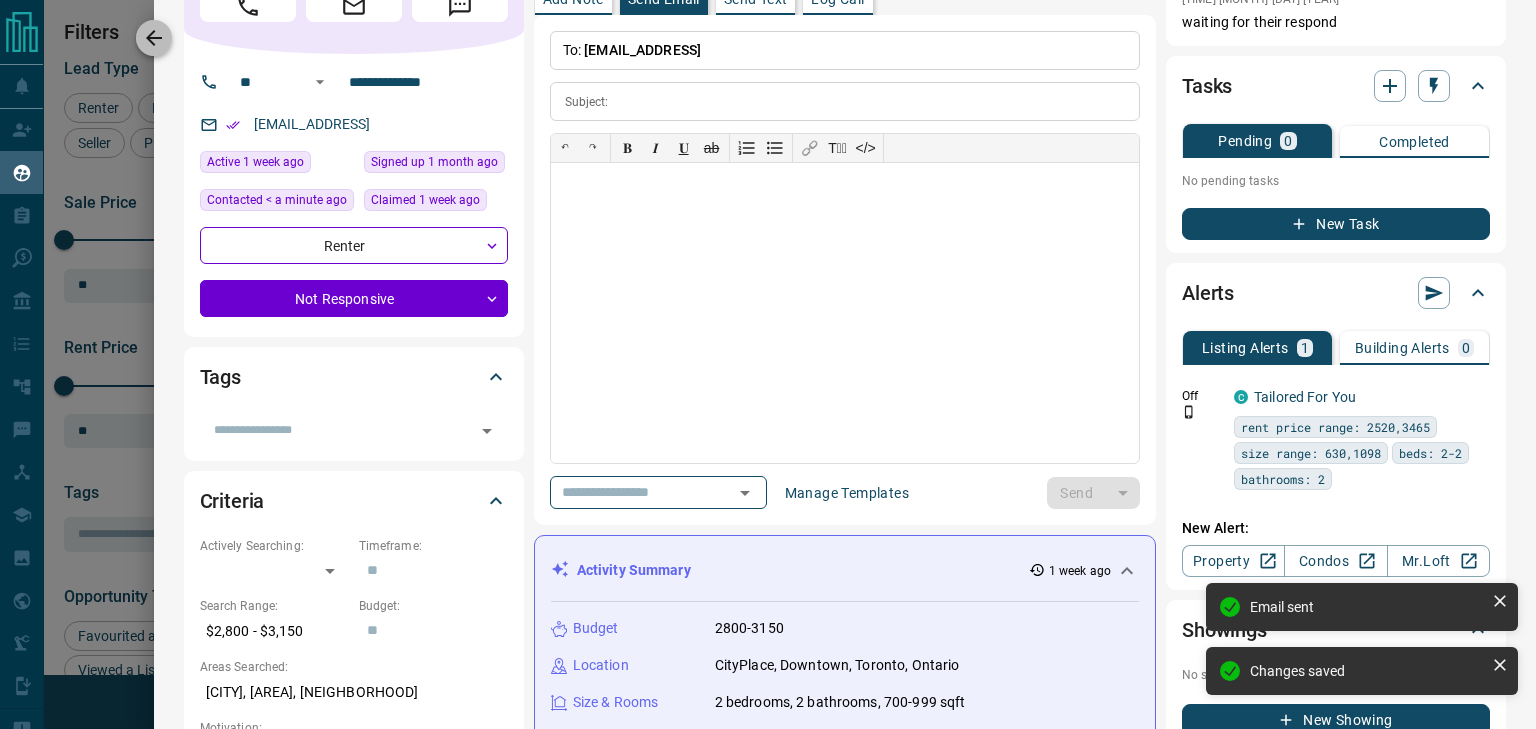 click 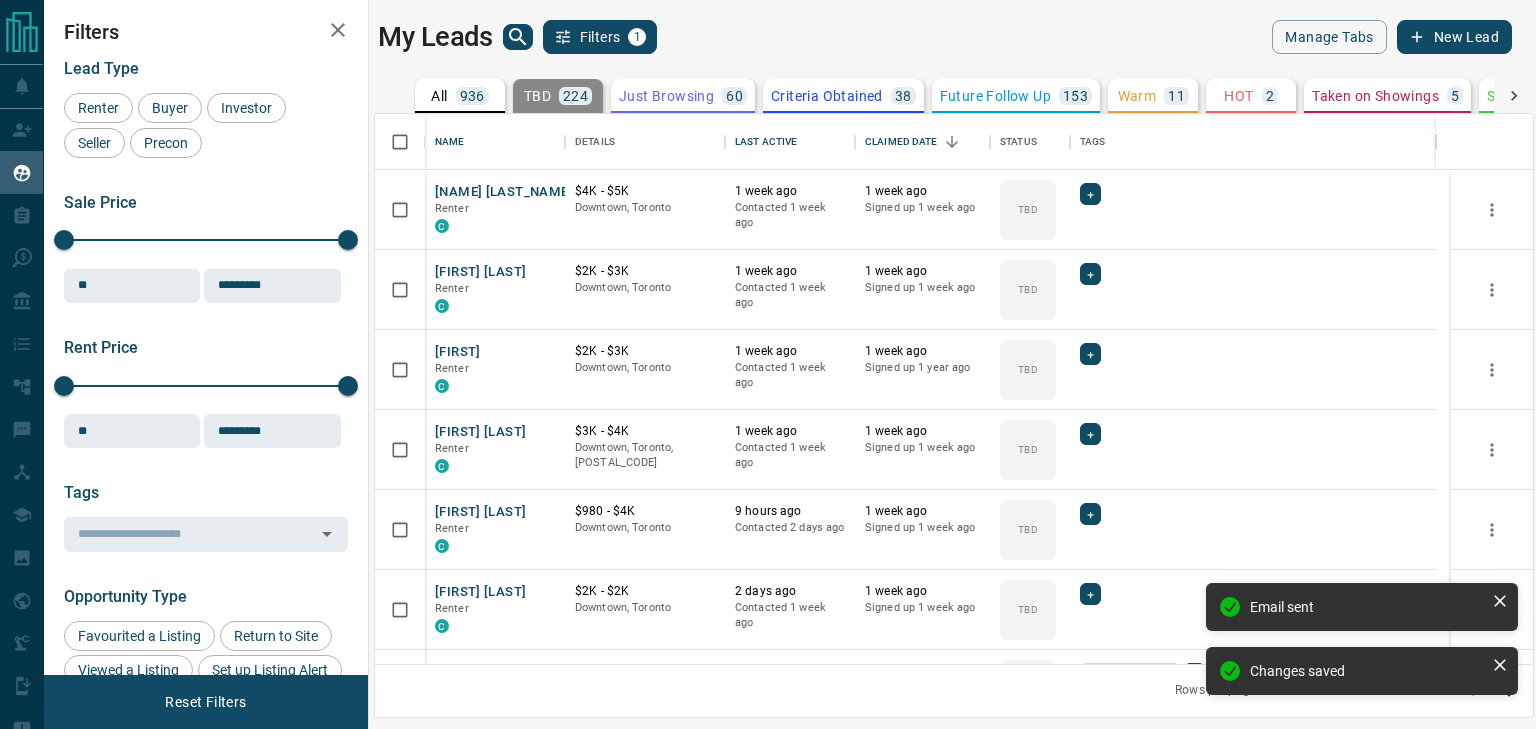 click on "224" at bounding box center [575, 96] 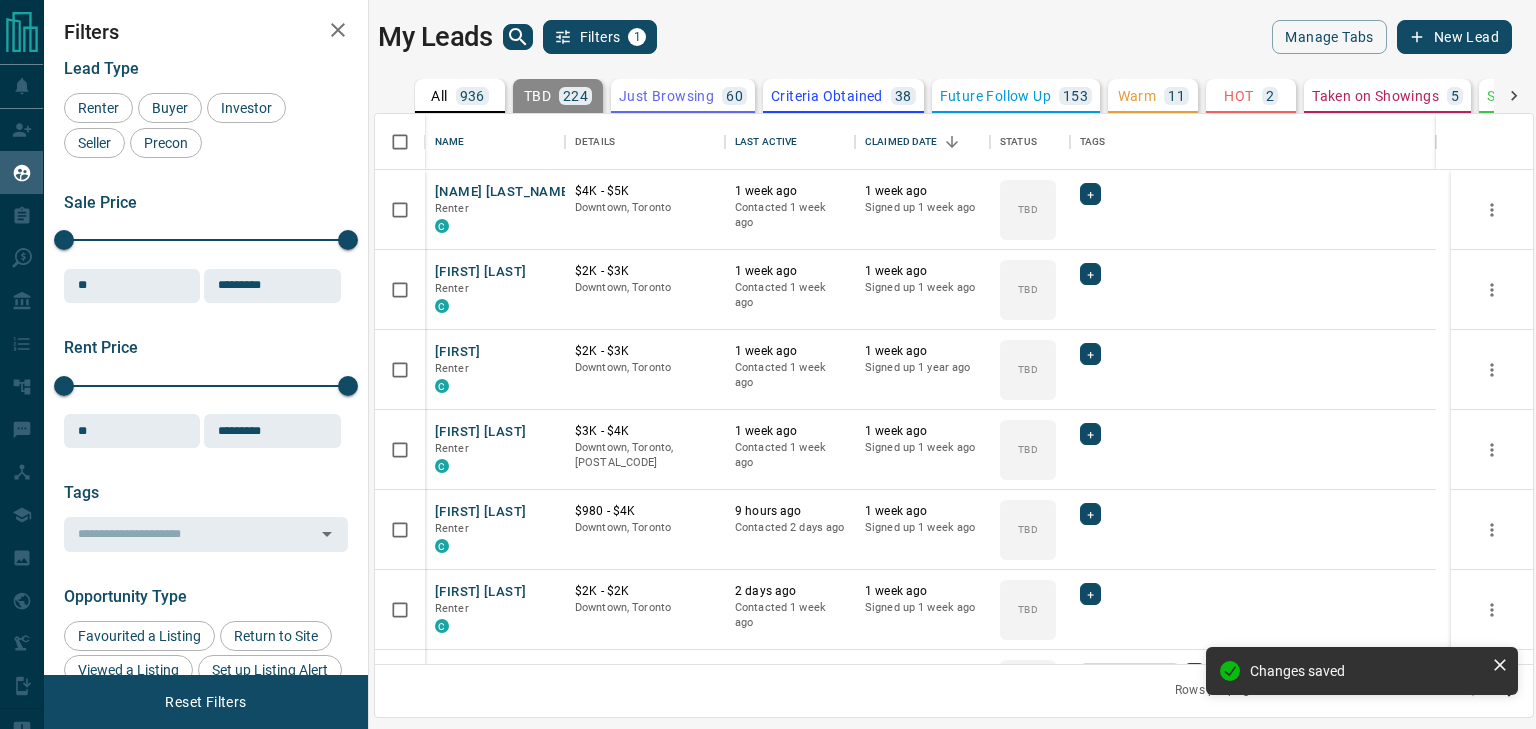 click on "224" at bounding box center [575, 96] 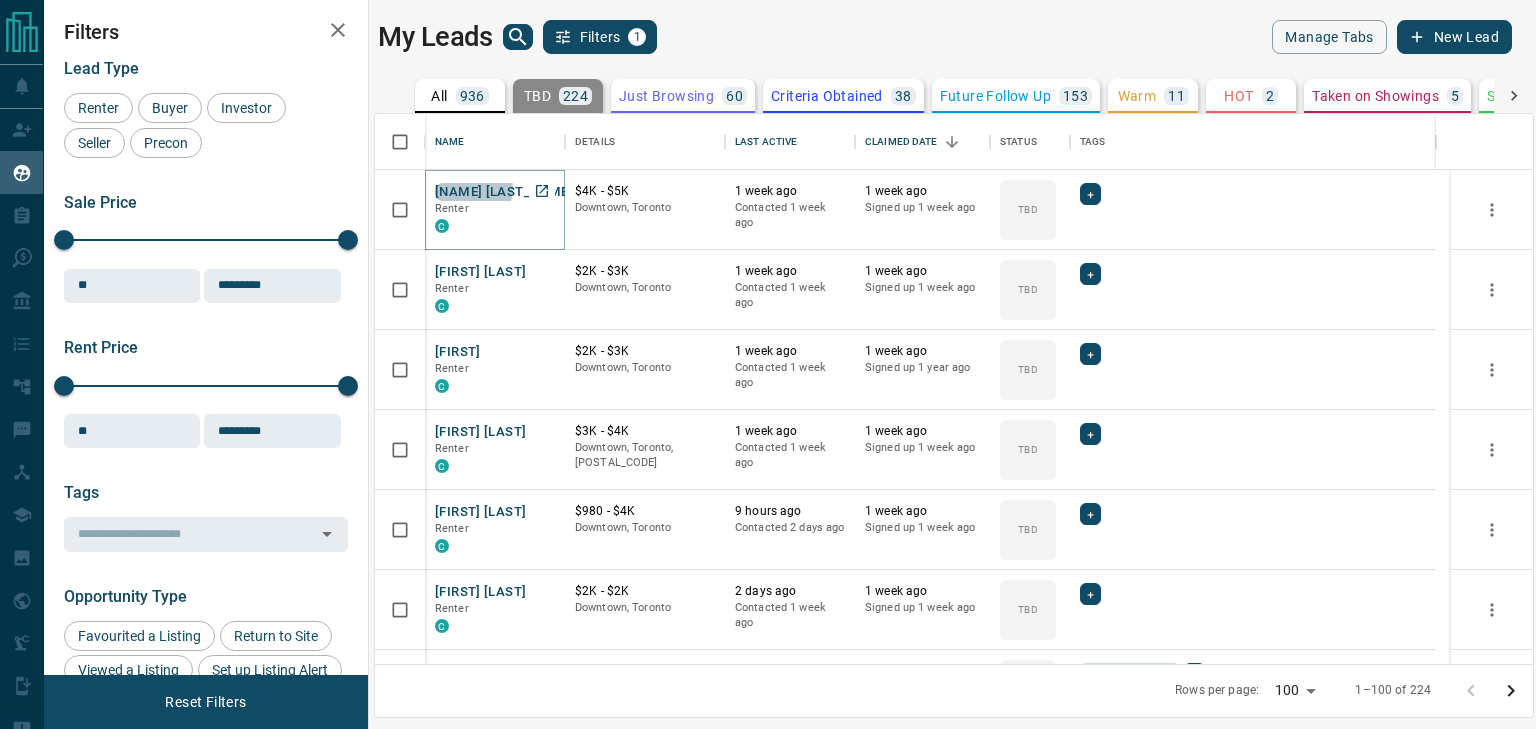 click on "[NAME] [LAST_NAME]" at bounding box center [504, 192] 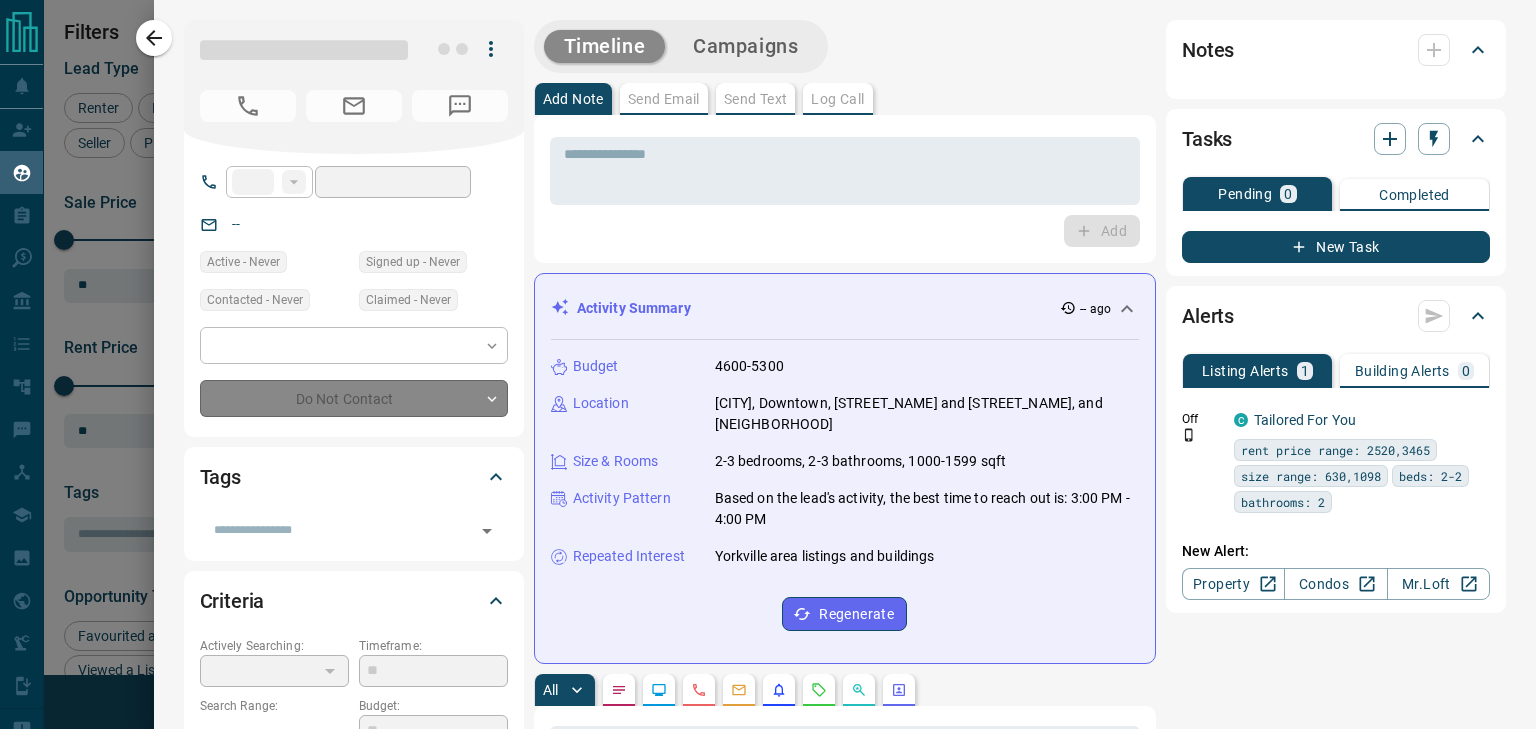 type on "**" 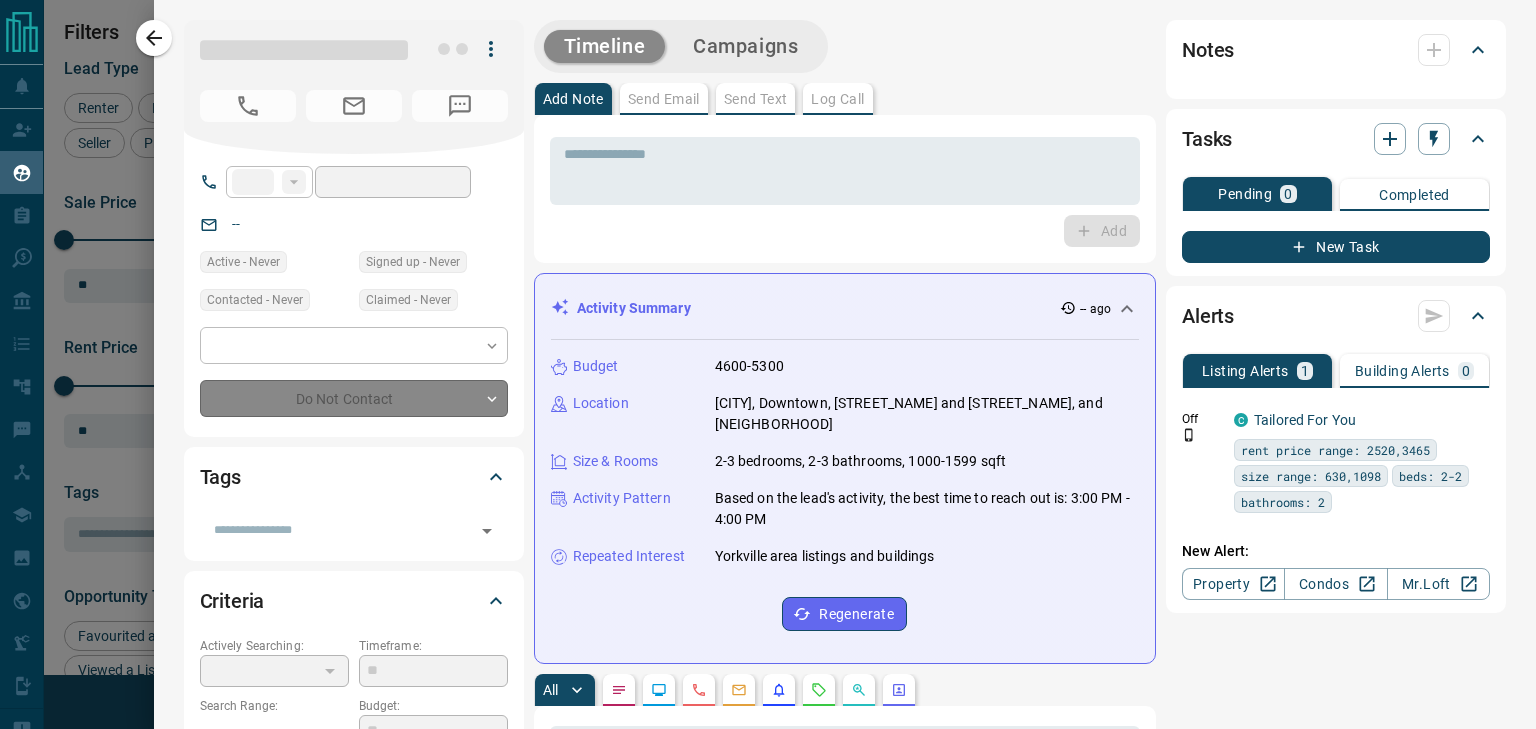 type on "**********" 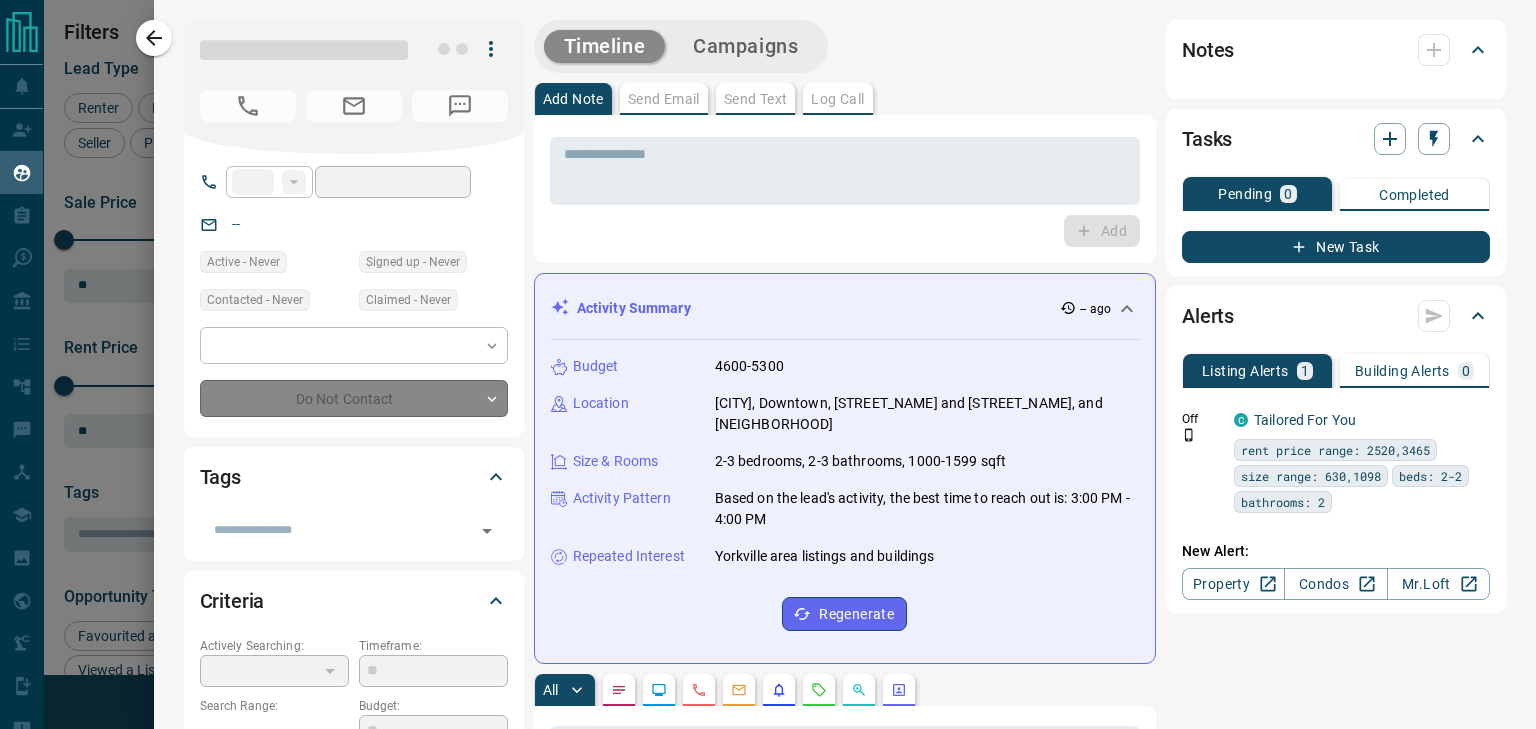 type on "**********" 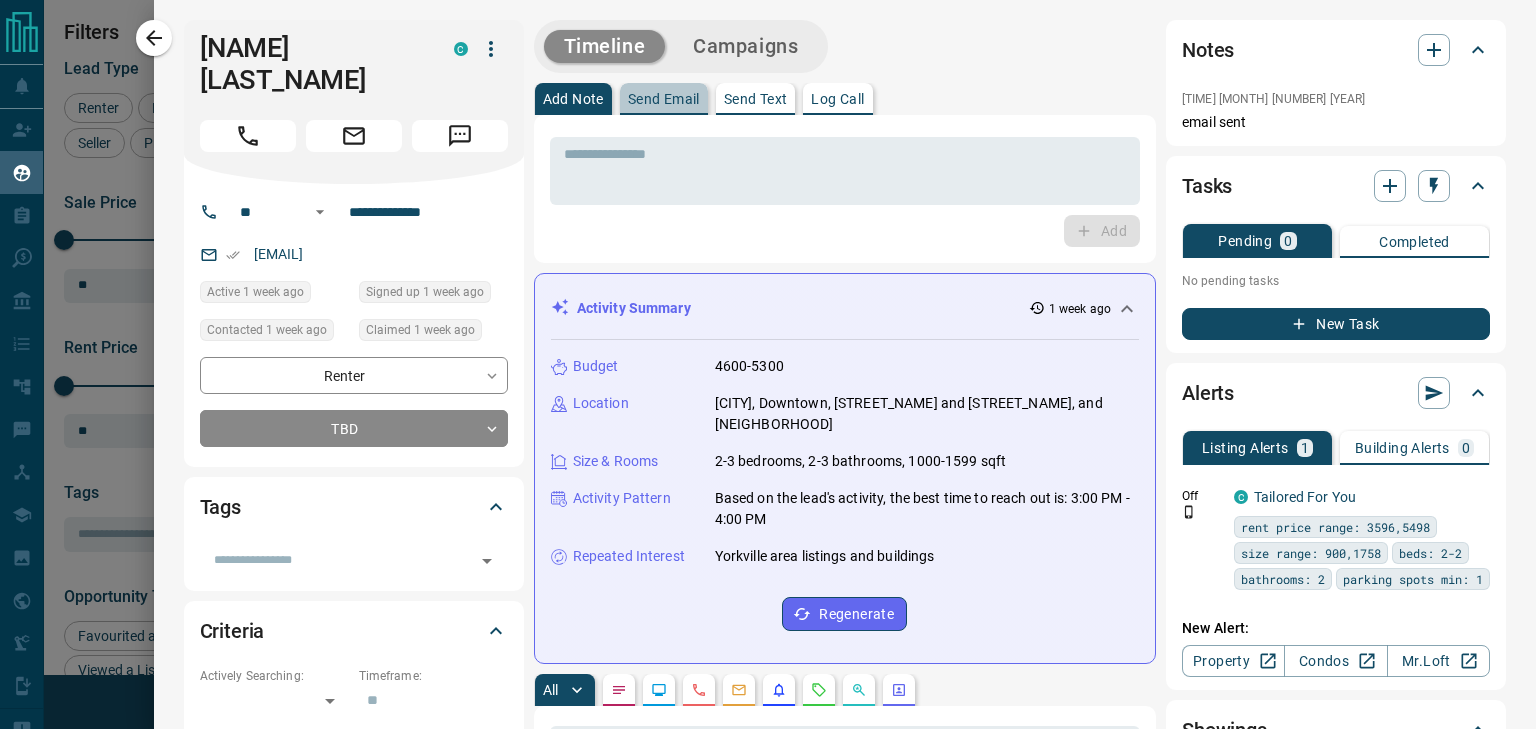 click on "Send Email" at bounding box center [664, 99] 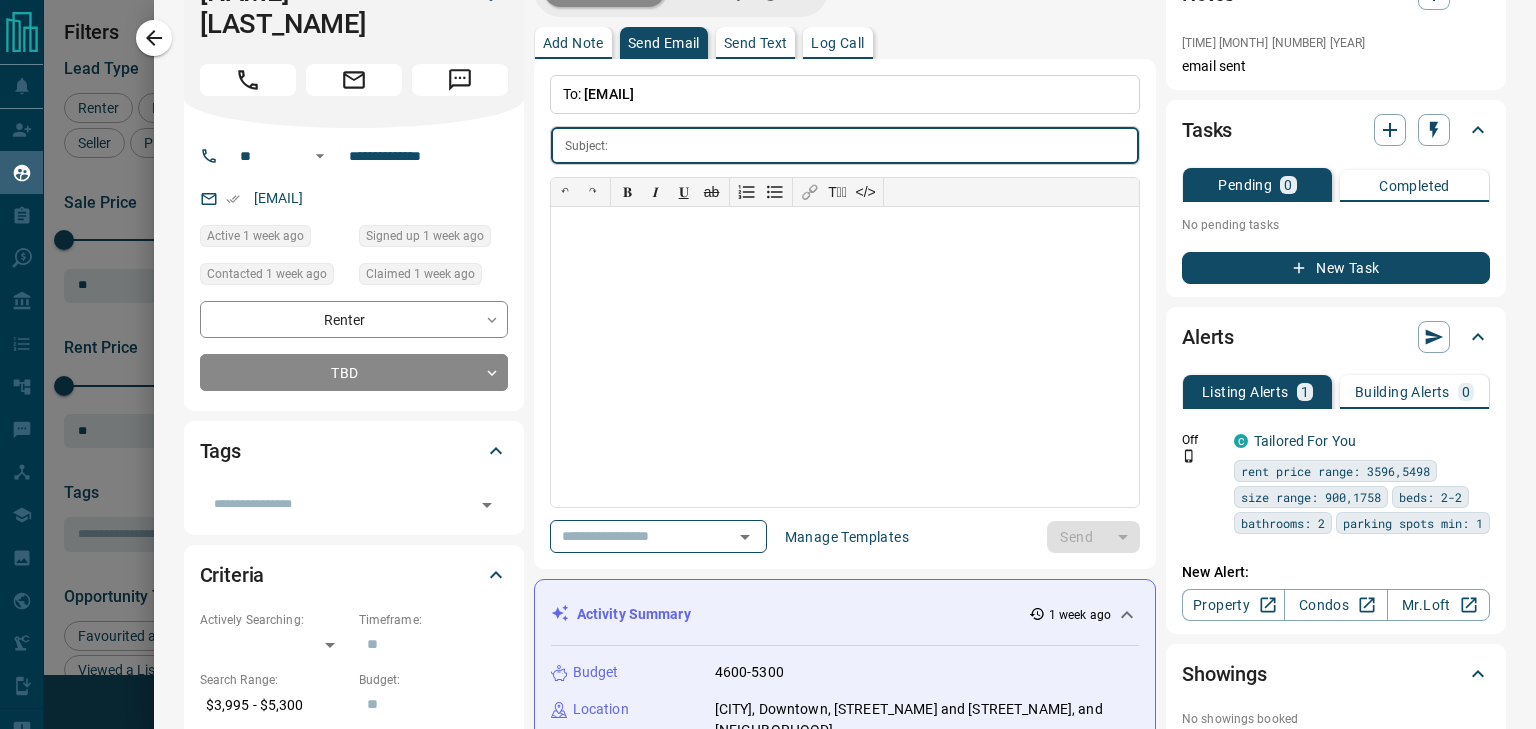 scroll, scrollTop: 200, scrollLeft: 0, axis: vertical 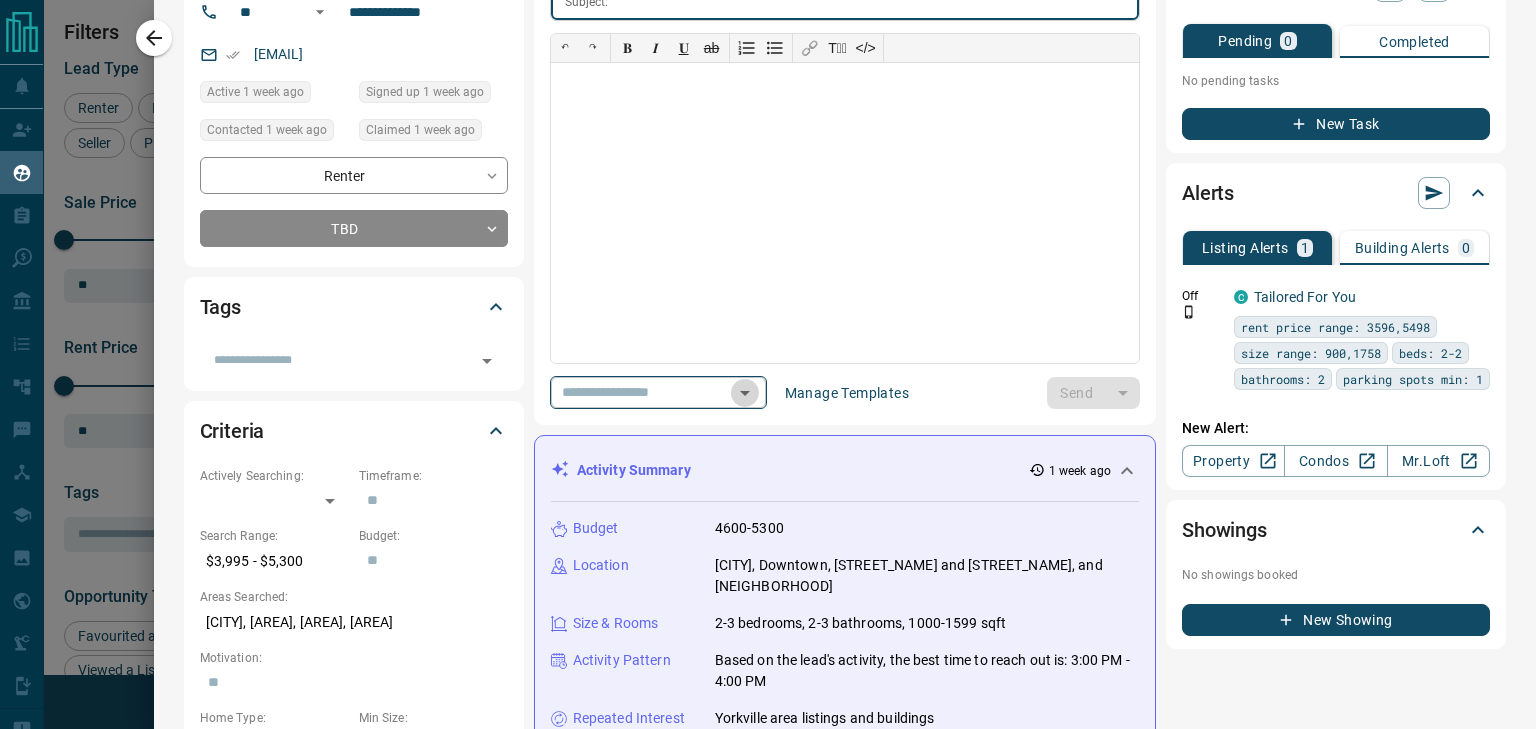 click 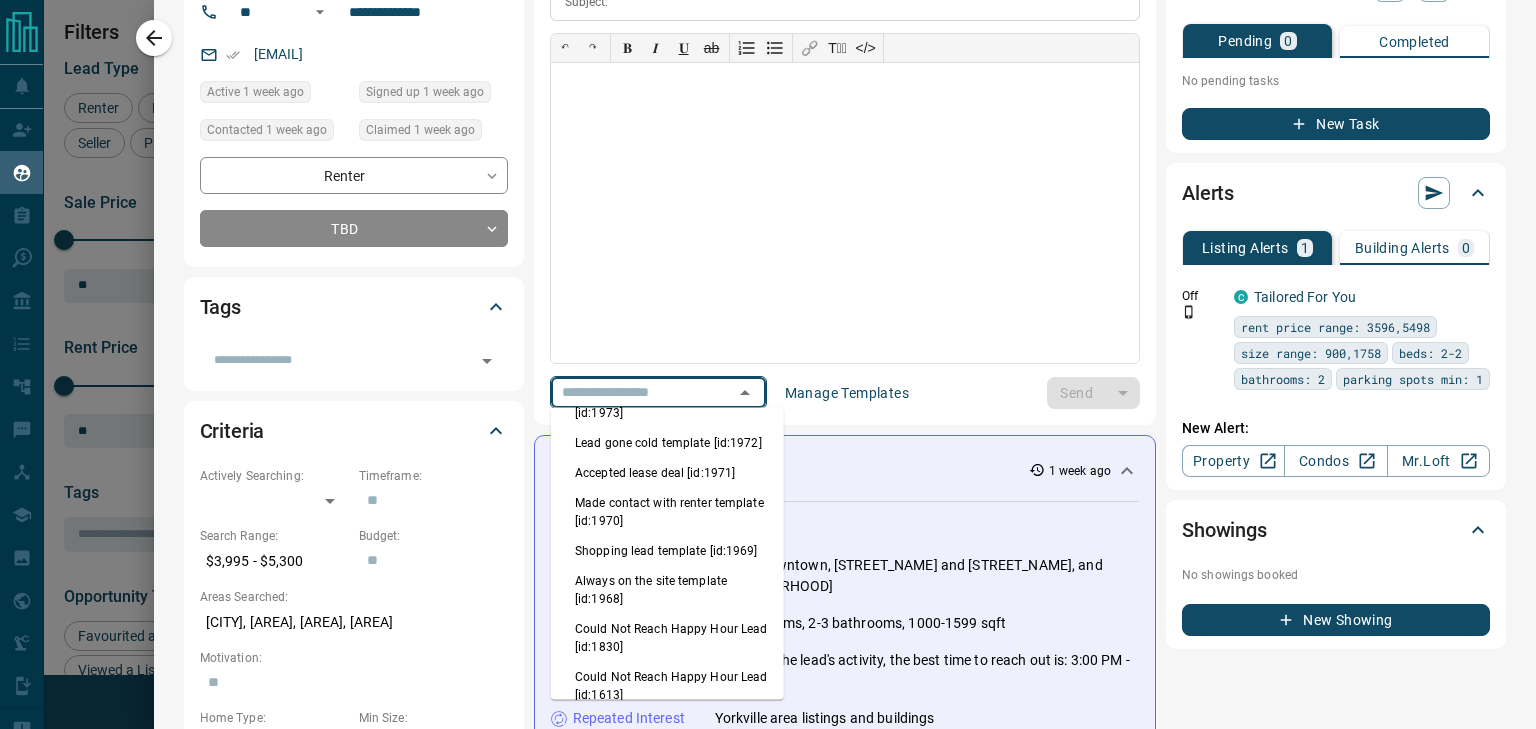 scroll, scrollTop: 600, scrollLeft: 0, axis: vertical 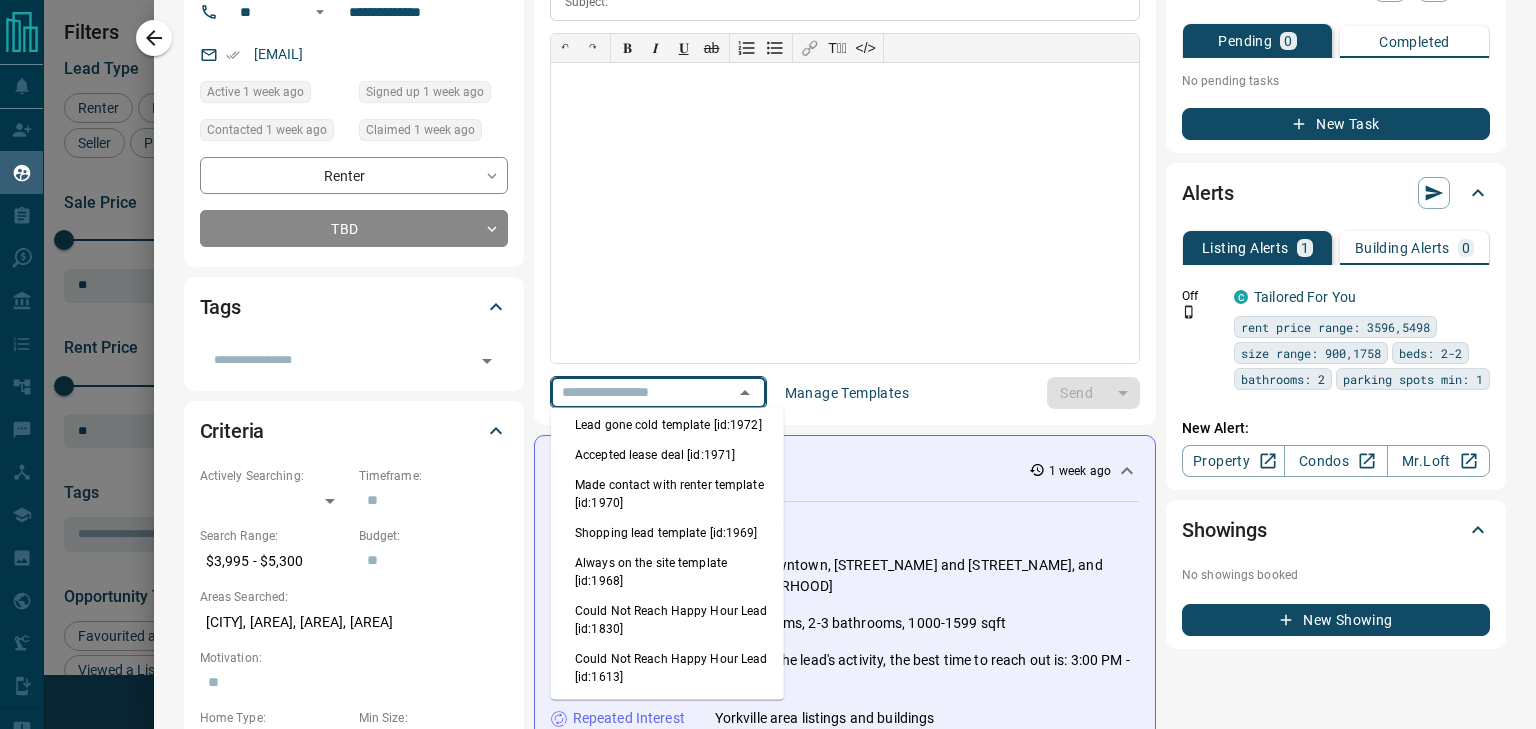 click on "RealServus Acquires Property.ca [id:1973]" at bounding box center (667, 386) 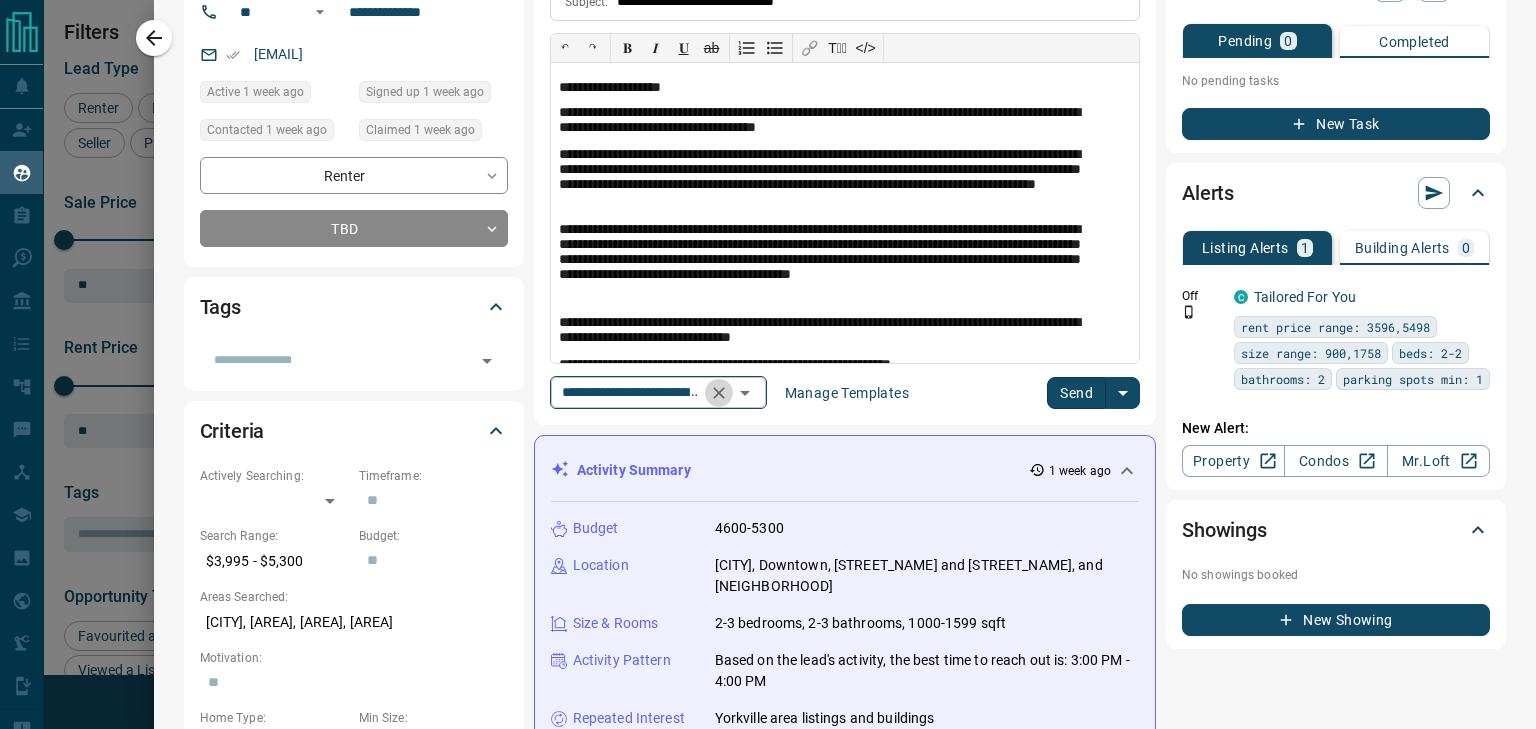 click 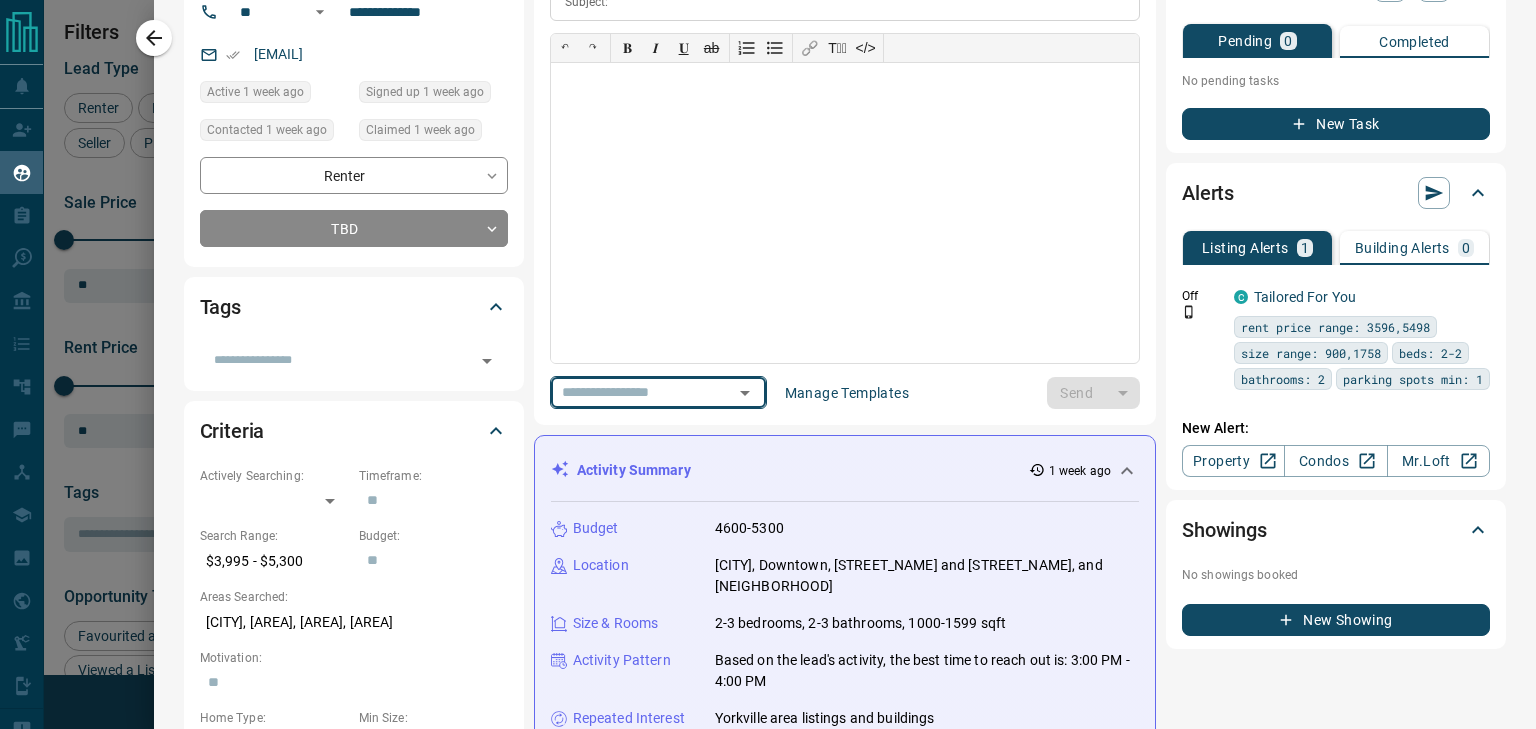 click 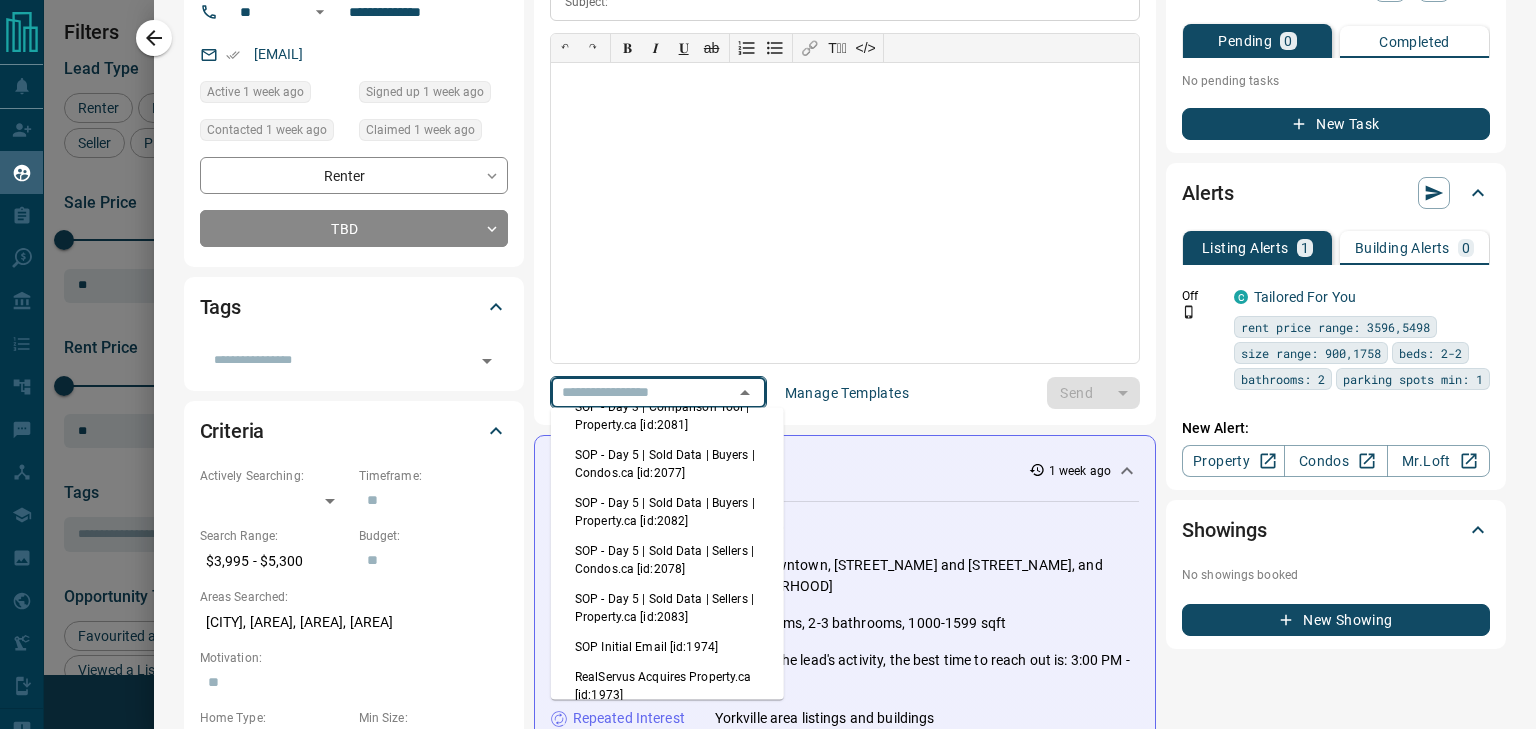 scroll, scrollTop: 400, scrollLeft: 0, axis: vertical 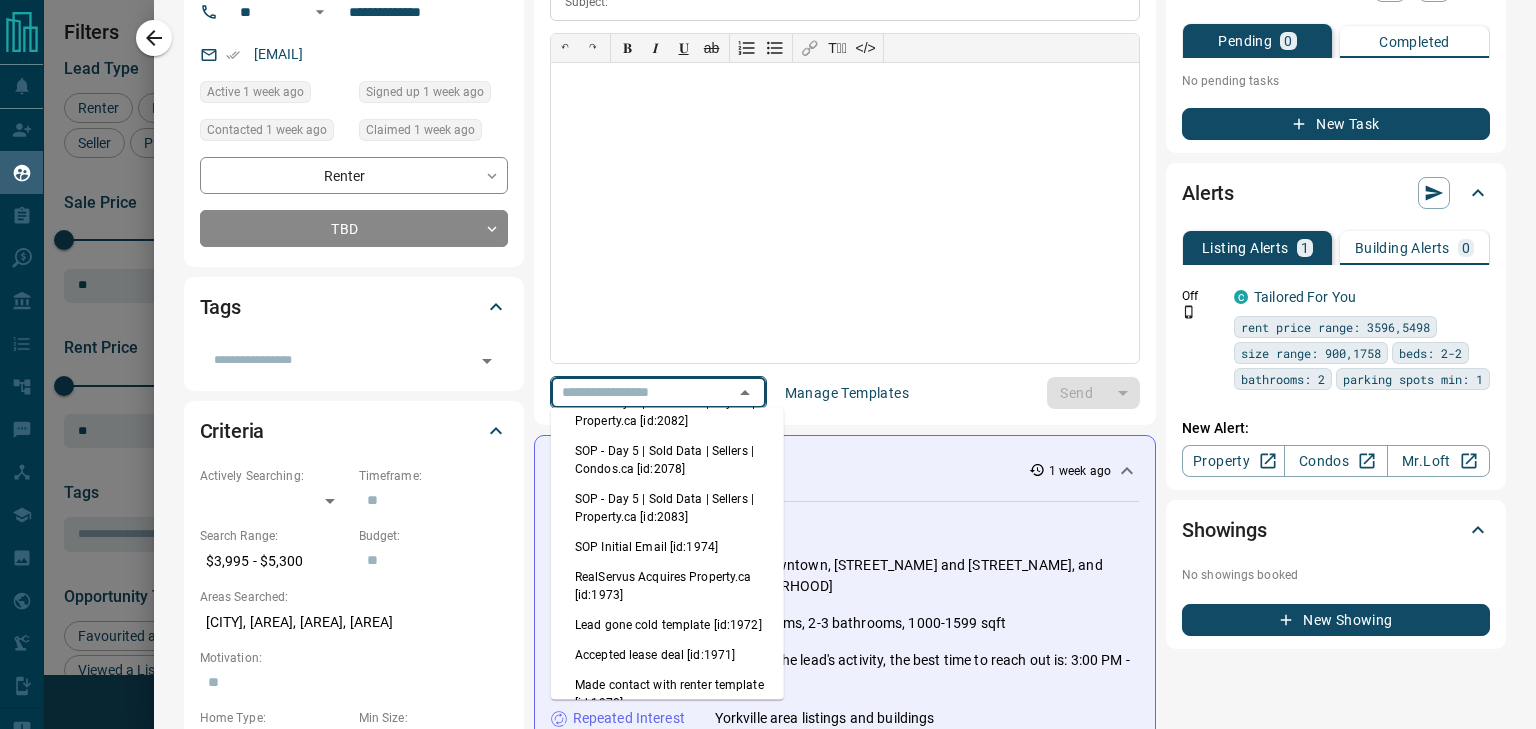 click on "Lead gone cold template [id:1972]" at bounding box center [667, 625] 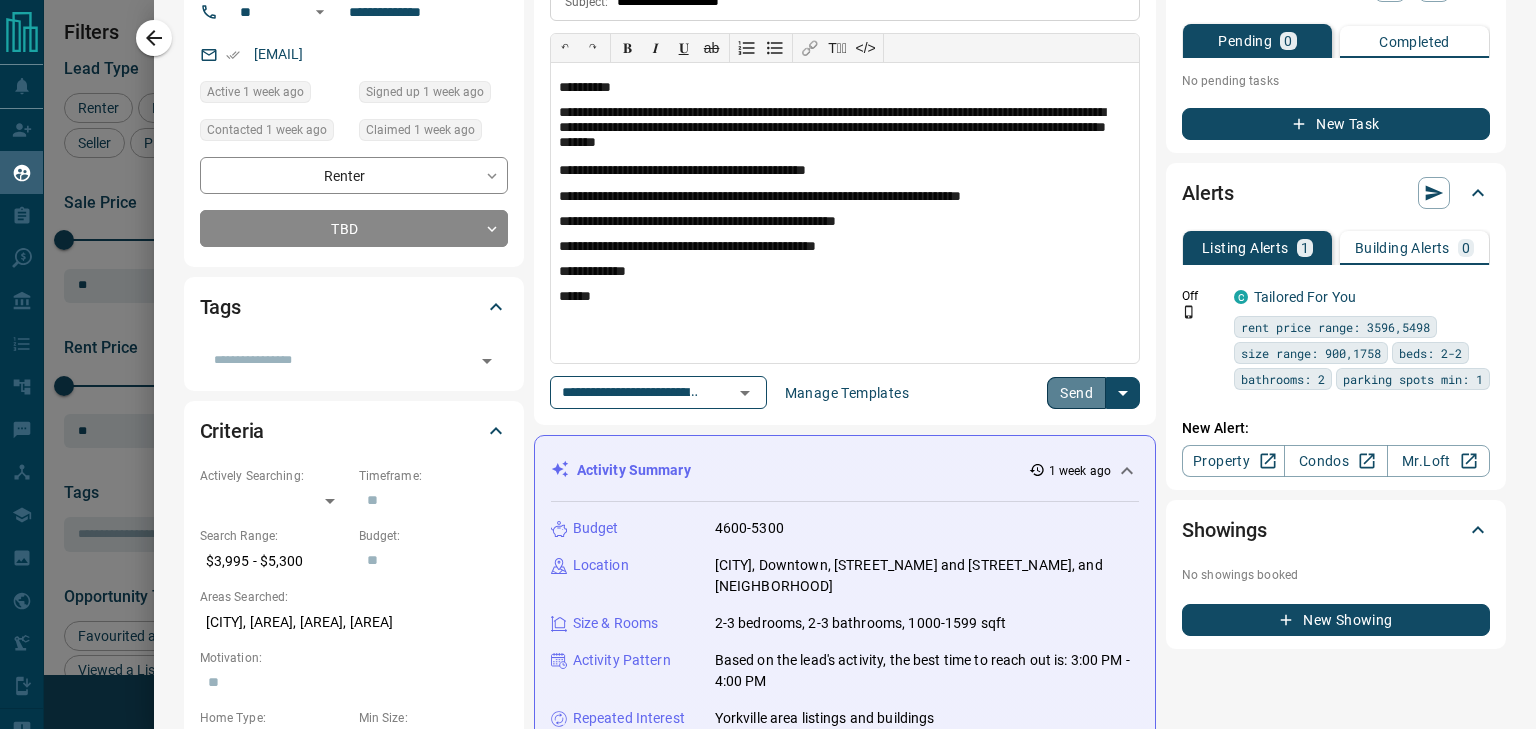 click on "Send" at bounding box center [1076, 393] 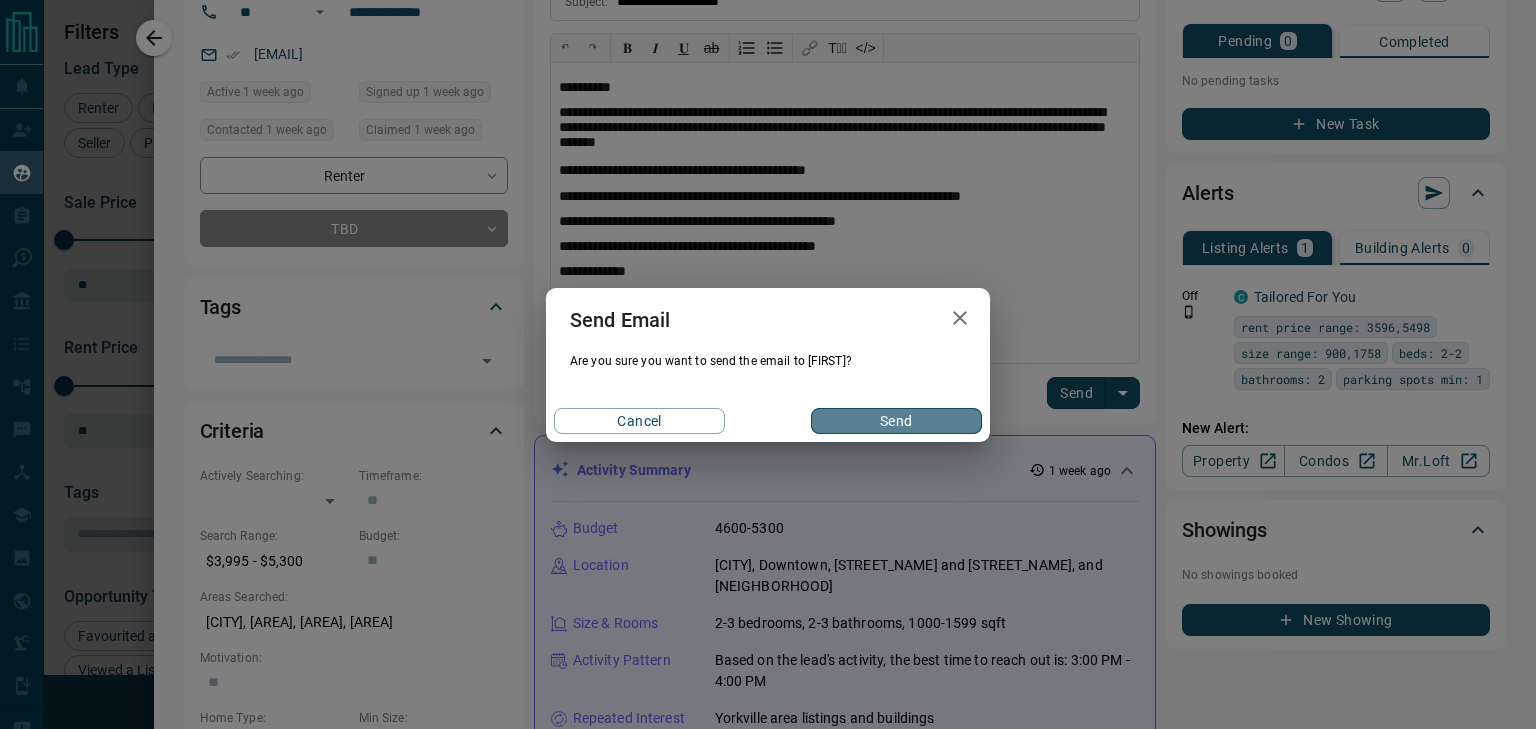 click on "Send" at bounding box center [896, 421] 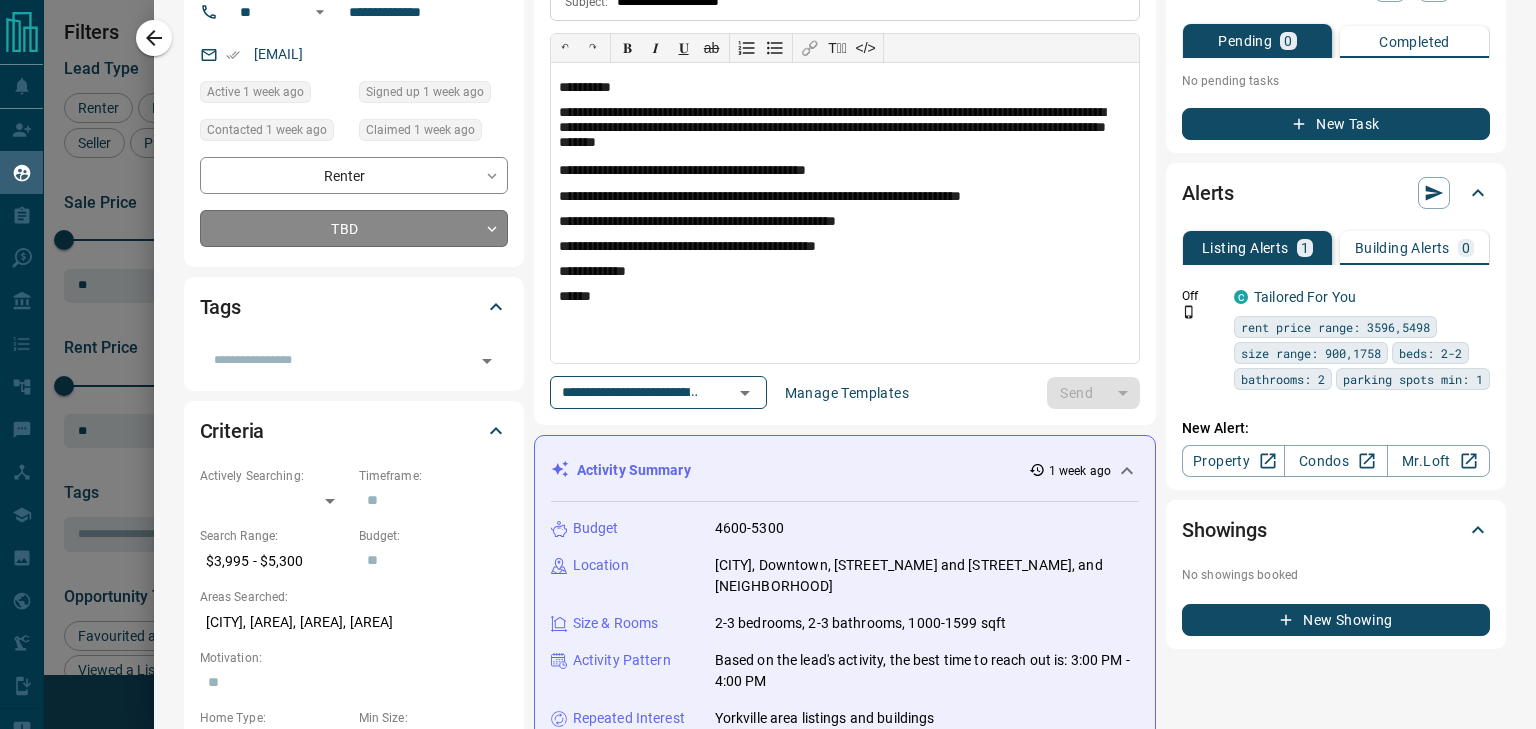 type 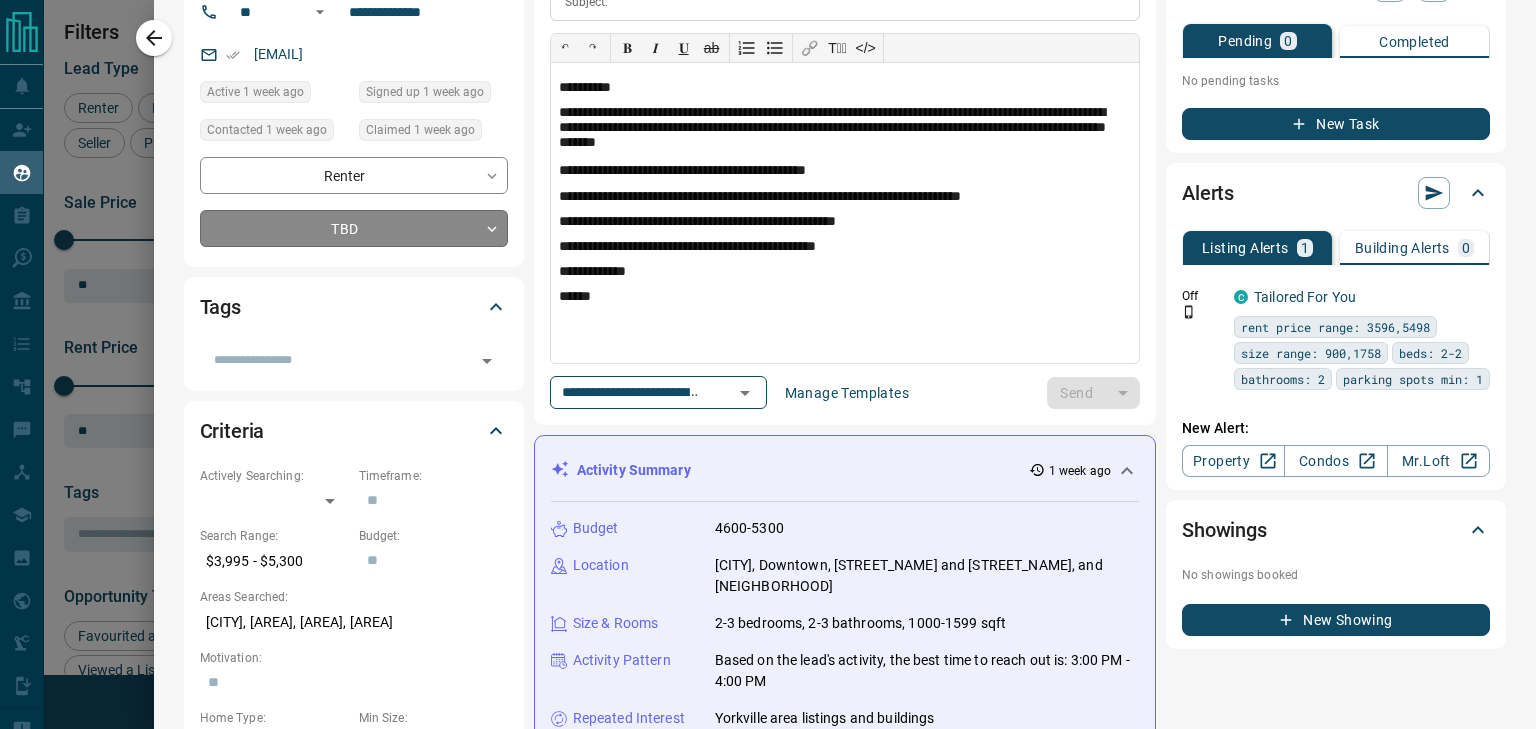 type 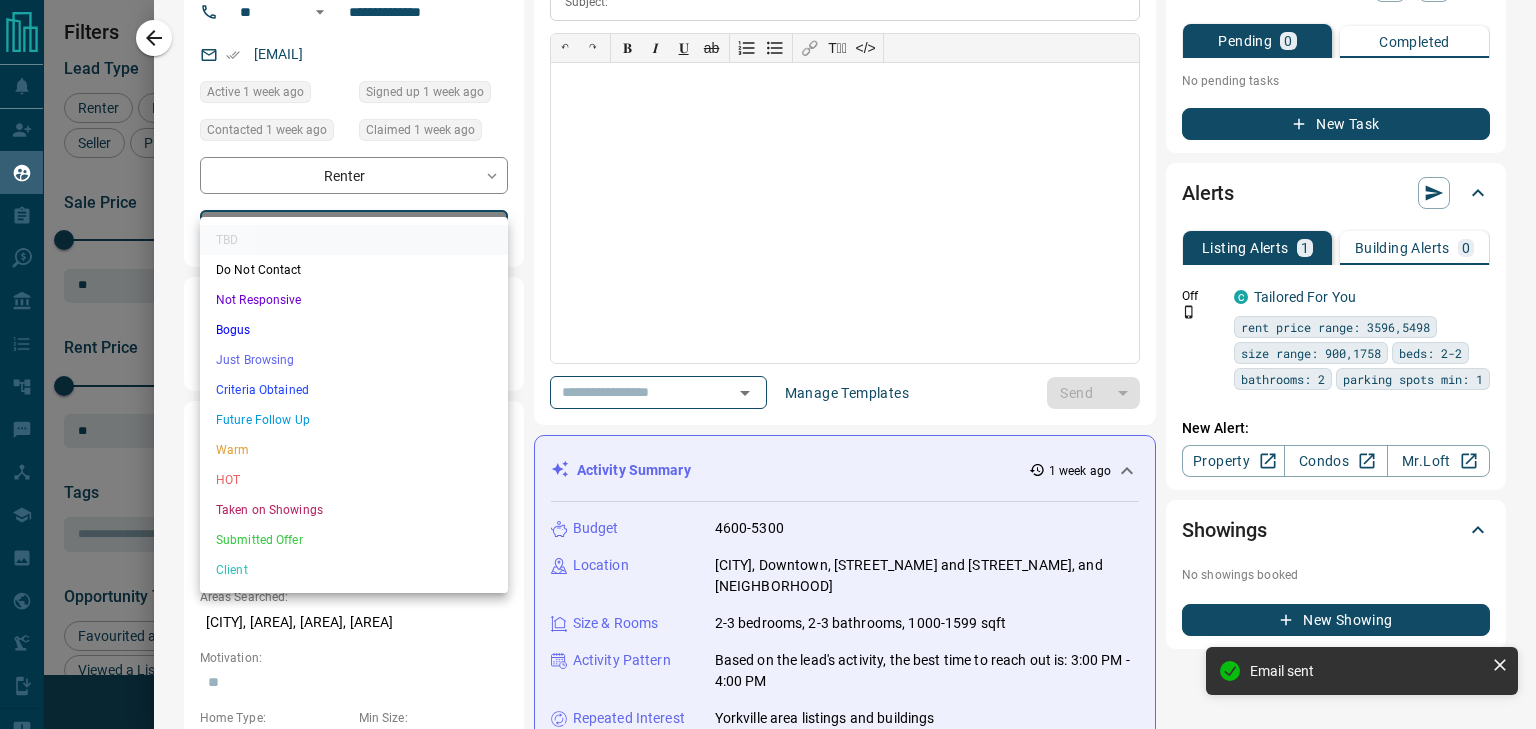 click on "Lead Transfers Claim Leads My Leads Tasks Opportunities Deals Campaigns Automations Messages Broker Bay Training Media Services Agent Resources Precon Worksheet Mobile Apps Disclosure Logout My Leads Filters 1 Manage Tabs New Lead All 936 TBD 224 Do Not Contact - Not Responsive 438 Bogus - Just Browsing 60 Criteria Obtained 38 Future Follow Up 153 Warm 11 HOT 2 Taken on Showings 5 Submitted Offer - Client 5 Name Details Last Active Claimed Date Status Tags [FIRST] [LAST] Renter C $4K - $5K Downtown, [CITY] 1 week ago Contacted 1 week ago 1 week ago Signed up 1 week ago TBD + [FIRST] [LAST] Renter C $2K - $3K Downtown, [CITY] 1 week ago Contacted 1 week ago 1 week ago Signed up 1 week ago TBD + [FIRST] Renter C $2K - $3K Downtown, [CITY] 1 week ago Contacted 1 week ago 1 week ago Signed up 1 year ago TBD + [FIRST] [LAST] Renter C $3K - $4K Downtown, [CITY], +1 1 week ago Contacted 1 week ago 1 week ago Signed up 1 week ago TBD + [FIRST] [LAST] Renter C $980 - $4K Downtown, [CITY] 9 hours ago Contacted 2 days ago TBD +" at bounding box center [768, 352] 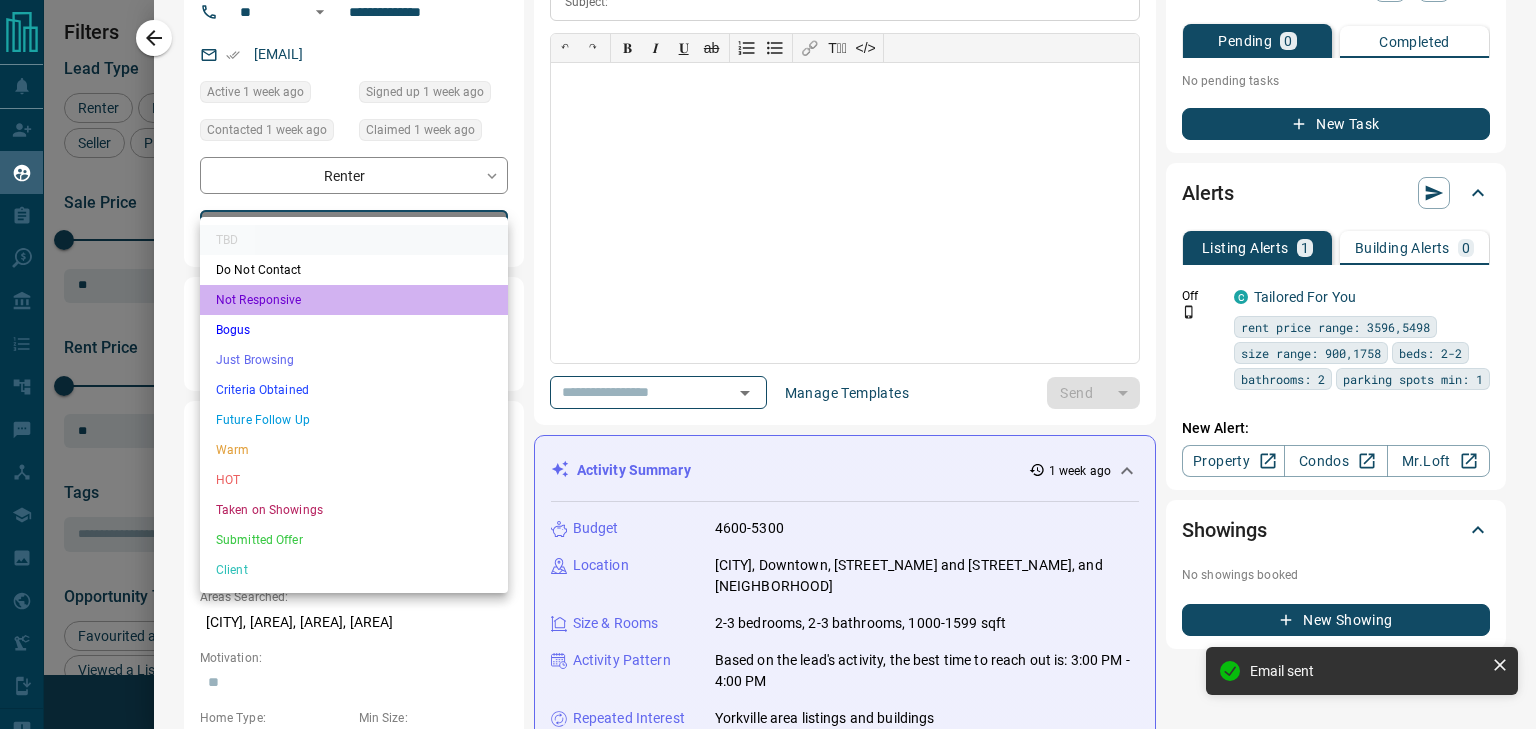 click on "Not Responsive" at bounding box center (354, 300) 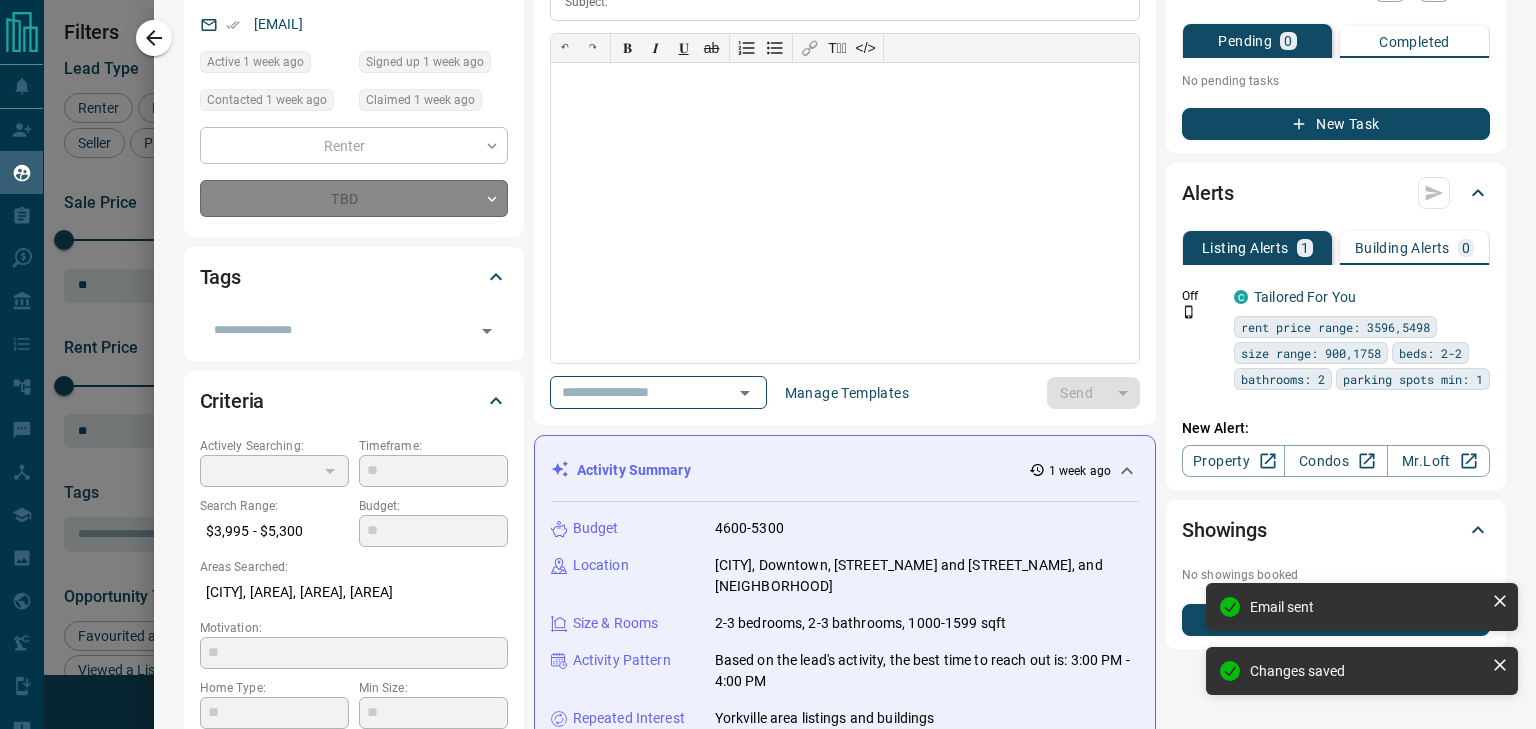 type on "*" 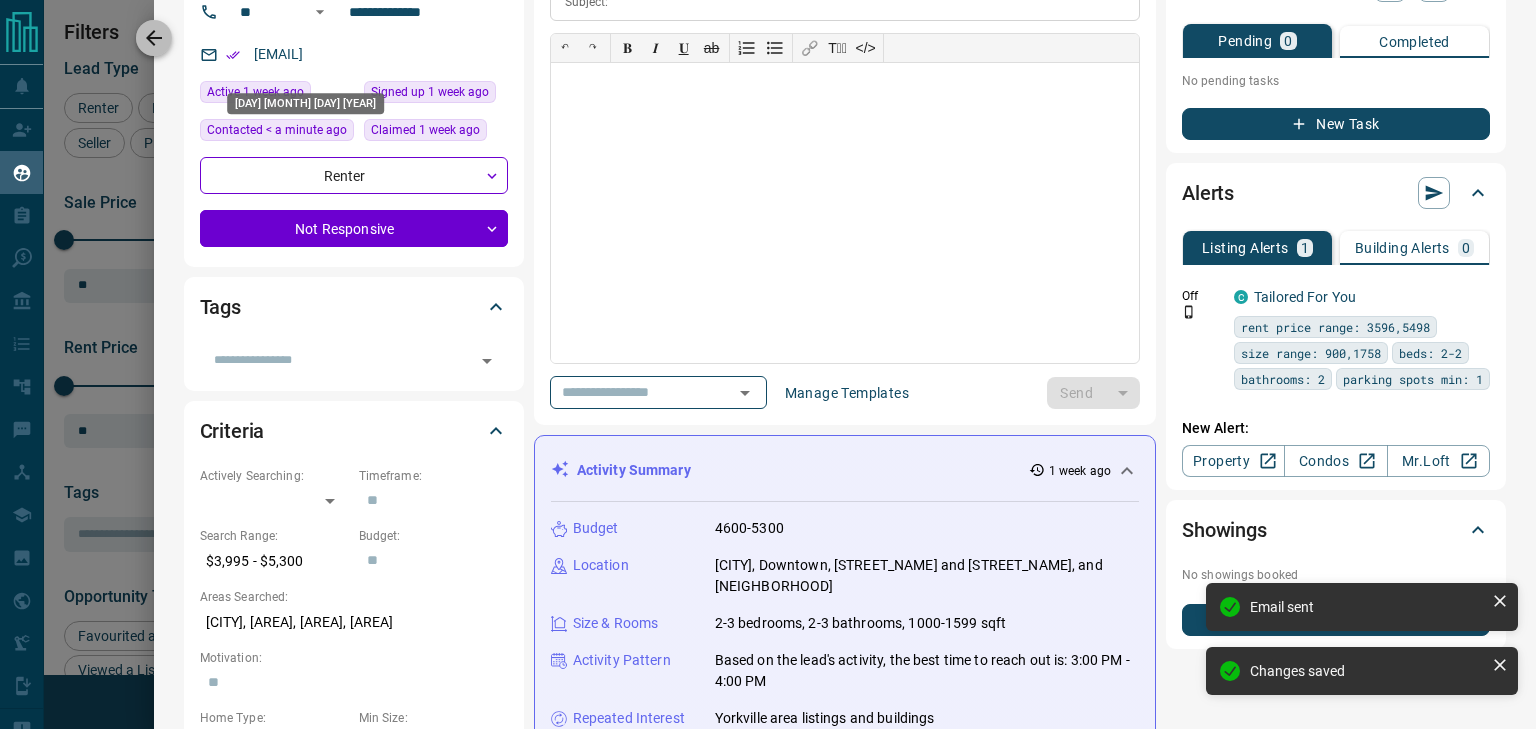 click 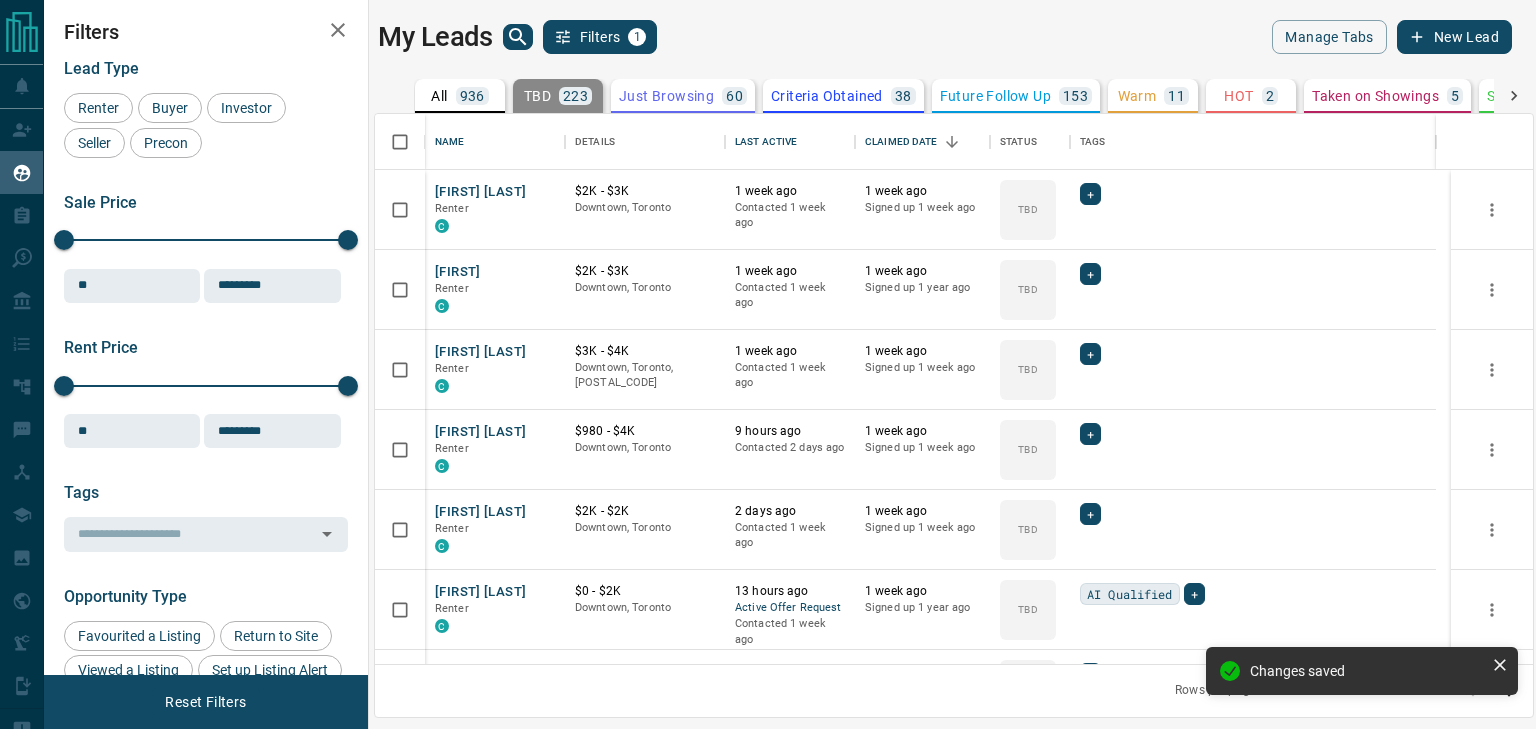 click on "223" at bounding box center (575, 96) 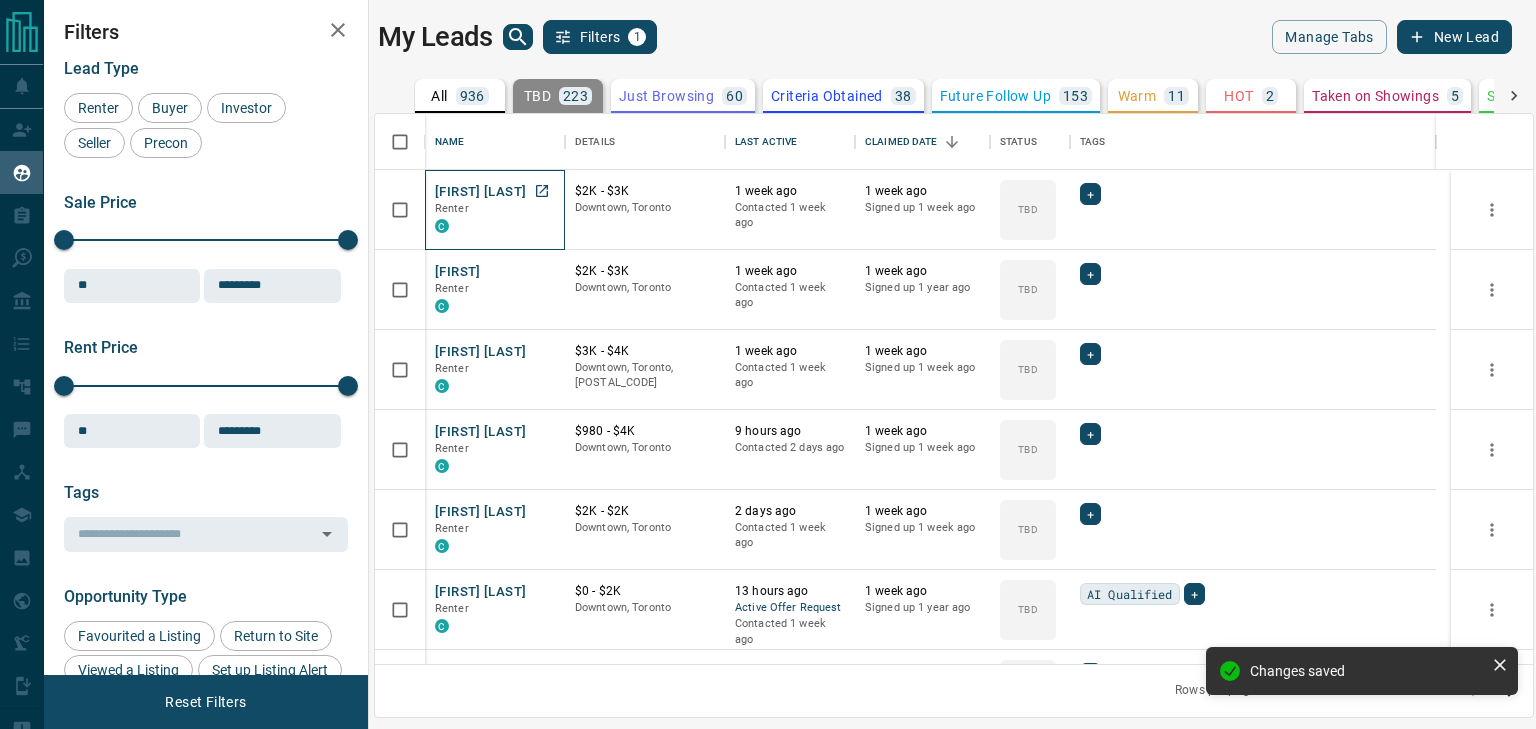 click on "Renter" at bounding box center [452, 208] 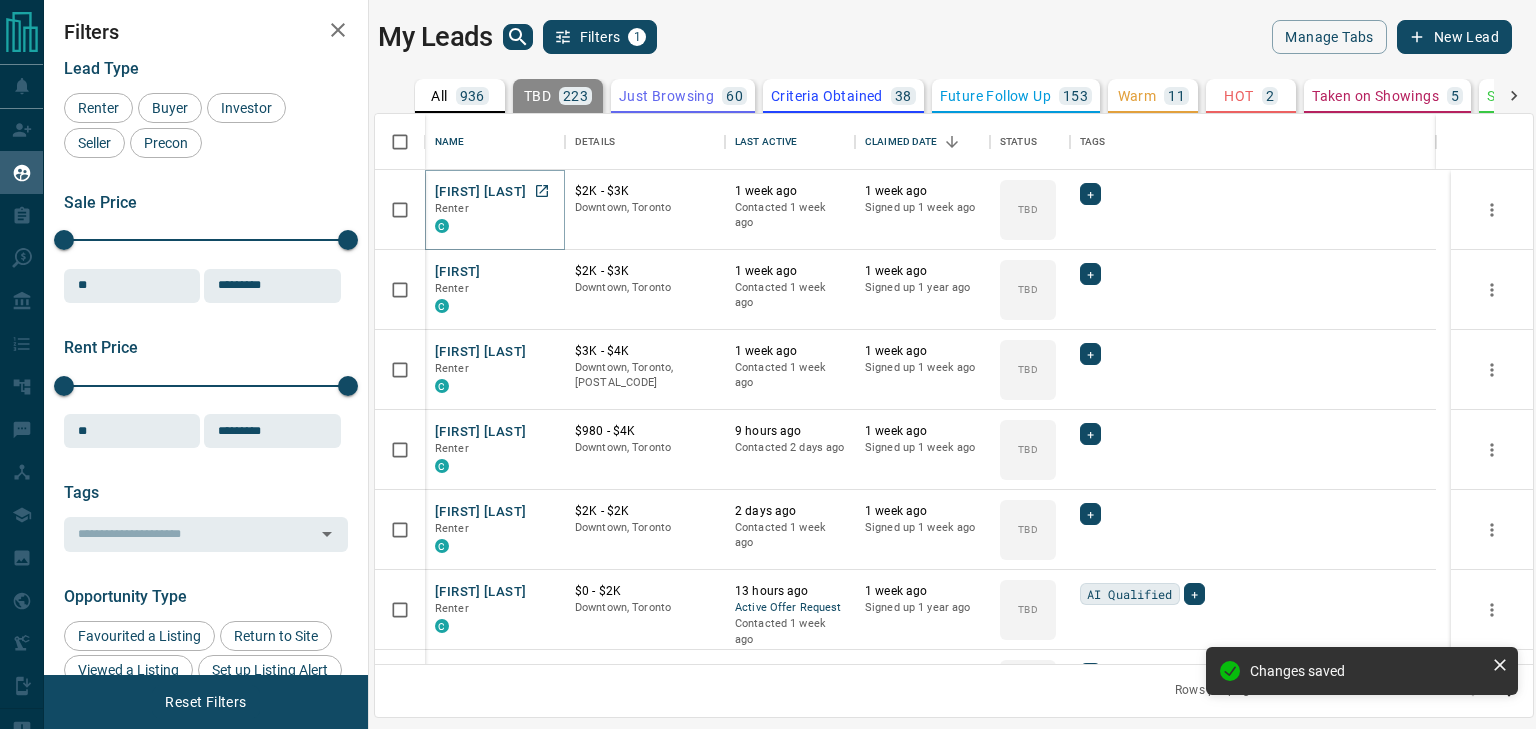click on "[FIRST] [LAST]" at bounding box center [480, 192] 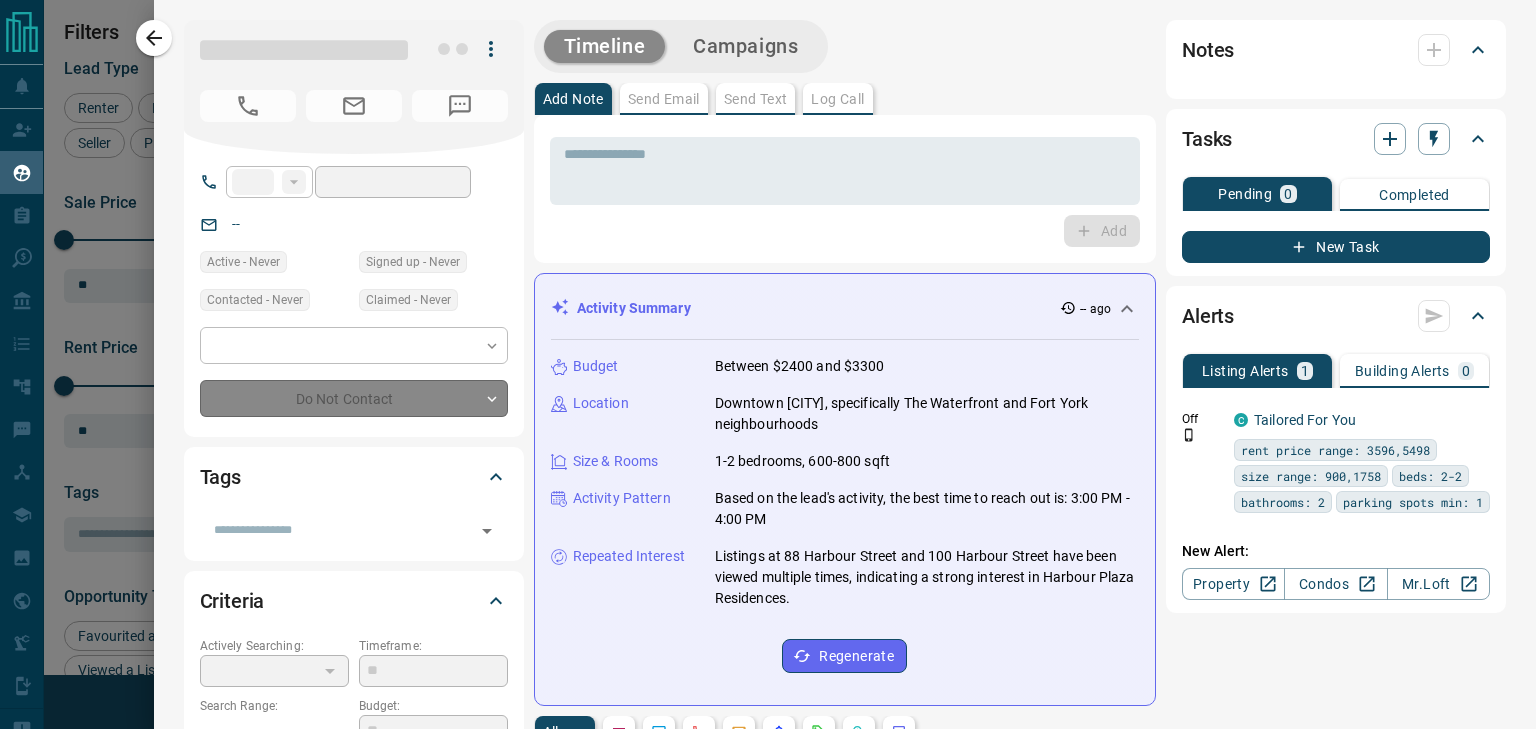type on "**" 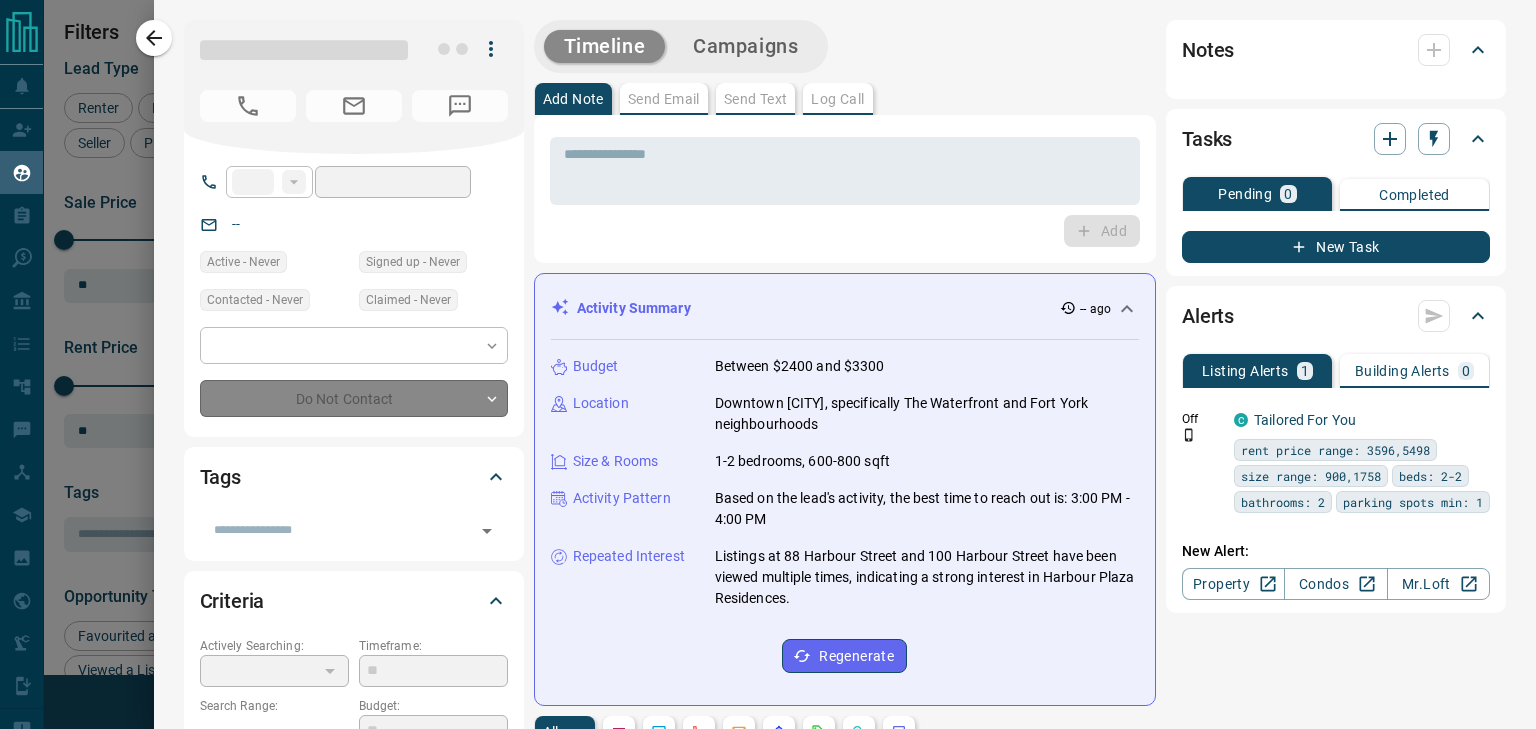 type on "**********" 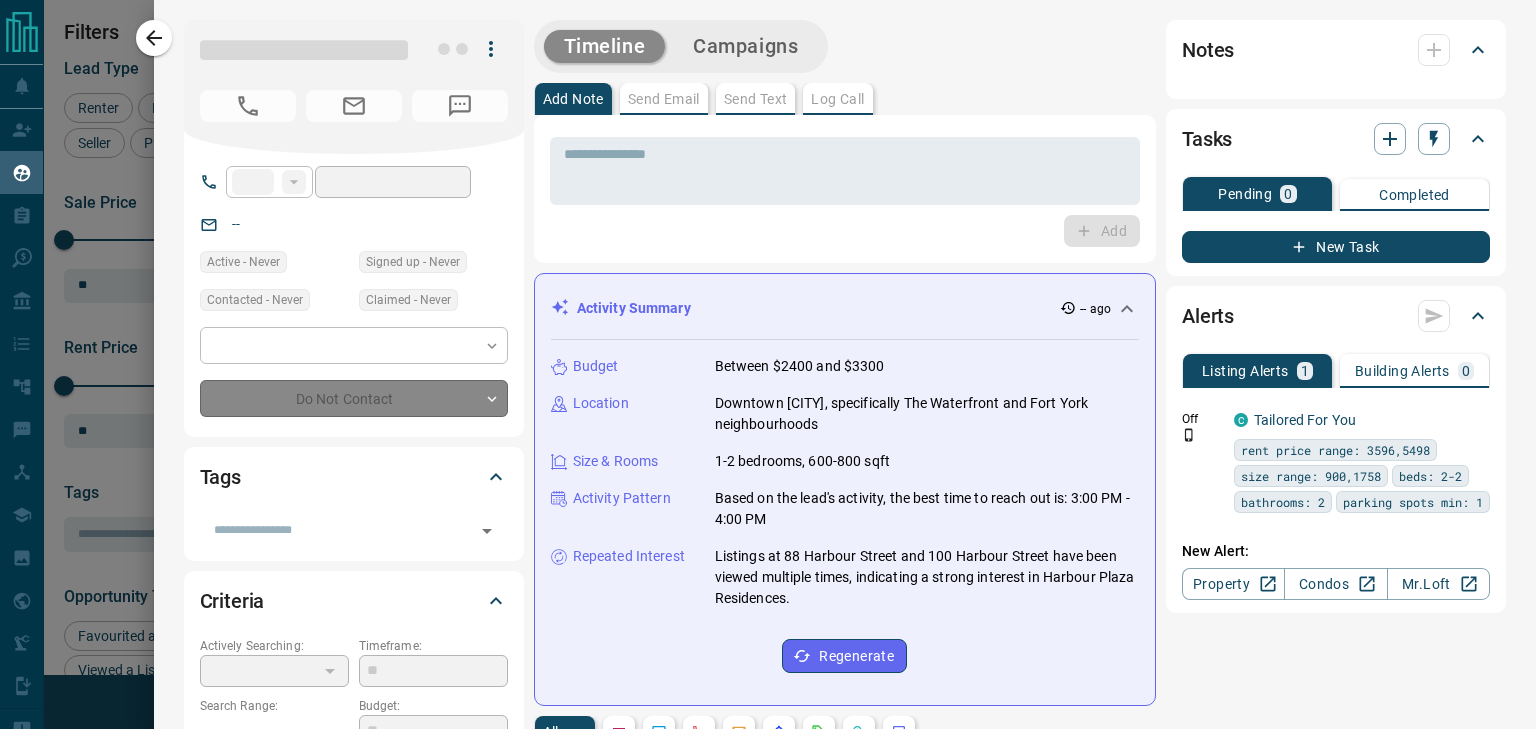 type on "**********" 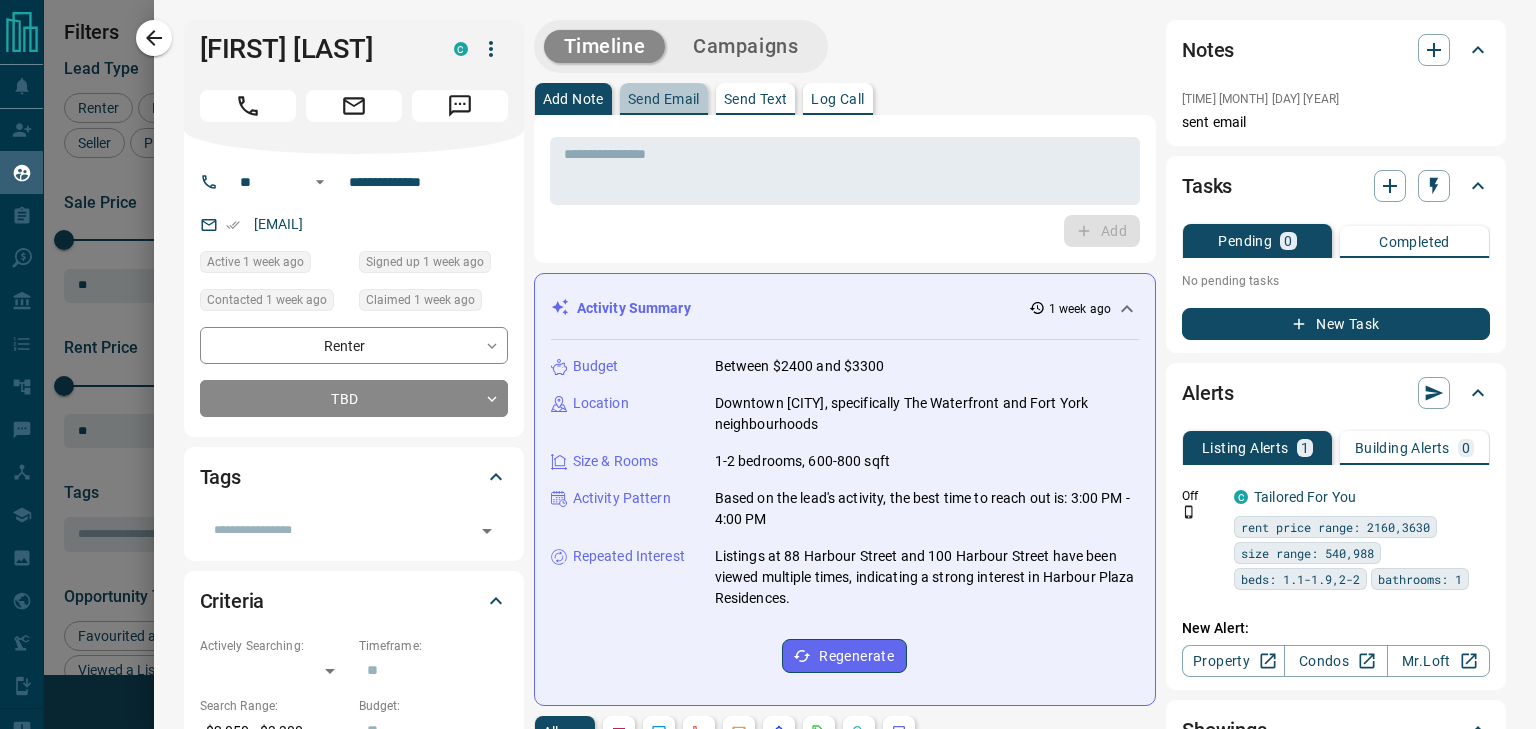 click on "Send Email" at bounding box center [664, 99] 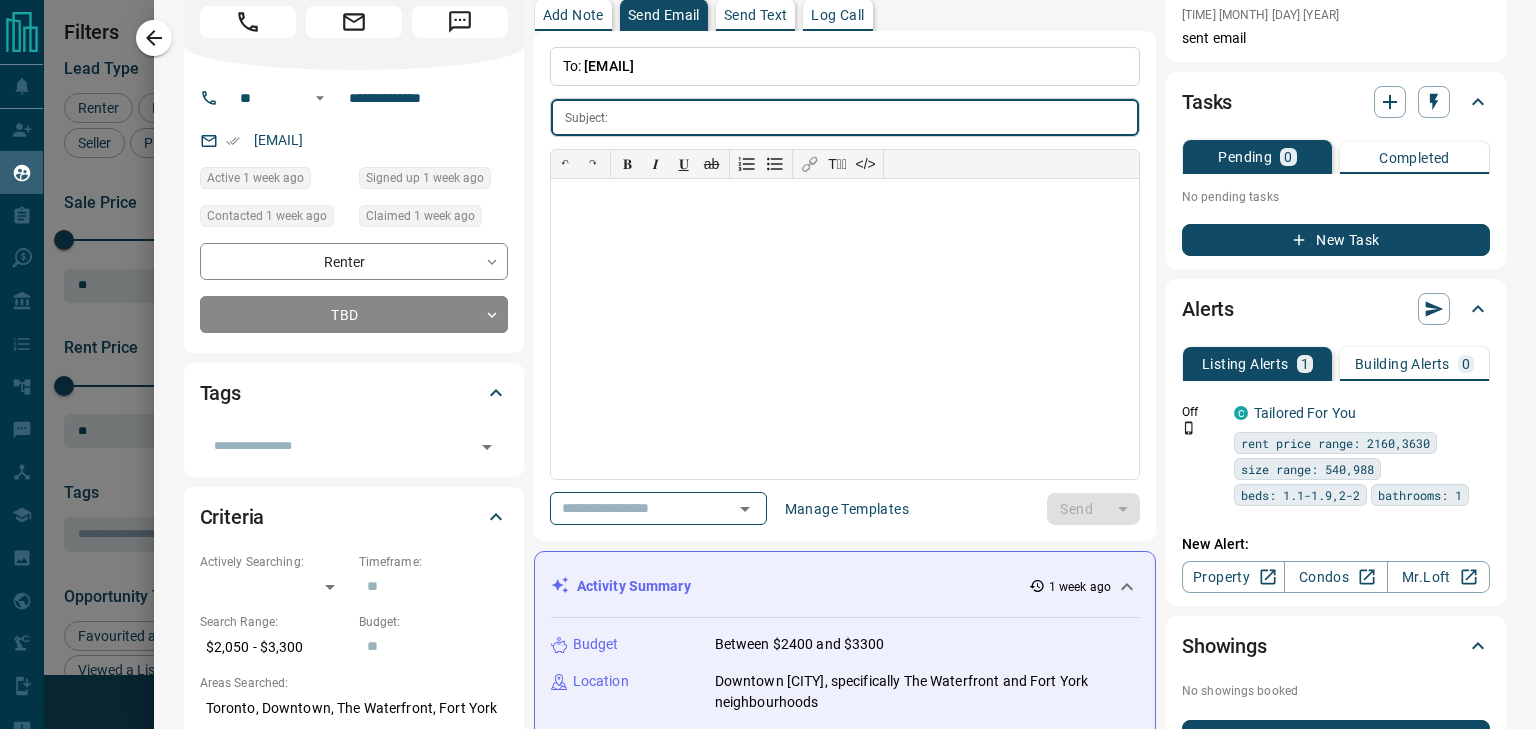 scroll, scrollTop: 100, scrollLeft: 0, axis: vertical 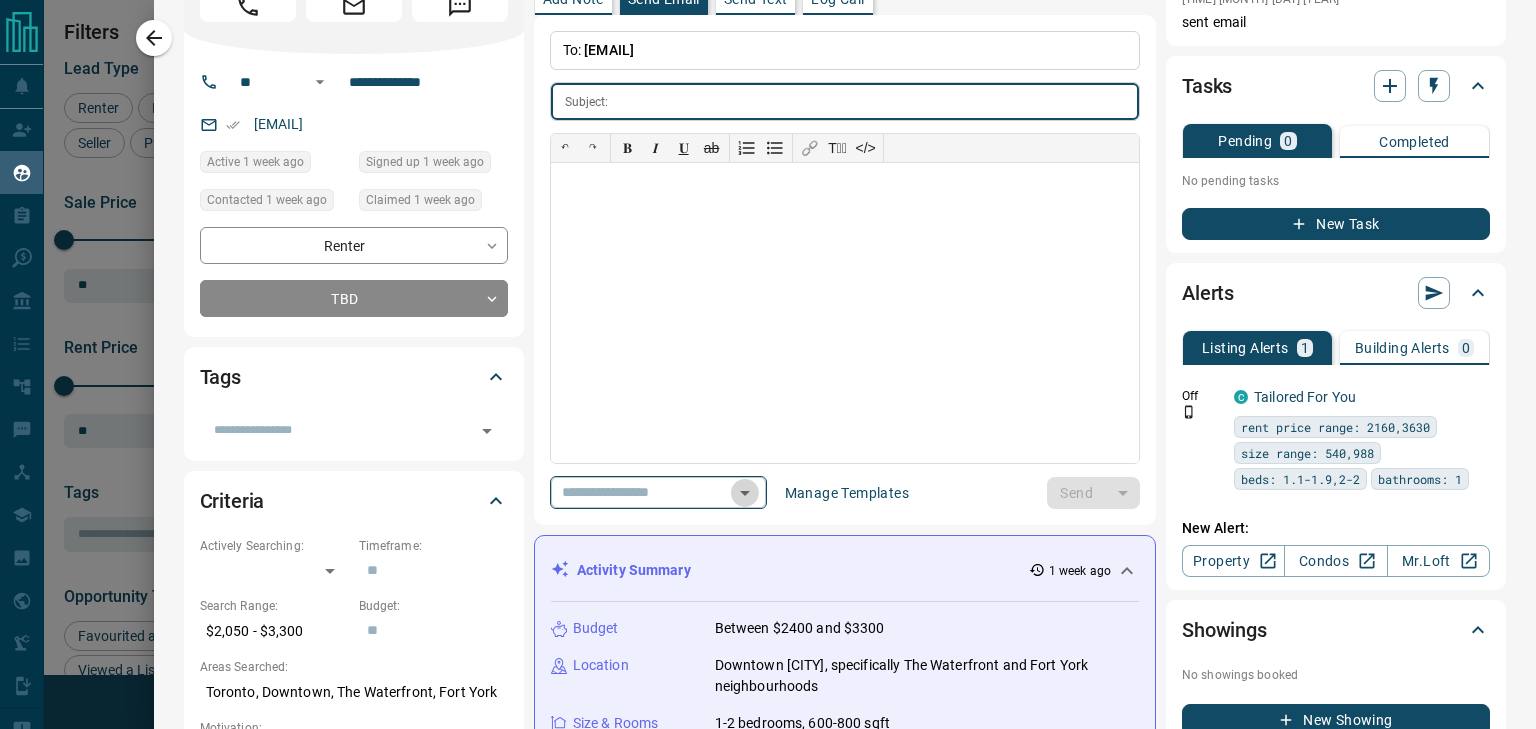 click 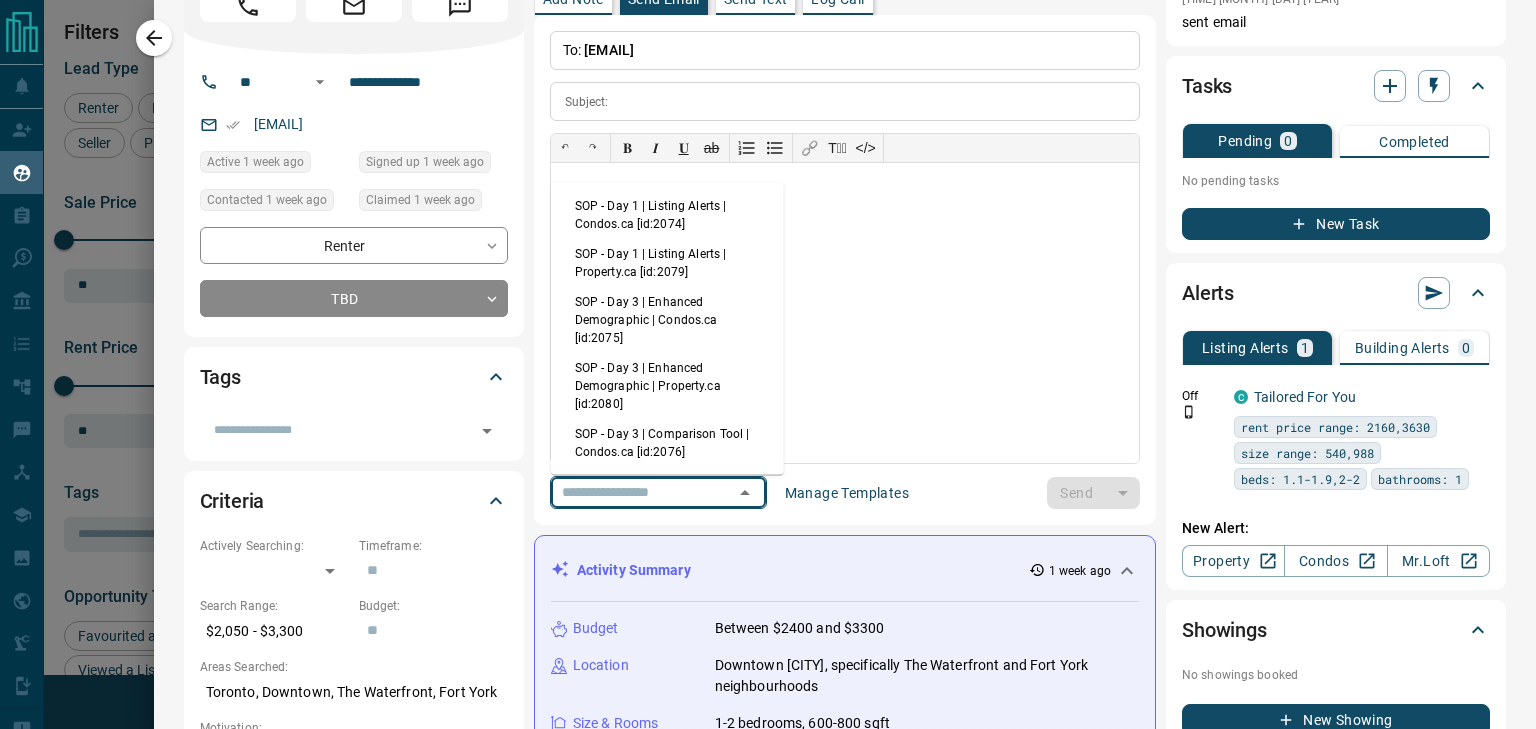 click on "SOP - Day 3 | Enhanced Demographic | Condos.ca [id:2075]" at bounding box center (667, 320) 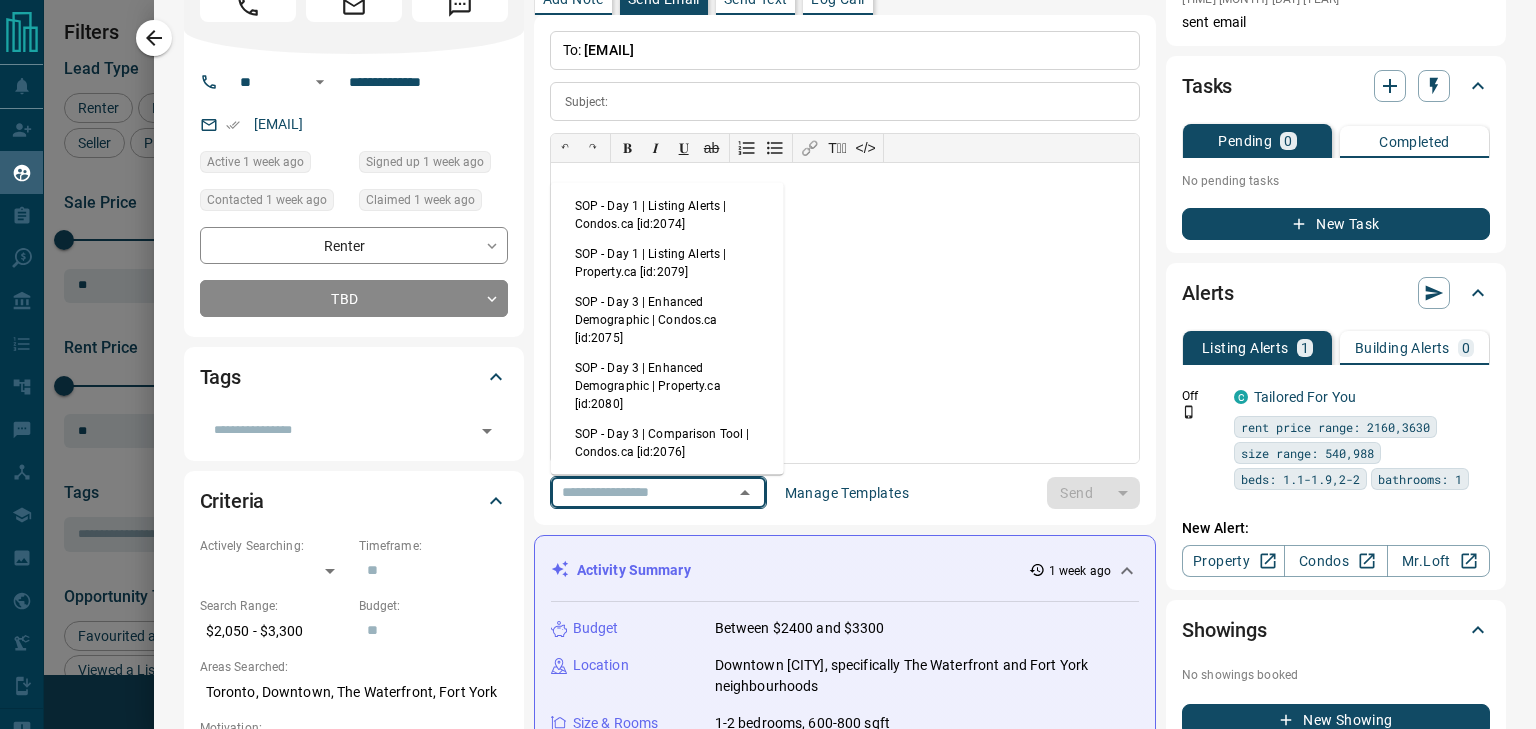 type on "**********" 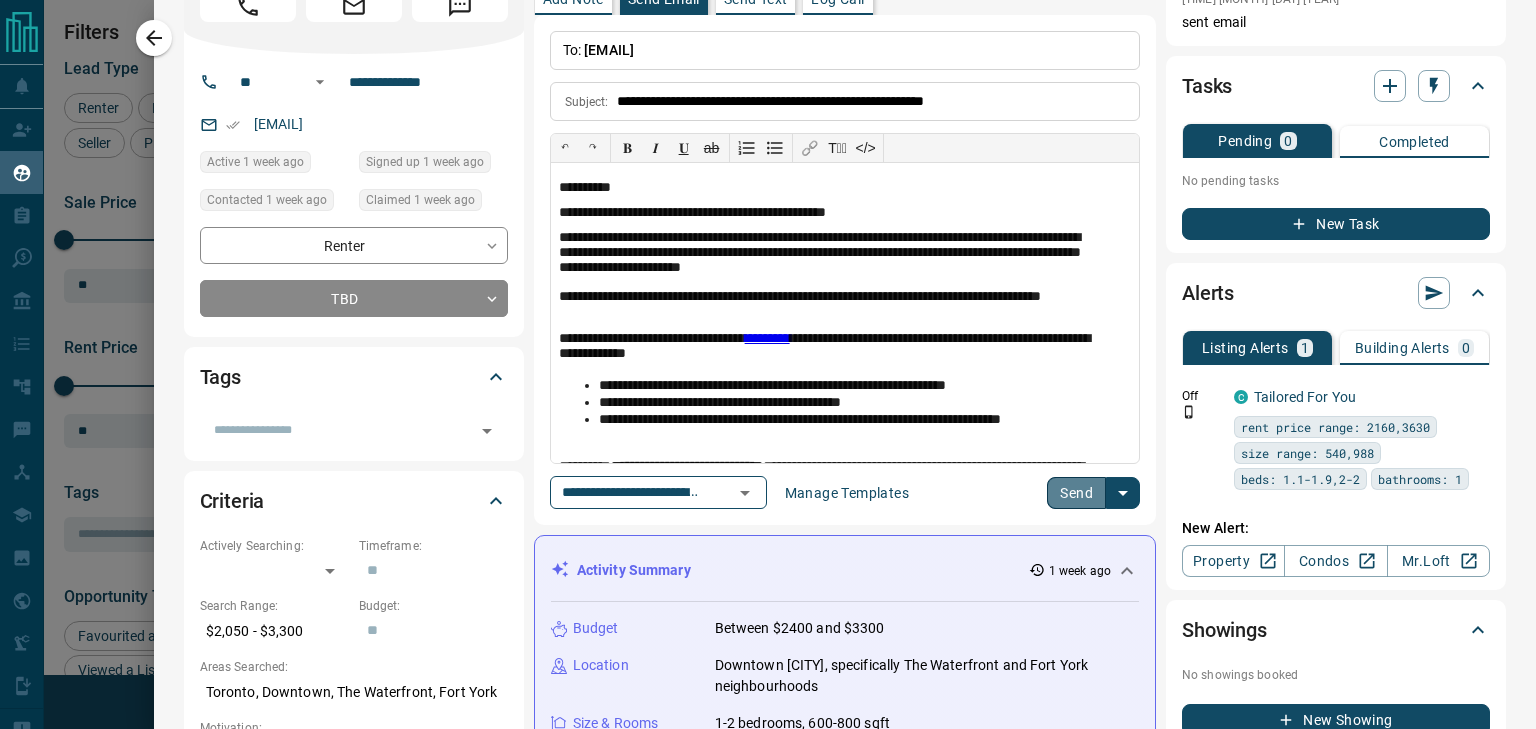 click on "Send" at bounding box center (1076, 493) 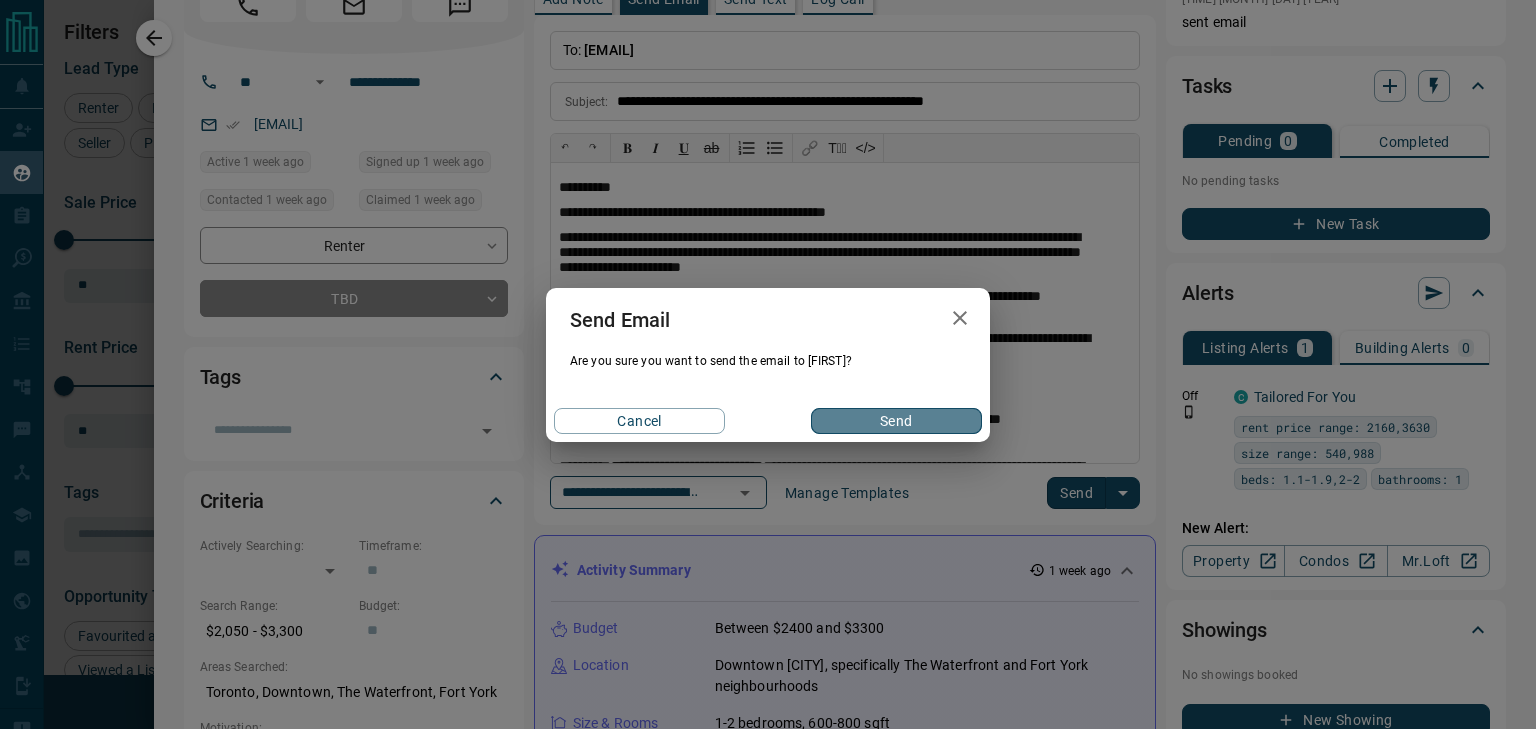 click on "Send" at bounding box center [896, 421] 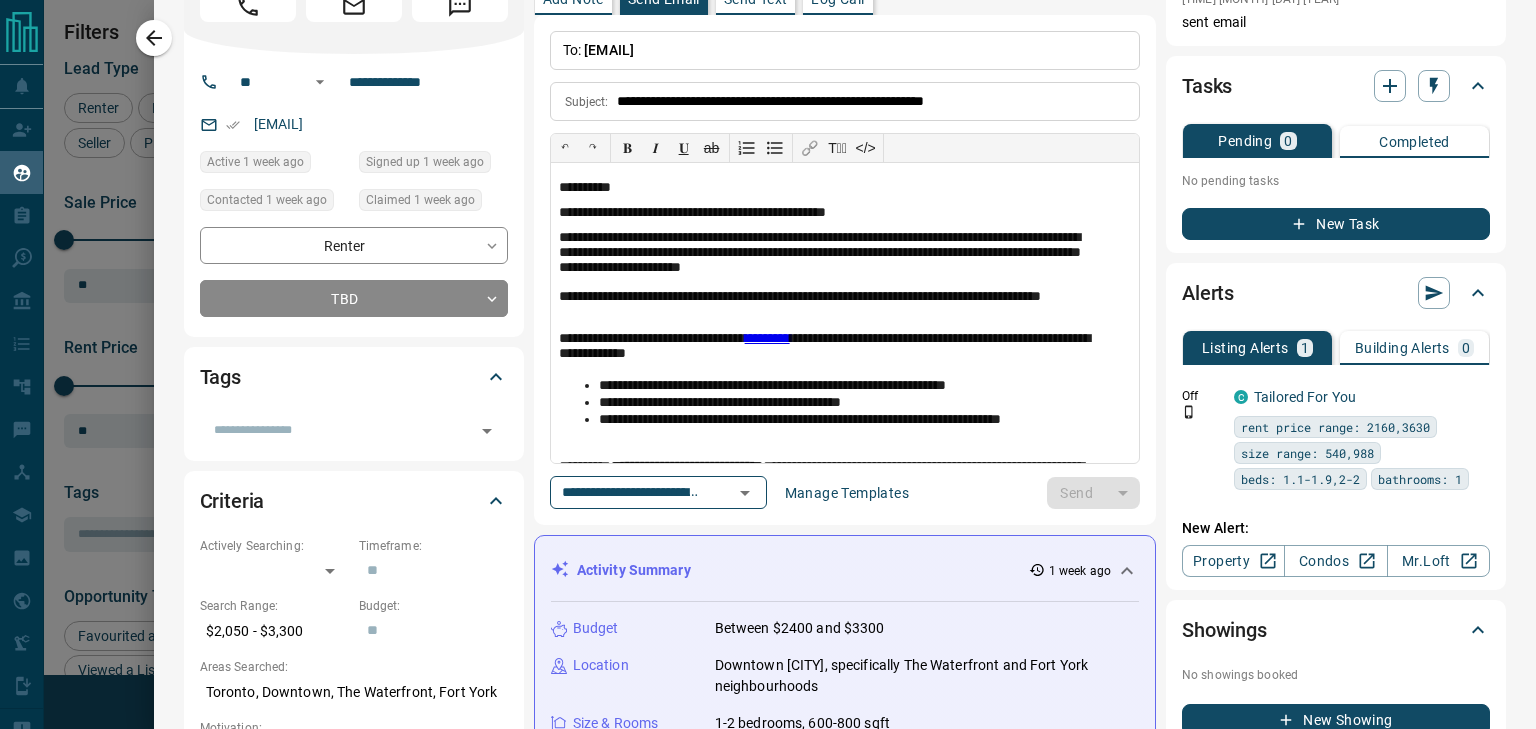 type 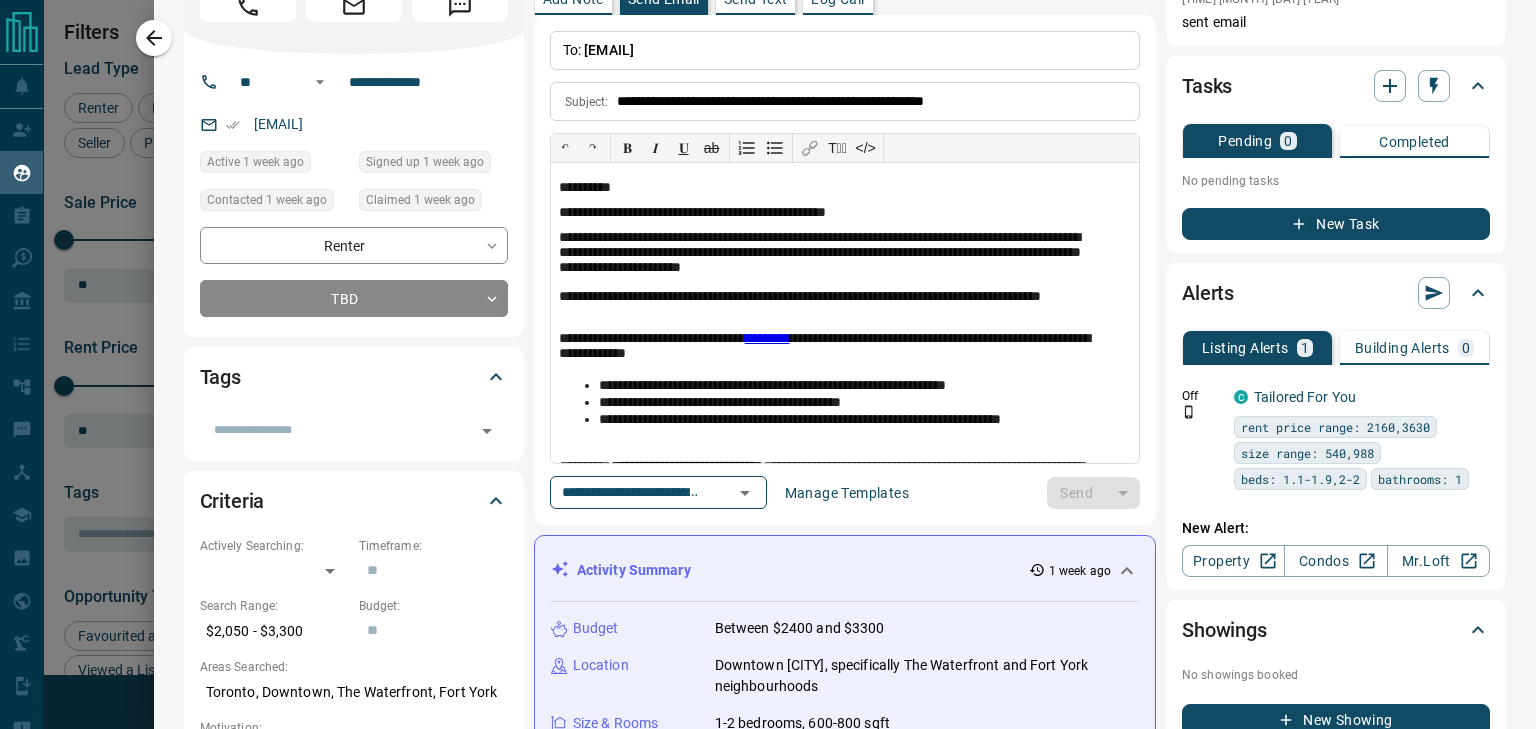 type 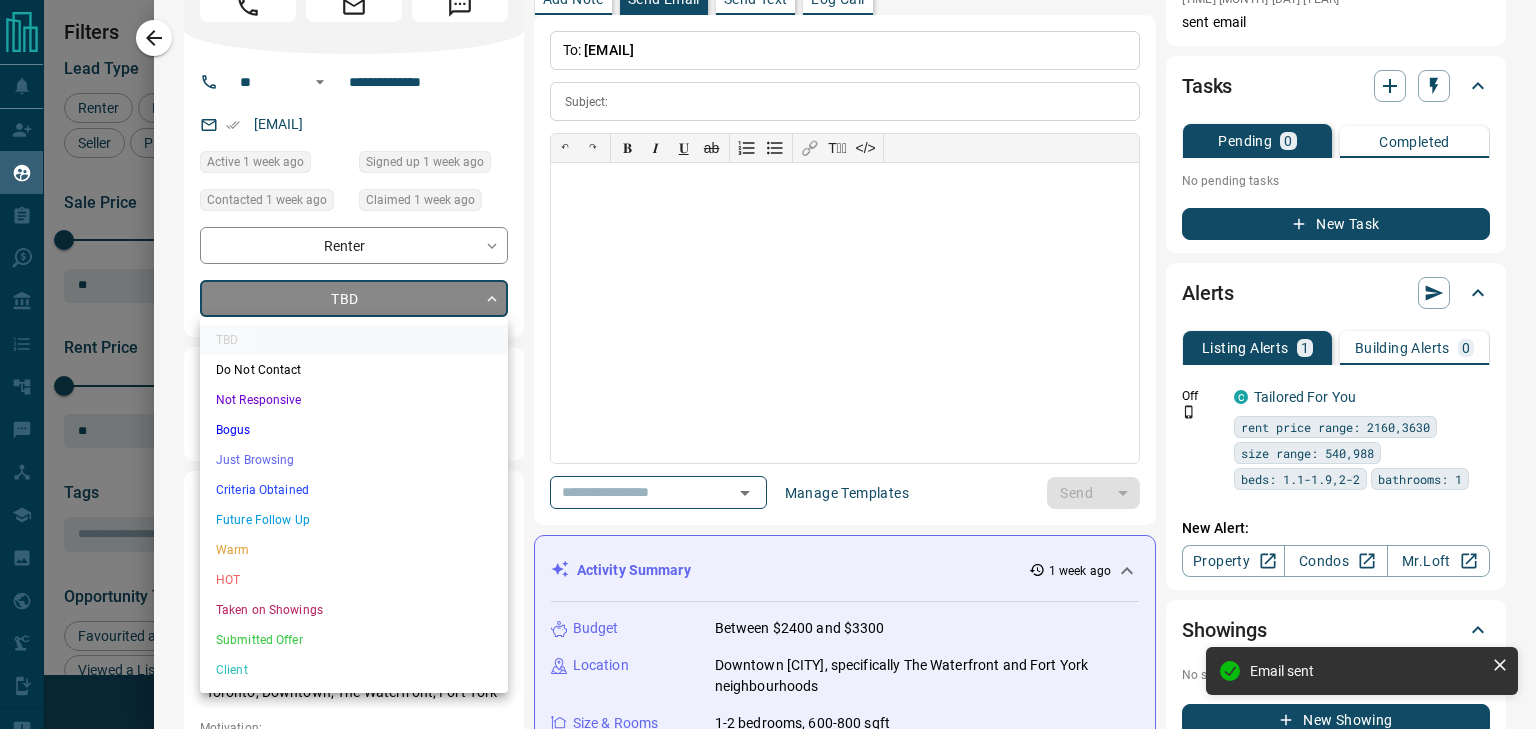click on "Name Details Last Active Claimed Date Status Tags [PERSON] [LAST_NAME] Renter C $2K - $3K Downtown, [CITY] 1 week ago Contacted 1 week ago 1 week ago Signed up 1 week ago TBD + [PERSON] [LAST_NAME] Renter C $2K - $3K Downtown, [CITY] 1 week ago Contacted 1 week ago 1 week ago Signed up 1 year ago TBD + [PERSON] [LAST_NAME] Renter C $3K - $4K Downtown, [CITY], +1 1 week ago Contacted 1 week ago 1 week ago Signed up 1 week ago TBD + [PERSON] [LAST_NAME] Renter C $2K - $2K Downtown, [CITY] 2 days ago Contacted 1 week ago 1 week ago Signed up 1 week ago TBD" at bounding box center (768, 352) 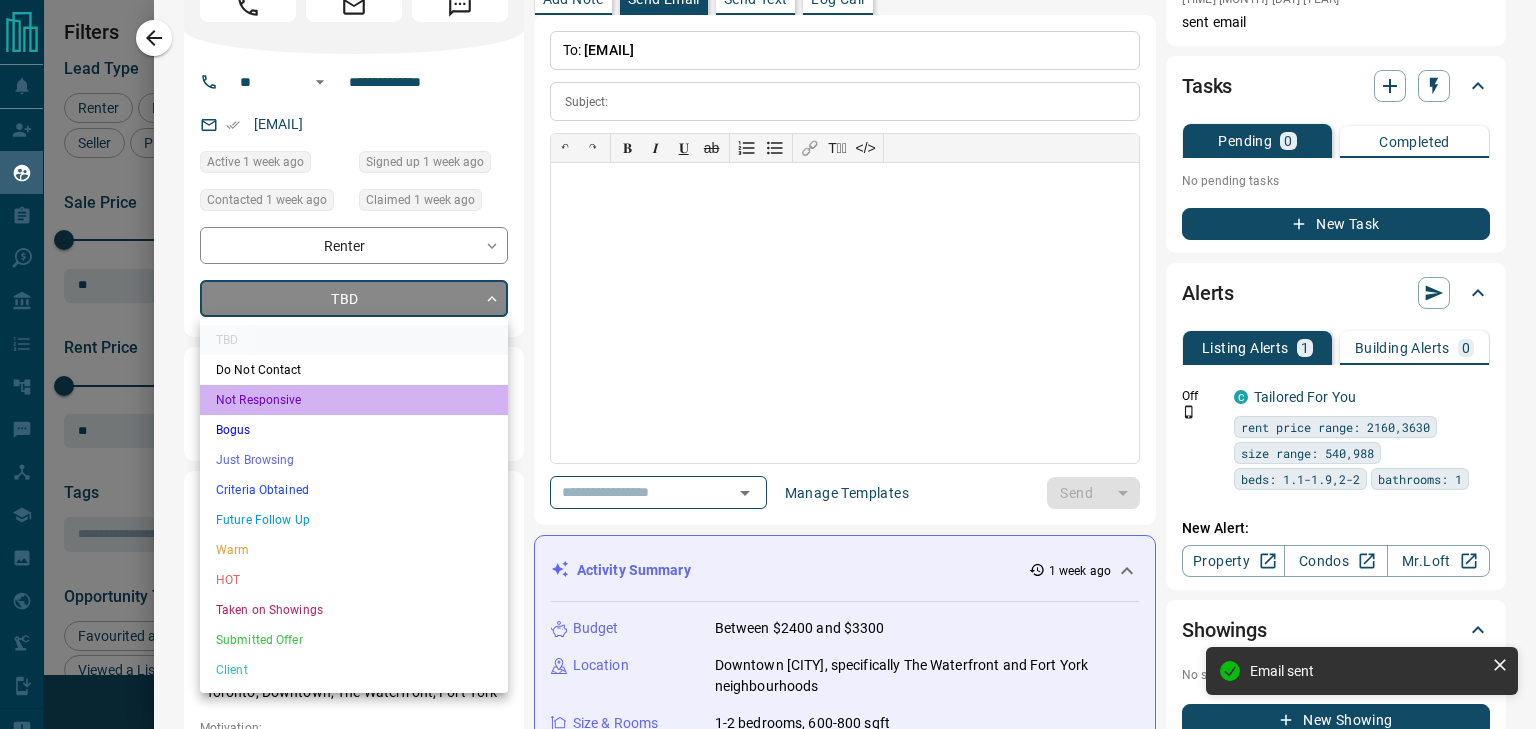 click on "Not Responsive" at bounding box center (354, 400) 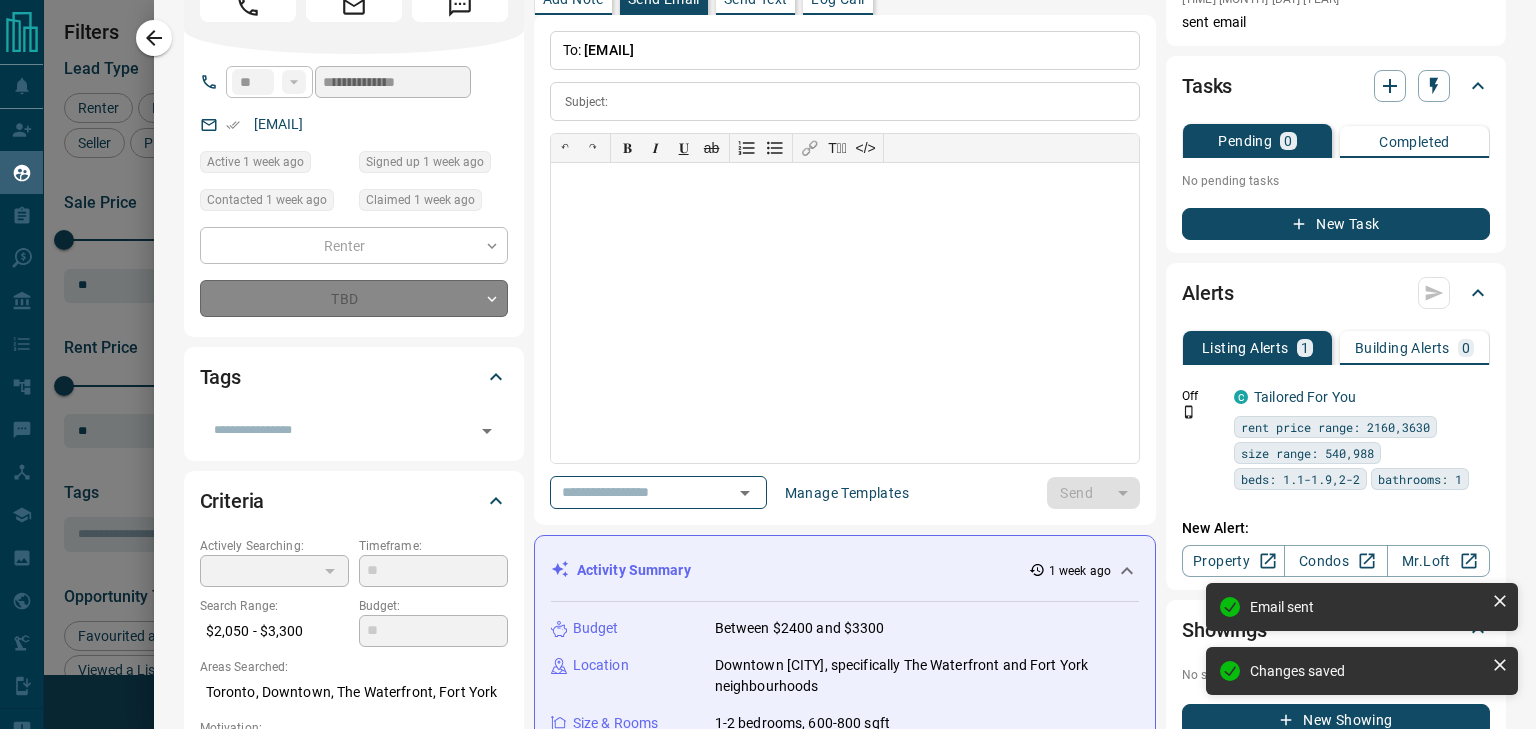 type on "*" 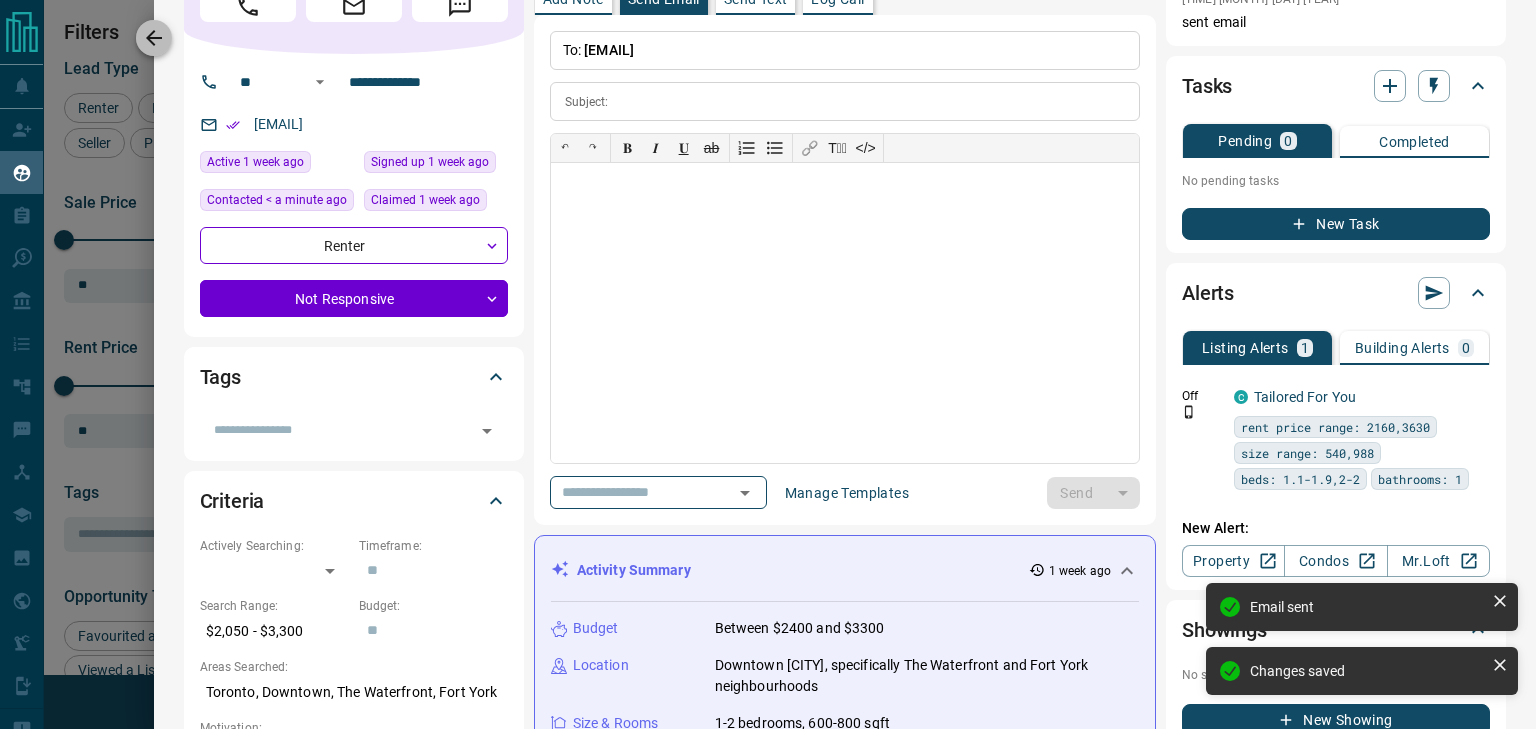 click 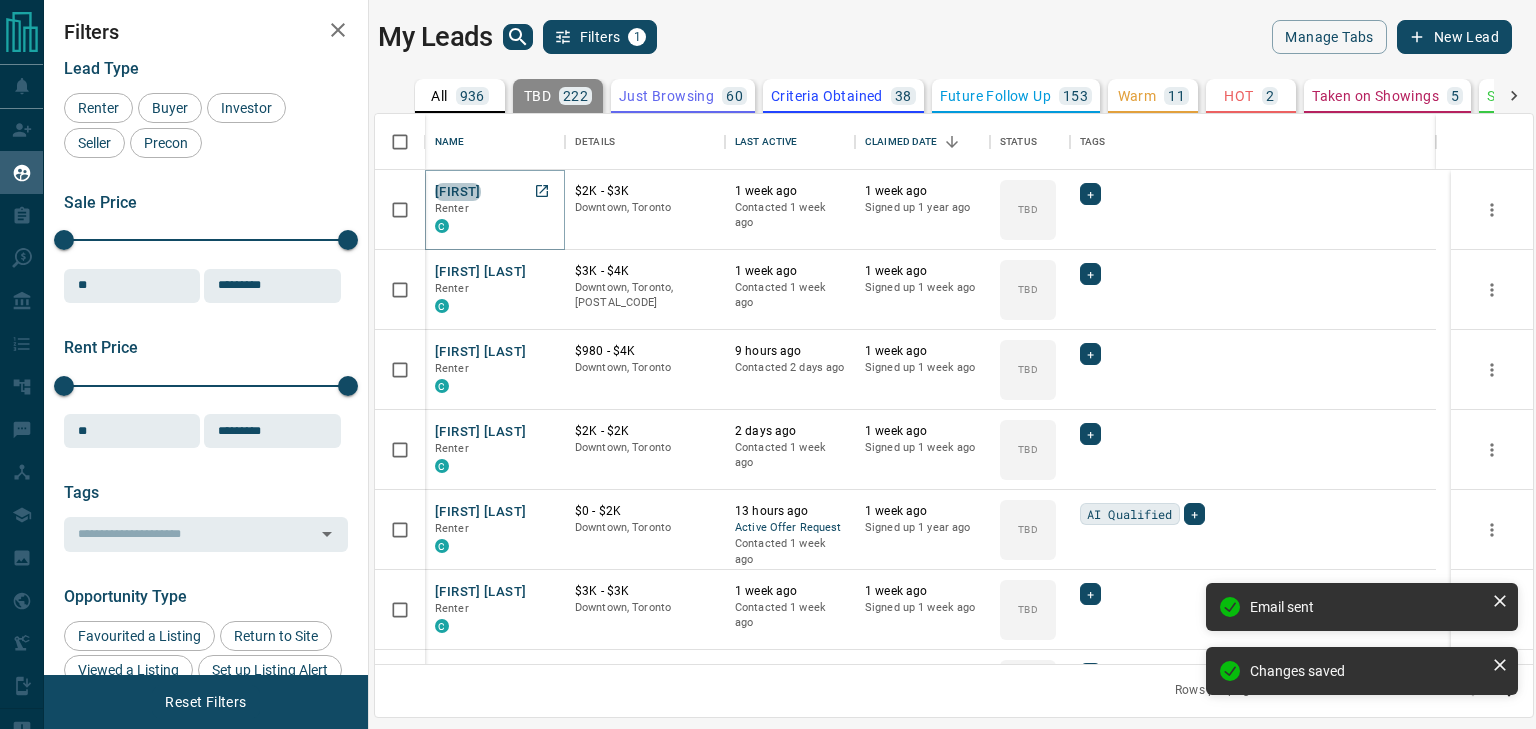 click on "[FIRST]" at bounding box center (458, 192) 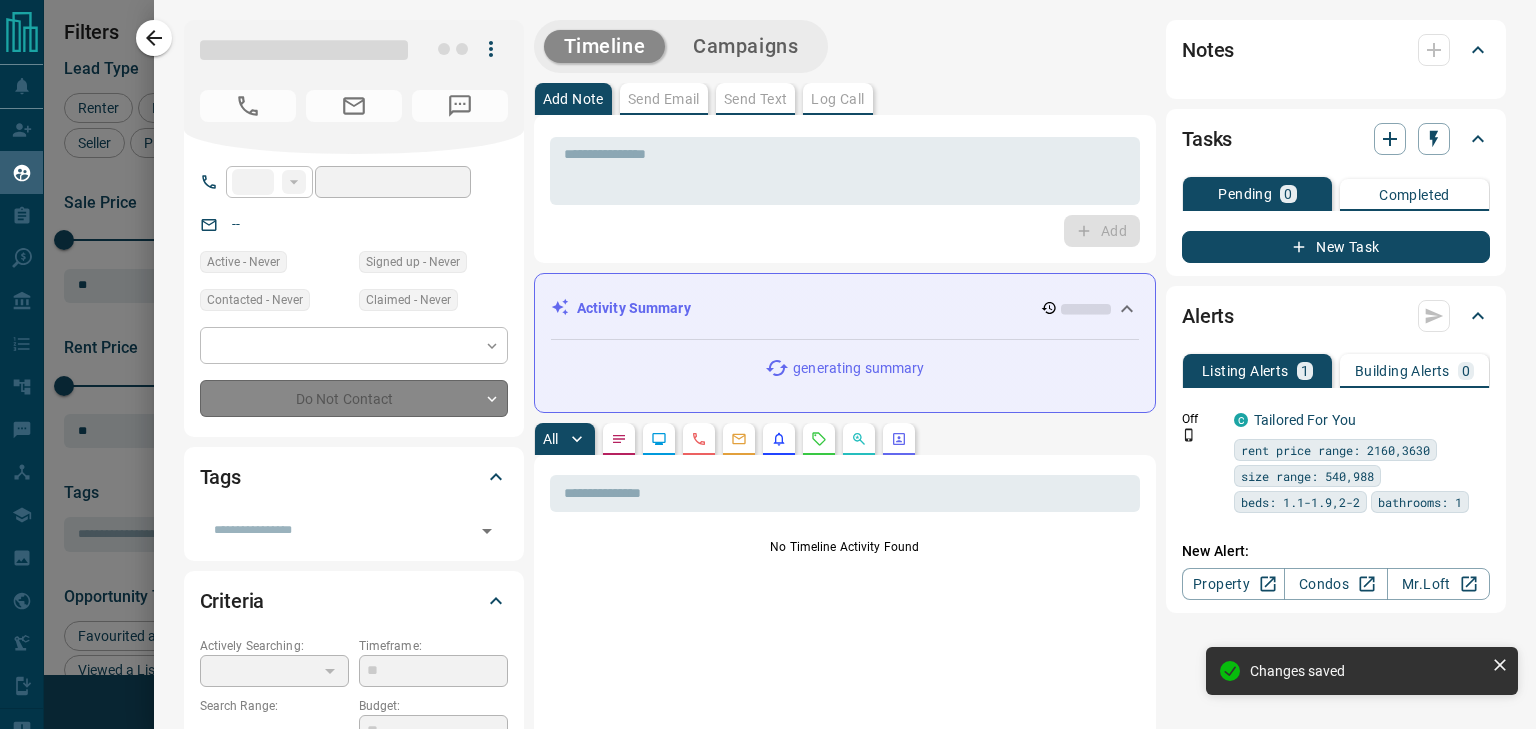 type on "**" 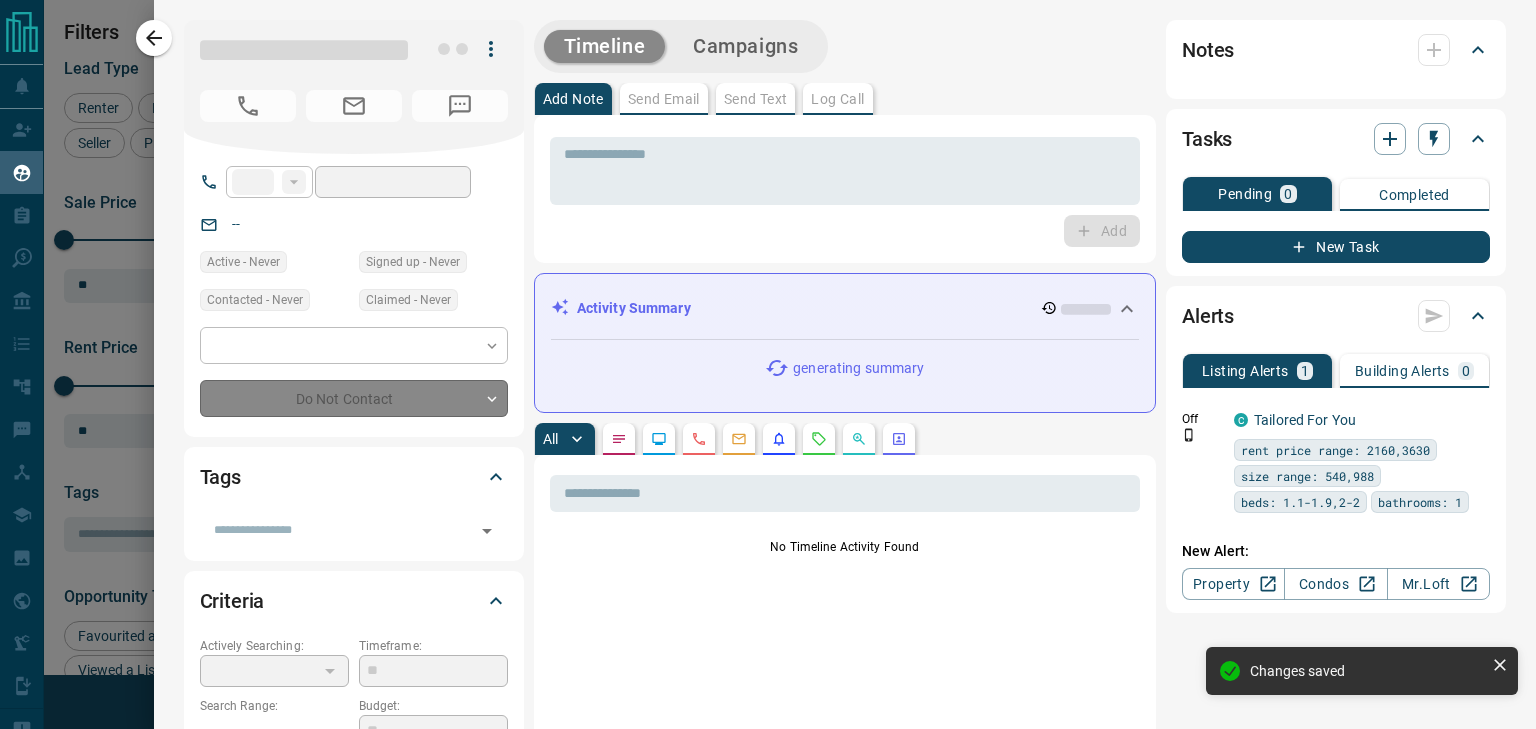 type on "**********" 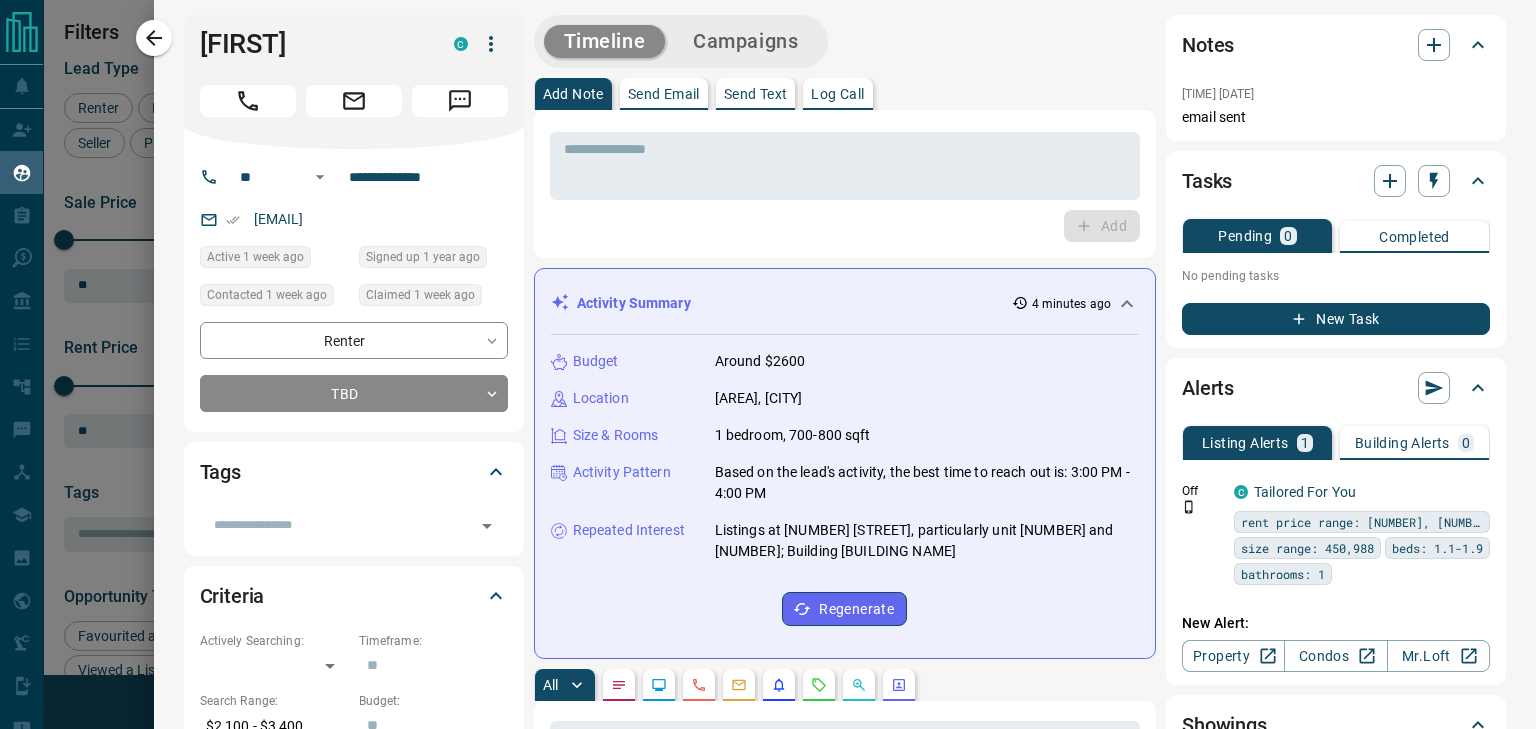 scroll, scrollTop: 0, scrollLeft: 0, axis: both 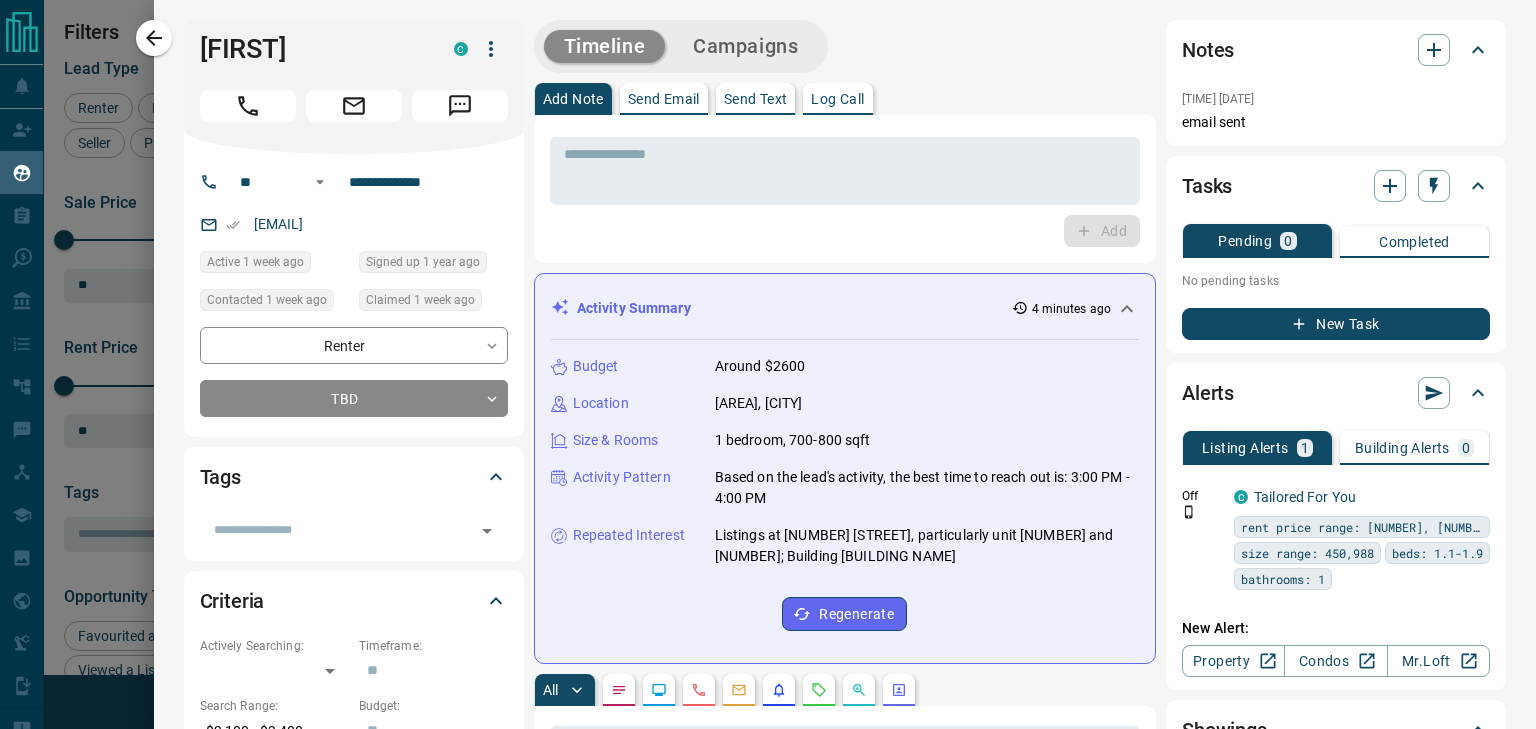 click on "Send Email" at bounding box center (664, 99) 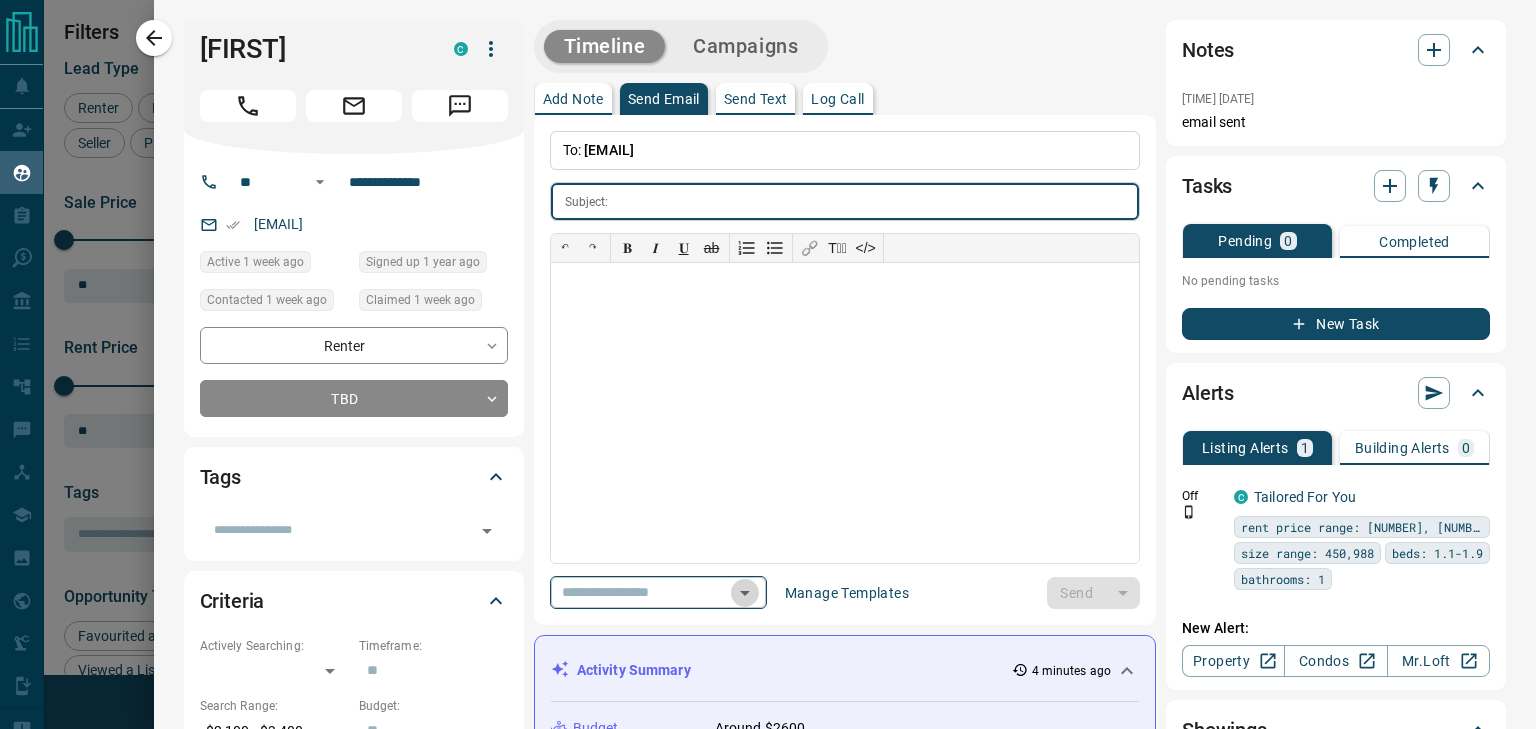 click 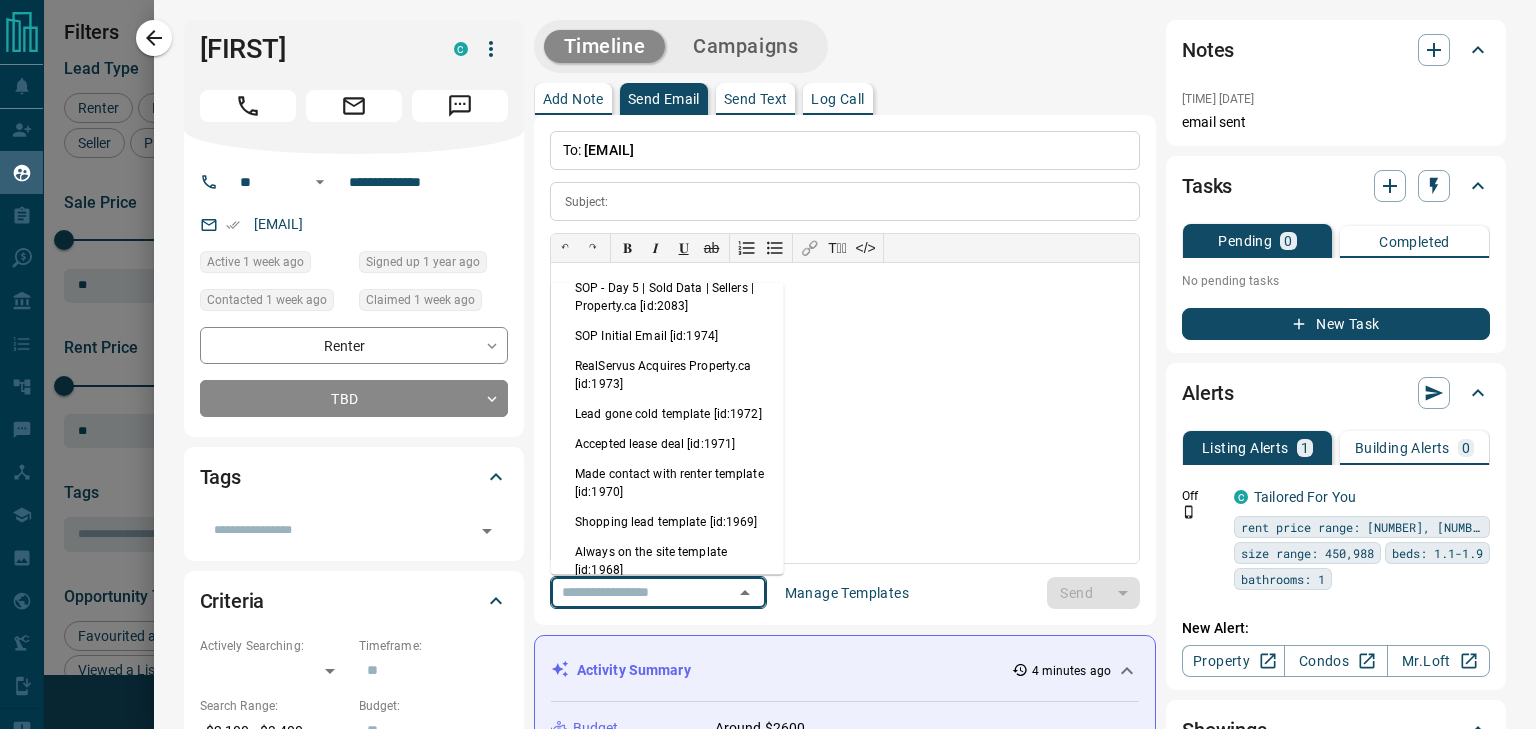 scroll, scrollTop: 500, scrollLeft: 0, axis: vertical 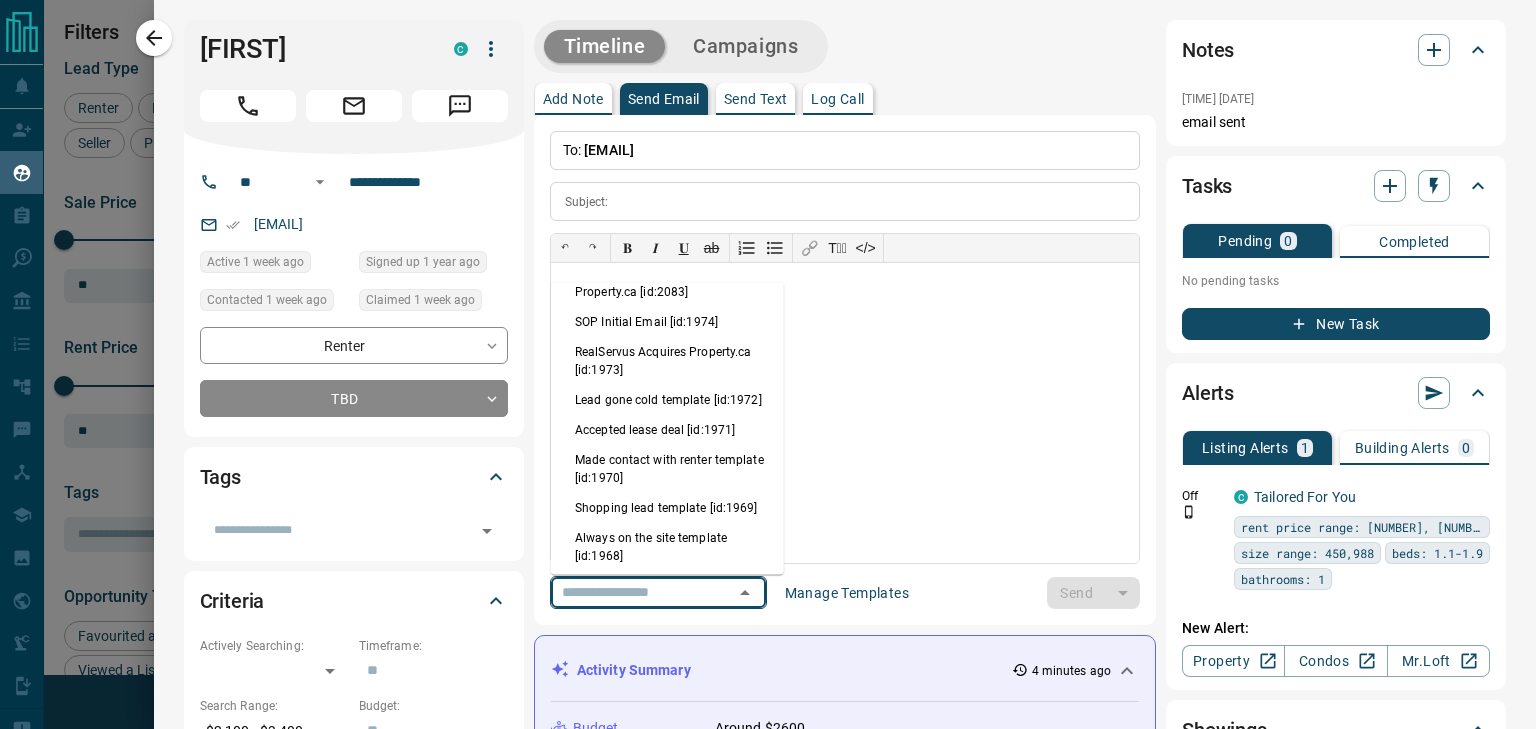 click on "Lead gone cold template [id:1972]" at bounding box center [667, 400] 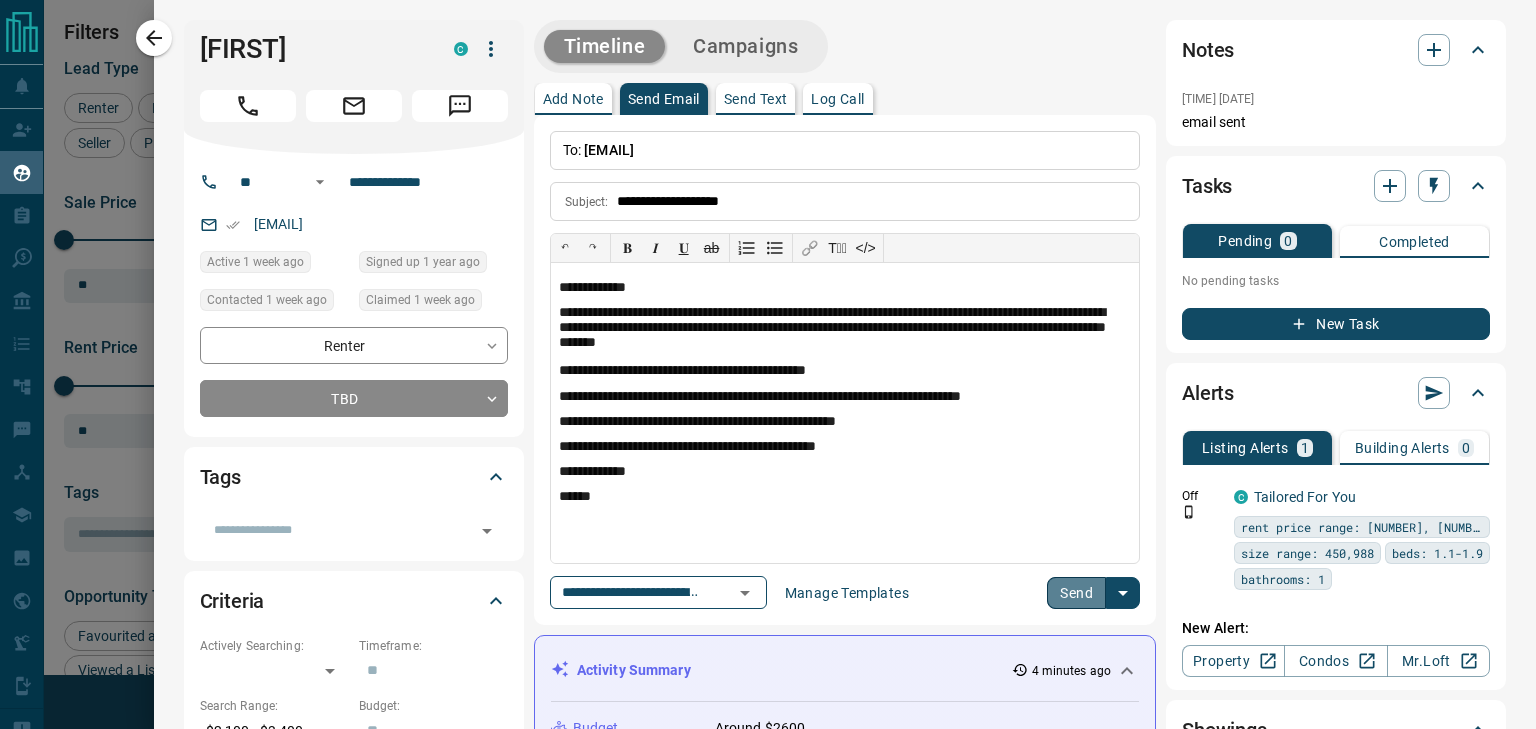 click on "Send" at bounding box center [1076, 593] 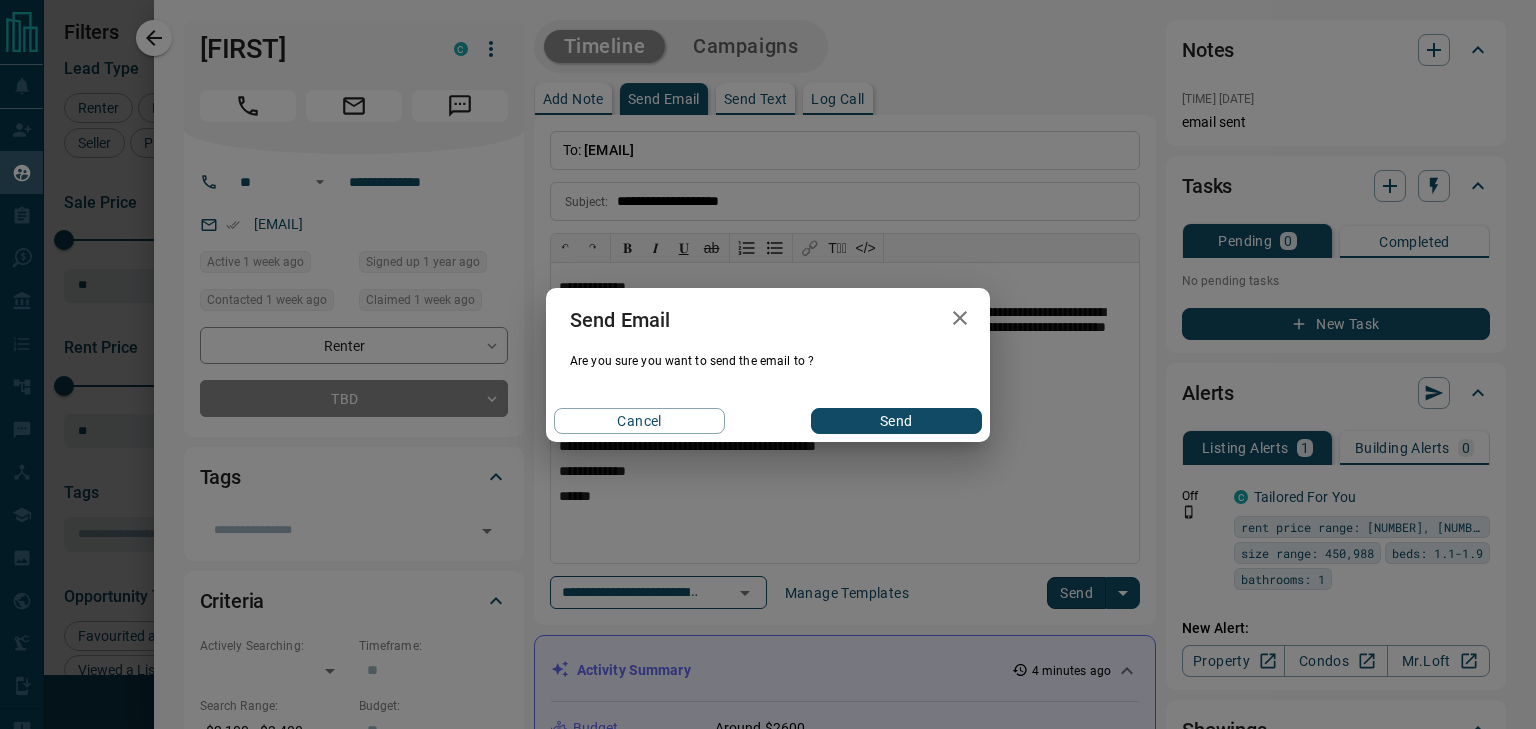click on "Send" at bounding box center (896, 421) 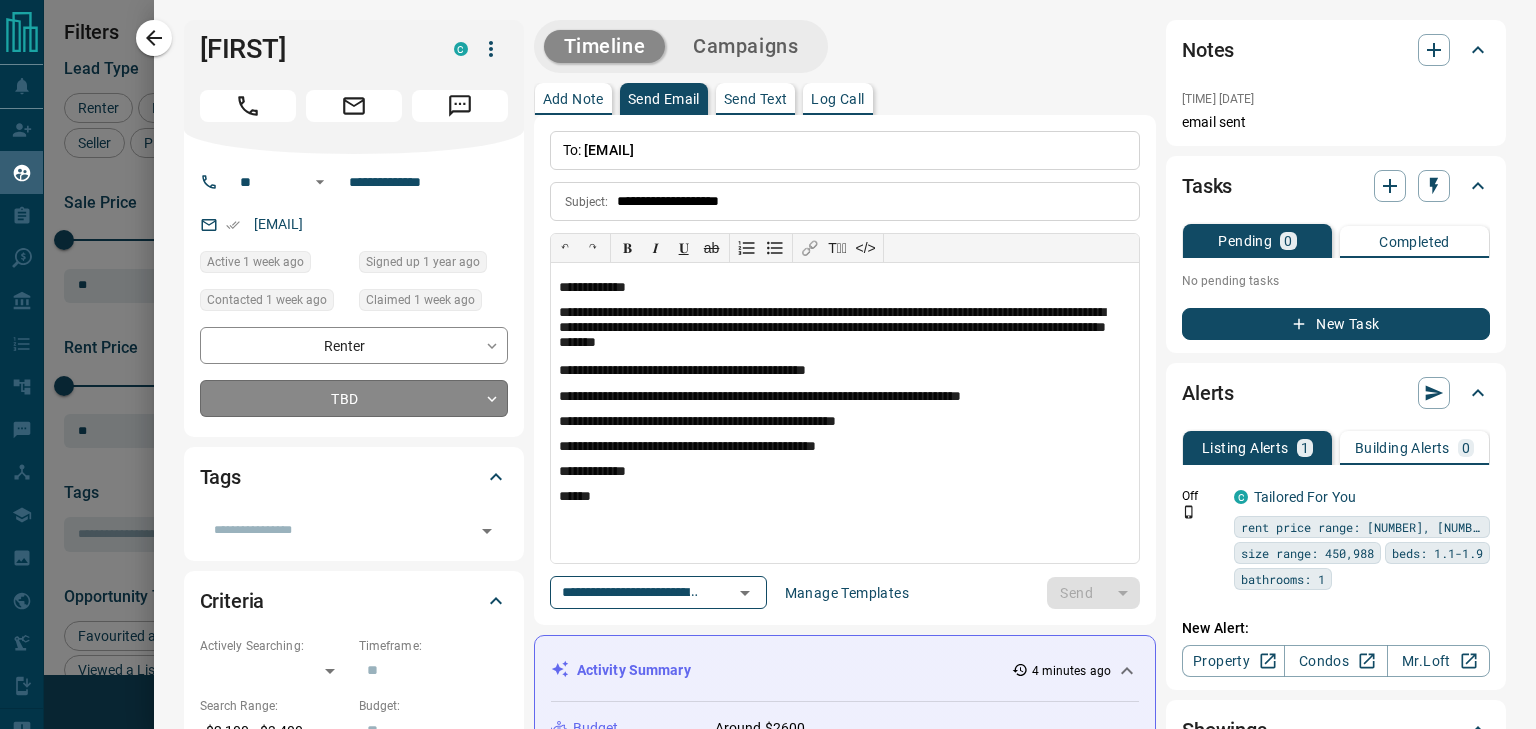 type 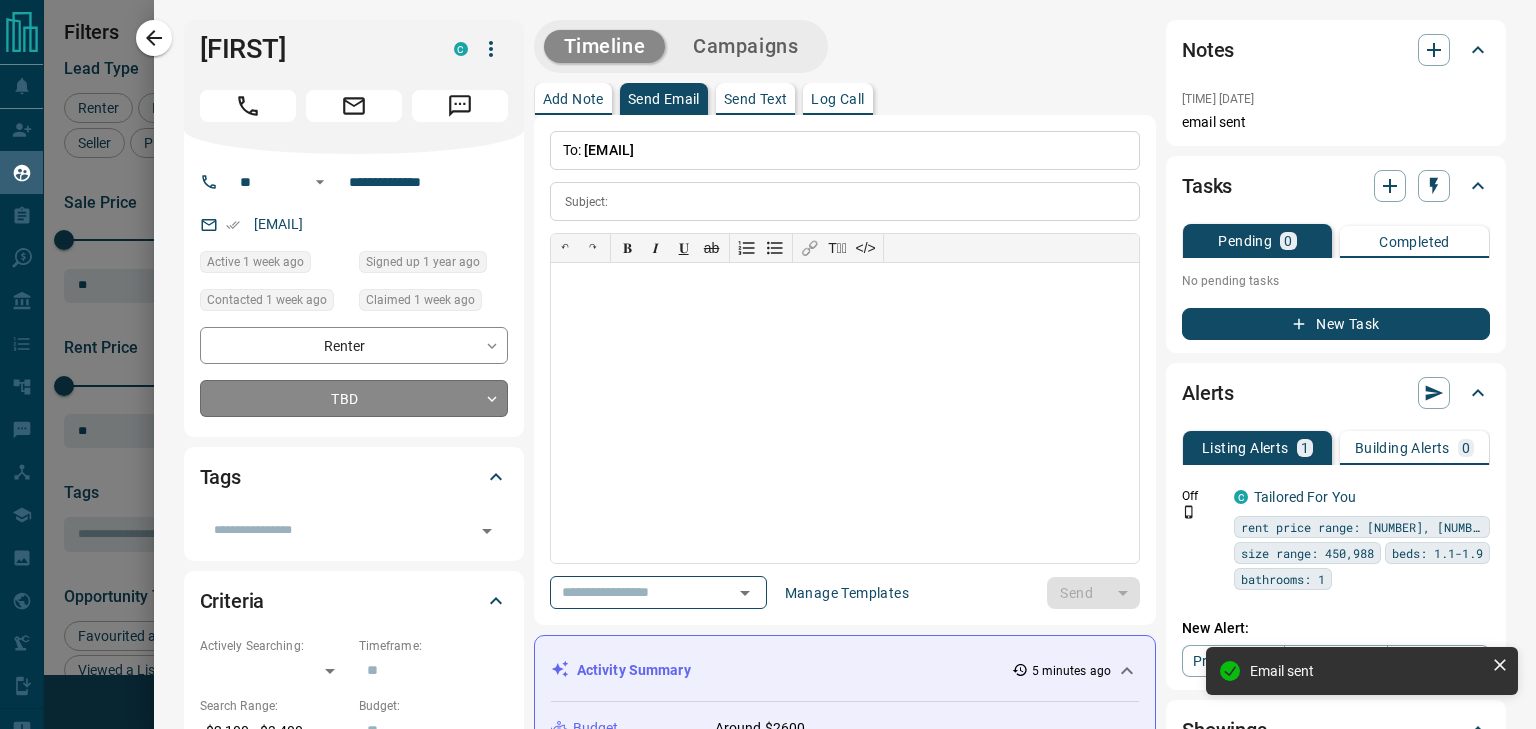click on "Lead Transfers Claim Leads My Leads Tasks Opportunities Deals Campaigns Automations Messages Broker Bay Training Media Services Agent Resources Precon Worksheet Mobile Apps Disclosure Logout My Leads Filters 1 Manage Tabs New Lead All 936 TBD 222 Do Not Contact - Not Responsive 440 Bogus - Just Browsing 60 Criteria Obtained 38 Future Follow Up 153 Warm 11 HOT 2 Taken on Showings 5 Submitted Offer - Client 5 Name Details Last Active Claimed Date Status Tags  [FIRST] [LAST] Renter C $2K - $3K Downtown, Toronto 1 week ago Contacted 1 week ago 1 week ago Signed up 1 year ago TBD + [FIRST] [LAST] Renter C $3K - $4K Downtown, Toronto, +1 1 week ago Contacted 1 week ago 1 week ago Signed up 1 week ago TBD + [FIRST] [LAST] Renter C $980 - $4K Downtown, Toronto 9 hours ago Contacted 2 days ago 1 week ago Signed up 1 week ago TBD + [FIRST] [LAST] Renter C $2K - $2K Downtown, Toronto 3 days ago Contacted 1 week ago 1 week ago Signed up 1 week ago TBD + [FIRST] [LAST] Renter C $0 - $2K Downtown, Toronto 13 hours ago 1 week ago +" at bounding box center [768, 352] 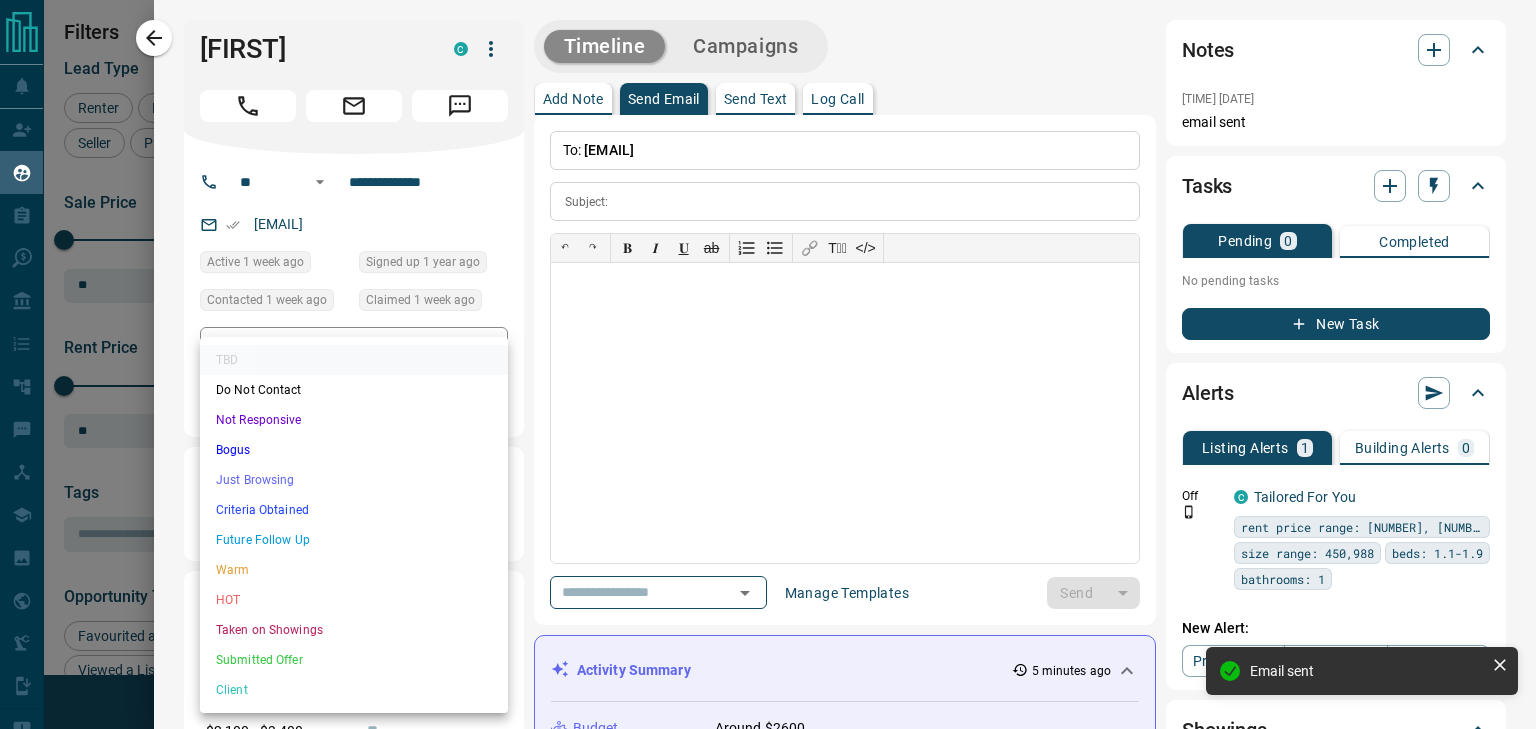 click on "Just Browsing" at bounding box center (354, 480) 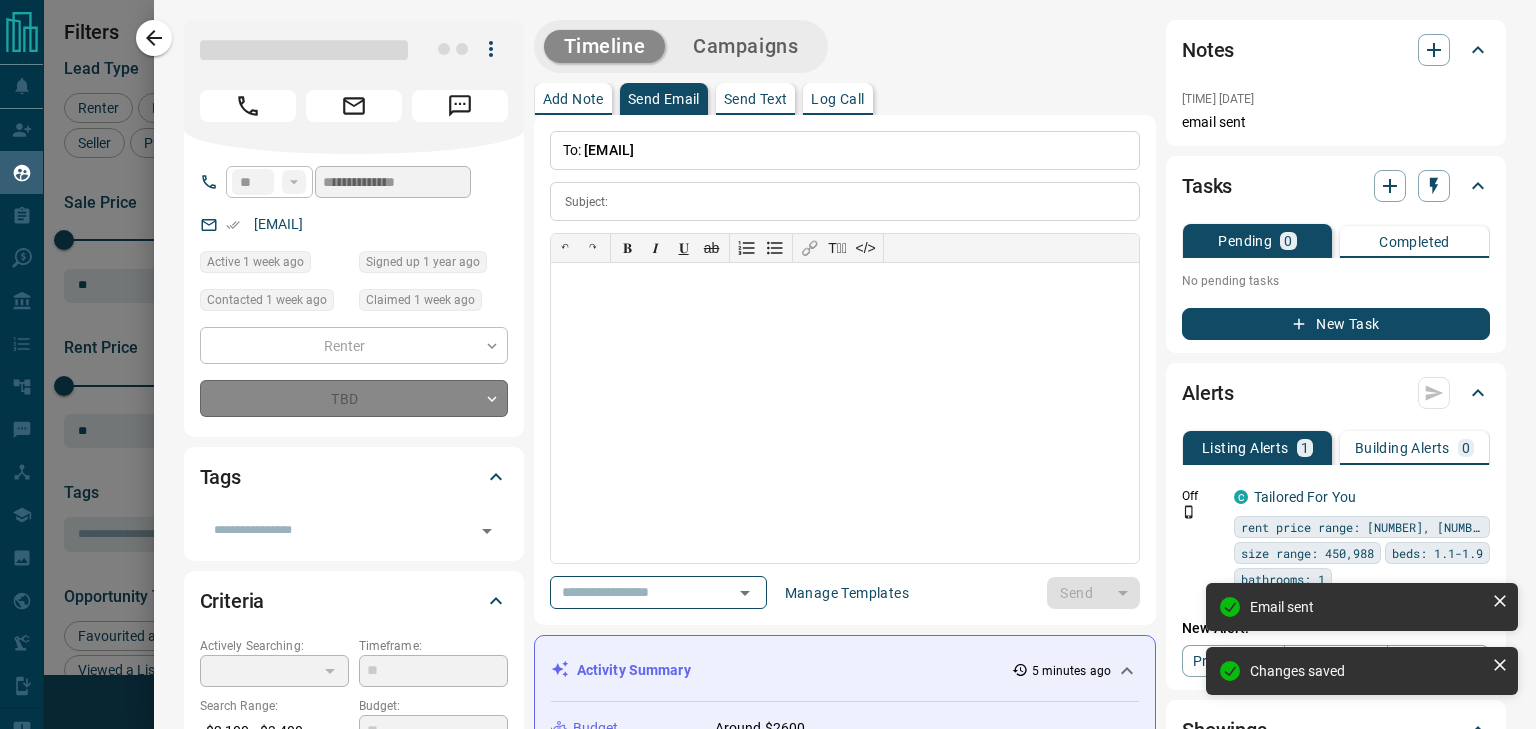 type on "*" 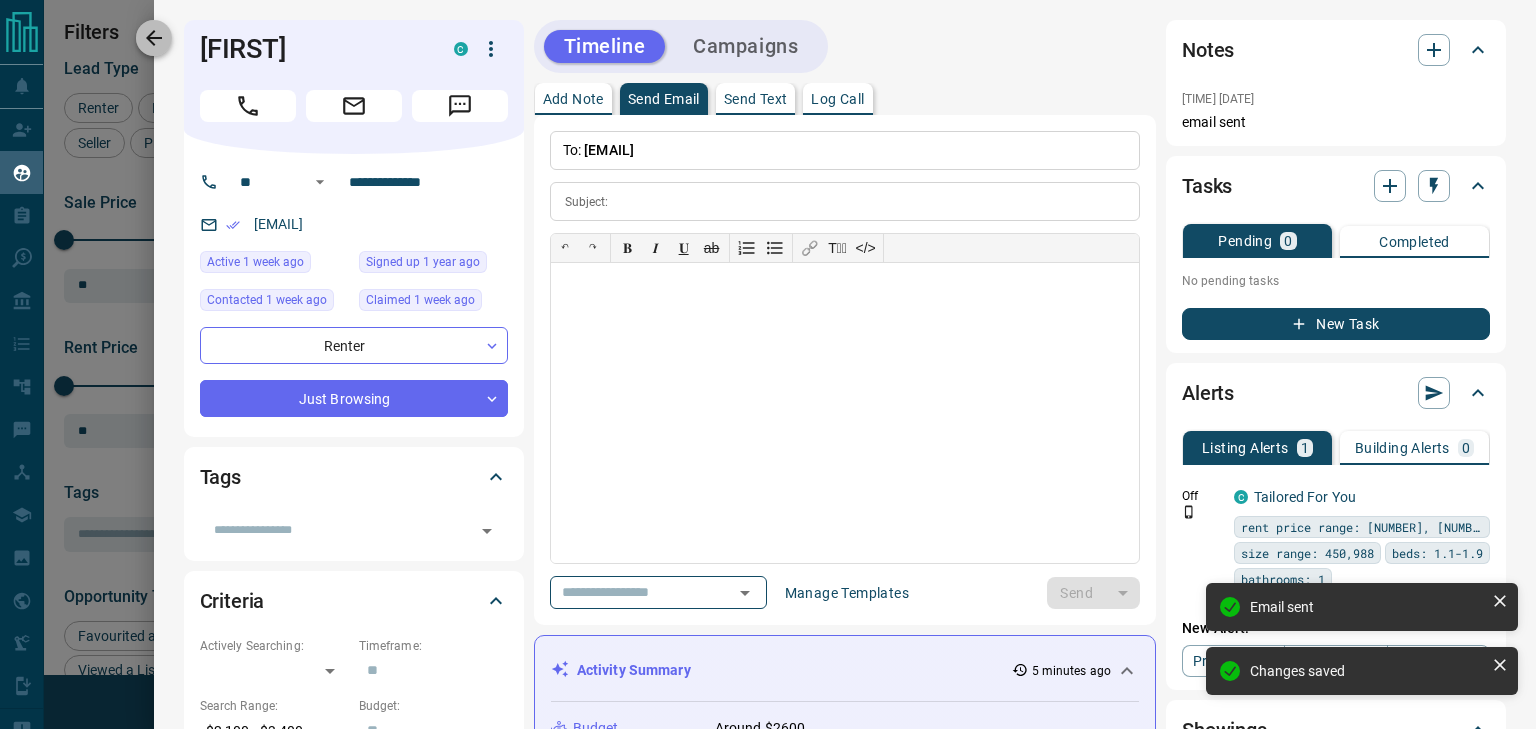 click 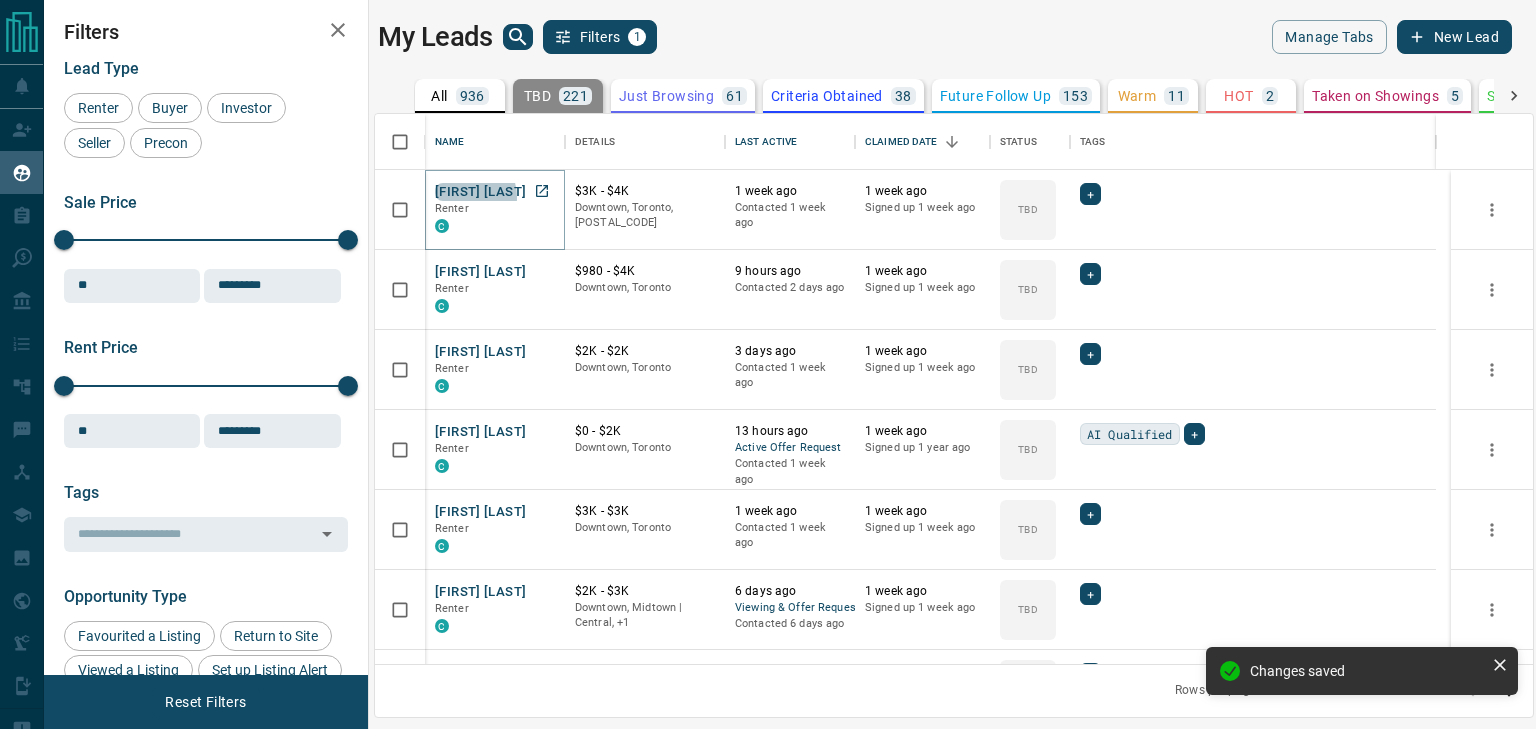 click on "[FIRST] [LAST]" at bounding box center [480, 192] 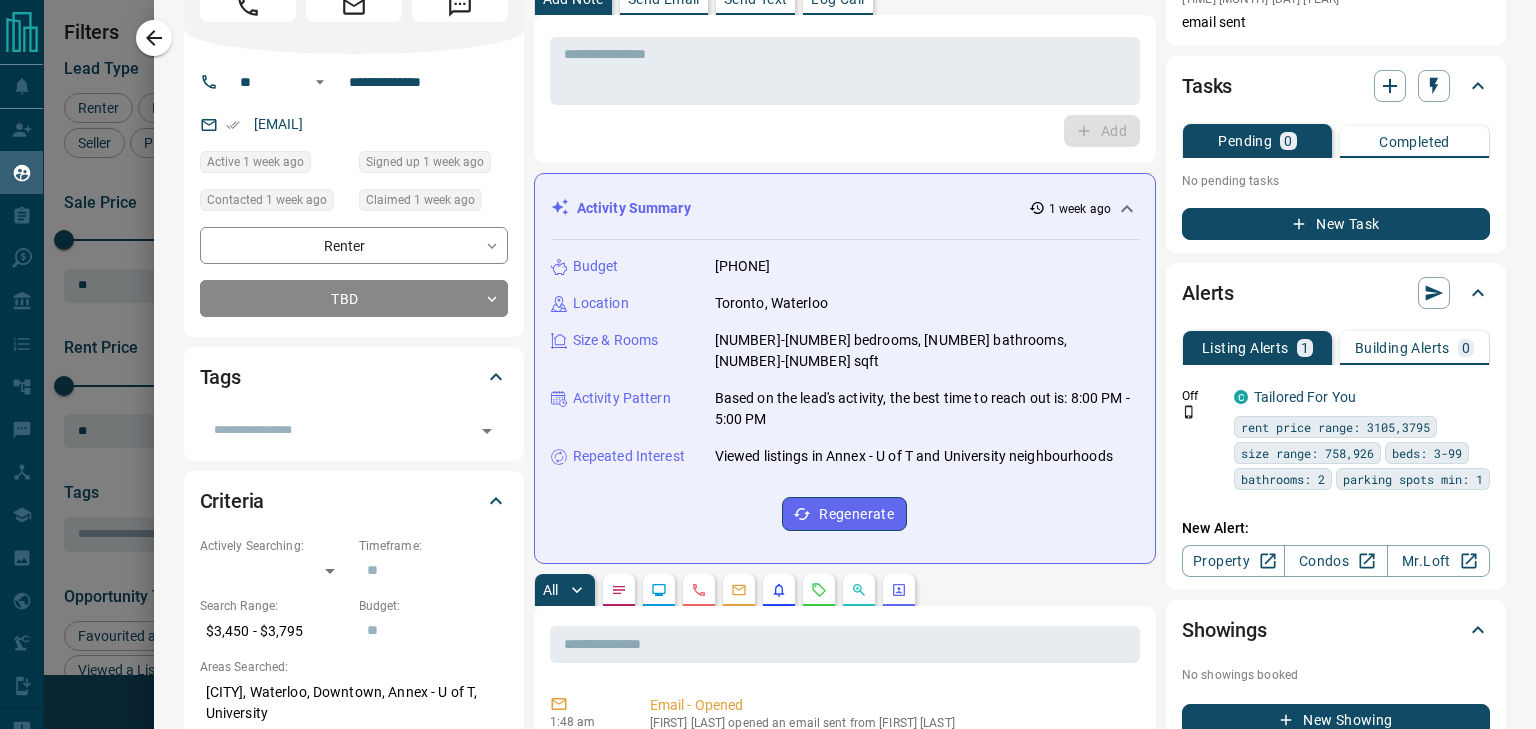 scroll, scrollTop: 0, scrollLeft: 0, axis: both 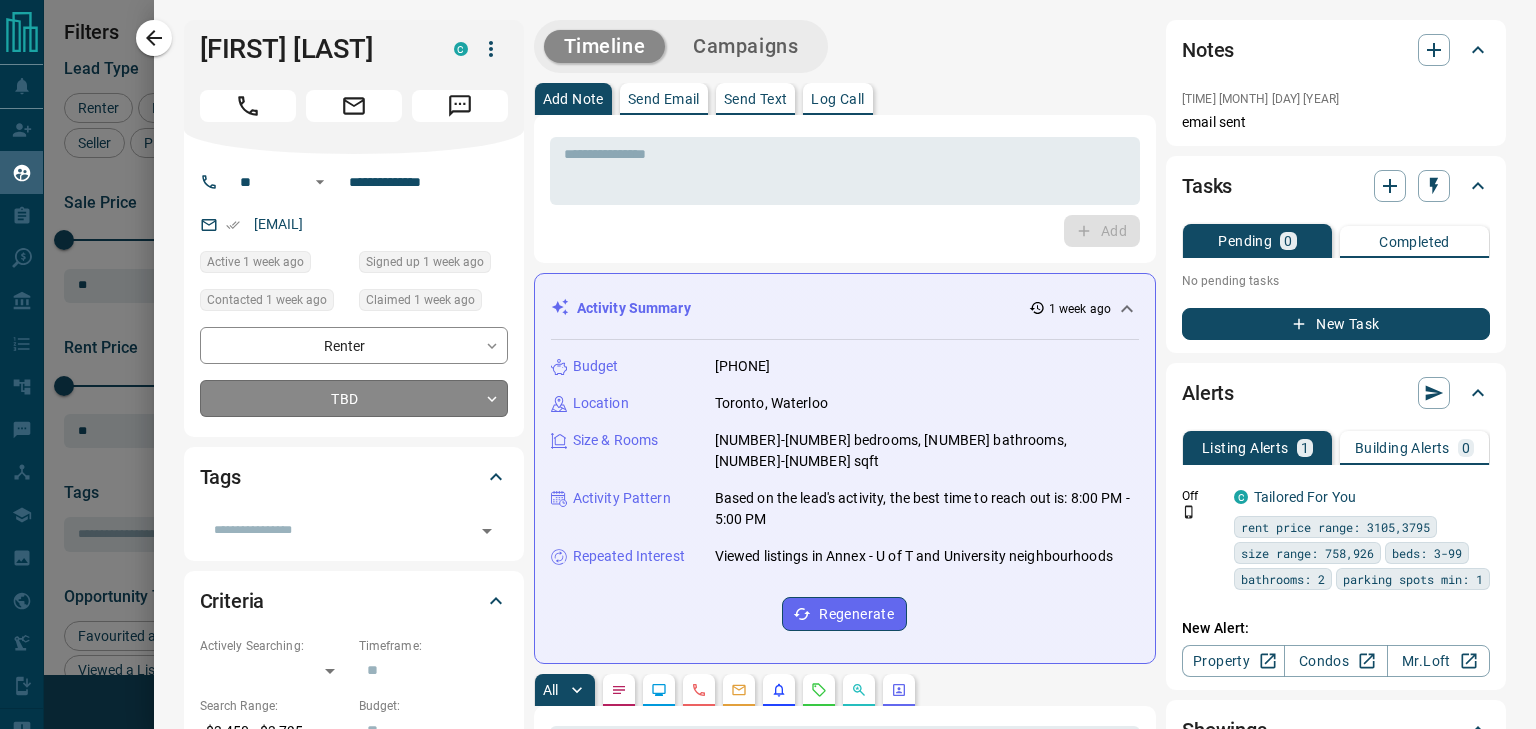 click on "Lead Transfers Claim Leads My Leads Tasks Opportunities Deals Campaigns Automations Messages Broker Bay Training Media Services Agent Resources Precon Worksheet Mobile Apps Disclosure Logout My Leads Filters 1 Manage Tabs New Lead All 936 TBD 221 Do Not Contact - Not Responsive 440 Bogus - Just Browsing 61 Criteria Obtained 38 Future Follow Up 153 Warm 11 HOT 2 Taken on Showings 5 Submitted Offer - Client 5 Name Details Last Active Claimed Date Status Tags [FIRST] [LAST] Renter C $3K - $4K Downtown, [CITY], +1 1 week ago Contacted 1 week ago 1 week ago Signed up 1 week ago TBD + [INITIAL] [FIRST] [LAST] Renter C $980 - $4K Downtown, [CITY] 9 hours ago Contacted 2 days ago 1 week ago Signed up 1 week ago TBD + [FIRST] [LAST] [LAST] Renter C $2K - $2K Downtown, [CITY] 3 days ago Contacted 1 week ago 1 week ago Signed up 1 week ago TBD + [FIRST] [LAST] Renter C $0 - $2K Downtown, [CITY] 13 hours ago Active Offer Request Contacted 1 week ago 1 week ago Signed up 1 year ago TBD AI Qualified + [FIRST] [LAST] Renter C $3K - $3K TBD" at bounding box center [768, 352] 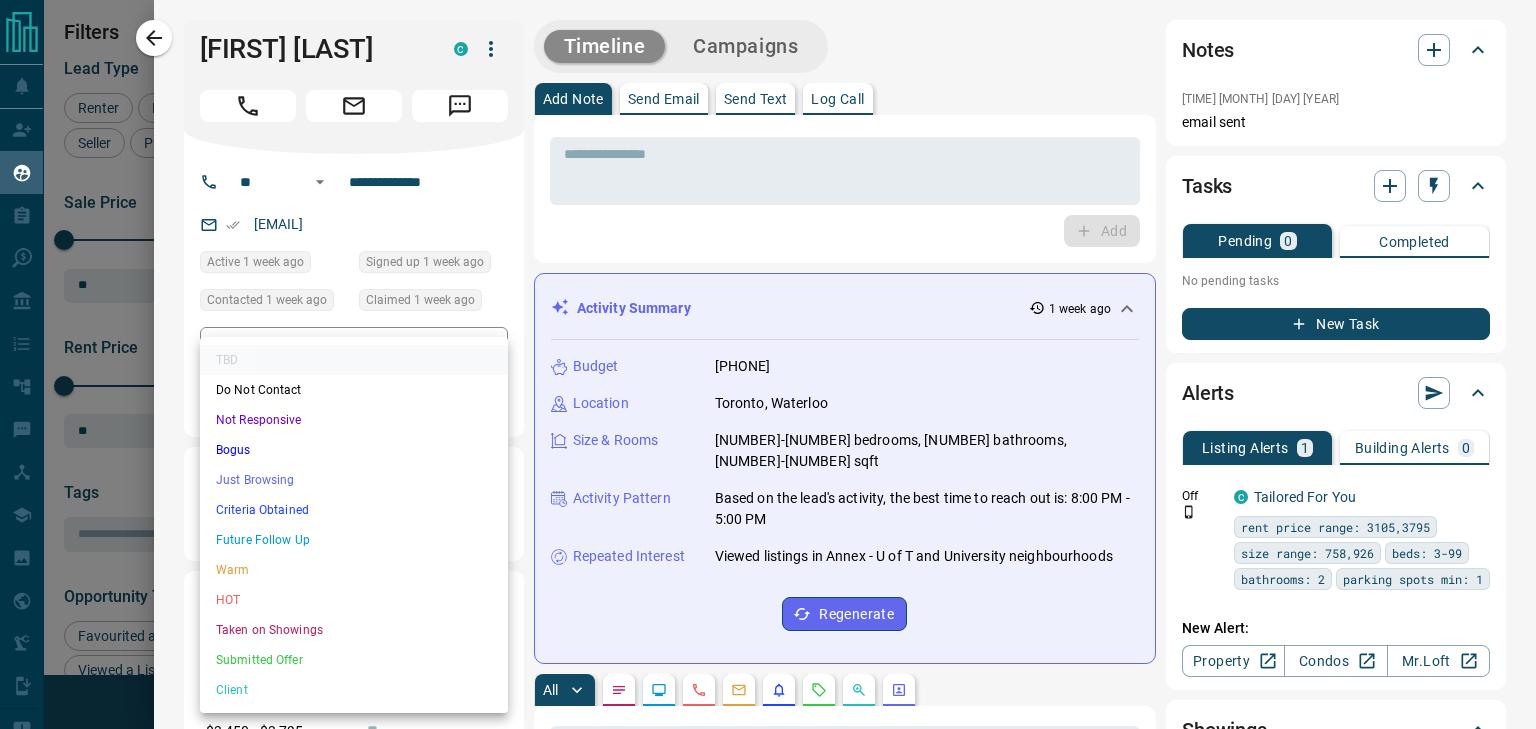 click on "Not Responsive" at bounding box center (354, 420) 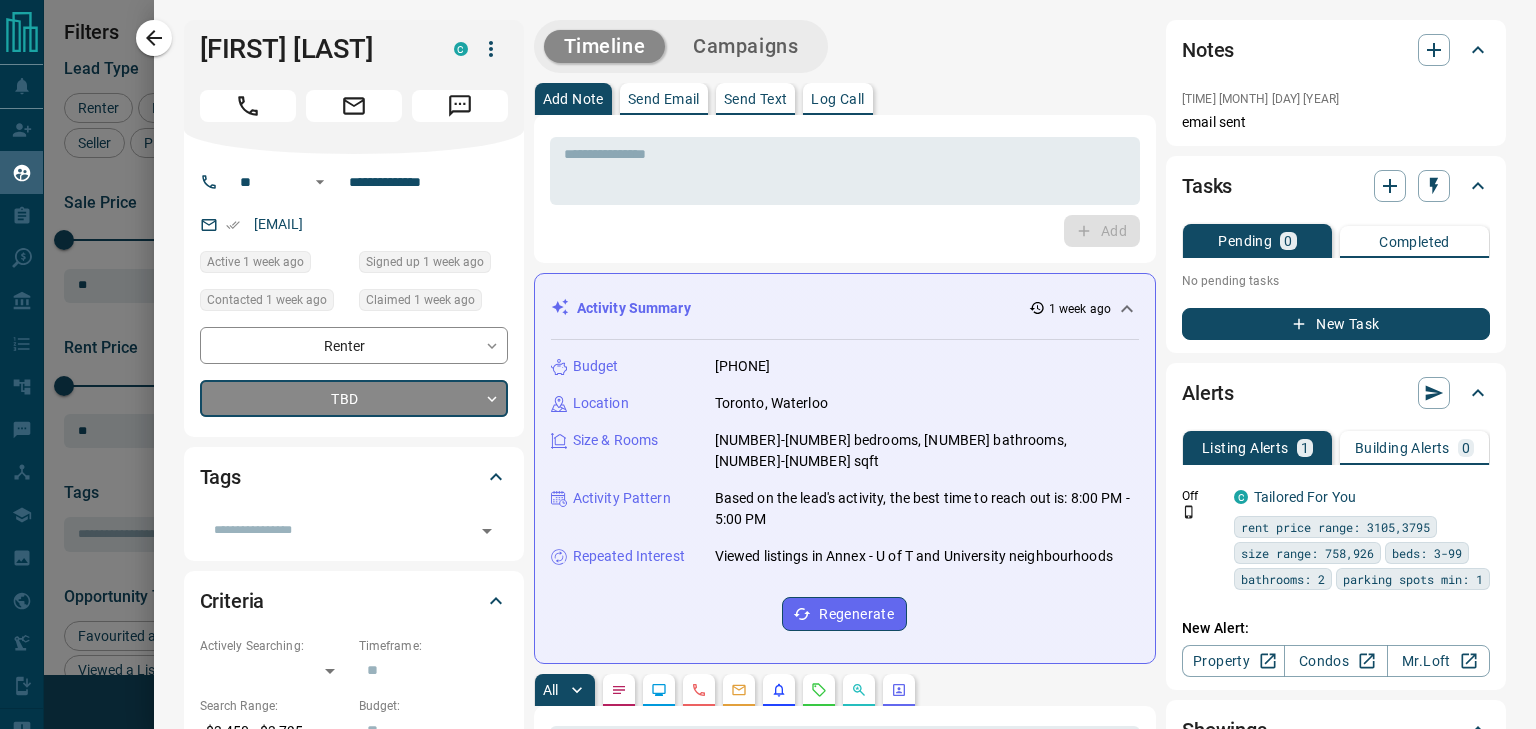 type on "*" 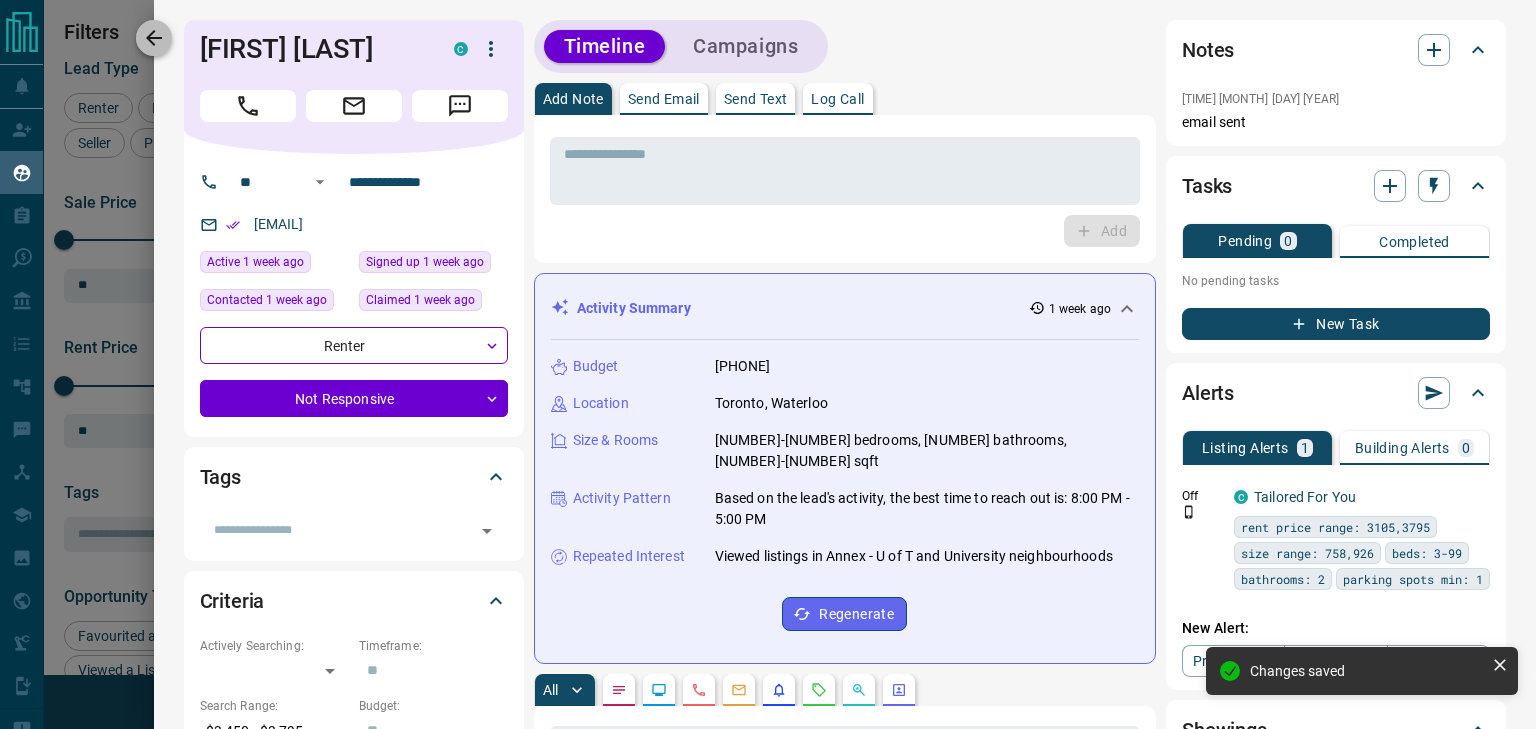 click 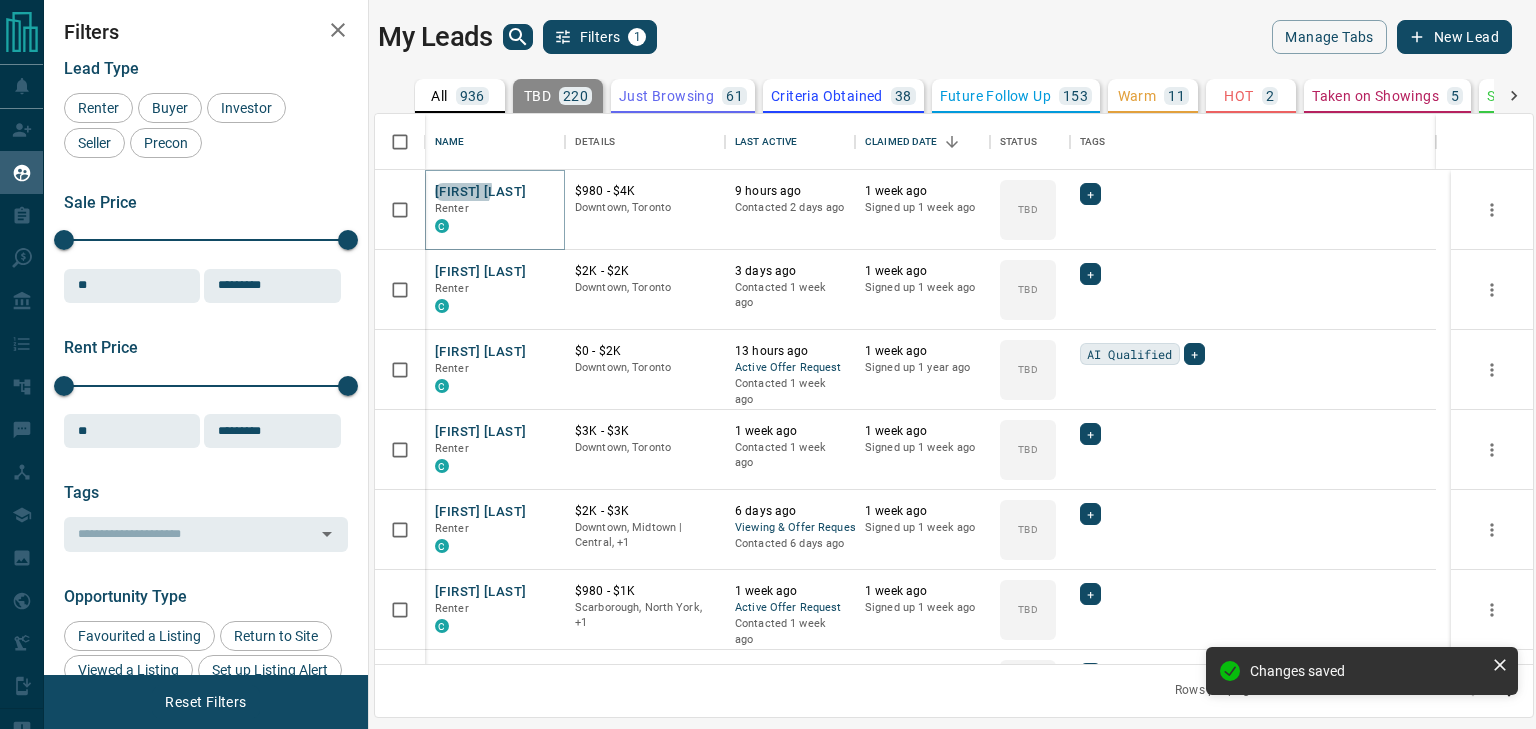 click on "[FIRST] [LAST]" at bounding box center (480, 192) 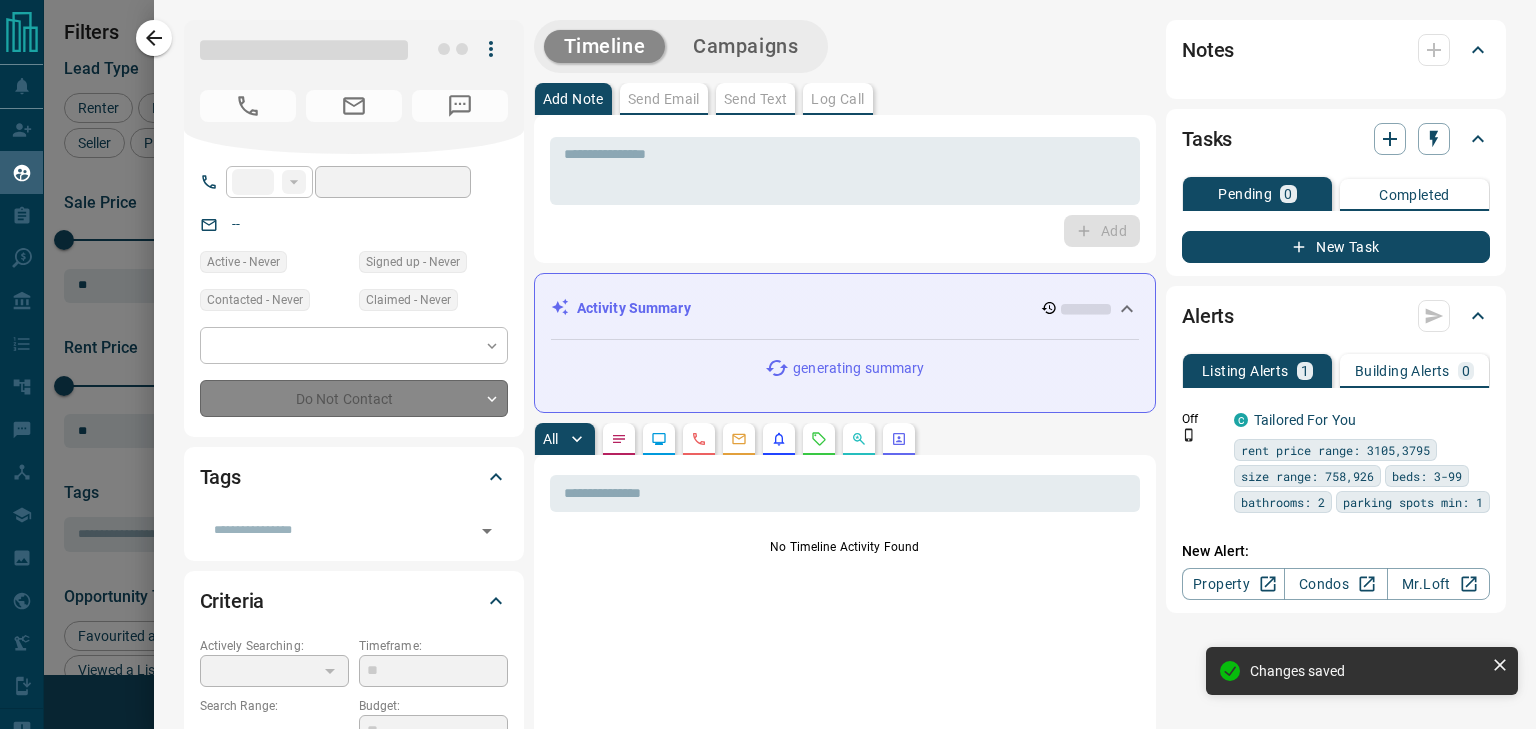 type on "**" 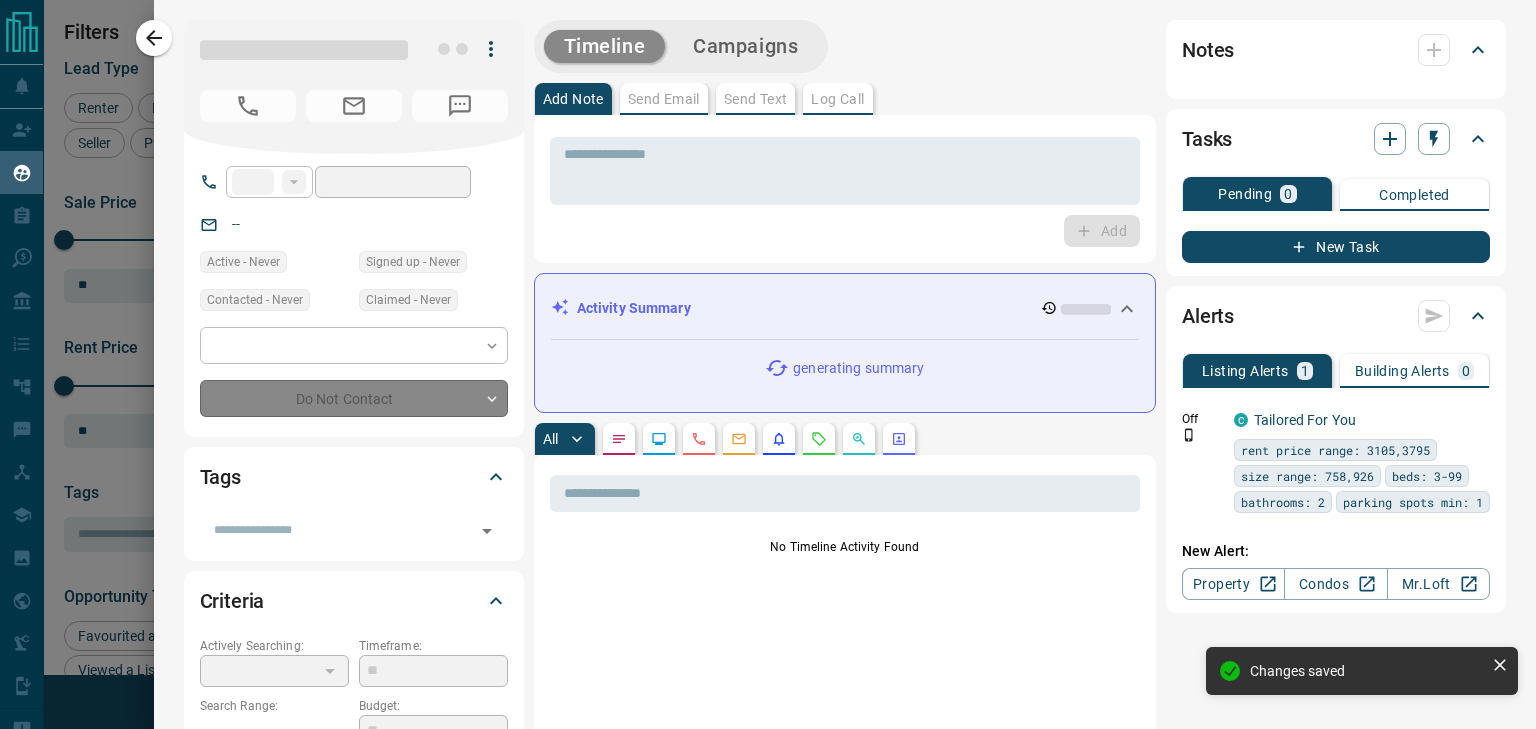 type on "**********" 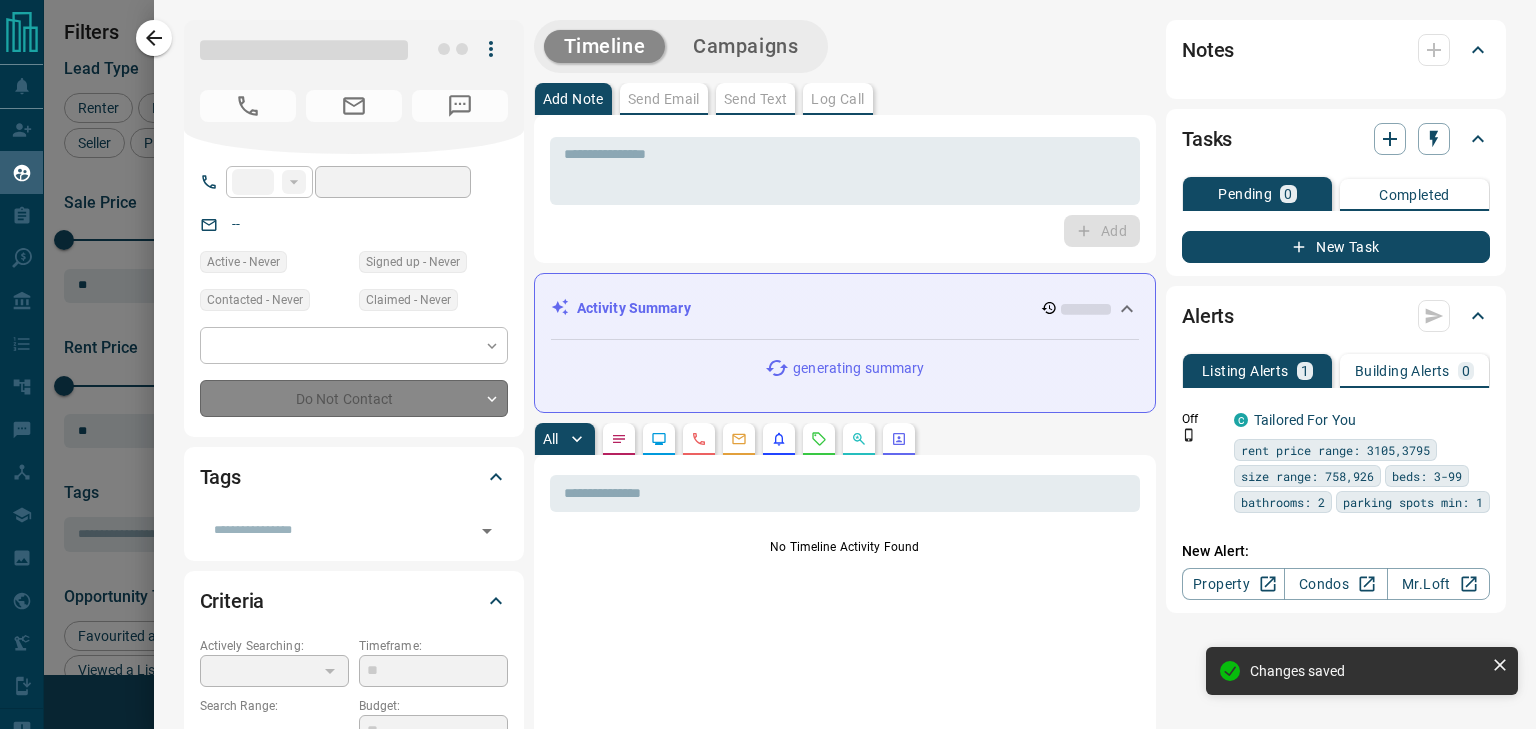 type on "*" 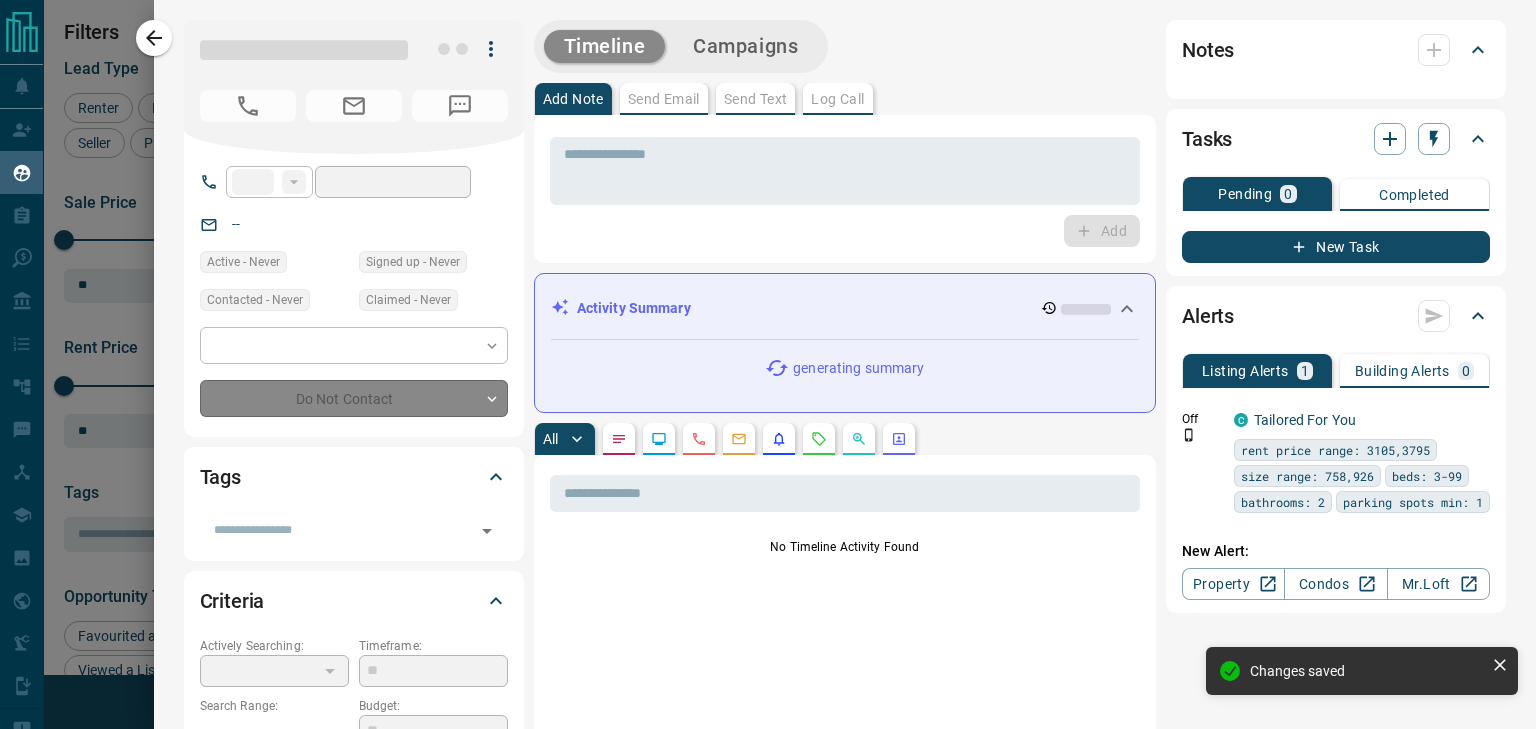 type on "**********" 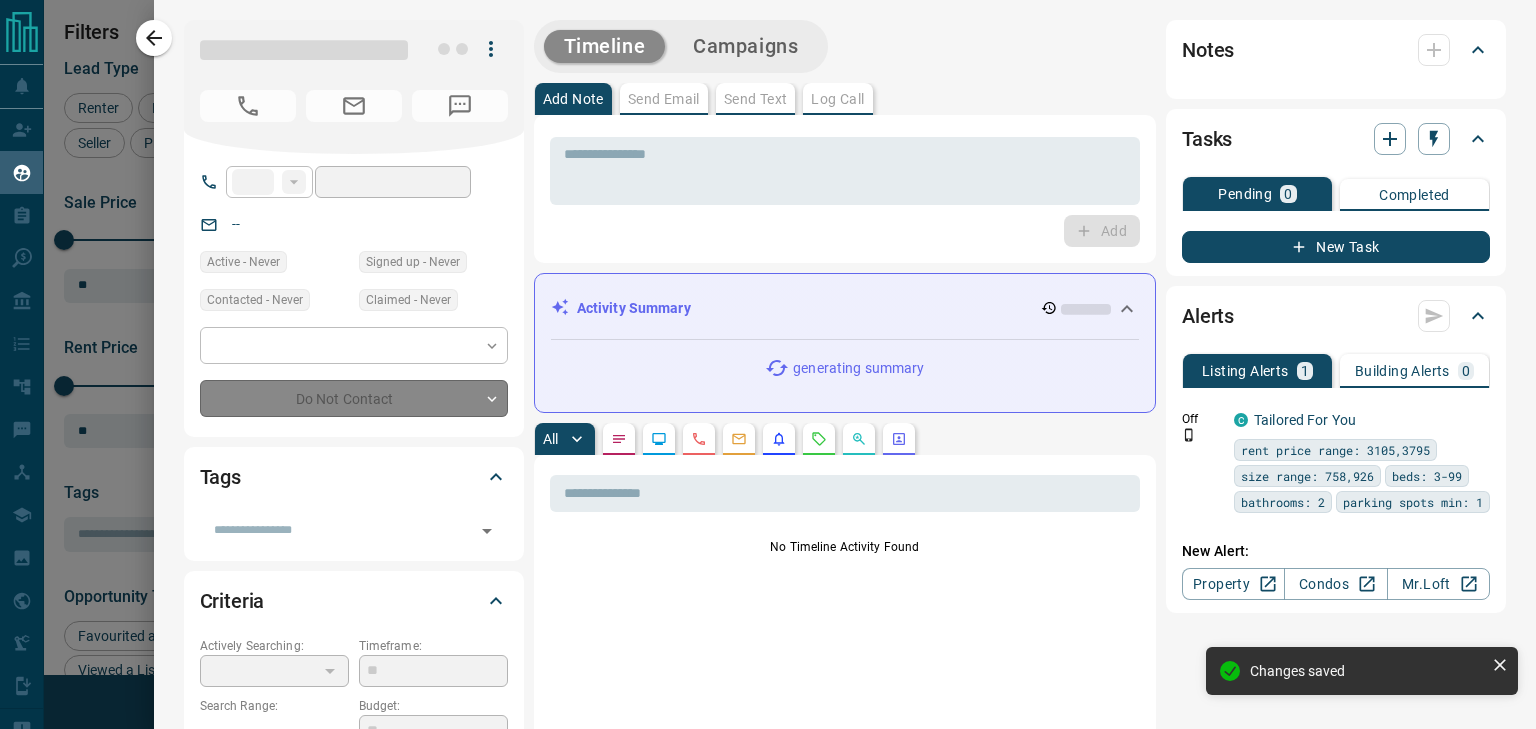type on "*******" 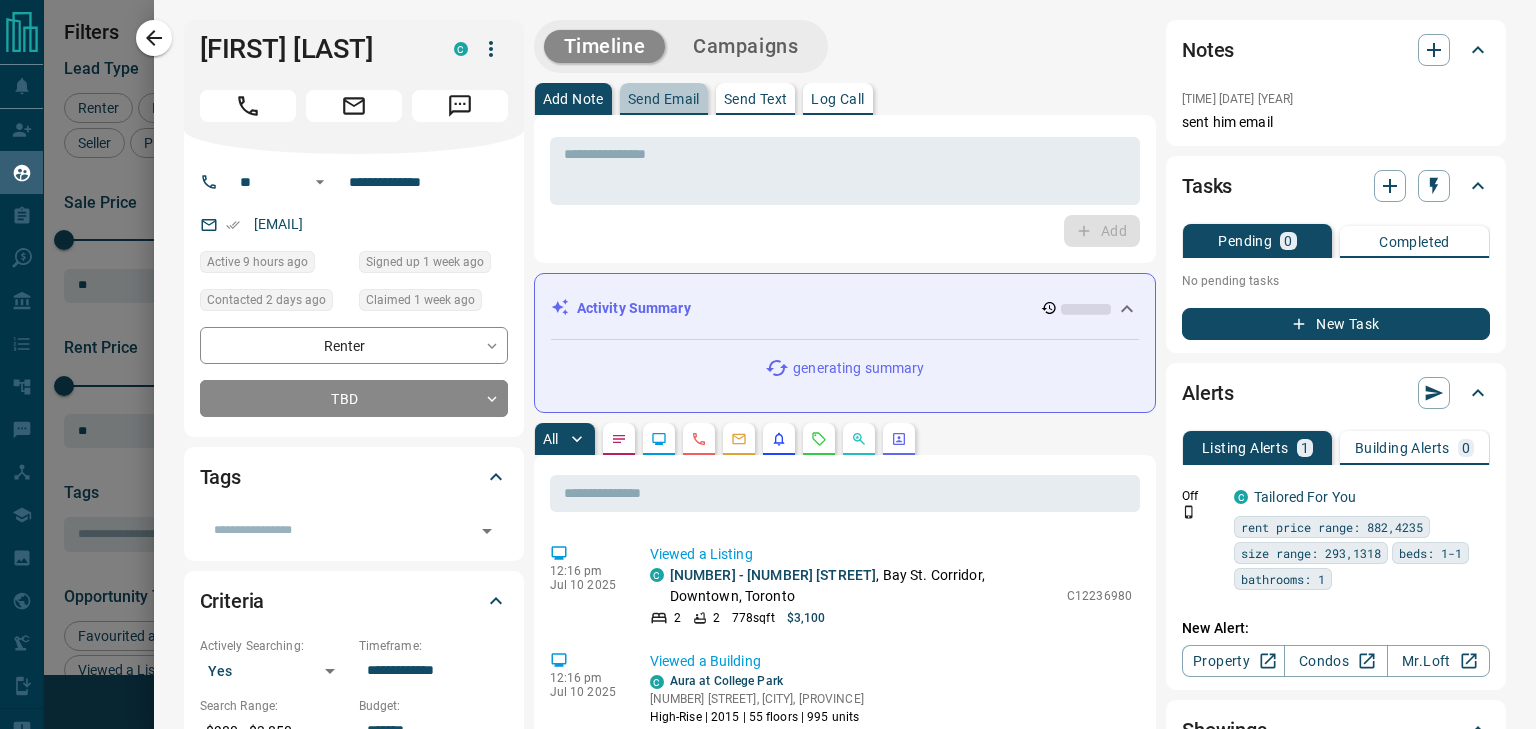 click on "Send Email" at bounding box center (664, 99) 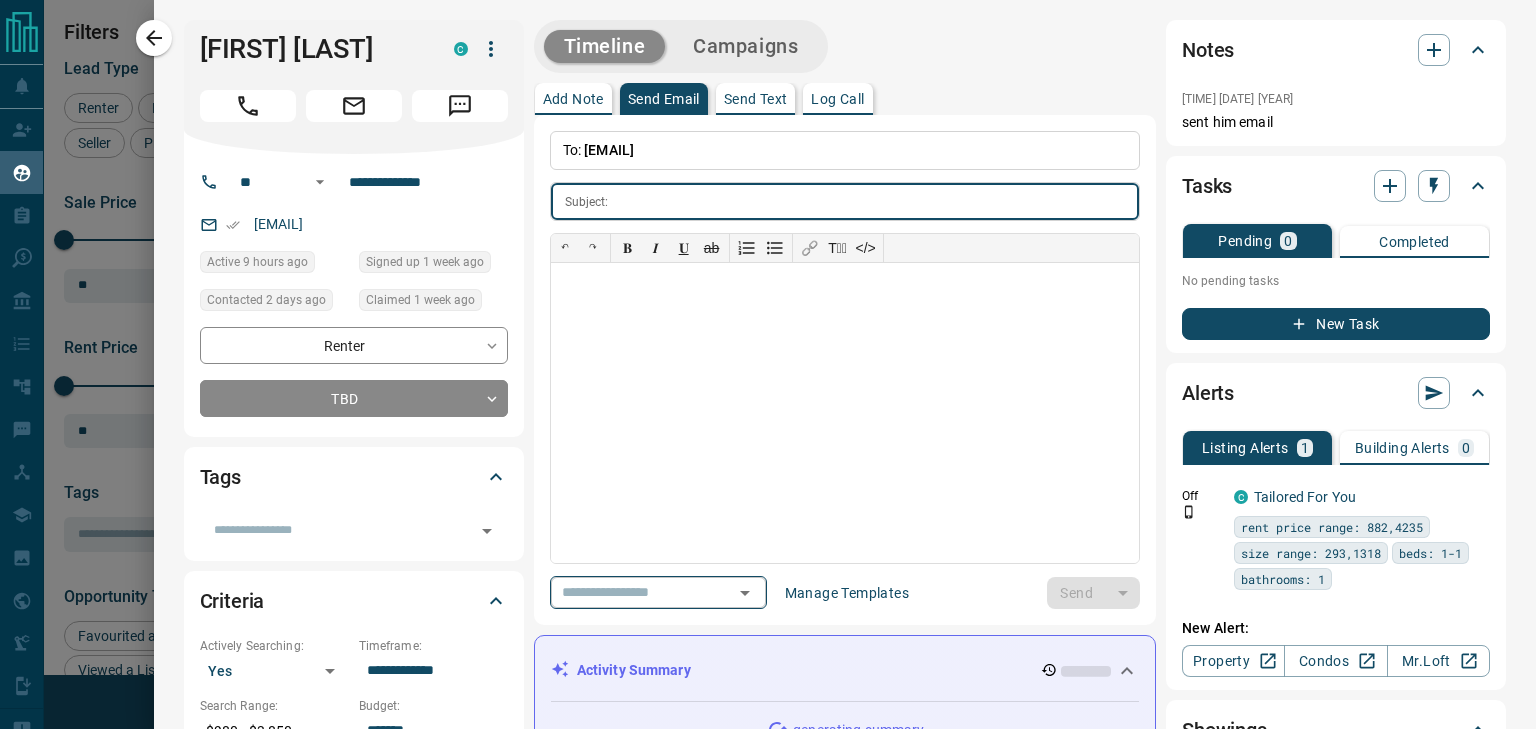 click on "​" at bounding box center (658, 592) 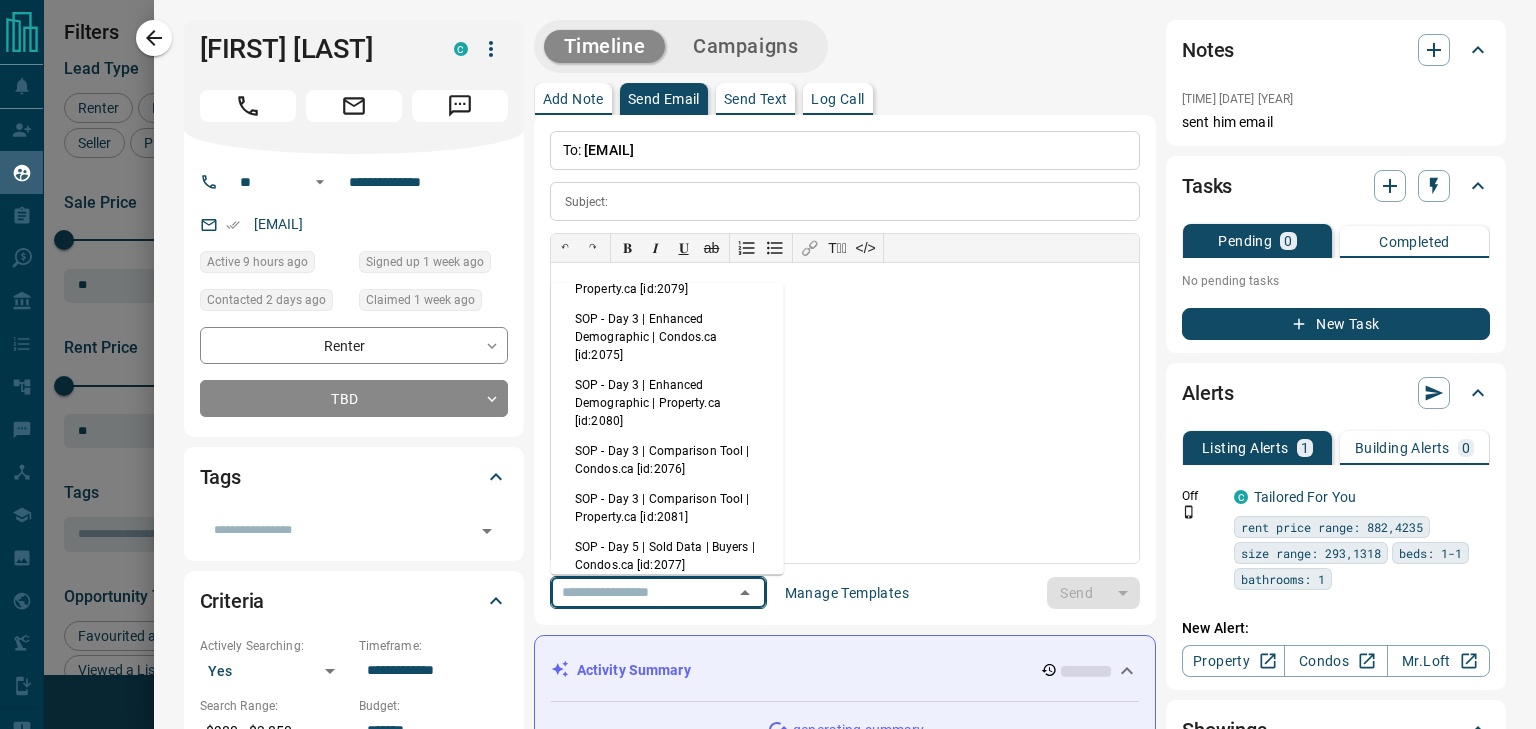 scroll, scrollTop: 100, scrollLeft: 0, axis: vertical 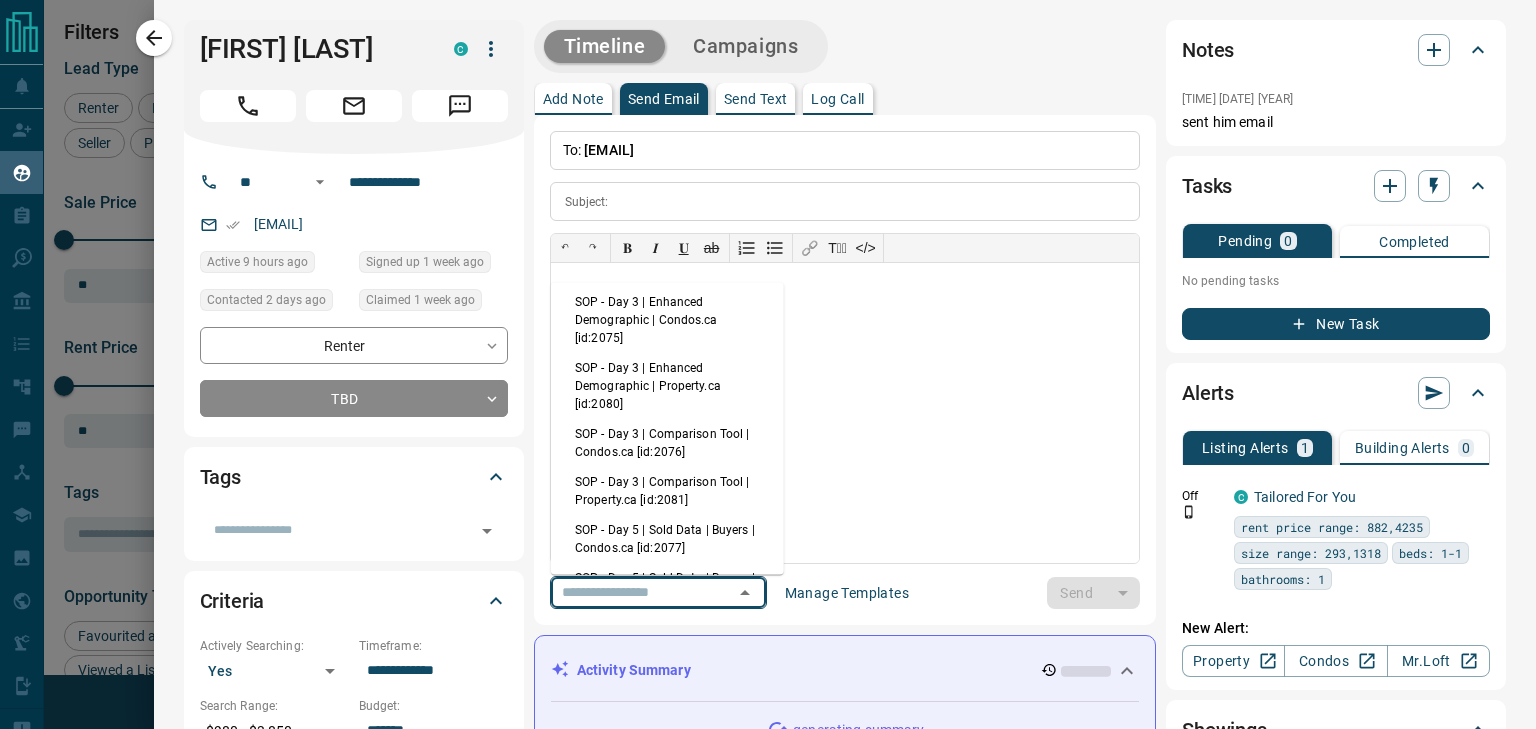 click on "SOP - Day 3 | Enhanced Demographic | Property.ca [id:2080]" at bounding box center [667, 386] 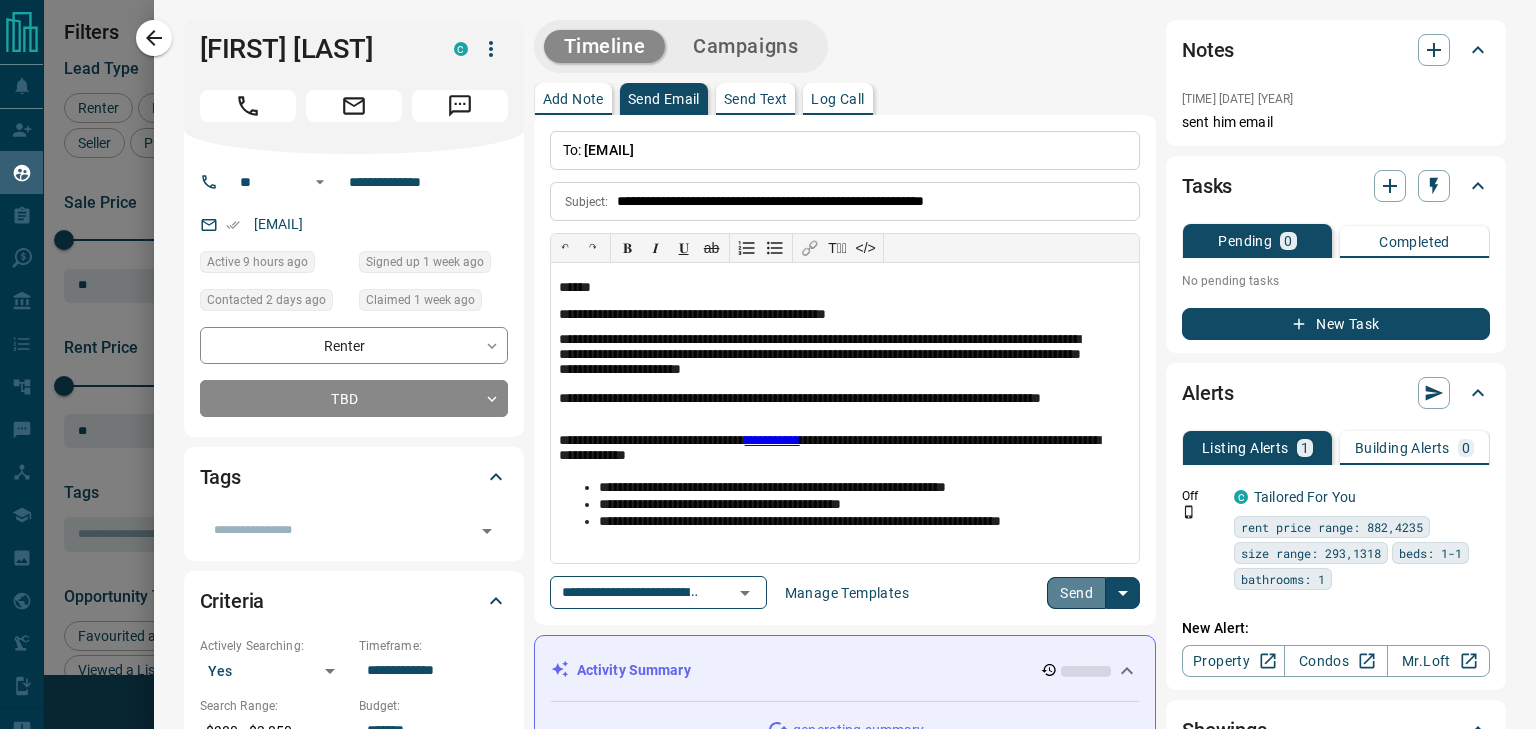 click on "Send" at bounding box center (1076, 593) 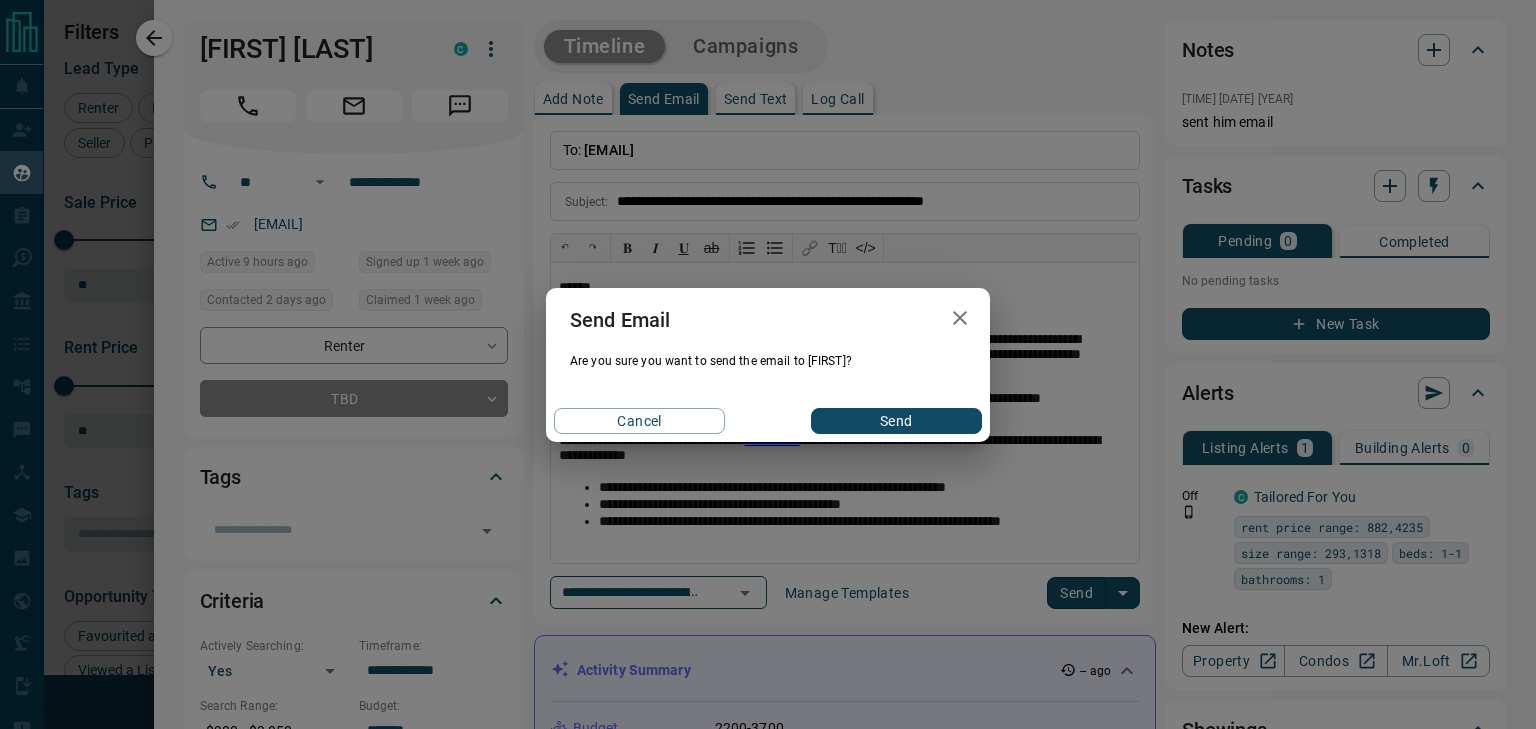 click on "Send" at bounding box center (896, 421) 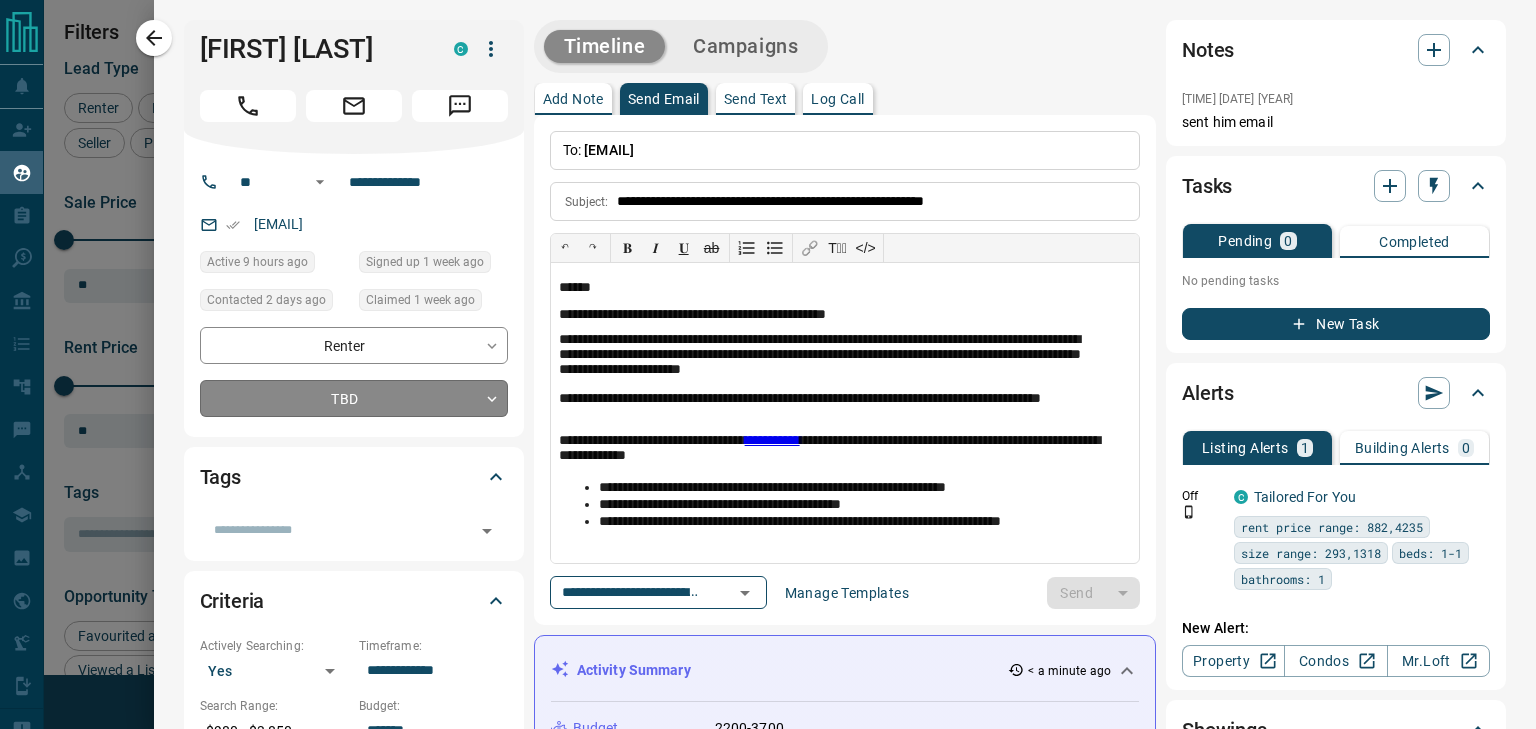 type 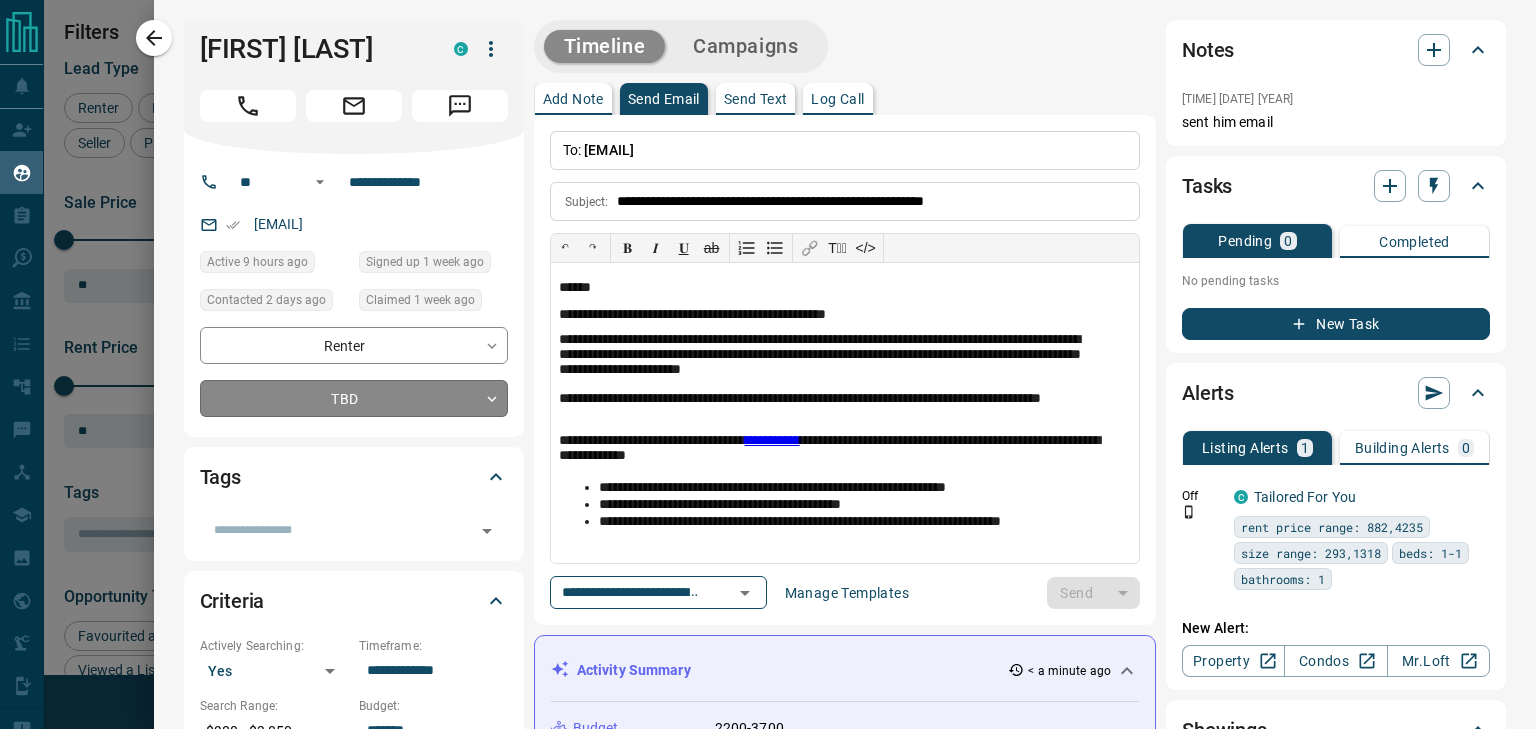 type 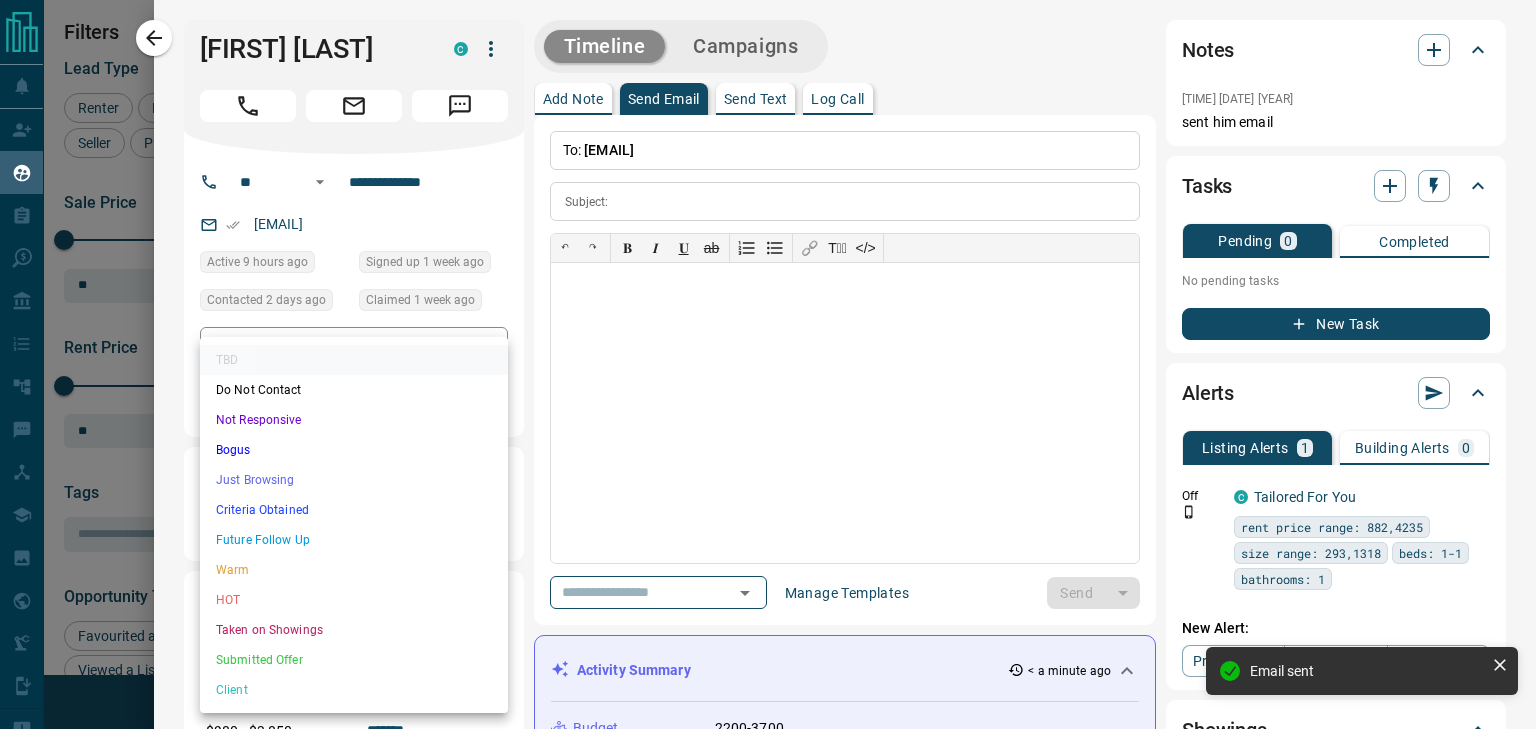 click on "Name Details Last Active Claimed Date Status Tags [PERSON] [LAST_NAME] Renter C $980 - $4K Downtown, [CITY] 9 hours ago Contacted 2 days ago 1 week ago Signed up 1 week ago TBD + [PERSON] [LAST_NAME] Renter C $2K - $2K Downtown, [CITY] 3 days ago Contacted 1 week ago 1 week ago Signed up 1 week ago TBD + [PERSON] [LAST_NAME] Renter C $0 - $2K Downtown, [CITY] 13 hours ago Active Offer Request Contacted 1 week ago 1 week ago Signed up 1 year ago TBD AI Qualified + [PERSON] [LAST_NAME] Renter C $3K - $3K Downtown, [CITY] 1 week ago Contacted 1 week ago 1 week ago Signed up 1 week ago TBD + [PERSON] [LAST_NAME] Renter C $2K - $3K TBD + C" at bounding box center [768, 352] 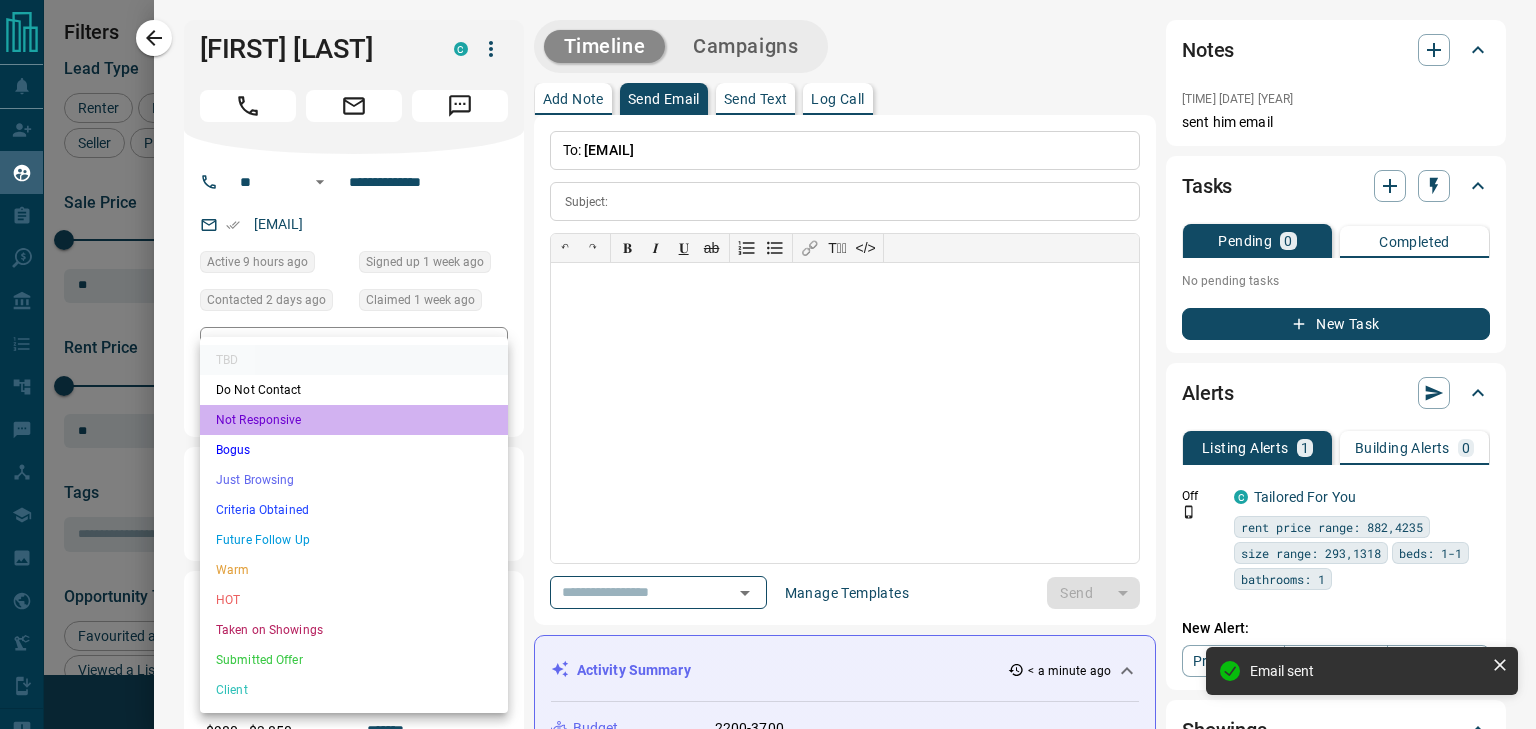 click on "Not Responsive" at bounding box center (354, 420) 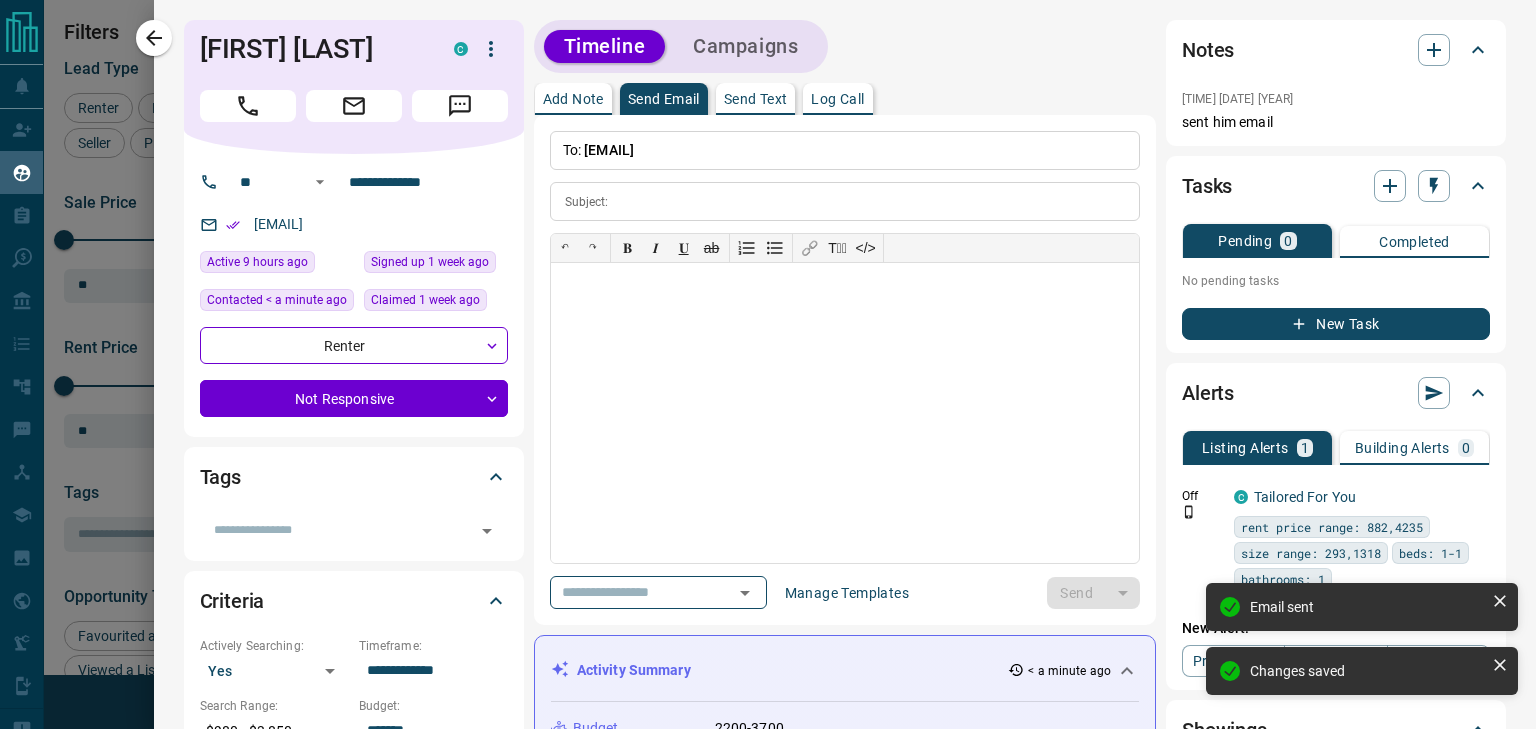 type on "*" 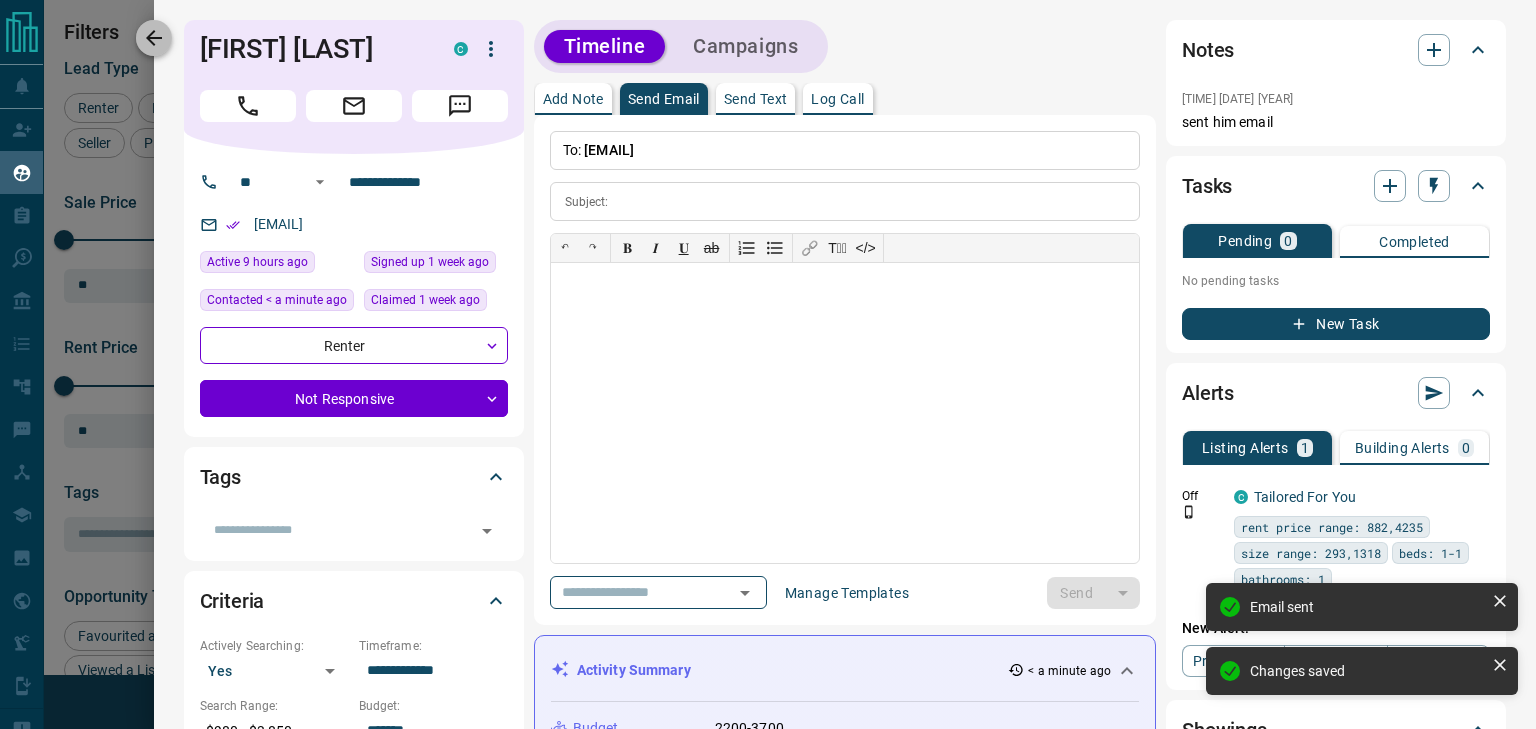 click 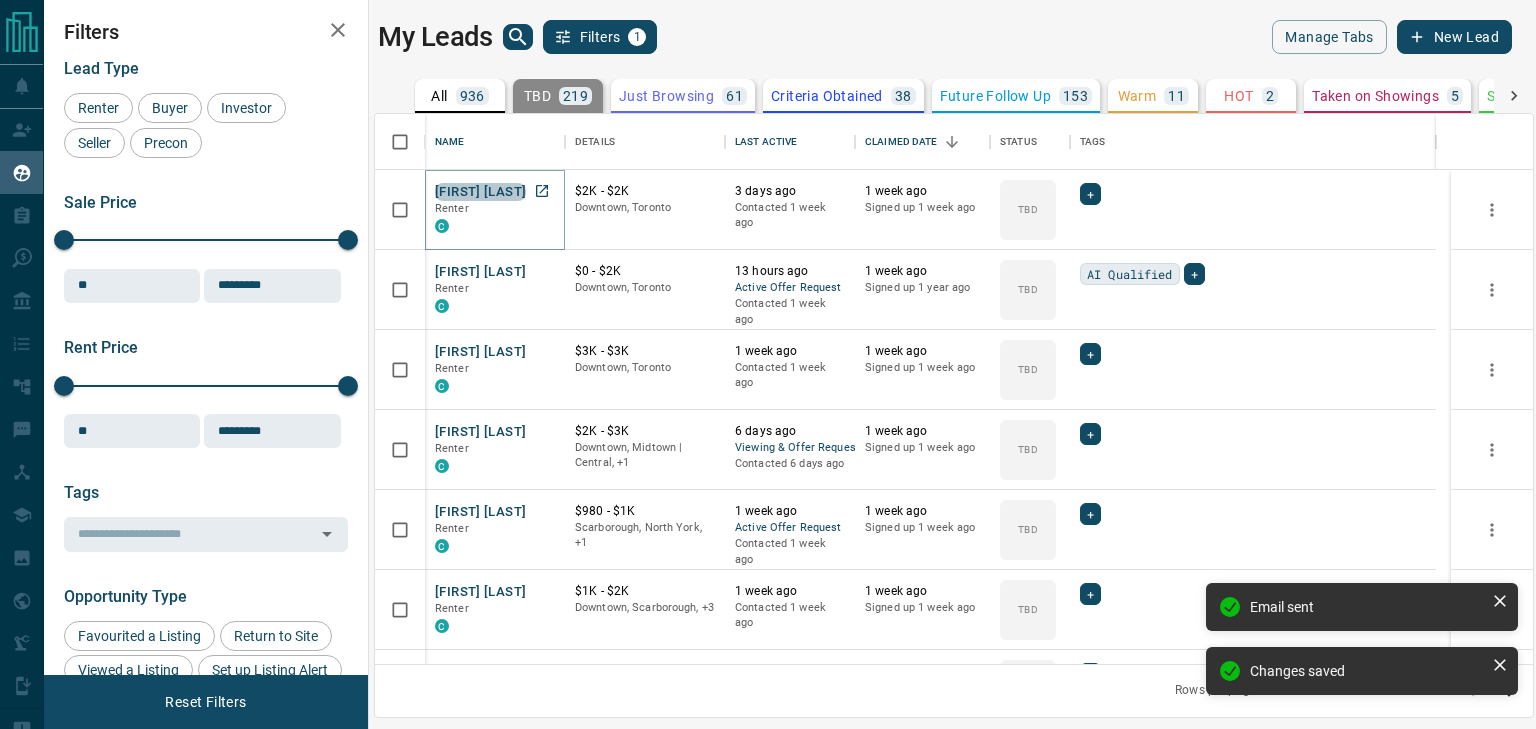click on "[FIRST] [LAST]" at bounding box center (480, 192) 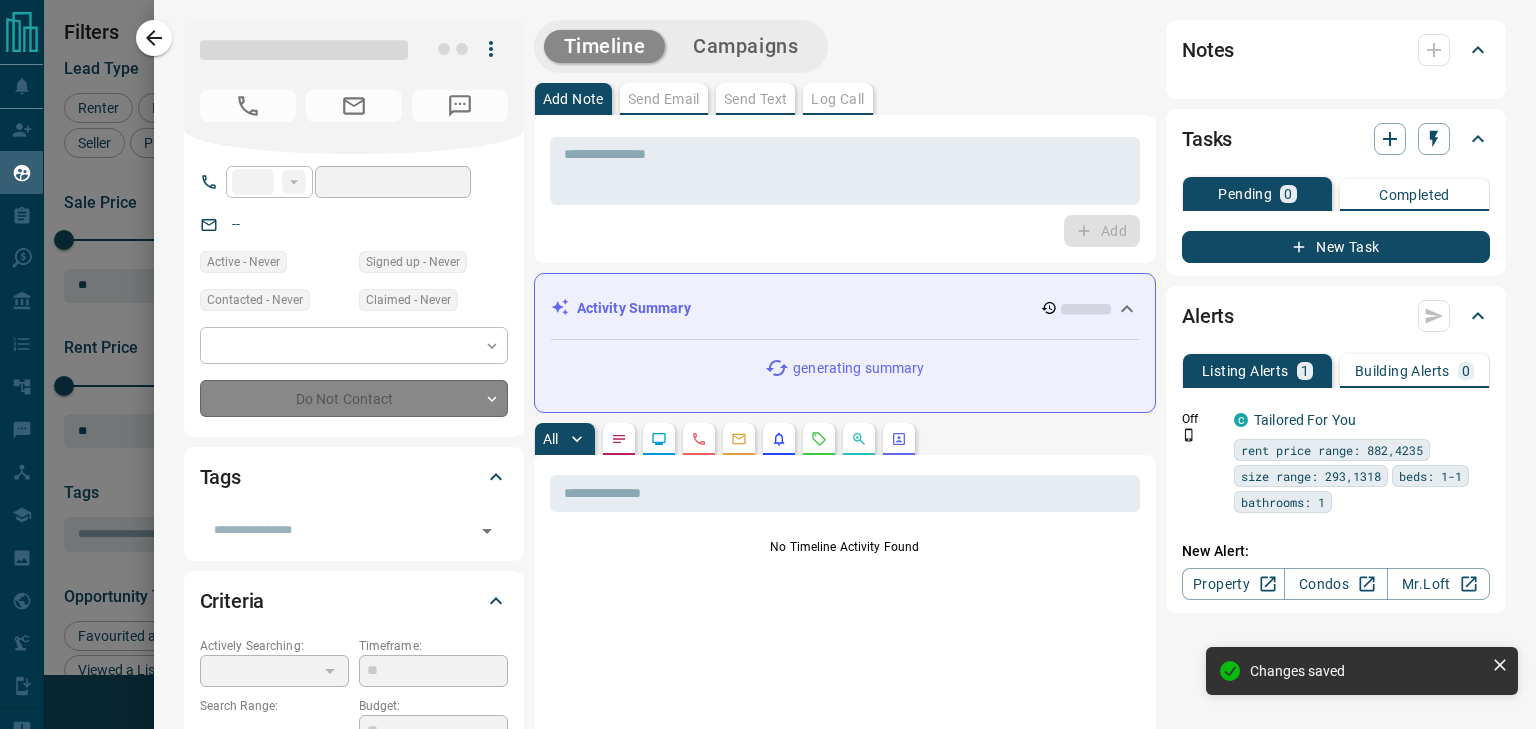type on "**" 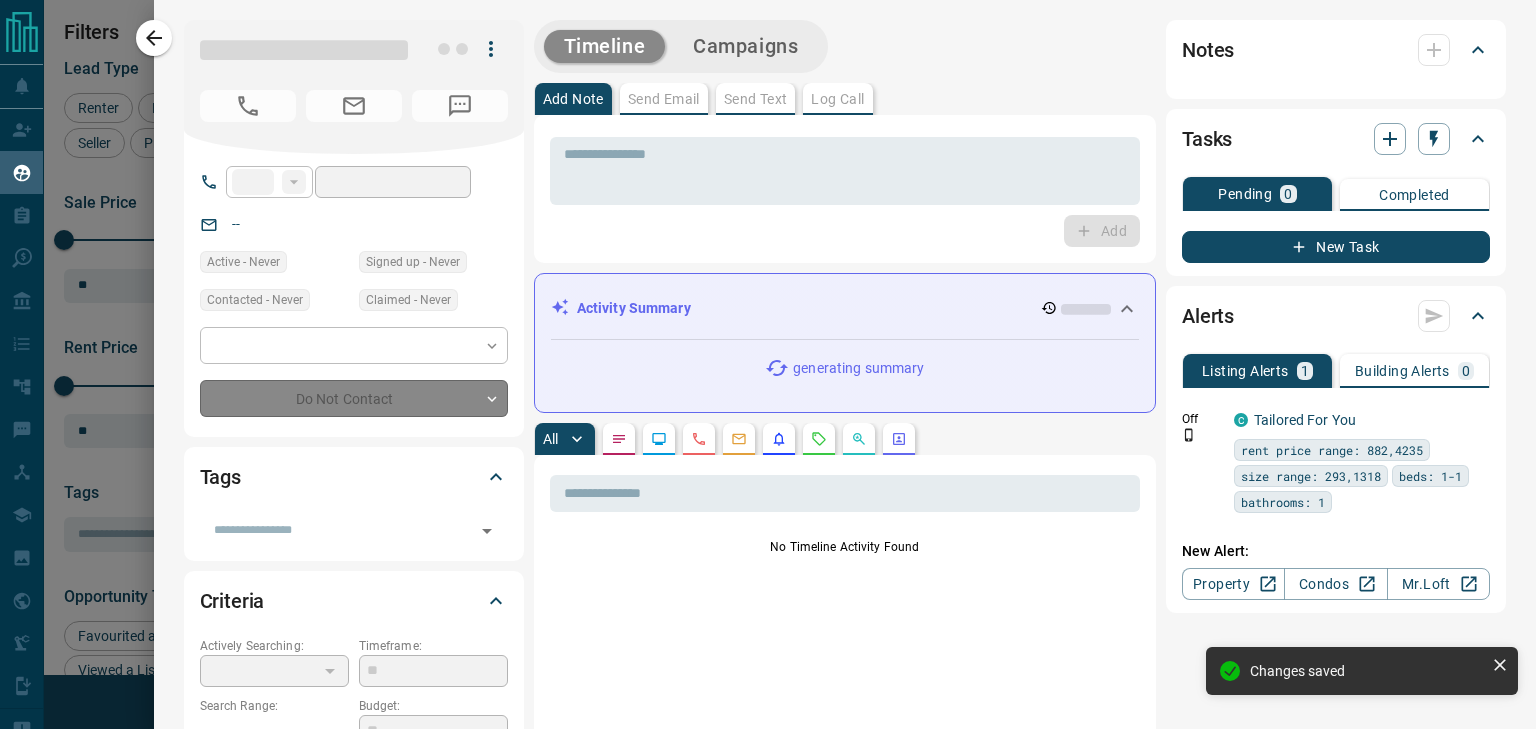 type on "**********" 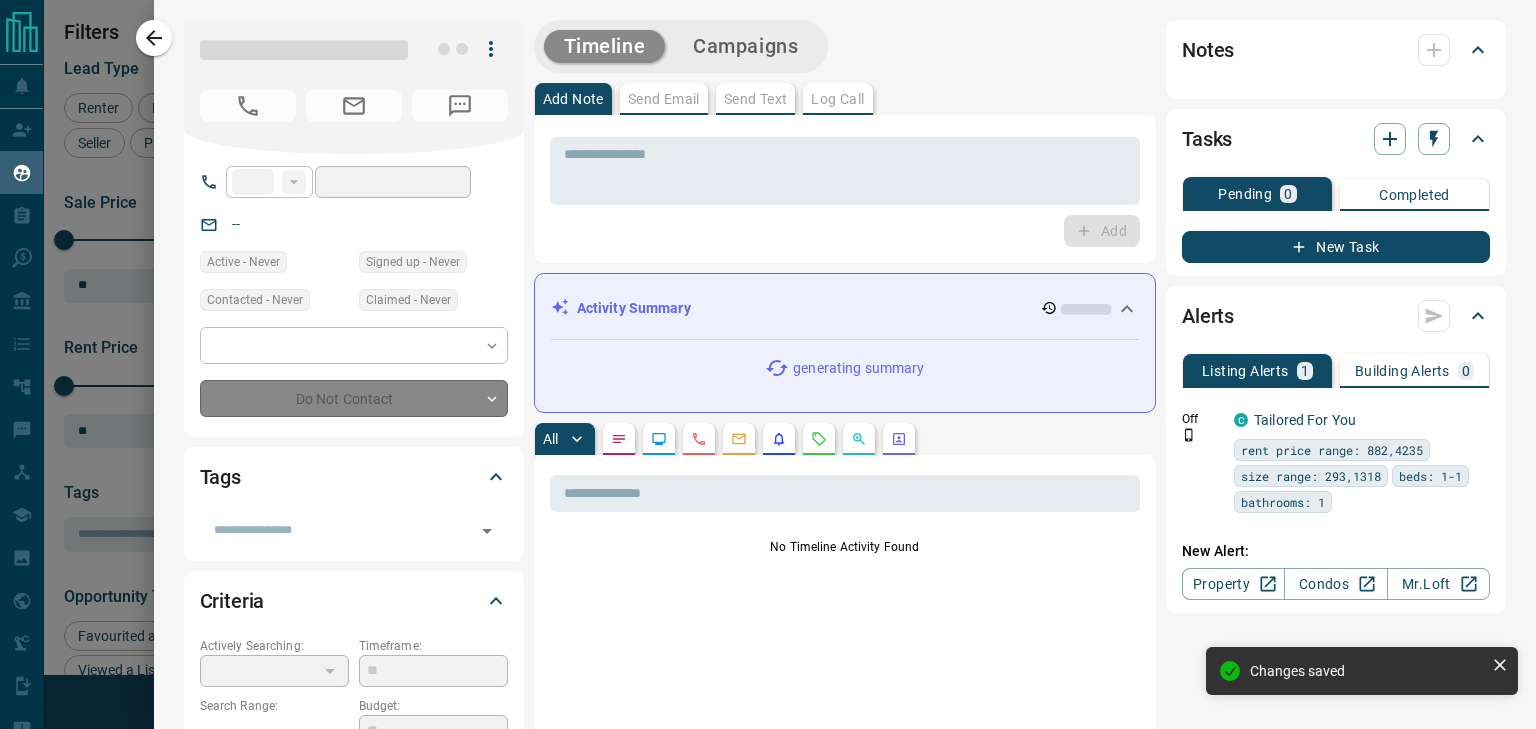 type on "**********" 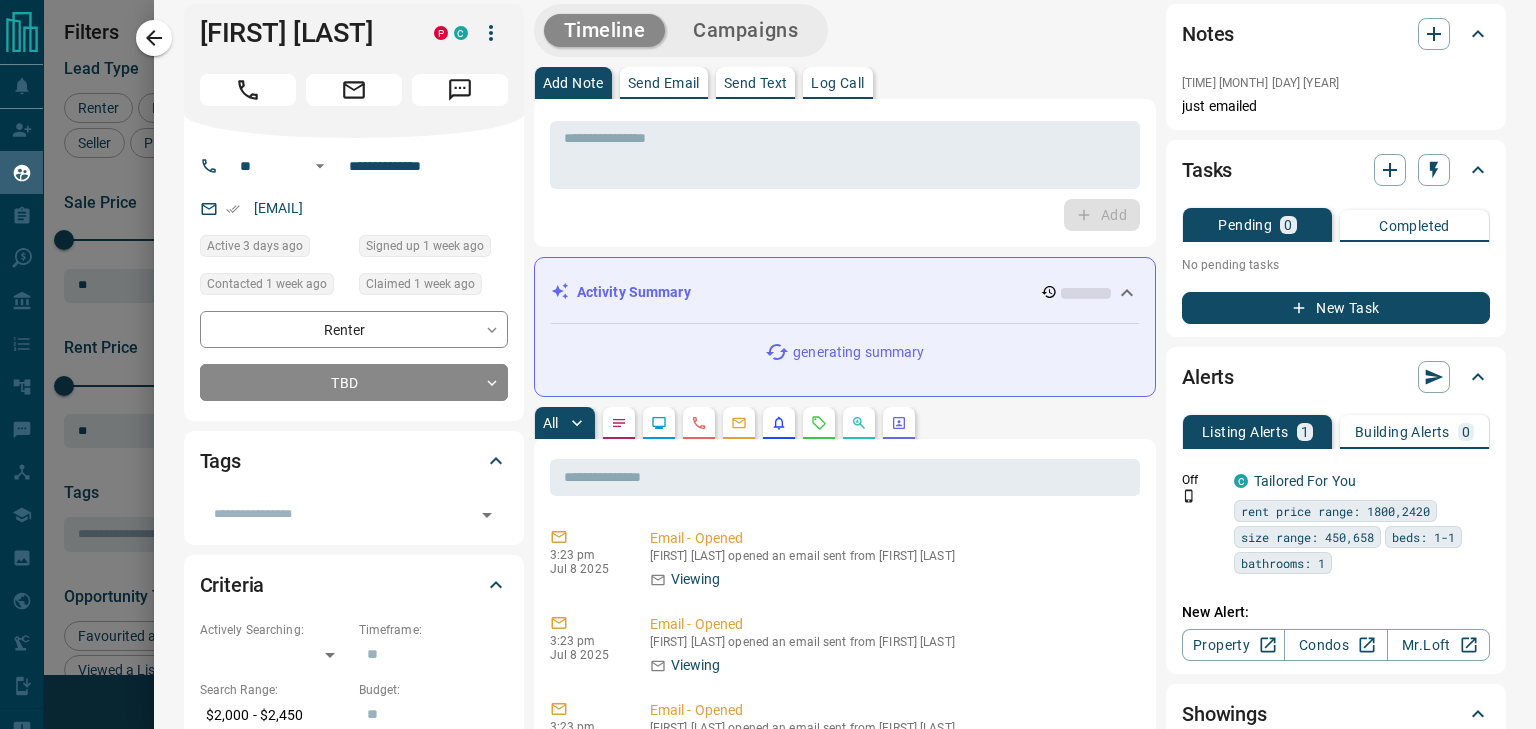 scroll, scrollTop: 0, scrollLeft: 0, axis: both 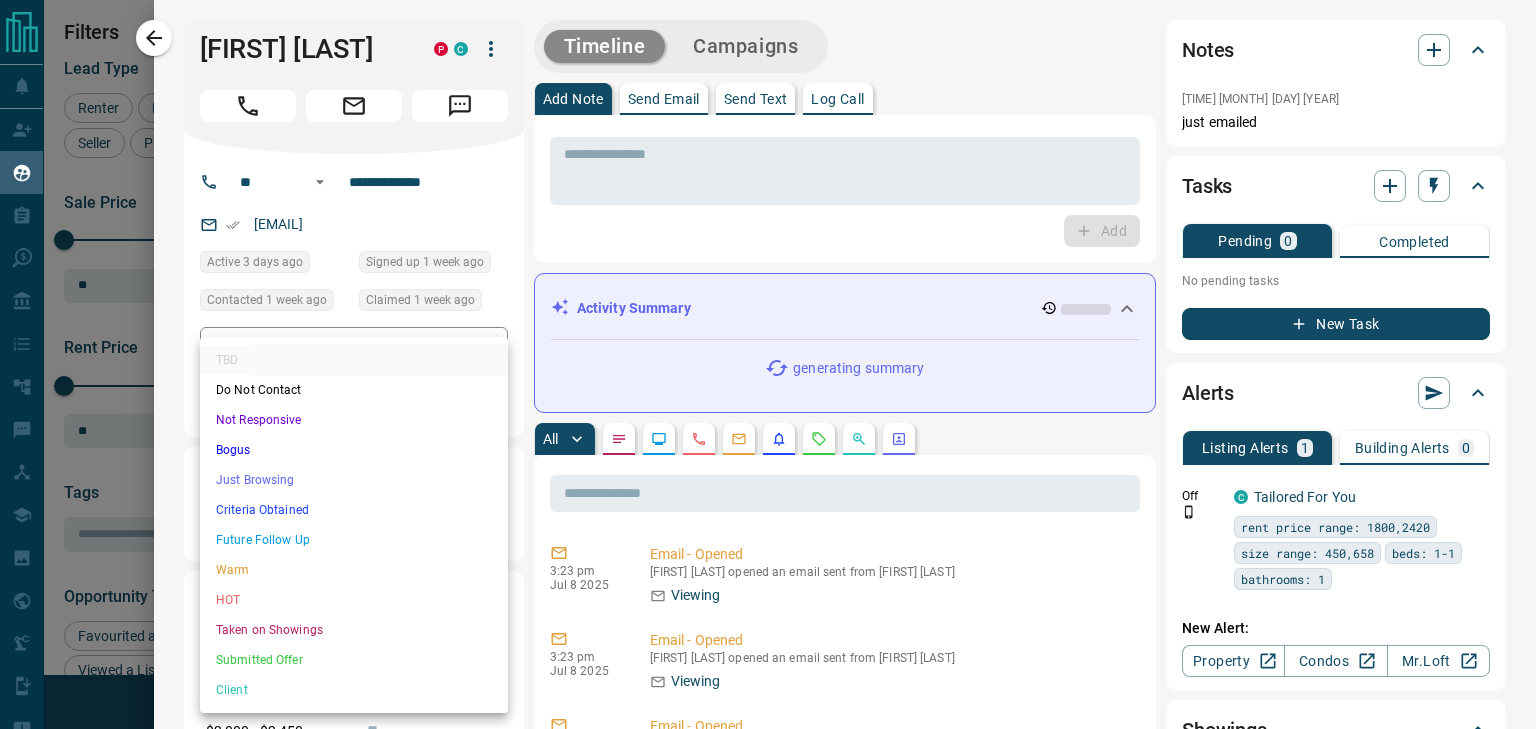 click on "Lead Transfers Claim Leads My Leads Tasks Opportunities Deals Campaigns Automations Messages Broker Bay Training Media Services Agent Resources Precon Worksheet Mobile Apps Disclosure Logout My Leads Filters 1 Manage Tabs New Lead All 936 TBD 219 Do Not Contact - Not Responsive 442 Bogus - Just Browsing 61 Criteria Obtained 38 Future Follow Up 153 Warm 11 HOT 2 Taken on Showings 5 Submitted Offer - Client 5 Name Details Last Active Claimed Date Status Tags [FIRST] [LAST] Renter C $2K - $2K Downtown, [CITY] 3 days ago Contacted 1 week ago 1 week ago Signed up 1 week ago TBD + [FIRST] [LAST] Renter C $0 - $2K Downtown, [CITY] 13 hours ago Active Offer Request Contacted 1 week ago 1 week ago Signed up 1 year ago TBD AI Qualified + [FIRST] [LAST] Renter C $3K - $3K Downtown, [CITY] 1 week ago Contacted 1 week ago 1 week ago Signed up 1 week ago TBD + [FIRST] [LAST] Renter C $2K - $3K Downtown, Midtown | Central, +1 6 days ago Viewing & Offer Request Contacted 6 days ago 1 week ago Signed up 1 week ago TBD + C" at bounding box center (768, 352) 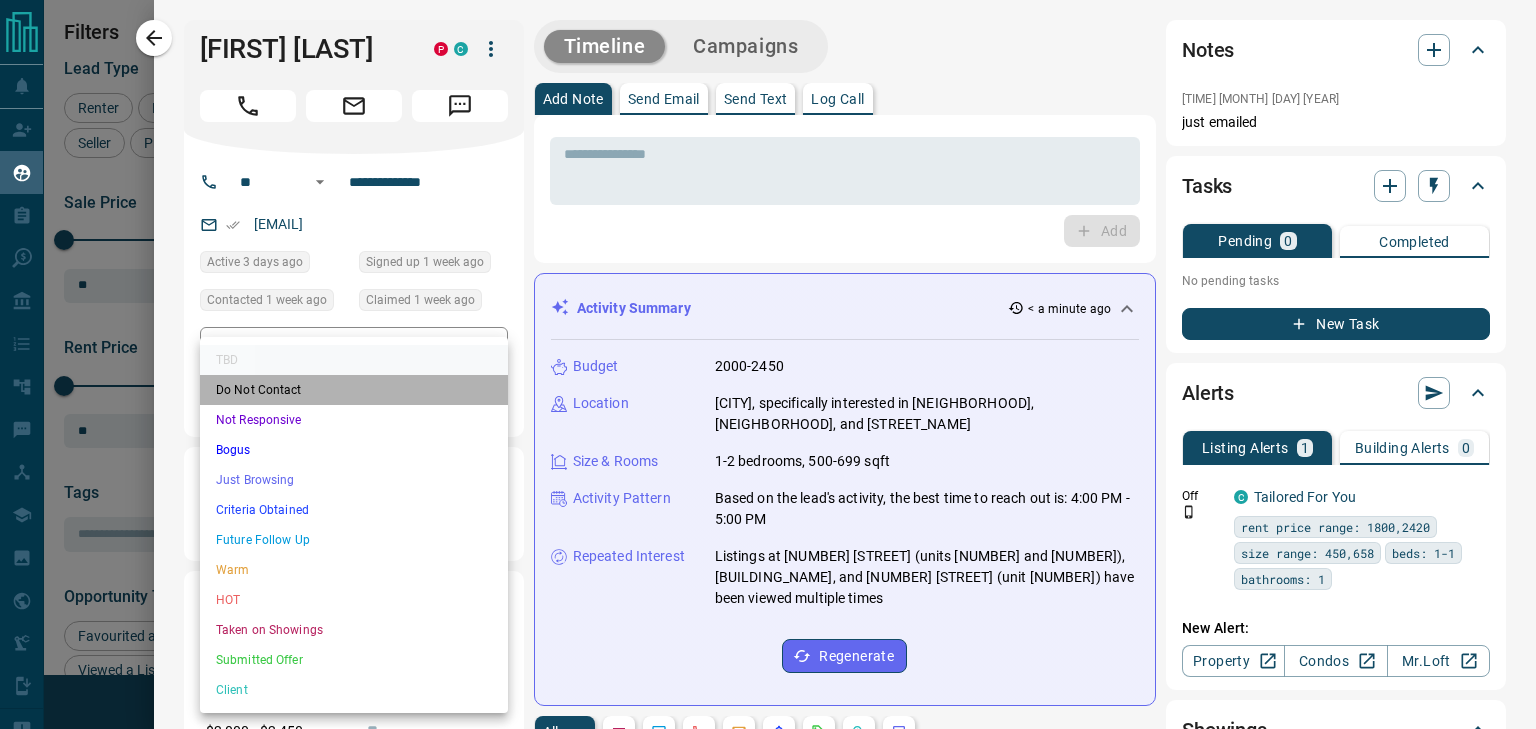 click on "Do Not Contact" at bounding box center [354, 390] 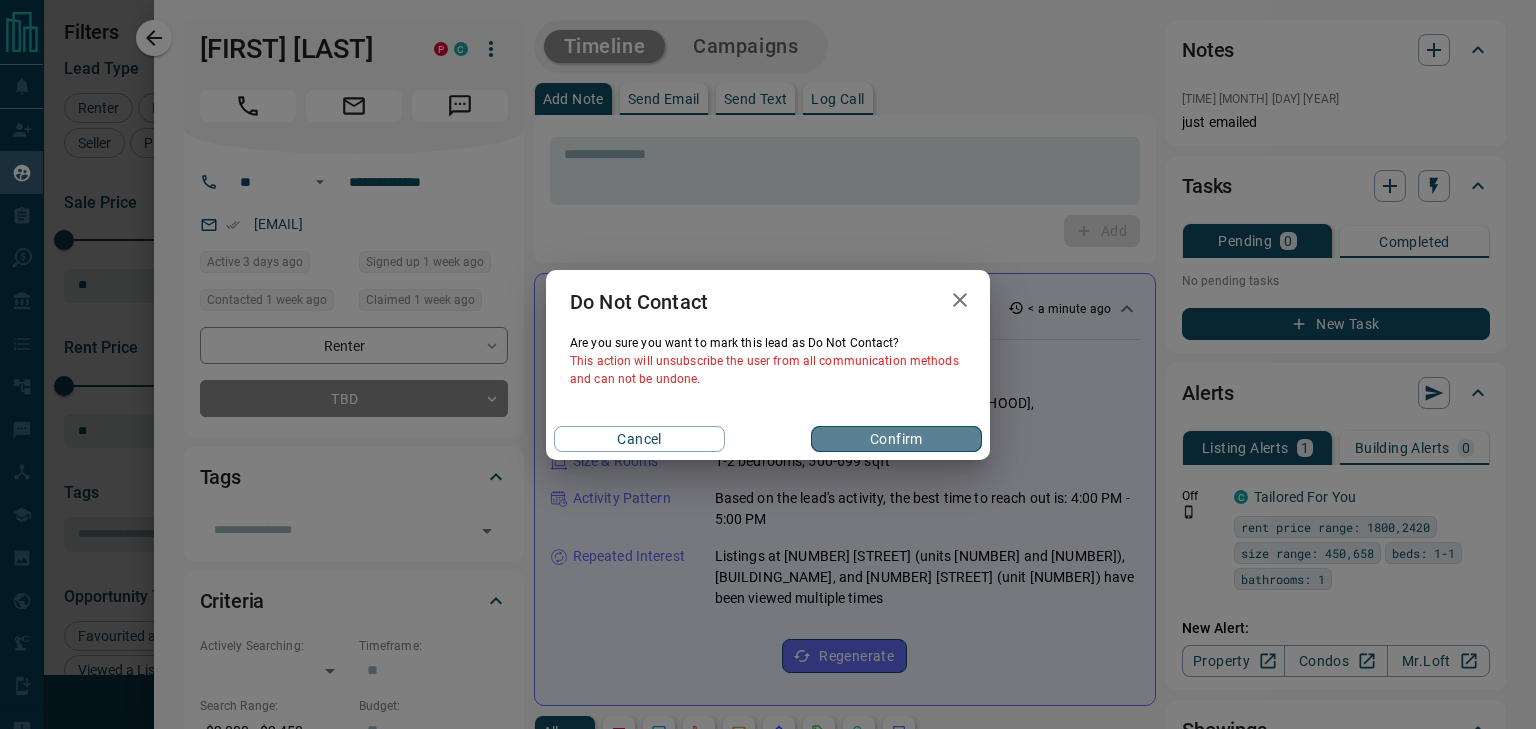 click on "Confirm" at bounding box center (896, 439) 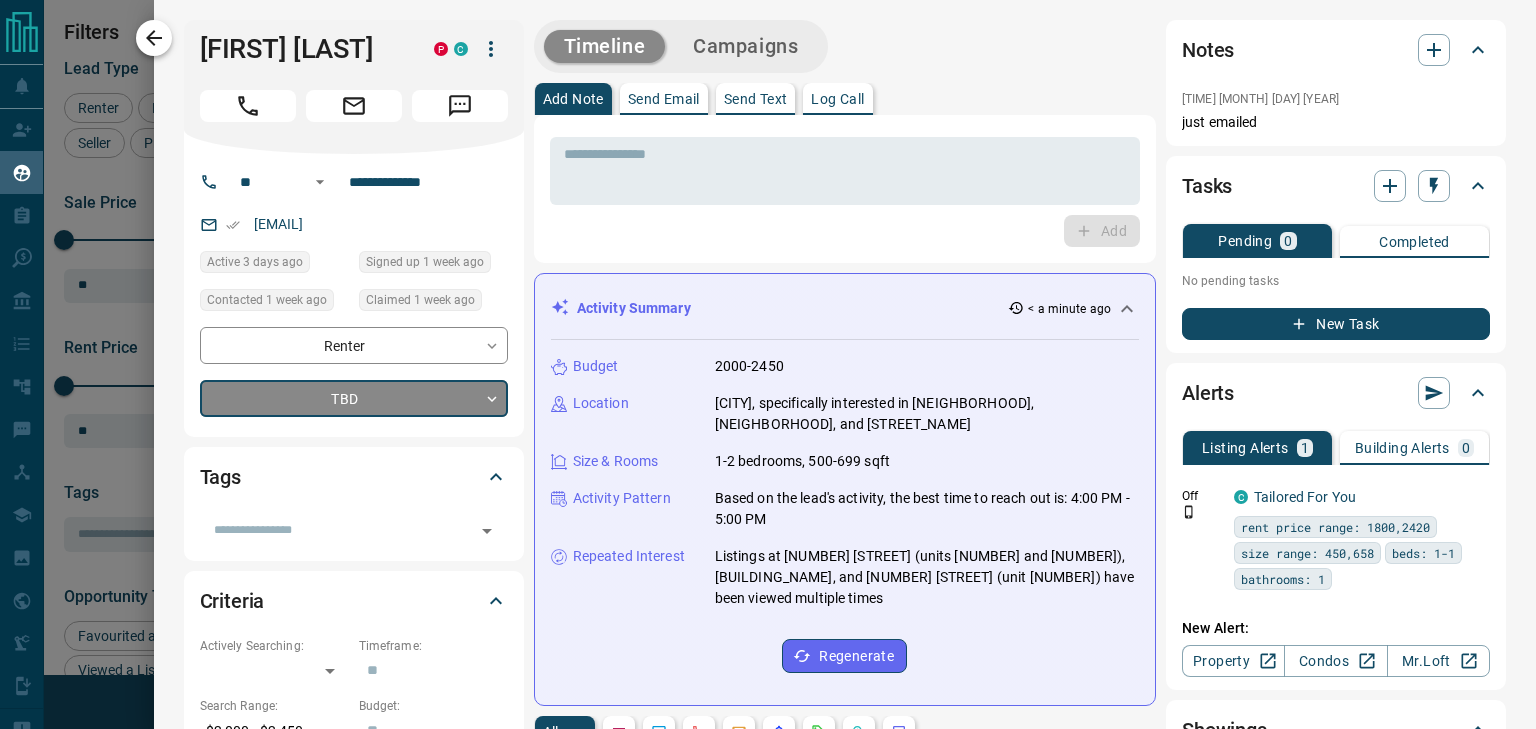 type on "*" 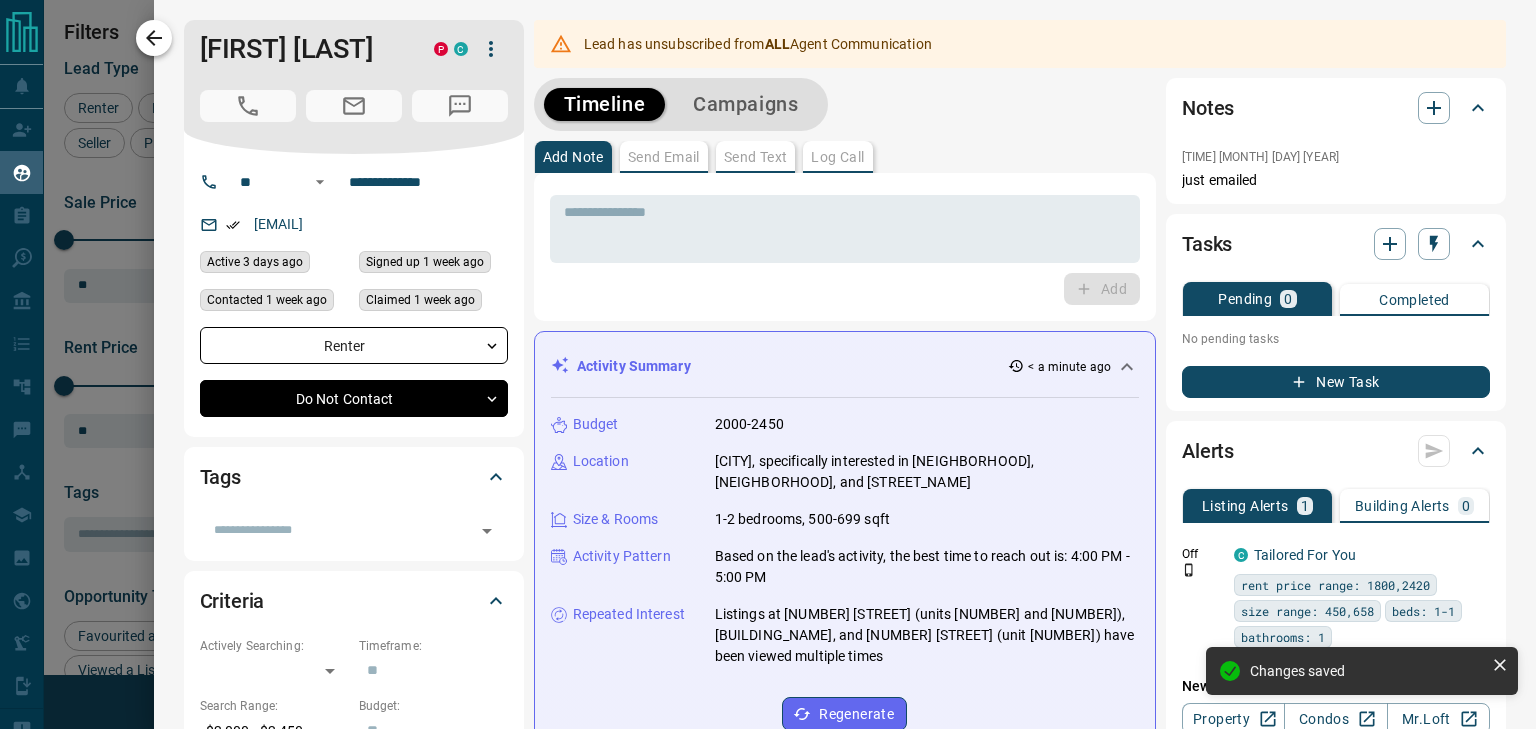 click at bounding box center [154, 38] 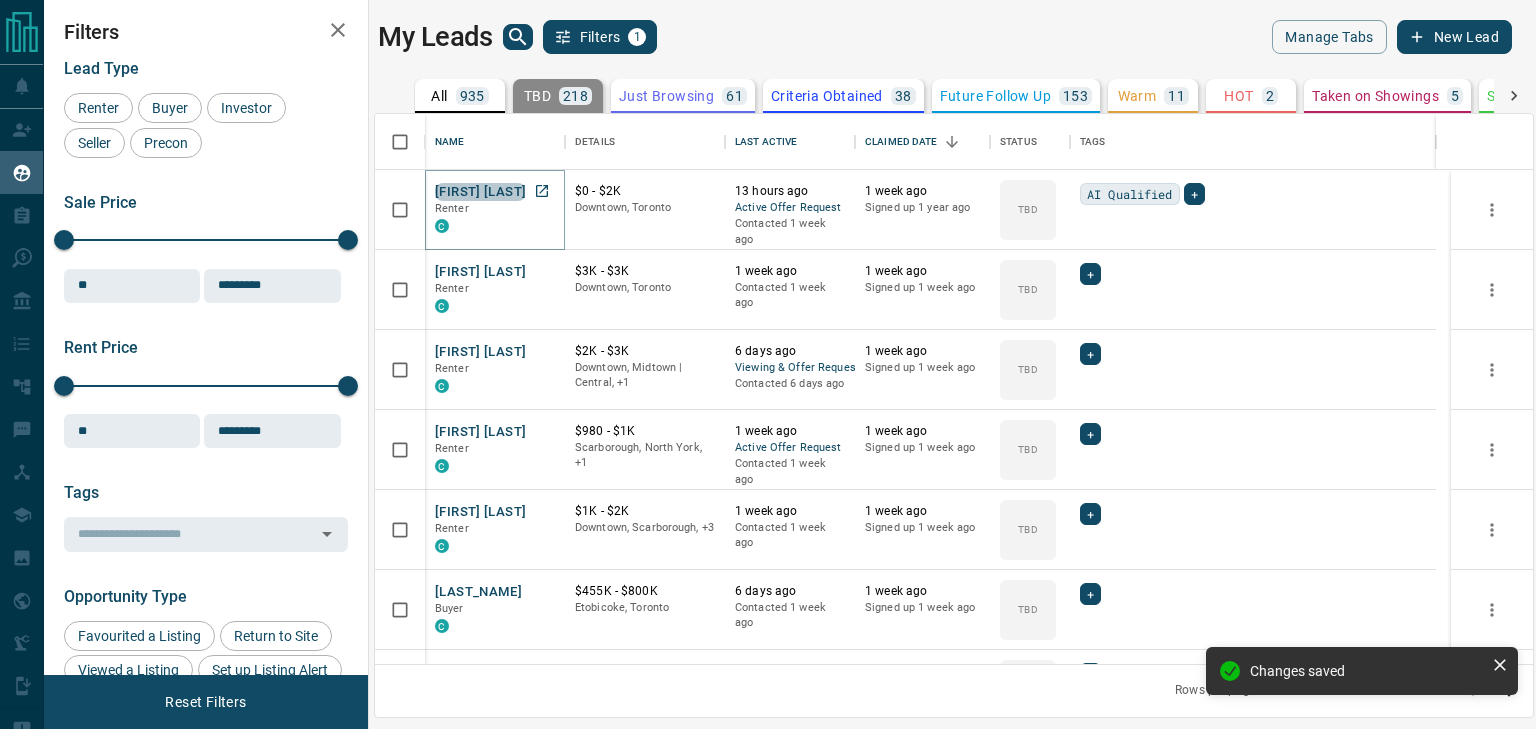 click on "[FIRST] [LAST]" at bounding box center (480, 192) 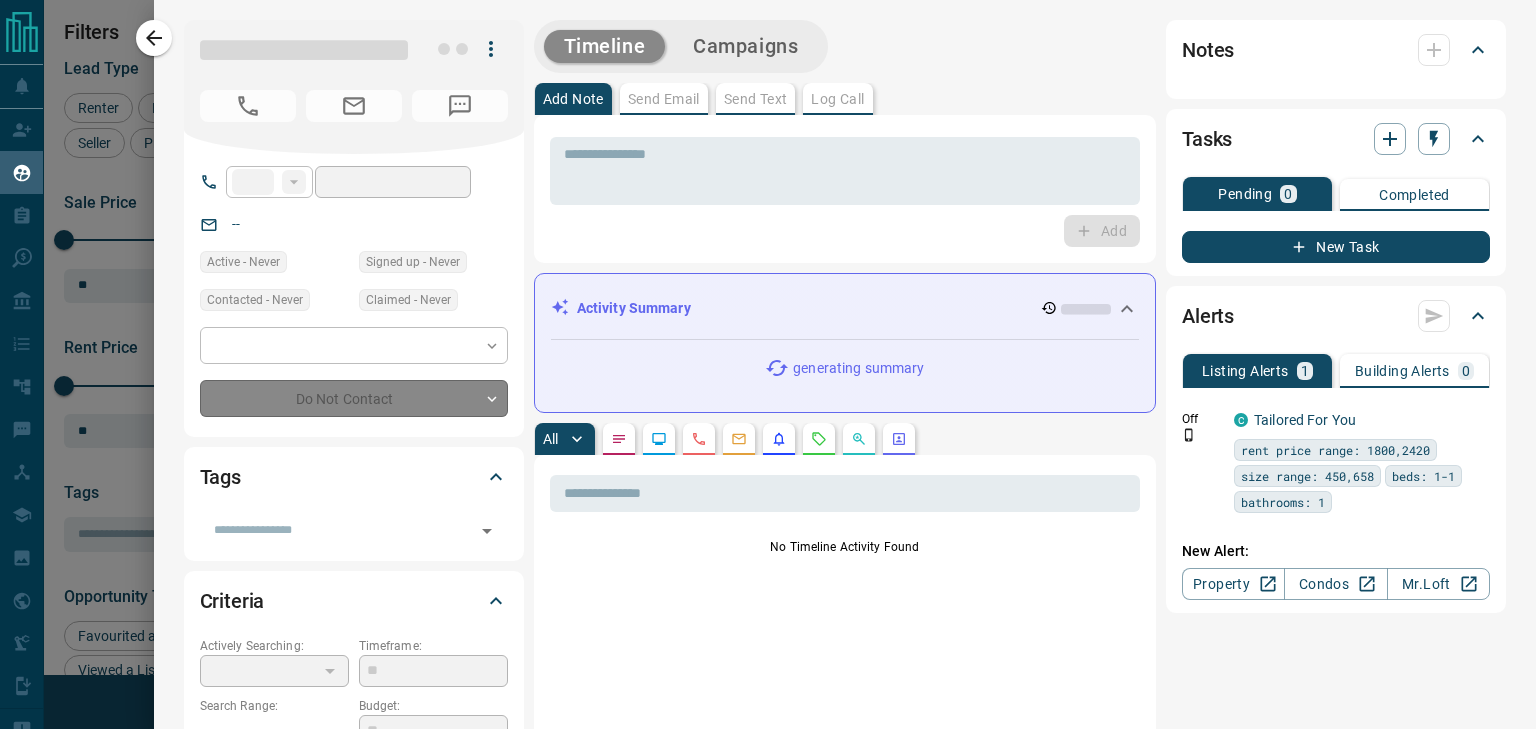 type on "**" 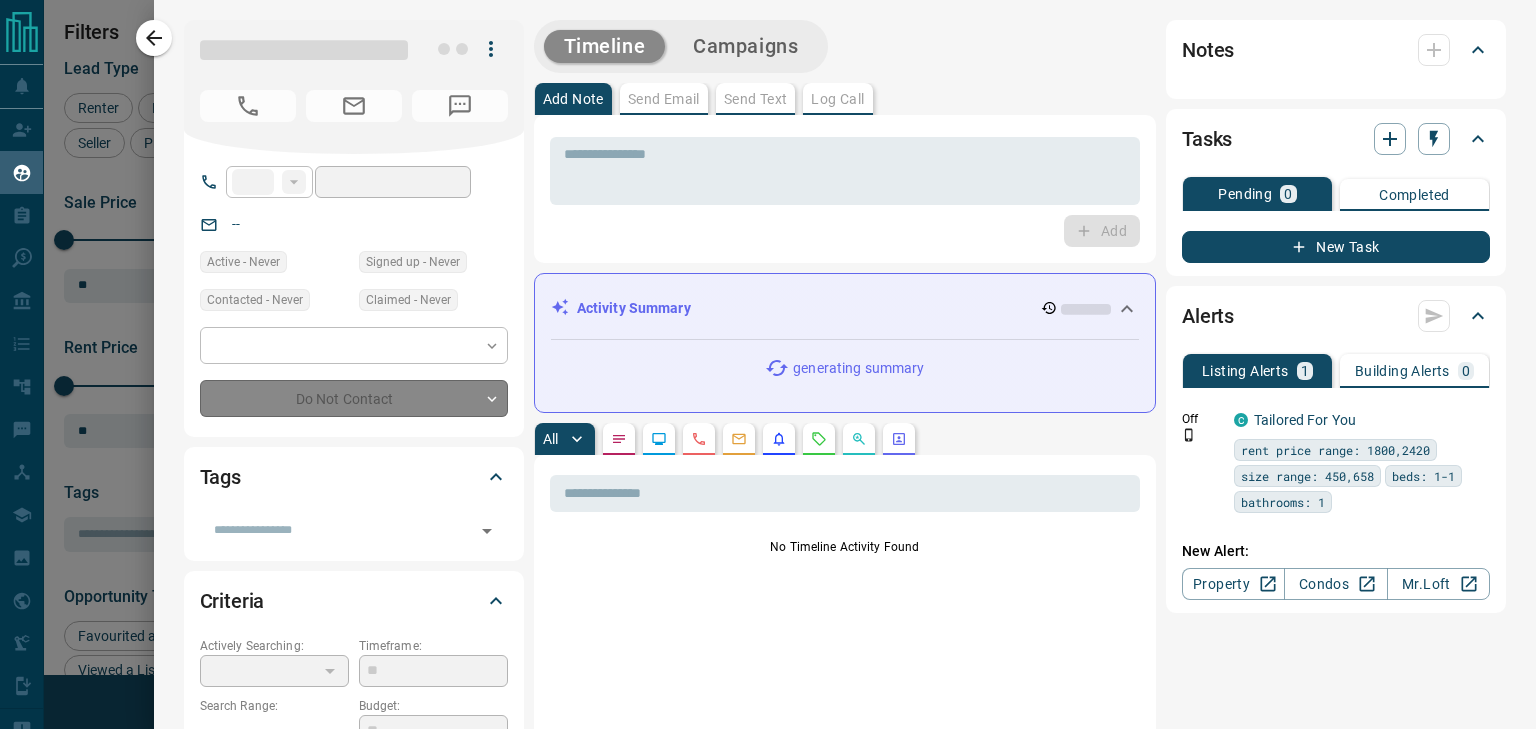 type on "**********" 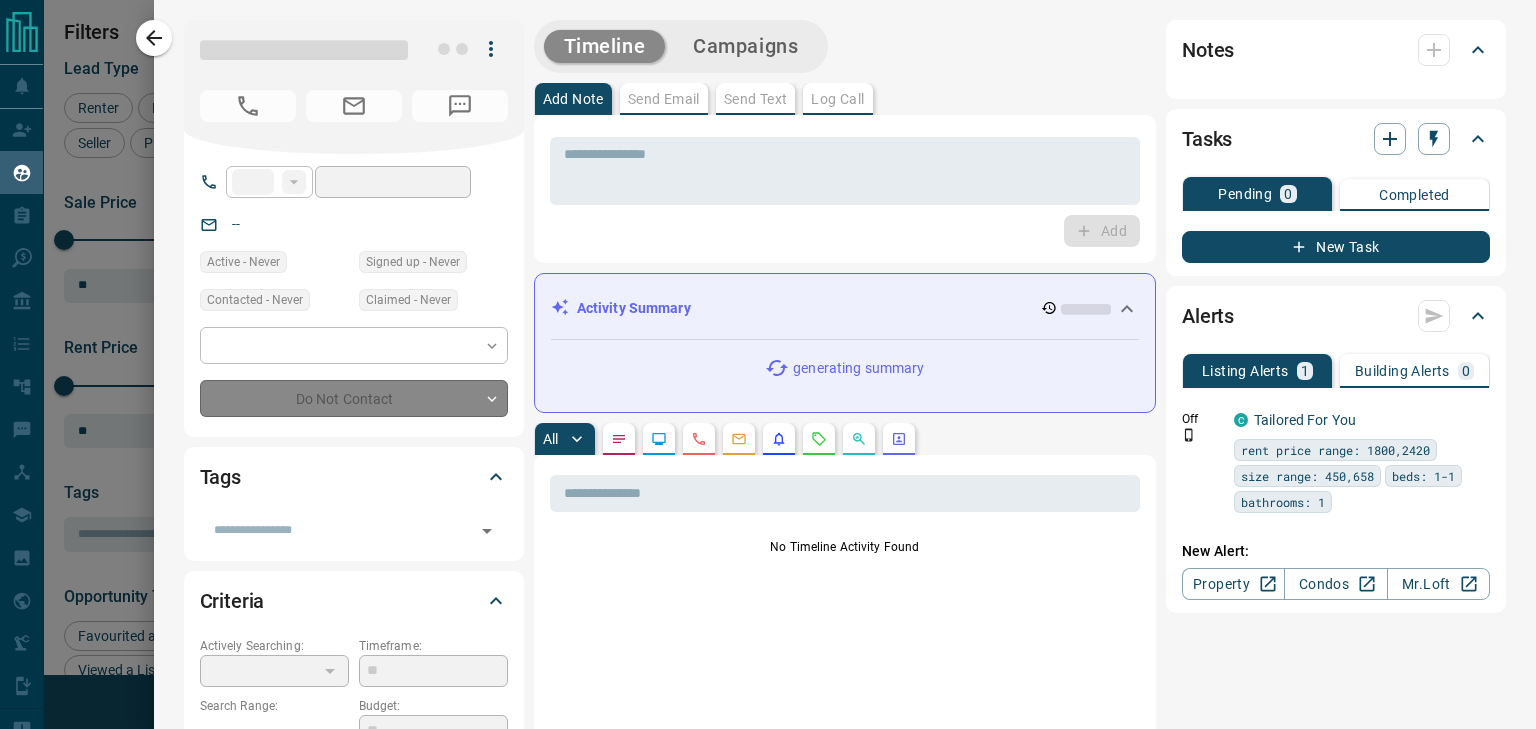 type on "**********" 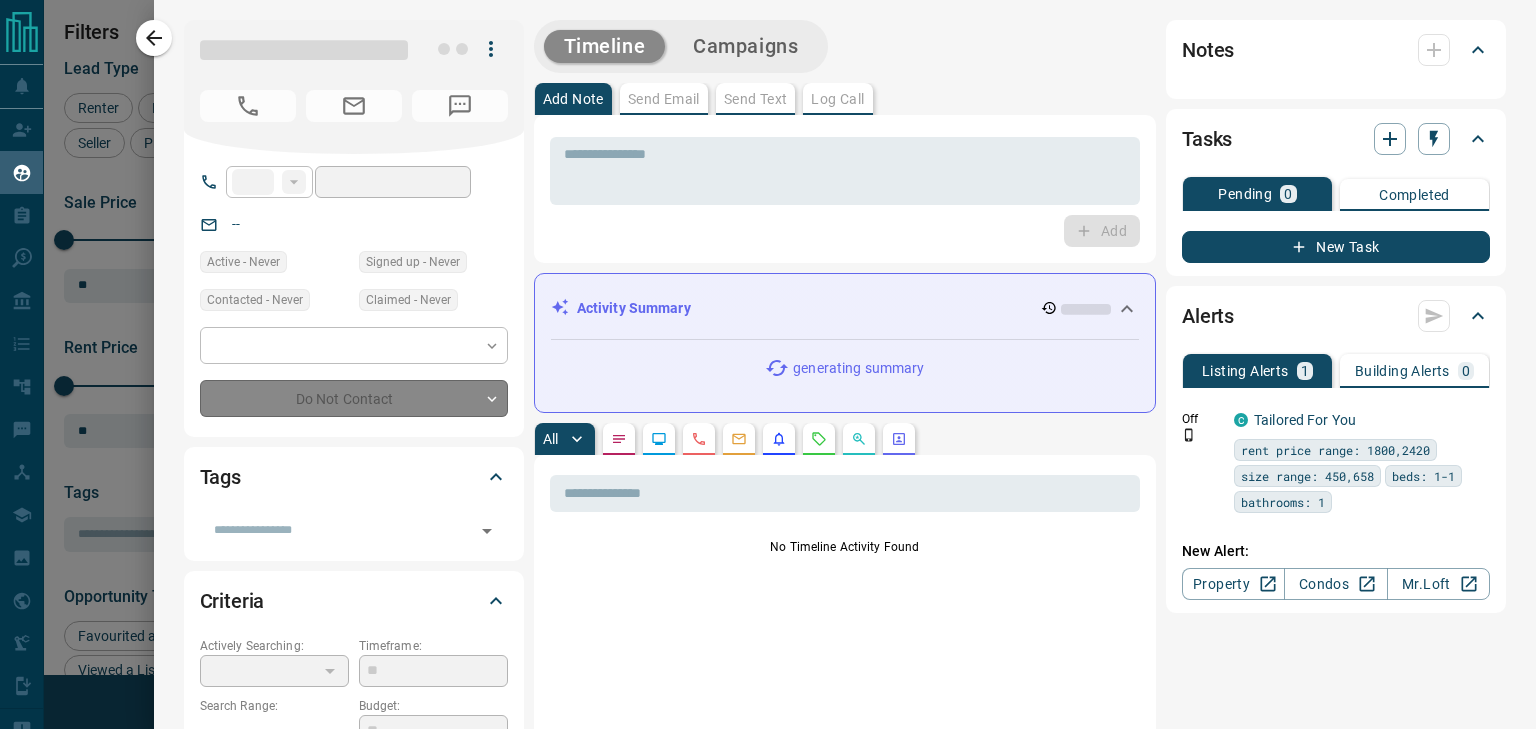 type on "**" 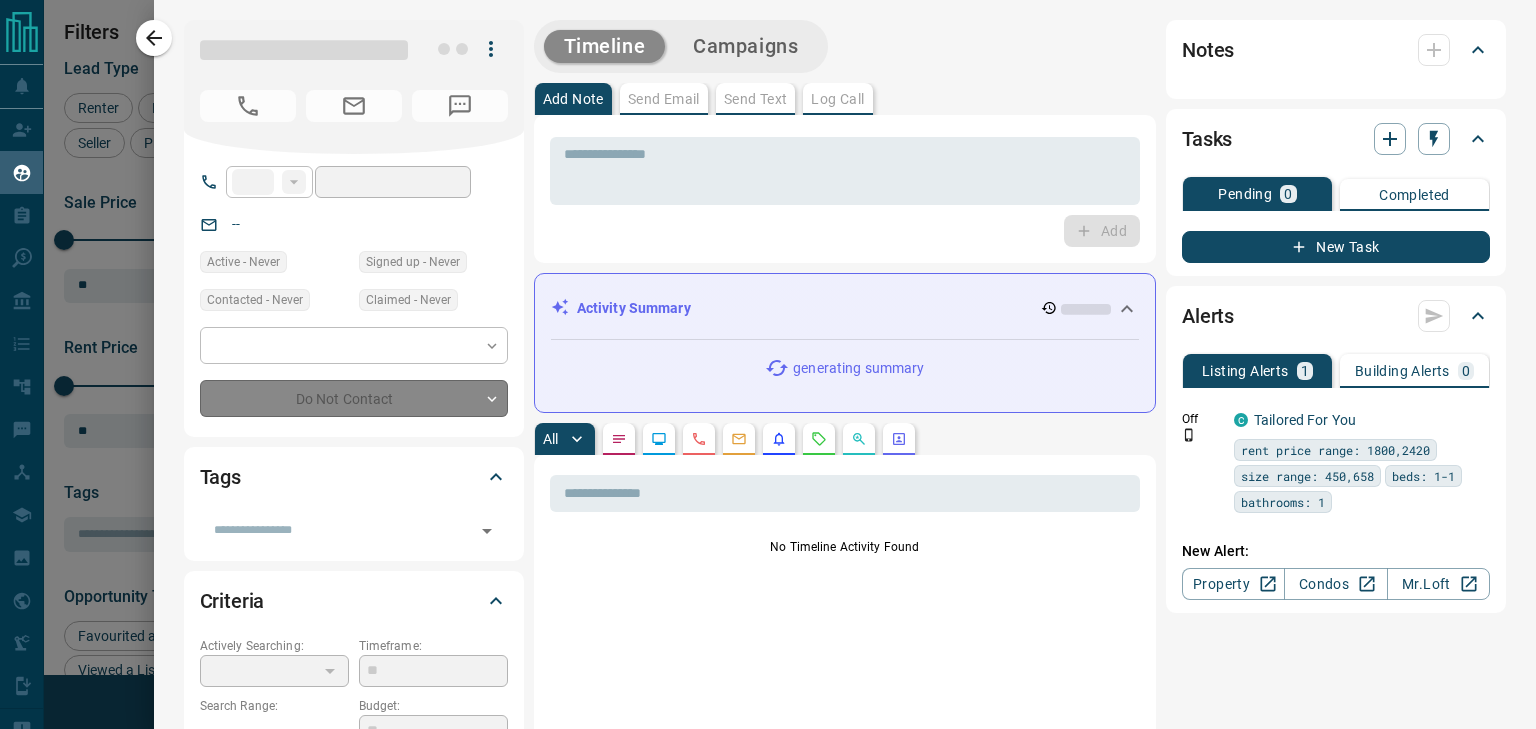 type on "*" 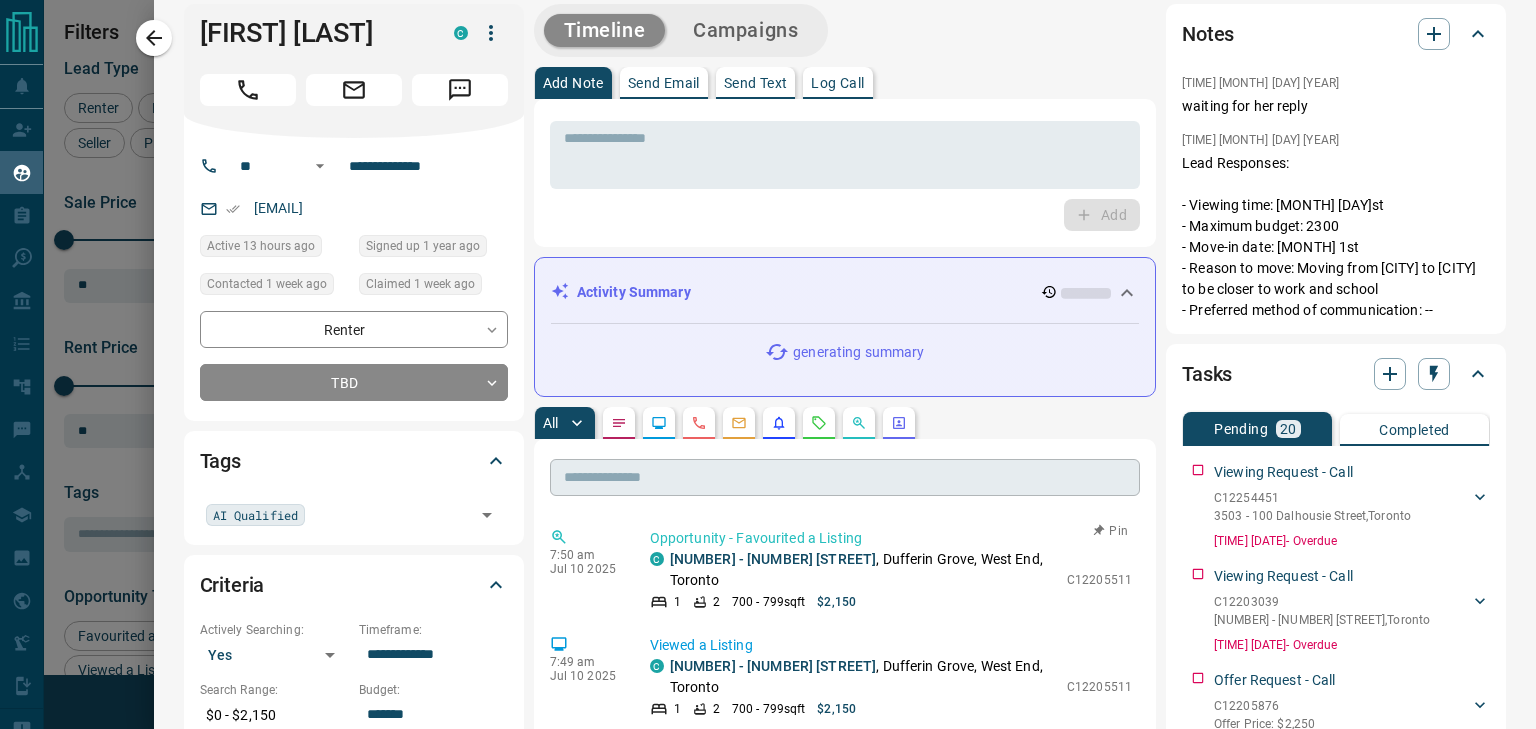 scroll, scrollTop: 0, scrollLeft: 0, axis: both 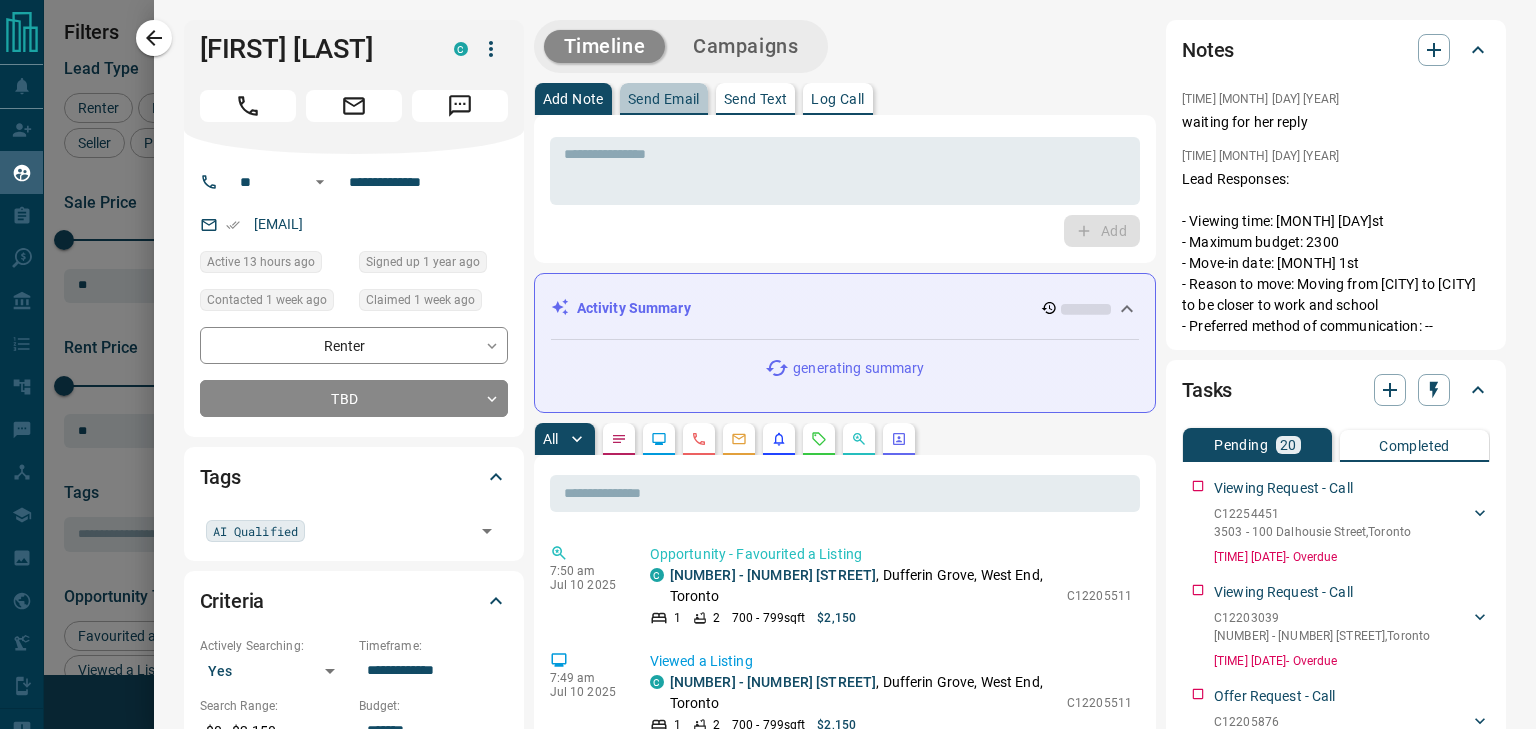 click on "Send Email" at bounding box center (664, 99) 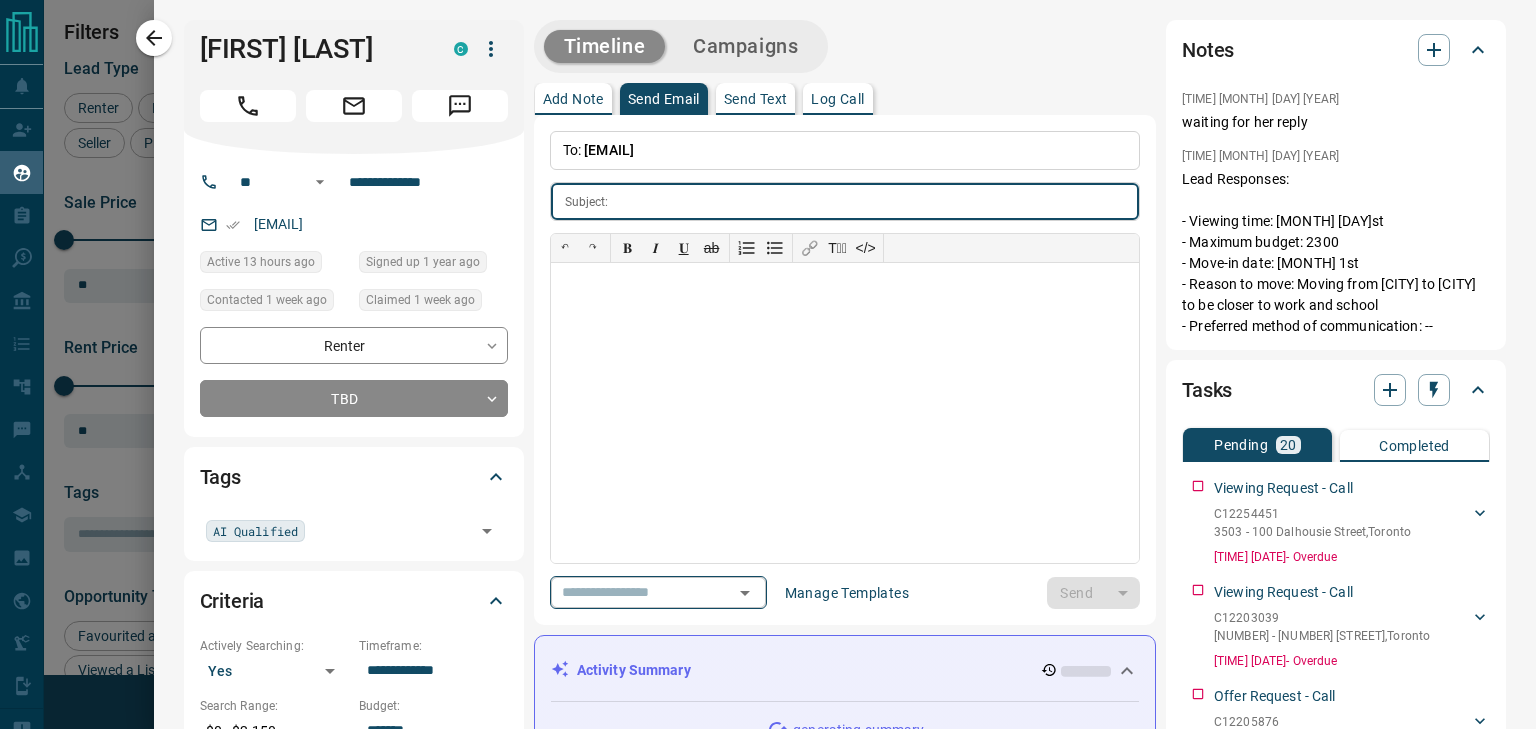 click 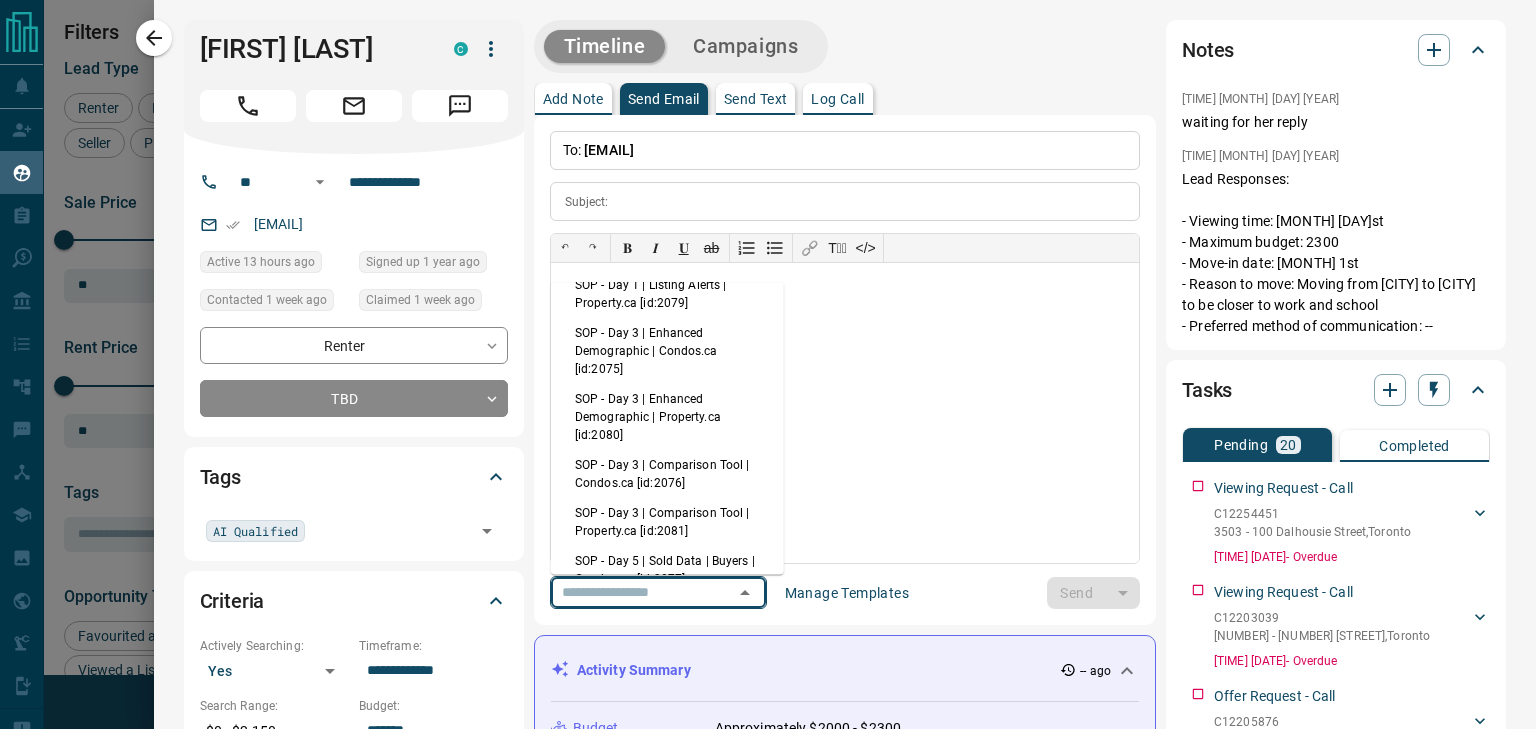scroll, scrollTop: 100, scrollLeft: 0, axis: vertical 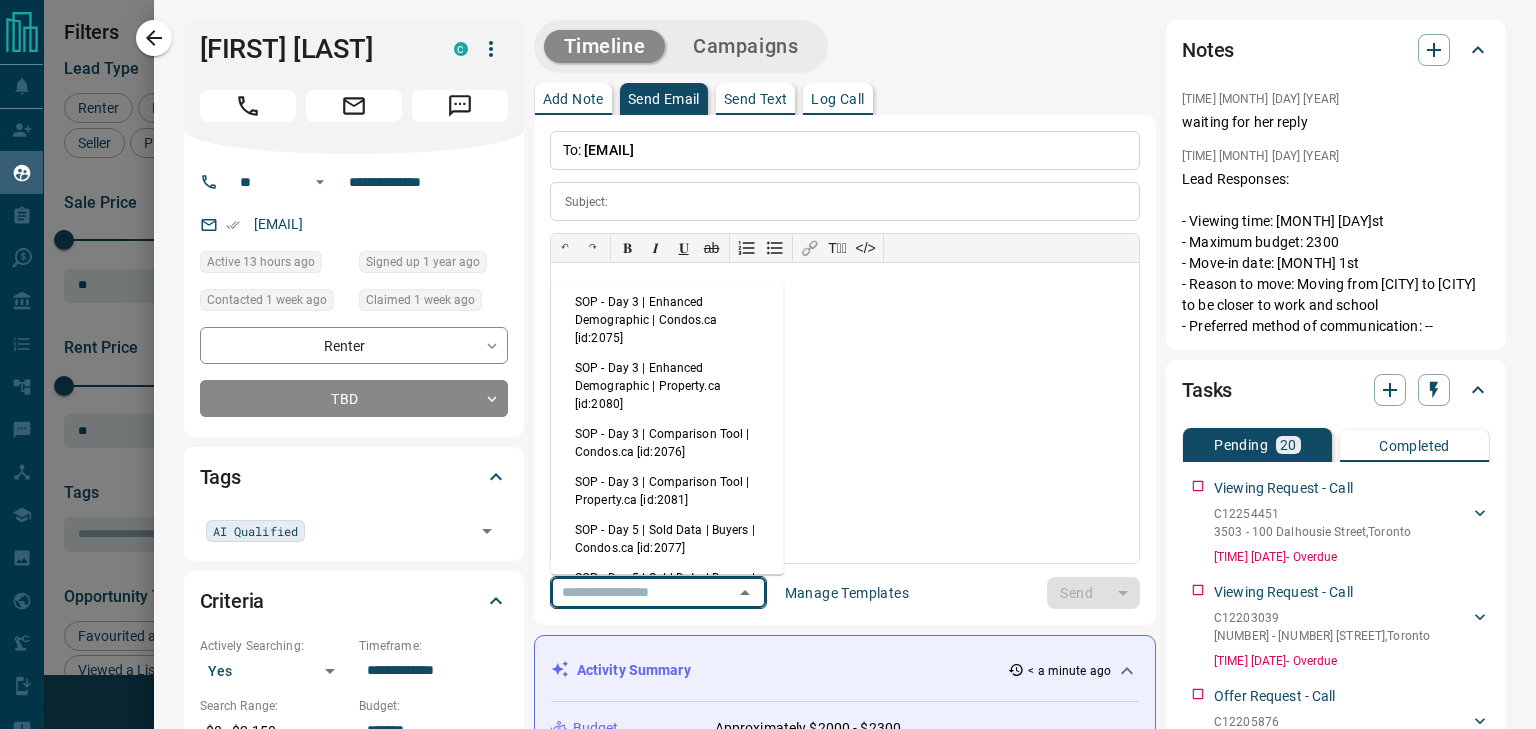 click on "SOP - Day 3 | Comparison Tool | Condos.ca [id:2076]" at bounding box center (667, 443) 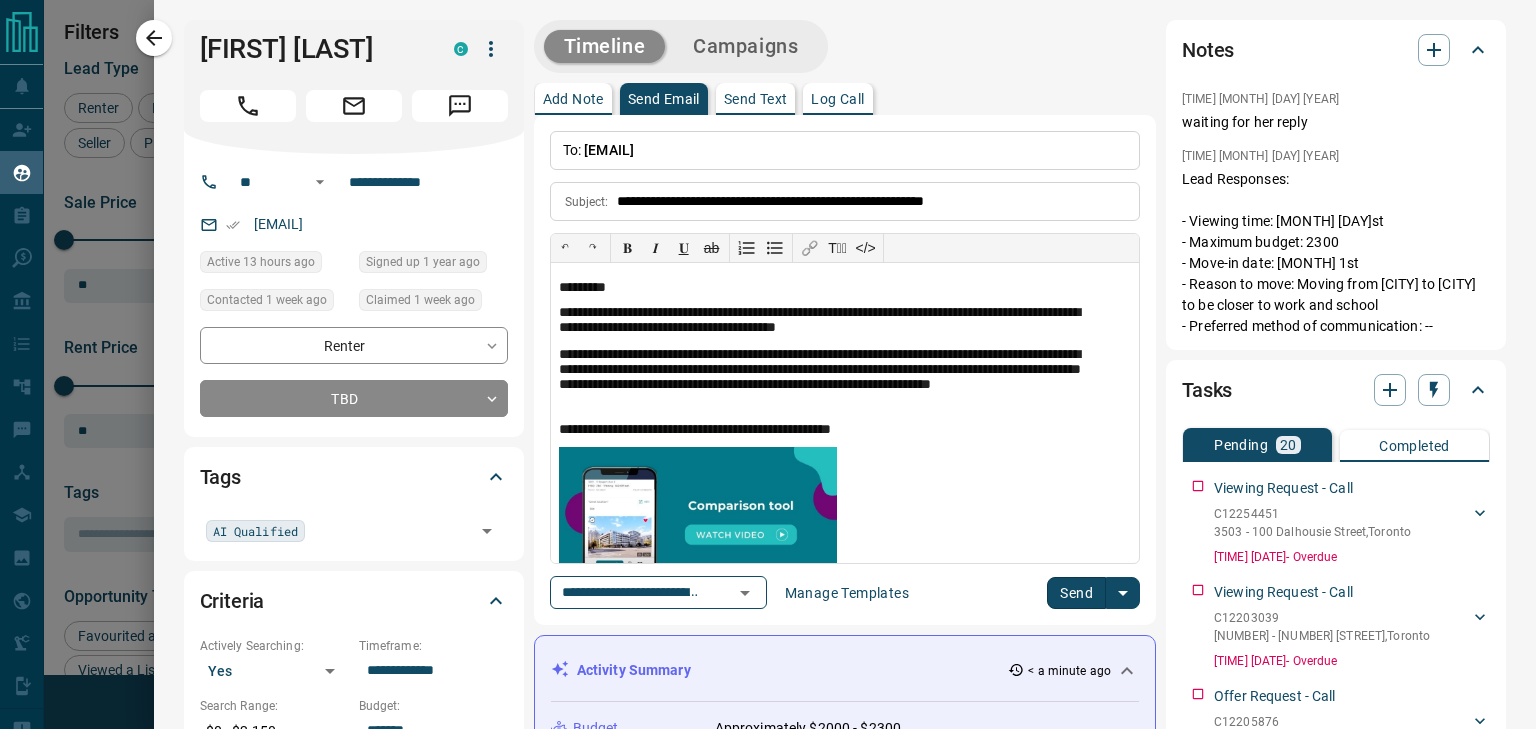 click on "Send" at bounding box center (1076, 593) 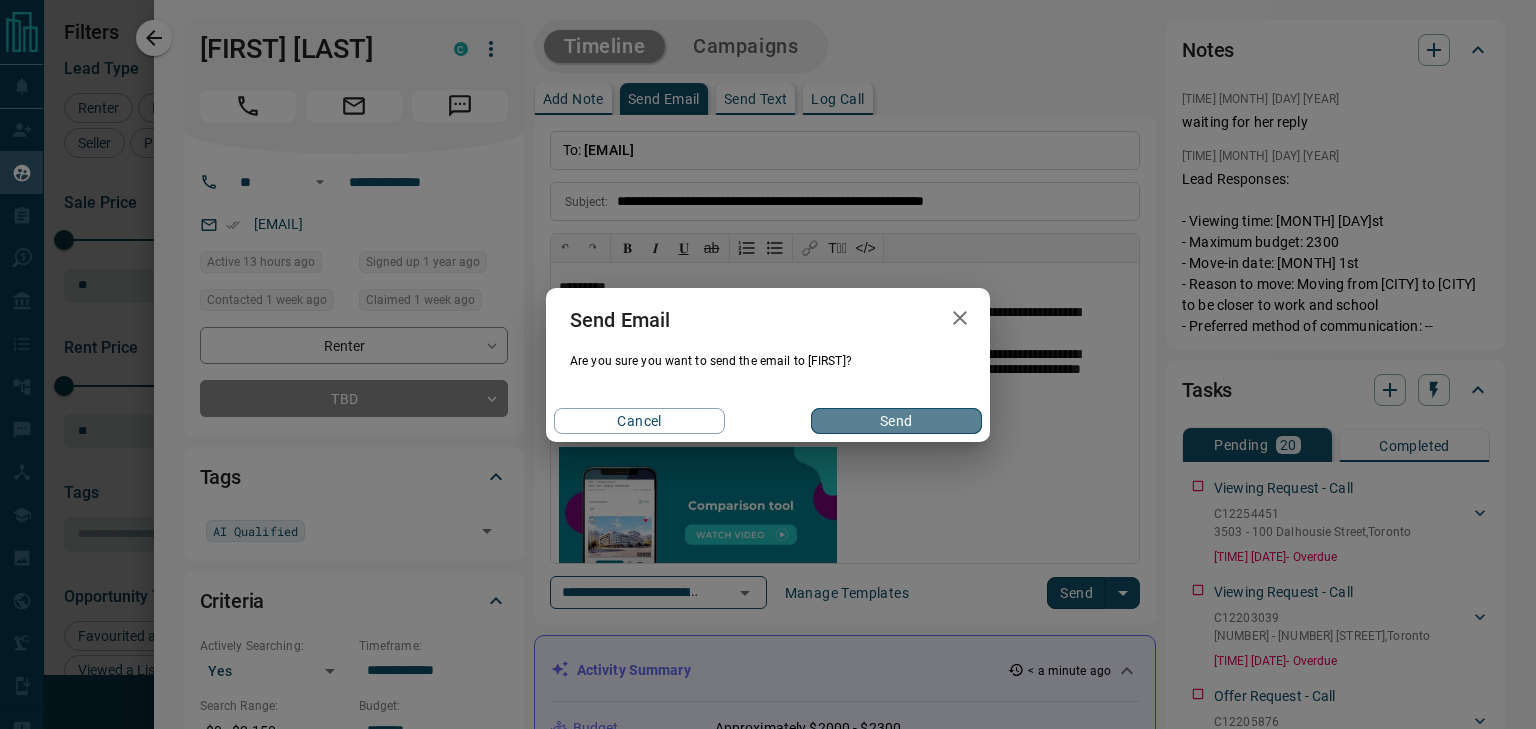 click on "Send" at bounding box center [896, 421] 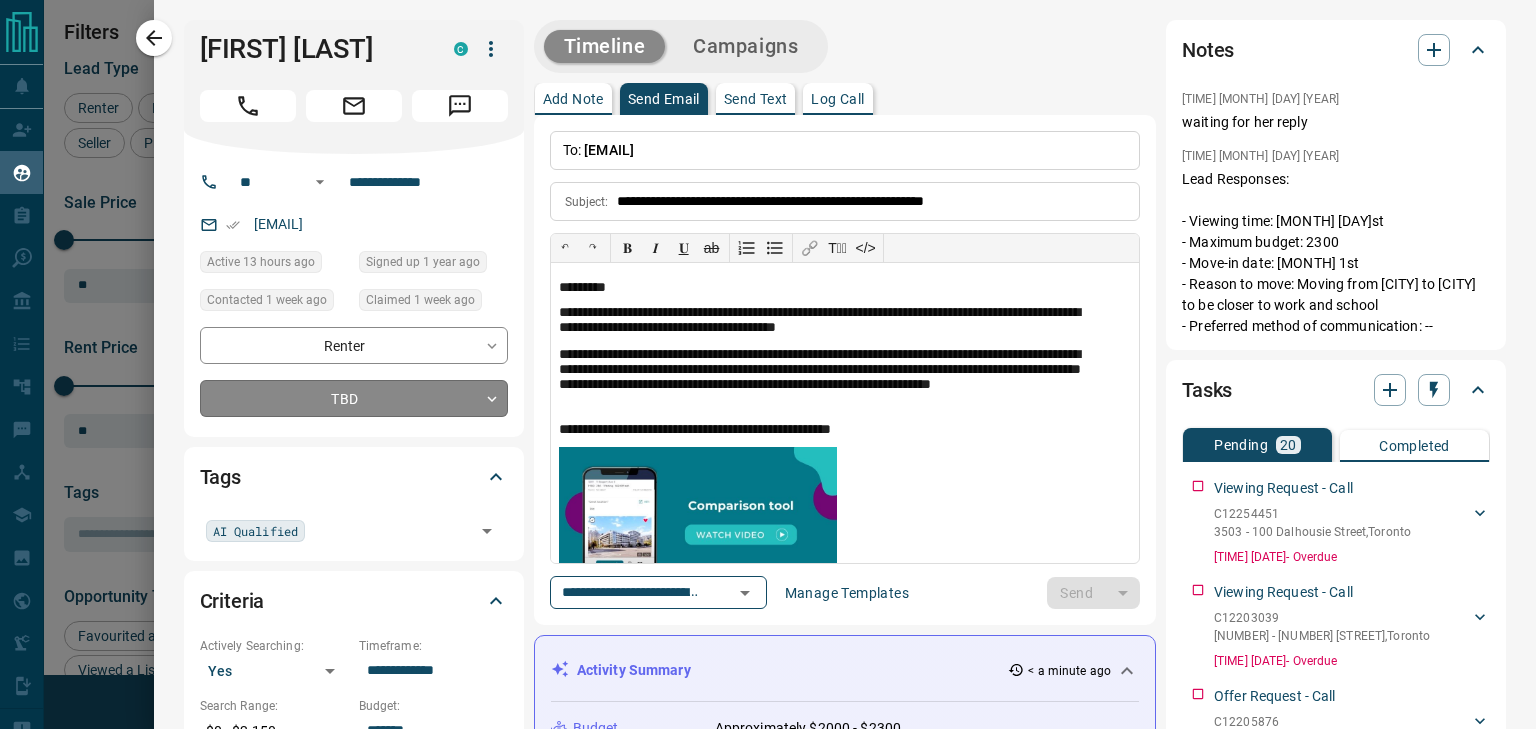 type 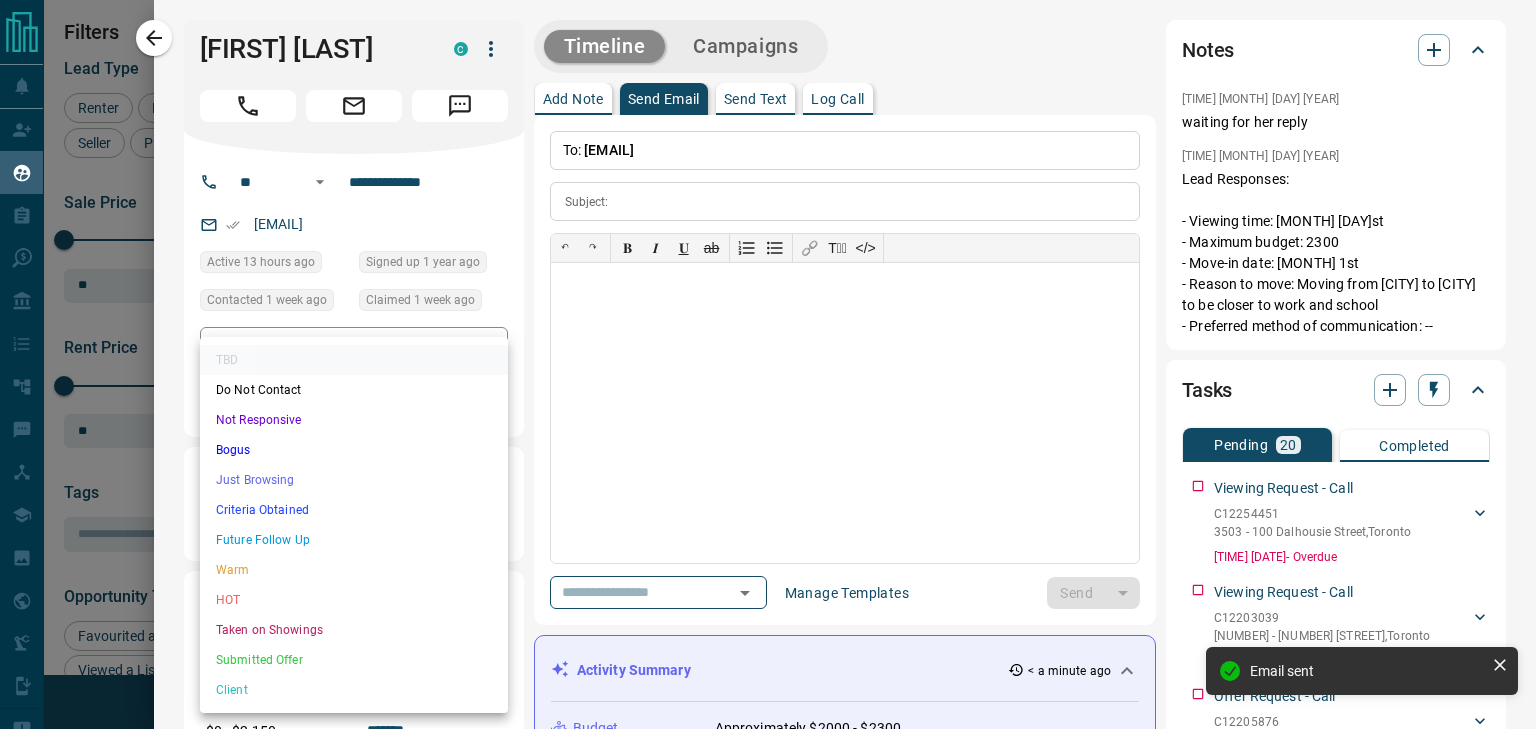 click on "Name Details Last Active Claimed Date Status Tags [NAME] [LAST_NAME] Renter C $0 - $2K Downtown, [CITY] 13 hours ago Active Offer Request Contacted 1 week ago 1 week ago Signed up 1 year ago TBD AI Qualified + [NAME] [LAST_NAME] Renter C $3K - $3K Downtown, [CITY] 1 week ago Contacted 1 week ago 1 week ago Signed up 1 week ago TBD + [NAME] [LAST_NAME] Renter C $2K - $3K Downtown, [CITY] | [CITY], +1 6 days ago Viewing & Offer Request Contacted 6 days ago 1 week ago Signed up 1 week ago TBD + [NAME] [LAST_NAME] Renter C $980 - $1K [CITY], [CITY], +1 1 week ago Active Offer Request Contacted 1 week ago 1 week ago +" at bounding box center [768, 352] 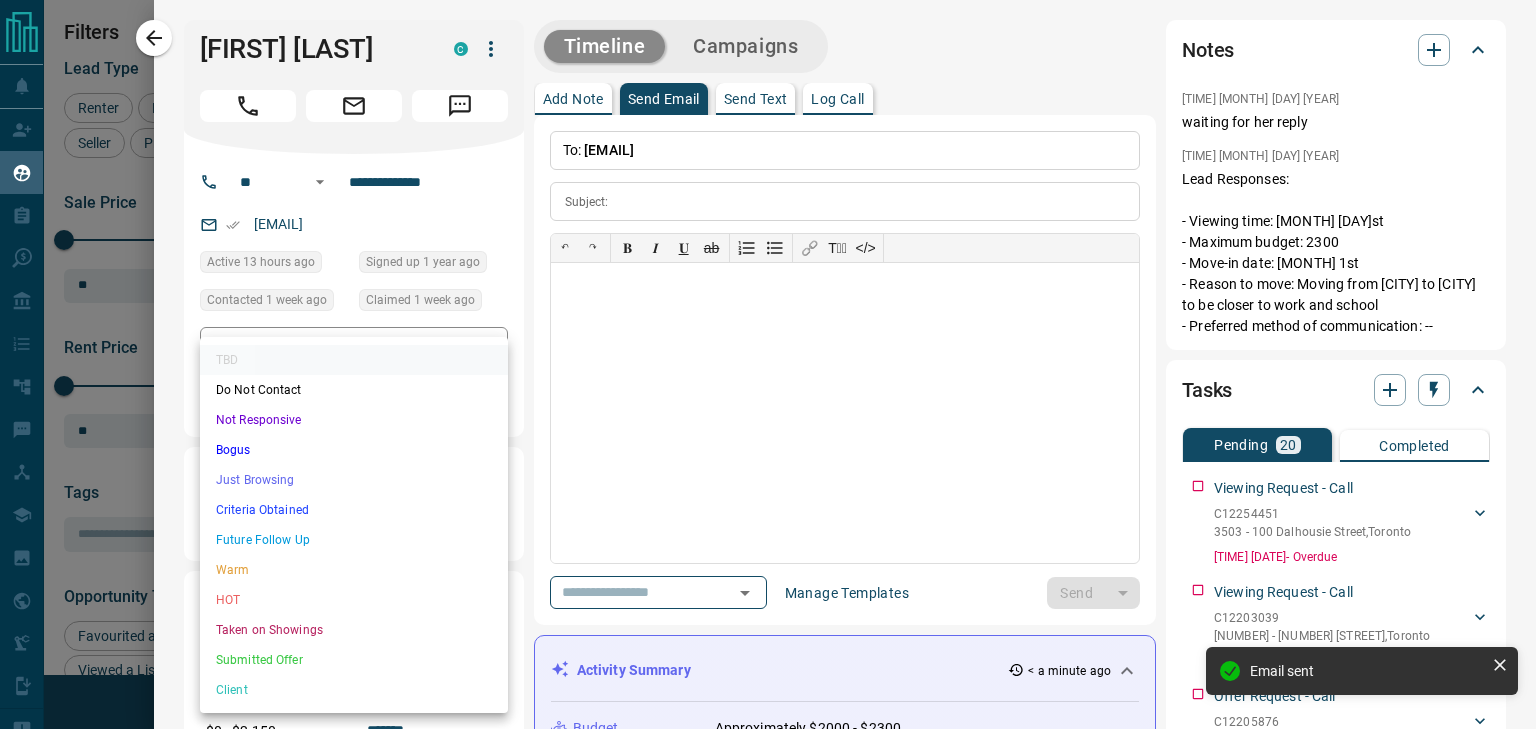 click on "Not Responsive" at bounding box center (354, 420) 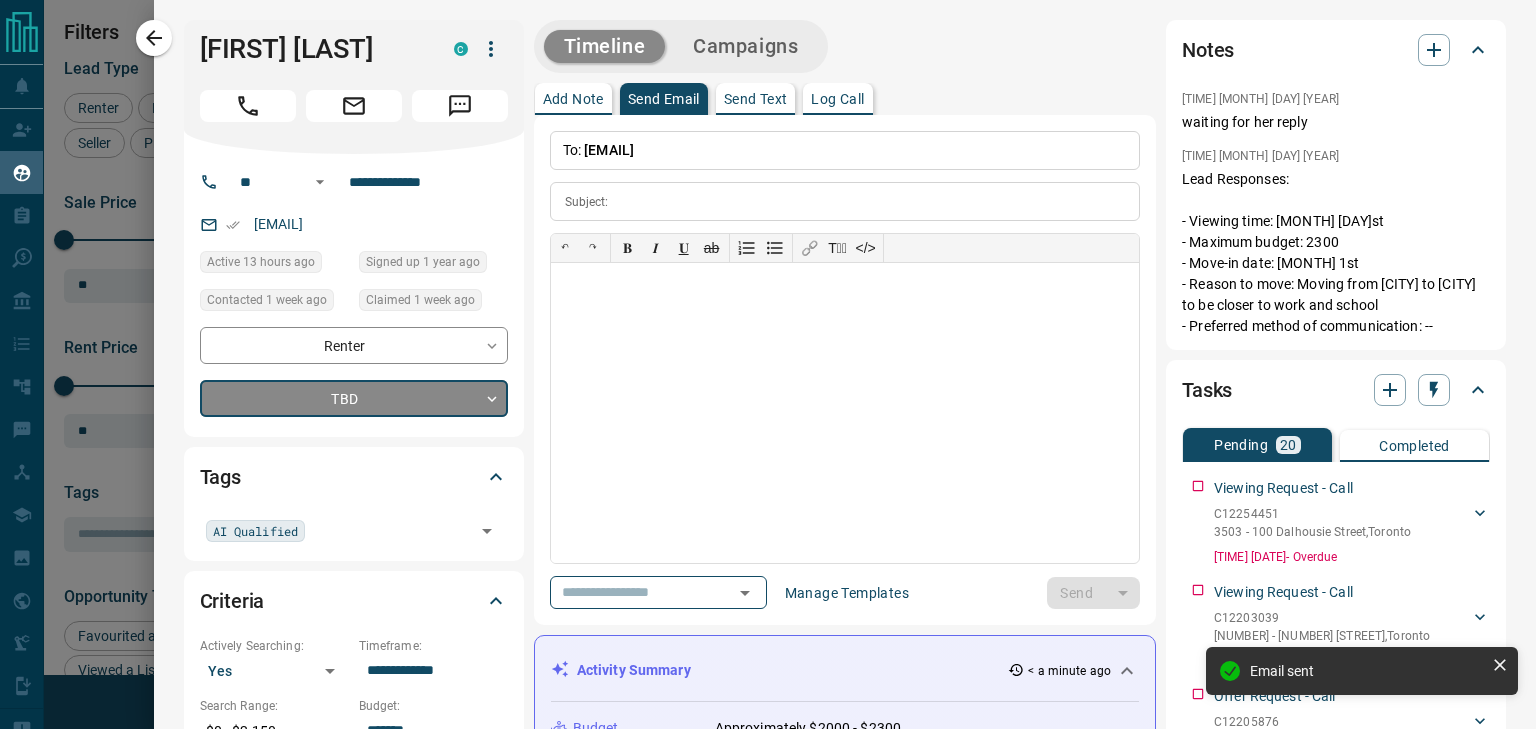 type on "*" 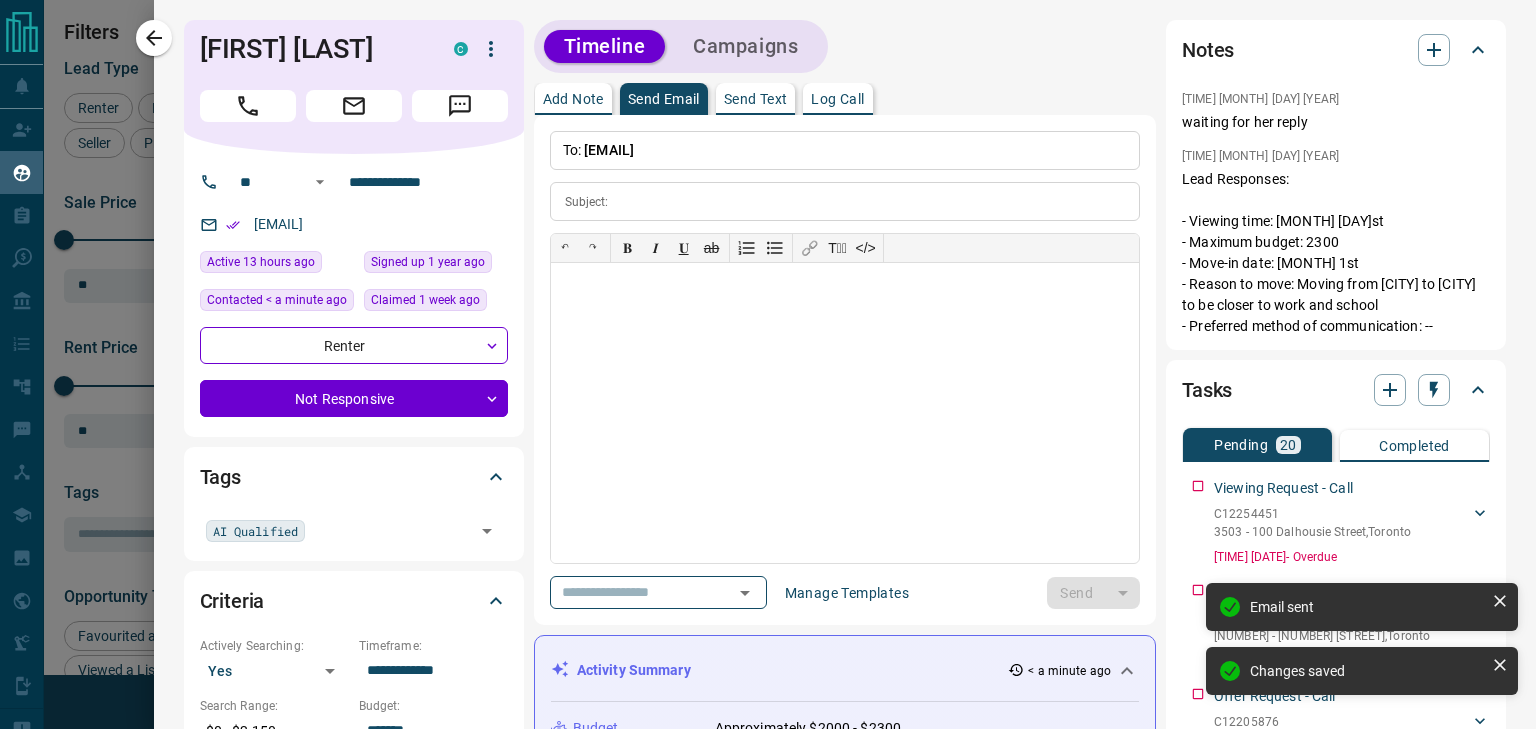 click on "**********" at bounding box center (845, 1416) 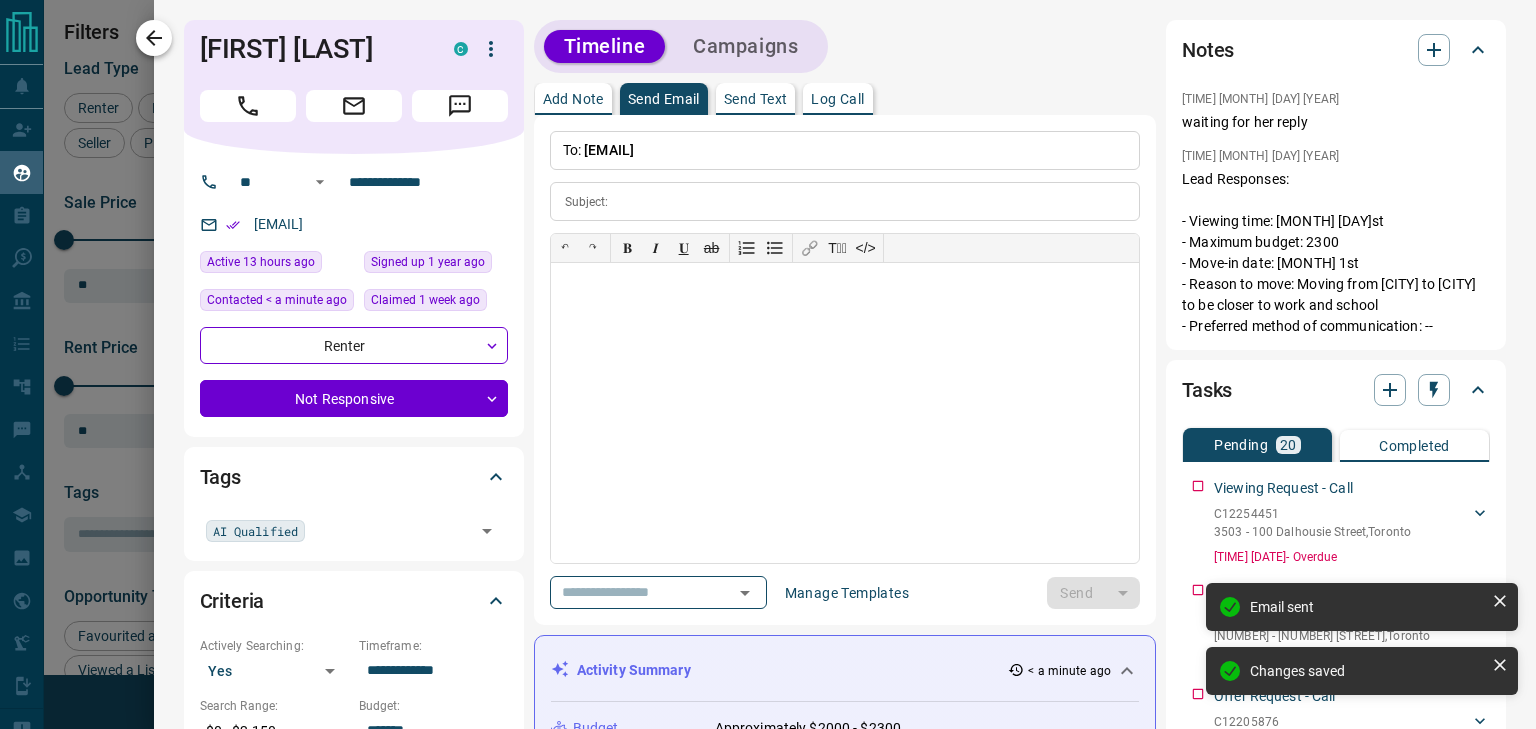 click 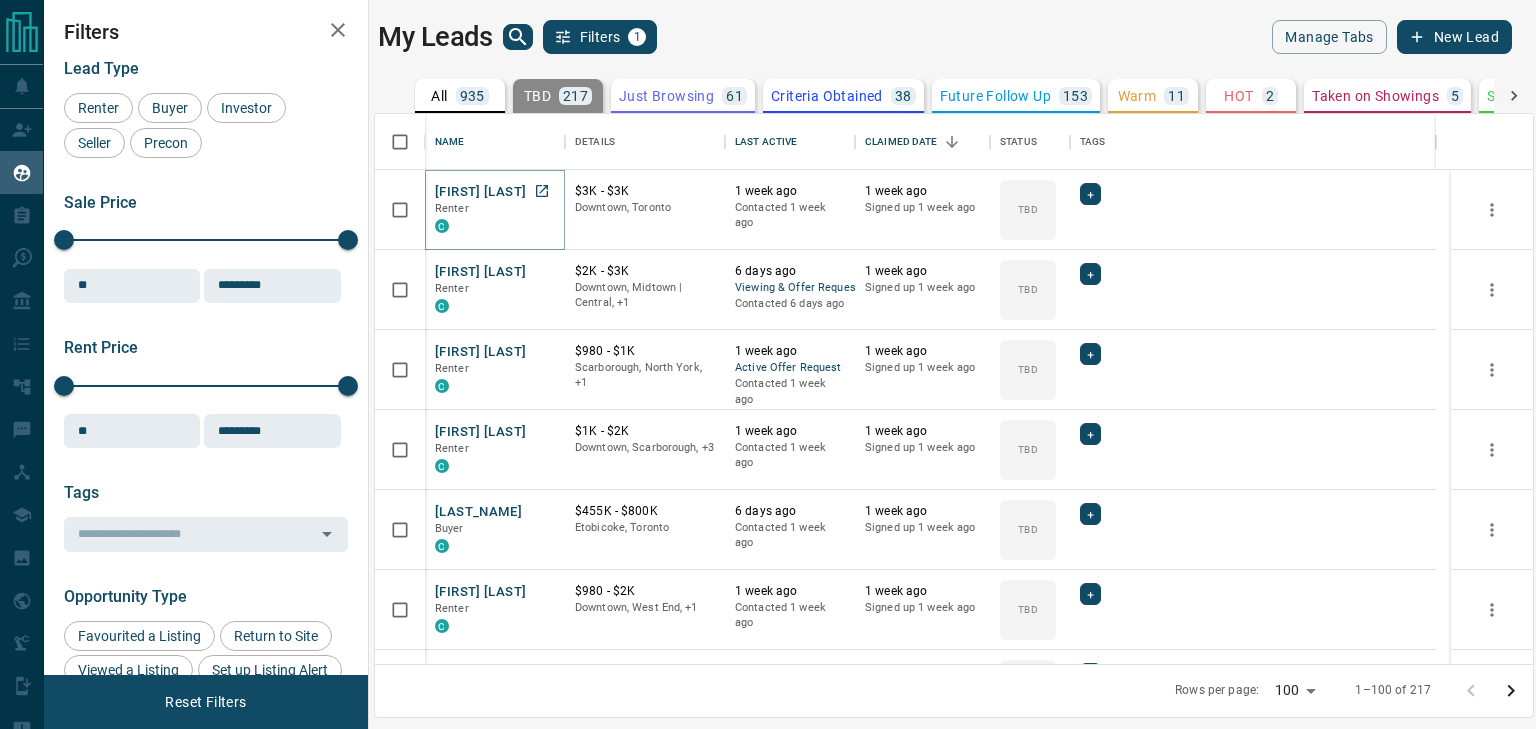 click on "[FIRST] [LAST]" at bounding box center (480, 192) 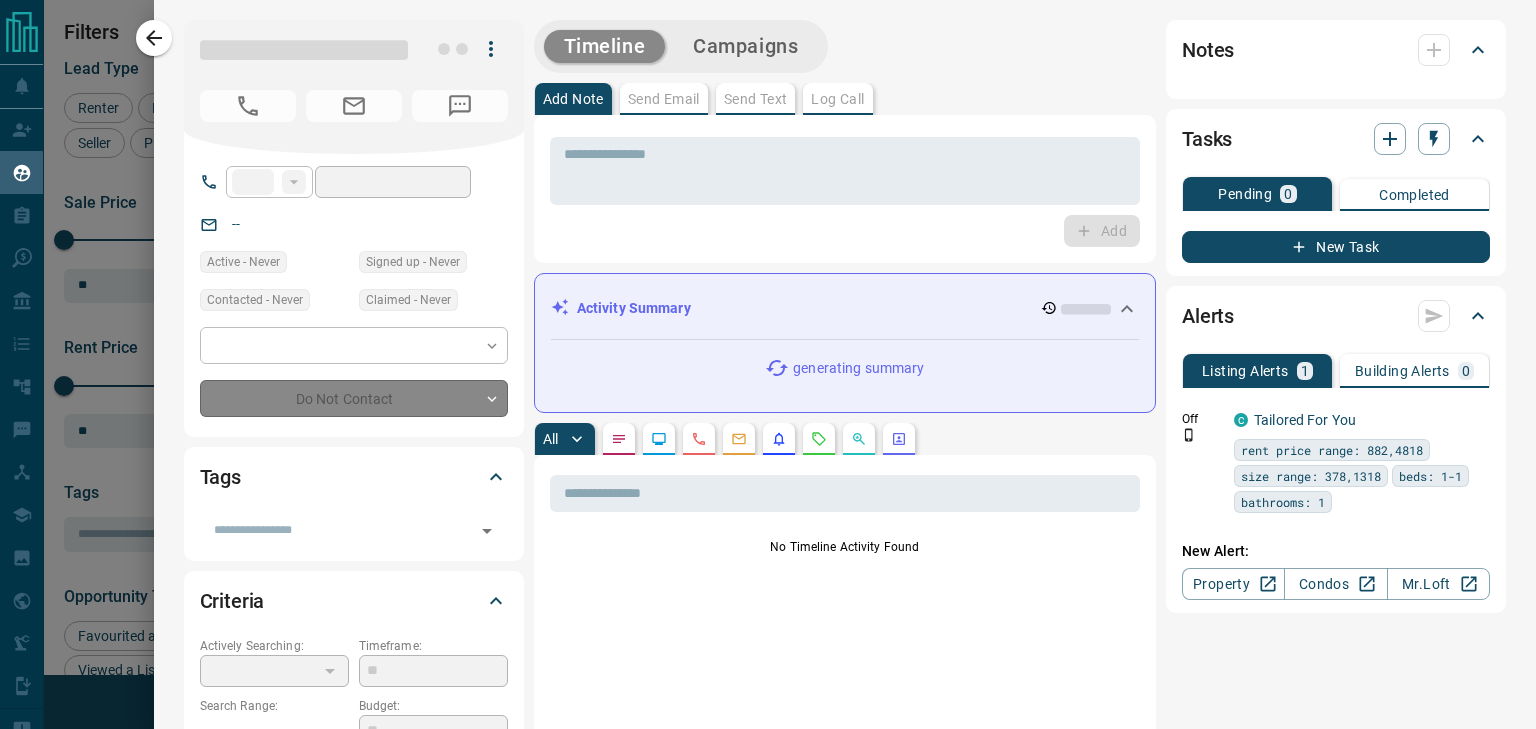 type on "**" 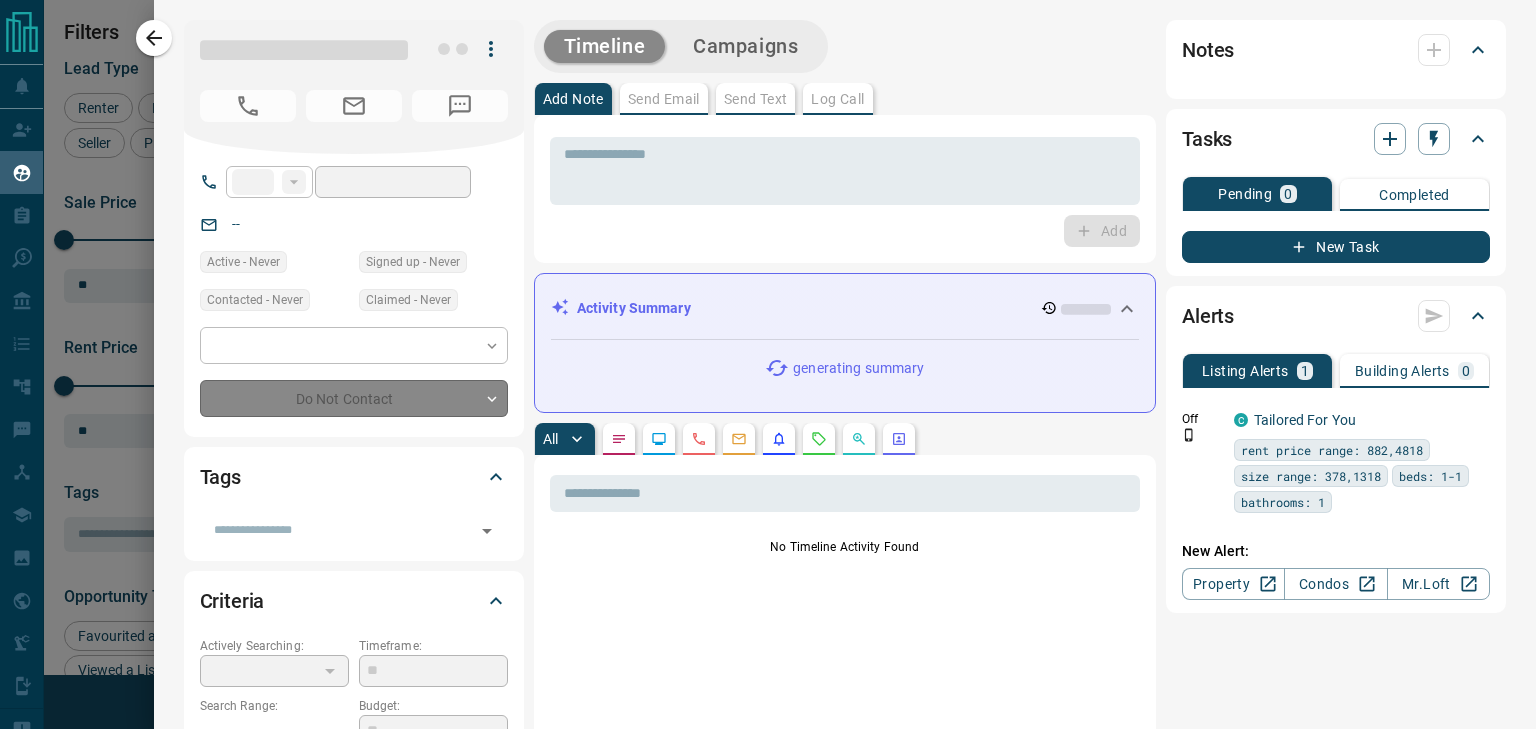 type on "**********" 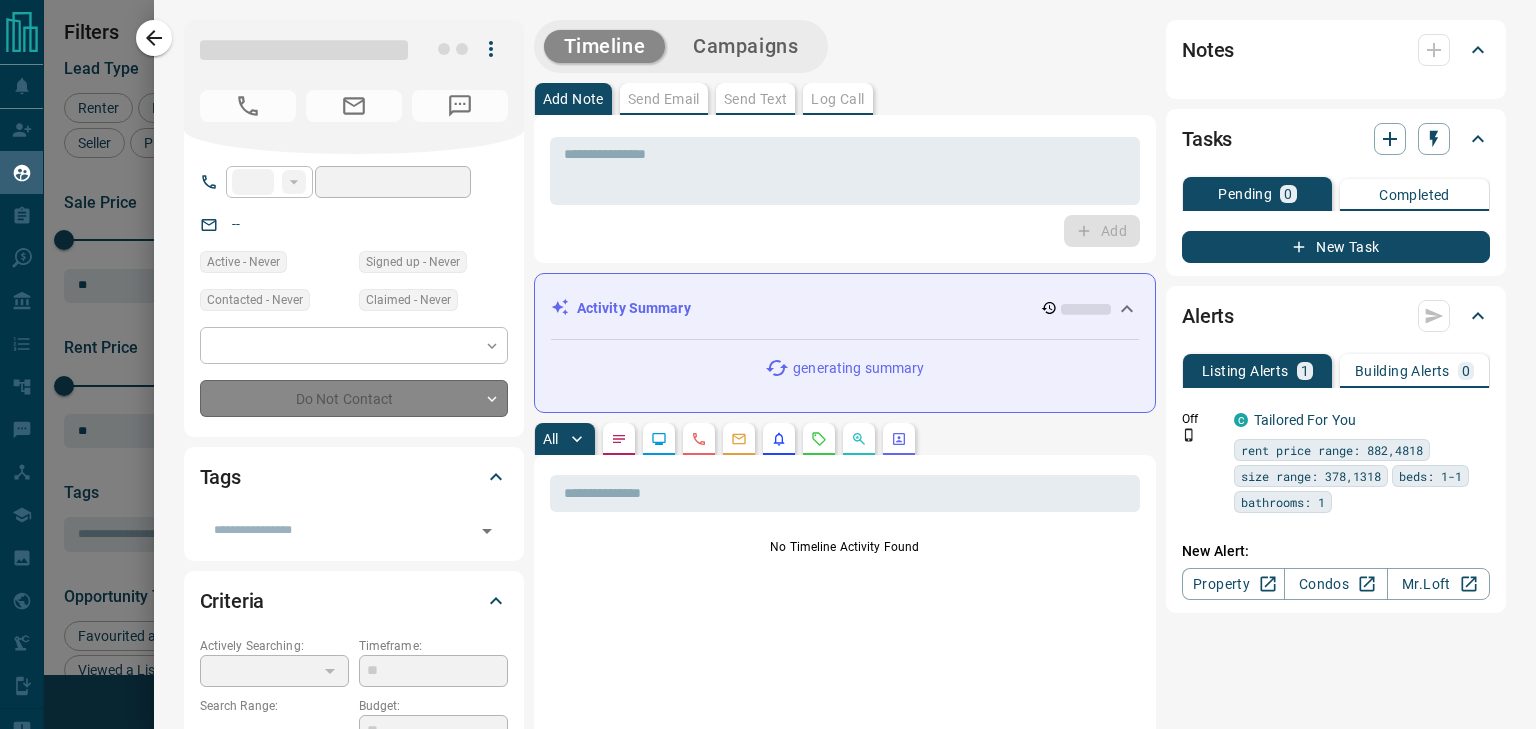 type on "**********" 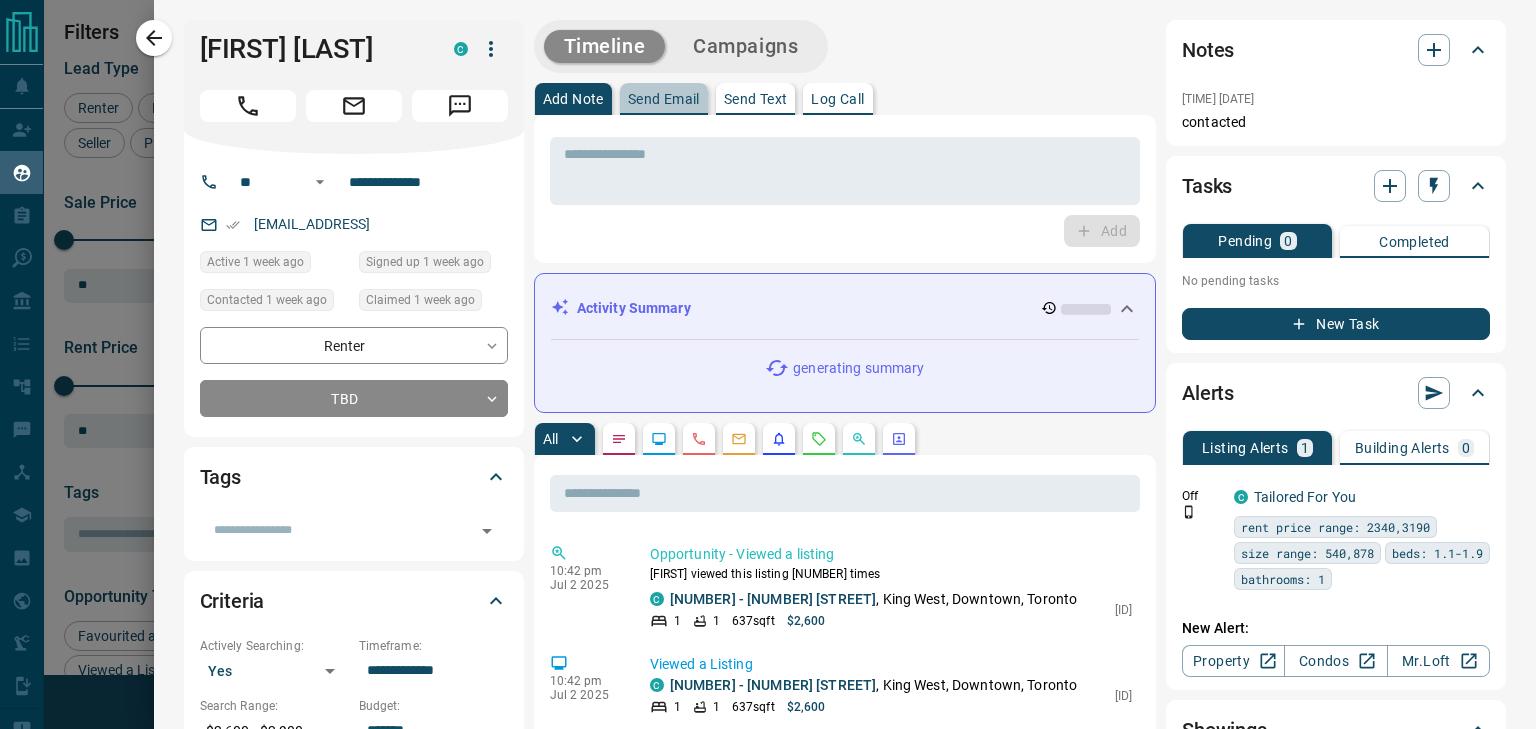 click on "Send Email" at bounding box center (664, 99) 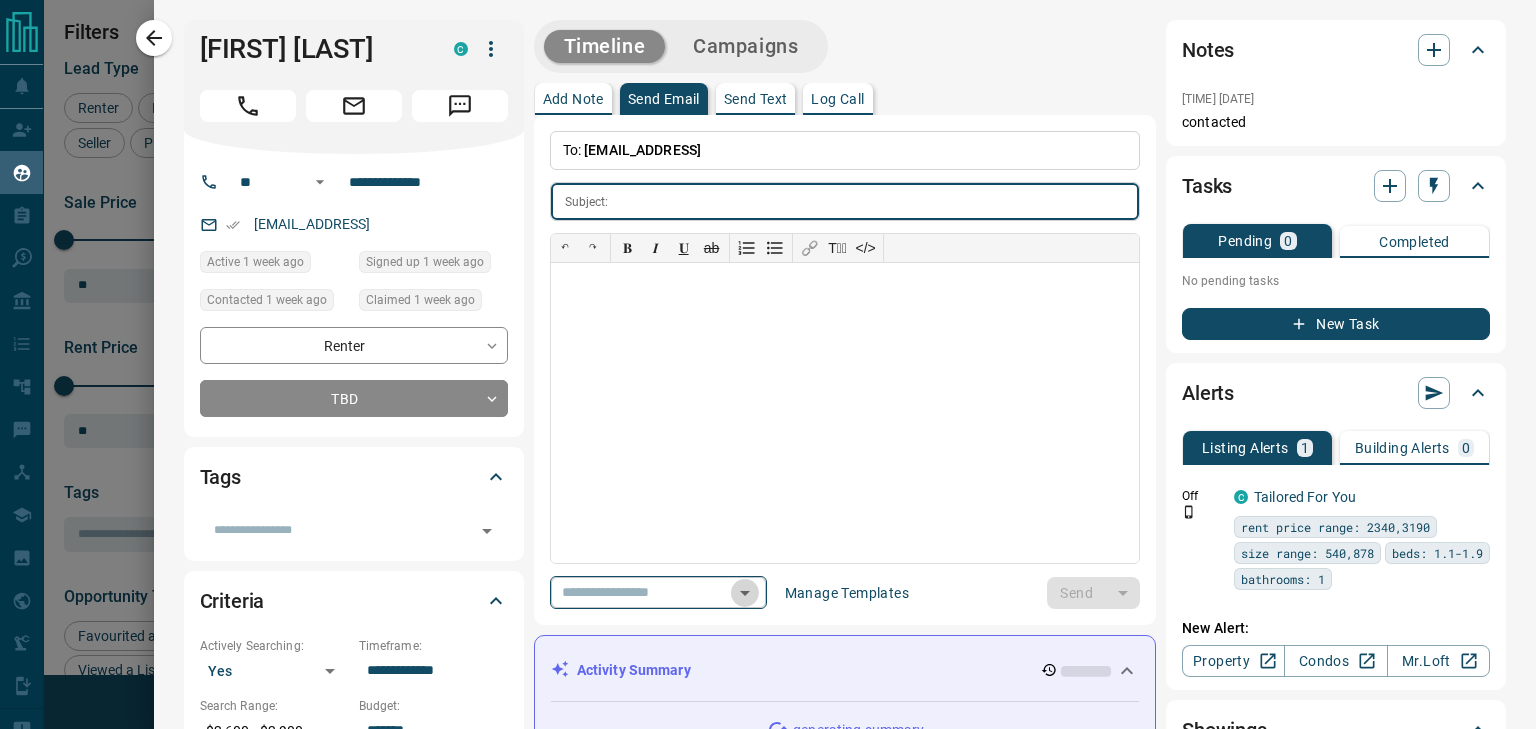 click 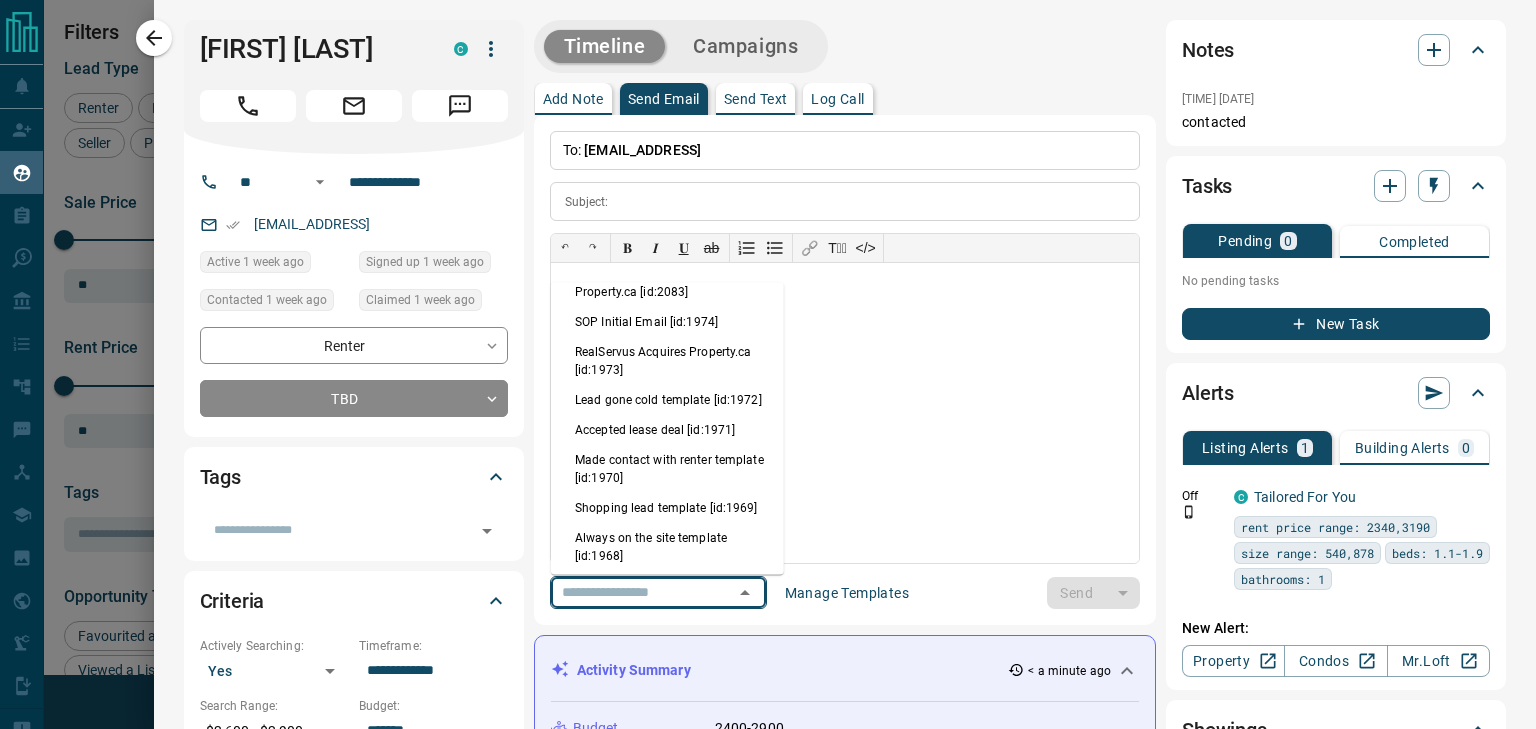 scroll, scrollTop: 600, scrollLeft: 0, axis: vertical 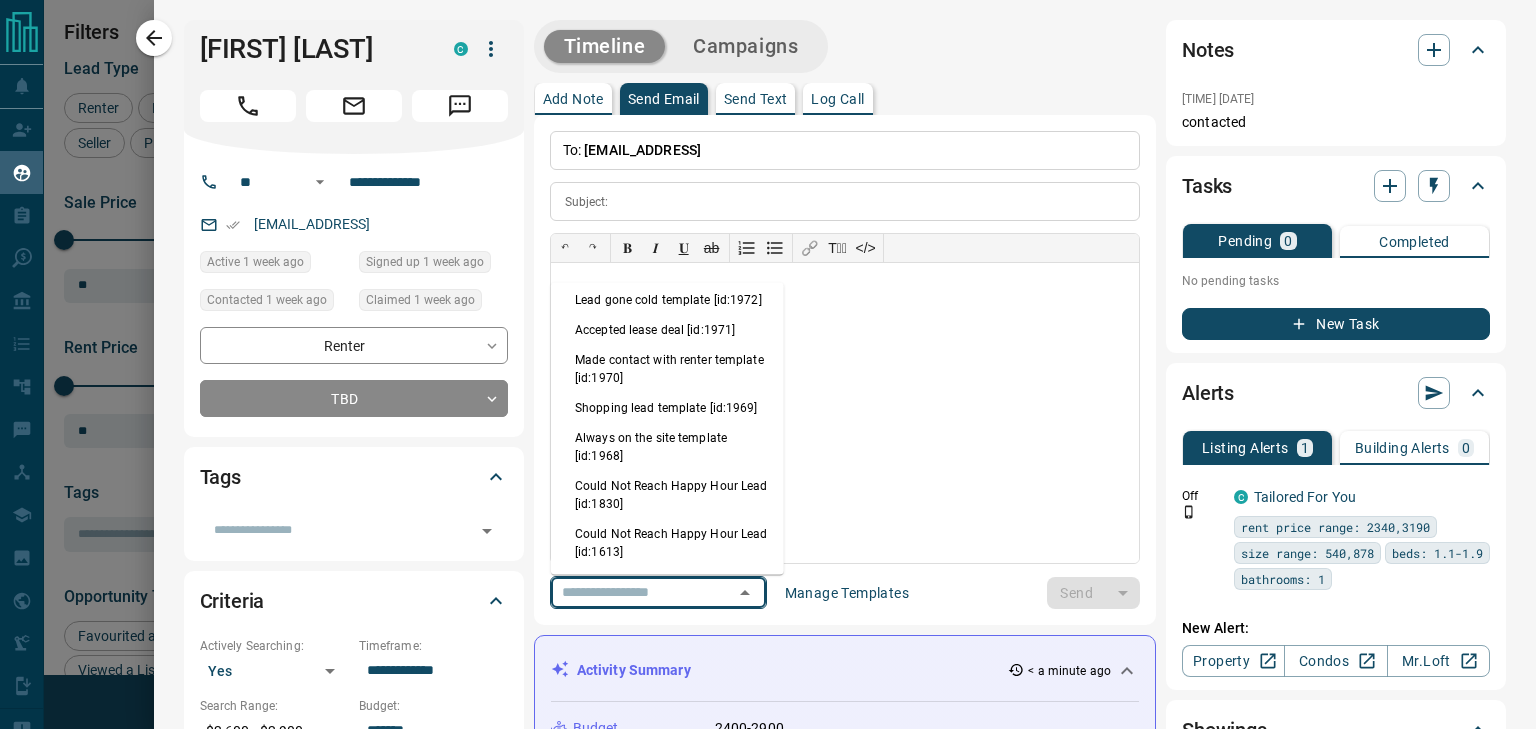 click on "RealServus Acquires Property.ca [id:1973]" at bounding box center [667, 261] 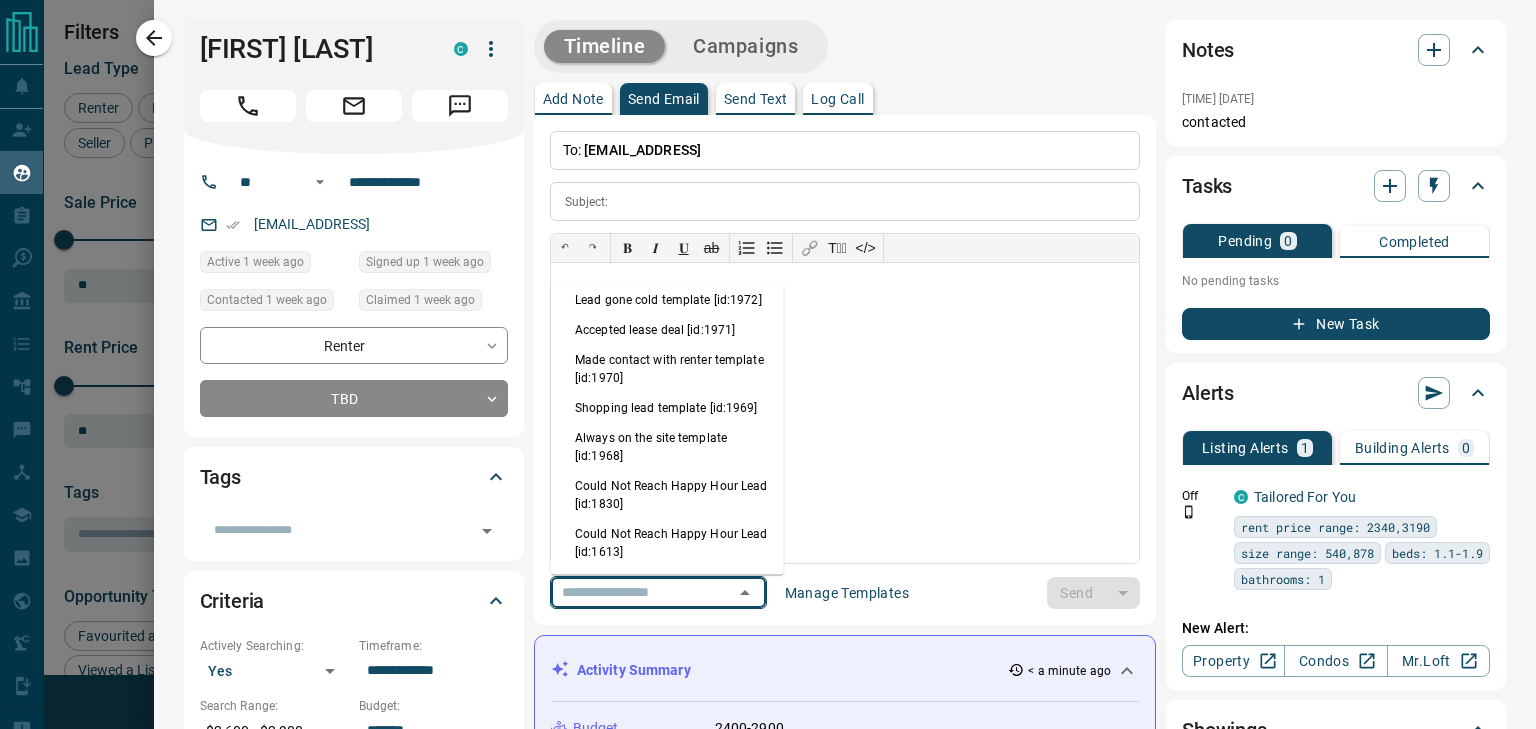 type on "**********" 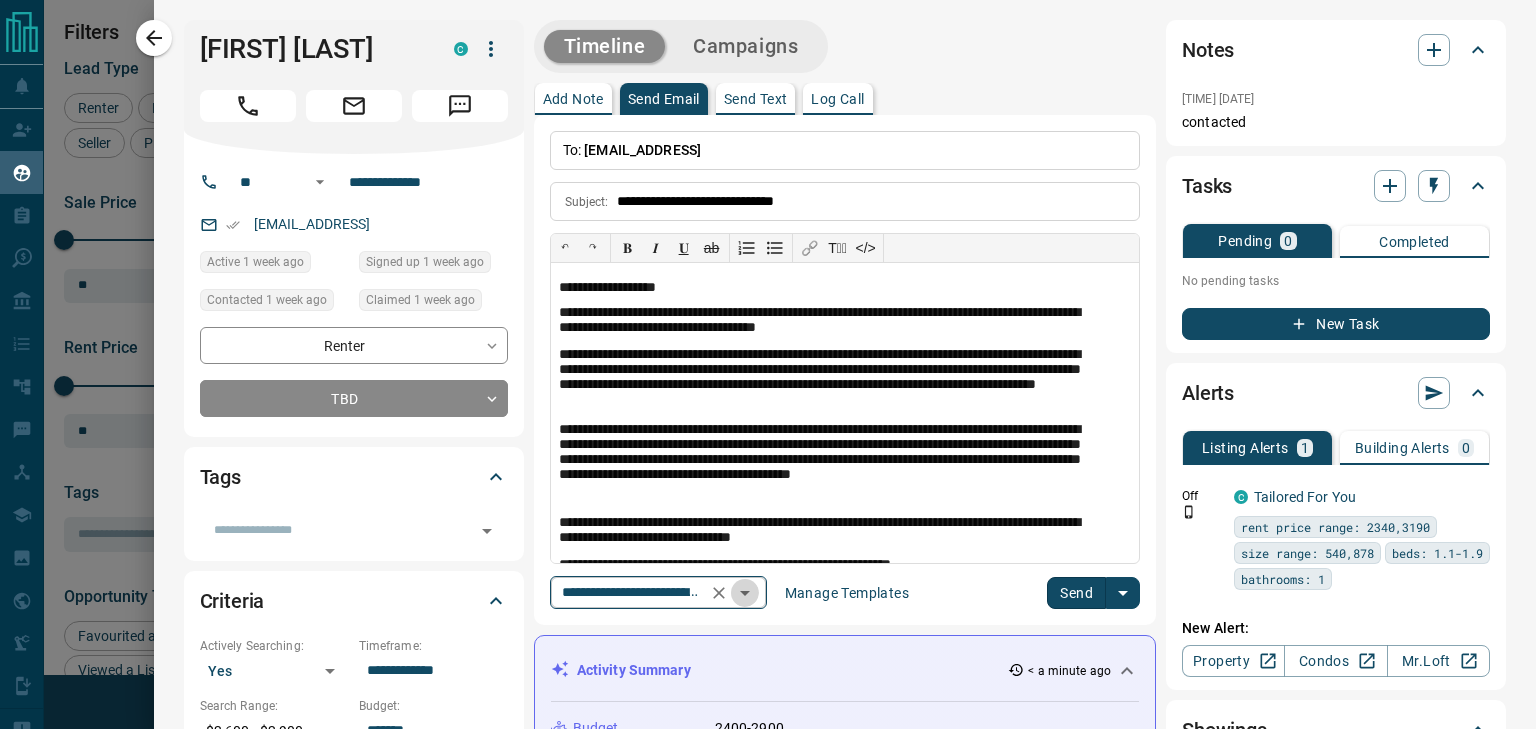 click 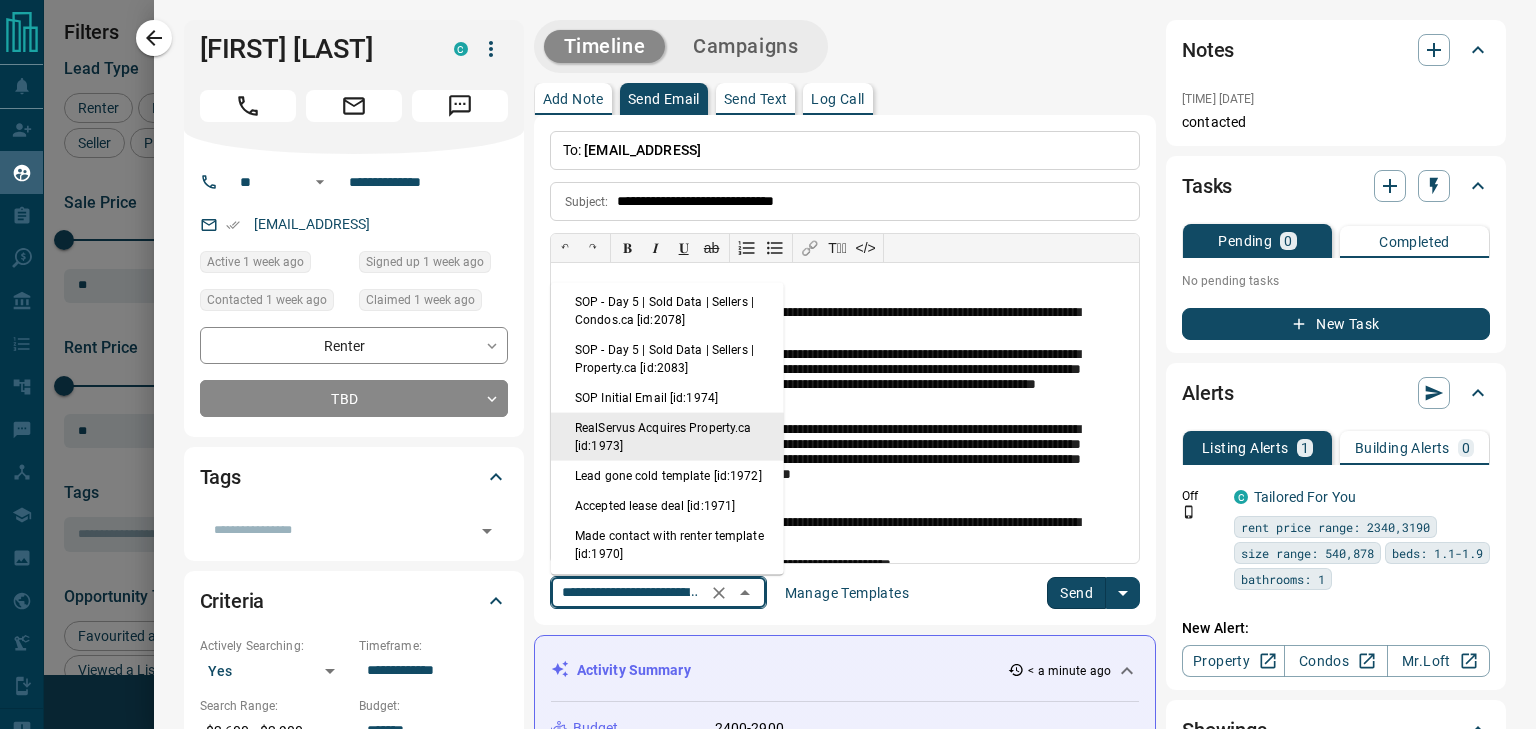 scroll, scrollTop: 410, scrollLeft: 0, axis: vertical 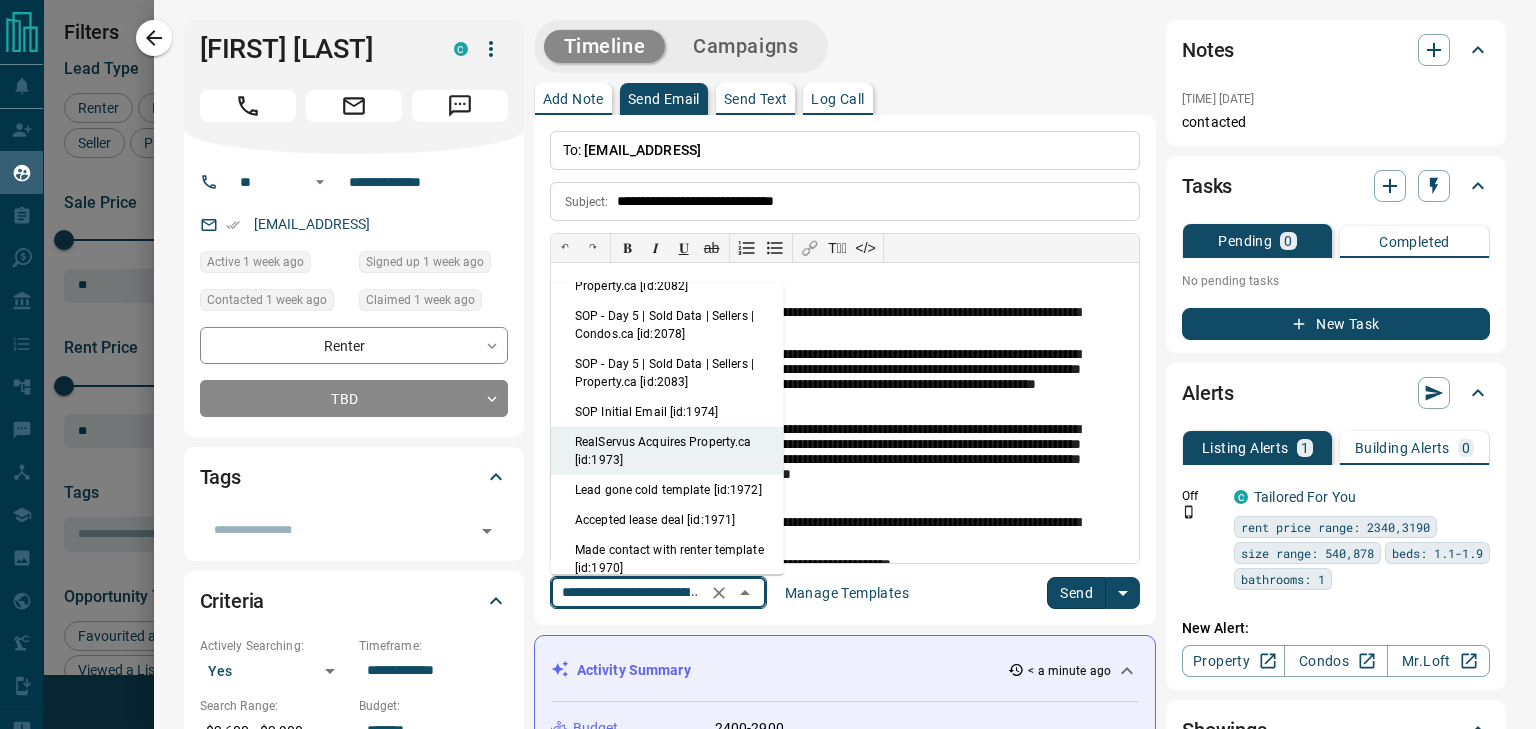 click on "Lead gone cold template [id:1972]" at bounding box center (667, 490) 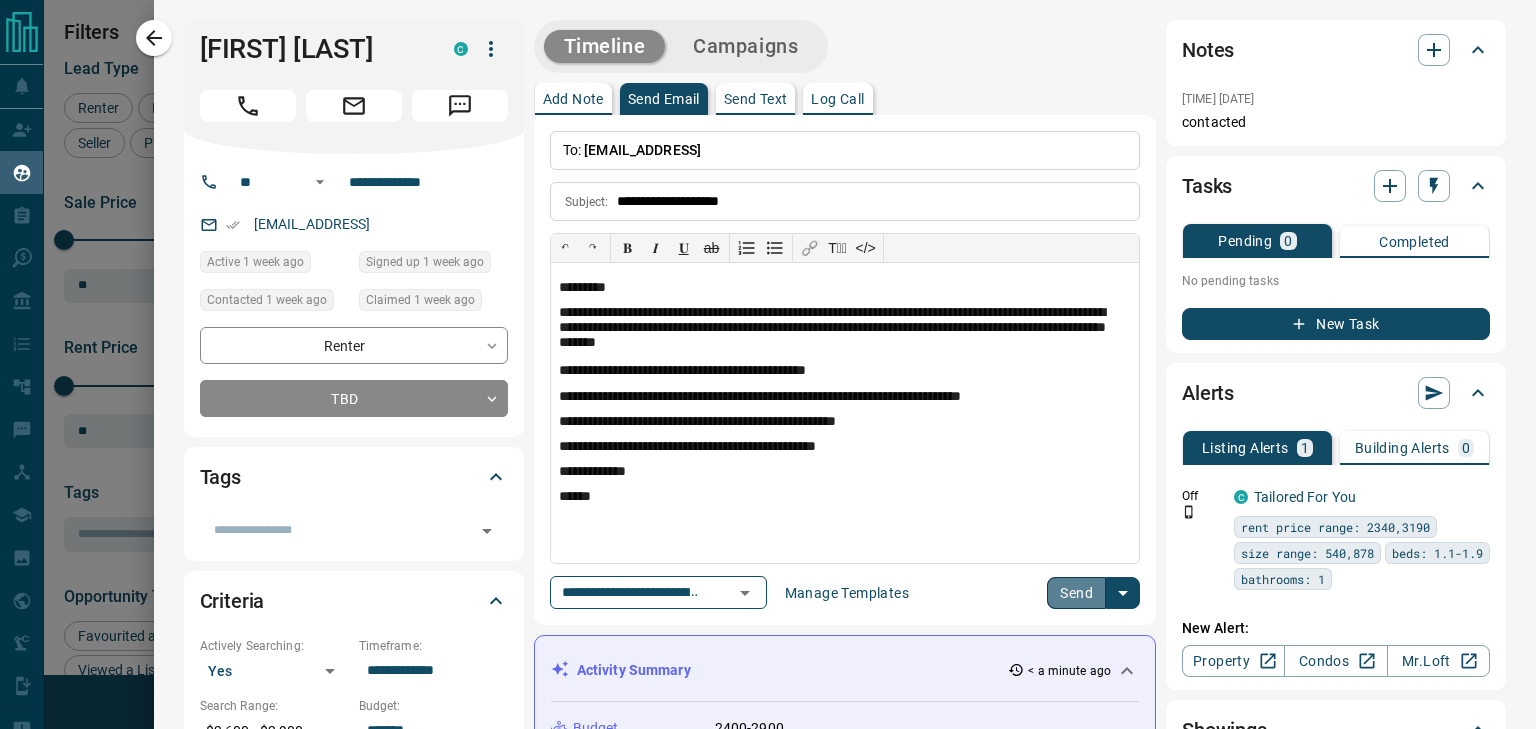 click on "Send" at bounding box center (1076, 593) 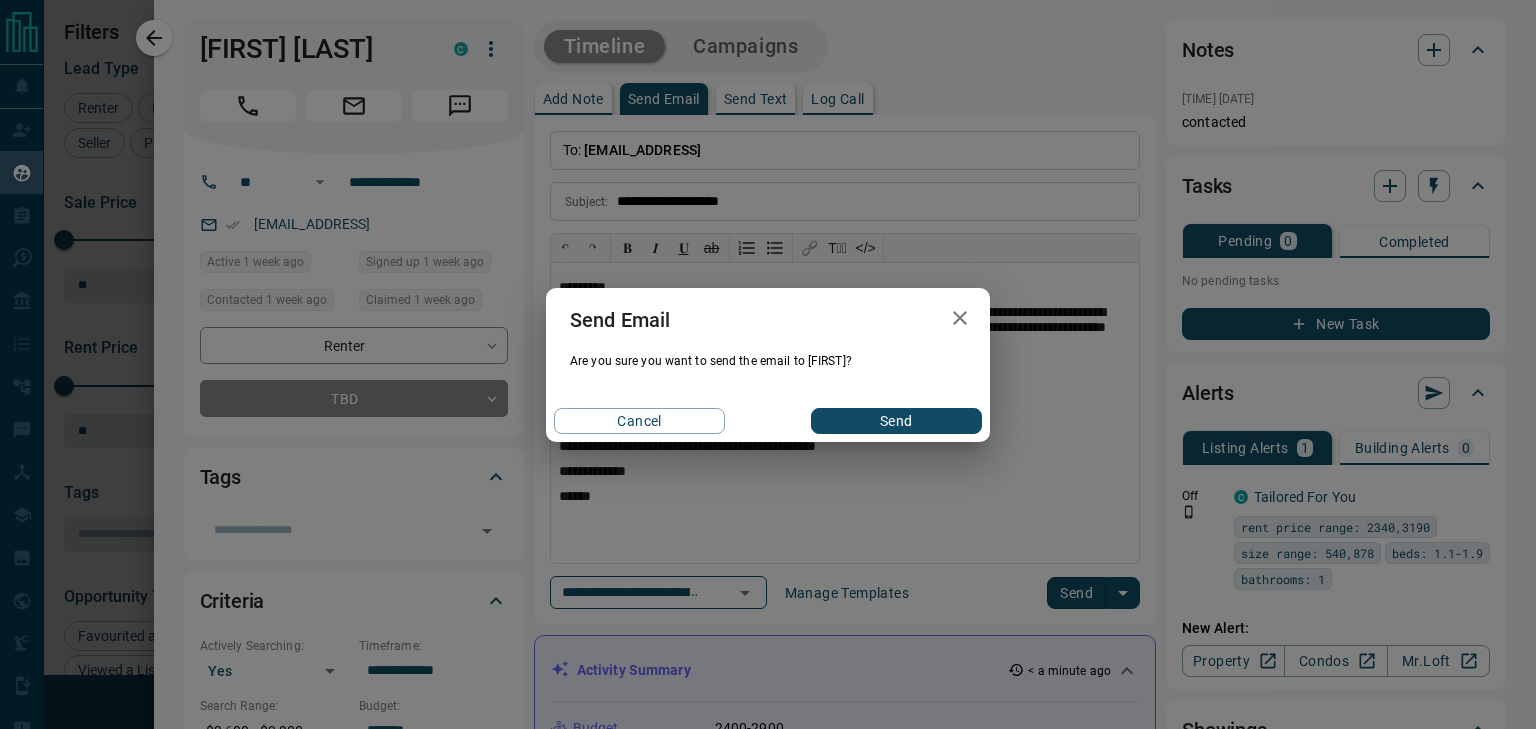 click on "Send" at bounding box center (896, 421) 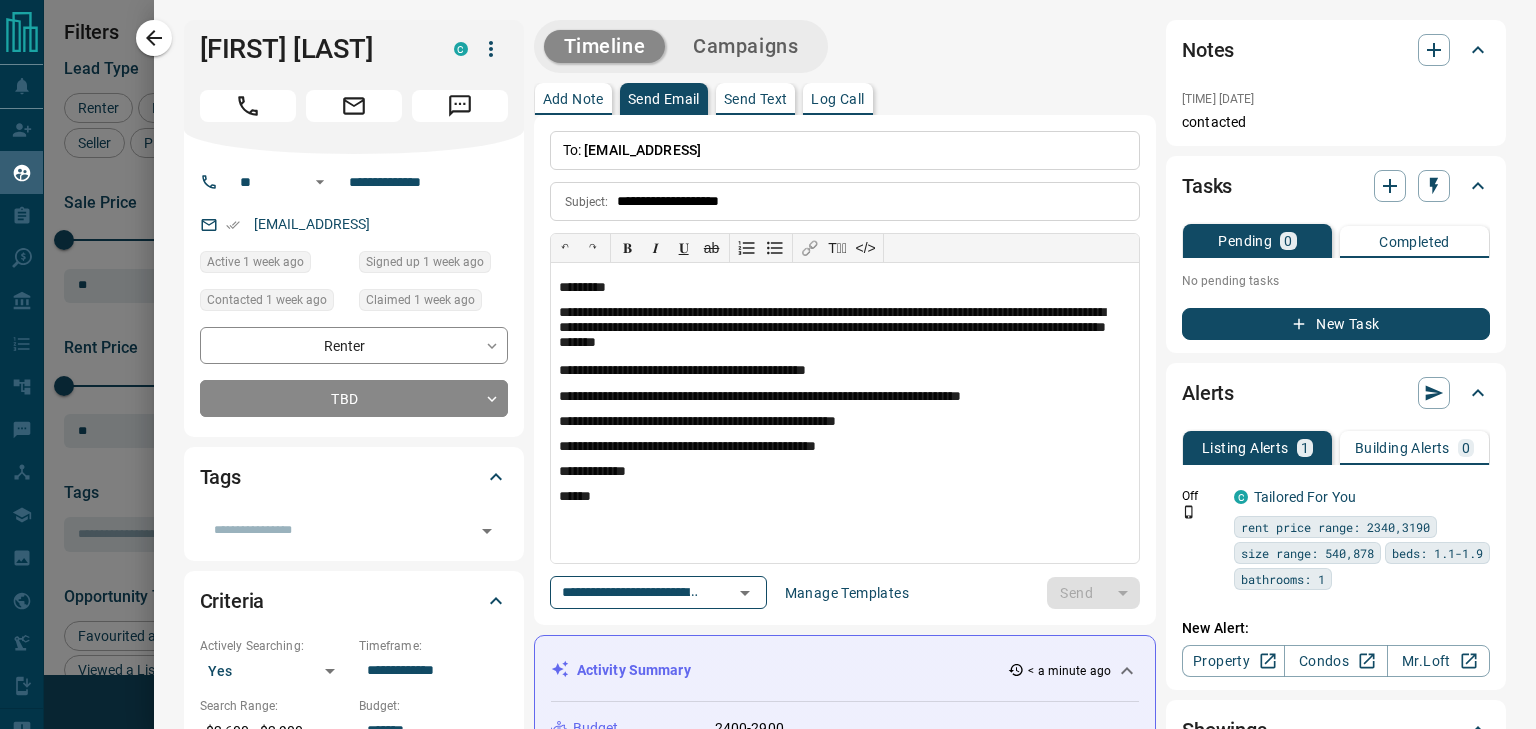 type 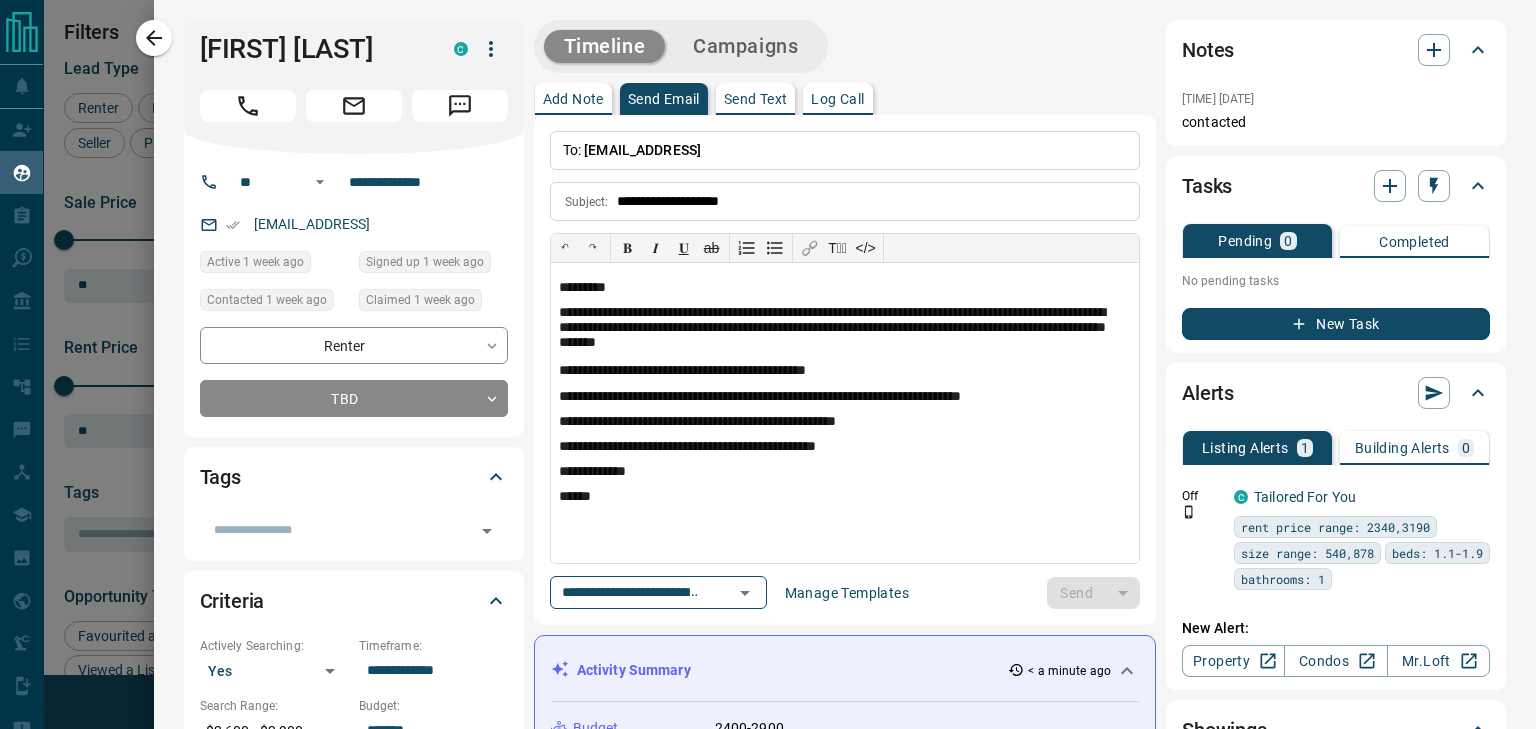 type 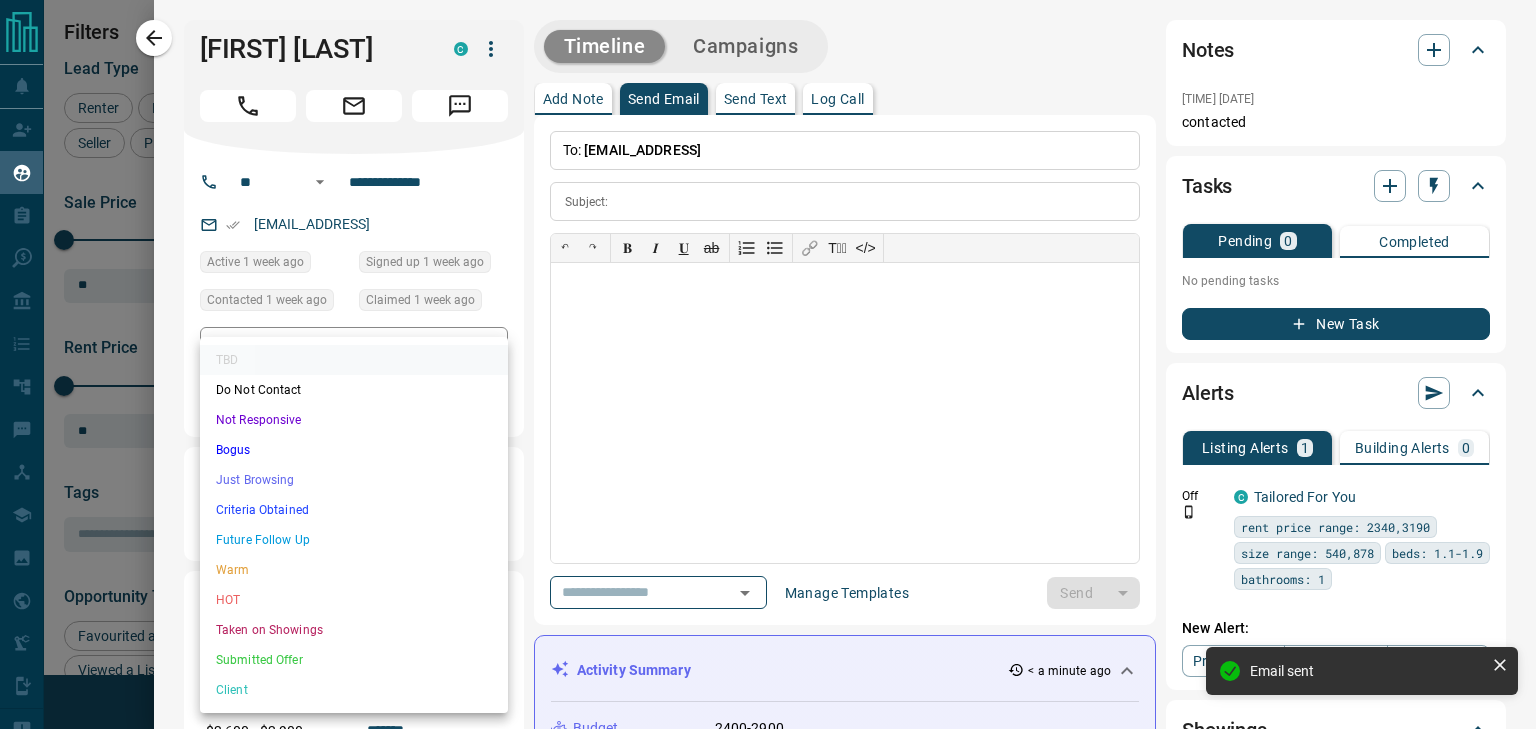 click on "Lead Transfers Claim Leads My Leads Tasks Opportunities Deals Campaigns Automations Messages Broker Bay Training Media Services Agent Resources Precon Worksheet Mobile Apps Disclosure Logout My Leads Filters 1 Manage Tabs New Lead All 935 TBD 217 Do Not Contact - Not Responsive 443 Bogus - Just Browsing 61 Criteria Obtained 38 Future Follow Up 153 Warm 11 HOT 2 Taken on Showings 5 Submitted Offer - Client 5 Name Details Last Active Claimed Date Status Tags [FIRST] [LAST] Renter C $3K - $3K Downtown, Toronto 1 week ago Contacted 1 week ago 1 week ago Signed up 1 week ago TBD + [FIRST] [LAST] Renter C $2K - $3K Downtown, Midtown | Central, [POSTAL_CODE] 6 days ago Viewing & Offer Request Contacted 6 days ago 1 week ago Signed up 1 week ago TBD + [FIRST] [LAST] Renter C $980 - $1K Scarborough, North York, [POSTAL_CODE] 1 week ago Active Offer Request Contacted 1 week ago 1 week ago Signed up 1 week ago TBD + [FIRST] [LAST] Renter C $1K - $2K Downtown, Scarborough, [POSTAL_CODE] 1 week ago Contacted 1 week ago 1 week ago Signed up 1 week ago TBD + C" at bounding box center [768, 352] 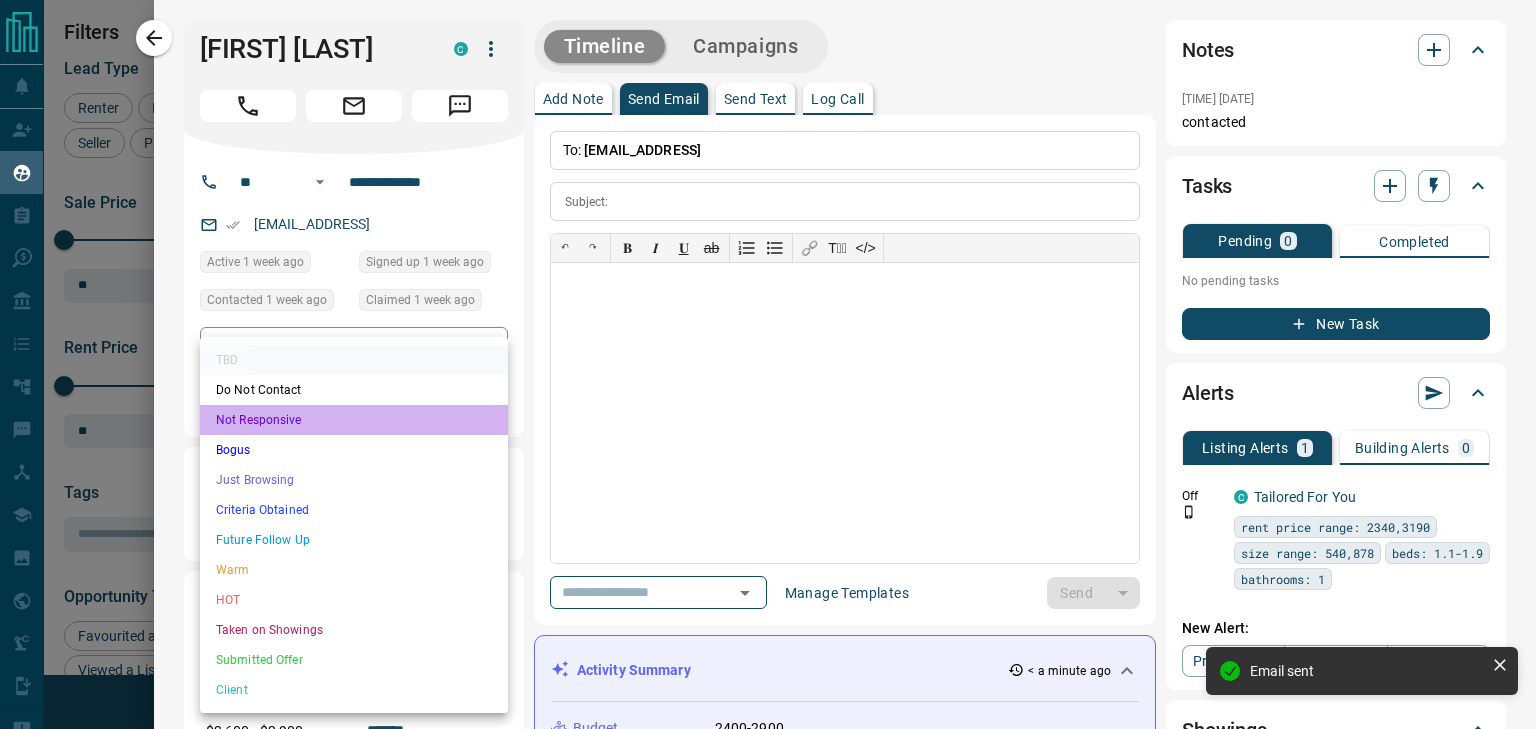 click on "Not Responsive" at bounding box center (354, 420) 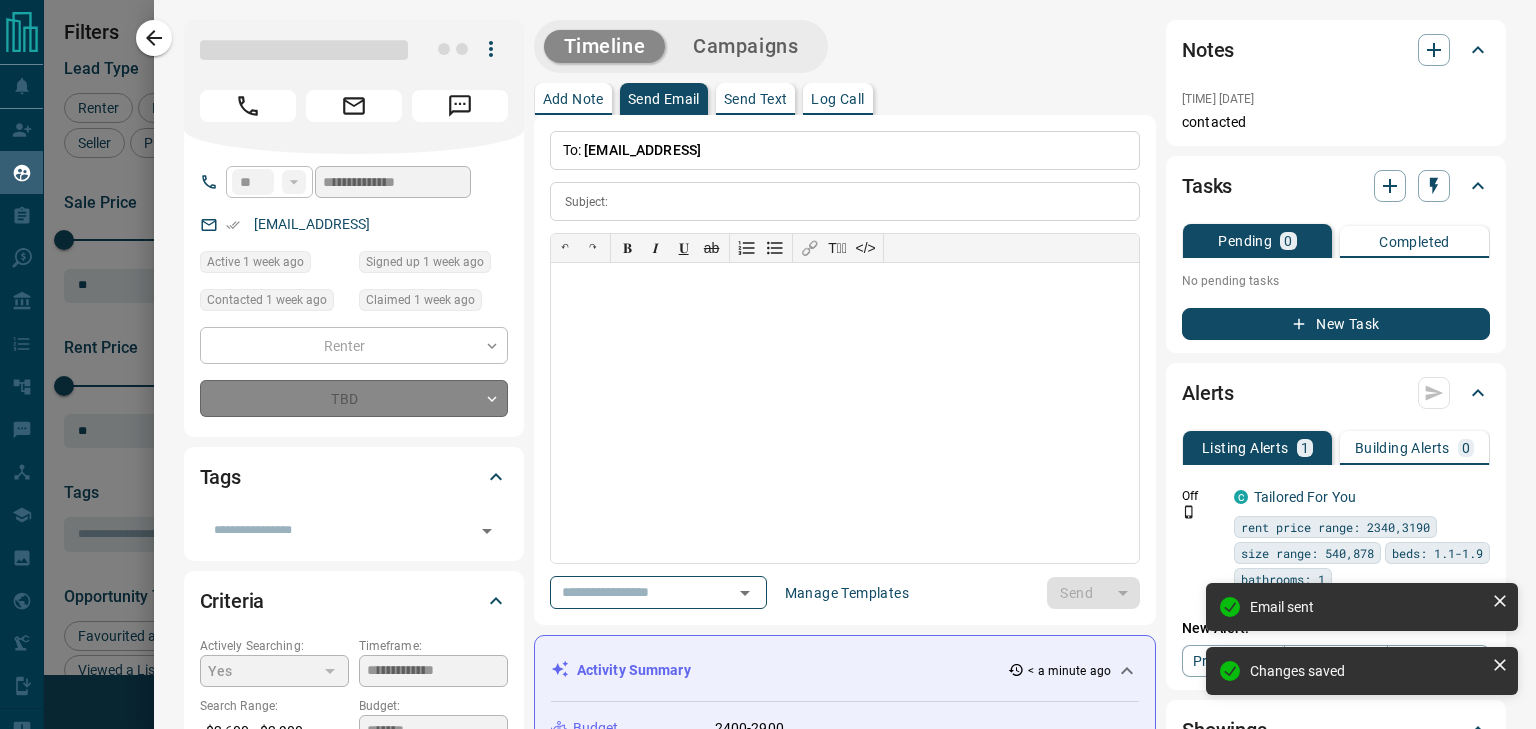 type on "*" 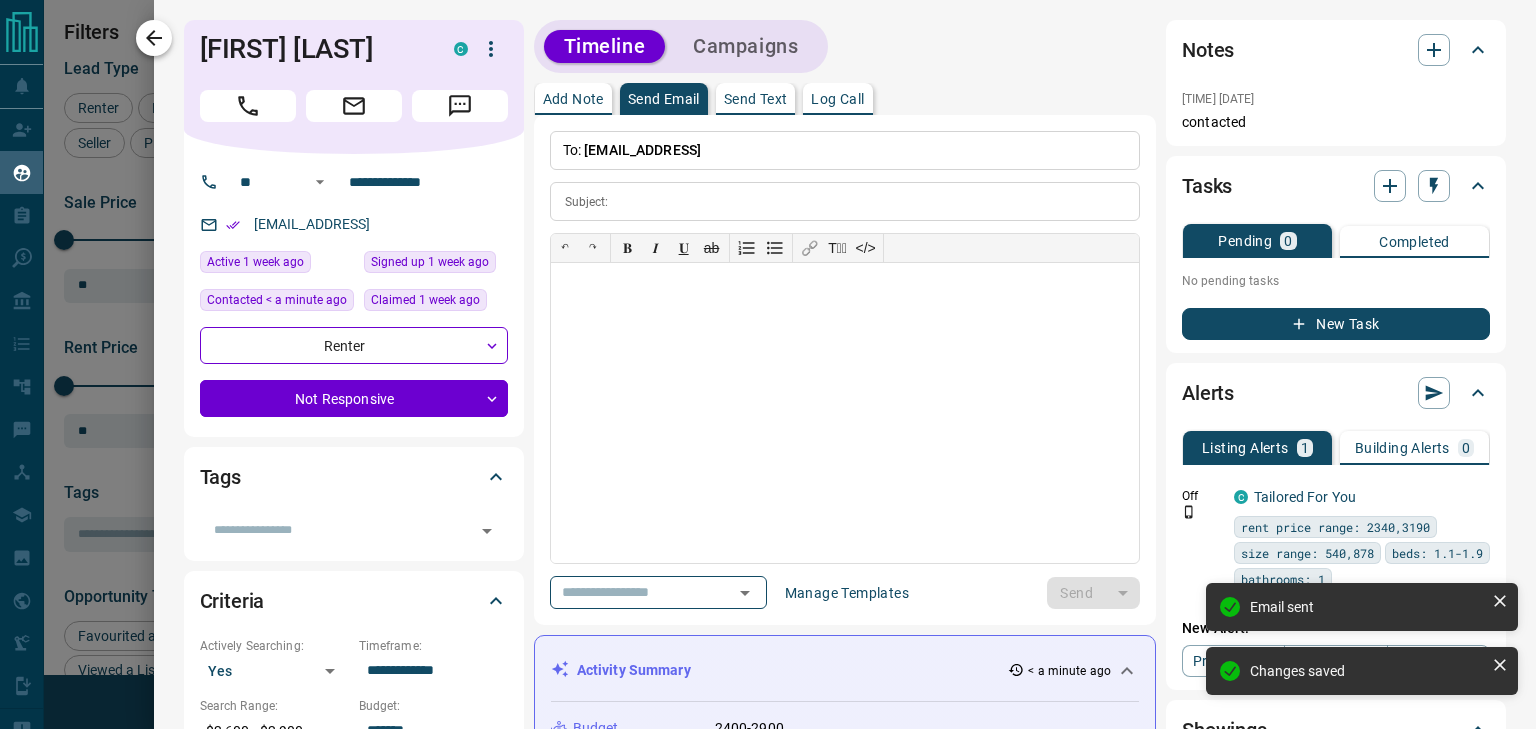 click 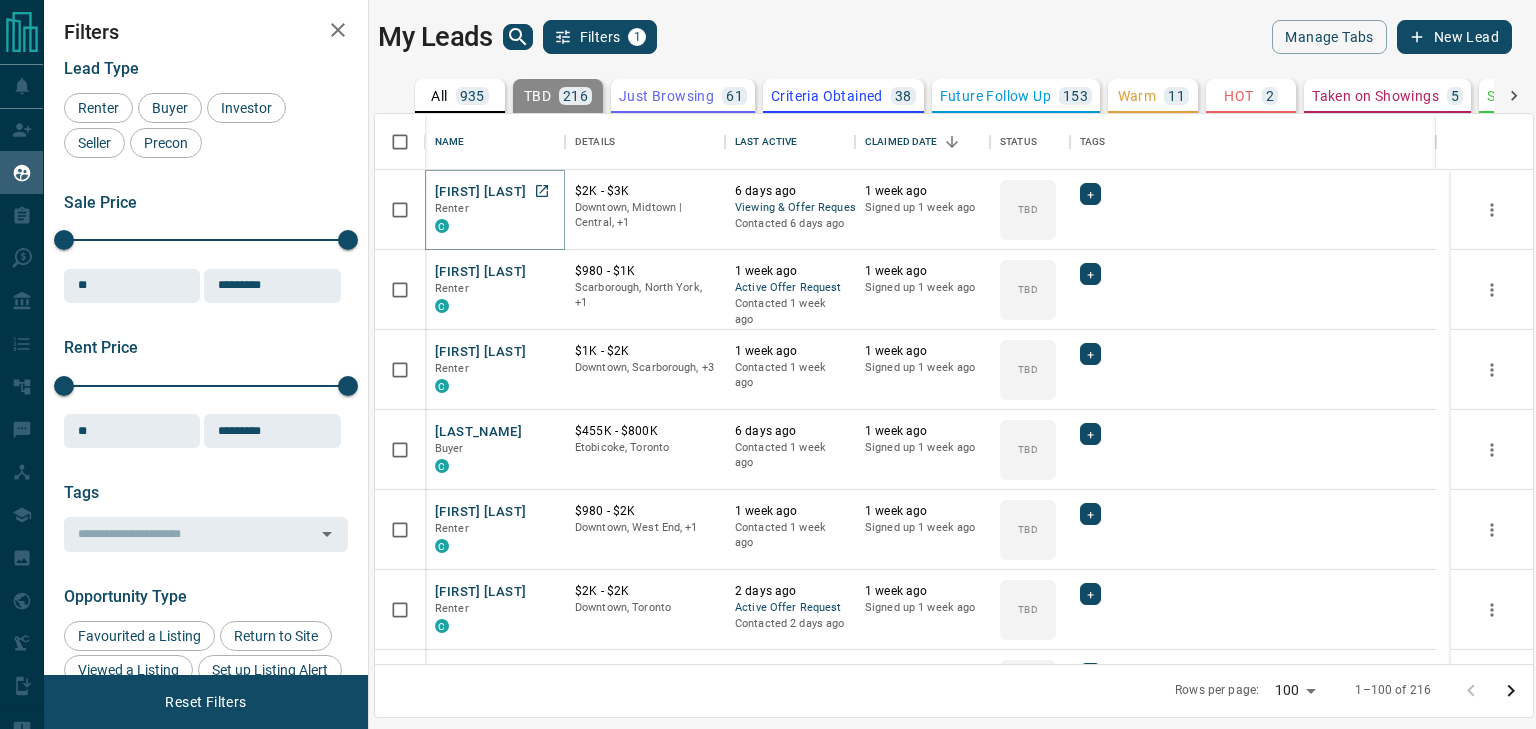click on "[FIRST] [LAST]" at bounding box center [480, 192] 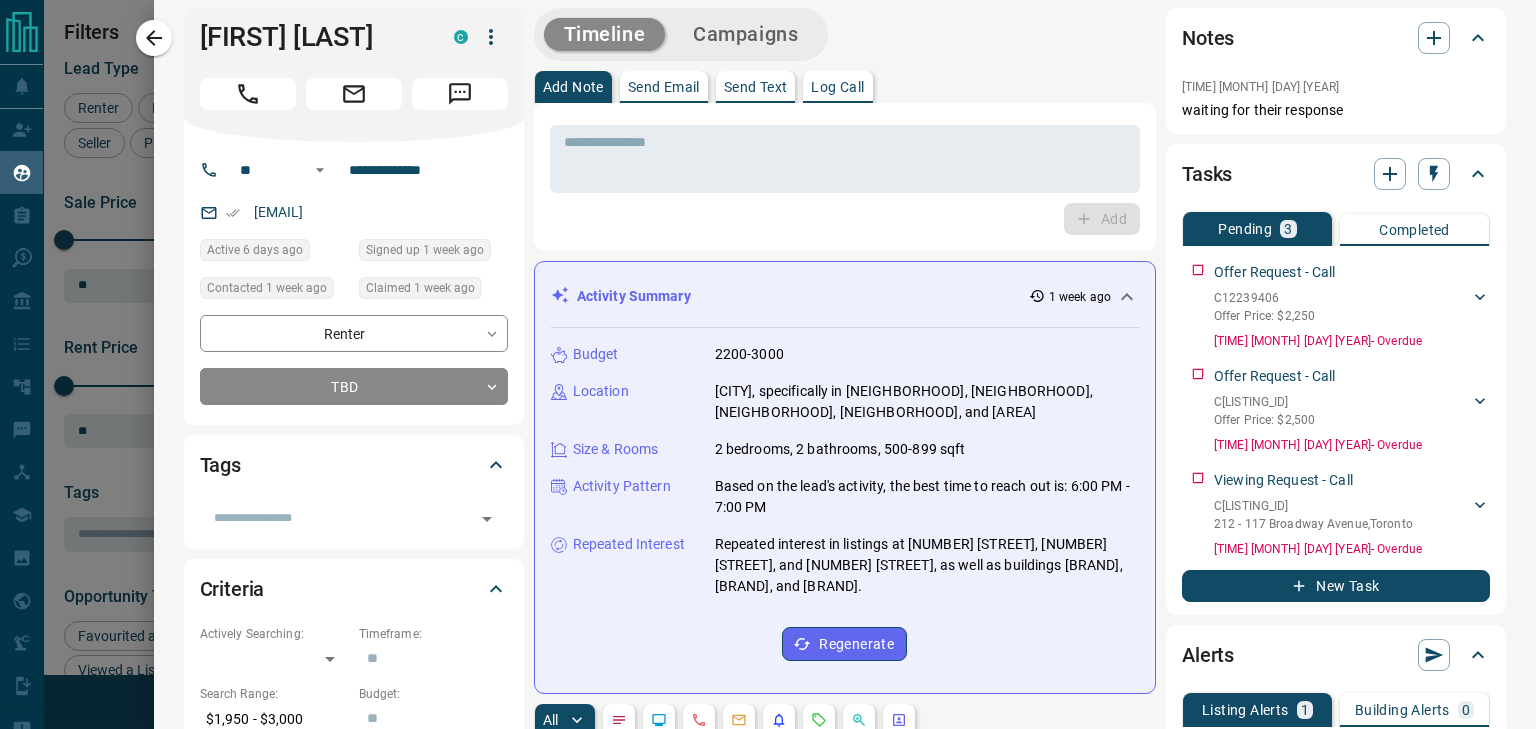 scroll, scrollTop: 0, scrollLeft: 0, axis: both 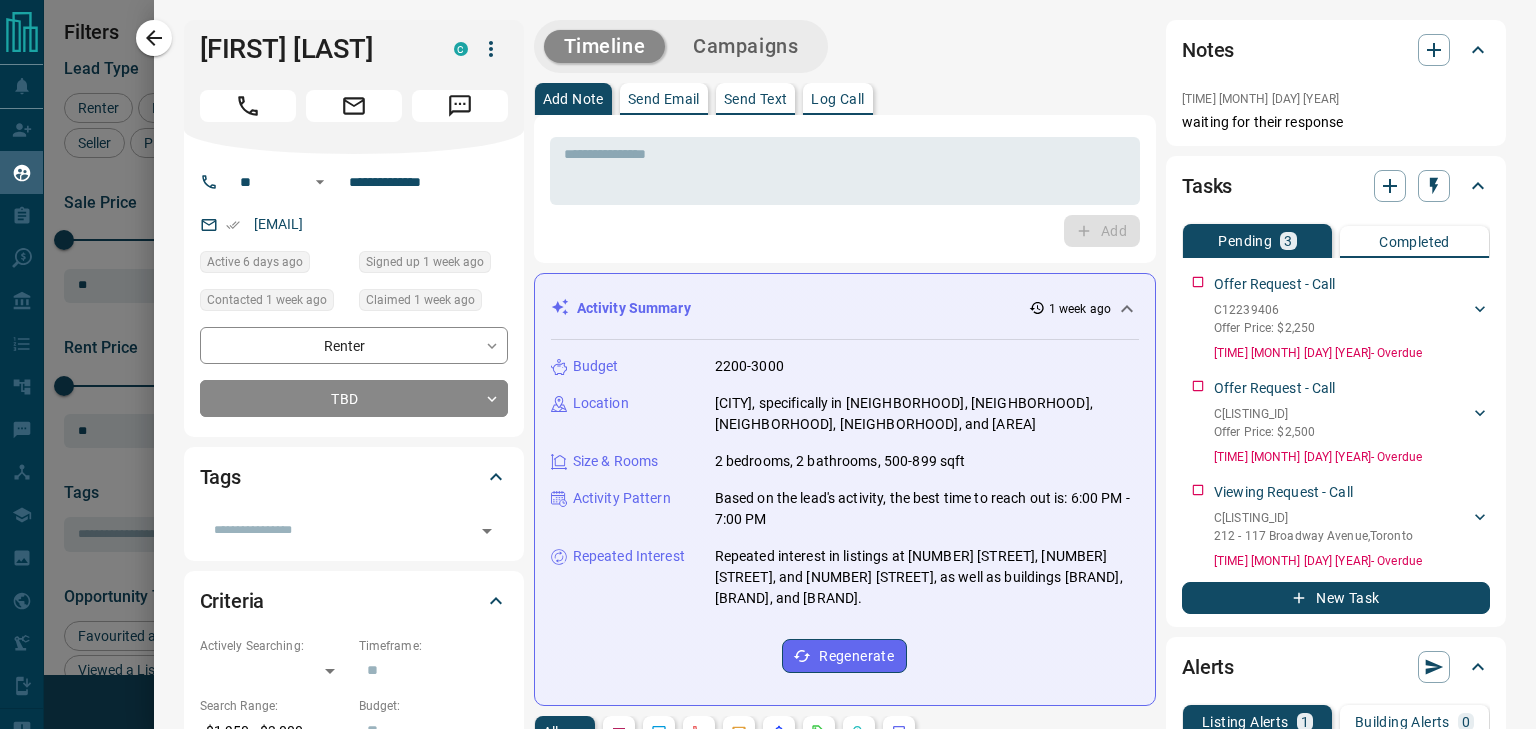 click on "Send Email" at bounding box center (664, 99) 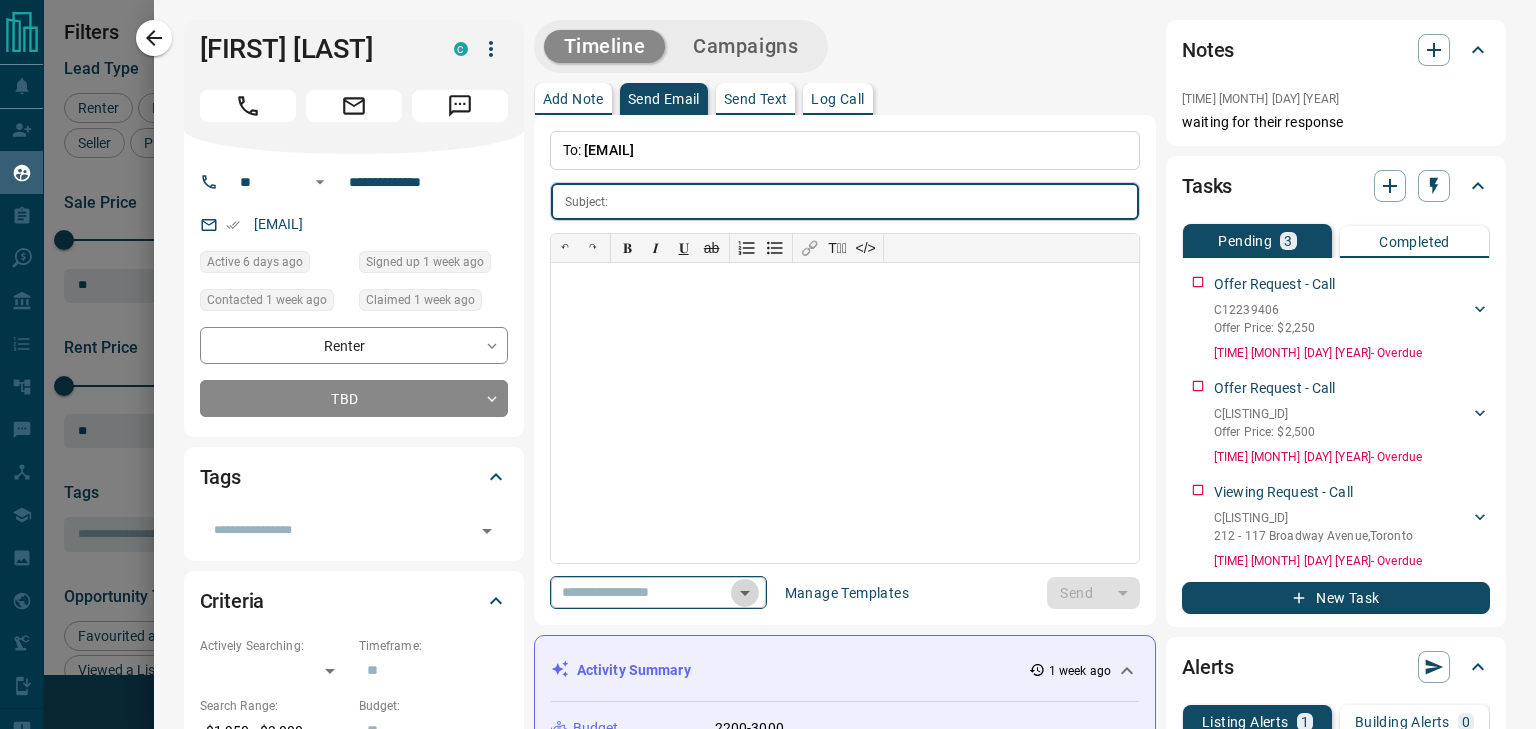 click 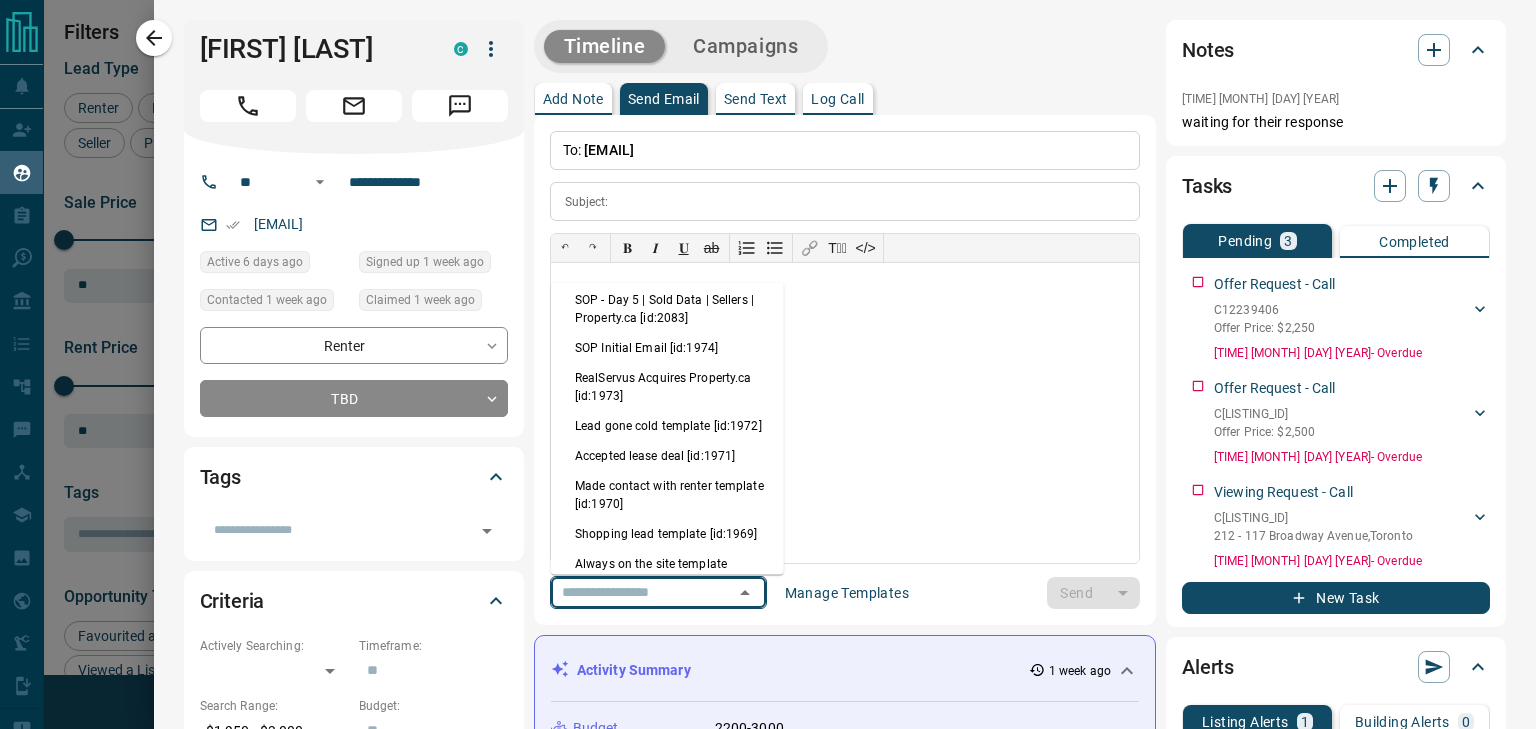 scroll, scrollTop: 500, scrollLeft: 0, axis: vertical 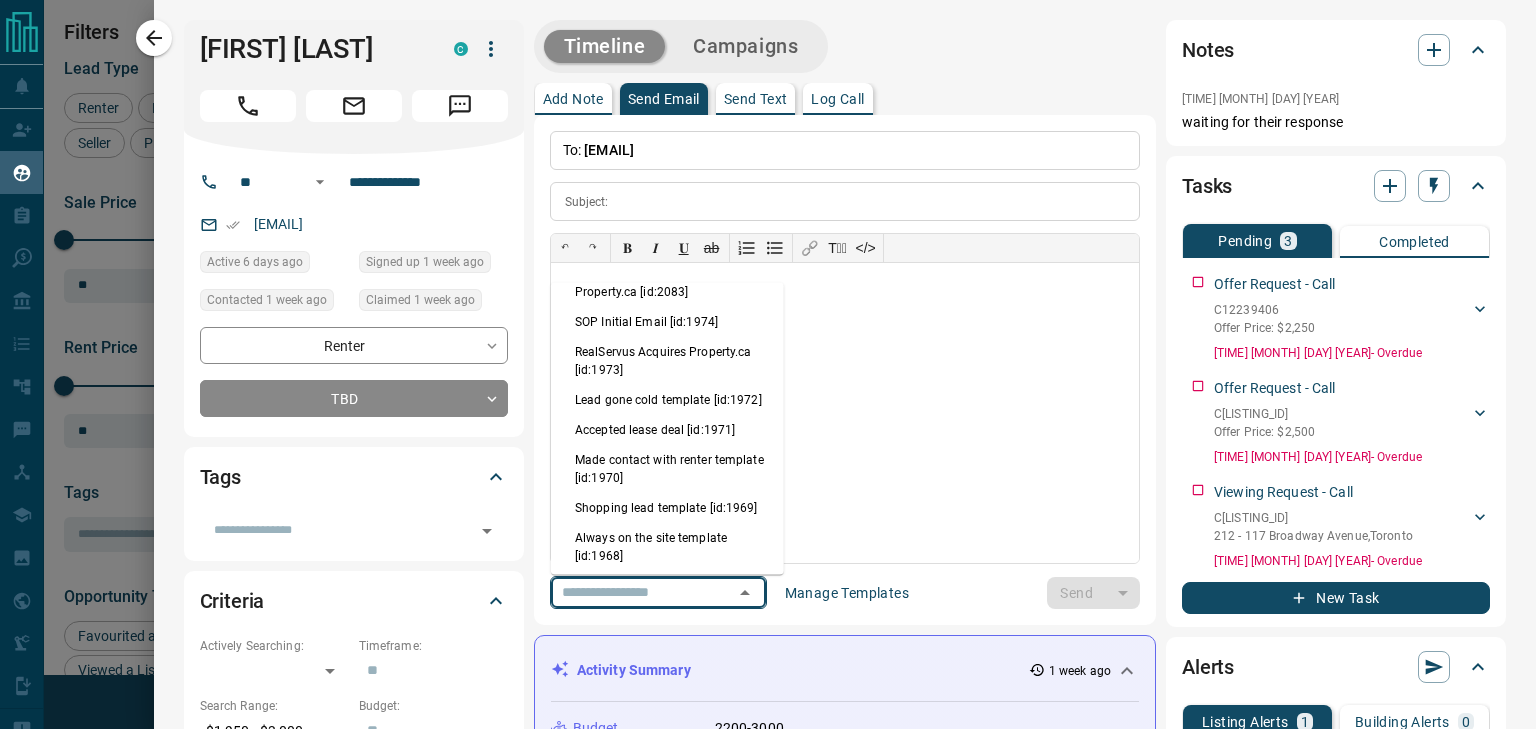 click on "Lead gone cold template [id:1972]" at bounding box center [667, 400] 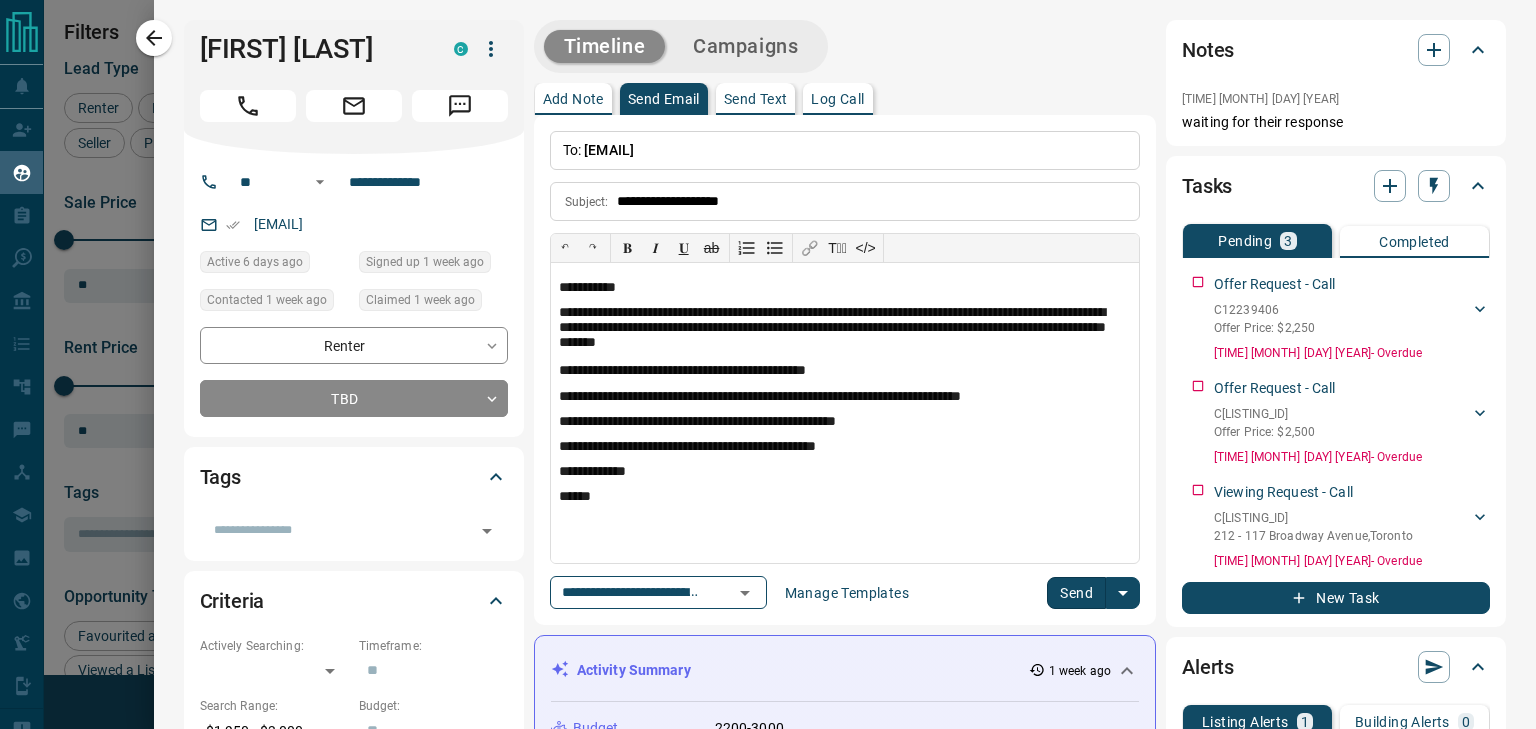 click on "Send" at bounding box center (1076, 593) 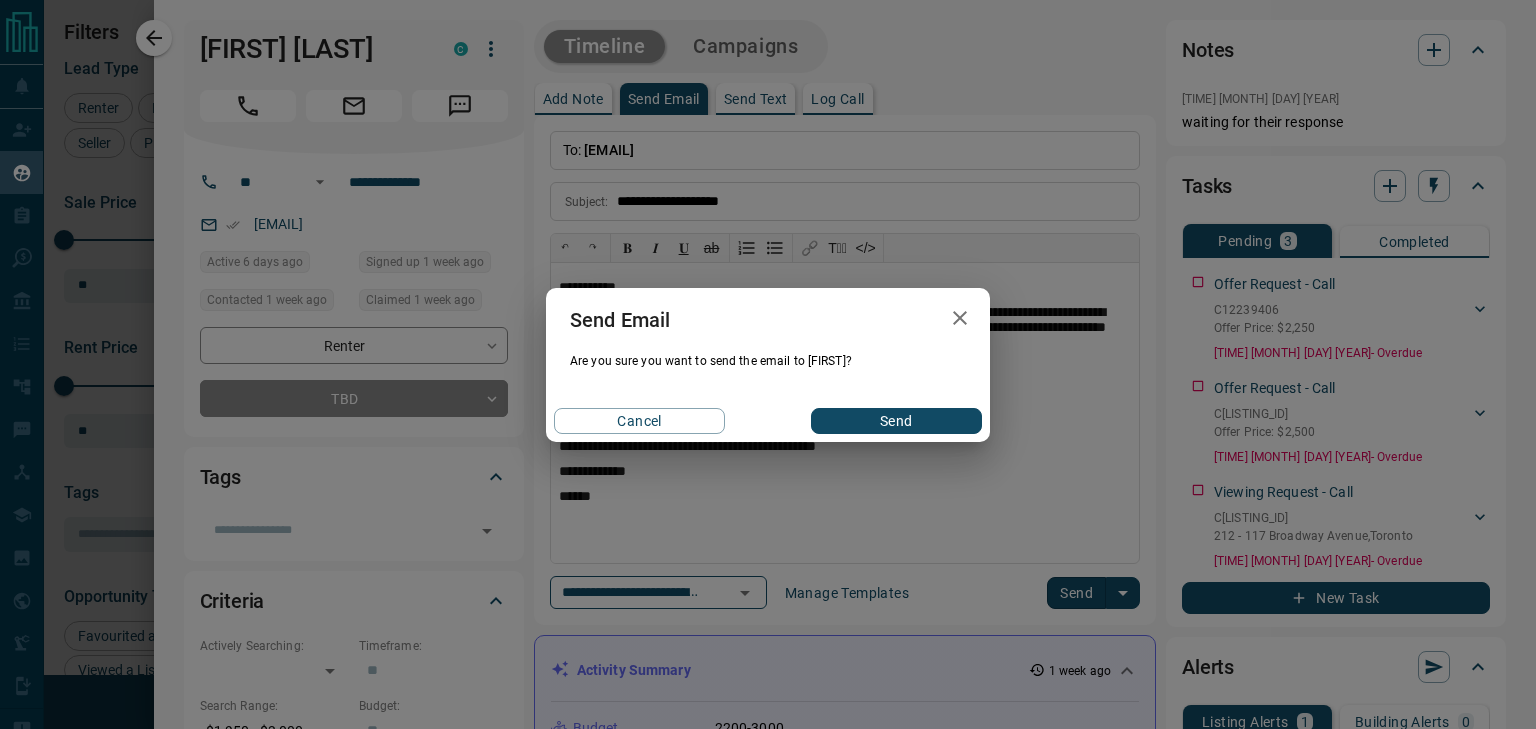 click on "Send" at bounding box center [896, 421] 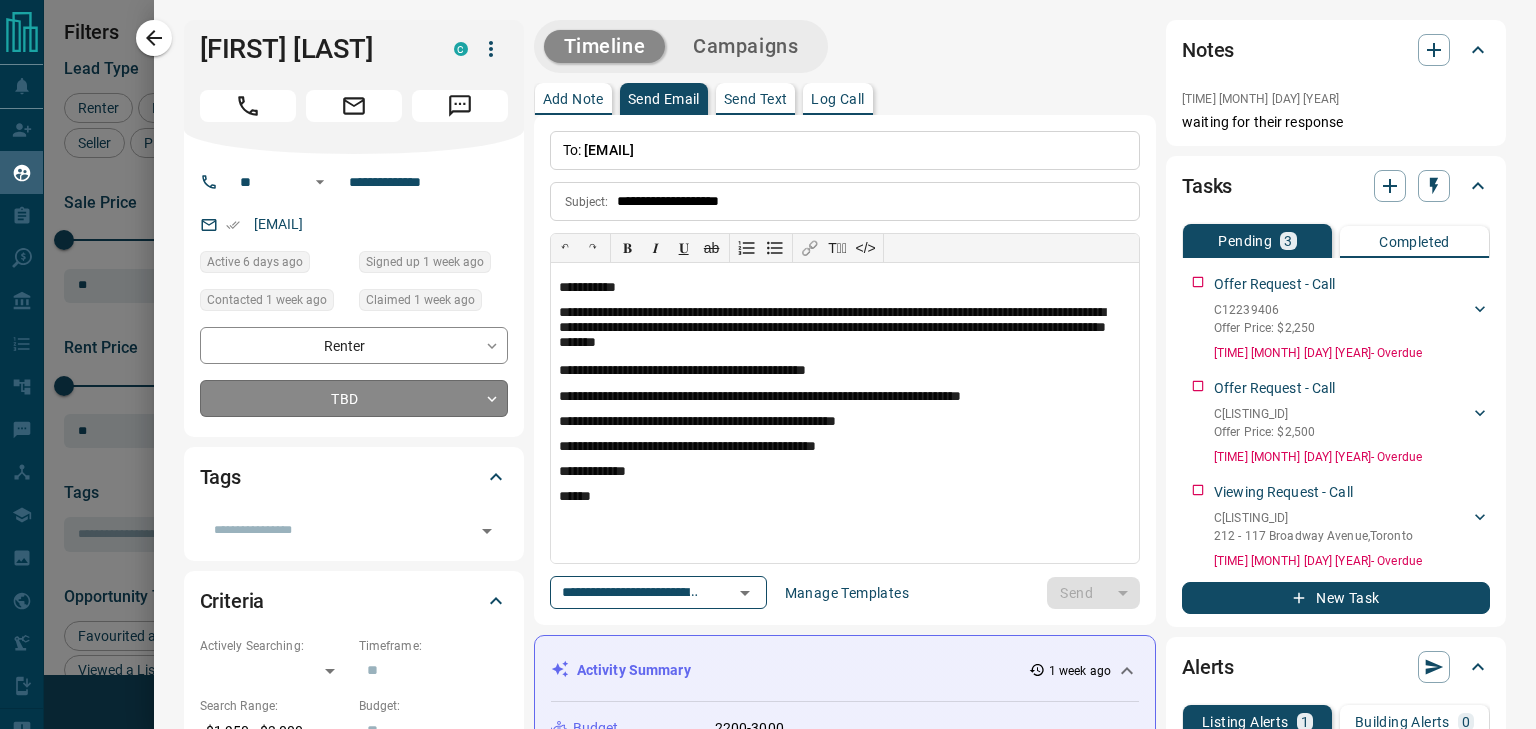 type 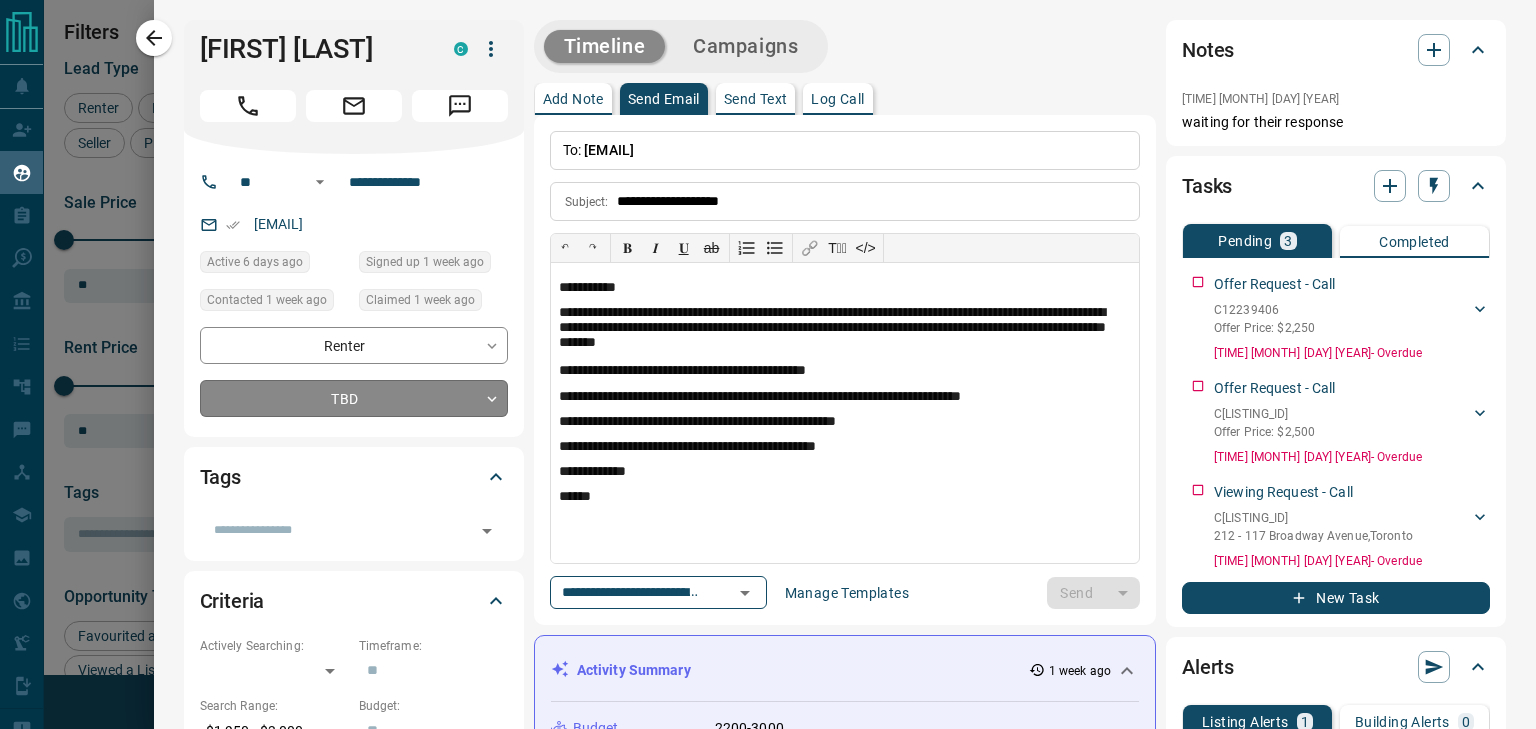 type 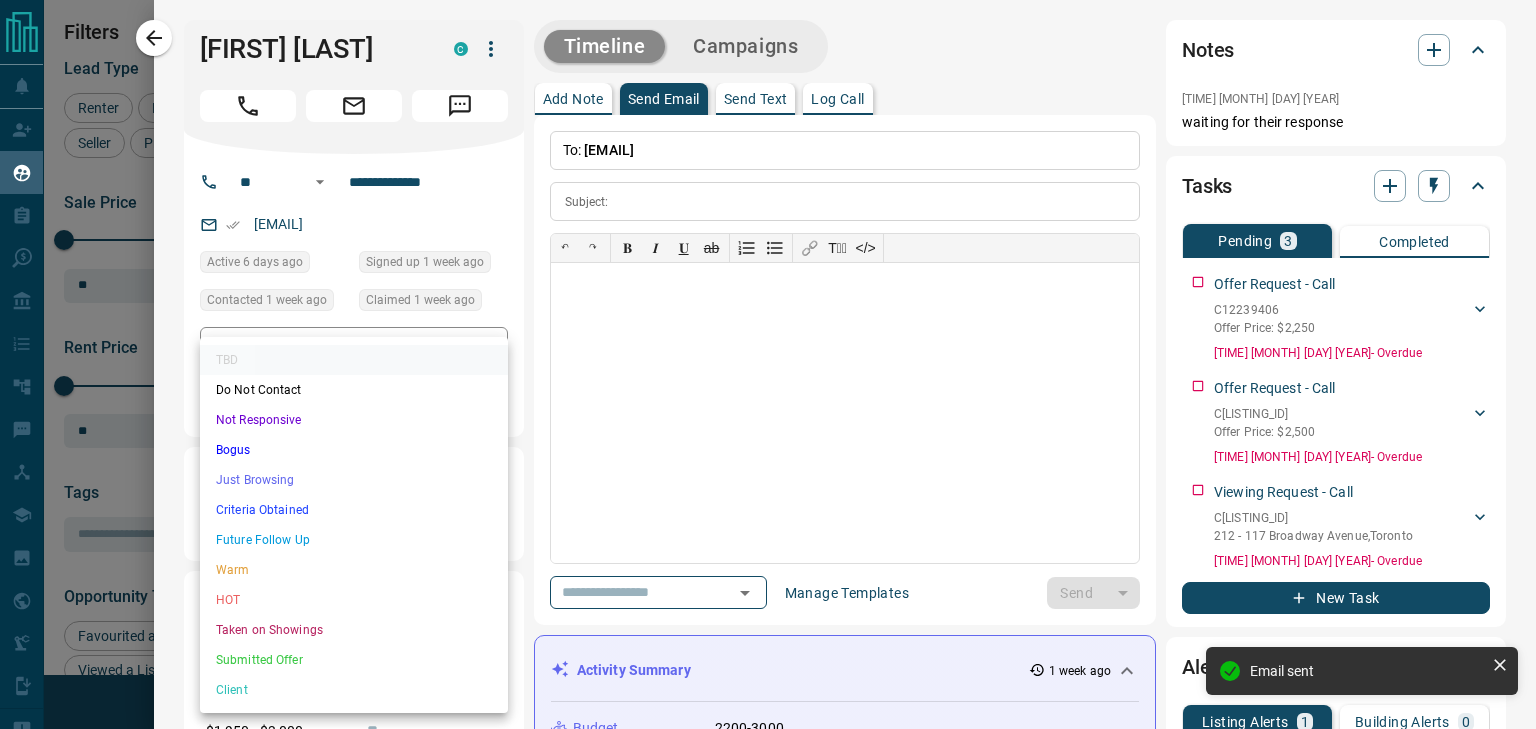 click on "Name Details Last Active Claimed Date Status Tags [PERSON] [LAST_NAME] Renter C $2K - $3K Downtown, [DISTRICT] | Central, +1 6 days ago Viewing & Offer Request Contacted 6 days ago 1 week ago Signed up 1 week ago TBD + [PERSON] [LAST_NAME] Renter C $980 - $1K [DISTRICT], [DISTRICT], +1 1 week ago Active Offer Request Contacted 1 week ago 1 week ago Signed up 1 week ago TBD + [PERSON] [LAST_NAME] Renter C $1K - $2K Downtown, [DISTRICT], +3 1 week ago Contacted 1 week ago 1 week ago Signed up 1 week ago TBD + [PERSON] [LAST_NAME] Buyer C $455K - $800K [CITY], [CITY] 6 days ago Contacted 1 week ago 1 week ago Signed up 1 week ago TBD" at bounding box center (768, 352) 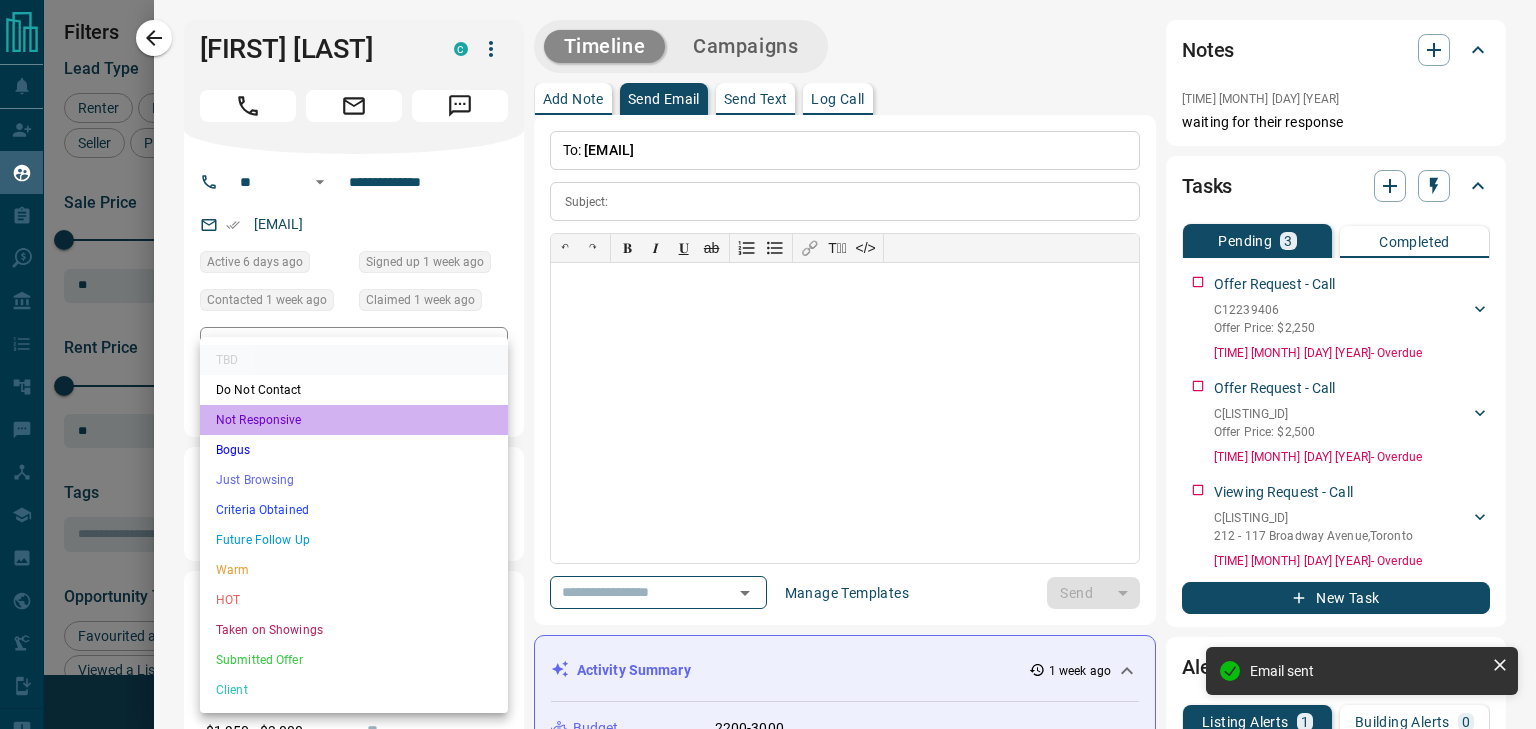 click on "Not Responsive" at bounding box center (354, 420) 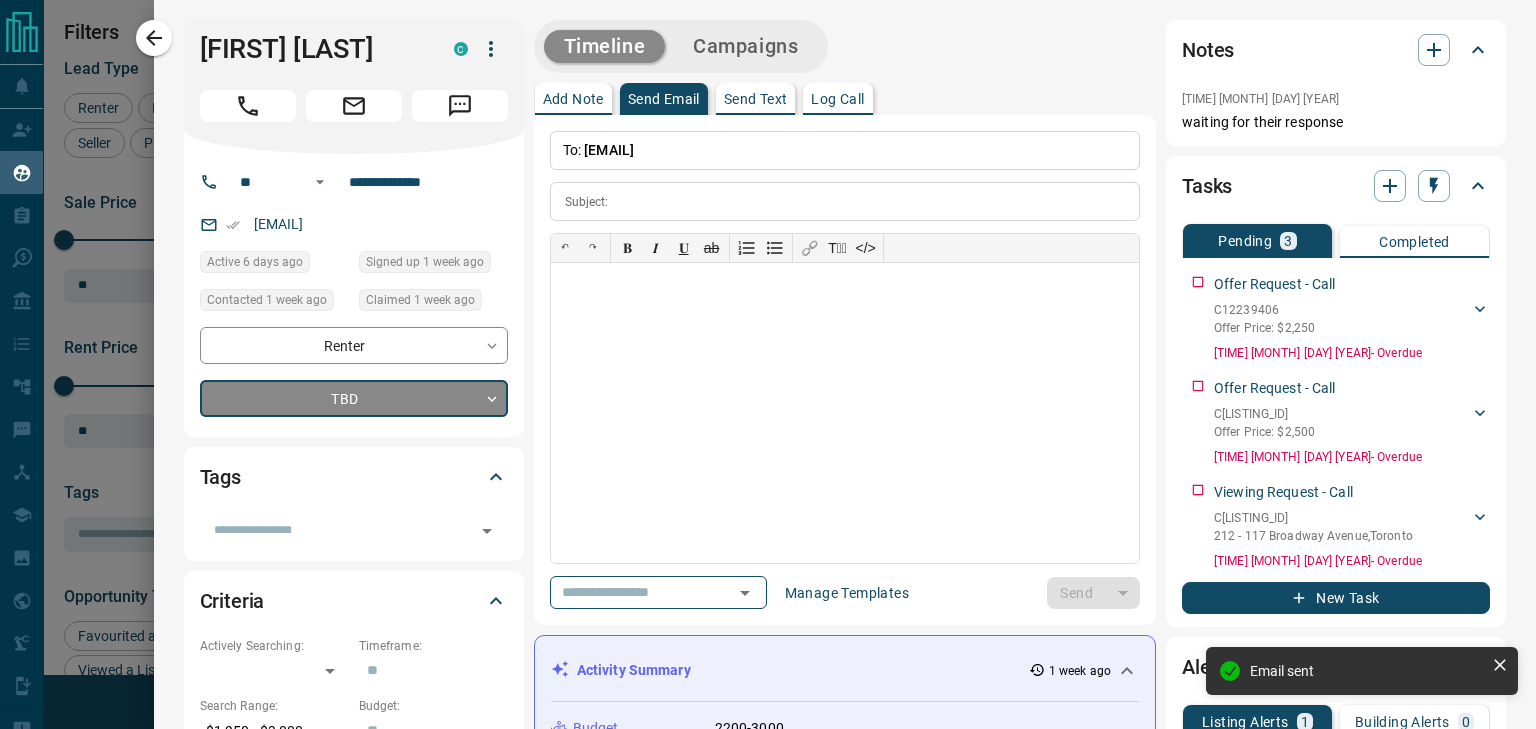 type on "*" 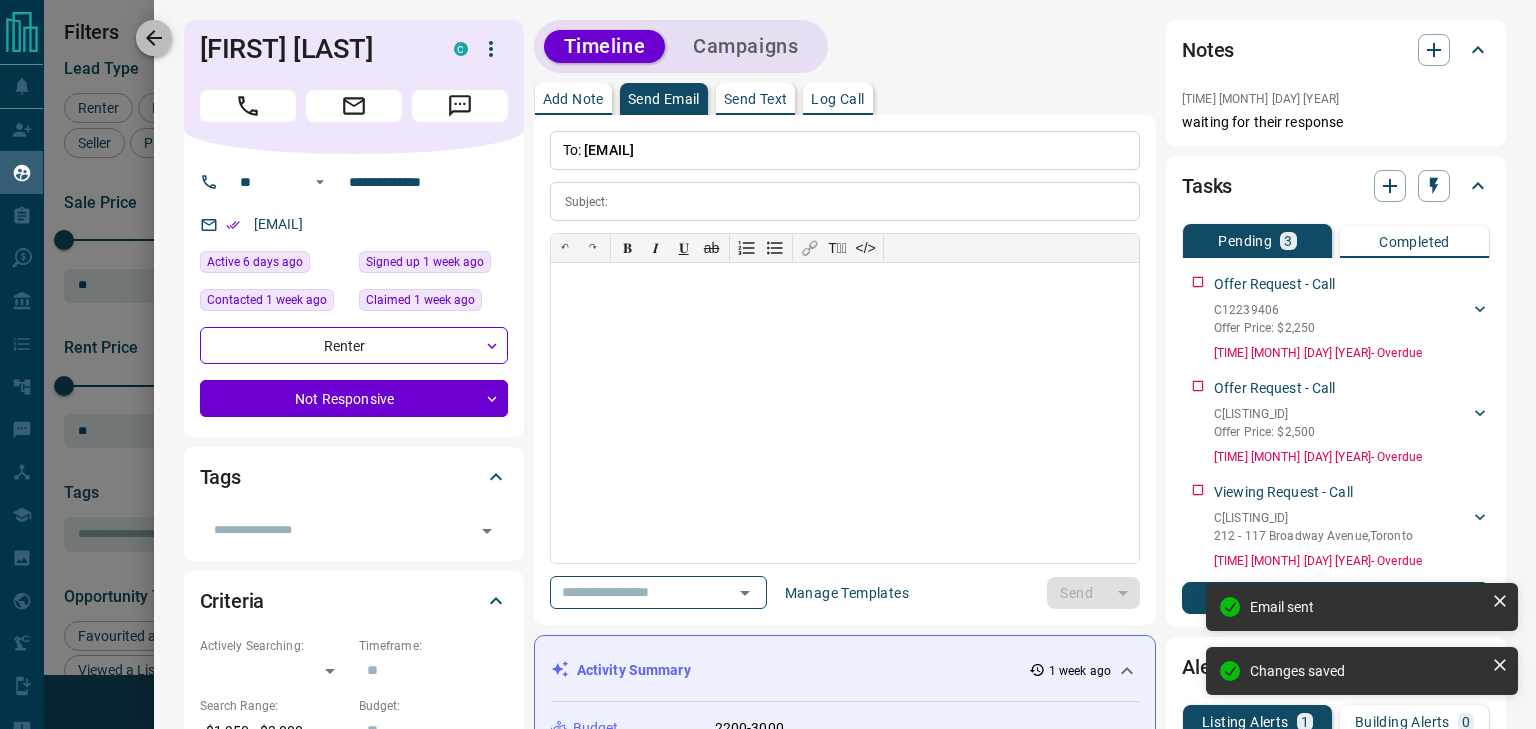 click at bounding box center (154, 38) 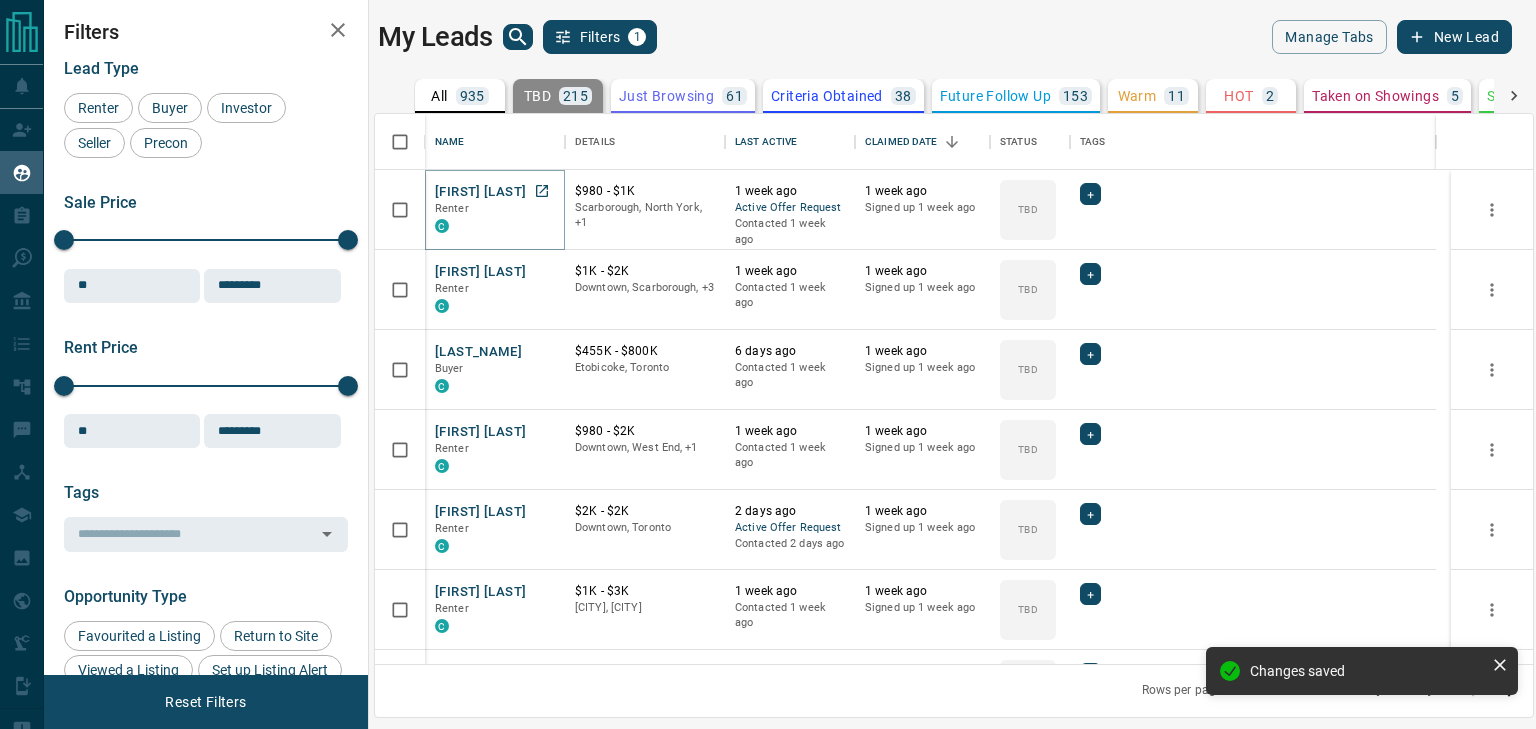 click on "[FIRST] [LAST]" at bounding box center (480, 192) 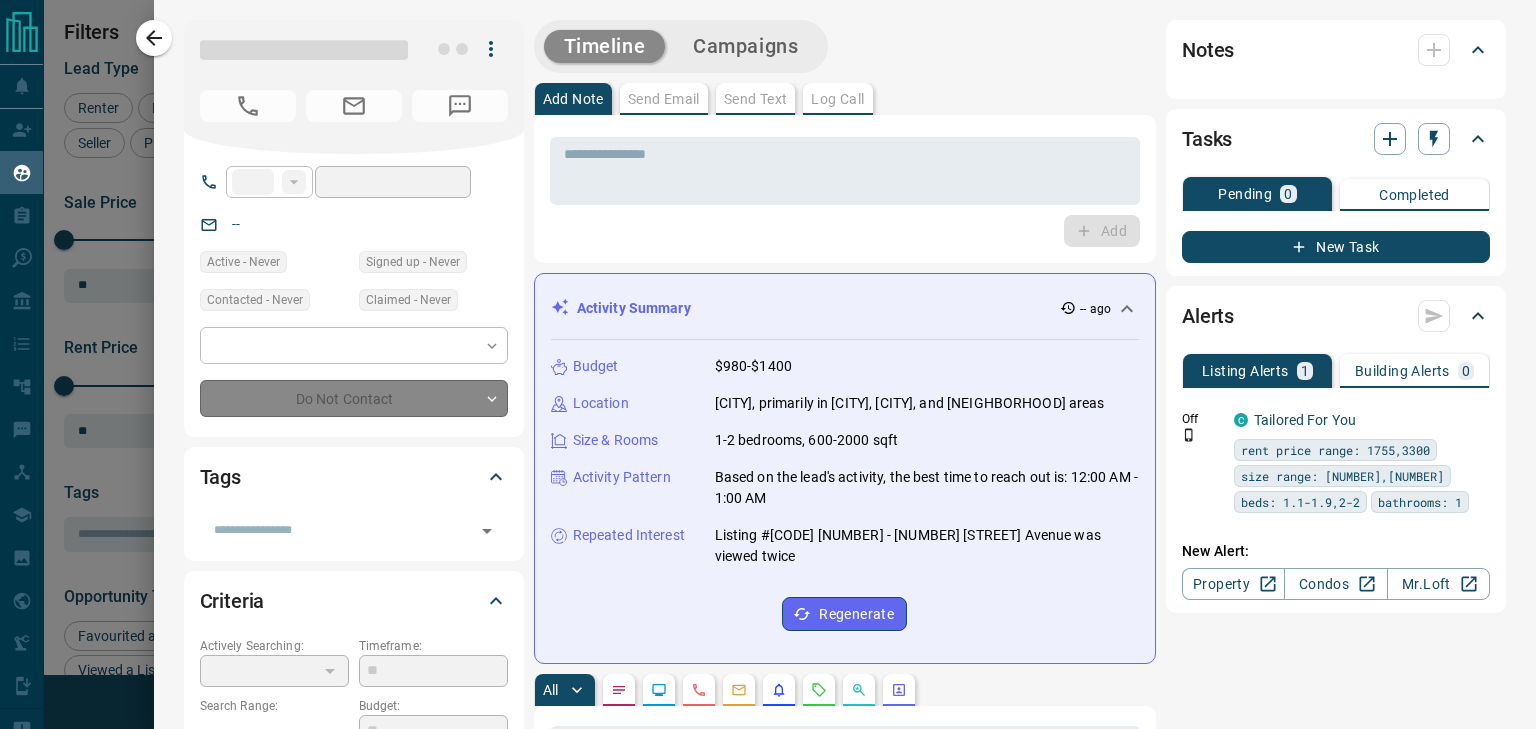 click on "Budget $[NUMBER]-[NUMBER] Location [CITY], primarily in [DISTRICT], [DISTRICT], and [DISTRICT] areas Size & Rooms 1-2 bedrooms, 600-2000 sqft Activity Pattern Based on the lead's activity, the best time to reach out is: 12:00 AM - 1:00 AM Repeated Interest Listing #[CODE] [NUMBER] - [NUMBER] [STREET] Avenue was viewed twice Regenerate All No Timeline Activity Found Notes Tasks Pending 0 Completed New Task Alerts Listing Alerts 1 Building Alerts 0 Off C Tailored For You rent price range: 1755,3300 size range: 378,988 beds: 1.1-1.9,2-2 bathrooms: 1 No building alerts available New Alert: Property Condos [PERSON]" at bounding box center [1020, 1014] 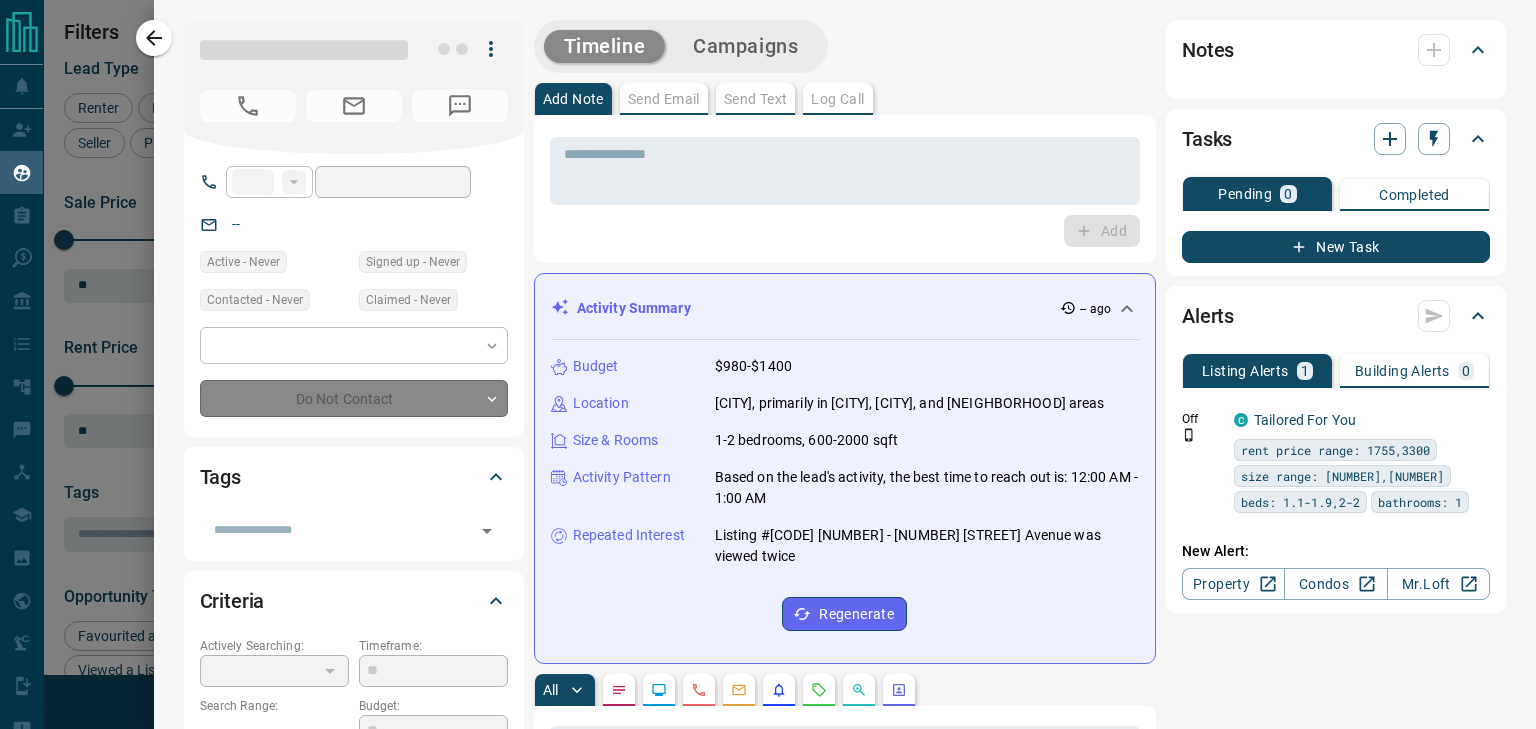 click on "​ ​ -- Active - Never Signed up - Never Contacted - Never Claimed - Never ​ ​ Do Not Contact * ​ Tags ​ Criteria Actively Searching: ​ ​ Timeframe: ​ Search Range: --   -   -- Budget: ​ Areas Searched:   Motivation: ​ Home Type: ​ Min Size: ​ Beds: ​ Baths: ​ Pre-Approved: ​ ​ Pre-Approval Amount: ​ Credit Score: ​ Lawyer: ​ Mortgage Agent: ​ Personal Information Job Title: ​ Company: ​ Birthday: ​ Possession Date: ​ Social: Address: ​ Favourite Listings 0 Timeline Campaigns Add Note Send Email Send Text Log Call * ​ Add Activity Summary -- ago Budget $980-$1400 Location [CITY], primarily in [CITY], [CITY], and [CITY] areas Size & Rooms 1-2 bedrooms, 600-2000 sqft Activity Pattern Based on the lead's activity, the best time to reach out is:  12:00 AM - 1:00 AM Repeated Interest Listing #C12252629 616 - 117 Broadway Avenue was viewed twice Regenerate All ​ No Timeline Activity Found Notes Tasks Pending 0 Completed New Task Alerts 1 0 Off C" at bounding box center [845, 1024] 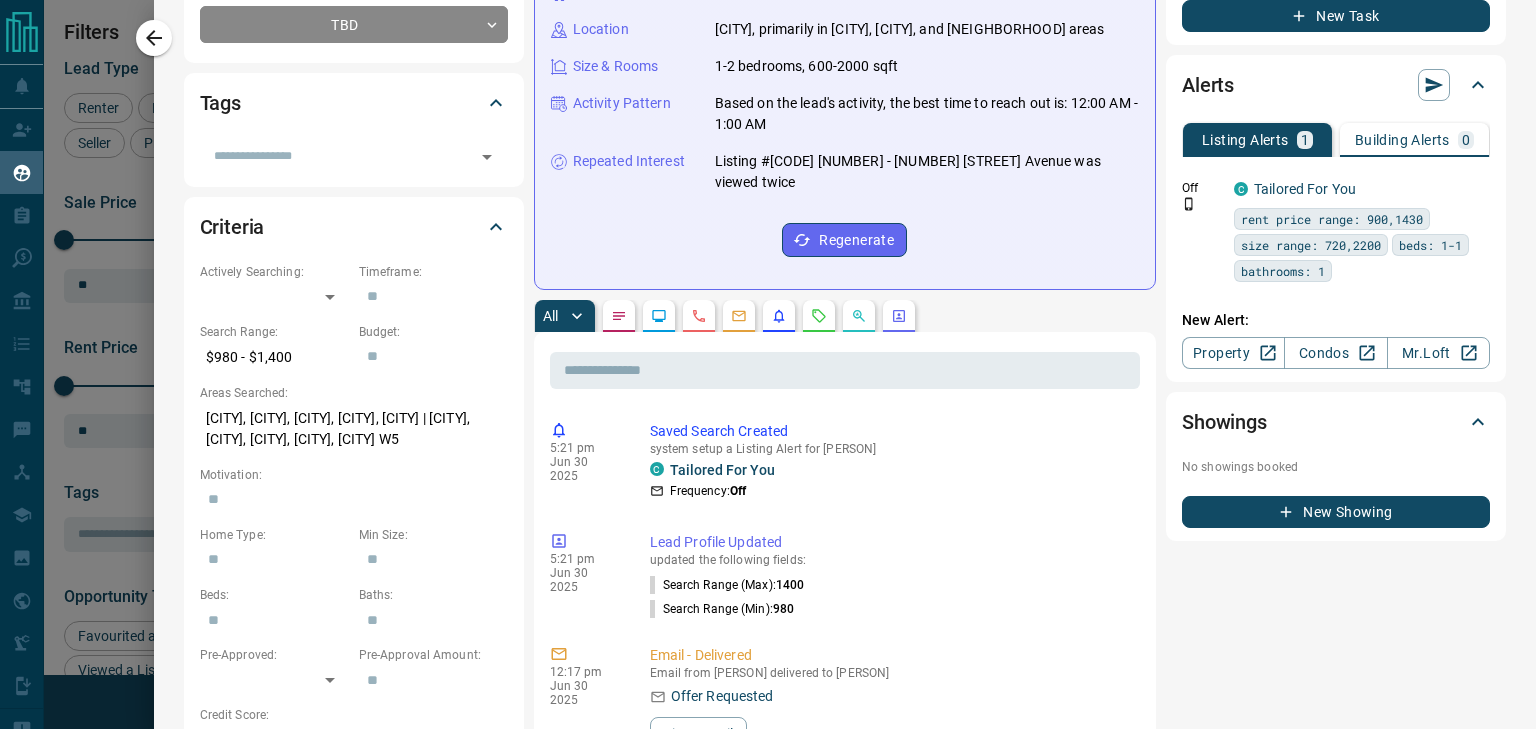 scroll, scrollTop: 200, scrollLeft: 0, axis: vertical 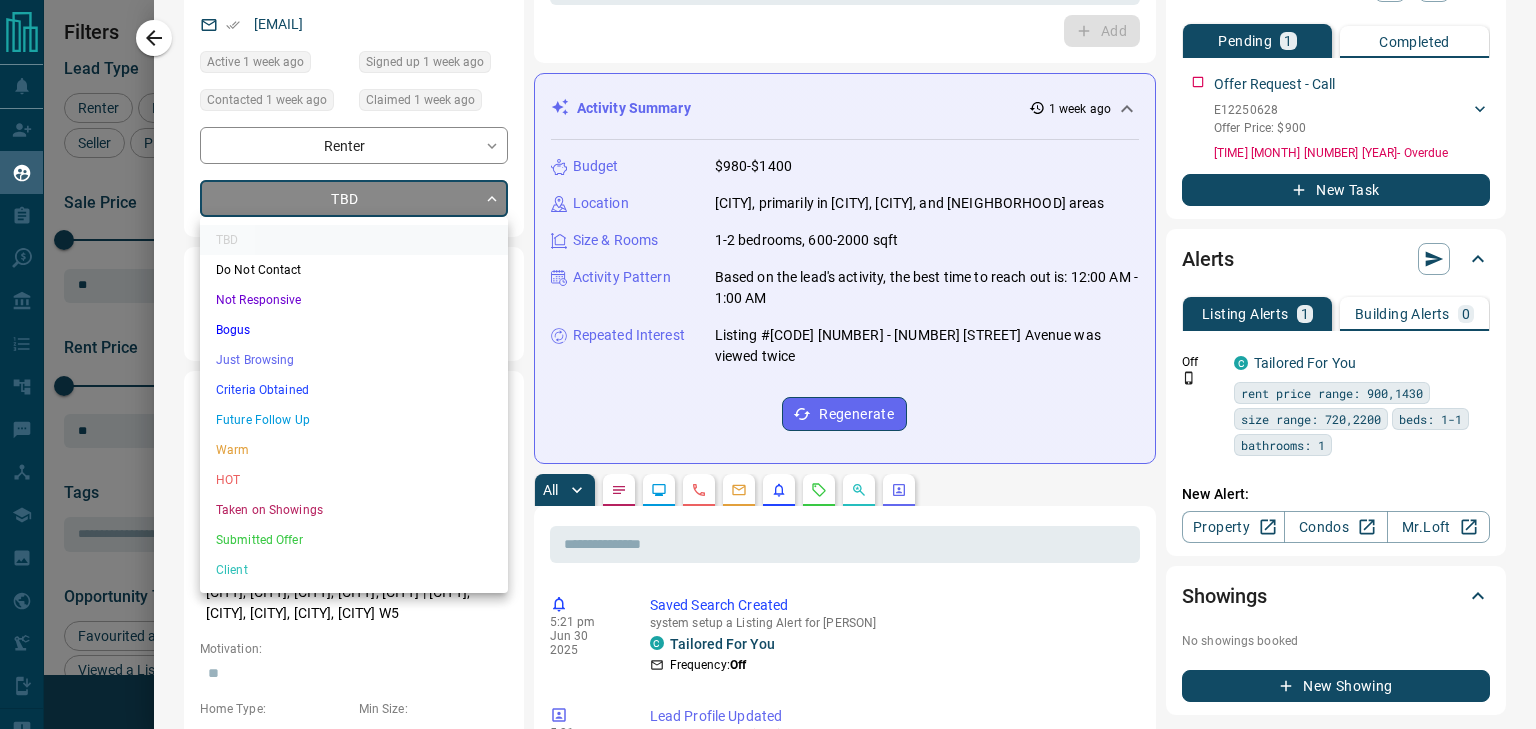 click on "Lead Transfers Claim Leads My Leads Tasks Opportunities Deals Campaigns Automations Messages Broker Bay Training Media Services Agent Resources Precon Worksheet Mobile Apps Disclosure Logout My Leads Filters 1 Manage Tabs New Lead All 935 TBD 215 Do Not Contact - Not Responsive 445 Bogus - Just Browsing 61 Criteria Obtained 38 Future Follow Up 153 Warm 11 HOT 2 Taken on Showings 5 Submitted Offer - Client 5 Name Details Last Active Claimed Date Status Tags [FIRST] [LAST] Renter C $980 - $1K [CITY], [CITY], +1 1 week ago Active Offer Request Contacted 1 week ago 1 week ago Signed up 1 week ago TBD + [FIRST] [LAST] Renter C $1K - $2K [CITY], [CITY], +3 1 week ago Contacted 1 week ago 1 week ago Signed up 1 week ago TBD + [FIRST] [LAST] Buyer C $455K - $800K [CITY], [CITY] 6 days ago Contacted 1 week ago 1 week ago Signed up 1 week ago TBD + [FIRST] [LAST] Renter C $980 - $2K [CITY], [CITY], +1 1 week ago Contacted 1 week ago 1 week ago Signed up 1 week ago TBD + [FIRST] [LAST] Renter C $2K - $2K +" at bounding box center [768, 352] 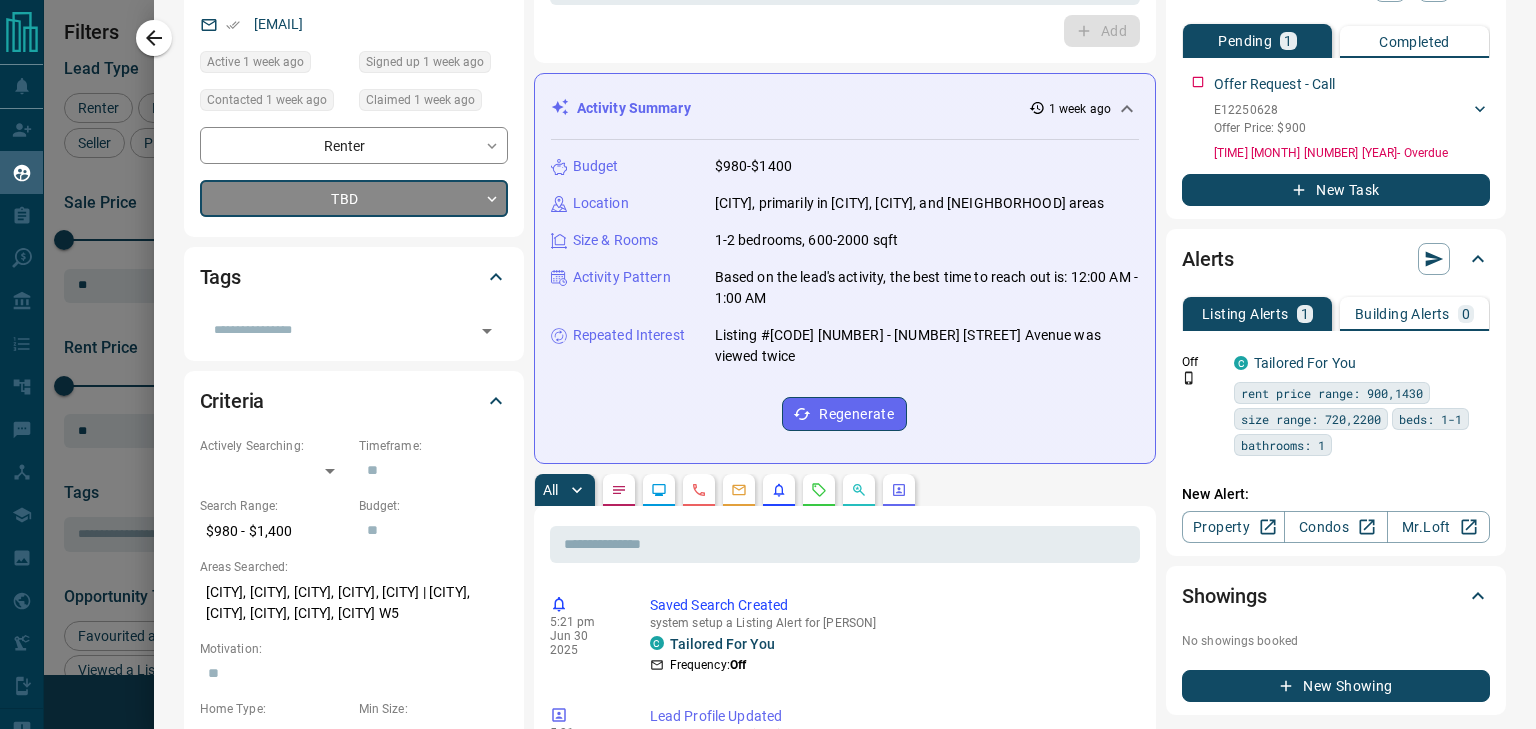 type on "*" 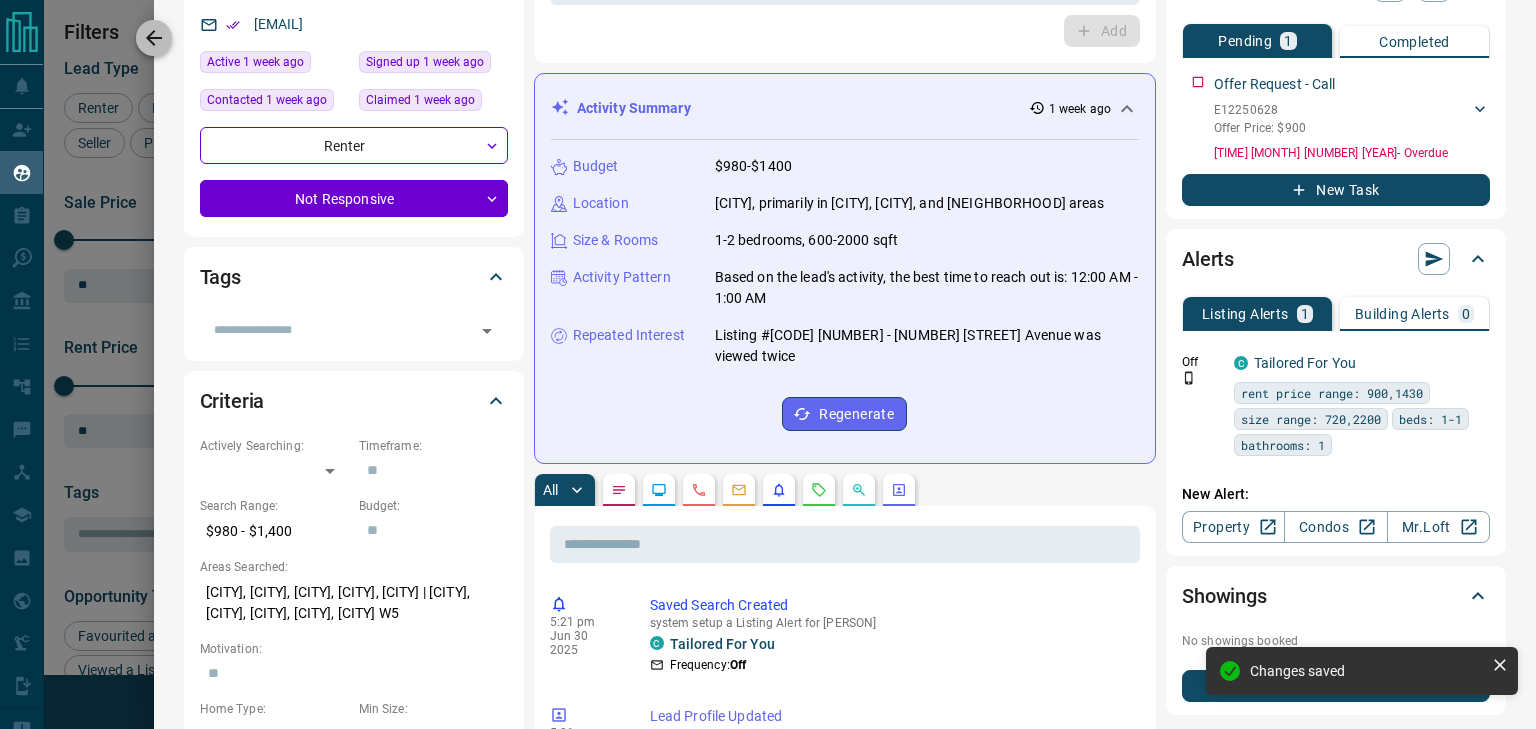 click 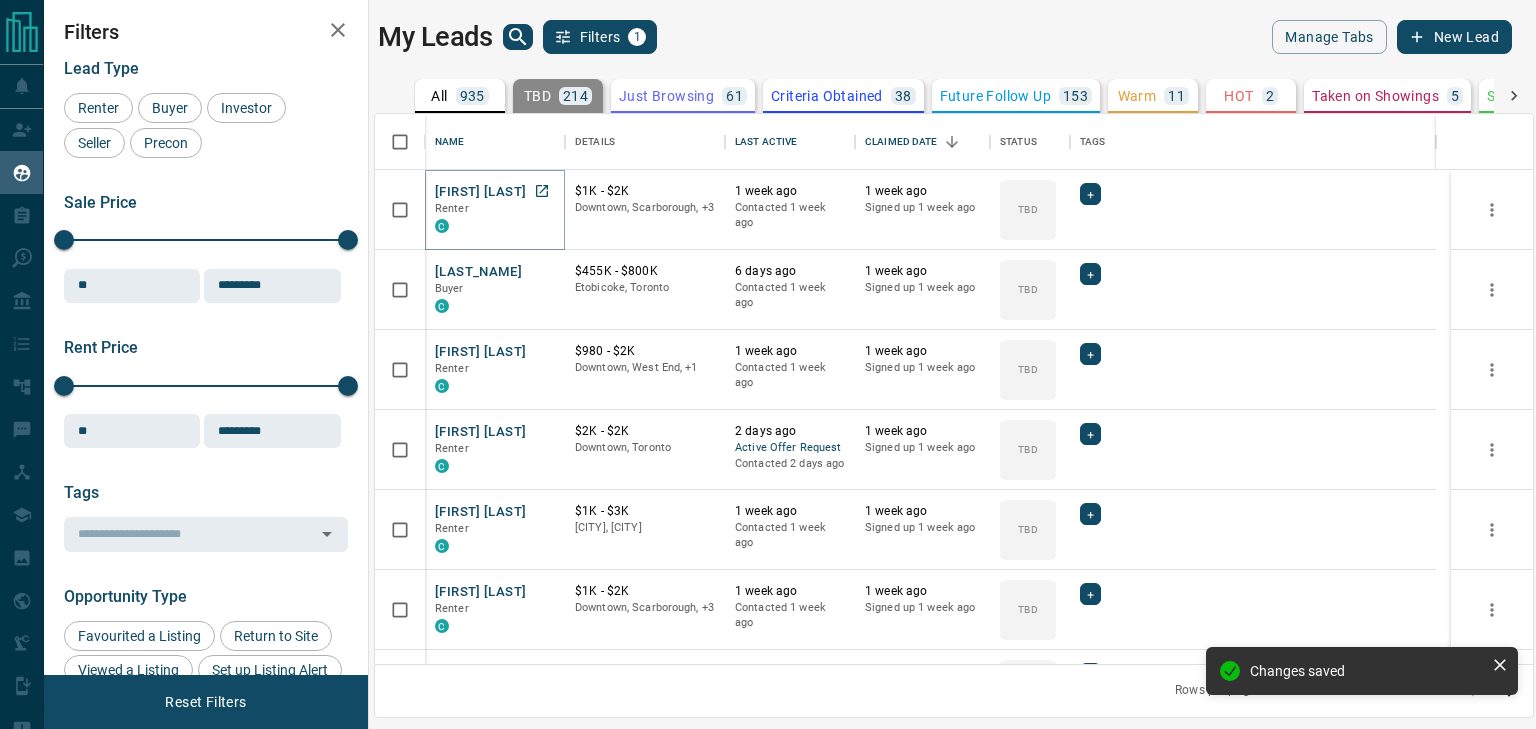 click on "[FIRST] [LAST]" at bounding box center [480, 192] 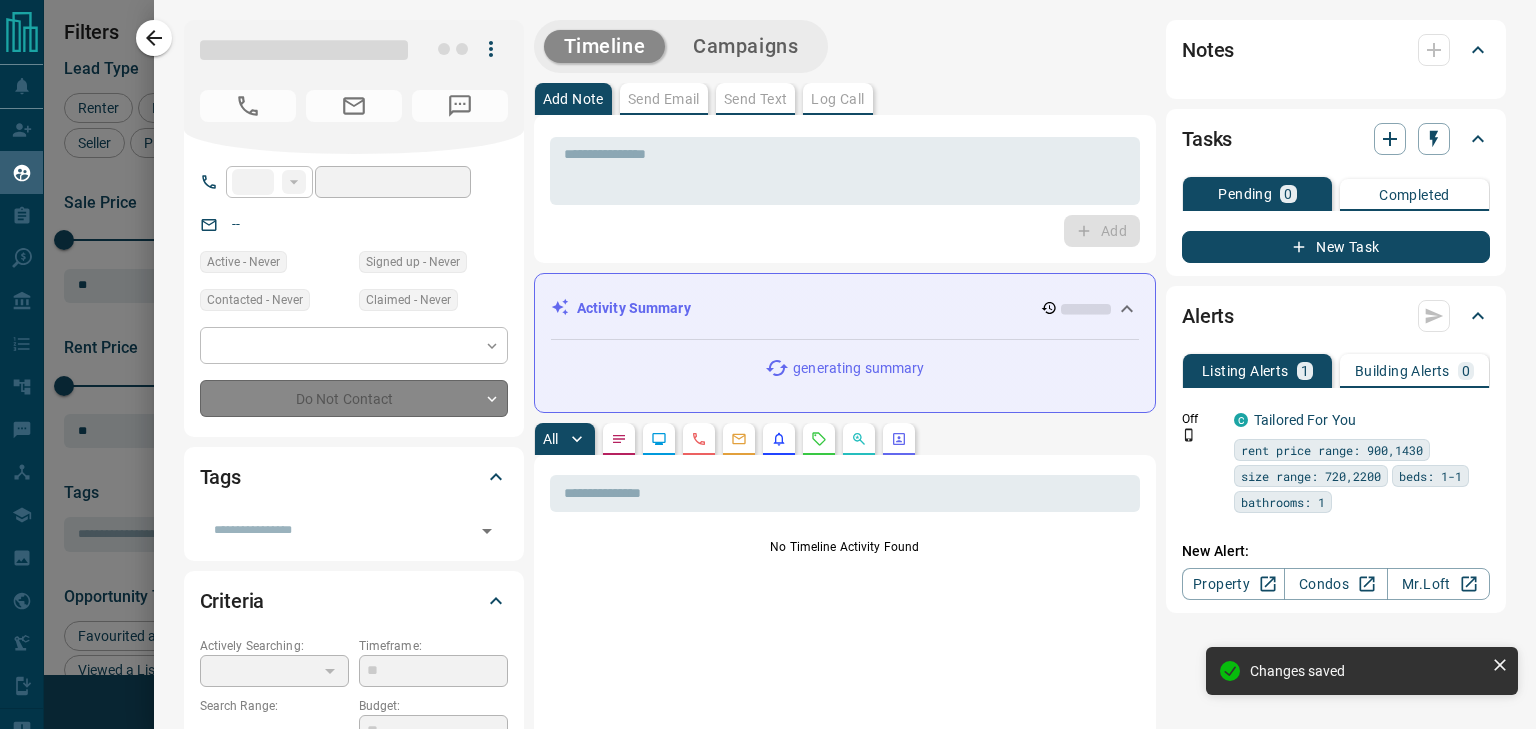 type on "**" 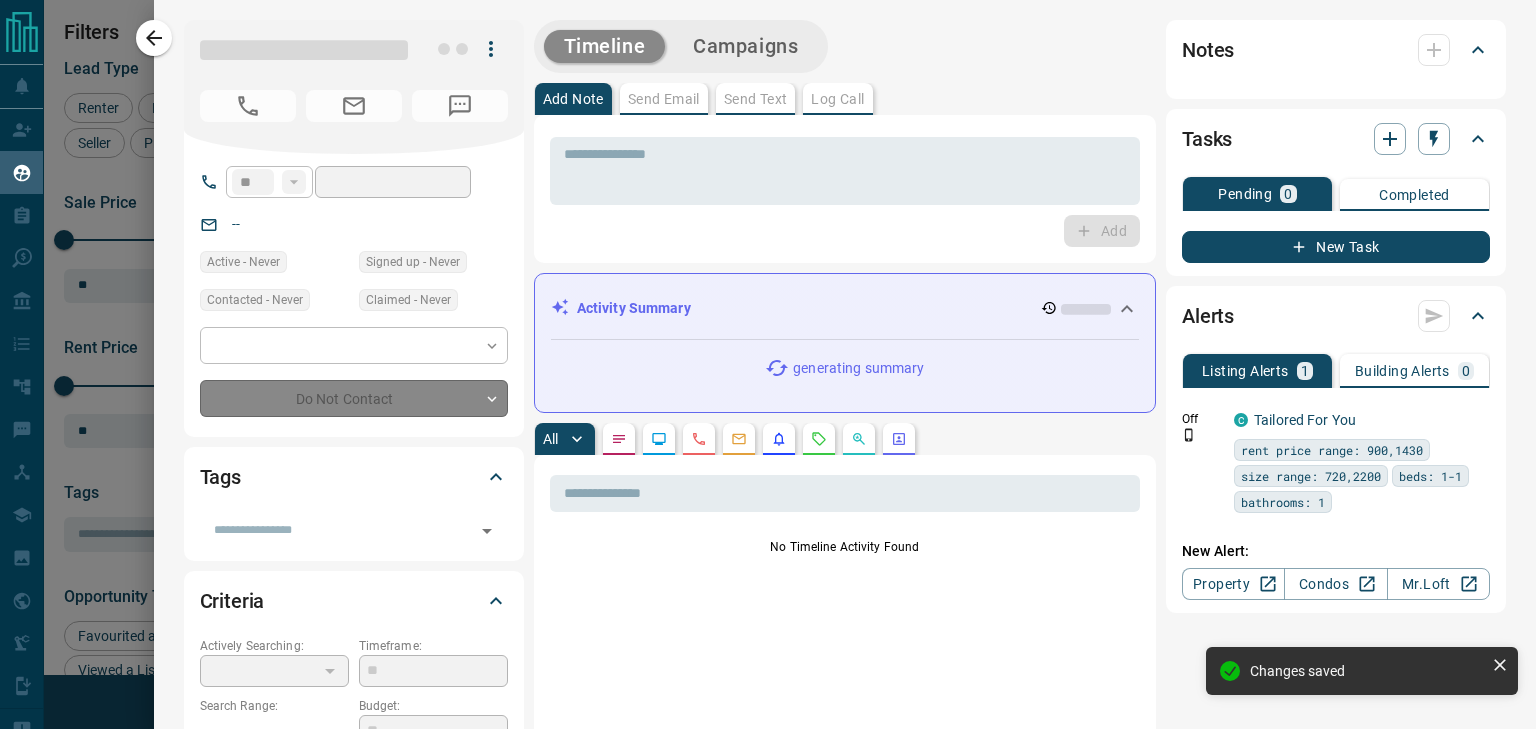 type on "**********" 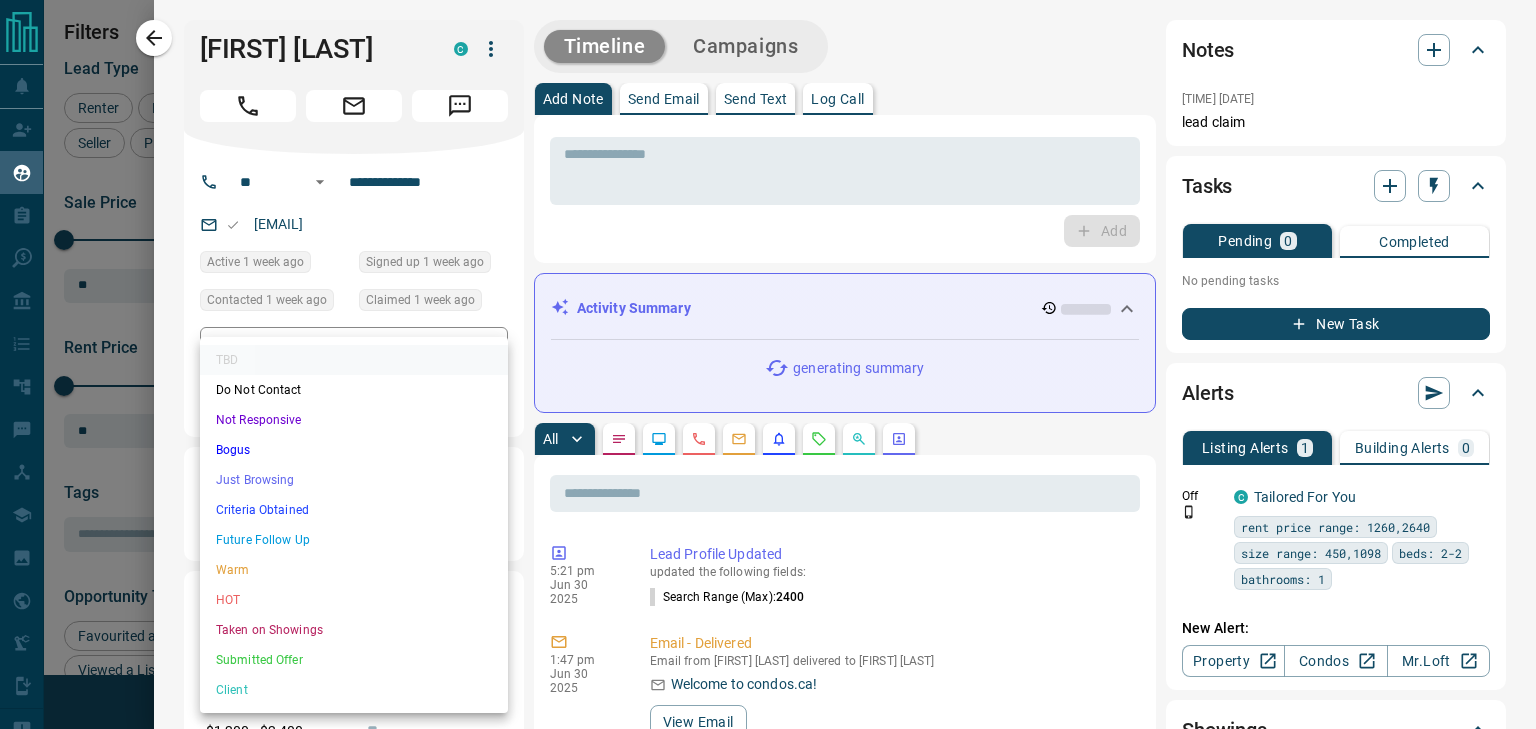 click on "Lead Transfers Claim Leads My Leads Tasks Opportunities Deals Campaigns Automations Messages Broker Bay Training Media Services Agent Resources Precon Worksheet Mobile Apps Disclosure Logout My Leads Filters 1 Manage Tabs New Lead All 935 TBD 214 Do Not Contact - Not Responsive 446 Bogus - Just Browsing 61 Criteria Obtained 38 Future Follow Up 153 Warm 11 HOT 2 Taken on Showings 5 Submitted Offer - Client 5 Name Details Last Active Claimed Date Status Tags [FIRST] [LAST] Renter C $1K - $2K Downtown, [CITY], +3 1 week ago Contacted 1 week ago 1 week ago Signed up 1 week ago TBD + [FIRST] [LAST] Buyer C $455K - $800K [CITY], [STATE] 6 days ago Contacted 1 week ago 1 week ago Signed up 1 week ago TBD + [FIRST] [LAST] Renter C $980 - $2K Downtown, [CITY], +1 1 week ago Contacted 1 week ago 1 week ago Signed up 1 week ago TBD + [FIRST] [LAST] Renter C $2K - $2K Downtown, [CITY] 2 days ago Active Offer Request Contacted 2 days ago 1 week ago Signed up 1 week ago TBD + [FIRST] [LAST] Renter C $1K - $3K 1 week ago 1 week ago" at bounding box center (768, 352) 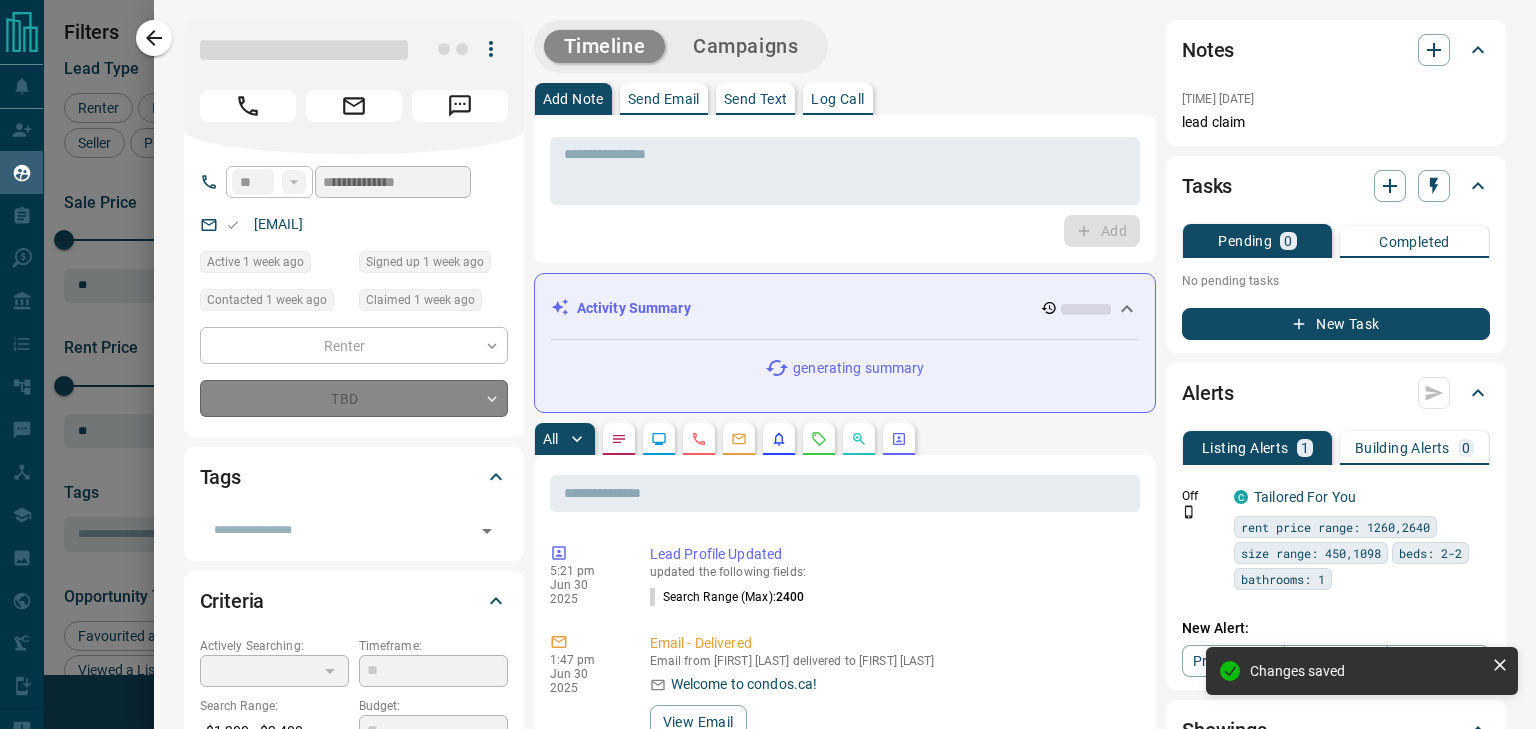 type on "*" 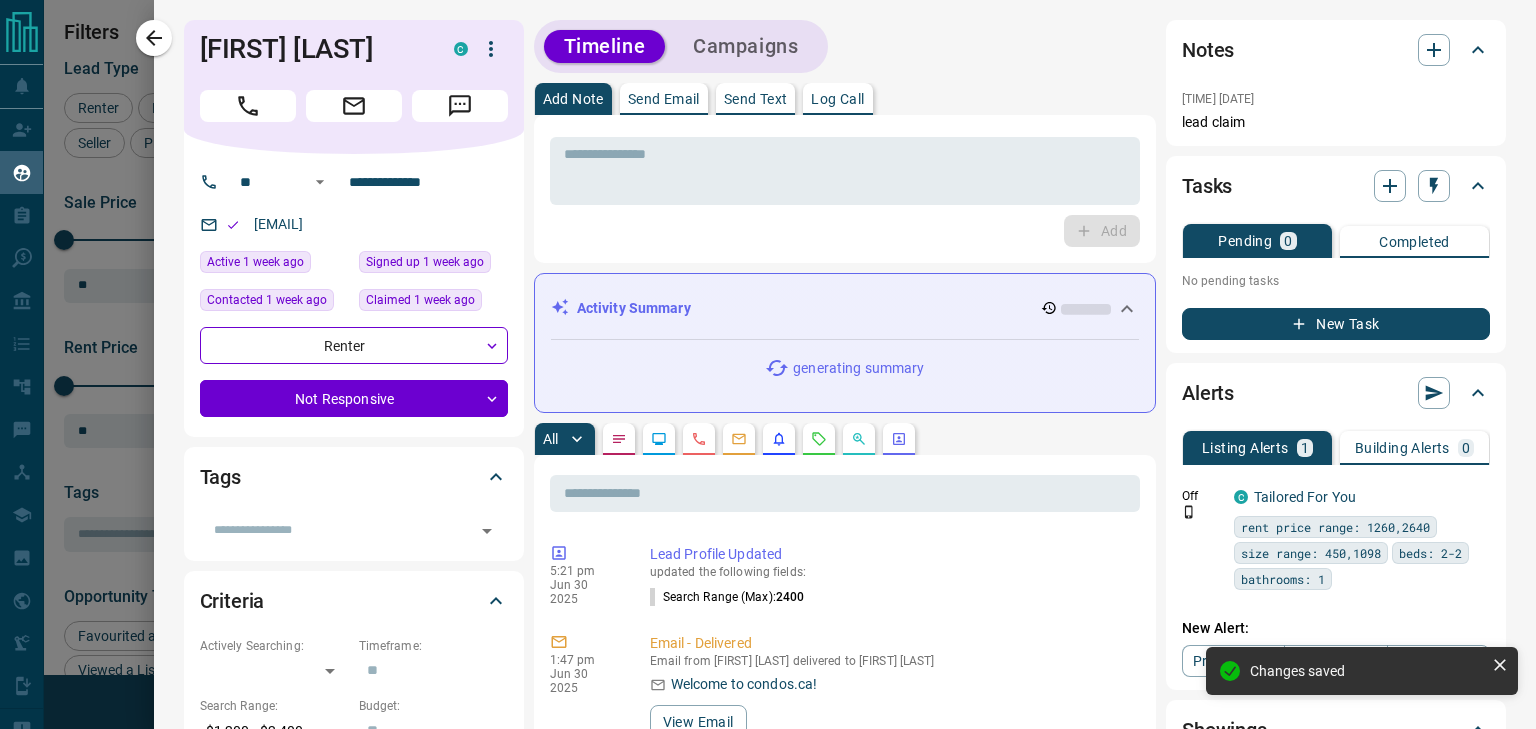 drag, startPoint x: 126, startPoint y: 29, endPoint x: 157, endPoint y: 32, distance: 31.144823 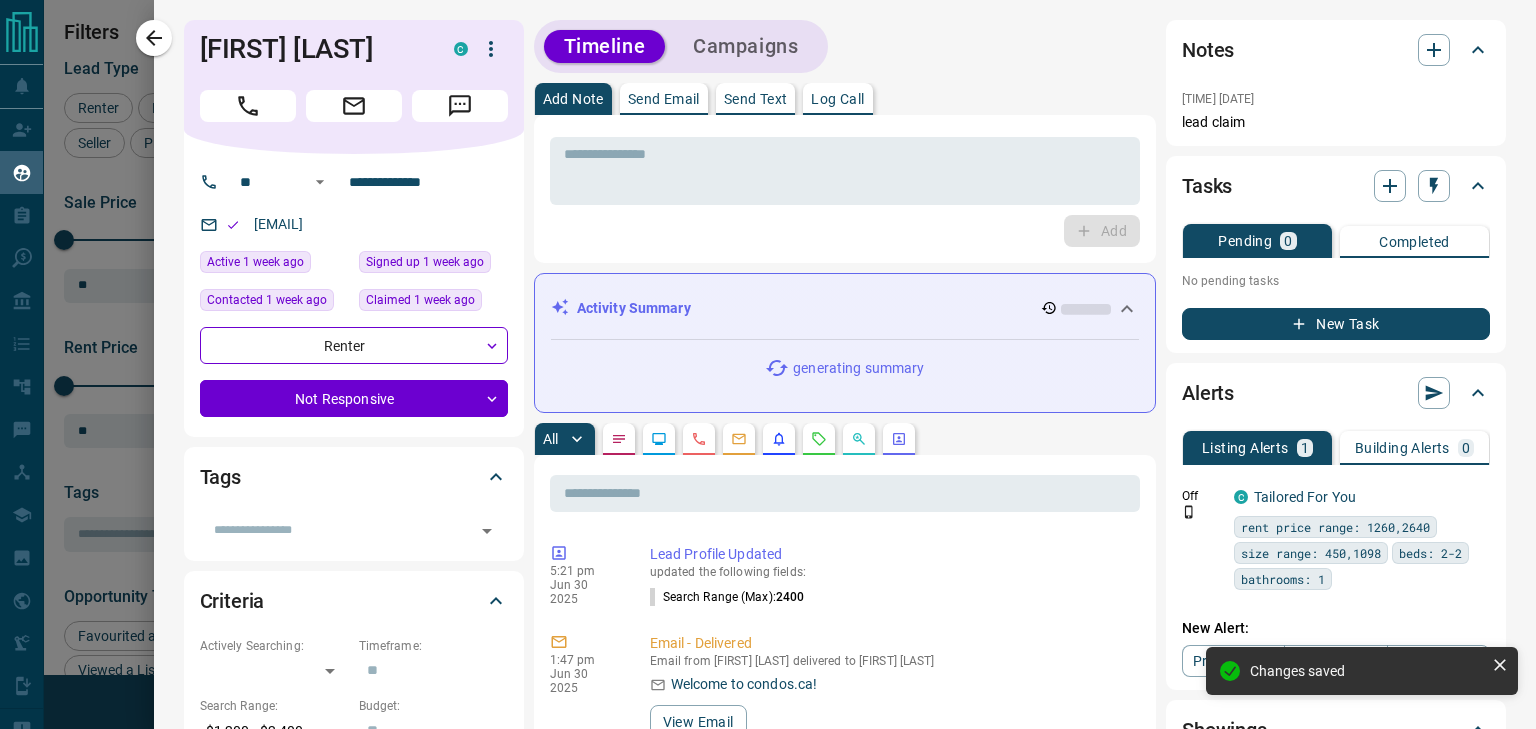 click at bounding box center [768, 364] 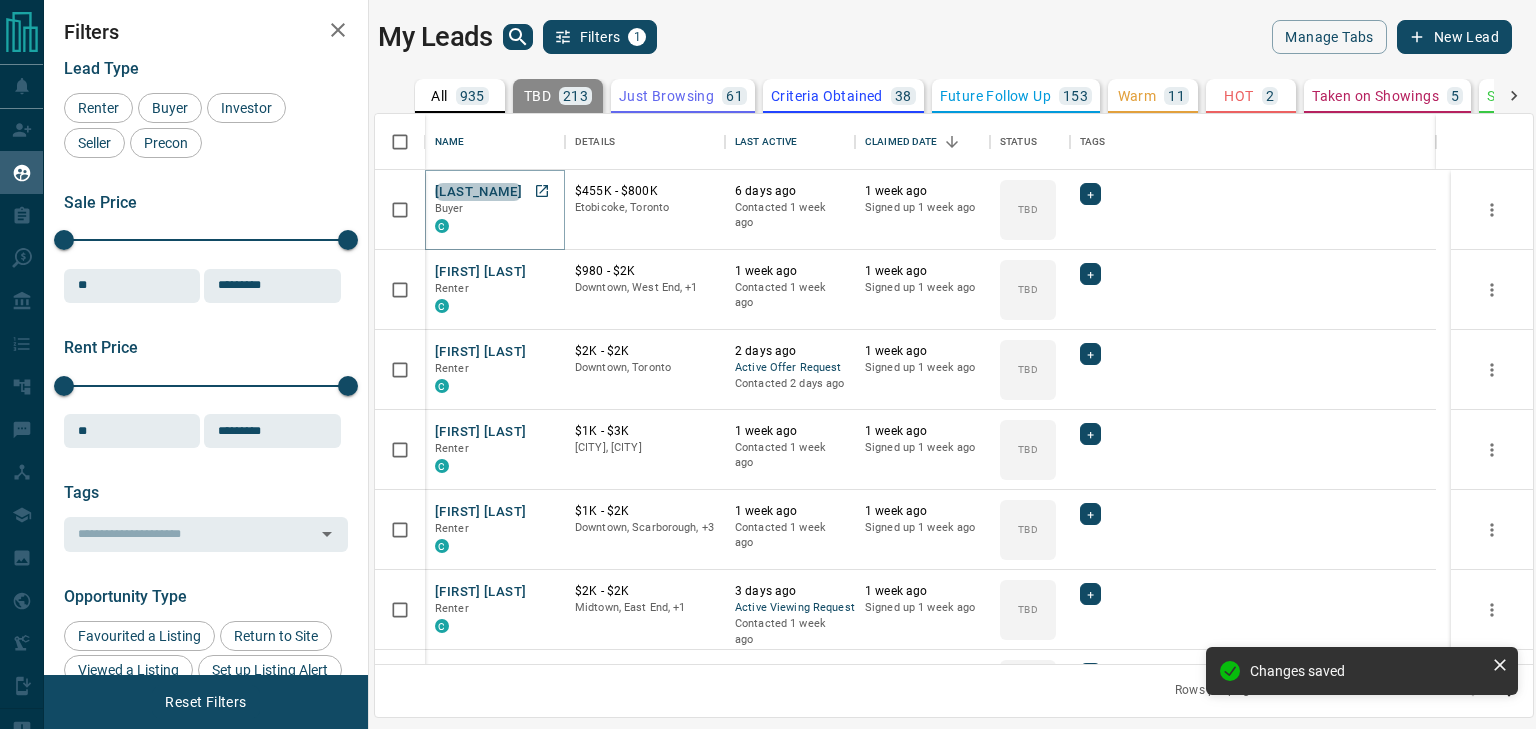 click on "[LAST_NAME]" at bounding box center [478, 192] 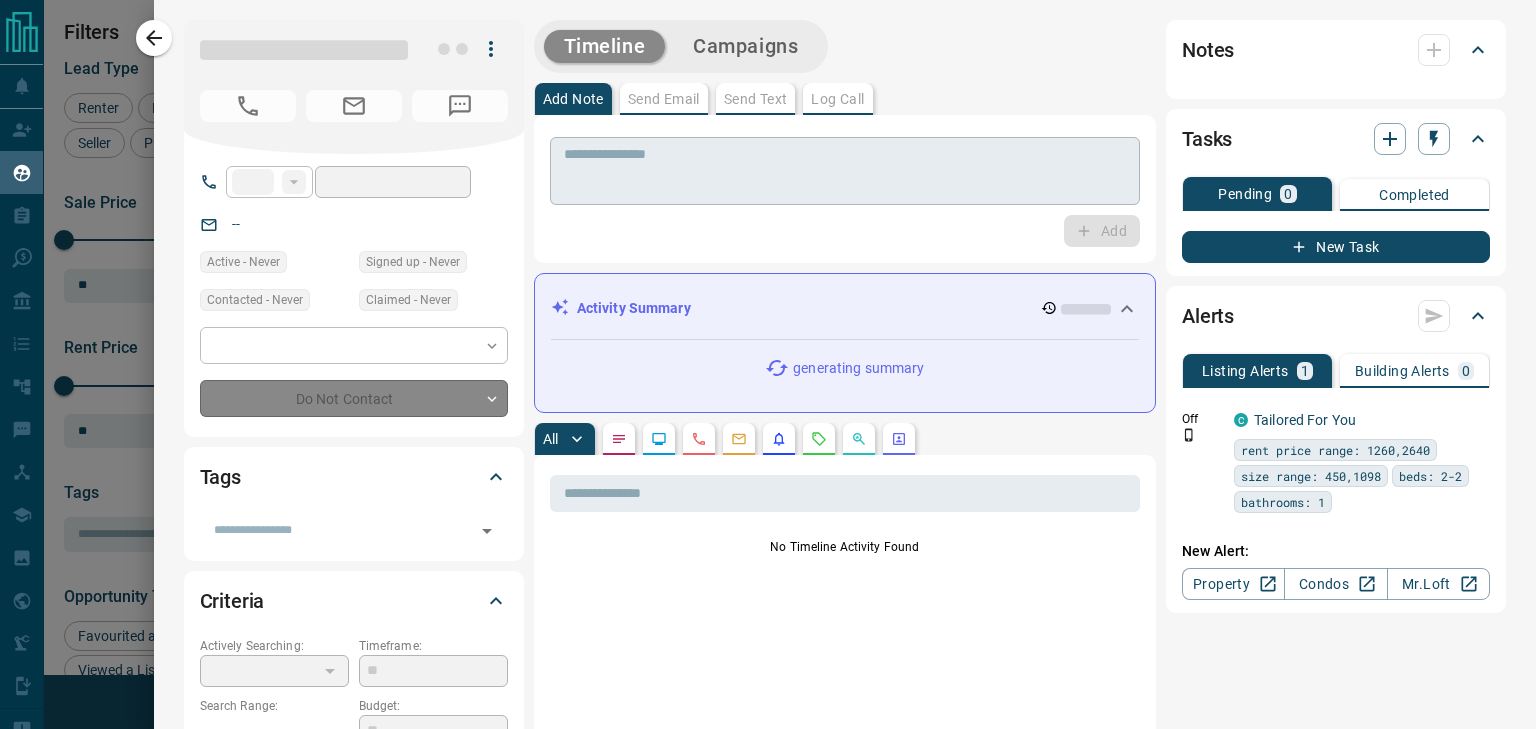 type on "**" 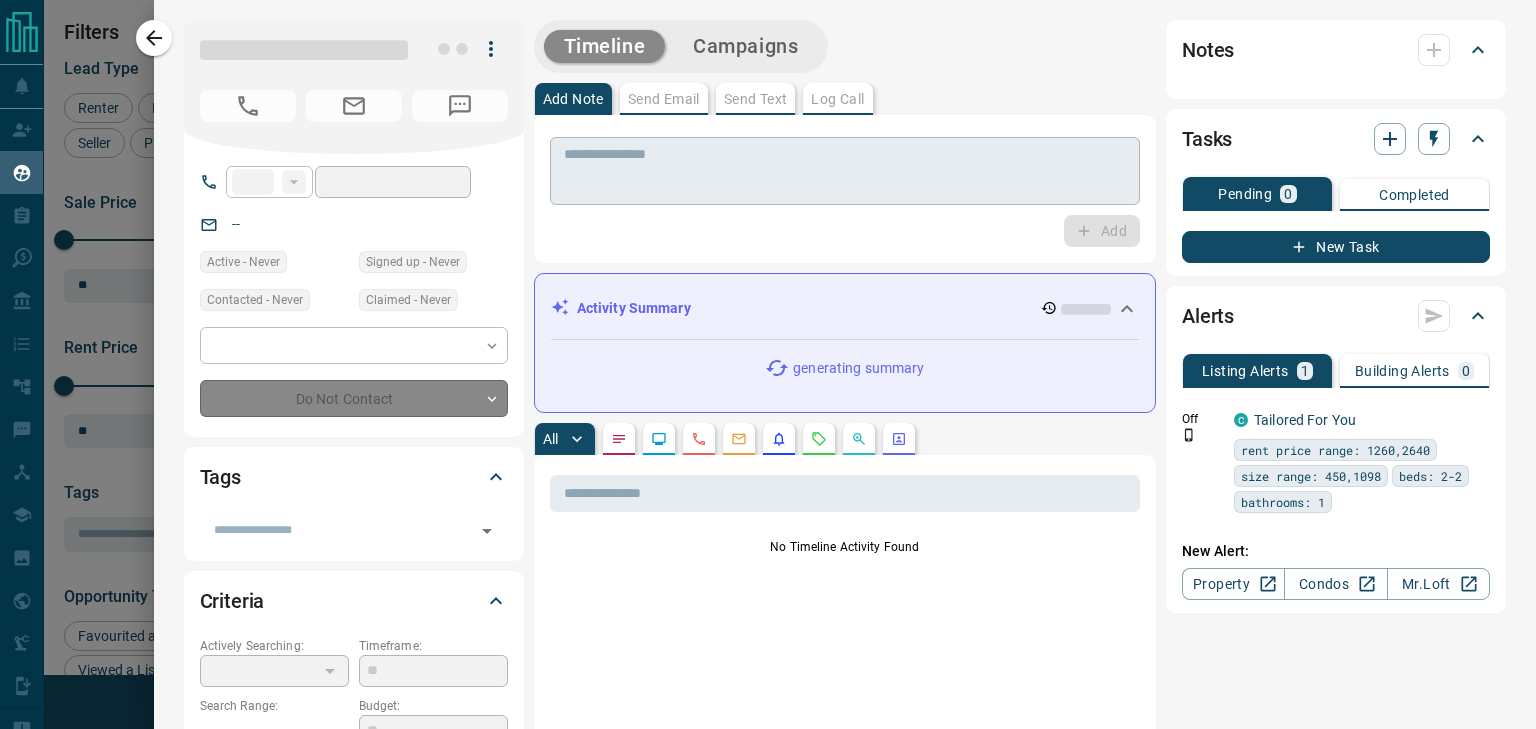 type on "**********" 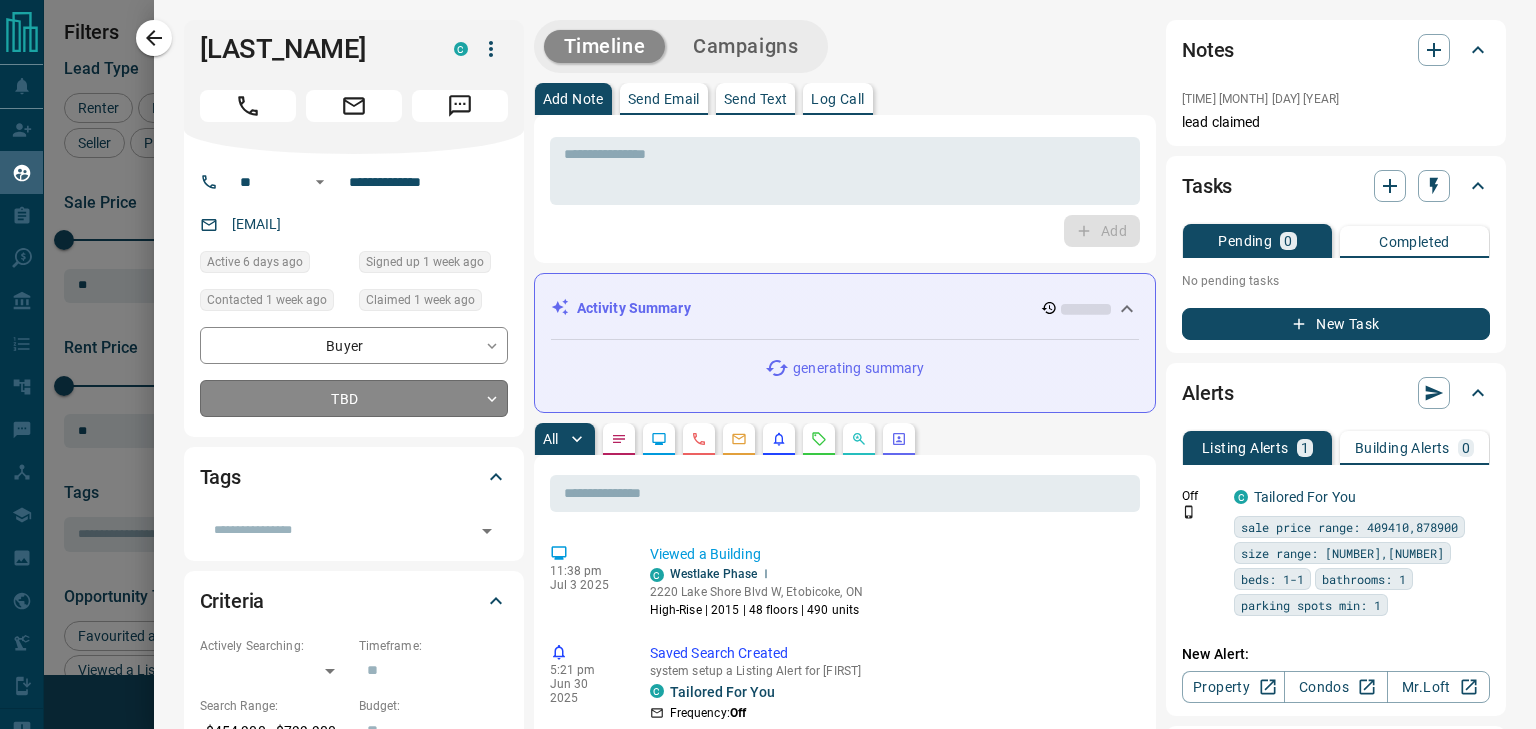 click on "Lead Transfers Claim Leads My Leads Tasks Opportunities Deals Campaigns Automations Messages Broker Bay Training Media Services Agent Resources Precon Worksheet Mobile Apps Disclosure Logout My Leads Filters 1 Manage Tabs New Lead All 935 TBD 213 Do Not Contact - Not Responsive 447 Bogus - Just Browsing 61 Criteria Obtained 38 Future Follow Up 153 Warm 11 HOT 2 Taken on Showings 5 Submitted Offer - Client 5 Name Details Last Active Claimed Date Status Tags [FIRST] [LAST] Buyer C $455K - $800K [CITY], [CITY] 6 days ago Contacted 1 week ago 1 week ago Signed up 1 week ago TBD + [FIRST] [LAST] Renter C $980 - $2K Downtown, West End, +1 1 week ago Contacted 1 week ago 1 week ago Signed up 1 week ago TBD + [FIRST] [LAST] Renter C $2K - $2K Downtown, [CITY] 2 days ago Active Offer Request Contacted 2 days ago 1 week ago Signed up 1 week ago TBD + [FIRST] [LAST] Renter C $1K - $3K [CITY], [CITY] 1 week ago Contacted 1 week ago 1 week ago Signed up 1 week ago TBD + [FIRST] [LAST] Renter C $1K - $2K 1 week ago 1 week ago +" at bounding box center [768, 352] 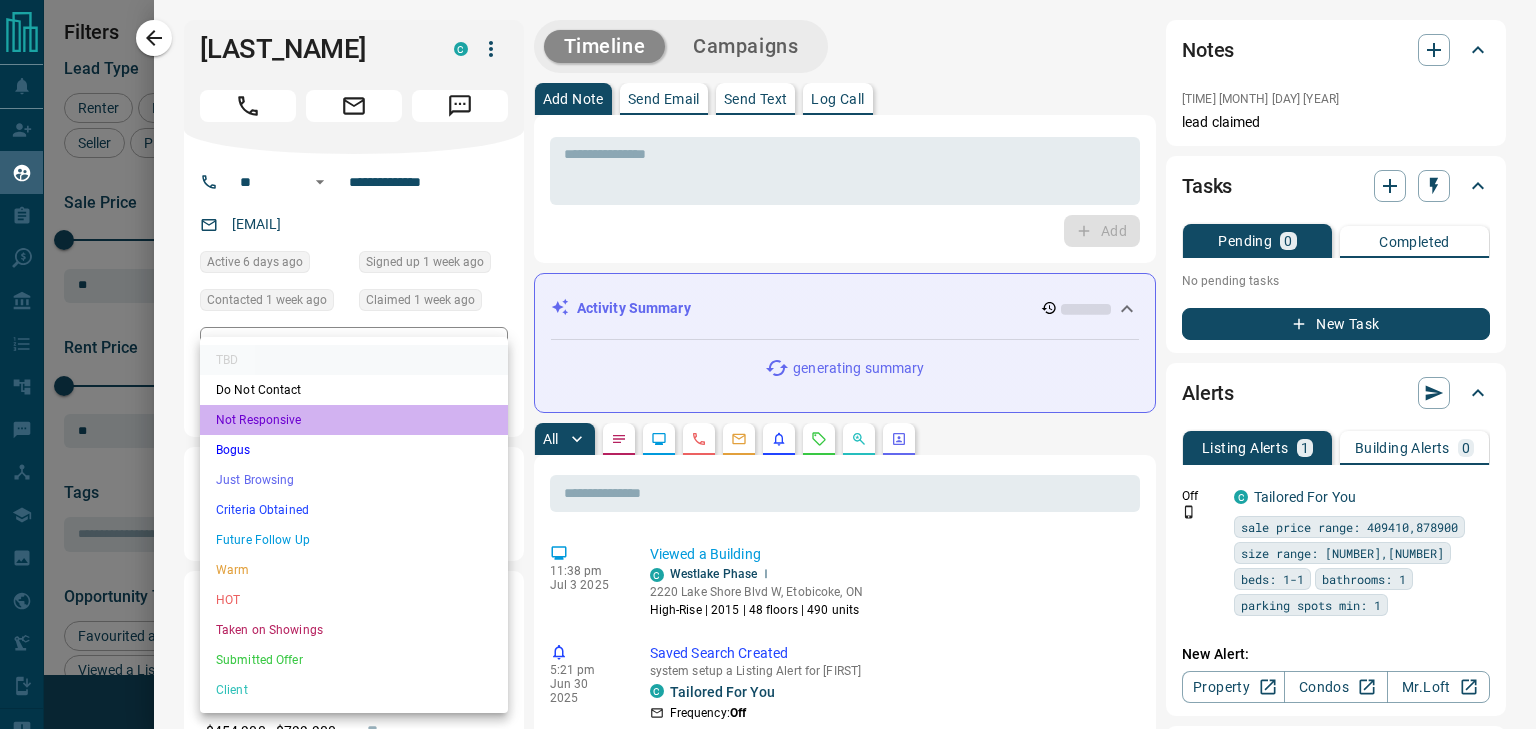 click on "Not Responsive" at bounding box center [354, 420] 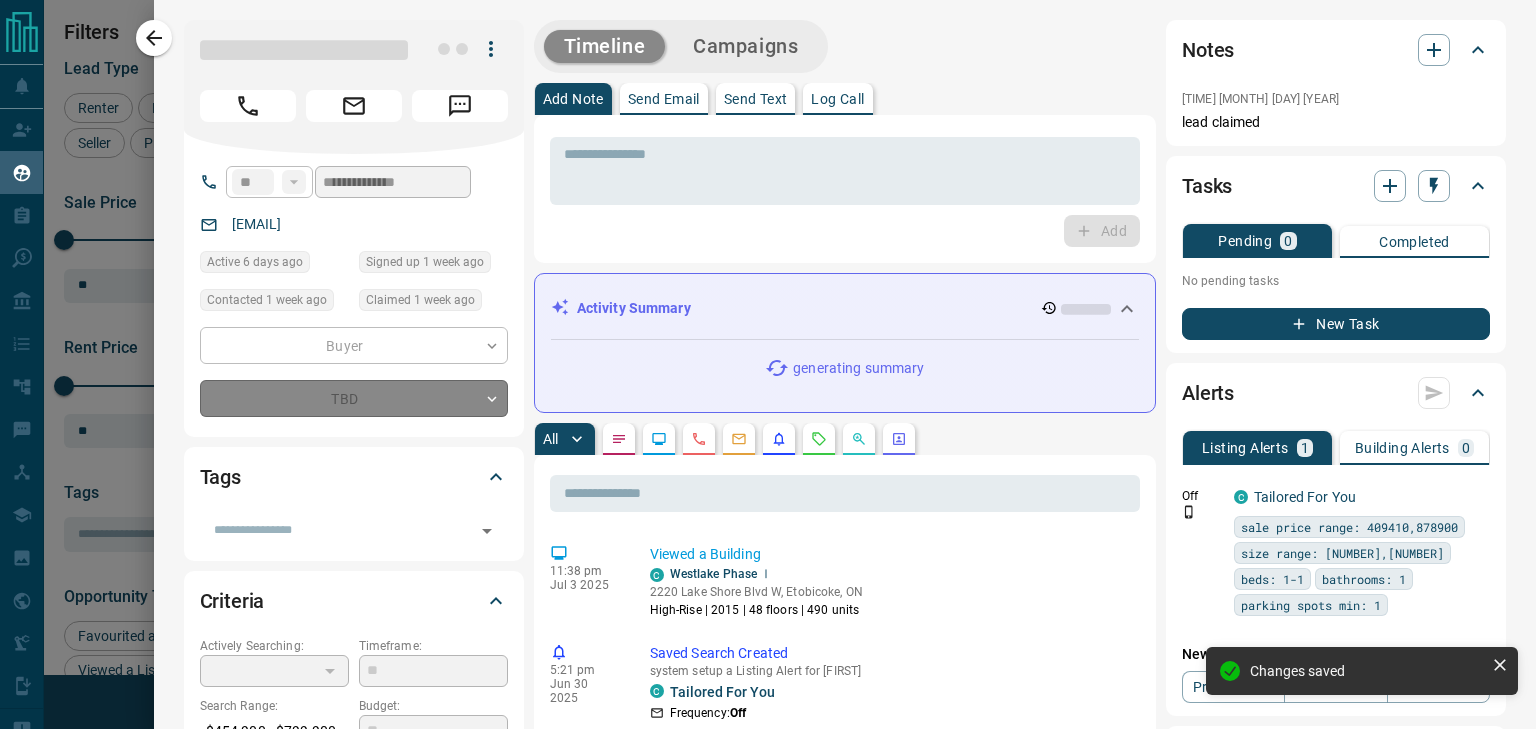 type on "*" 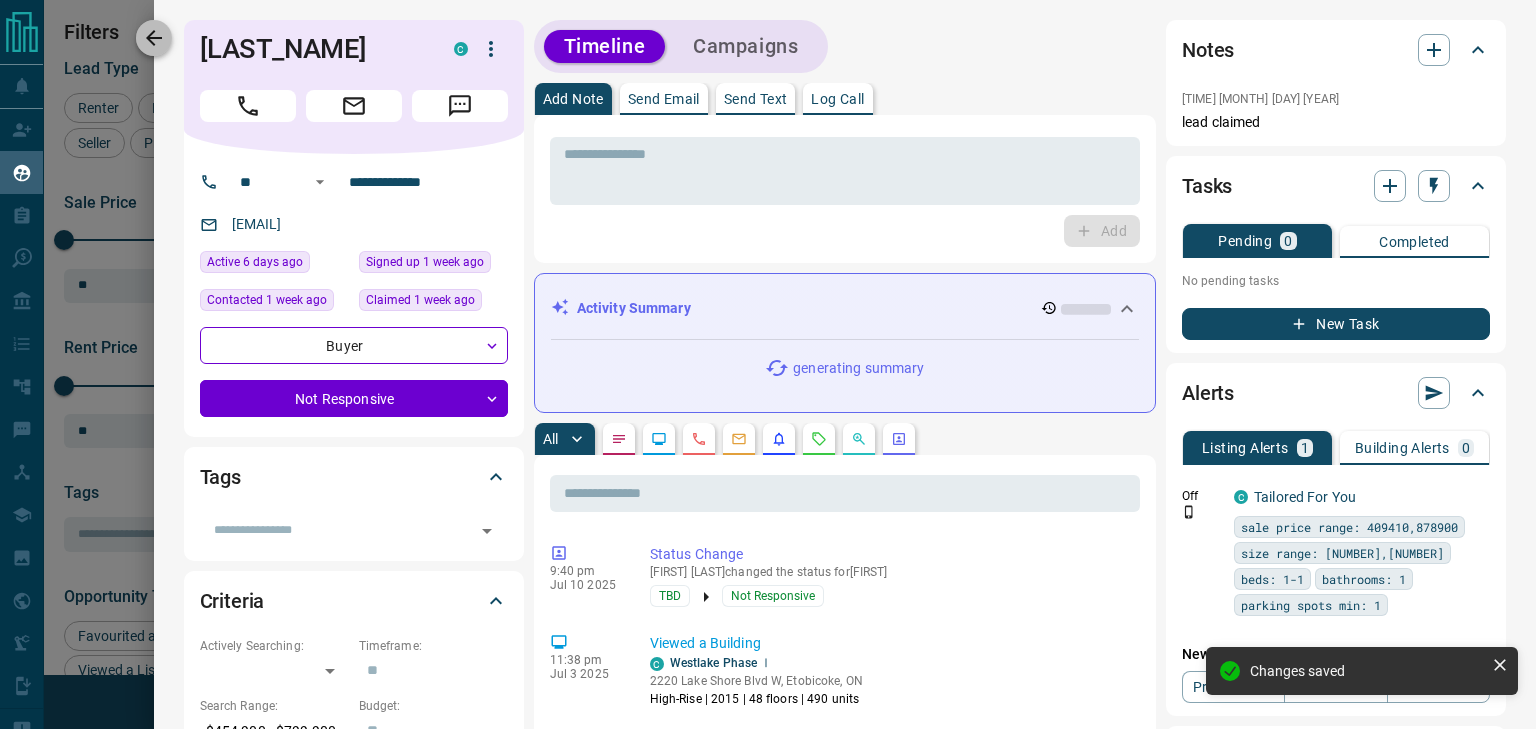 click 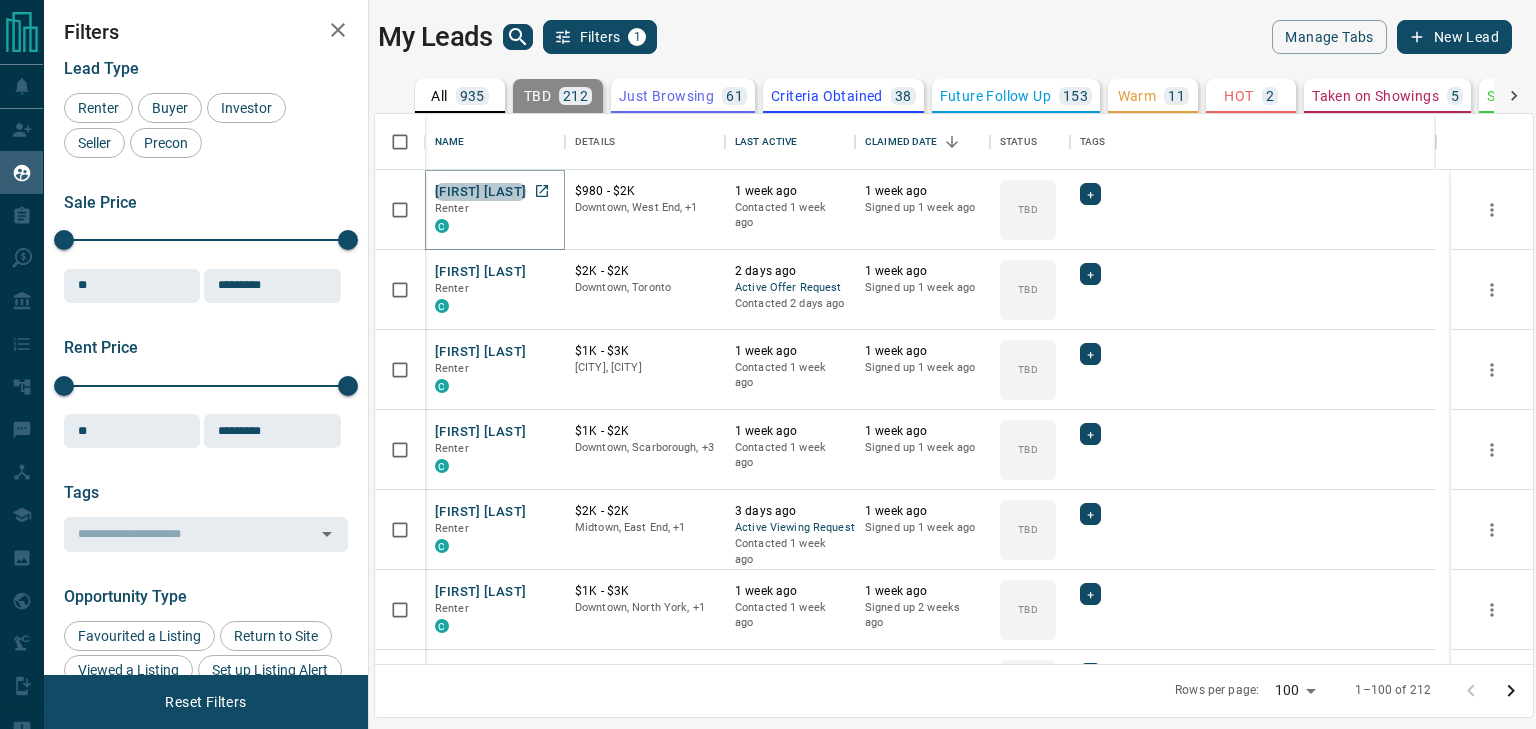click on "[FIRST] [LAST]" at bounding box center (480, 192) 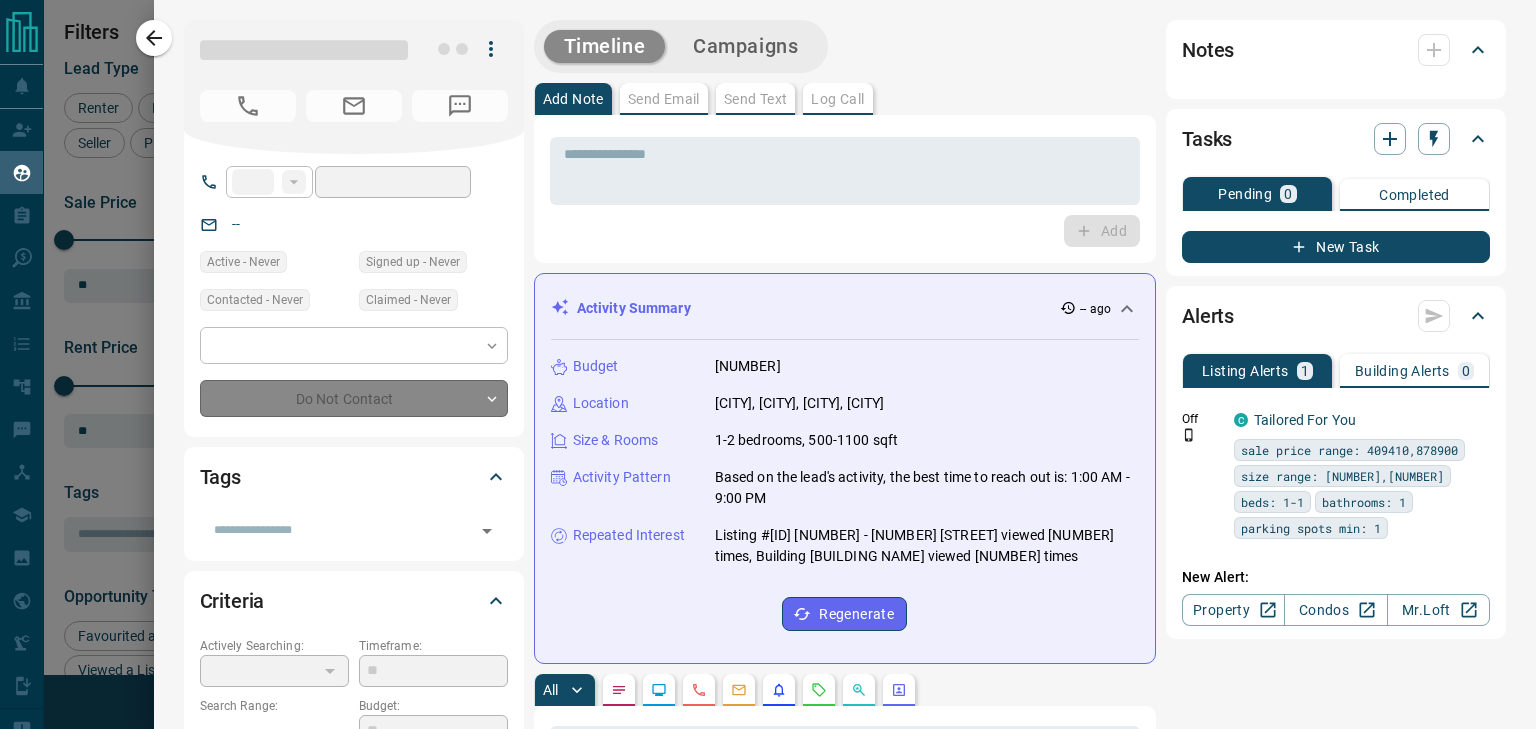 type on "**" 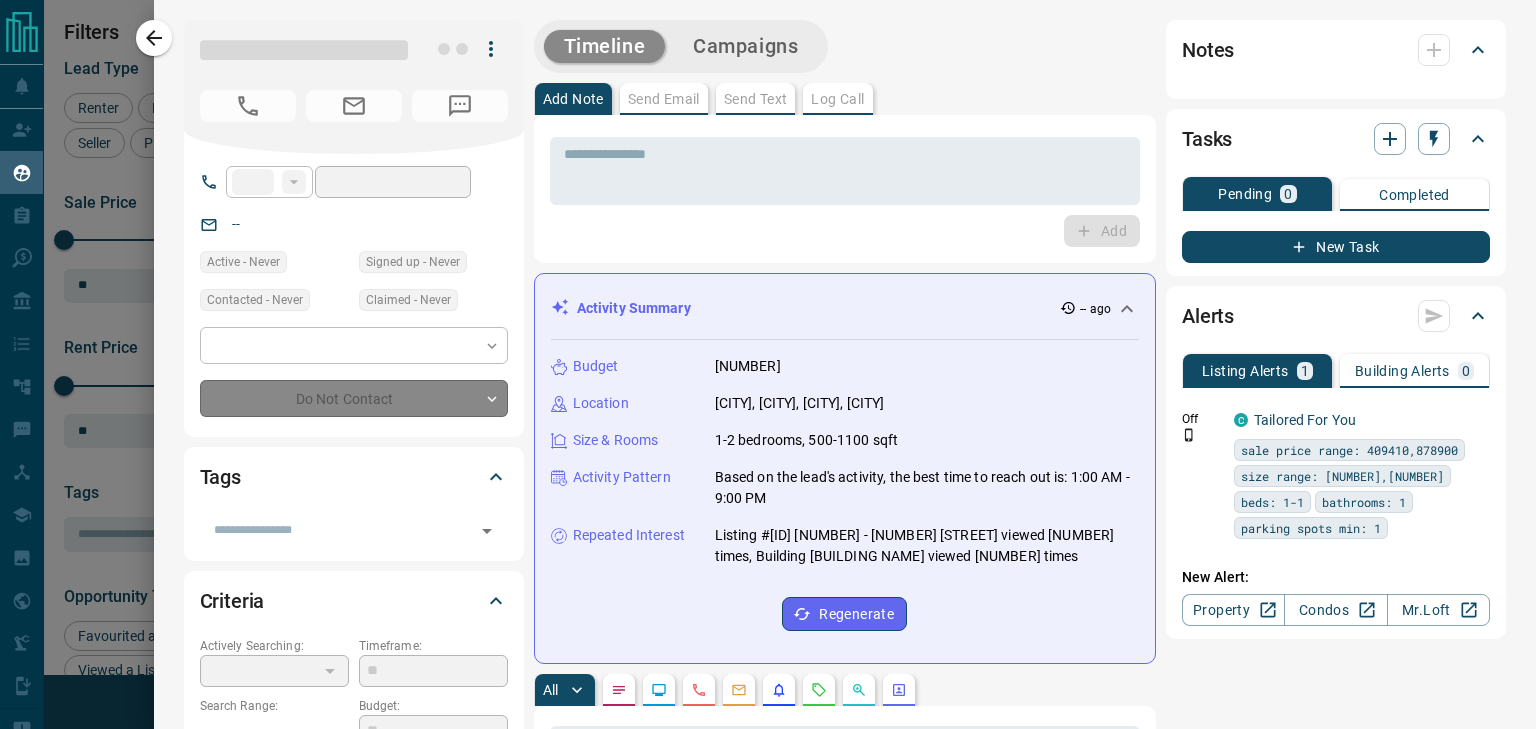 type on "**********" 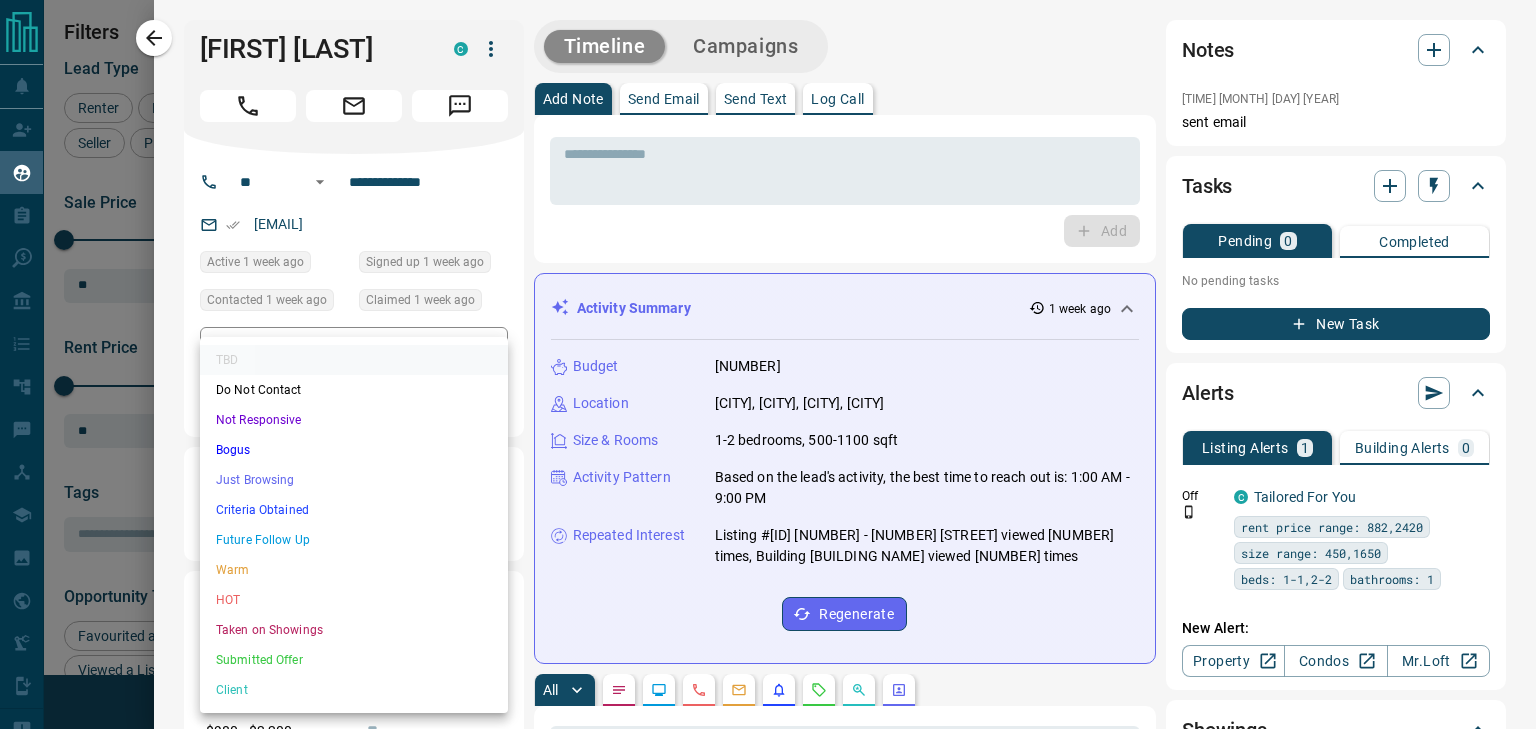click on "Lead Transfers Claim Leads My Leads Tasks Opportunities Deals Campaigns Automations Messages Broker Bay Training Media Services Agent Resources Precon Worksheet Mobile Apps Disclosure Logout My Leads Filters 1 Manage Tabs New Lead All 935 TBD 212 Do Not Contact - Not Responsive 448 Bogus - Just Browsing 61 Criteria Obtained 38 Future Follow Up 153 Warm 11 HOT 2 Taken on Showings 5 Submitted Offer - Client 5 Name Details Last Active Claimed Date Status Tags [PERSON] Renter C $980 - $2K [CITY], [CITY], +1 1 week ago Contacted 1 week ago 1 week ago Signed up 1 week ago TBD + [PERSON] Renter C $2K - $2K [CITY], [CITY] 2 days ago Active Offer Request Contacted 2 days ago 1 week ago Signed up 1 week ago TBD + [PERSON] Renter C $1K - $3K [CITY], [CITY] 1 week ago Contacted 1 week ago 1 week ago Signed up 1 week ago TBD + [PERSON] Renter C $1K - $2K [CITY], [CITY], +3 1 week ago Contacted 1 week ago 1 week ago Signed up 1 week ago TBD + [PERSON] Renter C $2K - $2K 3 days ago TBD + C" at bounding box center (768, 352) 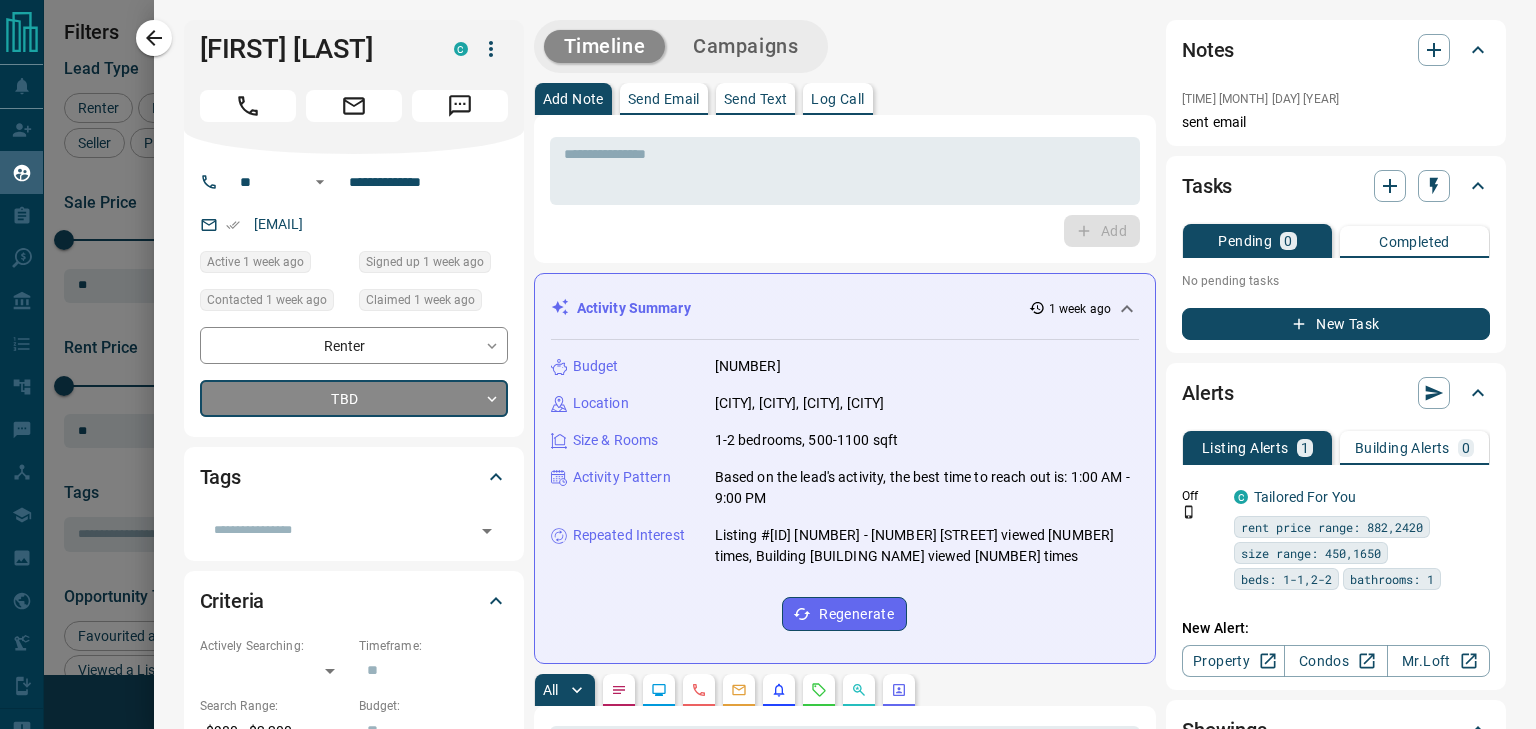 click on "Activity Summary 1 week ago Budget 1000-2200 Location Toronto, Downtown, Cabbagetown, Bay St. Corridor Size & Rooms 1-2 bedrooms, 500-1100 sqft Activity Pattern Based on the lead's activity, the best time to reach out is:  1:00 AM - 9:00 PM Repeated Interest Listing #C12250651 1903 - 15 Maitland Place viewed 3 times, Building Murano viewed 3 times Regenerate" at bounding box center (845, 468) 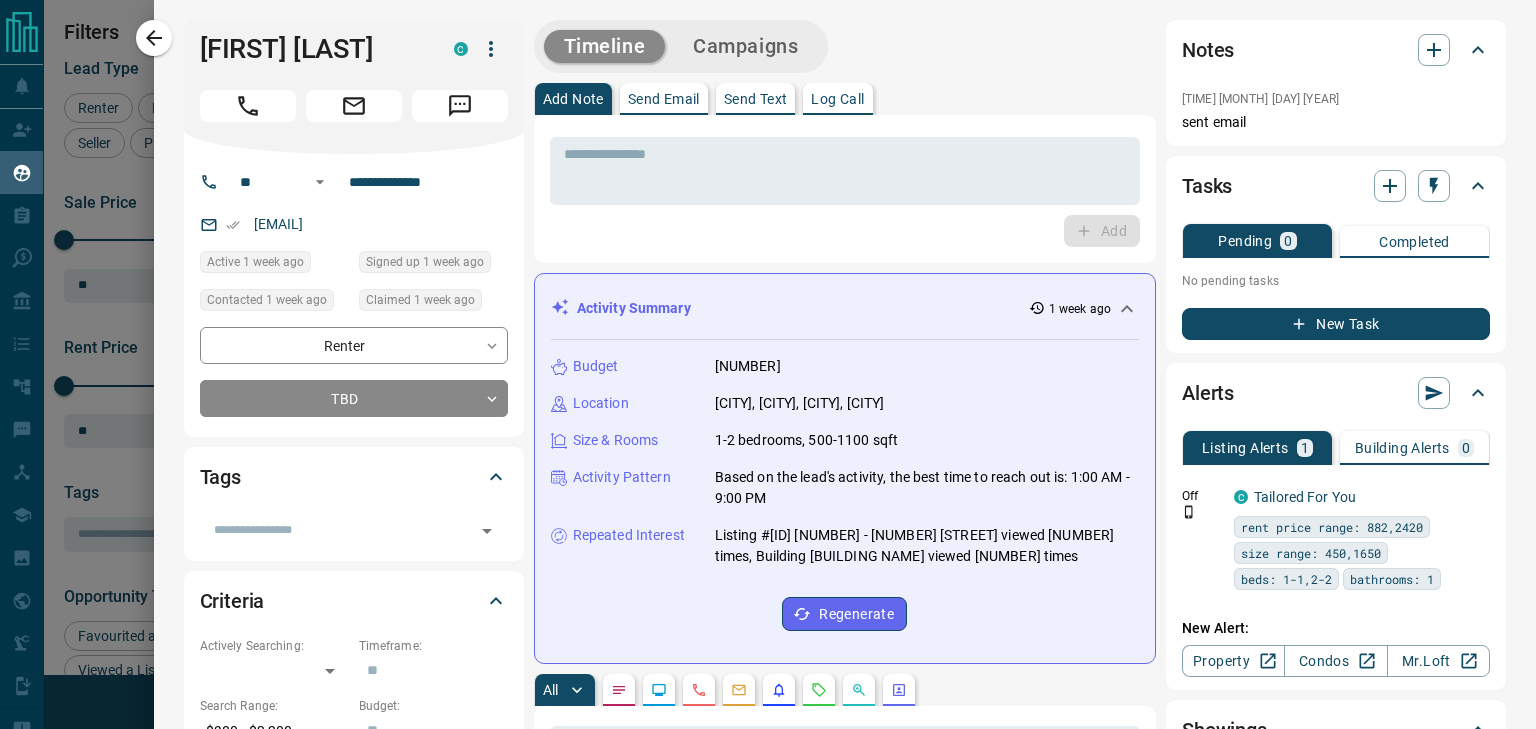 scroll, scrollTop: 0, scrollLeft: 0, axis: both 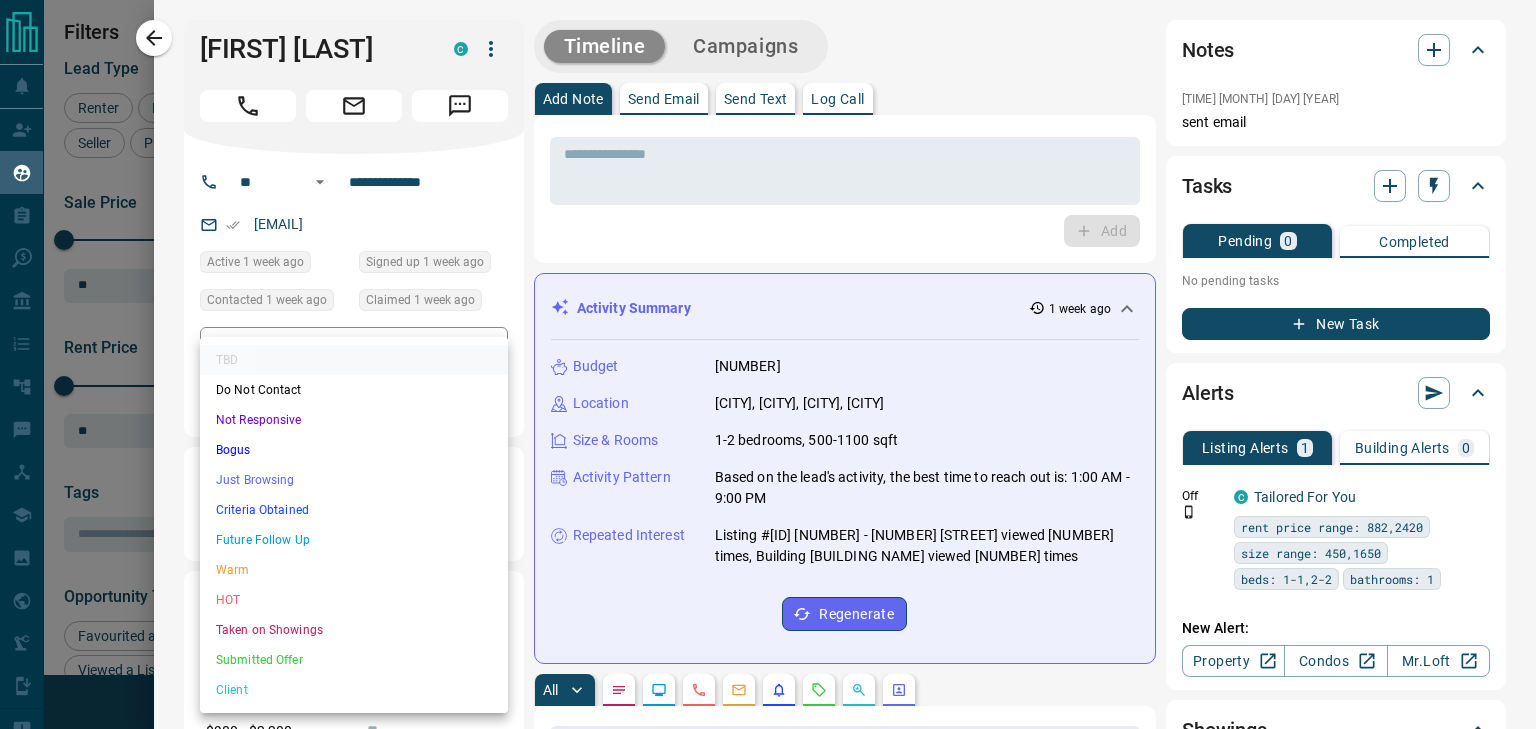 click on "Lead Transfers Claim Leads My Leads Tasks Opportunities Deals Campaigns Automations Messages Broker Bay Training Media Services Agent Resources Precon Worksheet Mobile Apps Disclosure Logout My Leads Filters 1 Manage Tabs New Lead All 935 TBD 212 Do Not Contact - Not Responsive 448 Bogus - Just Browsing 61 Criteria Obtained 38 Future Follow Up 153 Warm 11 HOT 2 Taken on Showings 5 Submitted Offer - Client 5 Name Details Last Active Claimed Date Status Tags [PERSON] Renter C $980 - $2K [CITY], [CITY], +1 1 week ago Contacted 1 week ago 1 week ago Signed up 1 week ago TBD + [PERSON] Renter C $2K - $2K [CITY], [CITY] 2 days ago Active Offer Request Contacted 2 days ago 1 week ago Signed up 1 week ago TBD + [PERSON] Renter C $1K - $3K [CITY], [CITY] 1 week ago Contacted 1 week ago 1 week ago Signed up 1 week ago TBD + [PERSON] Renter C $1K - $2K [CITY], [CITY], +3 1 week ago Contacted 1 week ago 1 week ago Signed up 1 week ago TBD + [PERSON] Renter C $2K - $2K 3 days ago TBD + C" at bounding box center (768, 352) 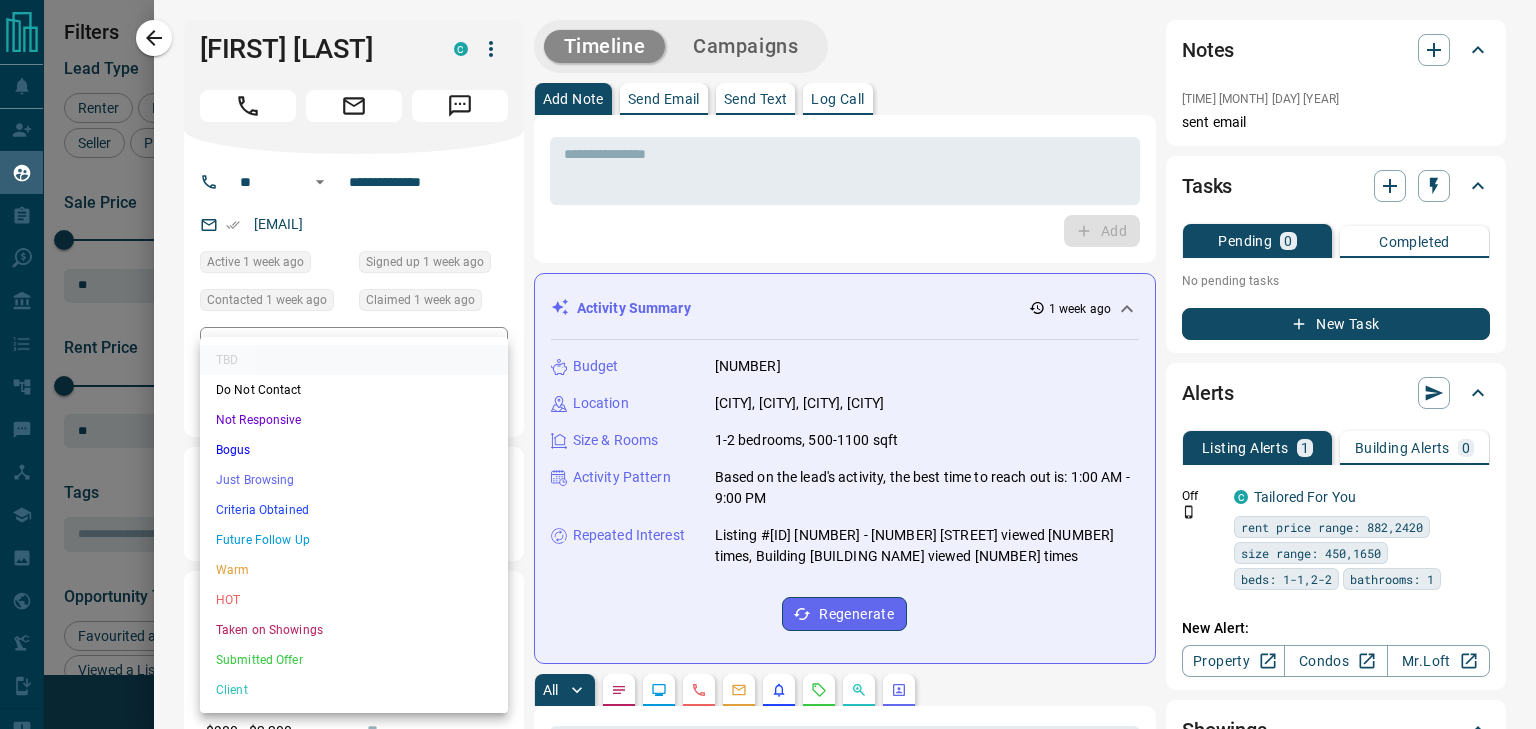 click on "Not Responsive" at bounding box center [354, 420] 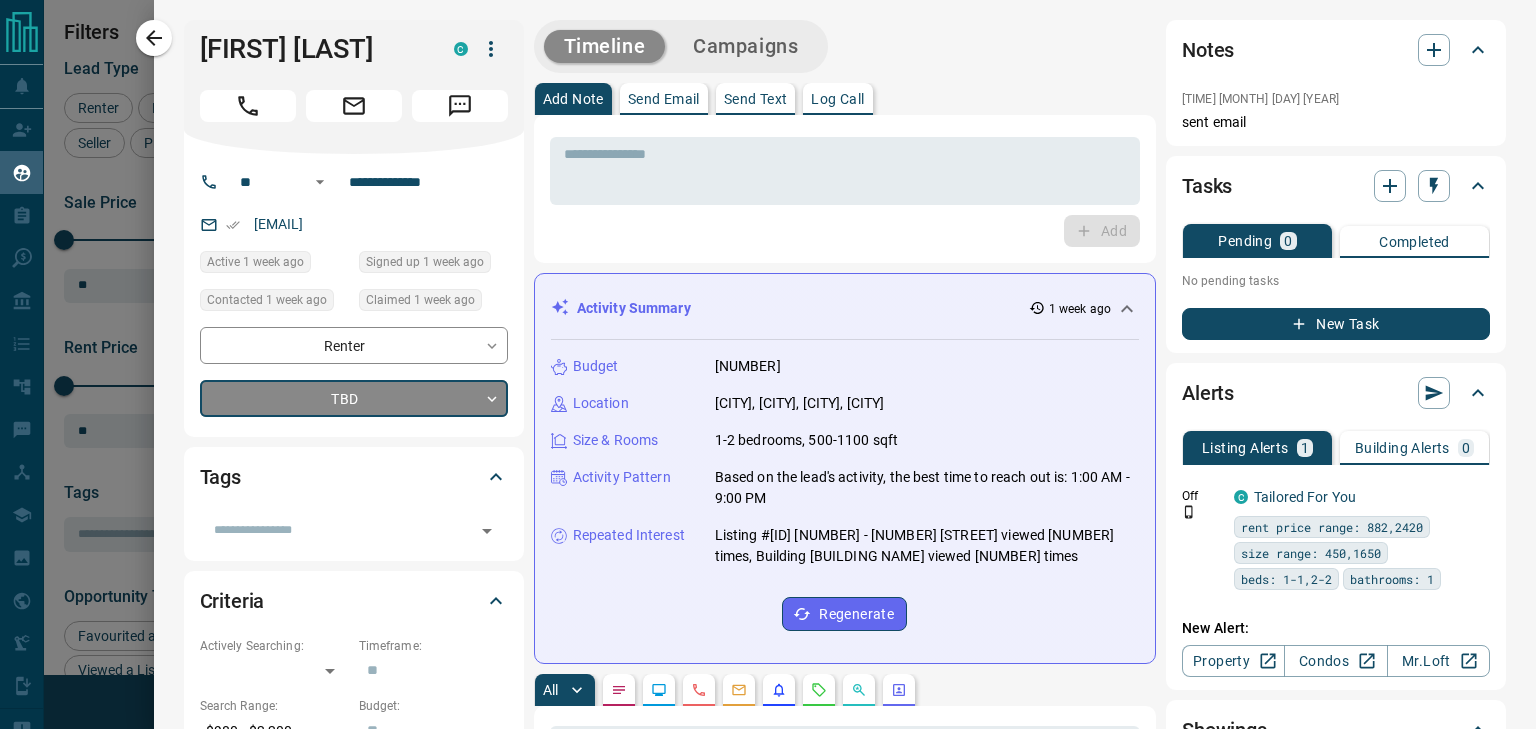 type on "*" 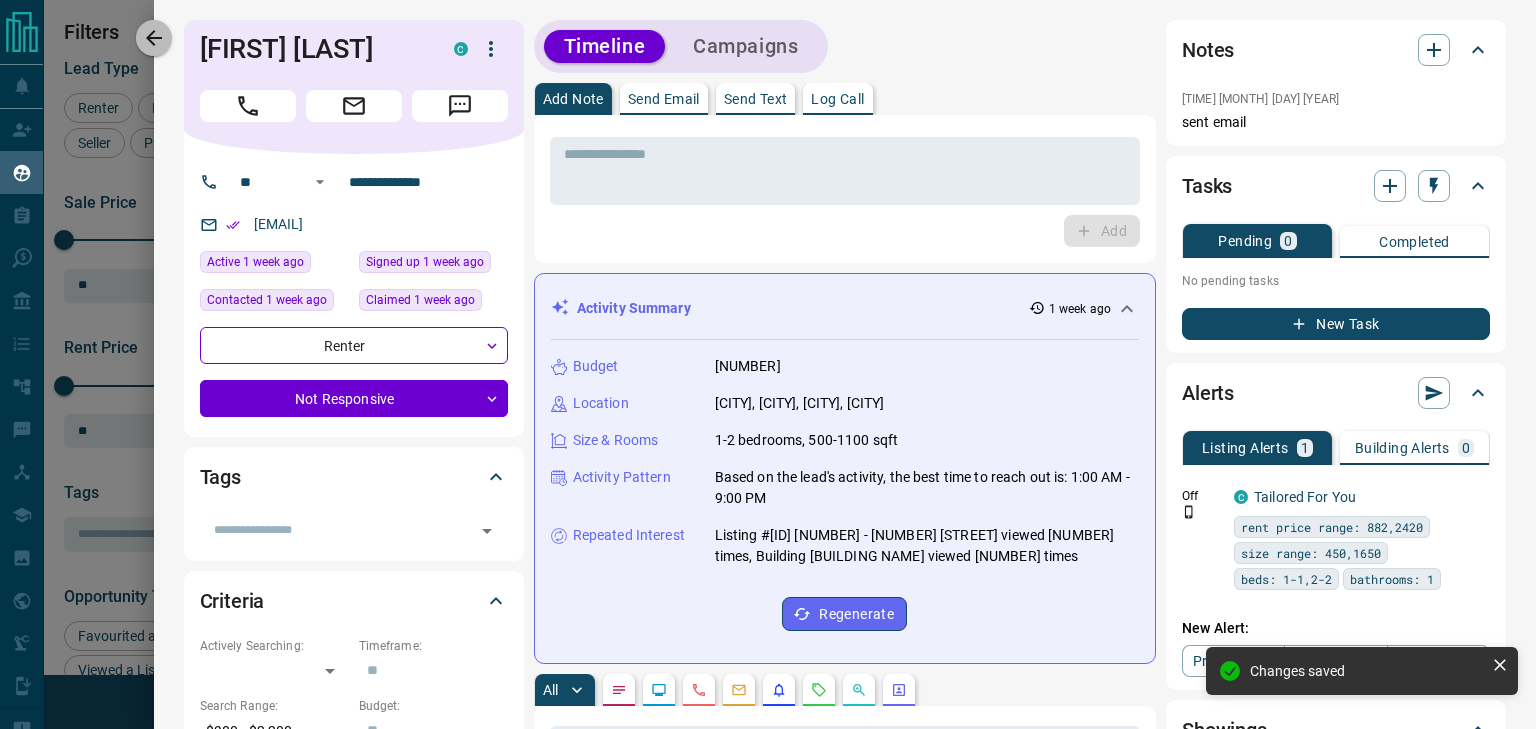 drag, startPoint x: 153, startPoint y: 32, endPoint x: 561, endPoint y: 256, distance: 465.446 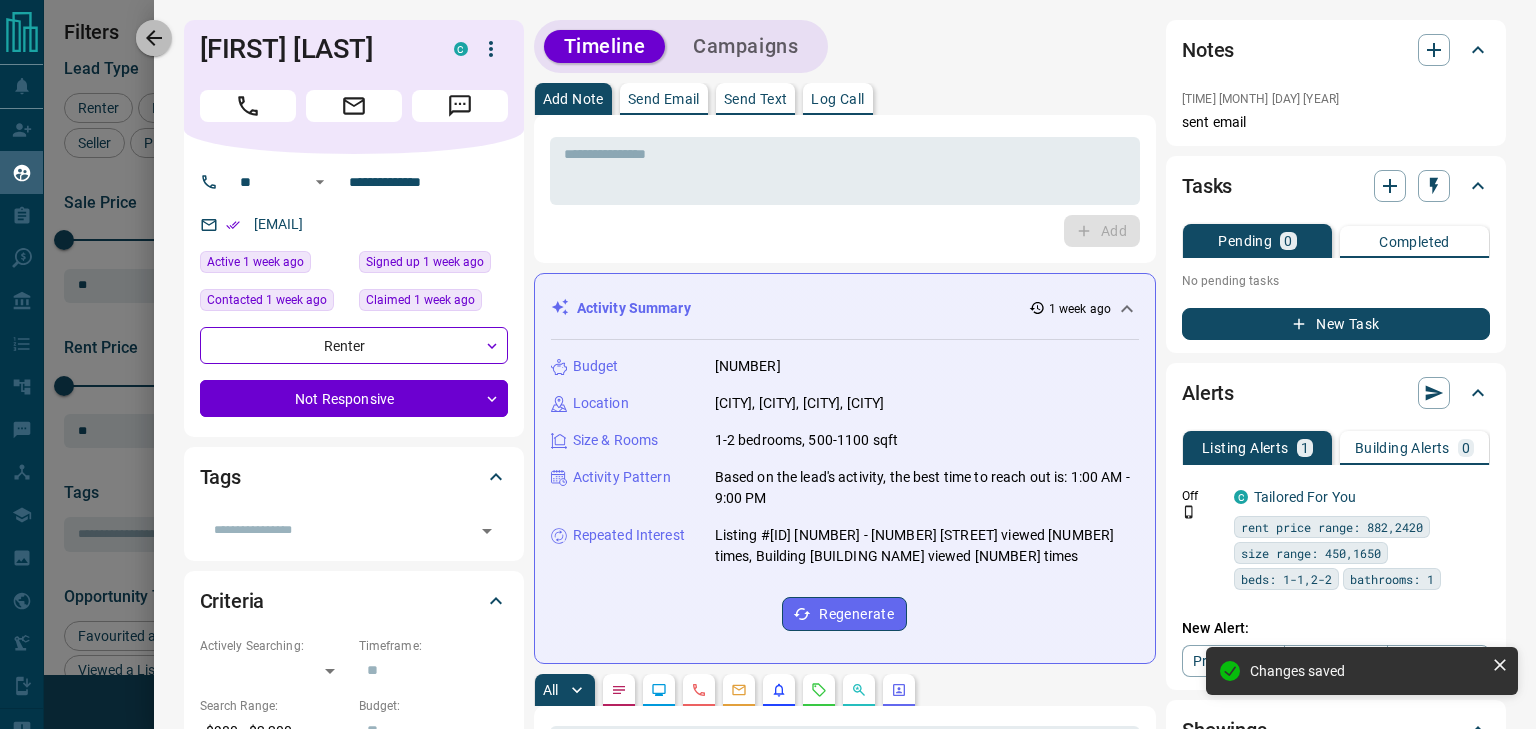 click 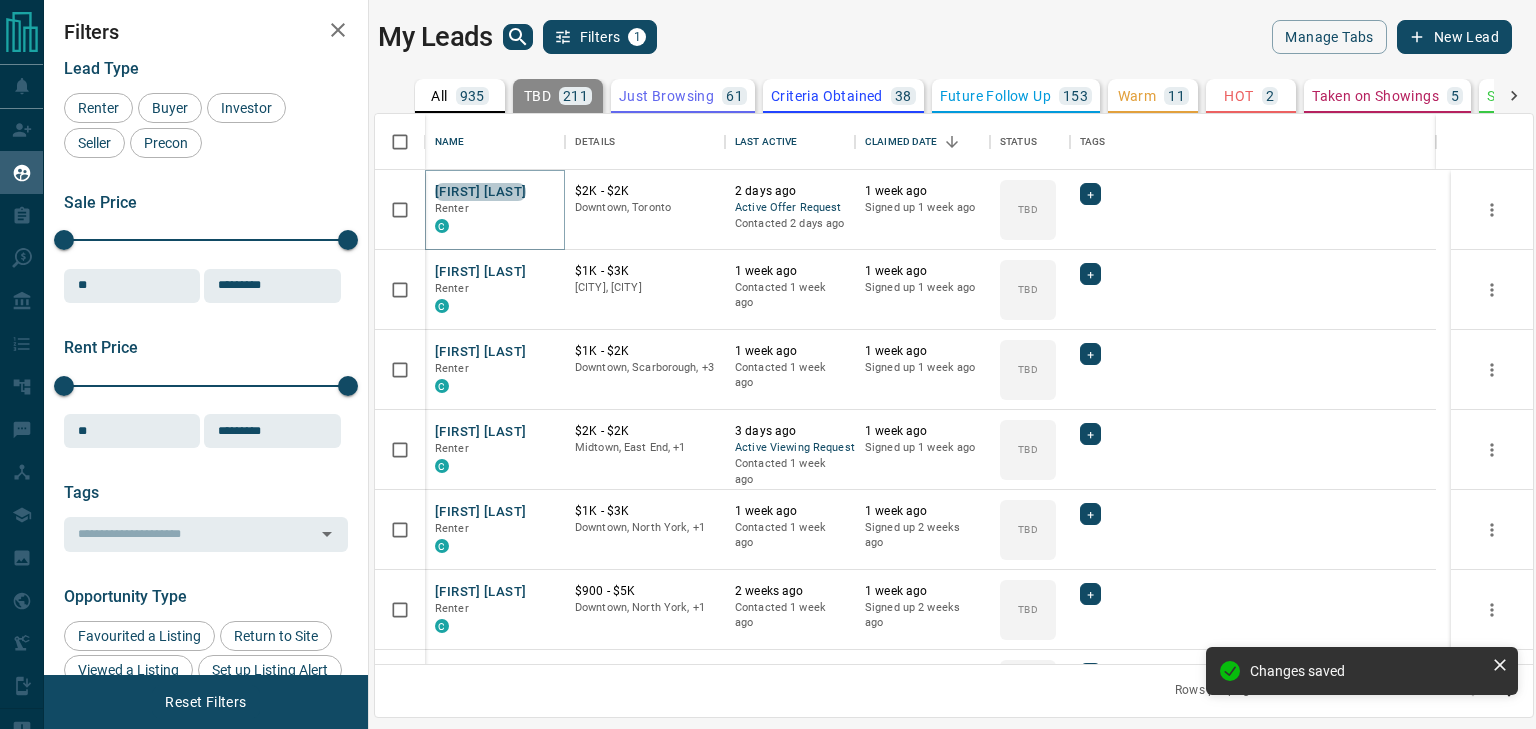 click on "[FIRST] [LAST]" at bounding box center [480, 192] 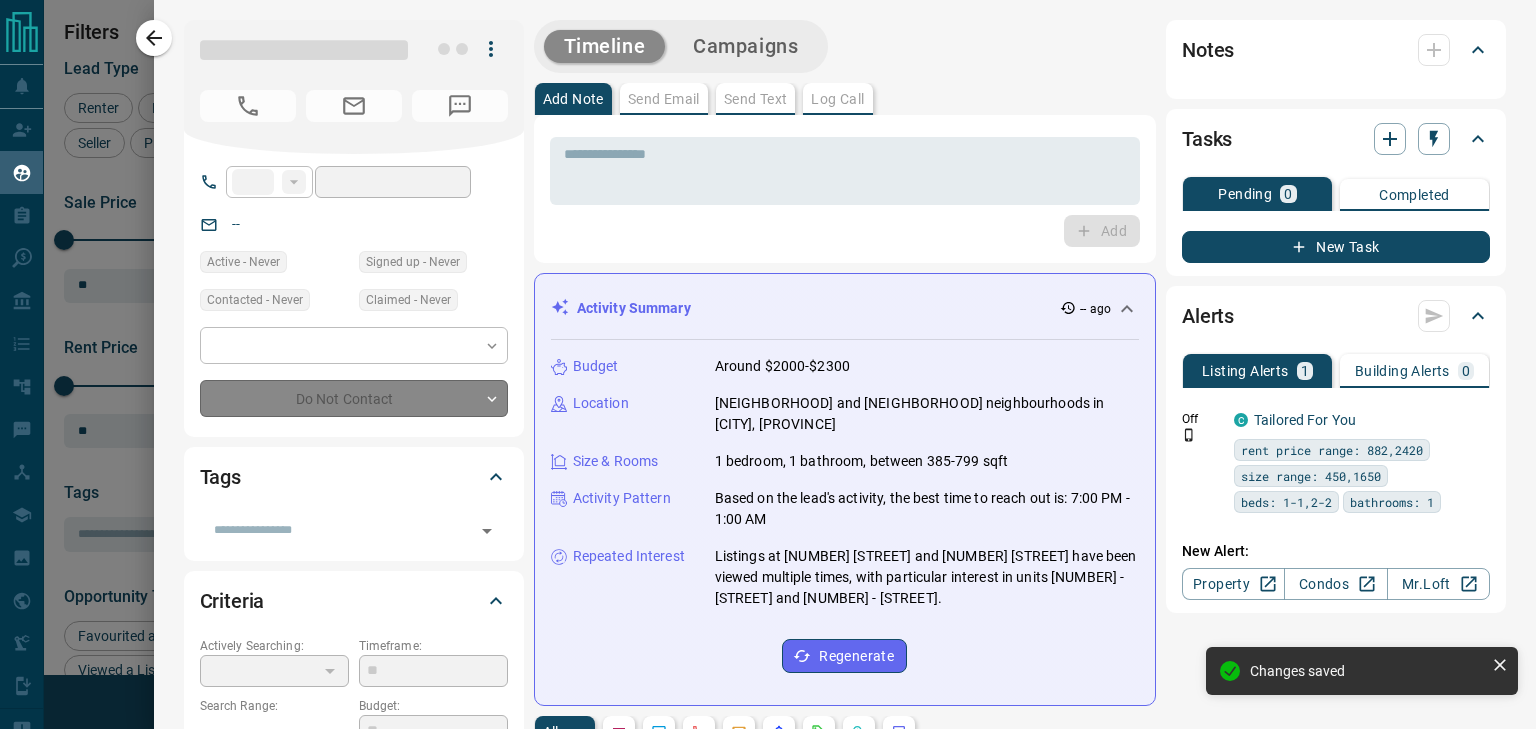 type on "**" 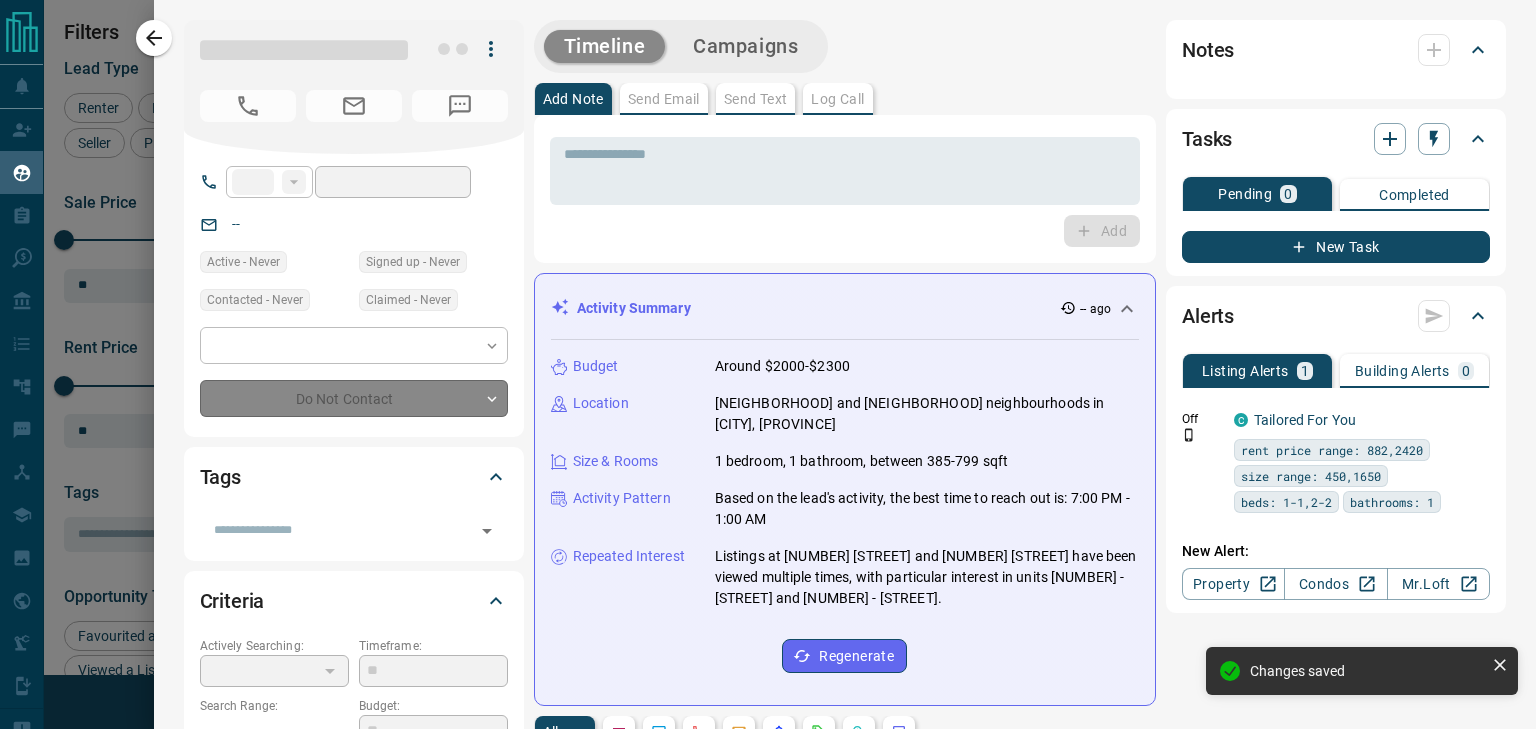type 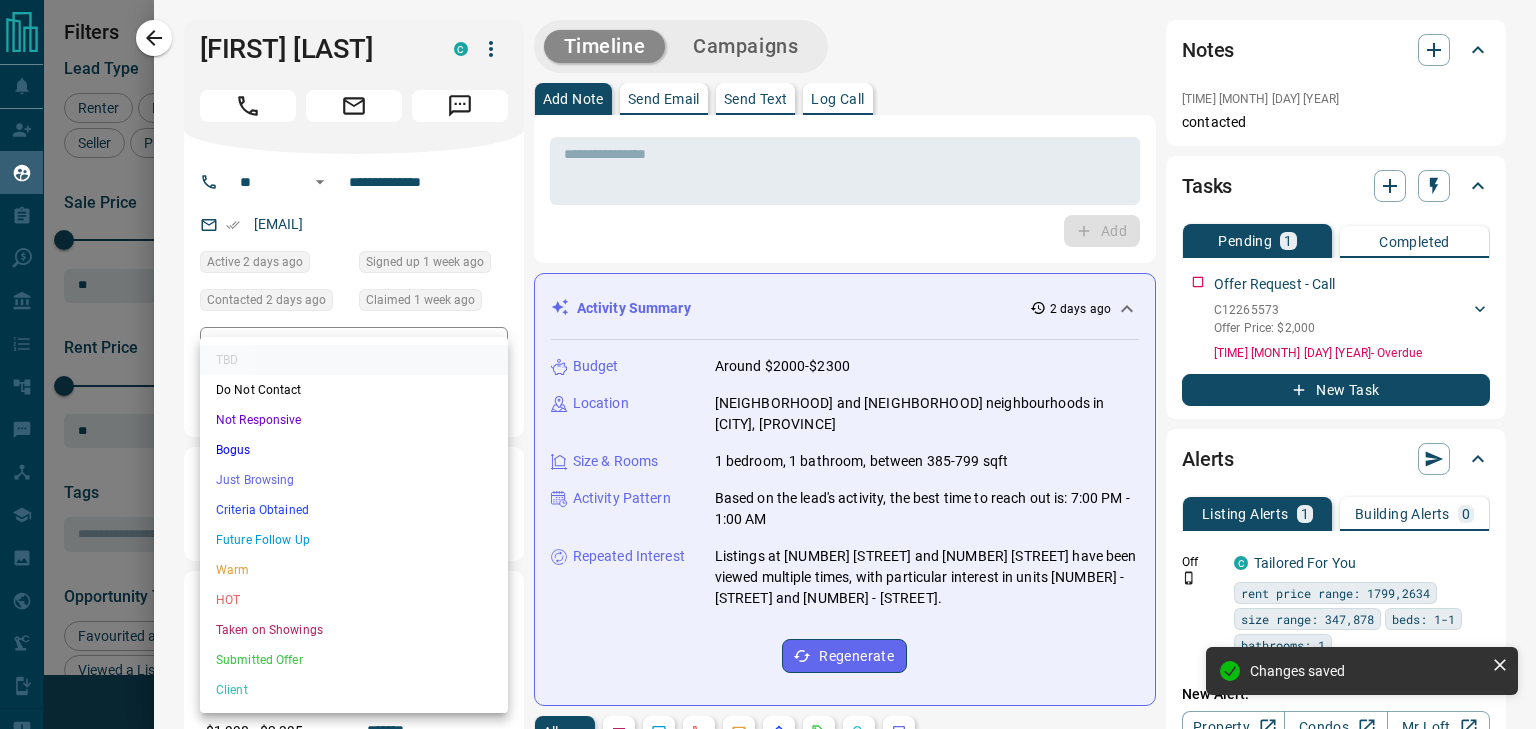click on "Lead Transfers Claim Leads My Leads Tasks Opportunities Deals Campaigns Automations Messages Broker Bay Training Media Services Agent Resources Precon Worksheet Mobile Apps Disclosure Logout My Leads Filters 1 Manage Tabs New Lead All 935 TBD 211 Do Not Contact - Not Responsive 449 Bogus - Just Browsing 61 Criteria Obtained 38 Future Follow Up 153 Warm 11 HOT 2 Taken on Showings 5 Submitted Offer - Client 5 Name Details Last Active Claimed Date Status Tags [FIRST] [LAST] Renter C $2K - $2K [CITY], [CITY] 2 days ago Active Offer Request Contacted 2 days ago 1 week ago Signed up 1 week ago TBD + [FIRST] [LAST] Renter C $1K - $3K [CITY], [CITY] 1 week ago Contacted 1 week ago 1 week ago Signed up 1 week ago TBD + [FIRST] [LAST] Renter C $1K - $2K [CITY], [CITY], +3 1 week ago Contacted 1 week ago 1 week ago Signed up 1 week ago TBD + [FIRST] [LAST] Renter C $2K - $2K [CITY], [CITY], +1 3 days ago Active Viewing Request Contacted 1 week ago 1 week ago Signed up 1 week ago TBD + [FIRST] [LAST] Renter C $1K - $3K TBD" at bounding box center [768, 352] 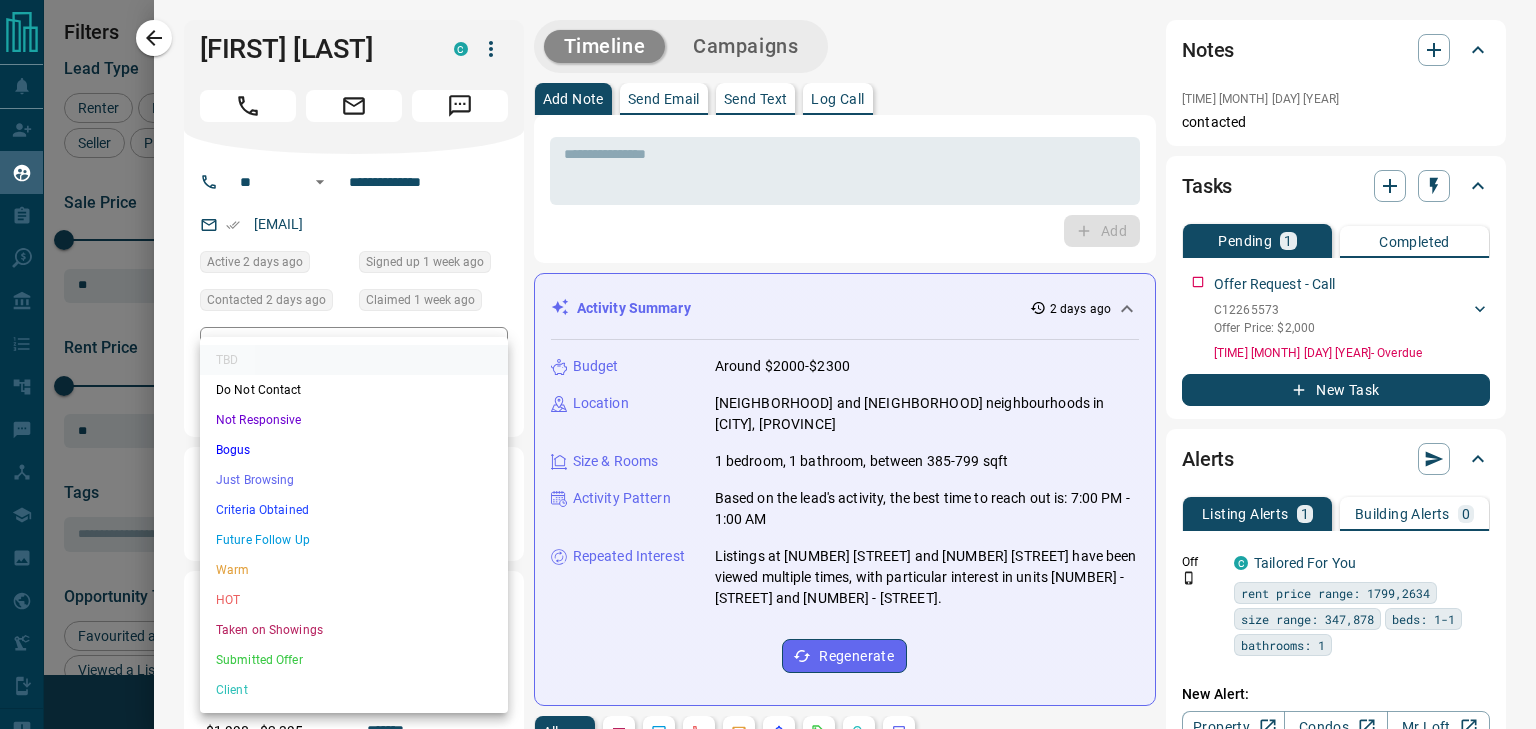 drag, startPoint x: 319, startPoint y: 397, endPoint x: 321, endPoint y: 423, distance: 26.076809 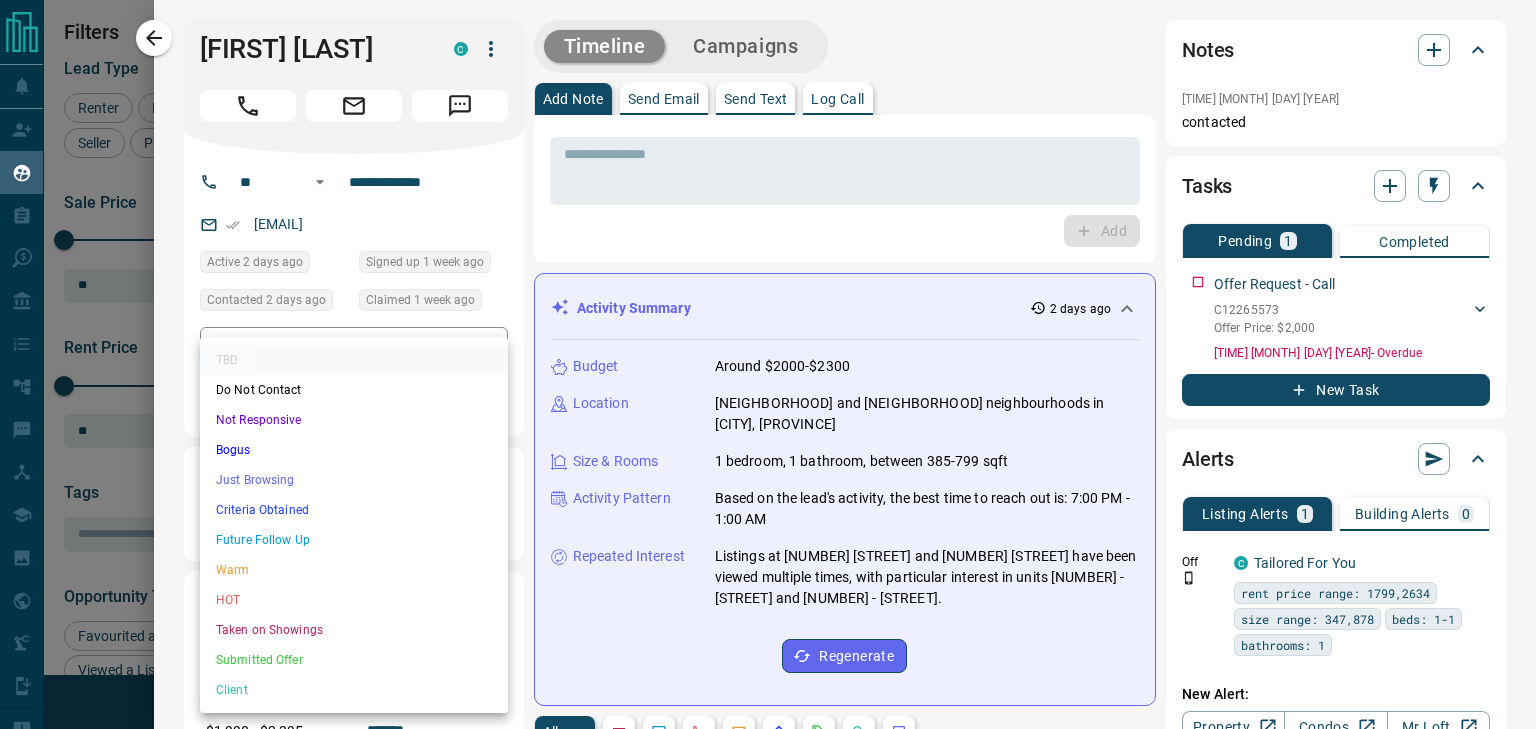 click on "TBD Do Not Contact Not Responsive Bogus Just Browsing Criteria Obtained Future Follow Up Warm HOT Taken on Showings Submitted Offer Client" at bounding box center [354, 525] 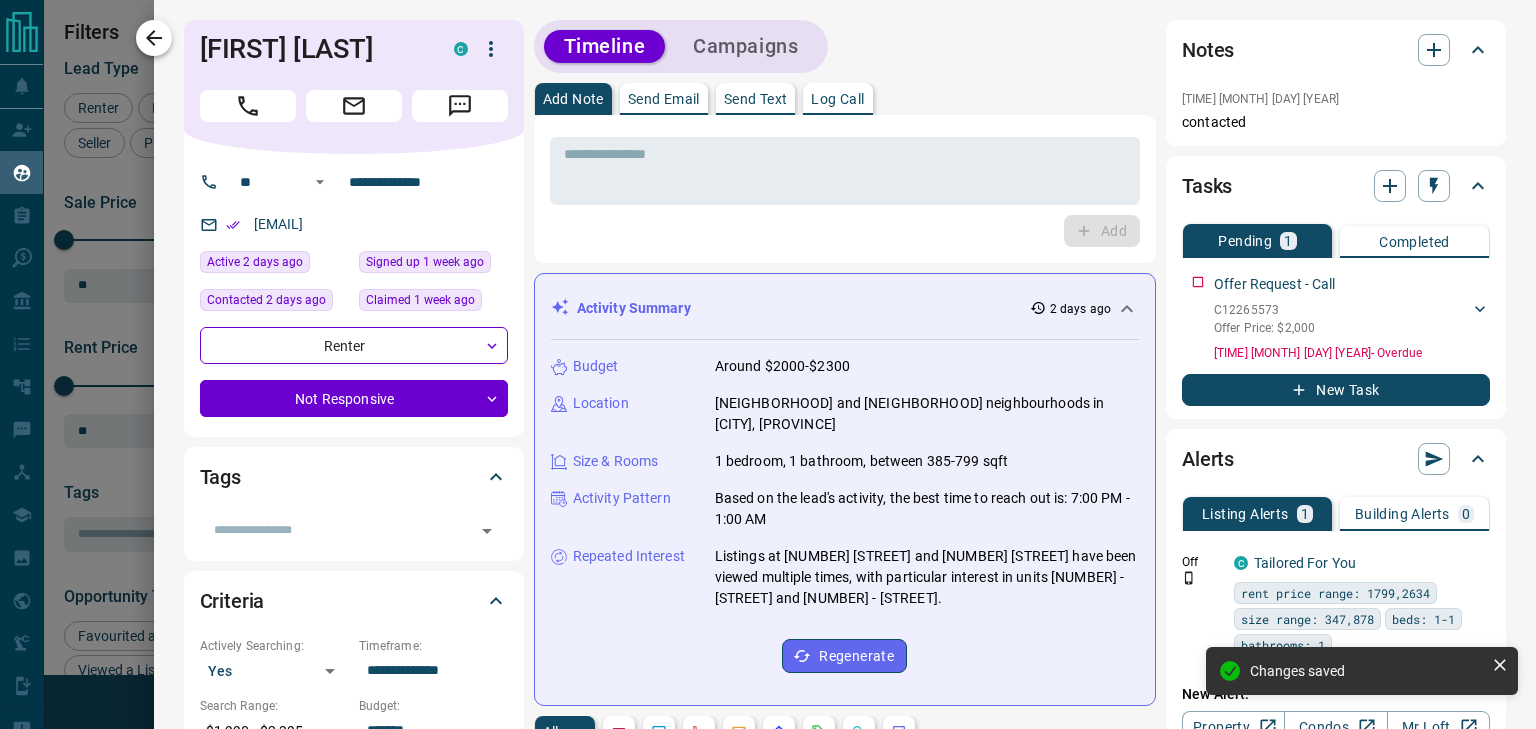 click 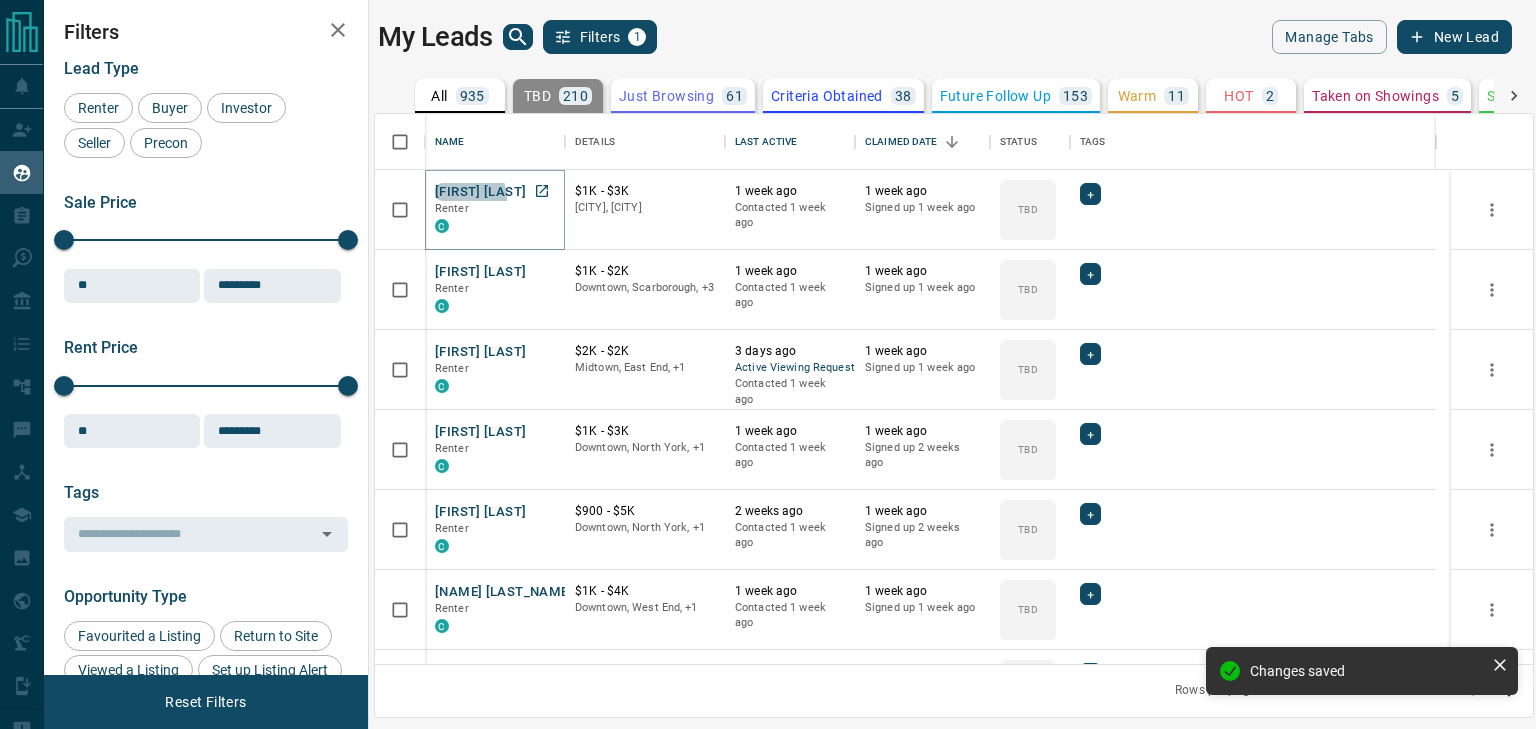 click on "[FIRST] [LAST]" at bounding box center [480, 192] 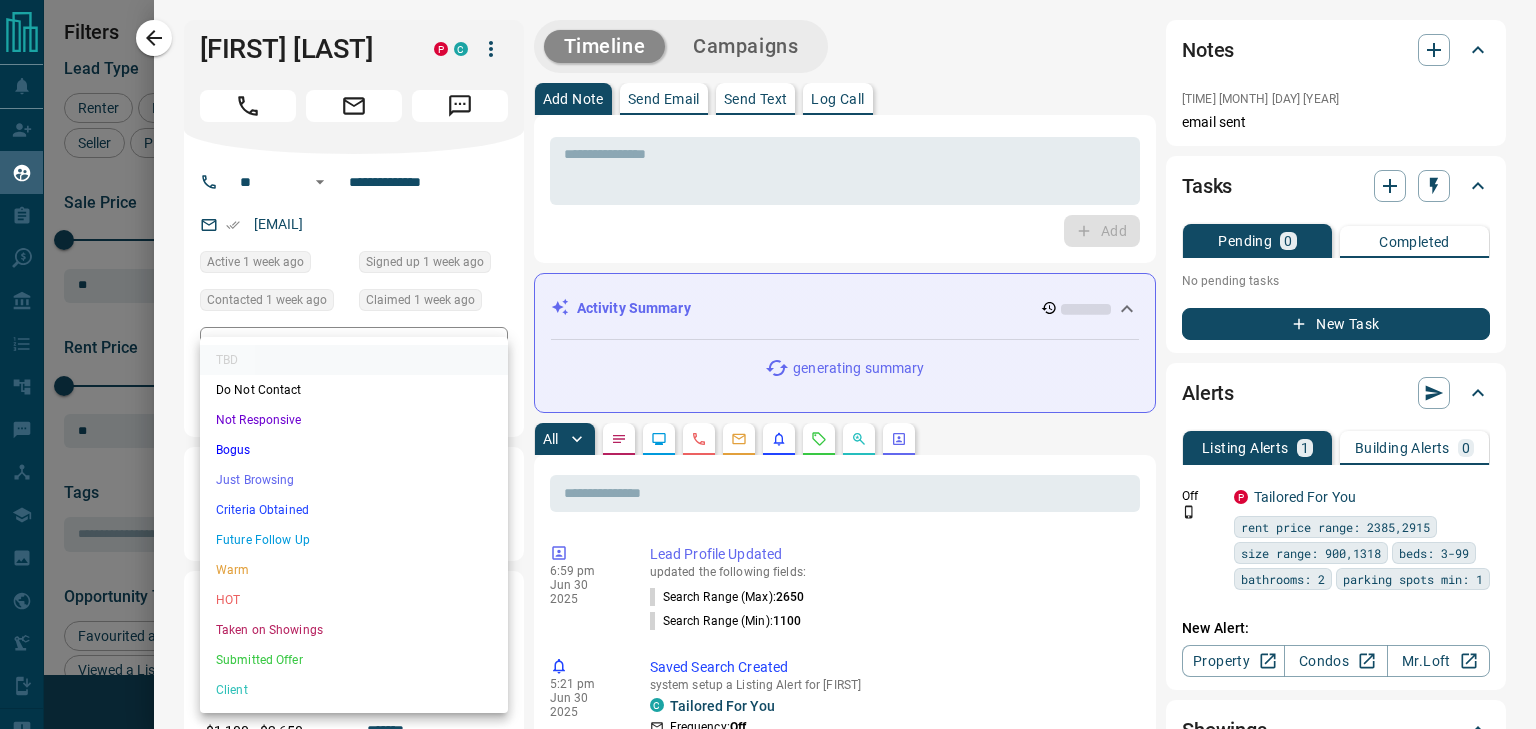 click on "Lead Transfers Claim Leads My Leads Tasks Opportunities Deals Campaigns Automations Messages Broker Bay Training Media Services Agent Resources Precon Worksheet Mobile Apps Disclosure Logout My Leads Filters 1 Manage Tabs New Lead All 935 TBD 210 Do Not Contact - Not Responsive 450 Bogus - Just Browsing 61 Criteria Obtained 38 Future Follow Up 153 Warm 11 HOT 2 Taken on Showings 5 Submitted Offer - Client 5 Name Details Last Active Claimed Date Status Tags [FIRST] [LAST] Renter C $1K - $3K [CITY], [STATE] 1 week ago Contacted 1 week ago 1 week ago Signed up 1 week ago TBD + [FIRST] [LAST] Renter C $1K - $2K Downtown, [CITY], +3 1 week ago Contacted 1 week ago 1 week ago Signed up 1 week ago TBD + [FIRST] [LAST] Renter C $2K - $2K [CITY], [STATE] 3 days ago Active Viewing Request Contacted 1 week ago 1 week ago Signed up 1 week ago TBD + [FIRST] [LAST] Renter C $1K - $3K Downtown, [CITY], +1 1 week ago Contacted 1 week ago 1 week ago Signed up 2 weeks ago TBD + [FIRST] [LAST] Renter C $900 - $5K 2 weeks ago +" at bounding box center (768, 352) 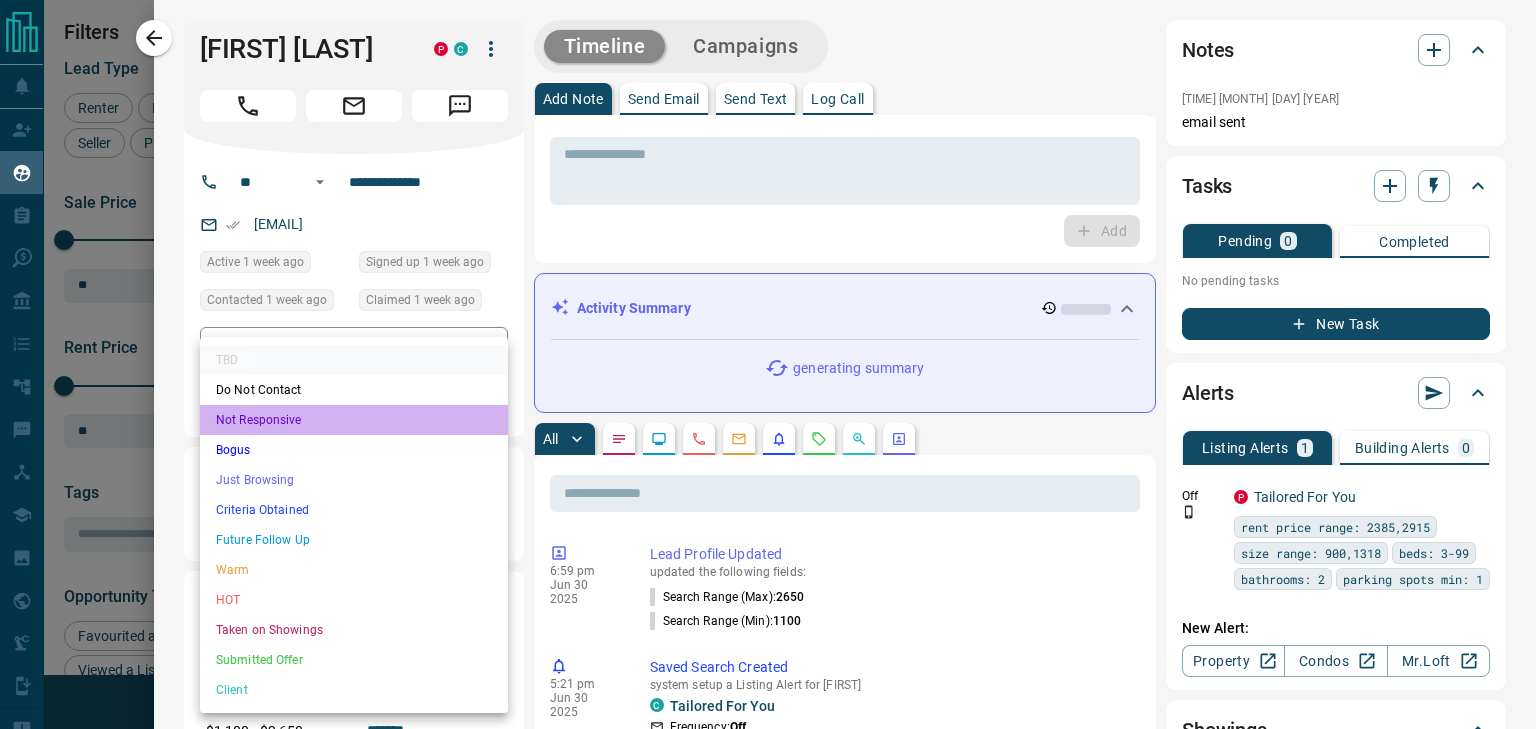 click on "Not Responsive" at bounding box center (354, 420) 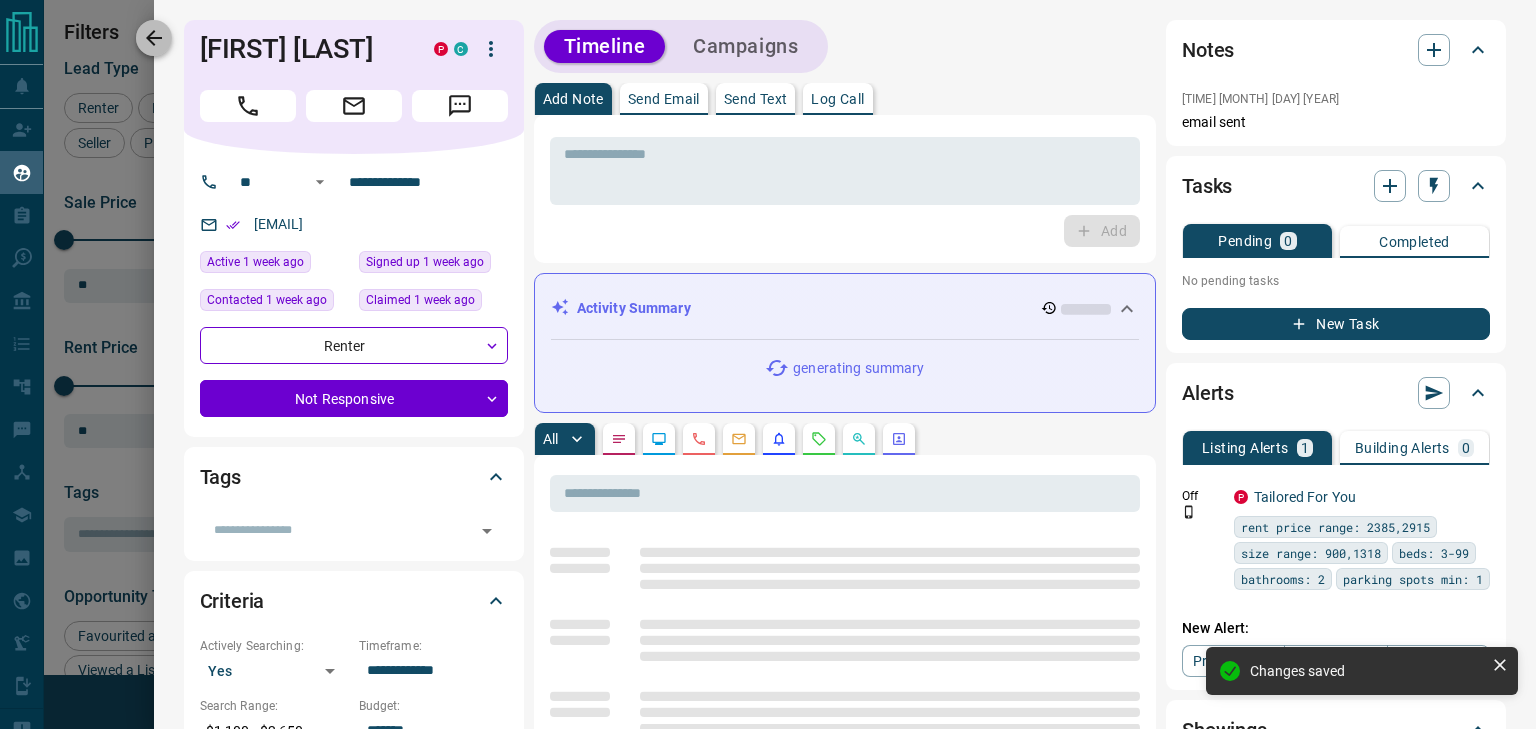 click 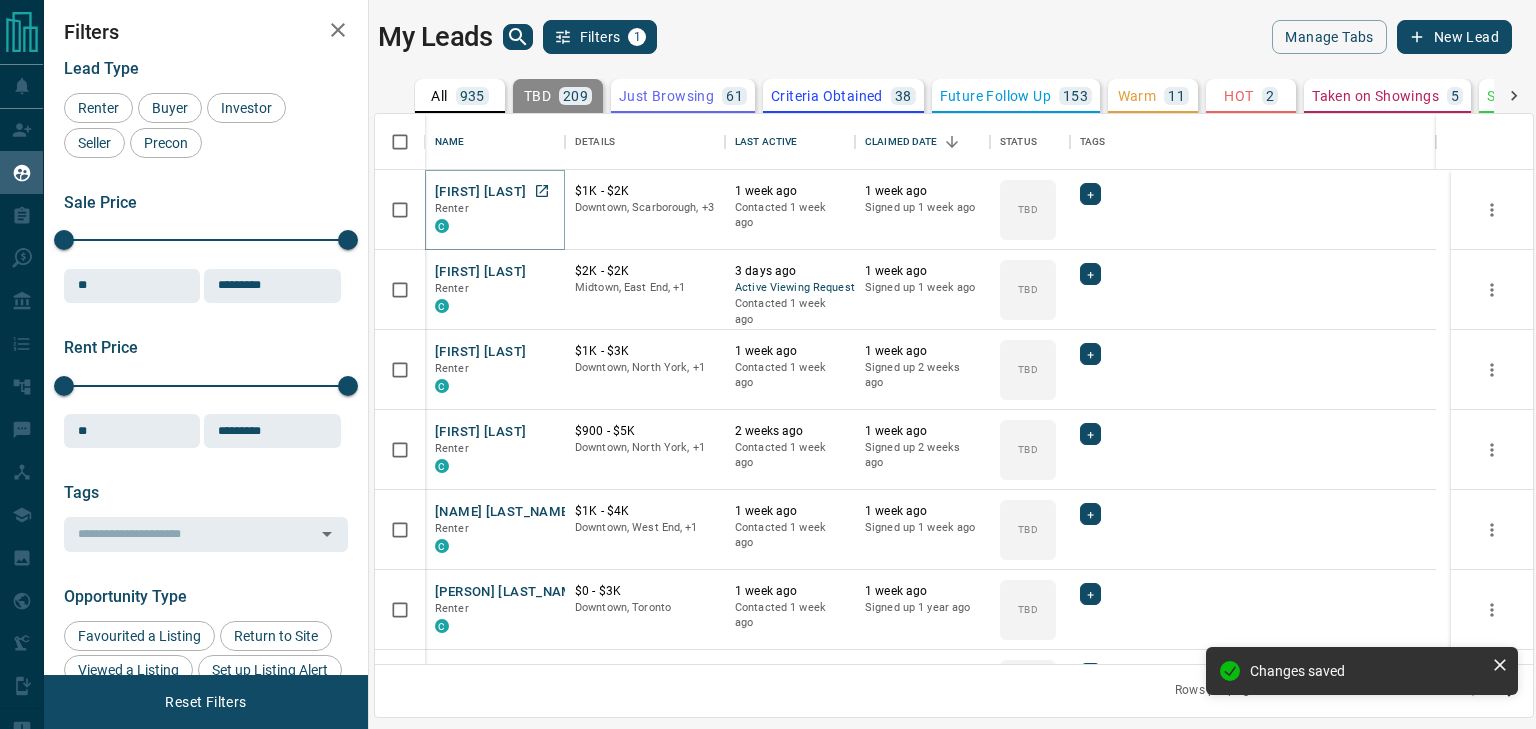 click on "[FIRST] [LAST]" at bounding box center [480, 192] 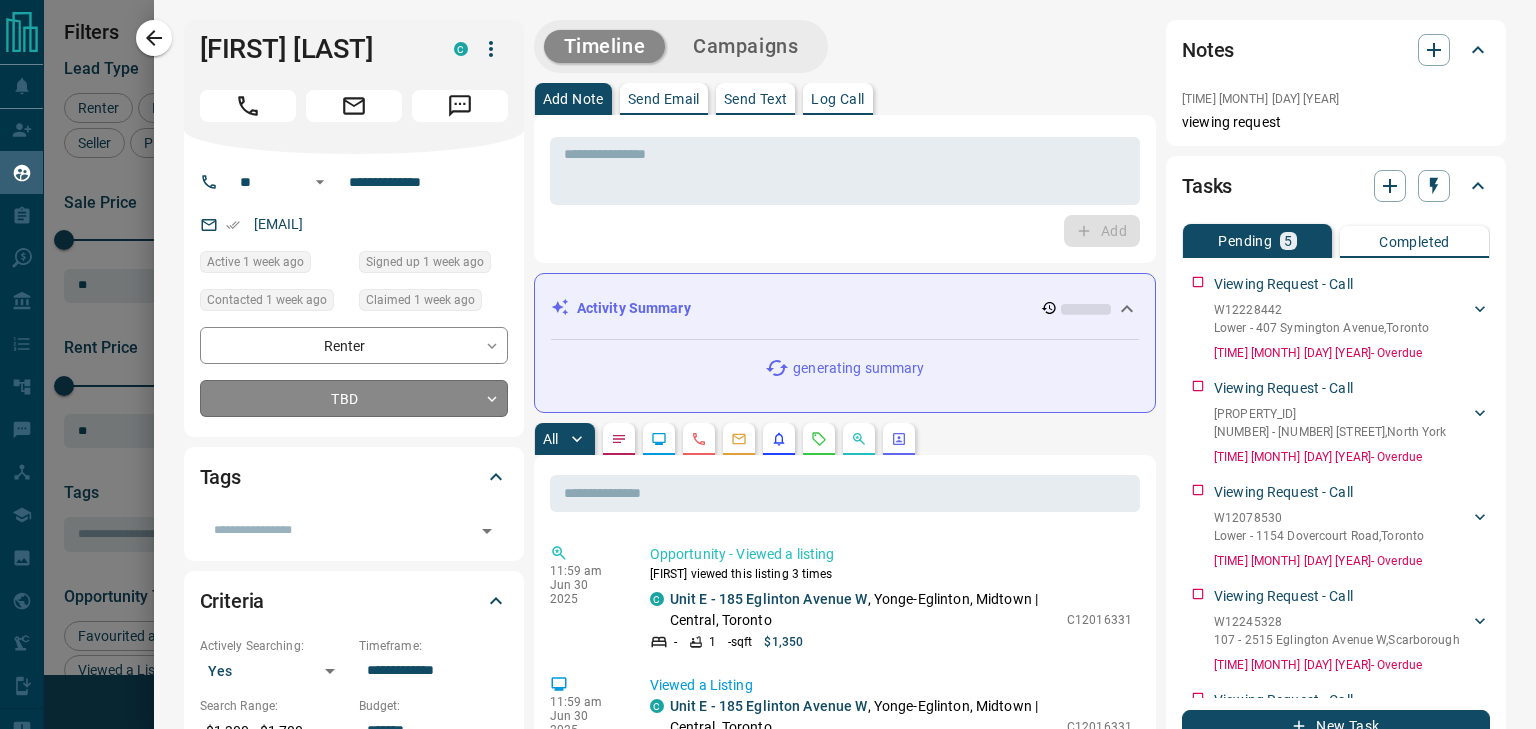 click on "Lead Transfers Claim Leads My Leads Tasks Opportunities Deals Campaigns Automations Messages Broker Bay Training Media Services Agent Resources Precon Worksheet Mobile Apps Disclosure Logout My Leads Filters 1 Manage Tabs New Lead All 935 TBD 209 Do Not Contact - Not Responsive 451 Bogus - Just Browsing 61 Criteria Obtained 38 Future Follow Up 153 Warm 11 HOT 2 Taken on Showings 5 Submitted Offer - Client 5 Name Details Last Active Claimed Date Status Tags [FIRST] [LAST] Renter C $1K - $2K Downtown, [CITY], +3 1 week ago Contacted 1 week ago 1 week ago Signed up 1 week ago TBD + [FIRST] [LAST] Renter C $2K - $2K [CITY], [STATE] 3 days ago Active Viewing Request Contacted 1 week ago 1 week ago Signed up 1 week ago TBD + [FIRST] [LAST] Renter C $1K - $3K Downtown, [CITY], +1 1 week ago Contacted 1 week ago 1 week ago Signed up 2 weeks ago TBD + [FIRST] [LAST] Renter C $900 - $5K Downtown, [CITY], +1 2 weeks ago Contacted 1 week ago 1 week ago Signed up 2 weeks ago TBD + [FIRST] [LAST] Renter C TBD +" at bounding box center (768, 352) 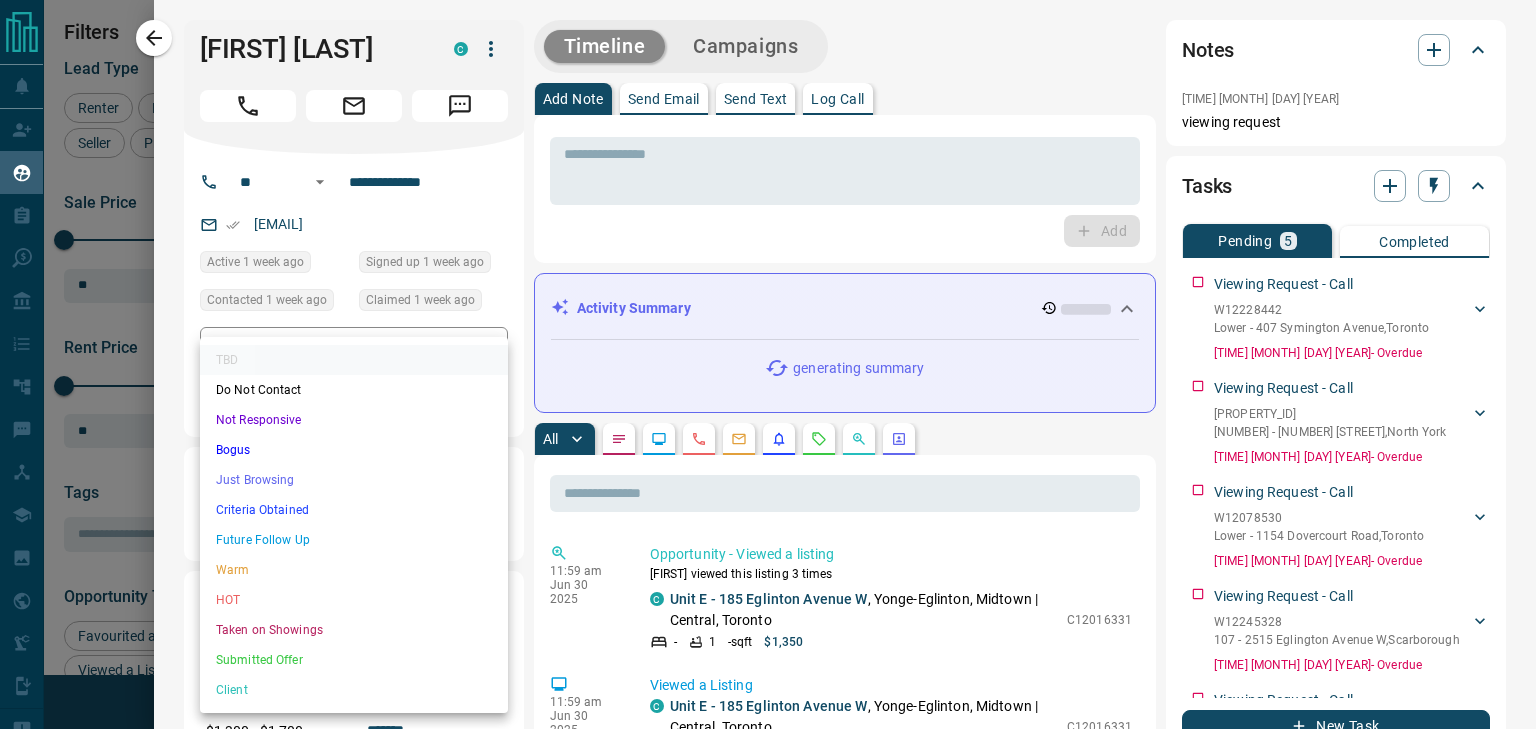 click on "Not Responsive" at bounding box center [354, 420] 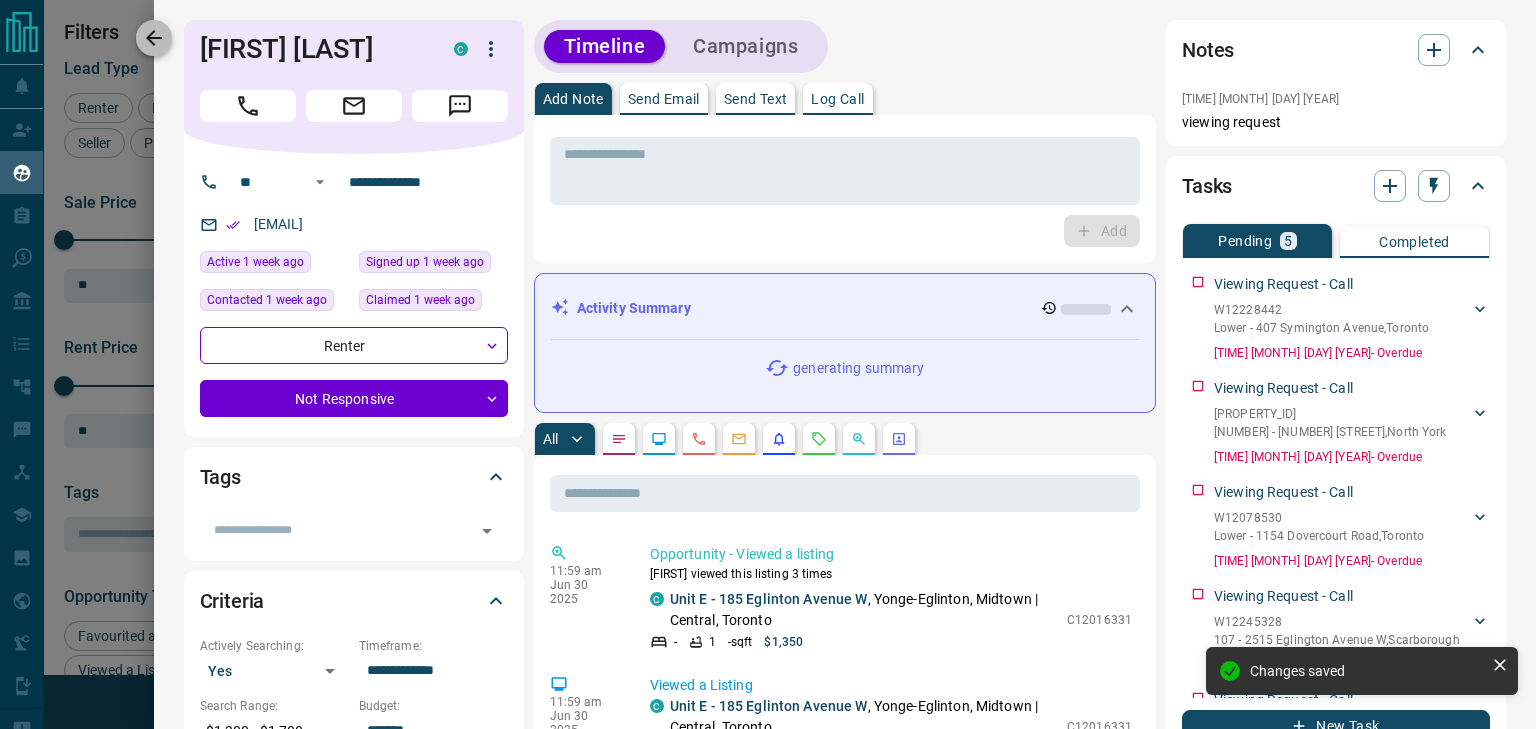 click 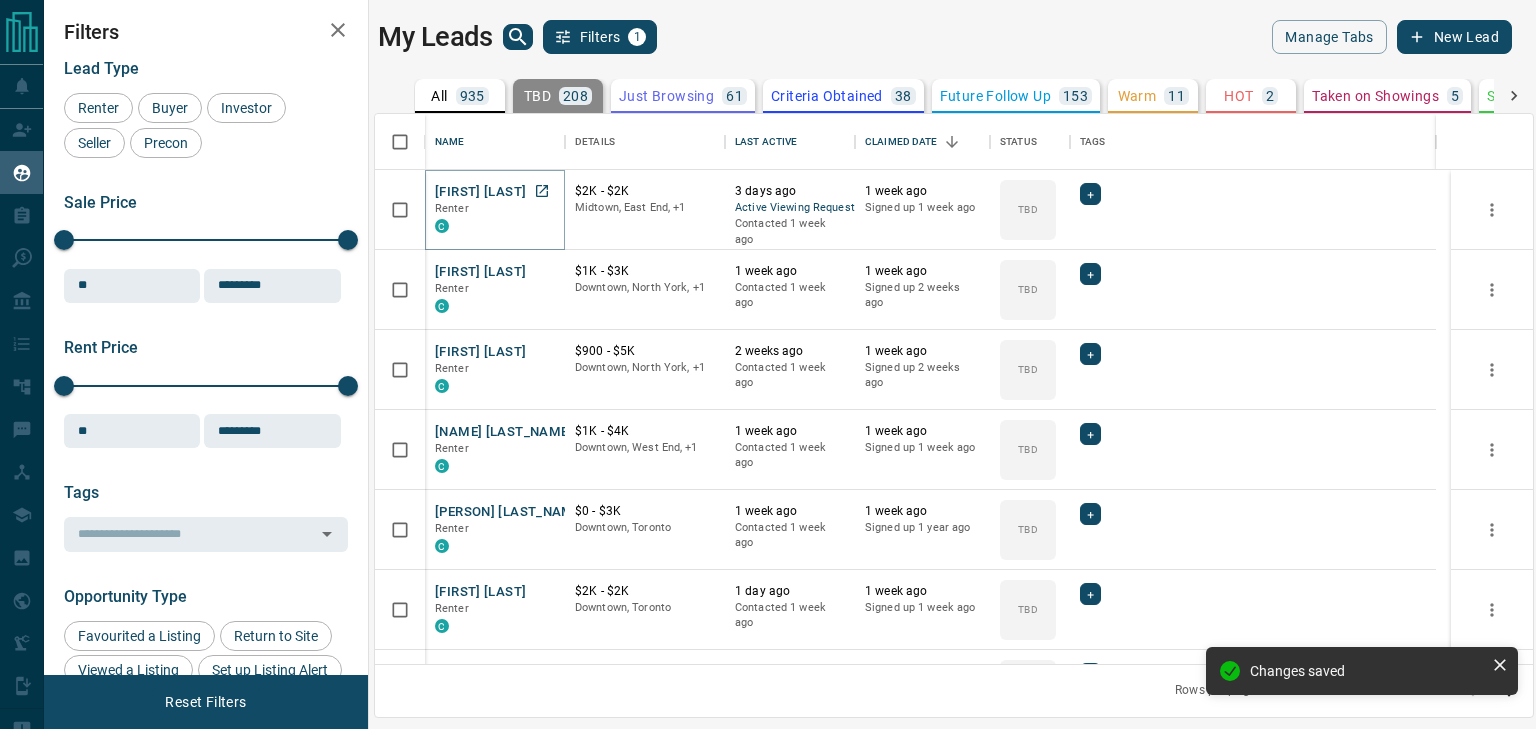 click on "[FIRST] [LAST]" at bounding box center [480, 192] 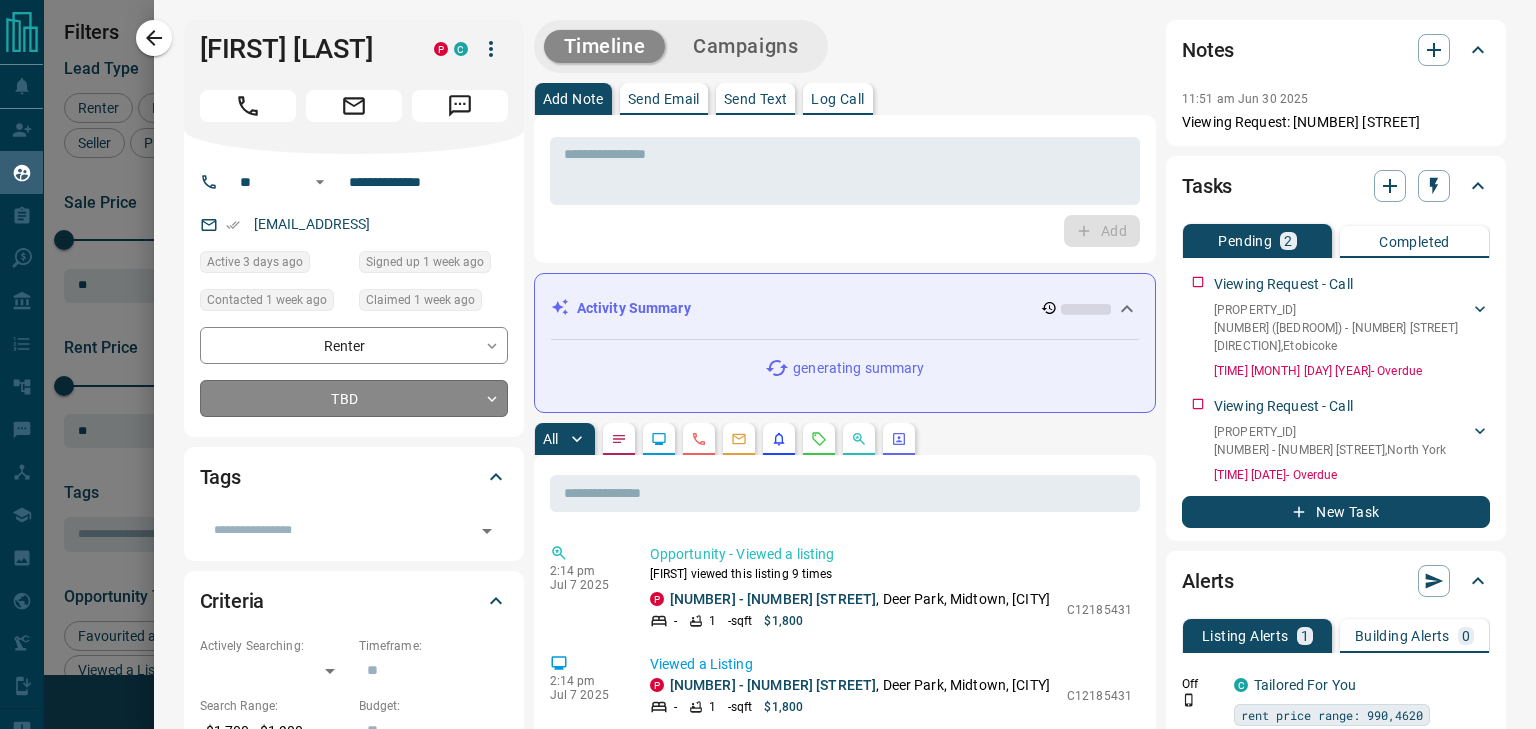 click on "Lead Transfers Claim Leads My Leads Tasks Opportunities Deals Campaigns Automations Messages Broker Bay Training Media Services Agent Resources Precon Worksheet Mobile Apps Disclosure Logout My Leads Filters 1 Manage Tabs New Lead All 935 TBD 208 Do Not Contact - Not Responsive 452 Bogus - Just Browsing 61 Criteria Obtained 38 Future Follow Up 153 Warm 11 HOT 2 Taken on Showings 5 Submitted Offer - Client 5 Name Details Last Active Claimed Date Status Tags [FIRST] [LAST] Renter C $2K - $2K Midtown, East End, +1 3 days ago Active Viewing Request Contacted 1 week ago 1 week ago Signed up 1 week ago TBD + [FIRST] [LAST] Renter C $1K - $3K Downtown, North York, +1 1 week ago Contacted 1 week ago 1 week ago Signed up 2 weeks ago TBD + [FIRST] [LAST] Renter C $900 - $5K Downtown, North York, +1 2 weeks ago Contacted 1 week ago 1 week ago Signed up 2 weeks ago TBD + [FIRST] [LAST] Renter C $1K - $4K Downtown, West End, +1 1 week ago Contacted 1 week ago 1 week ago Signed up 1 week ago TBD + [FIRST] [LAST] Renter C $0 - $3K TBD" at bounding box center [768, 352] 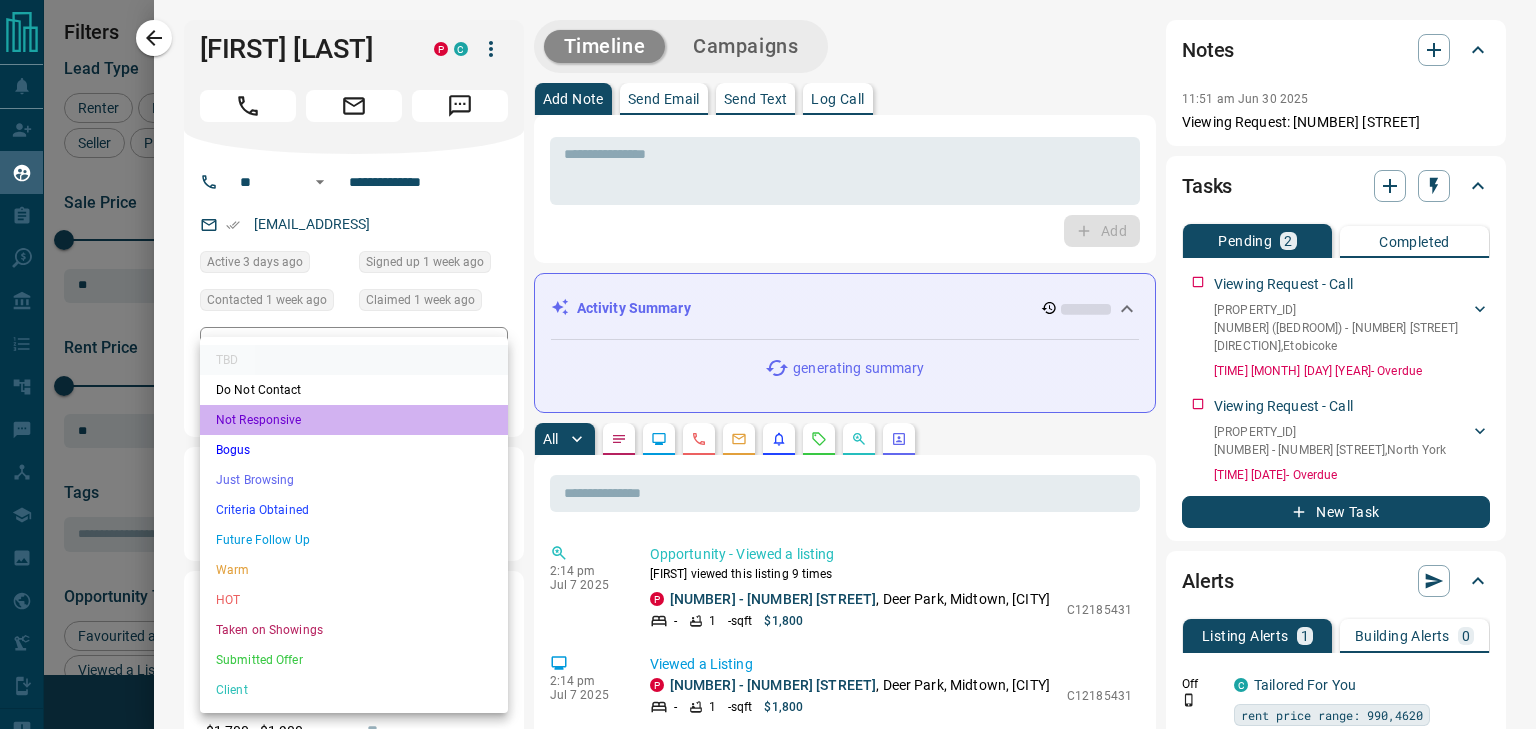 click on "Not Responsive" at bounding box center (354, 420) 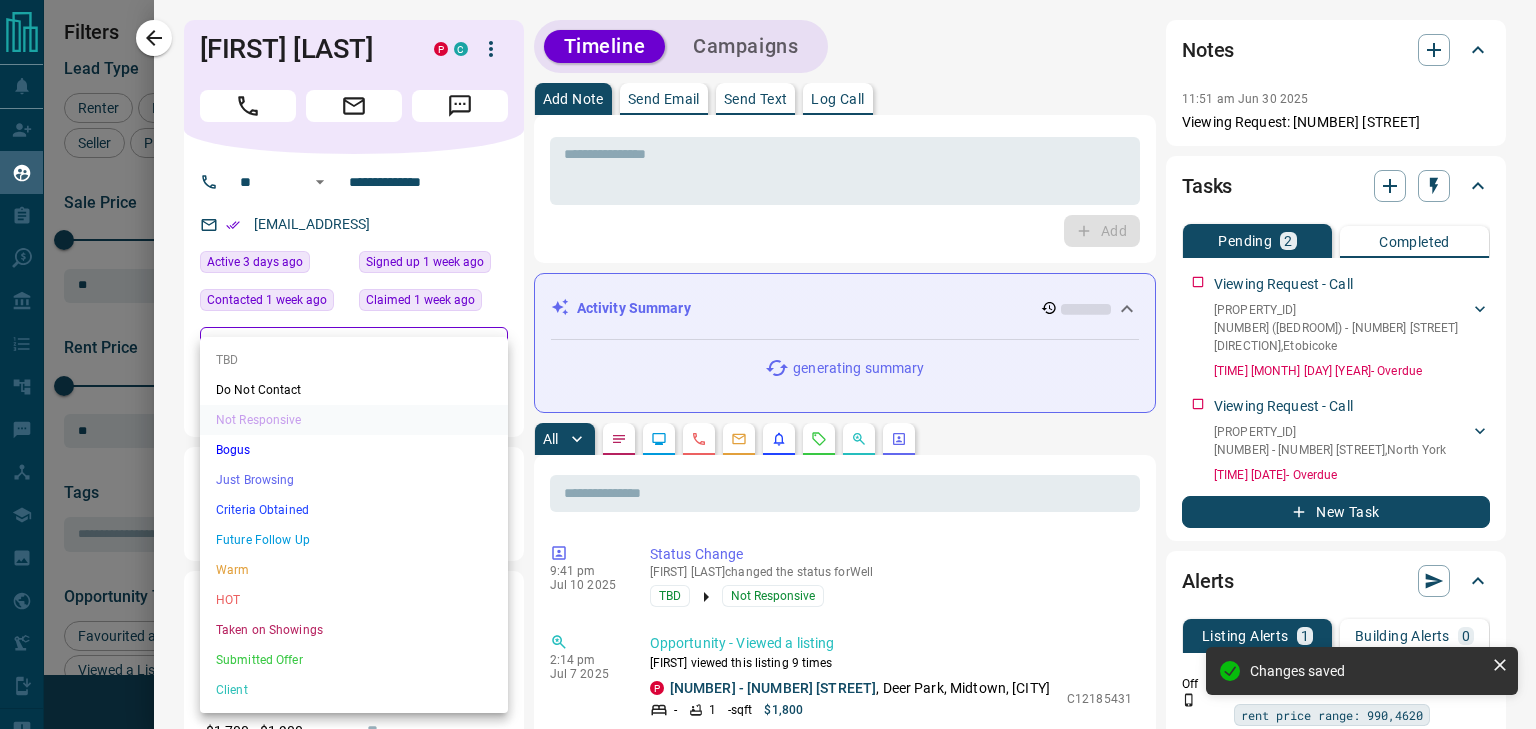 drag, startPoint x: 354, startPoint y: 394, endPoint x: 572, endPoint y: 230, distance: 272.8003 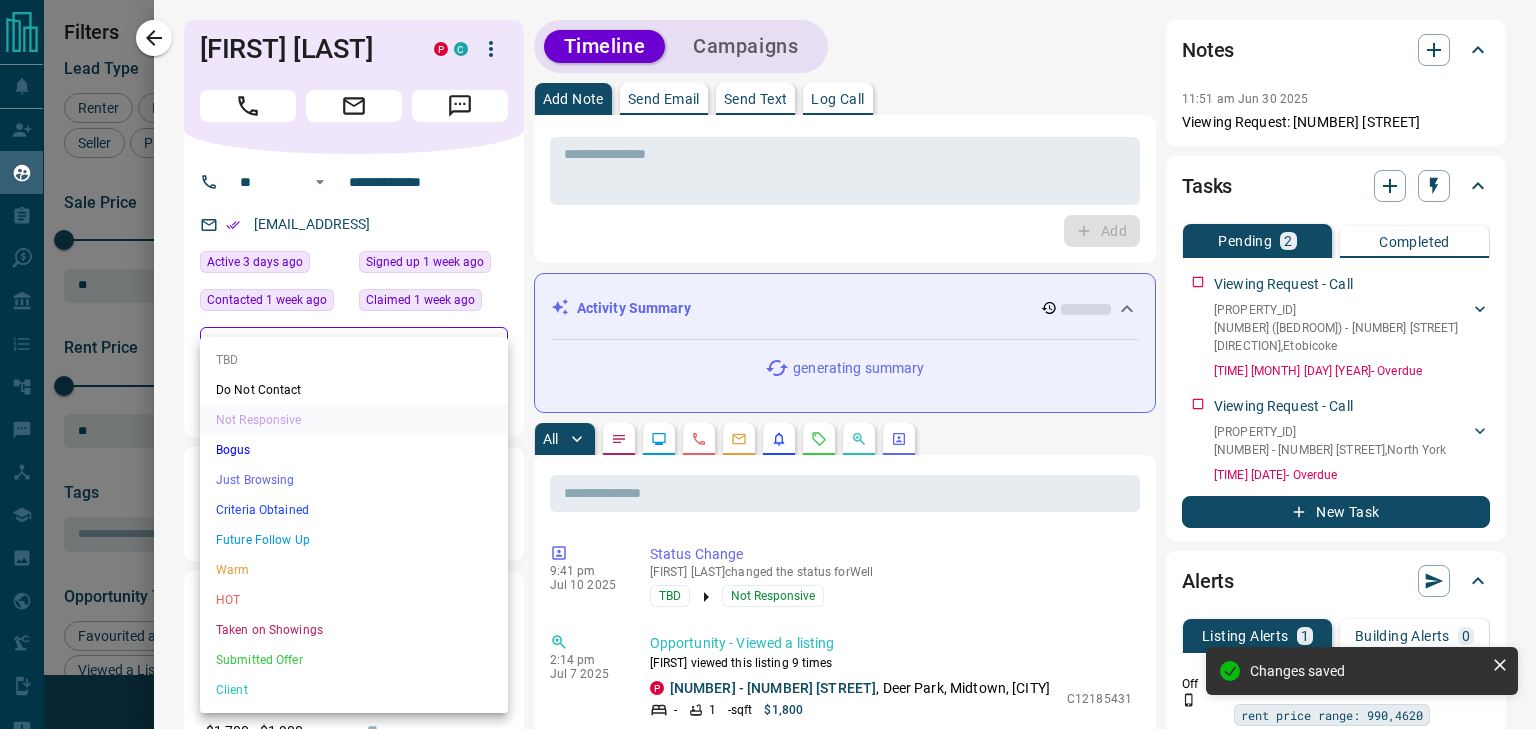 click on "Lead Transfers Claim Leads My Leads Tasks Opportunities Deals Campaigns Automations Messages Broker Bay Training Media Services Agent Resources Precon Worksheet Mobile Apps Disclosure Logout My Leads Filters 1 Manage Tabs New Lead All 935 TBD 208 Do Not Contact - Not Responsive 452 Bogus - Just Browsing 61 Criteria Obtained 38 Future Follow Up 153 Warm 11 HOT 2 Taken on Showings 5 Submitted Offer - Client 5 Name Details Last Active Claimed Date Status Tags [FIRST] [LAST] Renter C $2K - $2K Midtown, East End, +1 3 days ago Active Viewing Request Contacted 1 week ago 1 week ago Signed up 1 week ago TBD + [FIRST] [LAST] Renter C $1K - $3K Downtown, North York, +1 1 week ago Contacted 1 week ago 1 week ago Signed up 2 weeks ago TBD + [FIRST] [LAST] Renter C $900 - $5K Downtown, North York, +1 2 weeks ago Contacted 1 week ago 1 week ago Signed up 2 weeks ago TBD + [FIRST] [LAST] Renter C $1K - $4K Downtown, West End, +1 1 week ago Contacted 1 week ago 1 week ago Signed up 1 week ago TBD + [FIRST] [LAST] Renter C $0 - $3K TBD" at bounding box center (768, 352) 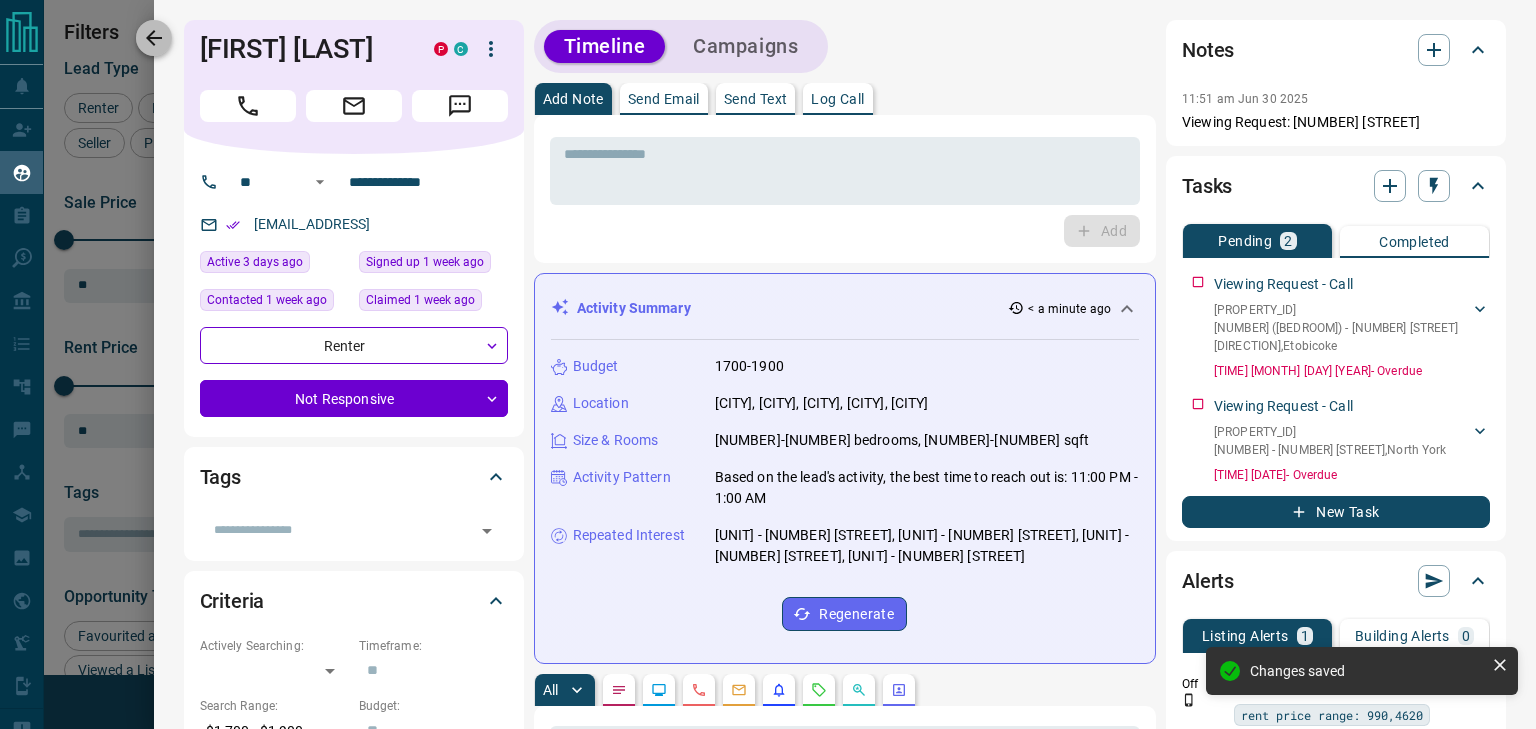 click 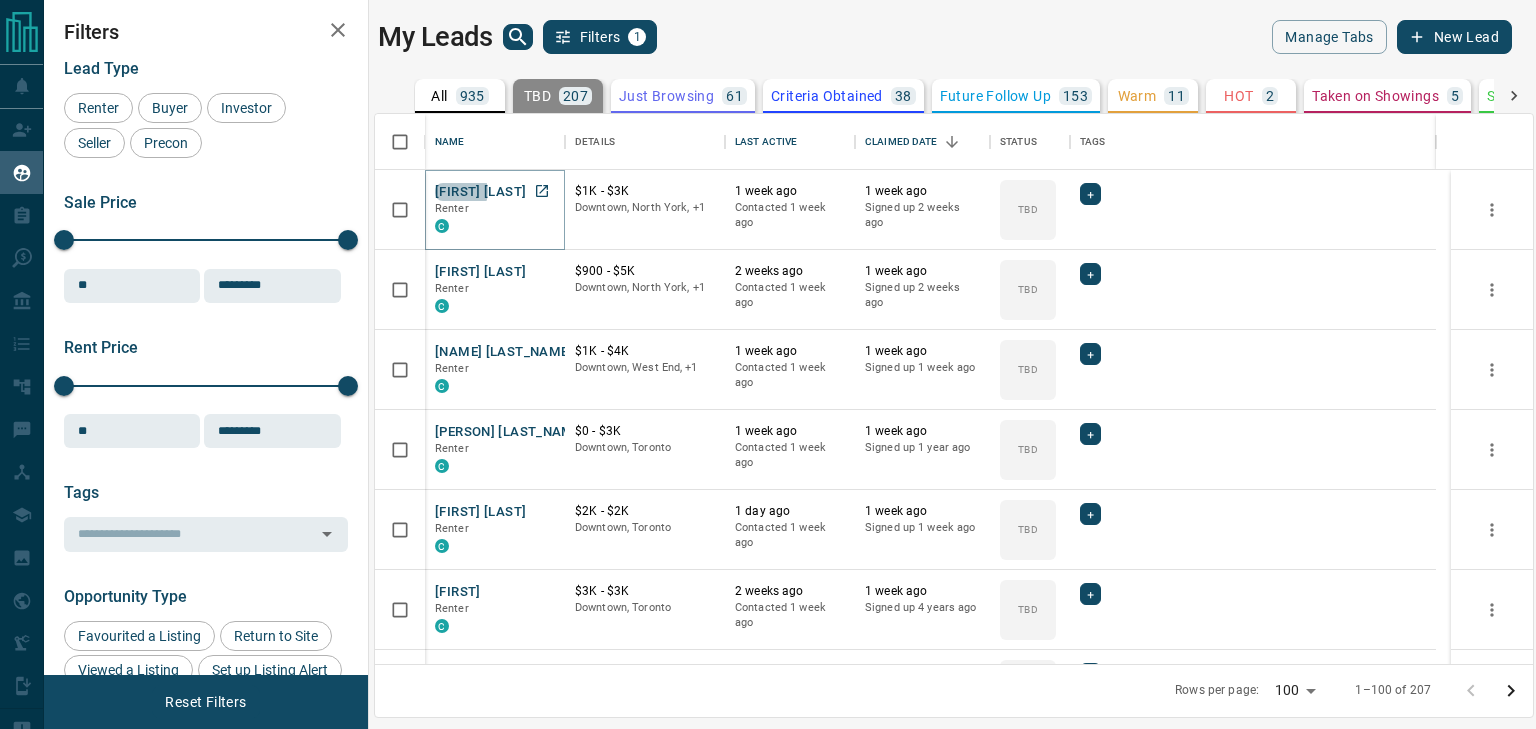 click on "[FIRST] [LAST]" at bounding box center [480, 192] 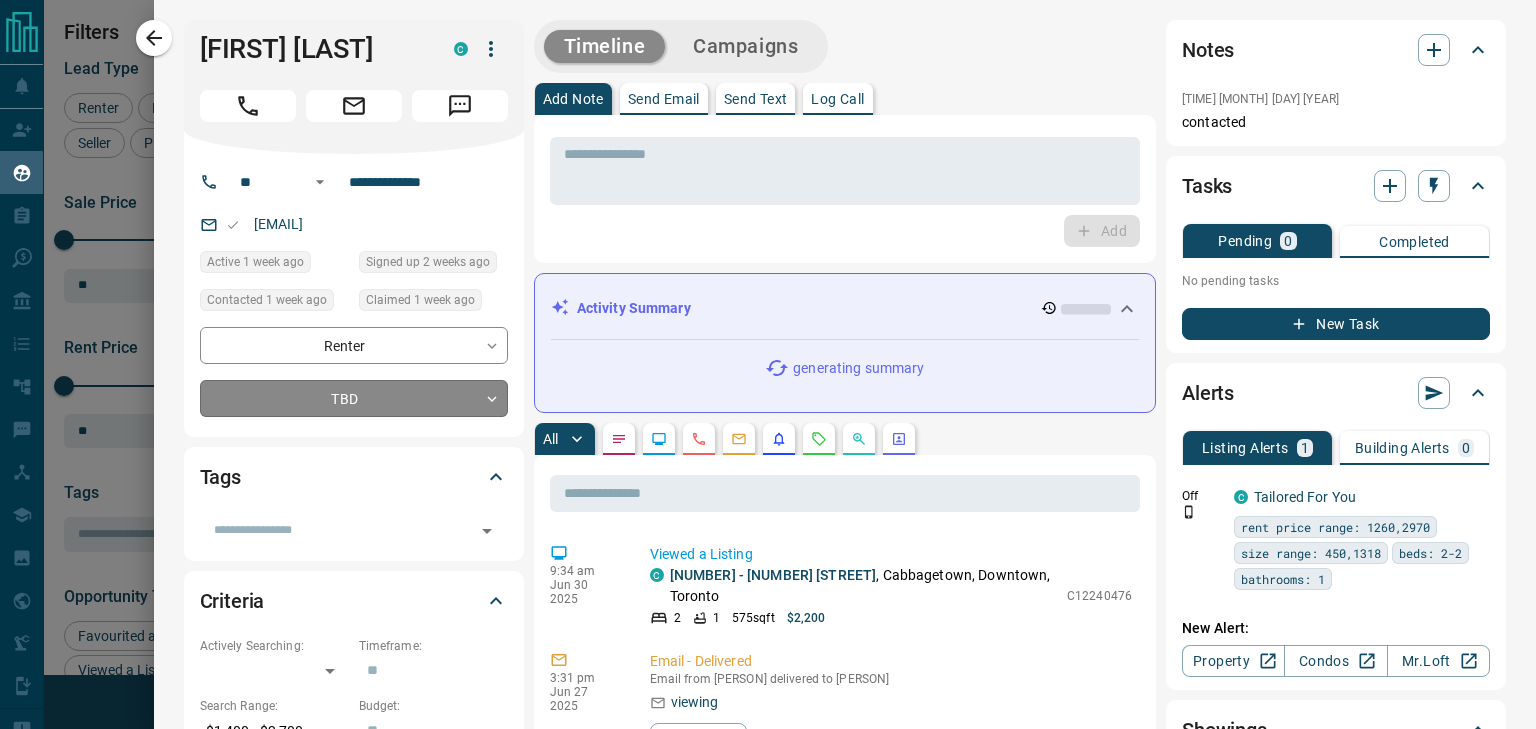 click on "Lead Transfers Claim Leads My Leads Tasks Opportunities Deals Campaigns Automations Messages Broker Bay Training Media Services Agent Resources Precon Worksheet Mobile Apps Disclosure Logout My Leads Filters 1 Manage Tabs New Lead All 935 TBD 207 Do Not Contact - Not Responsive 453 Bogus - Just Browsing 61 Criteria Obtained 38 Future Follow Up 153 Warm 11 HOT 2 Taken on Showings 5 Submitted Offer - Client 5 Name Details Last Active Claimed Date Status Tags [FIRST] [LAST] Renter C $1K - $3K Downtown, North York, [POSTAL_CODE] 1 week ago Contacted 1 week ago 1 week ago Signed up 2 weeks ago TBD + [FIRST] [LAST] Renter C $900 - $5K Downtown, North York, [POSTAL_CODE] 2 weeks ago Contacted 1 week ago 1 week ago Signed up 2 weeks ago TBD + [FIRST] [LAST] Renter C $1K - $4K Downtown, West End, [POSTAL_CODE] 1 week ago Contacted 1 week ago 1 week ago Signed up 1 week ago TBD + [FIRST] [LAST] Renter C $0 - $3K Downtown, Toronto 1 week ago Contacted 1 week ago 1 week ago Signed up 1 year ago TBD + [FIRST] [LAST] Renter C $2K - $2K Downtown, Toronto 1 day ago TBD +" at bounding box center [768, 352] 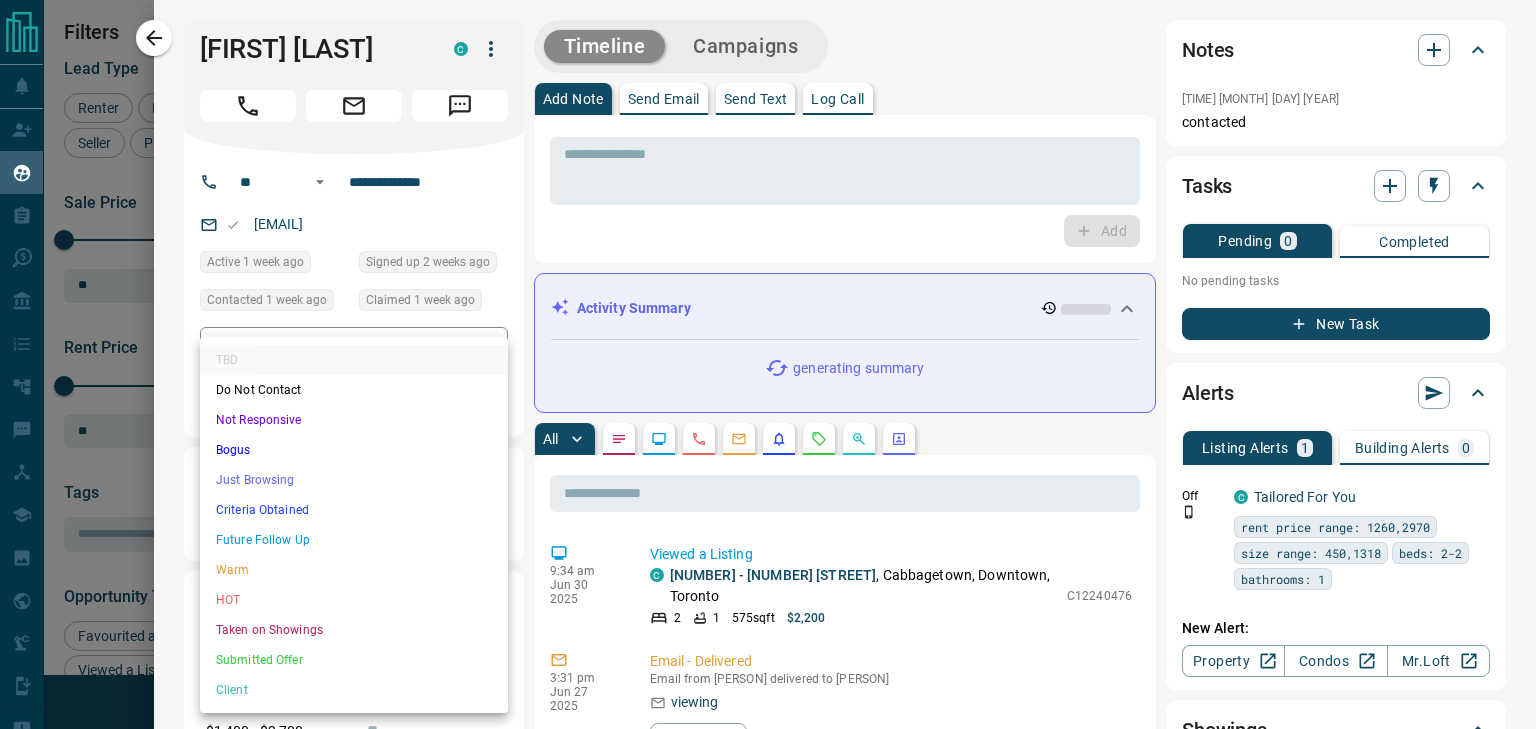 click on "Not Responsive" at bounding box center (354, 420) 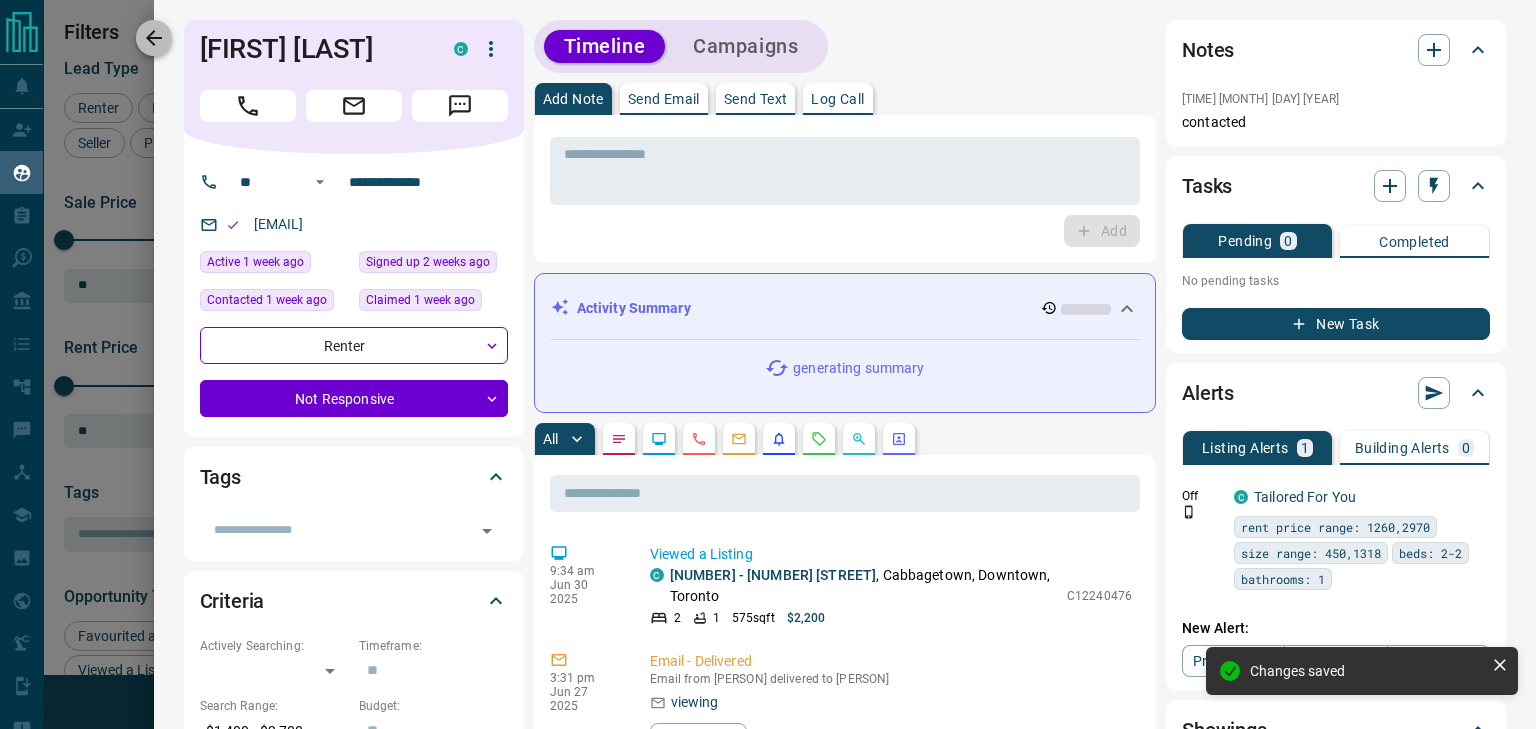 click 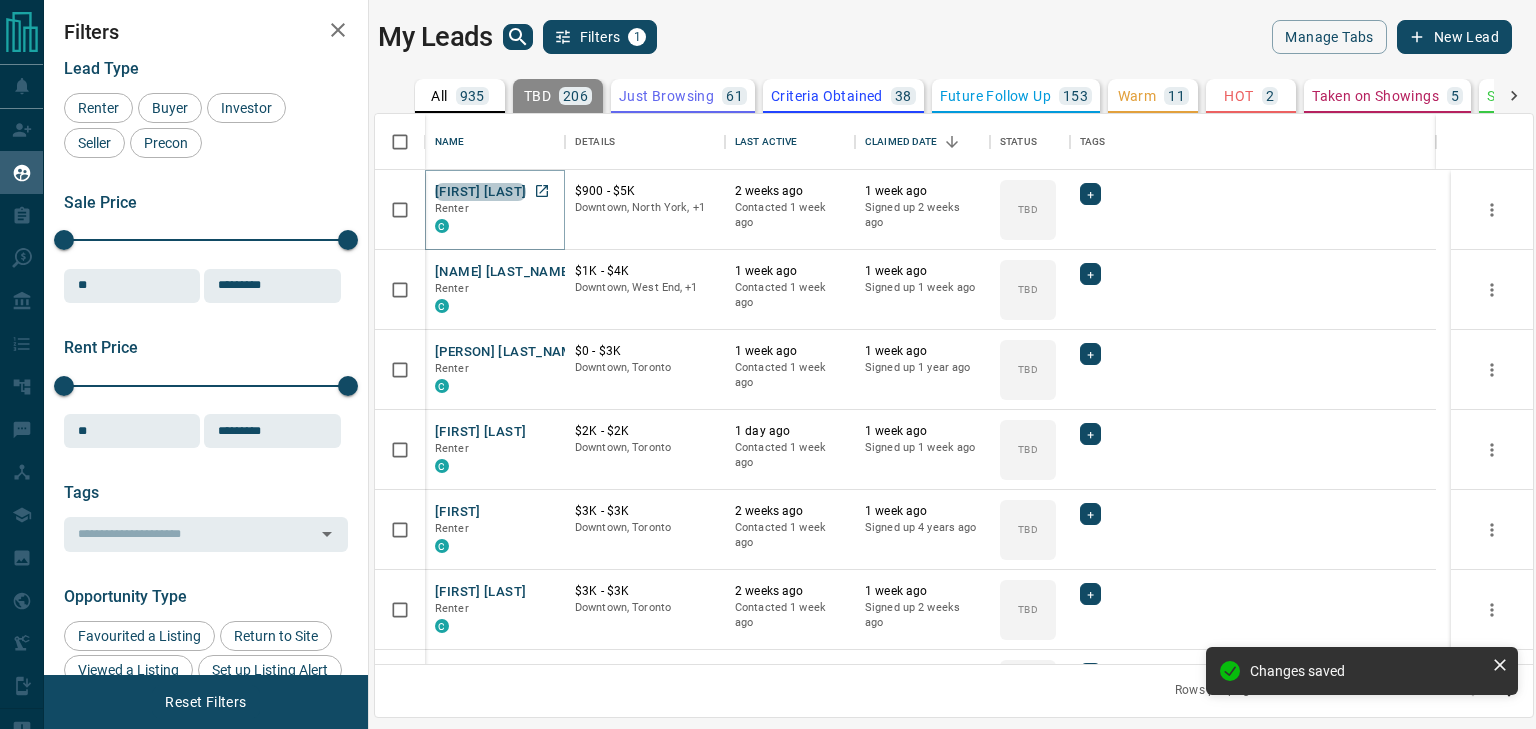 click on "[FIRST] [LAST]" at bounding box center (480, 192) 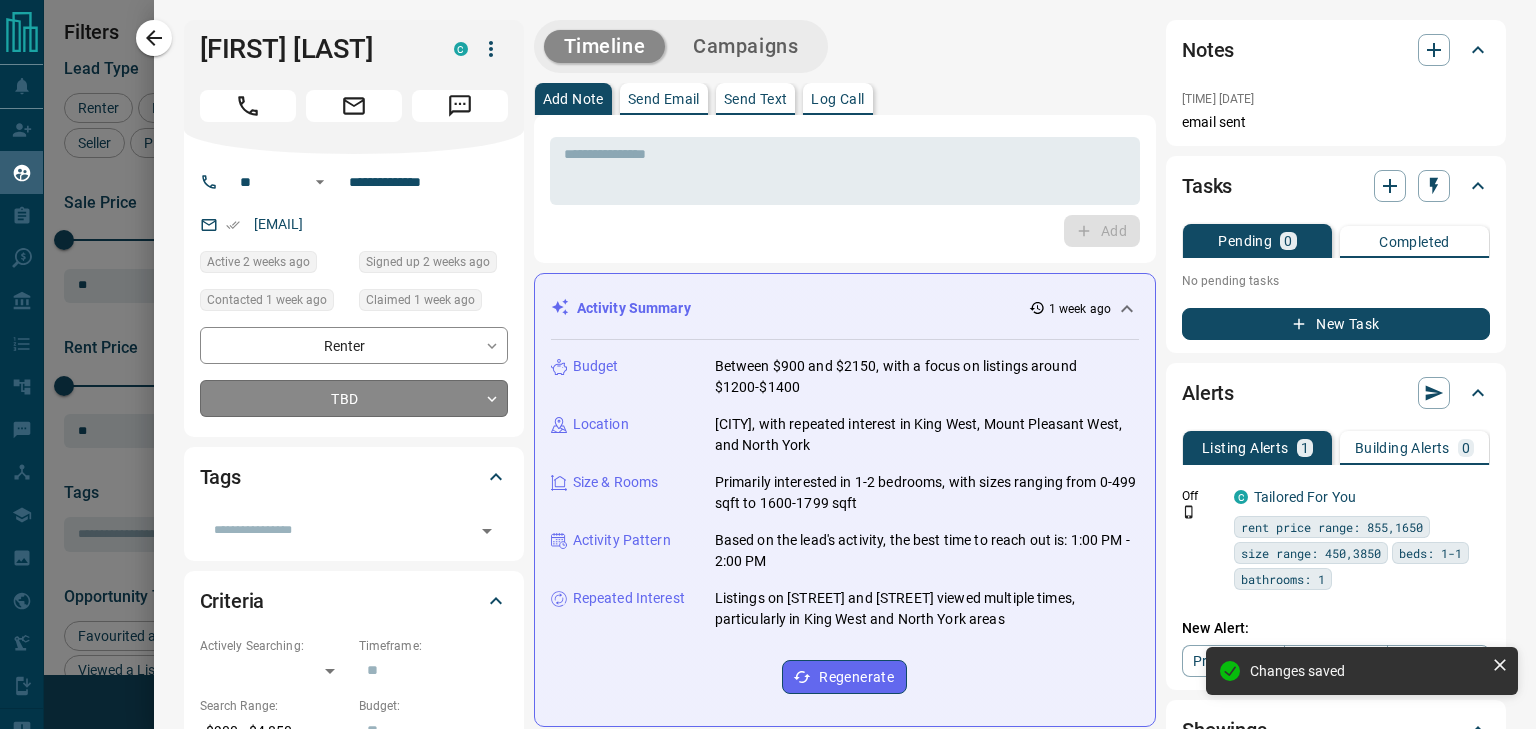 click on "Lead Transfers Claim Leads My Leads Tasks Opportunities Deals Campaigns Automations Messages Broker Bay Training Media Services Agent Resources Precon Worksheet Mobile Apps Disclosure Logout My Leads Filters 1 Manage Tabs New Lead All 935 TBD 206 Do Not Contact - Not Responsive 454 Bogus - Just Browsing 61 Criteria Obtained 38 Future Follow Up 153 Warm 11 HOT 2 Taken on Showings 5 Submitted Offer - Client 5 Name Details Last Active Claimed Date Status Tags [FIRST] [LAST] Renter C $900 - $5K Downtown, [CITY], +1 2 weeks ago Contacted 1 week ago 1 week ago Signed up 2 weeks ago TBD + Jess Like The Real Zen Renter C $1K - $4K Downtown, West End, +1 1 week ago Contacted 1 week ago 1 week ago Signed up 1 week ago TBD + [FIRST] [LAST] Renter C $0 - $3K Downtown, [CITY] 1 week ago Contacted 1 week ago 1 week ago Signed up 1 year ago TBD + Ri Ss Renter C $2K - $2K Downtown, [CITY] 1 day ago Contacted 1 week ago 1 week ago Signed up 1 week ago TBD + Cha Renter C $3K - $3K Downtown, [CITY] 2 weeks ago 1 week ago TBD" at bounding box center [768, 352] 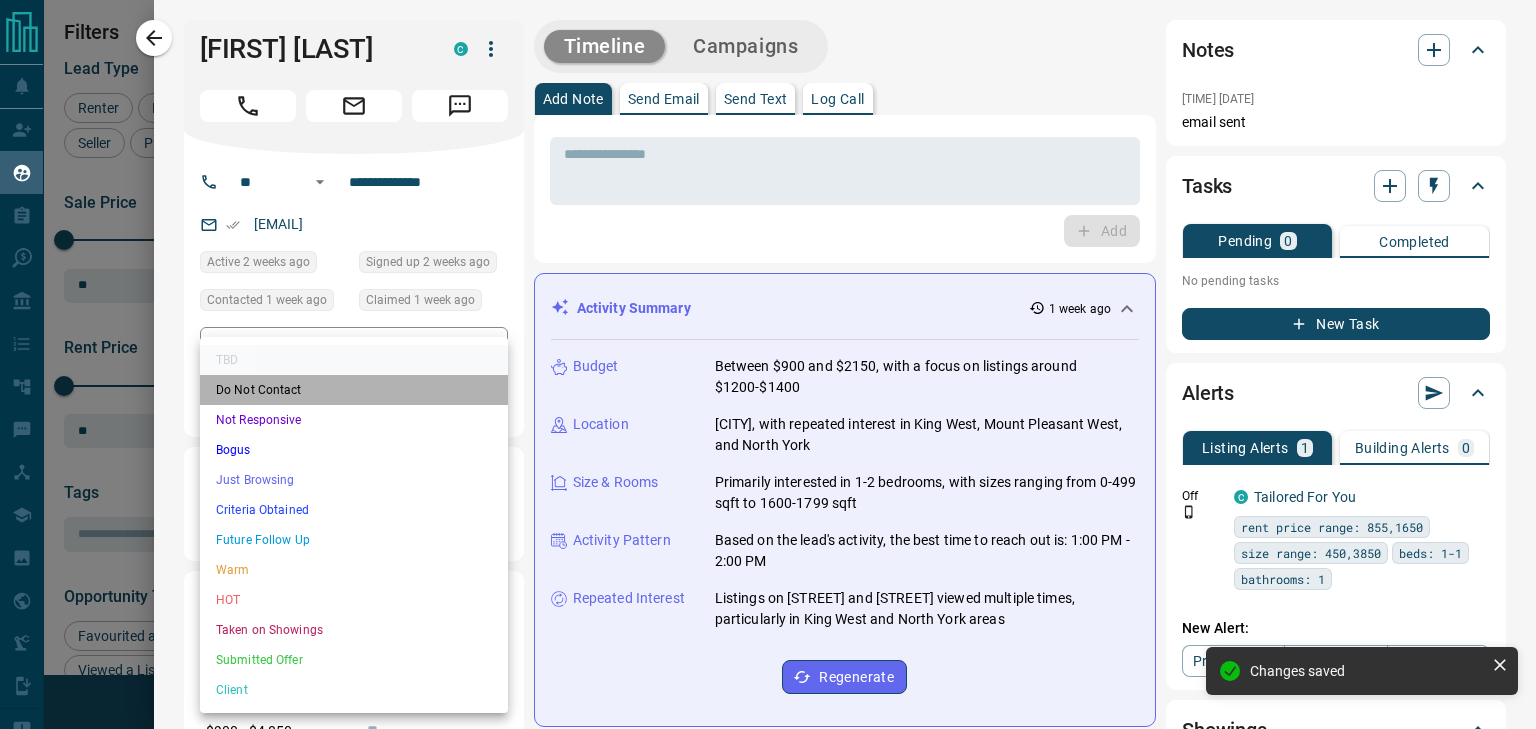 click on "Do Not Contact" at bounding box center [354, 390] 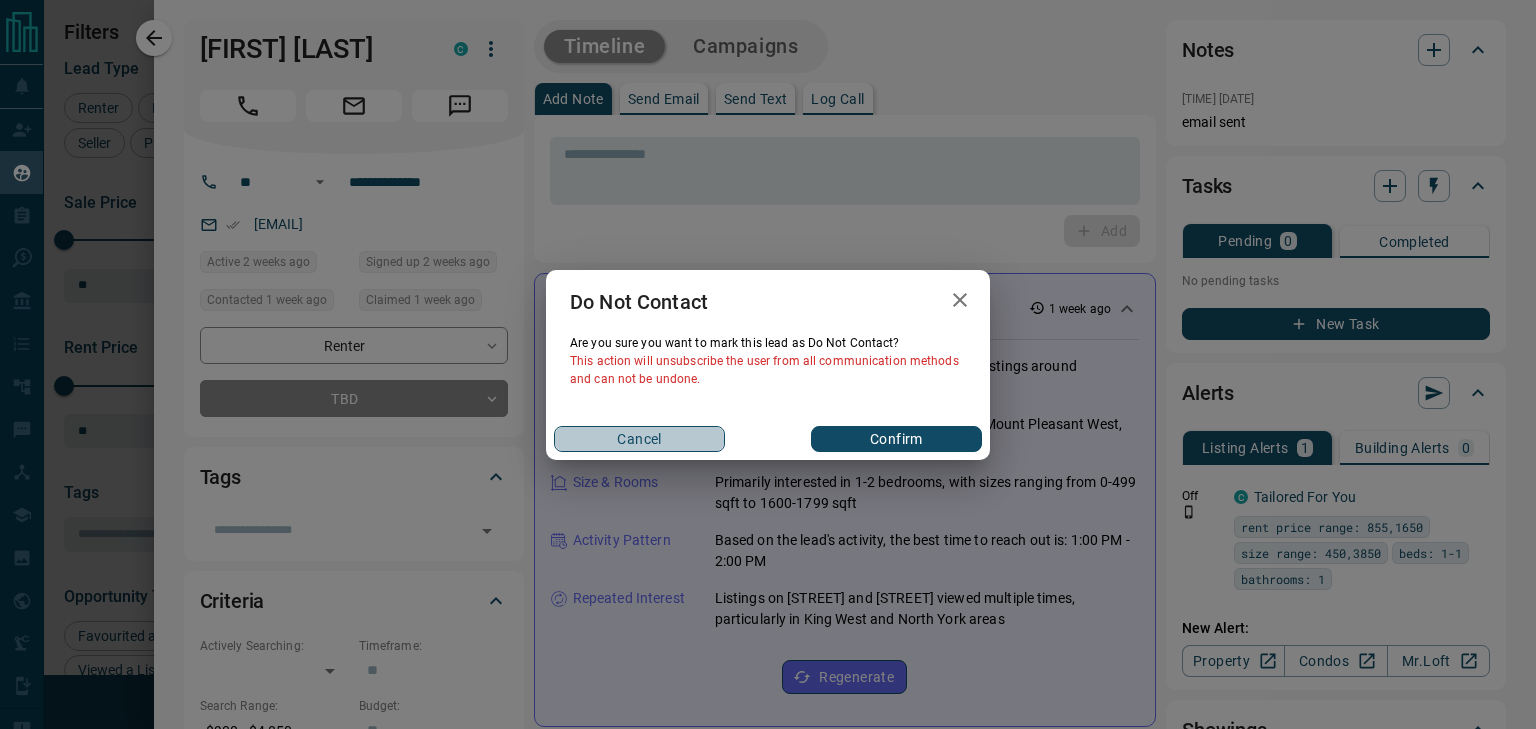 click on "Cancel" at bounding box center (639, 439) 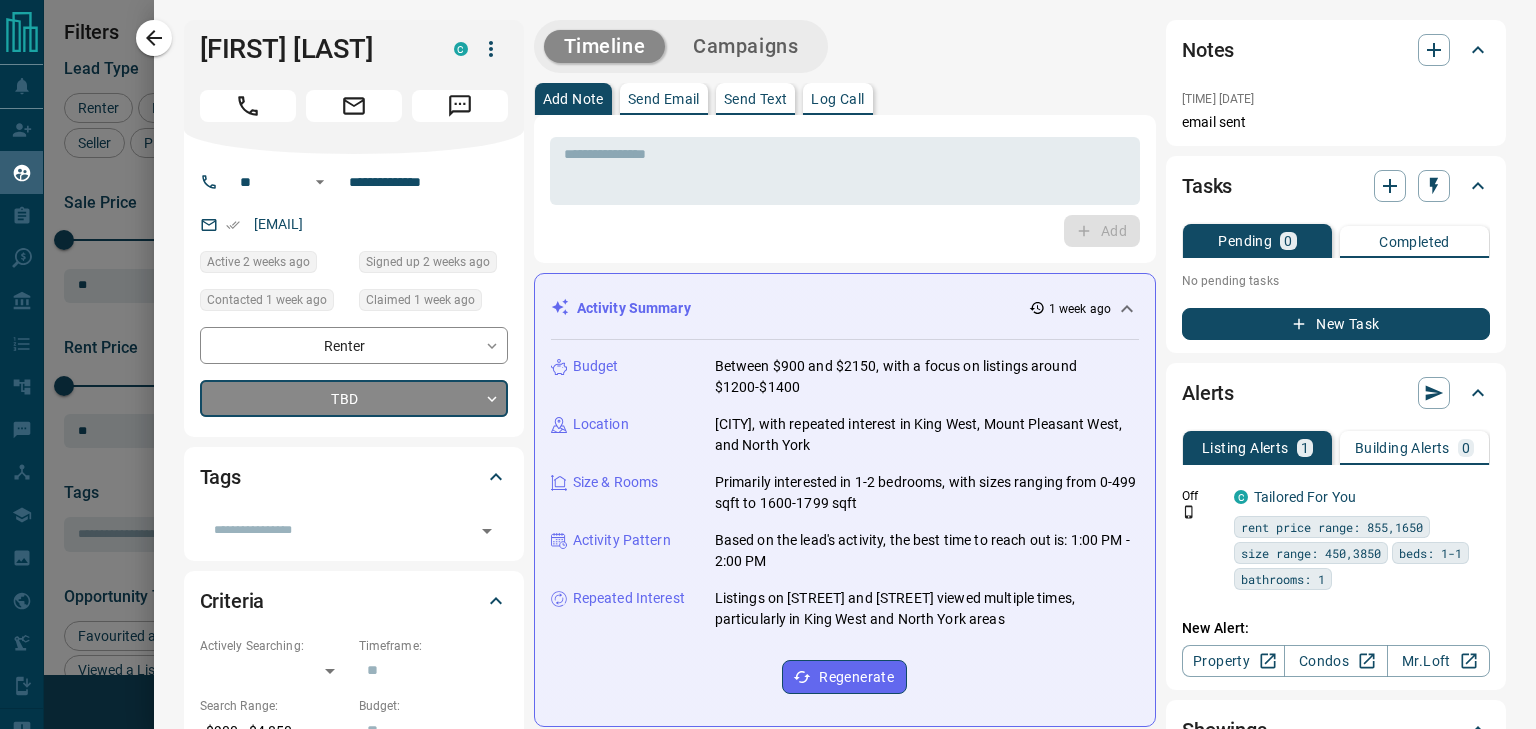 click on "Lead Transfers Claim Leads My Leads Tasks Opportunities Deals Campaigns Automations Messages Broker Bay Training Media Services Agent Resources Precon Worksheet Mobile Apps Disclosure Logout My Leads Filters 1 Manage Tabs New Lead All 935 TBD 206 Do Not Contact - Not Responsive 454 Bogus - Just Browsing 61 Criteria Obtained 38 Future Follow Up 153 Warm 11 HOT 2 Taken on Showings 5 Submitted Offer - Client 5 Name Details Last Active Claimed Date Status Tags [FIRST] [LAST] Renter C $900 - $5K Downtown, [CITY], +1 2 weeks ago Contacted 1 week ago 1 week ago Signed up 2 weeks ago TBD + Jess Like The Real Zen Renter C $1K - $4K Downtown, West End, +1 1 week ago Contacted 1 week ago 1 week ago Signed up 1 week ago TBD + [FIRST] [LAST] Renter C $0 - $3K Downtown, [CITY] 1 week ago Contacted 1 week ago 1 week ago Signed up 1 year ago TBD + Ri Ss Renter C $2K - $2K Downtown, [CITY] 1 day ago Contacted 1 week ago 1 week ago Signed up 1 week ago TBD + Cha Renter C $3K - $3K Downtown, [CITY] 2 weeks ago 1 week ago TBD" at bounding box center (768, 352) 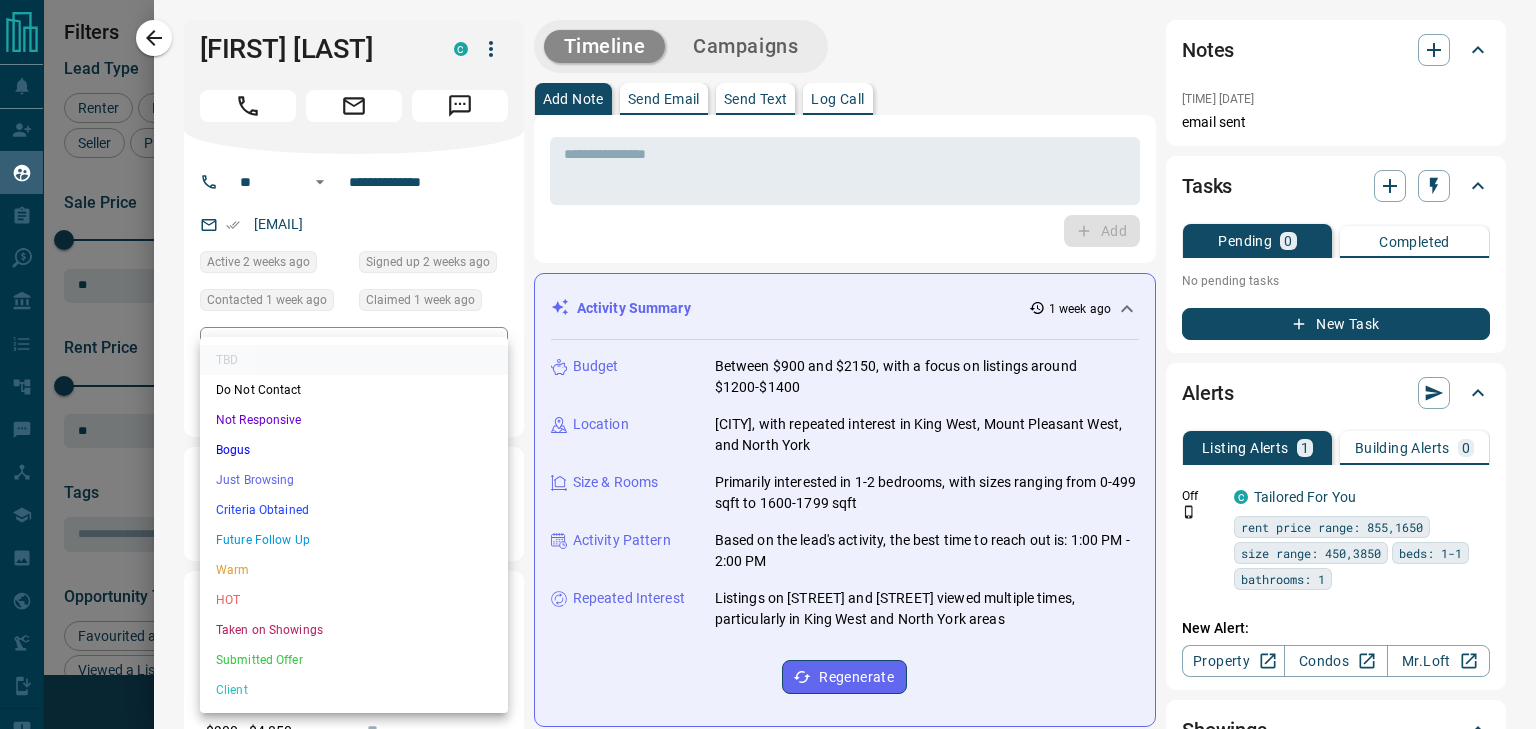 click on "Not Responsive" at bounding box center (354, 420) 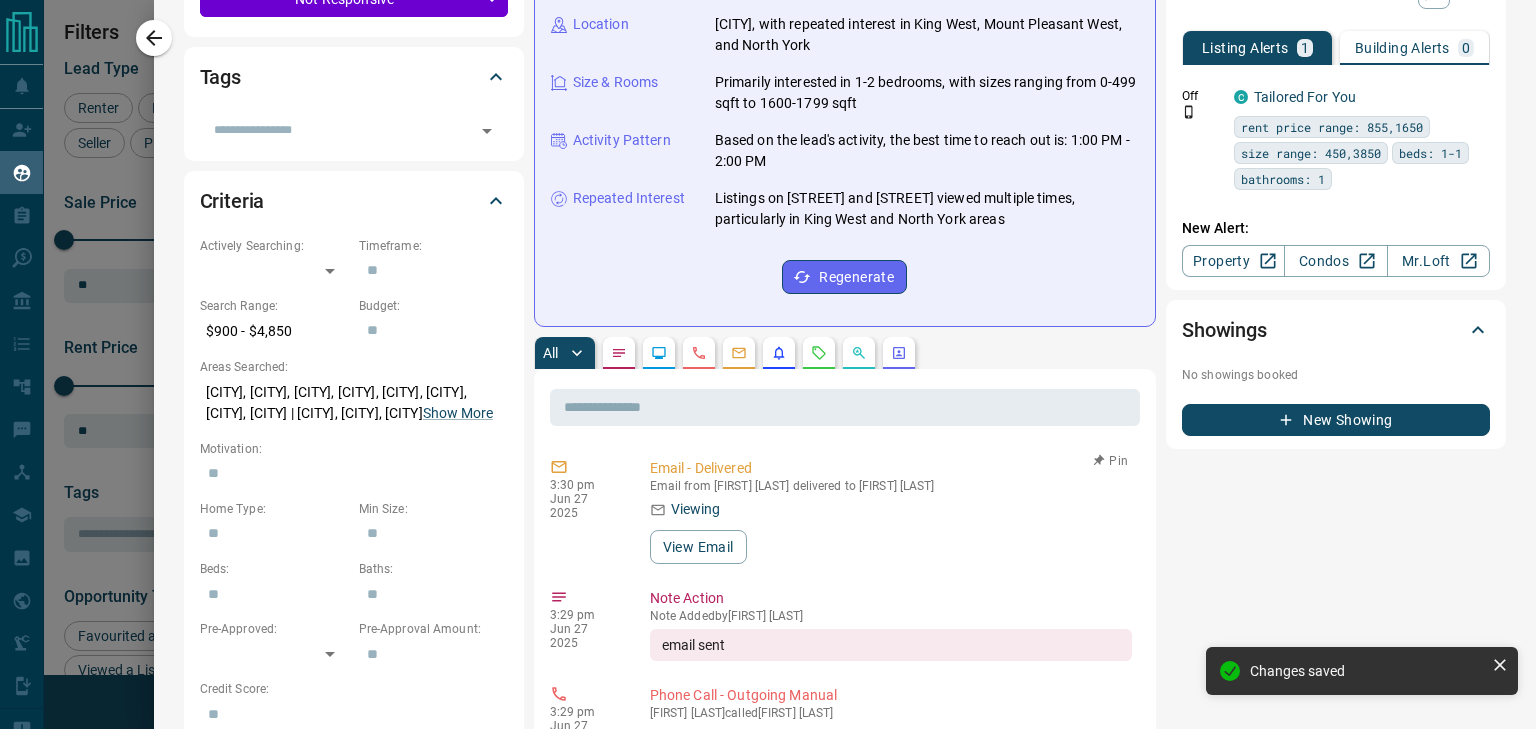 scroll, scrollTop: 300, scrollLeft: 0, axis: vertical 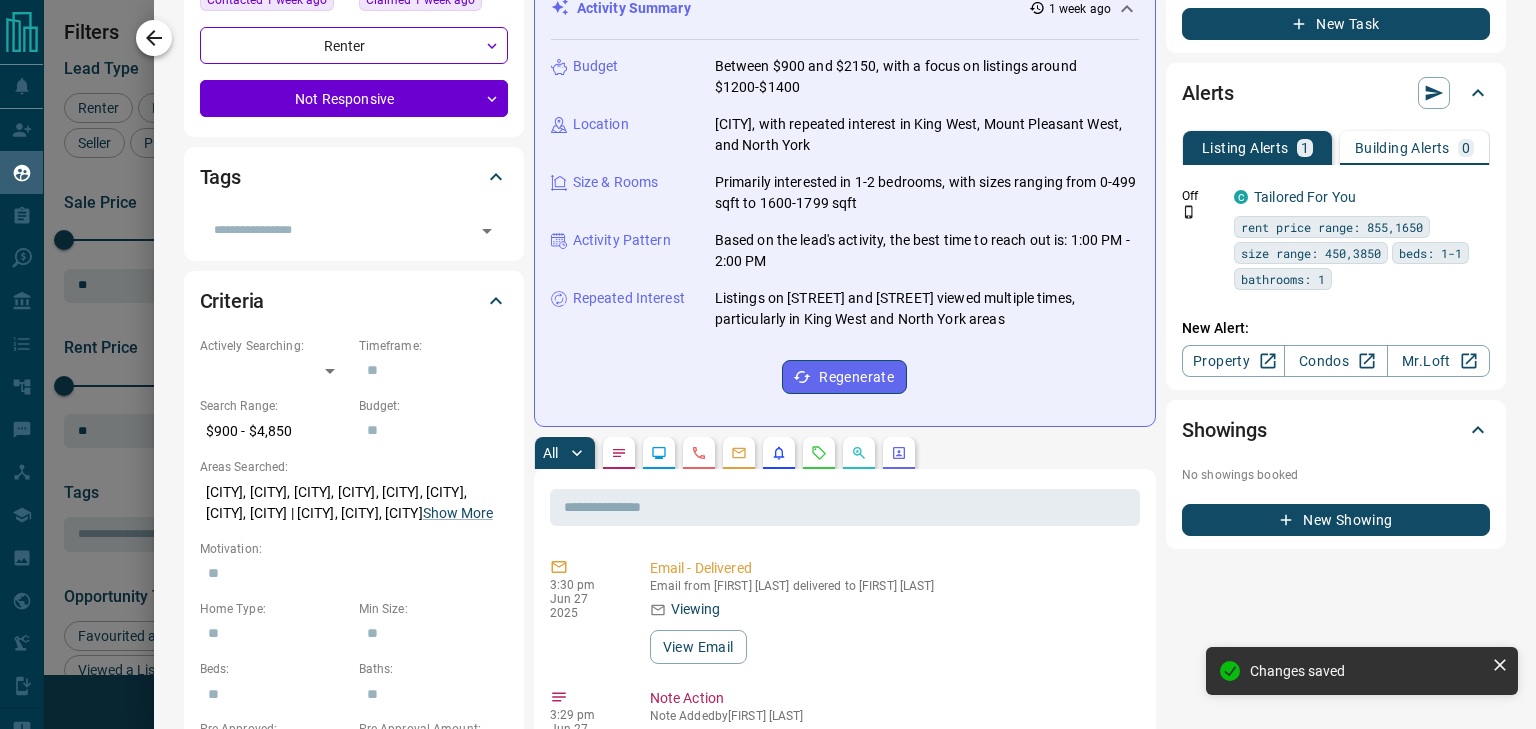 click 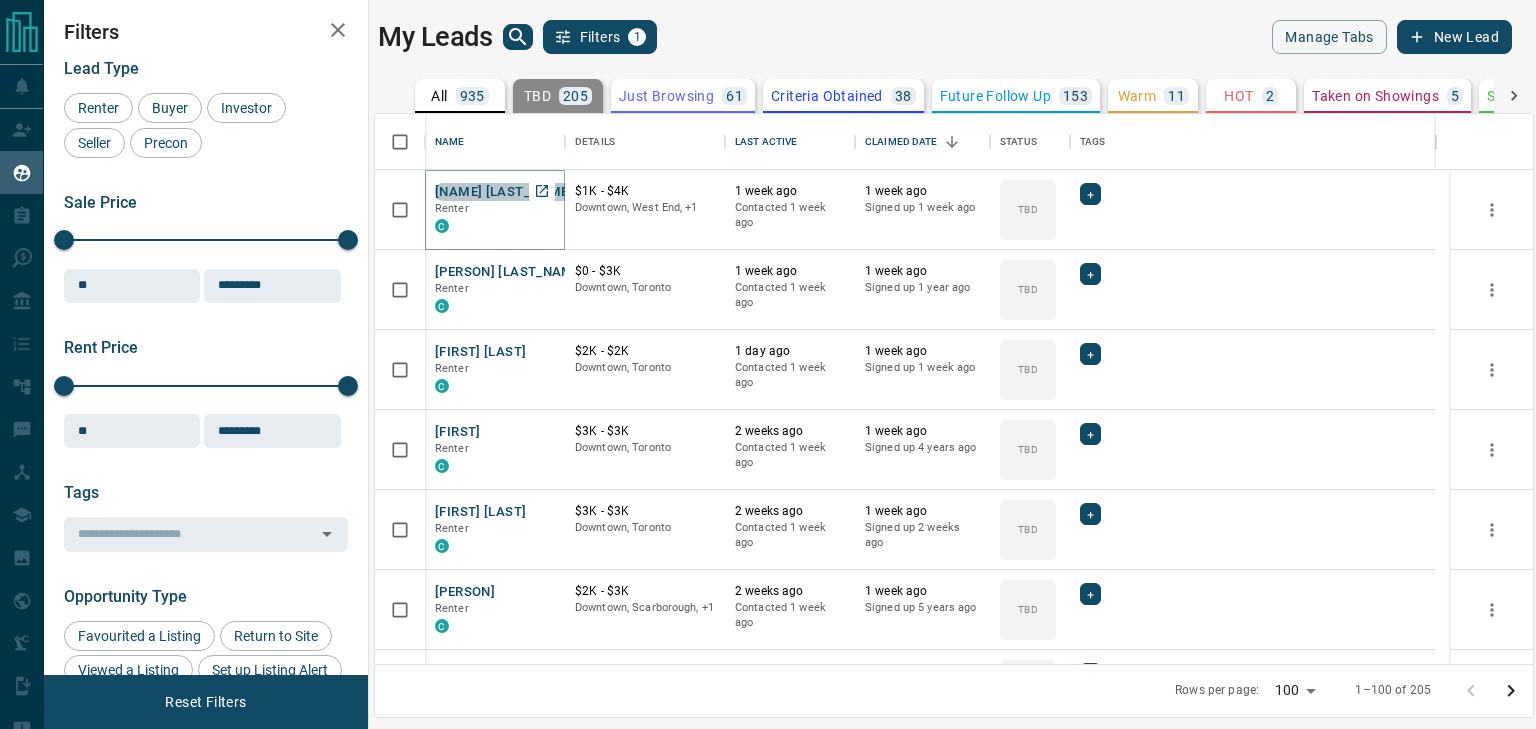 click on "[NAME] [LAST_NAME]" at bounding box center [504, 192] 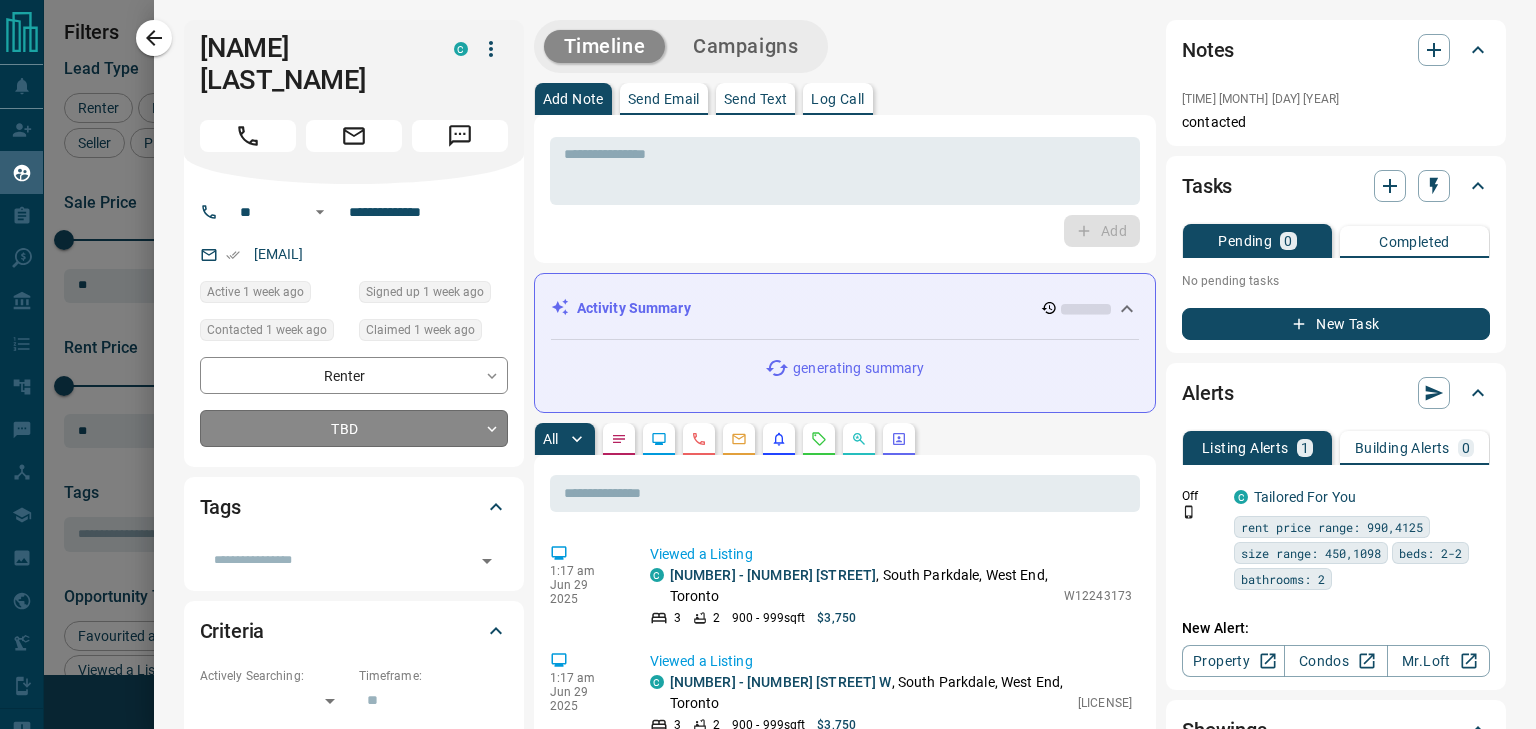 click on "Lead Transfers Claim Leads My Leads Tasks Opportunities Deals Campaigns Automations Messages Broker Bay Training Media Services Agent Resources Precon Worksheet Mobile Apps Disclosure Logout My Leads Filters 1 Manage Tabs New Lead All 935 TBD 205 Do Not Contact - Not Responsive 455 Bogus - Just Browsing 61 Criteria Obtained 38 Future Follow Up 153 Warm 11 HOT 2 Taken on Showings 5 Submitted Offer - Client 5 Name Details Last Active Claimed Date Status Tags [FIRST] [LAST] Renter C $1K - $4K [CITY], [CITY], +1 1 week ago Contacted 1 week ago 1 week ago Signed up 1 week ago TBD + [FIRST] [LAST] Renter C $0 - $3K [CITY], [CITY] 1 week ago Contacted 1 week ago 1 week ago Signed up 1 year ago TBD + [FIRST] [LAST] Renter C $2K - $2K [CITY], [CITY] 1 day ago Contacted 1 week ago 1 week ago Signed up 1 week ago TBD + [SPACE] [FIRST] Renter C $3K - $3K [CITY], [CITY] 2 weeks ago Contacted 1 week ago 1 week ago Signed up 4 years ago TBD + [FIRST] [LAST] Renter C $3K - $3K [CITY], [CITY] 2 weeks ago Contacted 1 week ago" at bounding box center (768, 352) 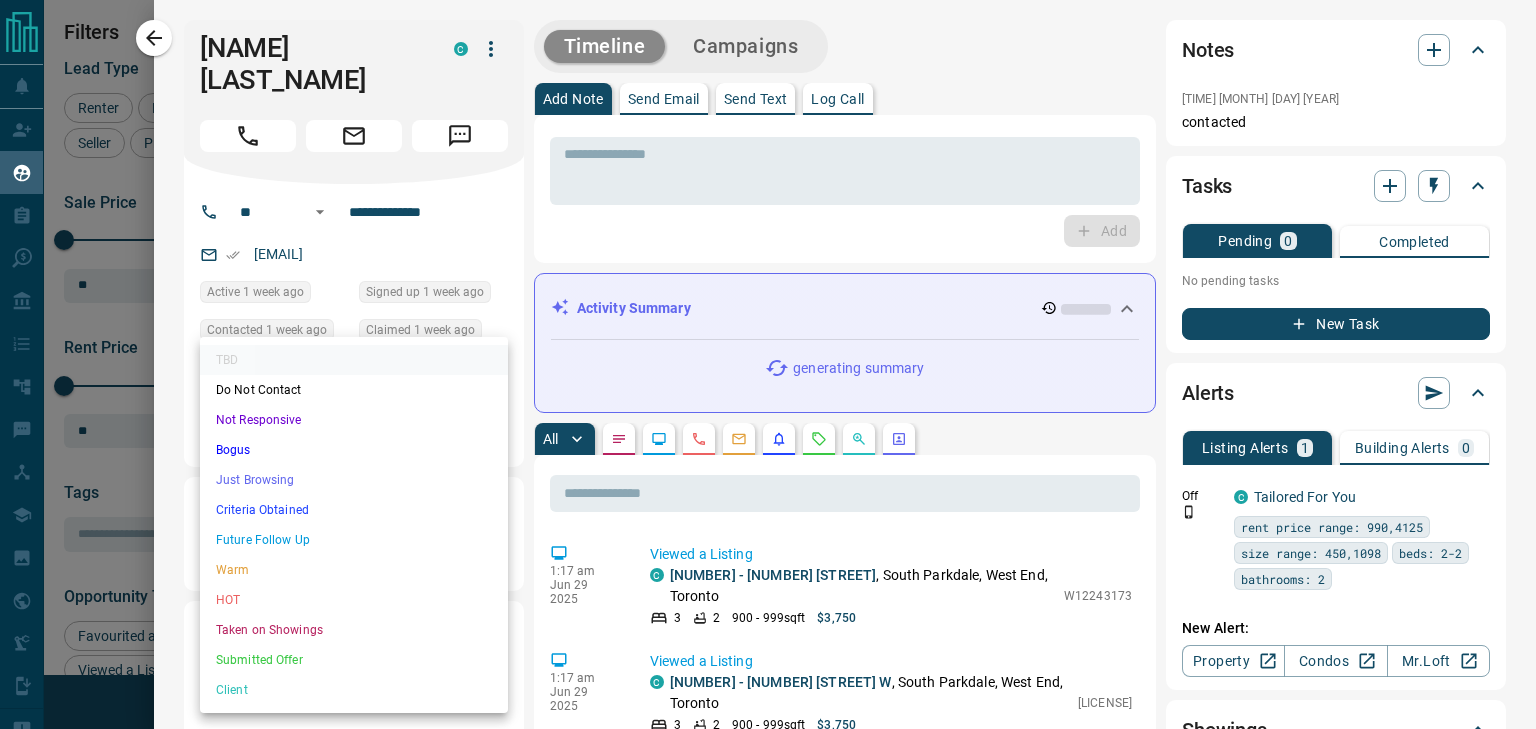 click on "Not Responsive" at bounding box center [354, 420] 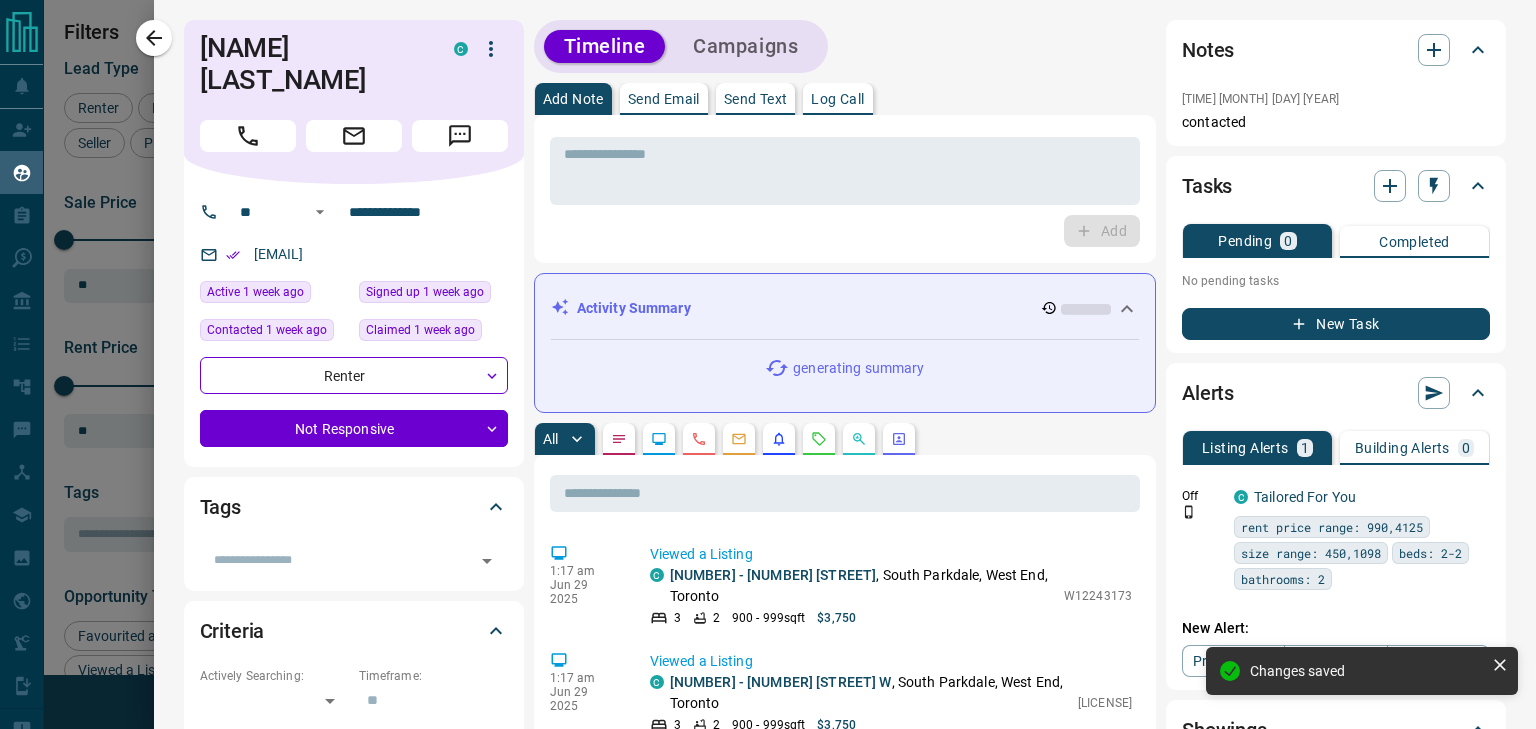 drag, startPoint x: 158, startPoint y: 43, endPoint x: 515, endPoint y: 649, distance: 703.33844 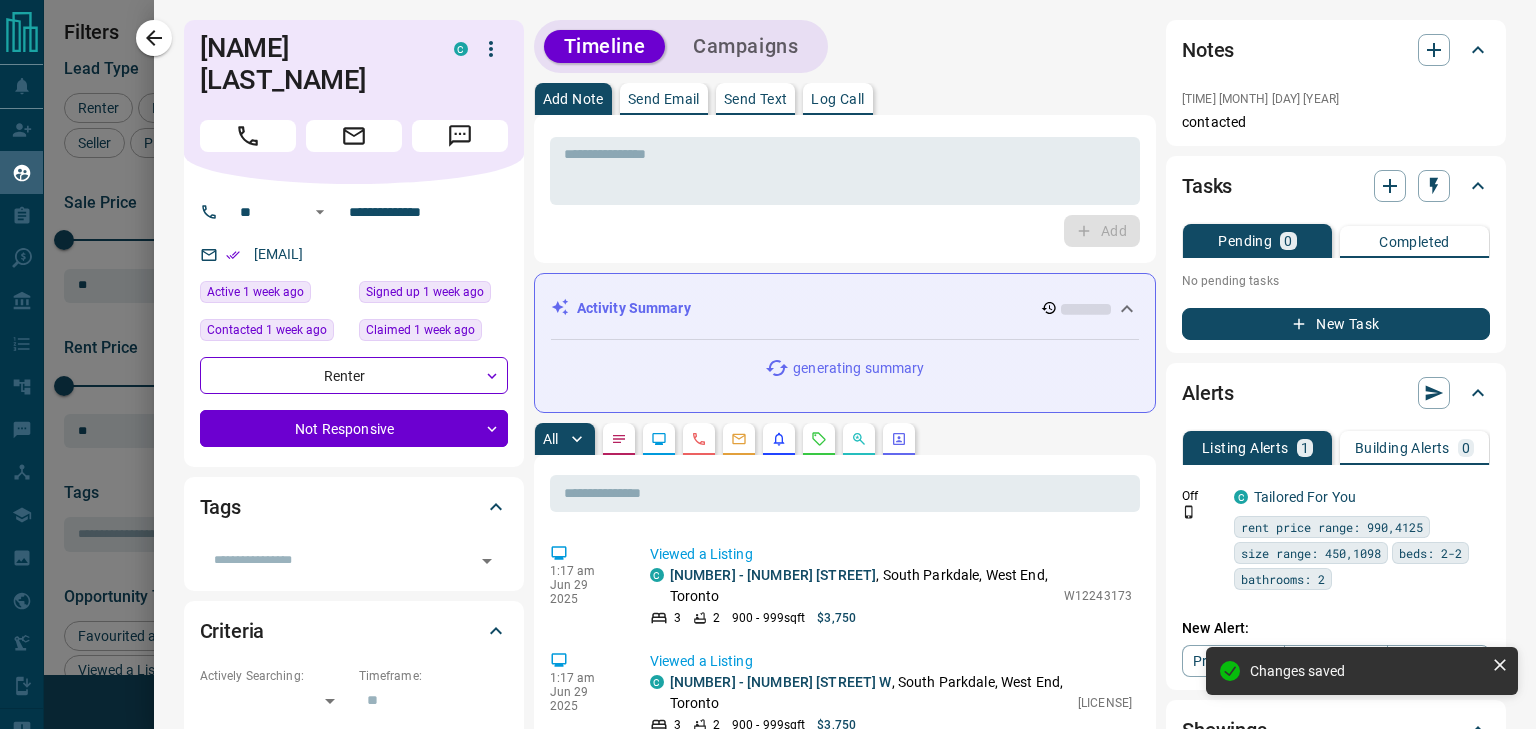 click 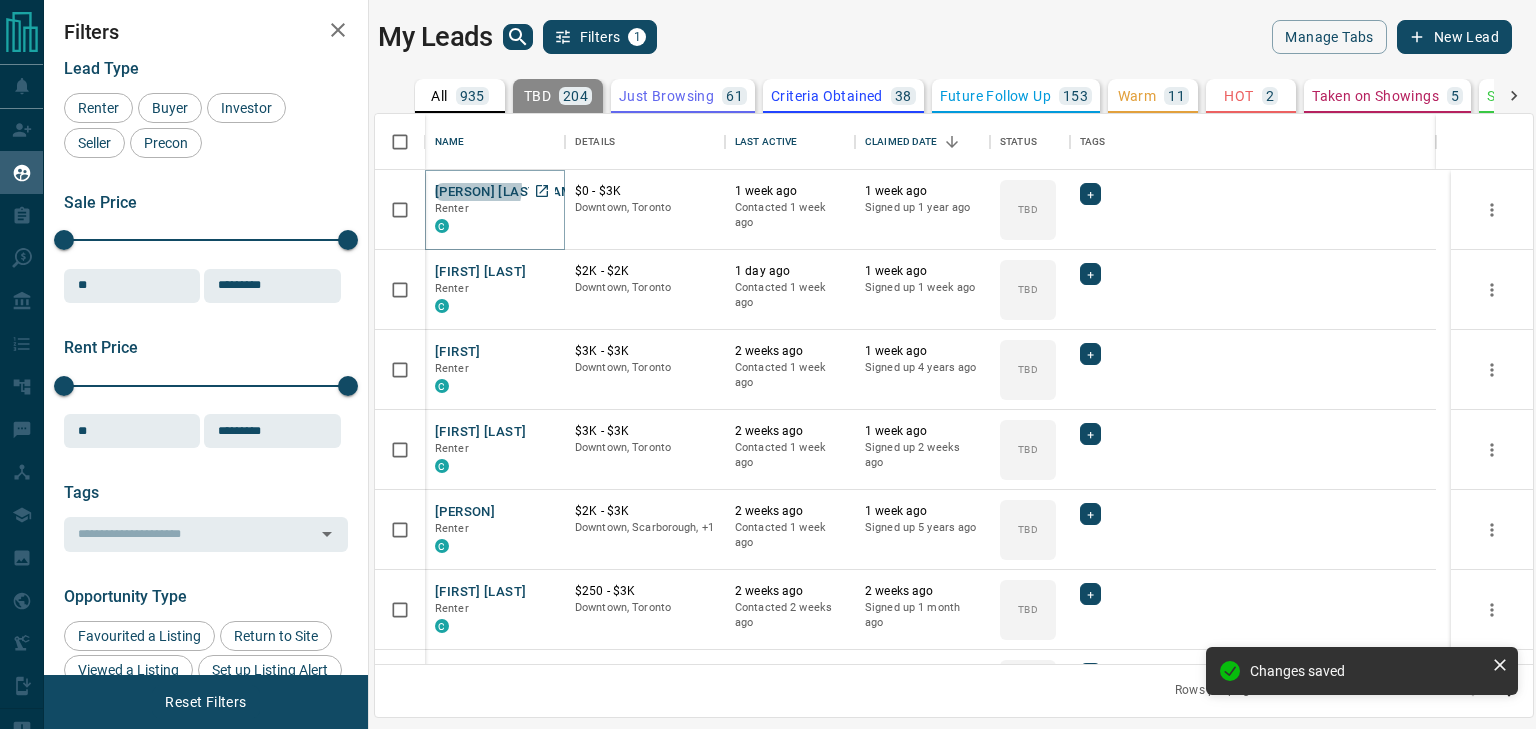 click on "[PERSON] [LAST_NAME]" at bounding box center [510, 192] 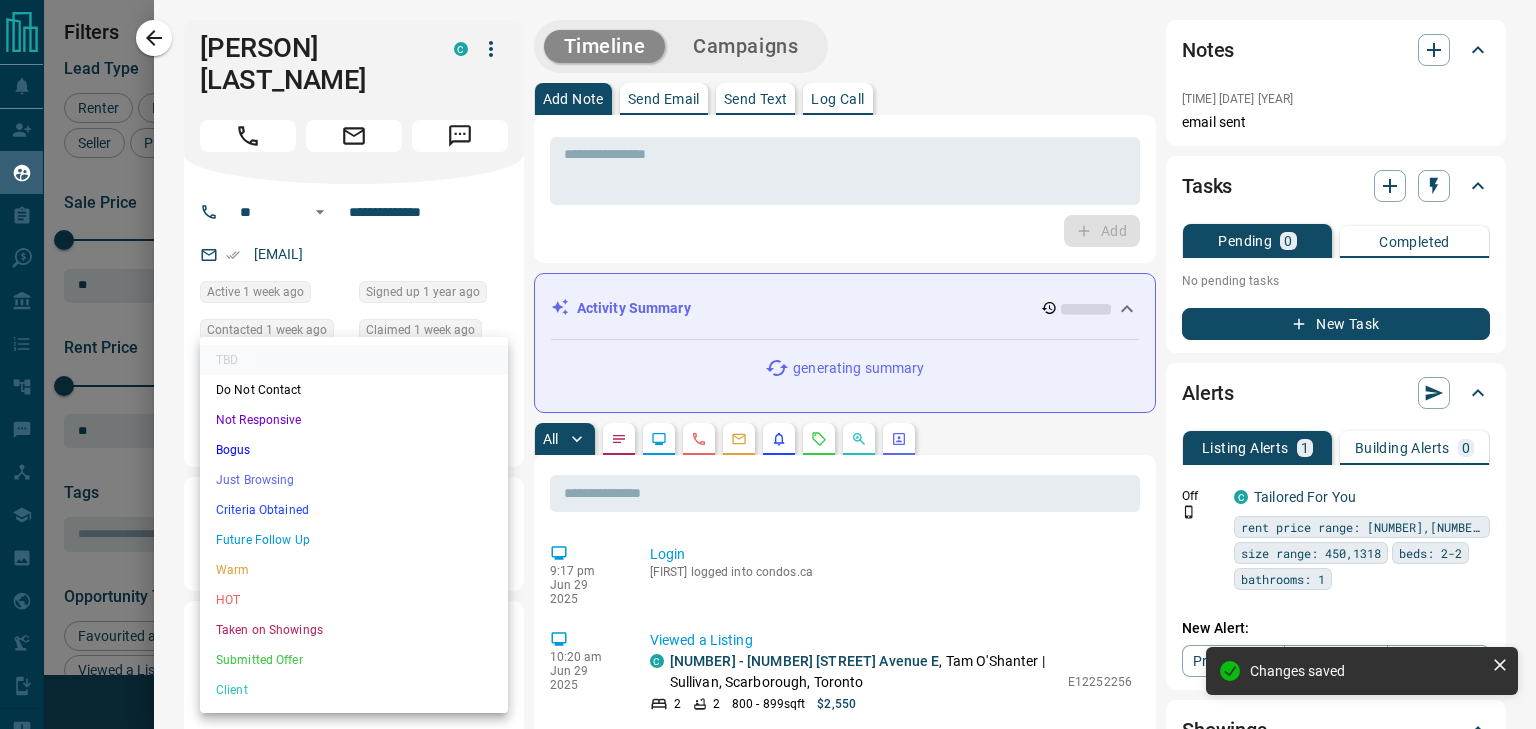 click on "Lead Transfers Claim Leads My Leads Tasks Opportunities Deals Campaigns Automations Messages Broker Bay Training Media Services Agent Resources Precon Worksheet Mobile Apps Disclosure Logout My Leads Filters 1 Manage Tabs New Lead All 935 TBD 204 Do Not Contact - Not Responsive 456 Bogus - Just Browsing 61 Criteria Obtained 38 Future Follow Up 153 Warm 11 HOT 2 Taken on Showings 5 Submitted Offer - Client 5 Name Details Last Active Claimed Date Status Tags [FIRST] [LAST] Renter C $0 - $3K Downtown, [CITY] 1 week ago Contacted 1 week ago 1 week ago Signed up 1 year ago TBD + Ri Ss Renter C $2K - $2K Downtown, [CITY] 1 day ago Contacted 1 week ago 1 week ago Signed up 1 week ago TBD + Cha Renter C $3K - $3K Downtown, [CITY] 2 weeks ago Contacted 1 week ago 1 week ago Signed up 4 years ago TBD + [FIRST] [LAST] Renter C $3K - $3K Downtown, [CITY] 2 weeks ago Contacted 1 week ago 1 week ago Signed up 2 weeks ago TBD + Kurosaki Renter C $2K - $3K Downtown, [CITY], +1 2 weeks ago Contacted 1 week ago TBD + C" at bounding box center (768, 352) 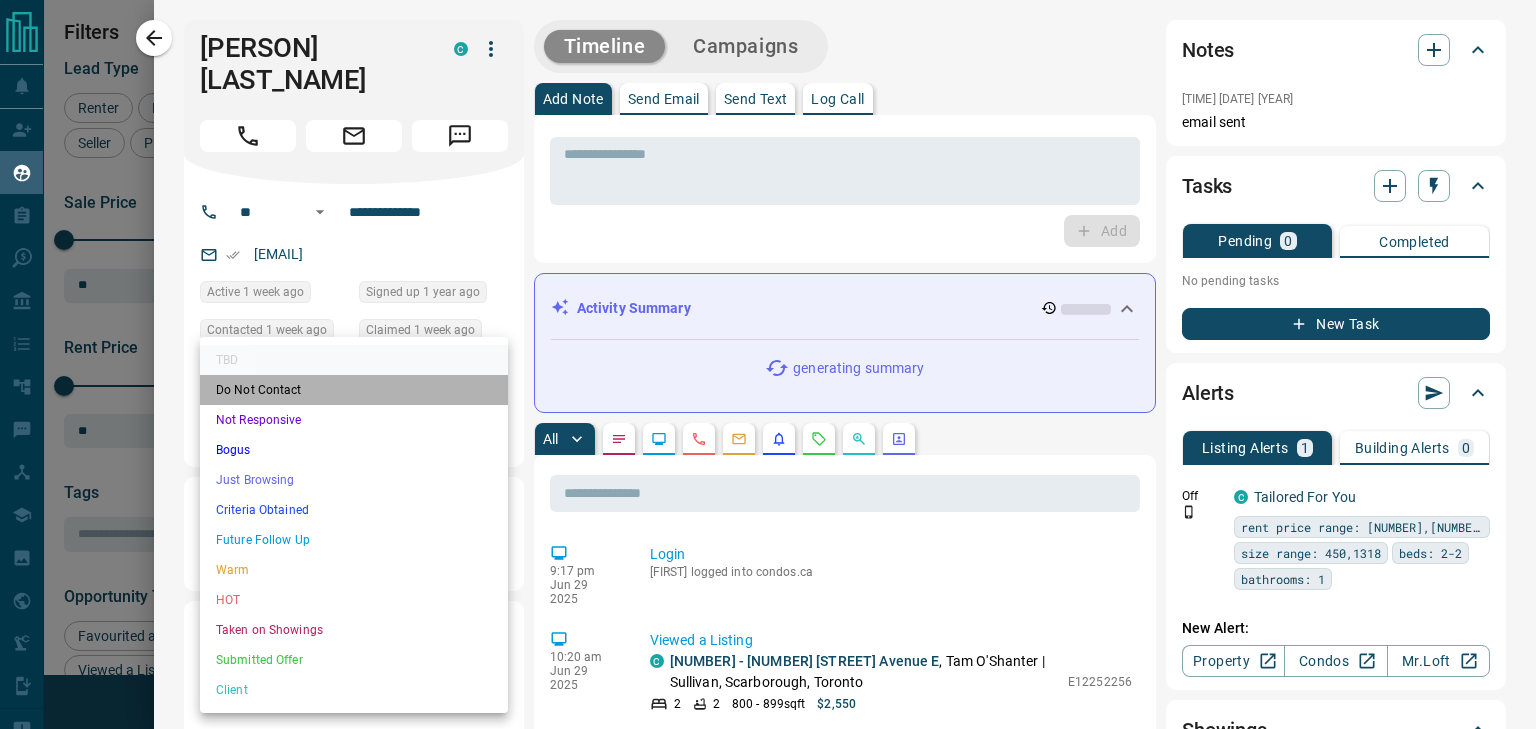 click on "Do Not Contact" at bounding box center [354, 390] 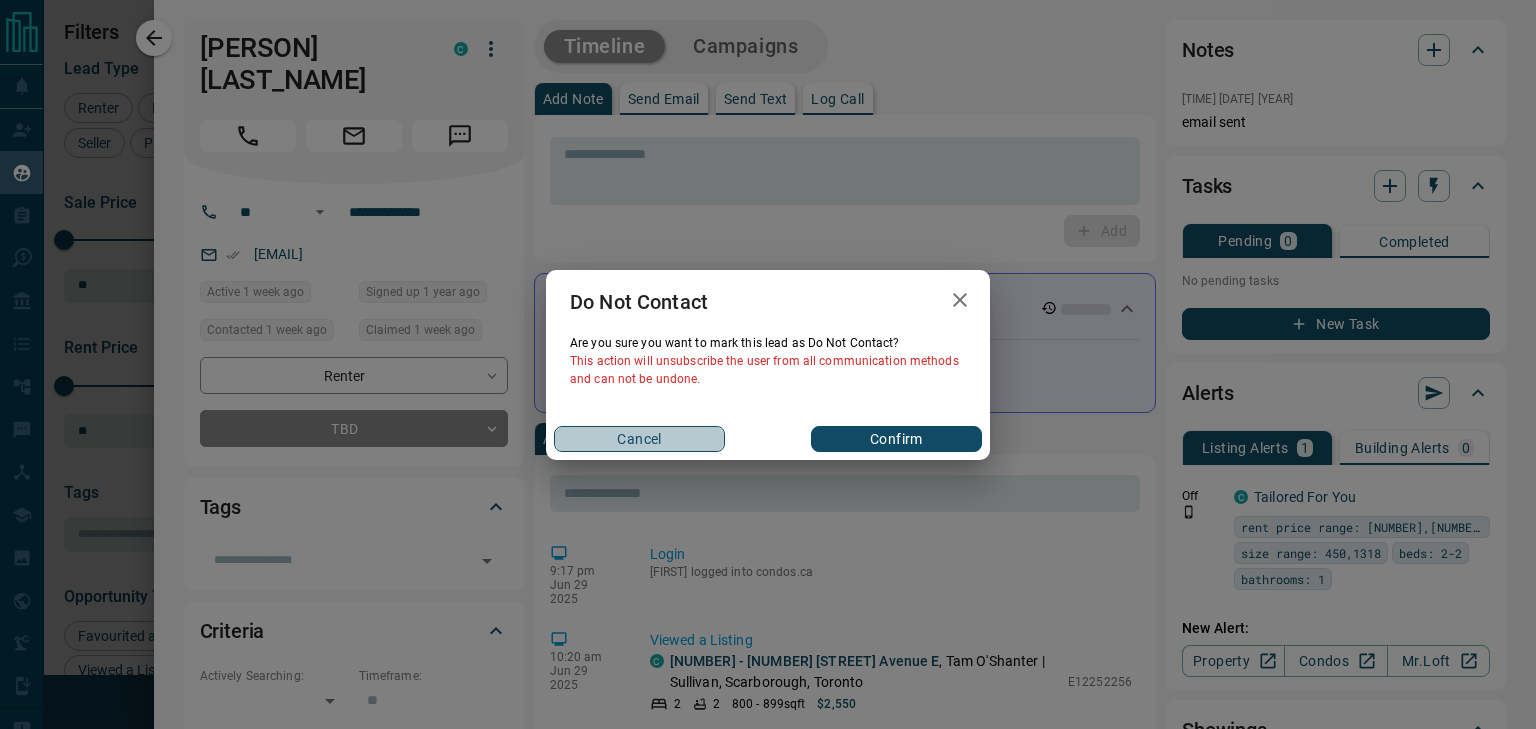 click on "Cancel" at bounding box center (639, 439) 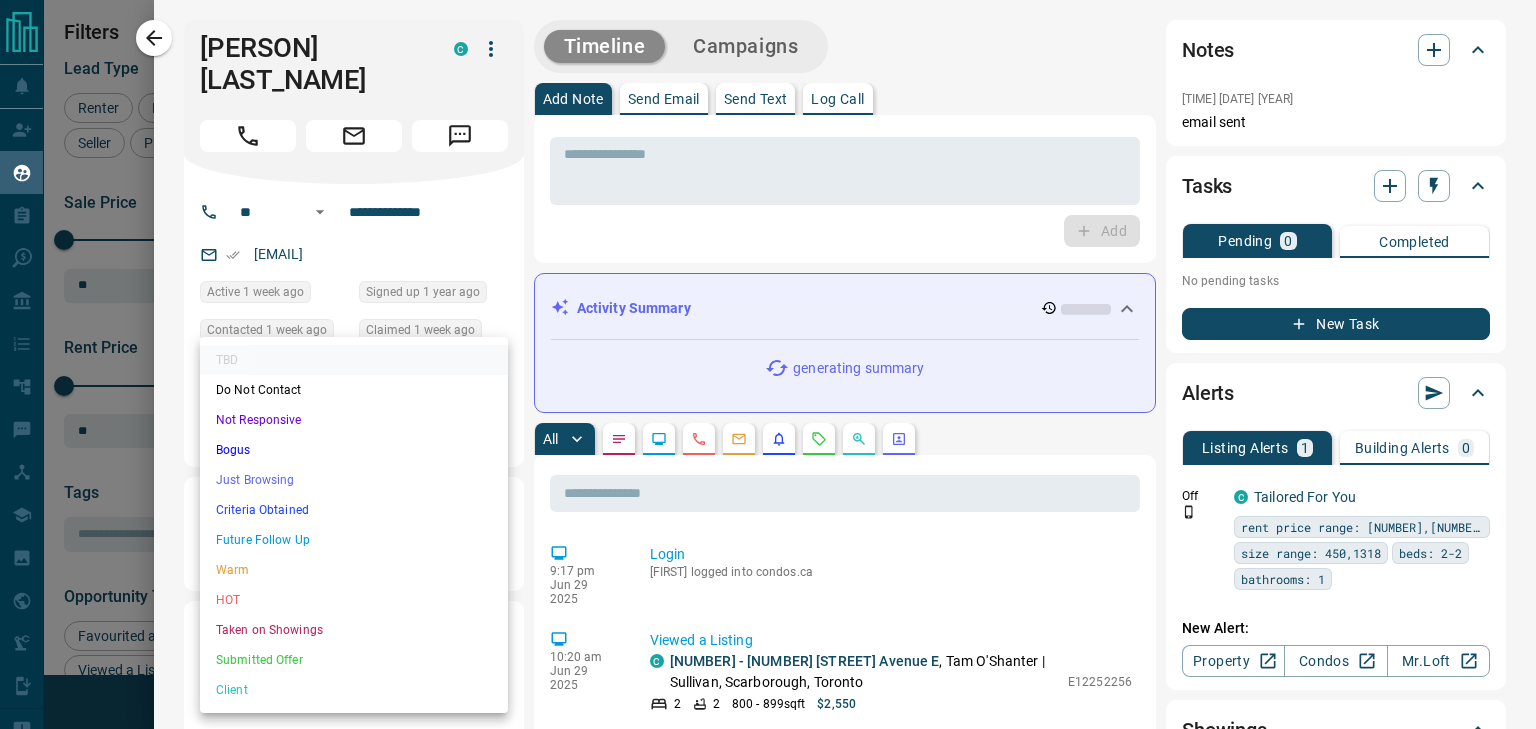 click on "Lead Transfers Claim Leads My Leads Tasks Opportunities Deals Campaigns Automations Messages Broker Bay Training Media Services Agent Resources Precon Worksheet Mobile Apps Disclosure Logout My Leads Filters 1 Manage Tabs New Lead All 935 TBD 204 Do Not Contact - Not Responsive 456 Bogus - Just Browsing 61 Criteria Obtained 38 Future Follow Up 153 Warm 11 HOT 2 Taken on Showings 5 Submitted Offer - Client 5 Name Details Last Active Claimed Date Status Tags [FIRST] [LAST] Renter C $0 - $3K Downtown, [CITY] 1 week ago Contacted 1 week ago 1 week ago Signed up 1 year ago TBD + Ri Ss Renter C $2K - $2K Downtown, [CITY] 1 day ago Contacted 1 week ago 1 week ago Signed up 1 week ago TBD + Cha Renter C $3K - $3K Downtown, [CITY] 2 weeks ago Contacted 1 week ago 1 week ago Signed up 4 years ago TBD + [FIRST] [LAST] Renter C $3K - $3K Downtown, [CITY] 2 weeks ago Contacted 1 week ago 1 week ago Signed up 2 weeks ago TBD + Kurosaki Renter C $2K - $3K Downtown, [CITY], +1 2 weeks ago Contacted 1 week ago TBD + C" at bounding box center (768, 352) 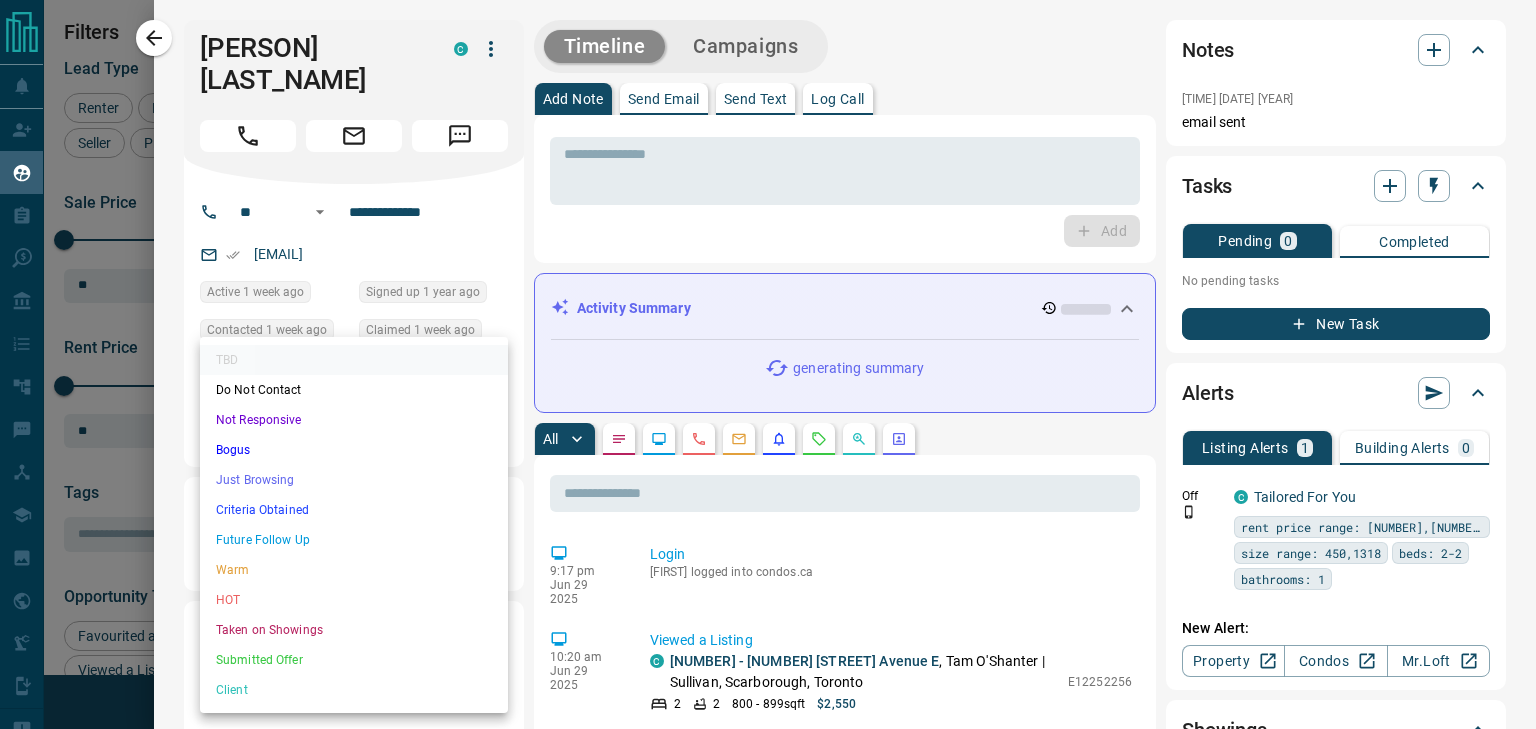 click on "Not Responsive" at bounding box center [354, 420] 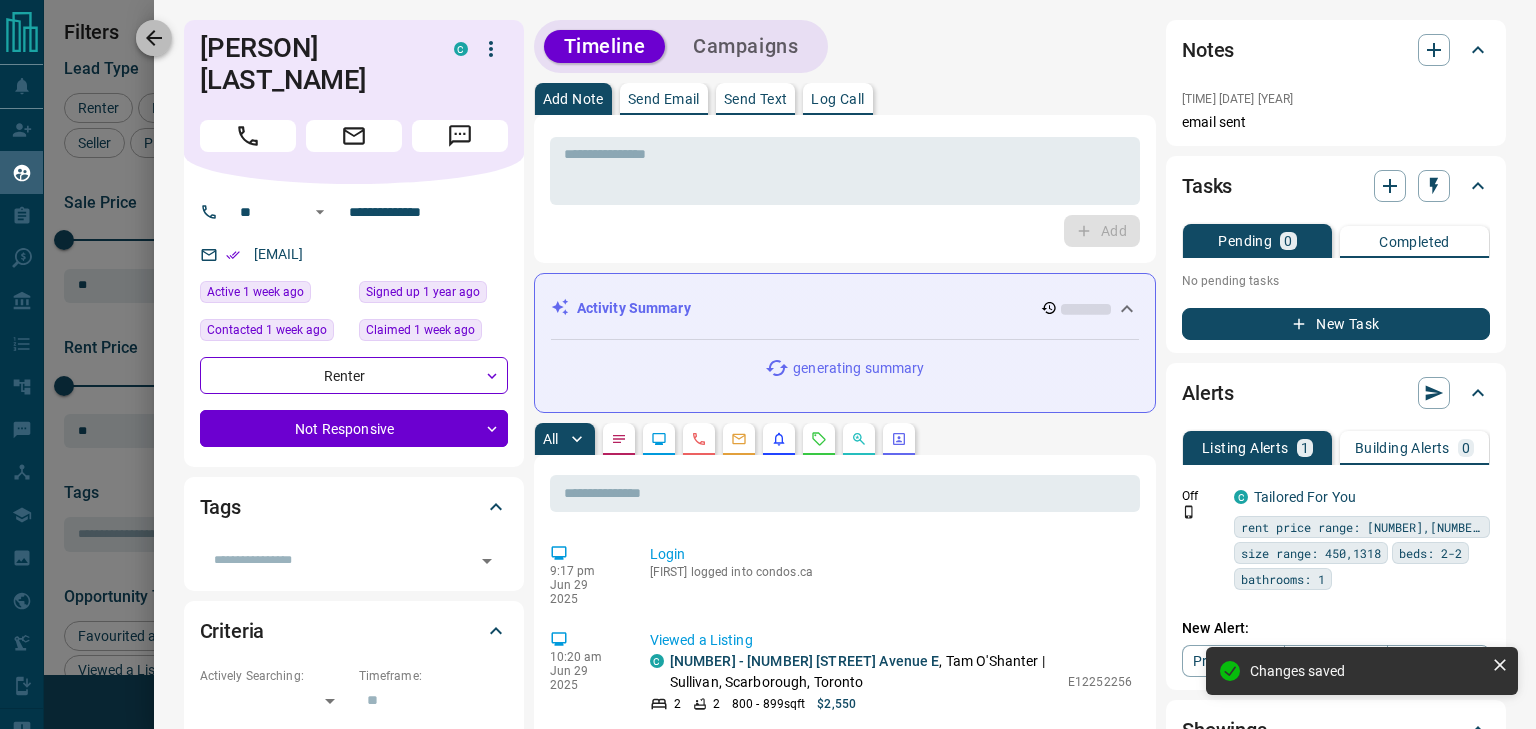 click 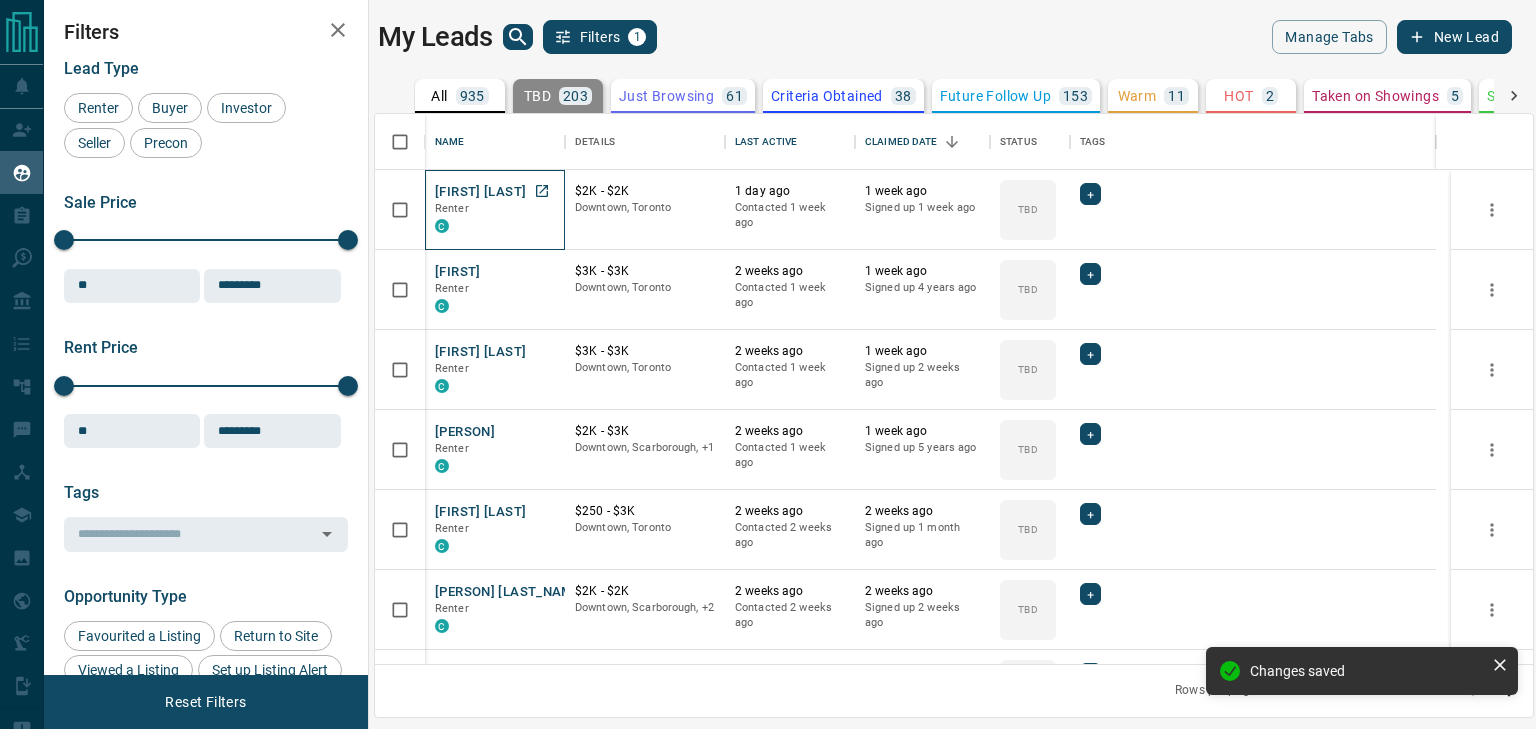 click on "[PERSON] [PERSON] Renter C" at bounding box center [495, 210] 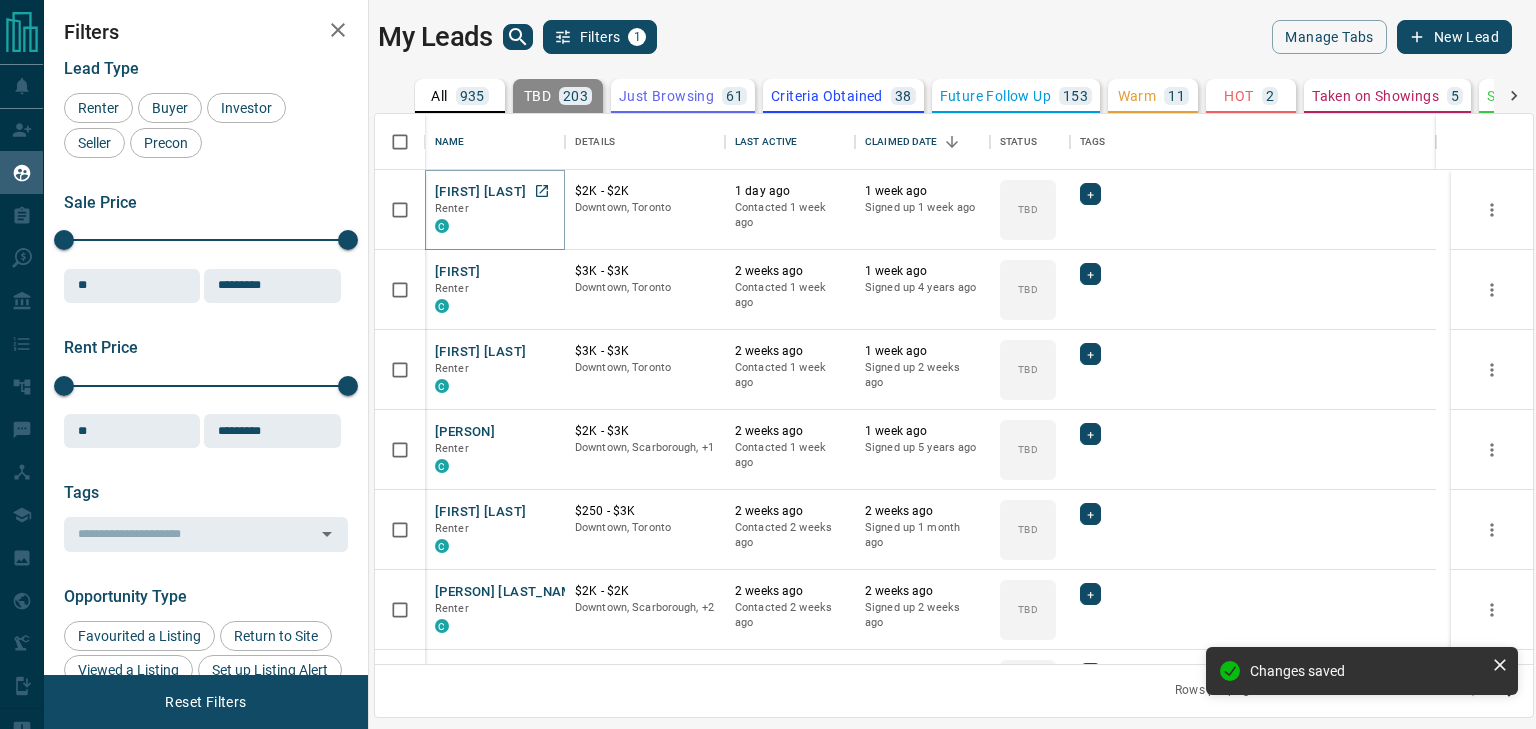click on "[FIRST] [LAST]" at bounding box center (480, 192) 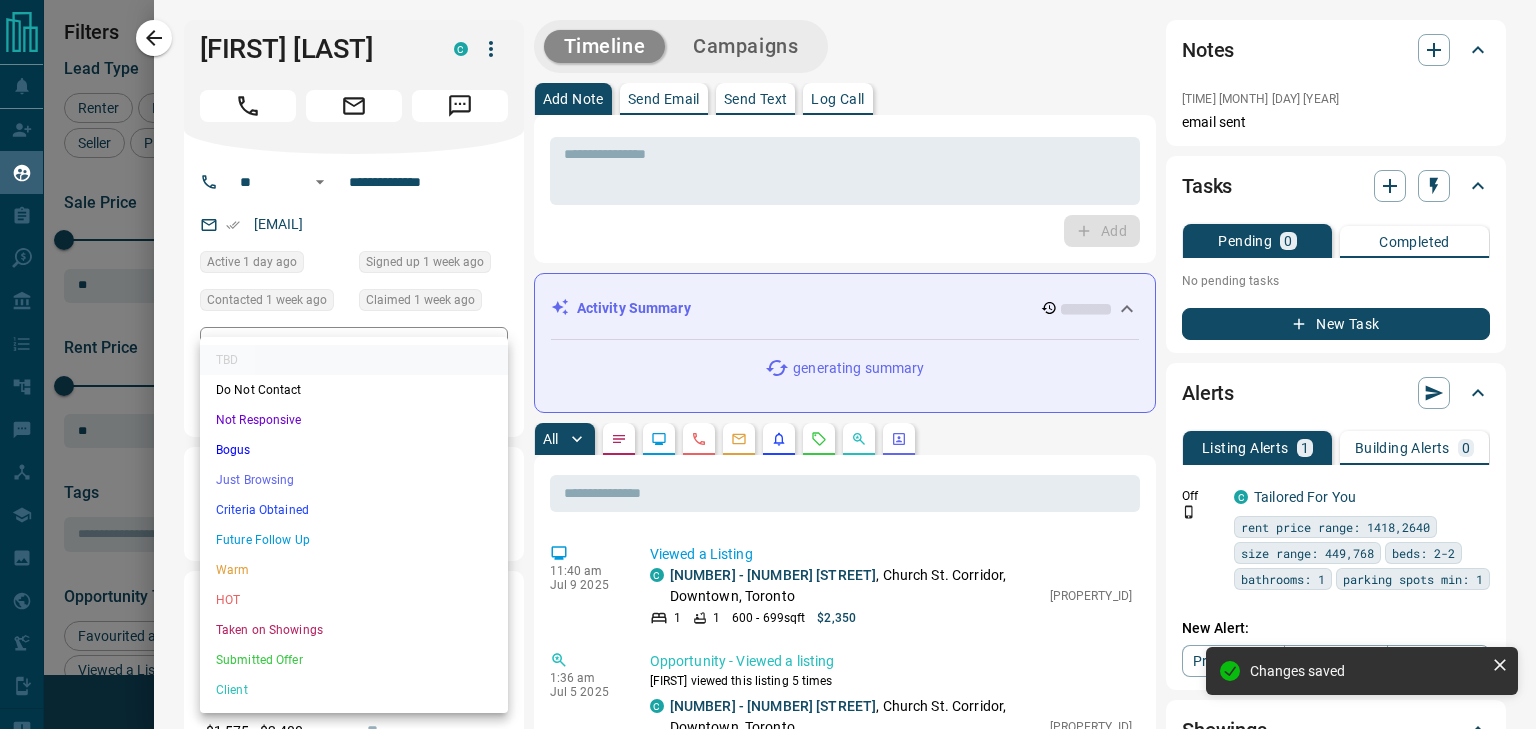 click on "Lead Transfers Claim Leads My Leads Tasks Opportunities Deals Campaigns Automations Messages Broker Bay Training Media Services Agent Resources Precon Worksheet Mobile Apps Disclosure Logout My Leads Filters 1 Manage Tabs New Lead All 935 TBD 203 Do Not Contact - Not Responsive 457 Bogus - Just Browsing 61 Criteria Obtained 38 Future Follow Up 153 Warm 11 HOT 2 Taken on Showings 5 Submitted Offer - Client 5 Name Details Last Active Claimed Date Status Tags [FIRST] [LAST] Renter C $2K - $2K [CITY], [CITY] 1 day ago Contacted 1 week ago 1 week ago Signed up 1 week ago TBD + [SPACE] [FIRST] Renter C $3K - $3K [CITY], [CITY] 2 weeks ago Contacted 1 week ago 1 week ago Signed up 4 years ago TBD + [FIRST] [LAST] Renter C $3K - $3K [CITY], [CITY] 2 weeks ago Contacted 1 week ago 1 week ago Signed up 2 weeks ago TBD + [FIRST] Renter C $2K - $3K [CITY], [CITY], +1 2 weeks ago Contacted 1 week ago 1 week ago Signed up 5 years ago TBD + [FIRST] [LAST] Renter C $250 - $3K [CITY], [CITY] 2 weeks ago Contacted 2 weeks ago TBD +" at bounding box center [768, 352] 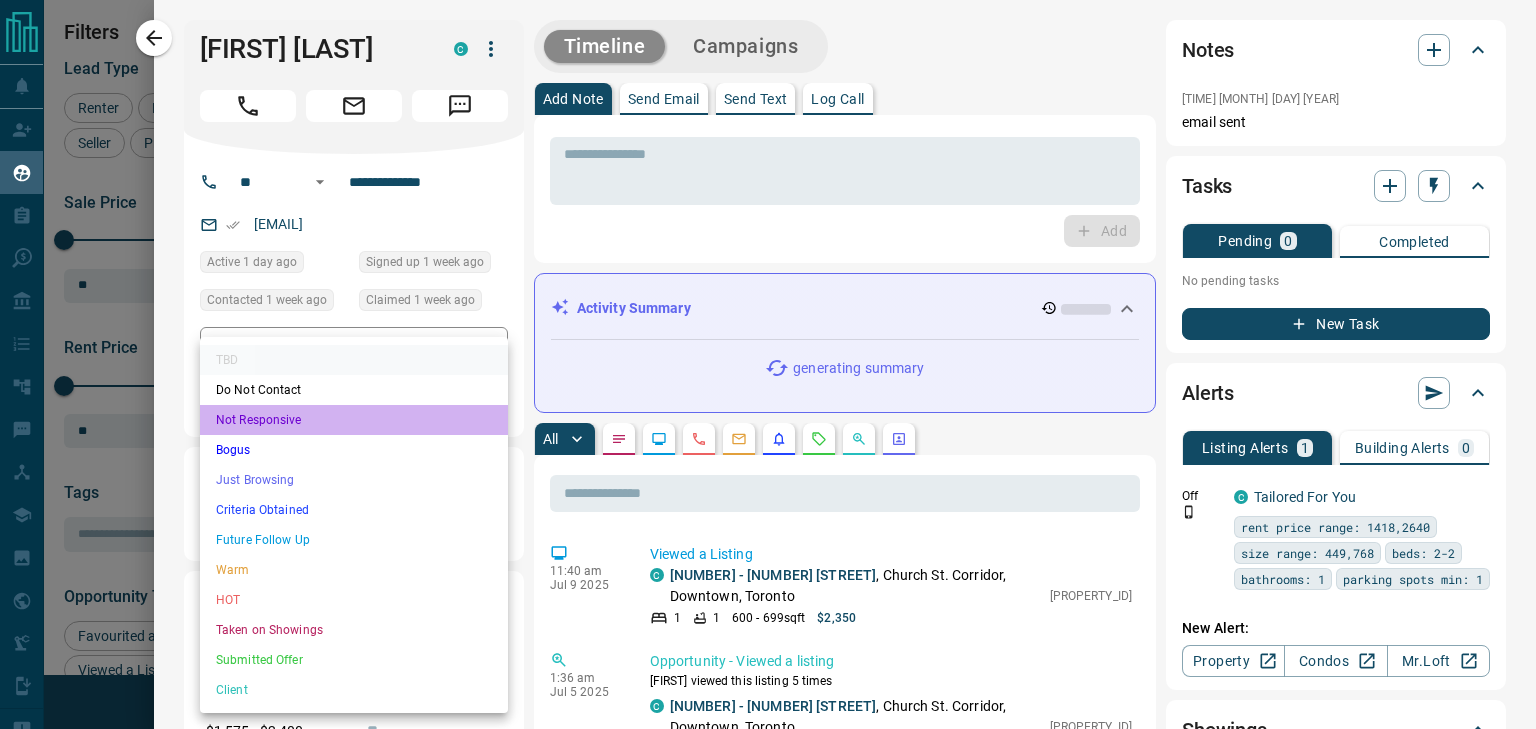 click on "Not Responsive" at bounding box center [354, 420] 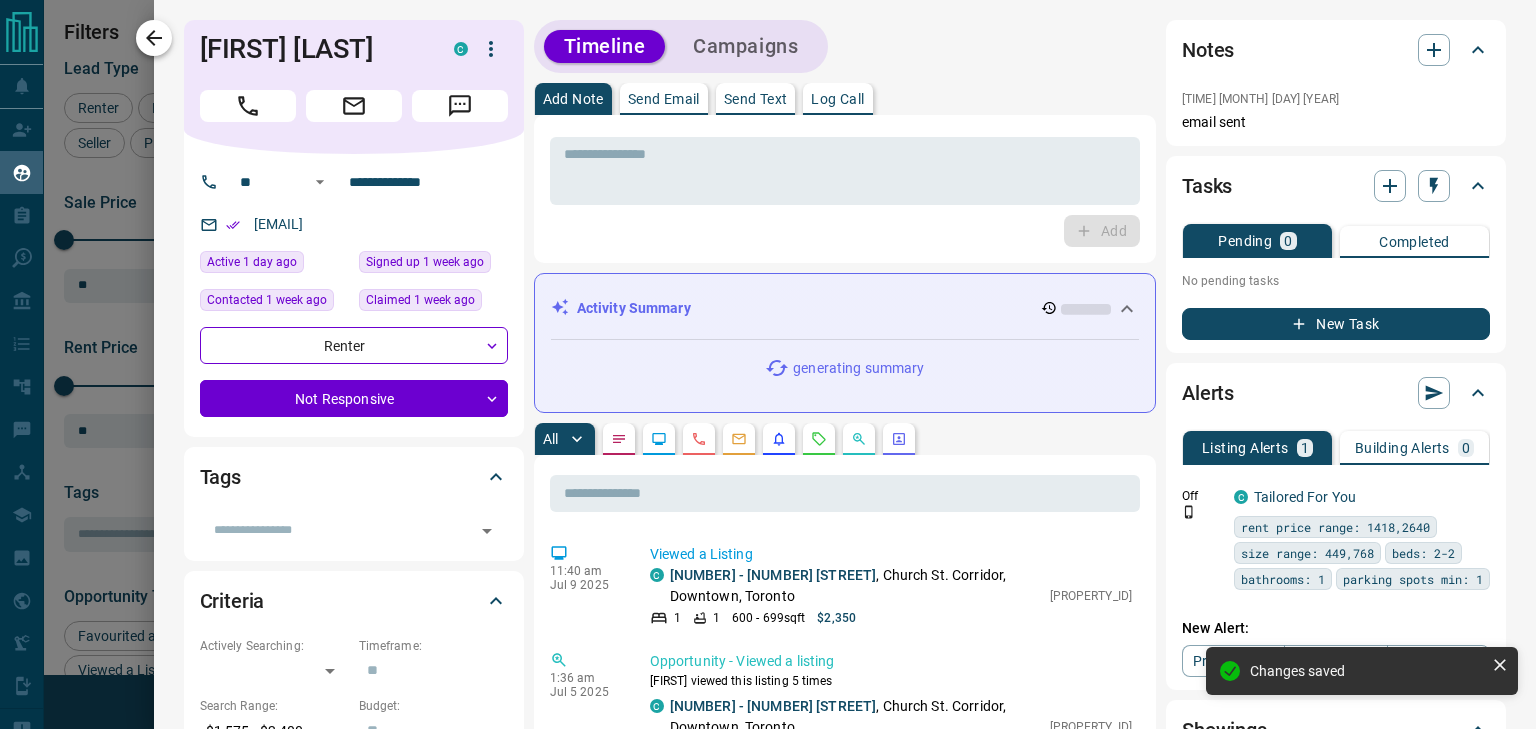 click 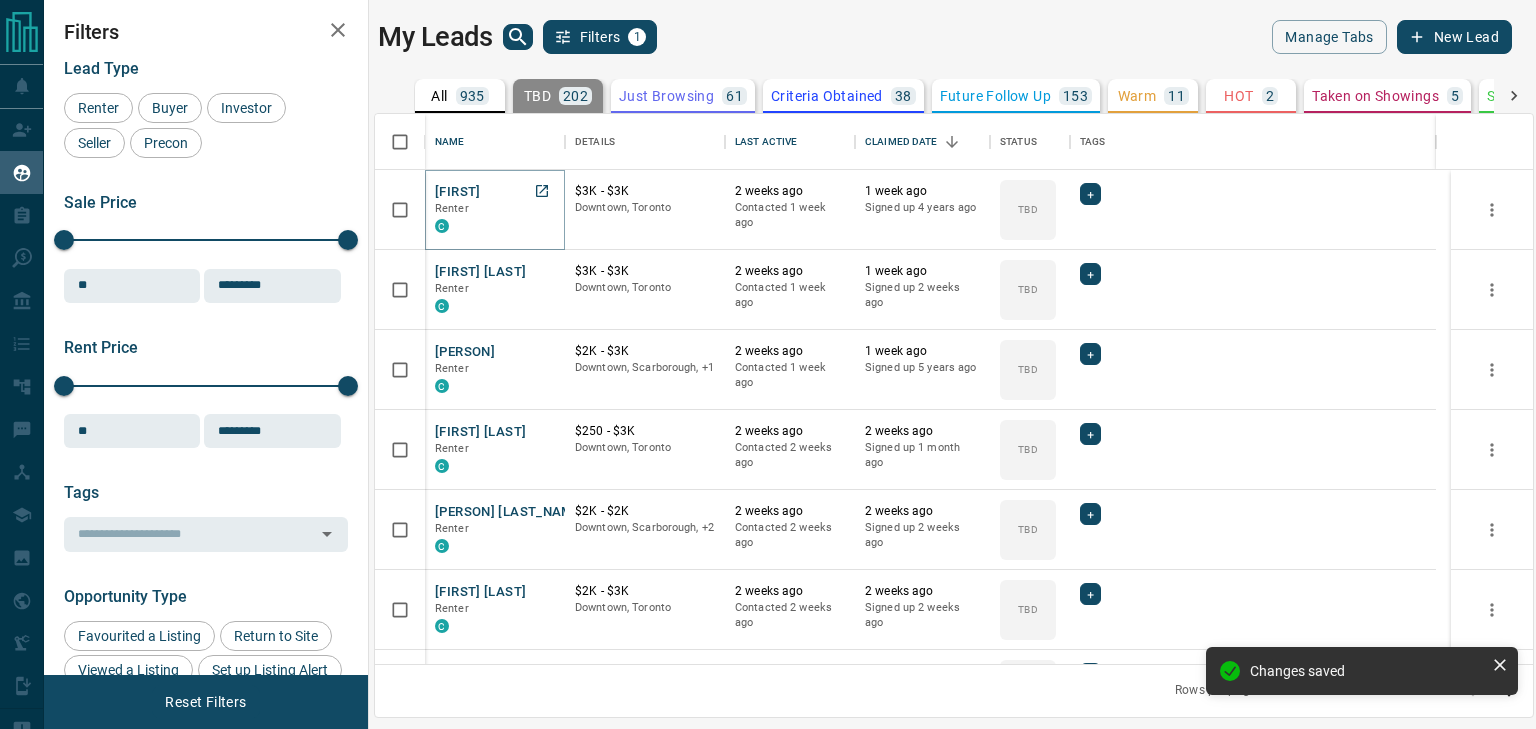 click on "[FIRST]" at bounding box center [458, 192] 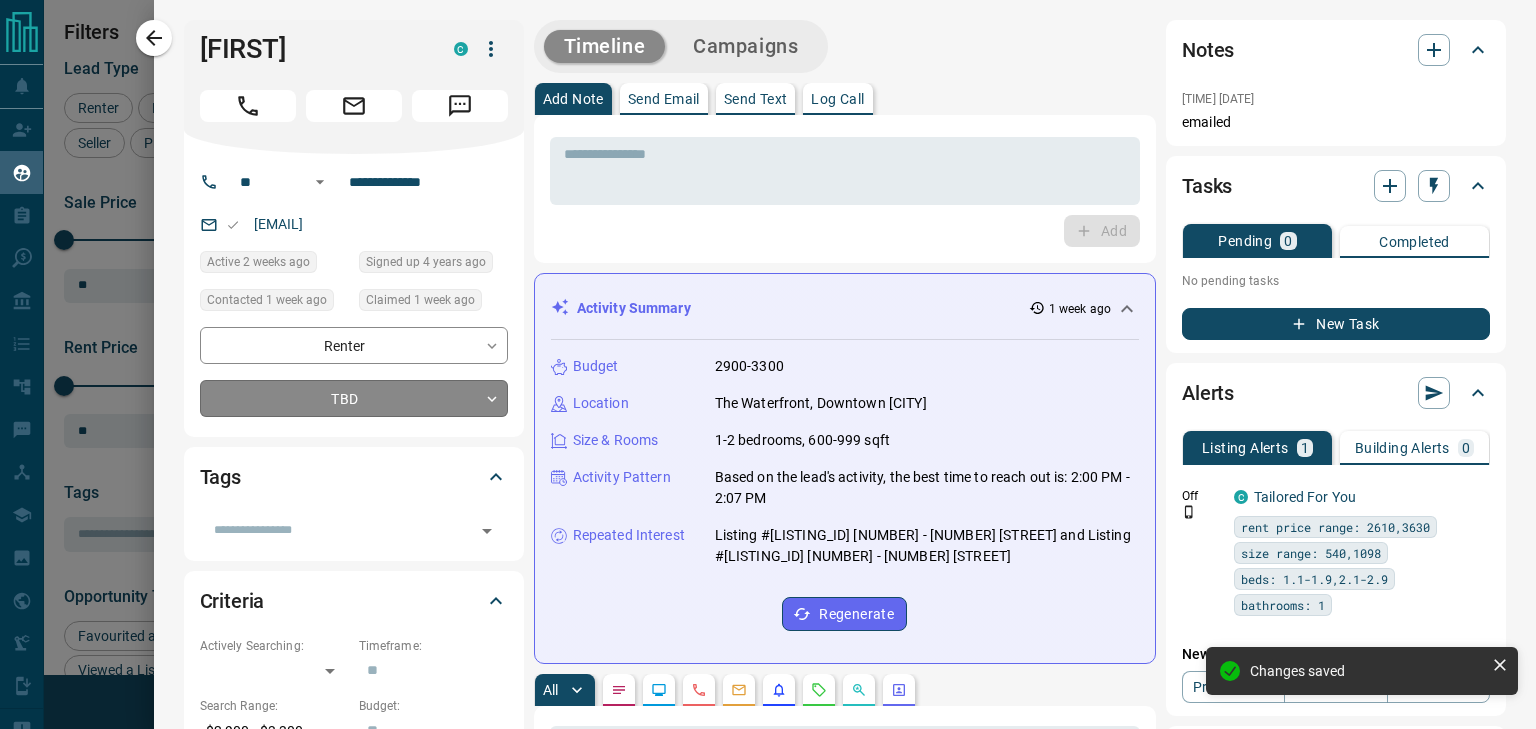 click on "Name Details Last Active Claimed Date Status Tags [NAME] Renter C $3K - $3K Downtown, [CITY] 2 weeks ago Contacted 1 week ago 1 week ago Signed up 4 years ago TBD + [NAME] [LAST_NAME] Renter C $3K - $3K Downtown, [CITY] 2 weeks ago Contacted 1 week ago 1 week ago Signed up 2 weeks ago TBD + [NAME] [LAST_NAME] Renter C $2K - $3K Downtown, [CITY], +1 2 weeks ago Contacted 1 week ago 1 week ago Signed up 5 years ago TBD + [NAME] [LAST_NAME] Renter C $250 - $3K Downtown, [CITY] 2 weeks ago Contacted 2 weeks ago 2 weeks ago Signed up 1 month ago TBD + [NAME] [LAST_NAME] Renter C $2K - $2K Downtown, [CITY], +2 2 weeks ago +" at bounding box center [768, 352] 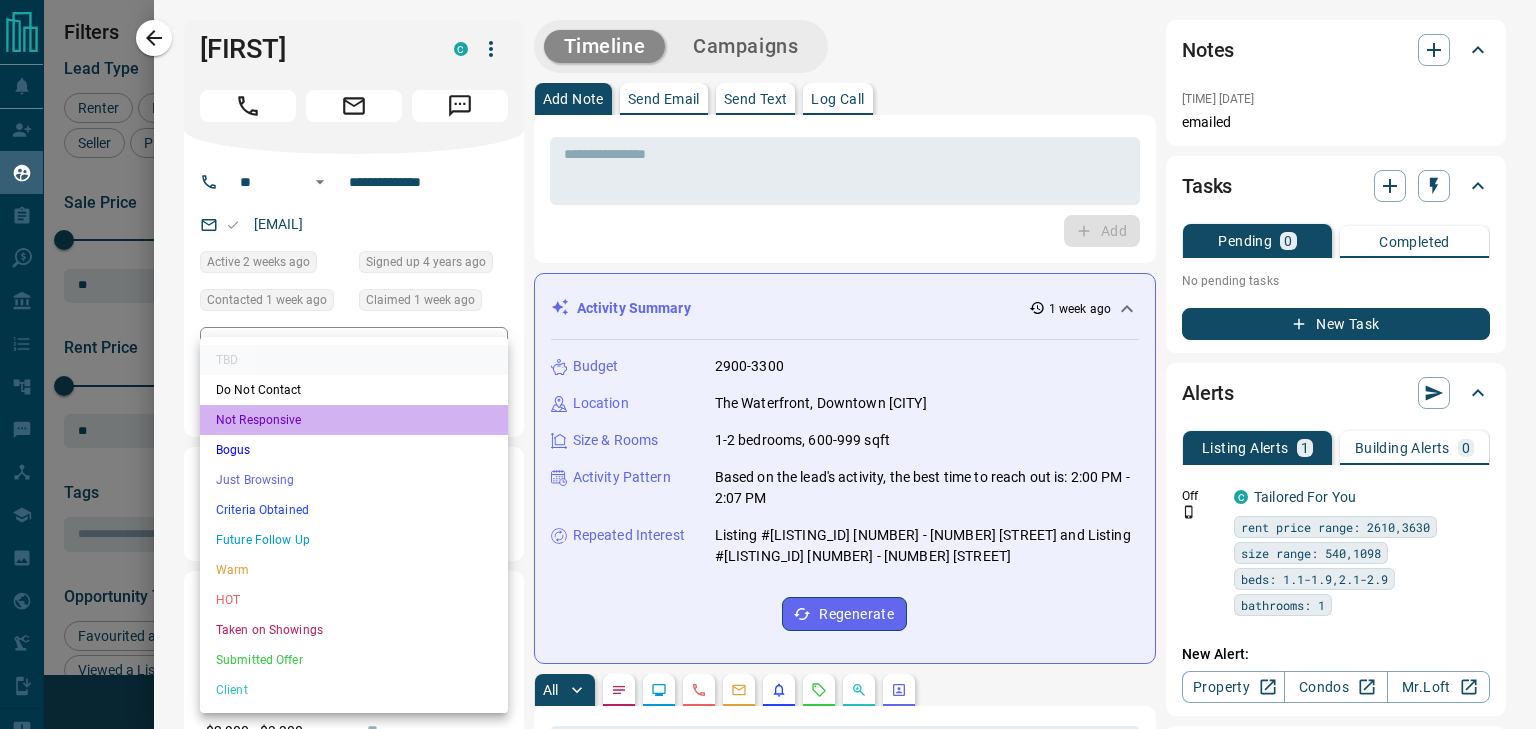 click on "Not Responsive" at bounding box center (354, 420) 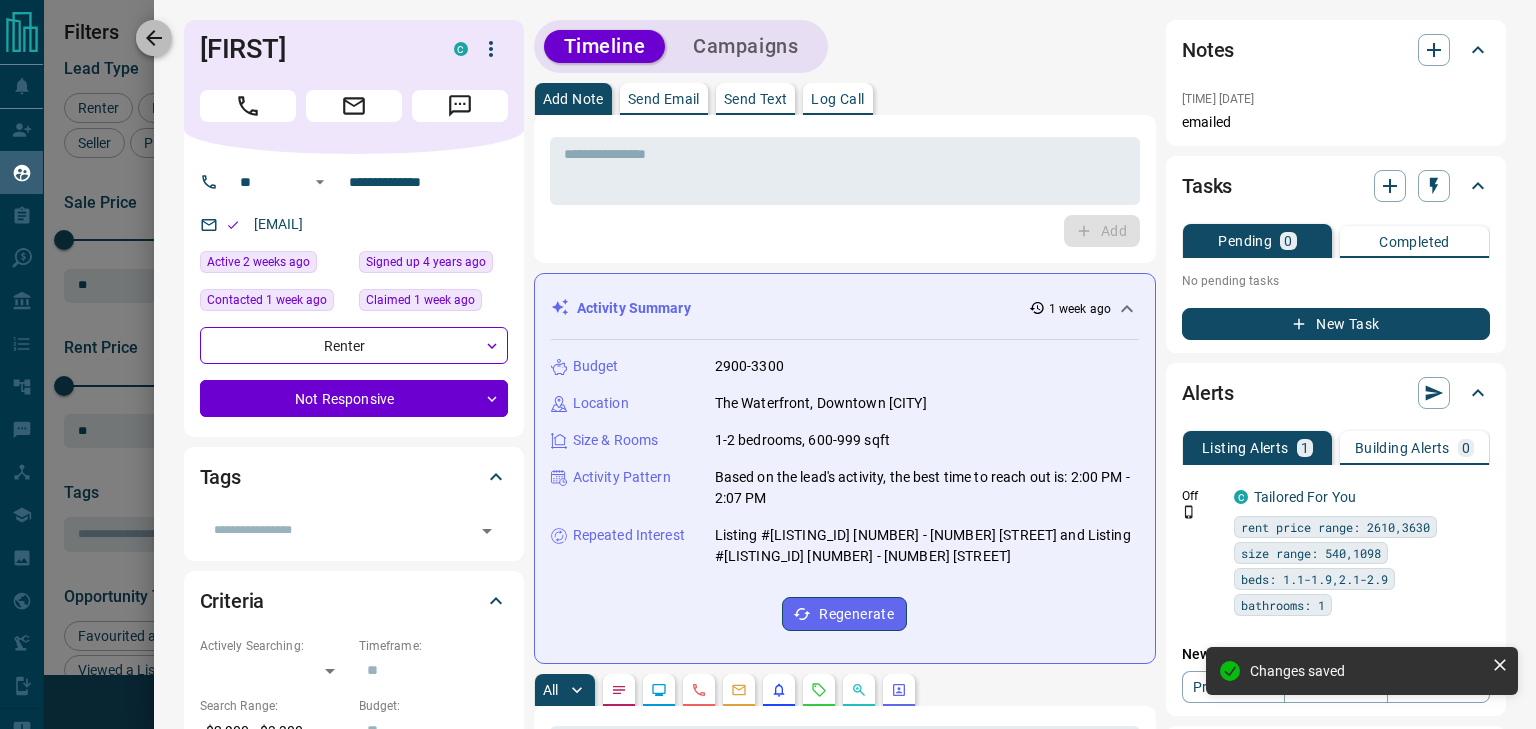 click 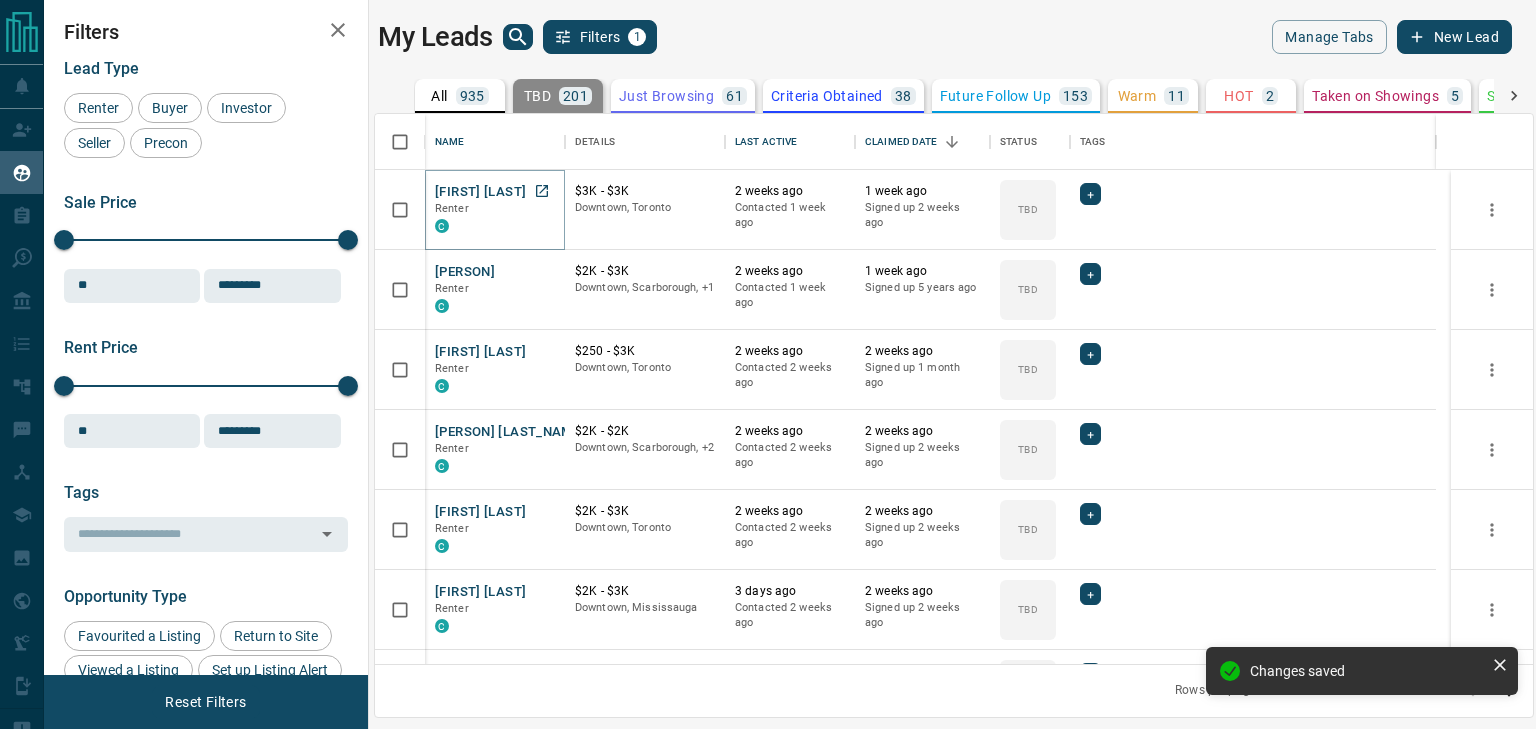 click on "[FIRST] [LAST]" at bounding box center [480, 192] 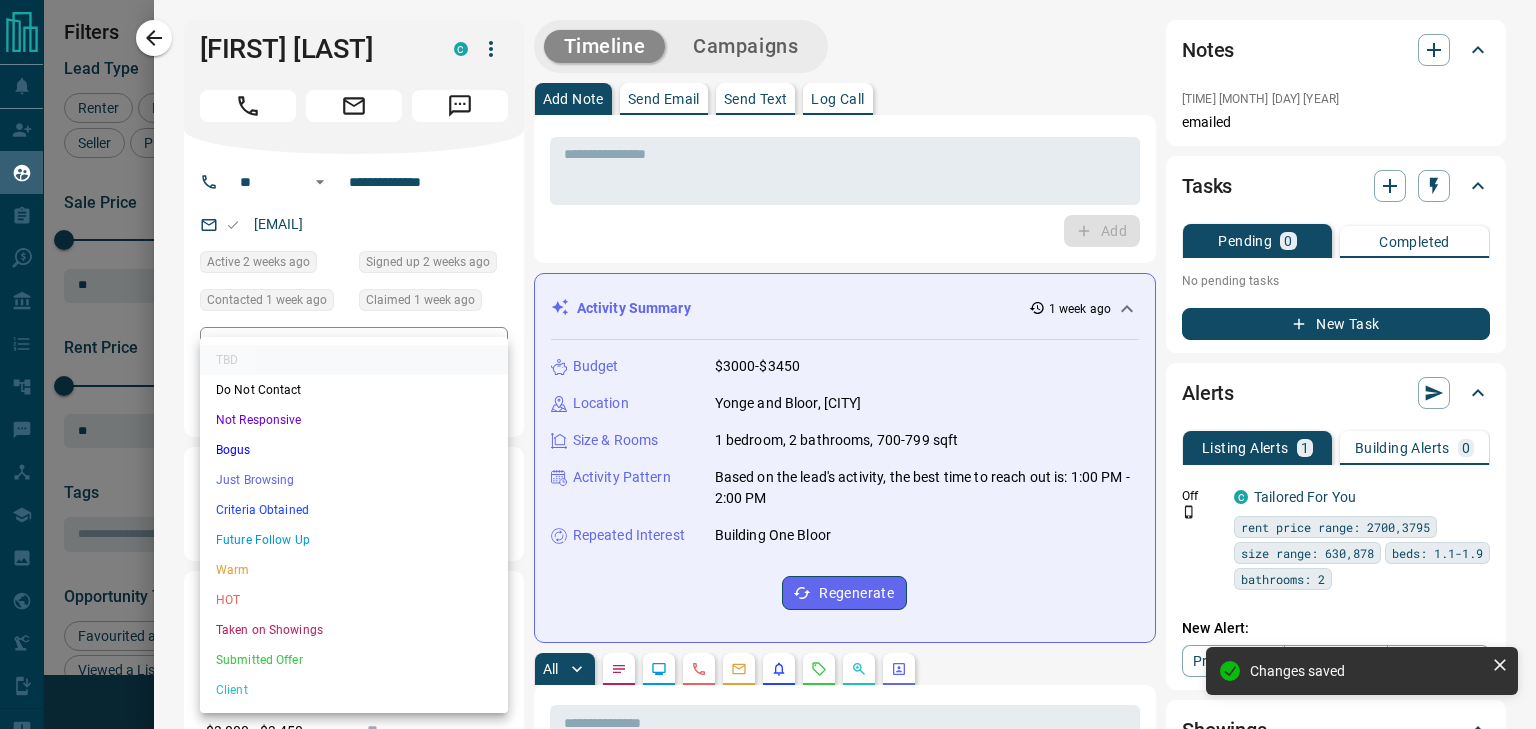 click on "Name Details Last Active Claimed Date Status Tags [NAME] [LAST_NAME] Renter C $3K - $3K Downtown, [CITY] 2 weeks ago Contacted 1 week ago 1 week ago Signed up 2 weeks ago TBD + [NAME] [LAST_NAME] Renter C $2K - $3K Downtown, [CITY], +1 2 weeks ago Contacted 1 week ago 1 week ago Signed up 5 years ago TBD + [NAME] [LAST_NAME] Renter C $250 - $3K Downtown, [CITY] 2 weeks ago Contacted 2 weeks ago 2 weeks ago Signed up 1 month ago TBD + [NAME] [LAST_NAME] Renter C $2K - $2K Downtown, [CITY], +2 2 weeks ago Contacted 2 weeks ago 2 weeks ago Signed up 2 weeks ago TBD + [NAME] [LAST_NAME] Renter C $2K - $3K Downtown, [CITY] TBD +" at bounding box center (768, 352) 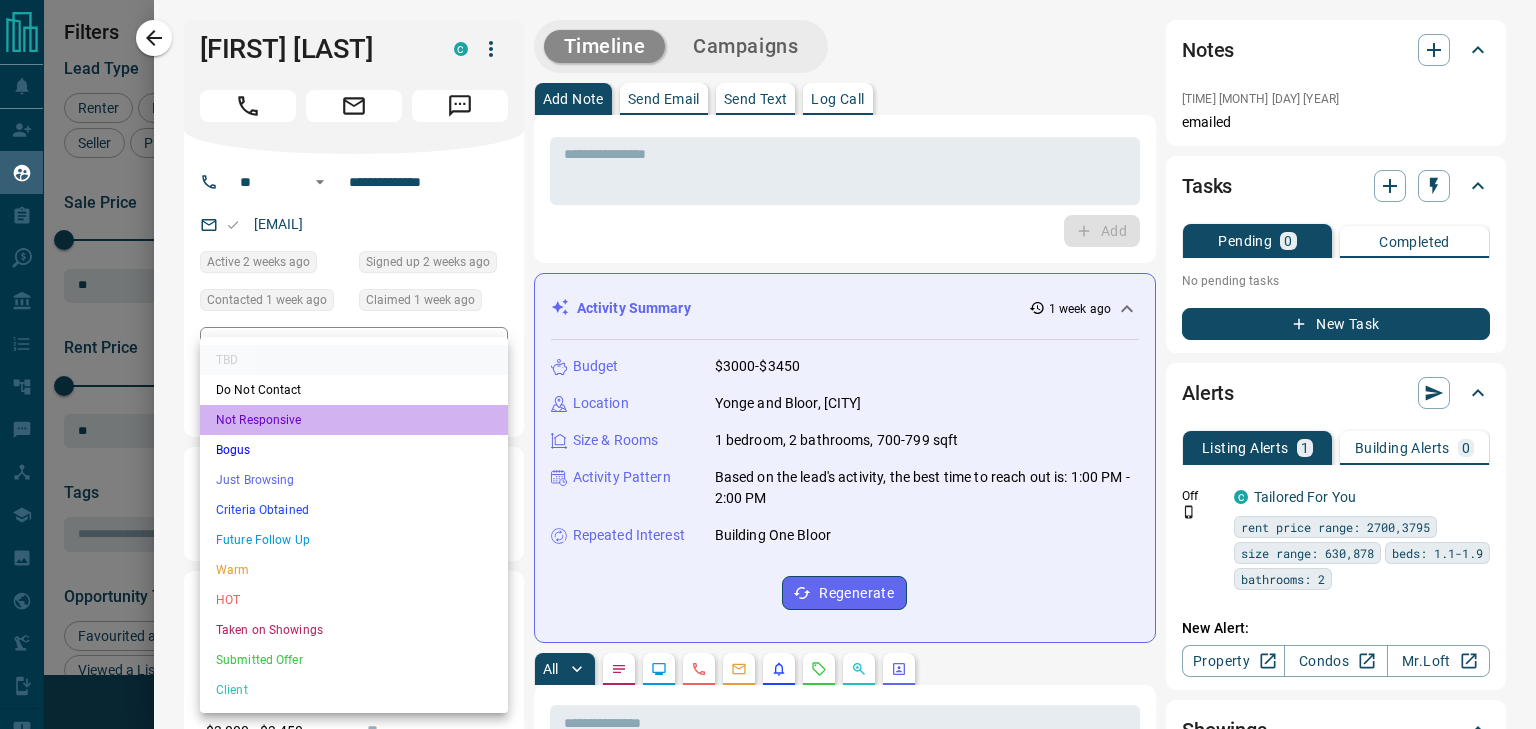 click on "Not Responsive" at bounding box center [354, 420] 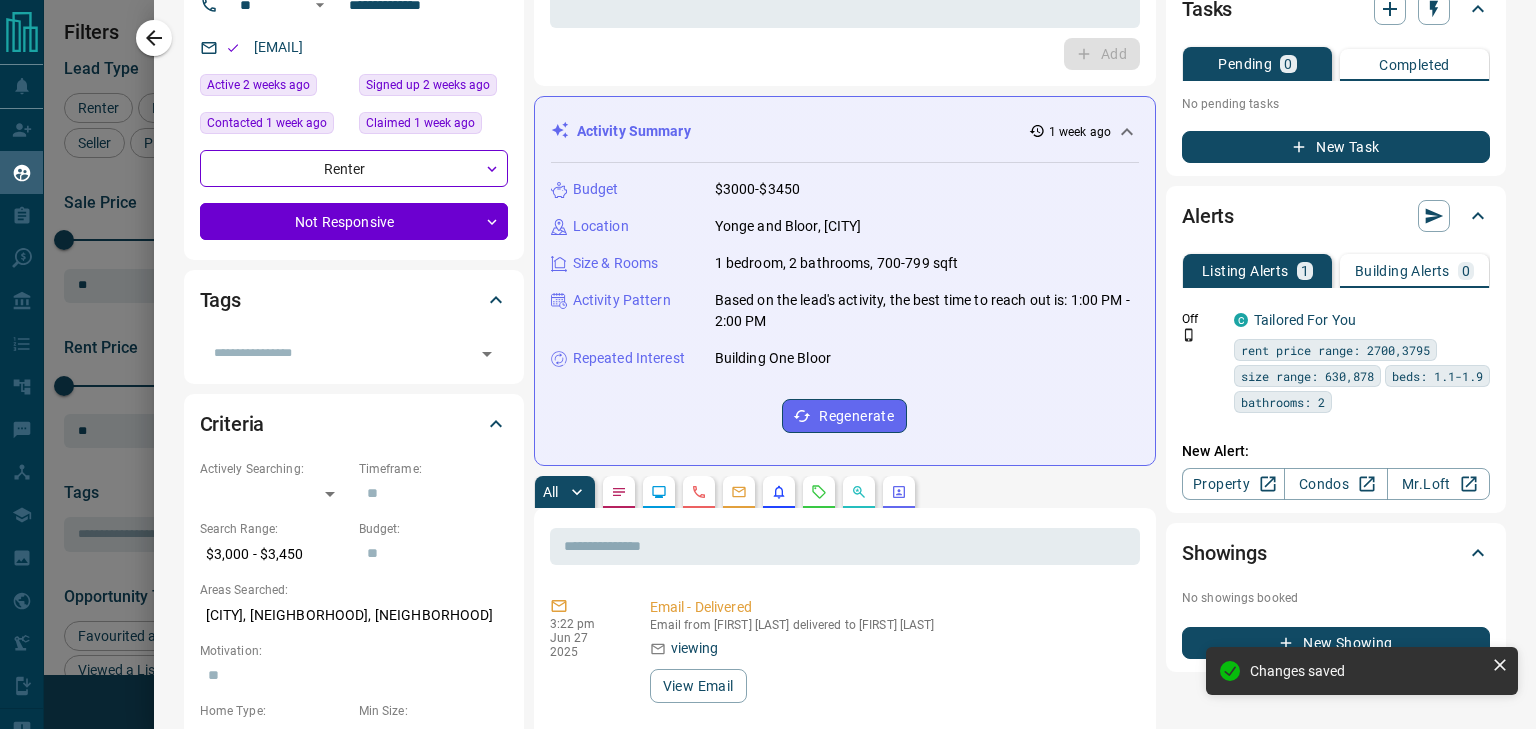scroll, scrollTop: 300, scrollLeft: 0, axis: vertical 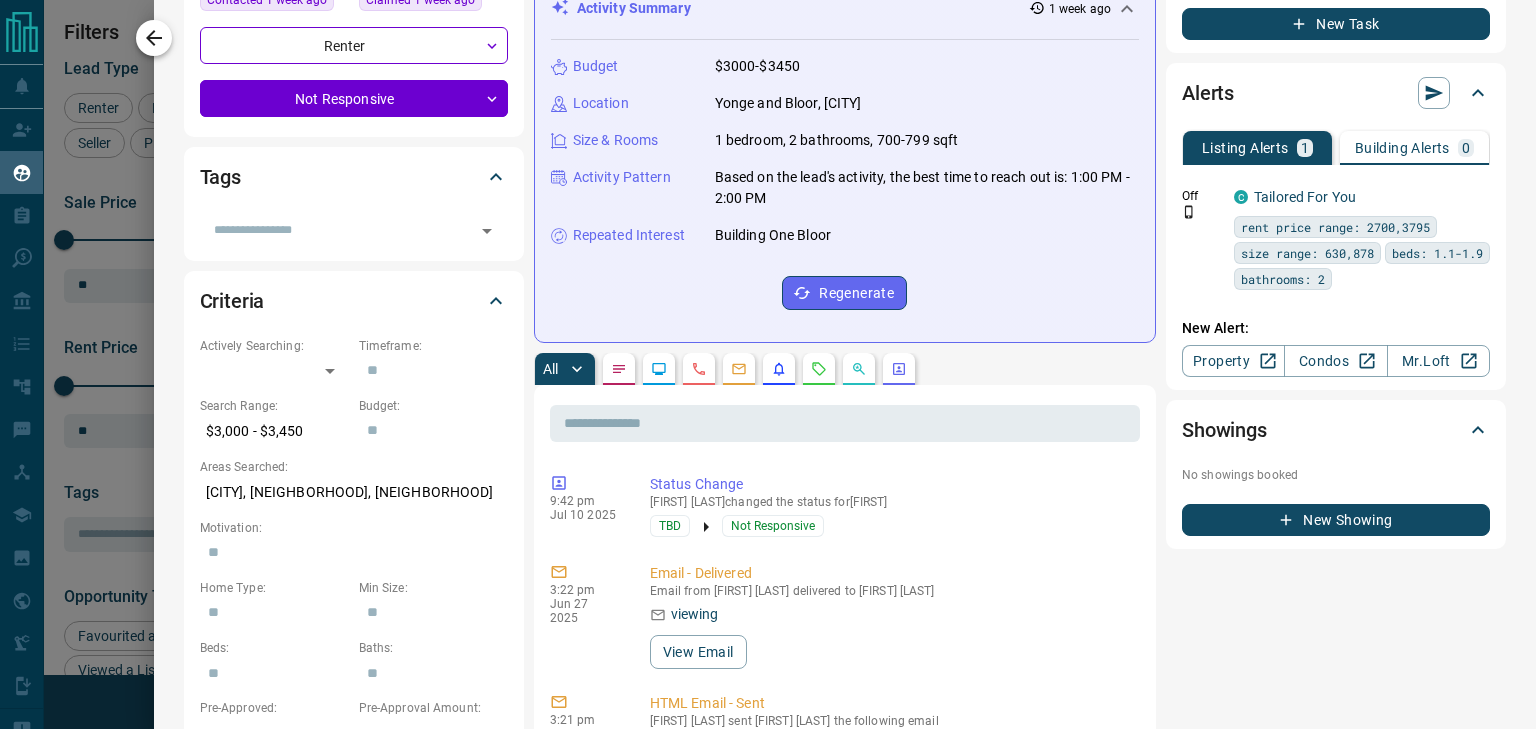 click at bounding box center (154, 38) 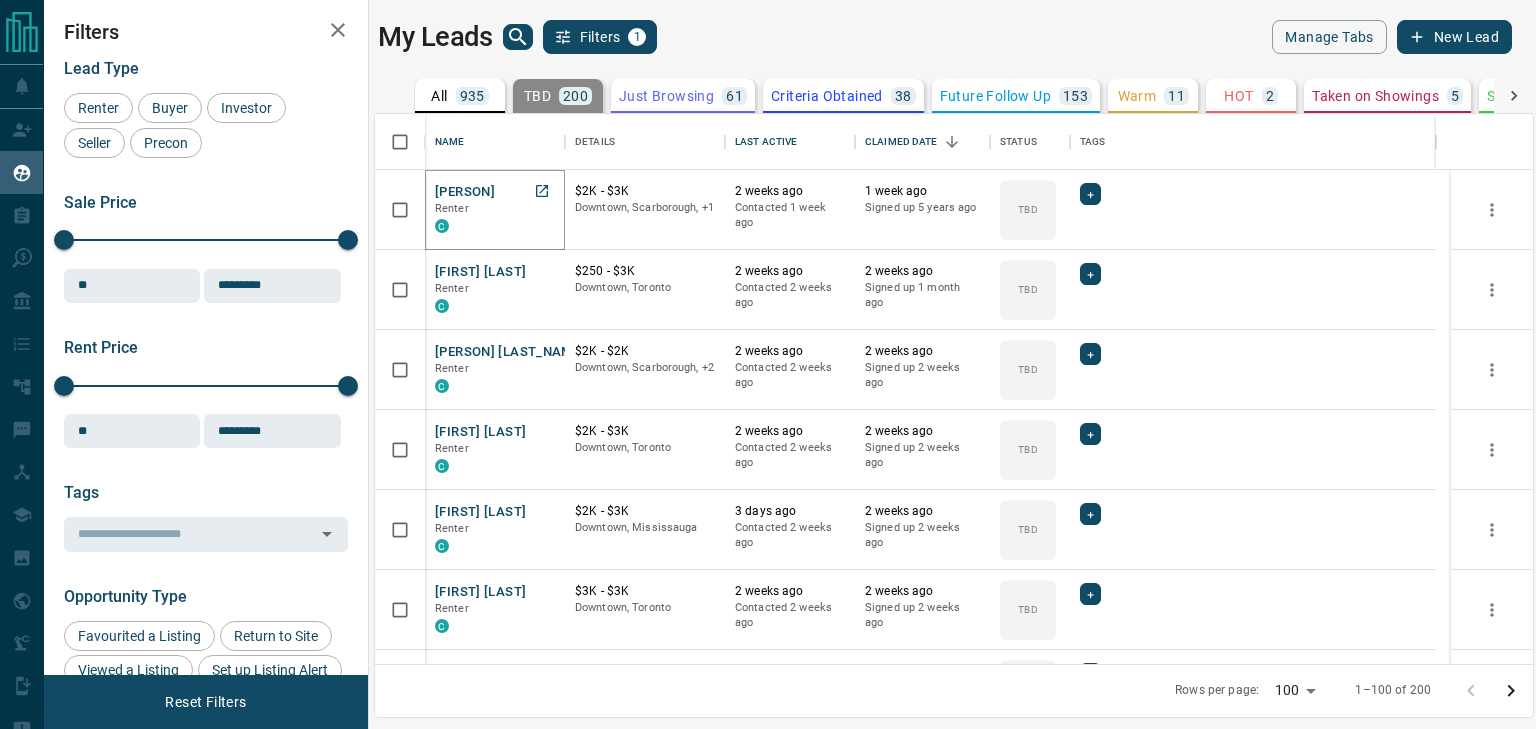 click on "[PERSON]" at bounding box center [465, 192] 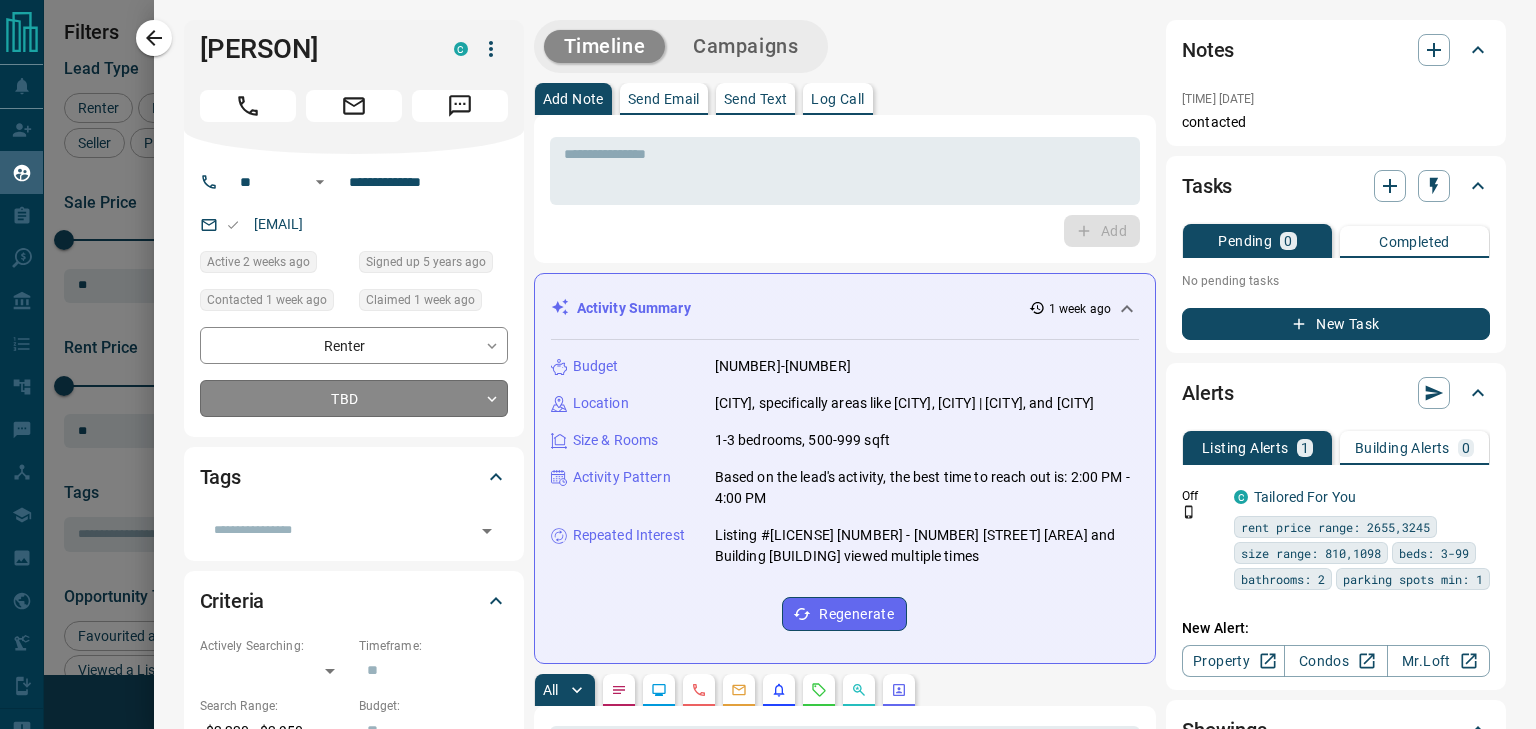 click on "Lead Transfers Claim Leads My Leads Tasks Opportunities Deals Campaigns Automations Messages Broker Bay Training Media Services Agent Resources Precon Worksheet Mobile Apps Disclosure Logout My Leads Filters 1 Manage Tabs New Lead All 935 TBD 200 Do Not Contact - Not Responsive 460 Bogus - Just Browsing 61 Criteria Obtained 38 Future Follow Up 153 Warm 11 HOT 2 Taken on Showings 5 Submitted Offer - Client 5 Name Details Last Active Claimed Date Status Tags  [FIRST] [LAST] Renter C $2K - $3K Downtown, Scarborough, +1 2 weeks ago Contacted 1 week ago 1 week ago Signed up 5 years ago TBD + [FIRST] [LAST] Renter C $250 - $3K Downtown, Toronto 2 weeks ago Contacted 2 weeks ago 2 weeks ago Signed up 1 month ago TBD + [FIRST] [LAST] Renter C $2K - $2K Downtown, Scarborough, +2 2 weeks ago Contacted 2 weeks ago 2 weeks ago Signed up 2 weeks ago TBD + [FIRST] [LAST] Renter C $2K - $3K Downtown, Toronto 2 weeks ago Contacted 2 weeks ago 2 weeks ago Signed up 2 weeks ago TBD + [FIRST] [LAST] Renter C $2K - $3K 3 days ago TBD + C" at bounding box center [768, 352] 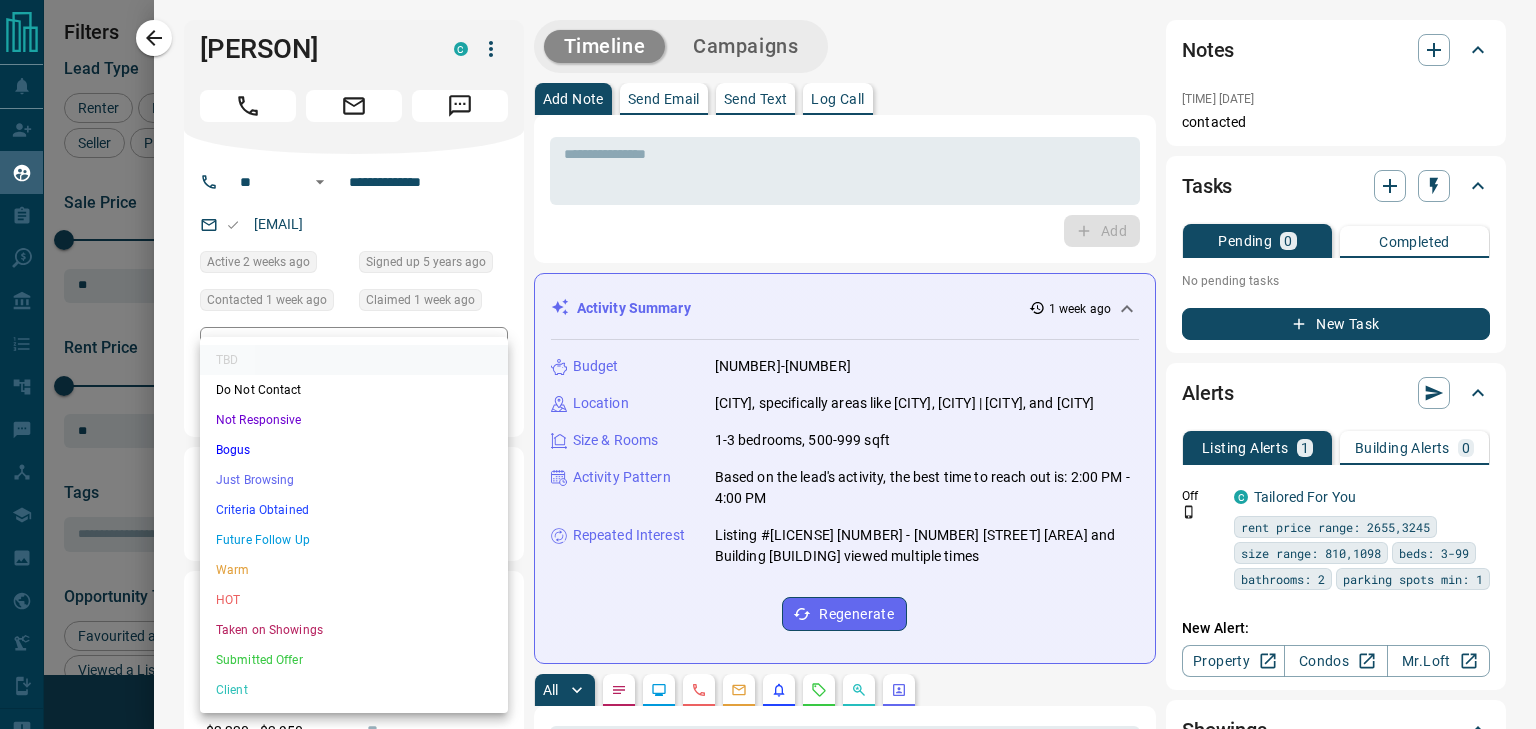 click on "Not Responsive" at bounding box center (354, 420) 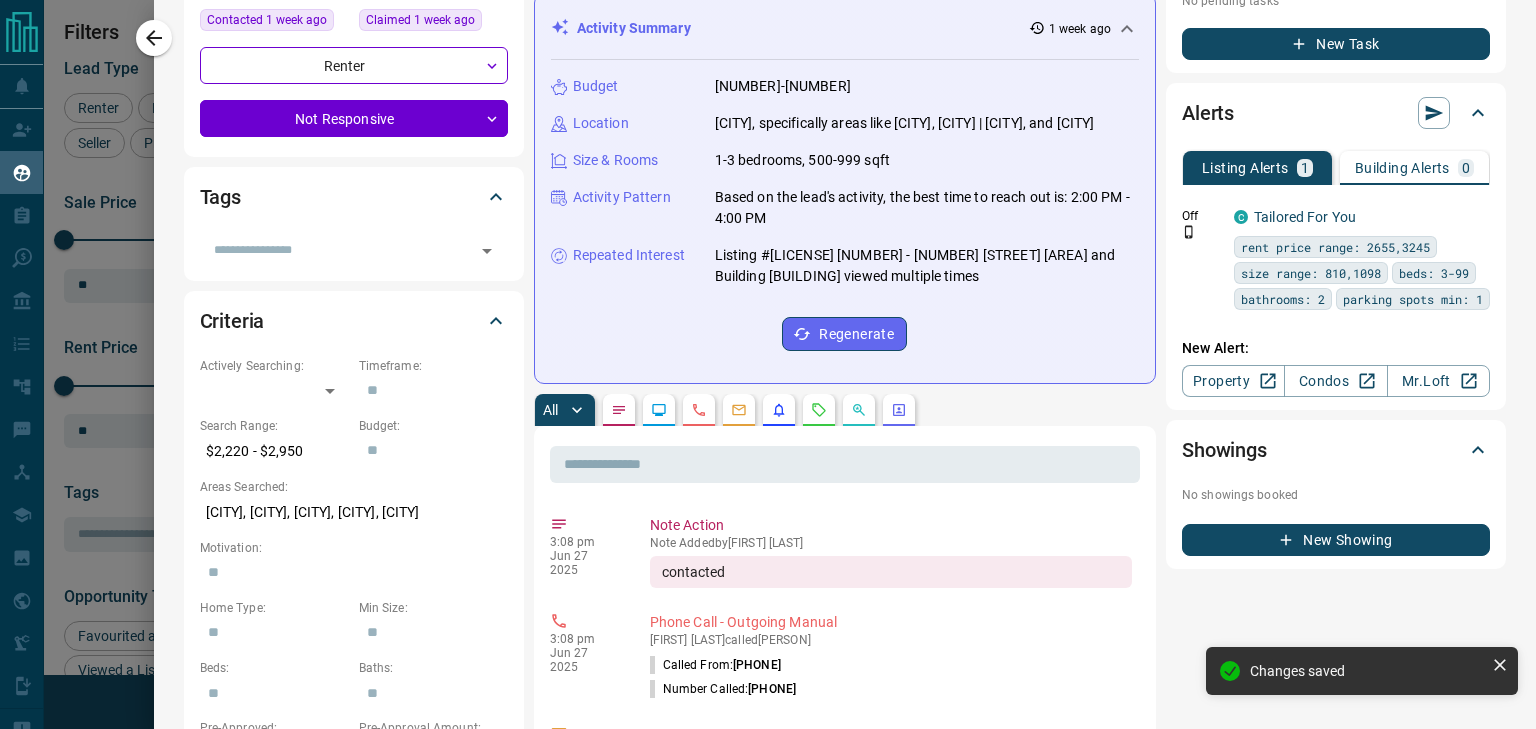scroll, scrollTop: 400, scrollLeft: 0, axis: vertical 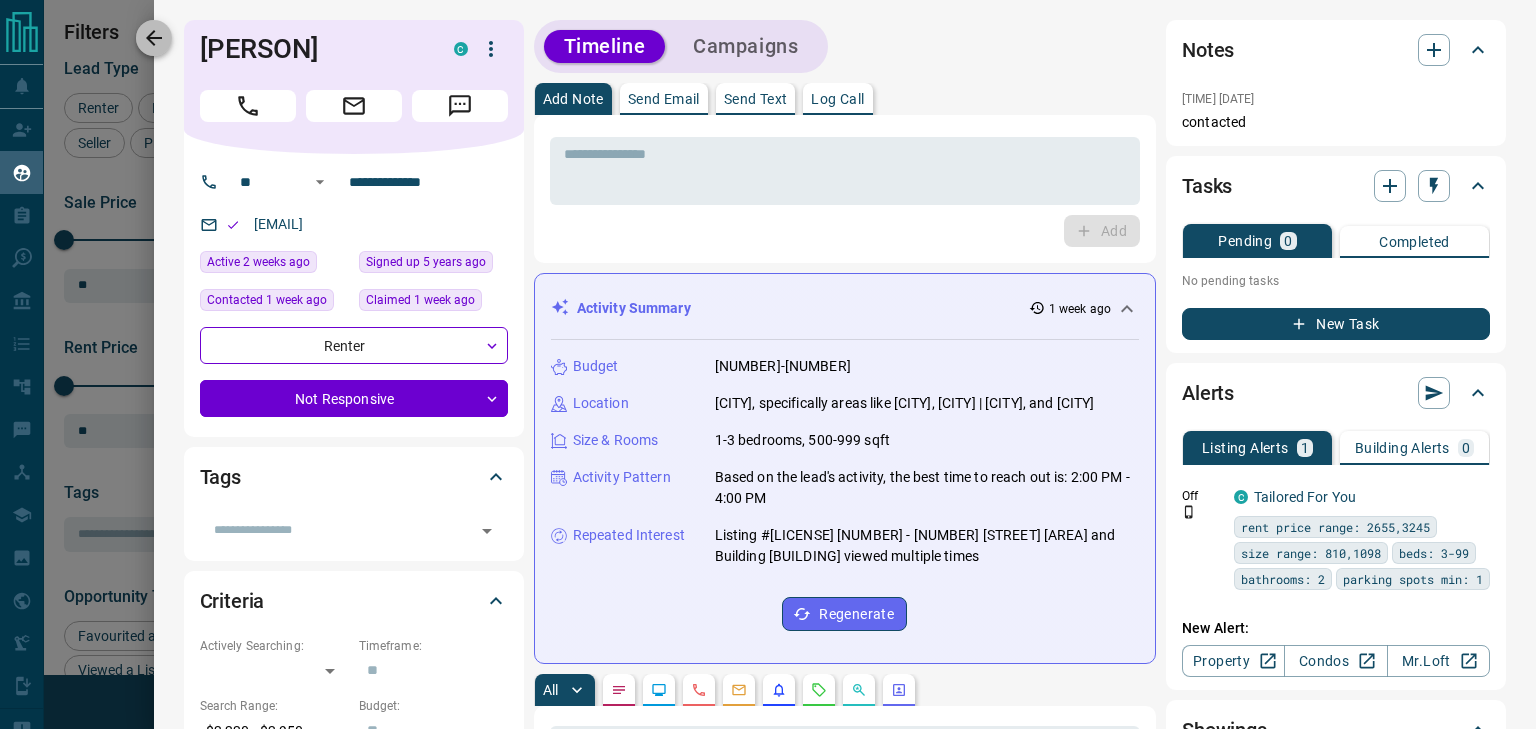 click 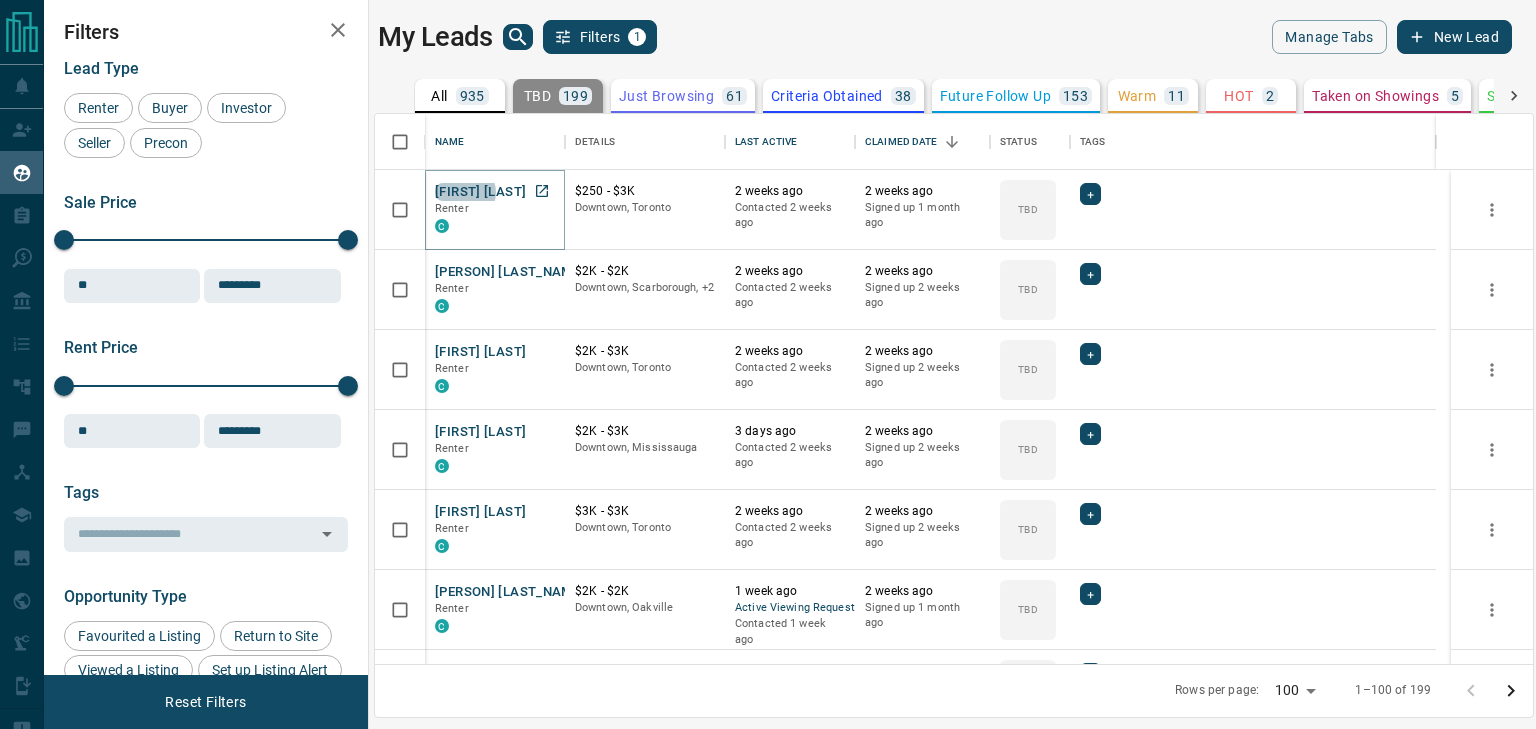 click on "[FIRST] [LAST]" at bounding box center [480, 192] 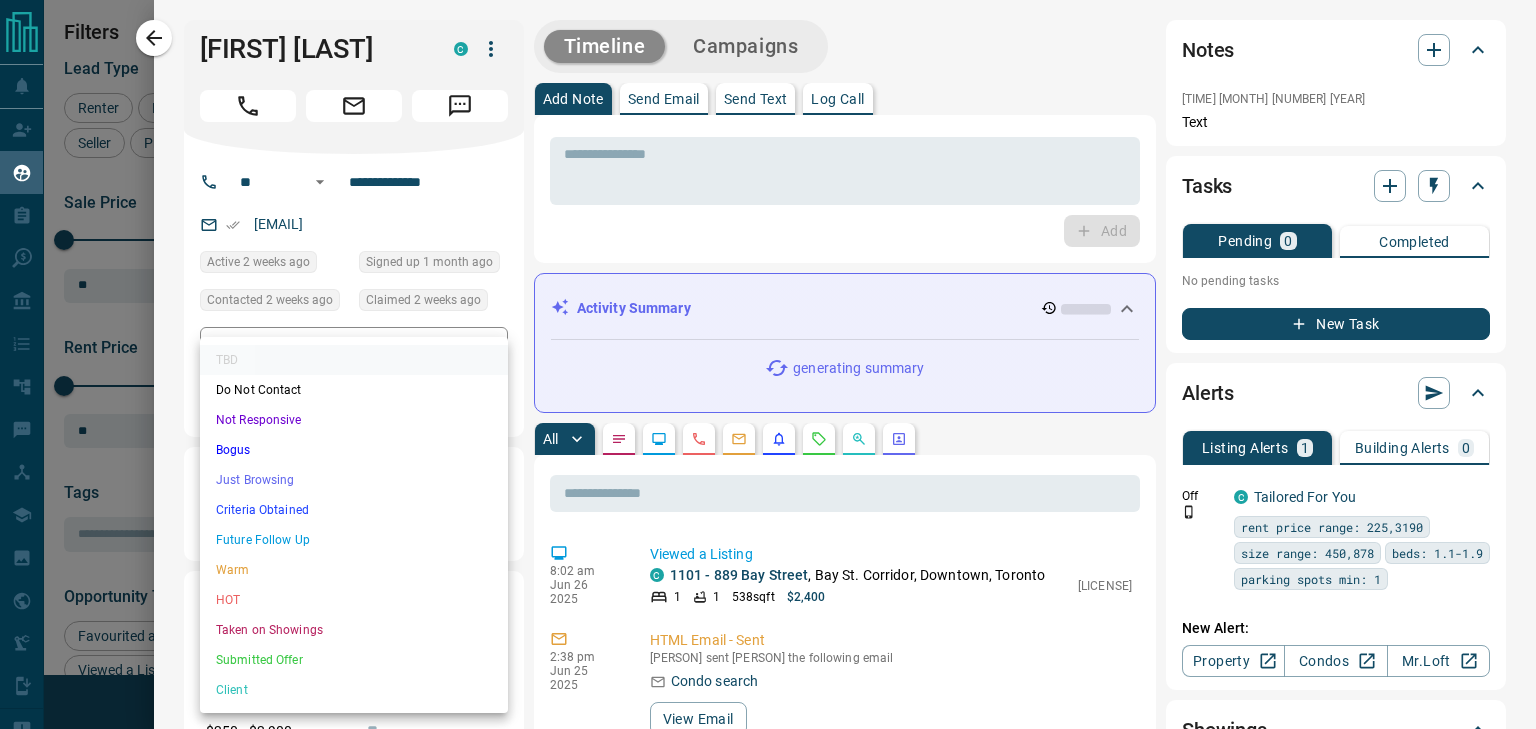 click on "Name Details Last Active Claimed Date Status Tags [PERSON] [LAST_NAME] Renter C $250 - $3K Downtown, [CITY] 2 weeks ago Contacted 2 weeks ago 2 weeks ago Signed up 1 month ago TBD + [PERSON] [LAST_NAME] Renter C $2K - $2K Downtown, [DISTRICT], +2 2 weeks ago Contacted 2 weeks ago 2 weeks ago Signed up 2 weeks ago TBD + [PERSON] [LAST_NAME] Renter C $2K - $3K Downtown, [CITY] 2 weeks ago Contacted 2 weeks ago 2 weeks ago Signed up 2 weeks ago TBD + [PERSON] [LAST_NAME] Renter C $2K - $3K Downtown, [CITY] 3 days ago Contacted 2 weeks ago 2 weeks ago Signed up 2 weeks ago TBD + [PERSON] [LAST_NAME] Renter C $3K - $3K Downtown, [CITY]" at bounding box center [768, 352] 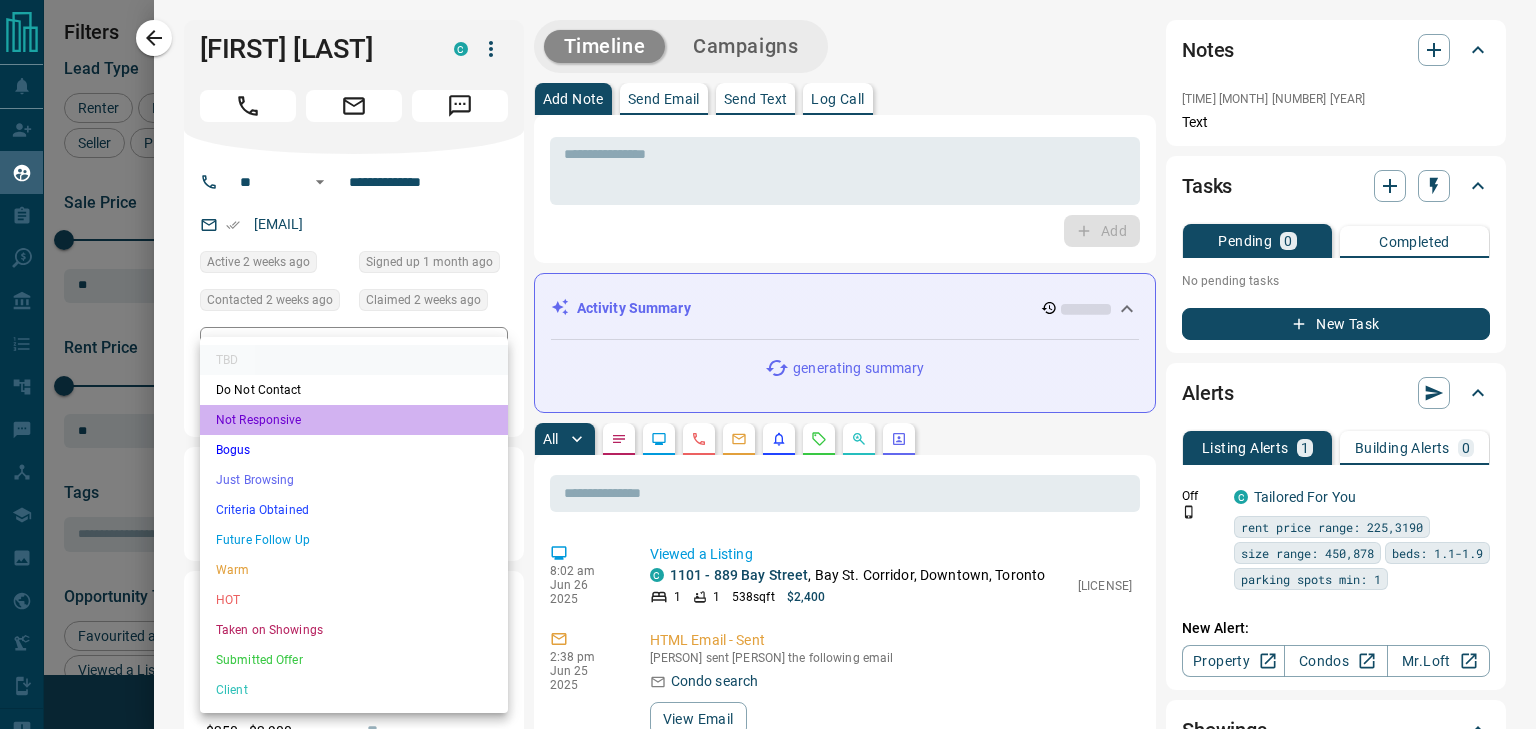click on "Not Responsive" at bounding box center (354, 420) 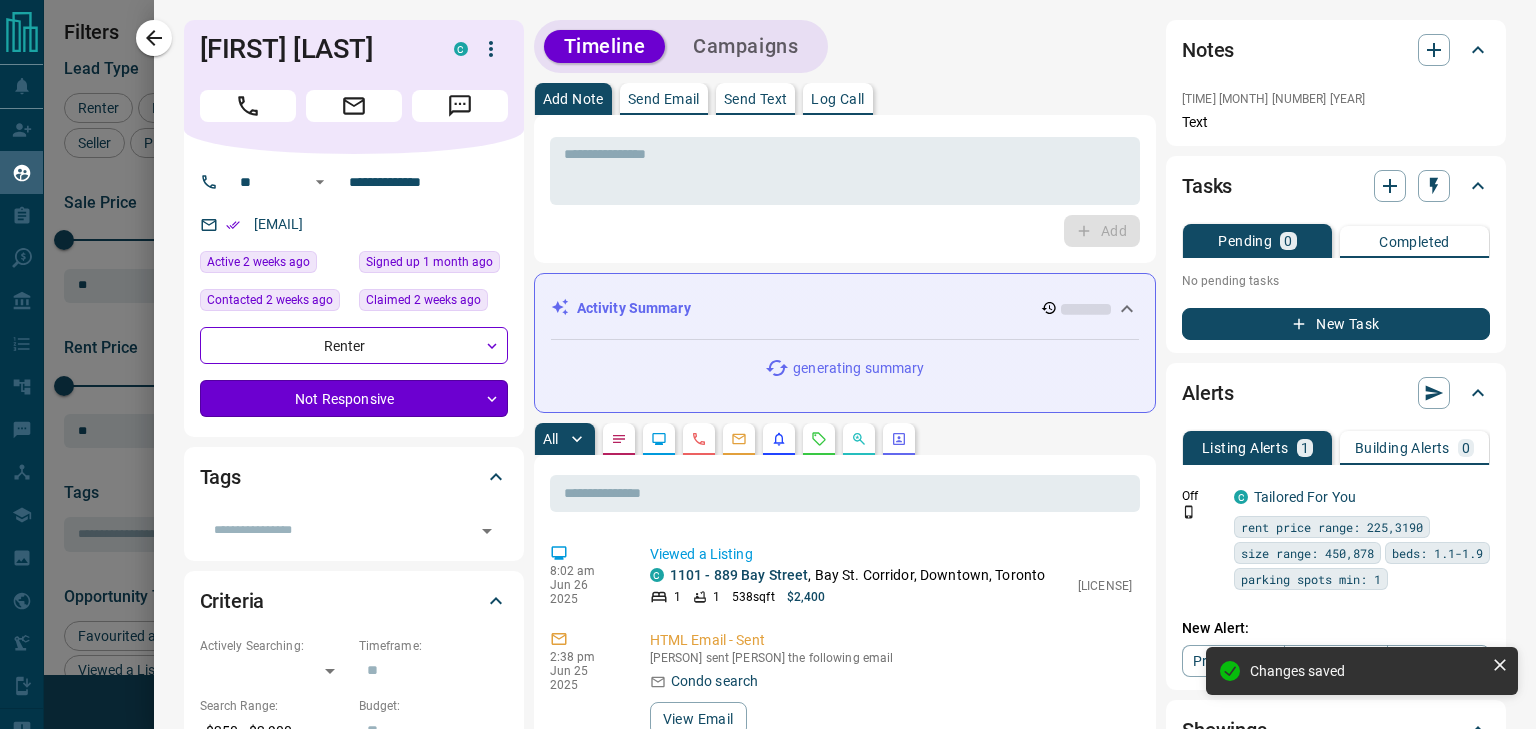 click at bounding box center [154, 38] 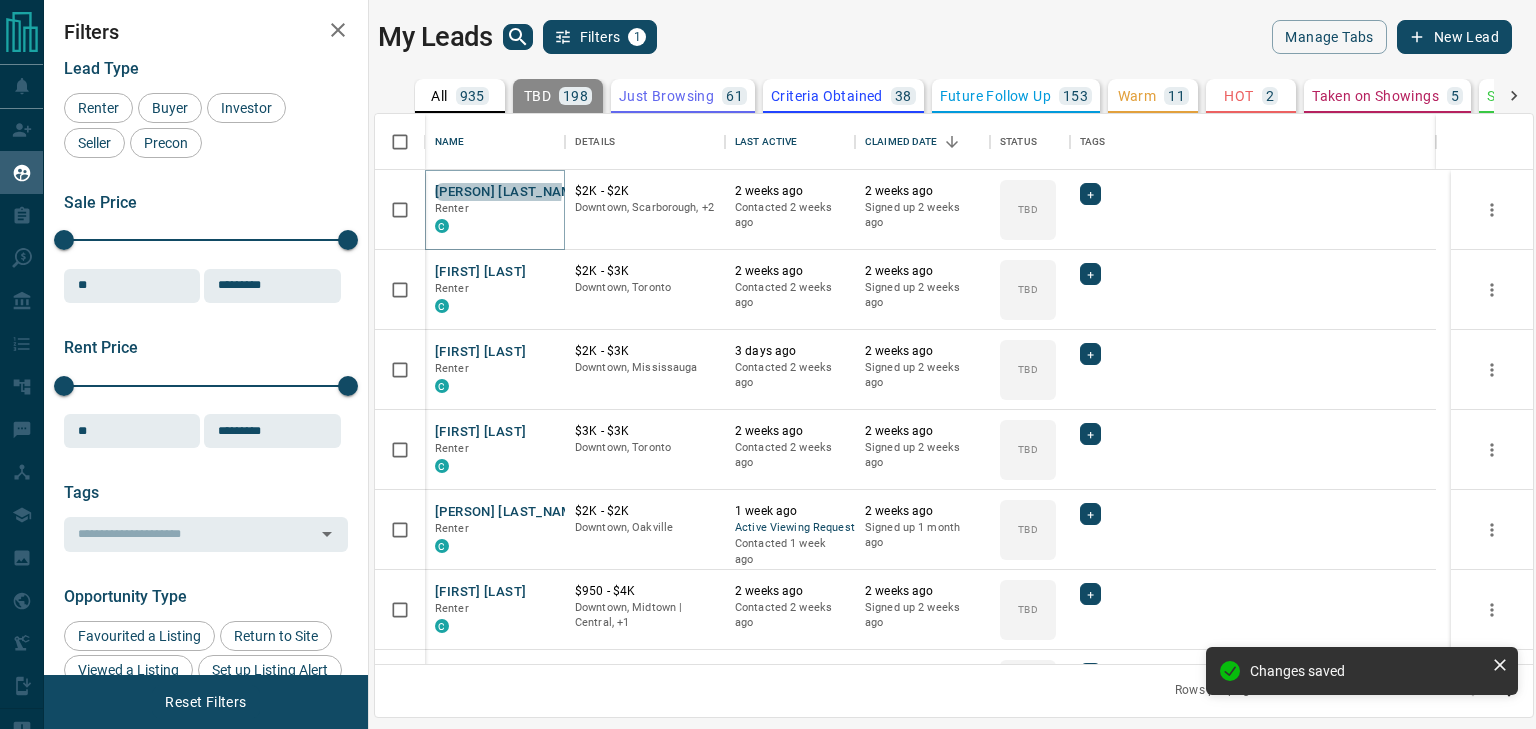 click on "[PERSON] [LAST_NAME]" at bounding box center [510, 192] 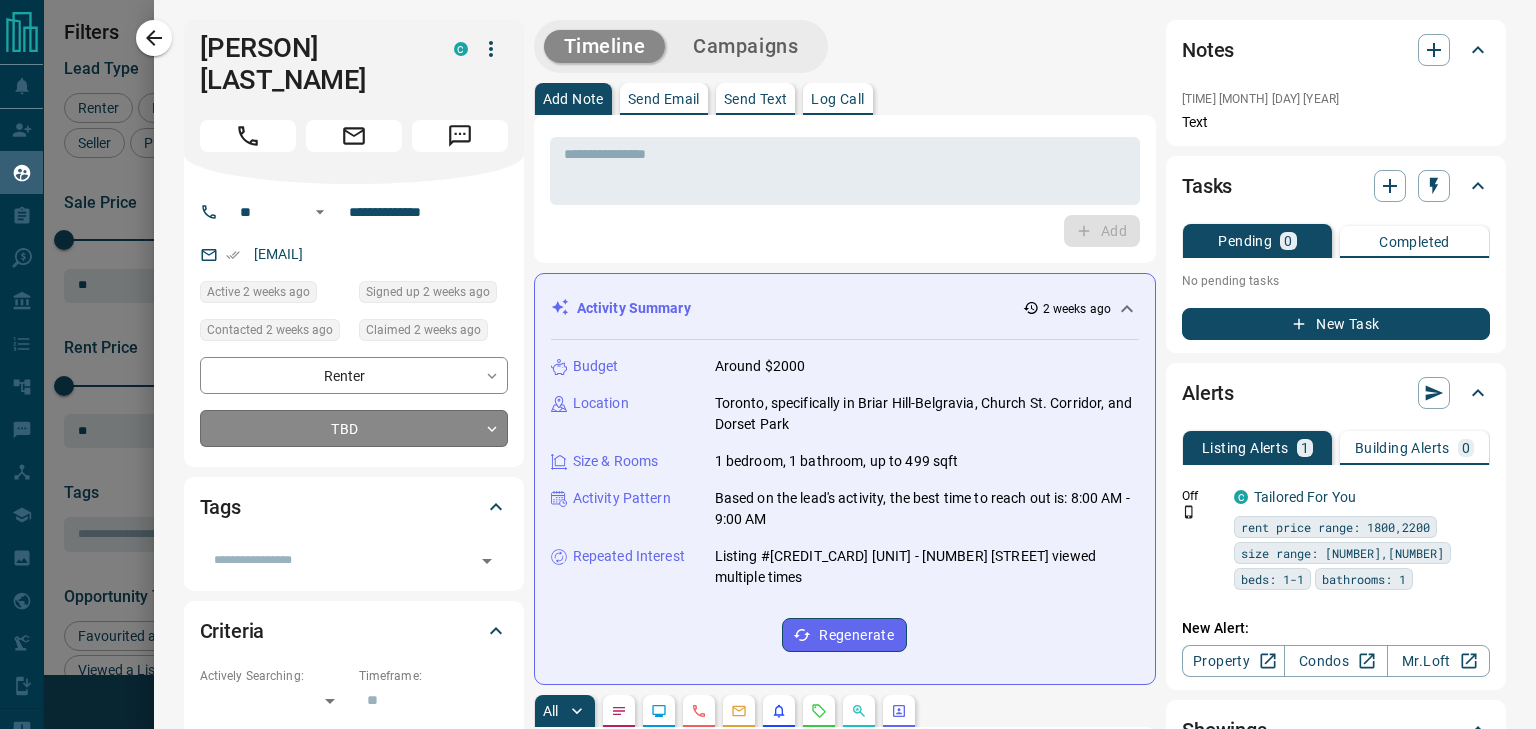 click on "Lead Transfers Claim Leads My Leads Tasks Opportunities Deals Campaigns Automations Messages Broker Bay Training Media Services Agent Resources Precon Worksheet Mobile Apps Disclosure Logout My Leads Filters 1 Manage Tabs New Lead All 935 TBD 198 Do Not Contact - Not Responsive 462 Bogus - Just Browsing 61 Criteria Obtained 38 Future Follow Up 153 Warm 11 HOT 2 Taken on Showings 5 Submitted Offer - Client 5 Name Details Last Active Claimed Date Status Tags [FIRST] [LAST] Renter C $2K - $2K Downtown, [CITY], +2 2 weeks ago Contacted 2 weeks ago 2 weeks ago Signed up 2 weeks ago TBD + [FIRST] [LAST] Renter C $2K - $3K Downtown, [CITY] 2 weeks ago Contacted 2 weeks ago 2 weeks ago Signed up 2 weeks ago TBD + [FIRST] [LAST] Renter C $2K - $3K Downtown, [CITY] 3 days ago Contacted 2 weeks ago 2 weeks ago Signed up 2 weeks ago TBD + [FIRST] [LAST] Renter C $3K - $3K Downtown, [CITY] 2 weeks ago Contacted 2 weeks ago 2 weeks ago Signed up 2 weeks ago TBD + [FIRST] [LAST] Renter C $2K - $2K 1 week ago TBD" at bounding box center (768, 352) 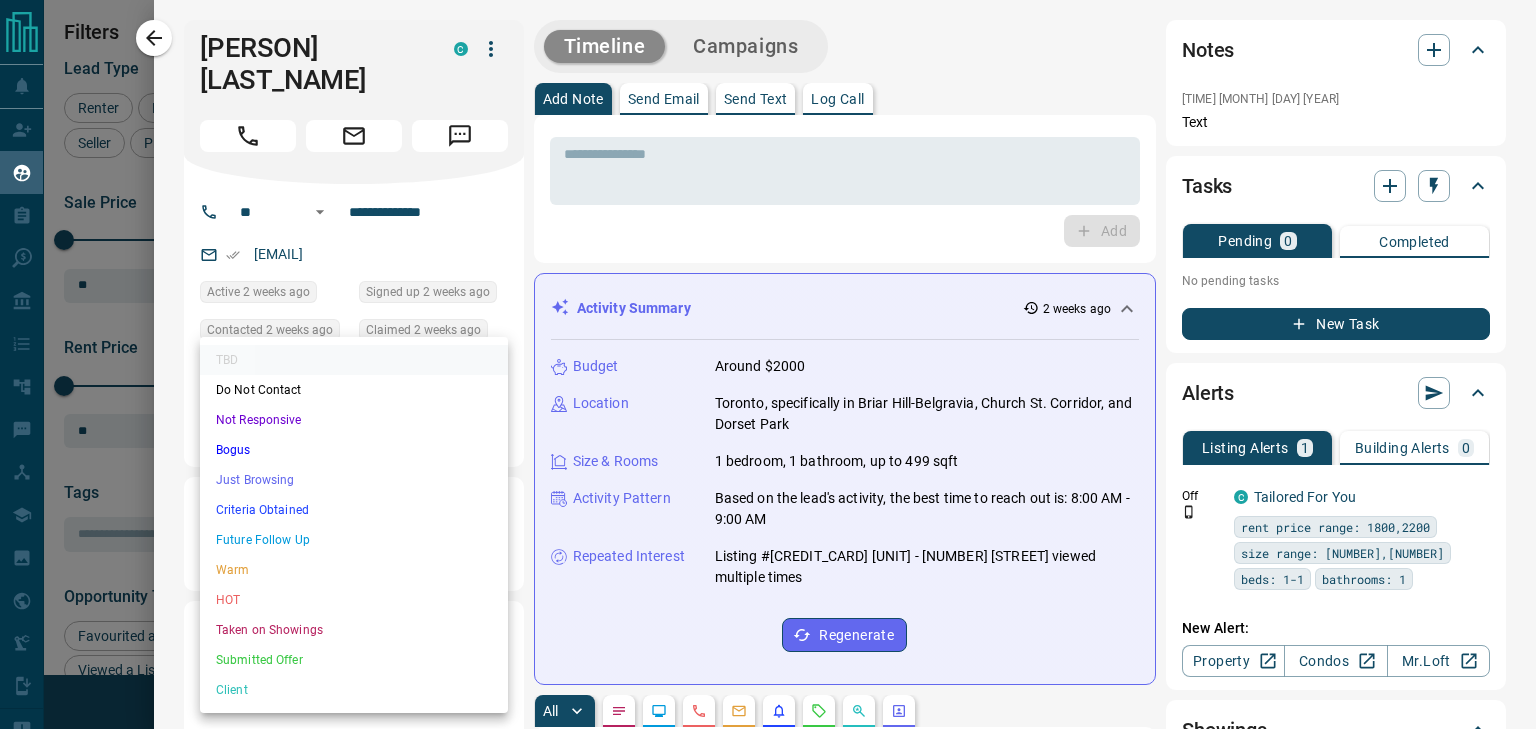 click on "Not Responsive" at bounding box center (354, 420) 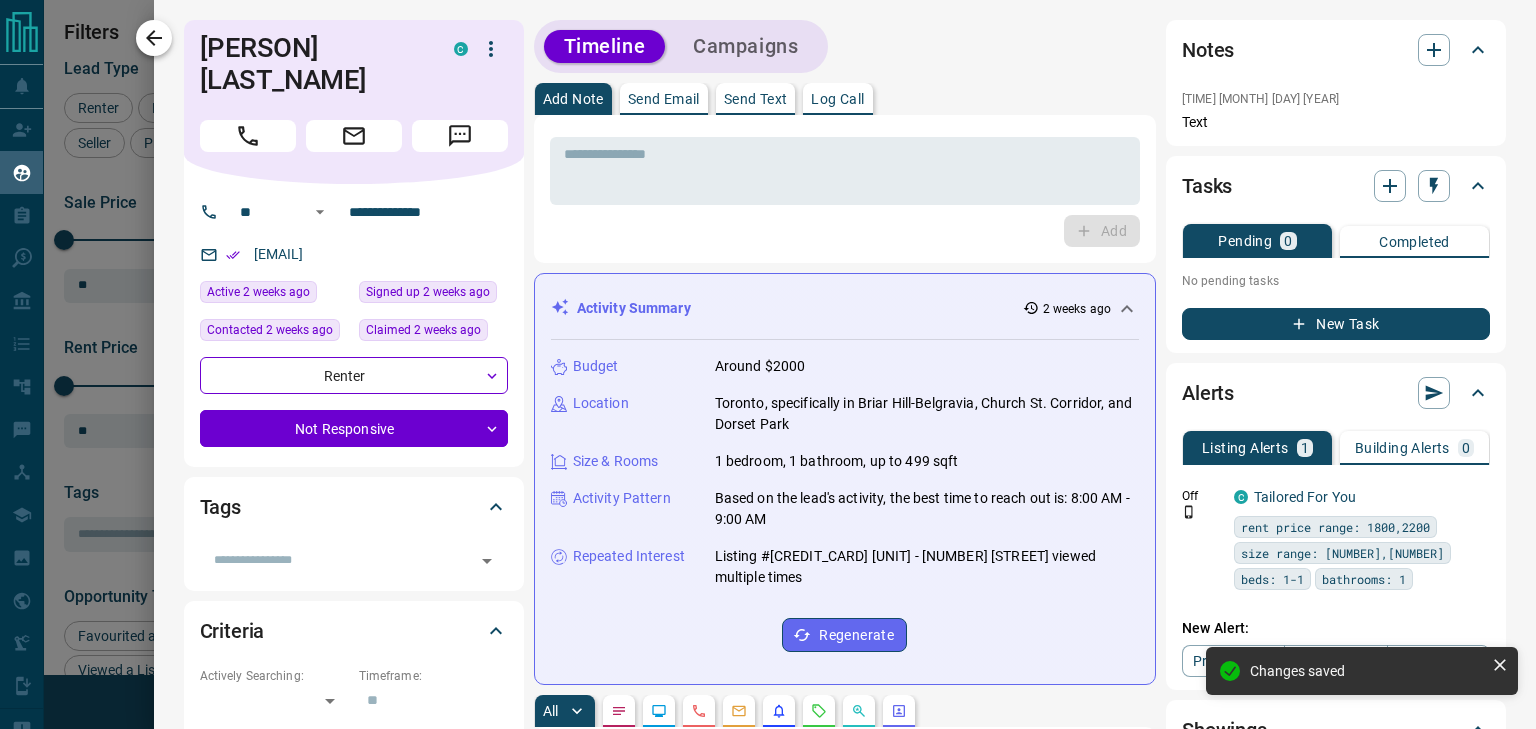 click 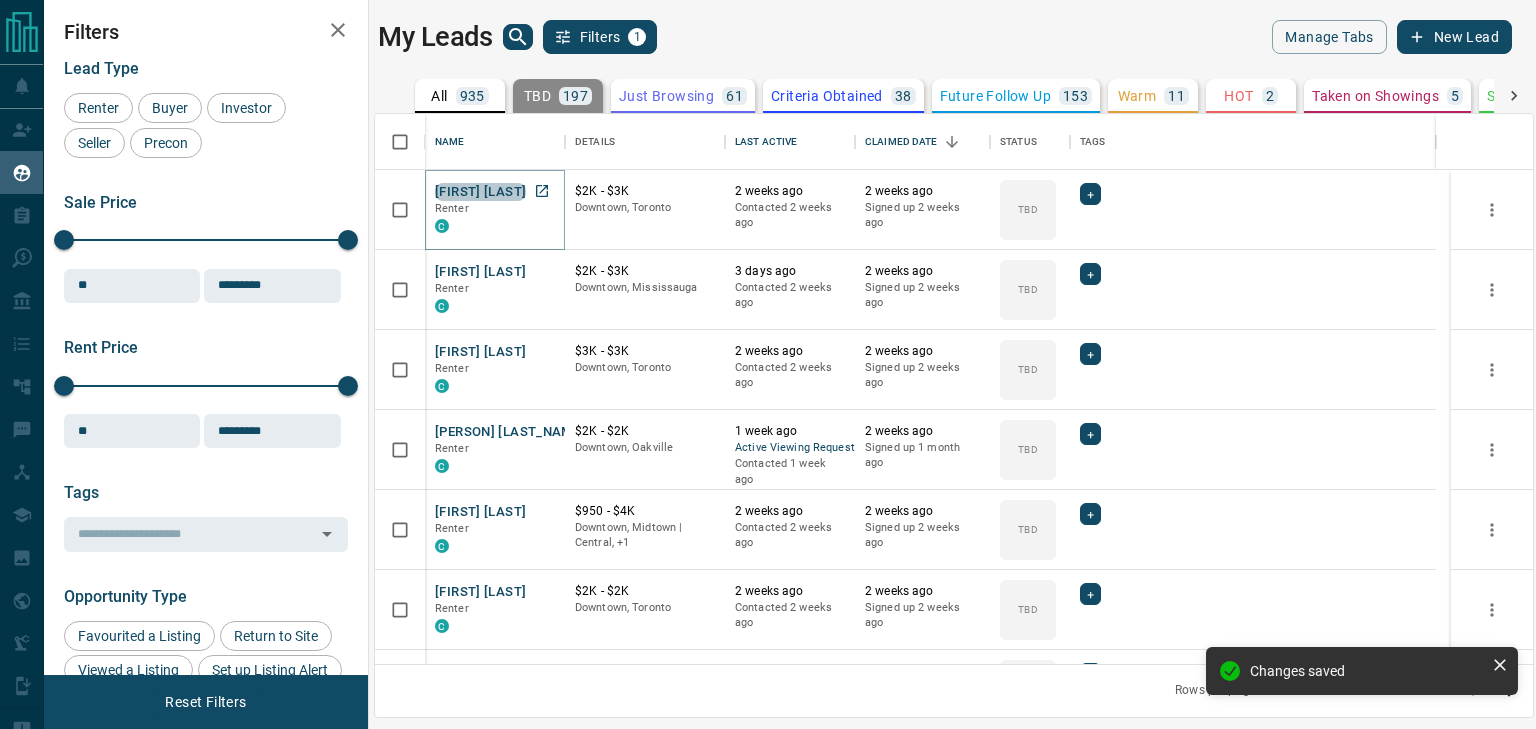 click on "[FIRST] [LAST]" at bounding box center (480, 192) 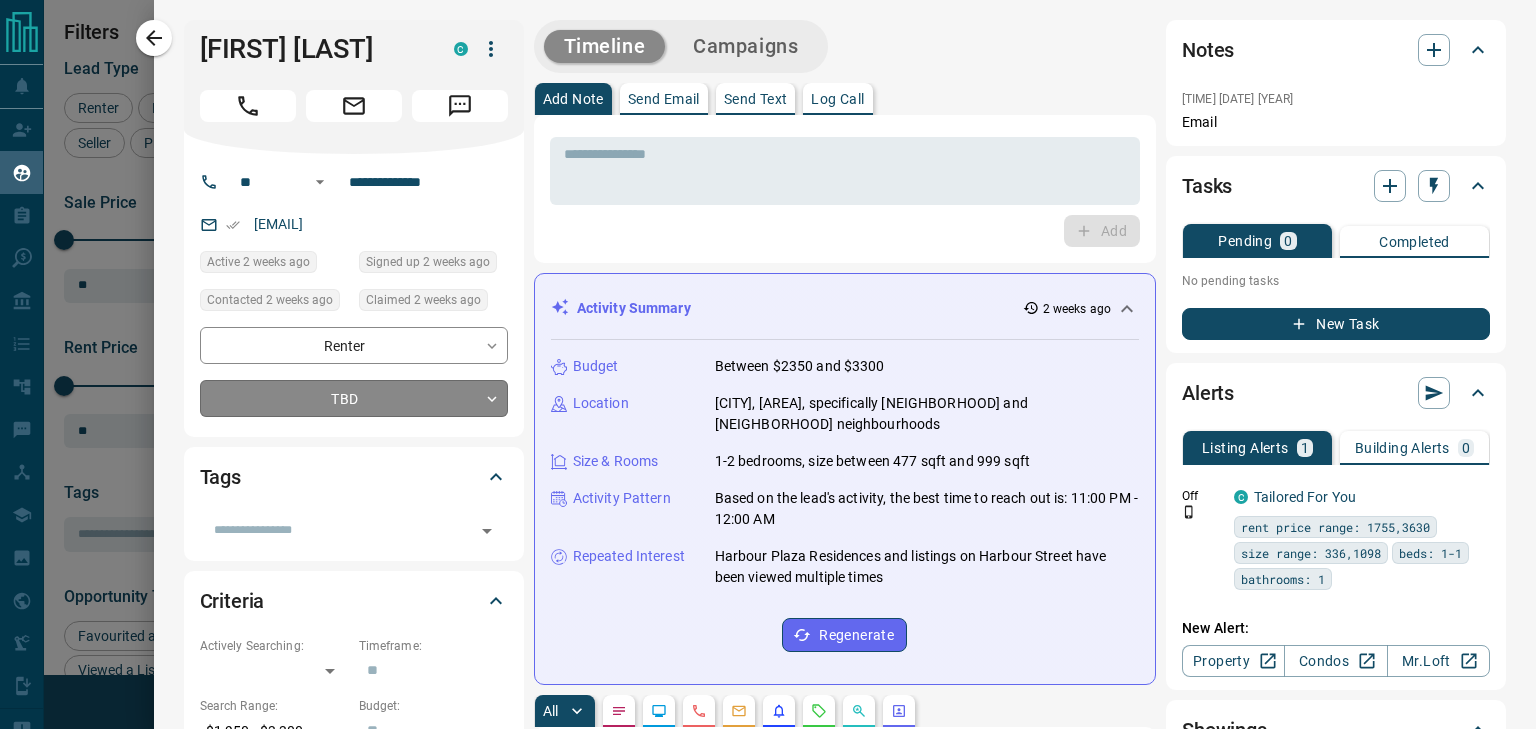 click on "Lead Transfers Claim Leads My Leads Tasks Opportunities Deals Campaigns Automations Messages Broker Bay Training Media Services Agent Resources Precon Worksheet Mobile Apps Disclosure Logout My Leads Filters 1 Manage Tabs New Lead All 935 TBD 197 Do Not Contact - Not Responsive 463 Bogus - Just Browsing 61 Criteria Obtained 38 Future Follow Up 153 Warm 11 HOT 2 Taken on Showings 5 Submitted Offer - Client 5 Name Details Last Active Claimed Date Status Tags [FIRST] [LAST] Renter C $2K - $3K [CITY] 2 weeks ago Contacted 2 weeks ago 2 weeks ago Signed up 2 weeks ago TBD + [FIRST] [LAST] Renter C $2K - $3K [CITY] 3 days ago Contacted 2 weeks ago 2 weeks ago Signed up 2 weeks ago TBD + [FIRST] [LAST] Renter C $3K - $3K [CITY] 2 weeks ago Contacted 2 weeks ago 2 weeks ago Signed up 2 weeks ago TBD + [FIRST] [LAST] Renter C $2K - $2K [CITY], [CITY] 1 week ago Active Viewing Request Contacted 1 week ago 2 weeks ago Signed up 1 month ago TBD + [FIRST] [LAST] Renter C $950 - $4K TBD + C" at bounding box center [768, 352] 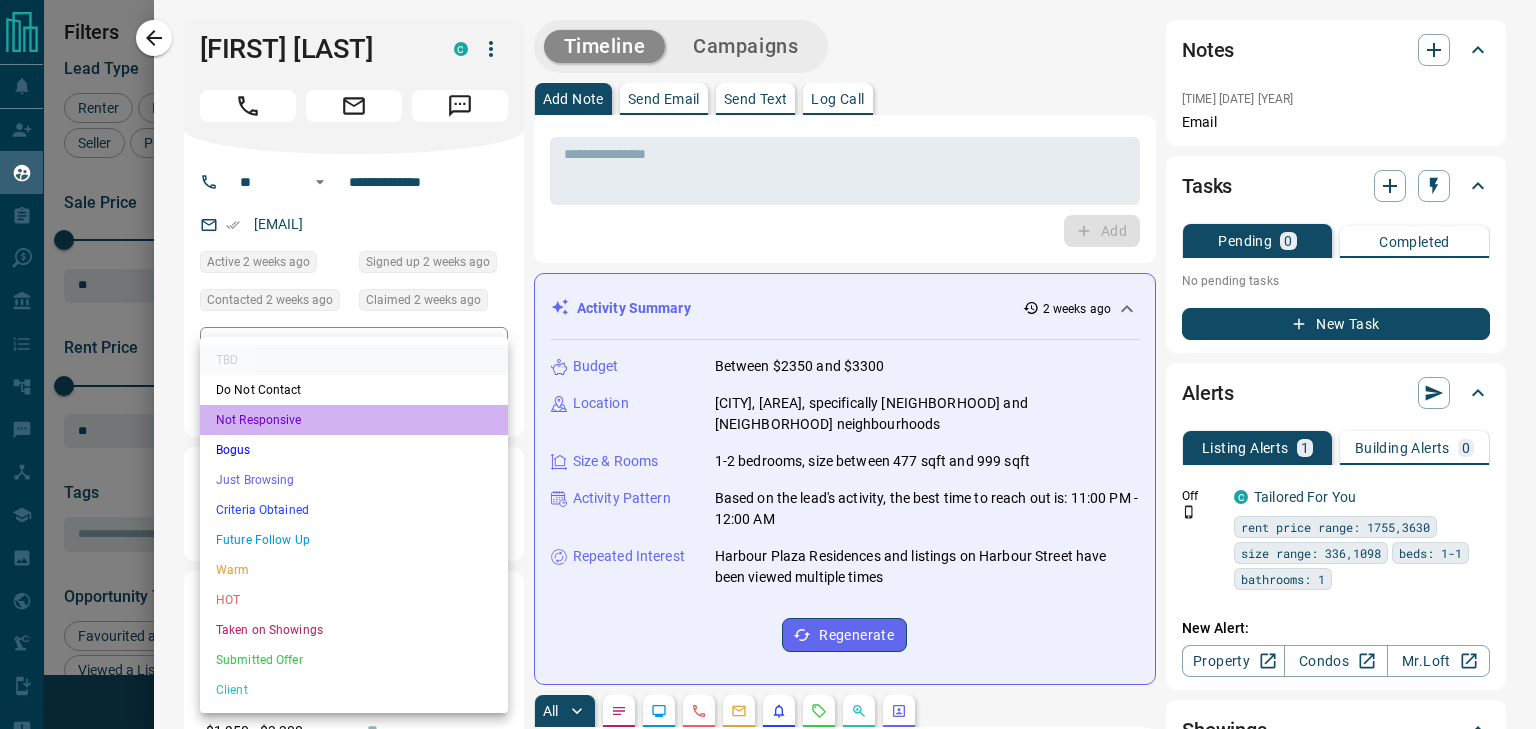 click on "Not Responsive" at bounding box center (354, 420) 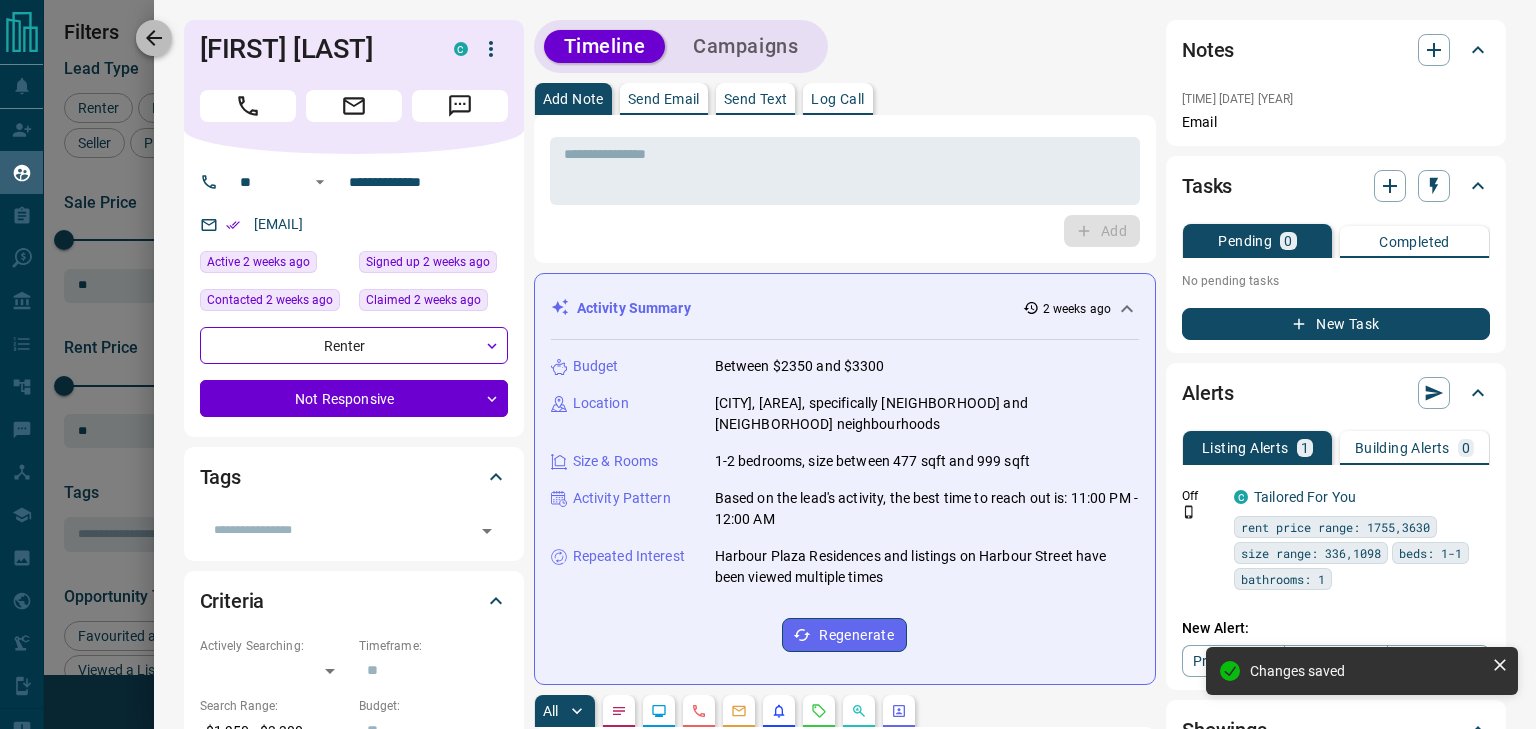 click 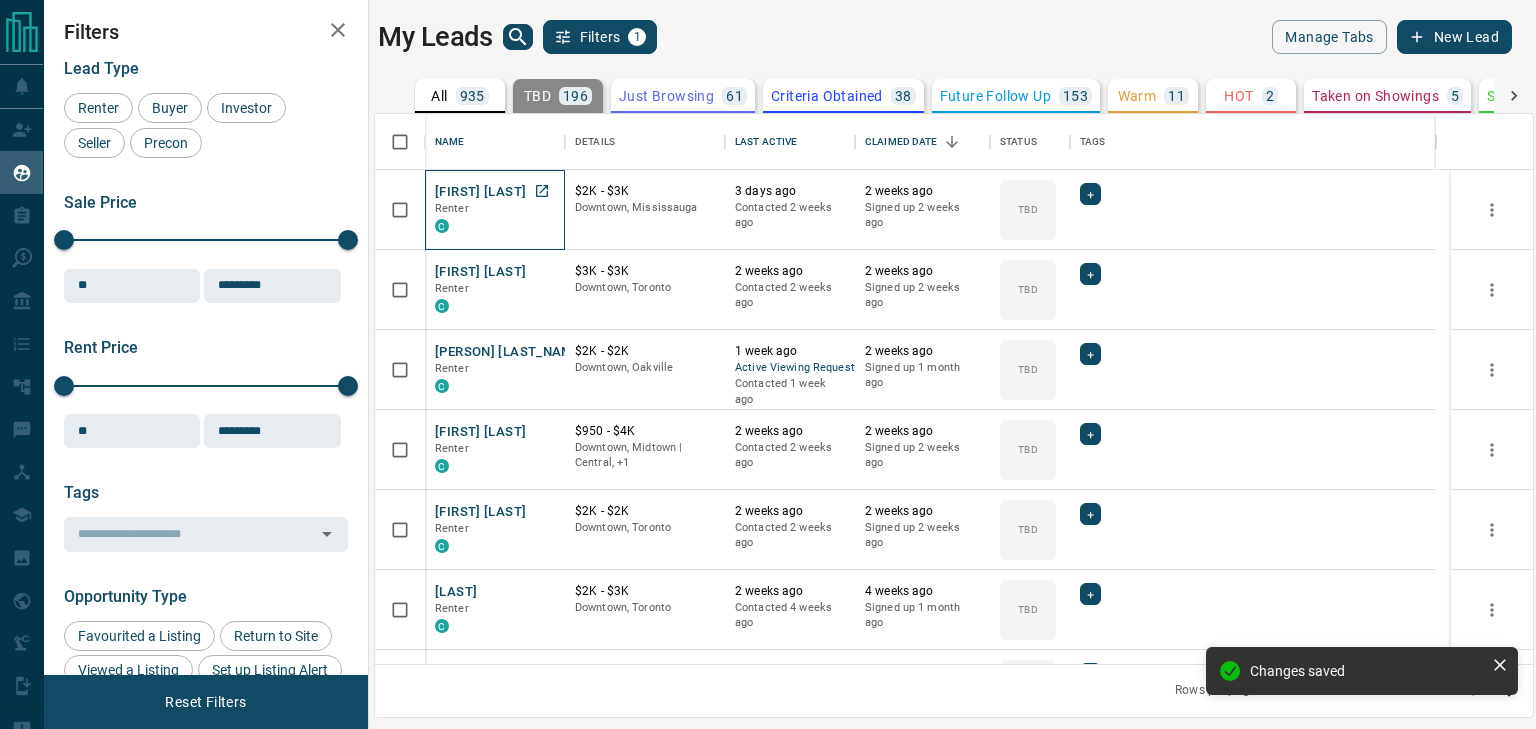 click on "Renter" at bounding box center [495, 209] 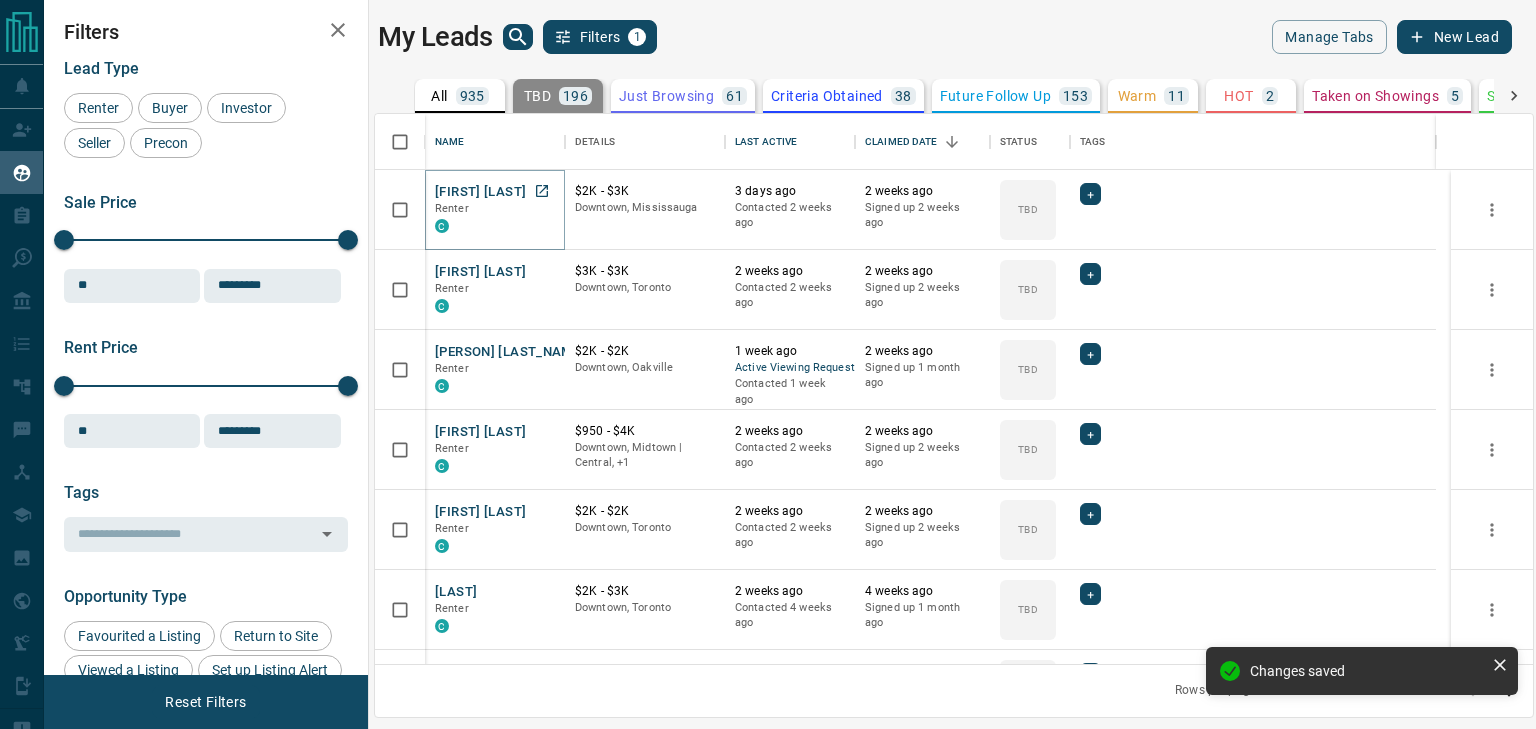 click on "[FIRST] [LAST]" at bounding box center [480, 192] 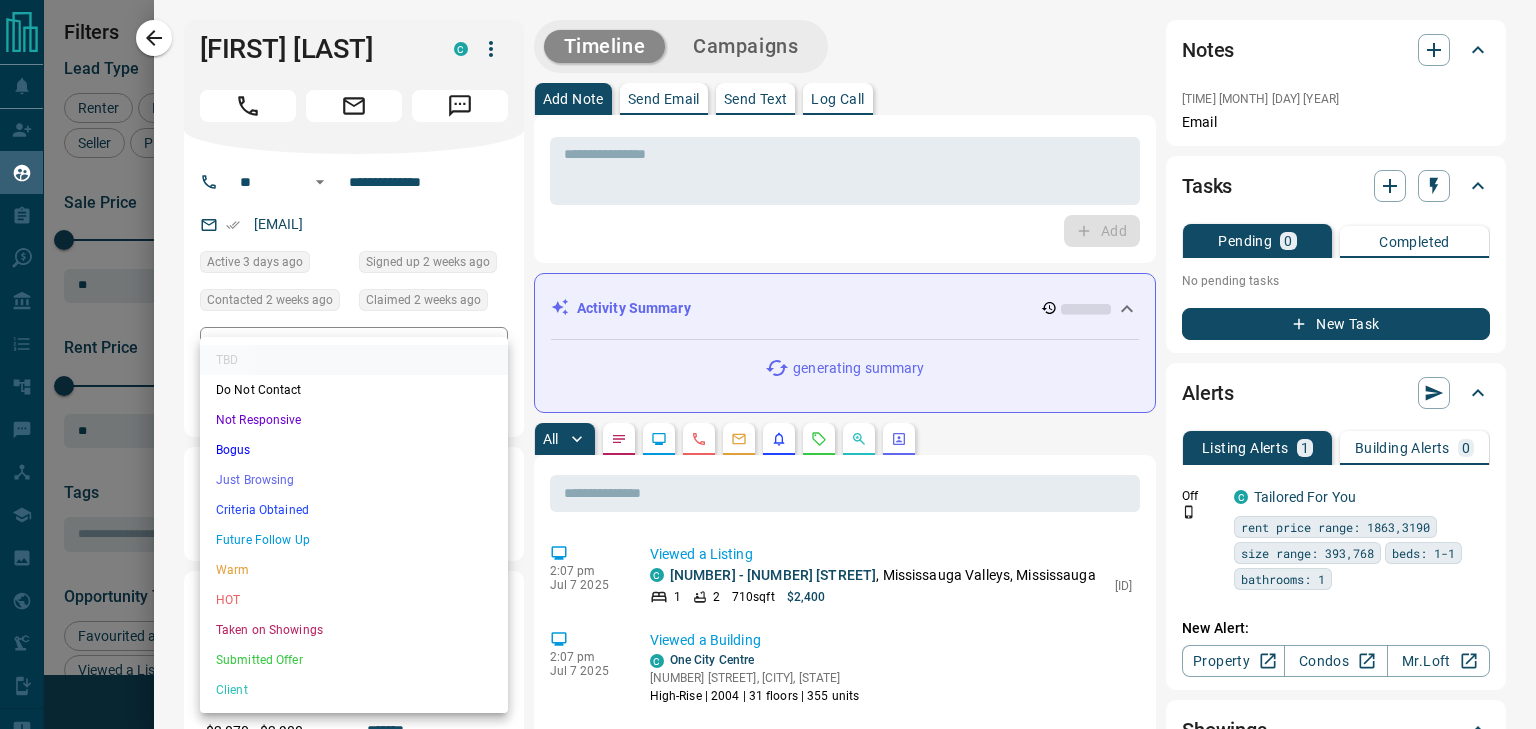 click on "Lead Transfers Claim Leads My Leads Tasks Opportunities Deals Campaigns Automations Messages Broker Bay Training Media Services Agent Resources Precon Worksheet Mobile Apps Disclosure Logout My Leads Filters 1 Manage Tabs New Lead All 935 TBD 196 Do Not Contact - Not Responsive 464 Bogus - Just Browsing 61 Criteria Obtained 38 Future Follow Up 153 Warm 11 HOT 2 Taken on Showings 5 Submitted Offer - Client 5 Name Details Last Active Claimed Date Status Tags [FIRST] [LAST] Renter C $2K - $3K [AREA], [CITY] 3 days ago Contacted 2 weeks ago 2 weeks ago Signed up 2 weeks ago TBD + [FIRST] [LAST] Renter C $3K - $3K [AREA], [CITY] 2 weeks ago Contacted 2 weeks ago 2 weeks ago Signed up 2 weeks ago TBD + [FIRST] [LAST] Renter C $2K - $2K [AREA], [CITY] 1 week ago Active Viewing Request Contacted 1 week ago 2 weeks ago Signed up 1 month ago TBD + [FIRST] [LAST] Renter C $950 - $4K [AREA], [AREA] | [AREA], +1 2 weeks ago Contacted 2 weeks ago 2 weeks ago Signed up 2 weeks ago TBD + [FIRST] [LAST] Renter C $2K - $2K +" at bounding box center [768, 352] 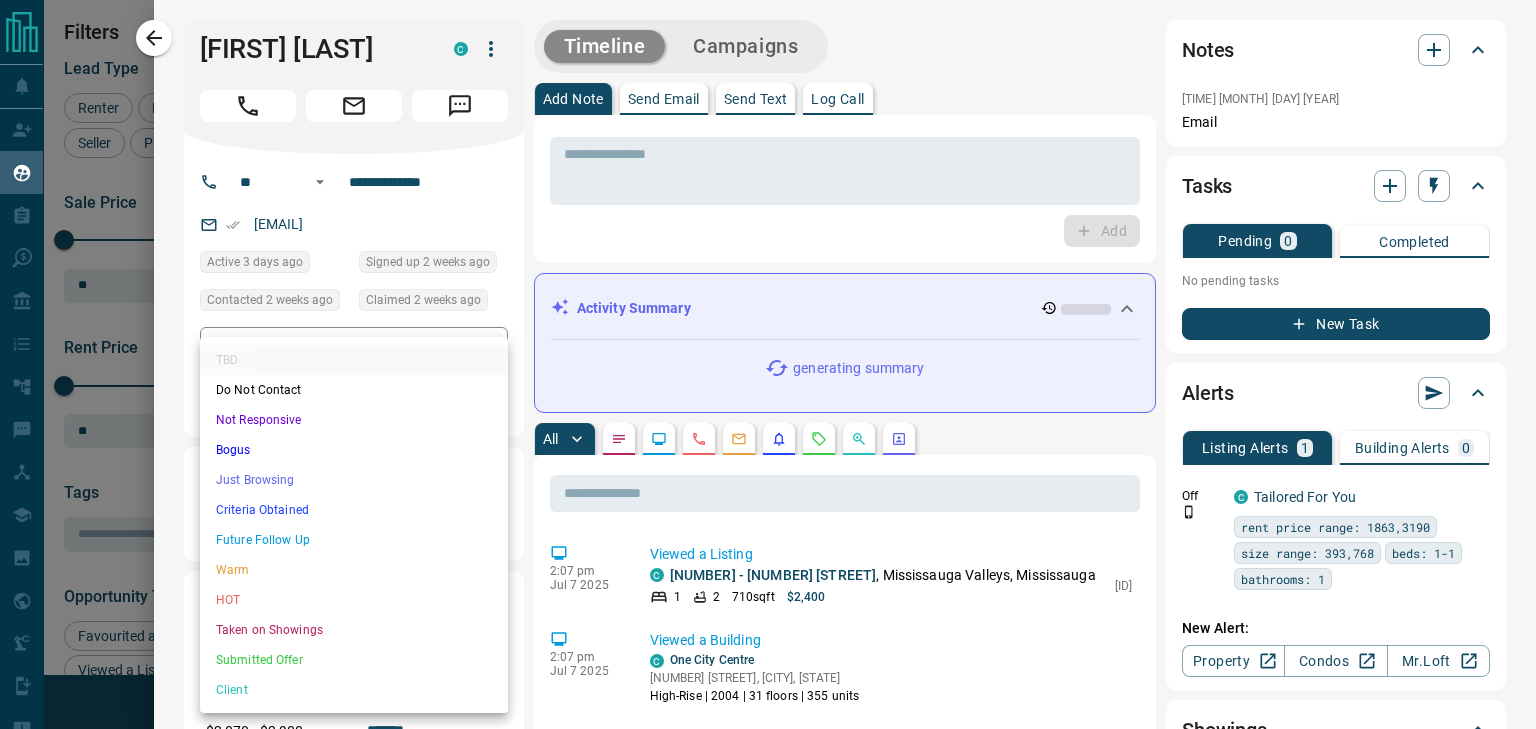 click on "Not Responsive" at bounding box center [354, 420] 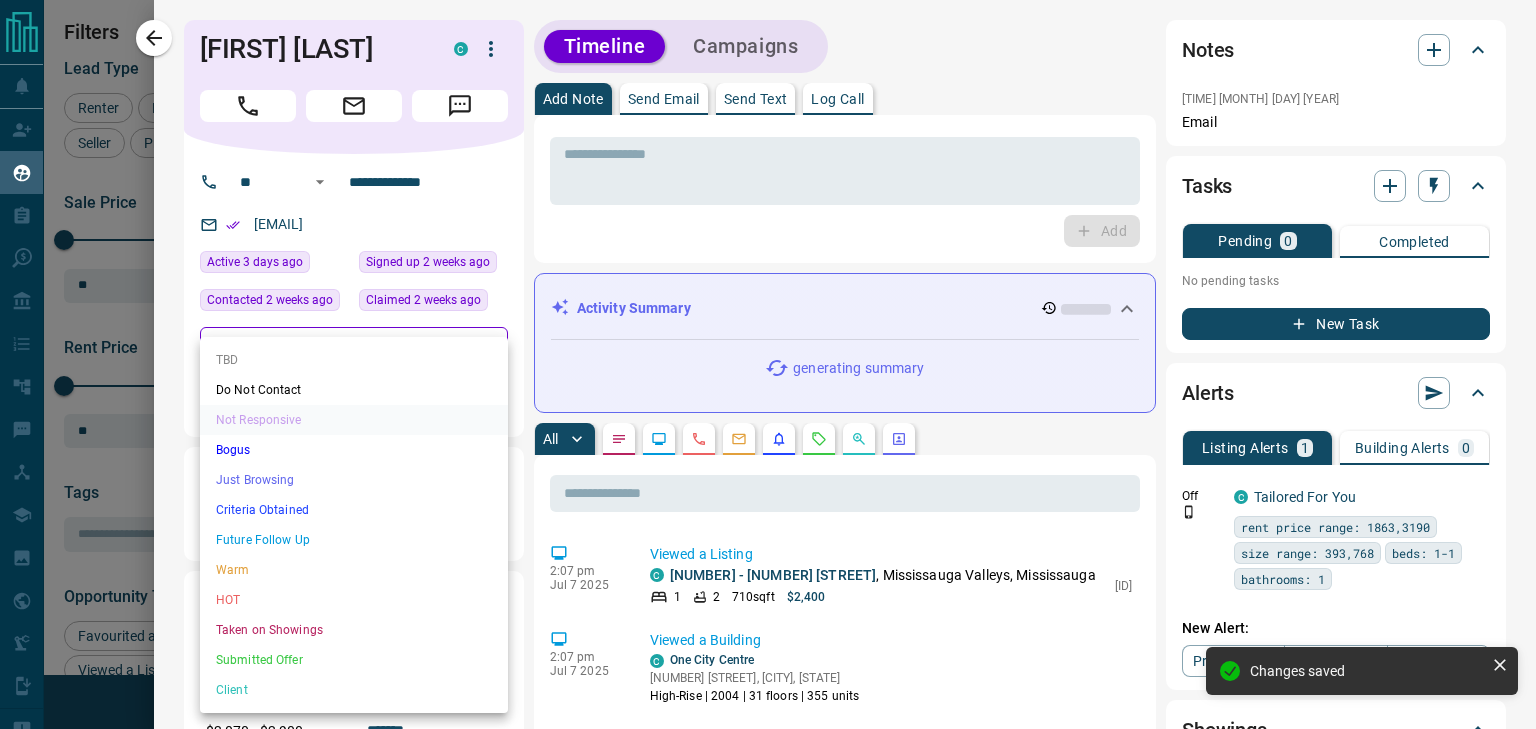 click on "Lead Transfers Claim Leads My Leads Tasks Opportunities Deals Campaigns Automations Messages Broker Bay Training Media Services Agent Resources Precon Worksheet Mobile Apps Disclosure Logout My Leads Filters 1 Manage Tabs New Lead All 935 TBD 196 Do Not Contact - Not Responsive 464 Bogus - Just Browsing 61 Criteria Obtained 38 Future Follow Up 153 Warm 11 HOT 2 Taken on Showings 5 Submitted Offer - Client 5 Name Details Last Active Claimed Date Status Tags [FIRST] [LAST] Renter C $2K - $3K [AREA], [CITY] 3 days ago Contacted 2 weeks ago 2 weeks ago Signed up 2 weeks ago TBD + [FIRST] [LAST] Renter C $3K - $3K [AREA], [CITY] 2 weeks ago Contacted 2 weeks ago 2 weeks ago Signed up 2 weeks ago TBD + [FIRST] [LAST] Renter C $2K - $2K [AREA], [CITY] 1 week ago Active Viewing Request Contacted 1 week ago 2 weeks ago Signed up 1 month ago TBD + [FIRST] [LAST] Renter C $950 - $4K [AREA], [AREA] | [AREA], +1 2 weeks ago Contacted 2 weeks ago 2 weeks ago Signed up 2 weeks ago TBD + [FIRST] [LAST] Renter C $2K - $2K +" at bounding box center (768, 352) 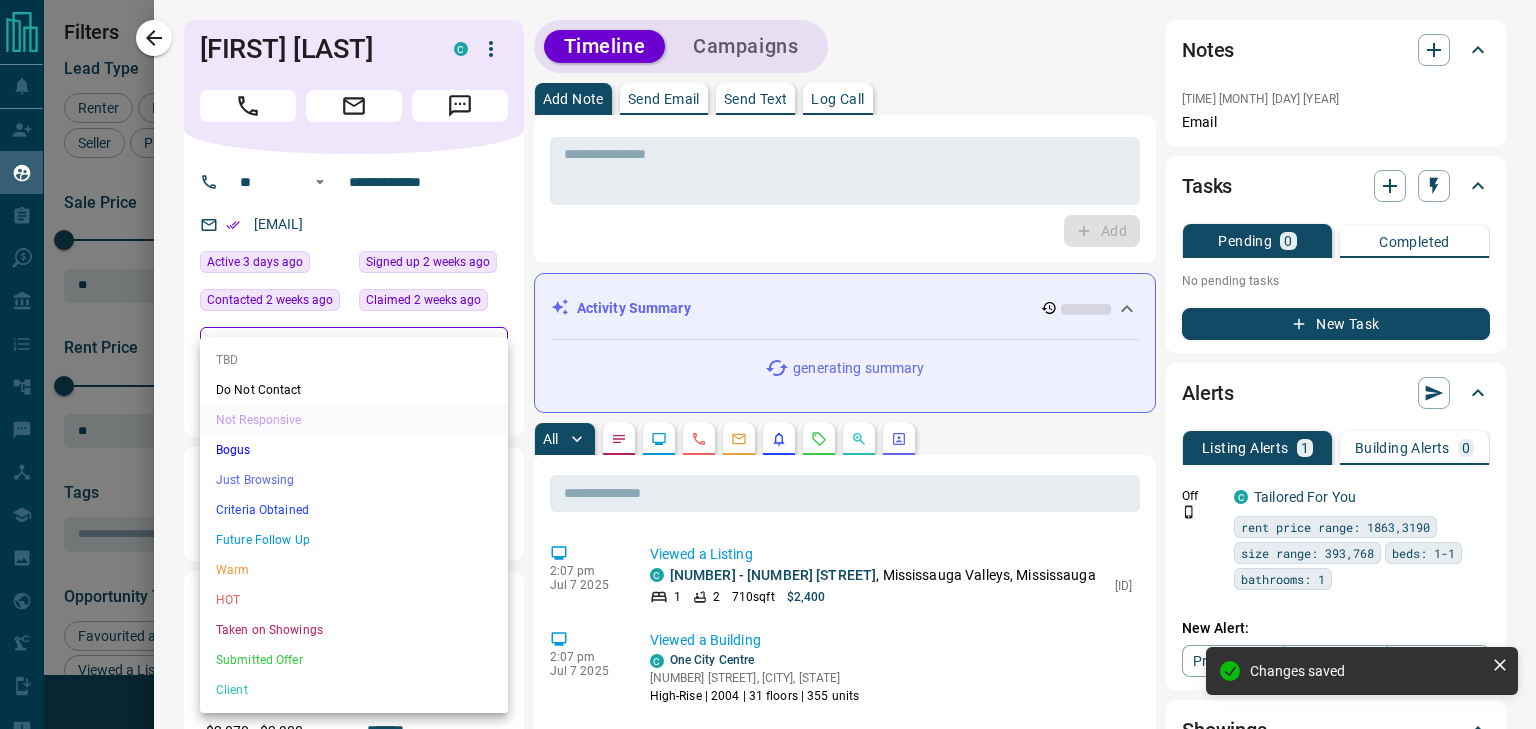 click at bounding box center [768, 364] 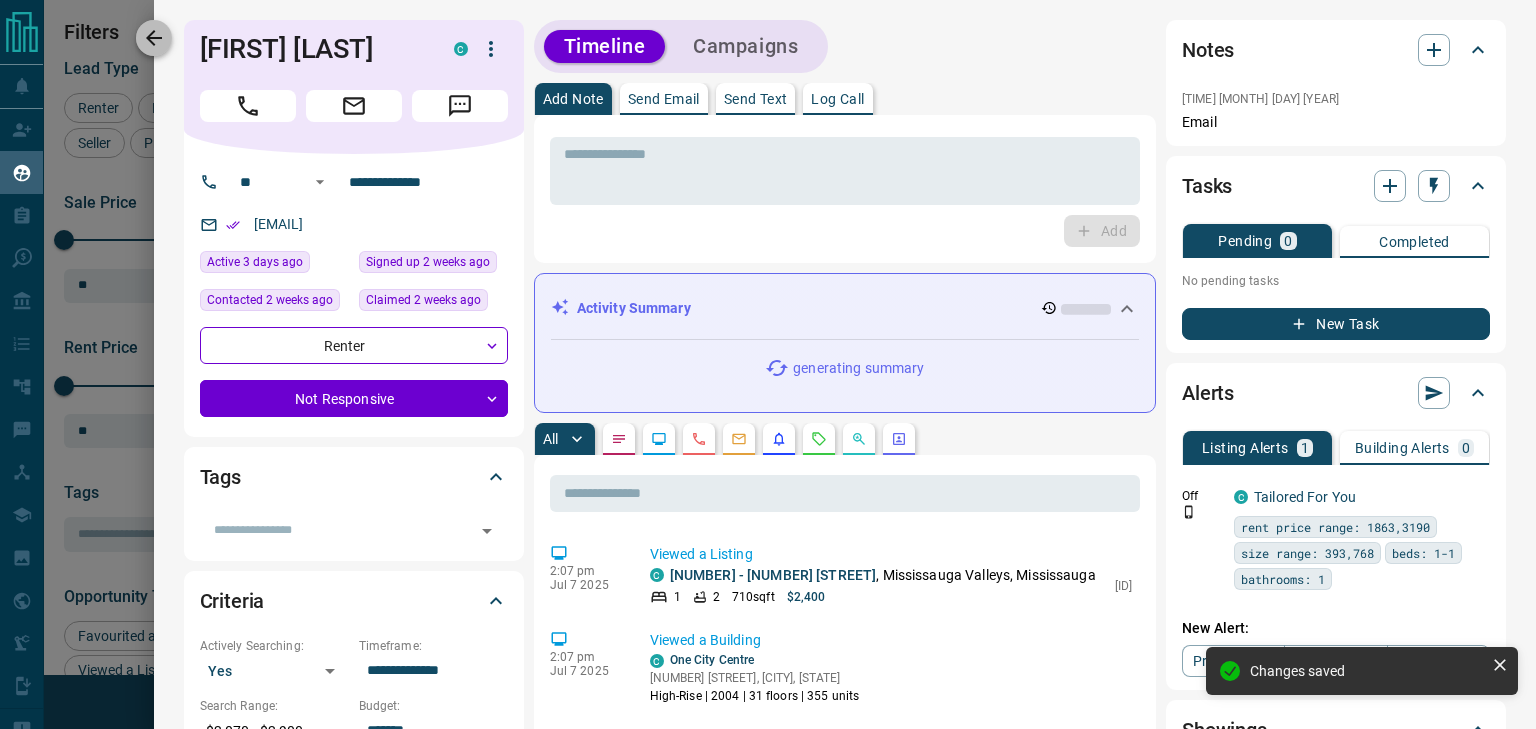 click 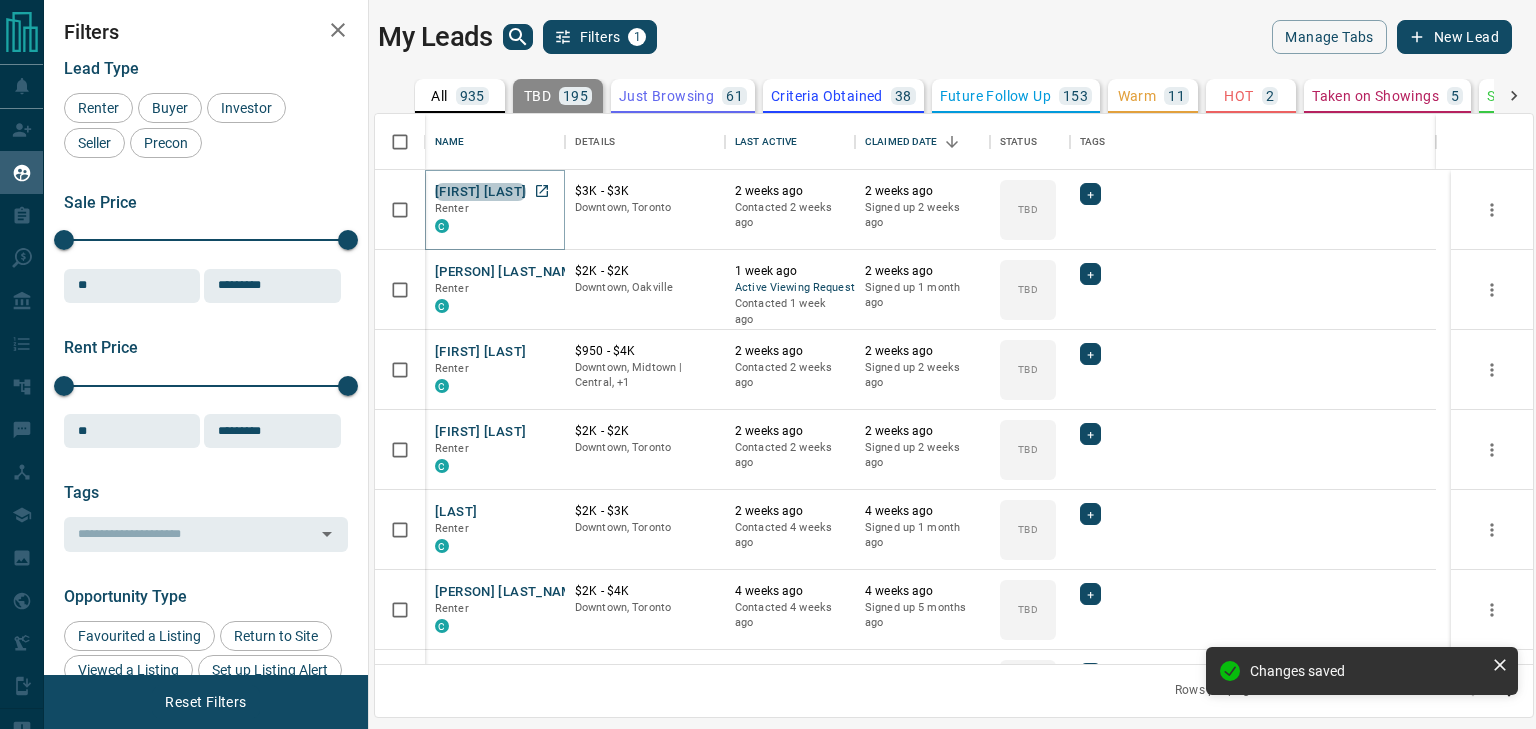 click on "[FIRST] [LAST]" at bounding box center [480, 192] 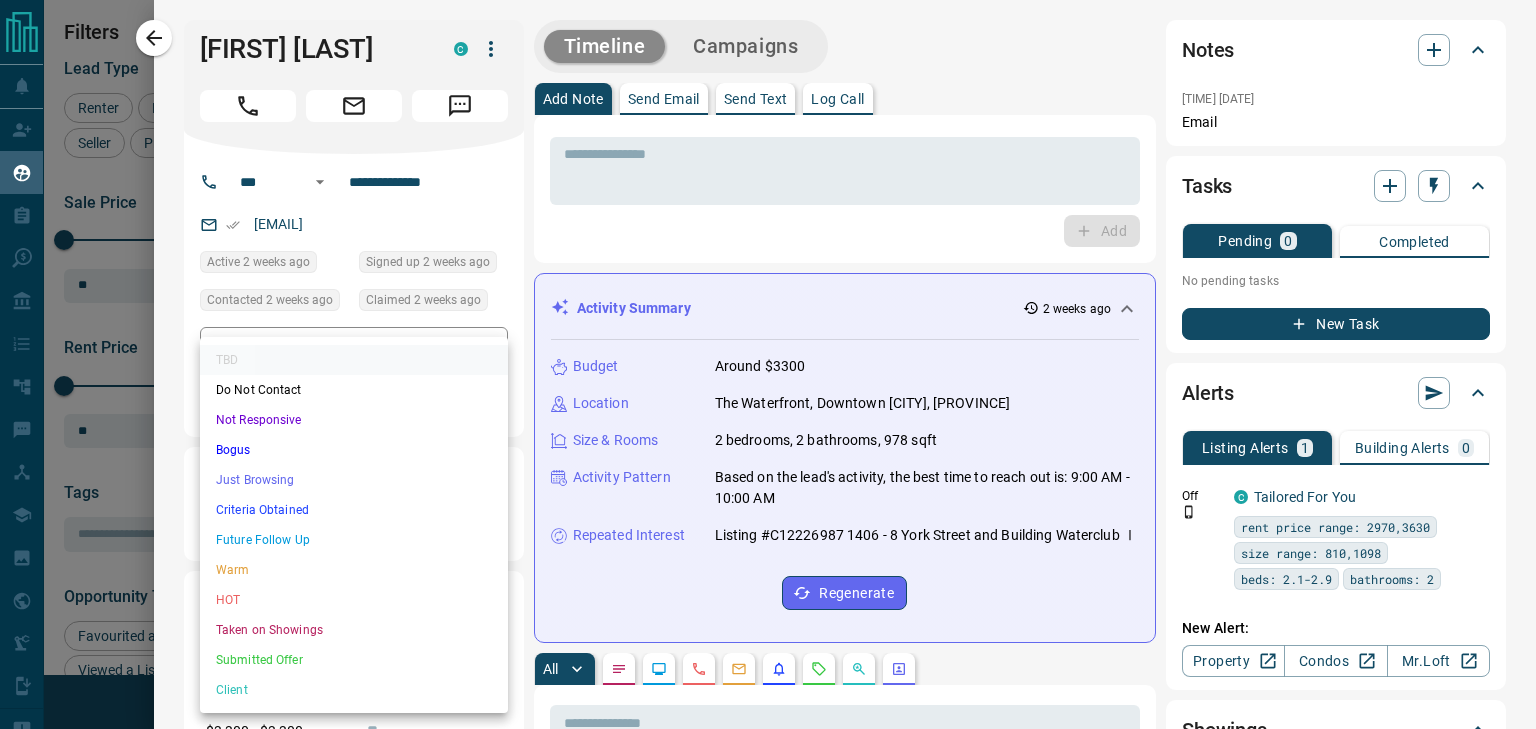 click on "Gabriel Canto Renter C $3K - $3K Downtown, Toronto 2 weeks ago Contacted 2 weeks ago 2 weeks ago Signed up 2 weeks ago TBD + Samar Cherif Renter C $2K - $2K Downtown, Oakville 1 week ago Active Viewing Request Contacted 1 week ago 2 weeks ago Signed up 1 month ago TBD + Abe Lin Renter C $950 - $4K Downtown, Midtown | Central, +1 2 weeks ago Contacted 2 weeks ago 2 weeks ago Signed up 2 weeks ago TBD + Ye Hai Renter C $2K - $2K Downtown, Toronto 2 weeks ago Contacted 2 weeks ago 2 weeks ago Signed up 2 weeks ago TBD +  Wong Renter C $2K - $3K 2 weeks ago TBD" at bounding box center (768, 352) 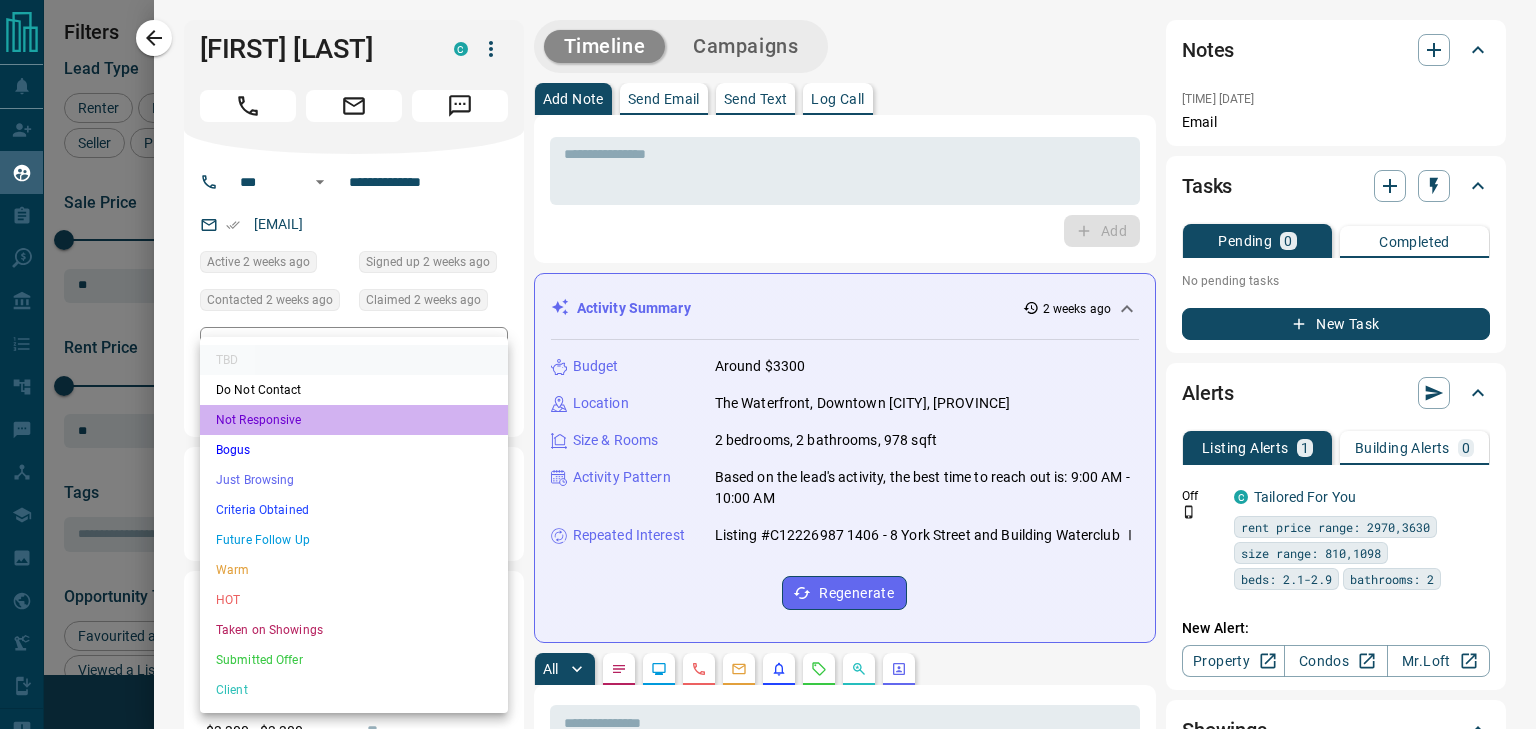 click on "Not Responsive" at bounding box center (354, 420) 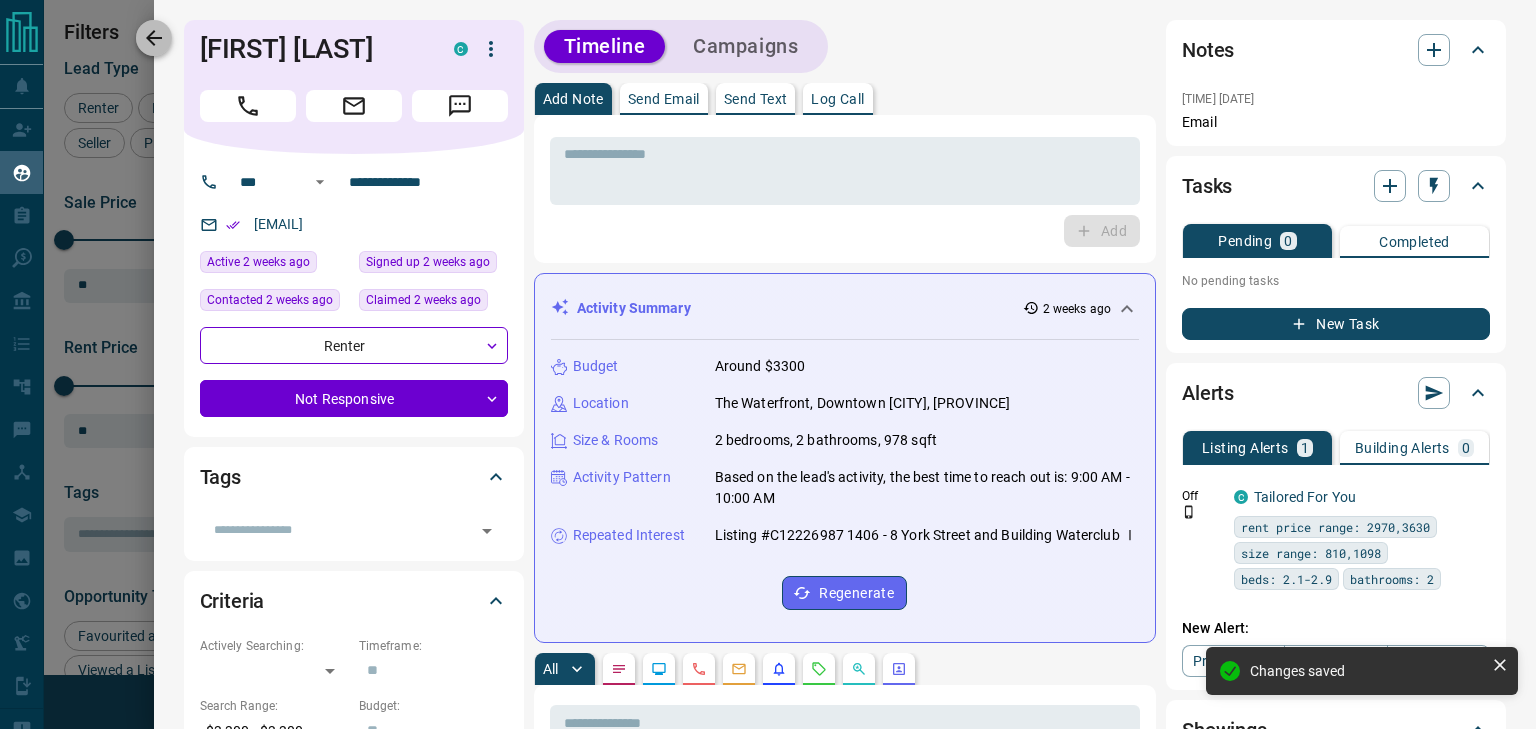 click 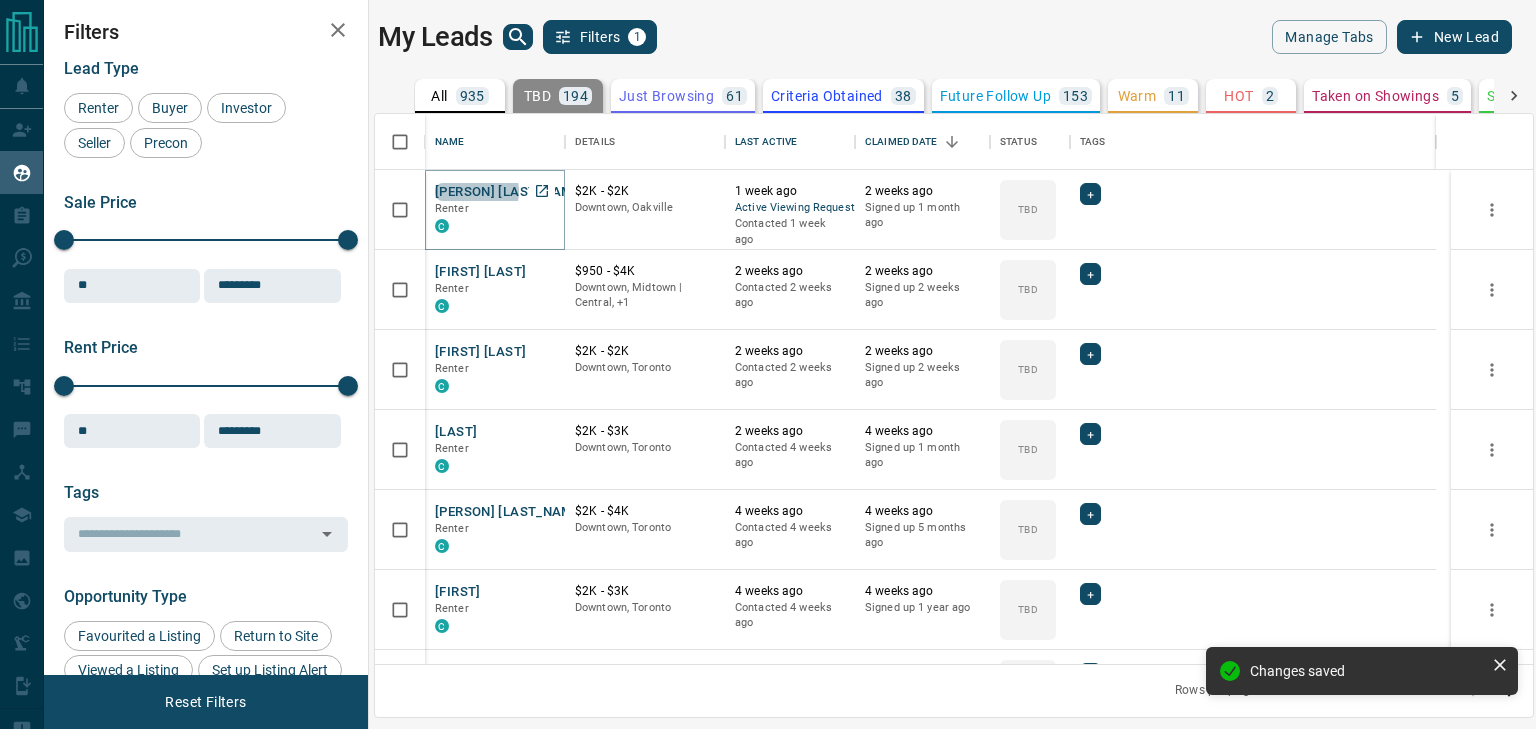 click on "[PERSON] [LAST_NAME]" at bounding box center (510, 192) 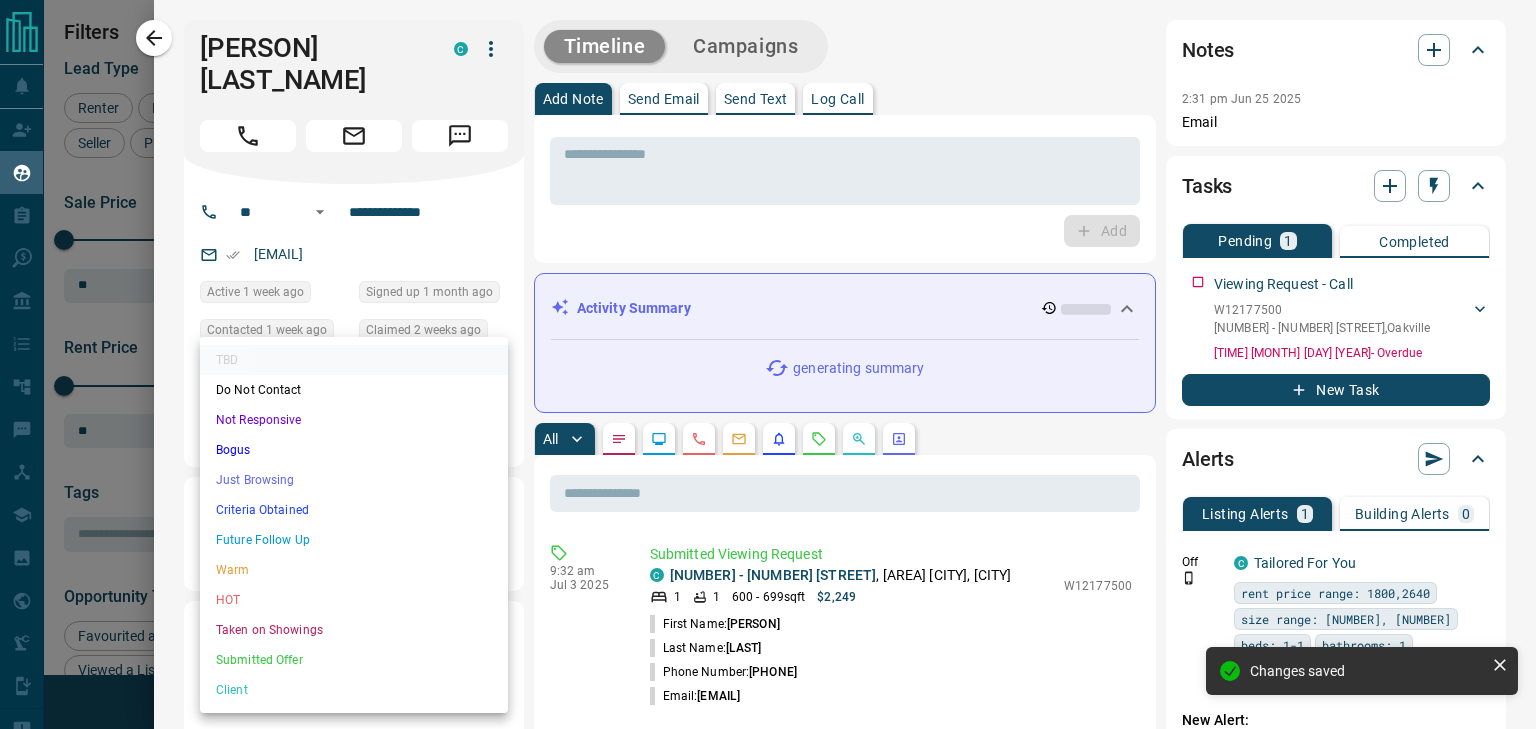 click on "Samar Cherif Renter C $2K - $2K Downtown, Oakville 1 week ago Active Viewing Request Contacted 1 week ago 2 weeks ago Signed up 1 month ago TBD + Abe Lin Renter C $950 - $4K Downtown, Midtown | Central, +1 2 weeks ago Contacted 2 weeks ago 2 weeks ago Signed up 2 weeks ago TBD + Ye Hai Renter C $2K - $2K Downtown, Toronto 2 weeks ago Contacted 2 weeks ago 2 weeks ago Signed up 2 weeks ago TBD +  Wong Renter C $2K - $3K Downtown, Toronto 2 weeks ago Contacted 4 weeks ago 4 weeks ago Signed up 1 month ago TBD + Maliha Azeem Renter C $2K - $4K 4 weeks ago TBD" at bounding box center [768, 352] 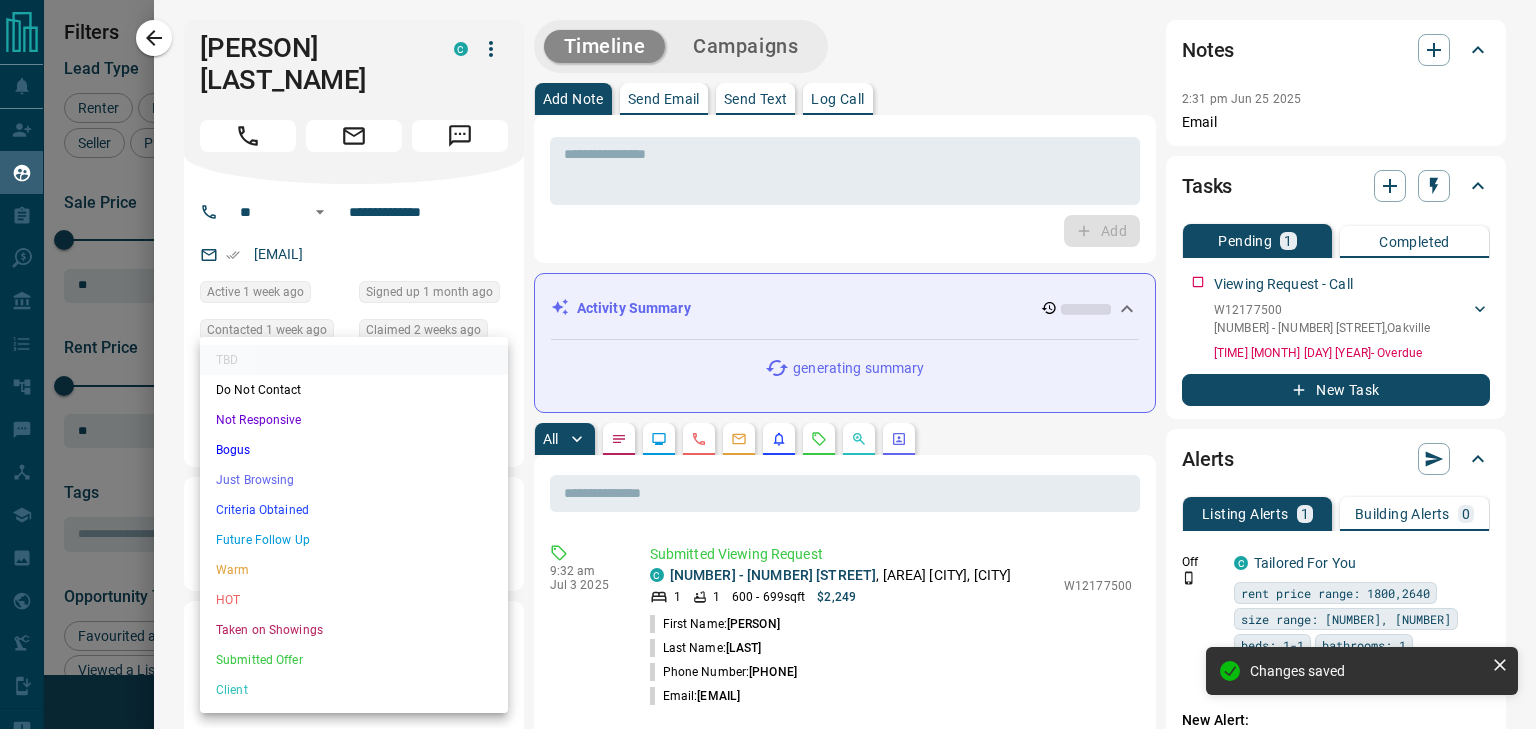 click on "Not Responsive" at bounding box center (354, 420) 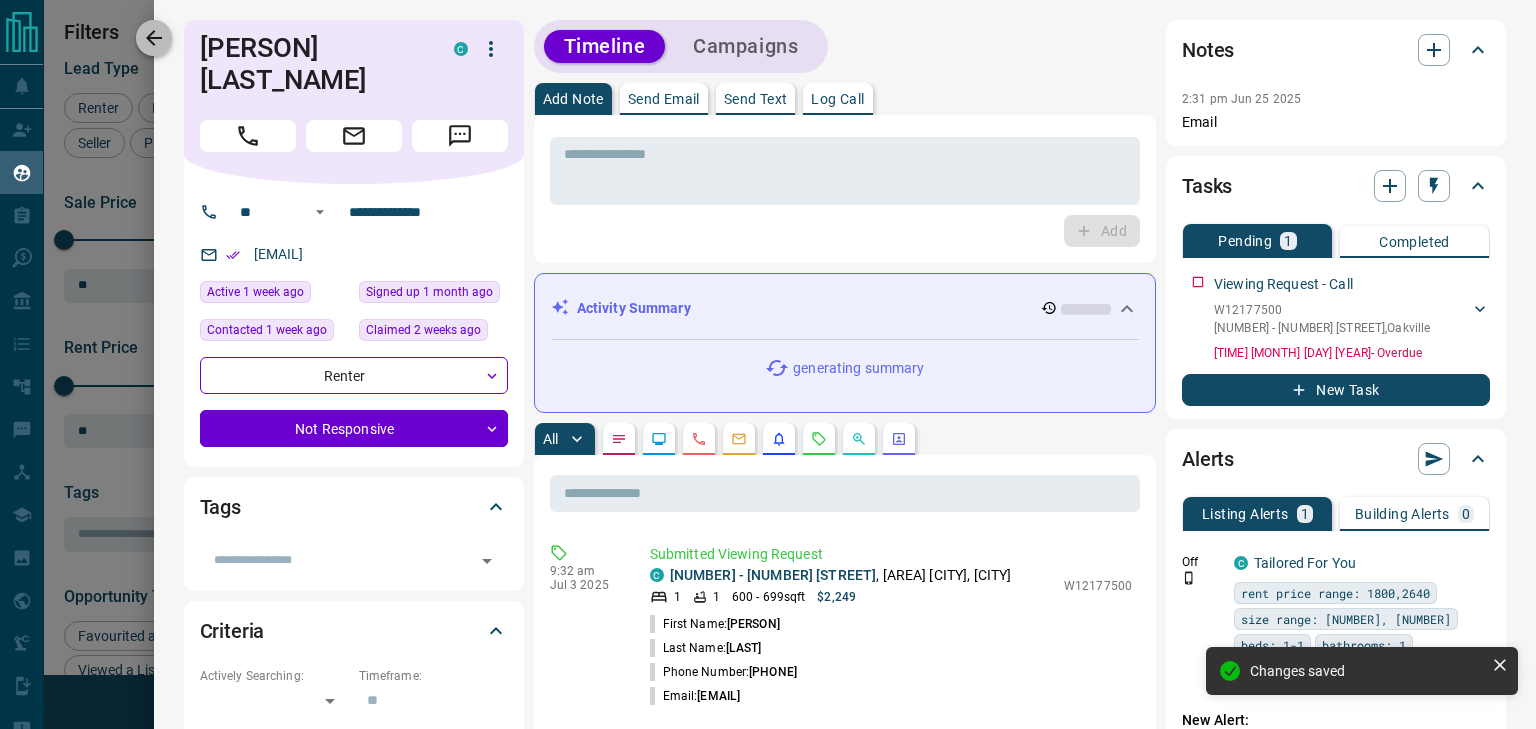 click 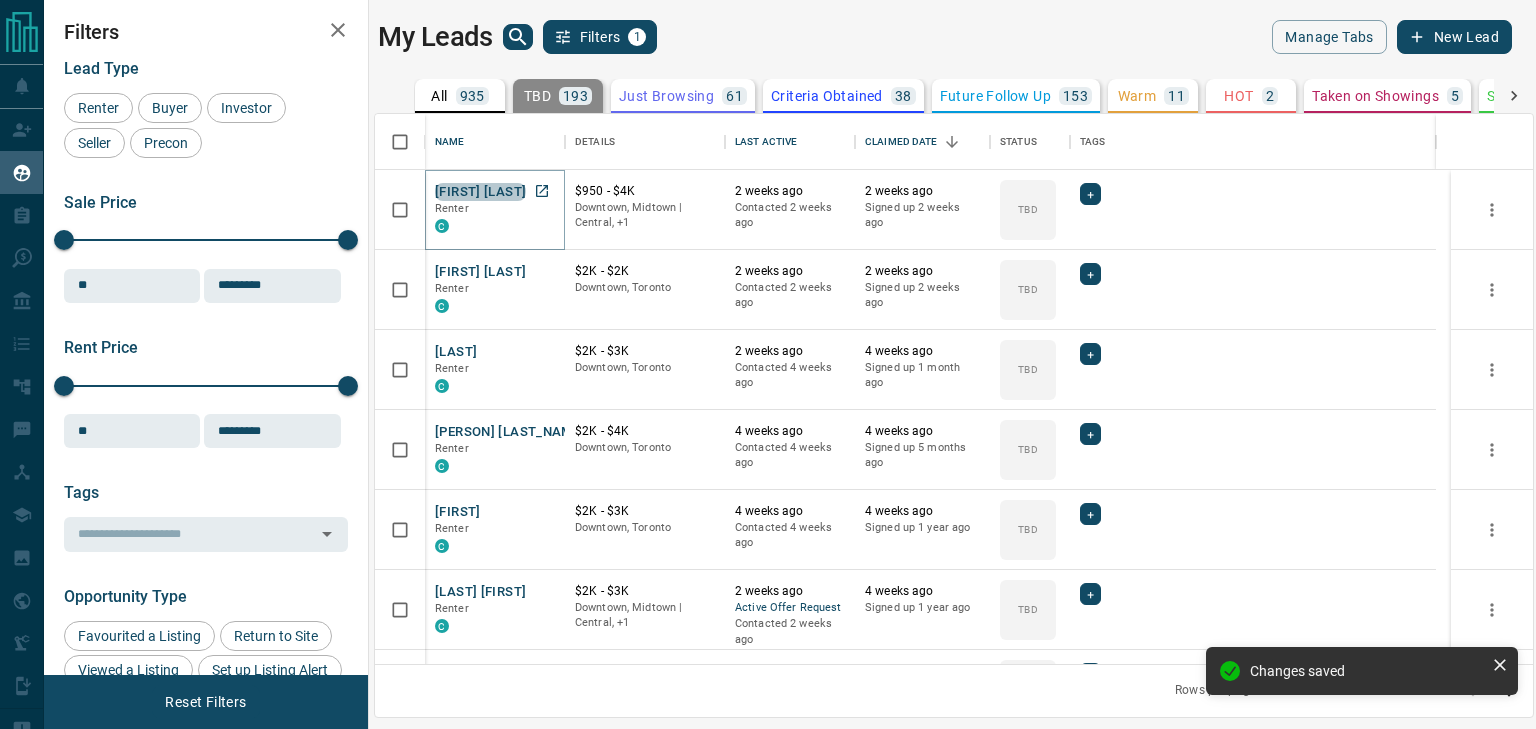drag, startPoint x: 479, startPoint y: 188, endPoint x: 467, endPoint y: 186, distance: 12.165525 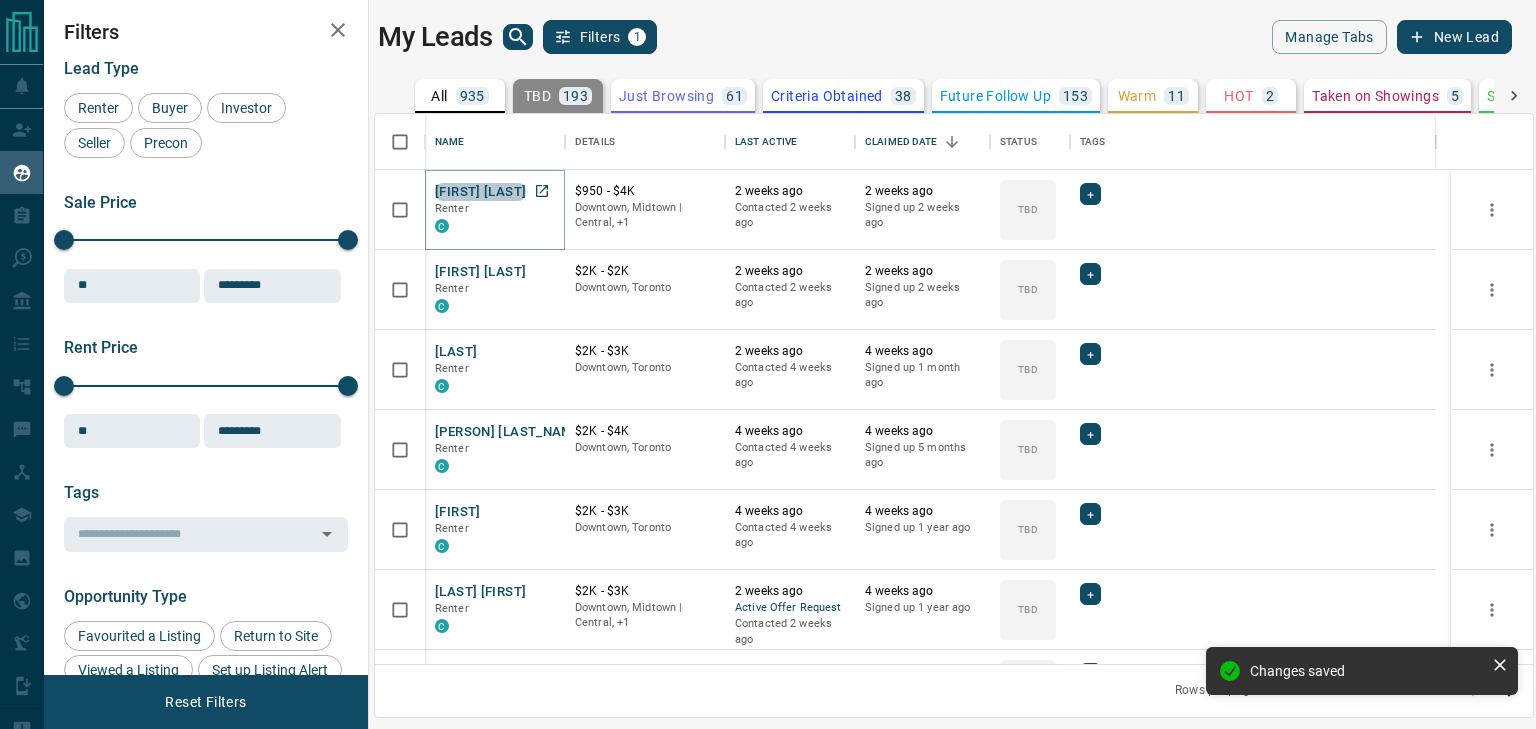 click on "[FIRST] [LAST]" at bounding box center [480, 192] 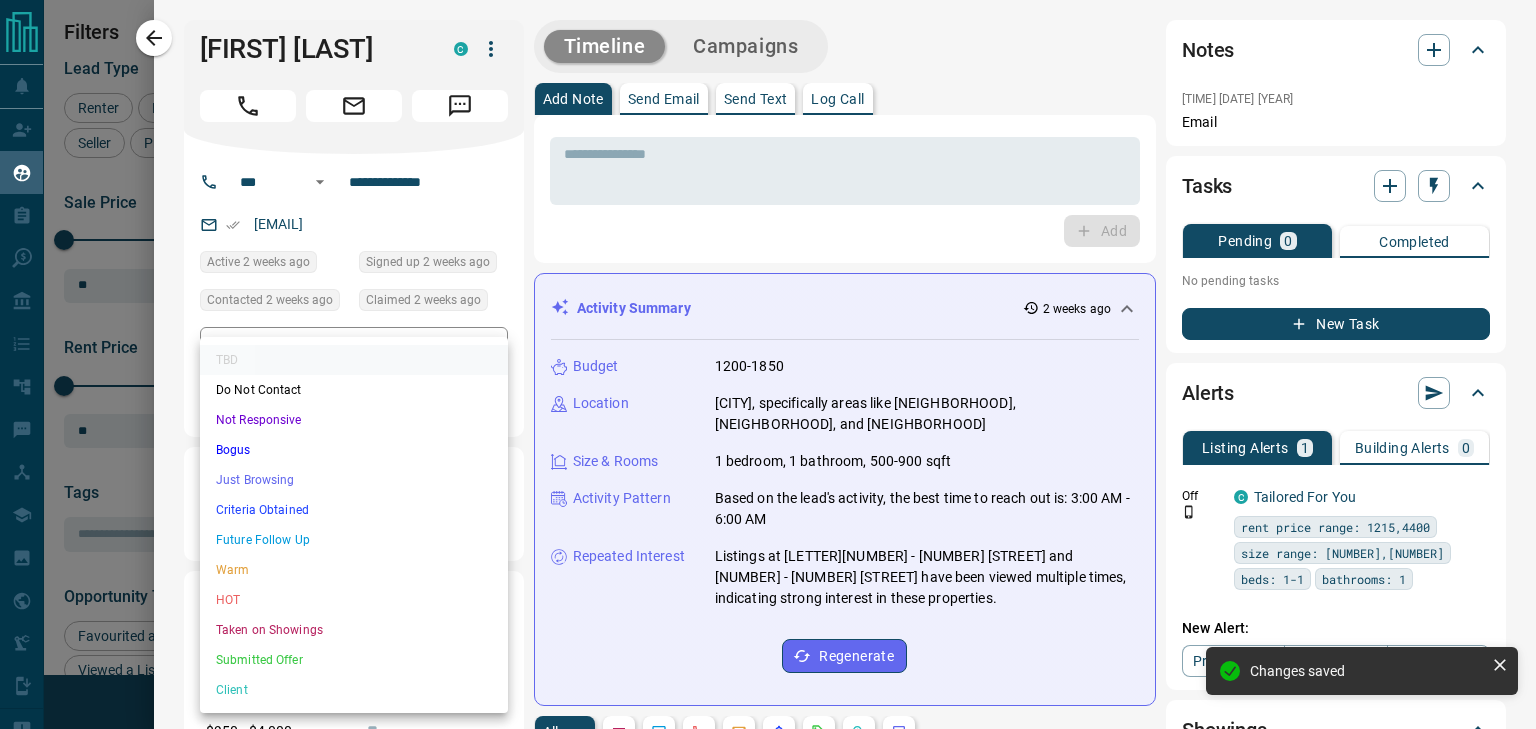click on "Name Details Last Active Claimed Date Status Tags [PERSON] [LAST_NAME] Renter C $950 - $4K Downtown, [DISTRICT] | Central, +1 2 weeks ago Contacted 2 weeks ago 2 weeks ago Signed up 2 weeks ago TBD + [PERSON] [LAST_NAME] Renter C $2K - $2K Downtown, [CITY] 2 weeks ago Contacted 2 weeks ago 2 weeks ago Signed up 2 weeks ago TBD + [PERSON] Renter C $2K - $3K Downtown, [CITY] 2 weeks ago Contacted 4 weeks ago 4 weeks ago Signed up 1 month ago TBD + [PERSON] [LAST_NAME] Renter C $2K - $4K Downtown, [CITY] 4 weeks ago Contacted 4 weeks ago 4 weeks ago Signed up 5 months ago TBD + [PERSON] Renter C $2K - $3K Downtown, [CITY] 4 weeks ago TBD + C +" at bounding box center (768, 352) 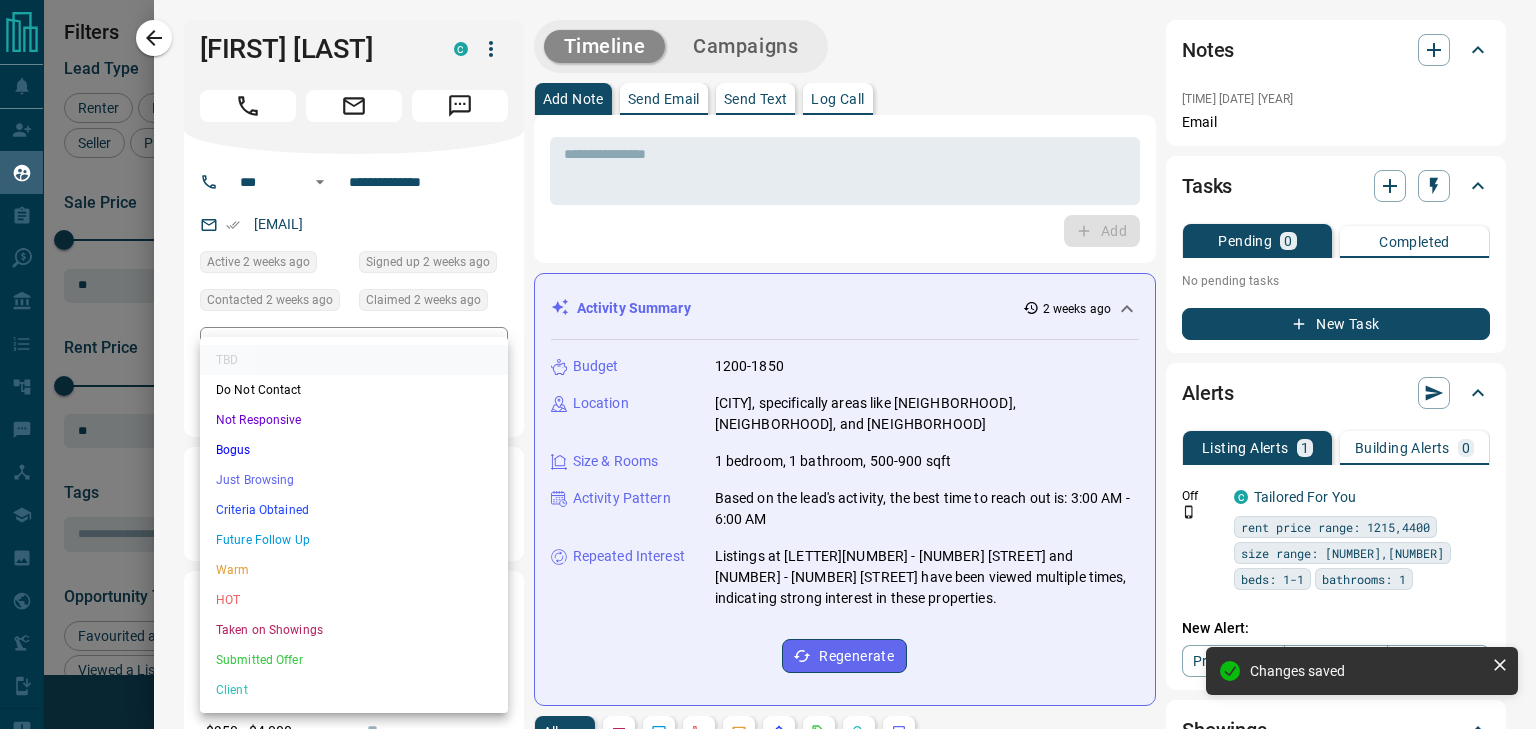 click on "Not Responsive" at bounding box center (354, 420) 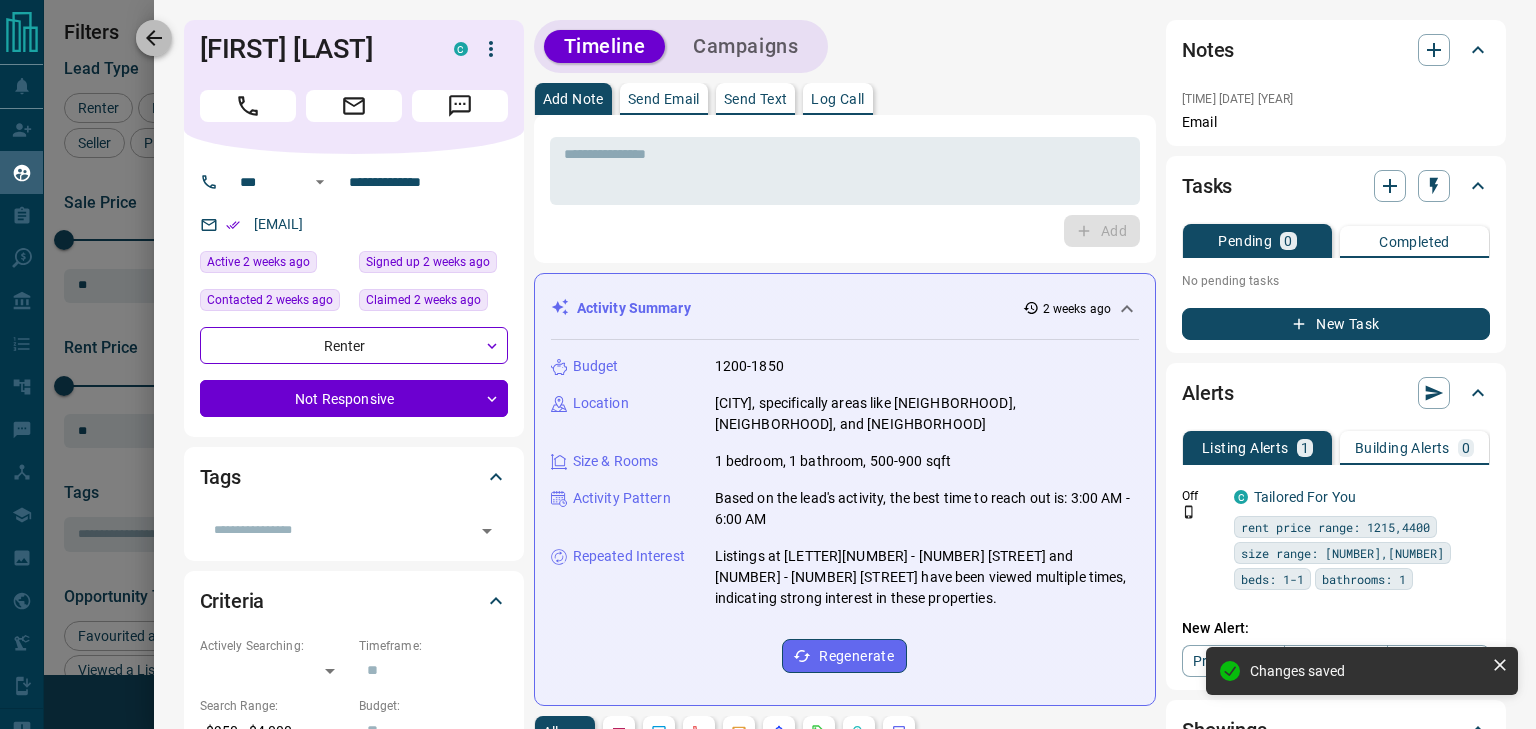 click 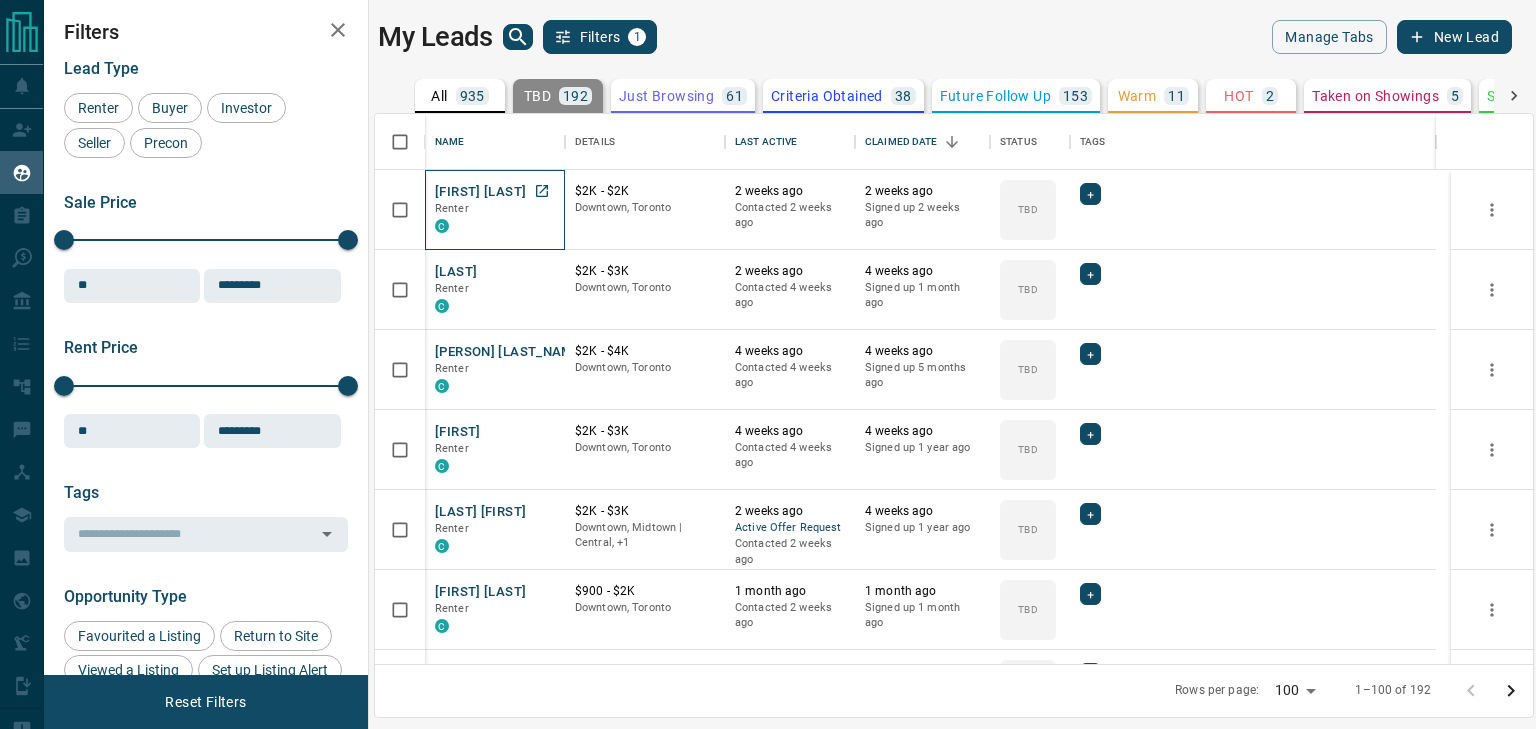 click on "[FIRST] [LAST] Renter C" at bounding box center [495, 210] 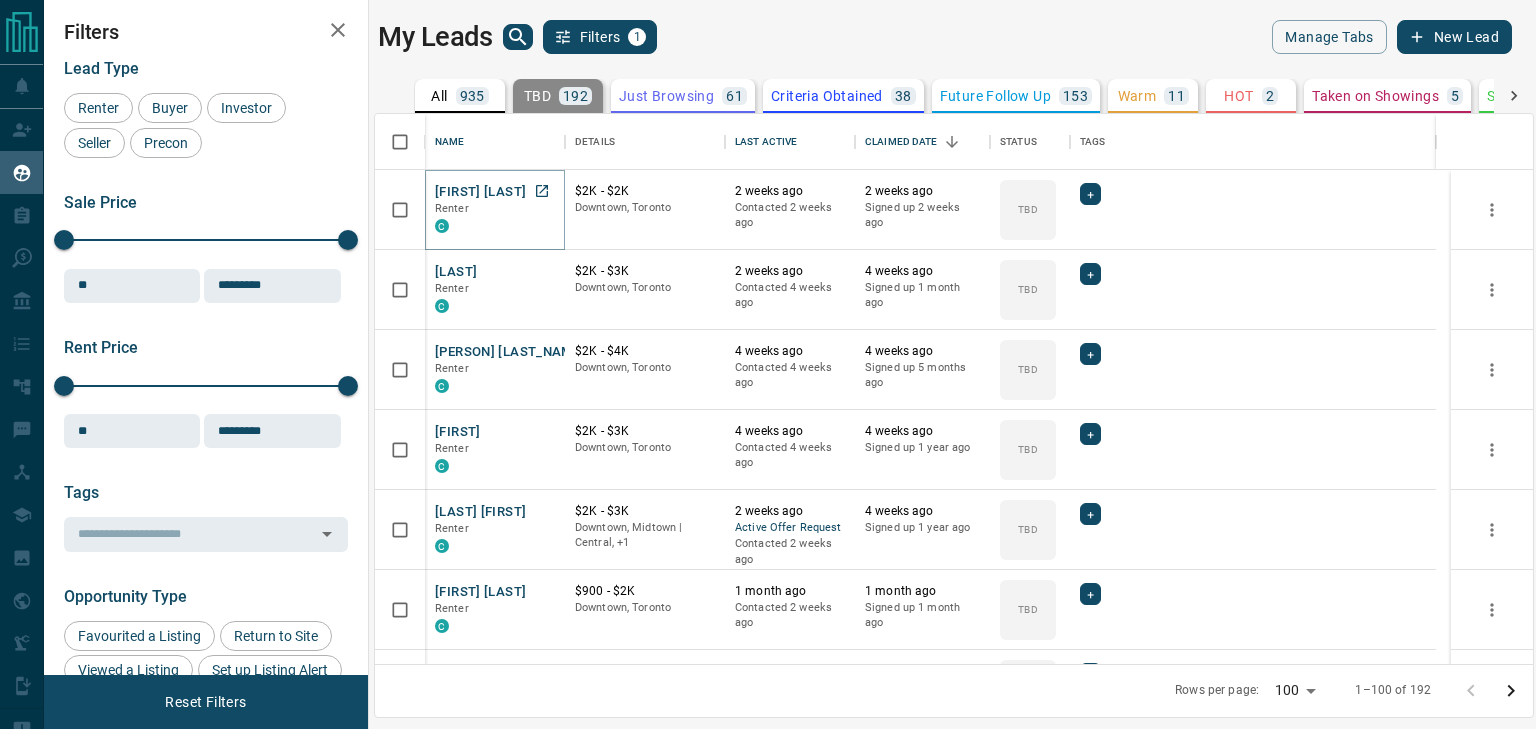 click on "[FIRST] [LAST]" at bounding box center [480, 192] 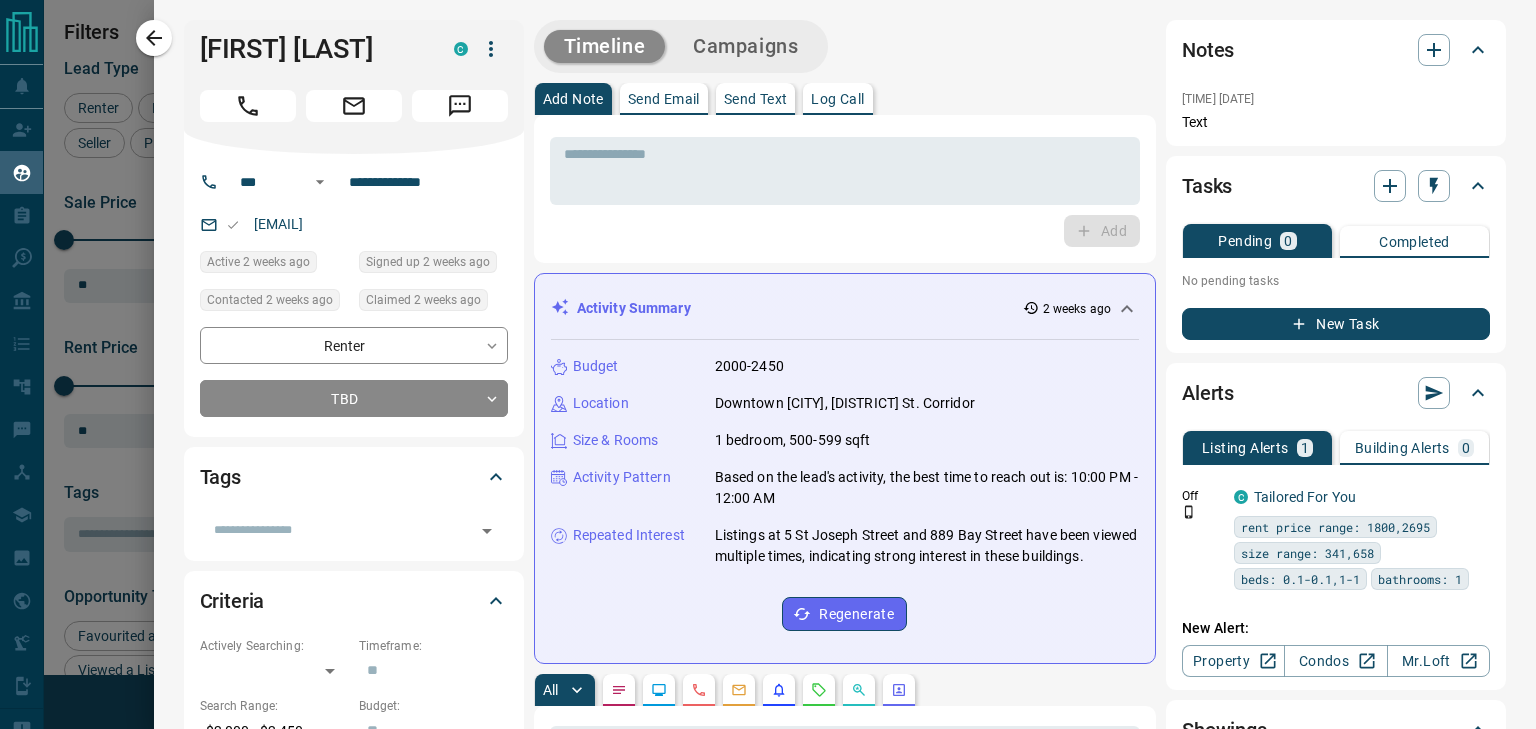 click on "**********" at bounding box center [354, 372] 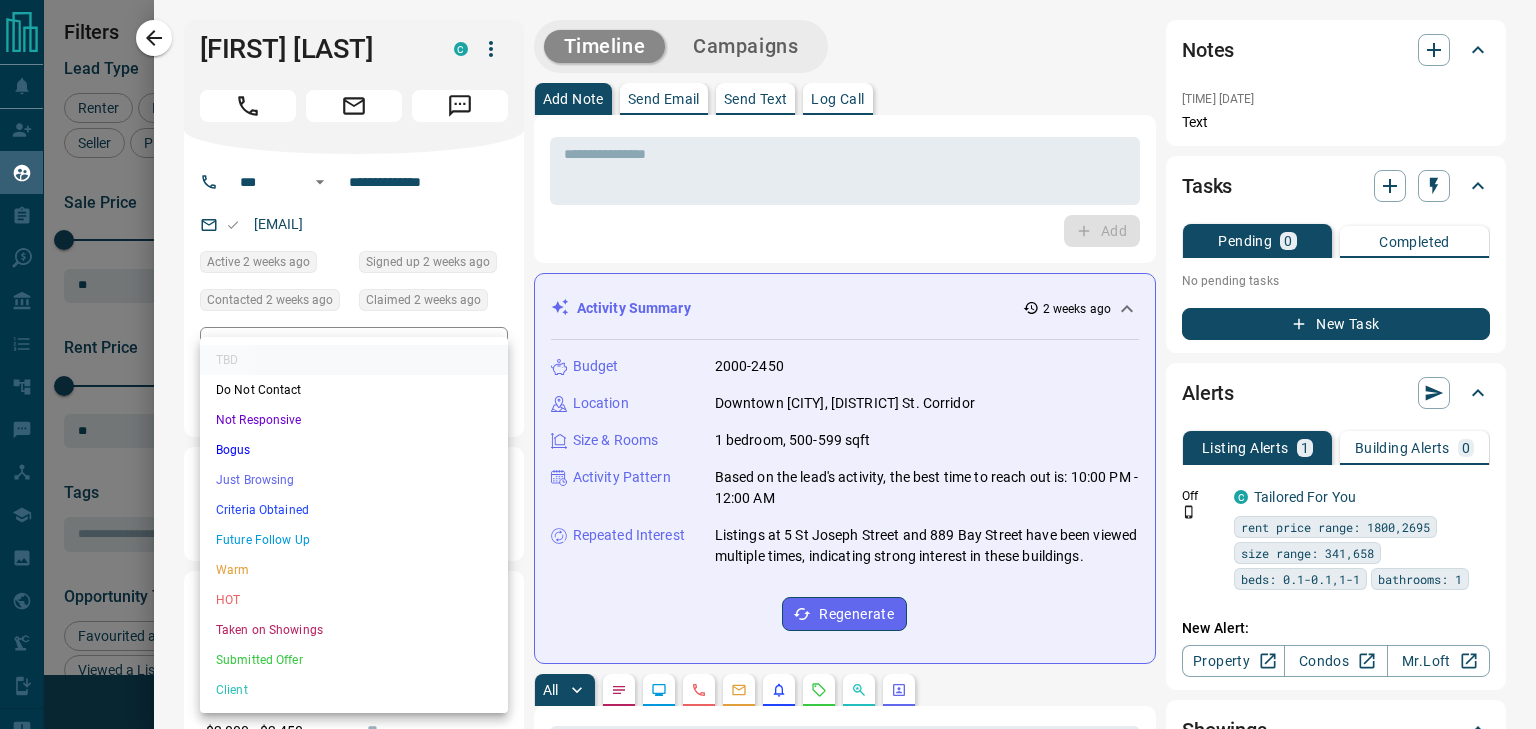 click on "Lead Transfers Claim Leads My Leads Tasks Opportunities Deals Campaigns Automations Messages Broker Bay Training Media Services Agent Resources Precon Worksheet Mobile Apps Disclosure Logout My Leads Filters 1 Manage Tabs New Lead All 935 TBD 192 Do Not Contact - Not Responsive 468 Bogus - Just Browsing 61 Criteria Obtained 38 Future Follow Up 153 Warm 11 HOT 2 Taken on Showings 5 Submitted Offer - Client 5 Name Details Last Active Claimed Date Status Tags [FIRST] [LAST] Renter C $2K - $2K Downtown, [CITY] 2 weeks ago Contacted 2 weeks ago 2 weeks ago Signed up 2 weeks ago TBD + [INITIAL] [LAST] Renter C $2K - $3K Downtown, [CITY] 2 weeks ago Contacted 4 weeks ago 4 weeks ago Signed up 1 month ago TBD + [FIRST] [LAST] Renter C $2K - $4K Downtown, [CITY] 4 weeks ago Contacted 4 weeks ago 4 weeks ago Signed up 5 months ago TBD + [INITIAL] [LAST] Renter C $2K - $3K Downtown, [CITY] 4 weeks ago Contacted 4 weeks ago 4 weeks ago Signed up 1 year ago TBD + [FIRST][LAST] [LAST] Renter C $2K - $3K Downtown, [NEIGHBORHOOD] | Central, +1 2 weeks ago TBD +" at bounding box center (768, 352) 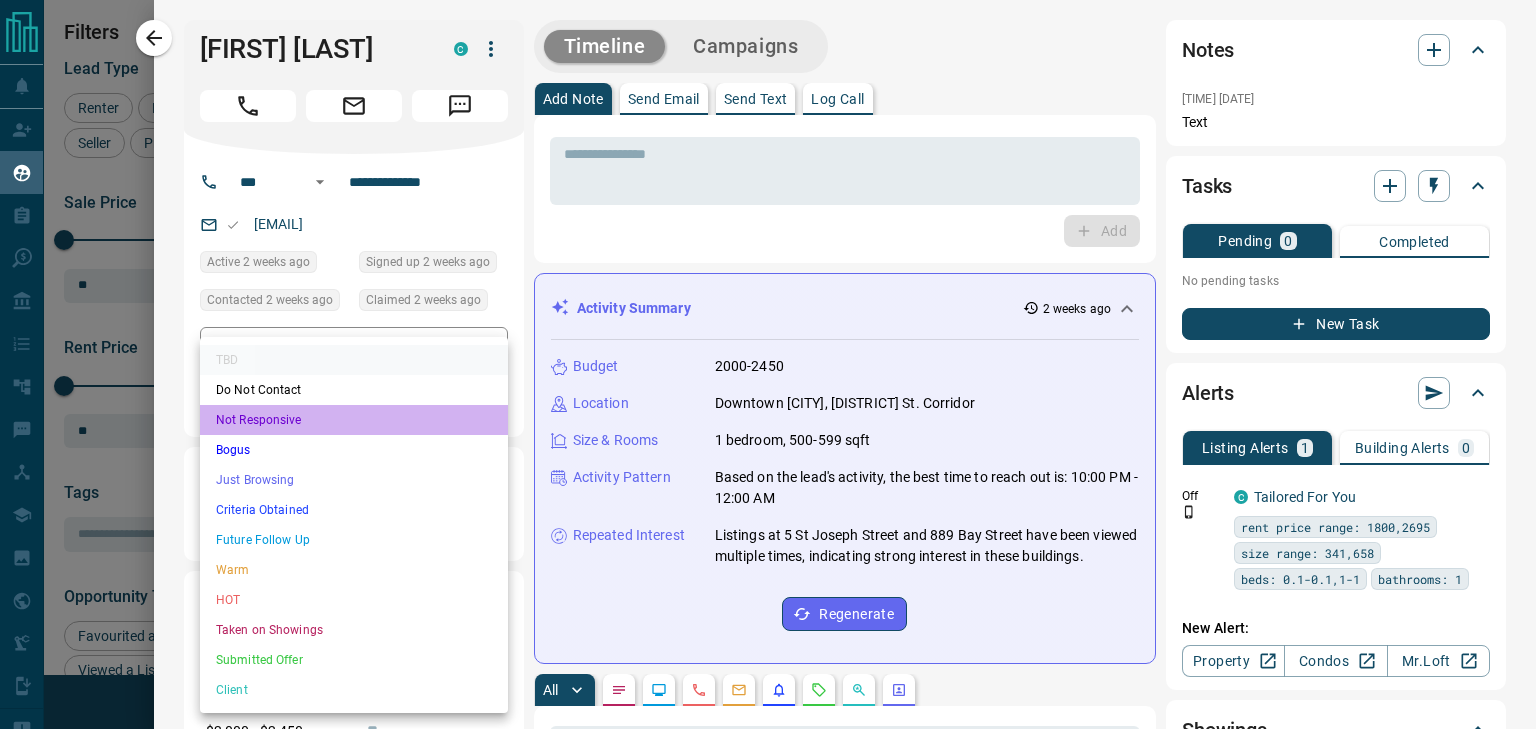 click on "Not Responsive" at bounding box center [354, 420] 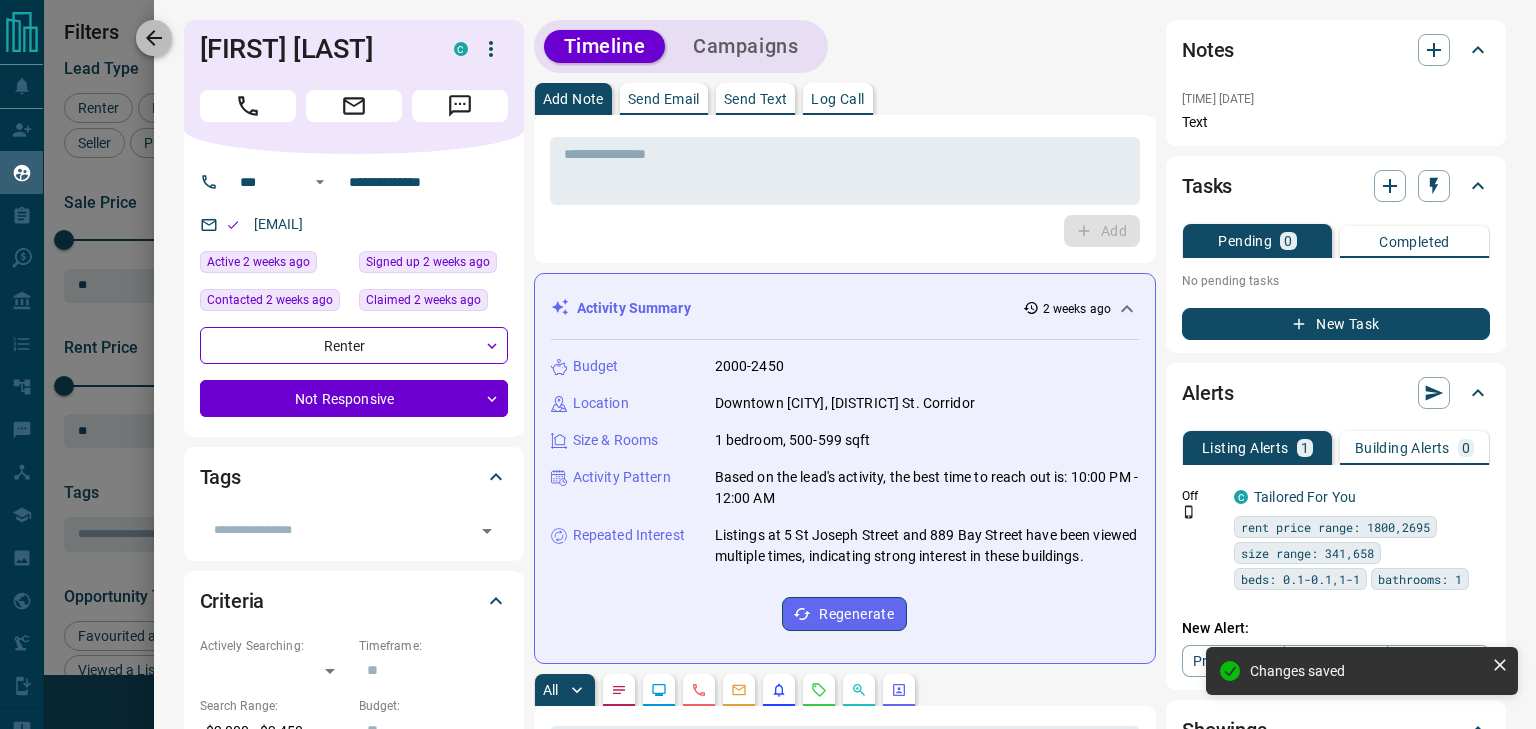click 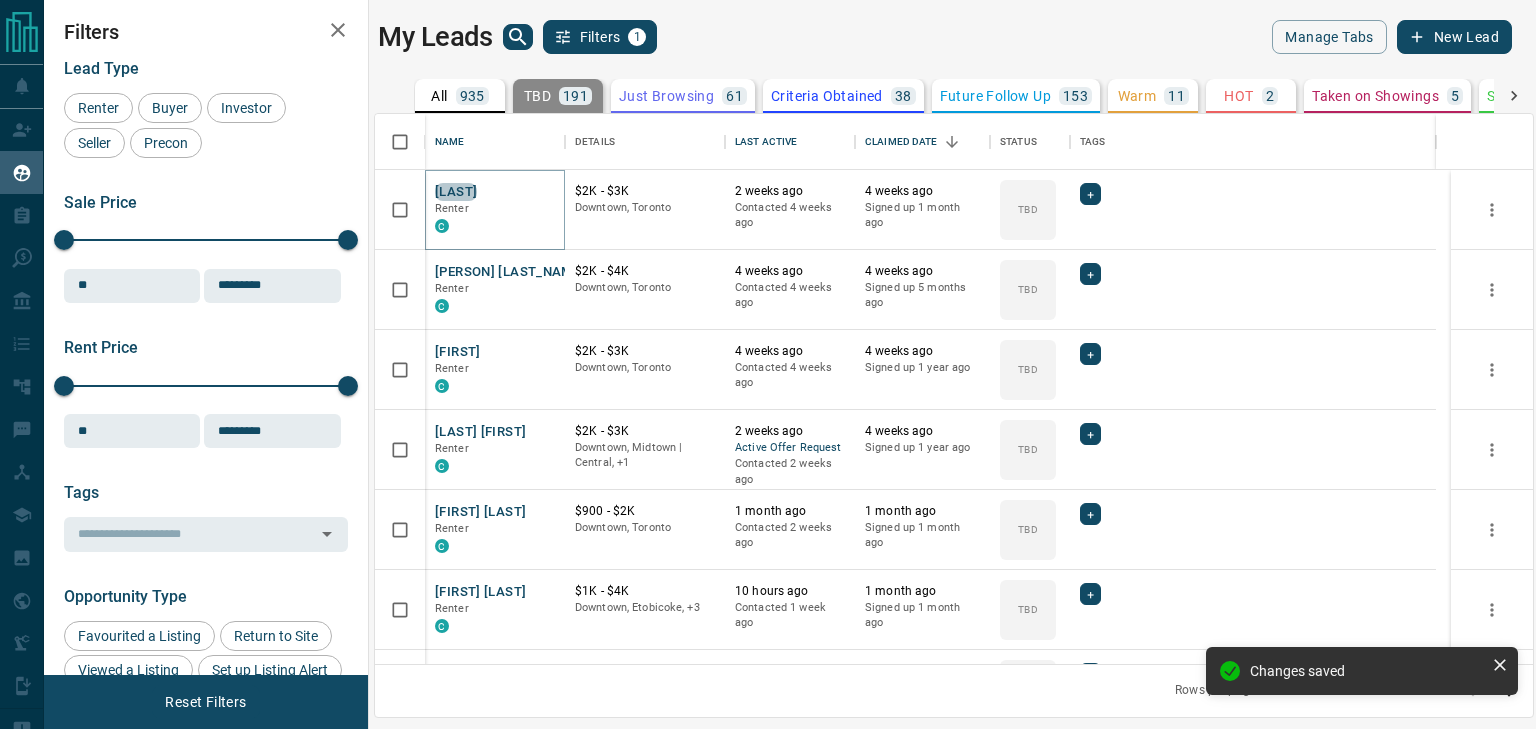 click on "[LAST]" at bounding box center (456, 192) 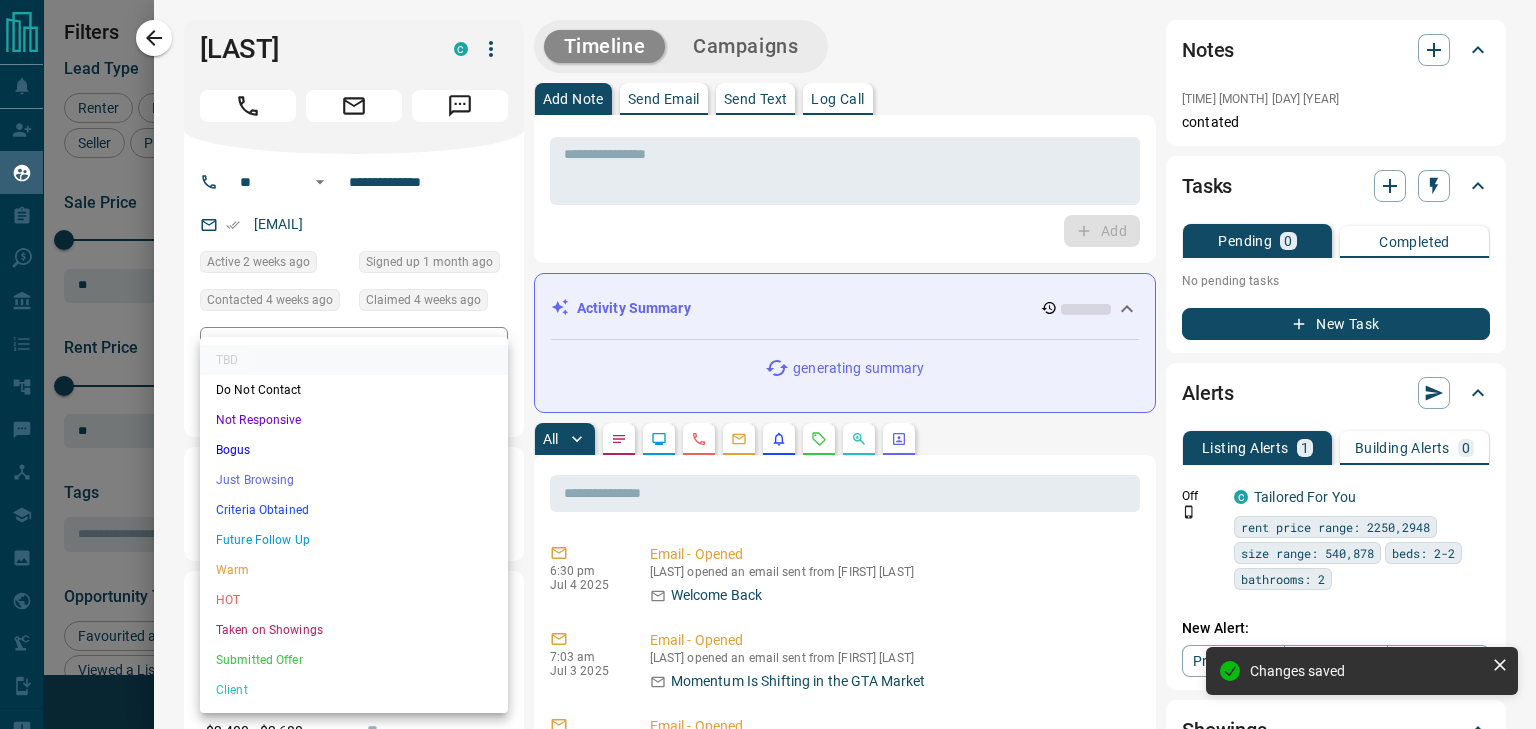 click on "Lead Transfers Claim Leads My Leads Tasks Opportunities Deals Campaigns Automations Messages Broker Bay Training Media Services Agent Resources Precon Worksheet Mobile Apps Disclosure Logout My Leads Filters 1 Manage Tabs New Lead All 935 TBD 191 Do Not Contact - Not Responsive 469 Bogus - Just Browsing 61 Criteria Obtained 38 Future Follow Up 153 Warm 11 HOT 2 Taken on Showings 5 Submitted Offer - Client 5 Name Details Last Active Claimed Date Status Tags [INITIAL] [LAST] Renter C $2K - $3K Downtown, [CITY] 2 weeks ago Contacted 4 weeks ago 4 weeks ago Signed up 1 month ago TBD + [FIRST] [LAST] Renter C $2K - $4K Downtown, [CITY] 4 weeks ago Contacted 4 weeks ago 4 weeks ago Signed up 5 months ago TBD + [INITIAL] [LAST] Renter C $2K - $3K Downtown, [CITY] 4 weeks ago Contacted 4 weeks ago 4 weeks ago Signed up 1 year ago TBD + [FIRST][LAST] [LAST] Renter C $2K - $3K Downtown, [NEIGHBORHOOD] | Central, +1 2 weeks ago Active Offer Request Contacted 2 weeks ago 4 weeks ago Signed up 1 year ago TBD + [FIRST] [LAST] Renter C $900 - $2K TBD +" at bounding box center [768, 352] 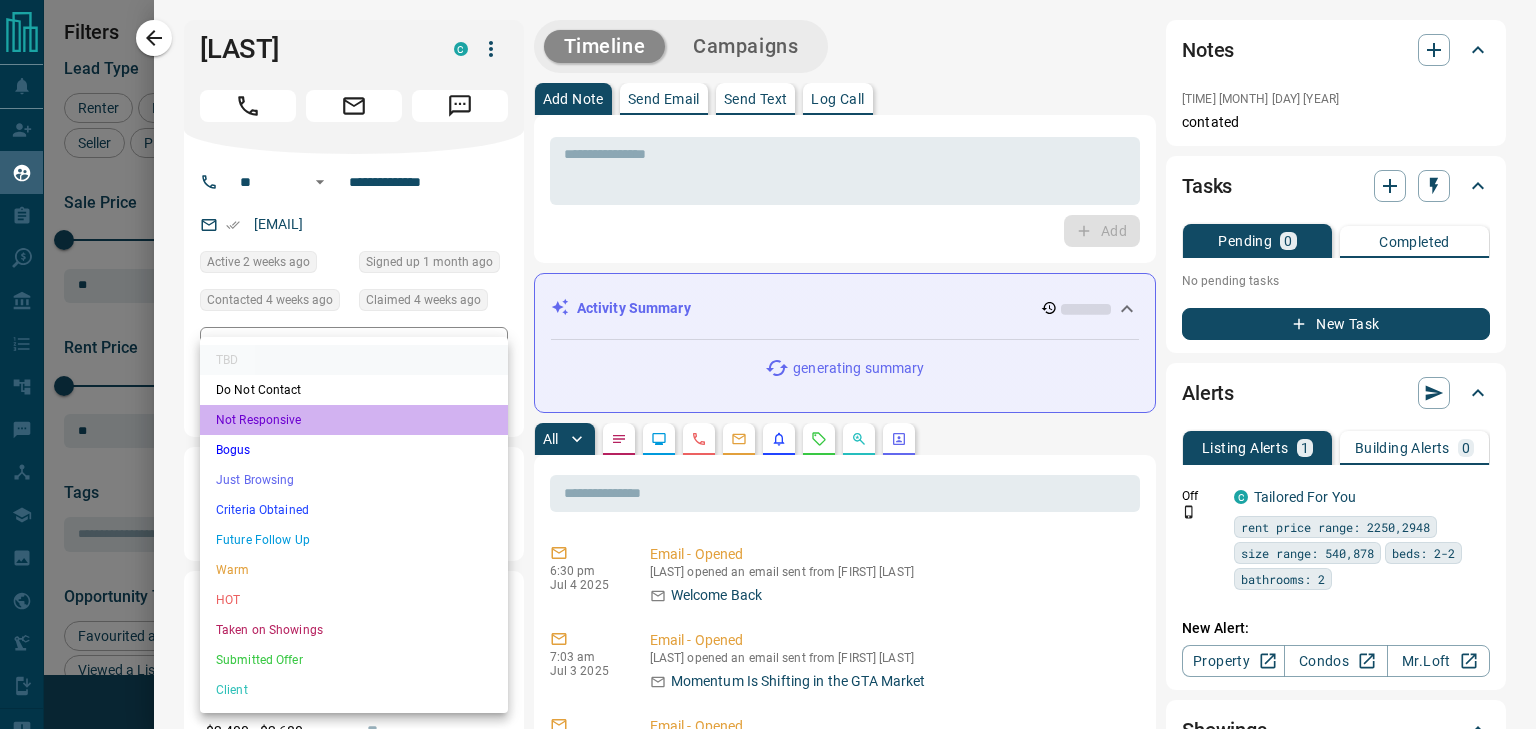 click on "Not Responsive" at bounding box center [354, 420] 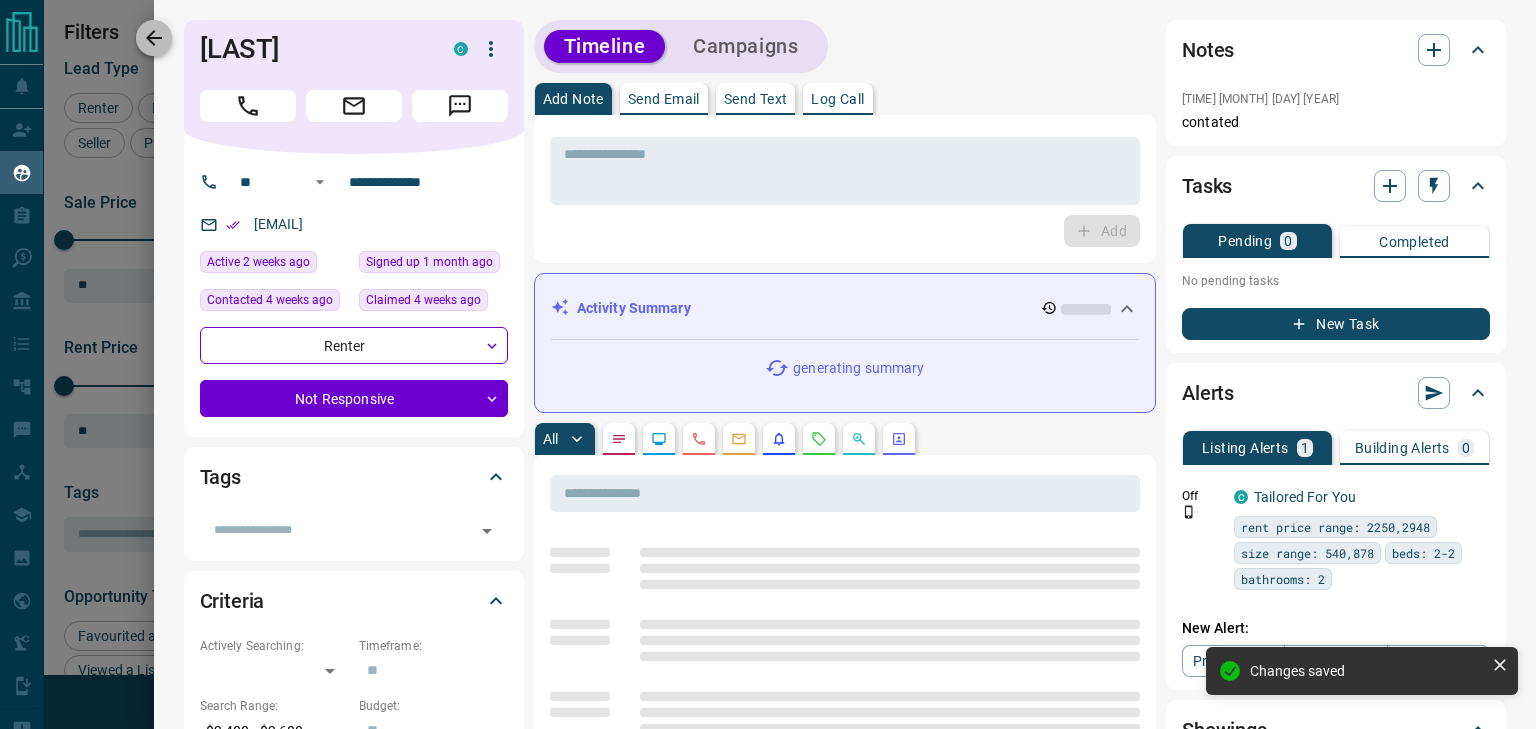 click 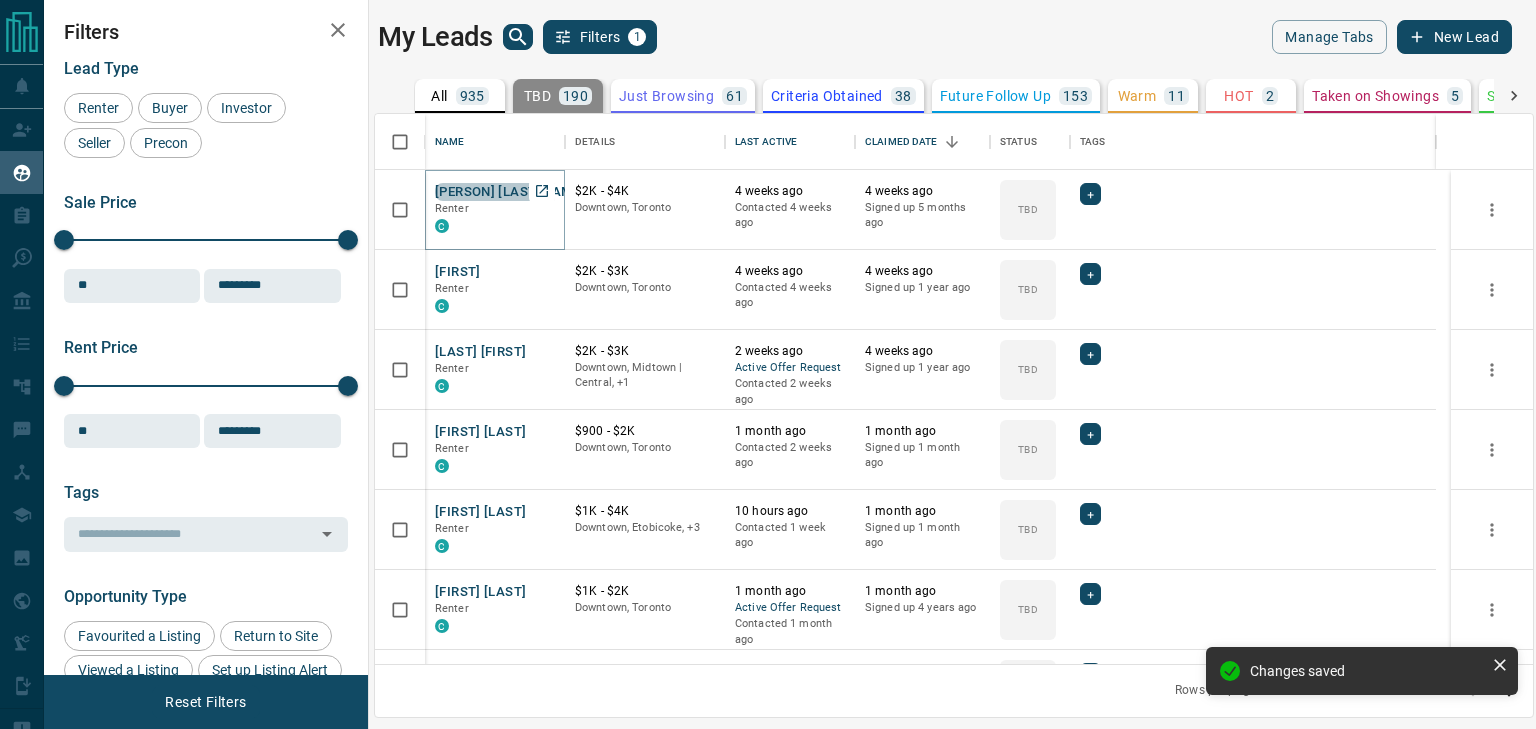 click on "[PERSON] [LAST_NAME]" at bounding box center [510, 192] 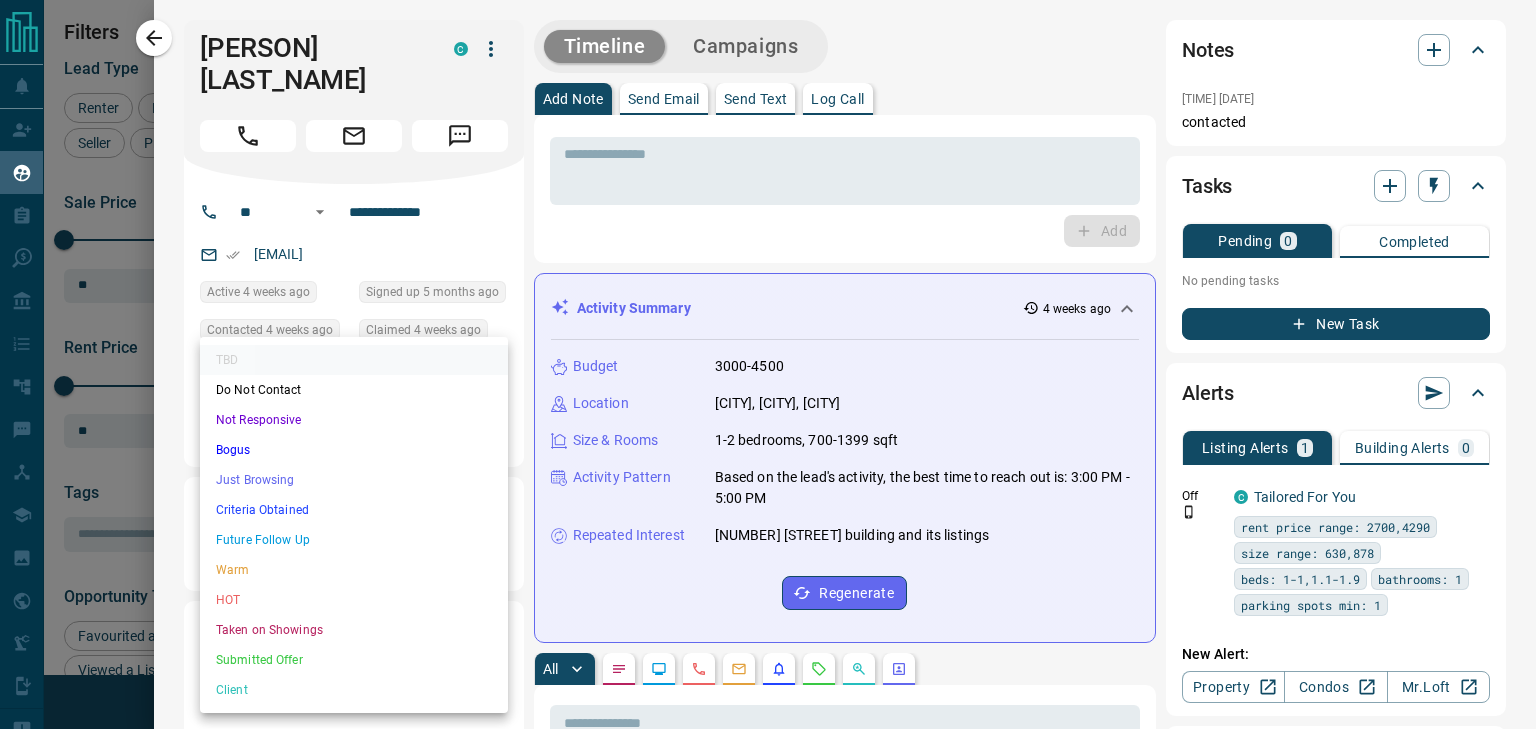 click on "Maliha Azeem Renter C $2K - $4K Downtown, Toronto 4 weeks ago Contacted 4 weeks ago 4 weeks ago Signed up 5 months ago TBD +  Awadhwal Renter C $2K - $3K Downtown, Toronto 4 weeks ago Contacted 4 weeks ago 4 weeks ago Signed up 1 year ago TBD + YUSHANJIANG H Renter C $2K - $3K Downtown, Midtown | Central, +1 2 weeks ago Active Offer Request Contacted 2 weeks ago 4 weeks ago Signed up 1 year ago TBD + Mendrika Tiana Renter C $900 - $2K Downtown, Toronto 1 month ago Contacted 2 weeks ago 1 month ago Signed up 1 month ago TBD + Pranav Upreti Renter C $1K - $4K" at bounding box center [768, 352] 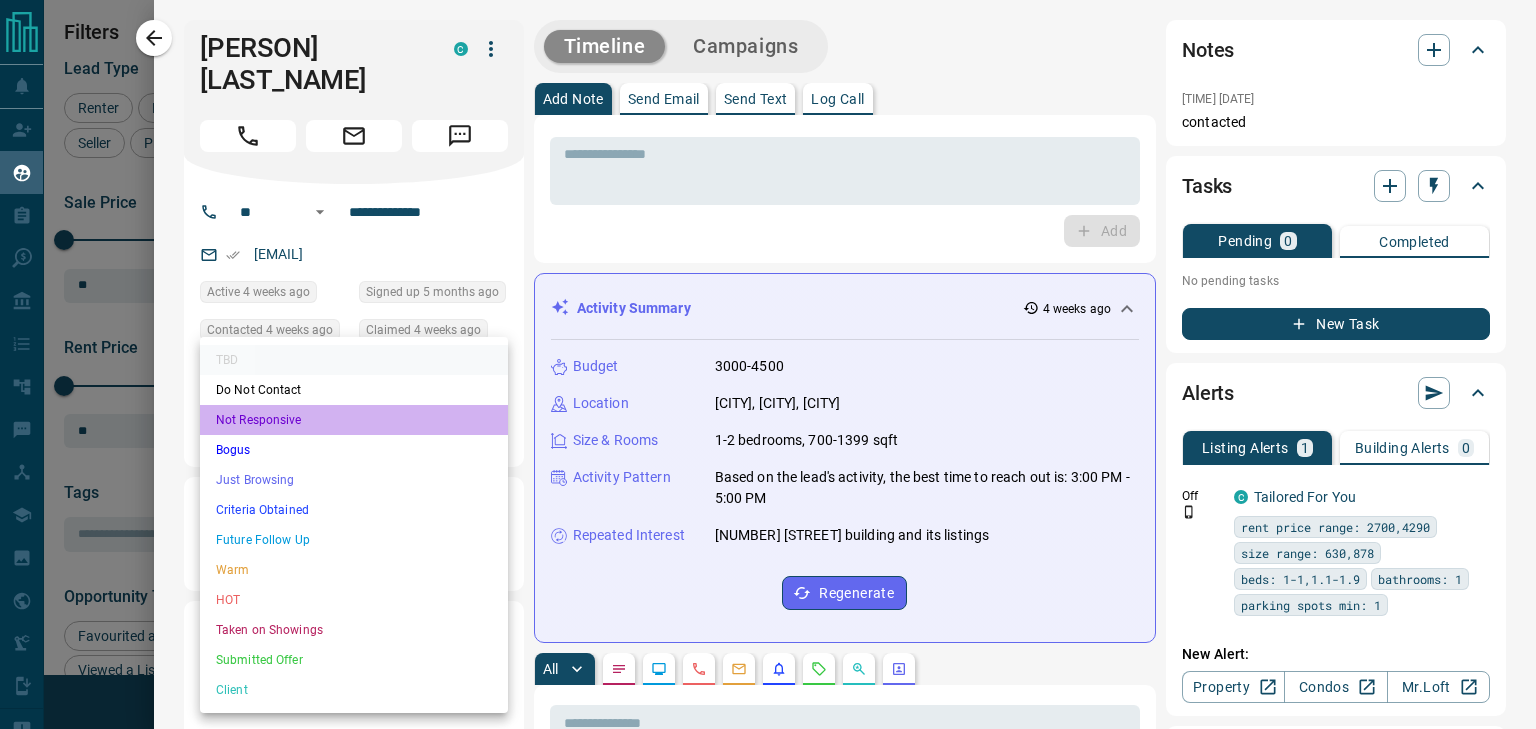 click on "Not Responsive" at bounding box center (354, 420) 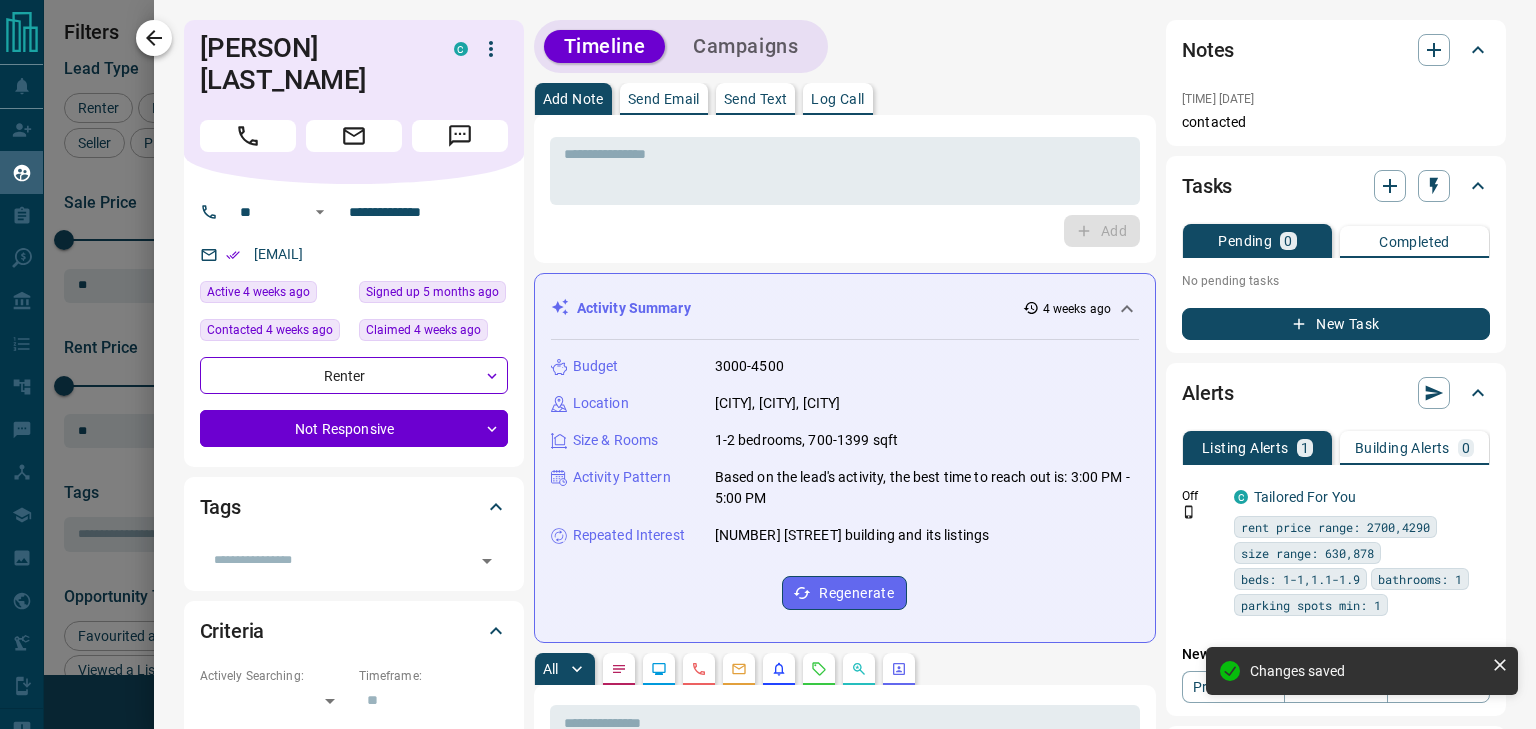 click 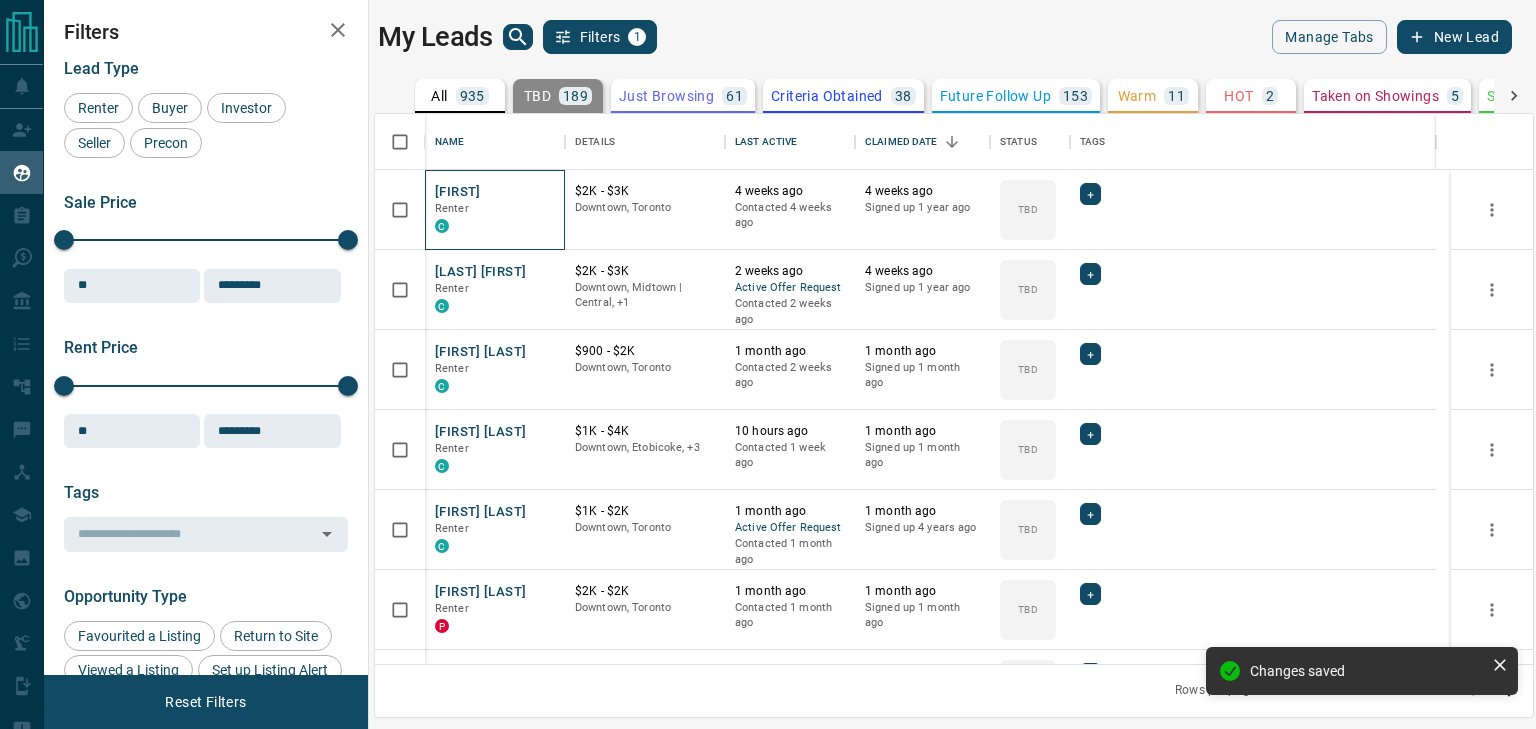 drag, startPoint x: 456, startPoint y: 177, endPoint x: 458, endPoint y: 189, distance: 12.165525 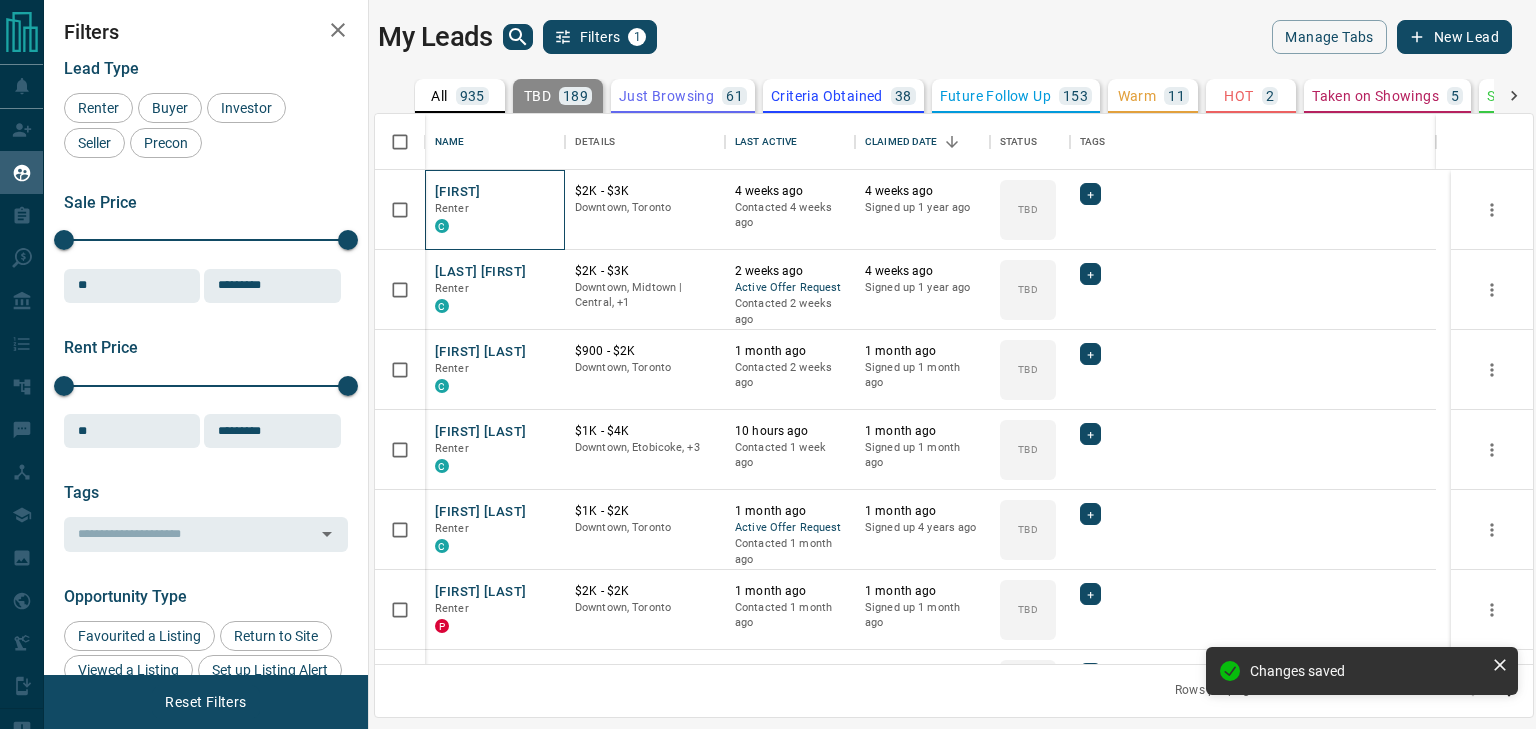 click on "[PERSON] Renter C" at bounding box center (495, 210) 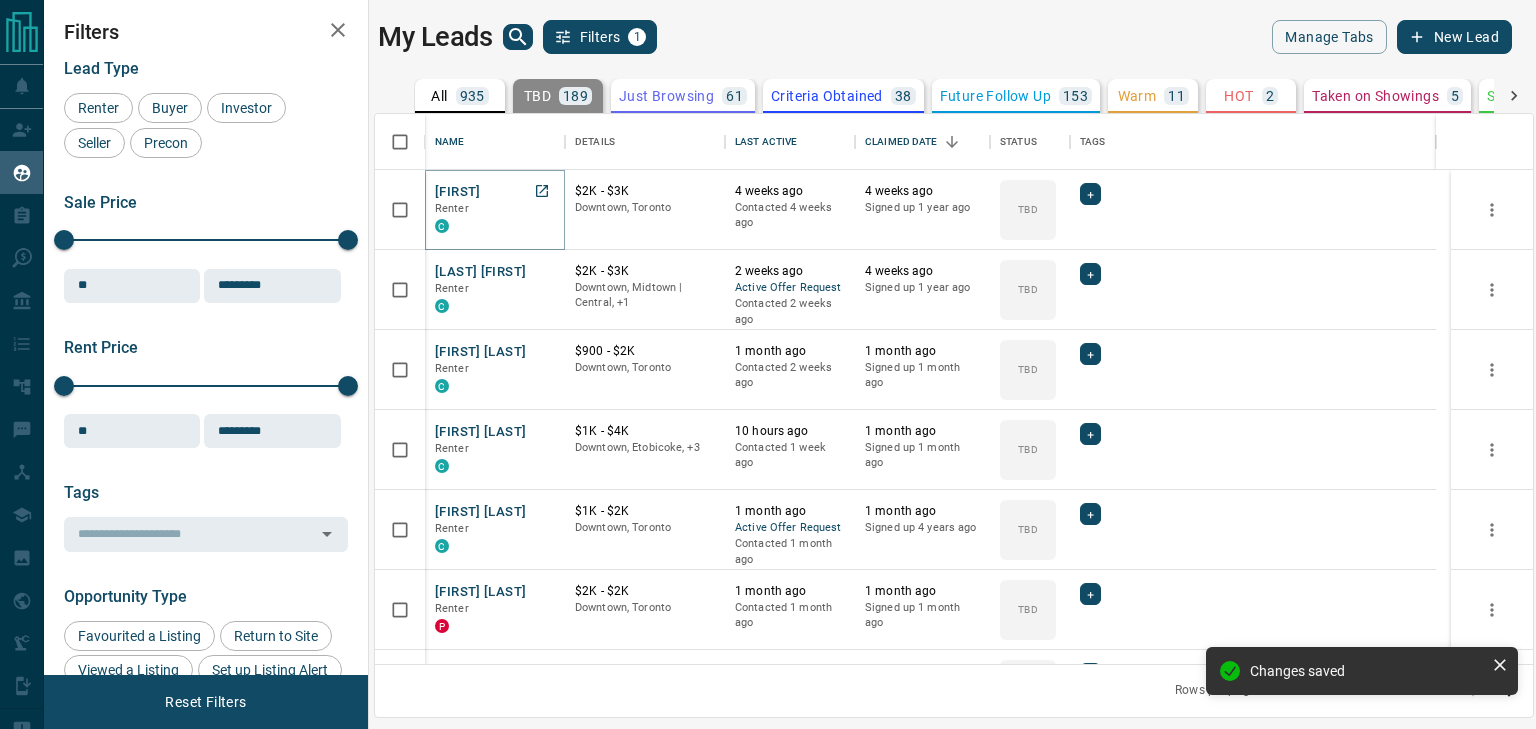 click on "[FIRST]" at bounding box center [458, 192] 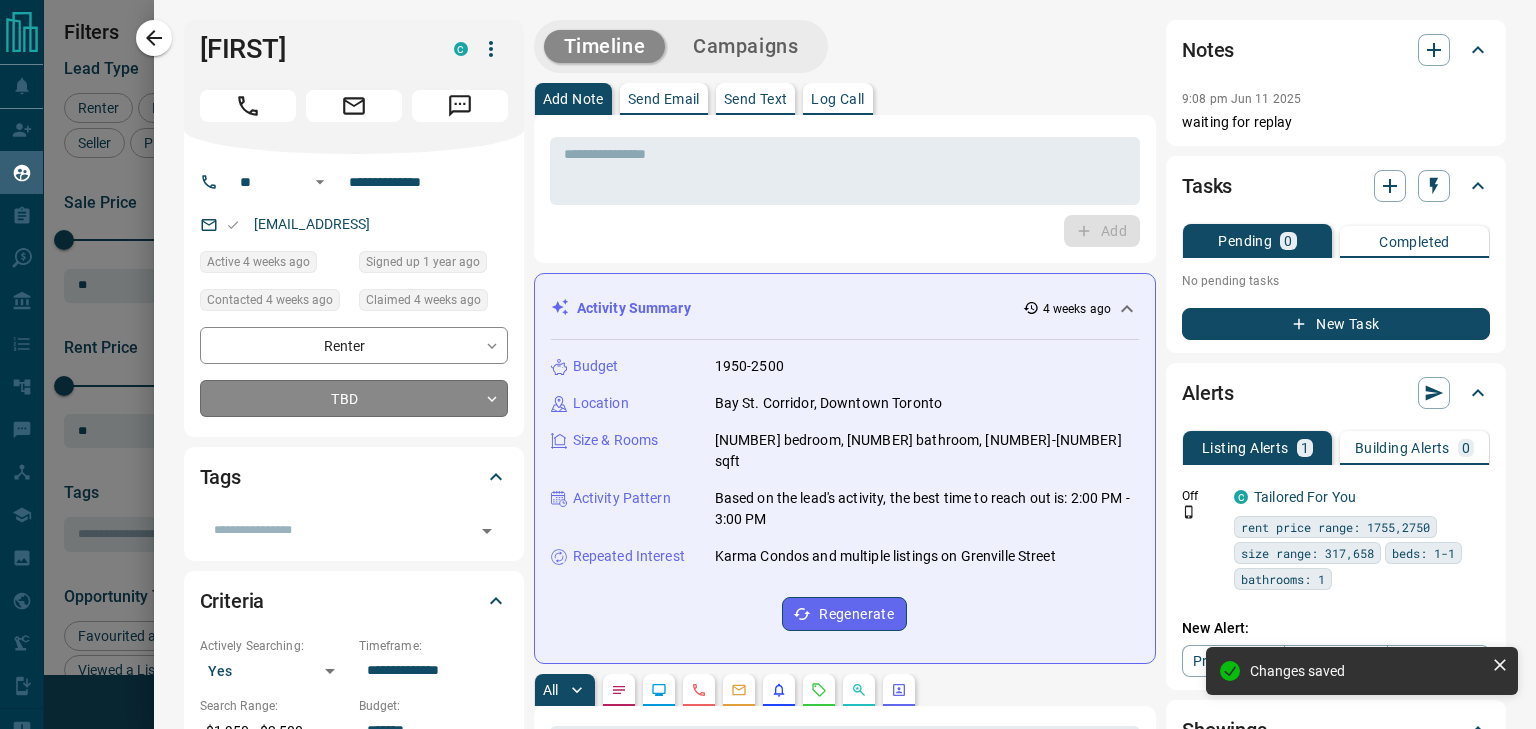click on "Lead Transfers Claim Leads My Leads Tasks Opportunities Deals Campaigns Automations Messages Broker Bay Training Media Services Agent Resources Precon Worksheet Mobile Apps Disclosure Logout My Leads Filters 1 Manage Tabs New Lead All 935 TBD 189 Do Not Contact - Not Responsive 471 Bogus - Just Browsing 61 Criteria Obtained 38 Future Follow Up 153 Warm 11 HOT 2 Taken on Showings 5 Submitted Offer - Client 5 Name Details Last Active Claimed Date Status Tags  [FIRST] Renter C $2K - $3K Downtown, [CITY] 4 weeks ago Contacted 4 weeks ago 4 weeks ago Signed up 1 year ago TBD + [FIRST] [LAST] Renter C $2K - $3K Downtown, Midtown | Central, +1 2 weeks ago Active Offer Request Contacted 2 weeks ago 4 weeks ago Signed up 1 year ago TBD + [FIRST] [LAST] Renter C $900 - $2K Downtown, [CITY] 1 month ago Contacted 2 weeks ago 1 month ago Signed up 1 month ago TBD + [FIRST] [LAST] Renter C $1K - $4K Downtown, Etobicoke, +3 10 hours ago Contacted 1 week ago 1 month ago Signed up 1 month ago TBD + [FIRST] [LAST] C +" at bounding box center (768, 352) 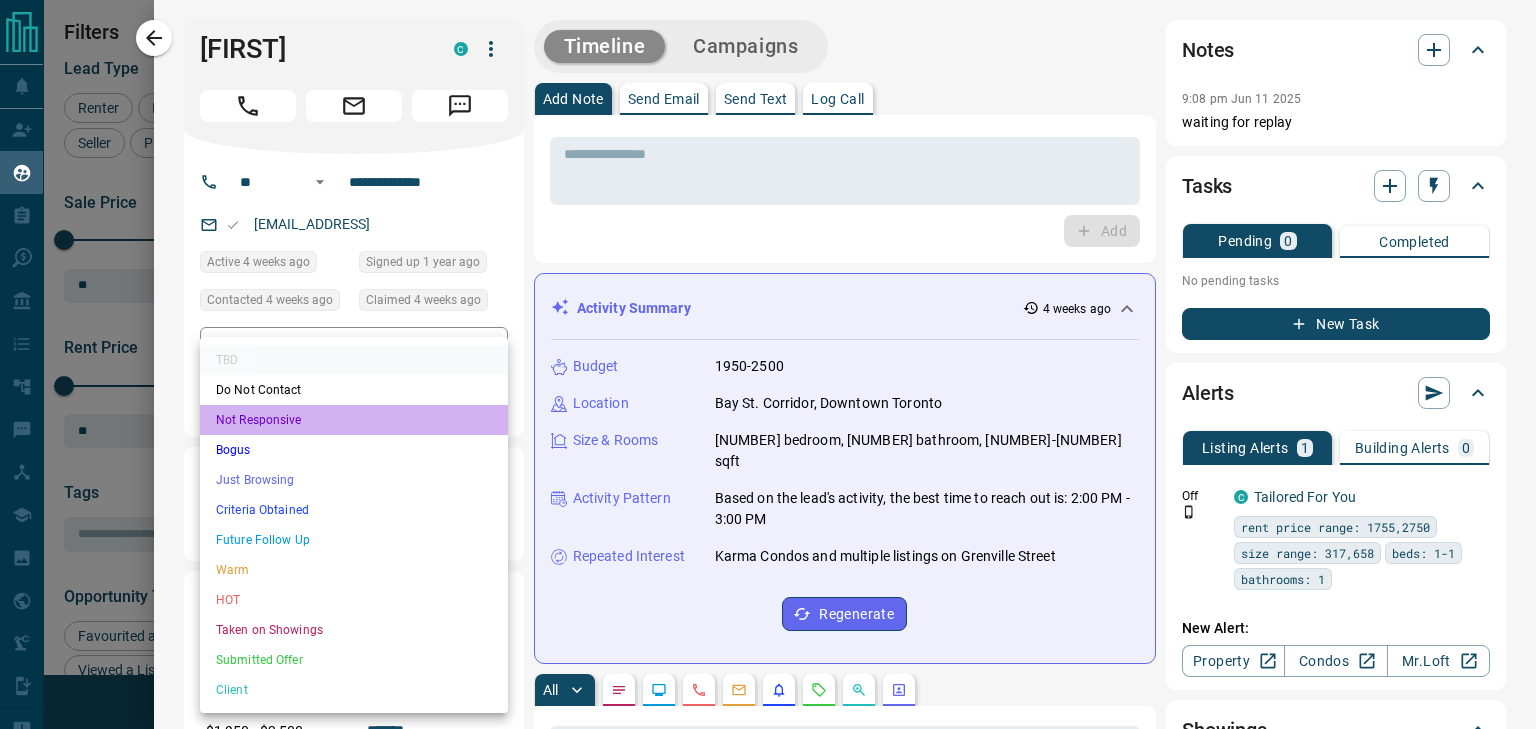 click on "Not Responsive" at bounding box center (354, 420) 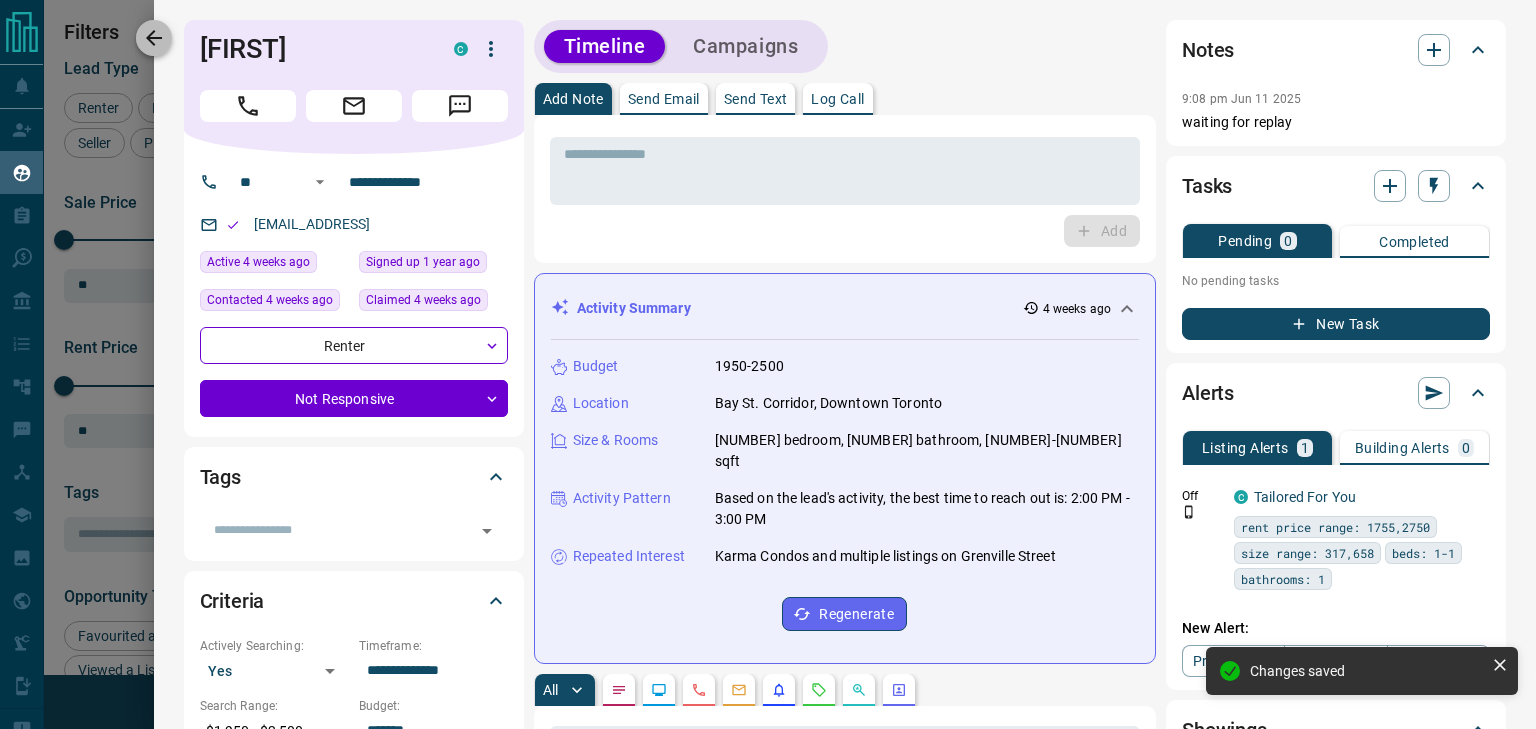 click 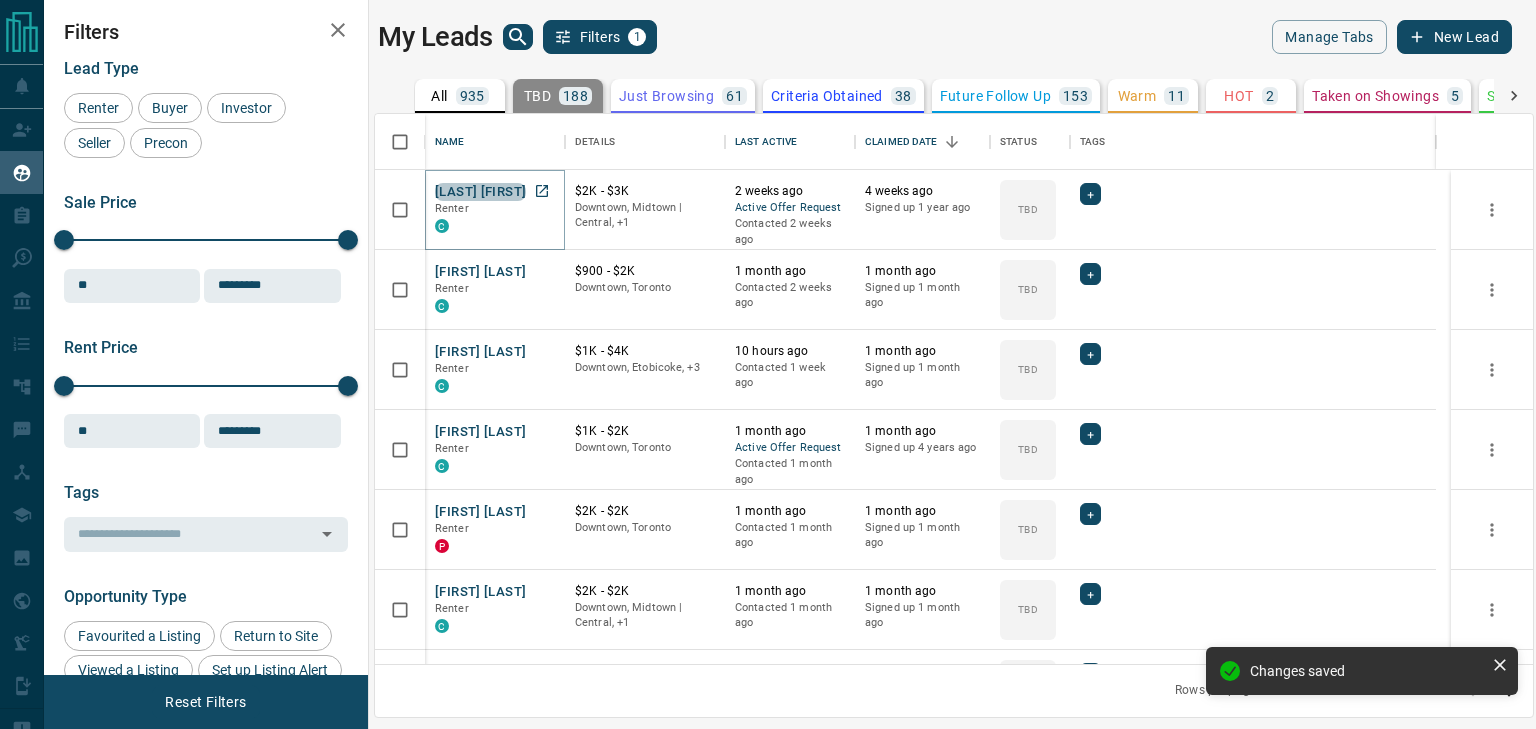 click on "[LAST] [FIRST]" at bounding box center [480, 192] 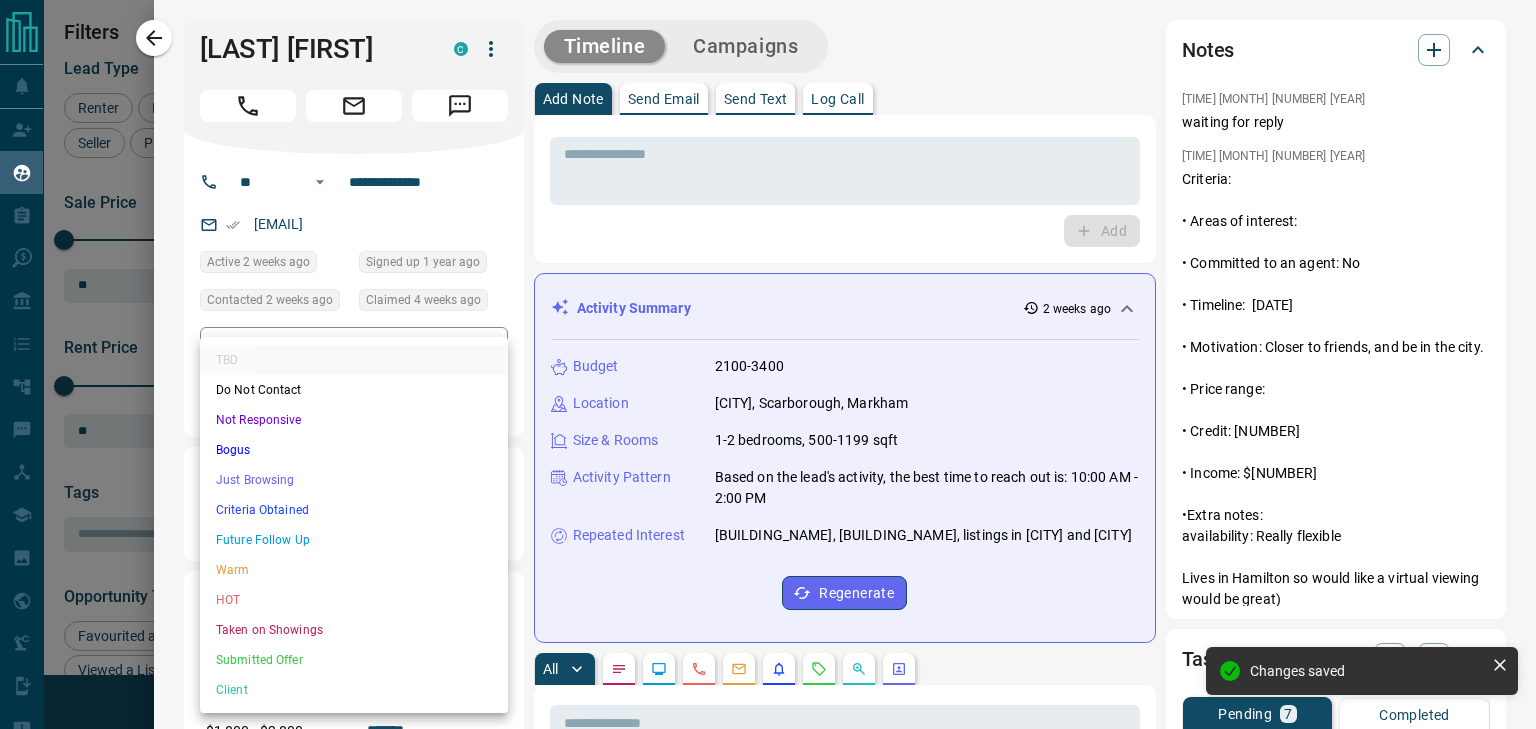 click on "Lead Transfers Claim Leads My Leads Tasks Opportunities Deals Campaigns Automations Messages Broker Bay Training Media Services Agent Resources Precon Worksheet Mobile Apps Disclosure Logout My Leads Filters 1 Manage Tabs New Lead All 935 TBD 188 Do Not Contact - Not Responsive 472 Bogus - Just Browsing 61 Criteria Obtained 38 Future Follow Up 153 Warm 11 HOT 2 Taken on Showings 5 Submitted Offer - Client 5 Name Details Last Active Claimed Date Status Tags [FIRST] [LAST] Renter C $2K - $3K Downtown, Midtown | Central, +1 2 weeks ago Active Offer Request Contacted 2 weeks ago 4 weeks ago Signed up 1 year ago TBD + [FIRST] [LAST] Renter C $900 - $2K Downtown, [CITY] 1 month ago Contacted 2 weeks ago 1 month ago Signed up 1 month ago TBD + [FIRST] [LAST] Renter C $1K - $4K Downtown, Etobicoke, +3 10 hours ago Contacted 1 week ago 1 month ago Signed up 1 month ago TBD + [FIRST] [LAST] Renter C $1K - $2K Downtown, [CITY] 1 month ago Active Offer Request Contacted 1 month ago 1 month ago TBD + [FIRST] [LAST] P" at bounding box center (768, 352) 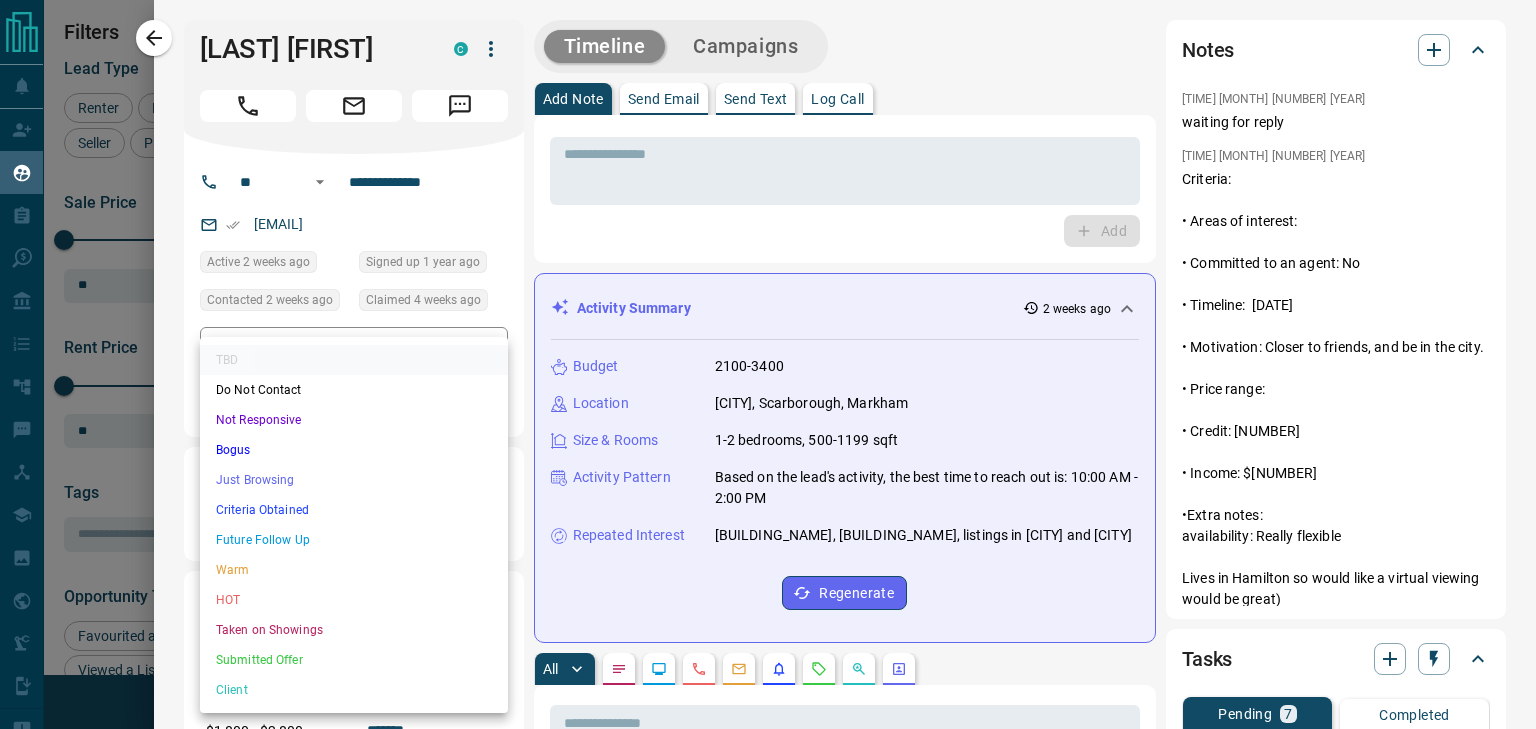 click on "Not Responsive" at bounding box center [354, 420] 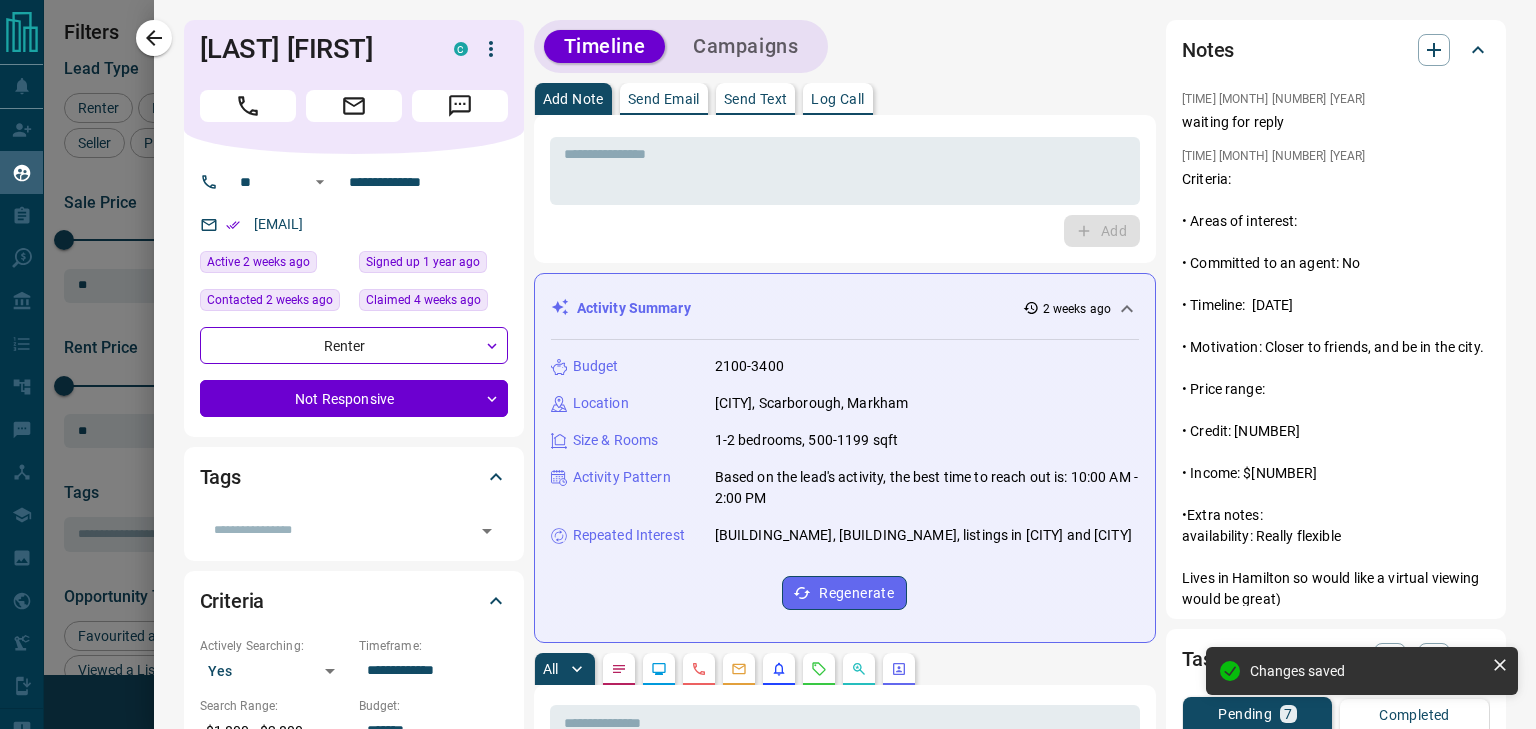click at bounding box center (154, 38) 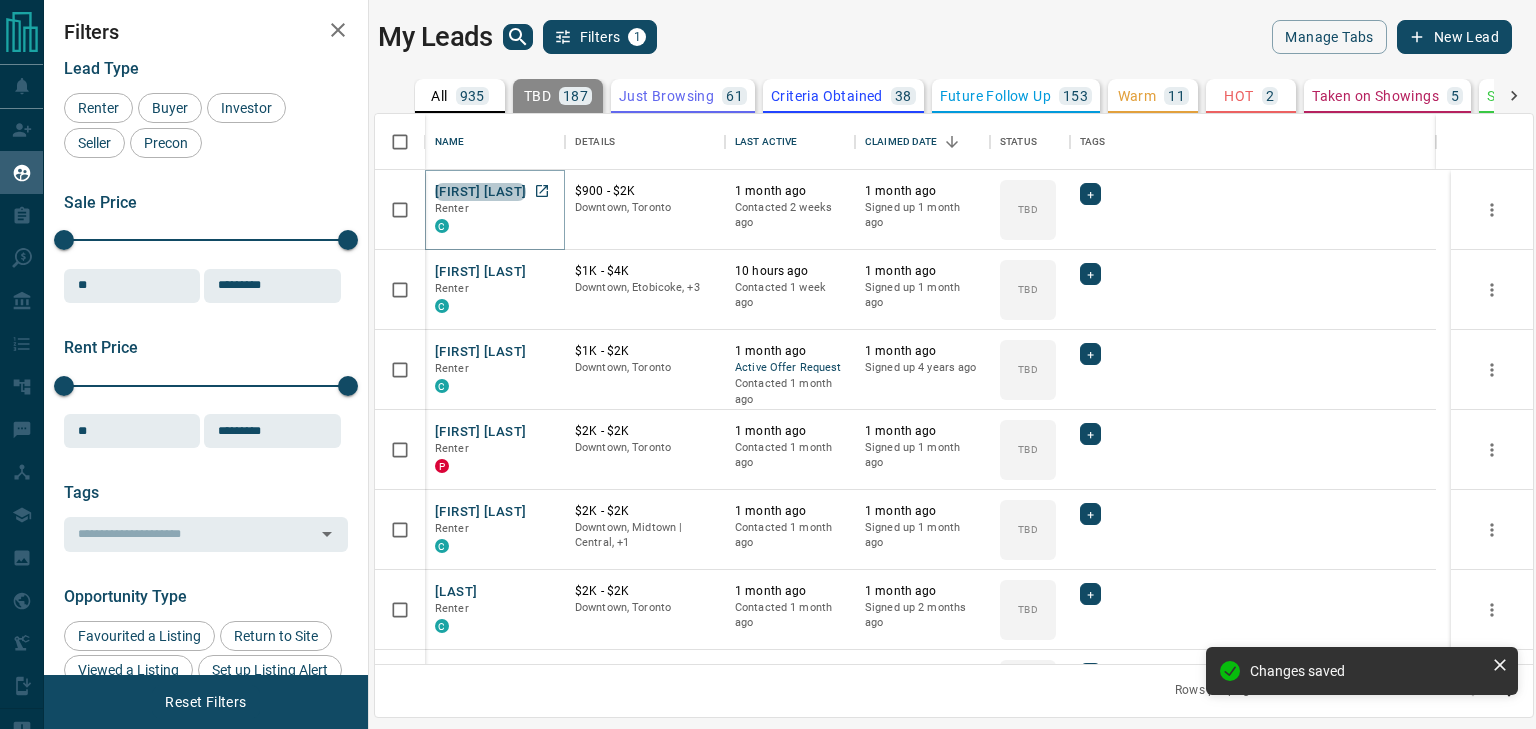 click on "[FIRST] [LAST]" at bounding box center (480, 192) 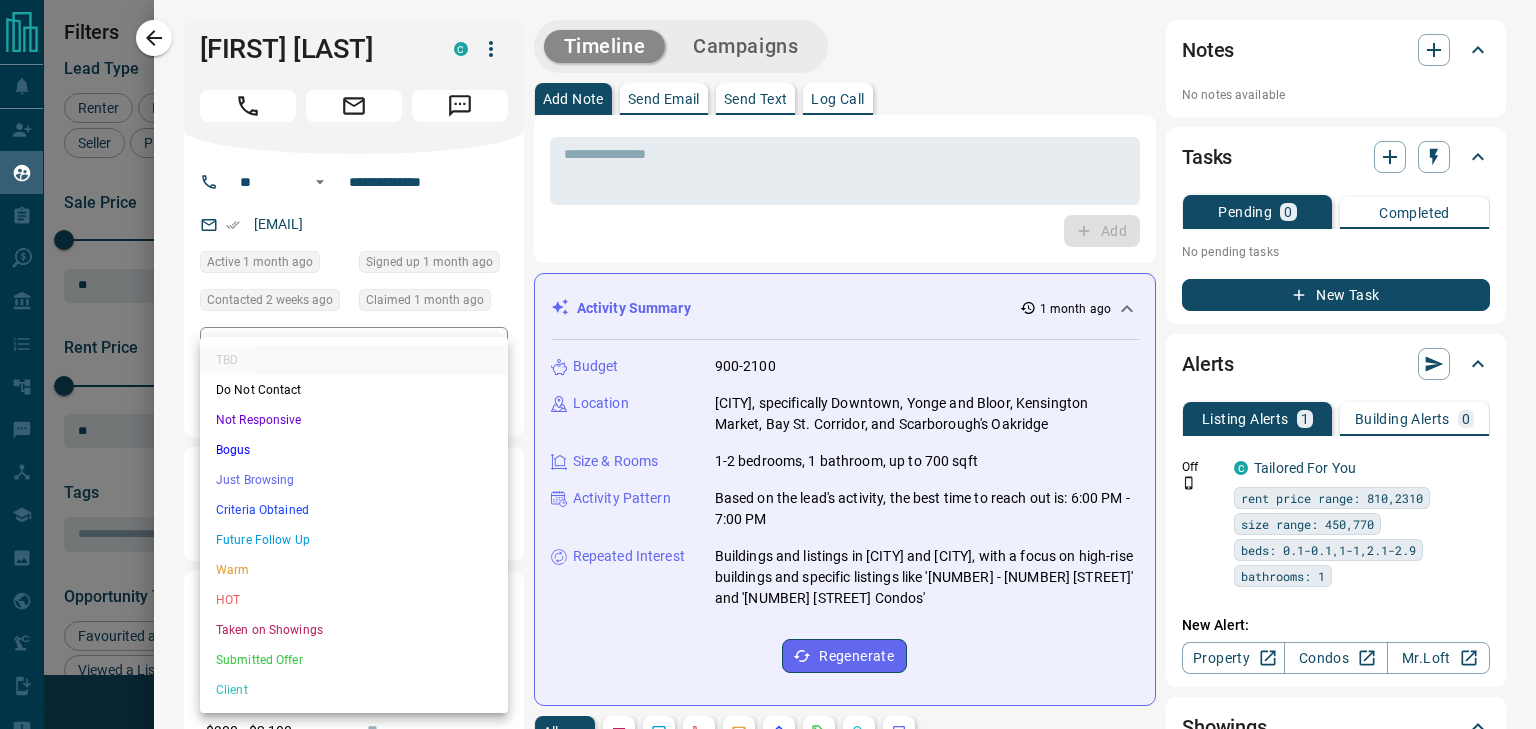 click on "Lead Transfers Claim Leads My Leads Tasks Opportunities Deals Campaigns Automations Messages Broker Bay Training Media Services Agent Resources Precon Worksheet Mobile Apps Disclosure Logout My Leads Filters 1 Manage Tabs New Lead All 935 TBD 187 Do Not Contact - Not Responsive 473 Bogus - Just Browsing 61 Criteria Obtained 38 Future Follow Up 153 Warm 11 HOT 2 Taken on Showings 5 Submitted Offer - Client 5 Name Details Last Active Claimed Date Status Tags [FIRST] [LAST] Renter C $900 - $2K Downtown, Toronto 1 month ago Contacted 2 weeks ago 1 month ago Signed up 1 month ago TBD + [FIRST] [LAST] Renter C $1K - $4K Downtown, Etobicoke, +3 10 hours ago Contacted 1 week ago 1 month ago Signed up 1 month ago TBD + [FIRST] [LAST] Renter C $1K - $2K Downtown, Toronto 1 month ago Active Offer Request Contacted 1 month ago 1 month ago Signed up 4 years ago TBD + [FIRST] [LAST] Renter P $2K - $2K Downtown, Toronto 1 month ago Contacted 1 month ago 1 month ago Signed up 1 month ago TBD + [FIRST] [LAST] Renter C TBD" at bounding box center (768, 352) 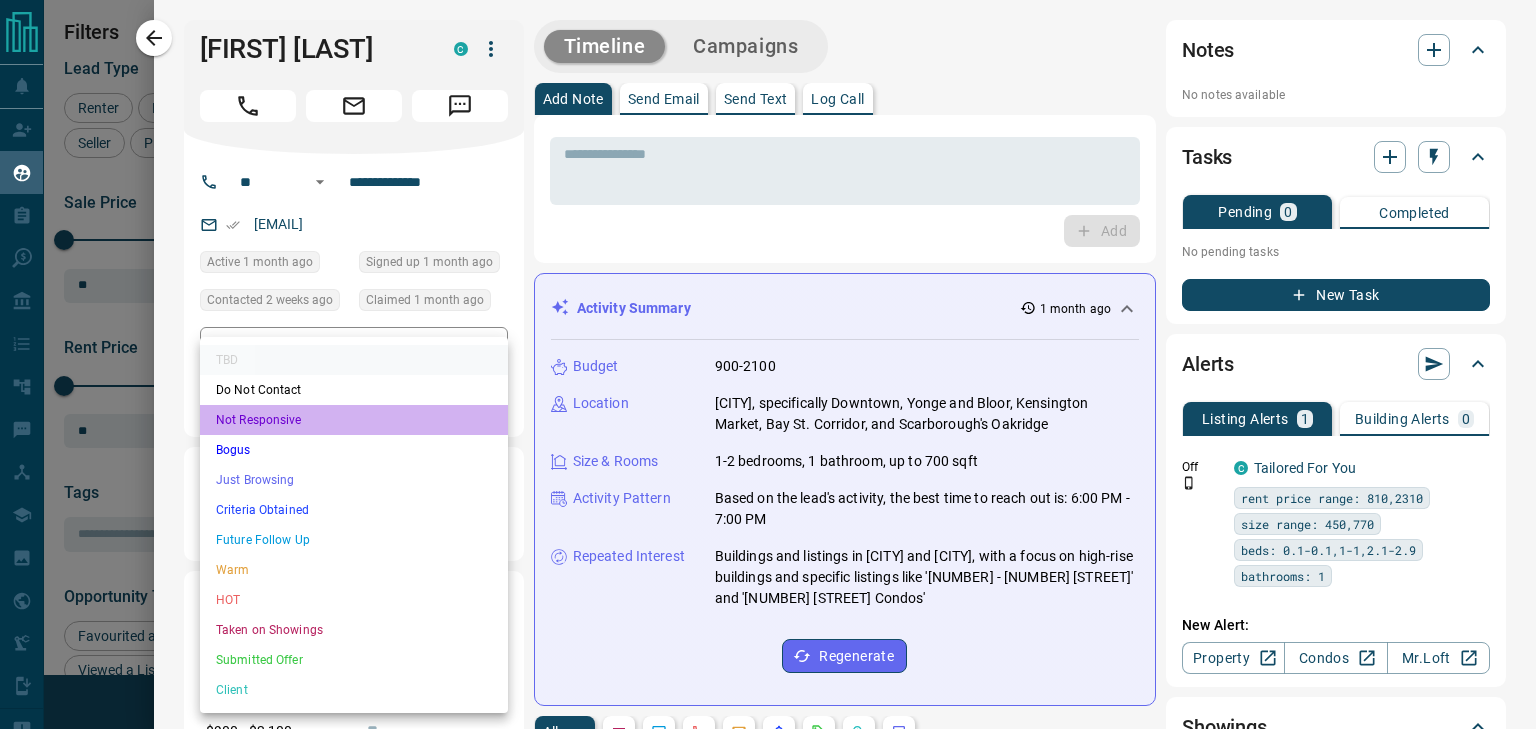 click on "Not Responsive" at bounding box center [354, 420] 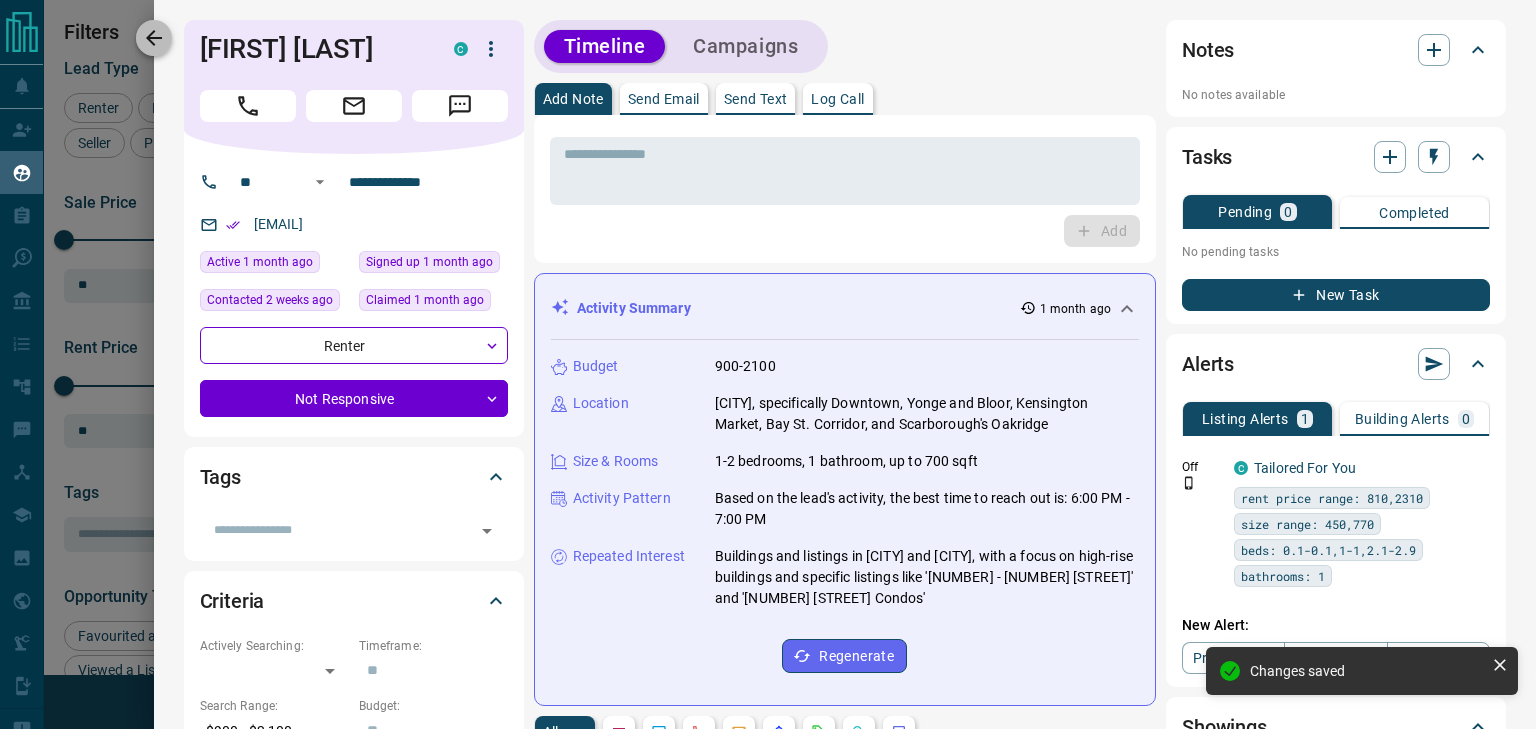 click 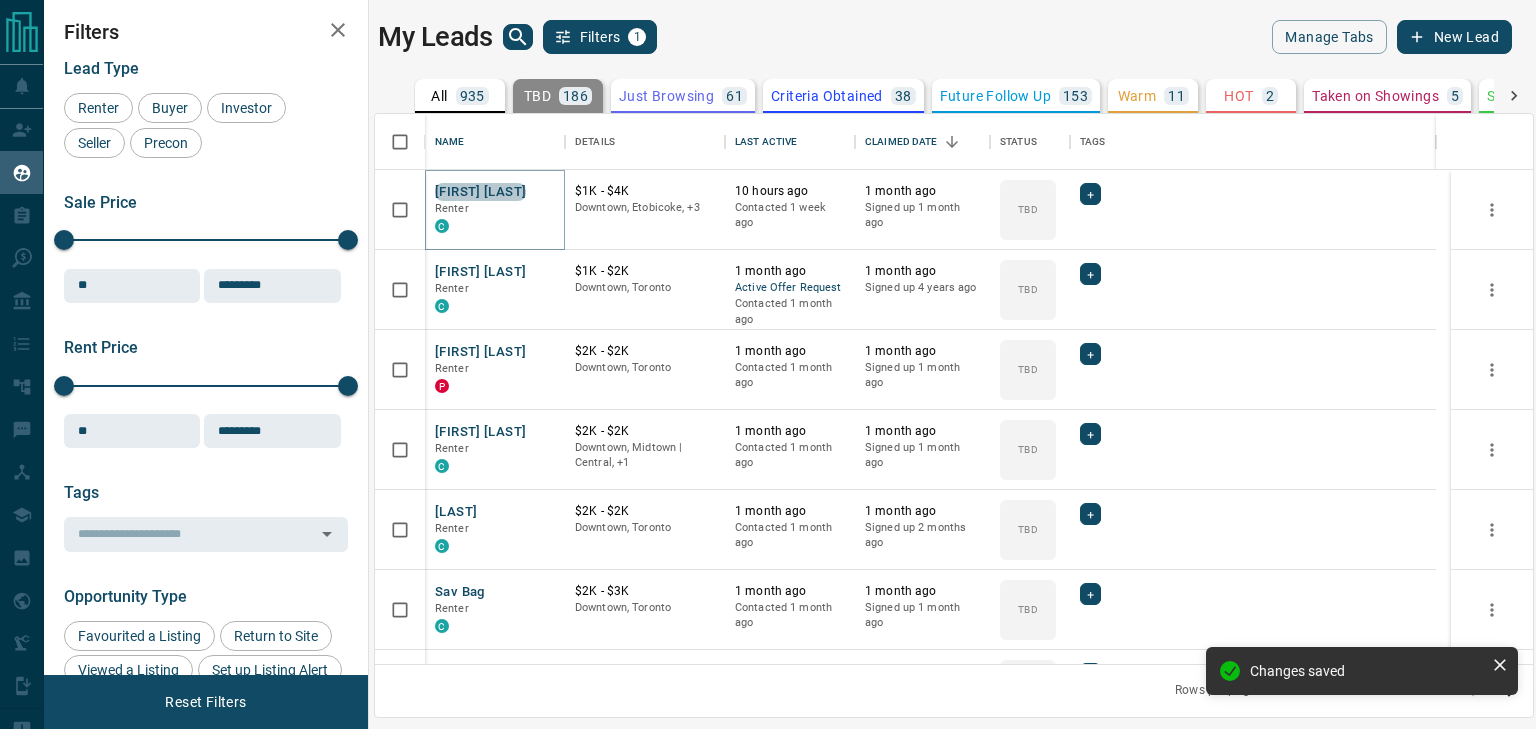 click on "[FIRST] [LAST]" at bounding box center [480, 192] 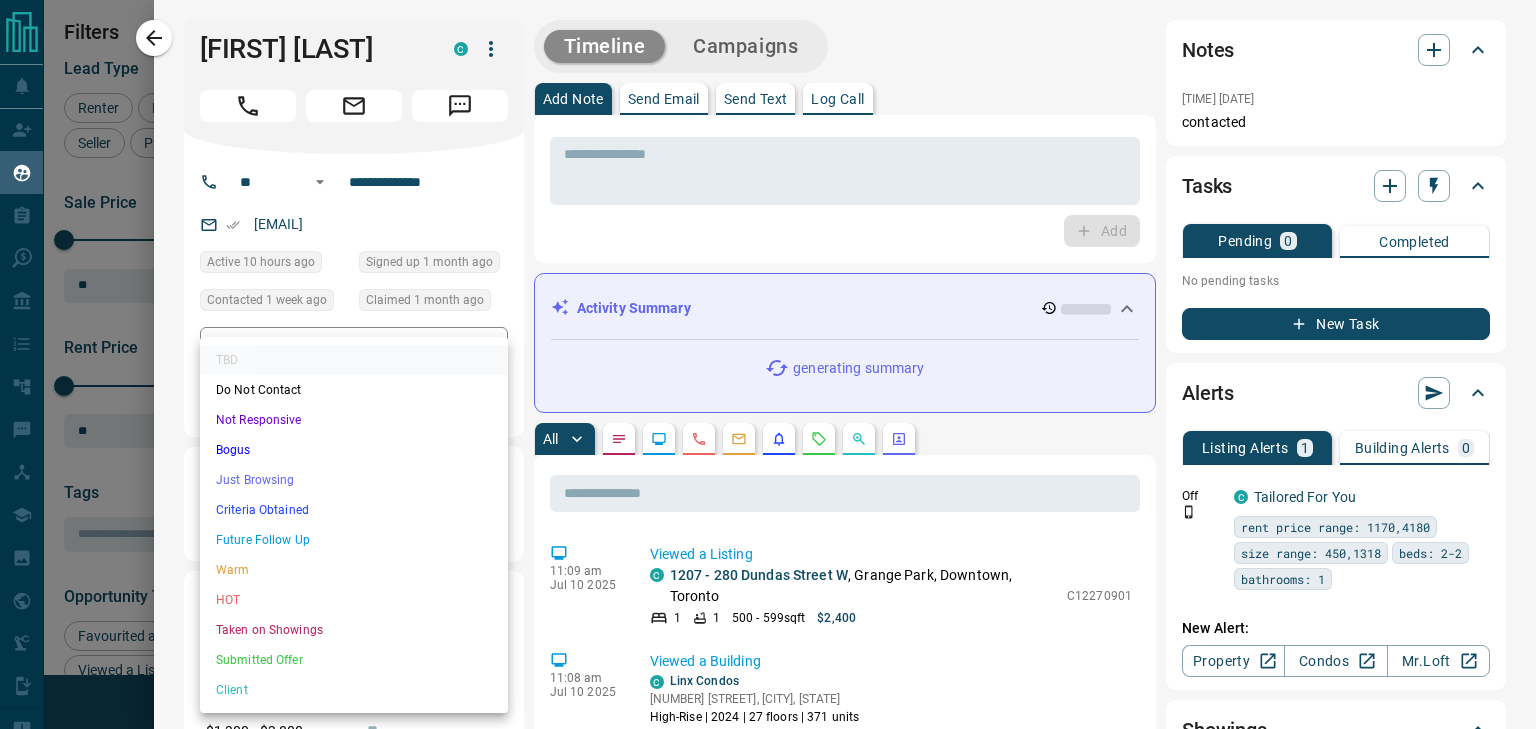 click on "Name Details Last Active Claimed Date Status Tags [PERSON] [LAST_NAME] Renter C $1K - $4K Downtown, [CITY], +3 10 hours ago Contacted 1 week ago 1 month ago Signed up 1 month ago TBD + [PERSON] [LAST_NAME] Renter C $1K - $2K Downtown, [CITY] 1 month ago Active Offer Request Contacted 1 month ago 1 month ago Signed up 4 years ago TBD + [PERSON] [LAST_NAME] Renter P $2K - $2K Downtown, [CITY] 1 month ago Contacted 1 month ago 1 month ago Signed up 1 month ago TBD + [PERSON] [LAST_NAME] Renter C $2K - $2K Downtown, [DISTRICT] | Central, +1 1 month ago Contacted 1 month ago 1 month ago Signed up 1 month ago TBD + [PERSON] Renter" at bounding box center (768, 352) 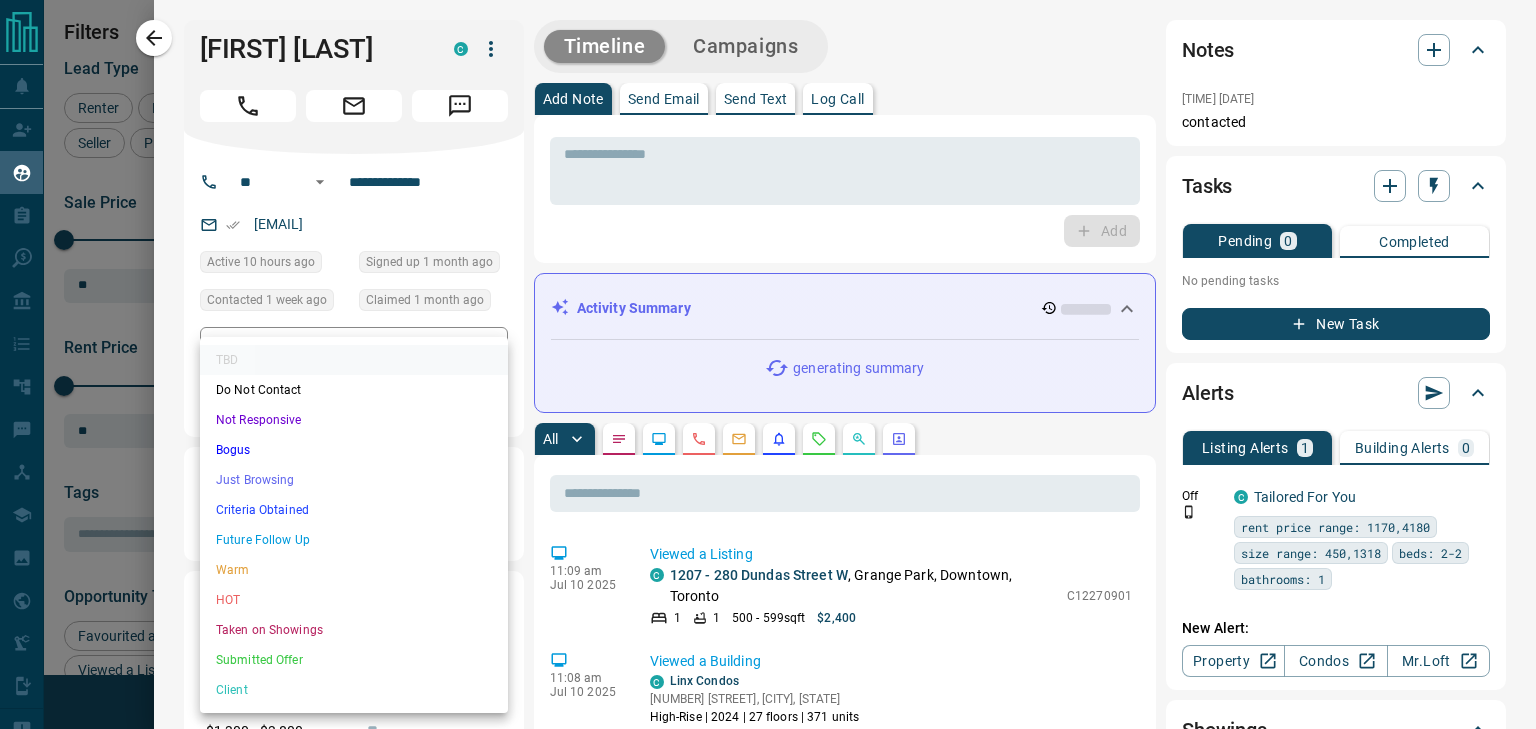 click on "Not Responsive" at bounding box center (354, 420) 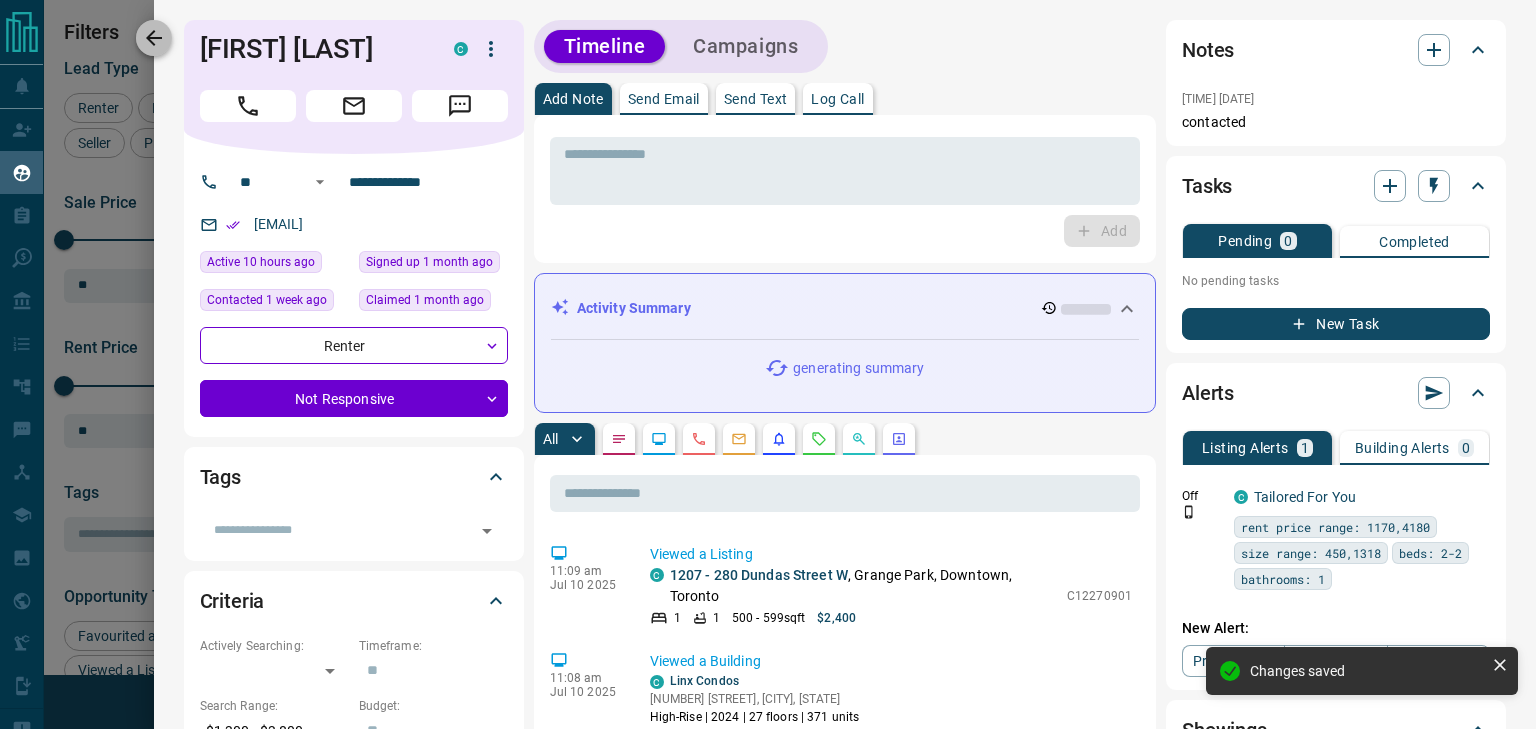 click 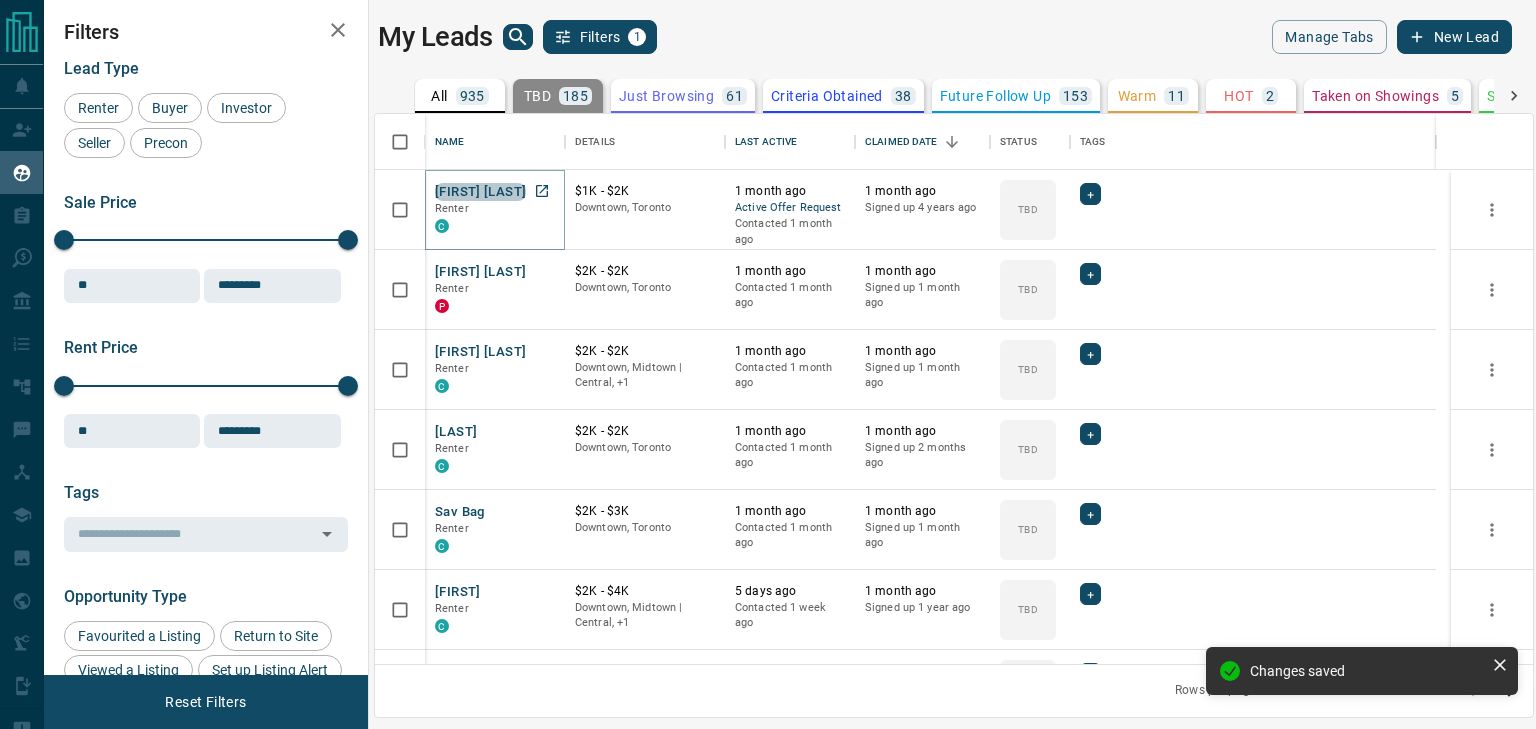 click on "[FIRST] [LAST]" at bounding box center [480, 192] 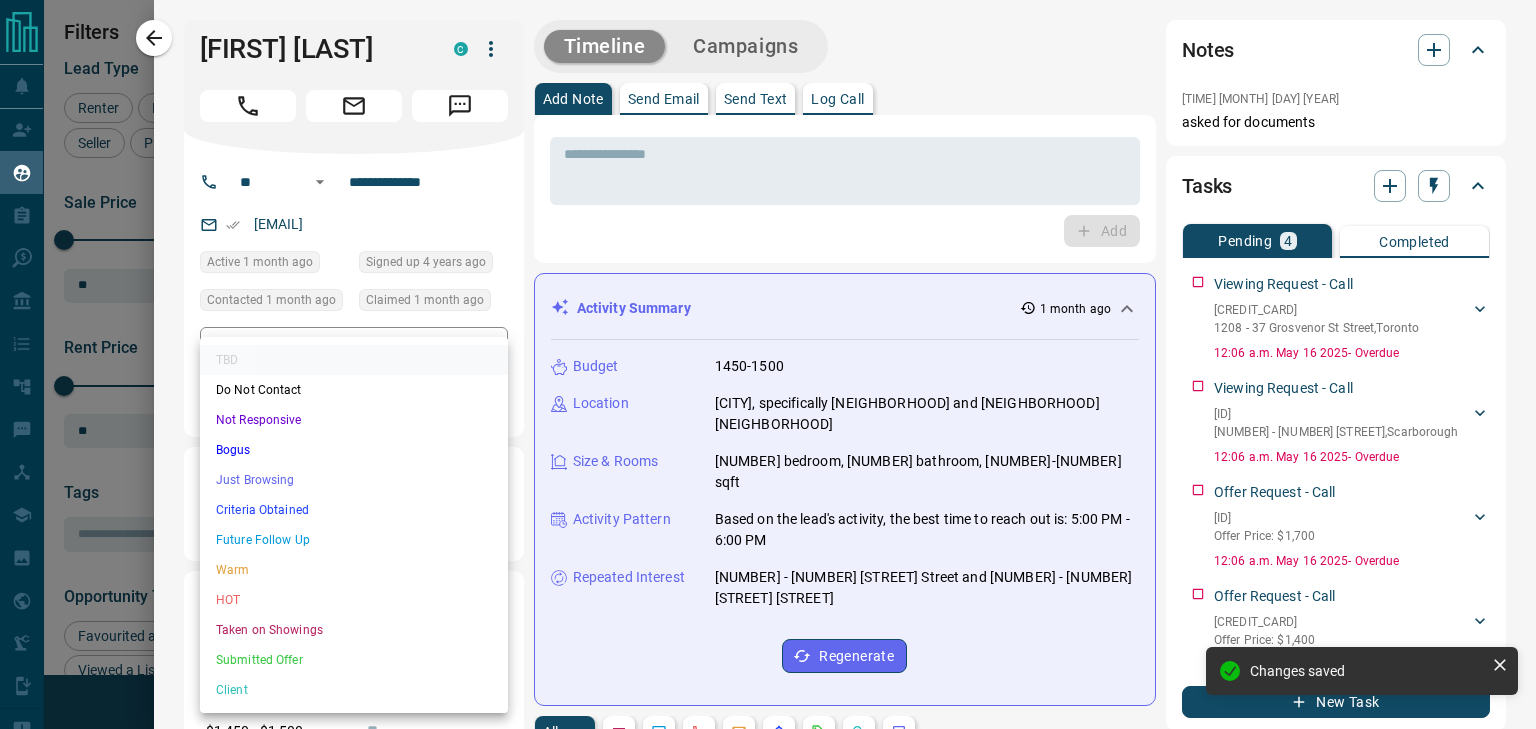 click on "Lead Transfers Claim Leads My Leads Tasks Opportunities Deals Campaigns Automations Messages Broker Bay Training Media Services Agent Resources Precon Worksheet Mobile Apps Disclosure Logout My Leads Filters 1 Manage Tabs New Lead All 935 TBD 185 Do Not Contact - Not Responsive 475 Bogus - Just Browsing 61 Criteria Obtained 38 Future Follow Up 153 Warm 11 HOT 2 Taken on Showings 5 Submitted Offer - Client 5 Name Details Last Active Claimed Date Status Tags [FIRST] [LAST] [LAST] Renter C $1K - $2K Downtown, [CITY] 1 month ago Active Offer Request Contacted 1 month ago 1 month ago Signed up 4 years ago TBD + [FIRST] [LAST] Renter P $2K - $2K Downtown, [CITY] 1 month ago Contacted 1 month ago 1 month ago Signed up 1 month ago TBD + [FIRST] [LAST] Renter C $2K - $2K Downtown, Midtown | Central, +1 1 month ago Contacted 1 month ago 1 month ago Signed up 1 month ago TBD + Rosas Renter C $2K - $2K Downtown, [CITY] 1 month ago Contacted 1 month ago 1 month ago Signed up 2 months ago TBD + Sav Bag Renter C $2K - $3K" at bounding box center [768, 352] 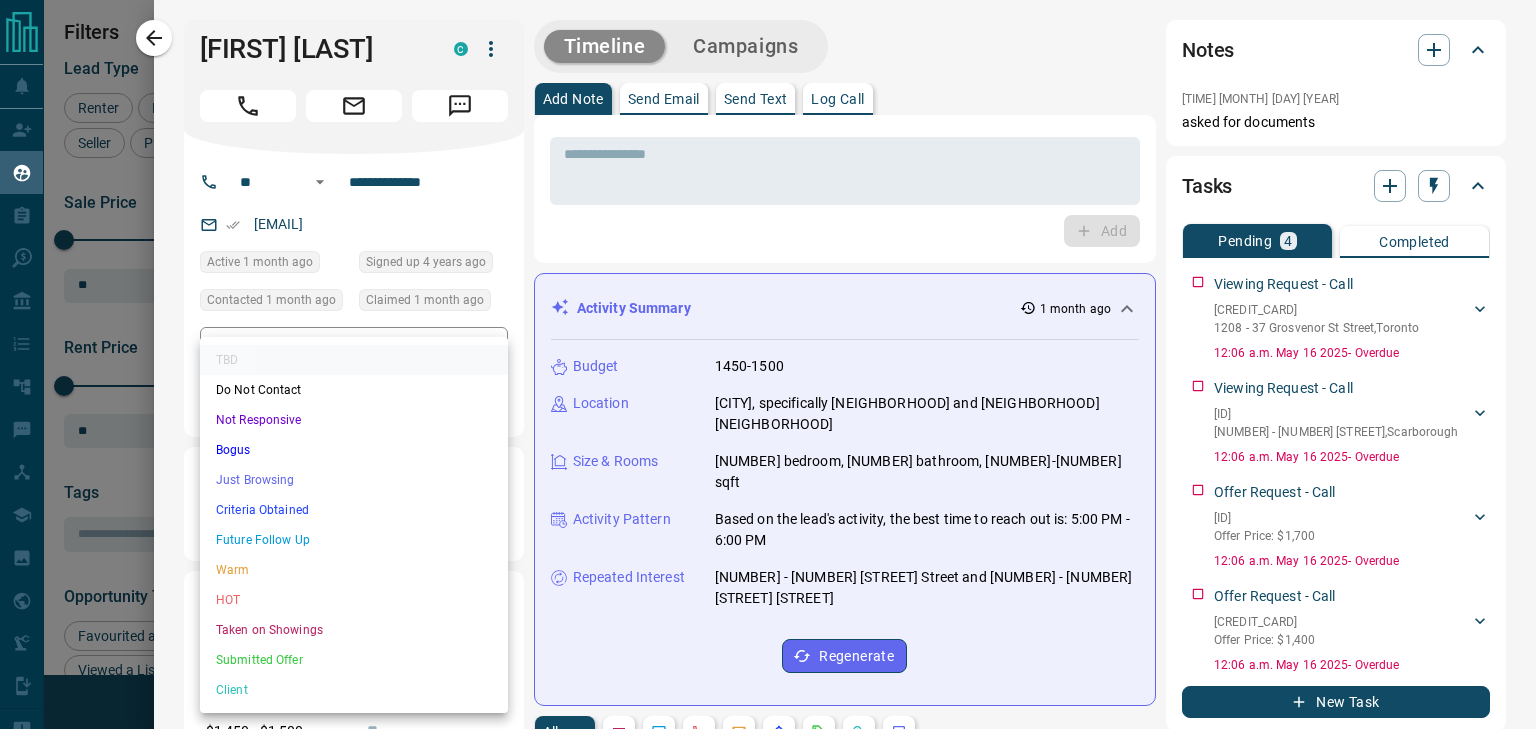 click on "Not Responsive" at bounding box center (354, 420) 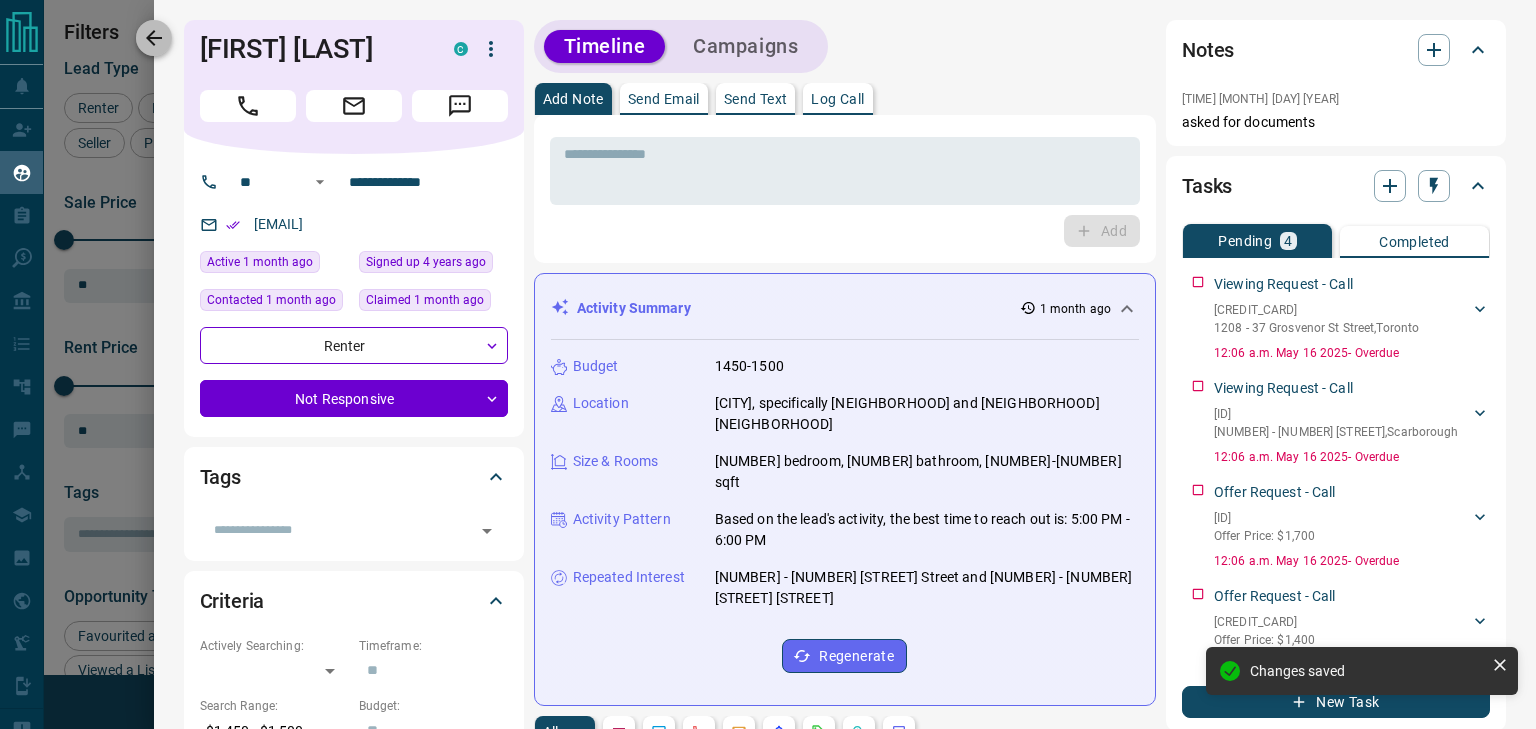 click 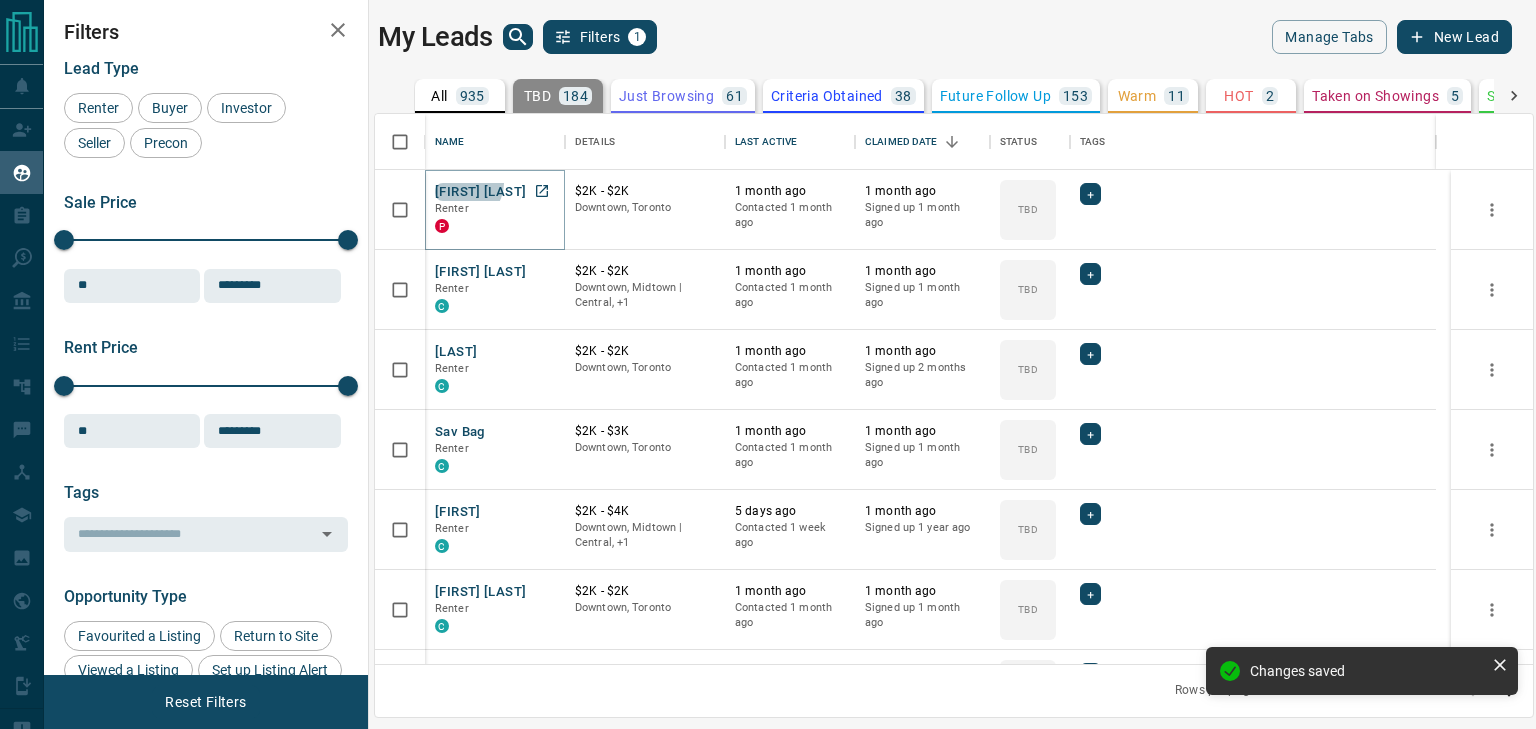 click on "[FIRST] [LAST]" at bounding box center [480, 192] 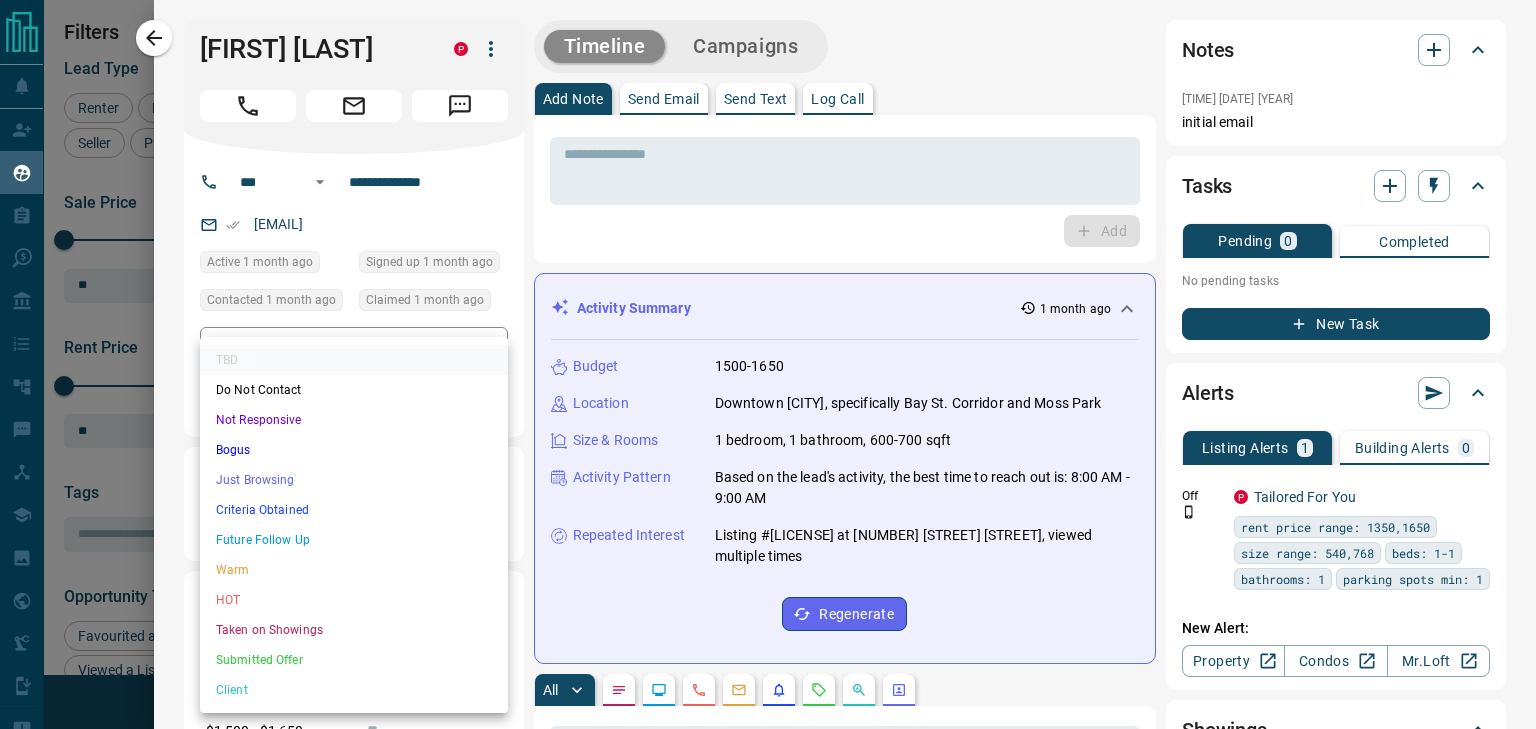click on "Leila Lotfi Renter P $2K - $2K Downtown, Toronto 1 month ago Contacted 1 month ago 1 month ago Signed up 1 month ago TBD + Faseeh Shafique Renter C $2K - $2K Downtown, Midtown | Central, +1 1 month ago Contacted 1 month ago 1 month ago Signed up 1 month ago TBD +  Rosas Renter C $2K - $2K Downtown, Toronto 1 month ago Contacted 1 month ago 1 month ago Signed up 2 months ago TBD + Sav Bag Renter C $2K - $3K Downtown, Toronto 1 month ago Contacted 1 month ago 1 month ago Signed up 1 month ago TBD +  Kassam Renter C $2K - $4K Downtown, Midtown | Central, +1 +" at bounding box center (768, 352) 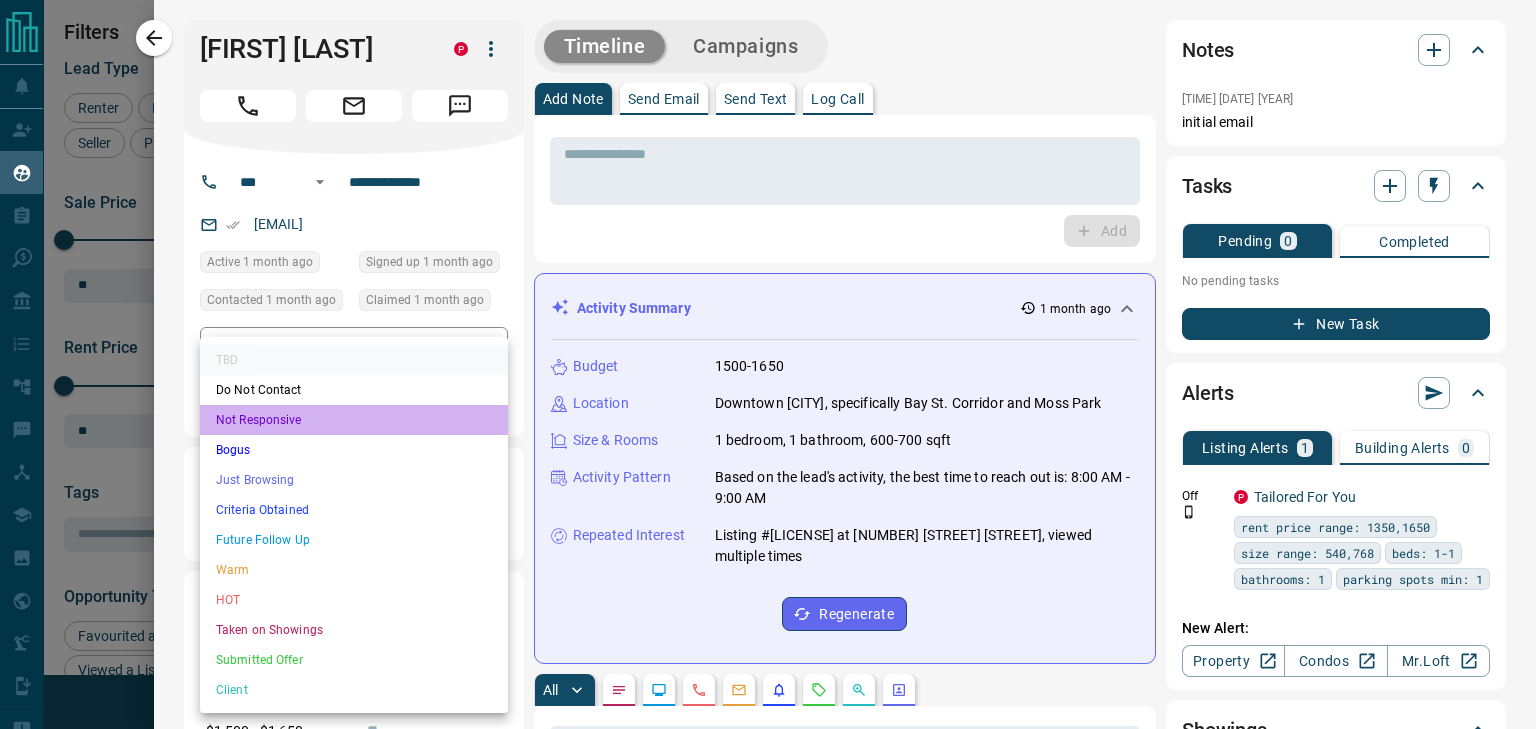 click on "Not Responsive" at bounding box center (354, 420) 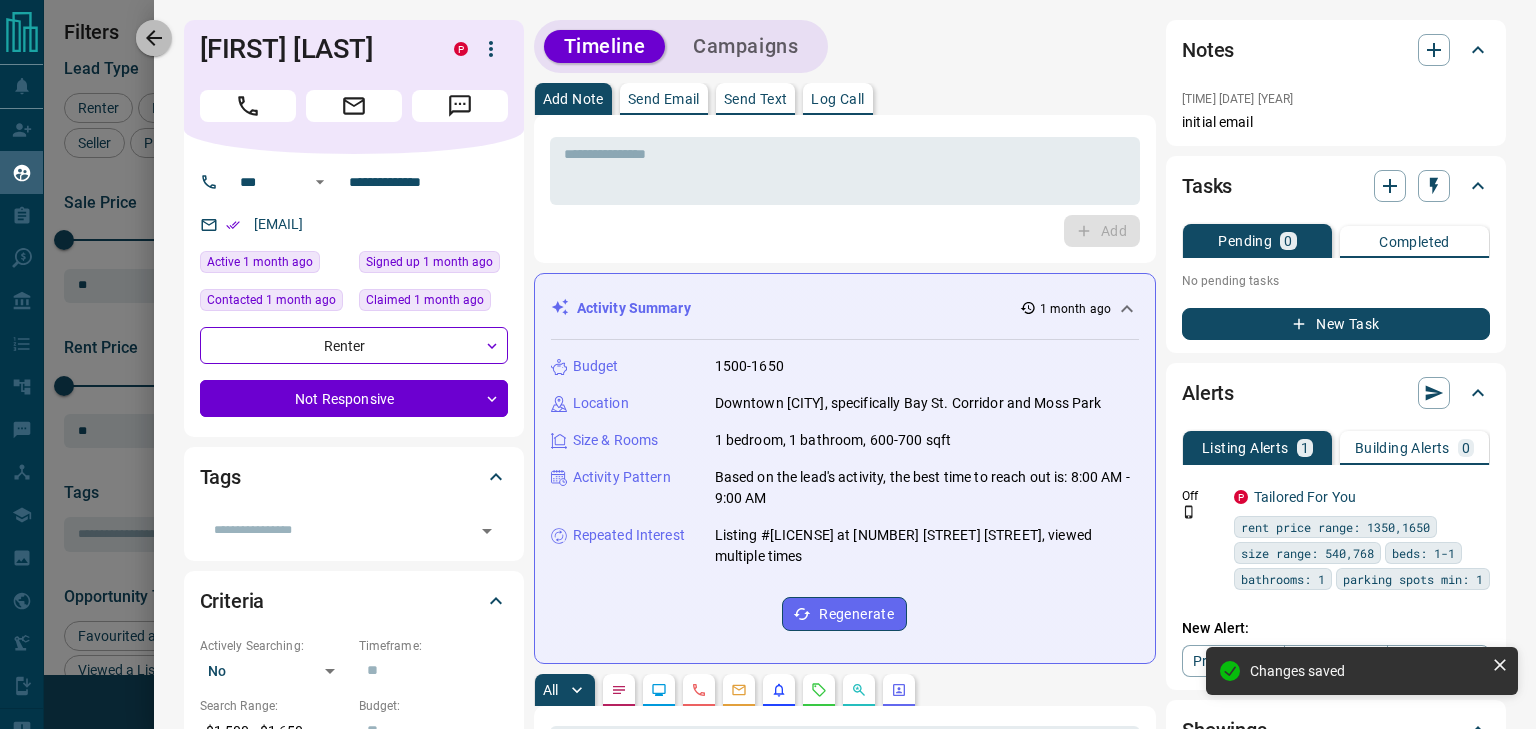 drag, startPoint x: 148, startPoint y: 43, endPoint x: 346, endPoint y: 348, distance: 363.63306 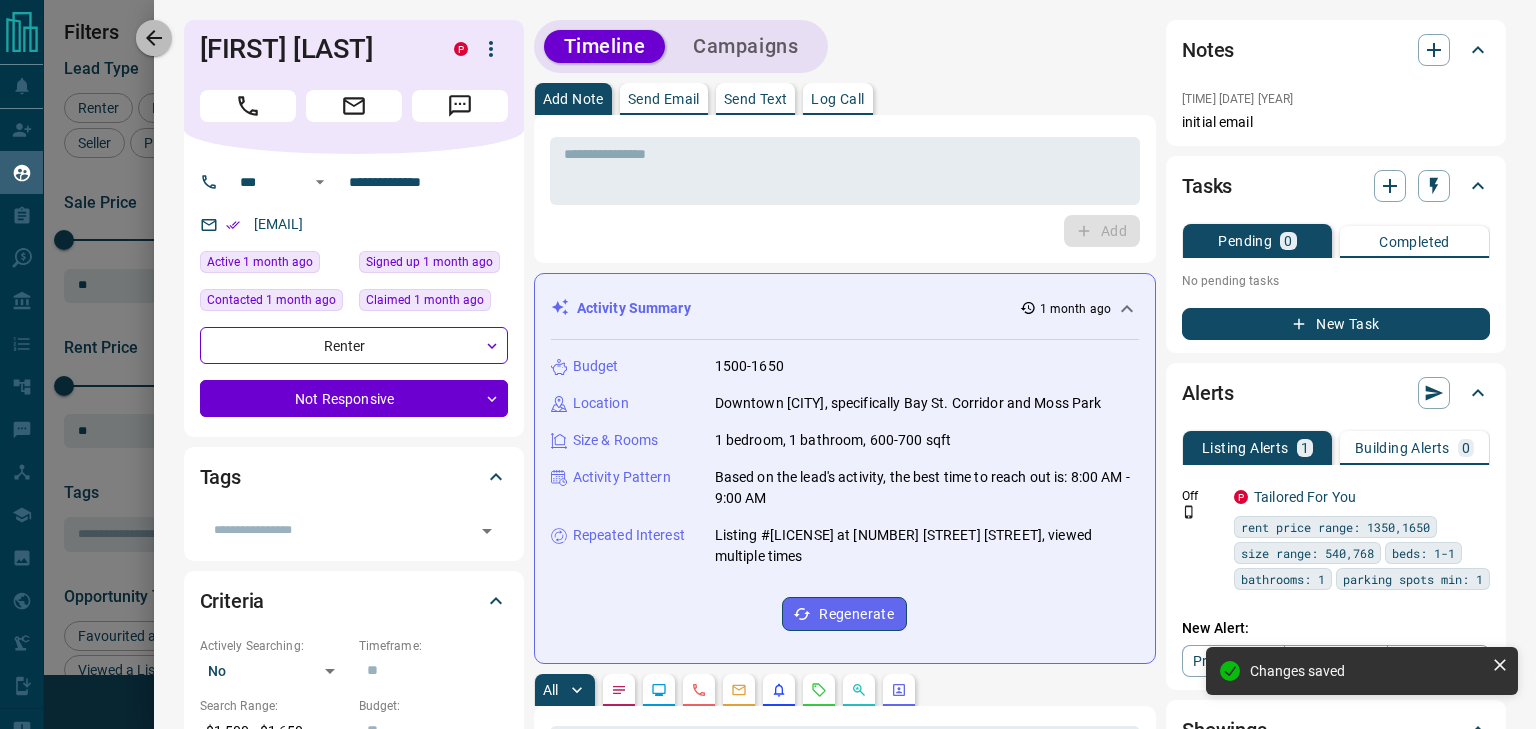click 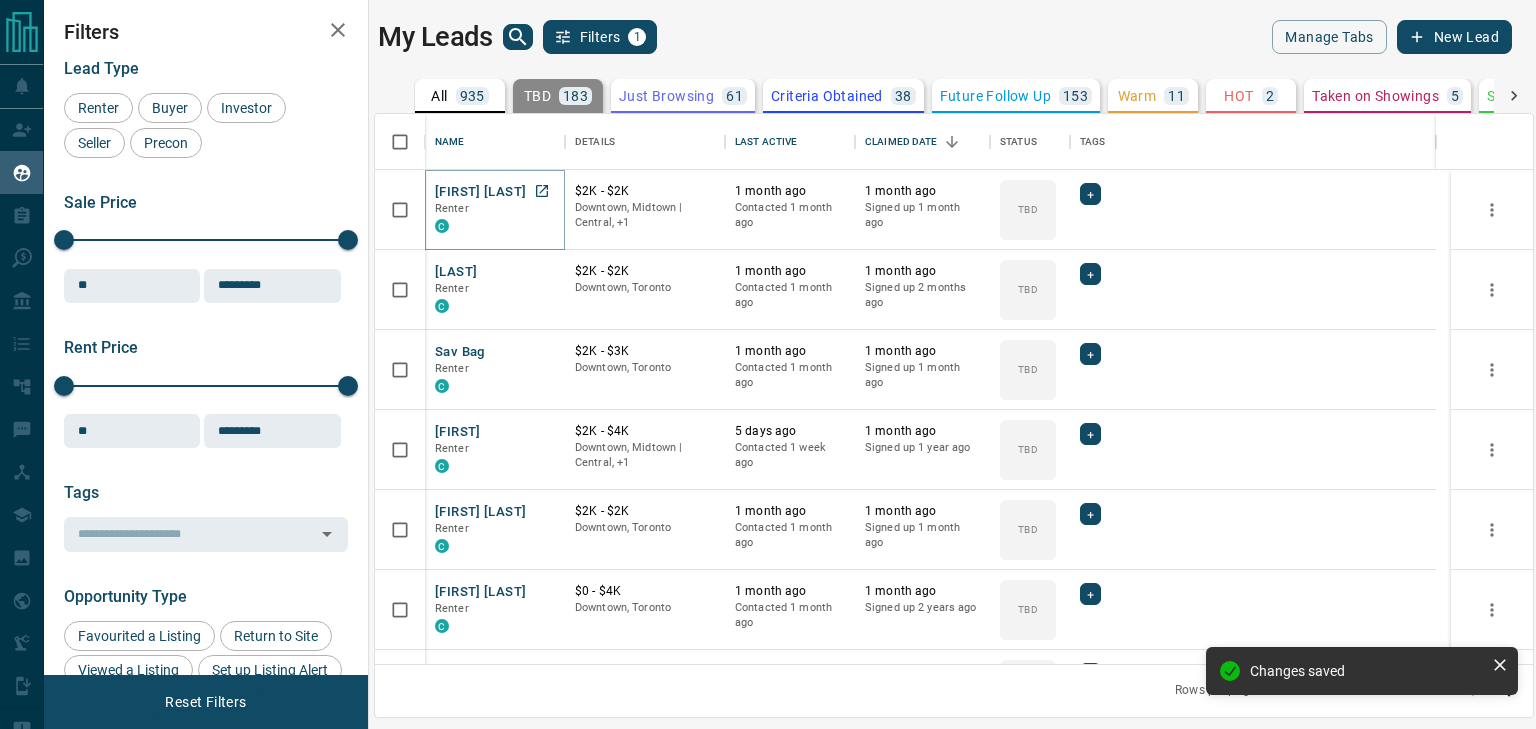 click on "[FIRST] [LAST]" at bounding box center (480, 192) 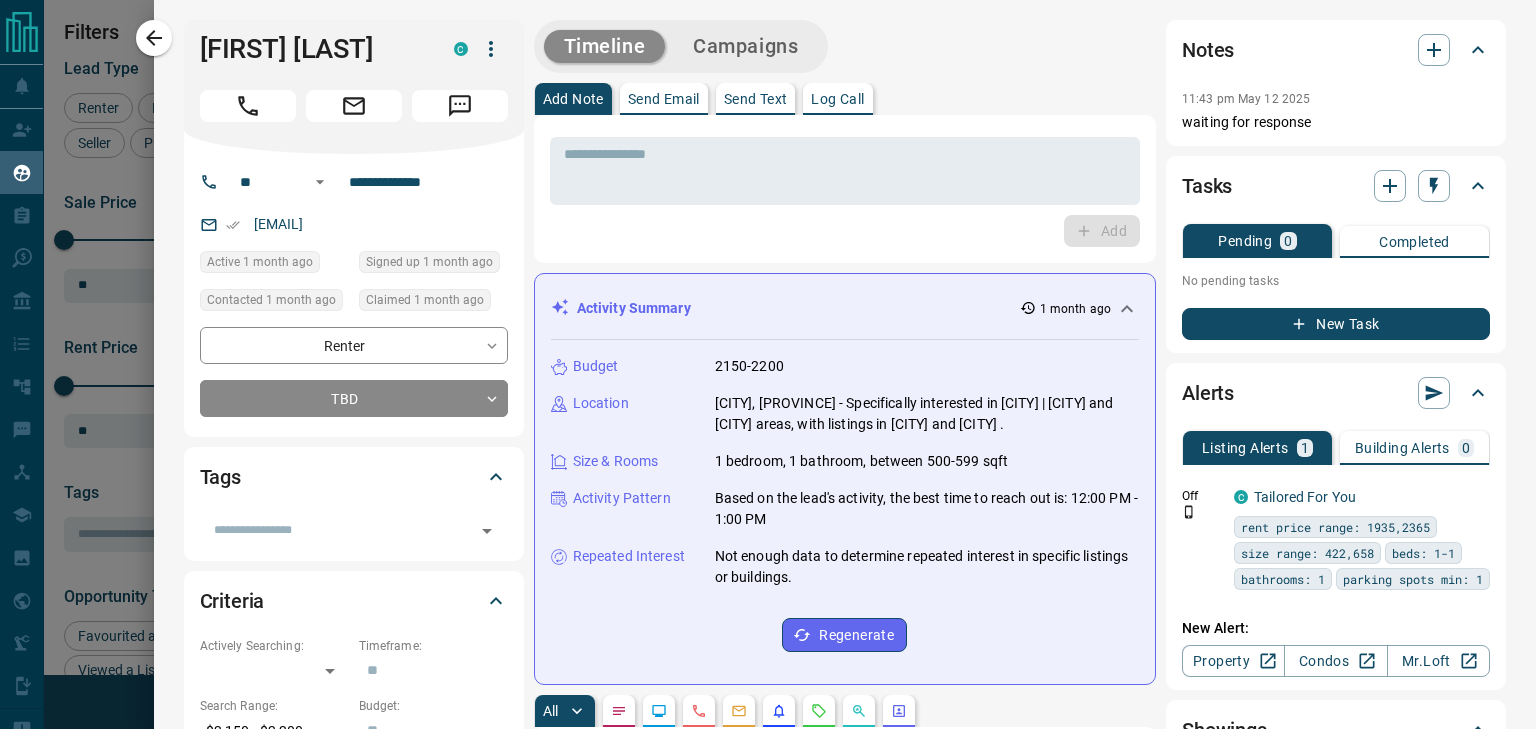 click on "**********" at bounding box center [354, 295] 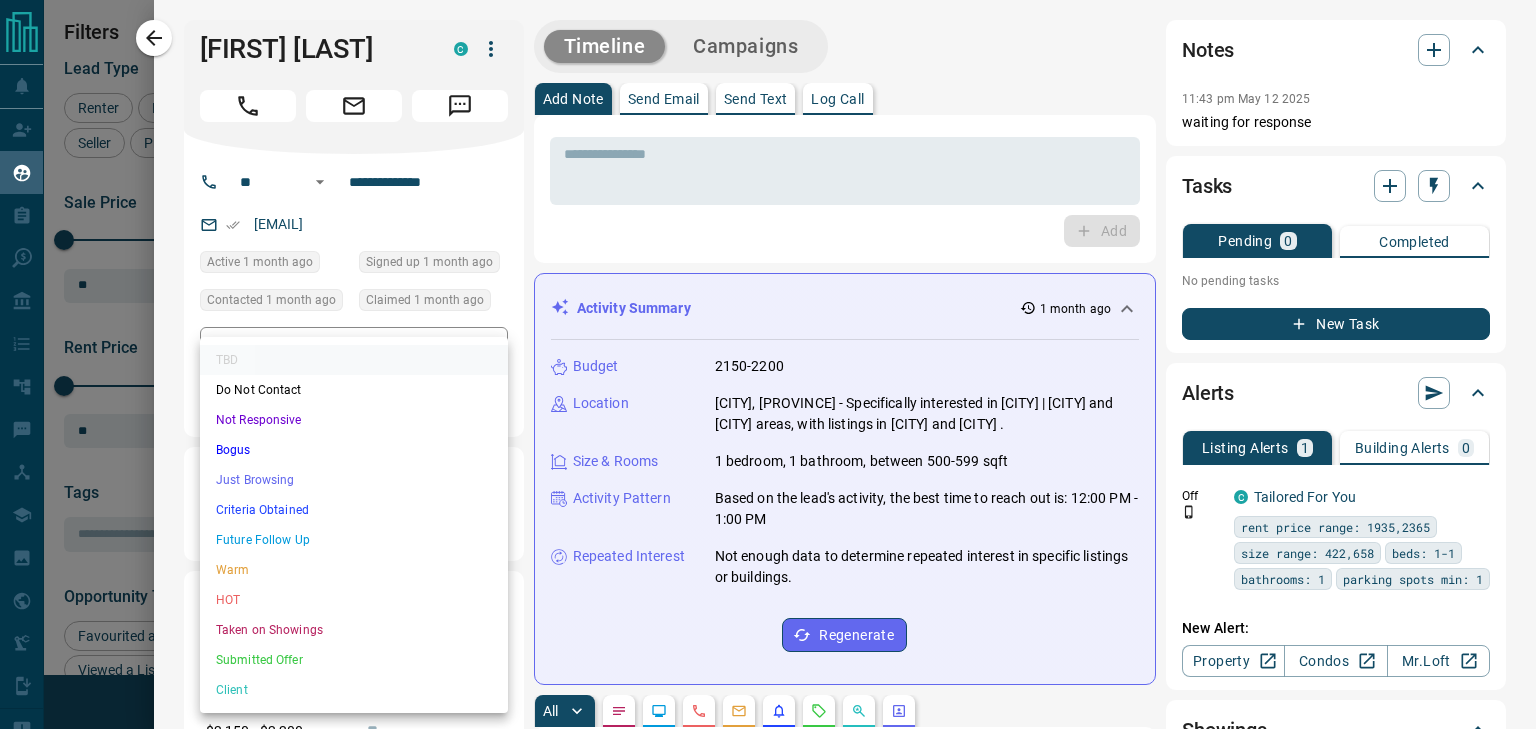 click on "Lead Transfers Claim Leads My Leads Tasks Opportunities Deals Campaigns Automations Messages Broker Bay Training Media Services Agent Resources Precon Worksheet Mobile Apps Disclosure Logout My Leads Filters 1 Manage Tabs New Lead All 935 TBD 183 Do Not Contact - Not Responsive 477 Bogus - Just Browsing 61 Criteria Obtained 38 Future Follow Up 153 Warm 11 HOT 2 Taken on Showings 5 Submitted Offer - Client 5 Name Details Last Active Claimed Date Status Tags [FIRST] [LAST] Renter C $2K - $2K Downtown, Midtown | Central, +1 1 month ago Contacted 1 month ago 1 month ago Signed up 1 month ago TBD + Rosas Renter C $2K - $2K Downtown, [CITY] 1 month ago Contacted 1 month ago 1 month ago Signed up 2 months ago TBD + Sav Bag Renter C $2K - $3K Downtown, [CITY] 1 month ago Contacted 1 month ago 1 month ago Signed up 1 month ago TBD + Kassam Renter C $2K - $4K Downtown, Midtown | Central, +1 5 days ago Contacted 1 week ago 1 month ago Signed up 1 year ago TBD + [FIRST] [LAST] Renter C $2K - $2K Downtown, [CITY] TBD +" at bounding box center (768, 352) 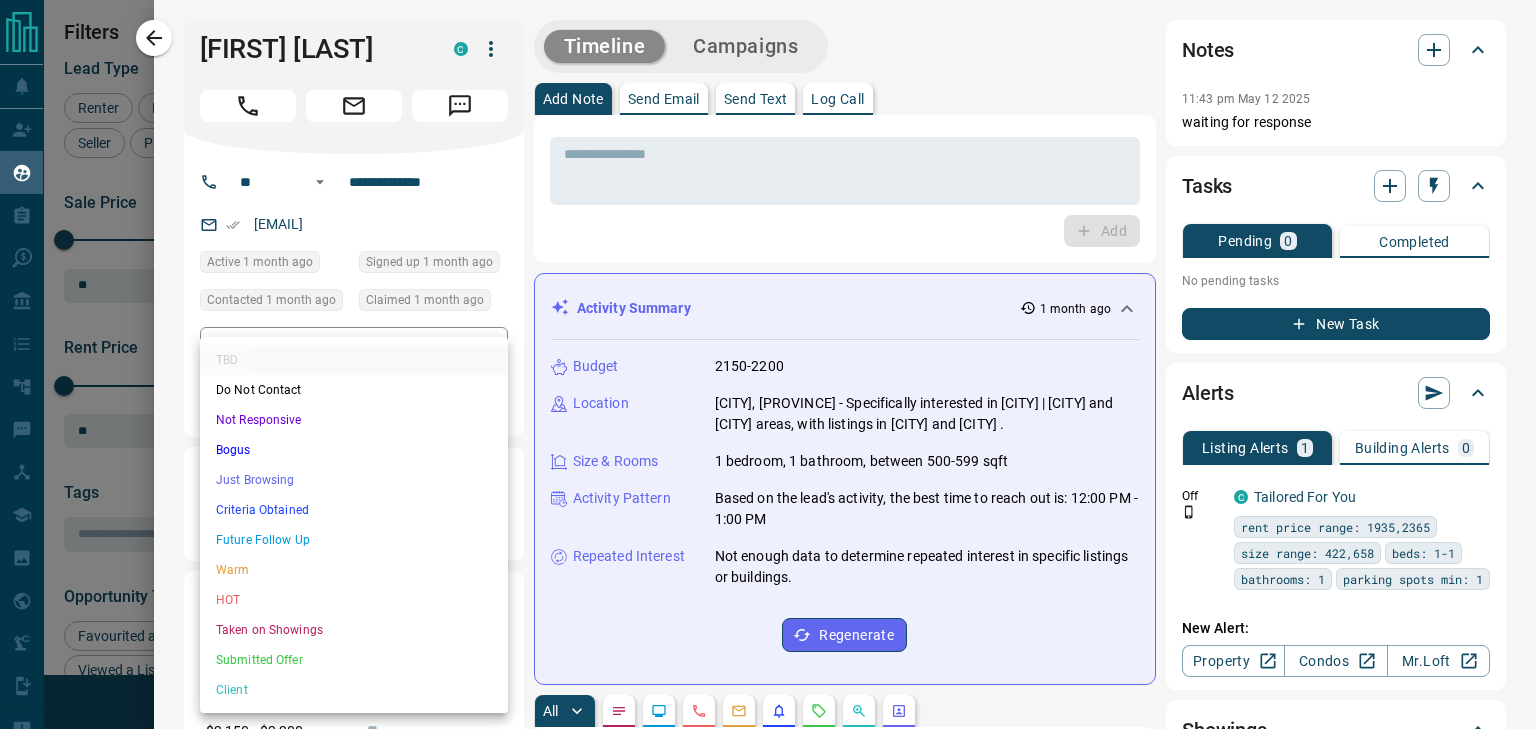 click on "Not Responsive" at bounding box center (354, 420) 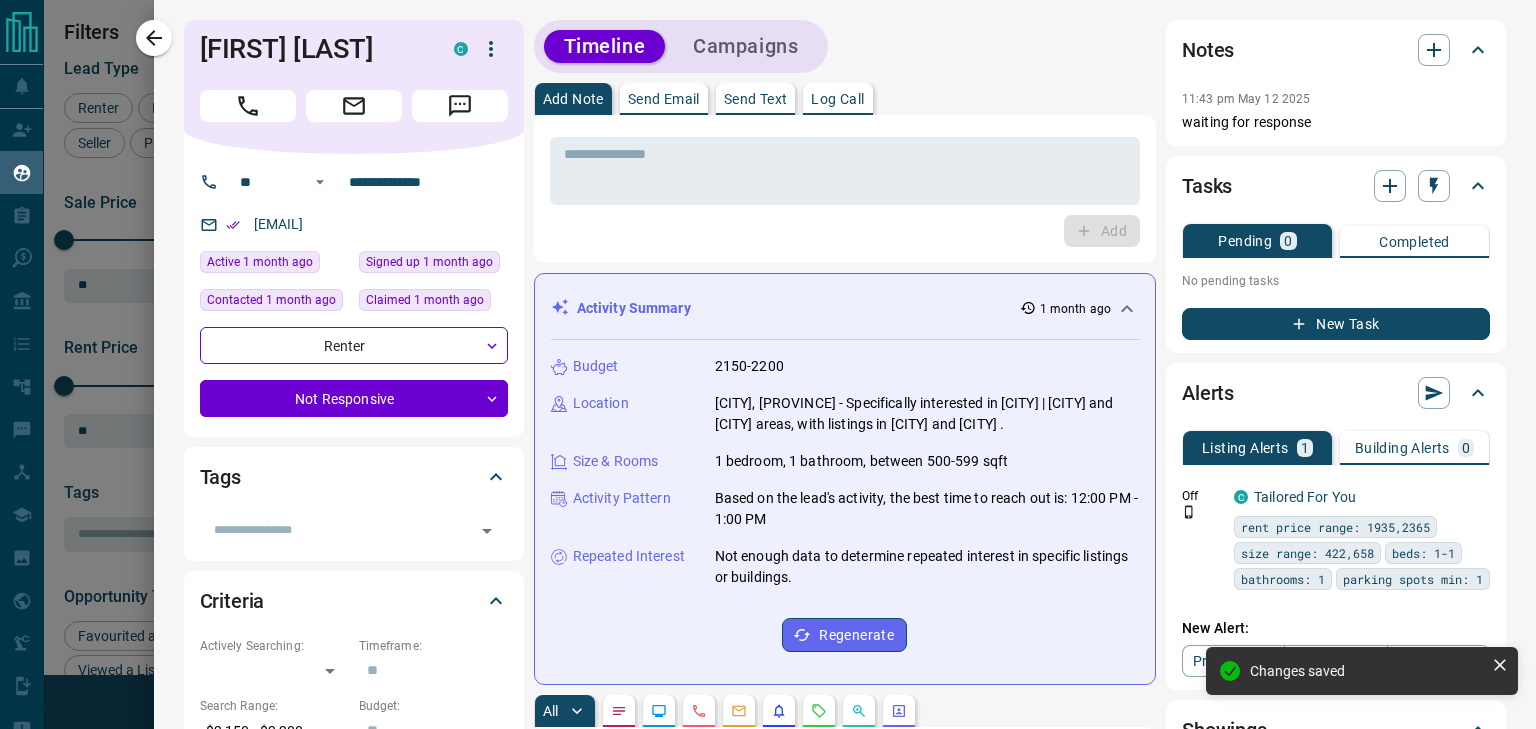 click at bounding box center [768, 364] 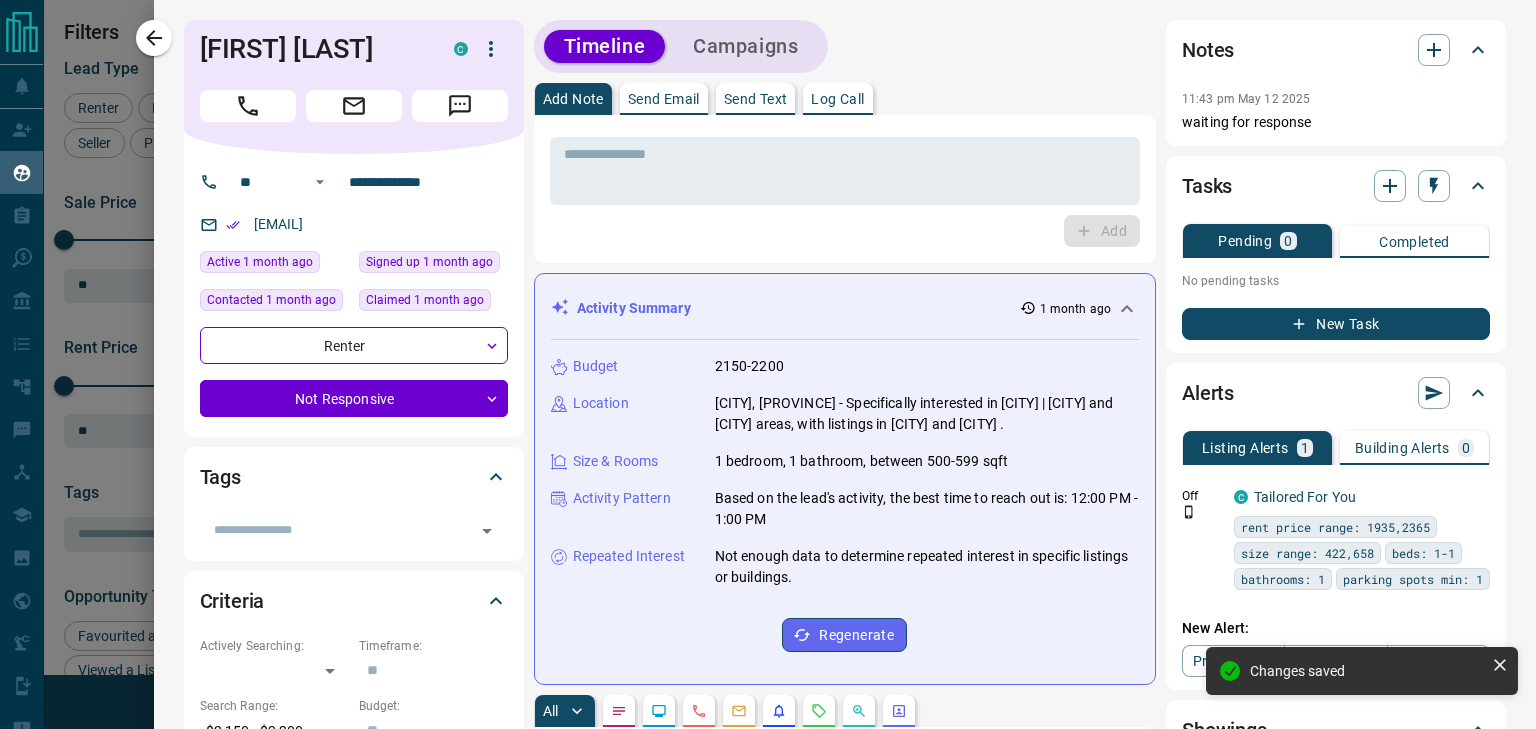 click on "**********" at bounding box center [845, 1157] 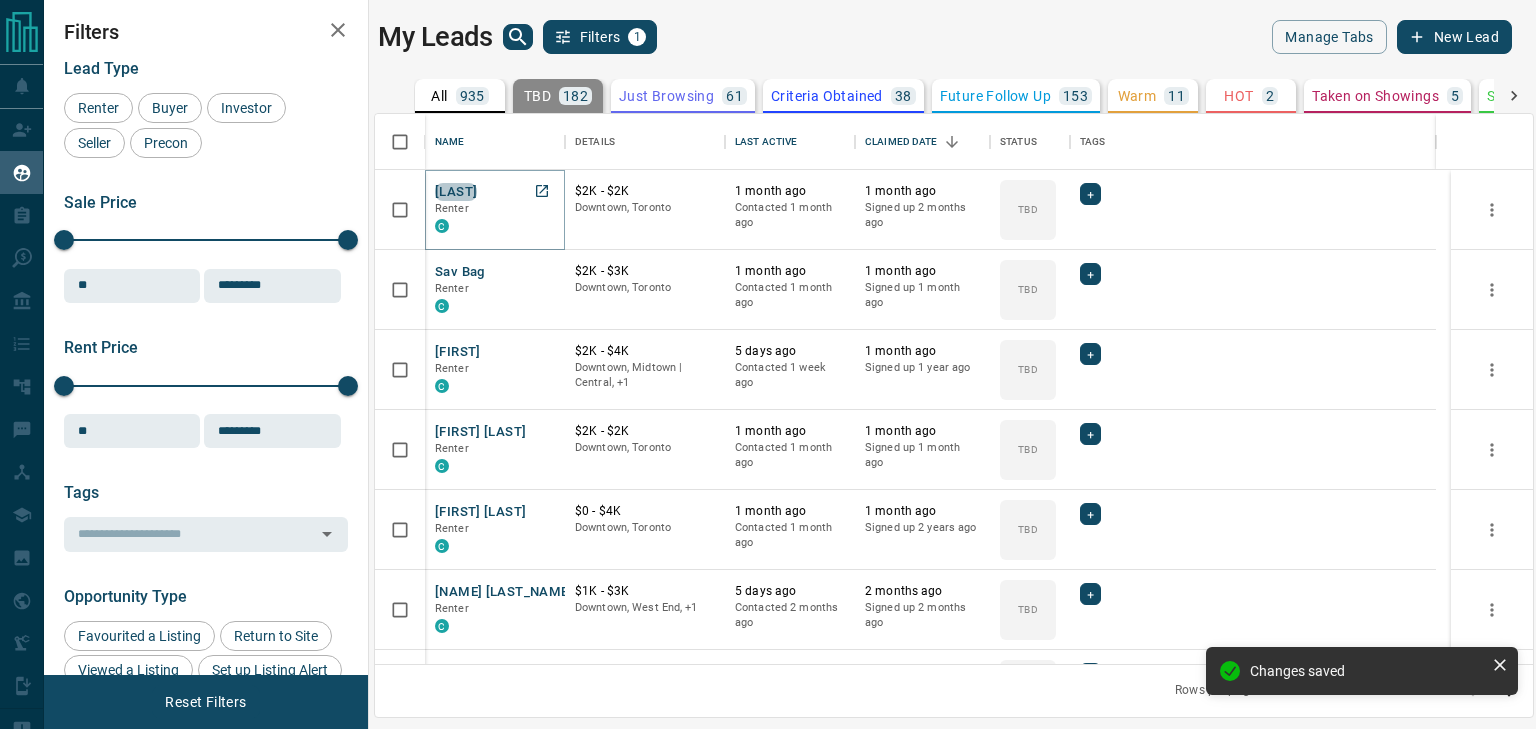 click on "[LAST]" at bounding box center (456, 192) 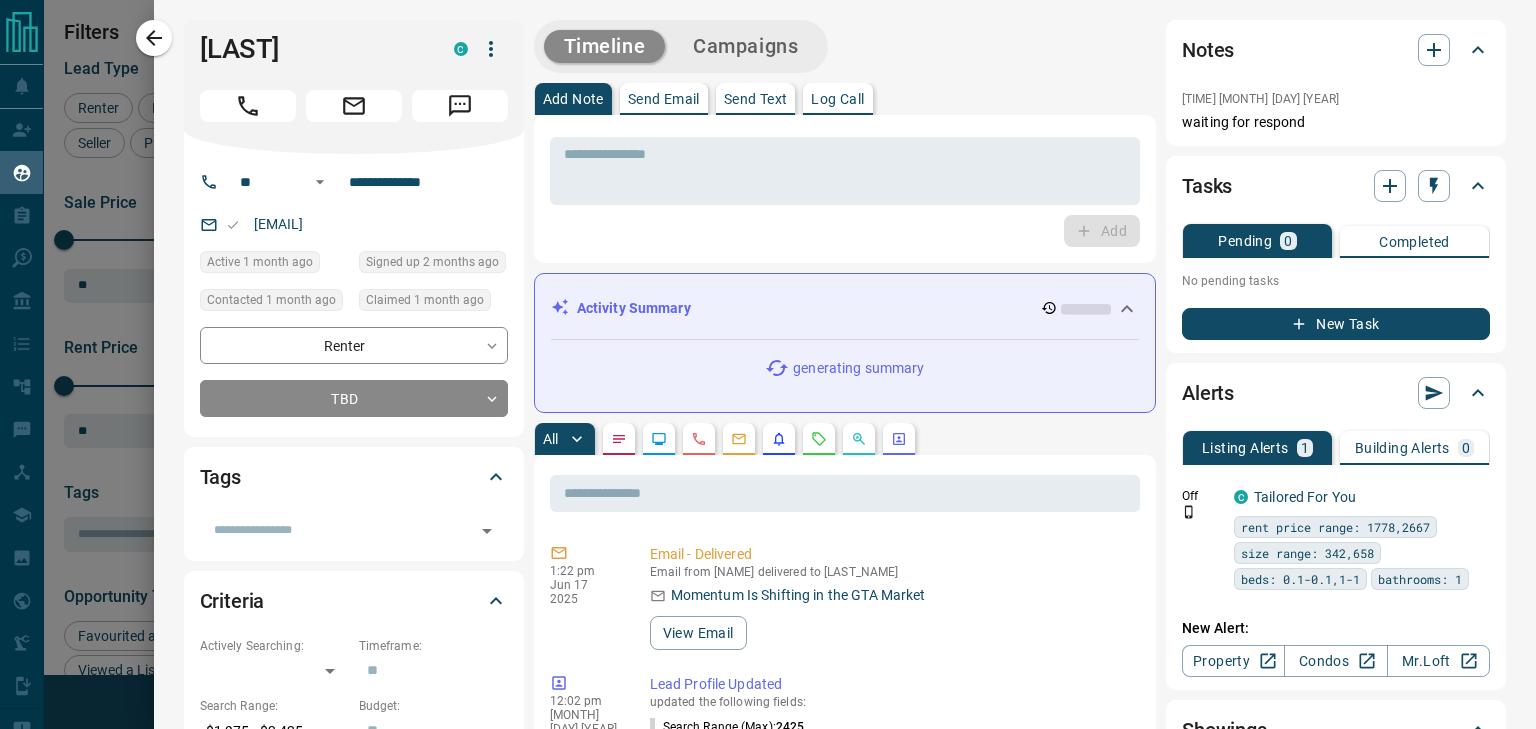 click on "**********" at bounding box center [354, 295] 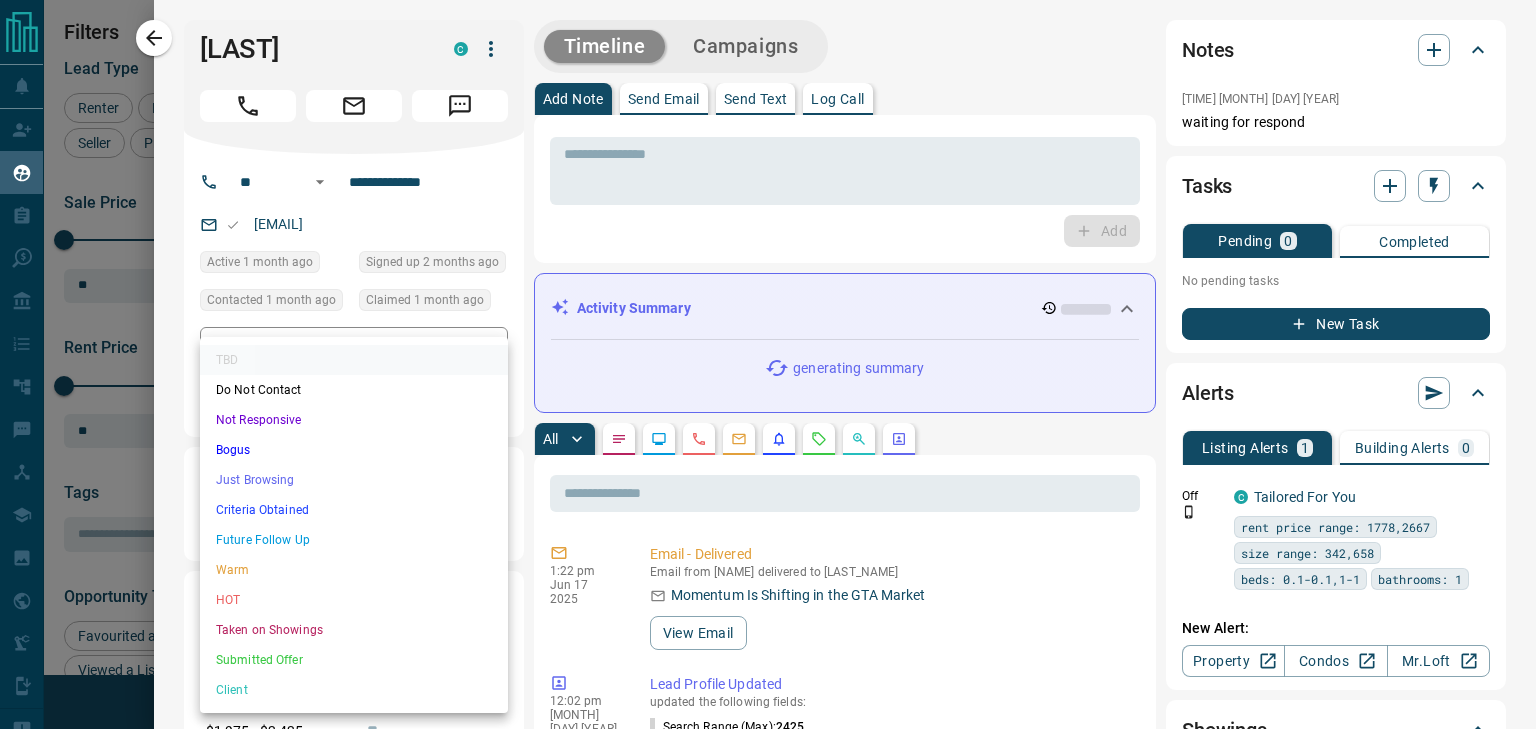 click on "Lead Transfers Claim Leads My Leads Tasks Opportunities Deals Campaigns Automations Messages Broker Bay Training Media Services Agent Resources Precon Worksheet Mobile Apps Disclosure Logout My Leads Filters 1 Manage Tabs New Lead All 935 TBD 182 Do Not Contact - Not Responsive 478 Bogus - Just Browsing 61 Criteria Obtained 38 Future Follow Up 153 Warm 11 HOT 2 Taken on Showings 5 Submitted Offer - Client 5 Name Details Last Active Claimed Date Status Tags  [FIRST] [LAST] Renter C $2K - $2K Downtown, Toronto 1 month ago Contacted 1 month ago 1 month ago Signed up 2 months ago TBD + [FIRST] [LAST] Renter C $2K - $3K Downtown, Toronto 1 month ago Contacted 1 month ago 1 month ago Signed up 1 month ago TBD +  [FIRST] [LAST] Renter C $2K - $4K Downtown, Midtown | Central, +1 5 days ago Contacted 1 week ago 1 month ago Signed up 1 year ago TBD + [FIRST] [LAST] Renter C $2K - $2K Downtown, Toronto 1 month ago Contacted 1 month ago 1 month ago Signed up 1 month ago TBD + [FIRST] [LAST] Renter C $0 - $4K Downtown, Toronto 1 month ago TBD +" at bounding box center [768, 352] 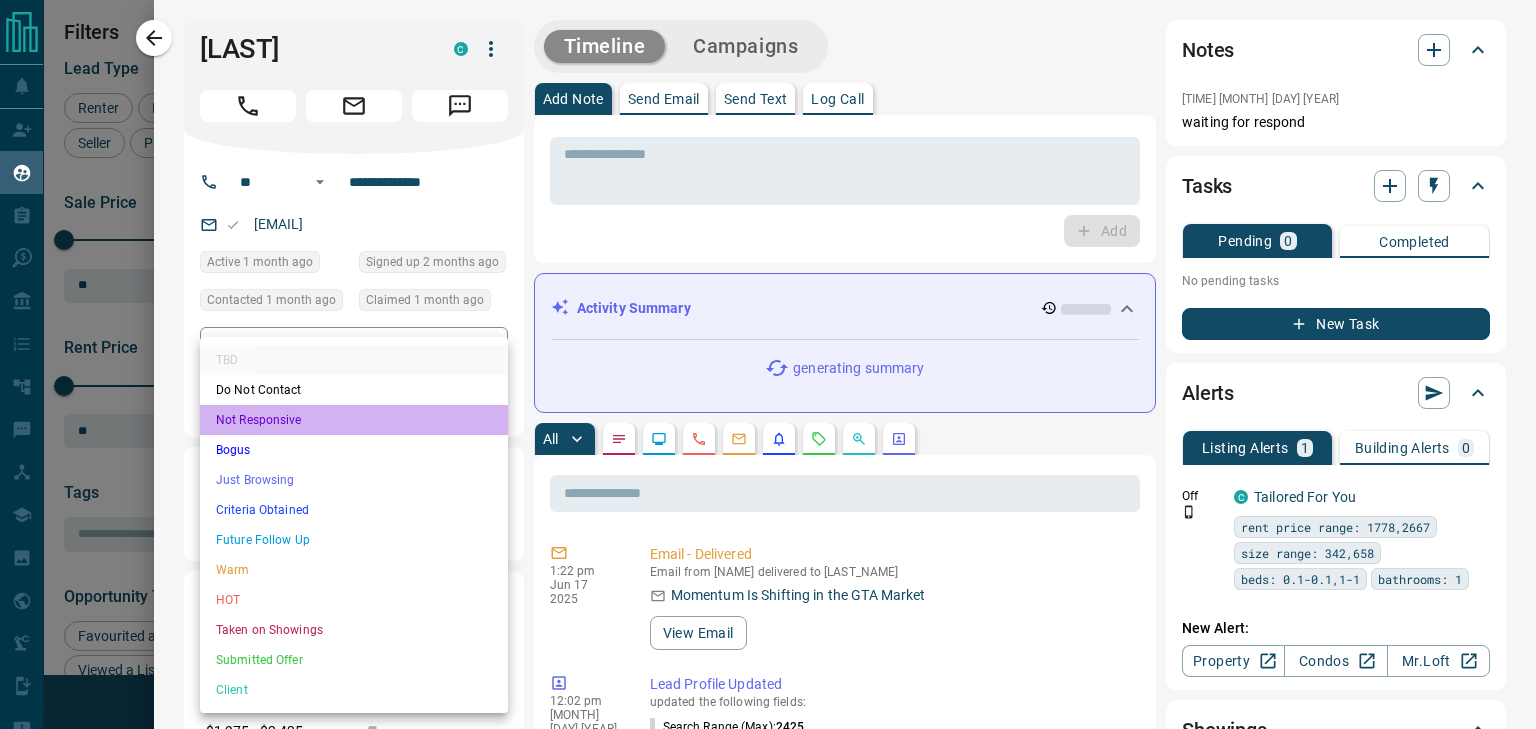 click on "Not Responsive" at bounding box center [354, 420] 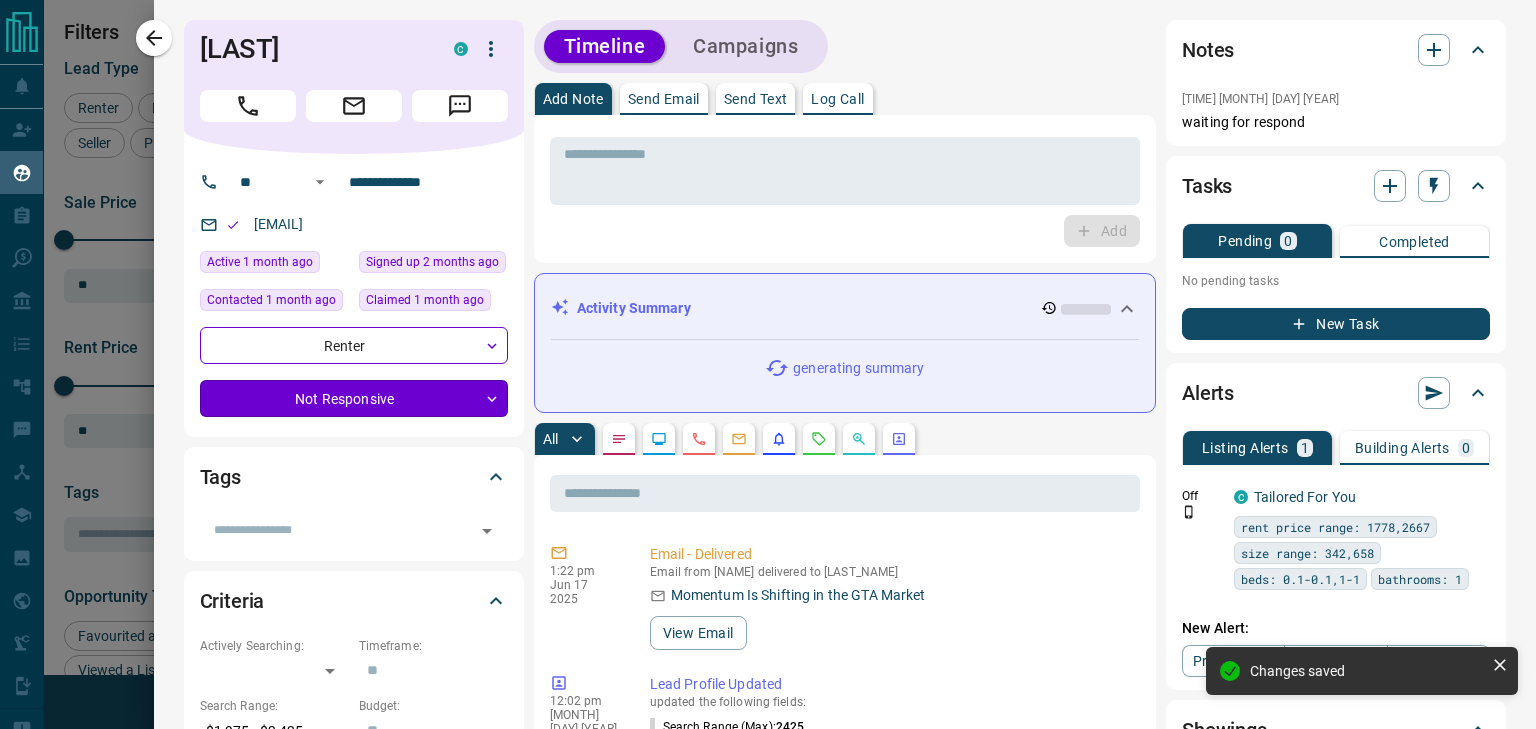 drag, startPoint x: 145, startPoint y: 36, endPoint x: 417, endPoint y: 384, distance: 441.68768 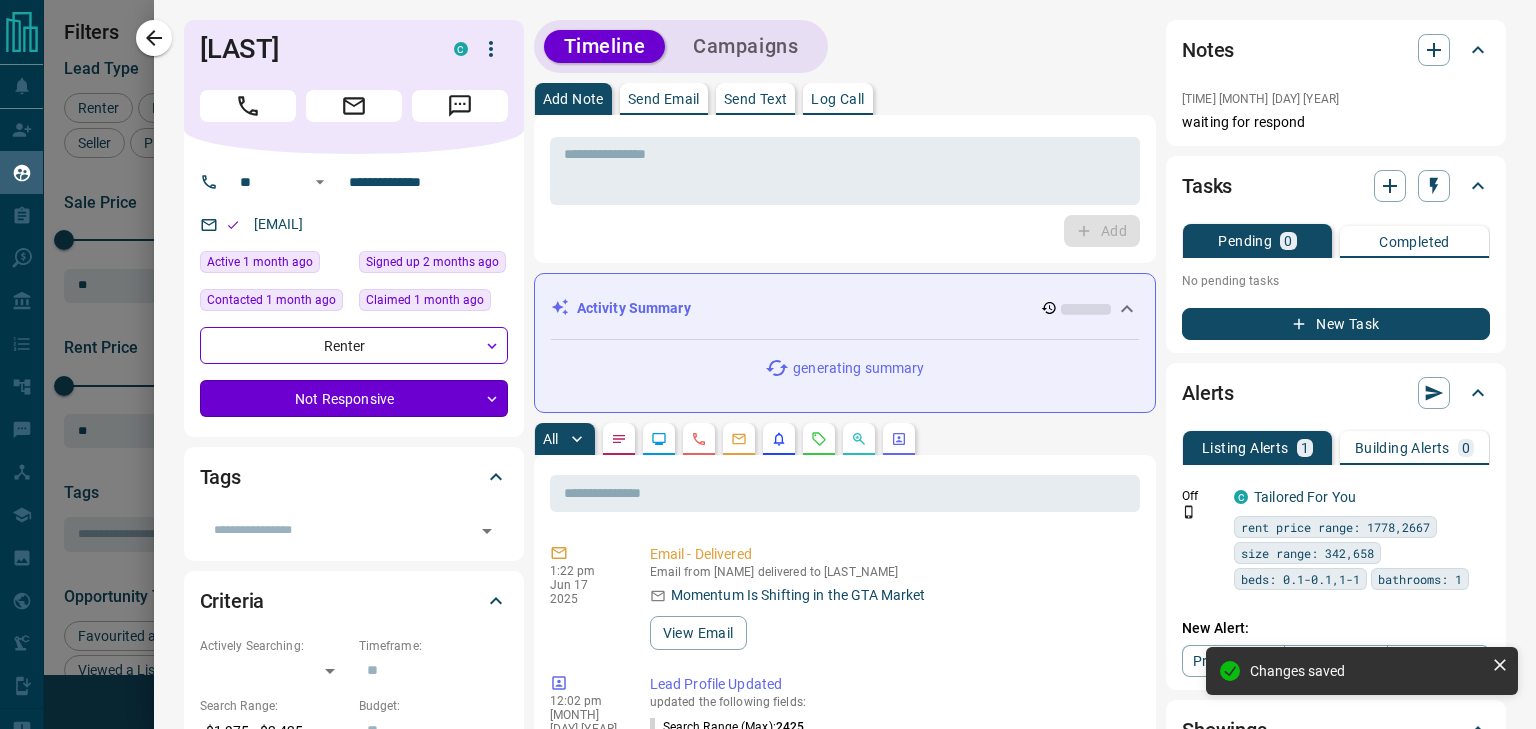 click 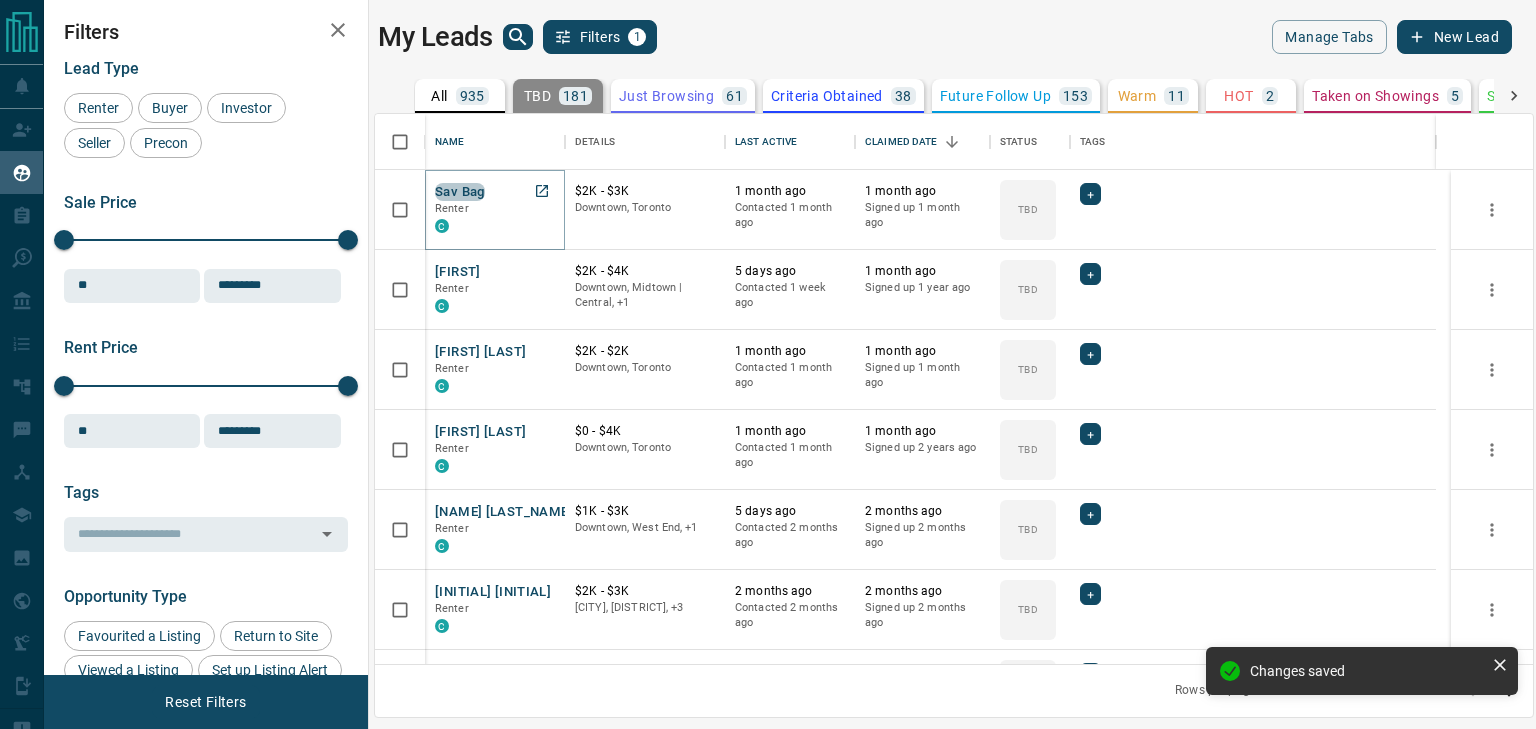click on "Sav Bag" at bounding box center [460, 192] 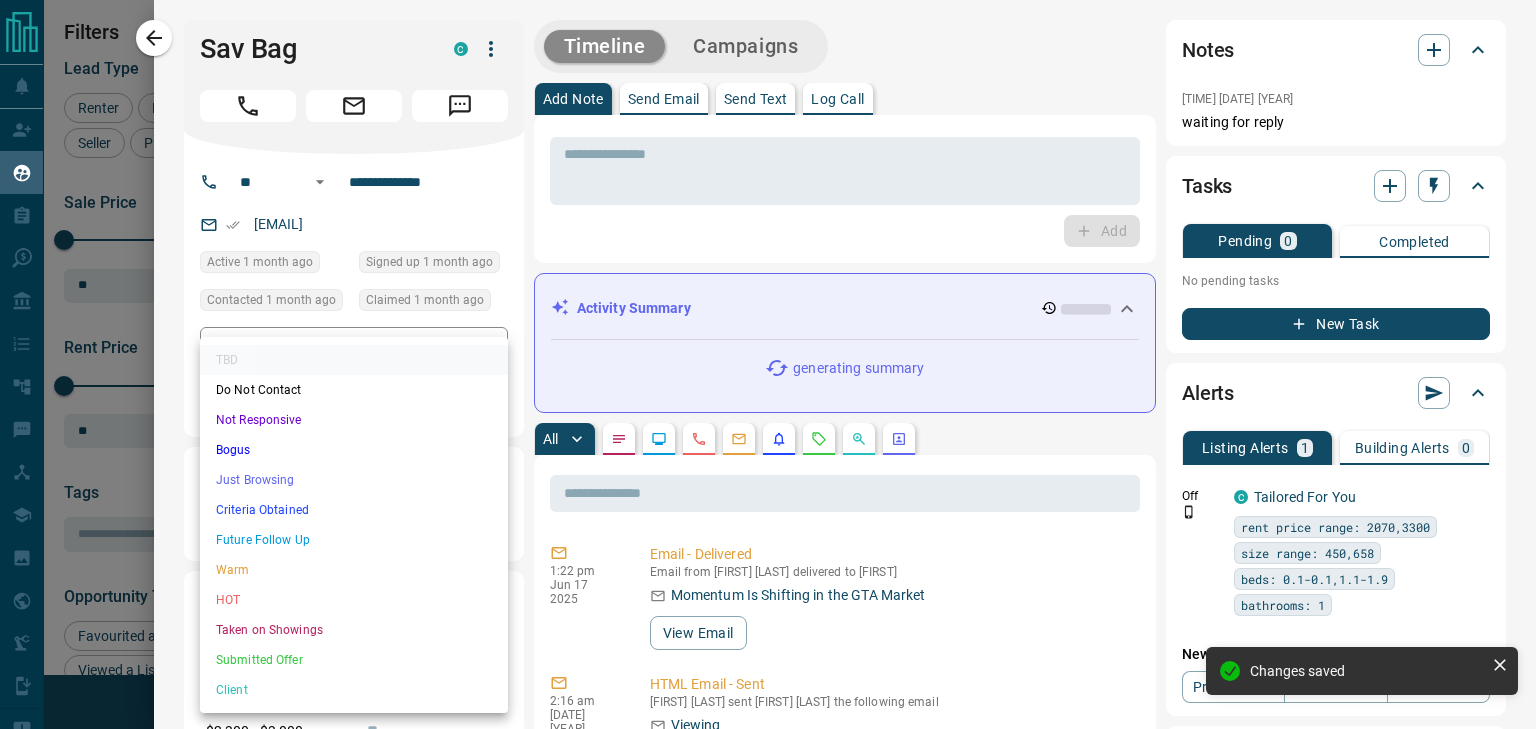 click on "Sav Bag Renter C $2K - $3K Downtown, Toronto 1 month ago Contacted 1 month ago 1 month ago Signed up 1 month ago TBD +  Kassam Renter C $2K - $4K Downtown, Midtown | Central, +1 5 days ago Contacted 1 week ago 1 month ago Signed up 1 year ago TBD + Ahmed Ahmed Renter C $2K - $2K Downtown, Toronto 1 month ago Contacted 1 month ago 1 month ago Signed up 1 month ago TBD + Kornkanok Sukserm Renter C $0 - $4K Downtown, Toronto 1 month ago Contacted 1 month ago 1 month ago Signed up 2 years ago TBD + Lesia Yevchak Renter C $1K - $3K Downtown, West End, +1 TBD + C" at bounding box center (768, 352) 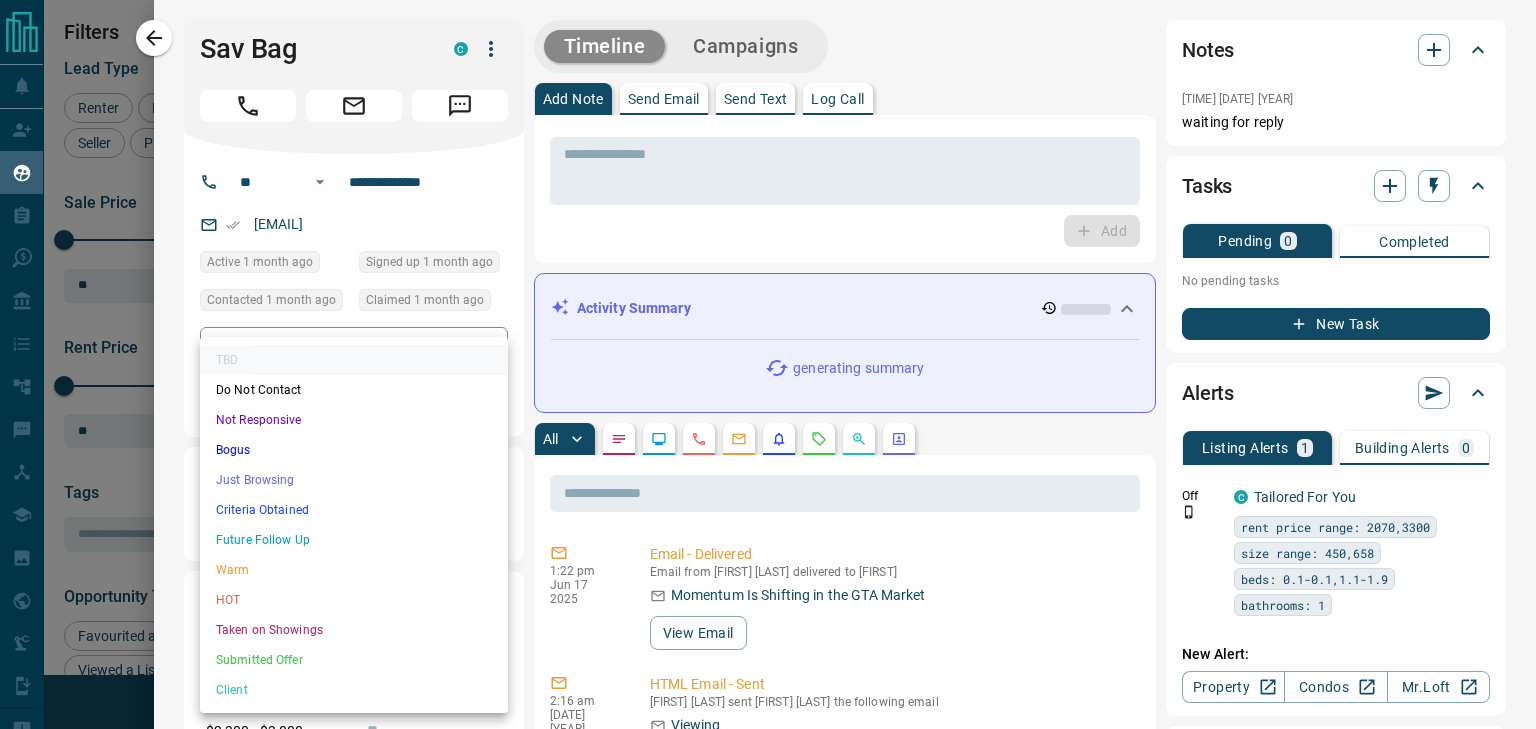 click on "Not Responsive" at bounding box center [354, 420] 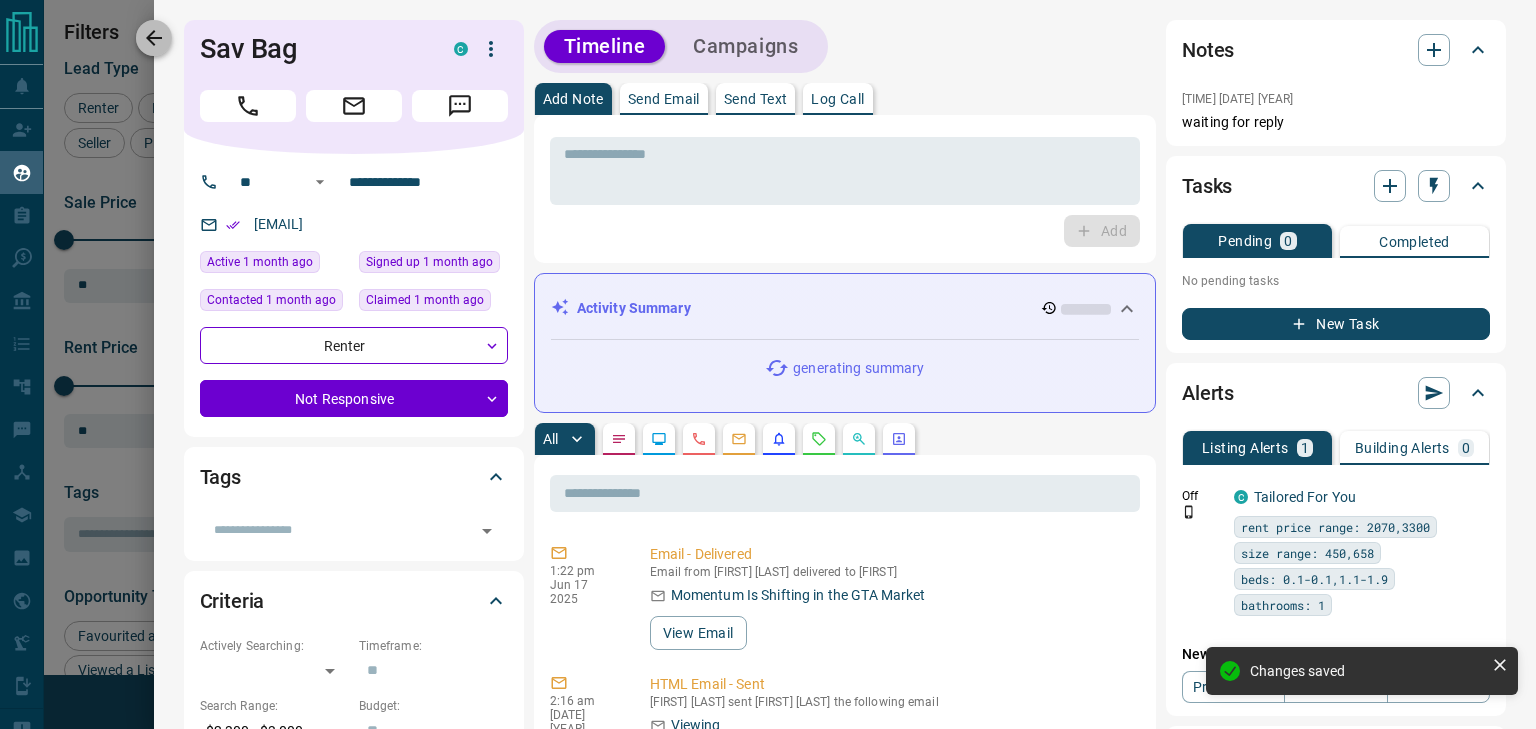 click 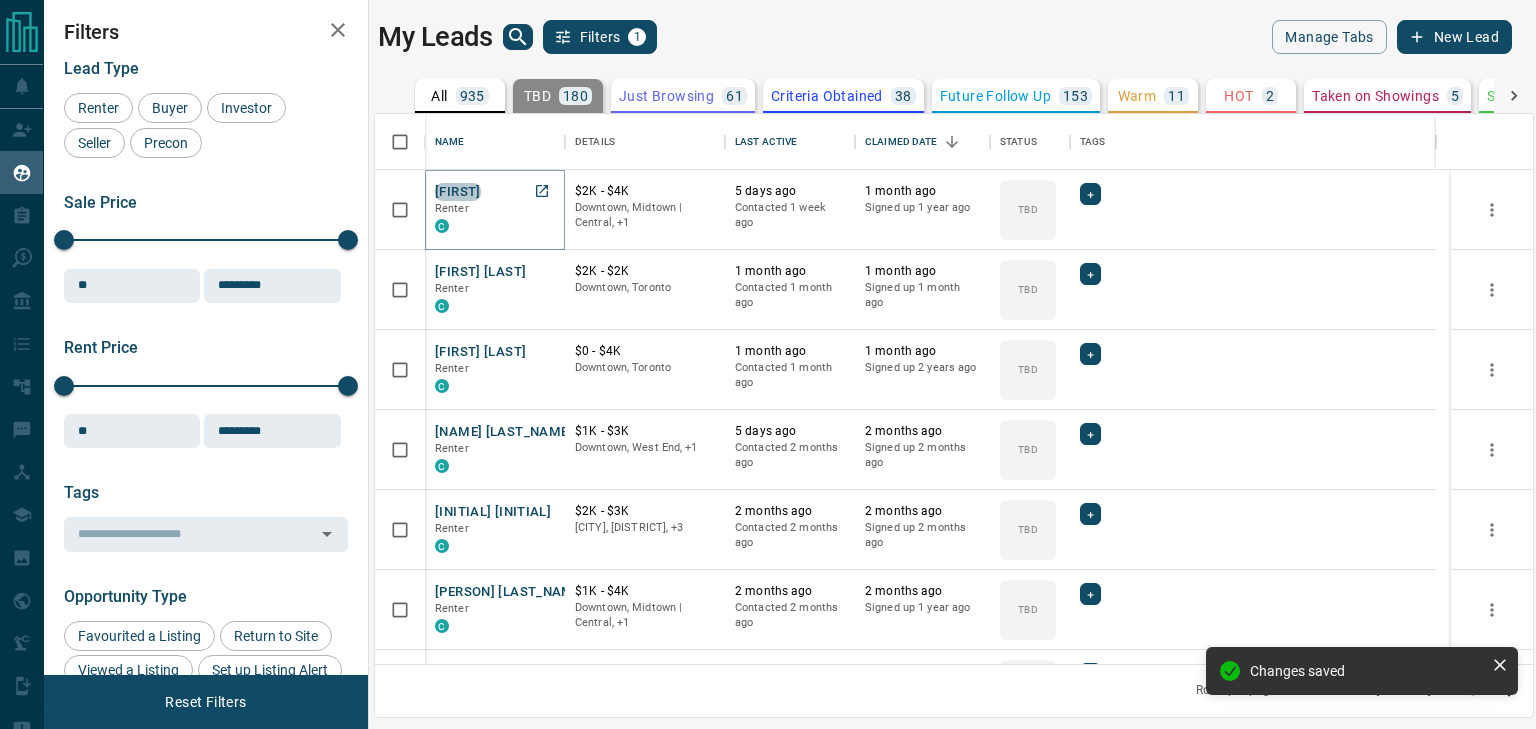 click on "[FIRST]" at bounding box center (458, 192) 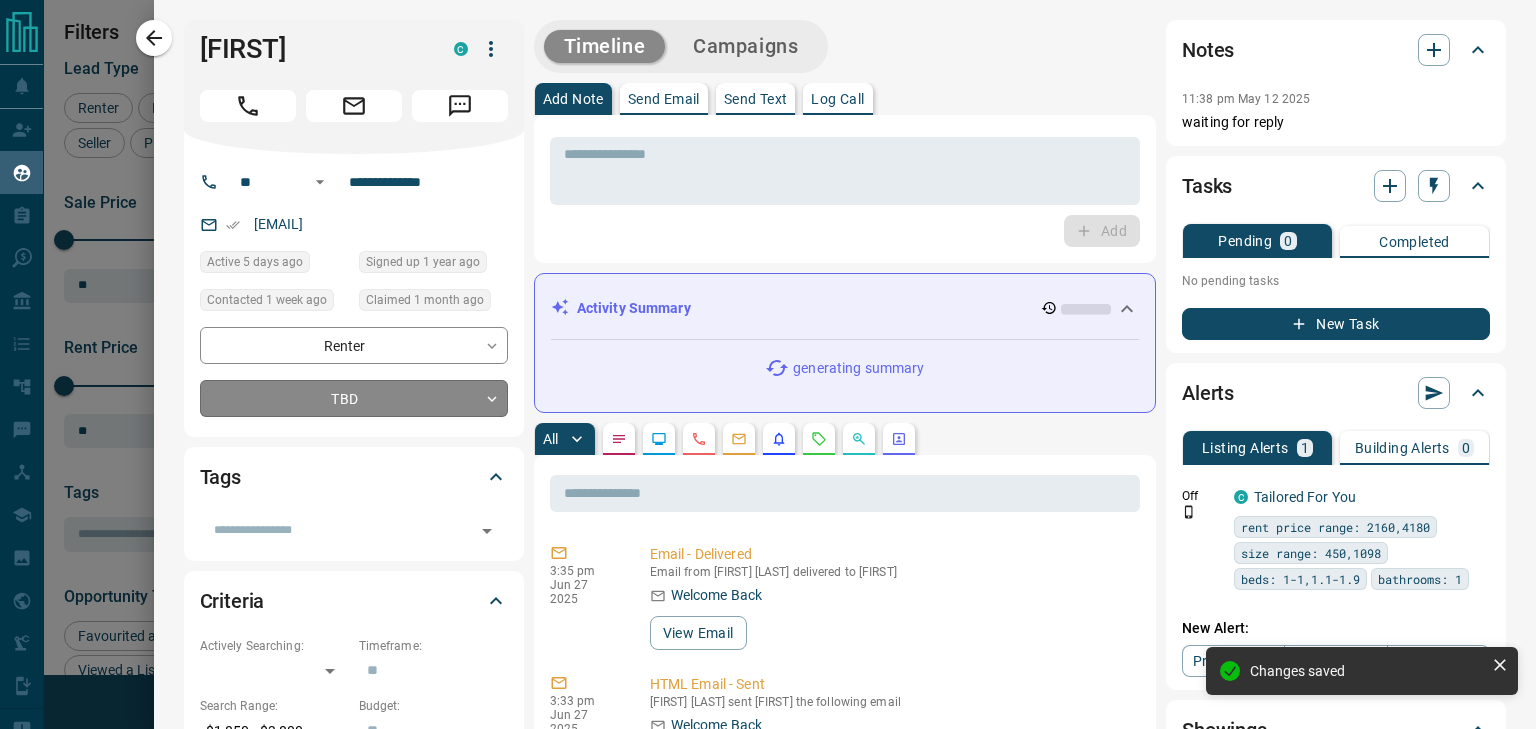 click on "Name Details Last Active Claimed Date Status Tags [PERSON] Renter C $2K - $4K Downtown, [DISTRICT] | Central, +1 5 days ago Contacted 1 week ago 1 month ago Signed up 1 year ago TBD + [PERSON] [LAST_NAME] Renter C $2K - $2K Downtown, [CITY] 1 month ago Contacted 1 month ago 1 month ago Signed up 1 month ago TBD + [PERSON] [LAST_NAME] Renter C $0 - $4K Downtown, [CITY] 1 month ago Contacted 1 month ago 1 month ago Signed up 2 years ago TBD + [PERSON] [LAST_NAME] Renter C $1K - $3K Downtown, [DISTRICT], +1 5 days ago Contacted 2 months ago 2 months ago Signed up 2 months ago TBD + [PERSON] Renter C $2K - $3K [CITY], Downtown, +3 TBD" at bounding box center (768, 352) 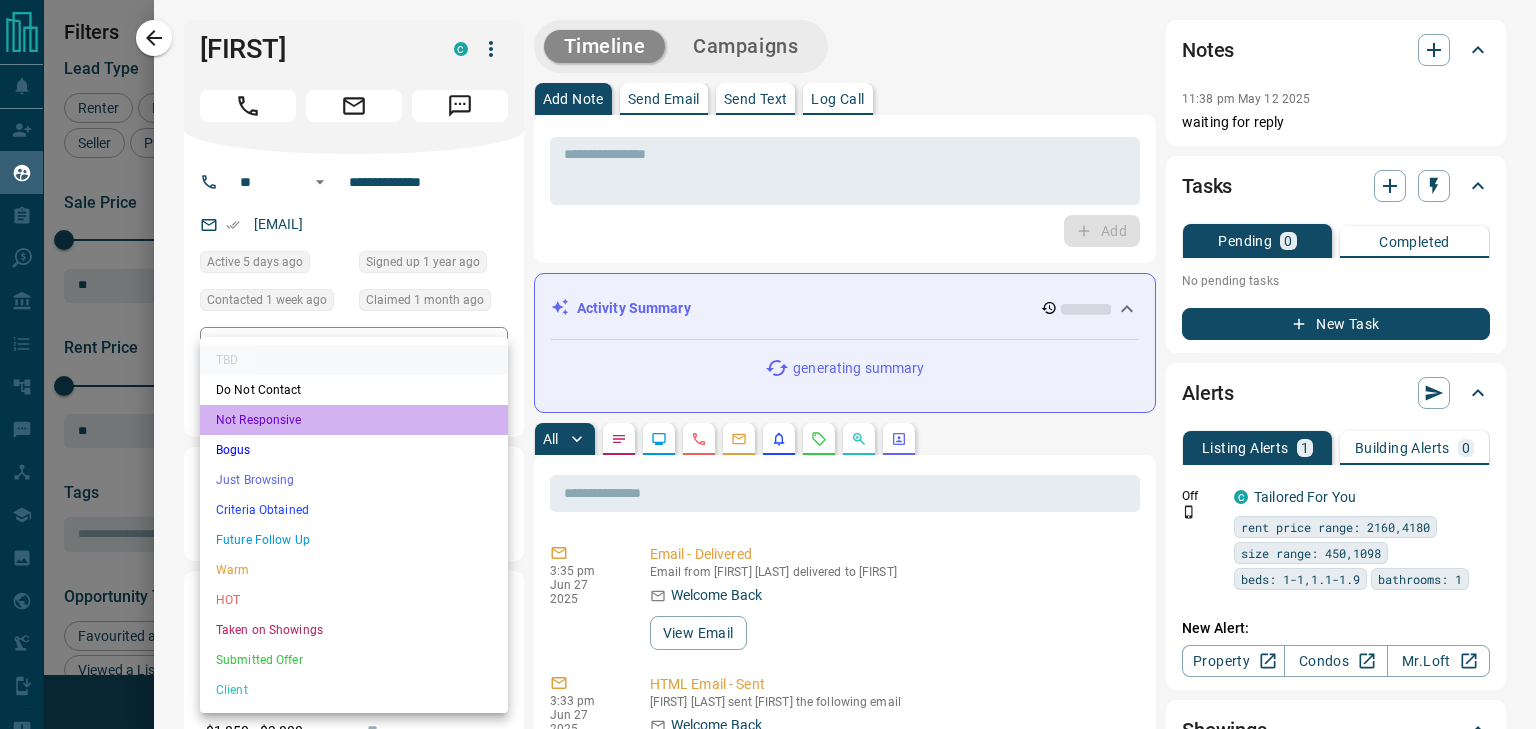 click on "Not Responsive" at bounding box center (354, 420) 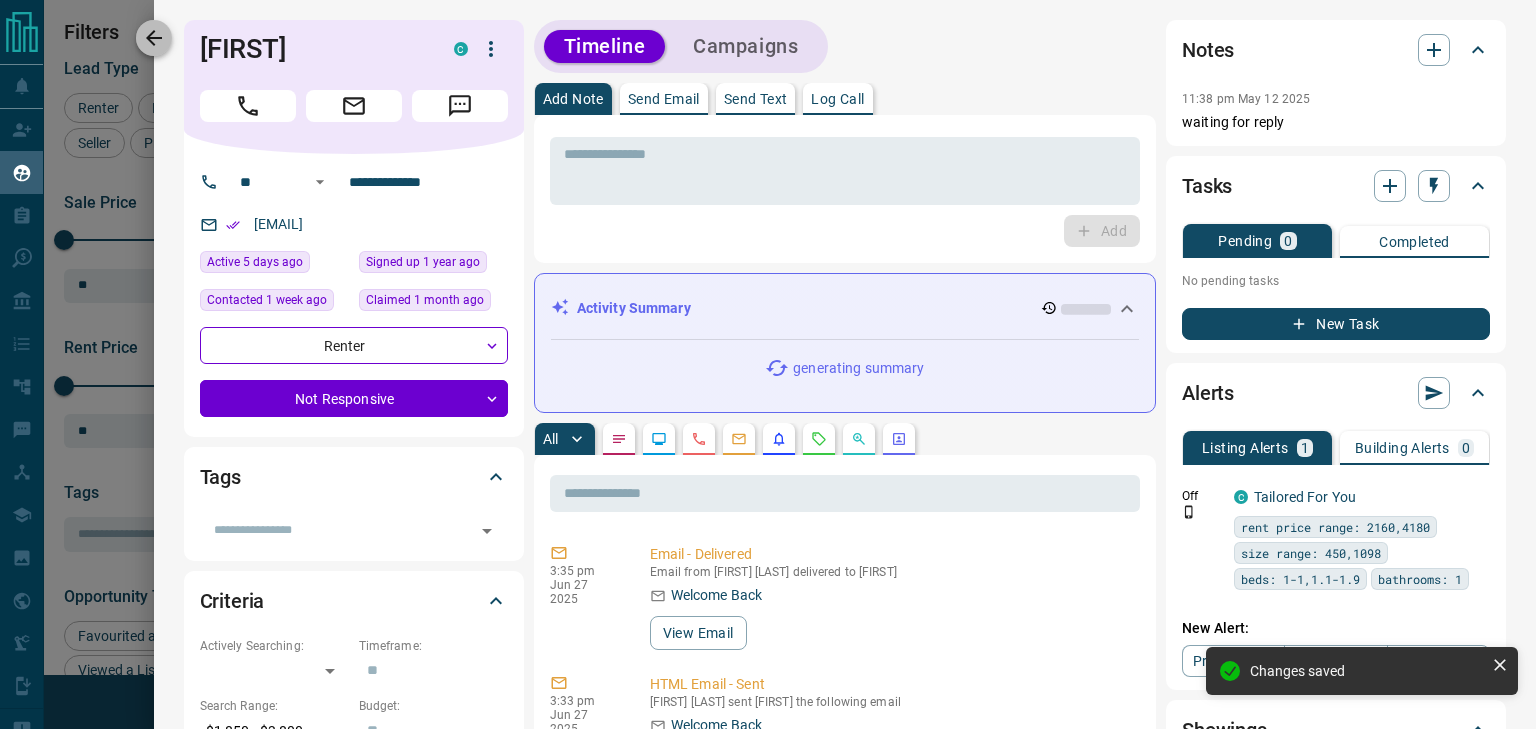 click 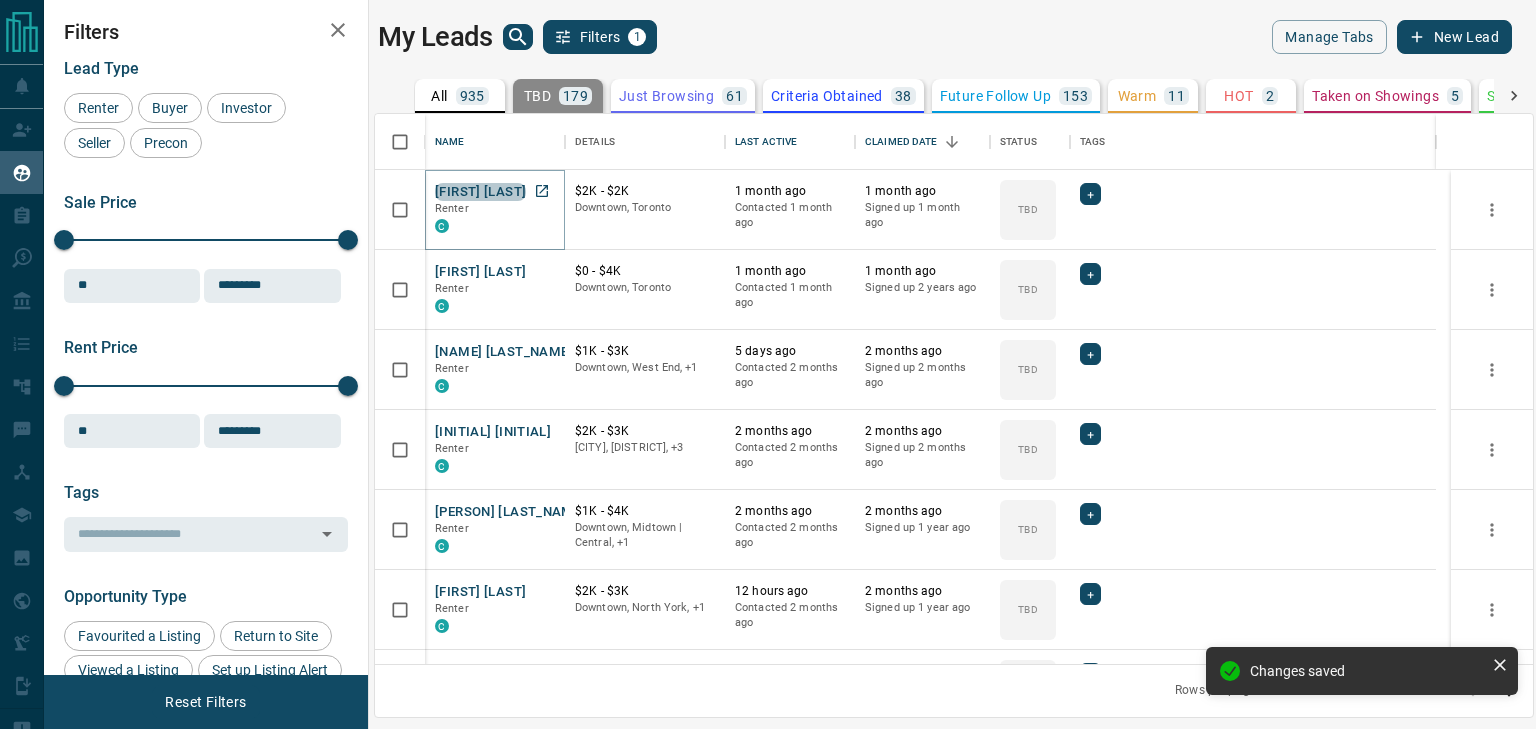 click on "[FIRST] [LAST]" at bounding box center (480, 192) 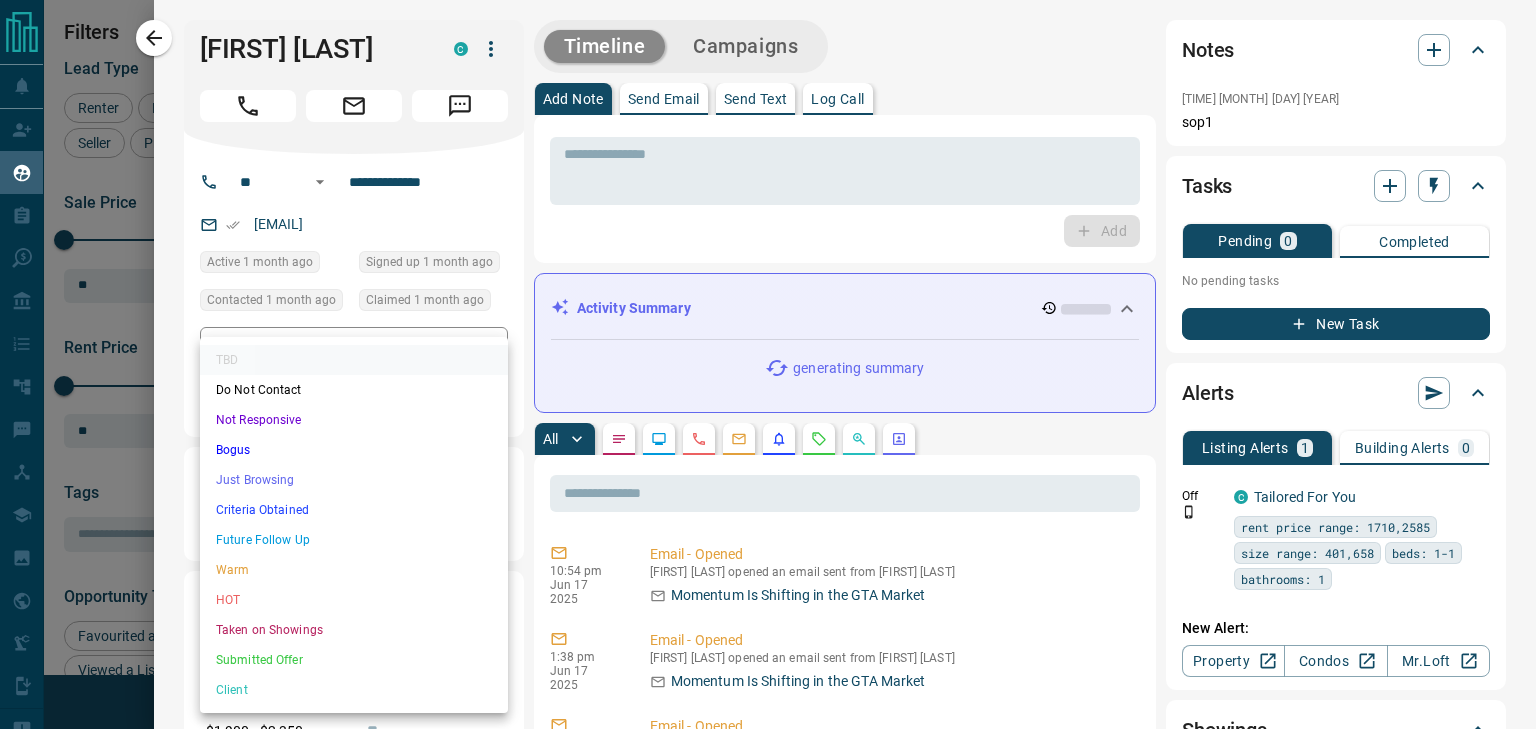 click on "Lead Transfers Claim Leads My Leads Tasks Opportunities Deals Campaigns Automations Messages Broker Bay Training Media Services Agent Resources Precon Worksheet Mobile Apps Disclosure Logout My Leads Filters 1 Manage Tabs New Lead All 935 TBD 179 Do Not Contact - Not Responsive 481 Bogus - Just Browsing 61 Criteria Obtained 38 Future Follow Up 153 Warm 11 HOT 2 Taken on Showings 5 Submitted Offer - Client 5 Name Details Last Active Claimed Date Status Tags [FIRST] [LAST] Renter C $2K - $2K [CITY] 1 month ago Contacted 1 month ago 1 month ago Signed up 1 month ago TBD + [FIRST] [LAST] Renter C $0 - $4K [CITY] 1 month ago Contacted 1 month ago 1 month ago Signed up 2 years ago TBD + [FIRST] [LAST] Renter C $1K - $3K [CITY], [CITY], +1 5 days ago Contacted 2 months ago 2 months ago Signed up 2 months ago TBD + [FIRST] [LAST] Renter C $2K - $3K [CITY], [CITY], +3 2 months ago Contacted 2 months ago 2 months ago Signed up 2 months ago TBD + [FIRST] [LAST] Renter C $1K - $4K 2 months ago 2 months ago" at bounding box center (768, 352) 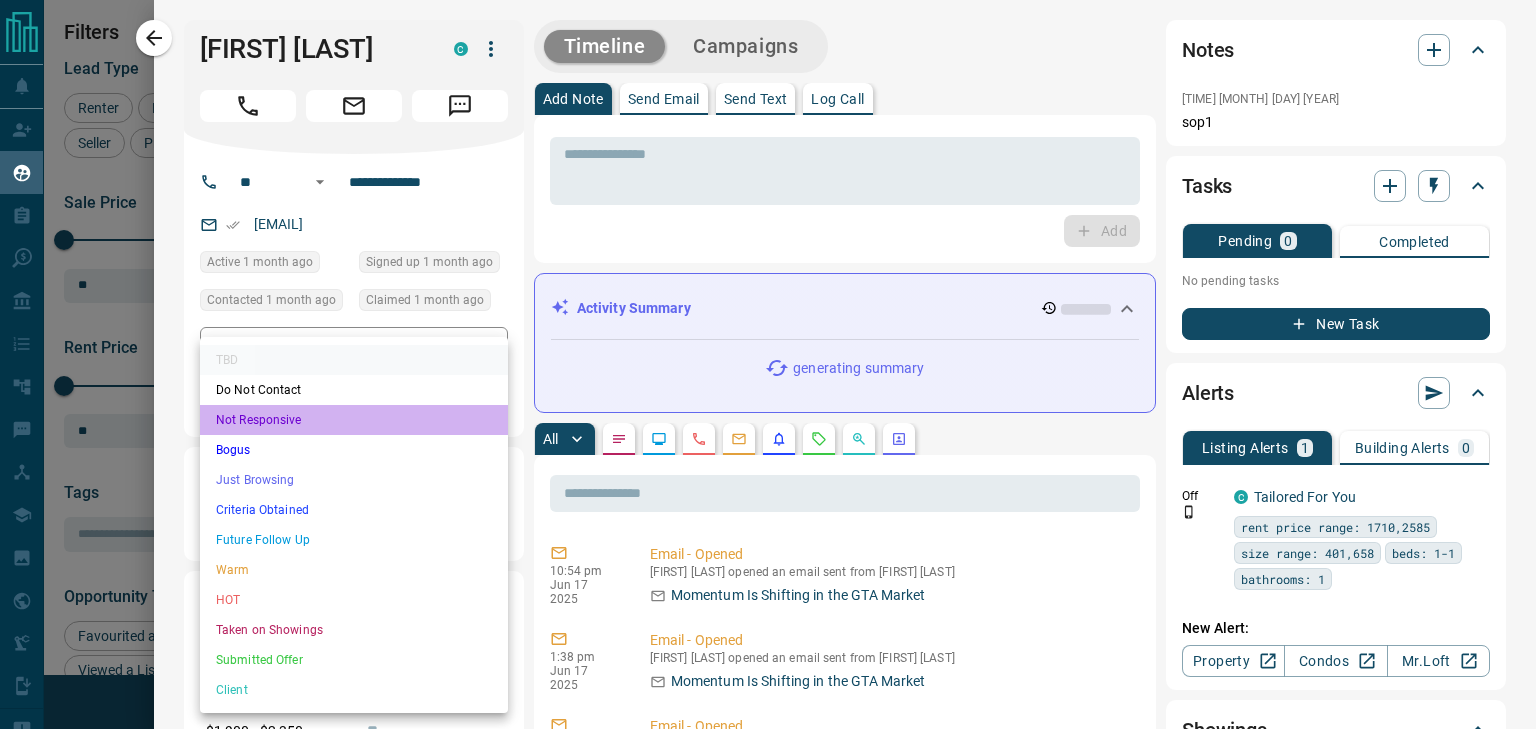 click on "Not Responsive" at bounding box center [354, 420] 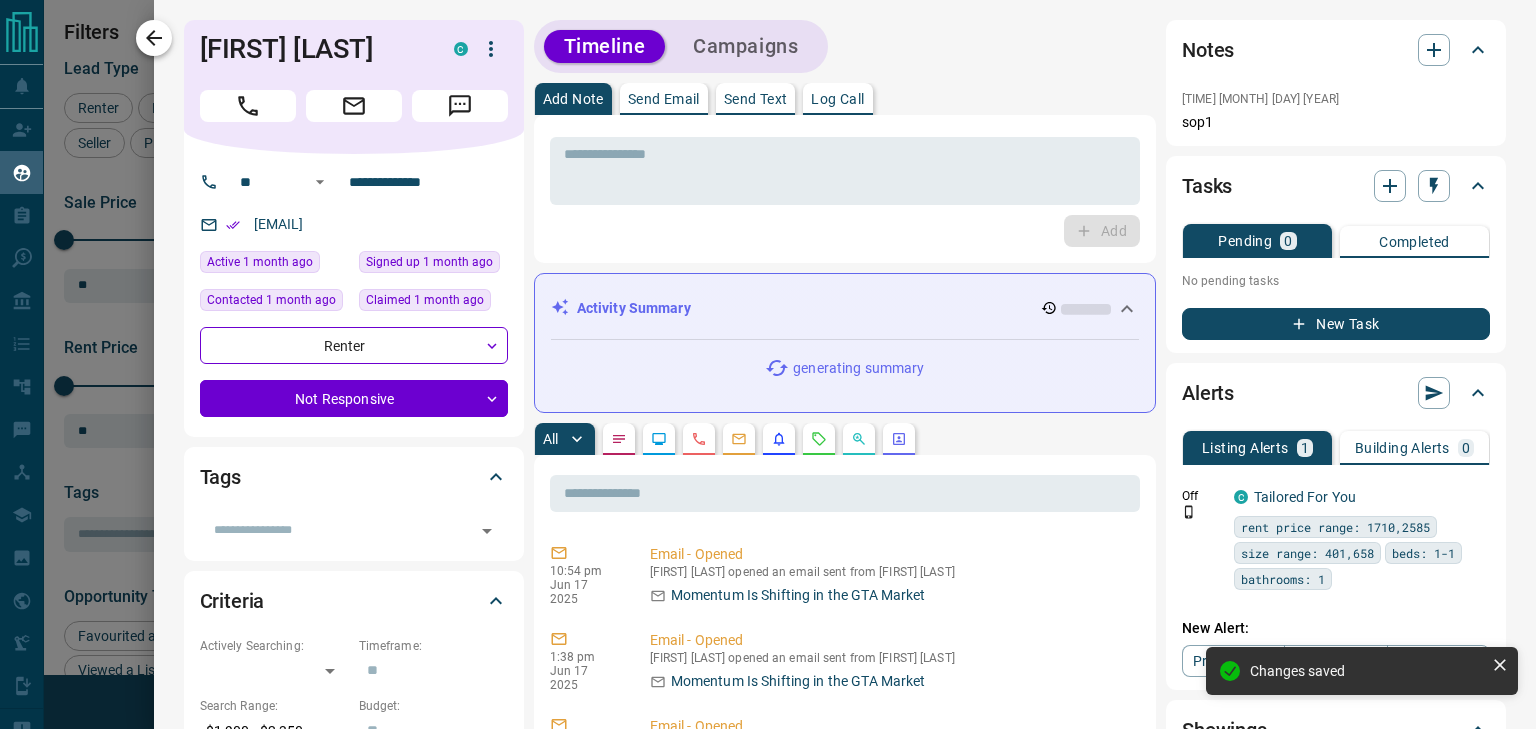 click 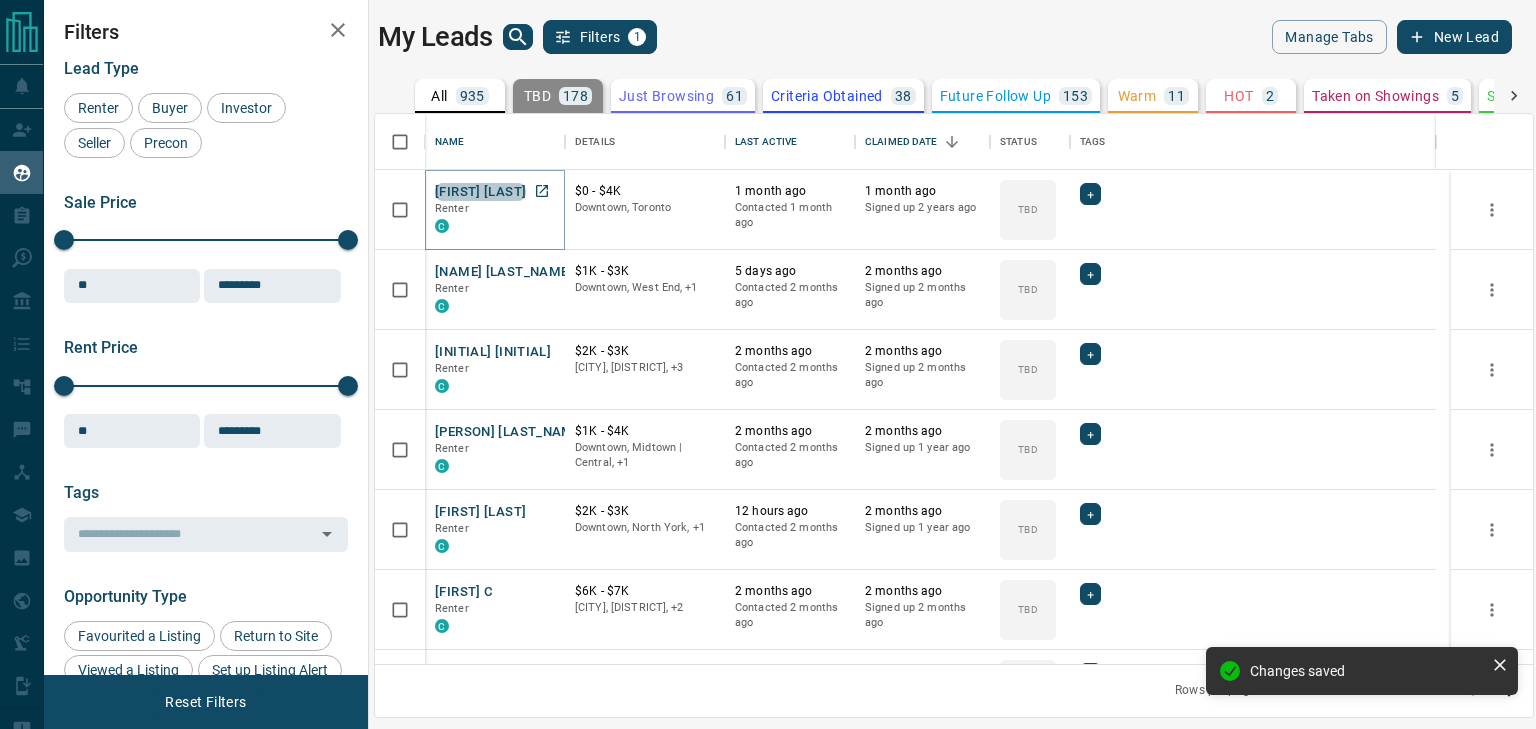 click on "[FIRST] [LAST]" at bounding box center [480, 192] 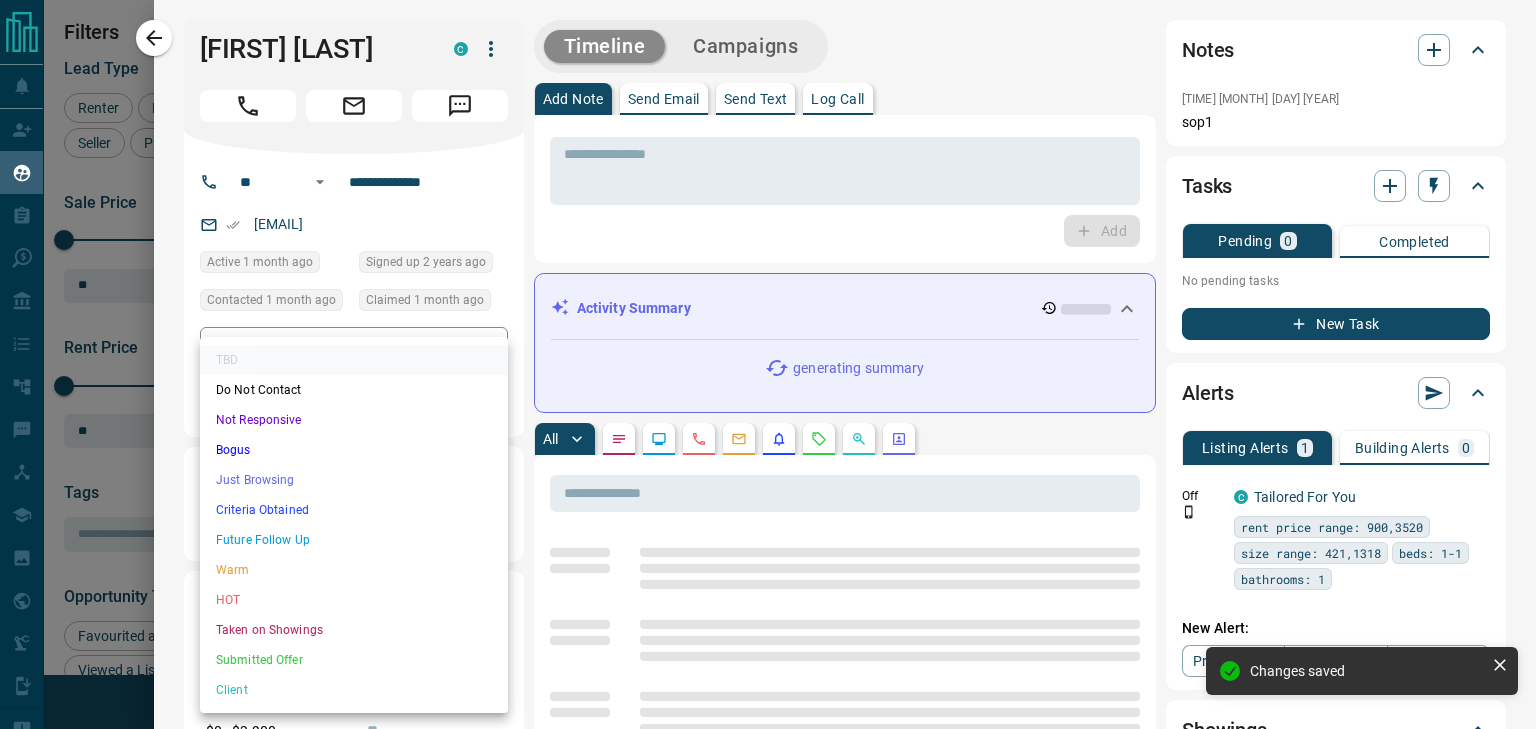 click on "Lead Transfers Claim Leads My Leads Tasks Opportunities Deals Campaigns Automations Messages Broker Bay Training Media Services Agent Resources Precon Worksheet Mobile Apps Disclosure Logout My Leads Filters 1 Manage Tabs New Lead All 935 TBD 178 Do Not Contact - Not Responsive 482 Bogus - Just Browsing 61 Criteria Obtained 38 Future Follow Up 153 Warm 11 HOT 2 Taken on Showings 5 Submitted Offer - Client 5 Name Details Last Active Claimed Date Status Tags [FIRST] [LAST] Renter C $0 - $4K Downtown, [CITY] 1 month ago Contacted 1 month ago 1 month ago Signed up 2 years ago TBD + [FIRST] [LAST] Renter C $1K - $3K Downtown, [NEIGHBORHOOD], +1 5 days ago Contacted 2 months ago 2 months ago Signed up 2 months ago TBD + [INITIAL] [LAST] Renter C $2K - $3K [CITY], Downtown, +3 2 months ago Contacted 2 months ago 2 months ago Signed up 2 months ago TBD + [FIRST] [LAST] Renter C $1K - $4K Downtown, [NEIGHBORHOOD] | Central, +1 2 months ago Contacted 2 months ago 2 months ago Signed up 1 year ago TBD + [FIRST] [LAST] Renter C $2K - $3K 12 hours ago TBD" at bounding box center [768, 352] 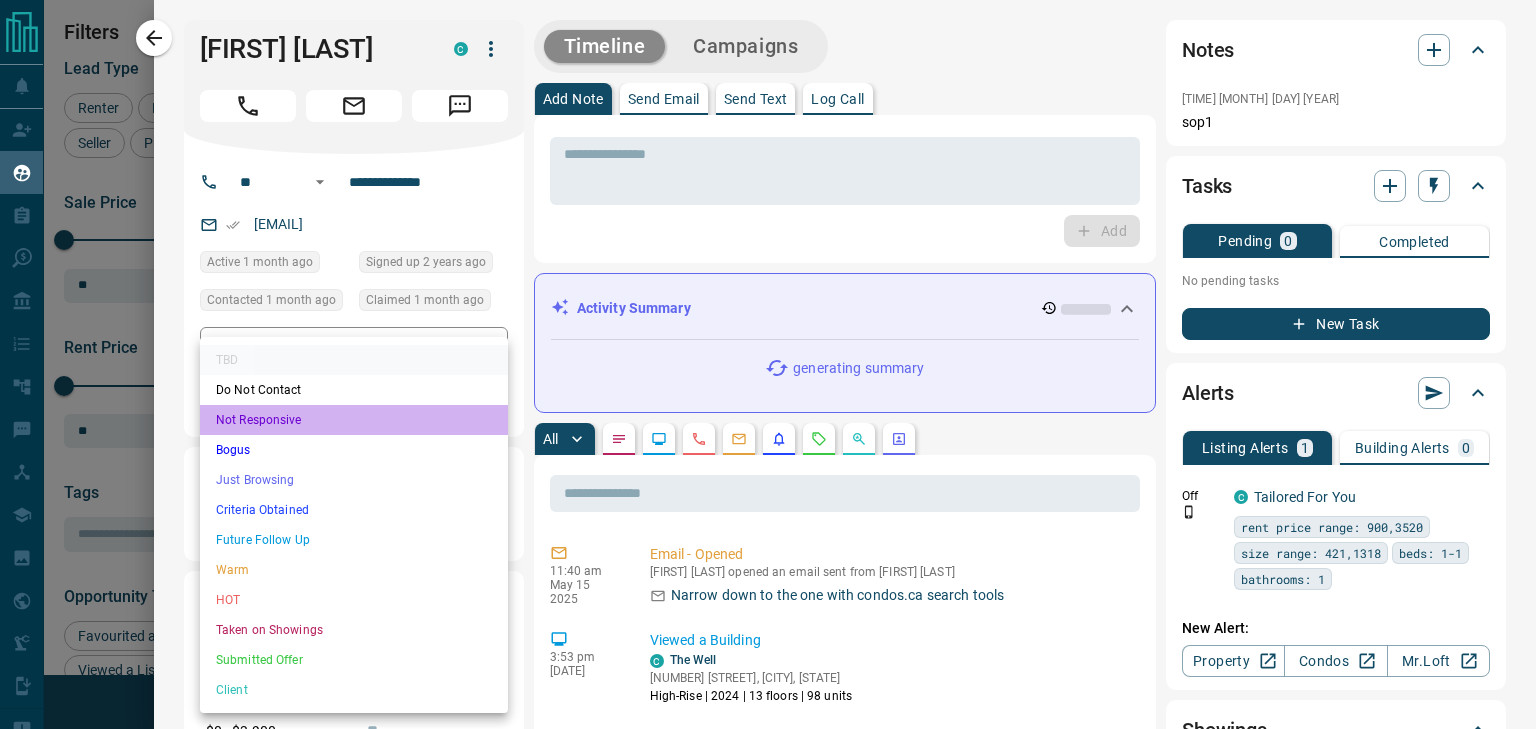 click on "Not Responsive" at bounding box center (354, 420) 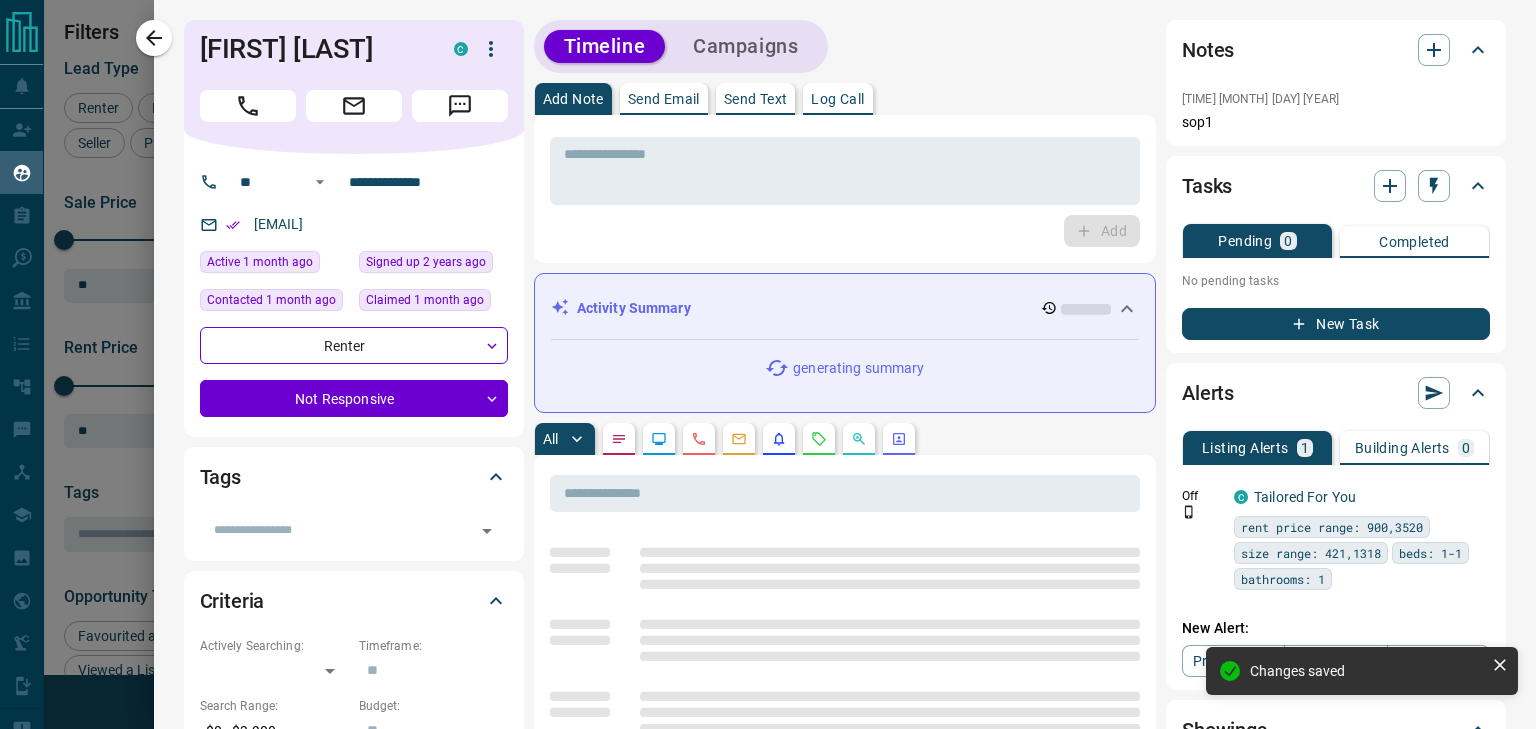 drag, startPoint x: 145, startPoint y: 29, endPoint x: 212, endPoint y: 115, distance: 109.01835 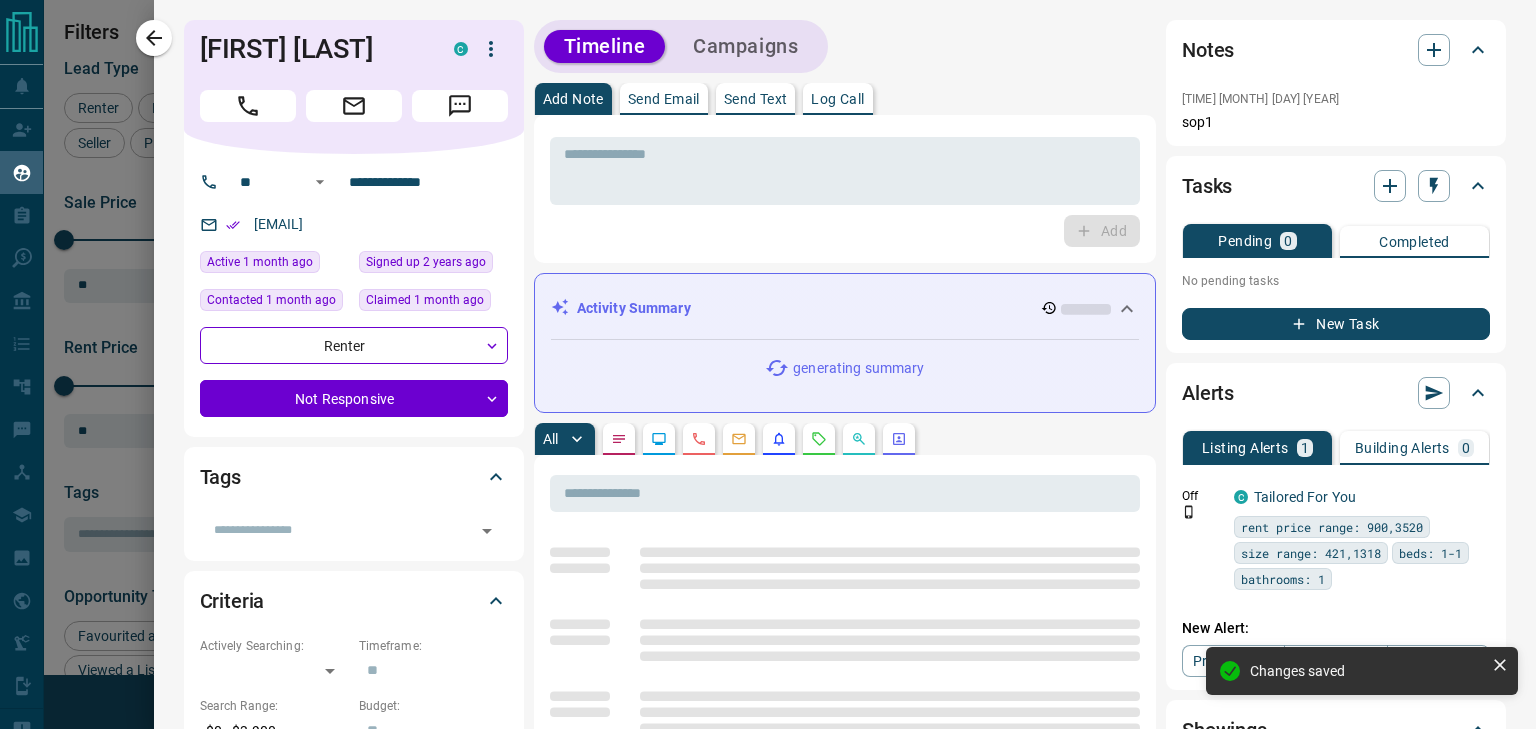 click 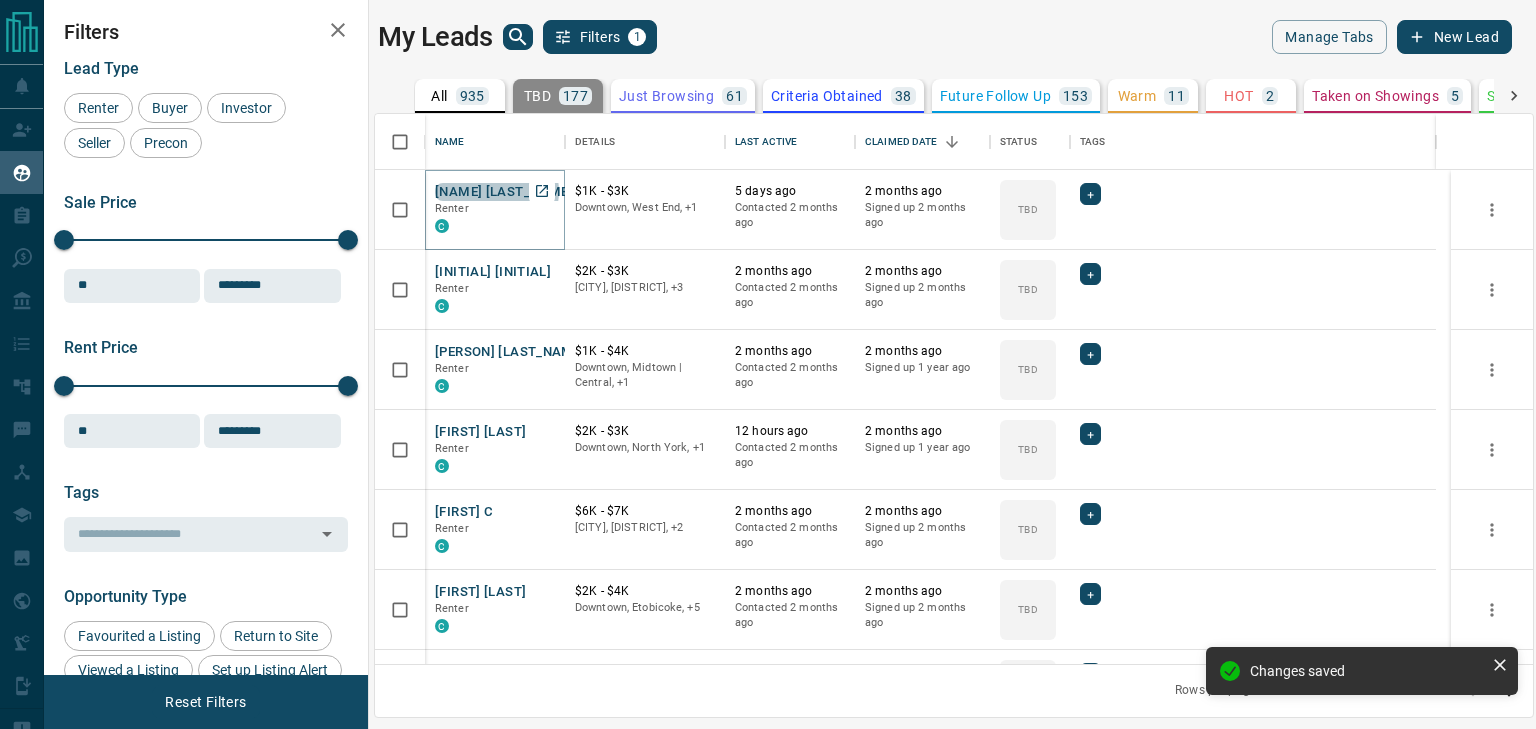 click on "[NAME] [LAST_NAME]" at bounding box center (504, 192) 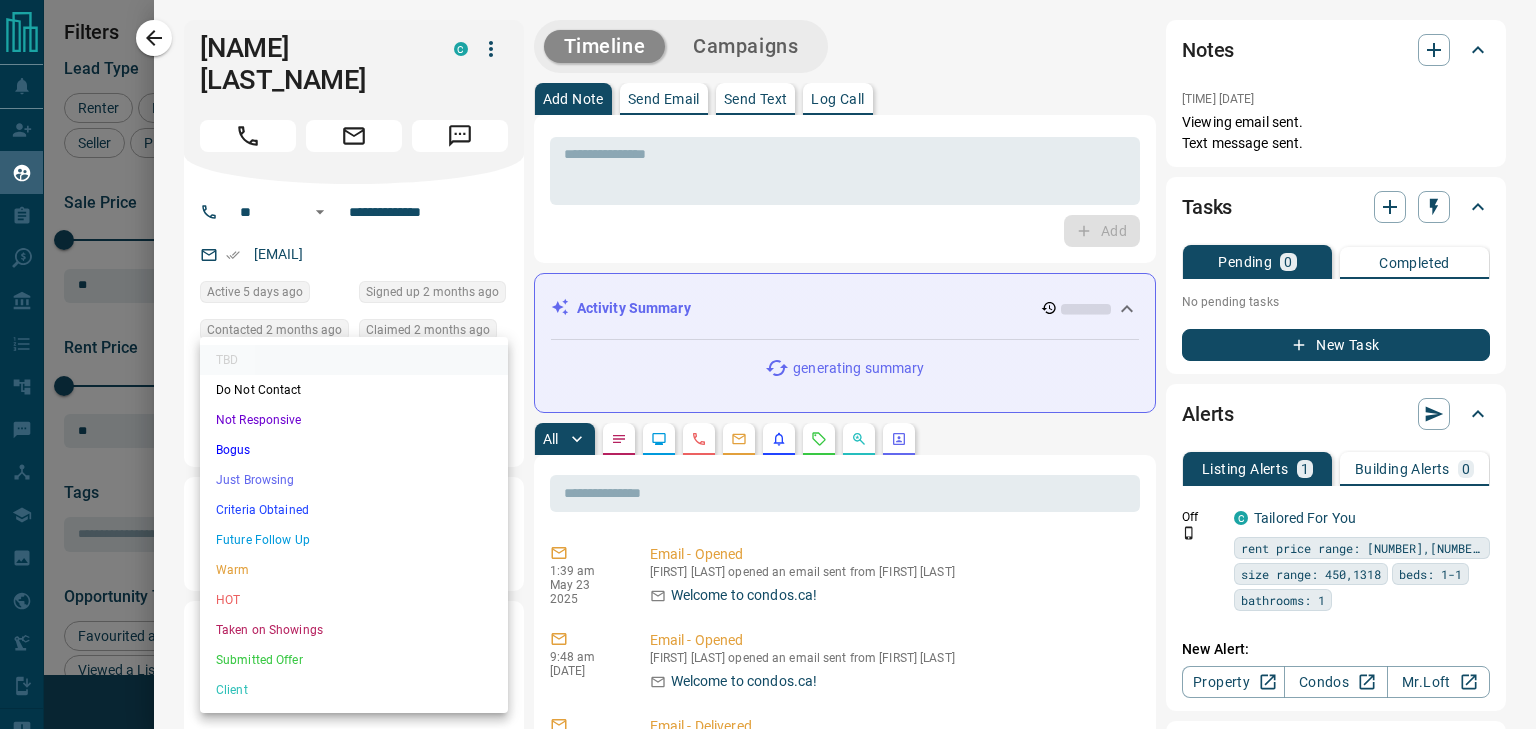 click on "Lead Transfers Claim Leads My Leads Tasks Opportunities Deals Campaigns Automations Messages Broker Bay Training Media Services Agent Resources Precon Worksheet Mobile Apps Disclosure Logout My Leads Filters 1 Manage Tabs New Lead All 935 TBD 177 Do Not Contact - Not Responsive 483 Bogus - Just Browsing 61 Criteria Obtained 38 Future Follow Up 153 Warm 11 HOT 2 Taken on Showings 5 Submitted Offer - Client 5 Name Details Last Active Claimed Date Status Tags [FIRST] [LAST] Renter C $1K - $3K Downtown, West End, +1 5 days ago Contacted 2 months ago 2 months ago Signed up 2 months ago TBD + [FIRST] [LAST] Renter C $2K - $3K Etobicoke, Downtown, +3 2 months ago Contacted 2 months ago 2 months ago Signed up 2 months ago TBD + [FIRST] [LAST] Renter C $1K - $4K Downtown, Midtown | Central, +1 2 months ago Contacted 2 months ago 2 months ago Signed up 1 year ago TBD + [FIRST] [LAST] Renter C $2K - $3K Downtown, North York, +1 12 hours ago Contacted 2 months ago 2 months ago Signed up 1 year ago TBD + [FIRST] [LAST] Renter C $6K - $7K 2 months ago +" at bounding box center (768, 352) 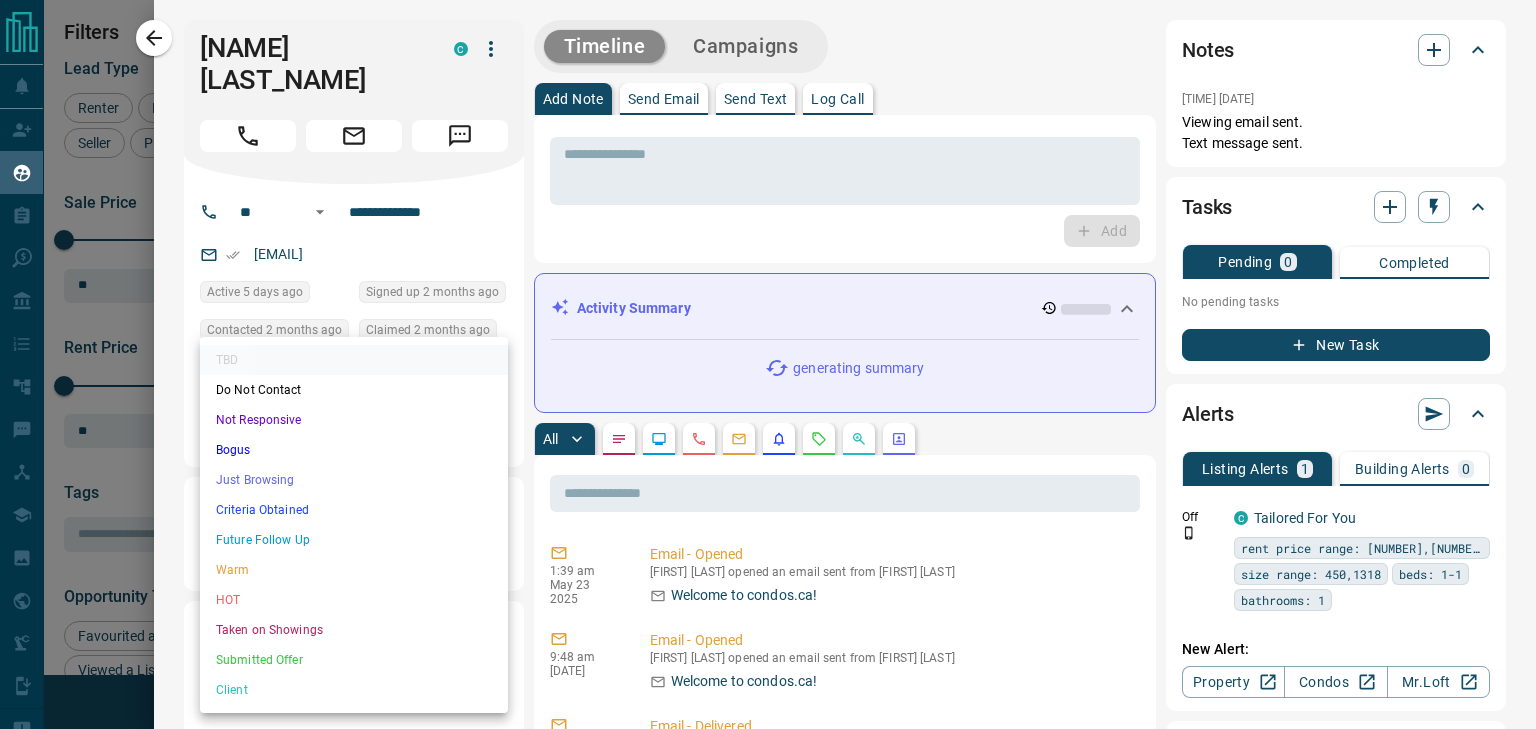 click on "Not Responsive" at bounding box center [354, 420] 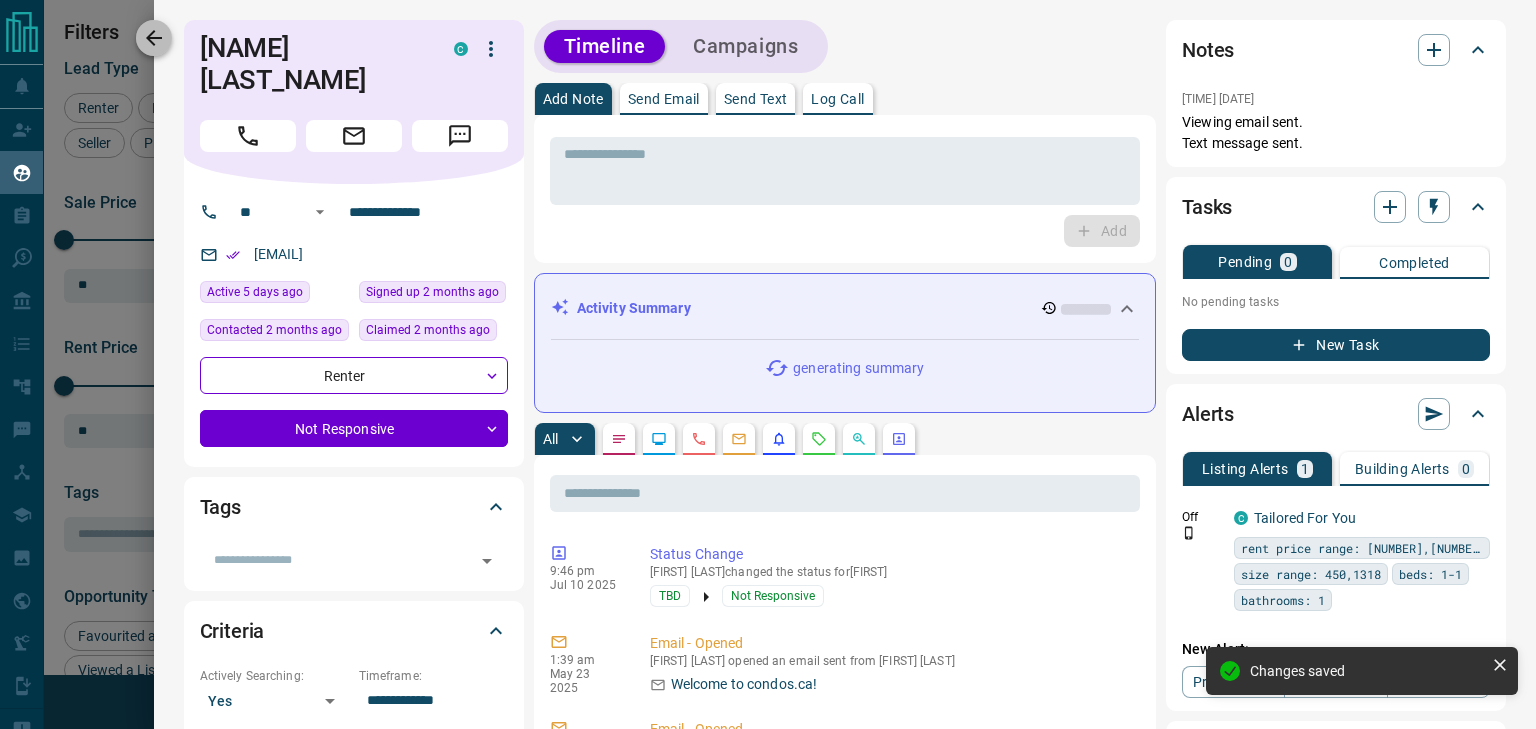 click 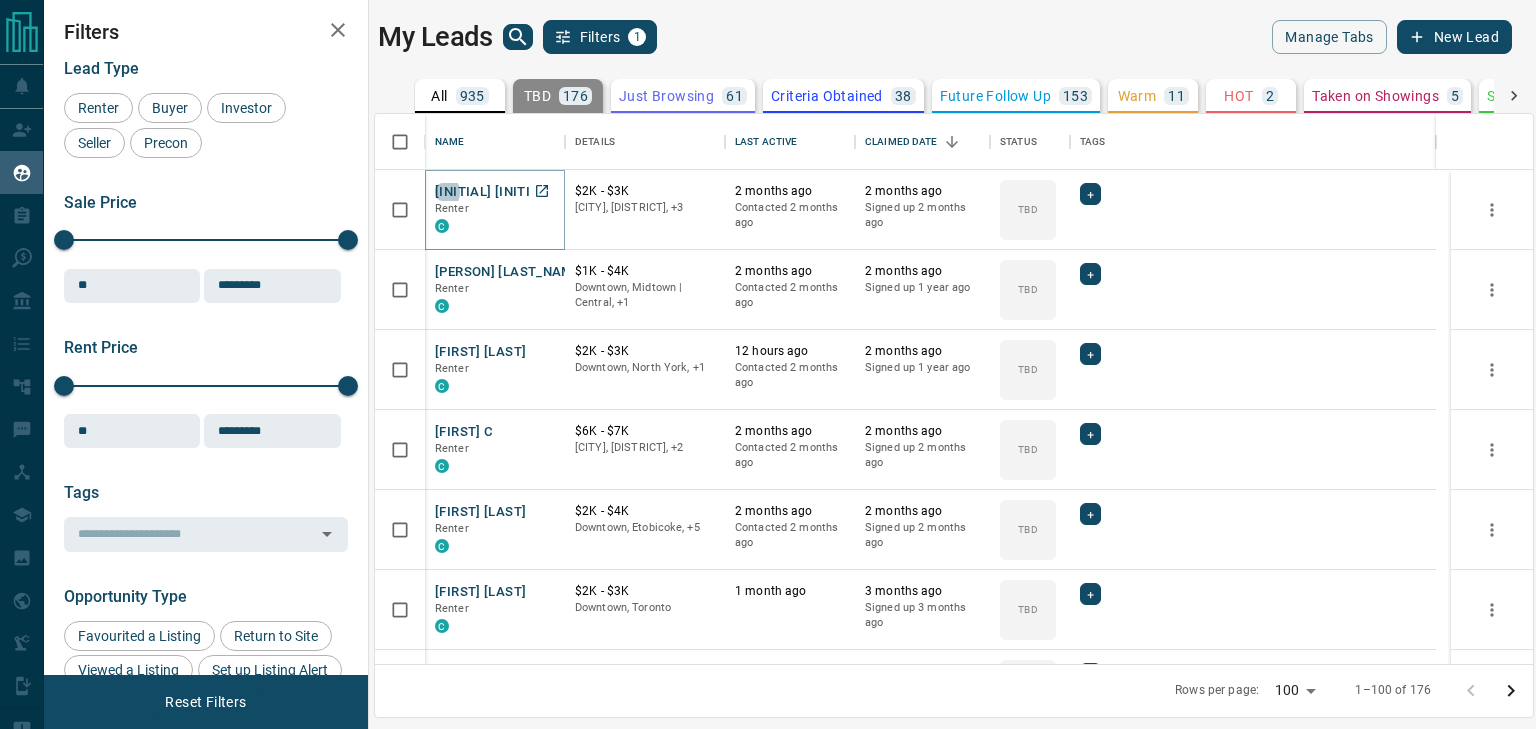 click on "[INITIAL] [INITIAL]" at bounding box center (493, 192) 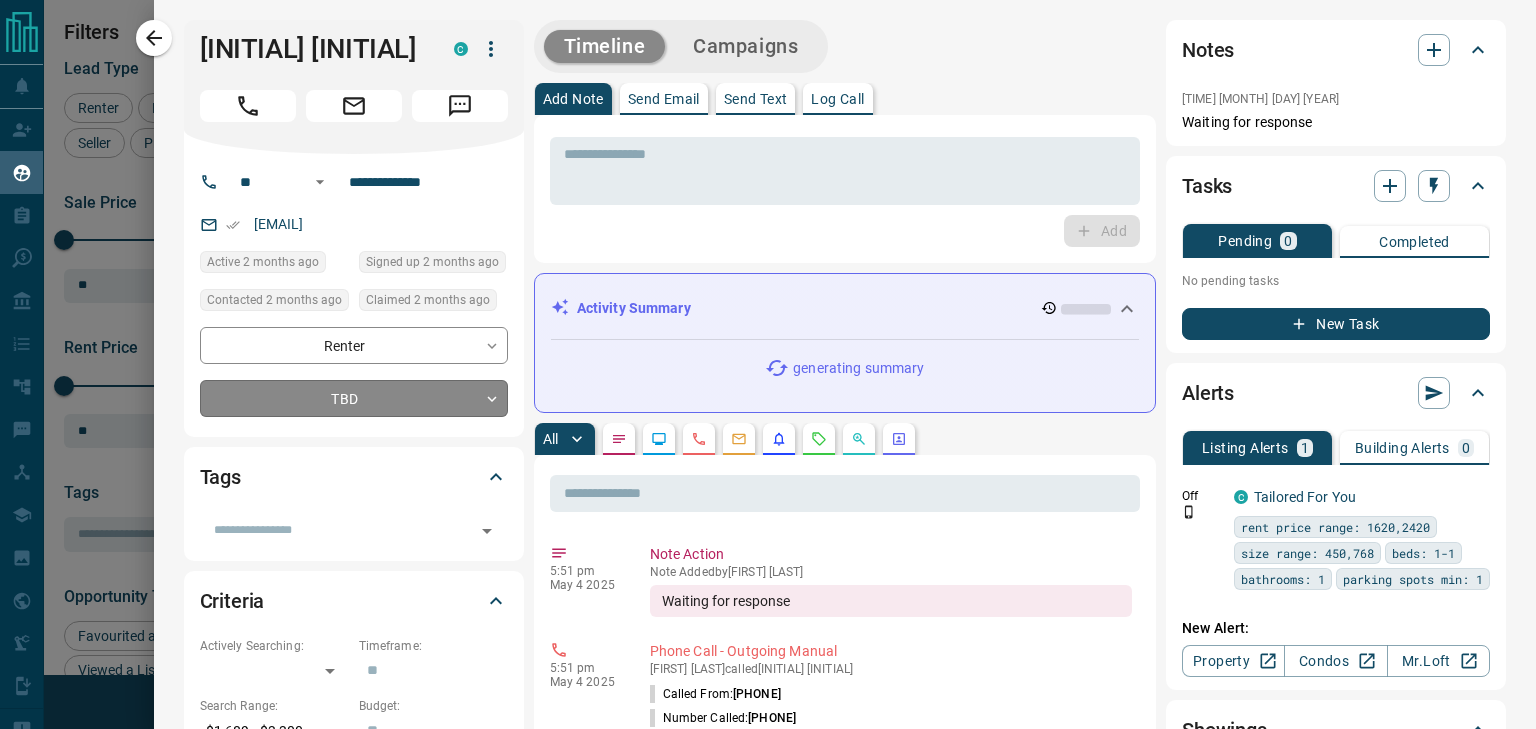 click on "D S Renter C $2K - $3K Etobicoke, Downtown, +3 2 months ago Contacted 2 months ago 2 months ago Signed up 2 months ago TBD + Xuhang Fan Renter C $1K - $4K Downtown, Midtown | Central, +1 2 months ago Contacted 2 months ago 2 months ago Signed up 1 year ago TBD + Kk D Renter C $2K - $3K Downtown, North York, +1 12 hours ago Contacted 2 months ago 2 months ago Signed up 1 year ago TBD + Raiden C Renter C $6K - $7K Etobicoke, Downtown, +2 2 months ago Contacted 2 months ago 2 months ago Signed up 2 months ago TBD + Armina Malek Renter C $2K - $4K 2 months ago" at bounding box center (768, 352) 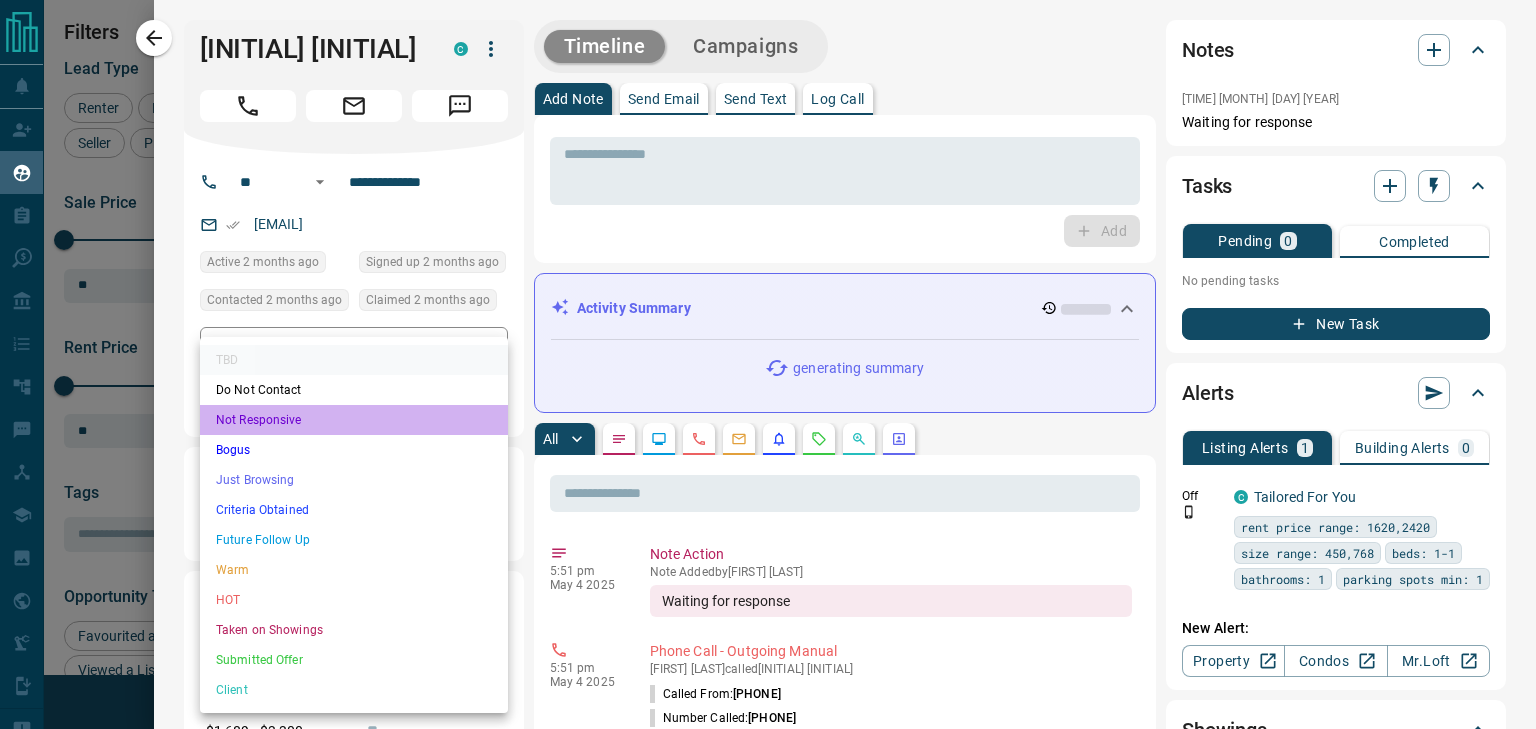 click on "Not Responsive" at bounding box center (354, 420) 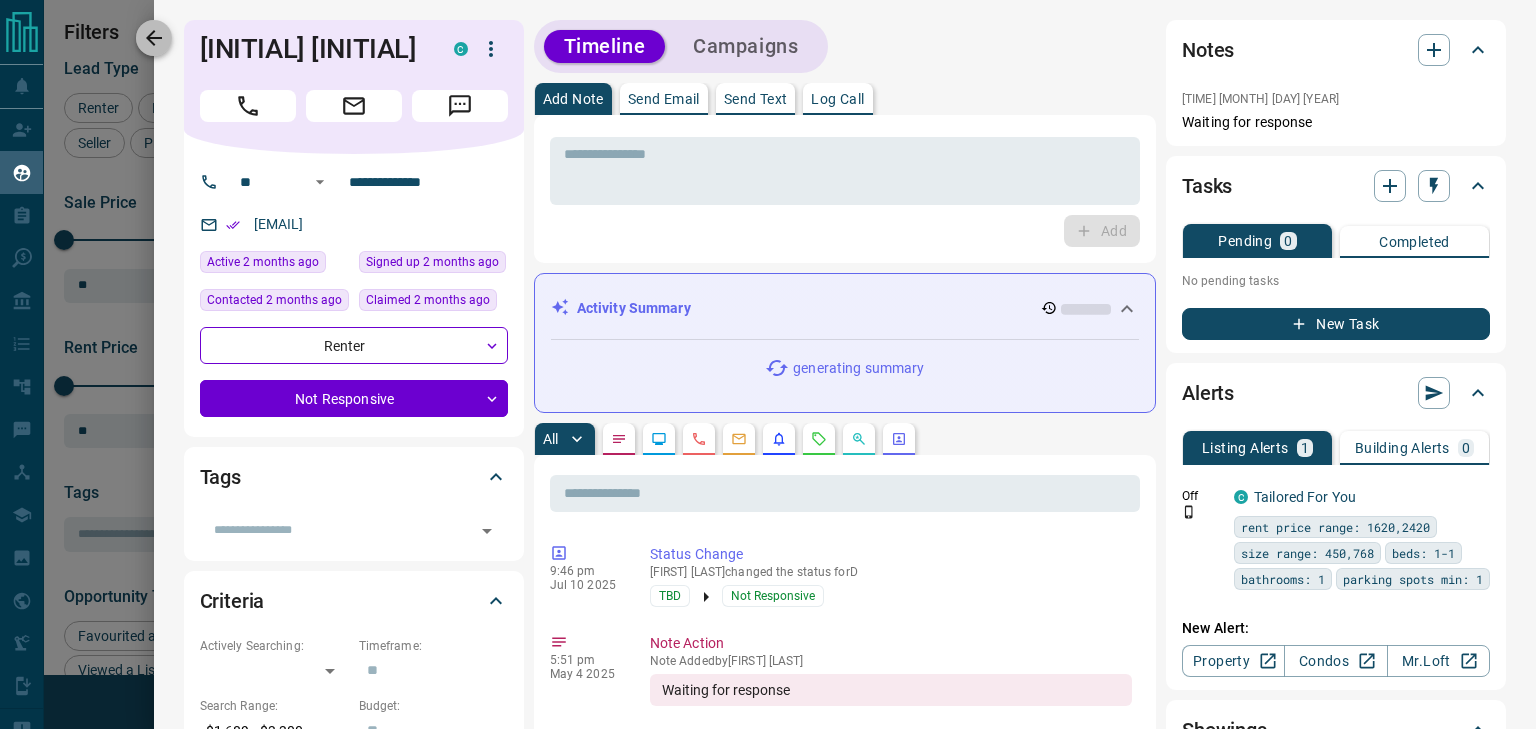 click at bounding box center [154, 38] 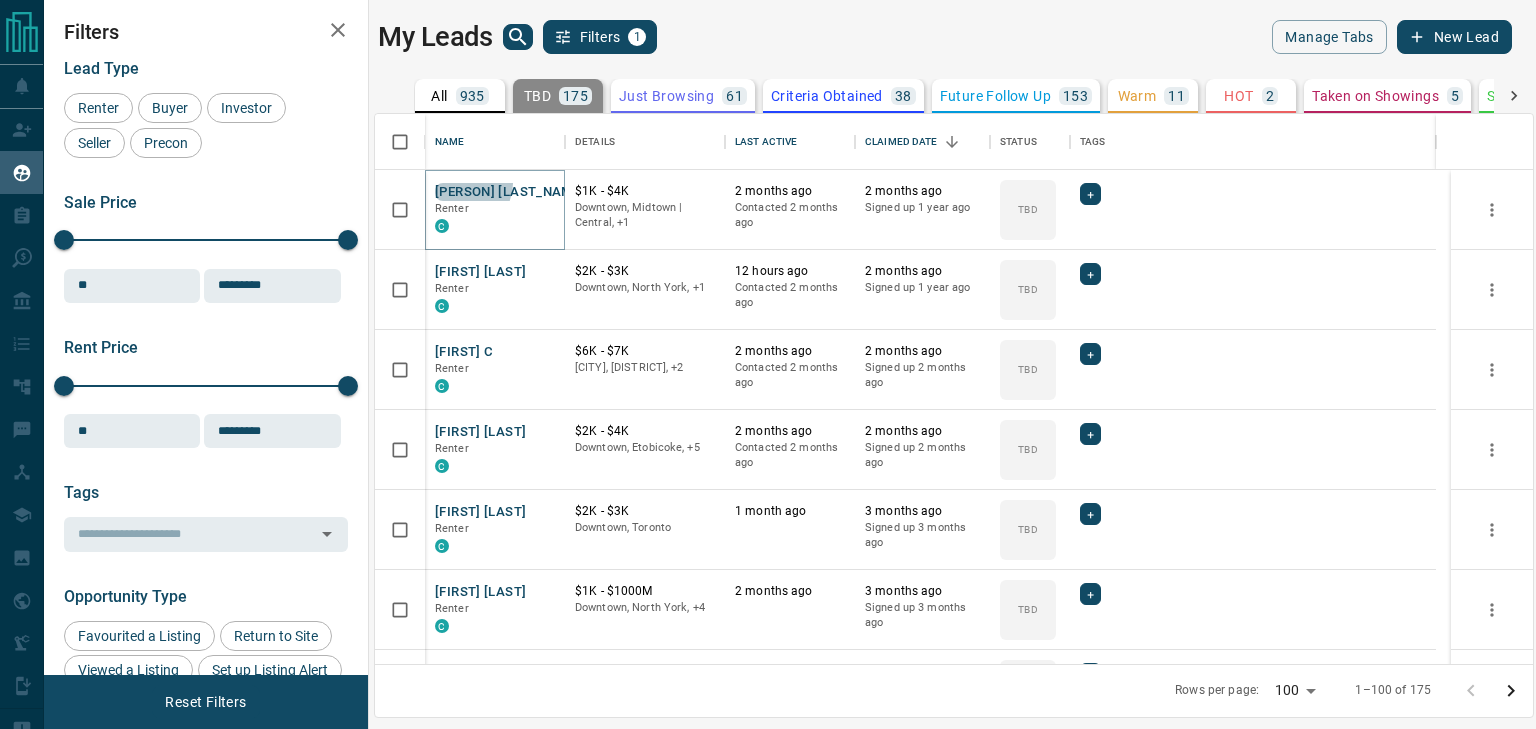 click on "[PERSON] [LAST_NAME]" at bounding box center [510, 192] 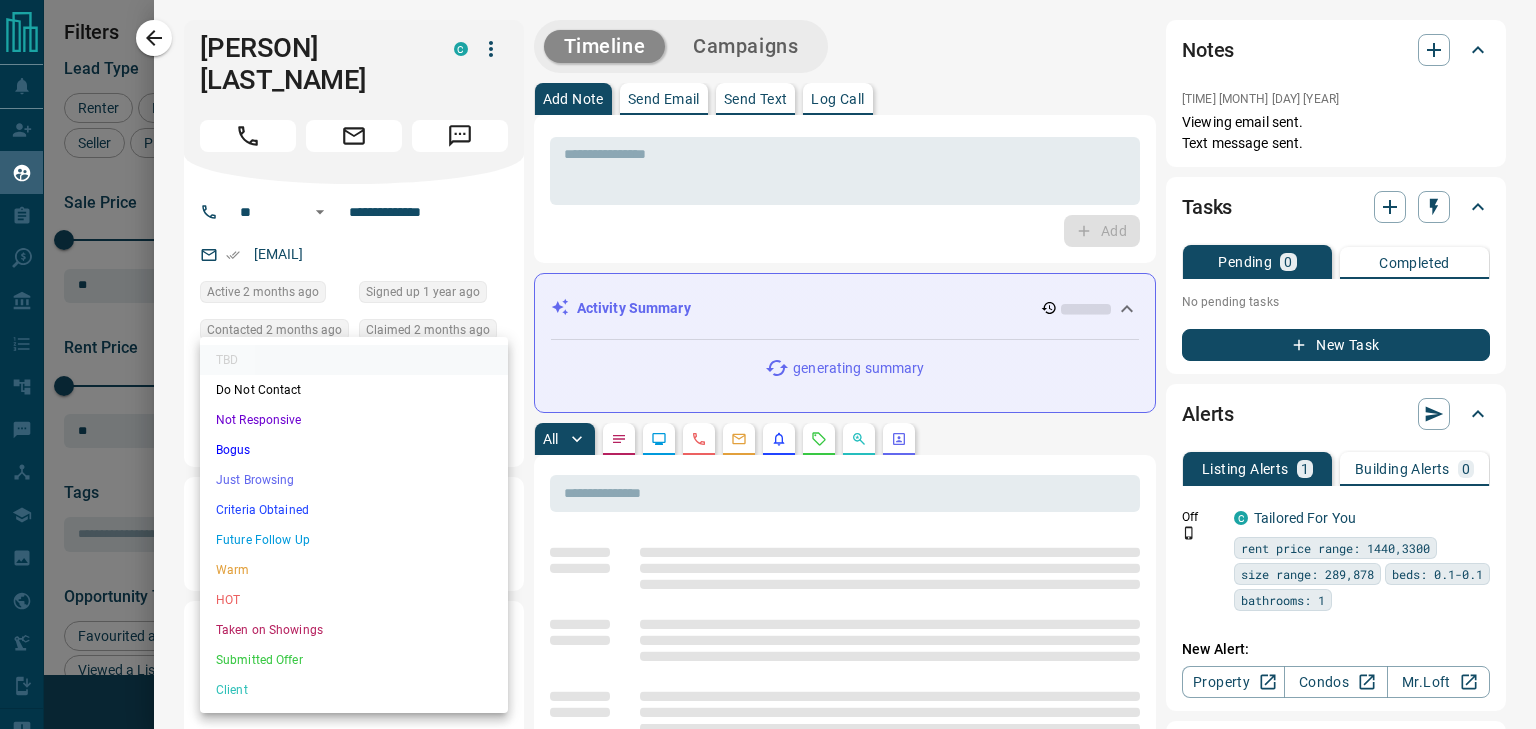 click on "Lead Transfers Claim Leads My Leads Tasks Opportunities Deals Campaigns Automations Messages Broker Bay Training Media Services Agent Resources Precon Worksheet Mobile Apps Disclosure Logout My Leads Filters 1 Manage Tabs New Lead All 935 TBD 175 Do Not Contact - Not Responsive 485 Bogus - Just Browsing 61 Criteria Obtained 38 Future Follow Up 153 Warm 11 HOT 2 Taken on Showings 5 Submitted Offer - Client 5 Name Details Last Active Claimed Date Status Tags [FIRST] [LAST] Renter C $1K - $4K [CITY], [CITY] | [CITY], +1 2 months ago Contacted 2 months ago 2 months ago Signed up 1 year ago TBD + [FIRST] [LAST] Renter C $2K - $3K [CITY], [CITY], +1 12 hours ago Contacted 2 months ago 2 months ago Signed up 1 year ago TBD + [FIRST] [LAST] Renter C $6K - $7K [CITY], [CITY], +2 2 months ago Contacted 2 months ago 2 months ago Signed up 2 months ago TBD + [FIRST] [LAST] Renter C $2K - $4K [CITY], [CITY], +5 2 months ago Contacted 2 months ago 2 months ago Signed up 2 months ago TBD + [FIRST] [LAST] Renter C $2K - $3K 1 month ago" at bounding box center (768, 352) 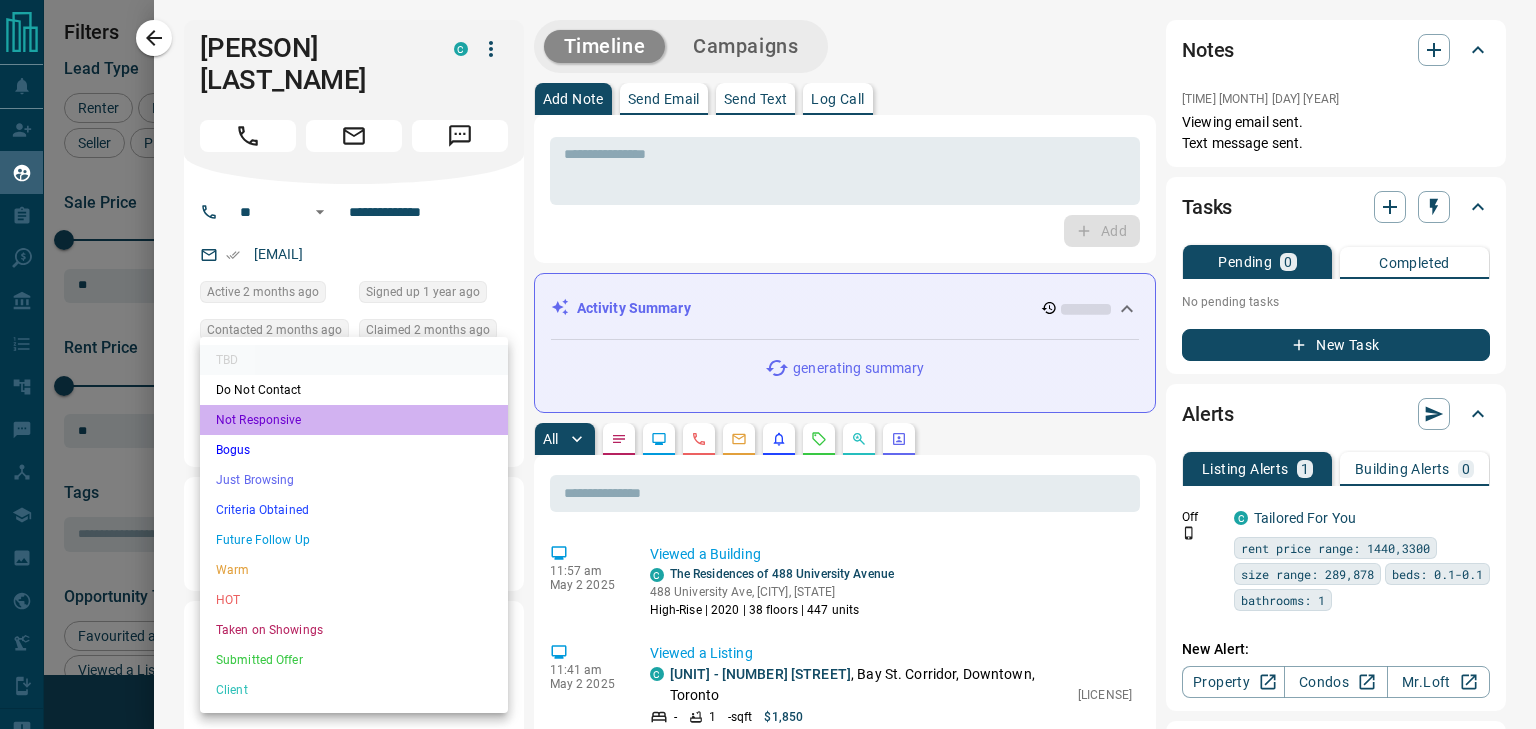 click on "Not Responsive" at bounding box center [354, 420] 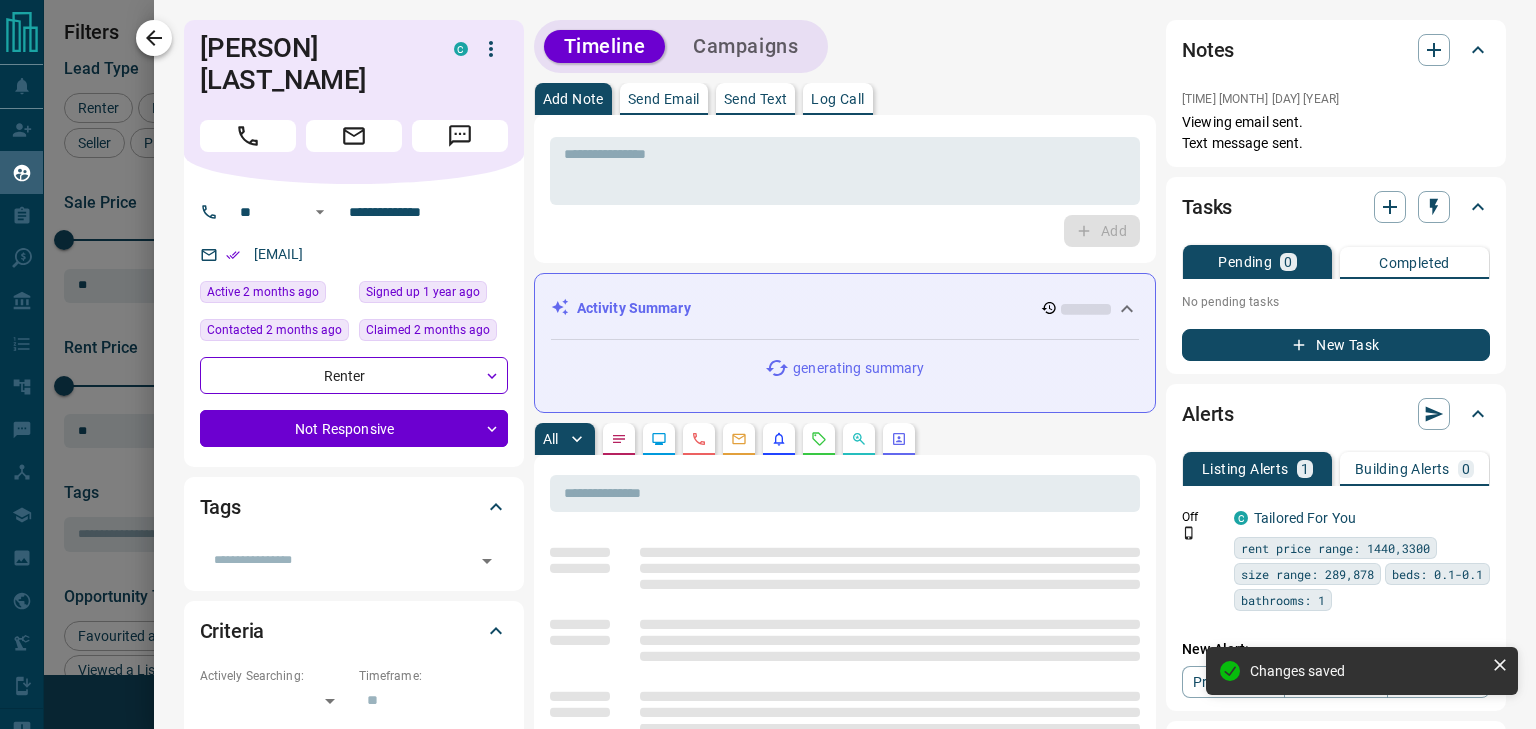 click 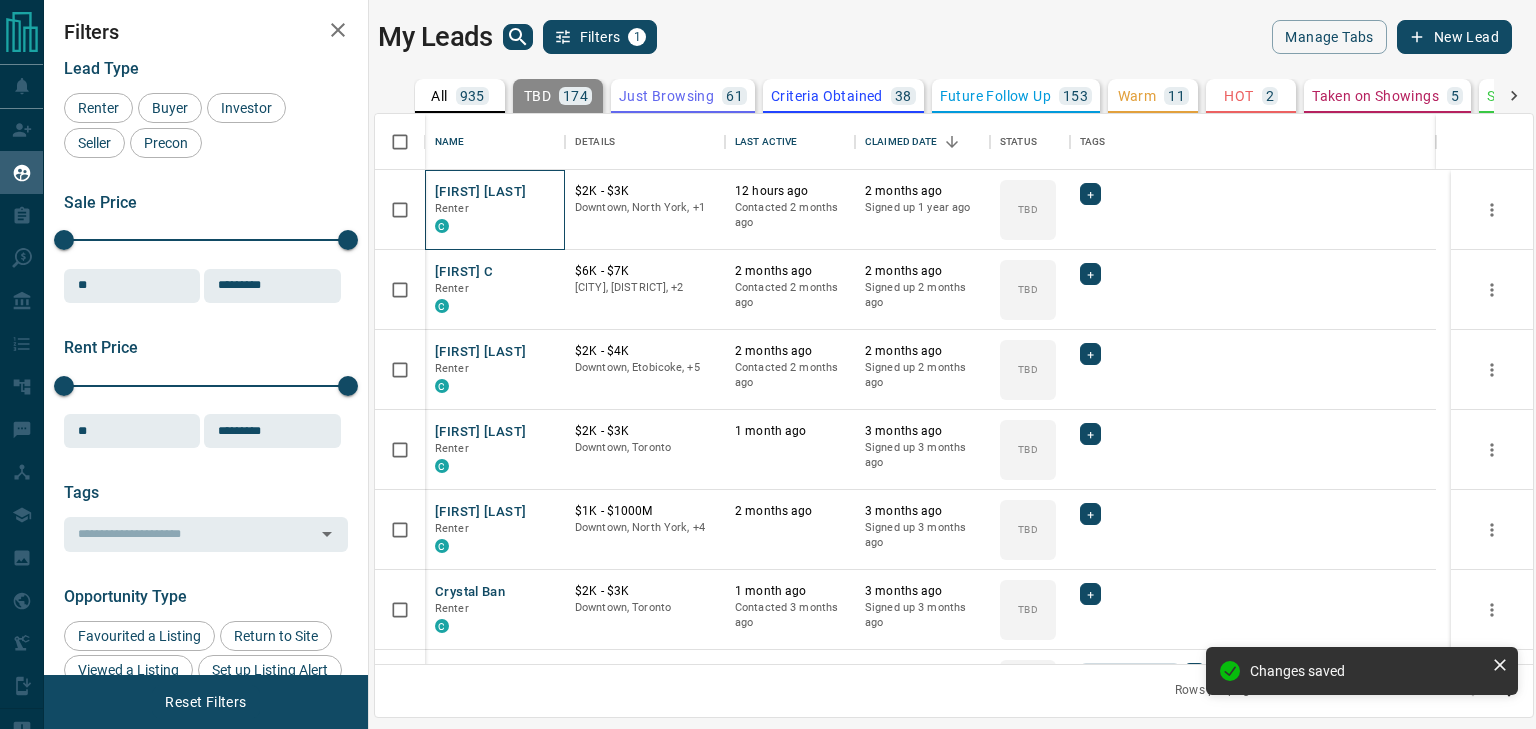 click on "[FIRST] [LAST] Renter C" at bounding box center (495, 210) 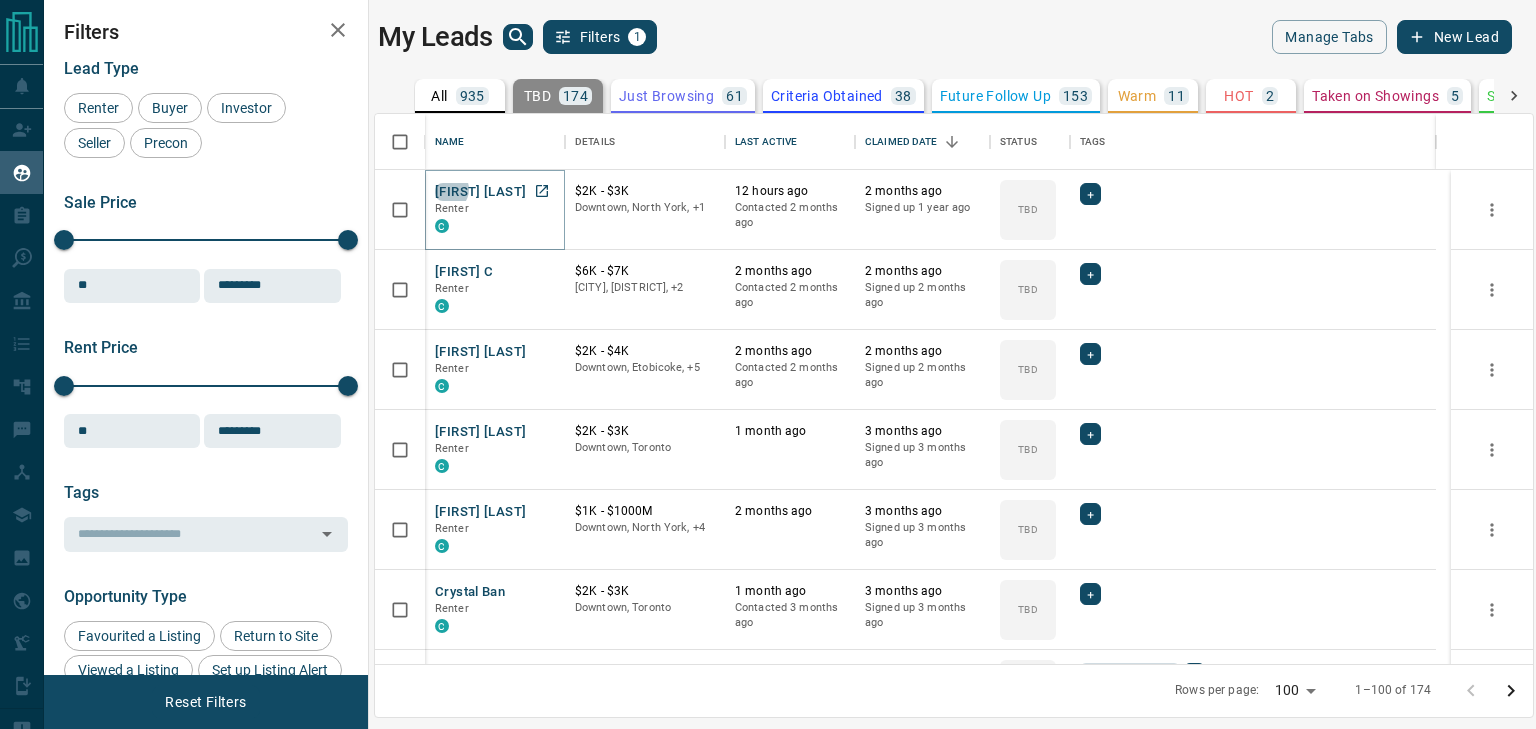 click on "[FIRST] [LAST]" at bounding box center (480, 192) 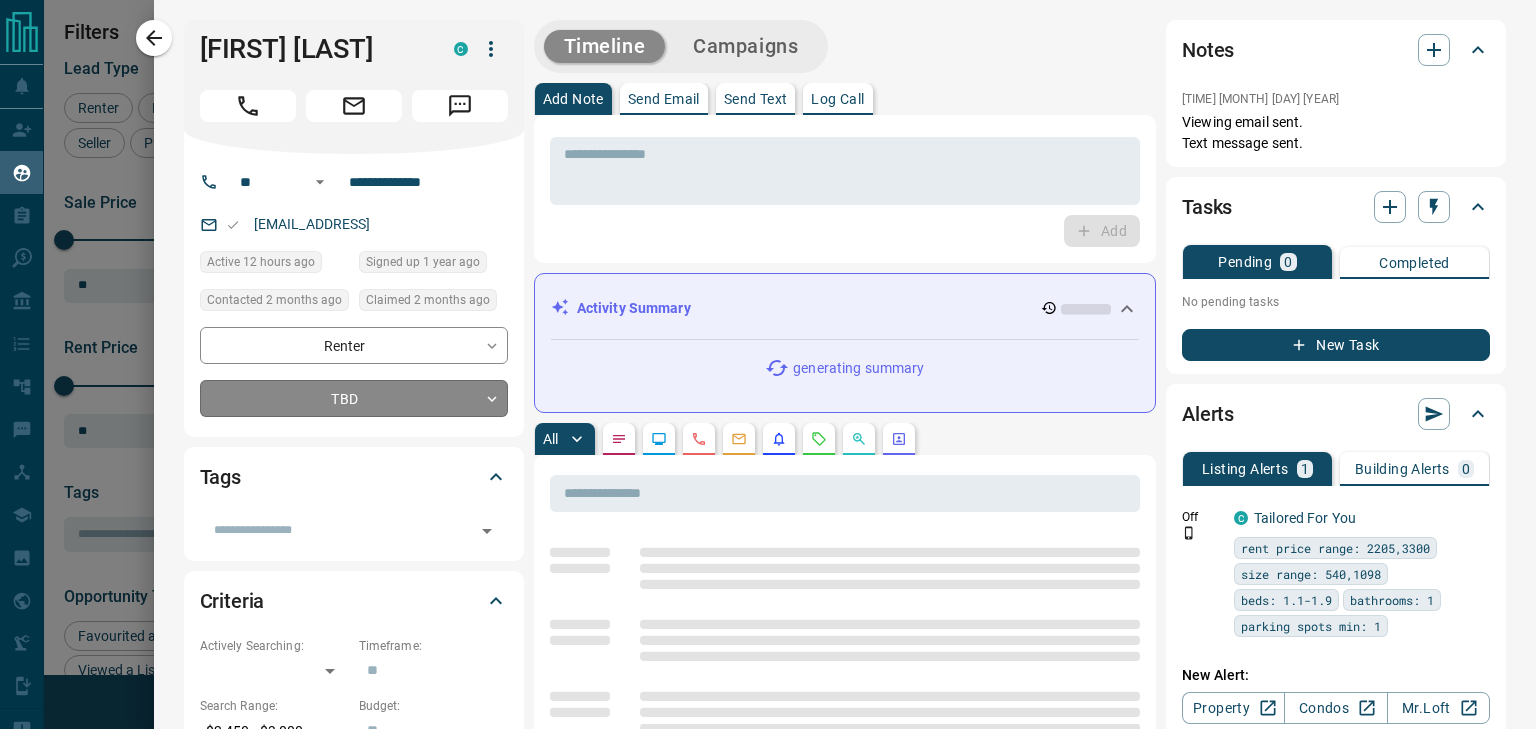 click on "Lead Transfers Claim Leads My Leads Tasks Opportunities Deals Campaigns Automations Messages Broker Bay Training Media Services Agent Resources Precon Worksheet Mobile Apps Disclosure Logout My Leads Filters 1 Manage Tabs New Lead All 935 TBD 174 Do Not Contact - Not Responsive 486 Bogus - Just Browsing 61 Criteria Obtained 38 Future Follow Up 153 Warm 11 HOT 2 Taken on Showings 5 Submitted Offer - Client 5 Name Details Last Active Claimed Date Status Tags [FIRST] [LAST] Renter C $2K - $3K [CITY], [CITY], +1 12 hours ago Contacted 2 months ago 2 months ago Signed up 1 year ago TBD + [FIRST] [LAST] Renter C $6K - $7K [CITY], [CITY], +2 2 months ago Contacted 2 months ago 2 months ago Signed up 2 months ago TBD + [FIRST] [LAST] Renter C $2K - $4K [CITY], [CITY], +5 2 months ago Contacted 2 months ago 2 months ago Signed up 2 months ago TBD + [FIRST] [LAST] Renter C $2K - $3K [CITY] 1 month ago 3 months ago Signed up 3 months ago TBD + [FIRST] [LAST] Renter C $1K - $1000M [CITY], [CITY], +4 2 months ago TBD + C" at bounding box center [768, 352] 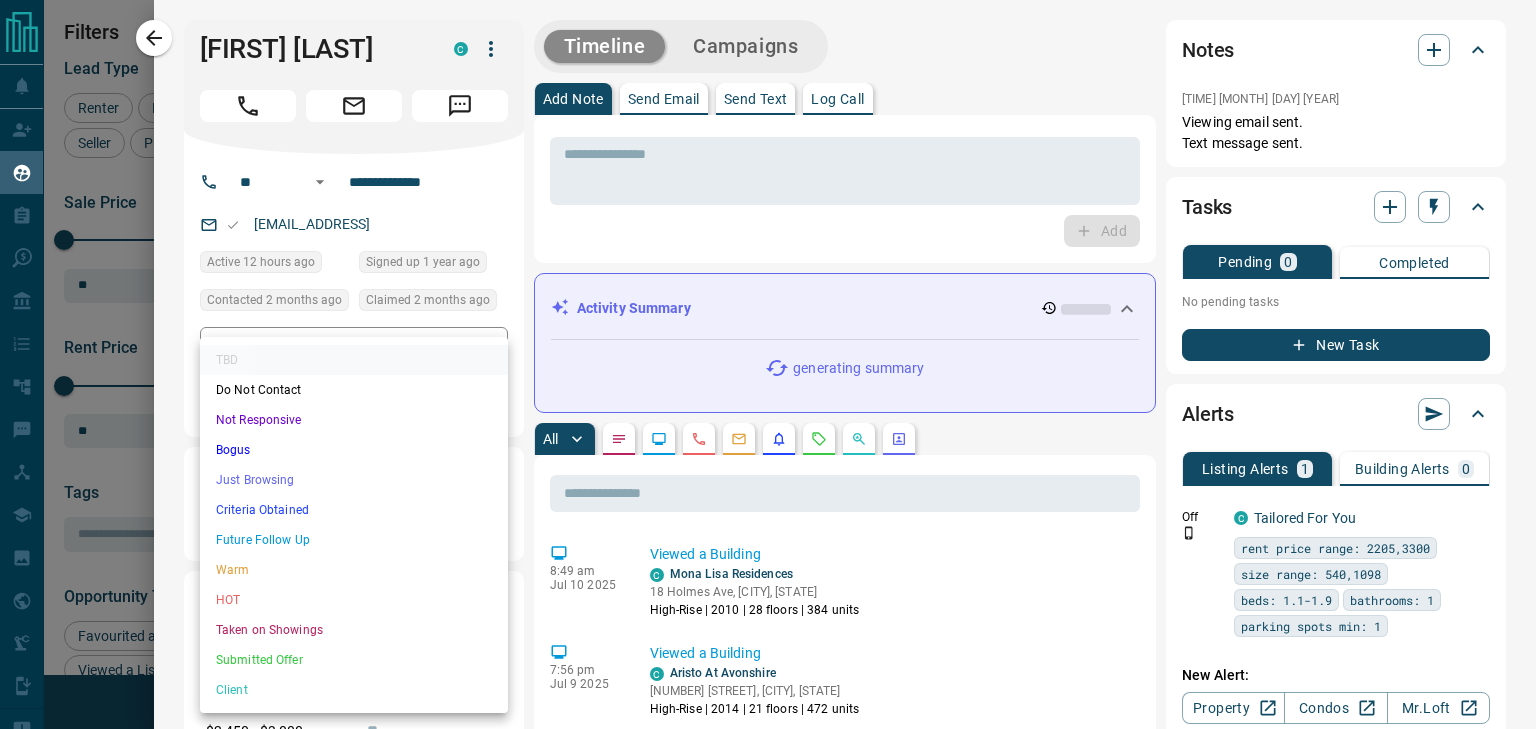 click on "Not Responsive" at bounding box center [354, 420] 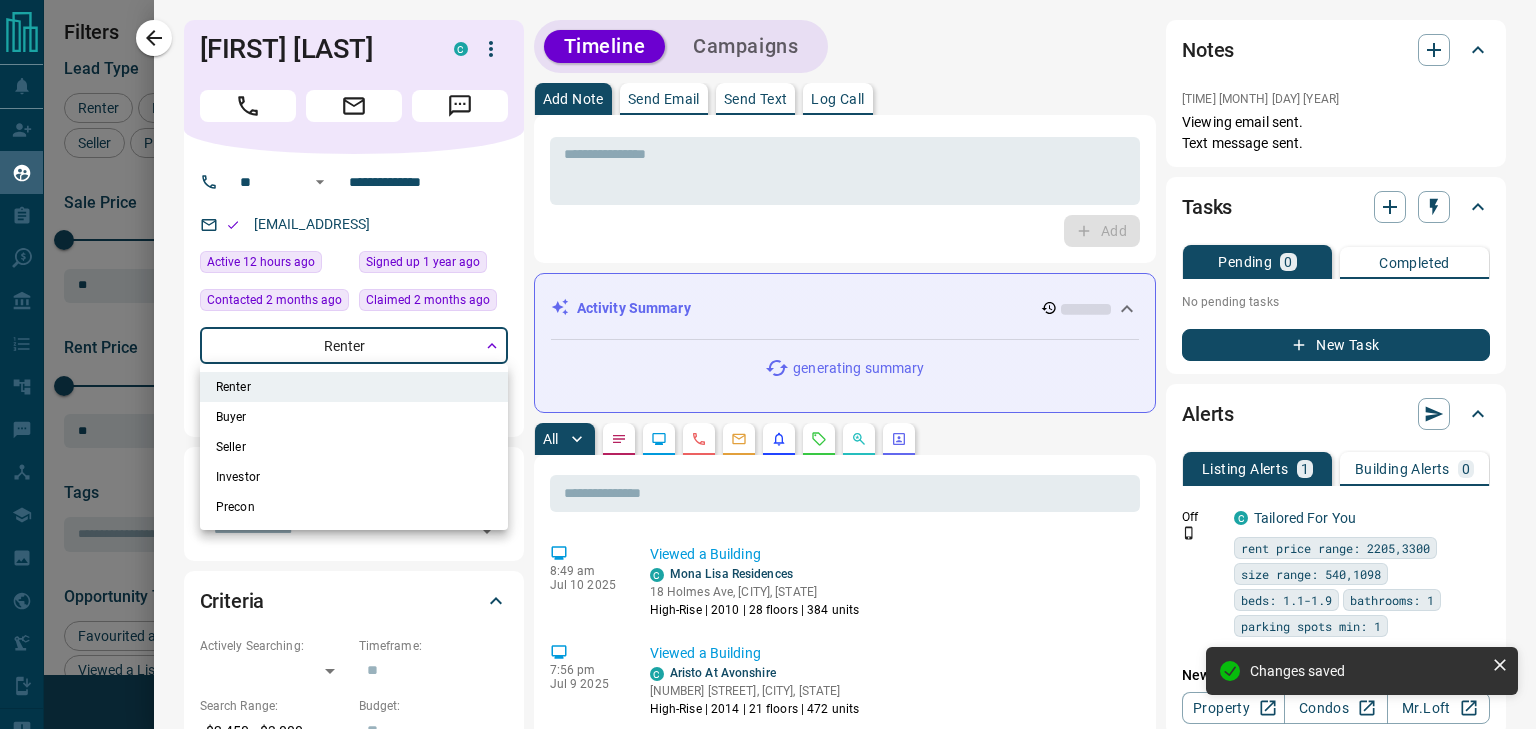 drag, startPoint x: 330, startPoint y: 353, endPoint x: 312, endPoint y: 339, distance: 22.803509 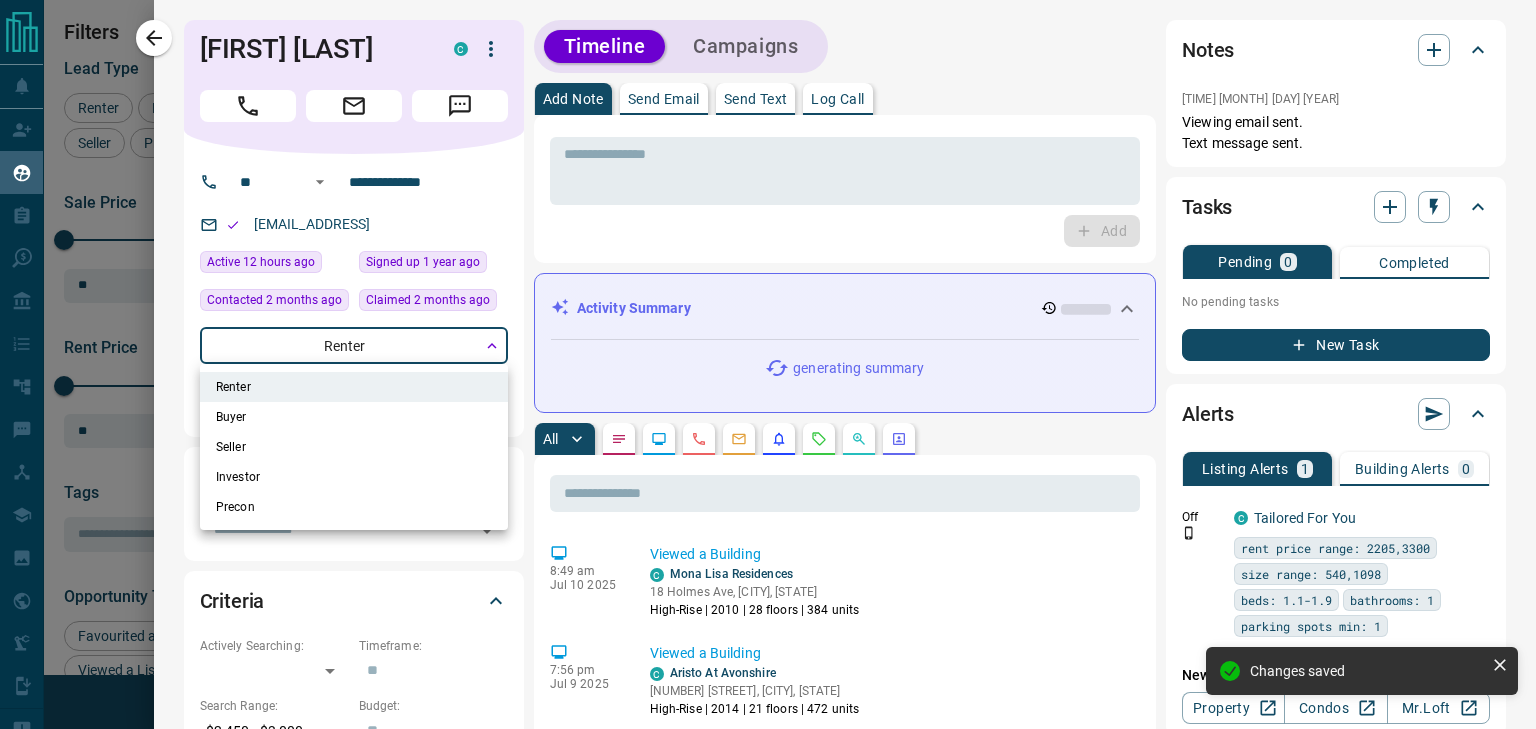 click on "Lead Transfers Claim Leads My Leads Tasks Opportunities Deals Campaigns Automations Messages Broker Bay Training Media Services Agent Resources Precon Worksheet Mobile Apps Disclosure Logout My Leads Filters 1 Manage Tabs New Lead All 935 TBD 174 Do Not Contact - Not Responsive 486 Bogus - Just Browsing 61 Criteria Obtained 38 Future Follow Up 153 Warm 11 HOT 2 Taken on Showings 5 Submitted Offer - Client 5 Name Details Last Active Claimed Date Status Tags [FIRST] [LAST] Renter C $2K - $3K [CITY], [CITY], +1 12 hours ago Contacted 2 months ago 2 months ago Signed up 1 year ago TBD + [FIRST] [LAST] Renter C $6K - $7K [CITY], [CITY], +2 2 months ago Contacted 2 months ago 2 months ago Signed up 2 months ago TBD + [FIRST] [LAST] Renter C $2K - $4K [CITY], [CITY], +5 2 months ago Contacted 2 months ago 2 months ago Signed up 2 months ago TBD + [FIRST] [LAST] Renter C $2K - $3K [CITY] 1 month ago 3 months ago Signed up 3 months ago TBD + [FIRST] [LAST] Renter C $1K - $1000M [CITY], [CITY], +4 2 months ago TBD + C" at bounding box center [768, 352] 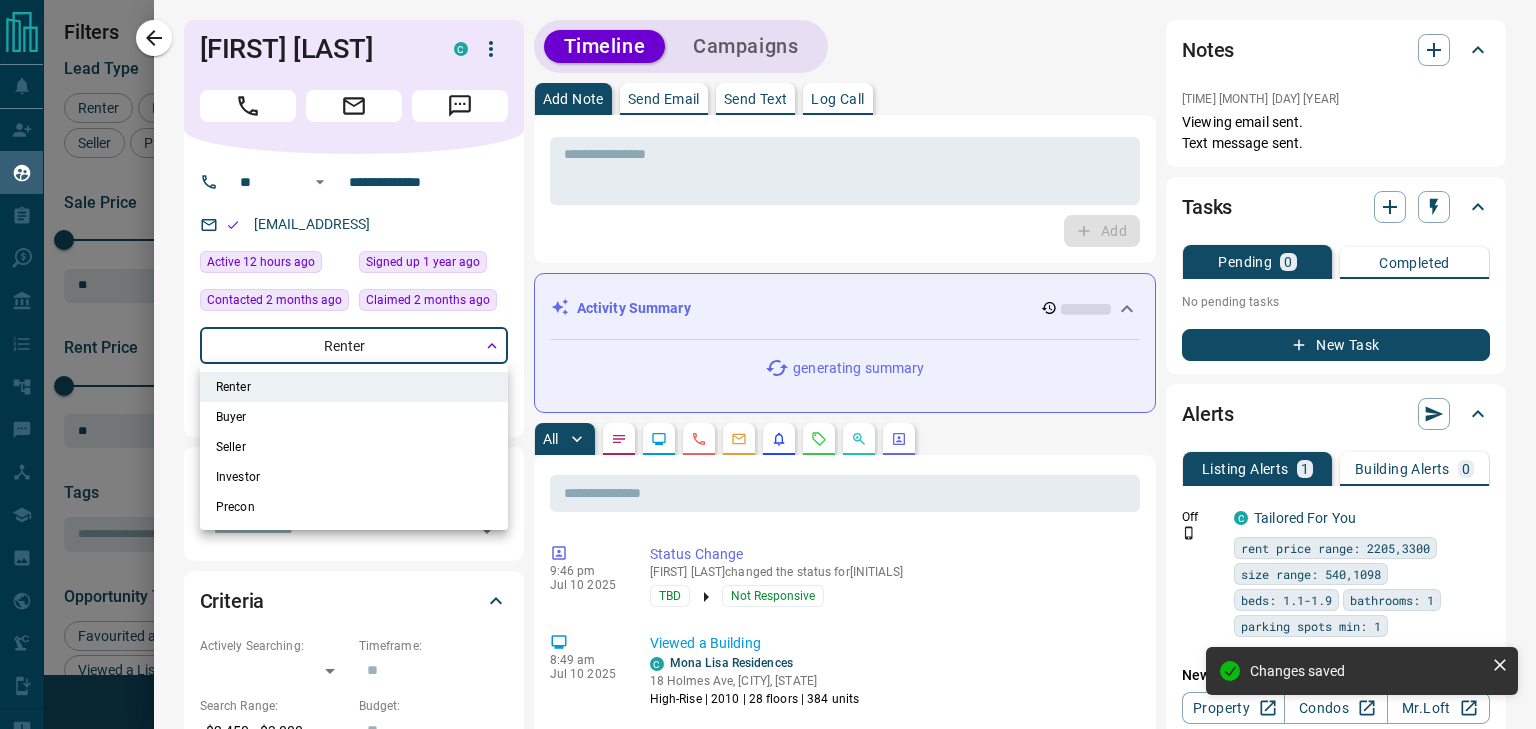 drag, startPoint x: 136, startPoint y: 31, endPoint x: 146, endPoint y: 37, distance: 11.661903 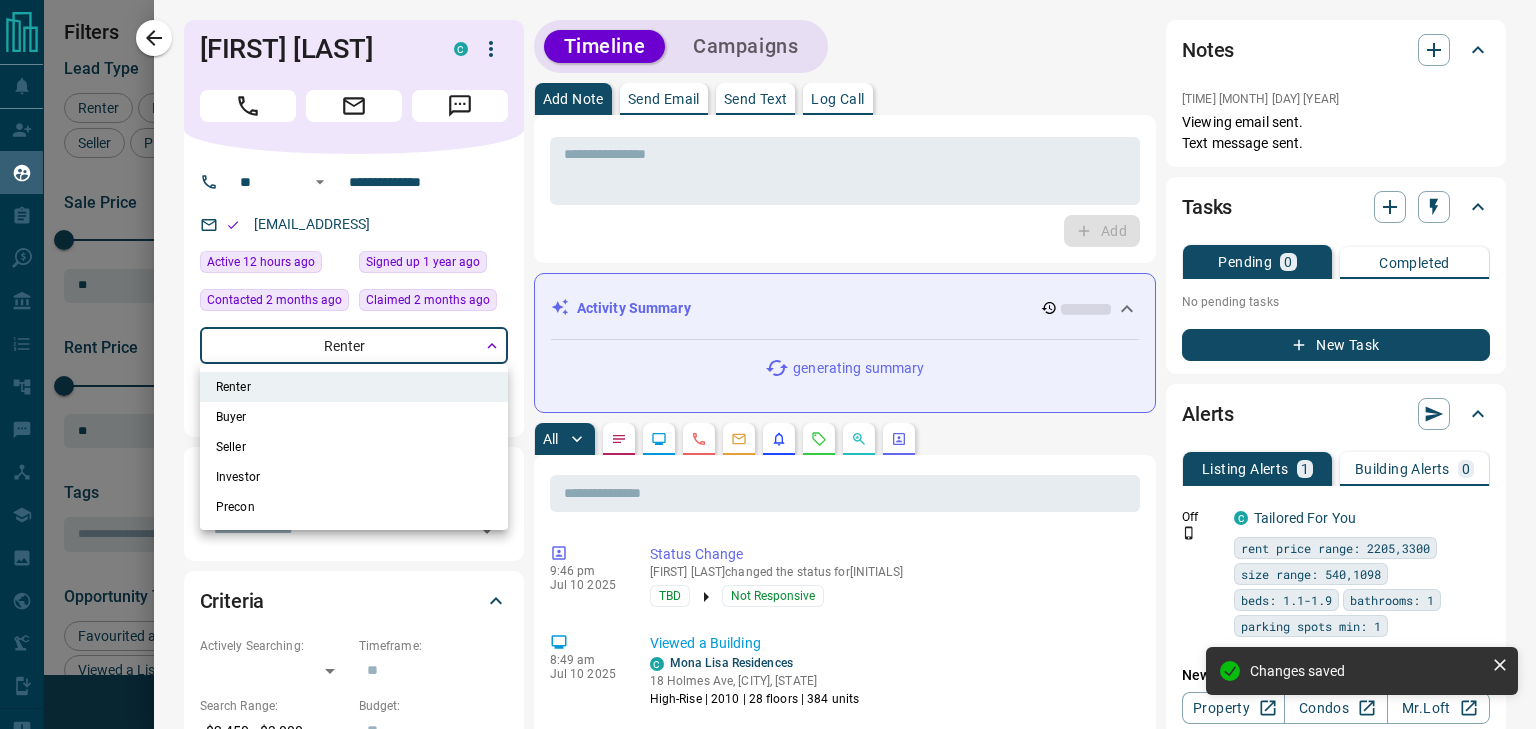 click at bounding box center (768, 364) 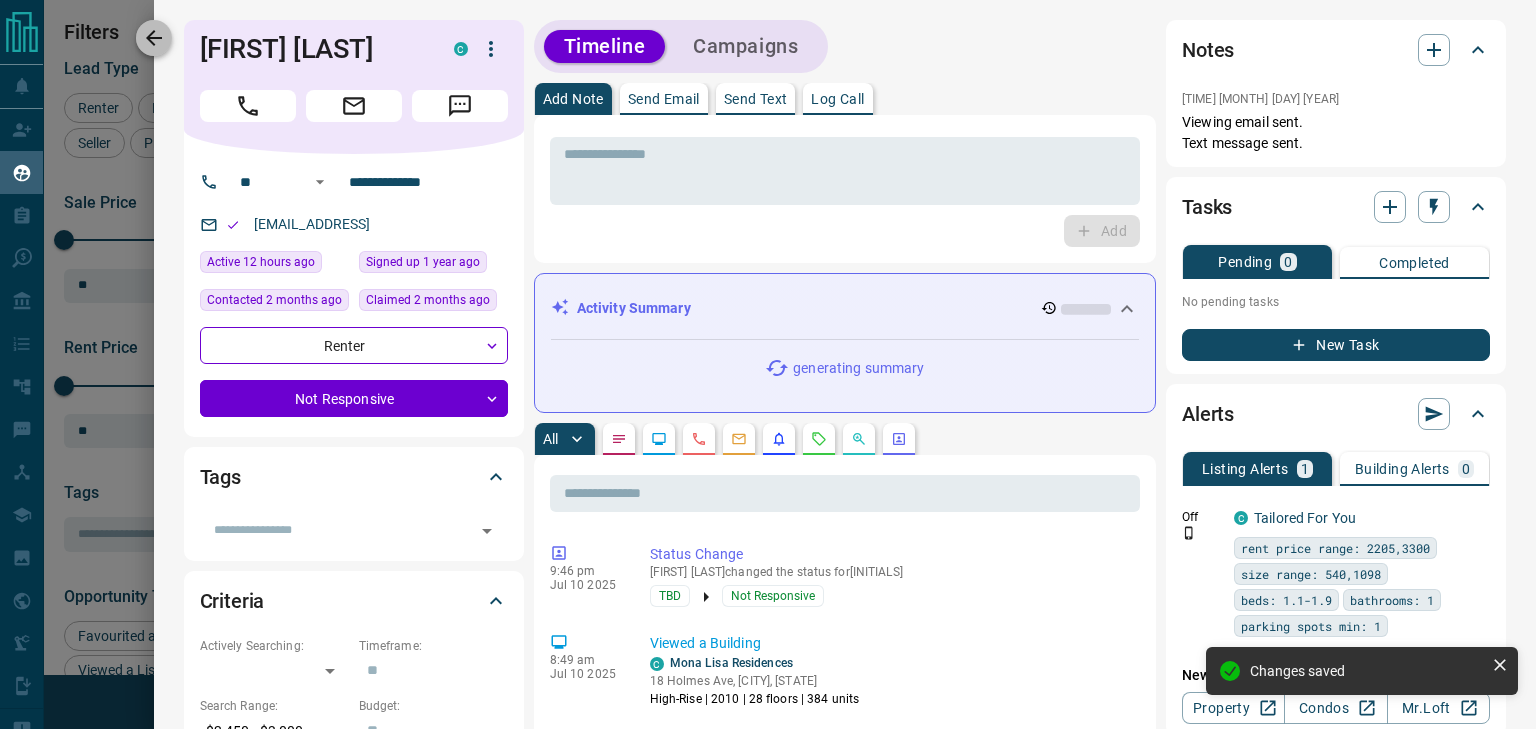 click 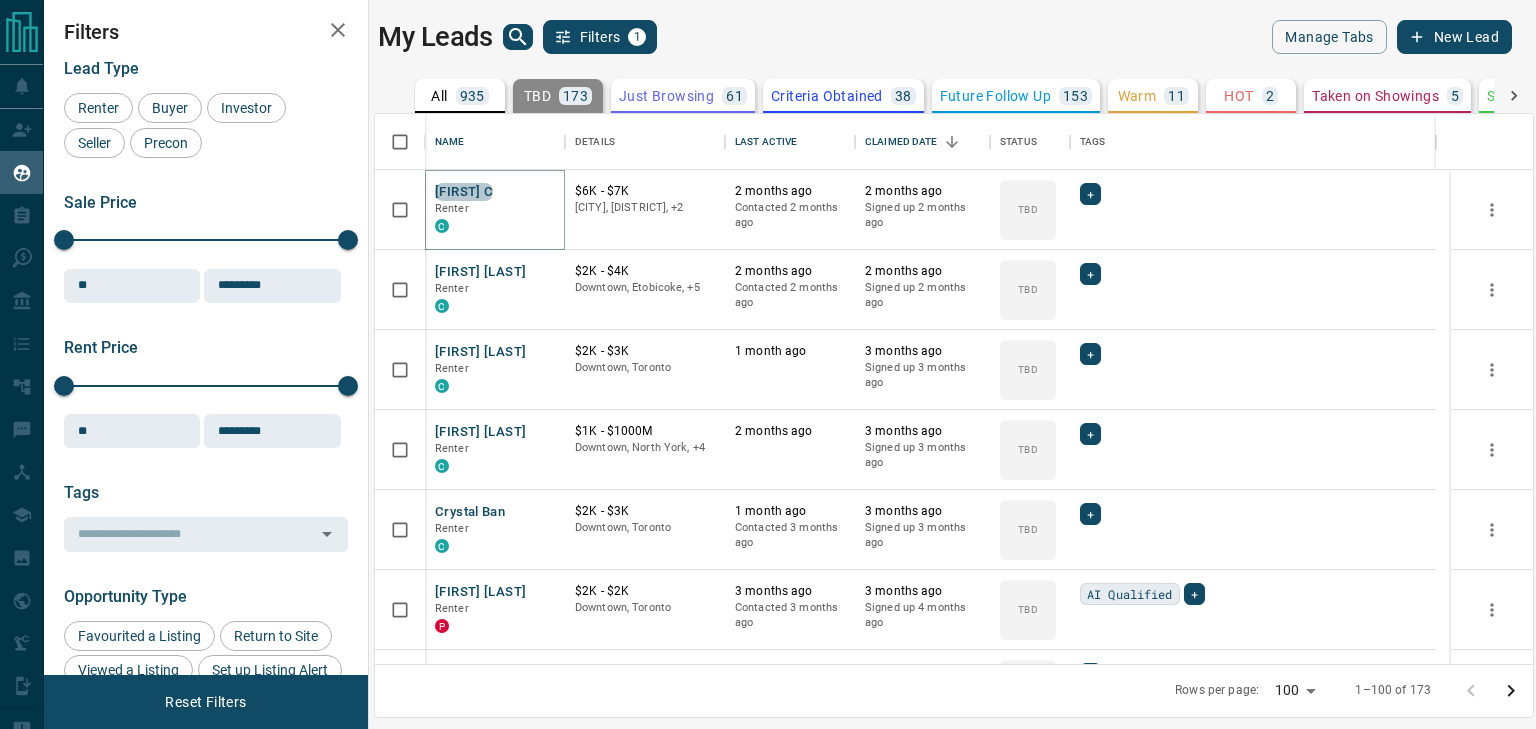 click on "[FIRST] C" at bounding box center [464, 192] 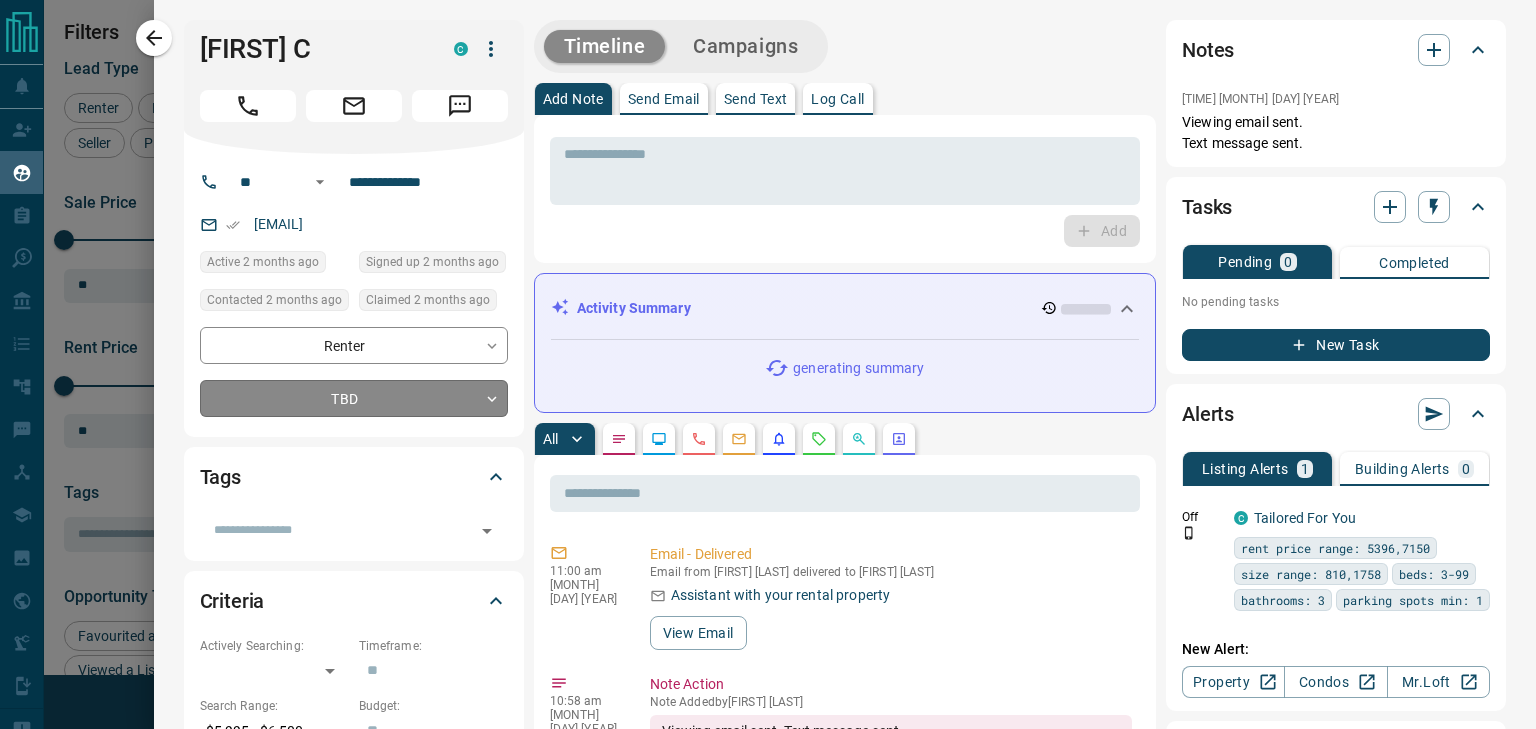 click on "Lead Transfers Claim Leads My Leads Tasks Opportunities Deals Campaigns Automations Messages Broker Bay Training Media Services Agent Resources Precon Worksheet Mobile Apps Disclosure Logout My Leads Filters 1 Manage Tabs New Lead All 935 TBD 173 Do Not Contact - Not Responsive 487 Bogus - Just Browsing 61 Criteria Obtained 38 Future Follow Up 153 Warm 11 HOT 2 Taken on Showings 5 Submitted Offer - Client 5 Name Details Last Active Claimed Date Status Tags [FIRST] [LAST] Renter C $6K - $7K [AREA], [AREA], +2 2 months ago Contacted 2 months ago 2 months ago Signed up 2 months ago TBD + [FIRST] [LAST] Renter C $2K - $4K [AREA], [AREA], +5 2 months ago Contacted 2 months ago 2 months ago Signed up 2 months ago TBD + [FIRST] [LAST] Renter C $2K - $3K [AREA], [CITY] 1 month ago 3 months ago Signed up 3 months ago TBD + [FIRST] [LAST] Renter C $1K - $1000M [AREA], [AREA], +4 2 months ago 3 months ago Signed up 3 months ago TBD + [FIRST] [LAST] Renter C $2K - $3K [AREA], [CITY] 1 month ago Contacted 3 months ago TBD +" at bounding box center [768, 352] 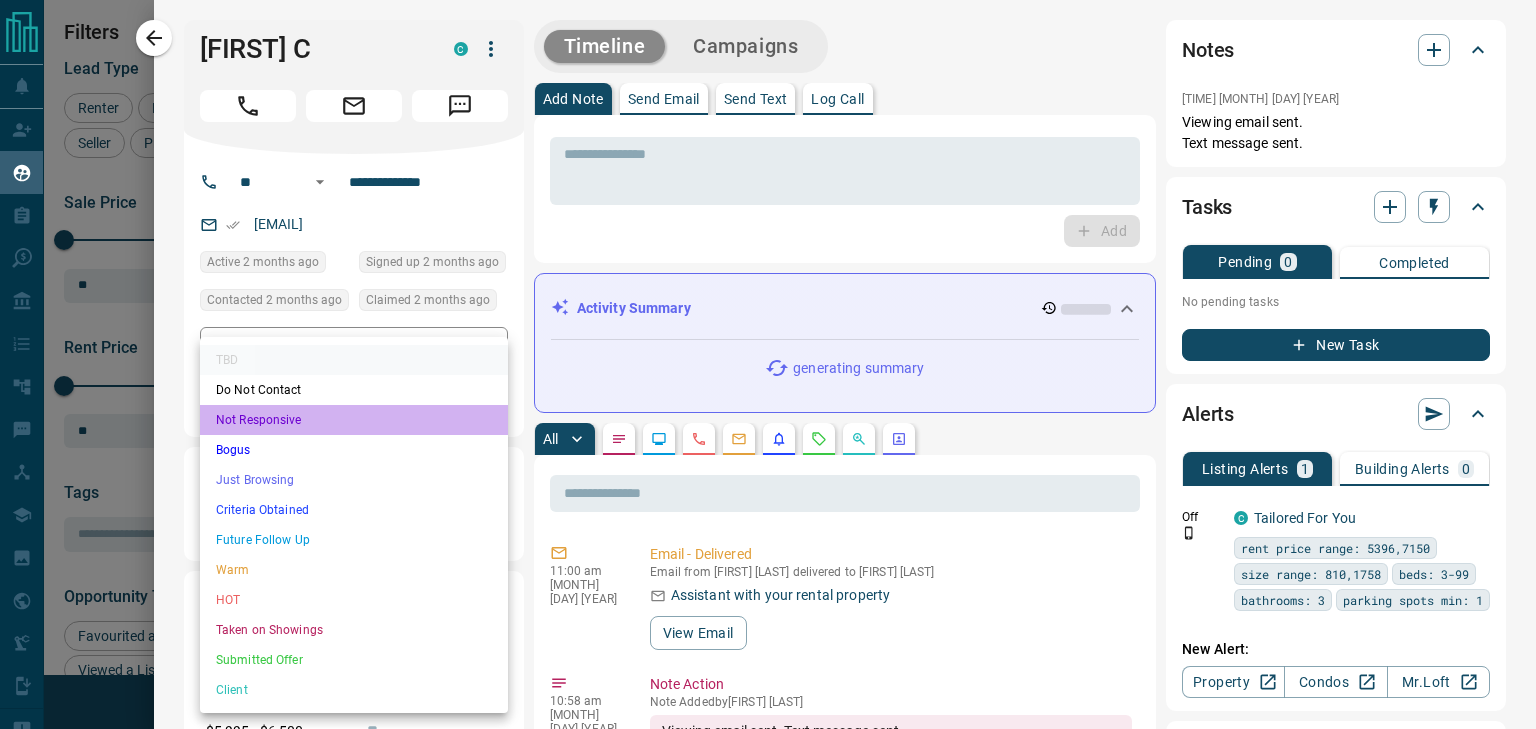 click on "Not Responsive" at bounding box center (354, 420) 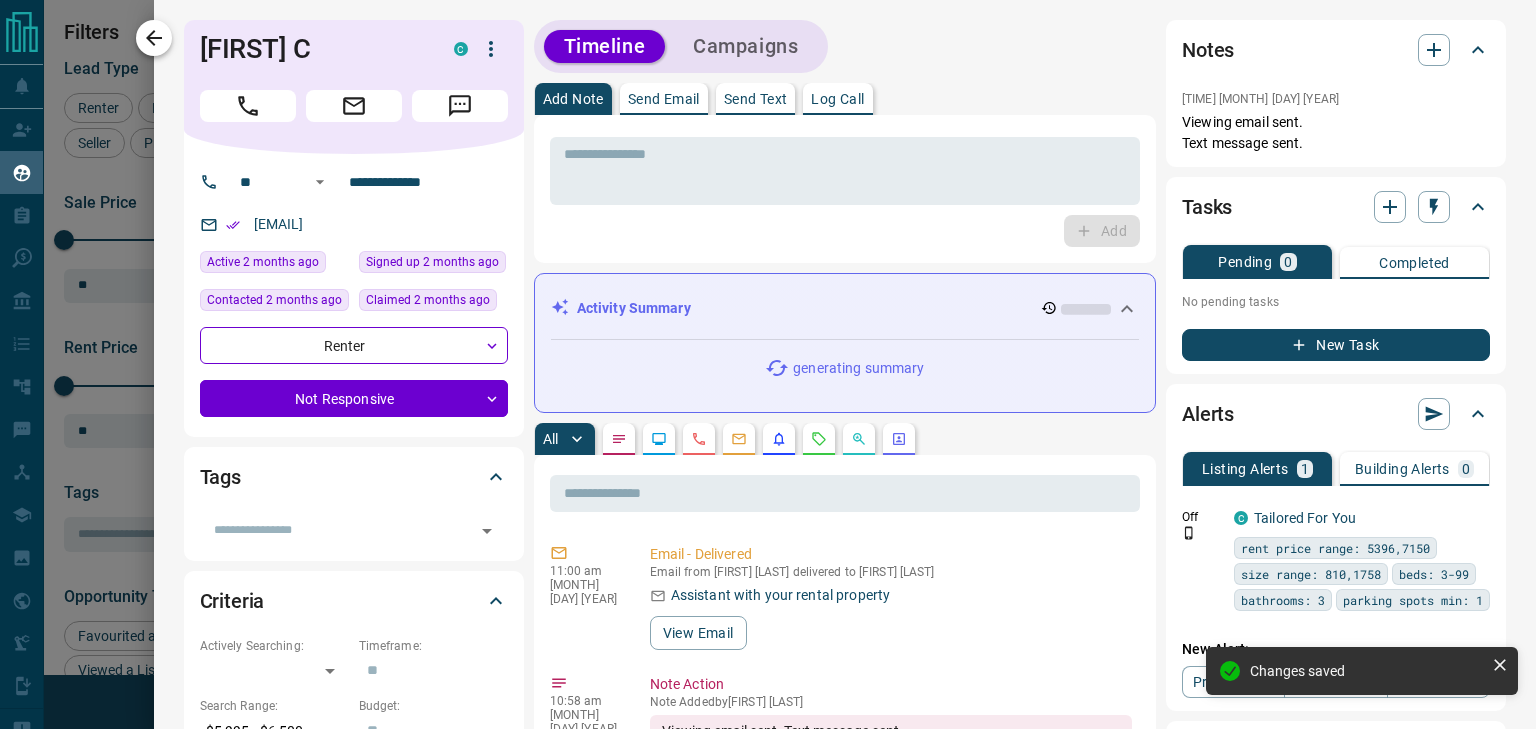 click at bounding box center (154, 38) 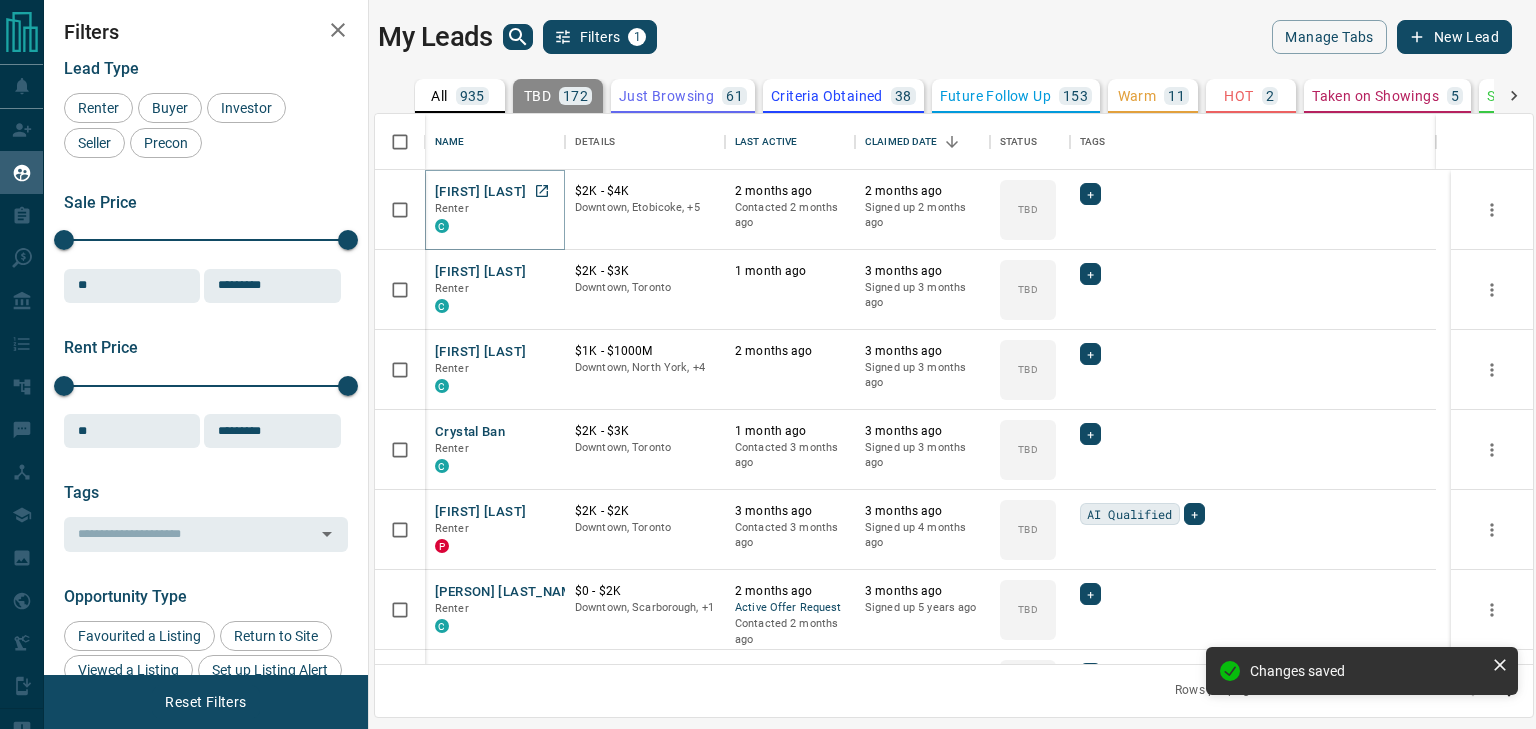 click on "[FIRST] [LAST]" at bounding box center (480, 192) 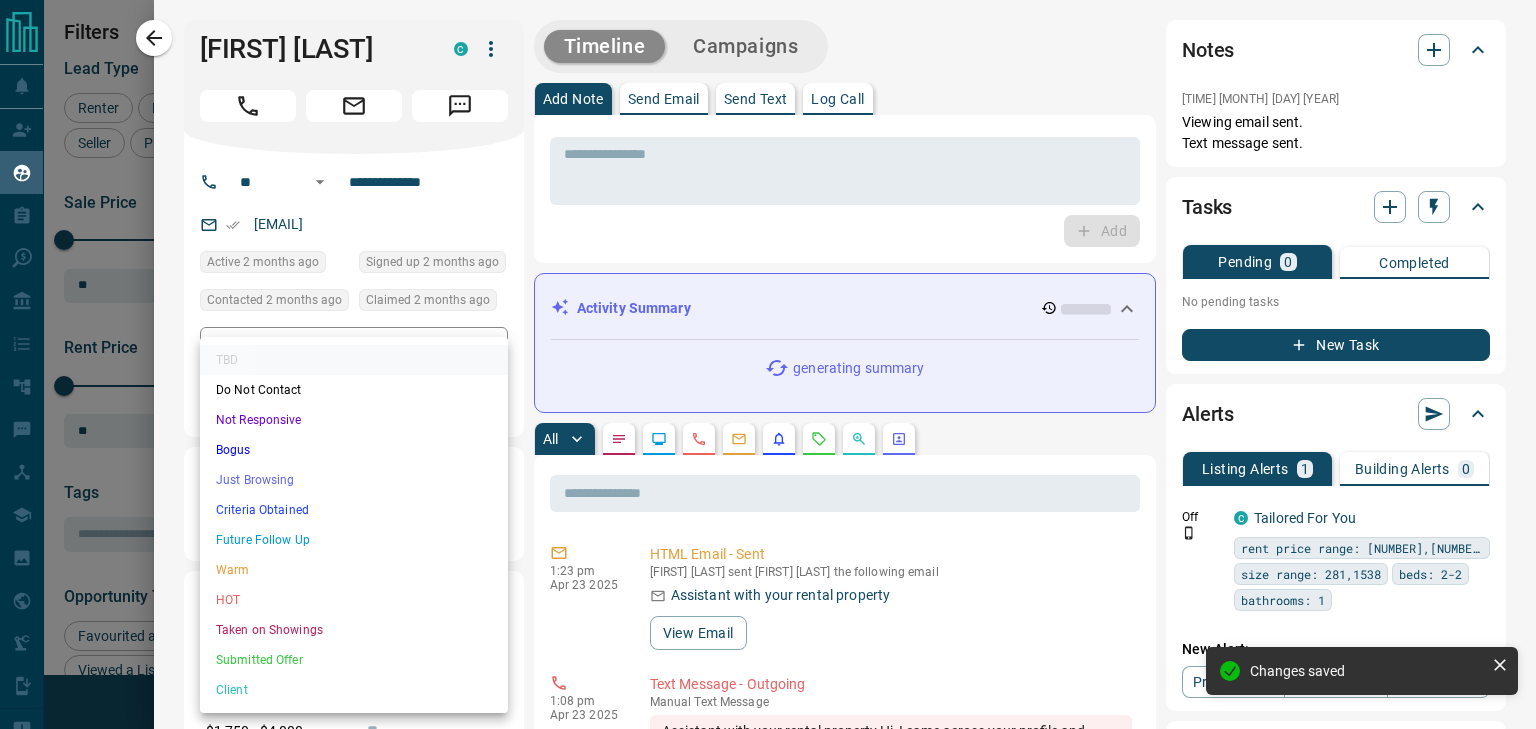 click on "Lead Transfers Claim Leads My Leads Tasks Opportunities Deals Campaigns Automations Messages Broker Bay Training Media Services Agent Resources Precon Worksheet Mobile Apps Disclosure Logout My Leads Filters 1 Manage Tabs New Lead All 935 TBD 172 Do Not Contact - Not Responsive 488 Bogus - Just Browsing 61 Criteria Obtained 38 Future Follow Up 153 Warm 11 HOT 2 Taken on Showings 5 Submitted Offer - Client 5 Name Details Last Active Claimed Date Status Tags [FIRST] [LAST] Renter C $2K - $4K [CITY], [CITY], +5 2 months ago Contacted 2 months ago 2 months ago Signed up 2 months ago TBD + [FIRST] [LAST] Renter C $2K - $3K [CITY], [CITY] 1 month ago 3 months ago Signed up 3 months ago TBD + [FIRST] [LAST] Renter C $1K - $1000M [CITY], [CITY], +4 2 months ago 3 months ago Signed up 3 months ago TBD + [FIRST] [LAST] Renter C $2K - $3K [CITY], [CITY] 1 month ago Contacted 3 months ago 3 months ago Signed up 3 months ago TBD + [FIRST] [LAST] Renter P $2K - $2K [CITY], [CITY] 3 months ago Contacted 3 months ago TBD +" at bounding box center [768, 352] 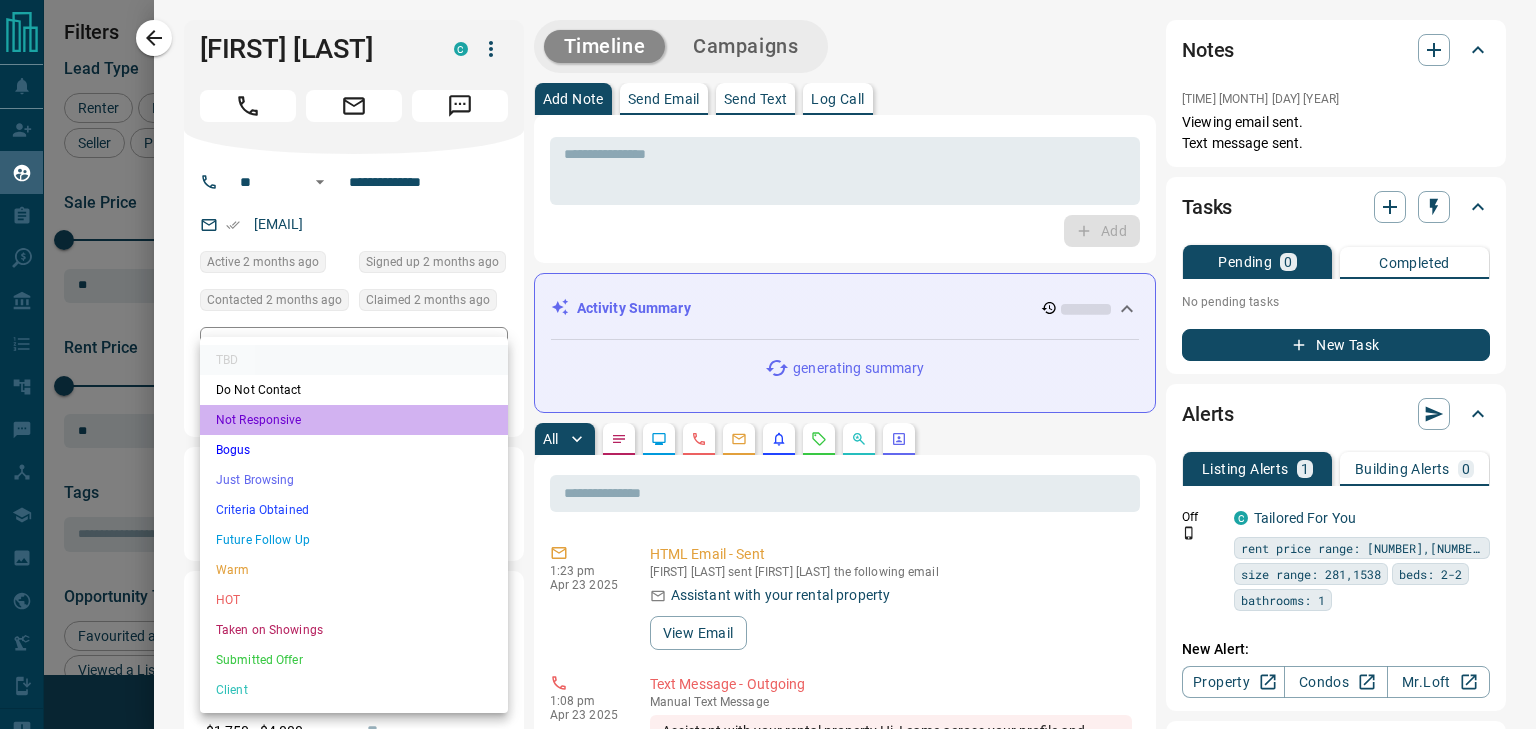 click on "Not Responsive" at bounding box center [354, 420] 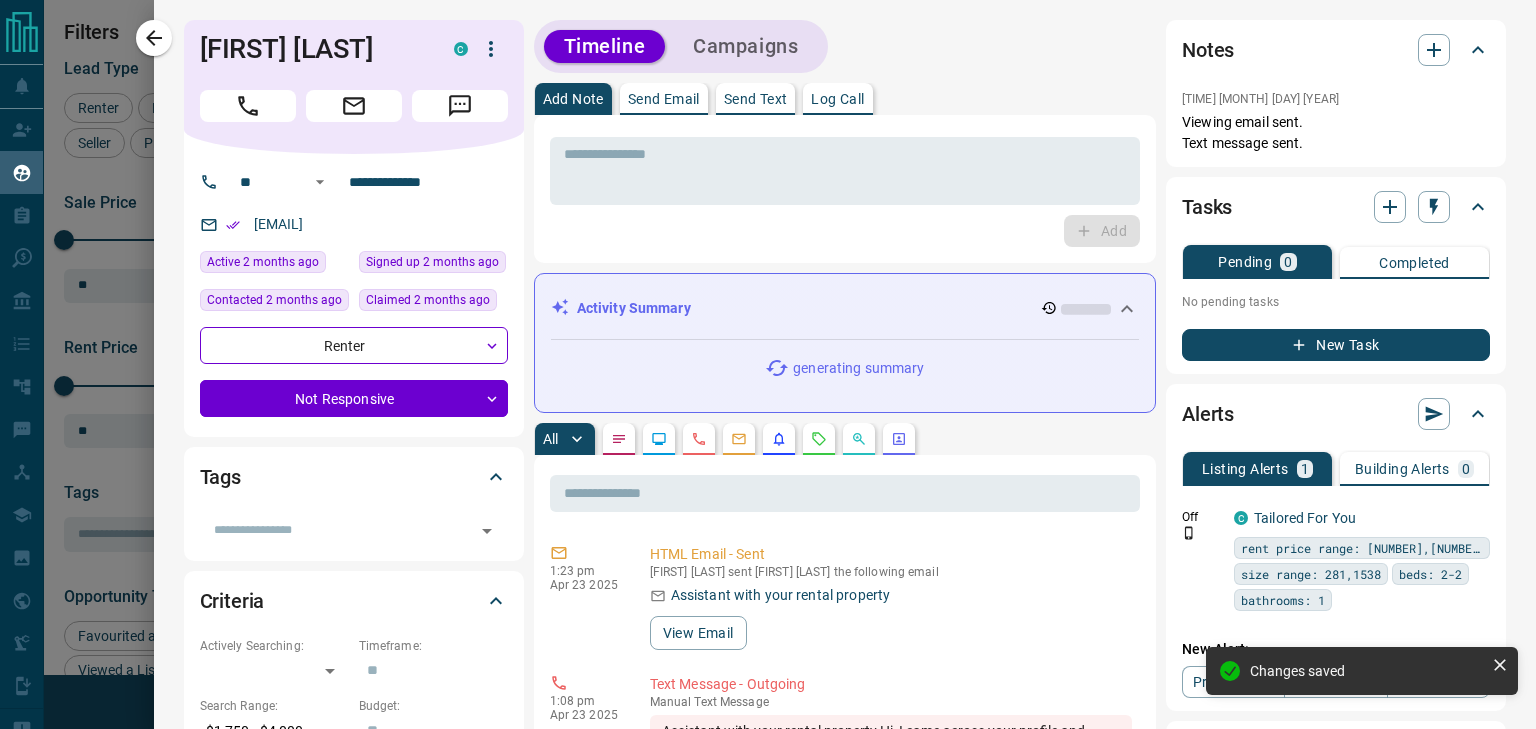 drag, startPoint x: 160, startPoint y: 42, endPoint x: 373, endPoint y: 293, distance: 329.19598 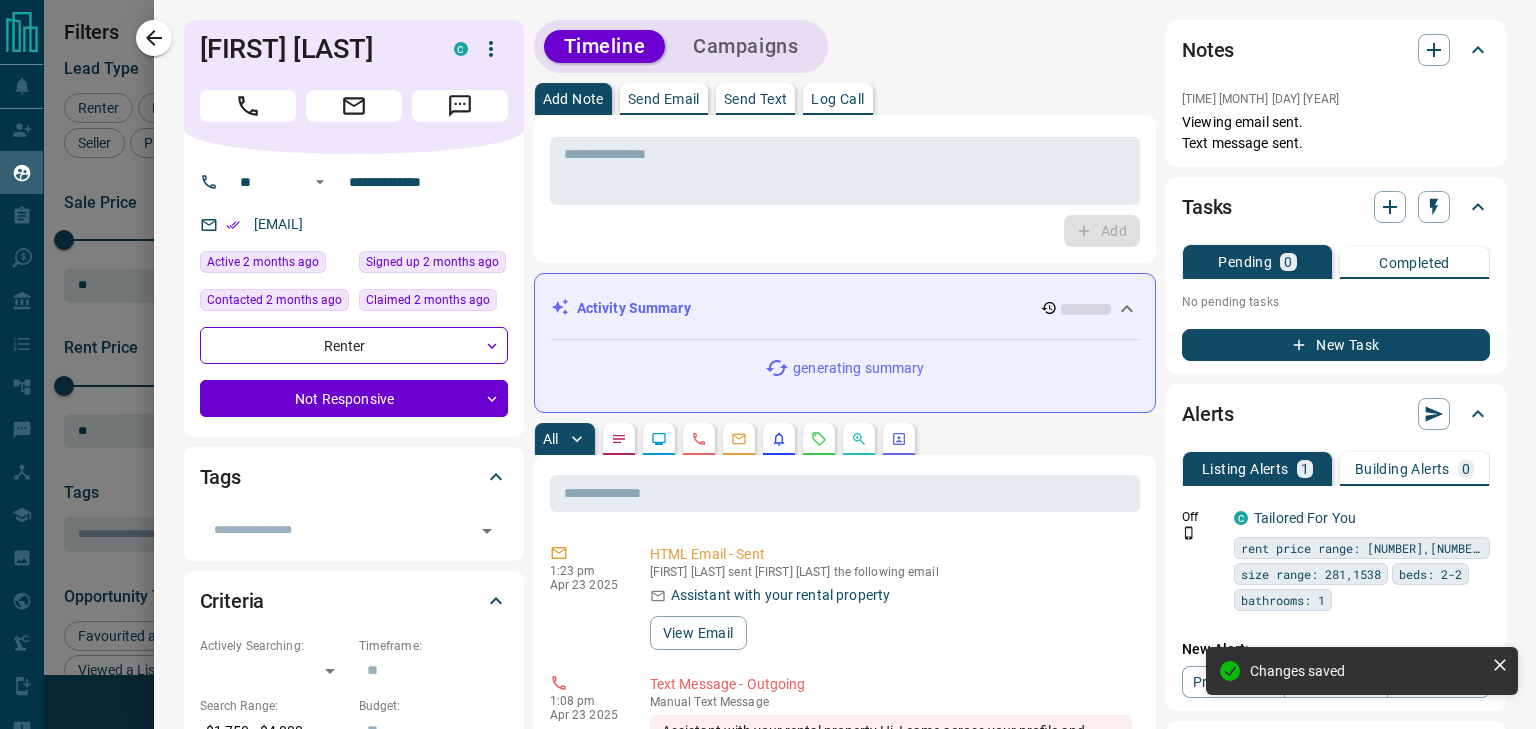 click 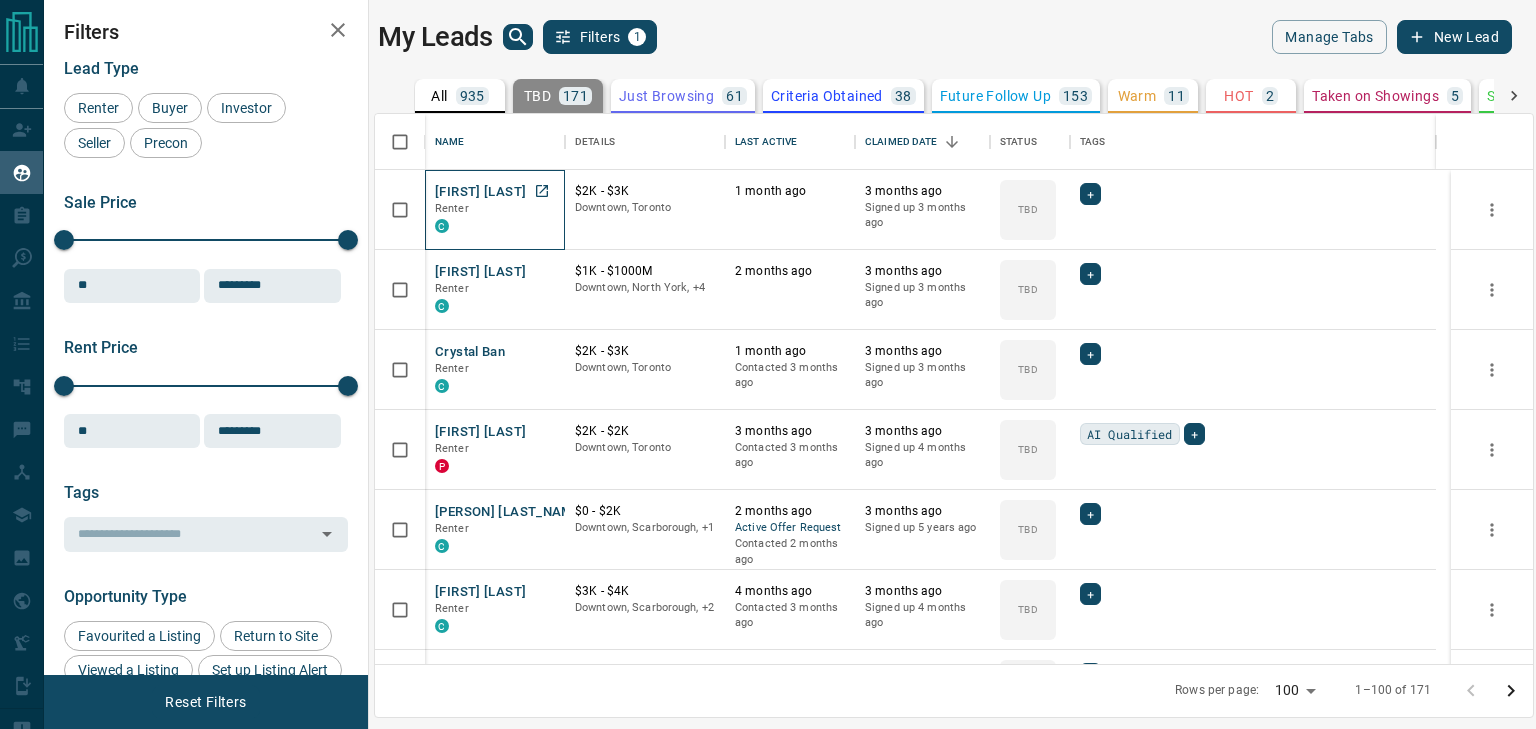 click on "[FIRST] [LAST] Renter C" at bounding box center [495, 210] 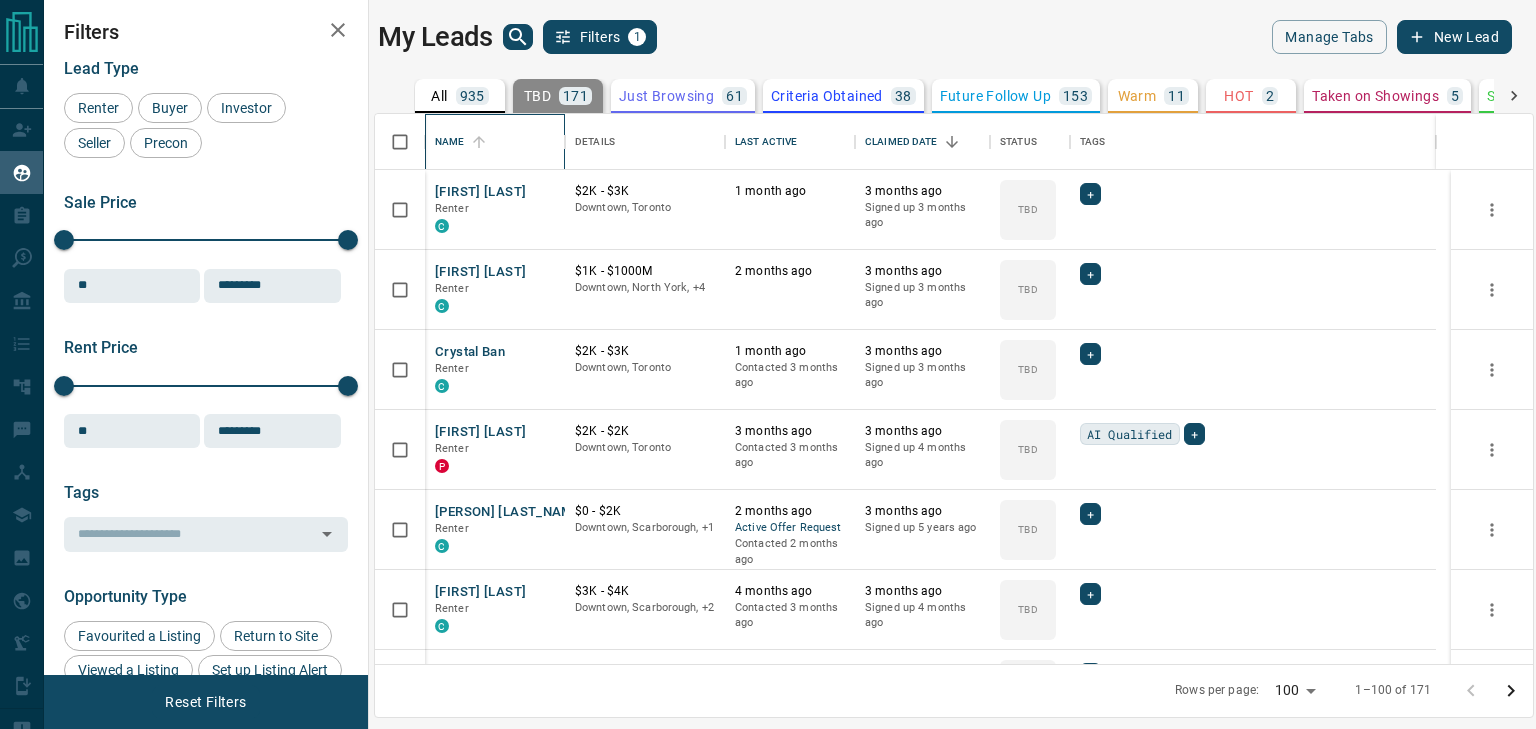 click on "Name" at bounding box center (450, 142) 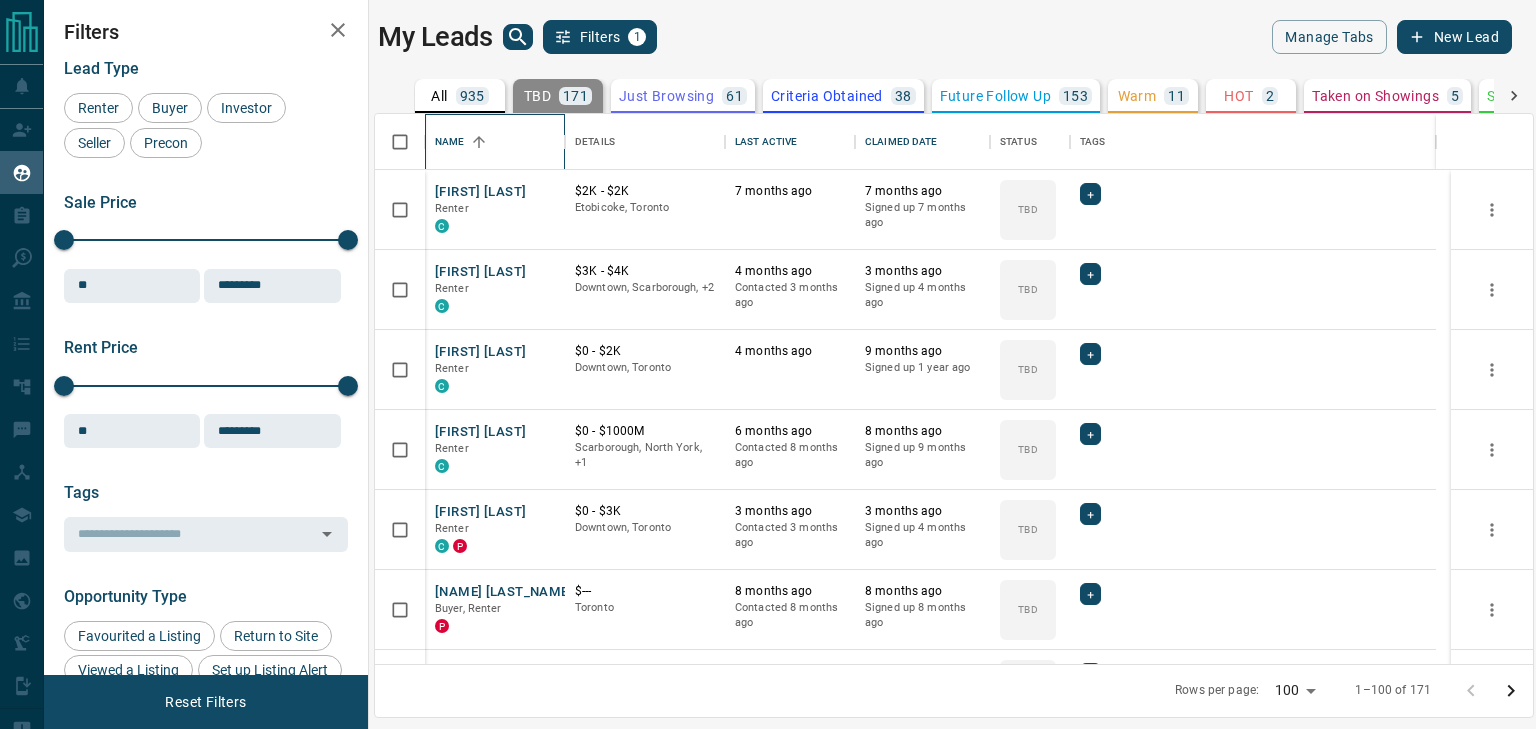 click on "Name" at bounding box center [495, 142] 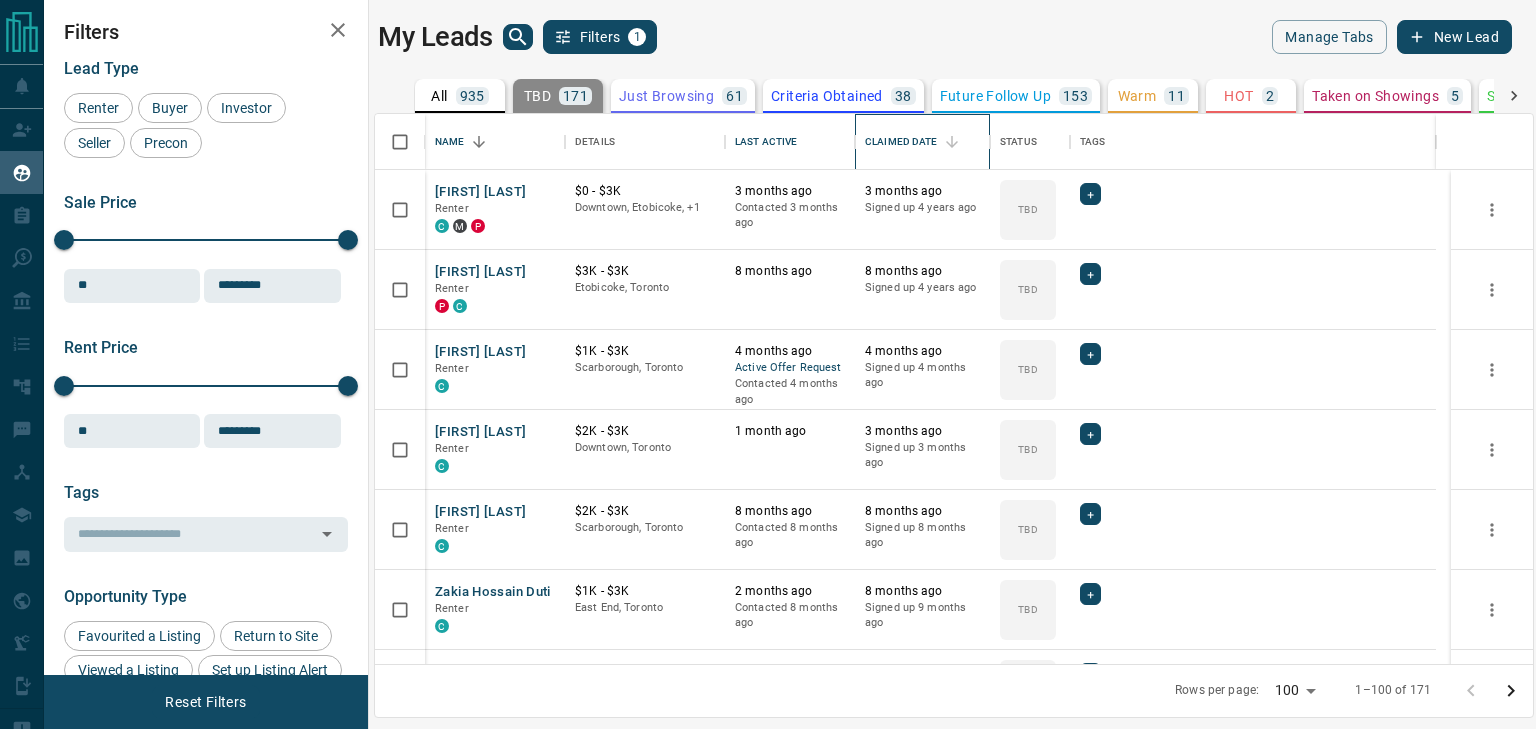 click on "Claimed Date" at bounding box center [901, 142] 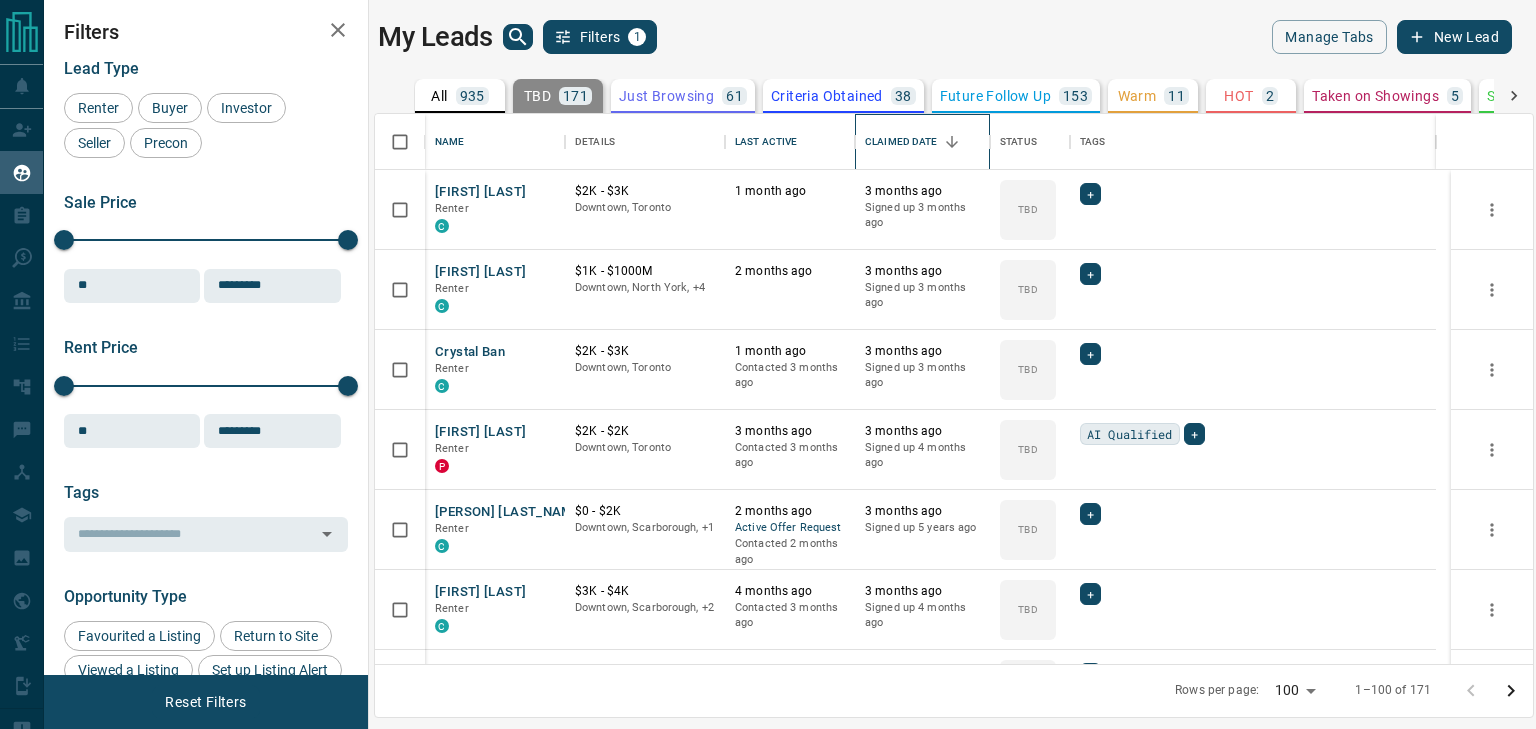 click on "Claimed Date" at bounding box center [901, 142] 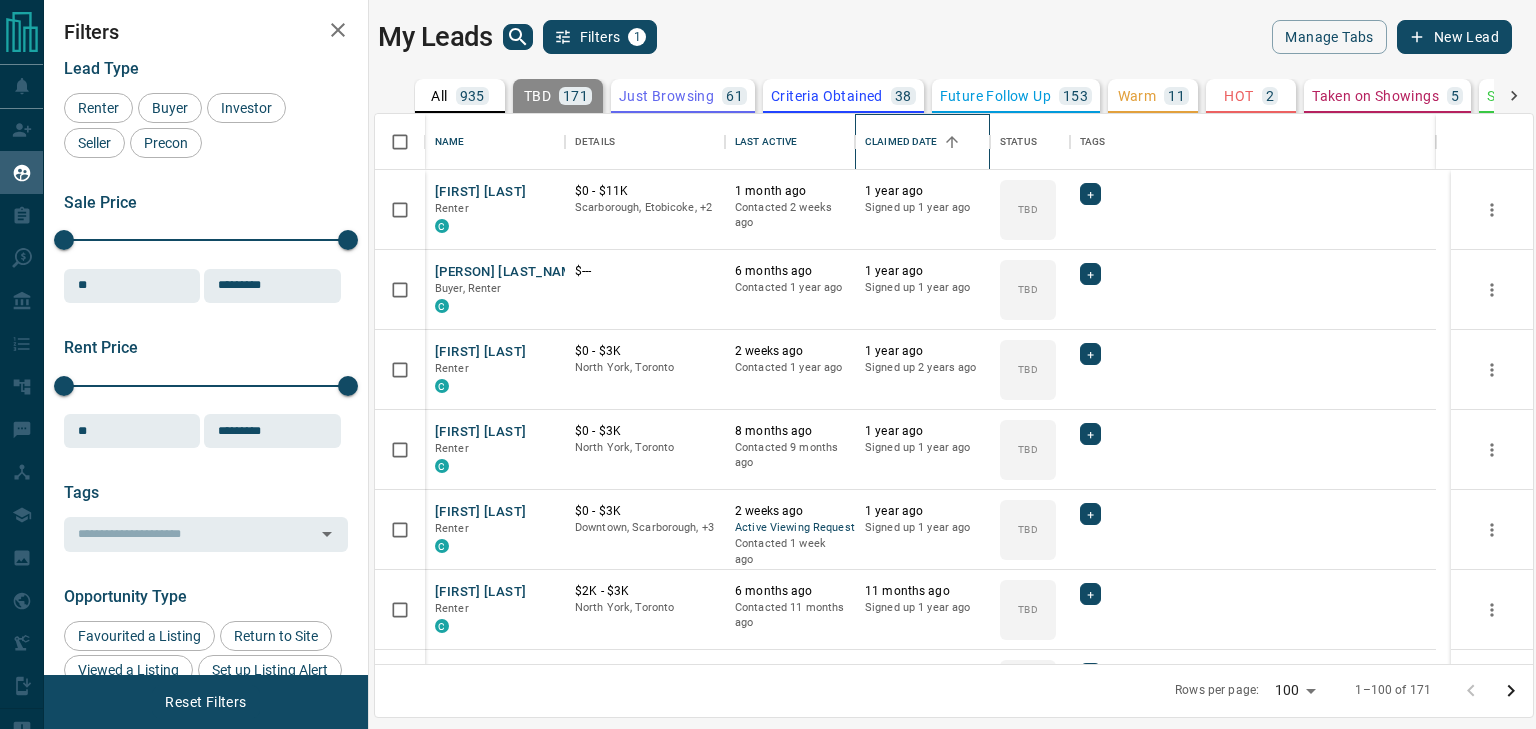 click on "Claimed Date" at bounding box center [901, 142] 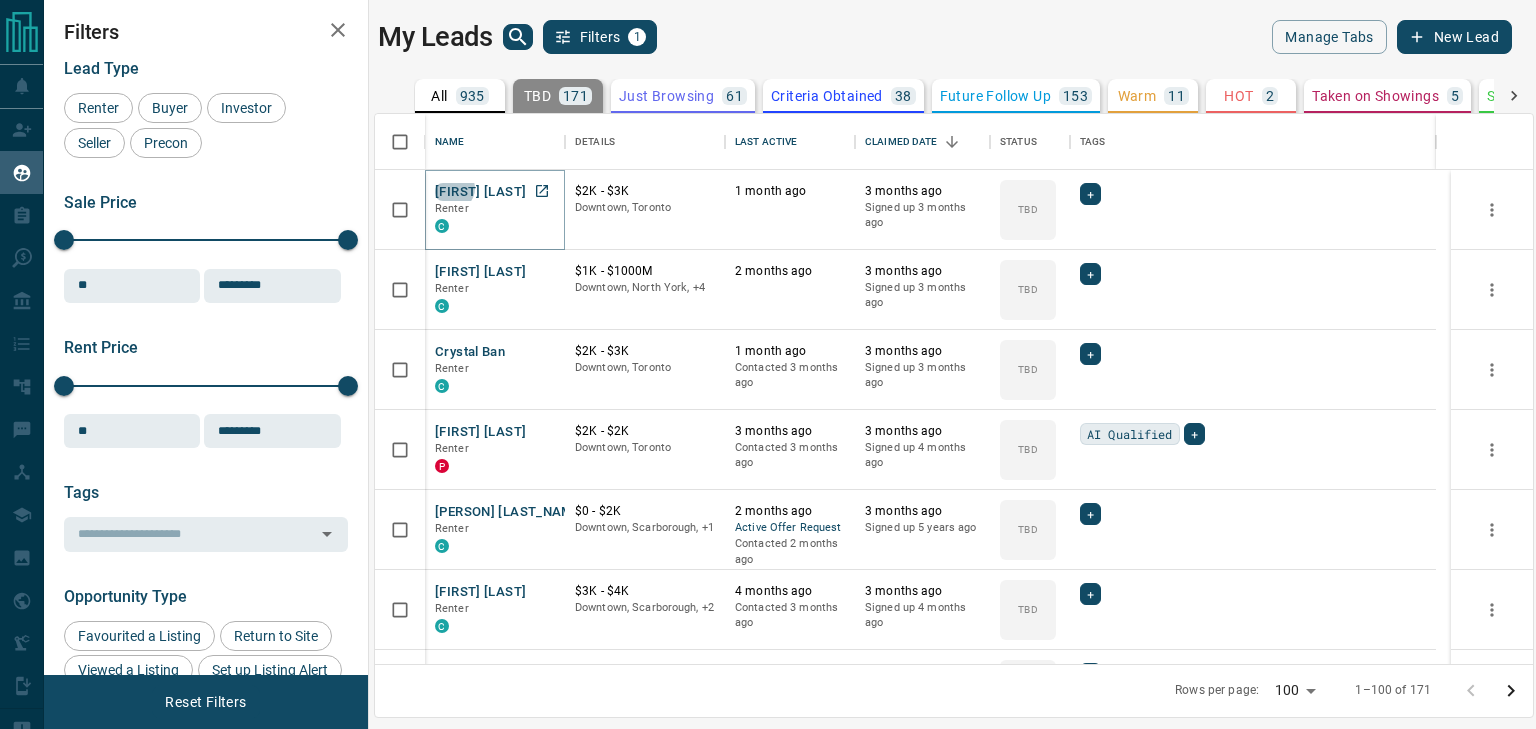 click on "[FIRST] [LAST]" at bounding box center [480, 192] 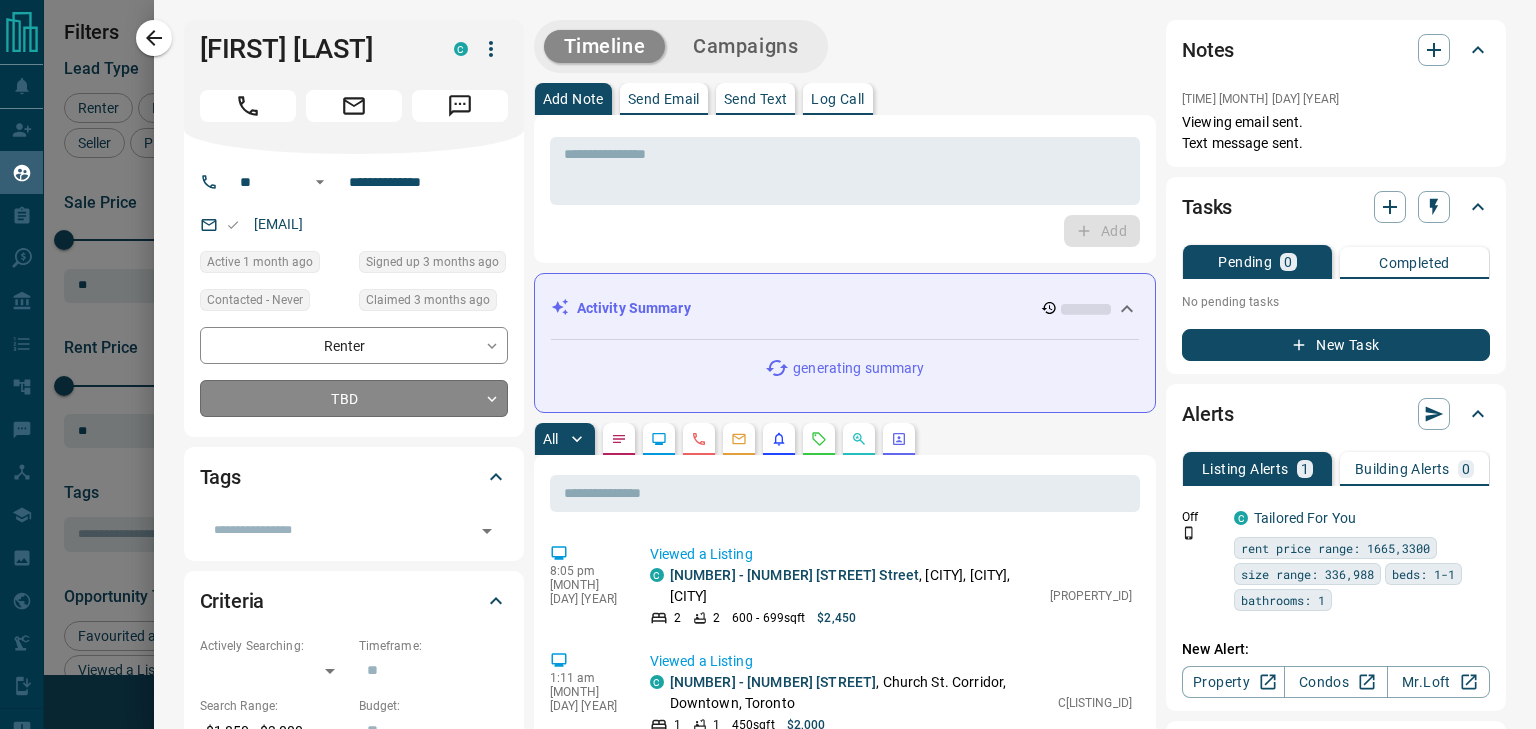 click on "**********" at bounding box center (354, 372) 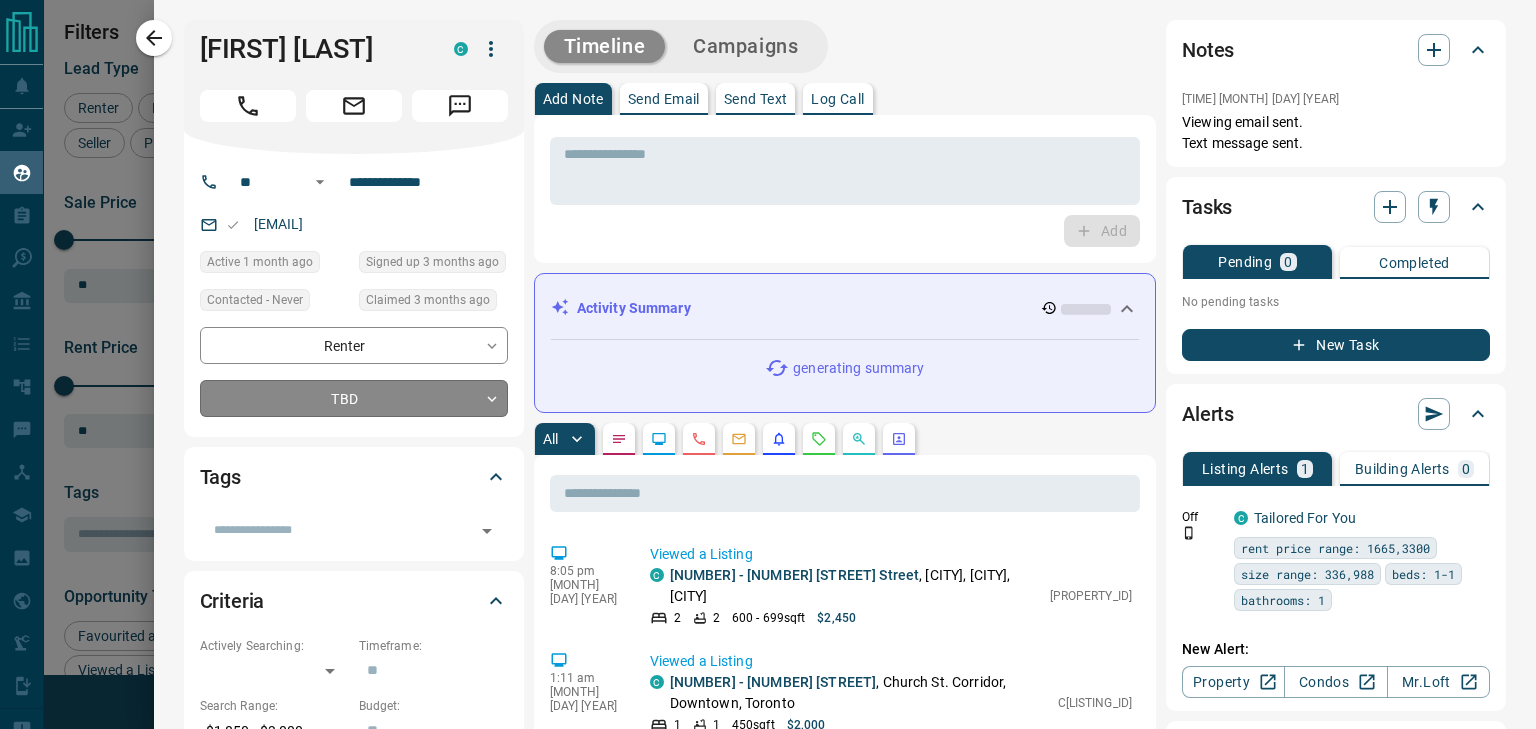 click on "Lead Transfers Claim Leads My Leads Tasks Opportunities Deals Campaigns Automations Messages Broker Bay Training Media Services Agent Resources Precon Worksheet Mobile Apps Disclosure Logout My Leads Filters 1 Manage Tabs New Lead All 935 TBD 171 Do Not Contact - Not Responsive 489 Bogus - Just Browsing 61 Criteria Obtained 38 Future Follow Up 153 Warm 11 HOT 2 Taken on Showings 5 Submitted Offer - Client 5 Name Details Last Active Claimed Date Status Tags [FIRST] [LAST] Renter C $2K - $3K Downtown, [CITY], [STATE] 1 month ago 3 months ago Signed up 3 months ago TBD + [FIRST] [LAST] Renter C $1K - $1000M Downtown, [CITY], +4 2 months ago 3 months ago Signed up 3 months ago TBD + [FIRST] [LAST] Renter C $2K - $3K Downtown, [CITY] 1 month ago Contacted 3 months ago 3 months ago Signed up 3 months ago TBD + [FIRST] [LAST] Renter P $2K - $2K Downtown, [CITY] 3 months ago Contacted 3 months ago 3 months ago Signed up 4 months ago TBD AI Qualified + [FIRST] [LAST] Renter C $0 - $2K Downtown, [CITY], +1 2 months ago 3 months ago" at bounding box center (768, 352) 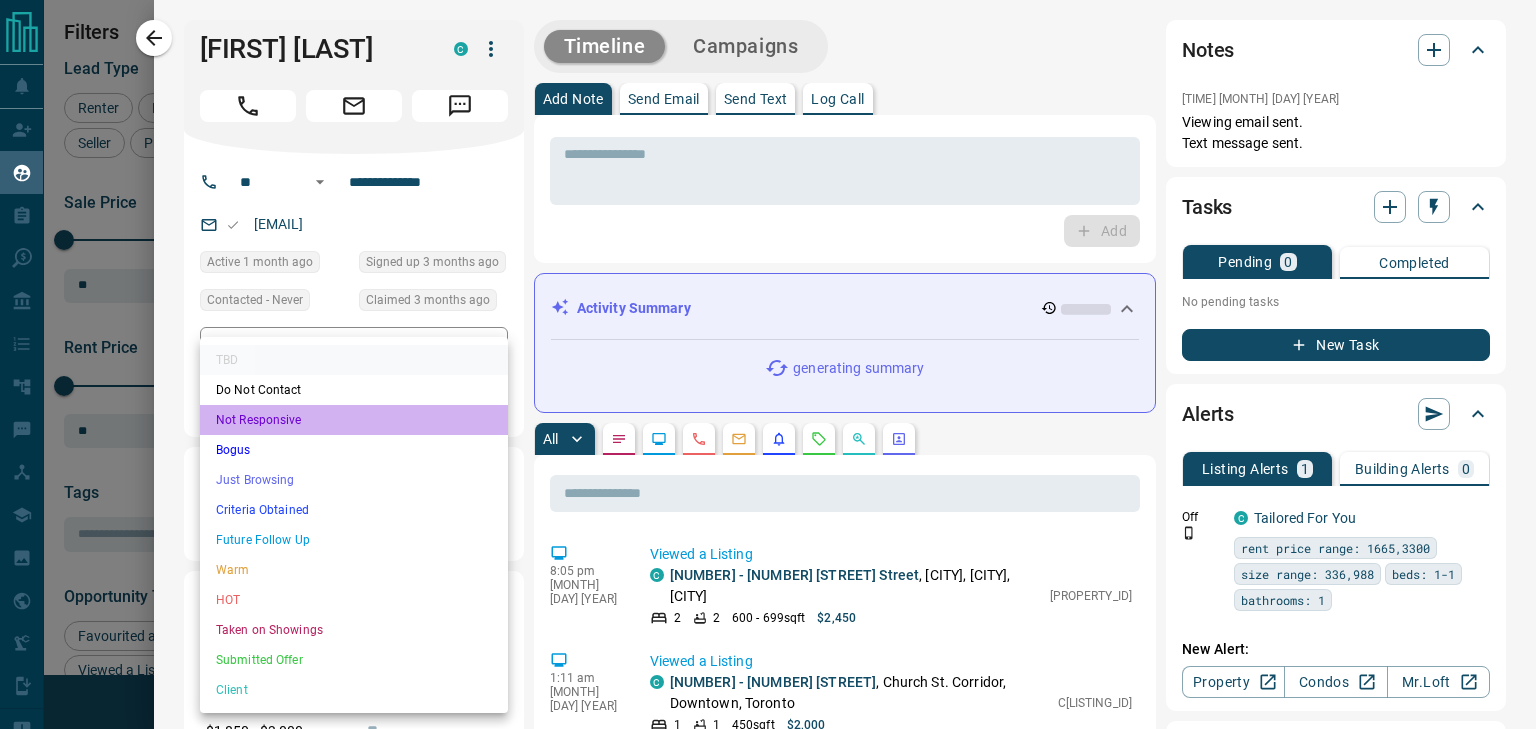 drag, startPoint x: 312, startPoint y: 414, endPoint x: 310, endPoint y: 402, distance: 12.165525 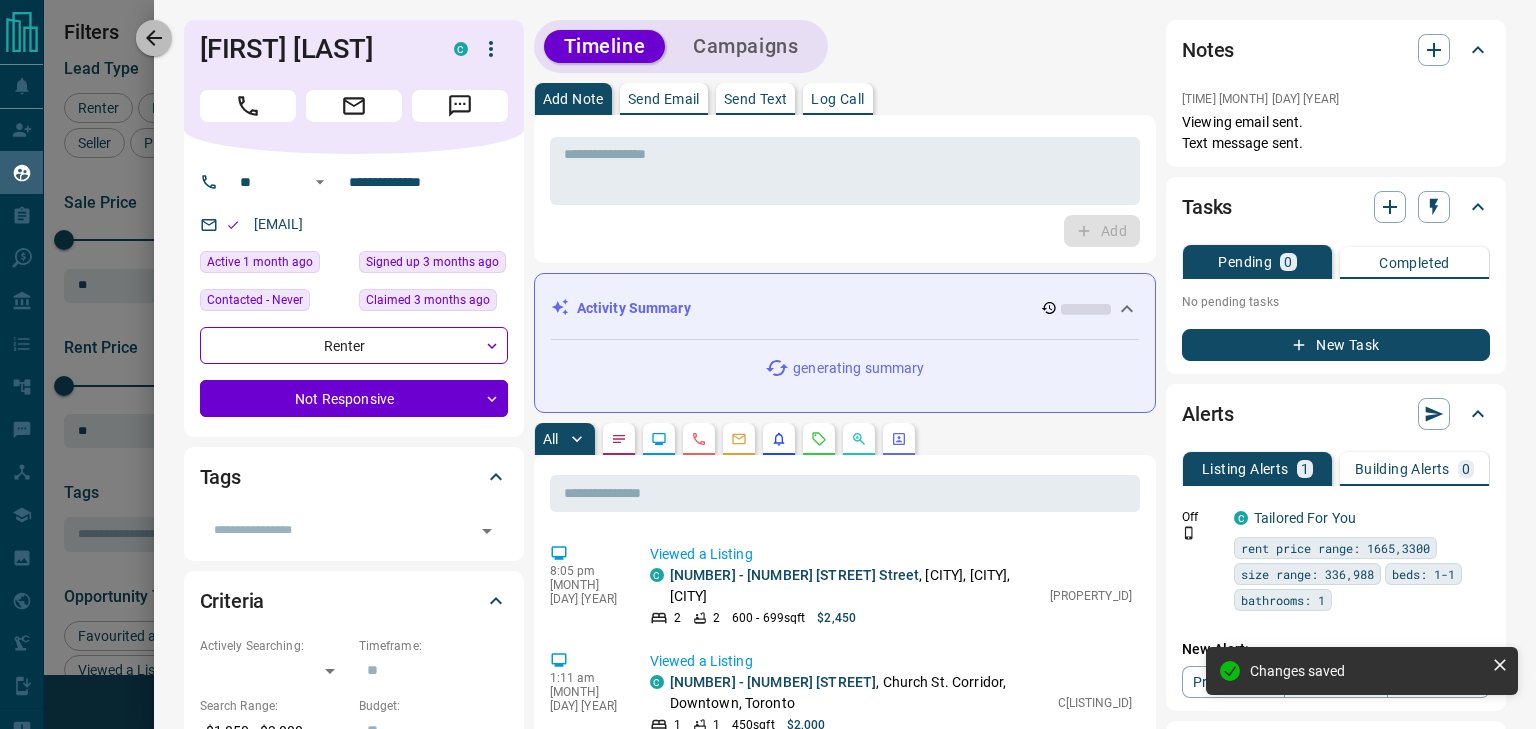 drag, startPoint x: 156, startPoint y: 45, endPoint x: 370, endPoint y: 379, distance: 396.67618 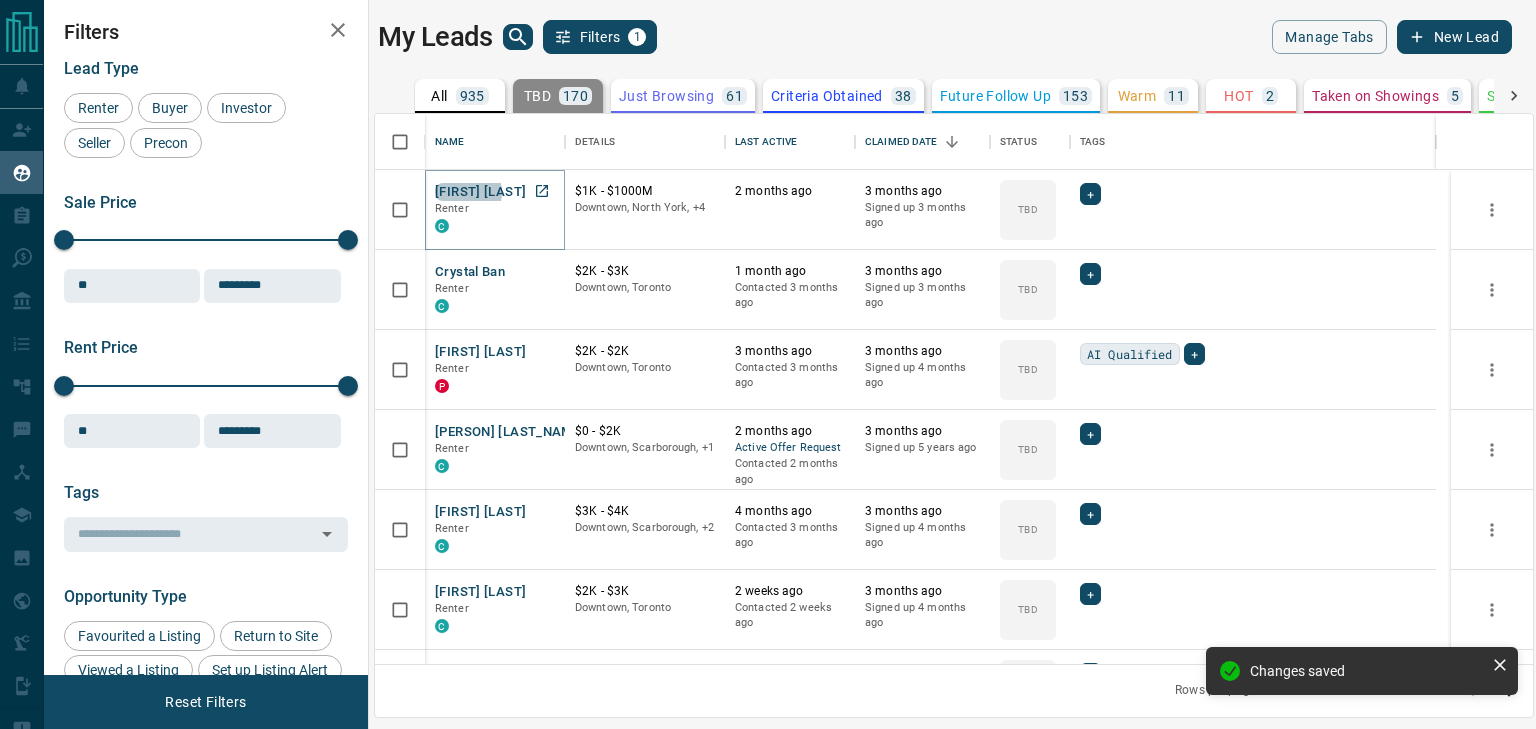 click on "[FIRST] [LAST]" at bounding box center [480, 192] 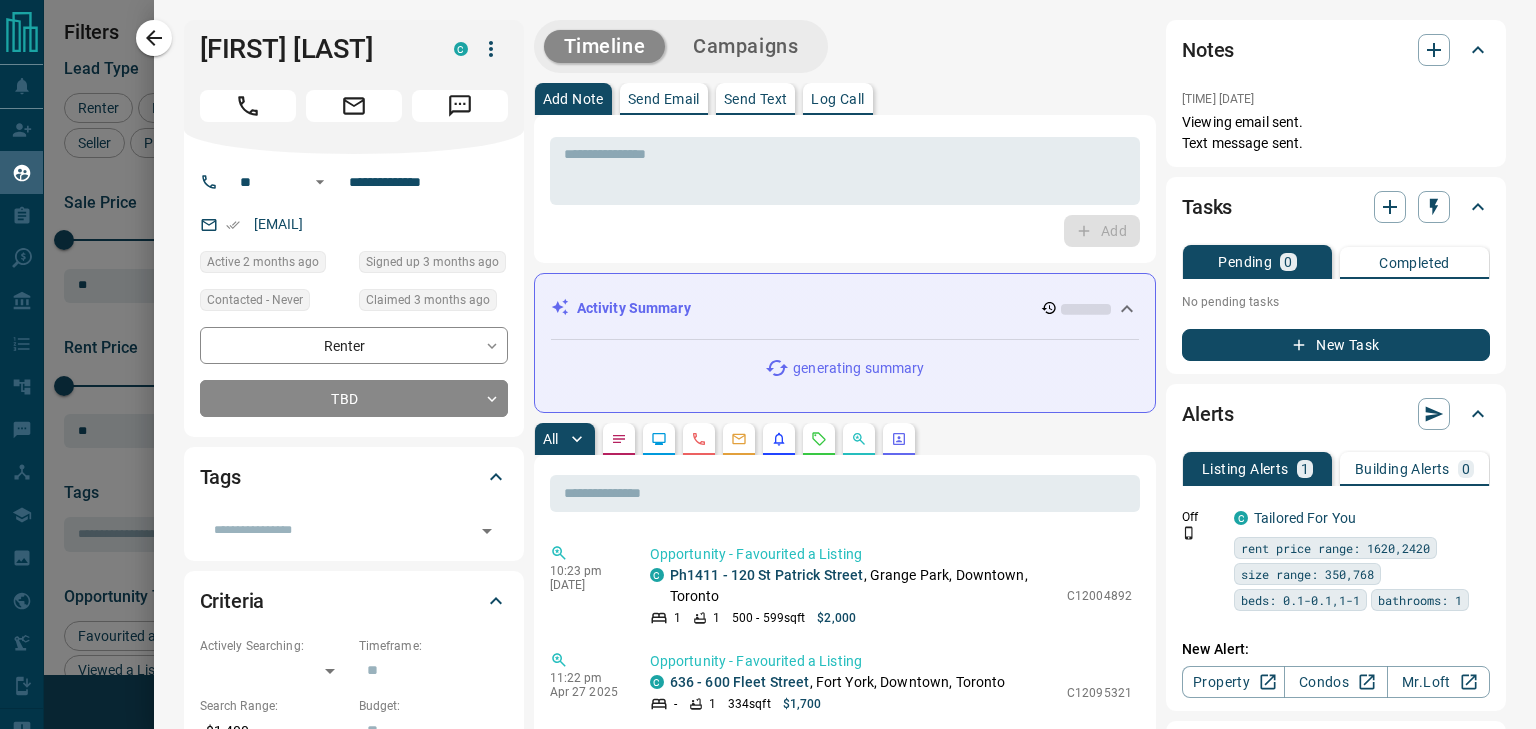 click on "**********" at bounding box center [354, 295] 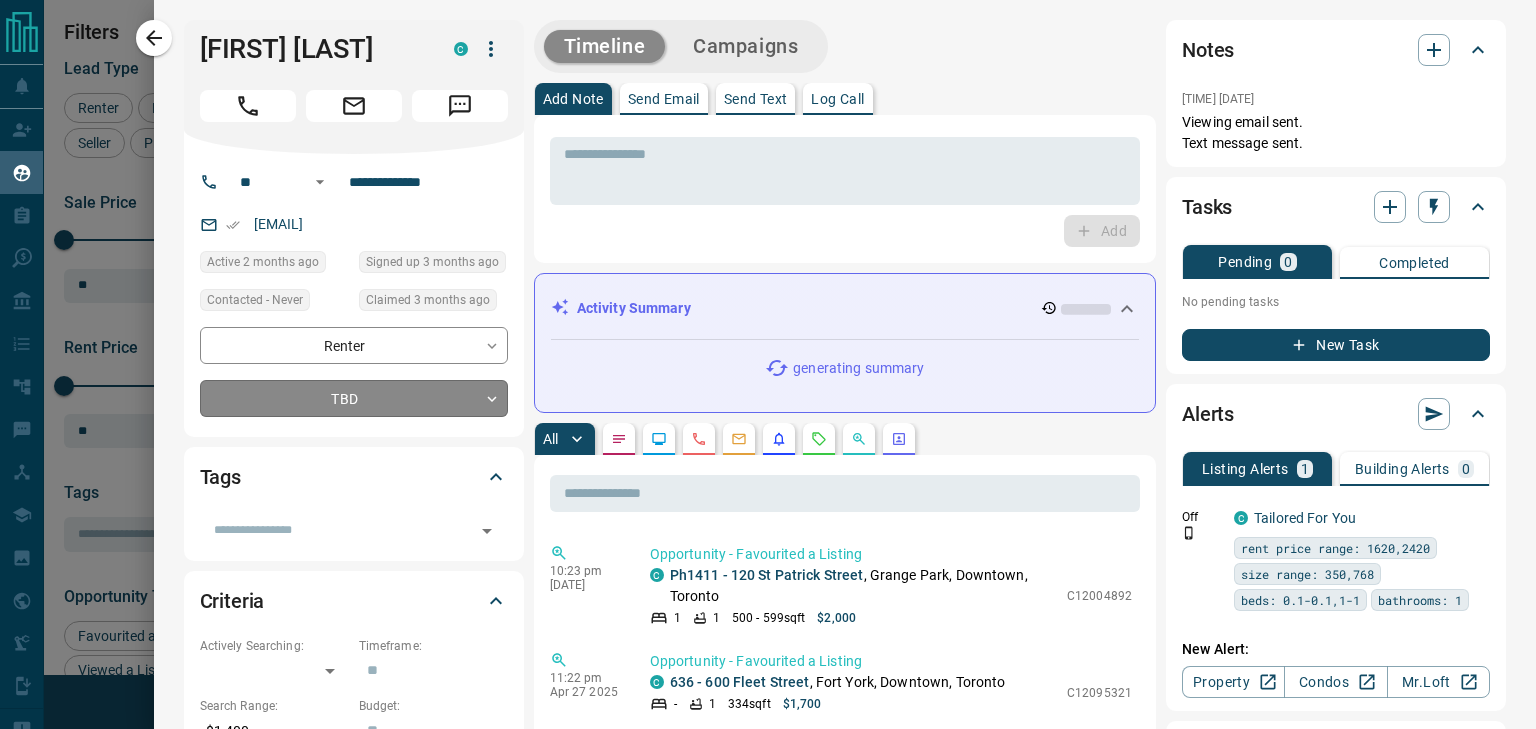 click on "Lead Transfers Claim Leads My Leads Tasks Opportunities Deals Campaigns Automations Messages Broker Bay Training Media Services Agent Resources Precon Worksheet Mobile Apps Disclosure Logout My Leads Filters 1 Manage Tabs New Lead All 935 TBD 170 Do Not Contact - Not Responsive 490 Bogus - Just Browsing 61 Criteria Obtained 38 Future Follow Up 153 Warm 11 HOT 2 Taken on Showings 5 Submitted Offer - Client 5 Name Details Last Active Claimed Date Status Tags [FIRST] [LAST] Renter C $1K - $1000M Downtown, North York, +4 2 months ago 3 months ago Signed up 3 months ago TBD + [FIRST] [LAST] Renter C $2K - $3K Downtown, Toronto 1 month ago Contacted 3 months ago 3 months ago Signed up 3 months ago TBD + [FIRST] [LAST] Renter P $2K - $2K Downtown, Toronto 3 months ago Contacted 3 months ago 3 months ago Signed up 4 months ago TBD AI Qualified + [FIRST] [LAST] Renter C $0 - $2K Downtown, Scarborough, +1 2 months ago Active Offer Request Contacted 2 months ago 3 months ago Signed up 5 years ago TBD + [FIRST] [LAST] Renter C TBD +" at bounding box center (768, 352) 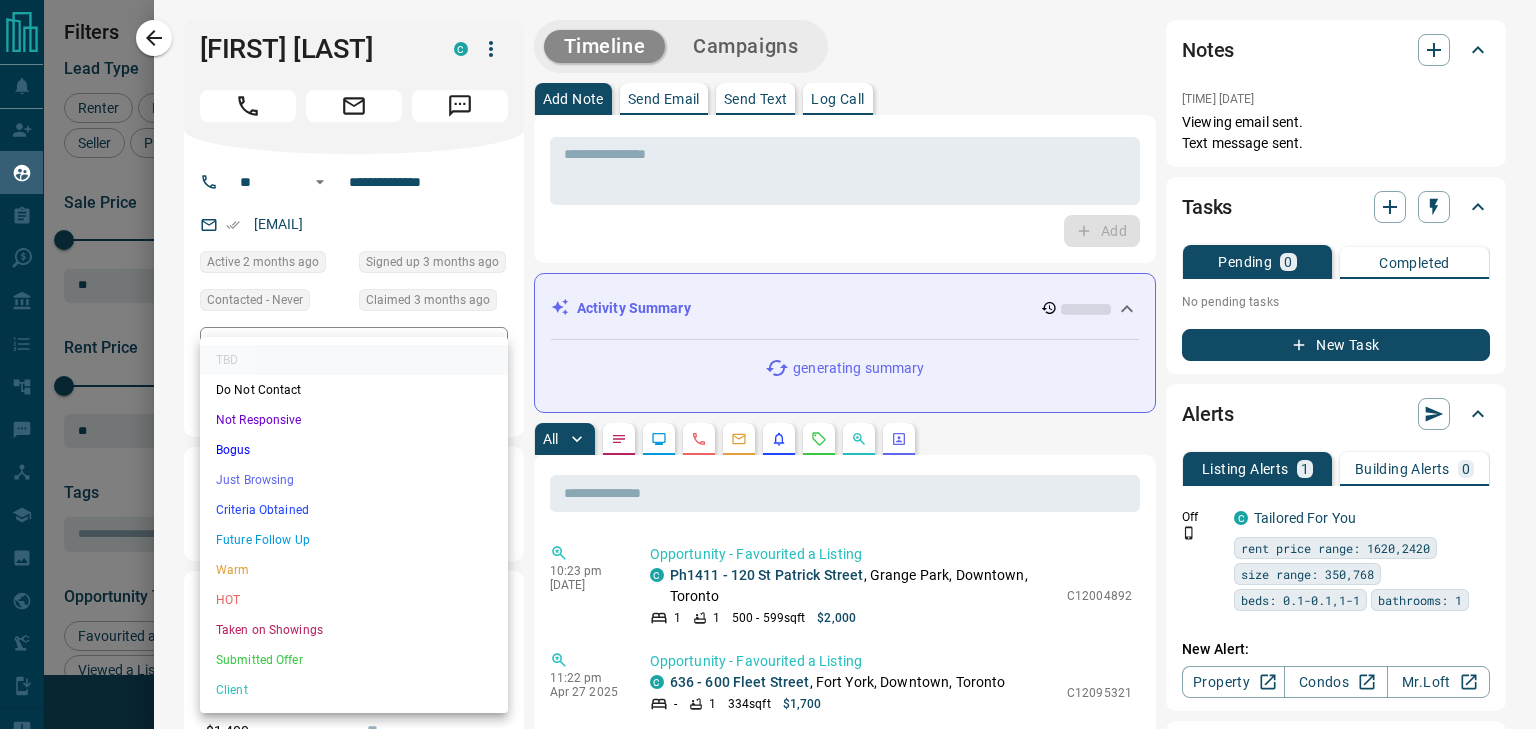 click on "Not Responsive" at bounding box center (354, 420) 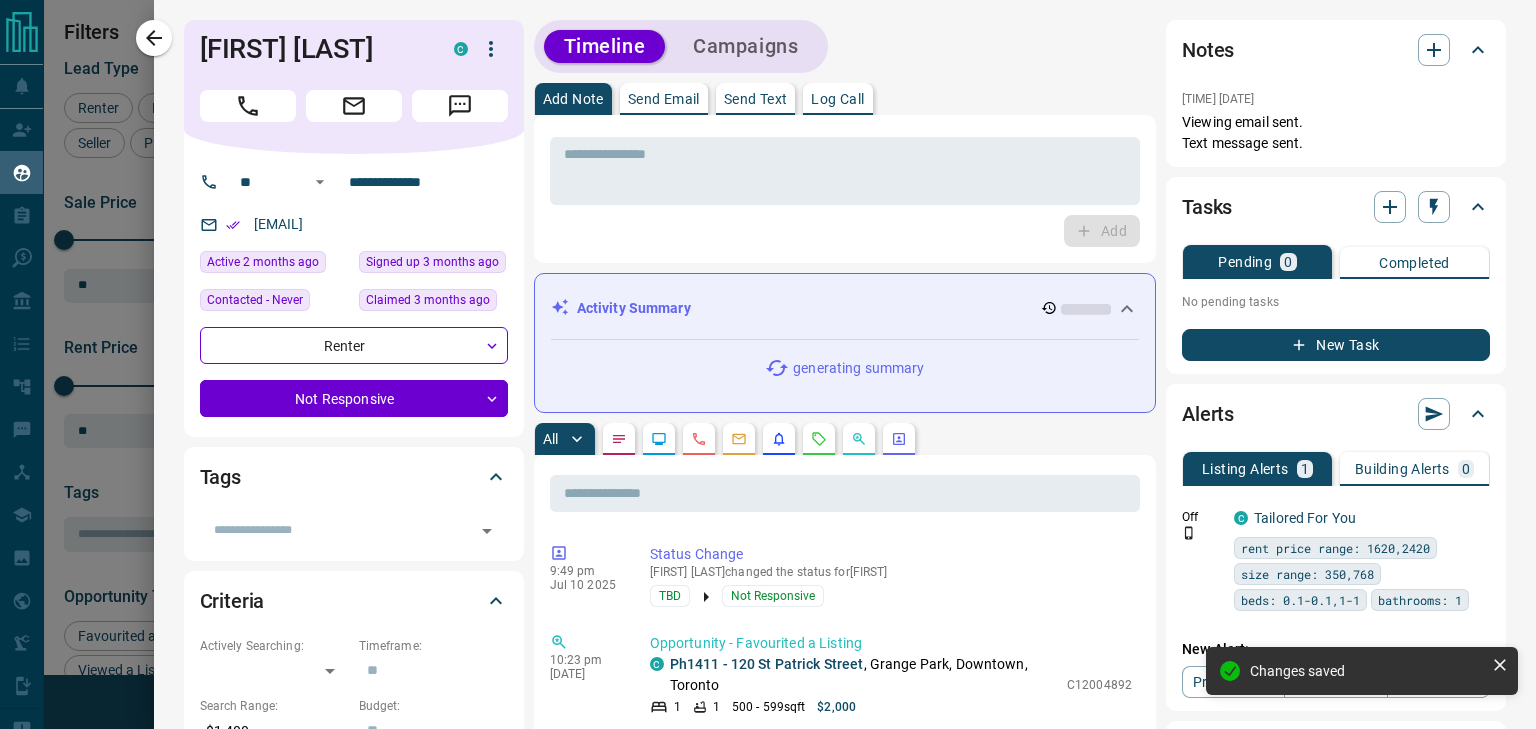 drag, startPoint x: 146, startPoint y: 50, endPoint x: 630, endPoint y: 519, distance: 673.95624 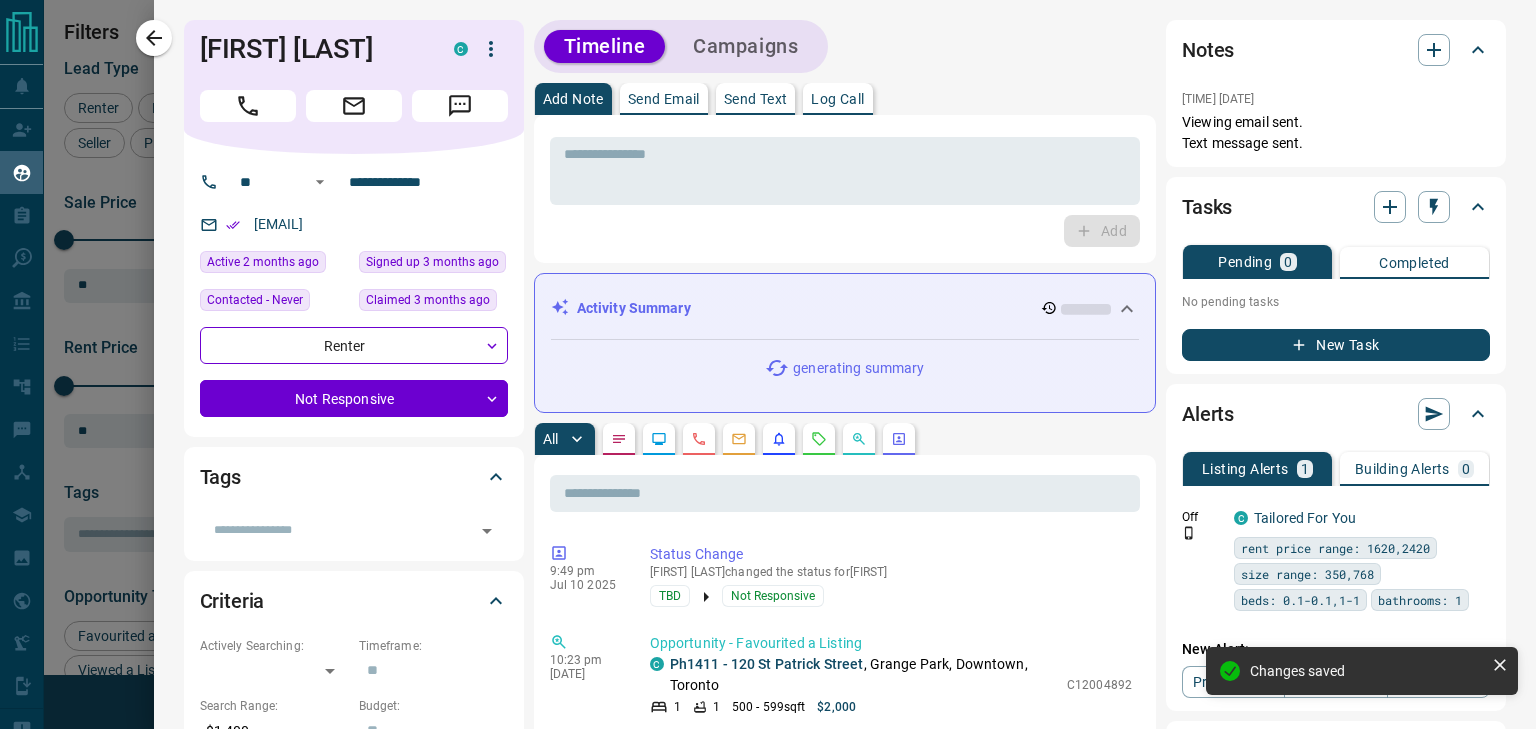 click at bounding box center [154, 38] 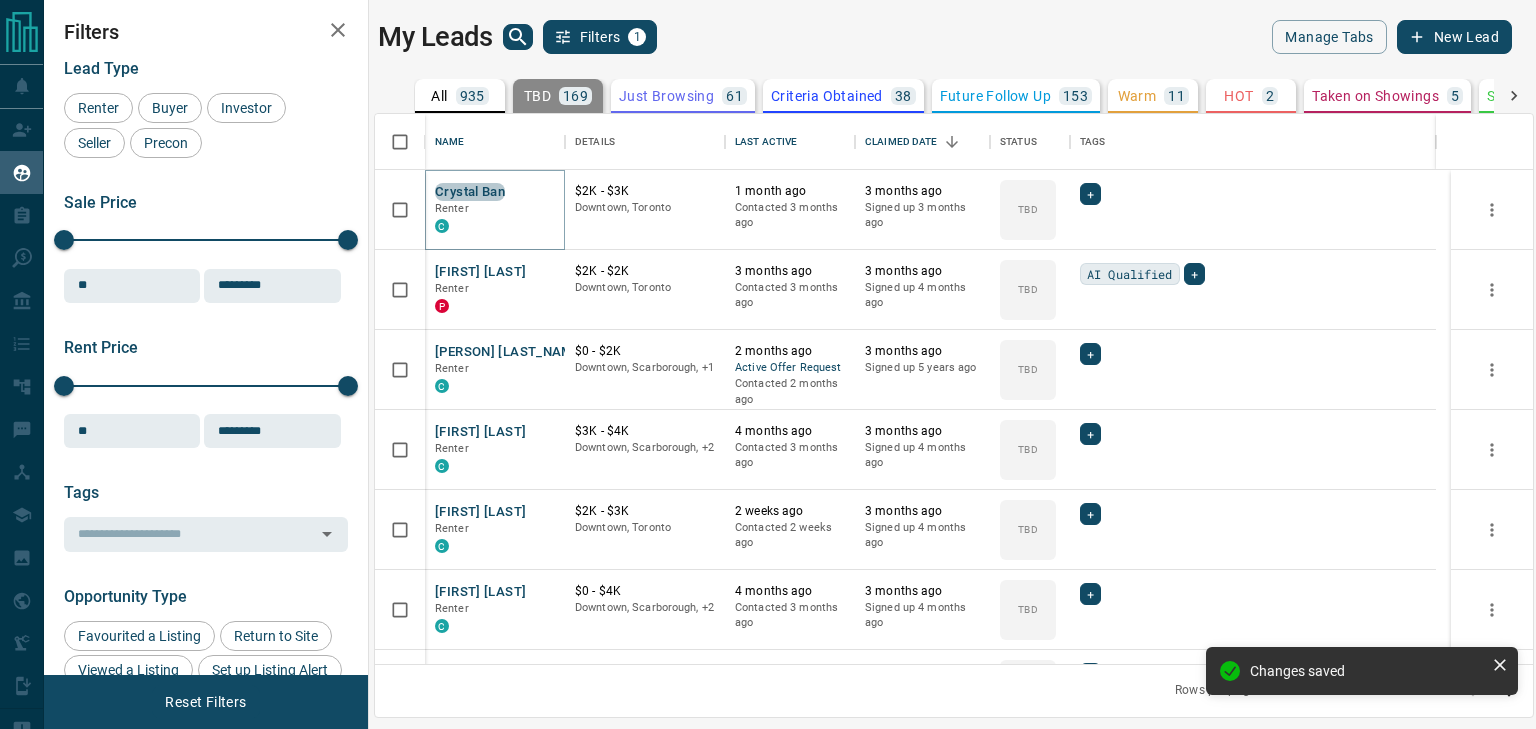click on "Crystal Ban" at bounding box center (470, 192) 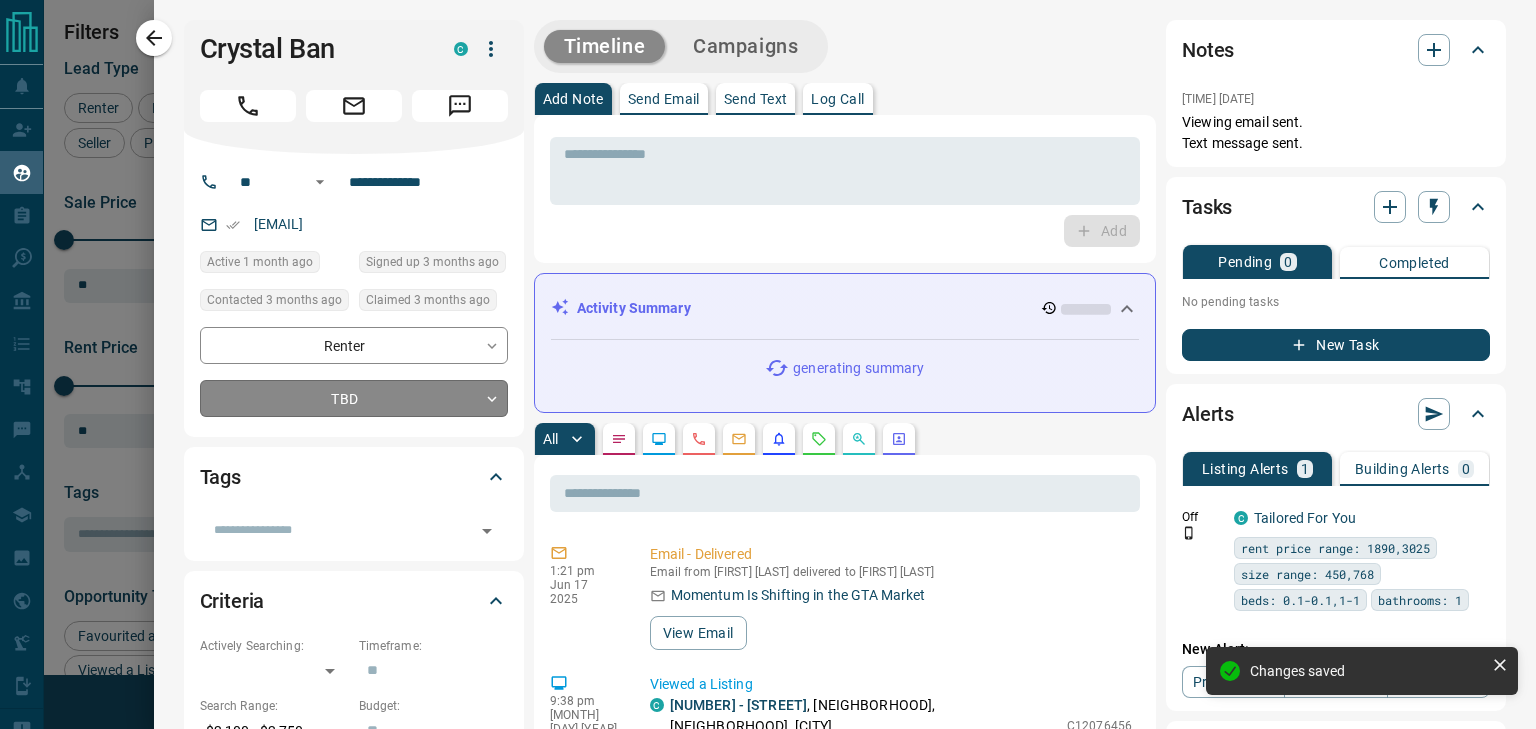click on "Lead Transfers Claim Leads My Leads Tasks Opportunities Deals Campaigns Automations Messages Broker Bay Training Media Services Agent Resources Precon Worksheet Mobile Apps Disclosure Logout My Leads Filters 1 Manage Tabs New Lead All 935 TBD 169 Do Not Contact - Not Responsive 491 Bogus - Just Browsing 61 Criteria Obtained 38 Future Follow Up 153 Warm 11 HOT 2 Taken on Showings 5 Submitted Offer - Client 5 Name Details Last Active Claimed Date Status Tags [FIRST] [LAST] Renter C $2K - $3K Downtown, Toronto 1 month ago Contacted 3 months ago 3 months ago Signed up 3 months ago TBD + [FIRST] [LAST] Renter P $2K - $2K Downtown, Toronto 3 months ago Contacted 3 months ago 3 months ago Signed up 4 months ago TBD AI Qualified + [FIRST] [LAST] Renter C $0 - $2K Downtown, Scarborough, [POSTAL_CODE] 2 months ago Active Offer Request Contacted 2 months ago 3 months ago Signed up 5 years ago TBD + C +" at bounding box center (768, 352) 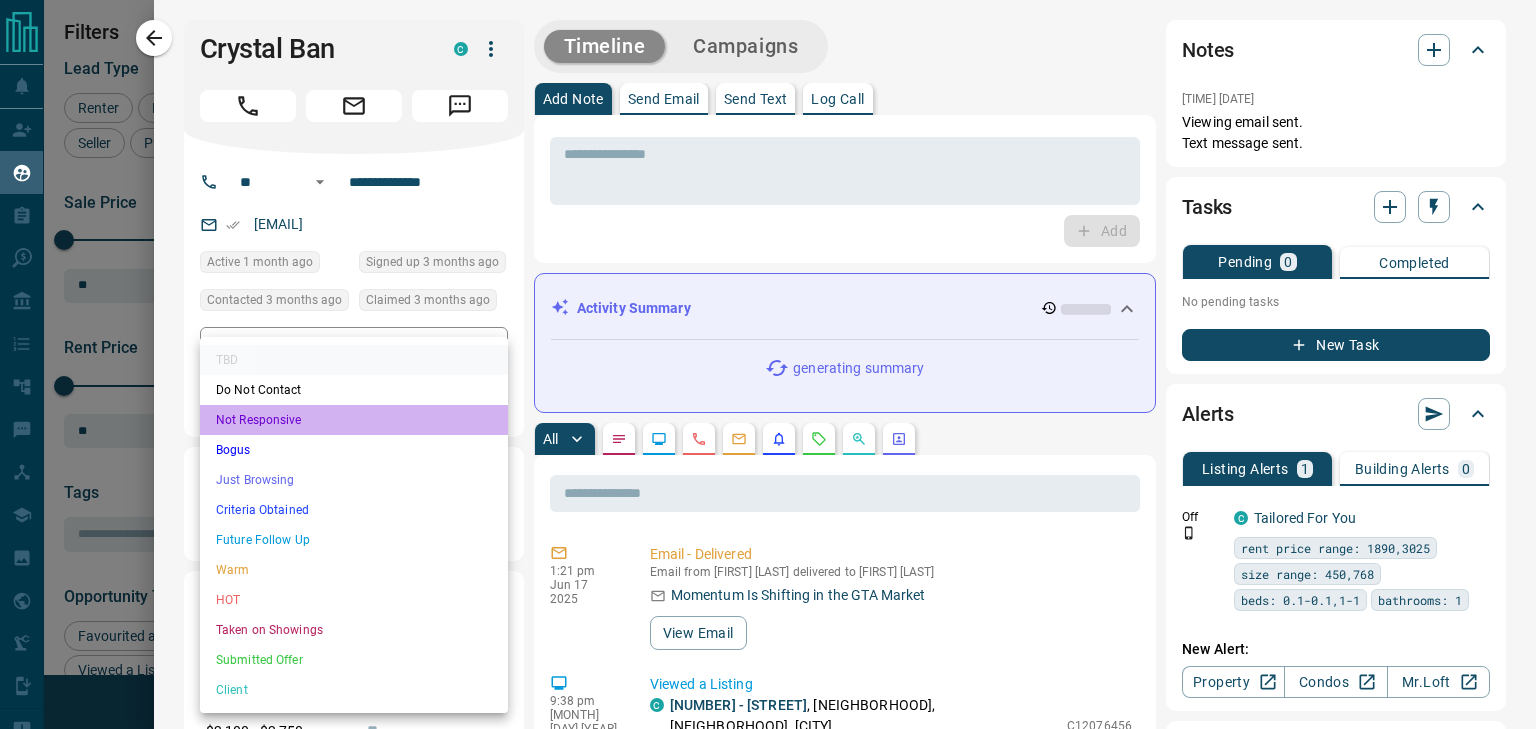 click on "Not Responsive" at bounding box center [354, 420] 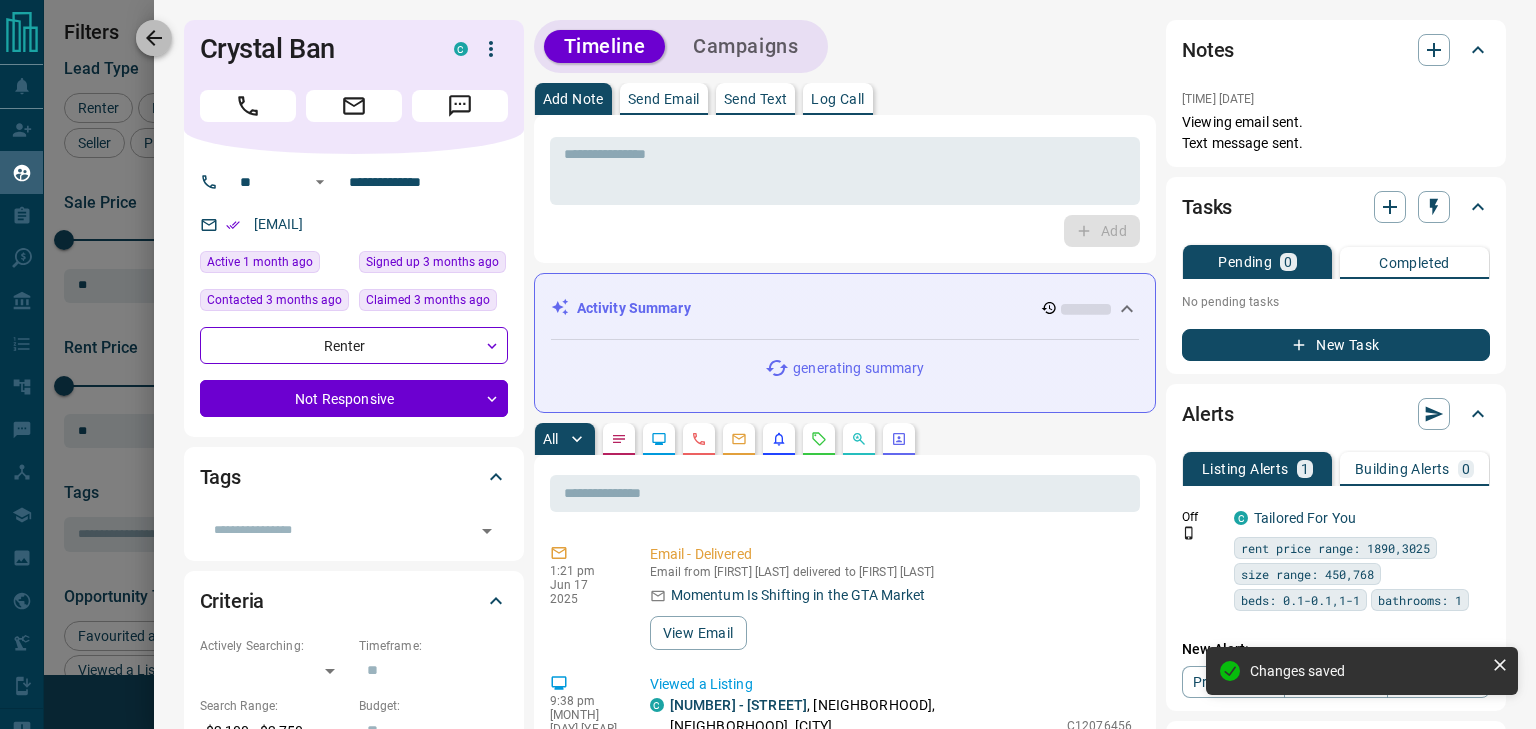 click 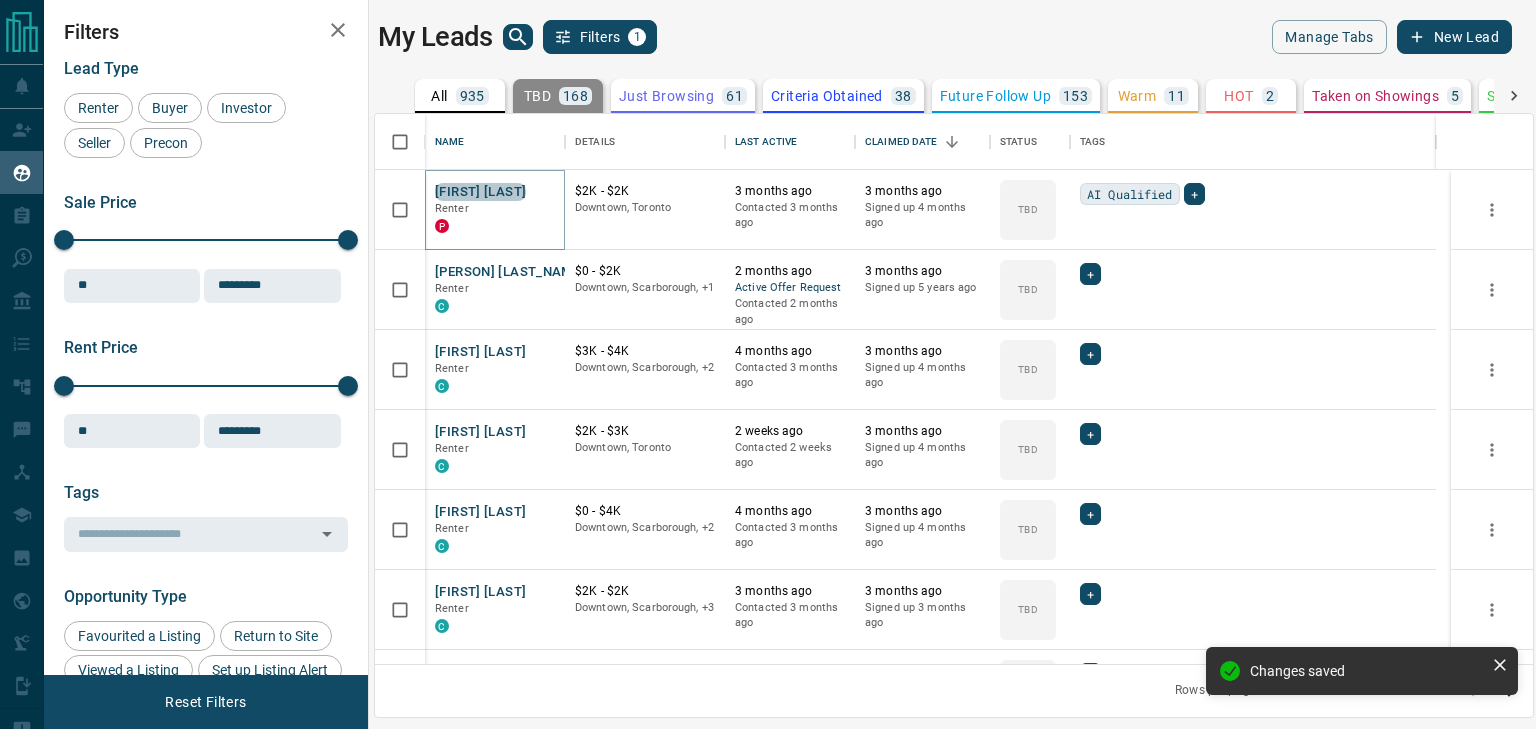 click on "[FIRST] [LAST]" at bounding box center (480, 192) 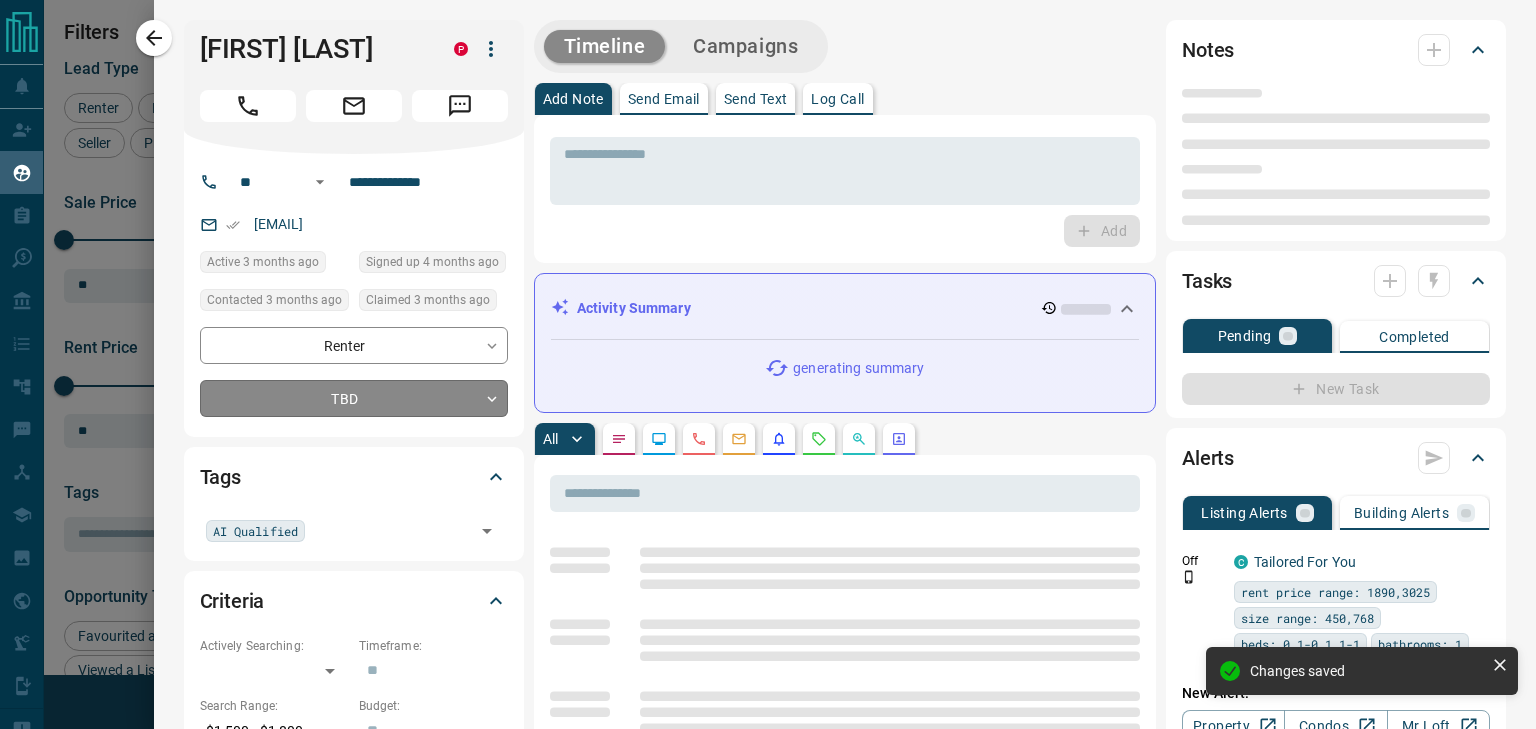 click on "Lead Transfers Claim Leads My Leads Tasks Opportunities Deals Campaigns Automations Messages Broker Bay Training Media Services Agent Resources Precon Worksheet Mobile Apps Disclosure Logout My Leads Filters 1 Manage Tabs New Lead All 935 TBD 168 Do Not Contact - Not Responsive 492 Bogus - Just Browsing 61 Criteria Obtained 38 Future Follow Up 153 Warm 11 HOT 2 Taken on Showings 5 Submitted Offer - Client 5 Name Details Last Active Claimed Date Status Tags [FIRST] [LAST] Renter P $2K - $2K [AREA], [CITY] 3 months ago Contacted 3 months ago 3 months ago Signed up 4 months ago TBD AI Qualified + [FIRST] [LAST] Renter C $0 - $2K [AREA], [AREA], +1 2 months ago Active Offer Request Contacted 2 months ago 3 months ago Signed up 5 years ago TBD + [FIRST] [LAST] Renter C $3K - $4K [AREA], [AREA], +2 4 months ago Contacted 3 months ago 3 months ago Signed up 4 months ago TBD + [FIRST] [LAST] Renter C $2K - $3K [AREA], [CITY] 2 weeks ago Contacted 2 weeks ago 3 months ago Signed up 4 months ago TBD + Renter C" at bounding box center (768, 352) 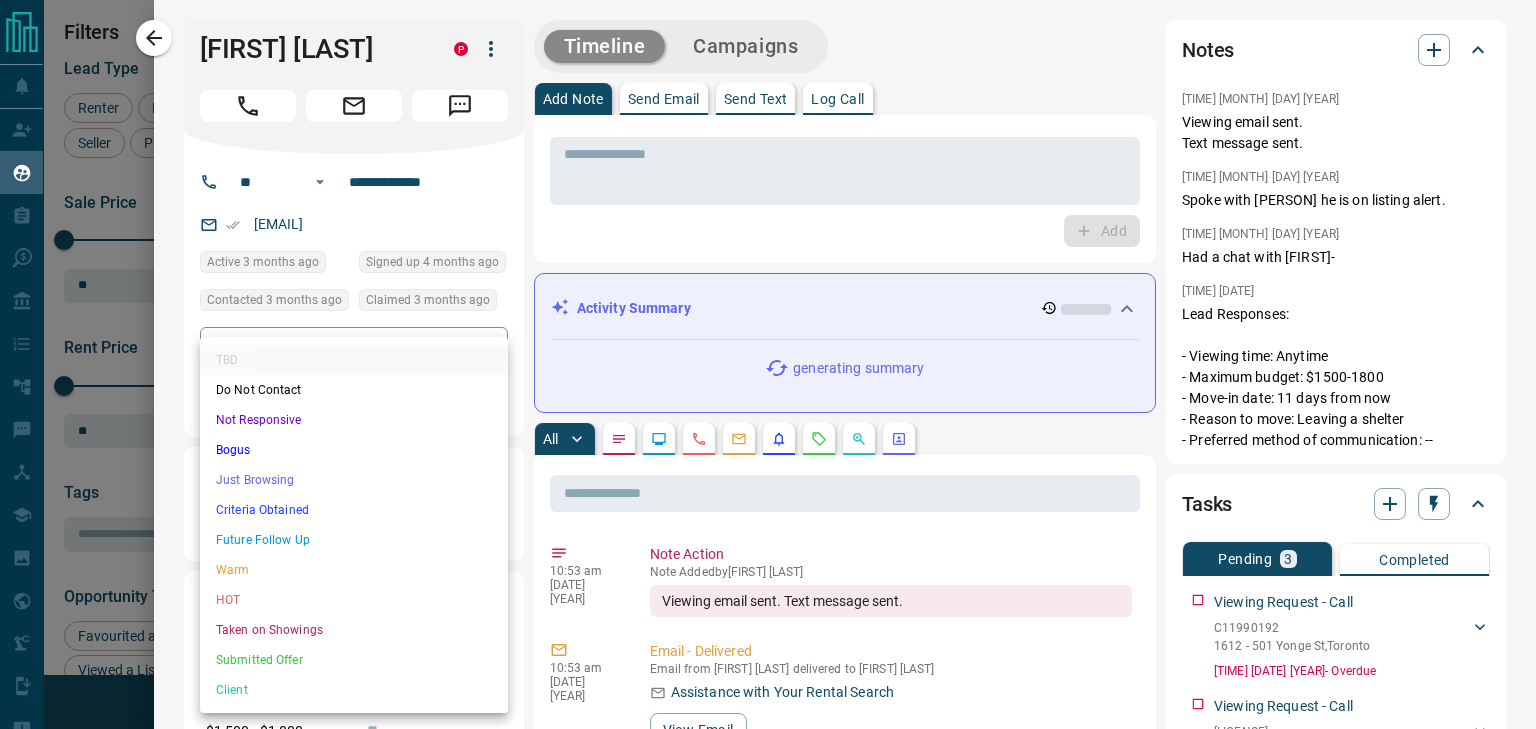 click on "Not Responsive" at bounding box center [354, 420] 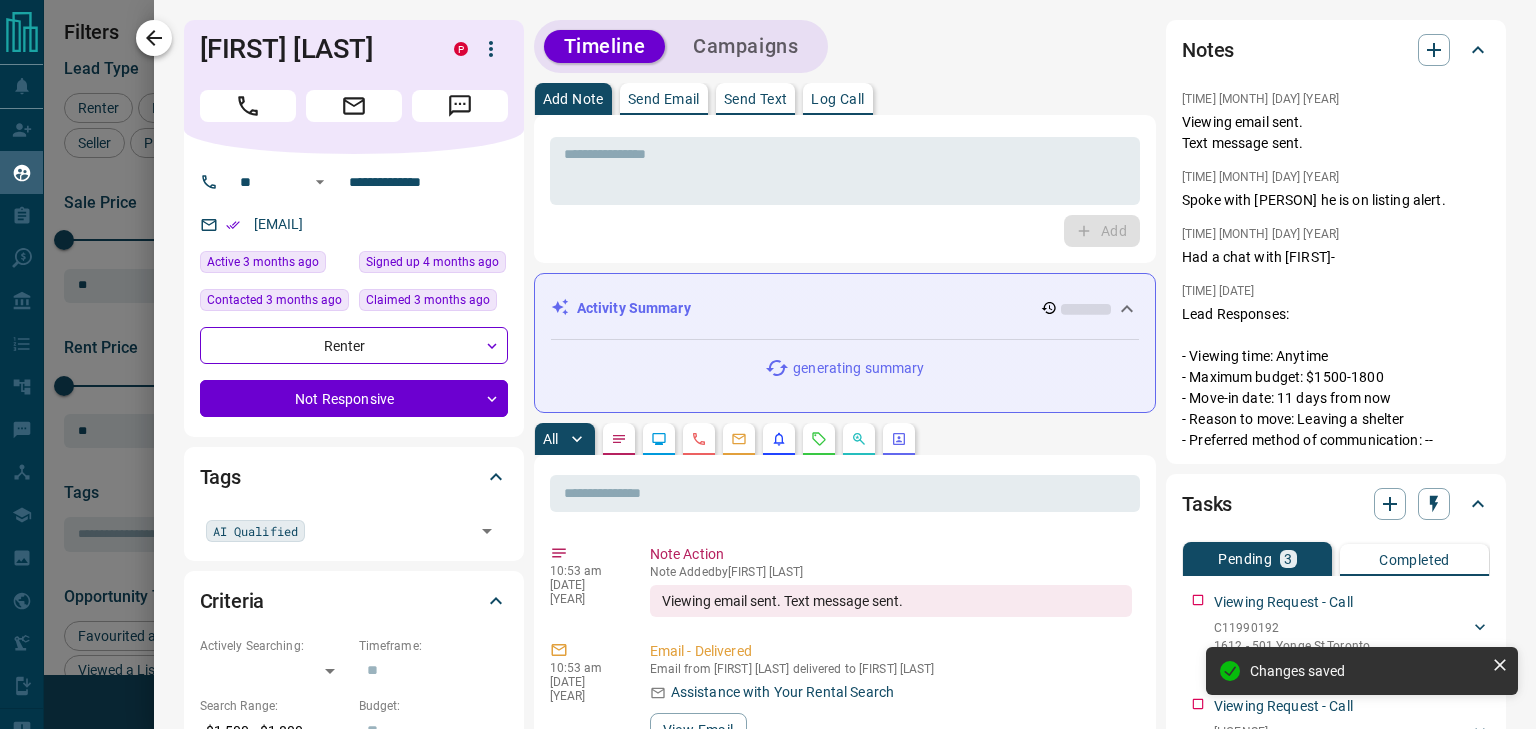 click 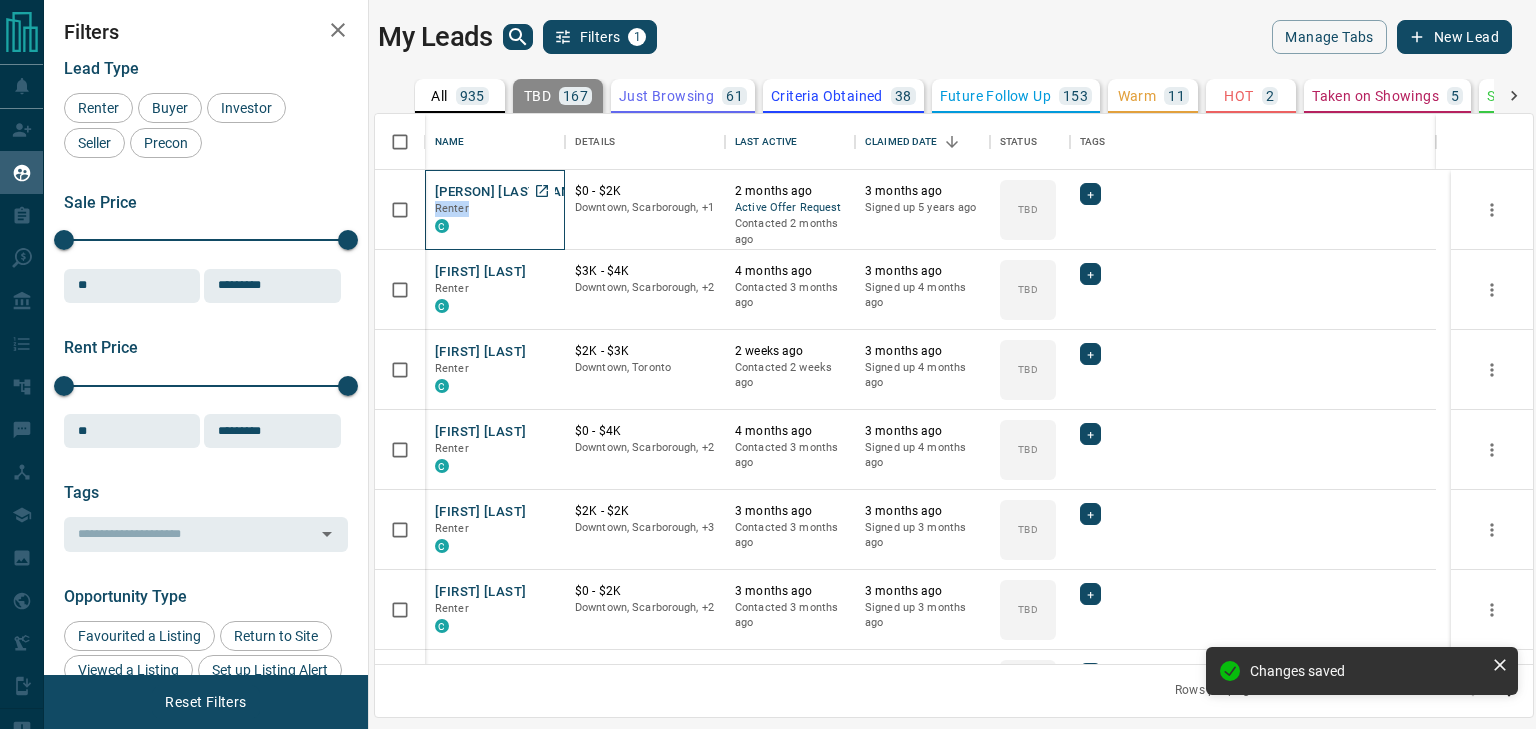 click on "[PERSON] [LAST_NAME] Renter C" at bounding box center [495, 210] 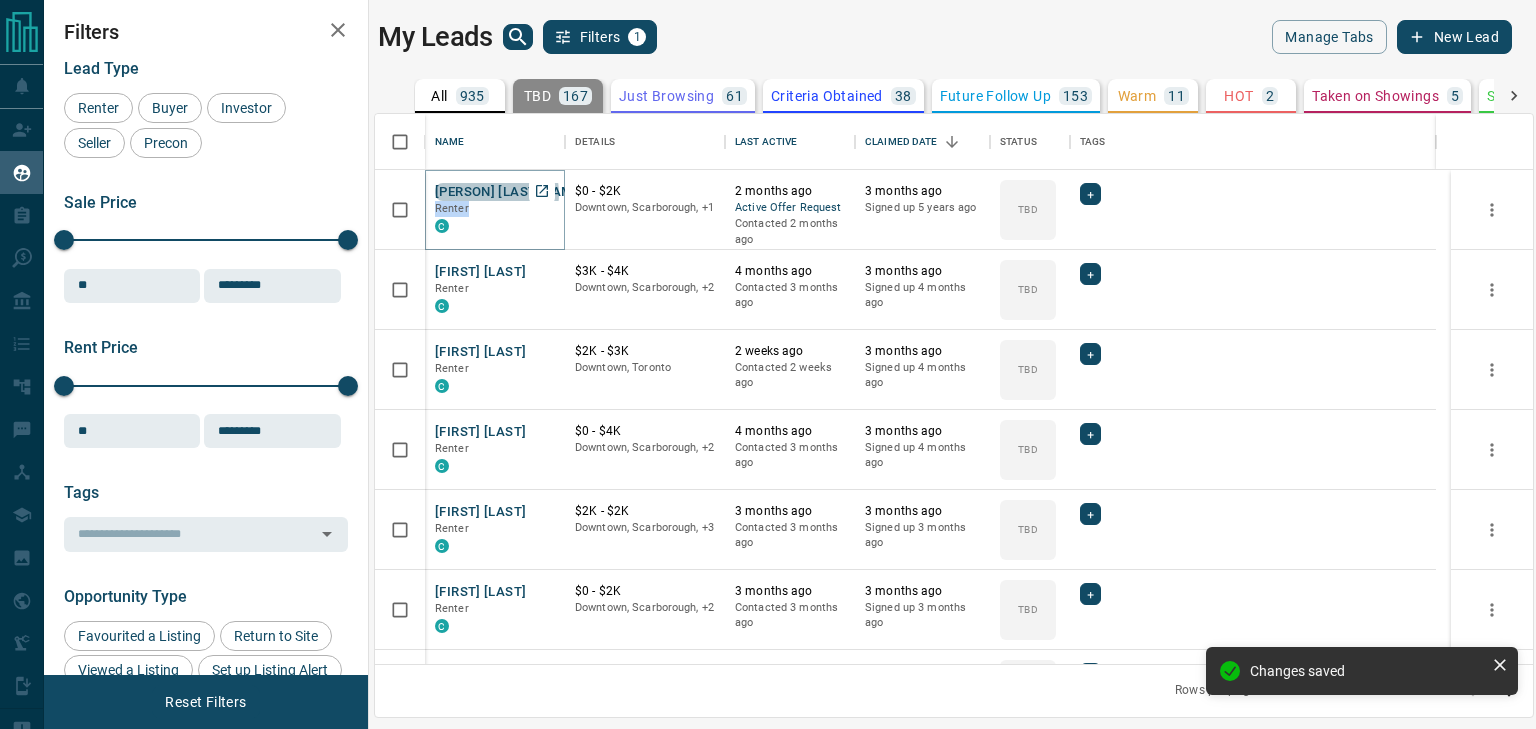 click on "[PERSON] [LAST_NAME]" at bounding box center [510, 192] 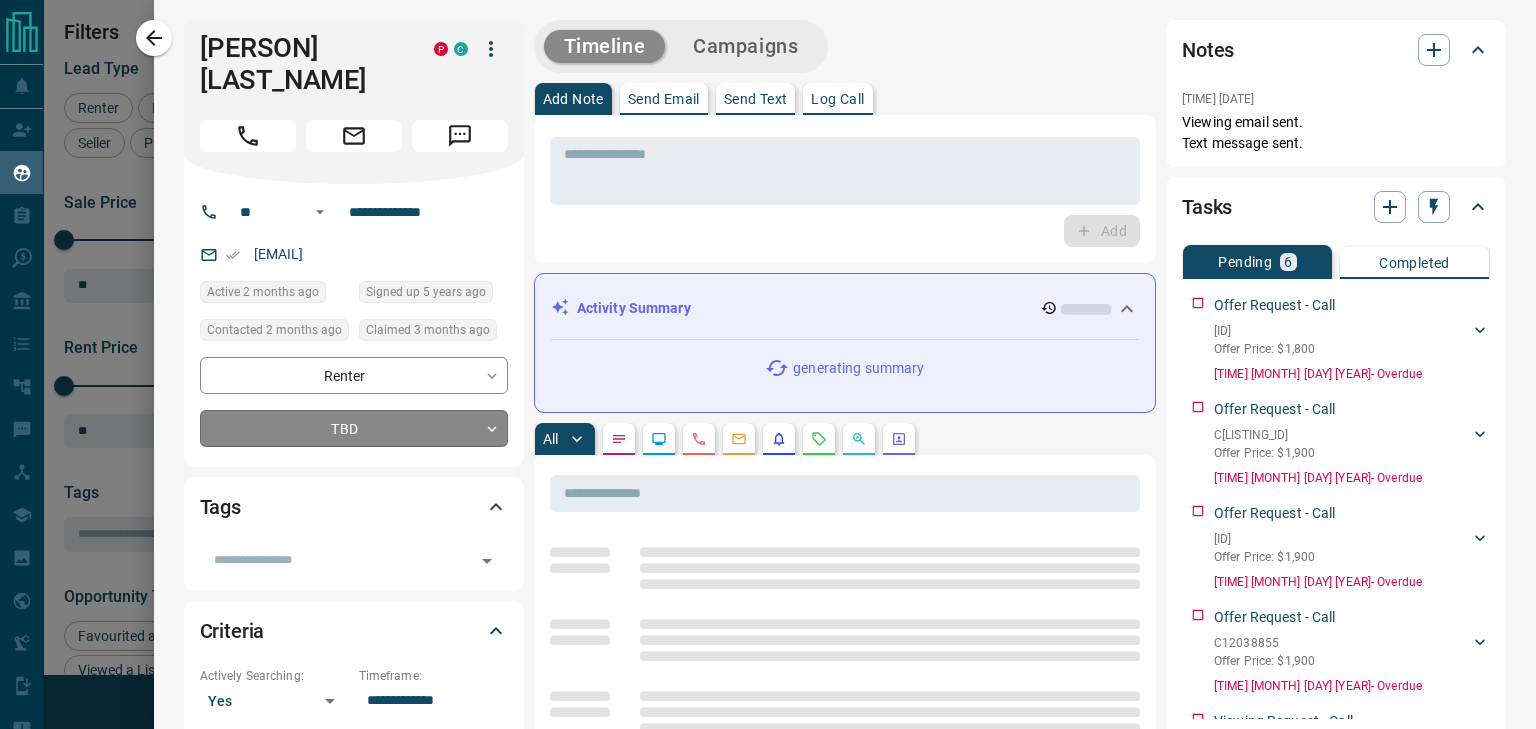 click on "Name Details Last Active Claimed Date Status Tags [NAME] [LAST_NAME] Renter C $0 - $2K Downtown, [CITY], +1 2 months ago Active Offer Request Contacted 2 months ago 3 months ago Signed up 5 years ago TBD + [NAME] [LAST_NAME] Renter C $3K - $4K Downtown, [CITY], +2 4 months ago Contacted 3 months ago 3 months ago Signed up 4 months ago TBD + [NAME] [LAST_NAME] Renter C $2K - $3K Downtown, [CITY] 2 weeks ago Contacted 2 weeks ago 3 months ago Signed up 4 months ago TBD + [NAME] [LAST_NAME] Renter C $0 - $4K Downtown, [CITY], +2 4 months ago Contacted 3 months ago 3 months ago Signed up 4 months ago TBD + [NAME] C +" at bounding box center [768, 352] 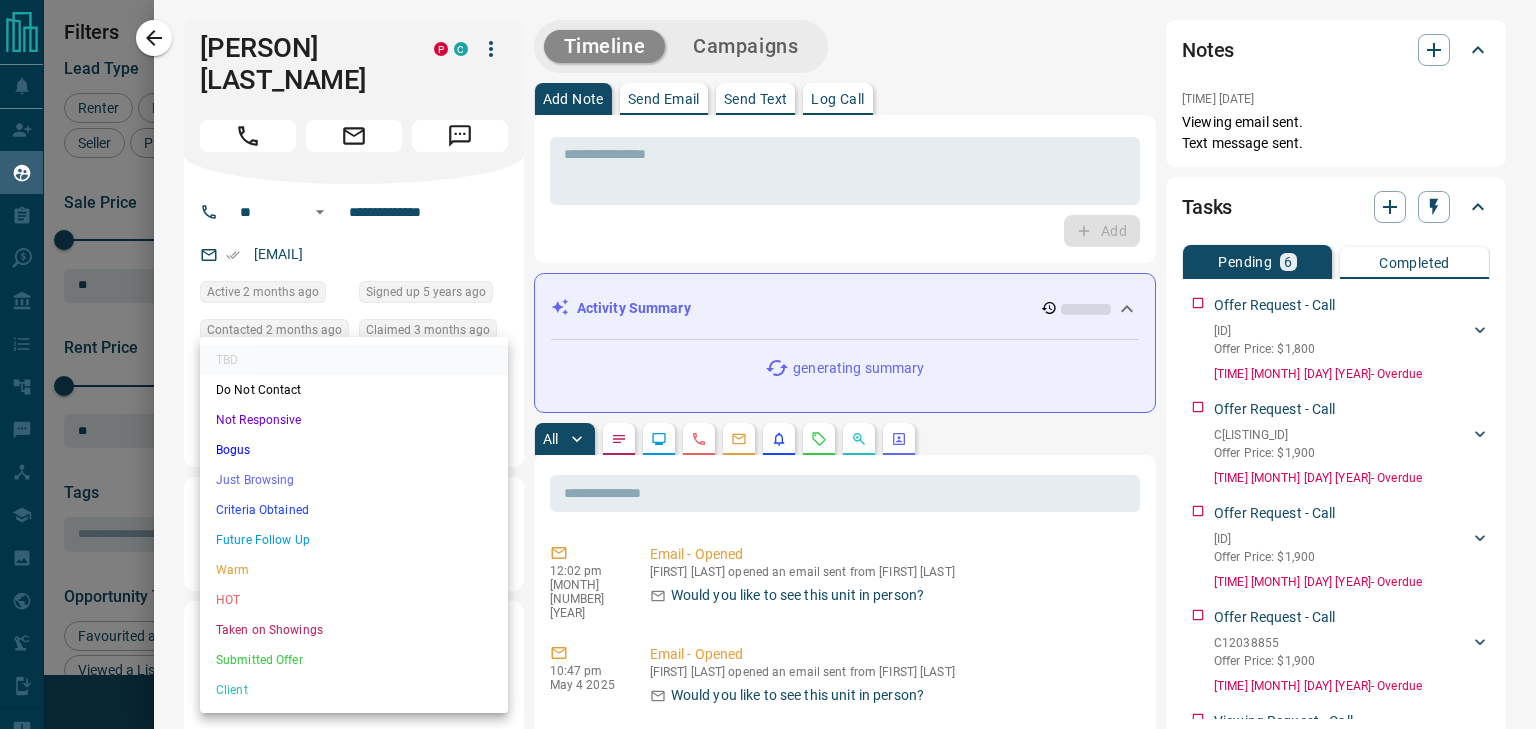 click on "Not Responsive" at bounding box center (354, 420) 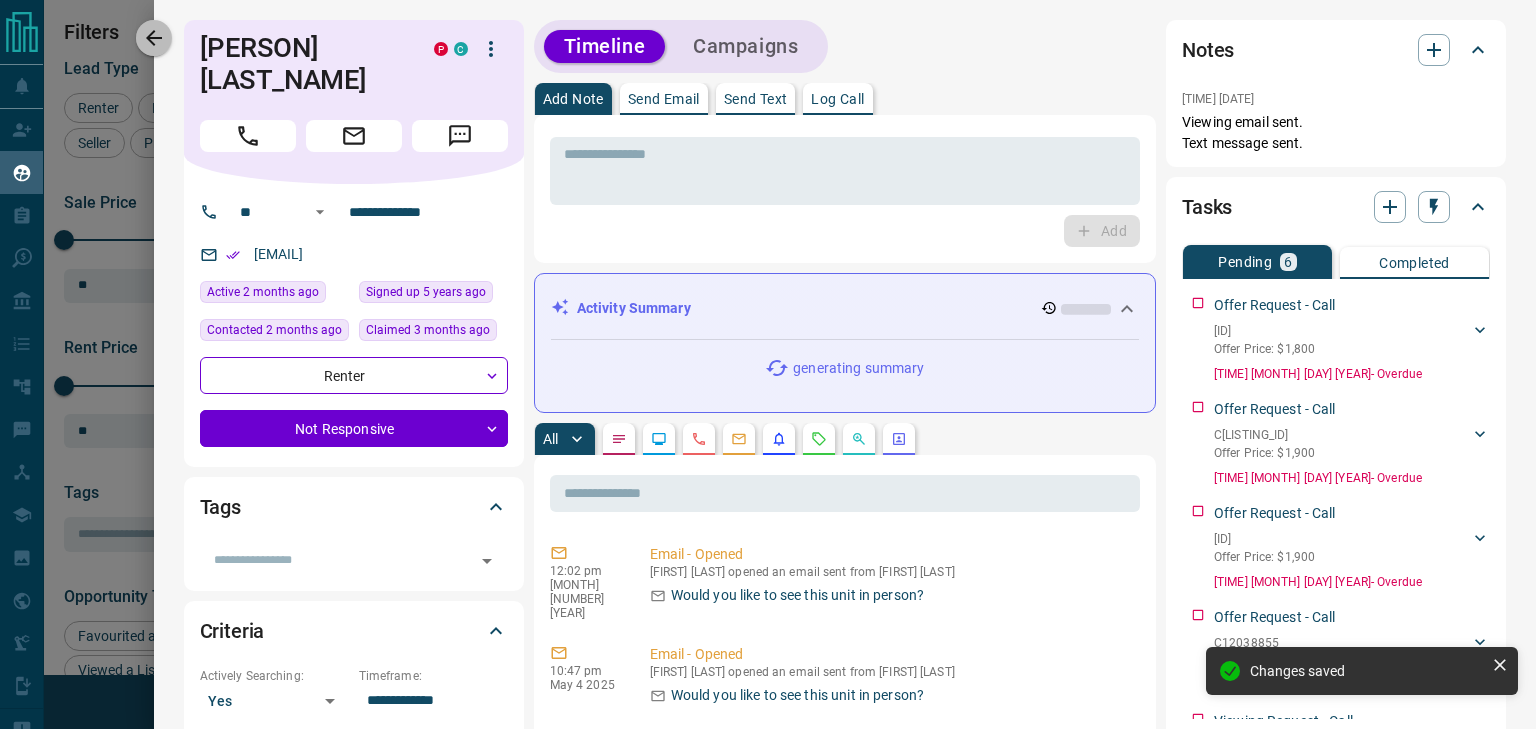 drag, startPoint x: 153, startPoint y: 39, endPoint x: 557, endPoint y: 340, distance: 503.80255 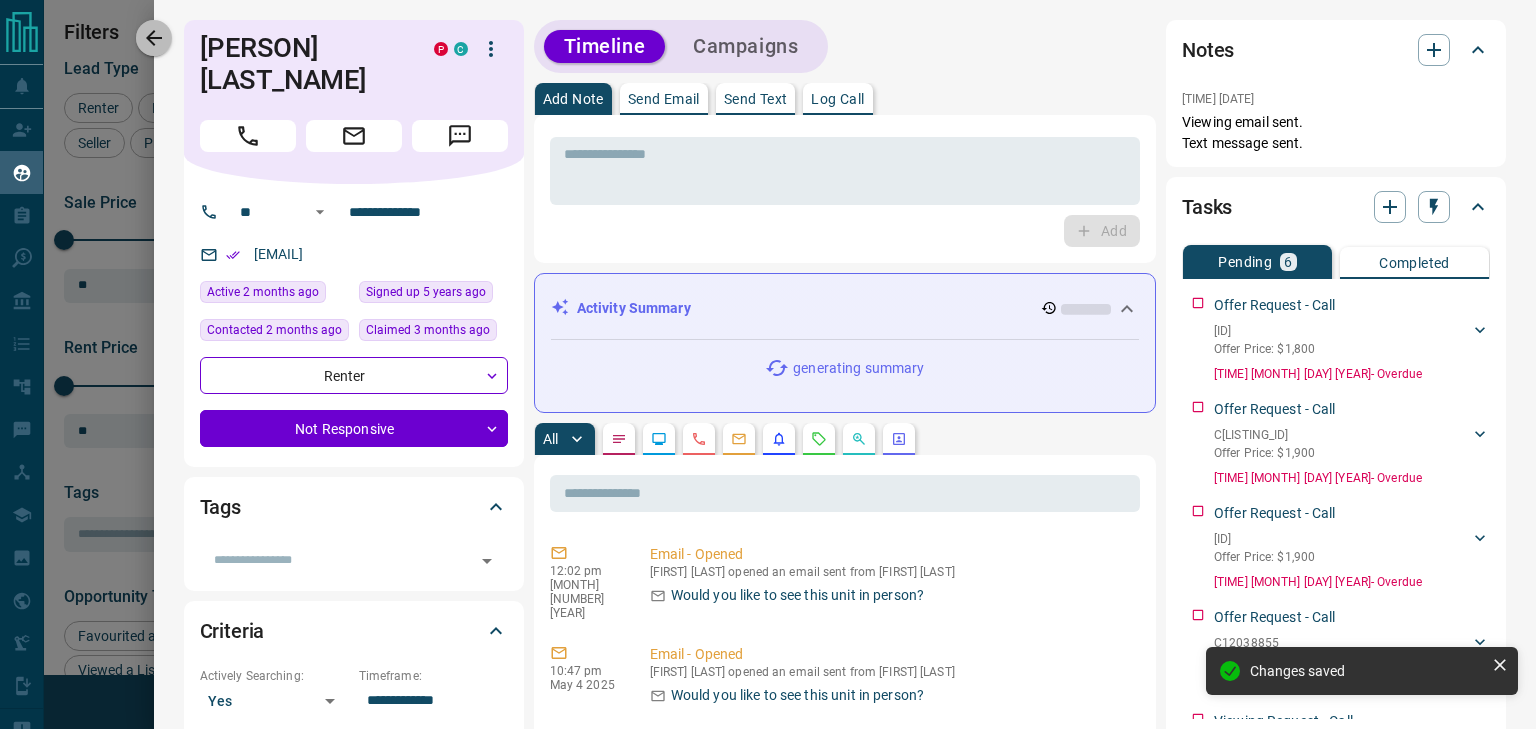 click 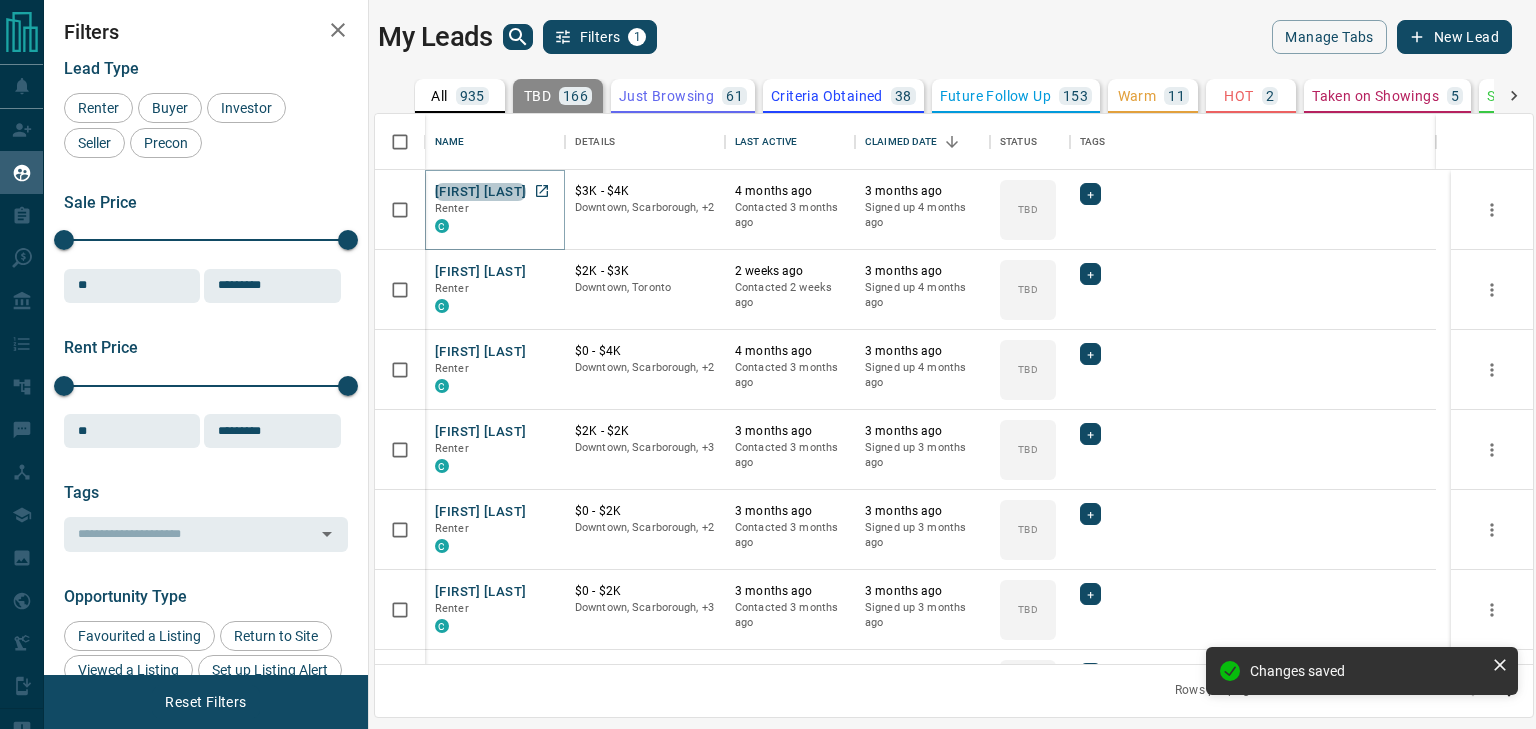 click on "[FIRST] [LAST]" at bounding box center (480, 192) 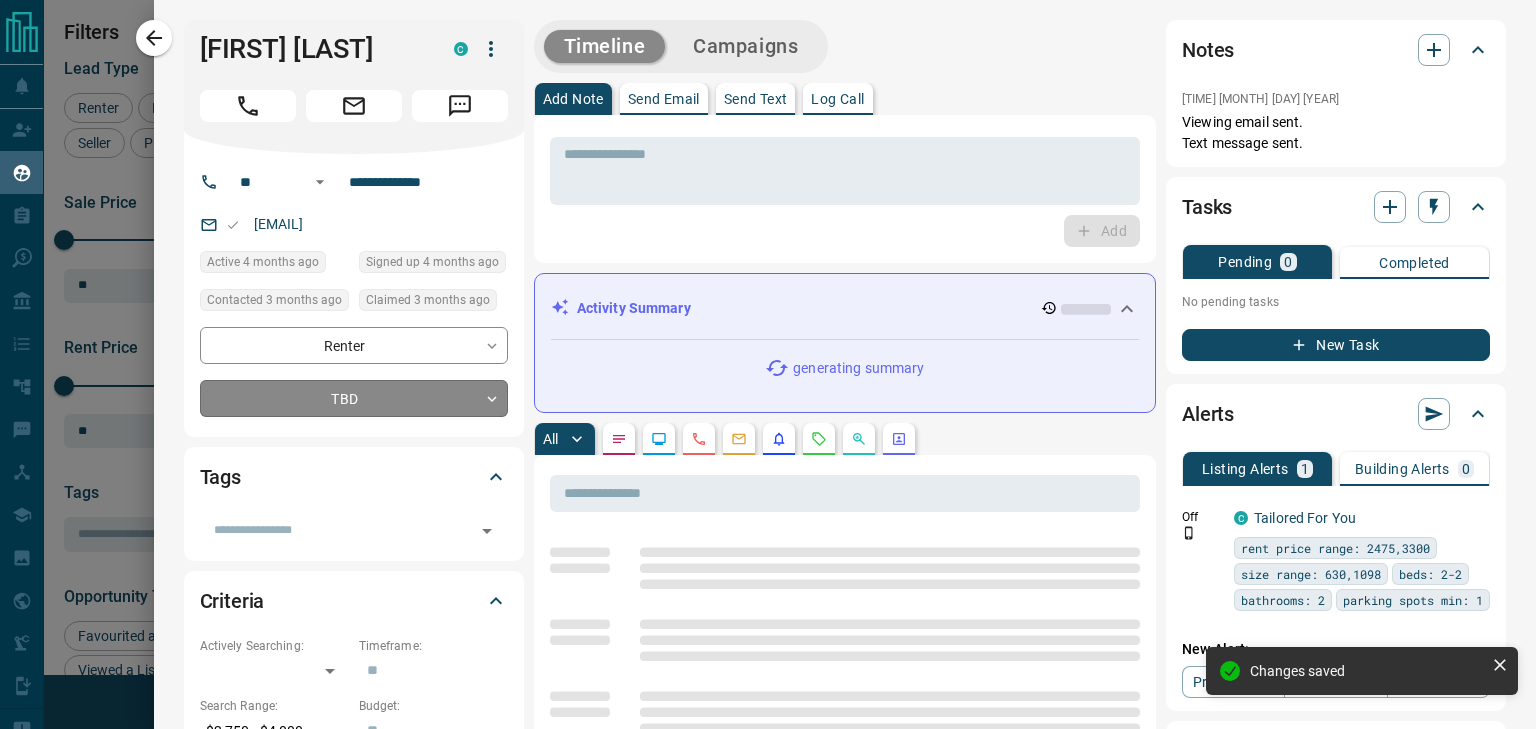 click on "Lead Transfers Claim Leads My Leads Tasks Opportunities Deals Campaigns Automations Messages Broker Bay Training Media Services Agent Resources Precon Worksheet Mobile Apps Disclosure Logout My Leads Filters 1 Manage Tabs New Lead All 935 TBD 166 Do Not Contact - Not Responsive 494 Bogus - Just Browsing 61 Criteria Obtained 38 Future Follow Up 153 Warm 11 HOT 2 Taken on Showings 5 Submitted Offer - Client 5 Name Details Last Active Claimed Date Status Tags [FIRST] [LAST] Renter C $3K - $4K Downtown, Scarborough, +2 4 months ago Contacted 3 months ago 3 months ago Signed up 4 months ago TBD + [FIRST] [LAST] Renter C $2K - $3K Downtown, Toronto 2 weeks ago Contacted 2 weeks ago 3 months ago Signed up 4 months ago TBD + [FIRST] [LAST] Renter C $0 - $4K Downtown, Scarborough, +2 4 months ago Contacted 3 months ago 3 months ago Signed up 4 months ago TBD + [FIRST] [LAST] Renter C $2K - $2K Downtown, Scarborough, +3 3 months ago Contacted 3 months ago 3 months ago Signed up 3 months ago TBD + [FIRST] [LAST] Renter C $0 - $2K TBD + C" at bounding box center [768, 352] 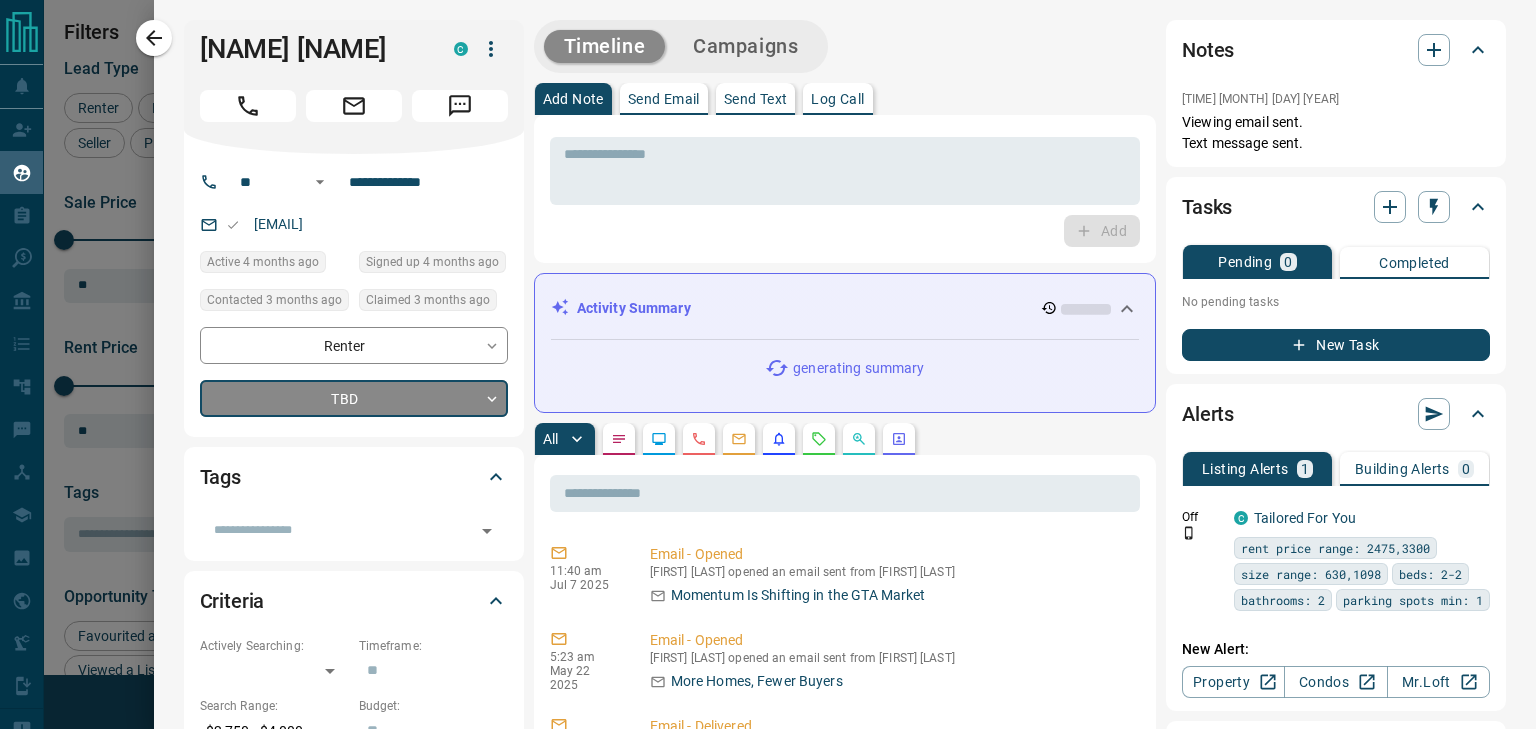 scroll, scrollTop: 0, scrollLeft: 0, axis: both 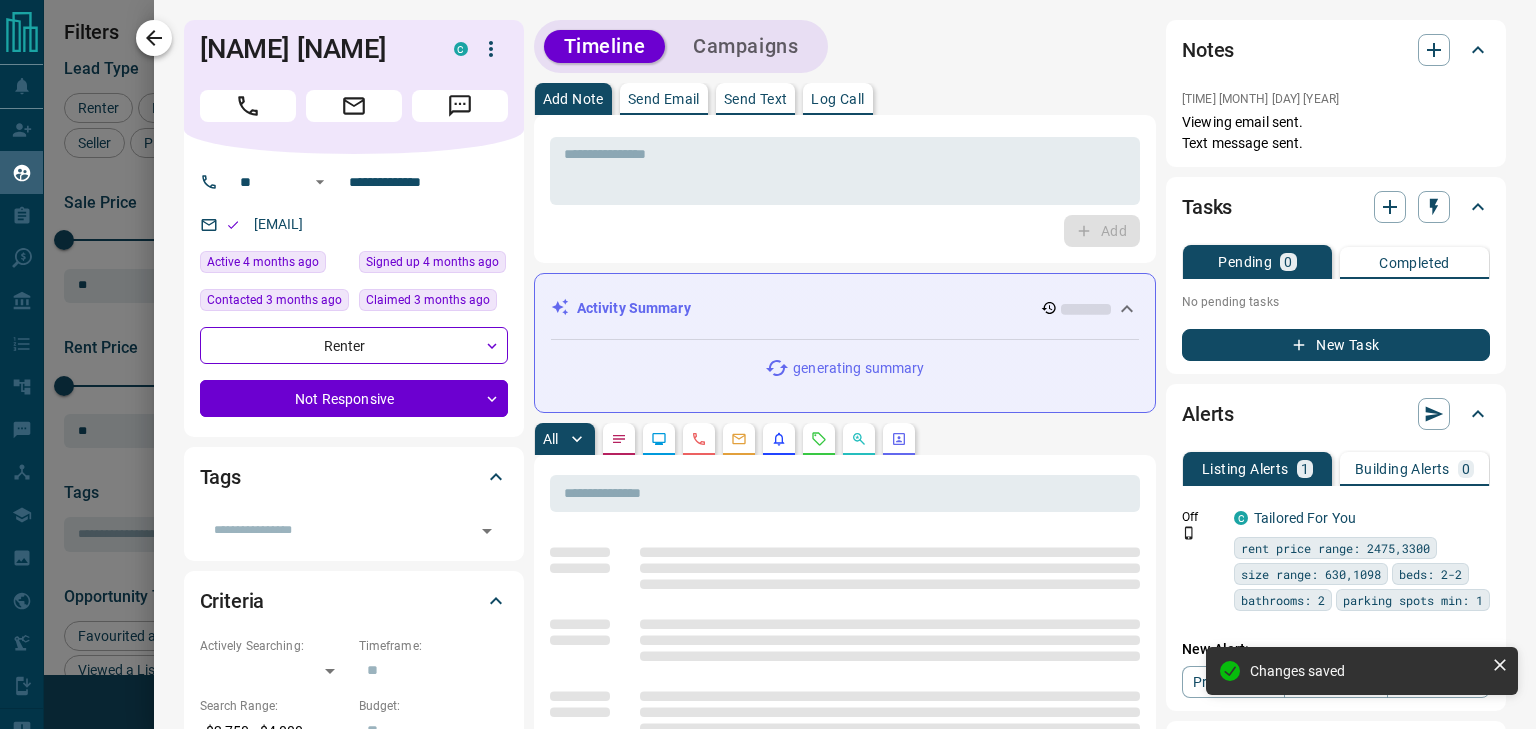 click 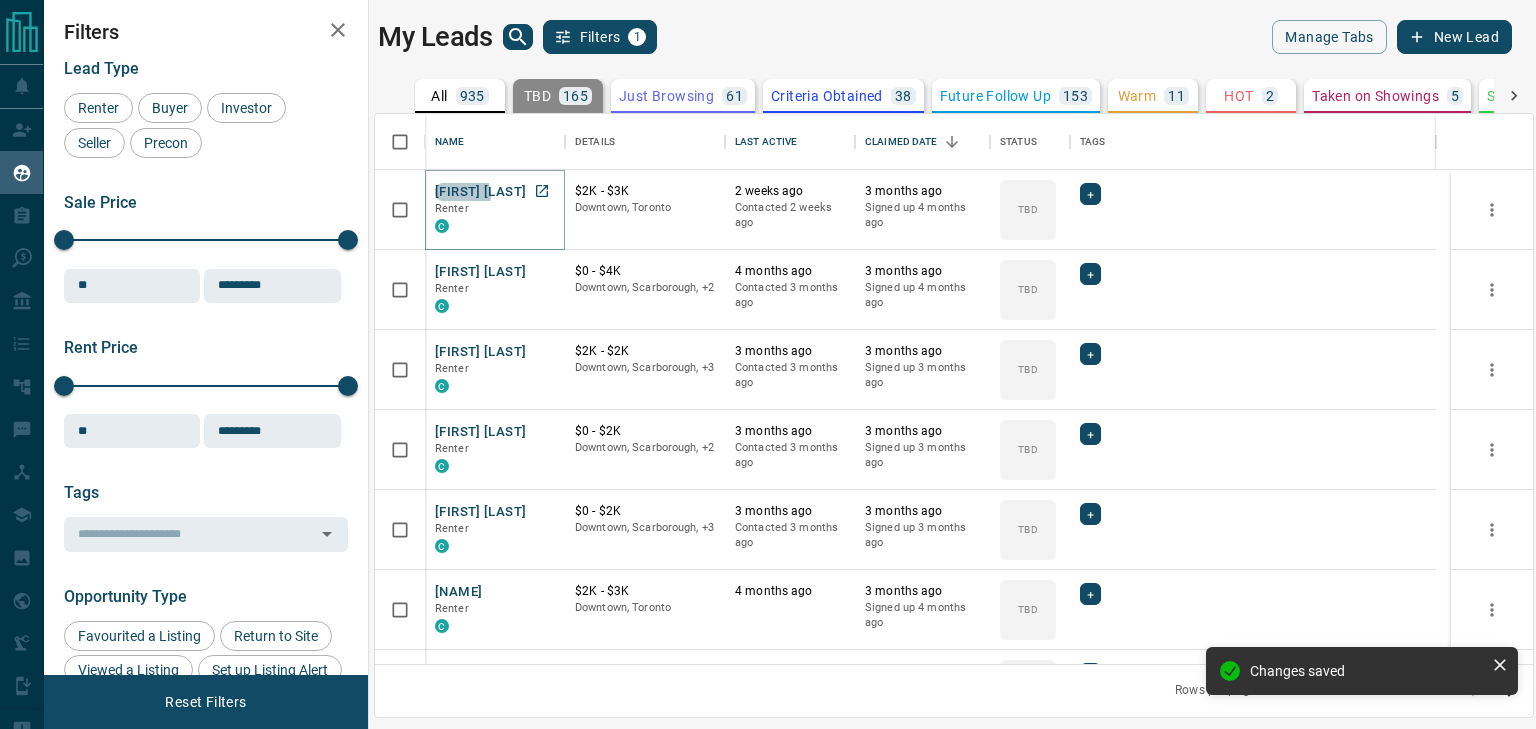 click on "[FIRST] [LAST]" at bounding box center [480, 192] 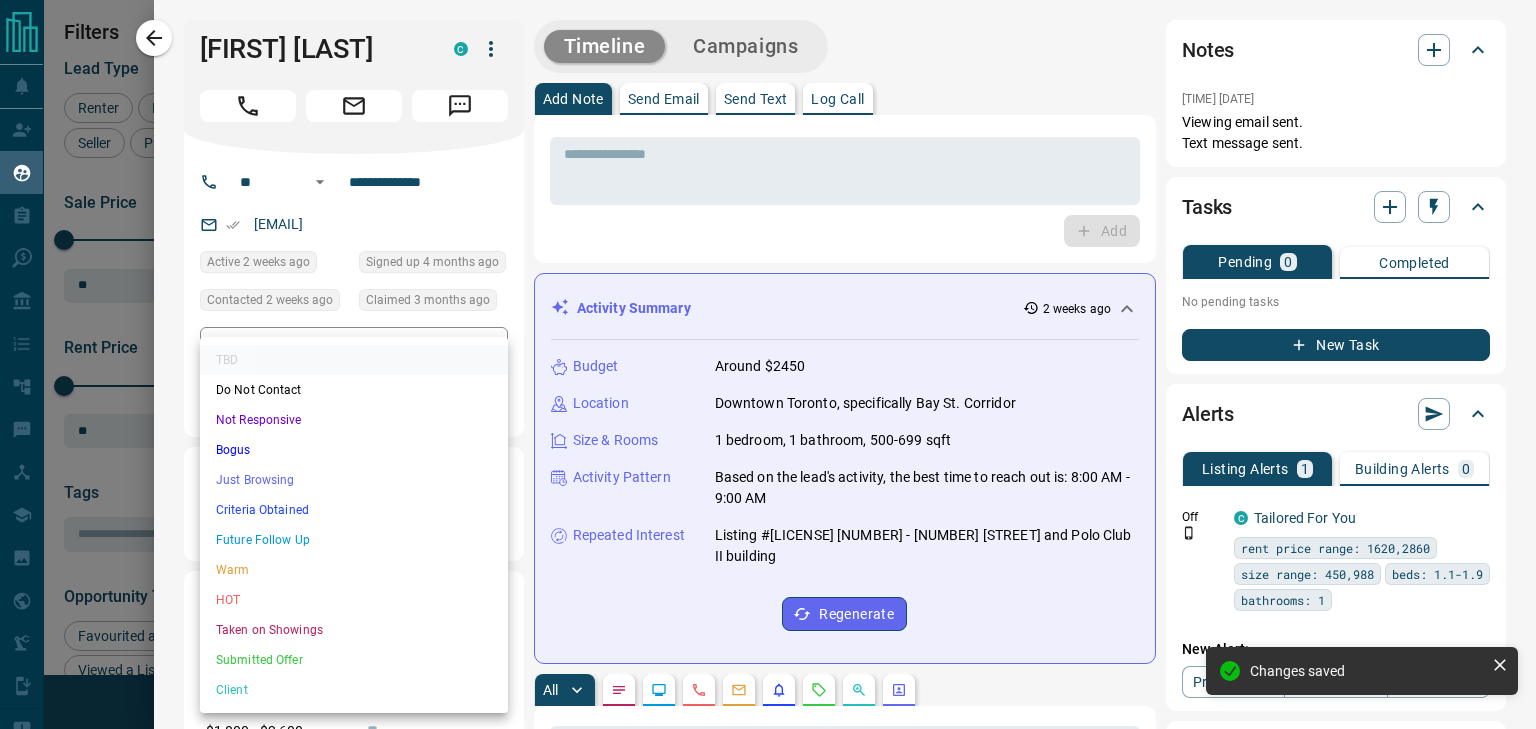 click on "Lead Transfers Claim Leads My Leads Tasks Opportunities Deals Campaigns Automations Messages Broker Bay Training Media Services Agent Resources Precon Worksheet Mobile Apps Disclosure Logout My Leads Filters 1 Manage Tabs New Lead All 935 TBD 165 Do Not Contact - Not Responsive 495 Bogus - Just Browsing 61 Criteria Obtained 38 Future Follow Up 153 Warm 11 HOT 2 Taken on Showings 5 Submitted Offer - Client 5 Name Details Last Active Claimed Date Status Tags [FIRST] [LAST] Renter C $2K - $3K [CITY], [CITY] 2 weeks ago Contacted 2 weeks ago 3 months ago Signed up 4 months ago TBD + [FIRST] [LAST] Renter C $0 - $4K [CITY], [CITY], +2 4 months ago Contacted 3 months ago 3 months ago Signed up 4 months ago TBD + [FIRST] [LAST] Renter C $2K - $2K [CITY], [CITY], +3 3 months ago Contacted 3 months ago 3 months ago Signed up 3 months ago TBD + [FIRST] [LAST] Renter C $0 - $2K [CITY], [CITY], +2 3 months ago Contacted 3 months ago 3 months ago Signed up 3 months ago TBD + [FIRST] [LAST] Renter C $0 - $2K +" at bounding box center (768, 352) 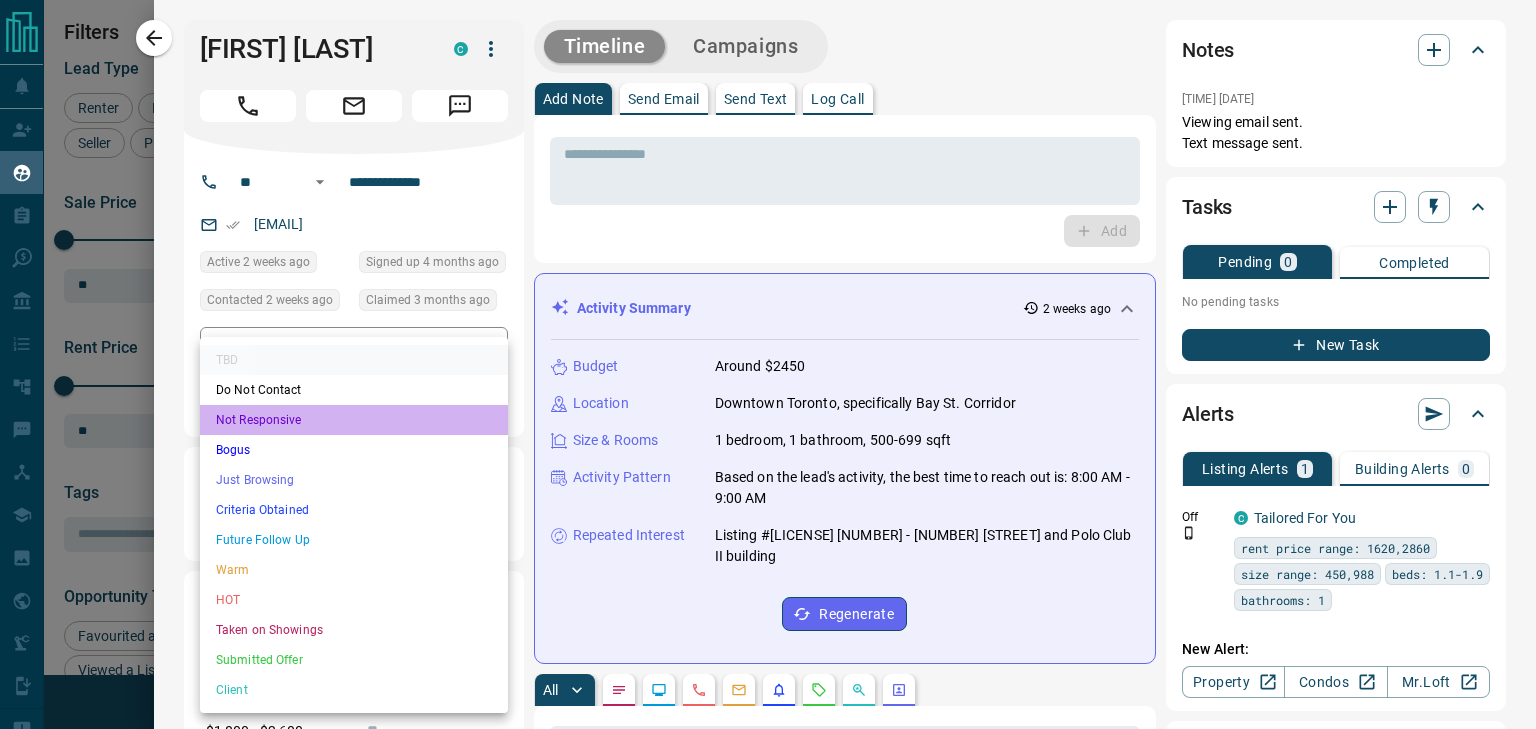 click on "Not Responsive" at bounding box center (354, 420) 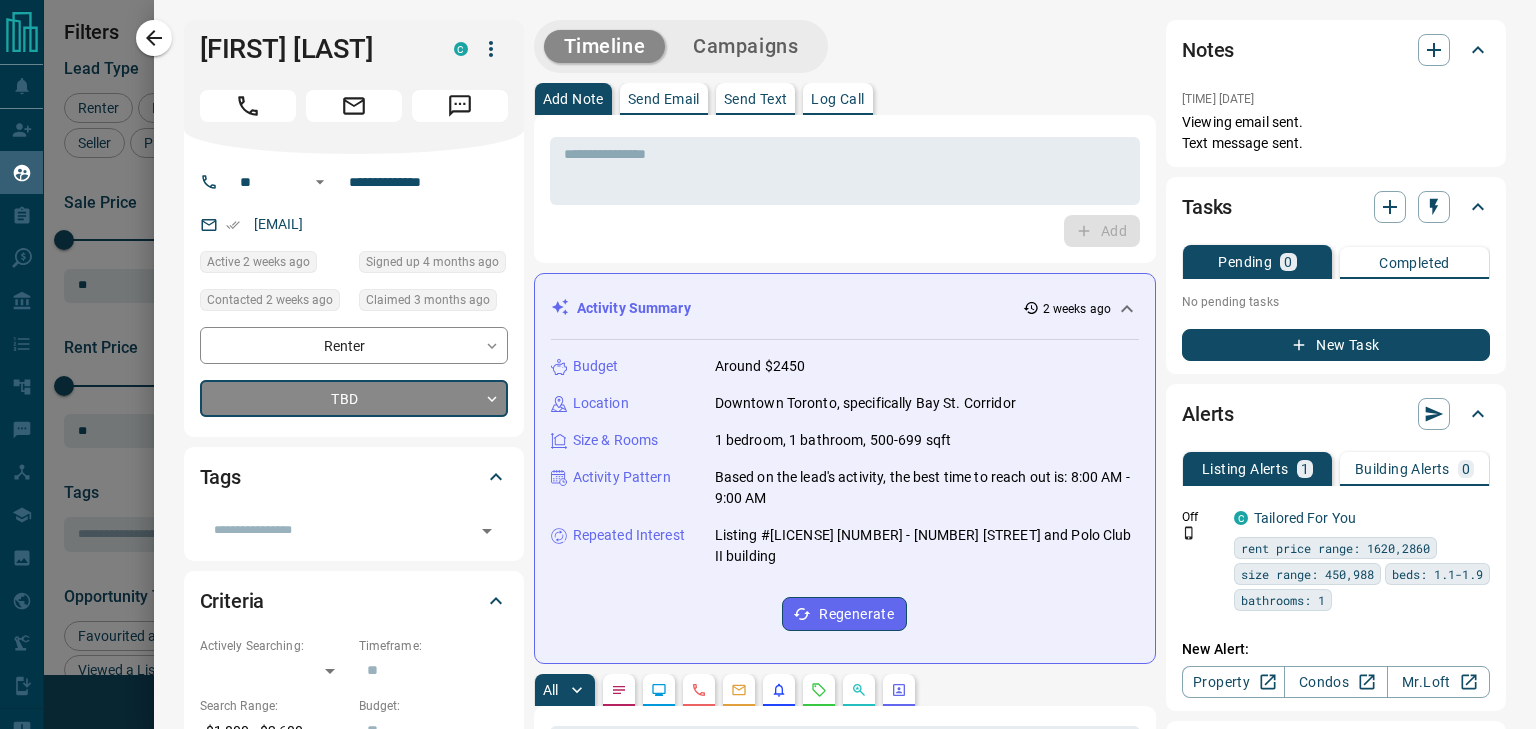 type on "*" 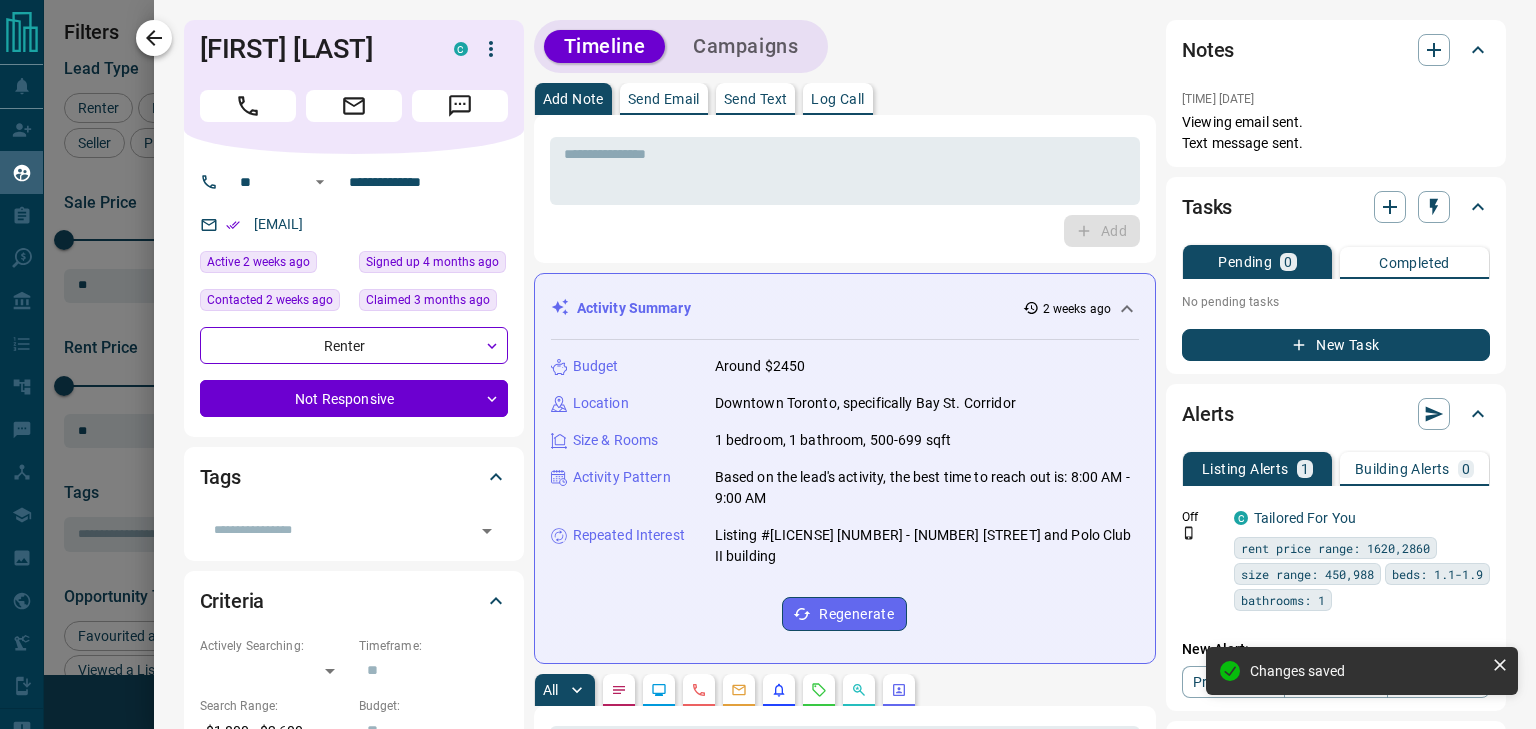 click at bounding box center (154, 38) 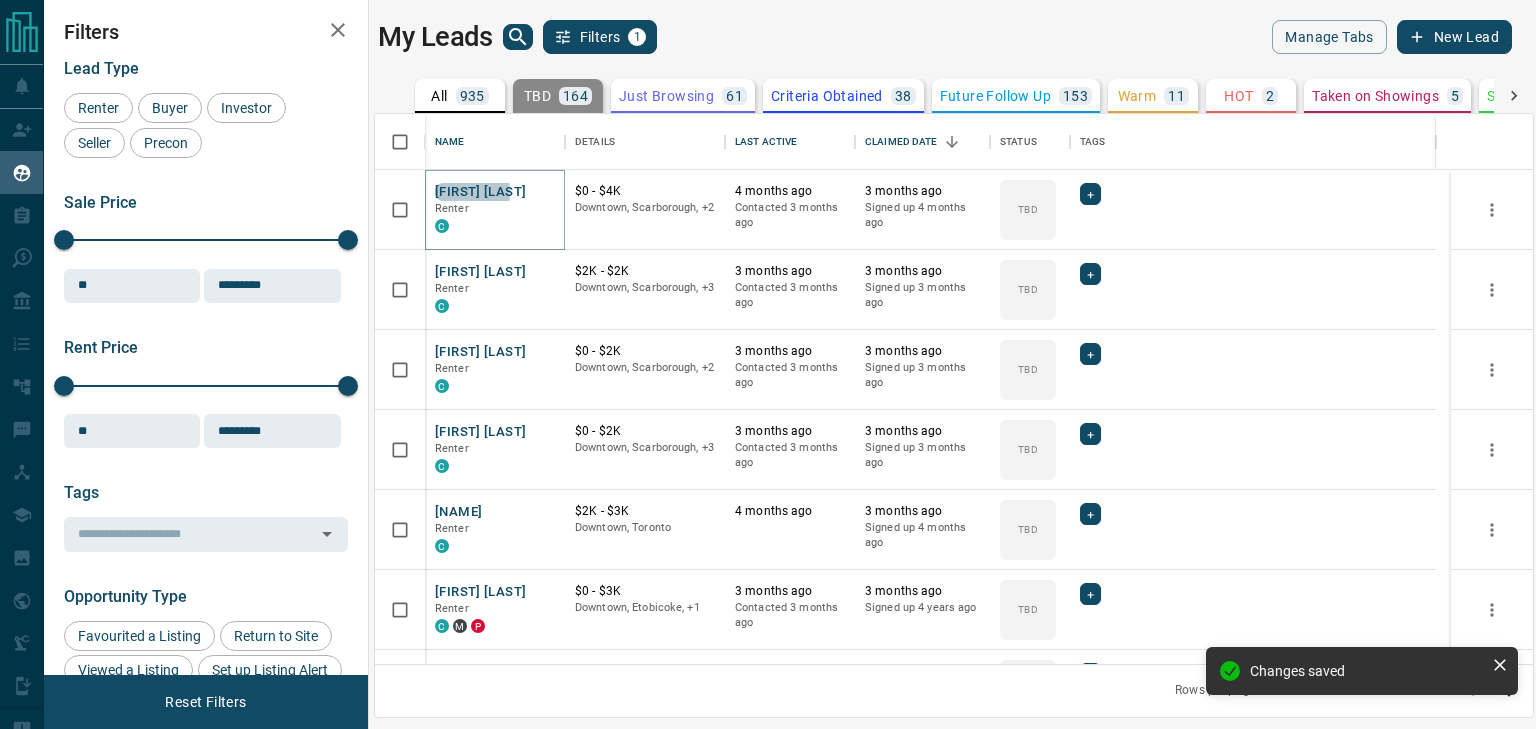 click on "[FIRST] [LAST]" at bounding box center (480, 192) 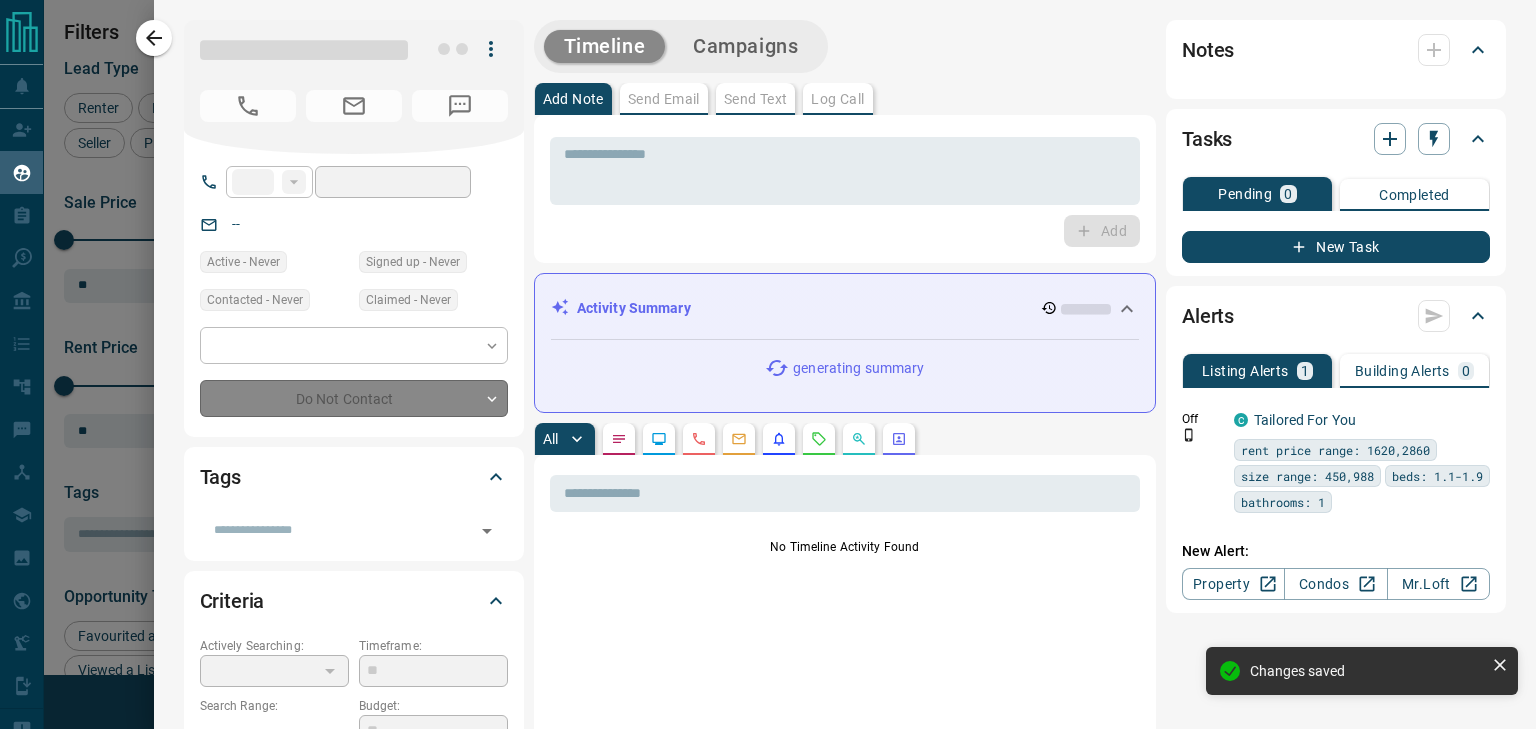 type on "**" 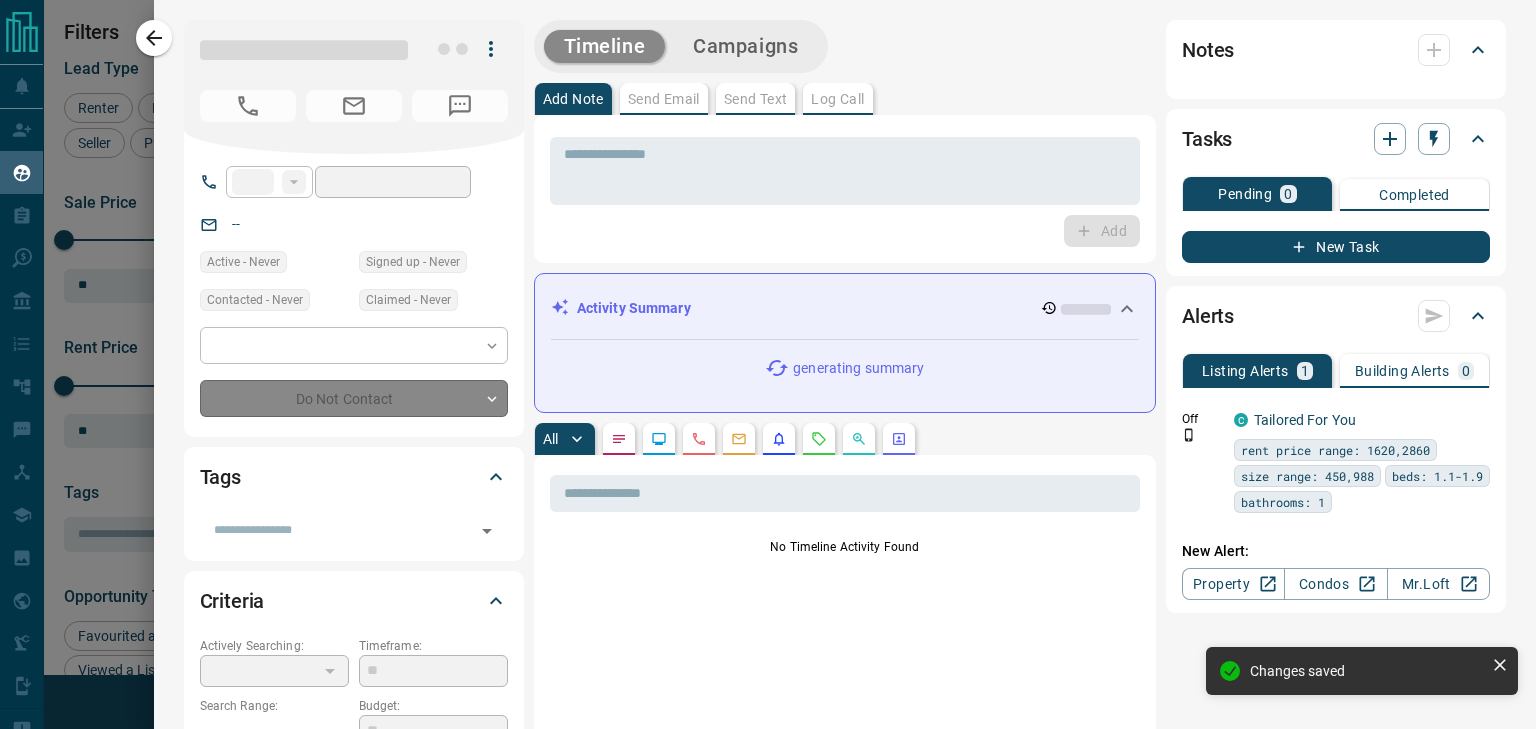 type on "**********" 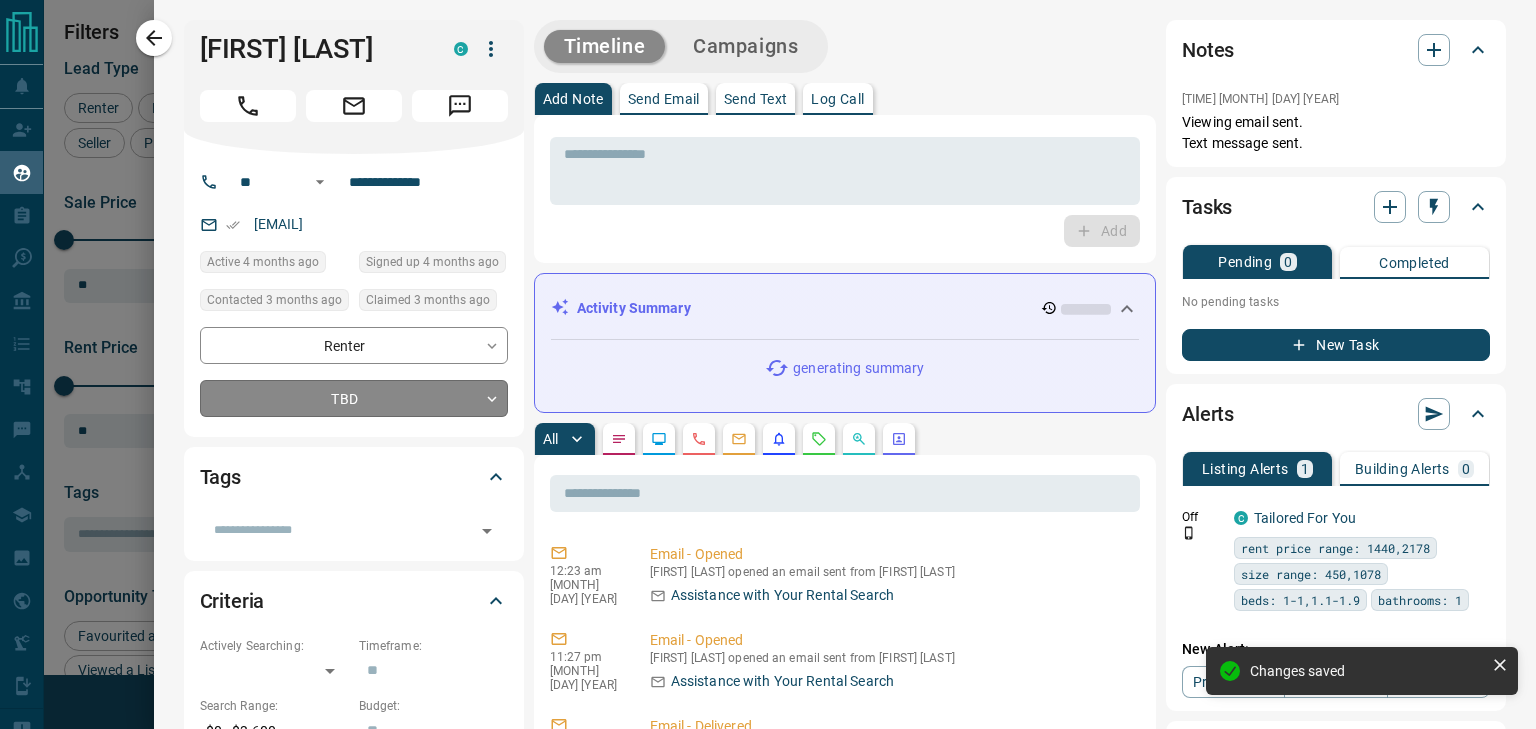 click on "Lead Transfers Claim Leads My Leads Tasks Opportunities Deals Campaigns Automations Messages Broker Bay Training Media Services Agent Resources Precon Worksheet Mobile Apps Disclosure Logout My Leads Filters 1 Manage Tabs New Lead All 935 TBD 164 Do Not Contact - Not Responsive 496 Bogus - Just Browsing 61 Criteria Obtained 38 Future Follow Up 153 Warm 11 HOT 2 Taken on Showings 5 Submitted Offer - Client 5 Name Details Last Active Claimed Date Status Tags [FIRST] [LAST] Renter C $0 - $4K [CITY], [CITY], +2 4 months ago Contacted 3 months ago 3 months ago Signed up 4 months ago TBD + [FIRST] [LAST] Renter C $2K - $2K [CITY], [CITY], +3 3 months ago Contacted 3 months ago 3 months ago Signed up 3 months ago TBD + [FIRST] [LAST] Renter C $0 - $2K [CITY], [CITY], +2 3 months ago Contacted 3 months ago 3 months ago Signed up 3 months ago TBD + [FIRST] [LAST] Renter C $0 - $2K [CITY], [CITY], +3 3 months ago Contacted 3 months ago 3 months ago Signed up 3 months ago TBD + [FIRST] [LAST] Renter" at bounding box center (768, 352) 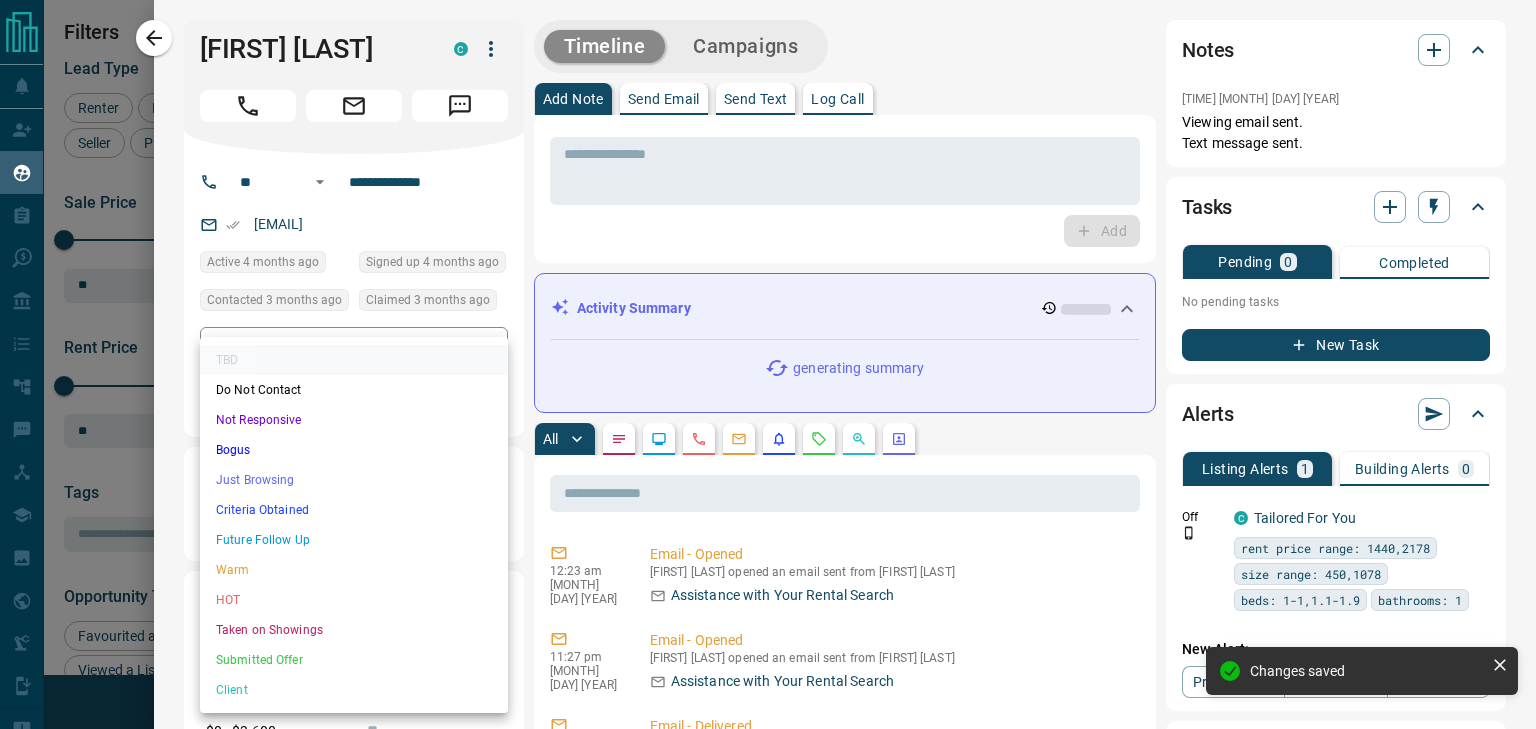 click on "Not Responsive" at bounding box center [354, 420] 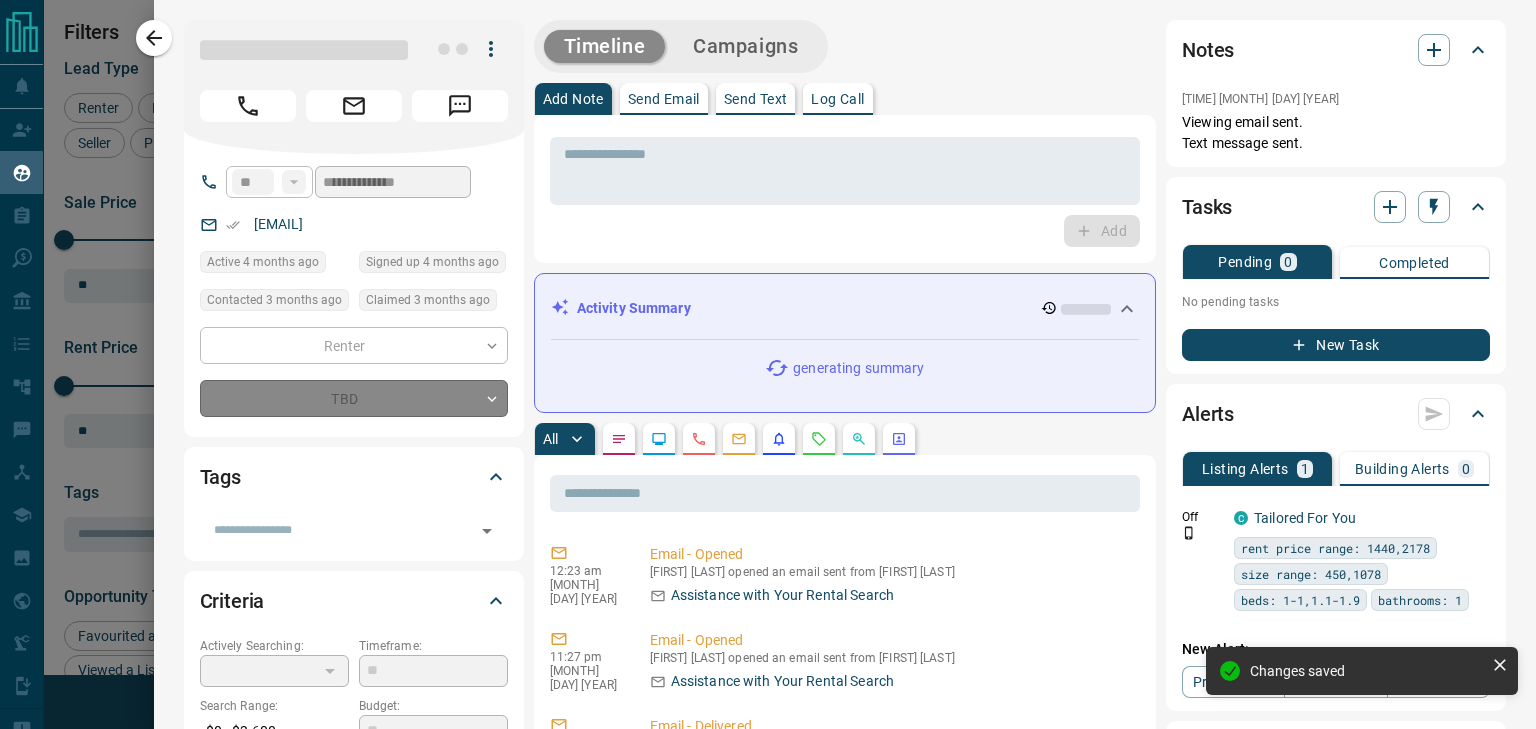 type on "*" 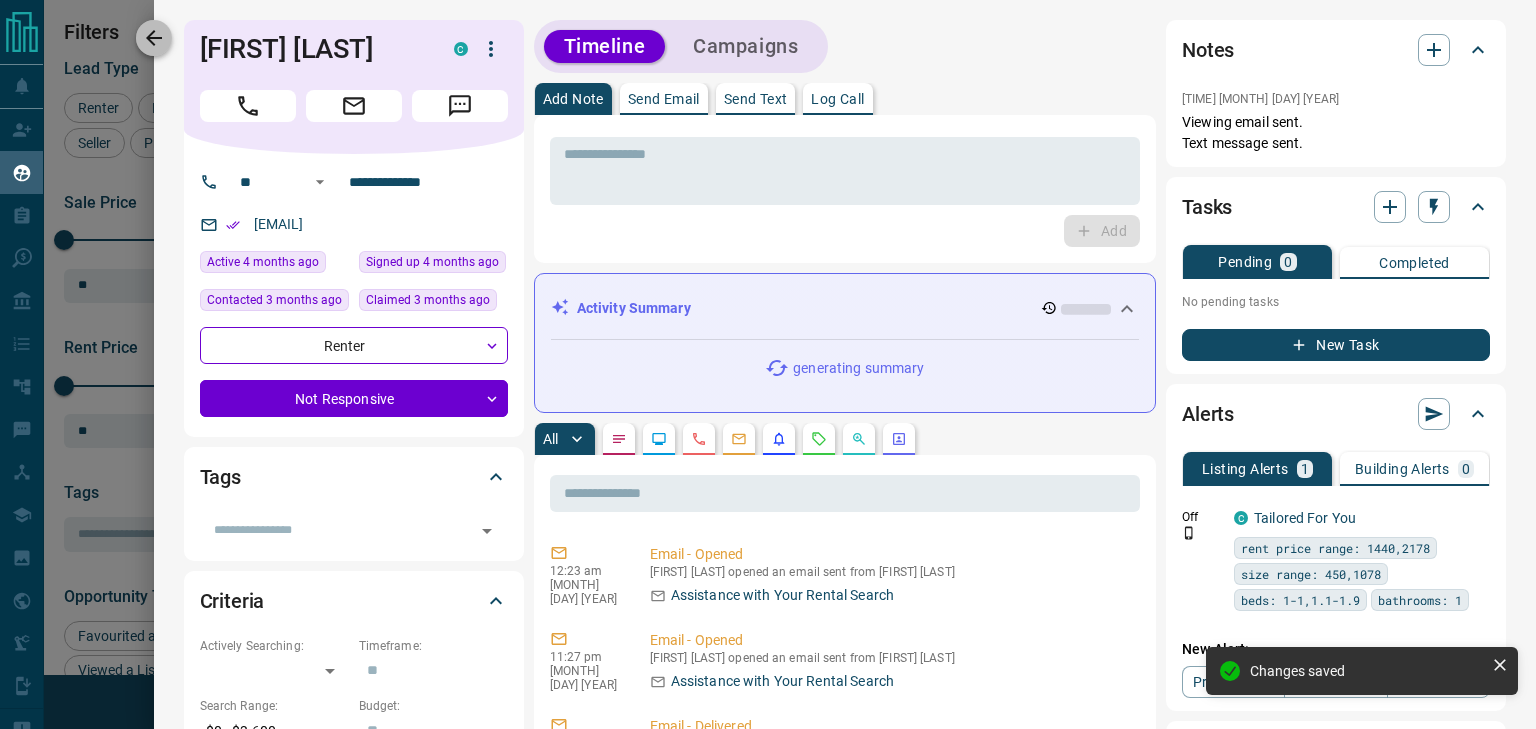 click 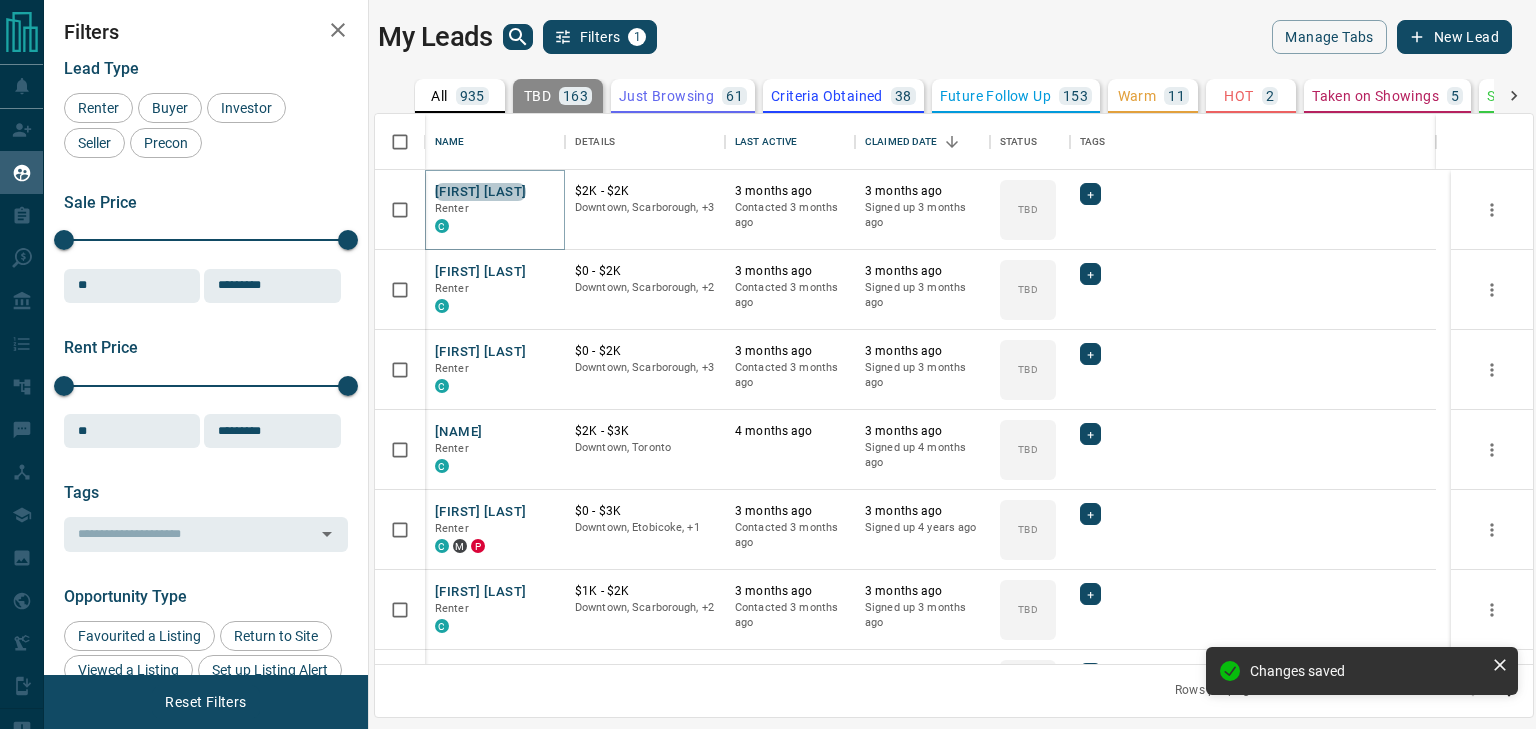 click on "[FIRST] [LAST]" at bounding box center [480, 192] 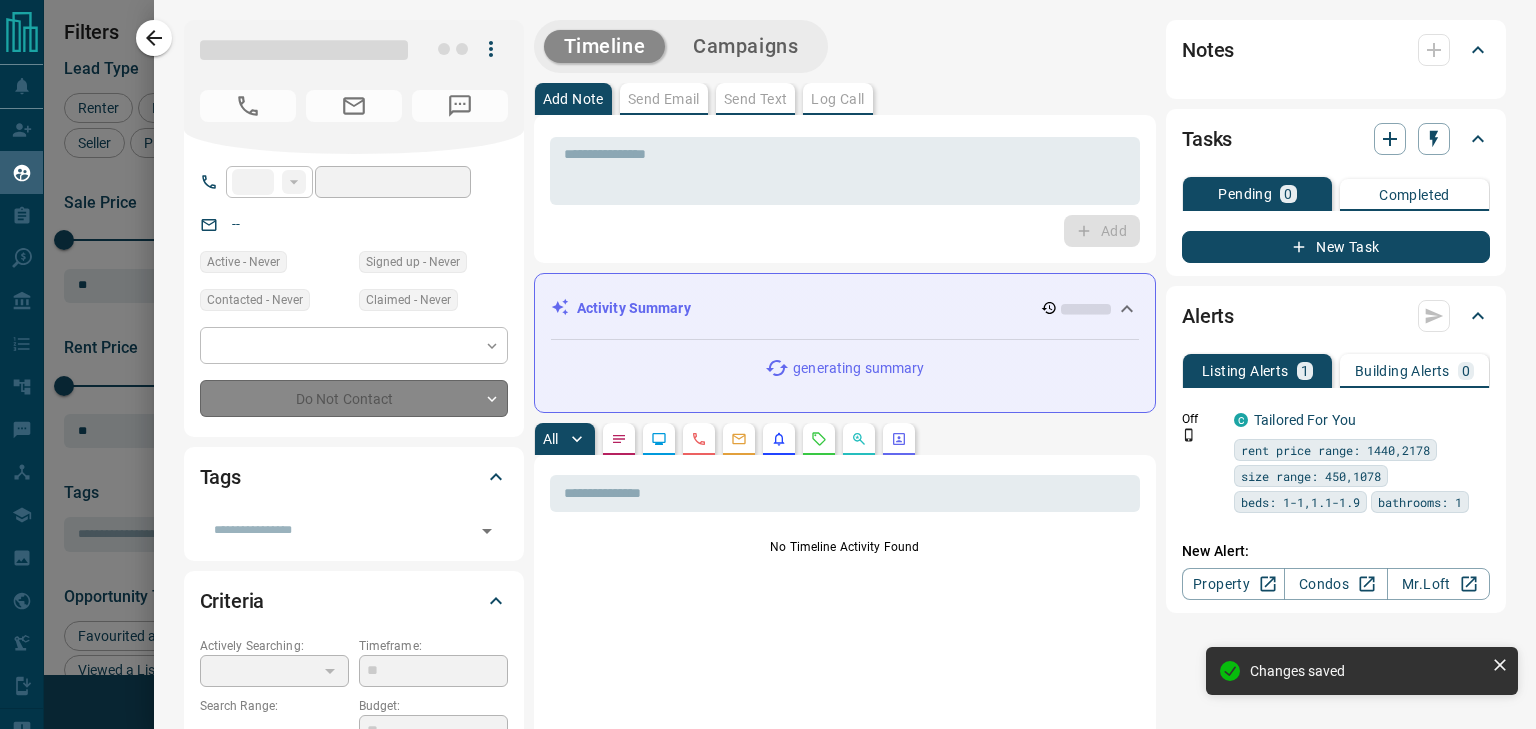 type on "**" 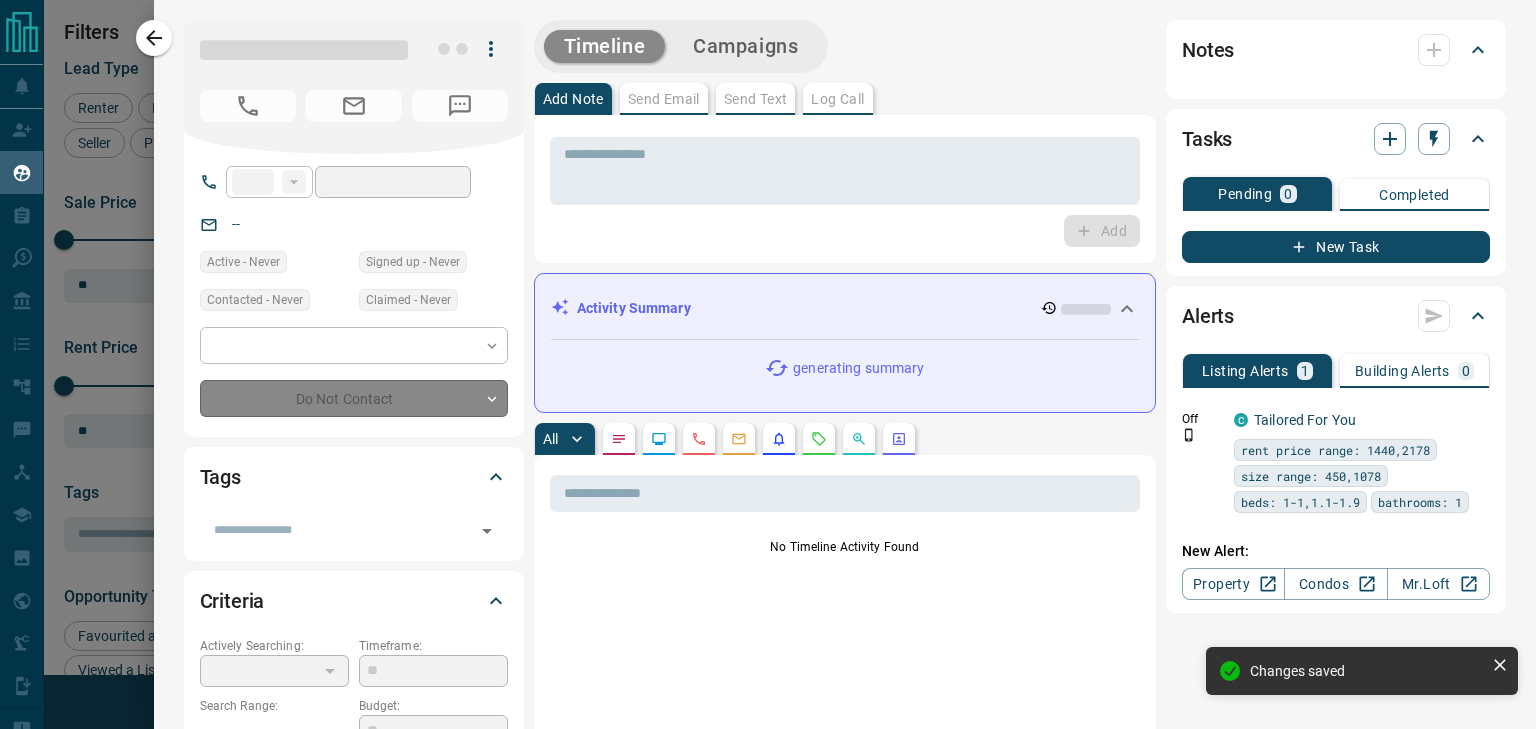 type on "**********" 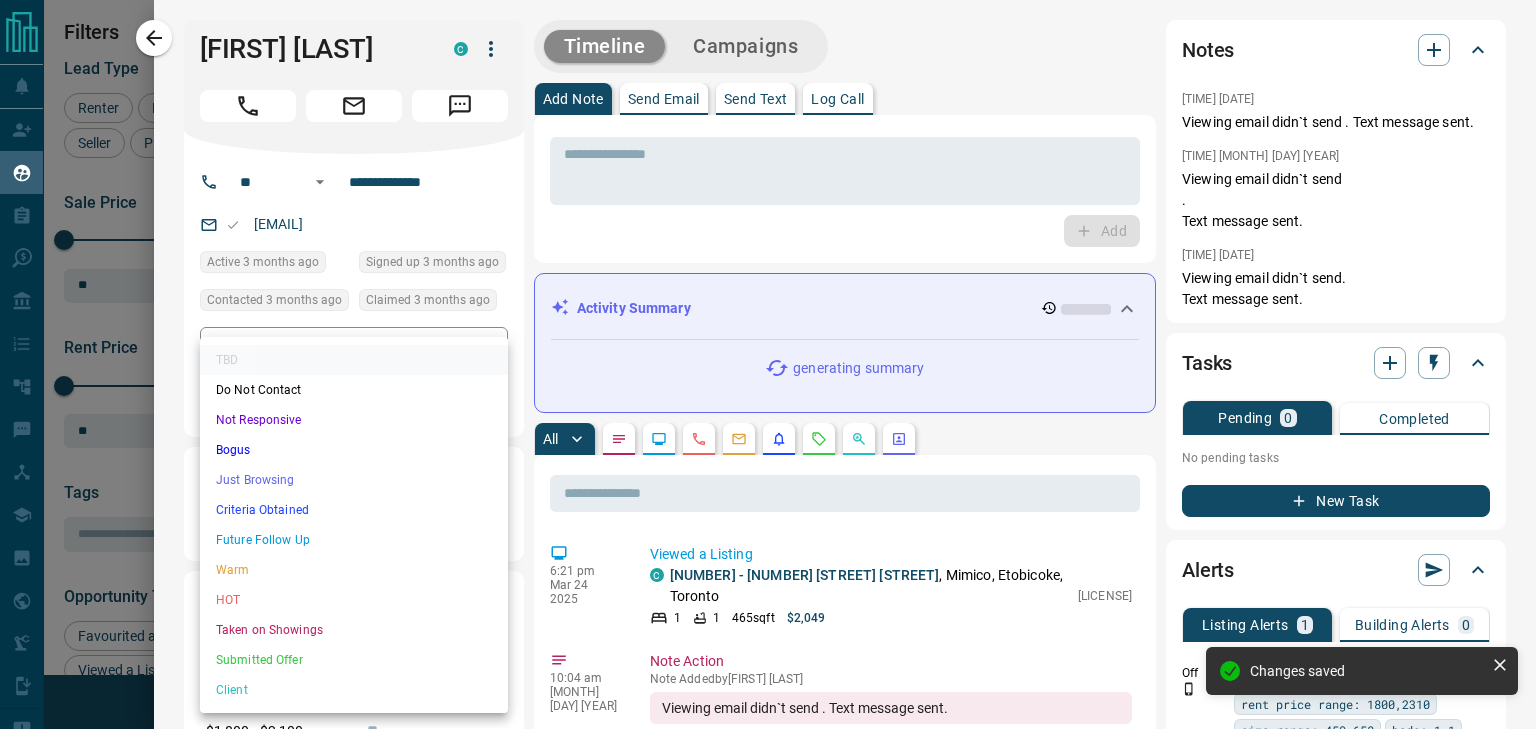 click on "Lead Transfers Claim Leads My Leads Tasks Opportunities Deals Campaigns Automations Messages Broker Bay Training Media Services Agent Resources Precon Worksheet Mobile Apps Disclosure Logout My Leads Filters 1 Manage Tabs New Lead All 935 TBD 163 Do Not Contact - Not Responsive 497 Bogus - Just Browsing 61 Criteria Obtained 38 Future Follow Up 153 Warm 11 HOT 2 Taken on Showings 5 Submitted Offer - Client 5 Name Details Last Active Claimed Date Status Tags Excel Obijeko Renter C $2K - $2K Downtown, Scarborough, +3 3 months ago Contacted 3 months ago 3 months ago Signed up 3 months ago TBD + Diana Wayne Renter C $0 - $2K Downtown, Scarborough, +2 3 months ago Contacted 3 months ago 3 months ago Signed up 3 months ago TBD + Tofunmi Awonaike Renter C $0 - $2K Downtown, Scarborough, +3 3 months ago Contacted 3 months ago 3 months ago Signed up 3 months ago TBD + Minseok Choe Renter C $2K - $3K Downtown, Toronto 4 months ago 3 months ago Signed up 4 months ago TBD + Zuhra Nabi Renter C M P $0 - $3K 3 months ago +" at bounding box center (768, 352) 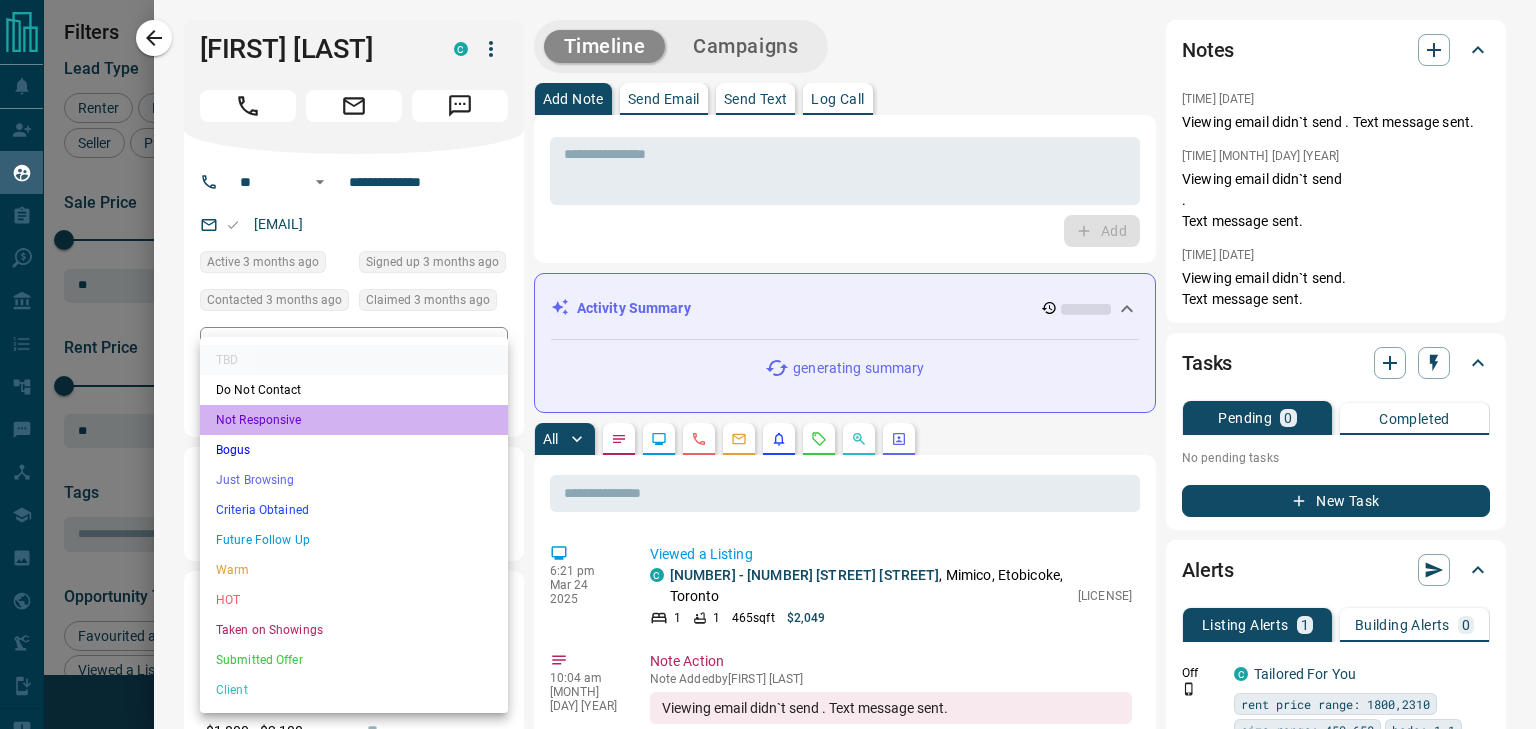 click on "Not Responsive" at bounding box center (354, 420) 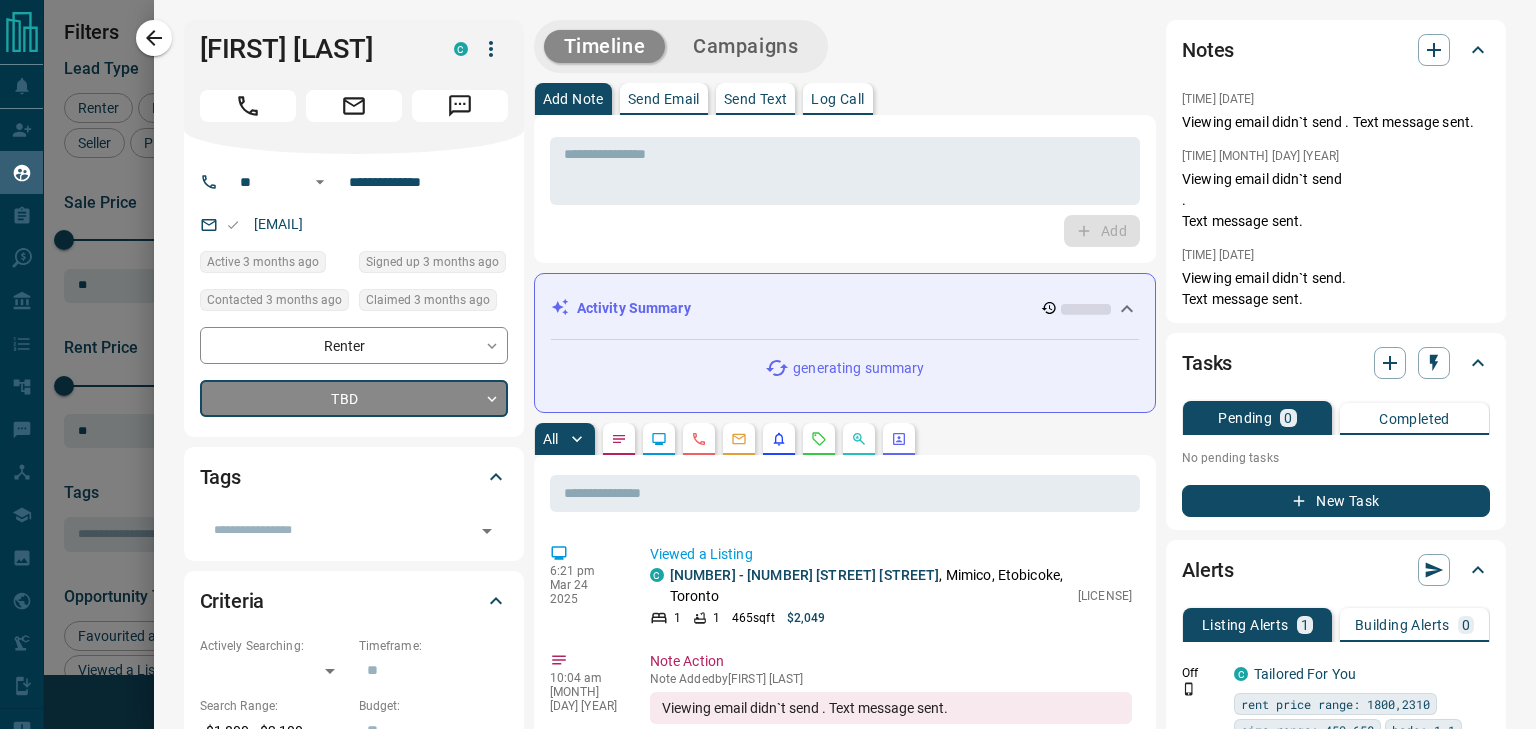 type on "*" 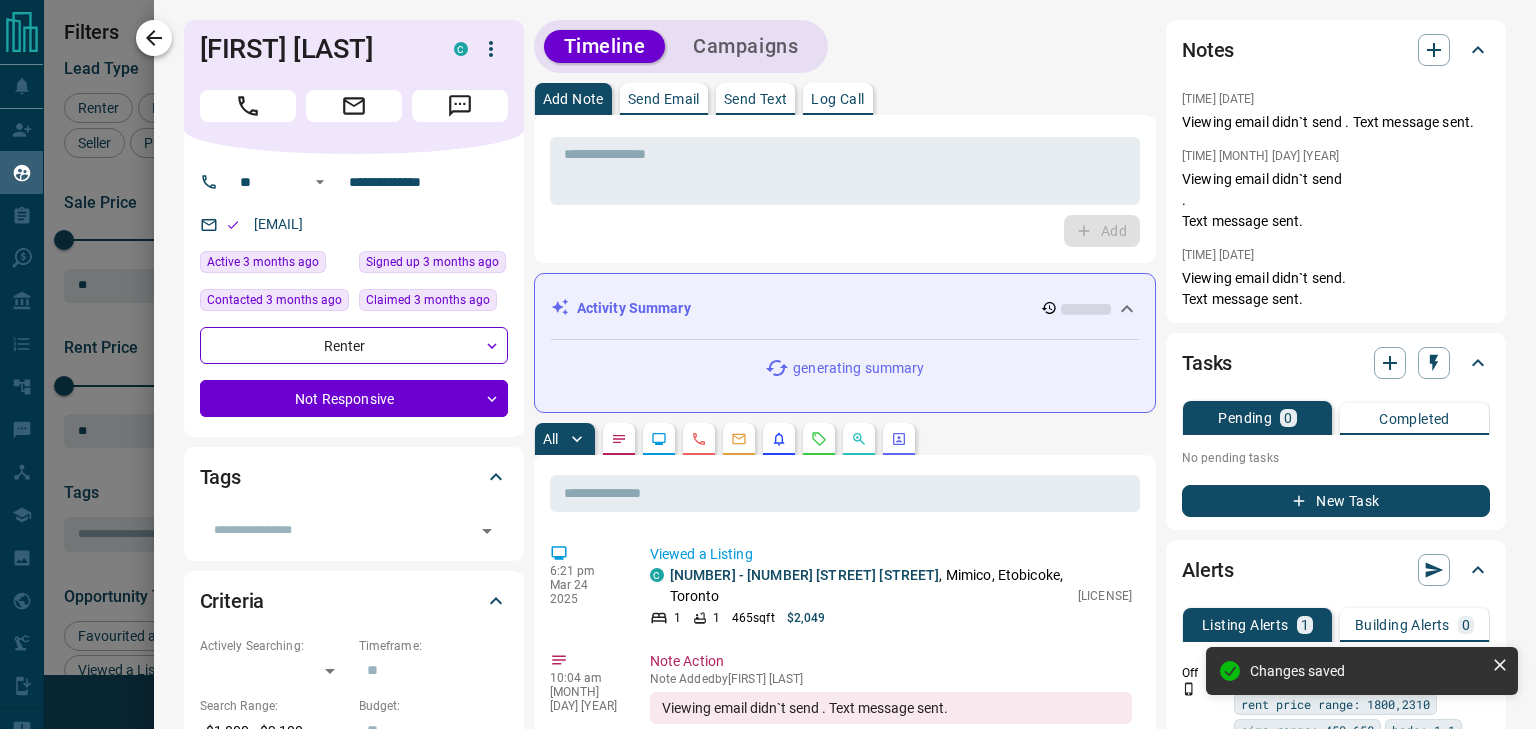click at bounding box center (154, 38) 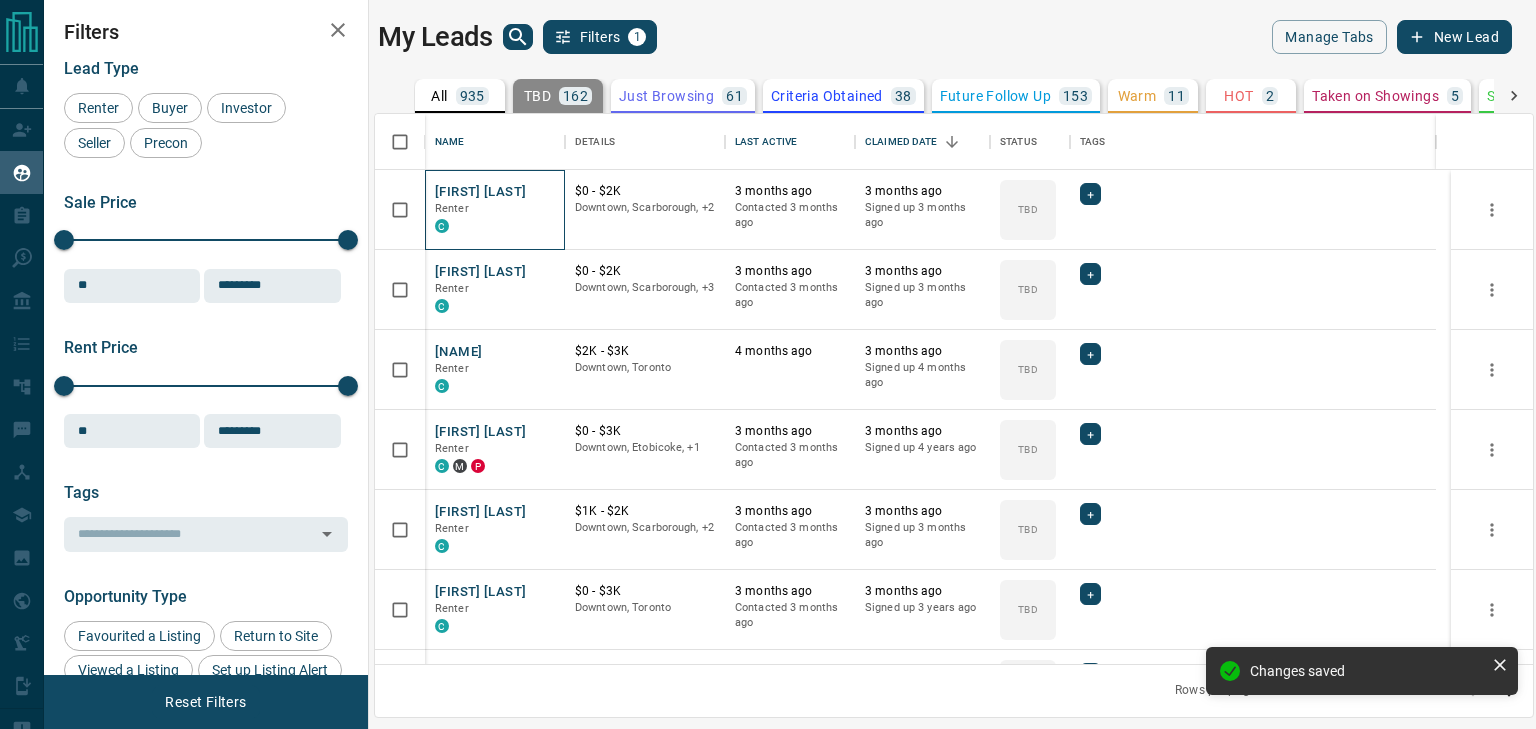click on "Diana Wayne Renter C" at bounding box center [495, 210] 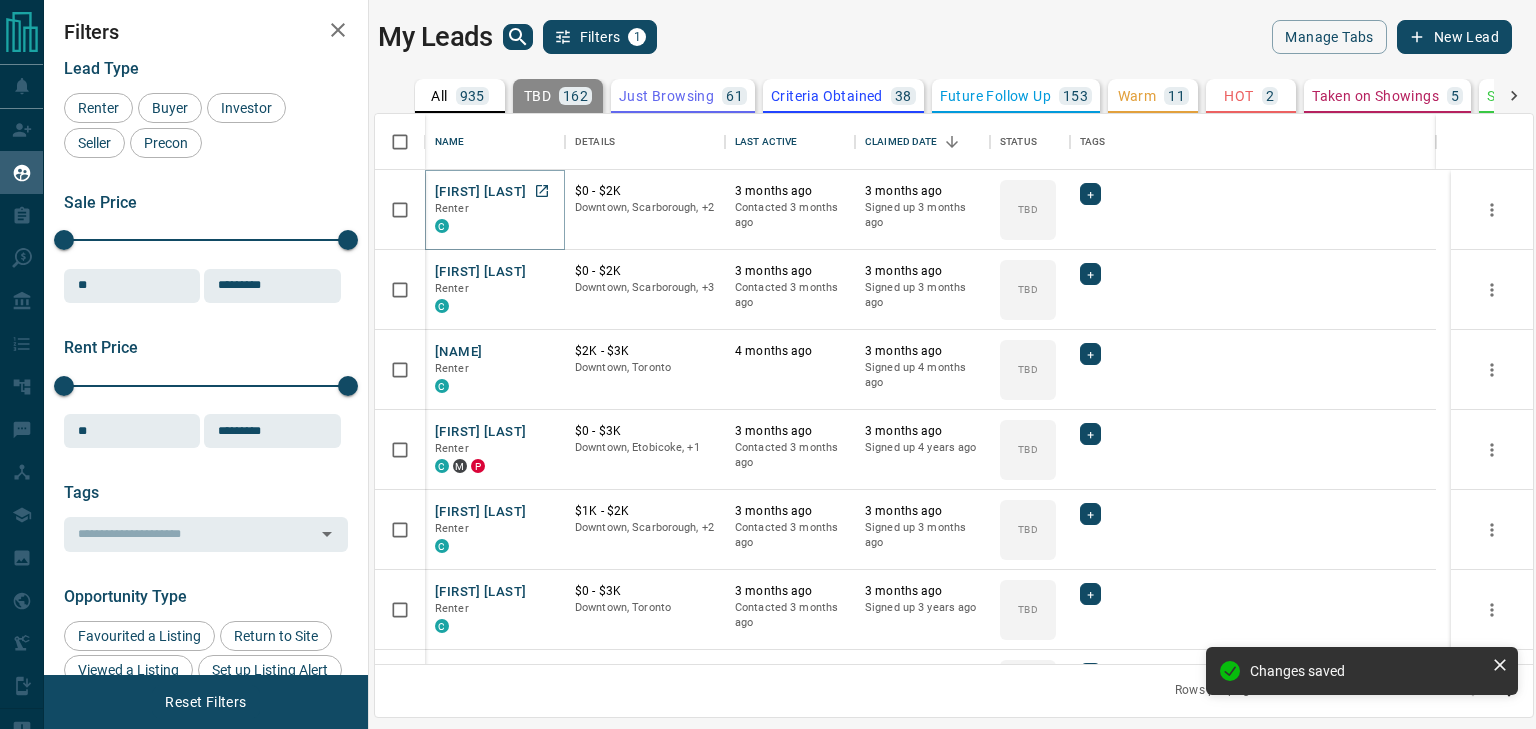 click on "[FIRST] [LAST]" at bounding box center [480, 192] 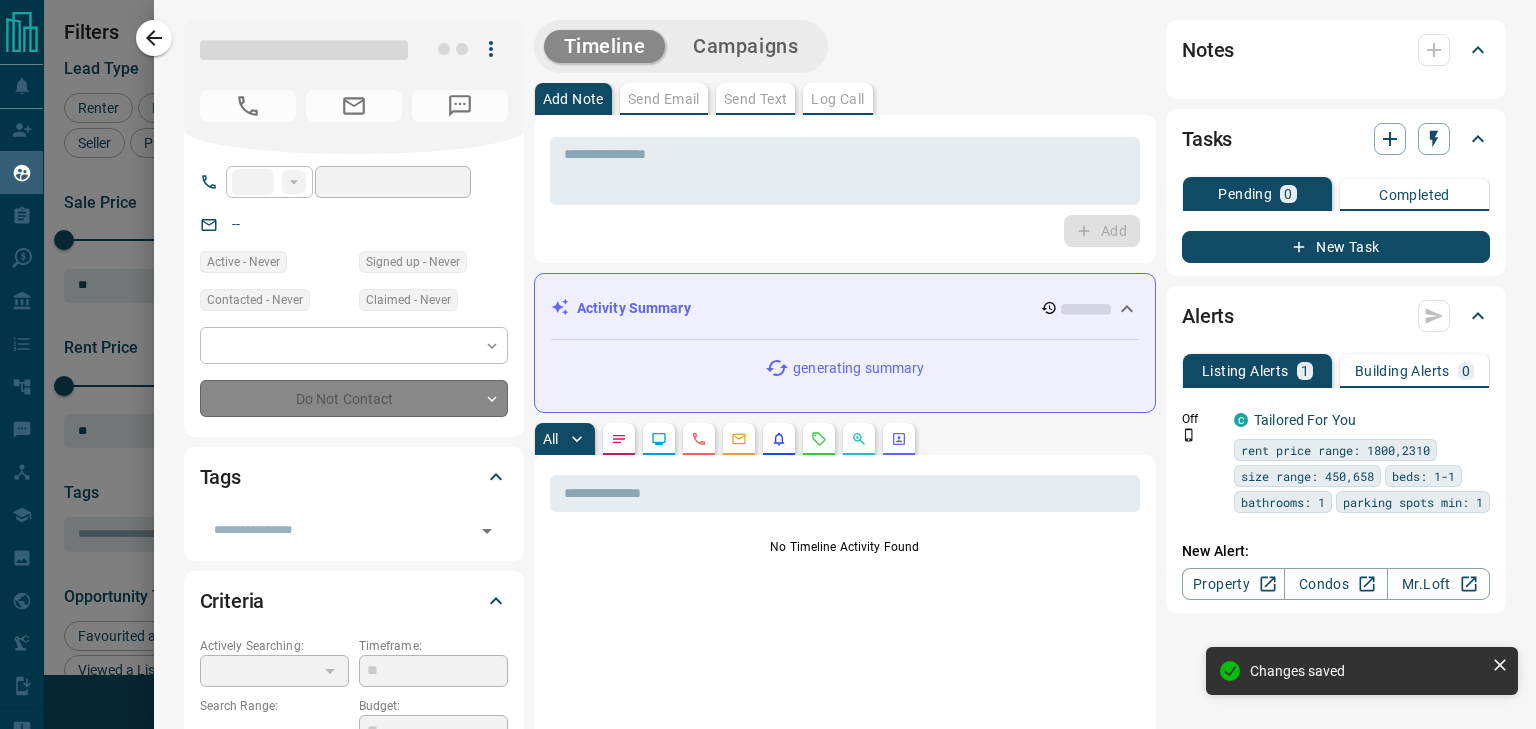 type on "**" 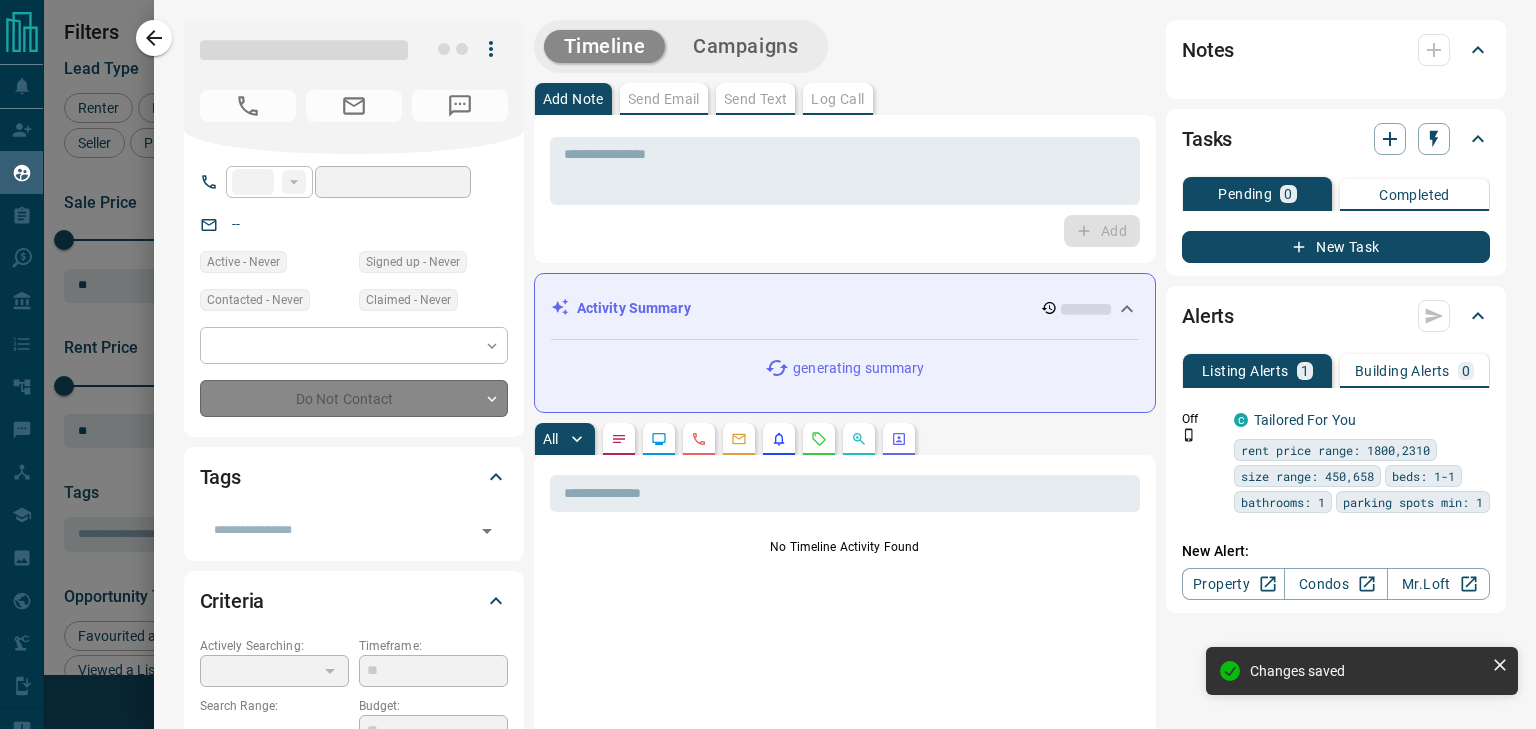 type on "**********" 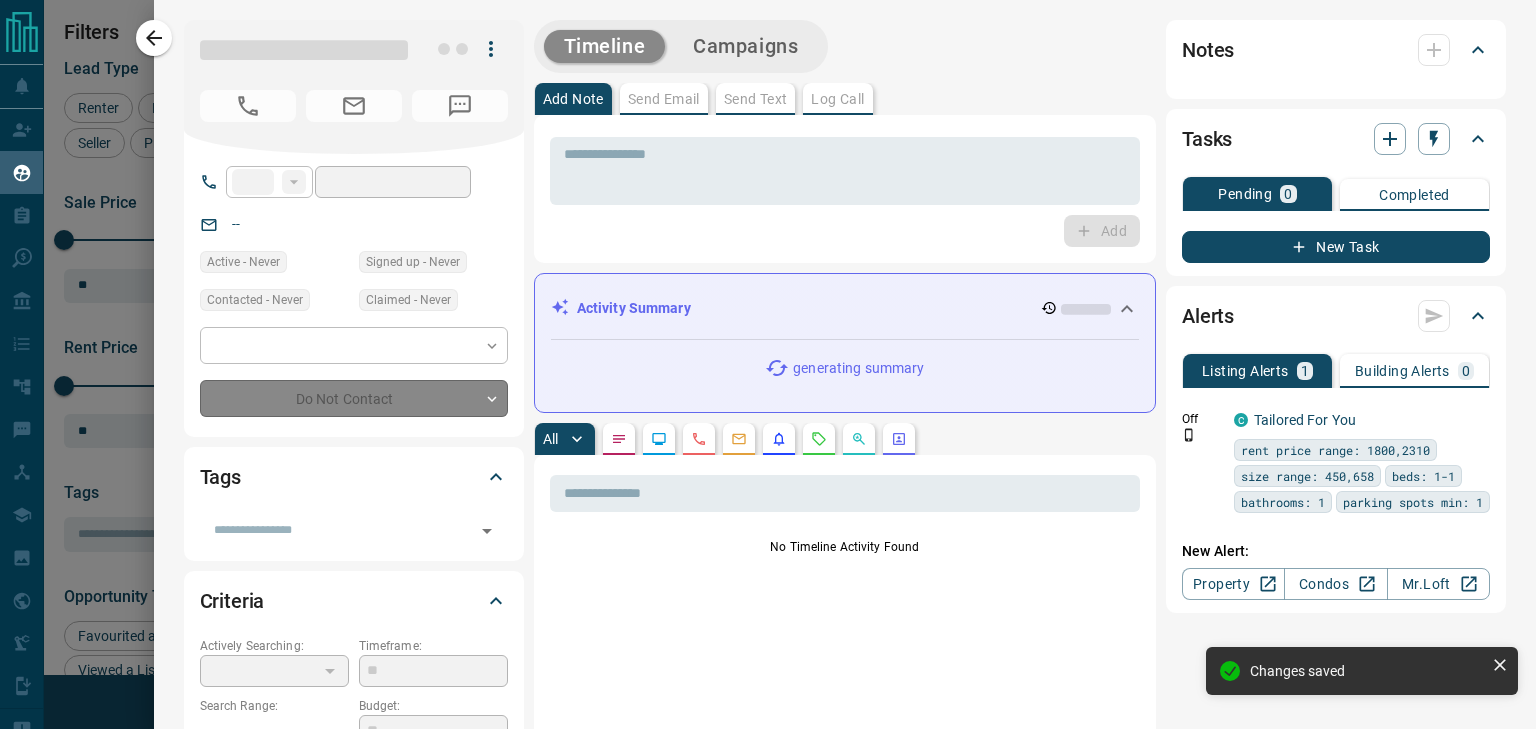 type on "**********" 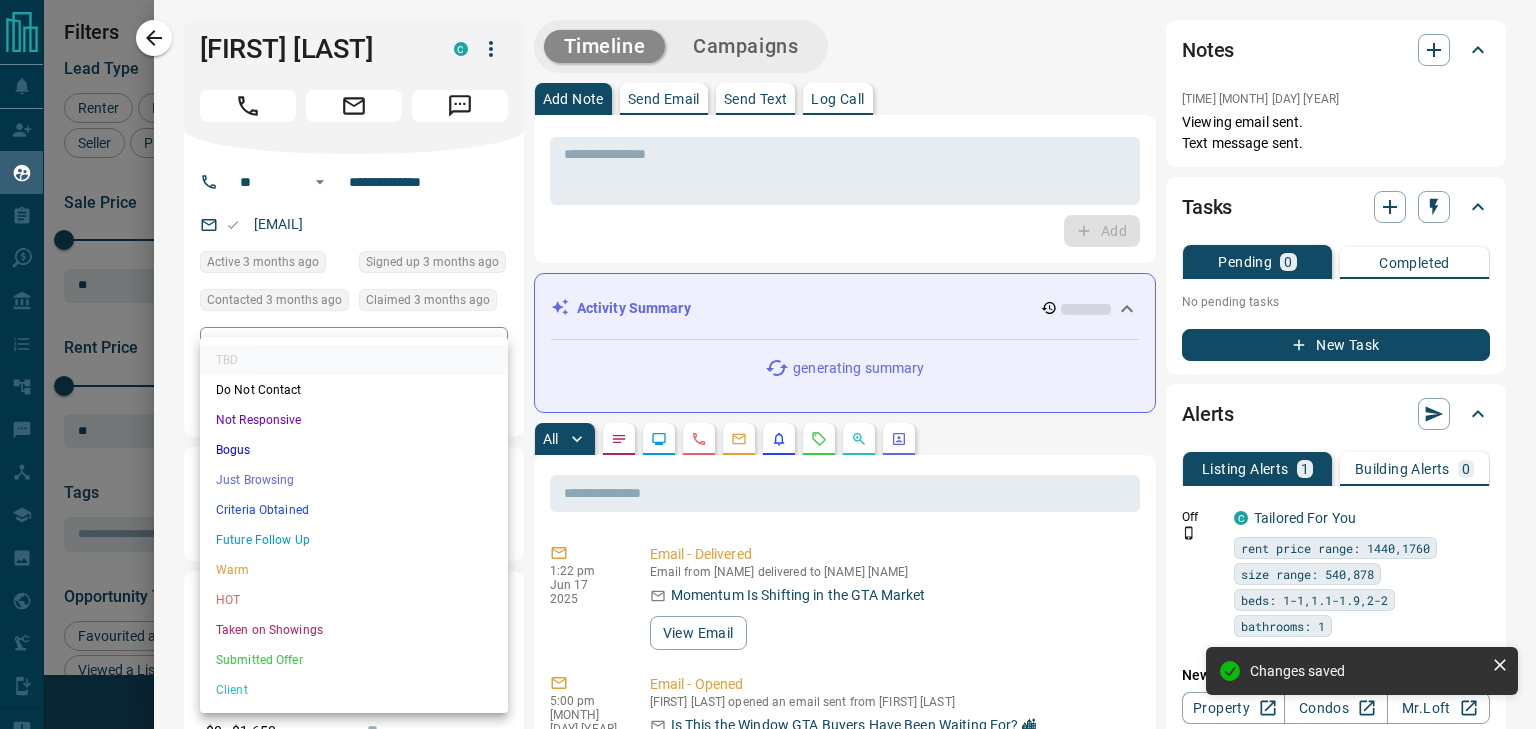 click on "Lead Transfers Claim Leads My Leads Tasks Opportunities Deals Campaigns Automations Messages Broker Bay Training Media Services Agent Resources Precon Worksheet Mobile Apps Disclosure Logout My Leads Filters 1 Manage Tabs New Lead All 935 TBD 162 Do Not Contact - Not Responsive 498 Bogus - Just Browsing 61 Criteria Obtained 38 Future Follow Up 153 Warm 11 HOT 2 Taken on Showings 5 Submitted Offer - Client 5 Name Details Last Active Claimed Date Status Tags Diana Wayne Renter C $0 - $2K Downtown, Scarborough, +2 3 months ago Contacted 3 months ago 3 months ago Signed up 3 months ago TBD + Tofunmi Awonaike Renter C $0 - $2K Downtown, Scarborough, +3 3 months ago Contacted 3 months ago 3 months ago Signed up 3 months ago TBD + Minseok Choe Renter C $2K - $3K Downtown, Toronto 4 months ago 3 months ago Signed up 4 months ago TBD + Zuhra Nabi Renter C M P $0 - $3K Downtown, Etobicoke, +1 3 months ago Contacted 3 months ago 3 months ago Signed up 4 years ago TBD + Tuan Diep Renter C $1K - $2K 3 months ago TBD + C +" at bounding box center [768, 352] 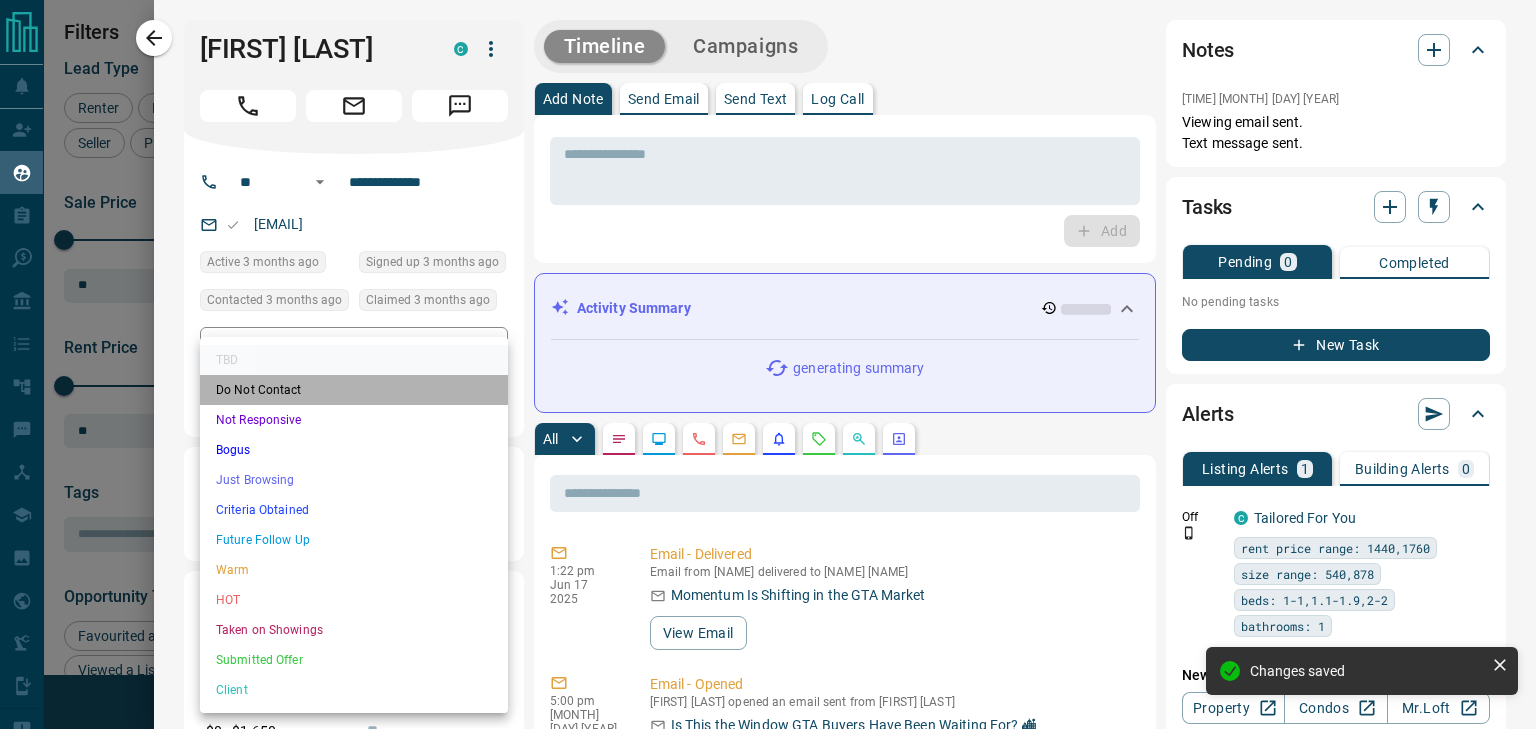 click on "Do Not Contact" at bounding box center [354, 390] 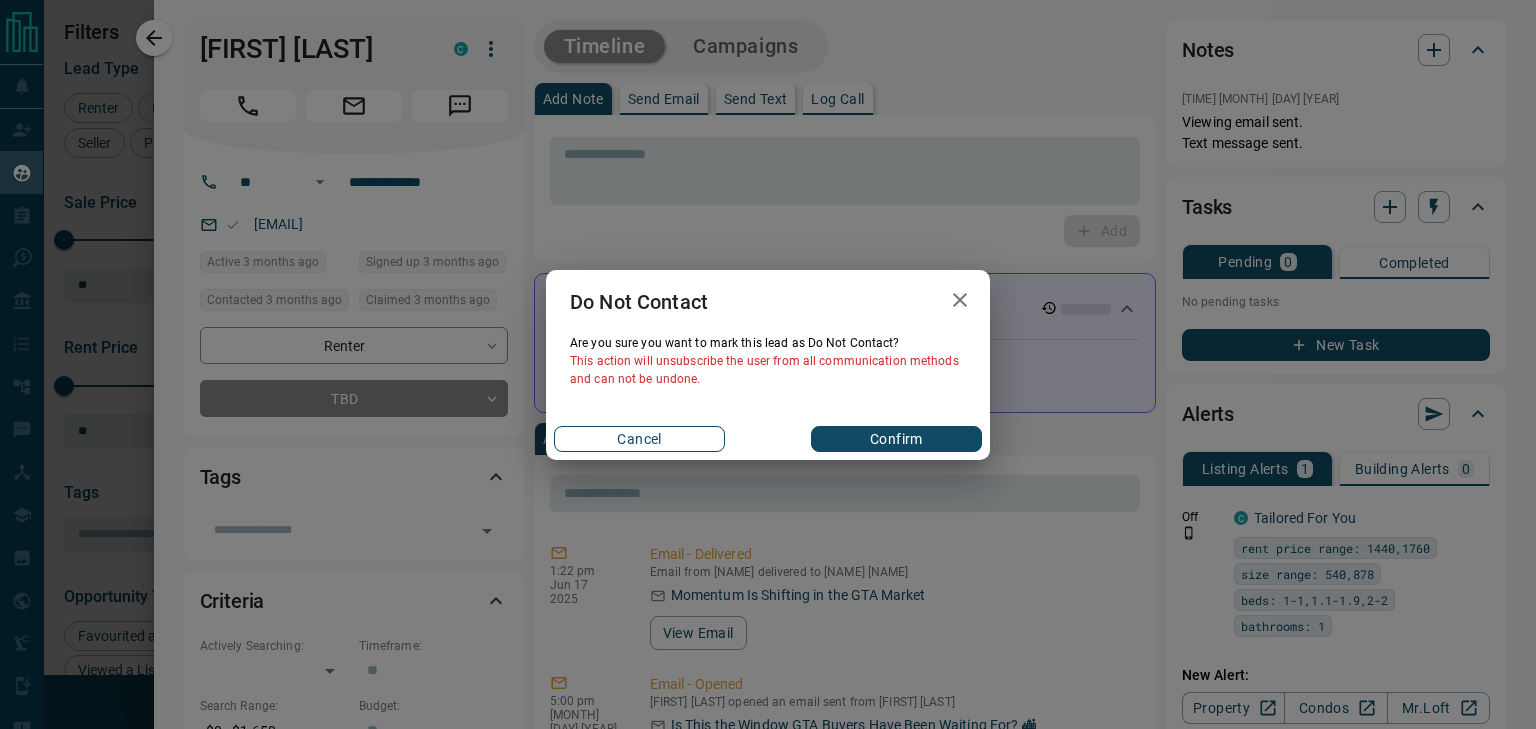 click on "Cancel" at bounding box center (639, 439) 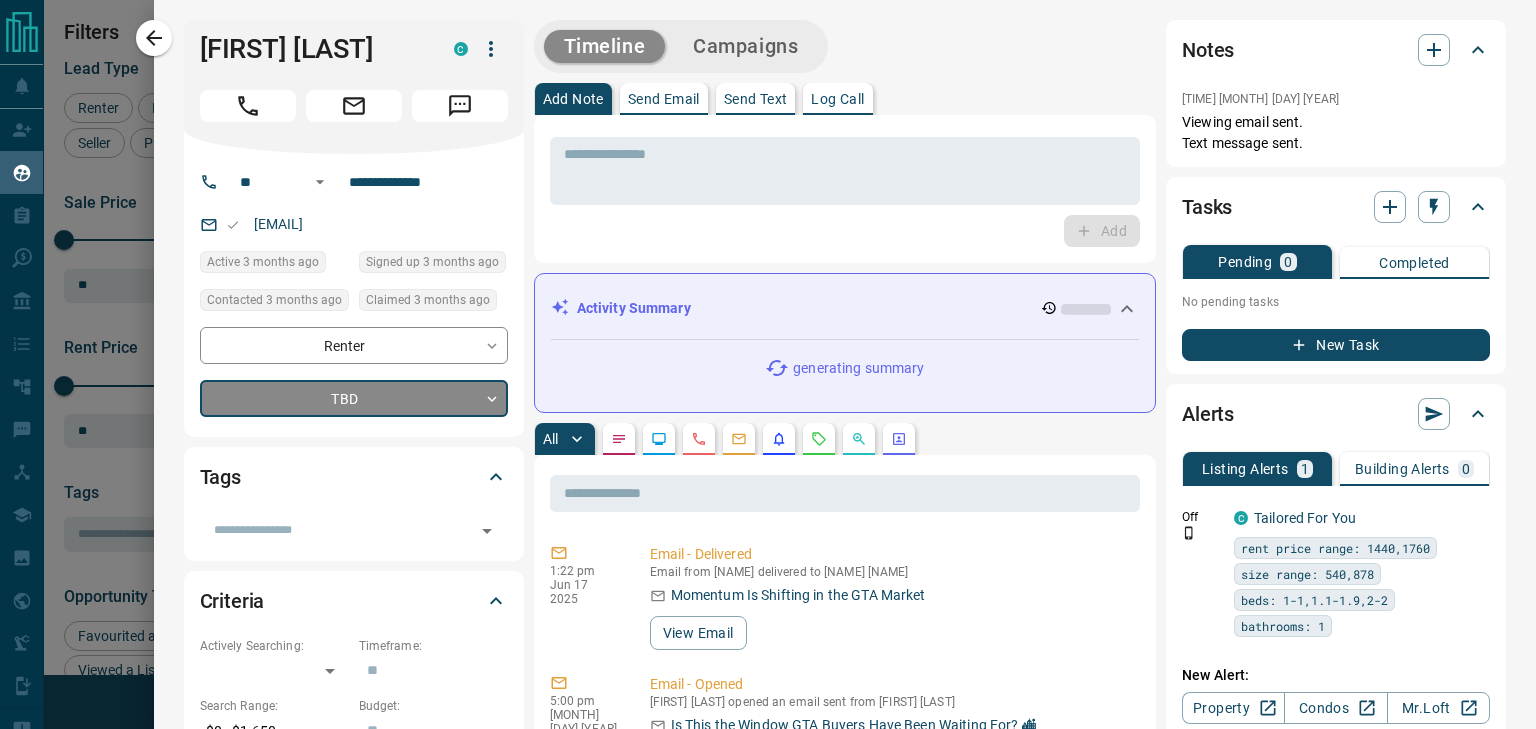 click on "Lead Transfers Claim Leads My Leads Tasks Opportunities Deals Campaigns Automations Messages Broker Bay Training Media Services Agent Resources Precon Worksheet Mobile Apps Disclosure Logout My Leads Filters 1 Manage Tabs New Lead All 935 TBD 162 Do Not Contact - Not Responsive 498 Bogus - Just Browsing 61 Criteria Obtained 38 Future Follow Up 153 Warm 11 HOT 2 Taken on Showings 5 Submitted Offer - Client 5 Name Details Last Active Claimed Date Status Tags Diana Wayne Renter C $0 - $2K Downtown, Scarborough, +2 3 months ago Contacted 3 months ago 3 months ago Signed up 3 months ago TBD + Tofunmi Awonaike Renter C $0 - $2K Downtown, Scarborough, +3 3 months ago Contacted 3 months ago 3 months ago Signed up 3 months ago TBD + Minseok Choe Renter C $2K - $3K Downtown, Toronto 4 months ago 3 months ago Signed up 4 months ago TBD + Zuhra Nabi Renter C M P $0 - $3K Downtown, Etobicoke, +1 3 months ago Contacted 3 months ago 3 months ago Signed up 4 years ago TBD + Tuan Diep Renter C $1K - $2K 3 months ago TBD + C +" at bounding box center [768, 352] 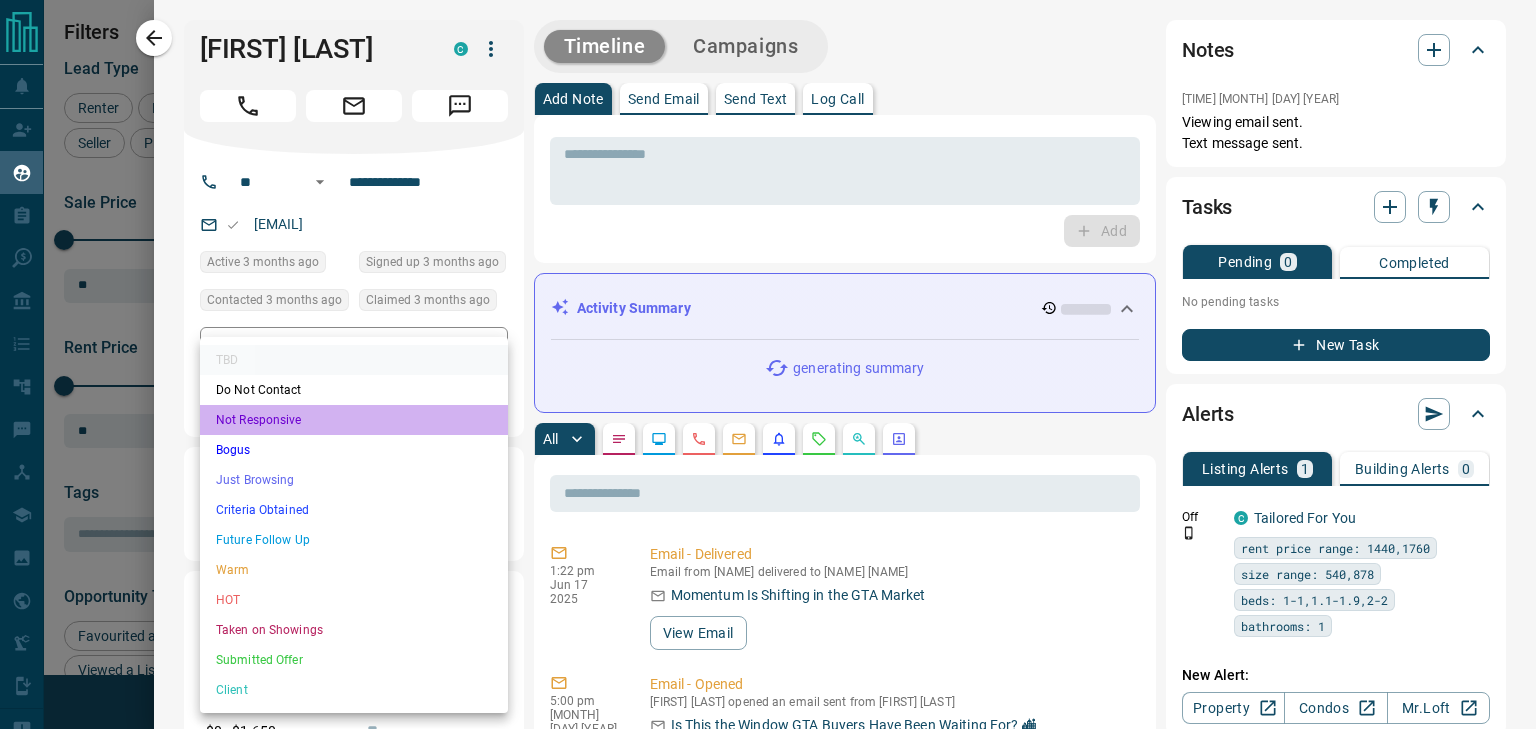 click on "Not Responsive" at bounding box center [354, 420] 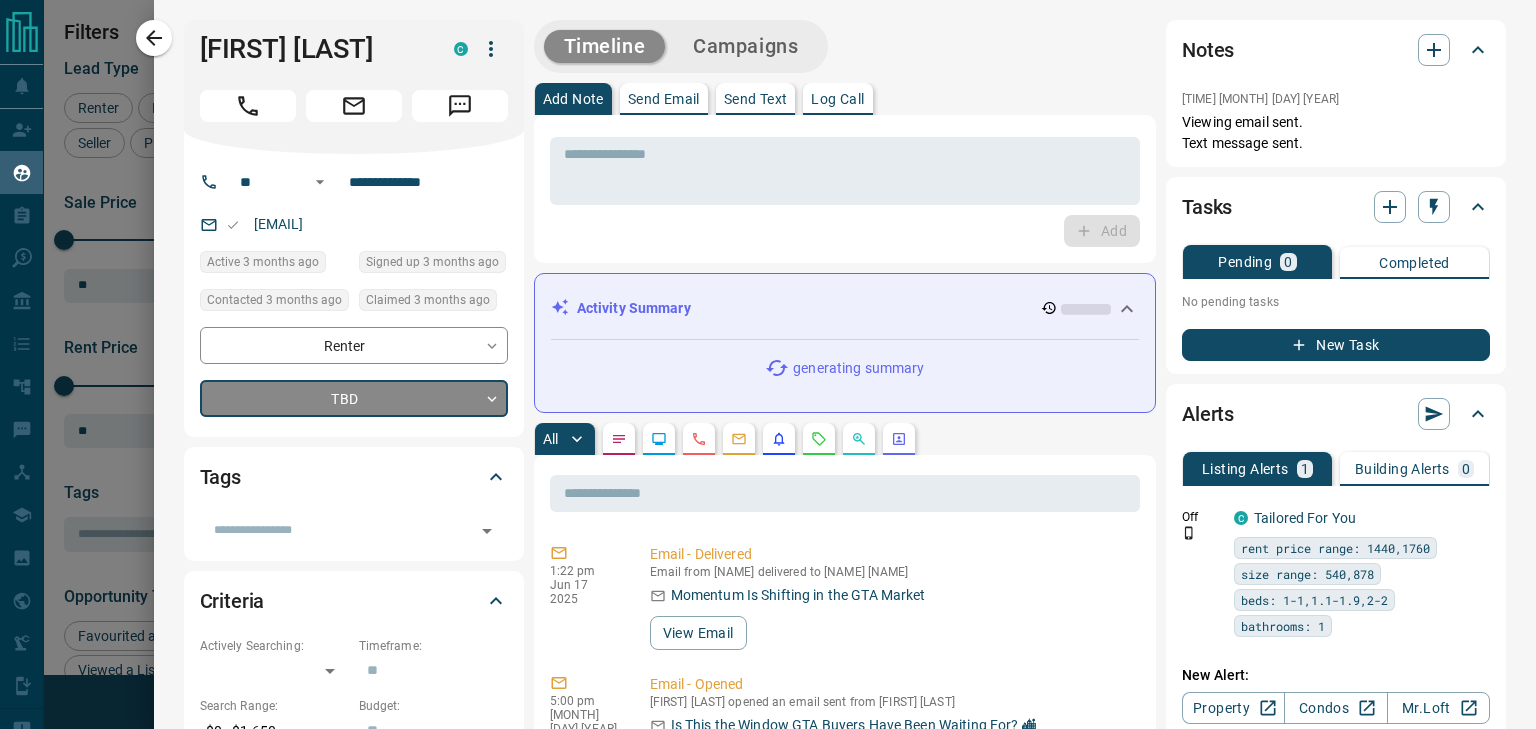 type on "*" 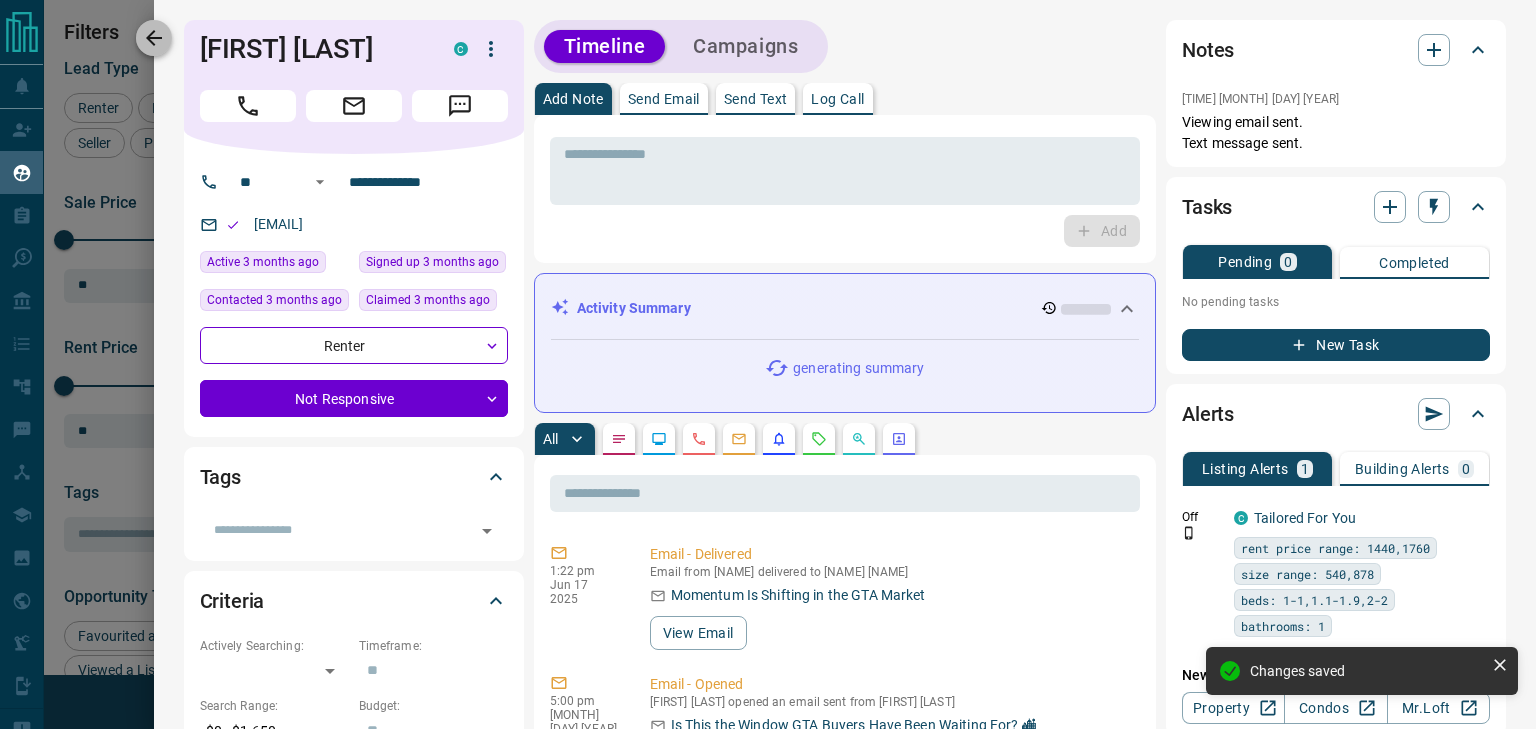 click at bounding box center [154, 38] 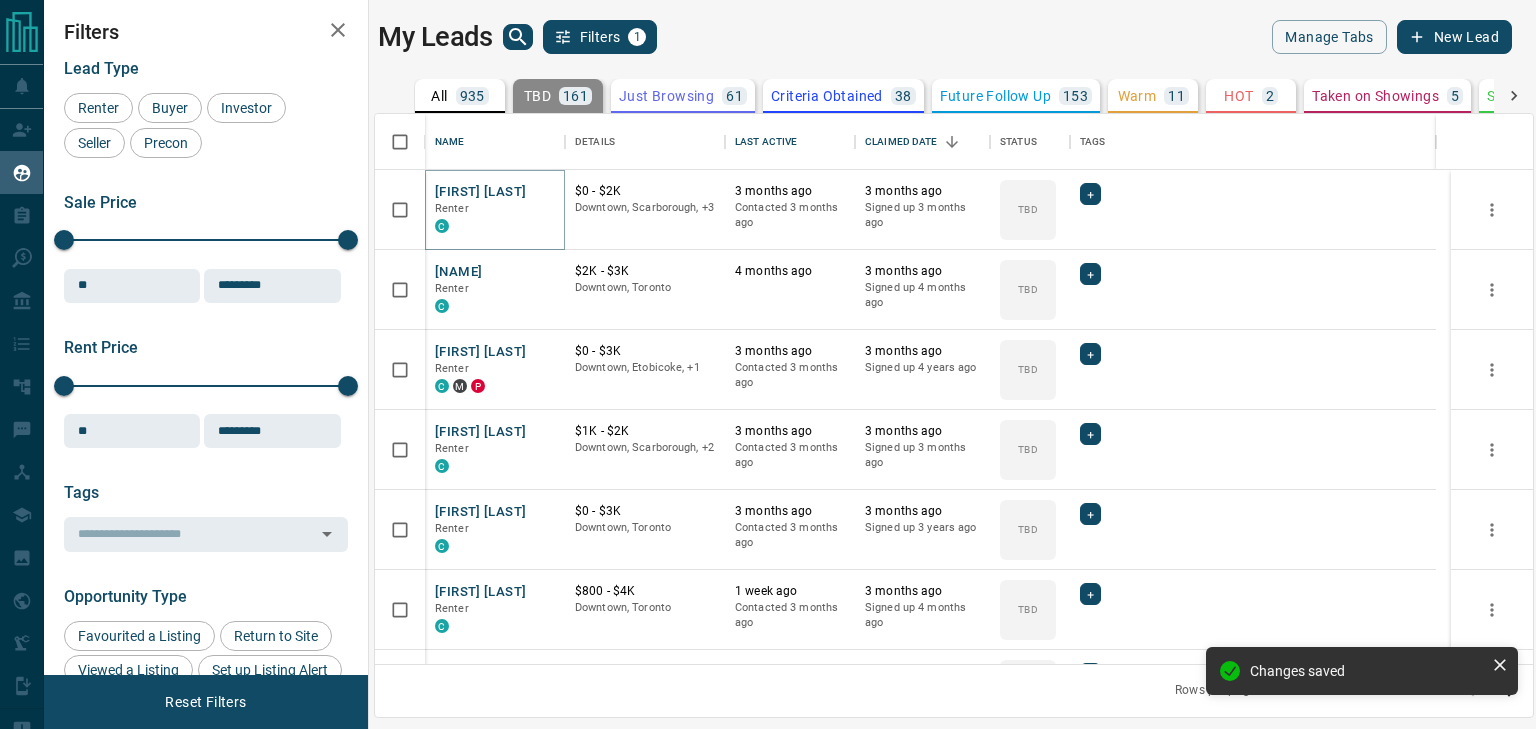 click on "[FIRST] [LAST]" at bounding box center (480, 192) 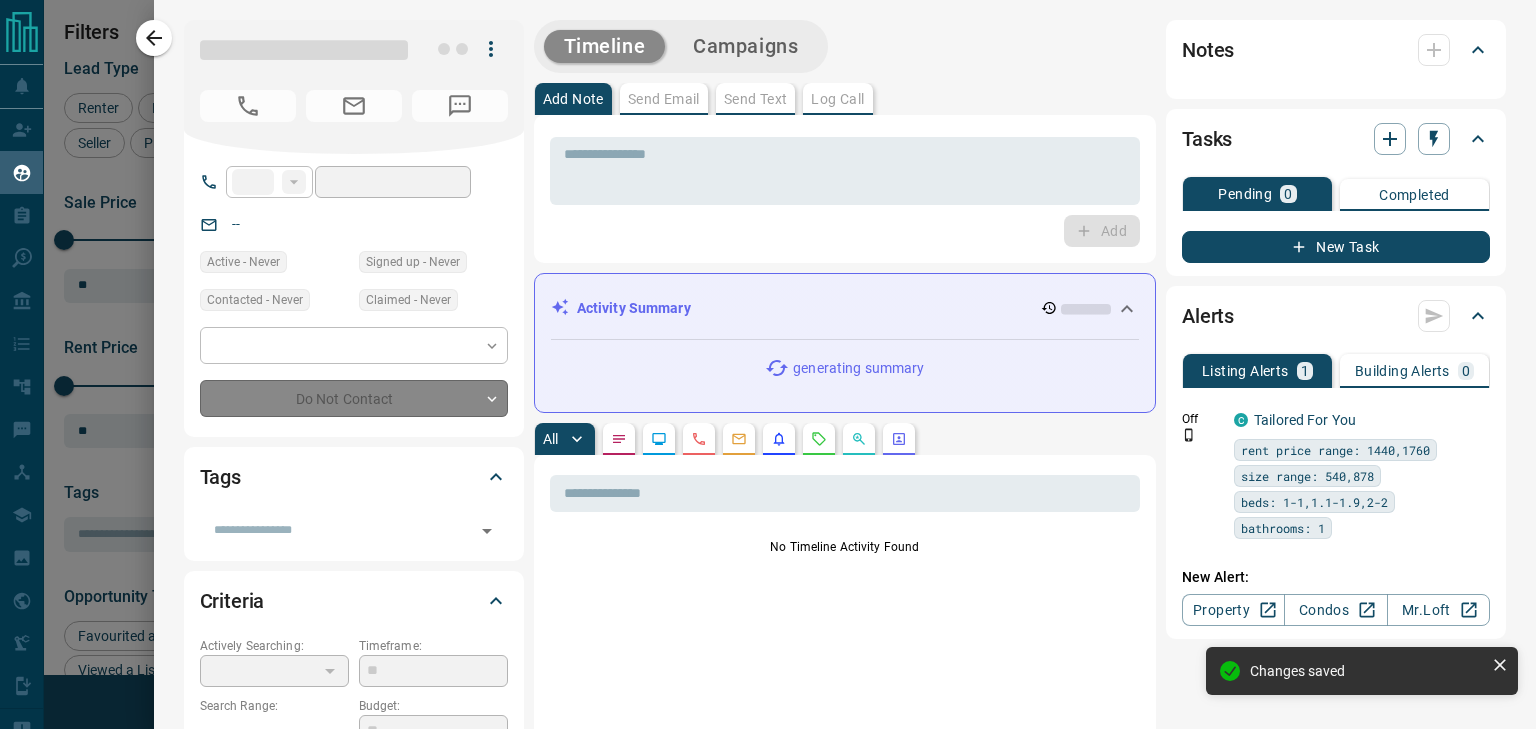 type on "**" 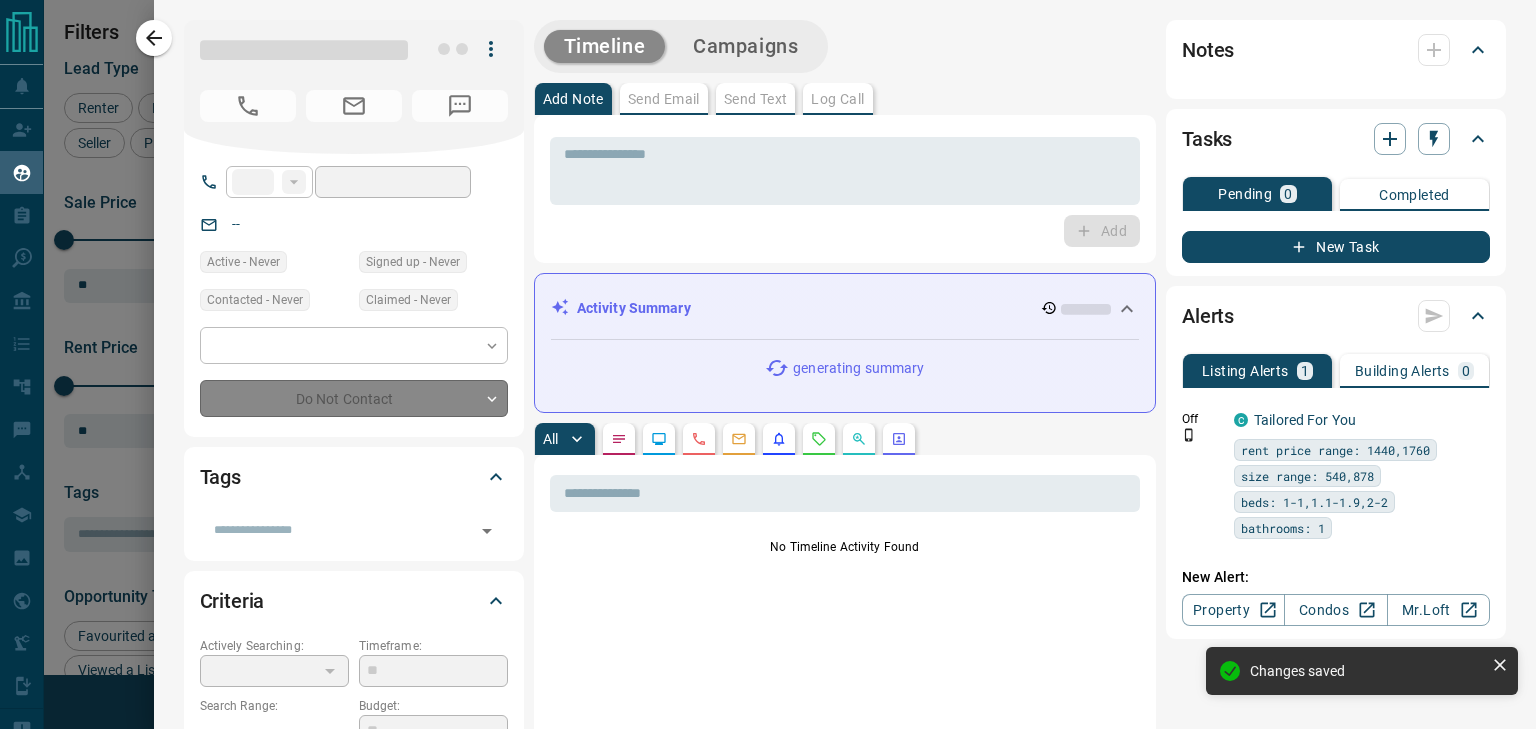type on "**********" 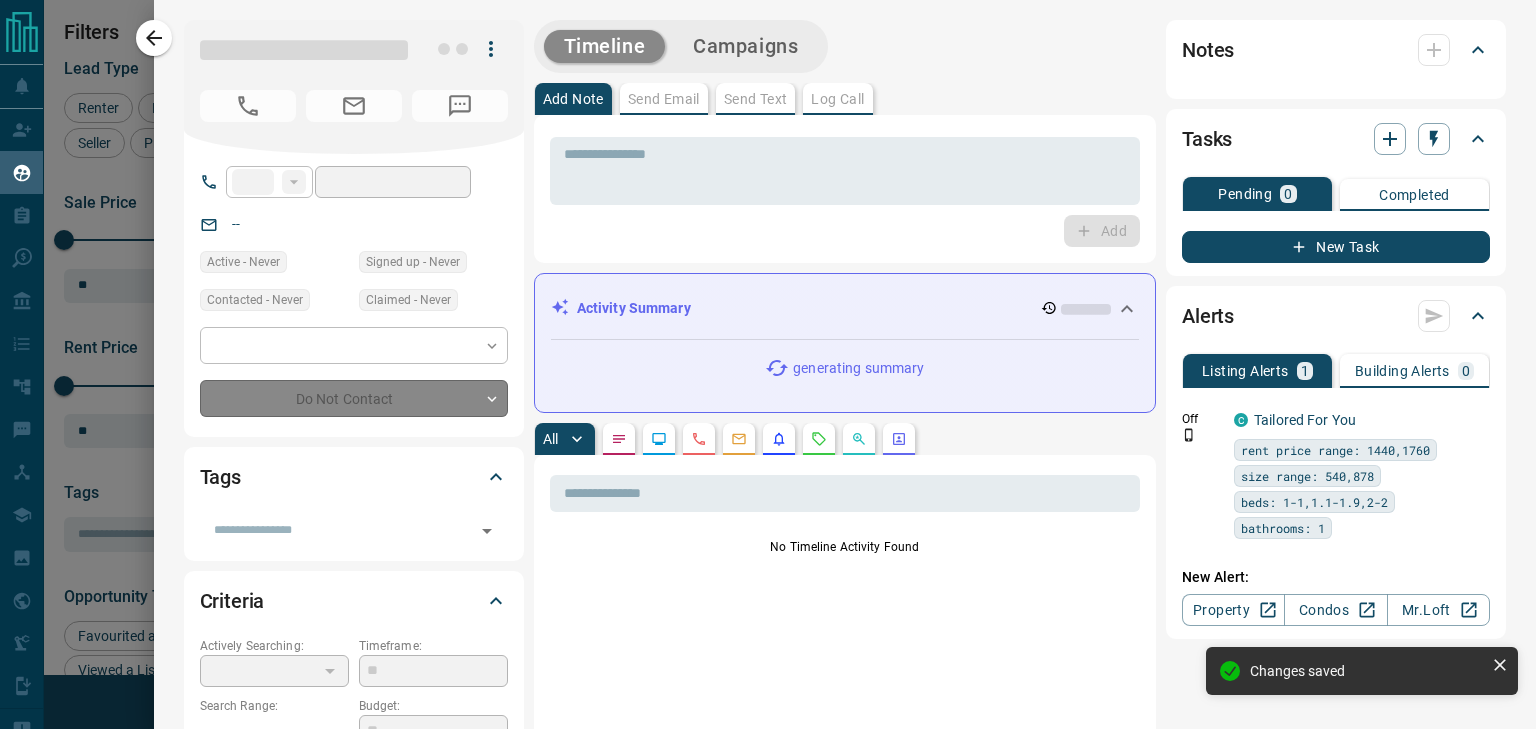 type on "**********" 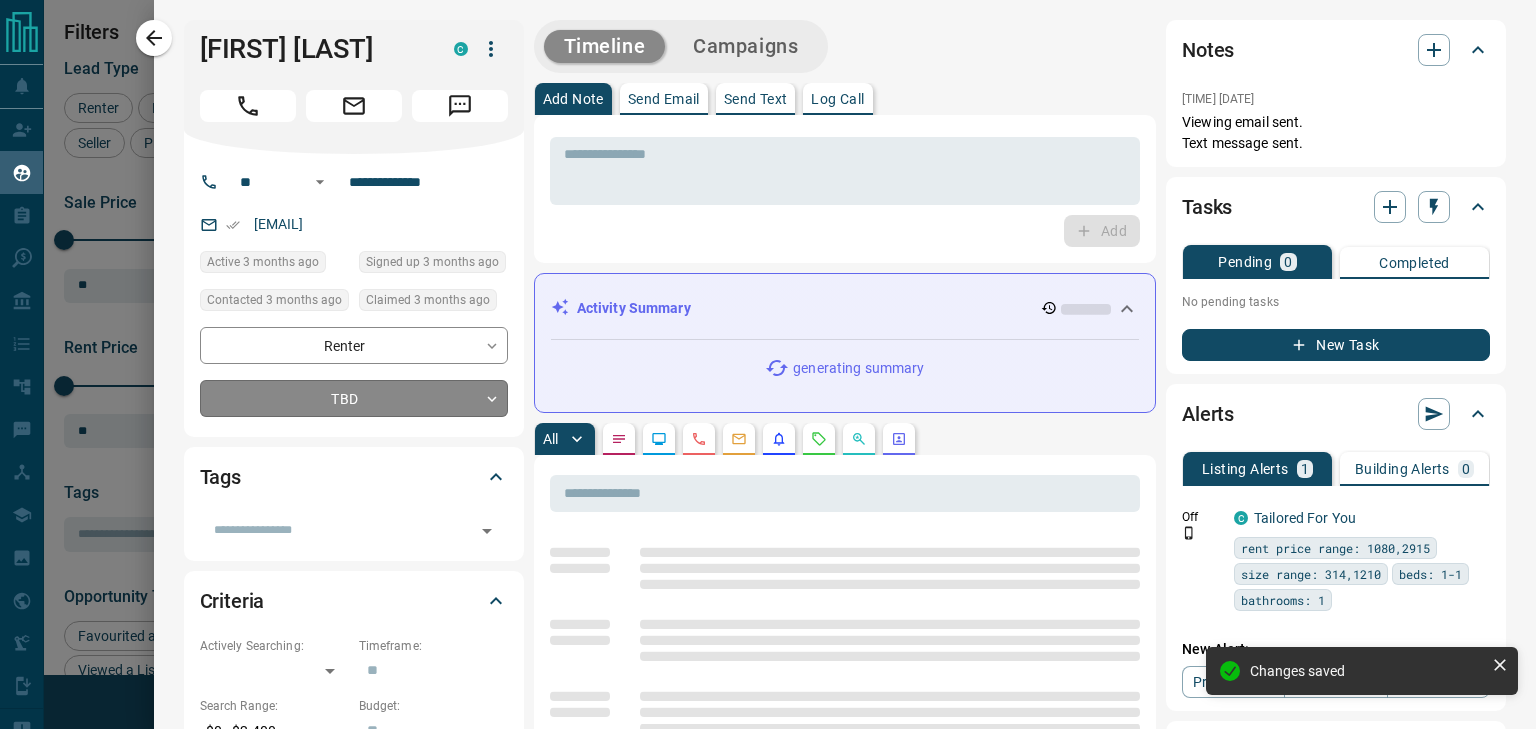click on "Lead Transfers Claim Leads My Leads Tasks Opportunities Deals Campaigns Automations Messages Broker Bay Training Media Services Agent Resources Precon Worksheet Mobile Apps Disclosure Logout My Leads Filters 1 Manage Tabs New Lead All 935 TBD 161 Do Not Contact - Not Responsive 499 Bogus - Just Browsing 61 Criteria Obtained 38 Future Follow Up 153 Warm 11 HOT 2 Taken on Showings 5 Submitted Offer - Client 5 Name Details Last Active Claimed Date Status Tags Tofunmi Awonaike Renter C $0 - $2K Downtown, Scarborough, +3 3 months ago Contacted 3 months ago 3 months ago Signed up 3 months ago TBD + Minseok Choe Renter C $2K - $3K Downtown, Toronto 4 months ago 3 months ago Signed up 4 months ago TBD + Zuhra Nabi Renter C M P $0 - $3K Downtown, Etobicoke, +1 3 months ago Contacted 3 months ago 3 months ago Signed up 4 years ago TBD + Tuan Diep Renter C $1K - $2K Downtown, Scarborough, +2 3 months ago Contacted 3 months ago 3 months ago Signed up 3 months ago TBD + Cui Yuan Renter C $0 - $3K Downtown, Toronto TBD + C" at bounding box center (768, 352) 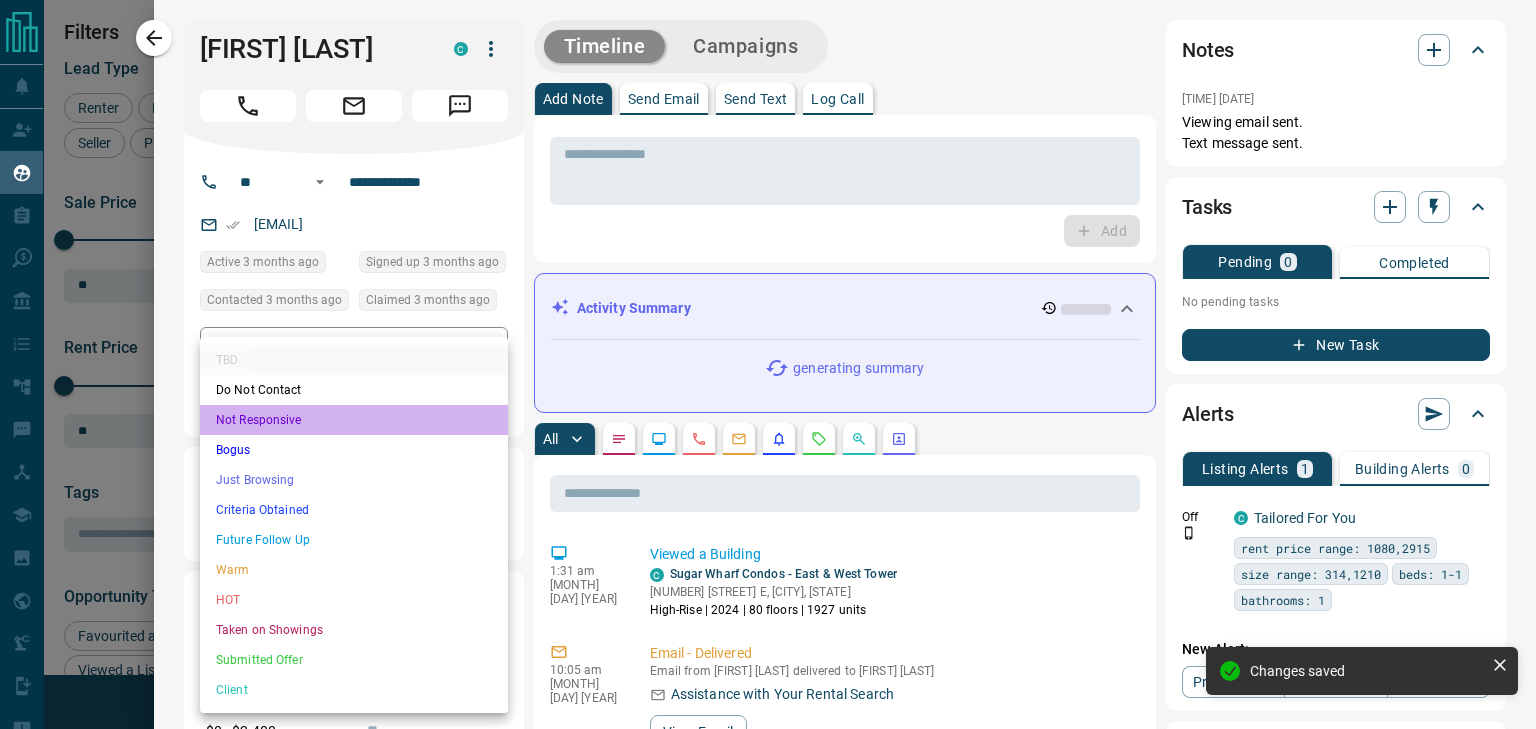 click on "Not Responsive" at bounding box center (354, 420) 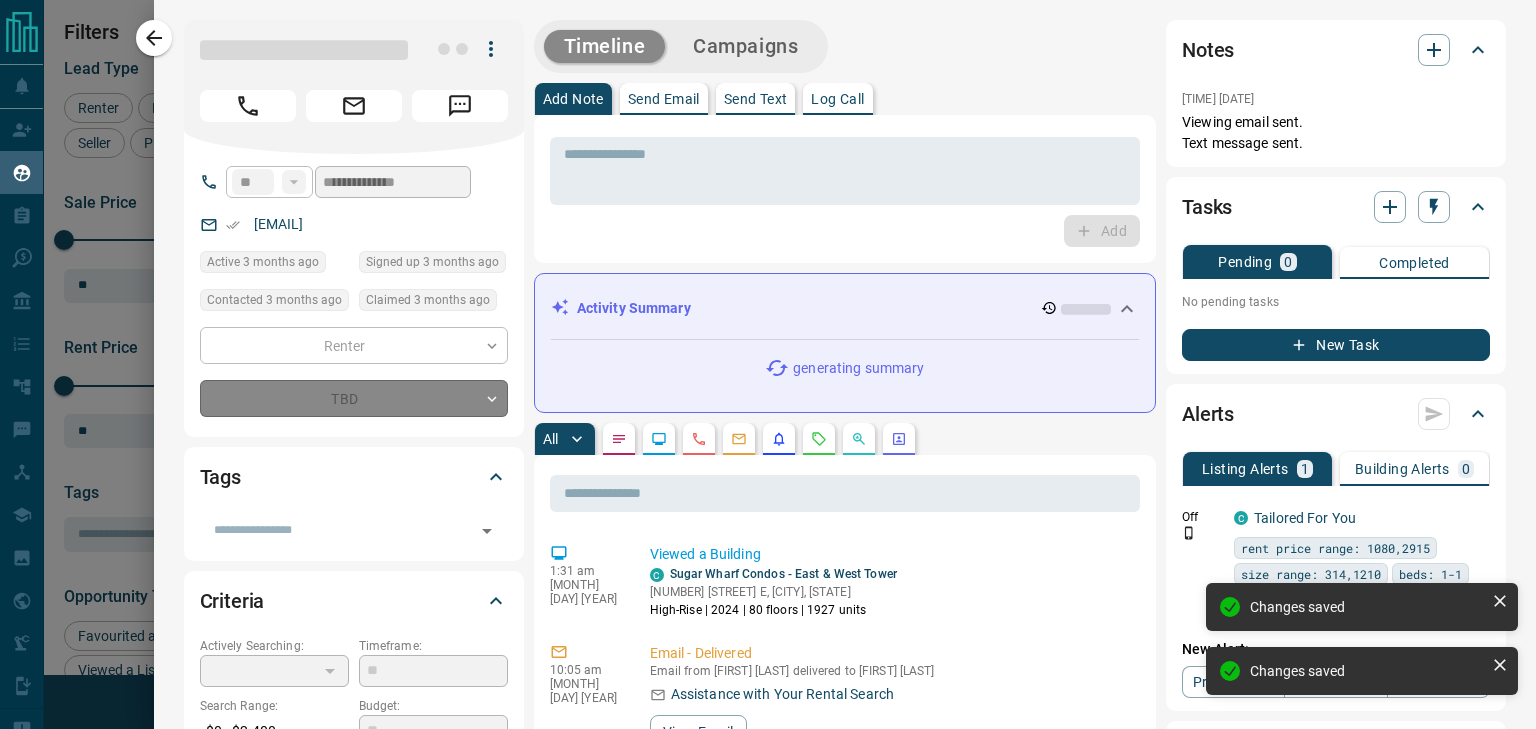 type on "*" 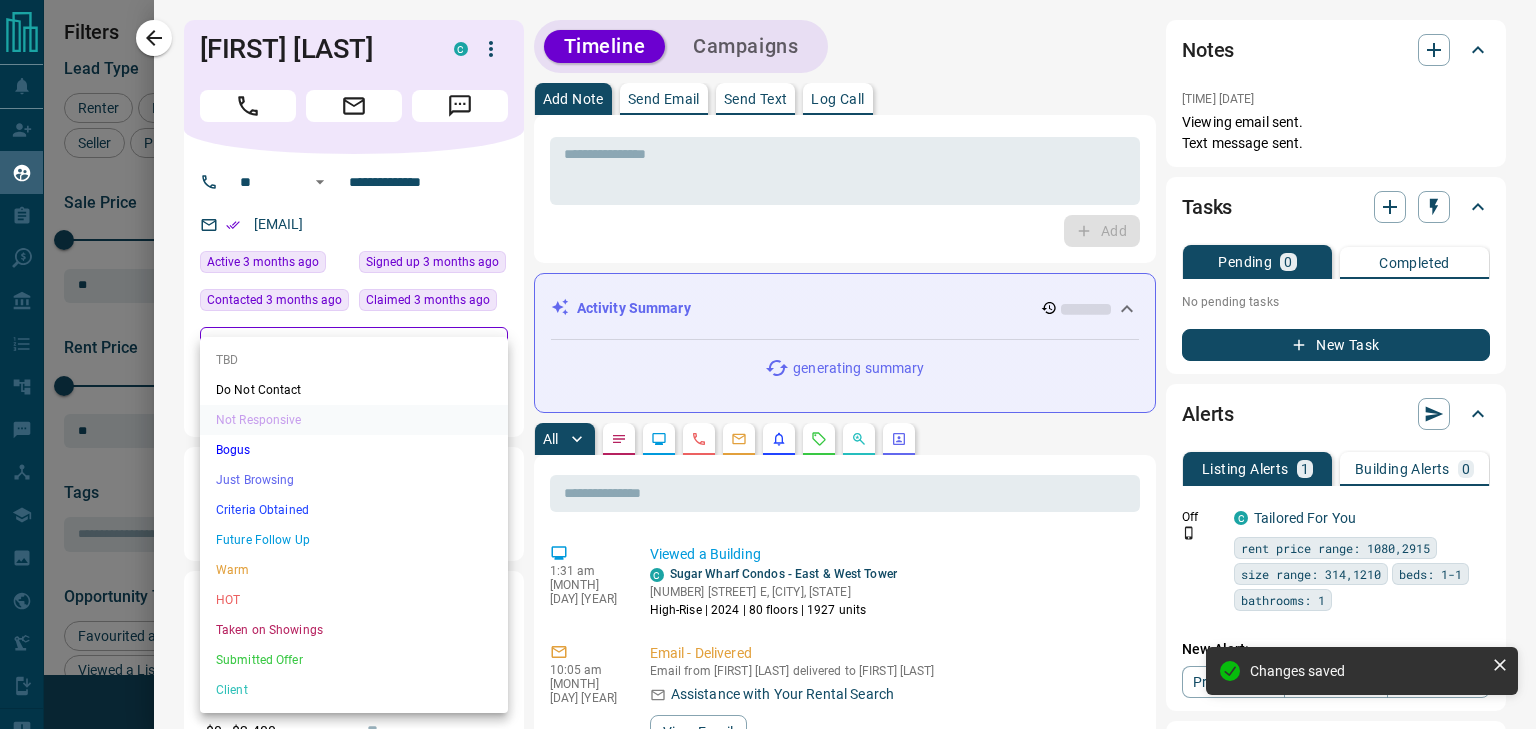 click on "Lead Transfers Claim Leads My Leads Tasks Opportunities Deals Campaigns Automations Messages Broker Bay Training Media Services Agent Resources Precon Worksheet Mobile Apps Disclosure Logout My Leads Filters 1 Manage Tabs New Lead All 935 TBD 161 Do Not Contact - Not Responsive 499 Bogus - Just Browsing 61 Criteria Obtained 38 Future Follow Up 153 Warm 11 HOT 2 Taken on Showings 5 Submitted Offer - Client 5 Name Details Last Active Claimed Date Status Tags Tofunmi Awonaike Renter C $0 - $2K Downtown, Scarborough, +3 3 months ago Contacted 3 months ago 3 months ago Signed up 3 months ago TBD + Minseok Choe Renter C $2K - $3K Downtown, Toronto 4 months ago 3 months ago Signed up 4 months ago TBD + Zuhra Nabi Renter C M P $0 - $3K Downtown, Etobicoke, +1 3 months ago Contacted 3 months ago 3 months ago Signed up 4 years ago TBD + Tuan Diep Renter C $1K - $2K Downtown, Scarborough, +2 3 months ago Contacted 3 months ago 3 months ago Signed up 3 months ago TBD + Cui Yuan Renter C $0 - $3K Downtown, Toronto TBD + C" at bounding box center (768, 352) 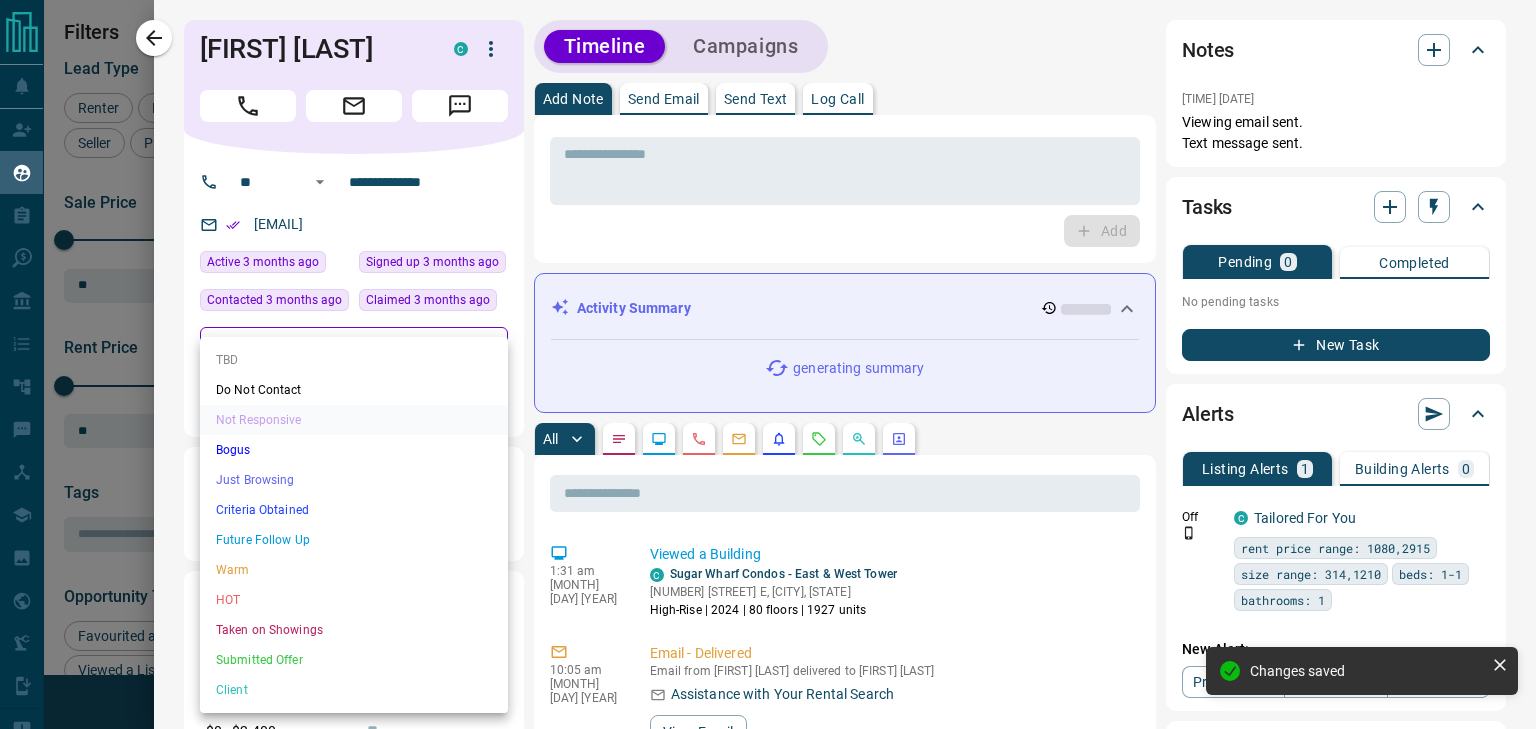 click at bounding box center [768, 364] 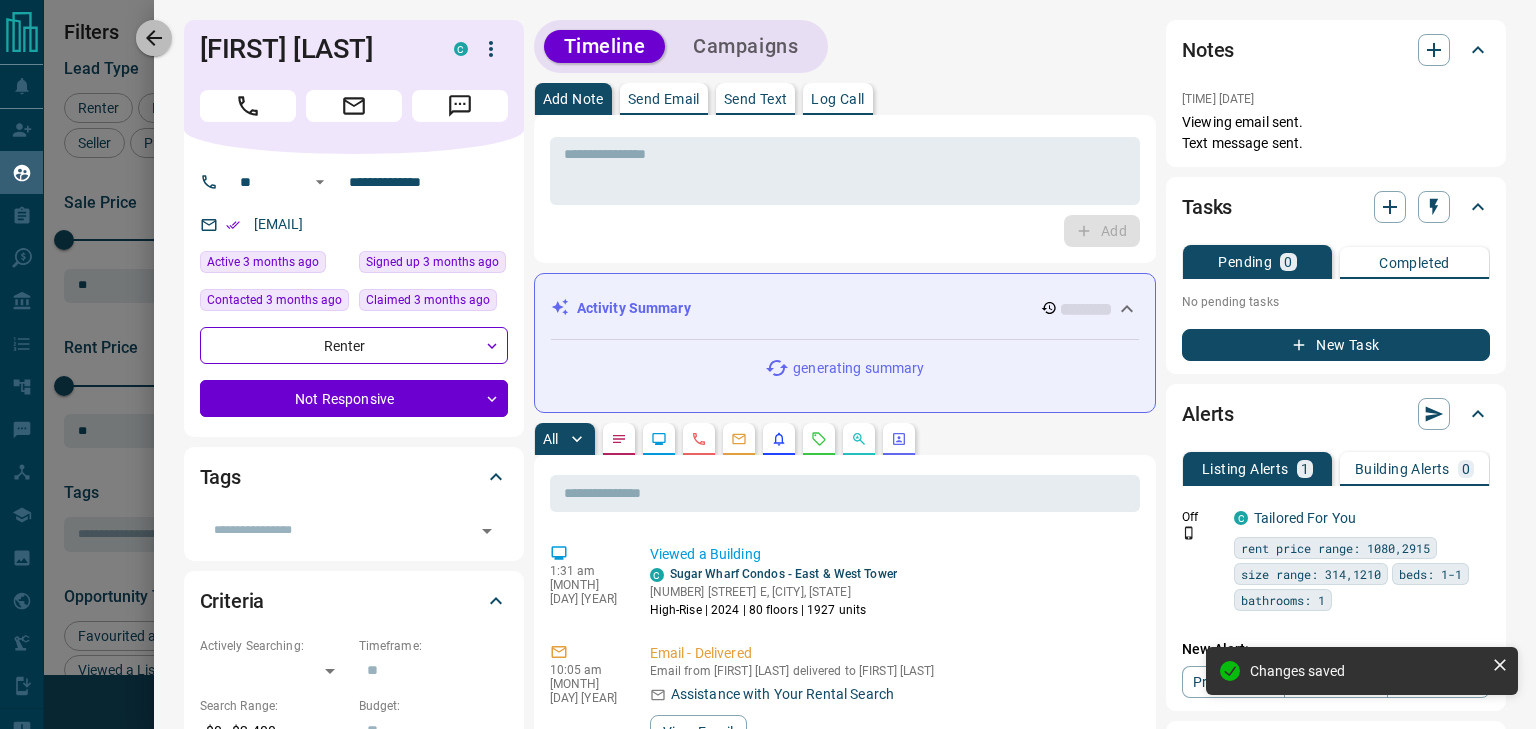 click 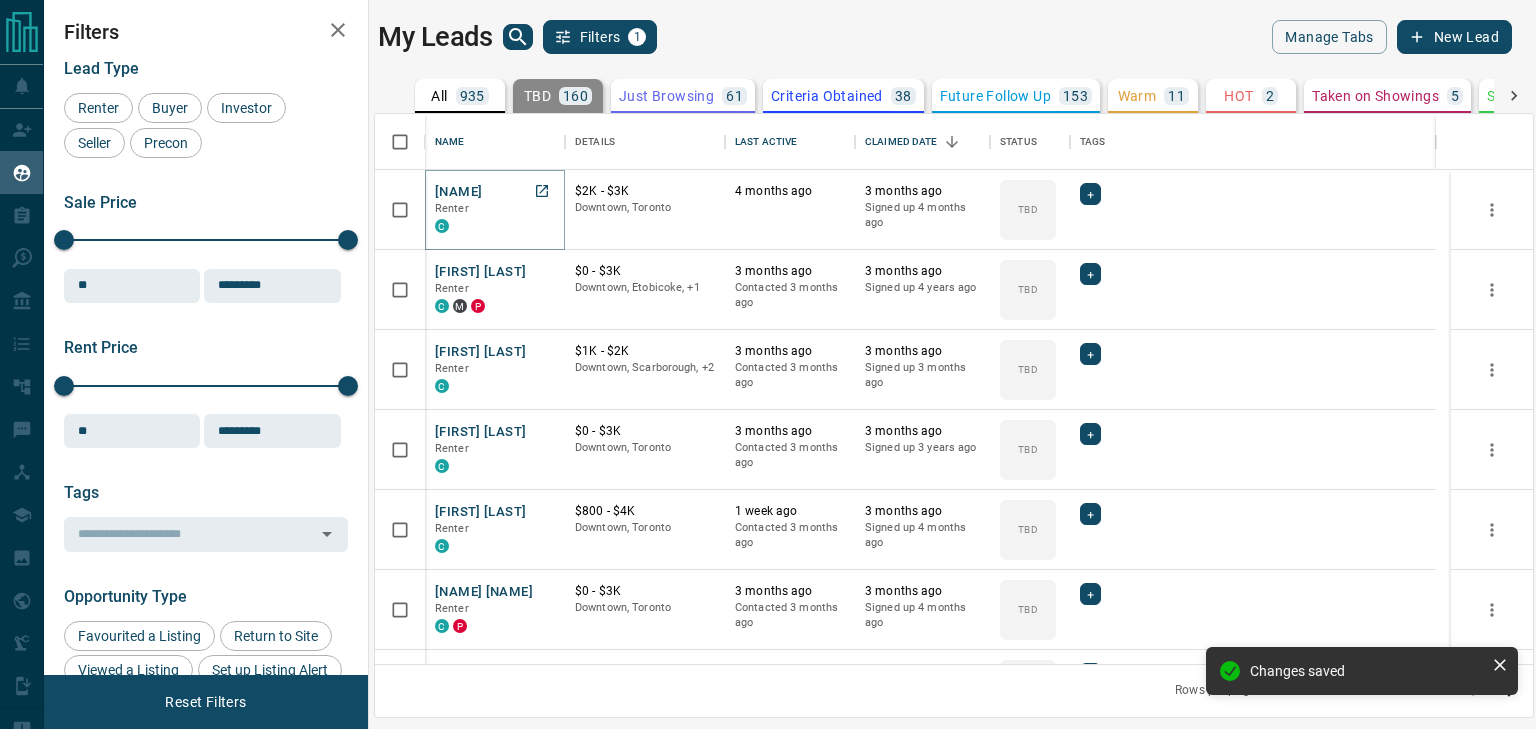 click on "[NAME] [LAST_NAME]" at bounding box center [458, 192] 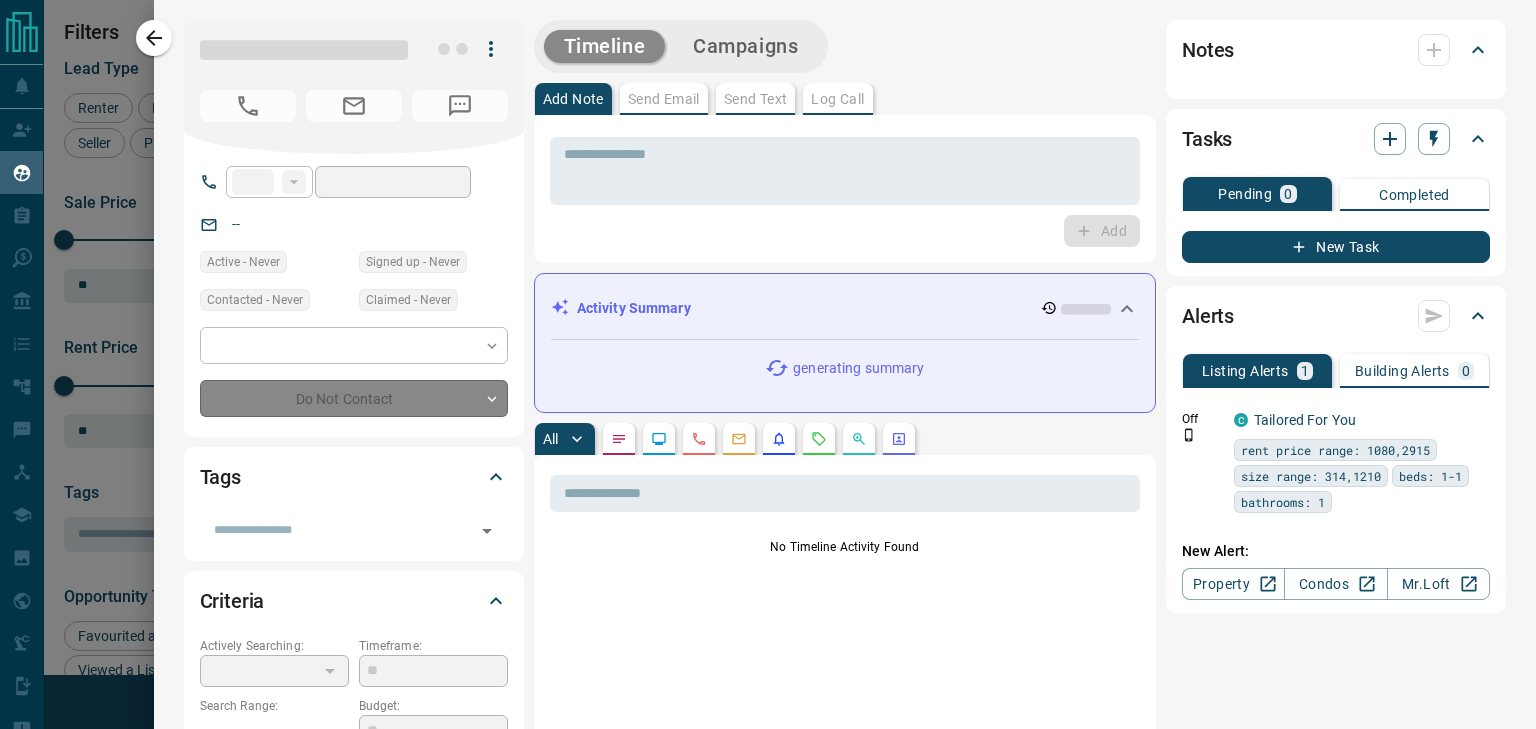type on "**" 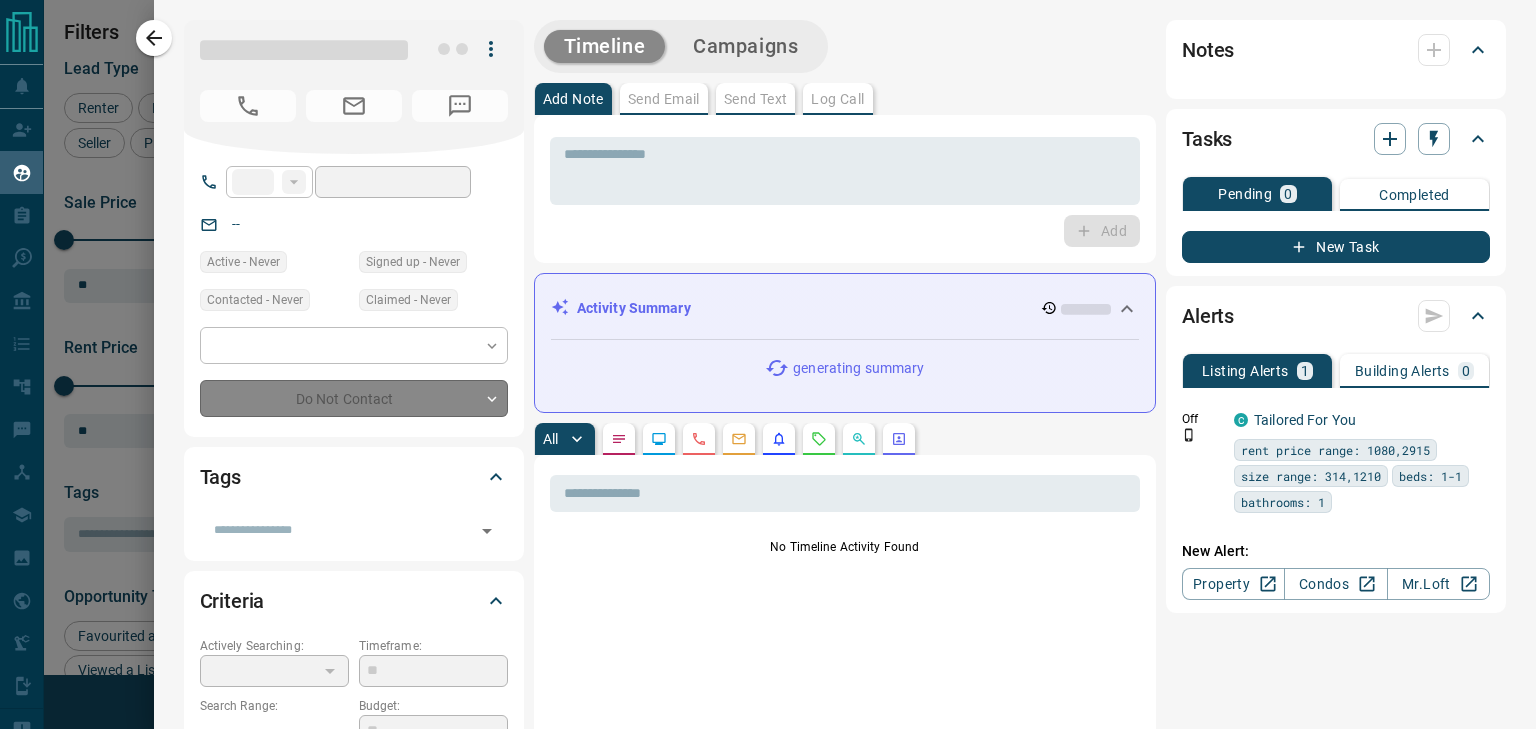 type on "**********" 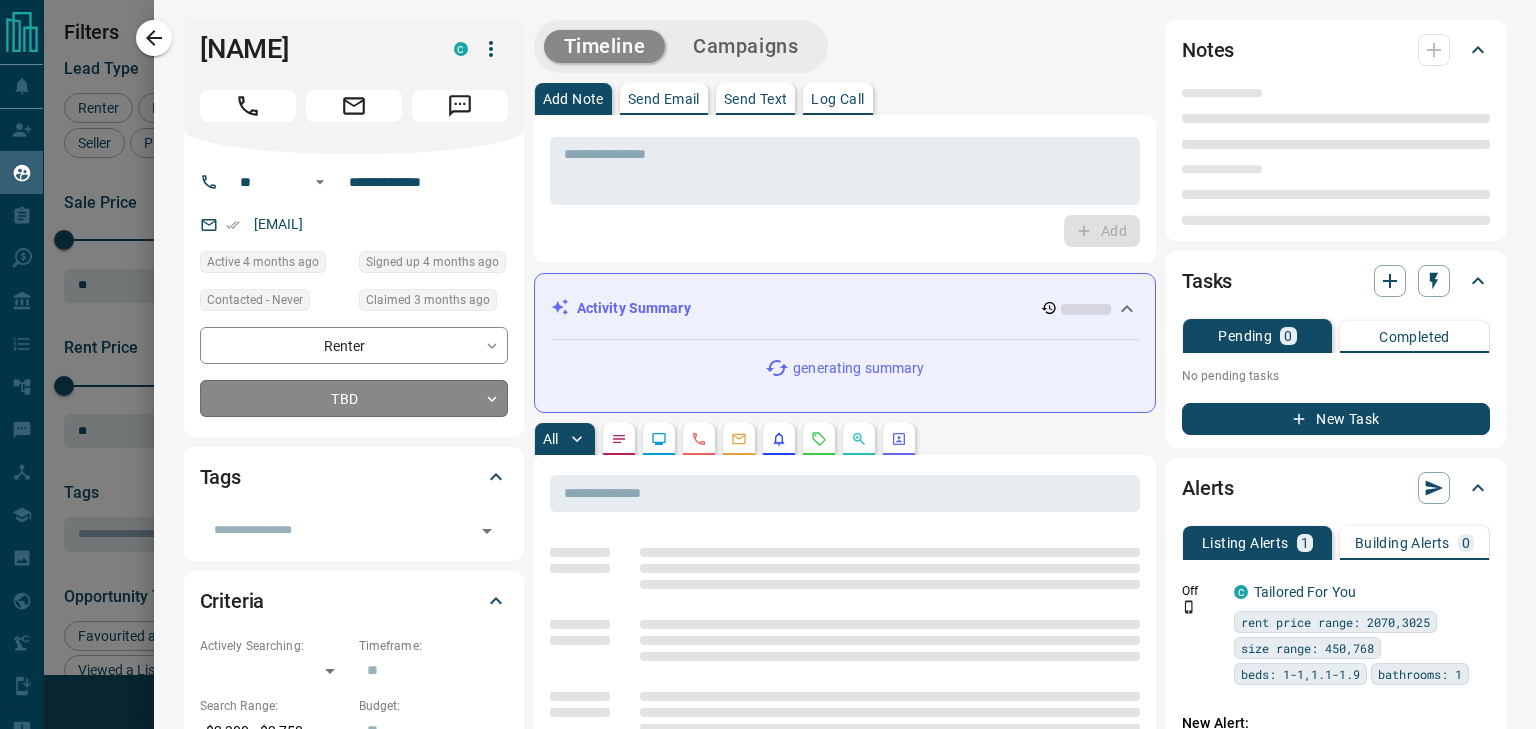 click on "Lead Transfers Claim Leads My Leads Tasks Opportunities Deals Campaigns Automations Messages Broker Bay Training Media Services Agent Resources Precon Worksheet Mobile Apps Disclosure Logout My Leads Filters 1 Manage Tabs New Lead All 935 TBD 160 Do Not Contact - Not Responsive 500 Bogus - Just Browsing 61 Criteria Obtained 38 Future Follow Up 153 Warm 11 HOT 2 Taken on Showings 5 Submitted Offer - Client 5 Name Details Last Active Claimed Date Status Tags Minseok Choe Renter C $2K - $3K Downtown, Toronto 4 months ago 3 months ago Signed up 4 months ago TBD + Zuhra Nabi Renter C M P $0 - $3K Downtown, Etobicoke, +1 3 months ago Contacted 3 months ago 3 months ago Signed up 4 years ago TBD + Tuan Diep Renter C $1K - $2K Downtown, Scarborough, +2 3 months ago Contacted 3 months ago 3 months ago Signed up 3 months ago TBD + Cui Yuan Renter C $0 - $3K Downtown, Toronto 3 months ago Contacted 3 months ago 3 months ago Signed up 3 years ago TBD + Chadha Laoauachera Renter C $800 - $4K Downtown, Toronto 1 week ago +" at bounding box center [768, 352] 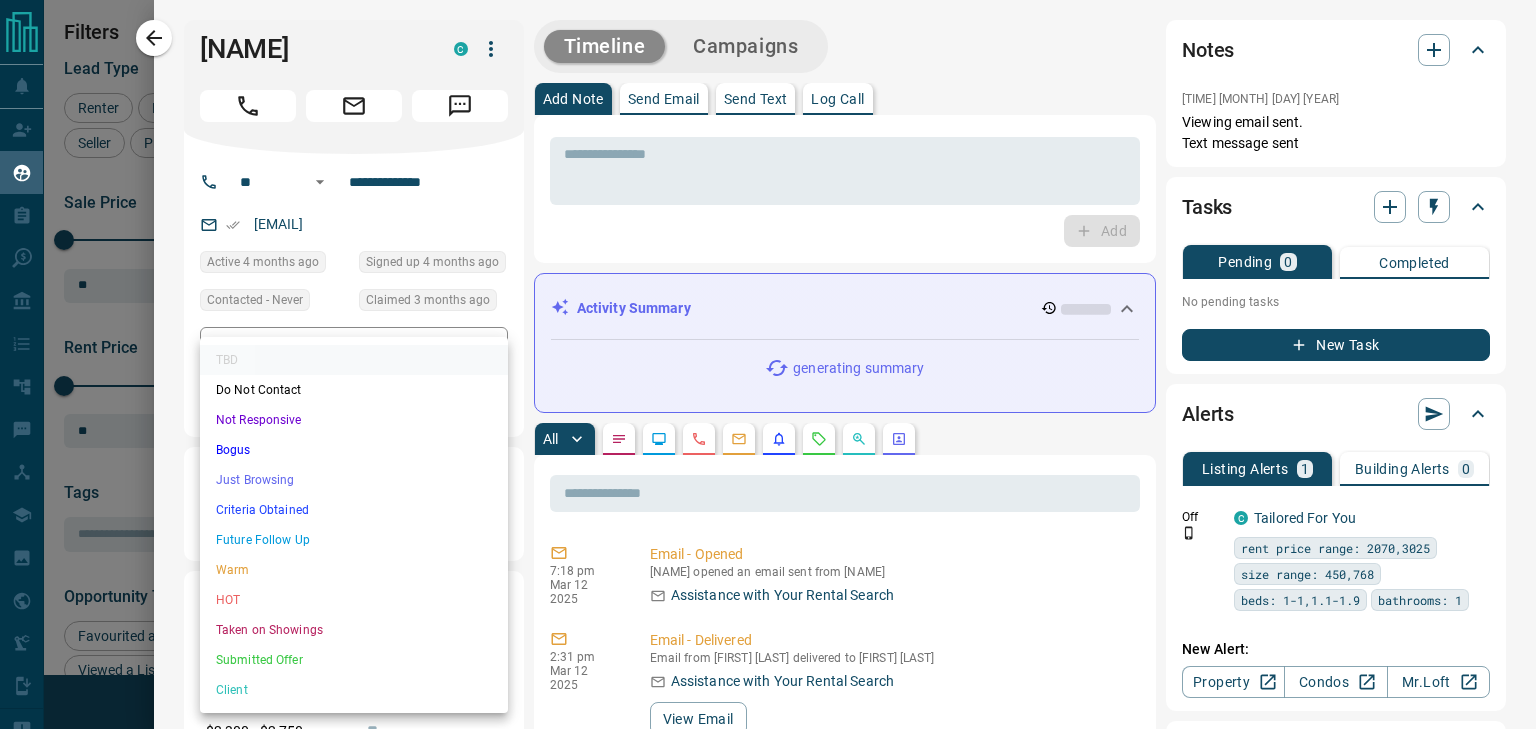 click on "Not Responsive" at bounding box center (354, 420) 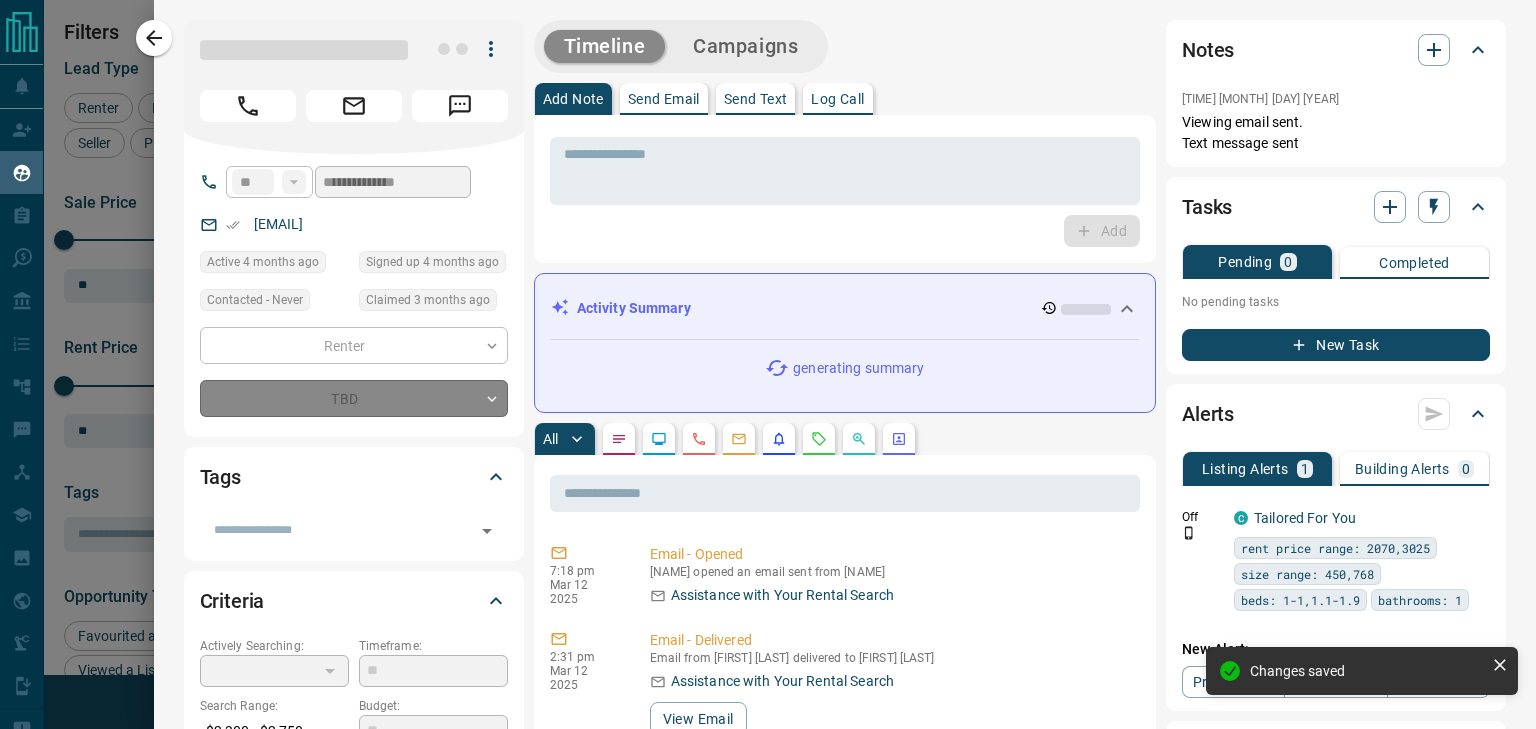 type on "*" 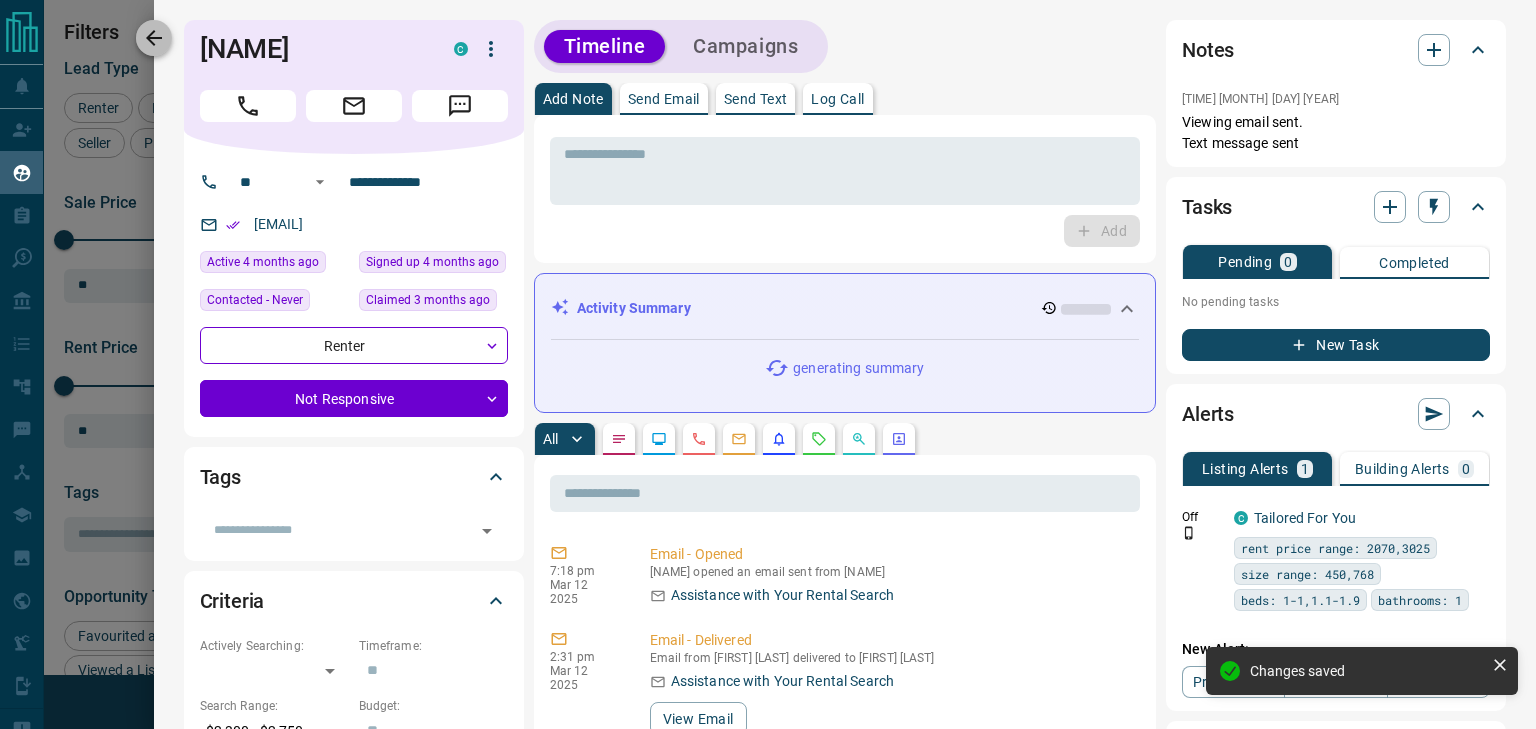 click at bounding box center [154, 38] 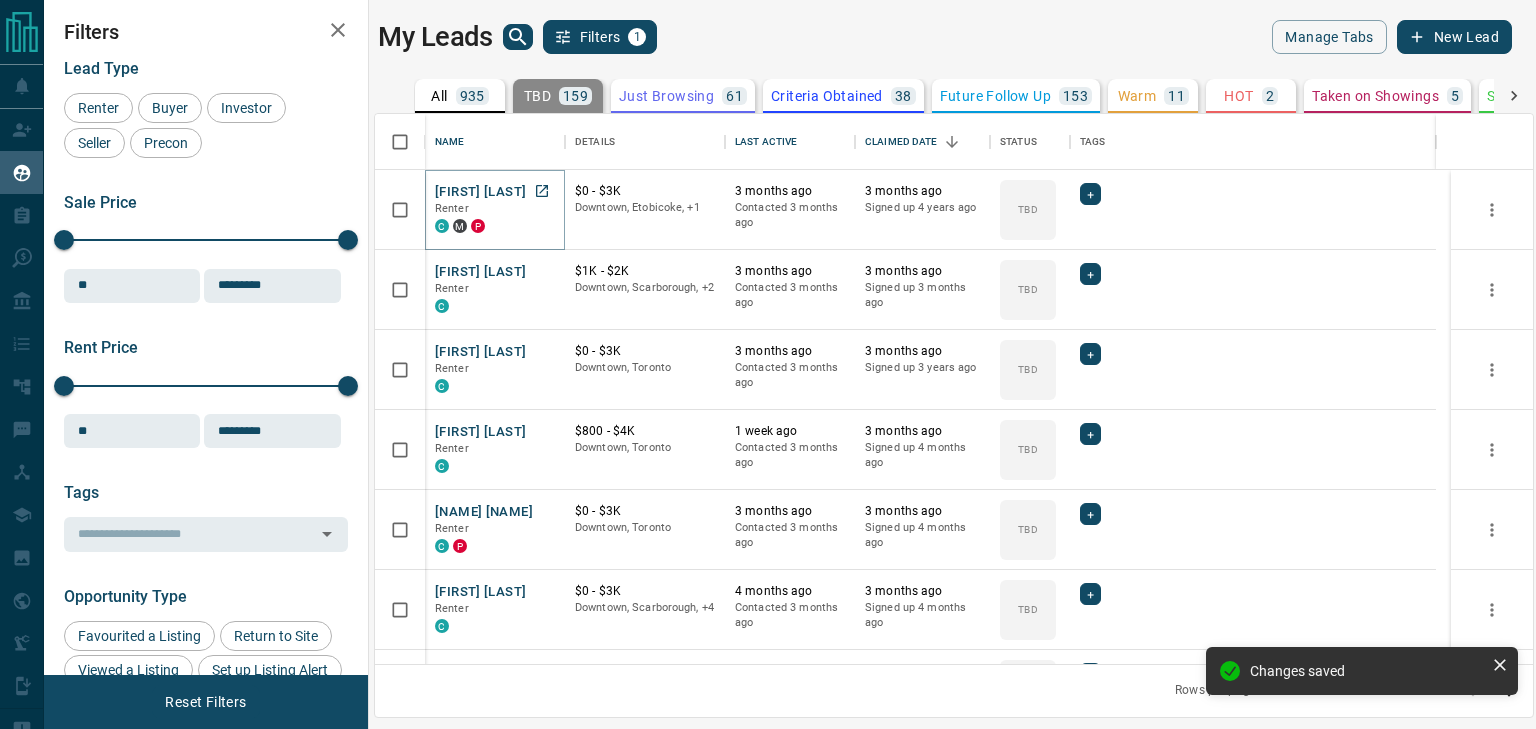 click on "[FIRST] [LAST]" at bounding box center [480, 192] 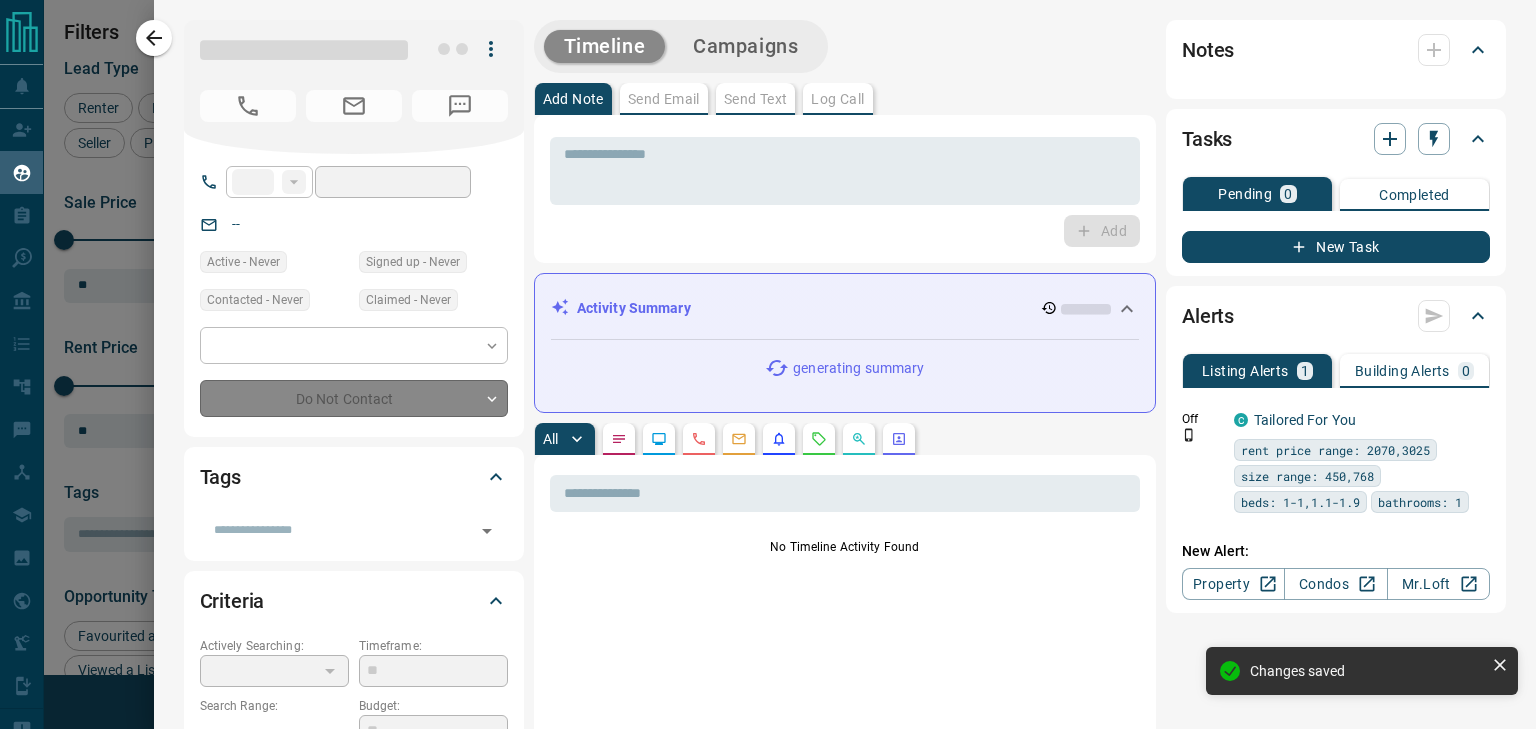 type on "**" 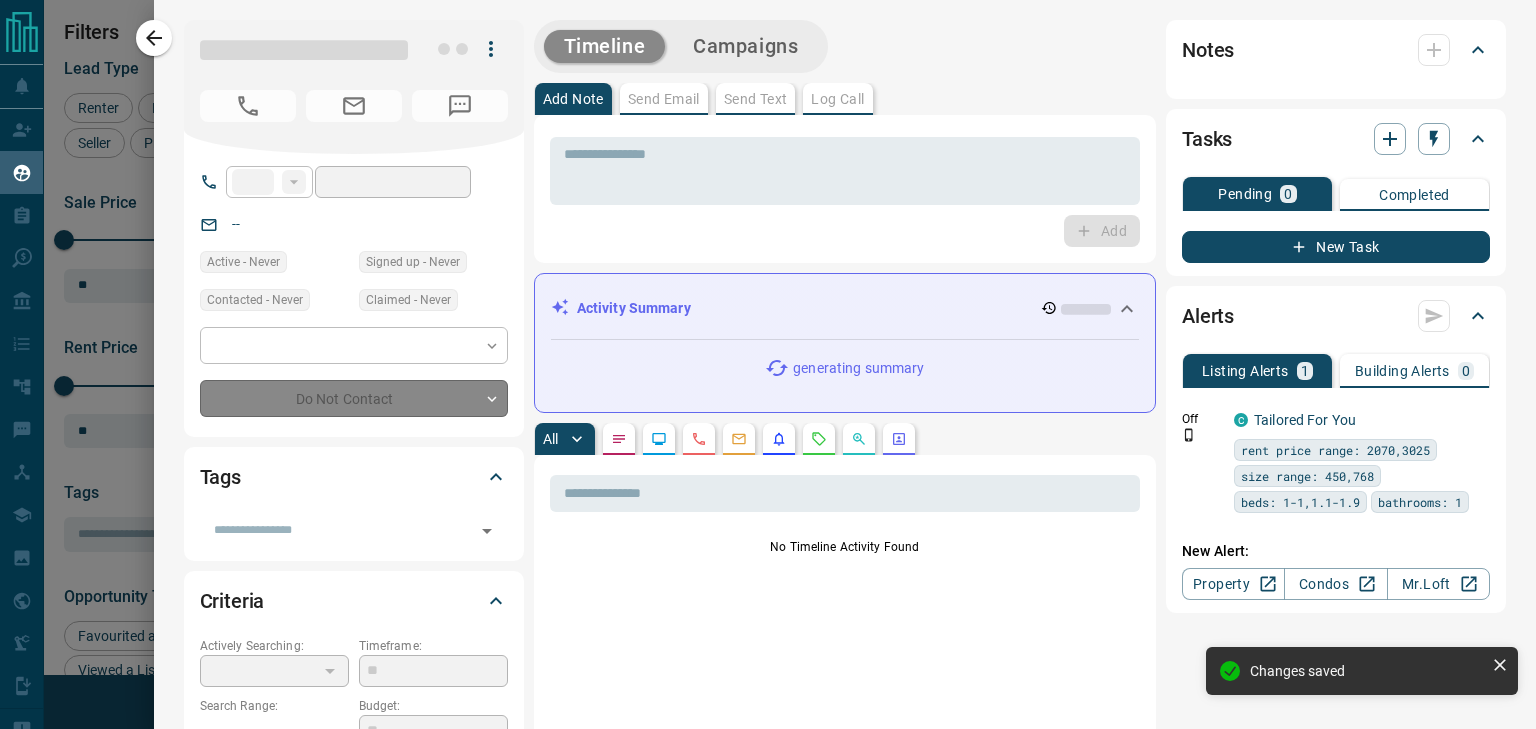 type on "**********" 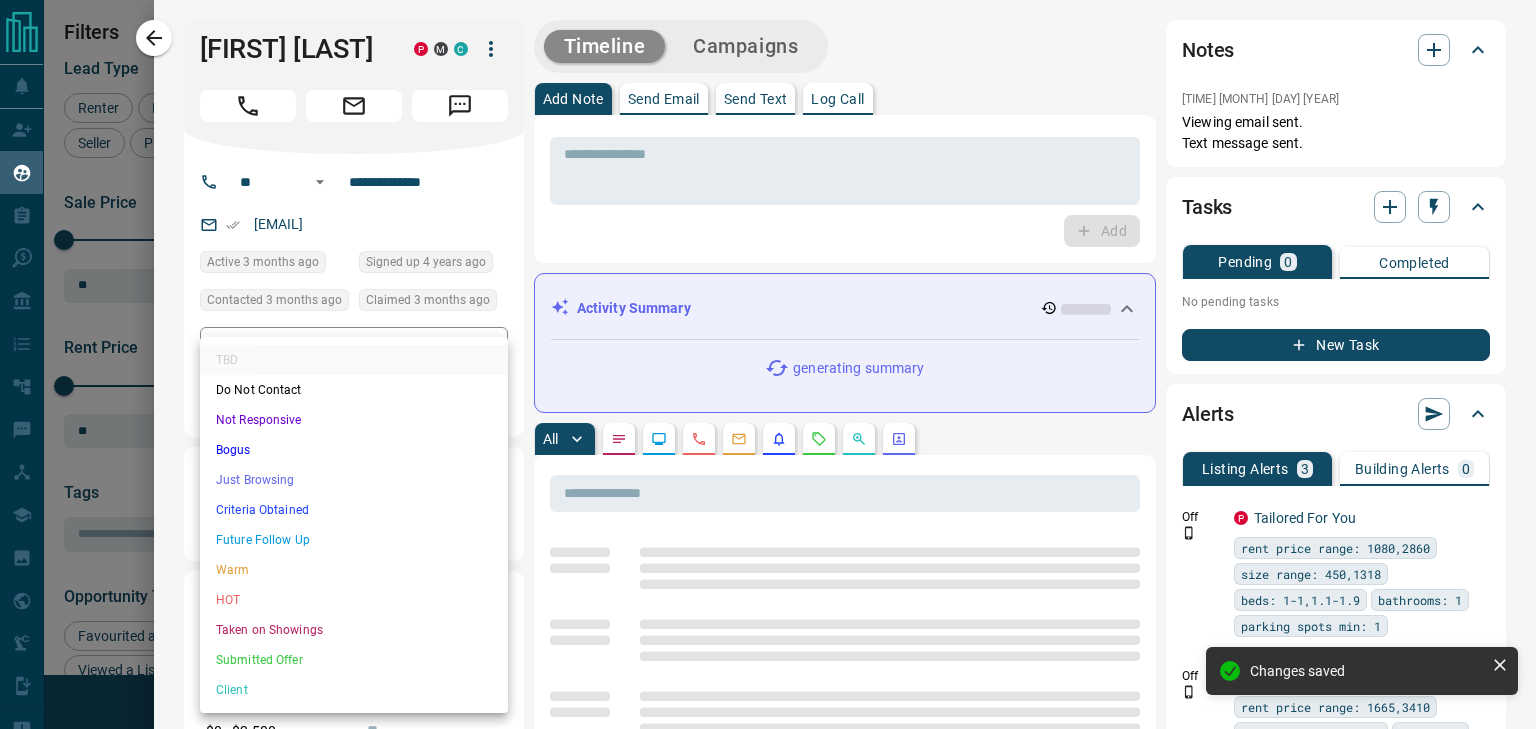 click on "Lead Transfers Claim Leads My Leads Tasks Opportunities Deals Campaigns Automations Messages Broker Bay Training Media Services Agent Resources Precon Worksheet Mobile Apps Disclosure Logout My Leads Filters 1 Manage Tabs New Lead All 935 TBD 159 Do Not Contact - Not Responsive 501 Bogus - Just Browsing 61 Criteria Obtained 38 Future Follow Up 153 Warm 11 HOT 2 Taken on Showings 5 Submitted Offer - Client 5 Name Details Last Active Claimed Date Status Tags Zuhra Nabi Renter C M P $0 - $3K Downtown, Etobicoke, +1 3 months ago Contacted 3 months ago 3 months ago Signed up 4 years ago TBD + Tuan Diep Renter C $1K - $2K Downtown, Scarborough, +2 3 months ago Contacted 3 months ago 3 months ago Signed up 3 months ago TBD + Cui Yuan Renter C $0 - $3K Downtown, Toronto 3 months ago Contacted 3 months ago 3 months ago Signed up 3 years ago TBD + Chadha Laoauachera Renter C $800 - $4K Downtown, Toronto 1 week ago Contacted 3 months ago 3 months ago Signed up 4 months ago TBD + Aby Ade Renter C P $0 - $3K 3 months ago" at bounding box center [768, 352] 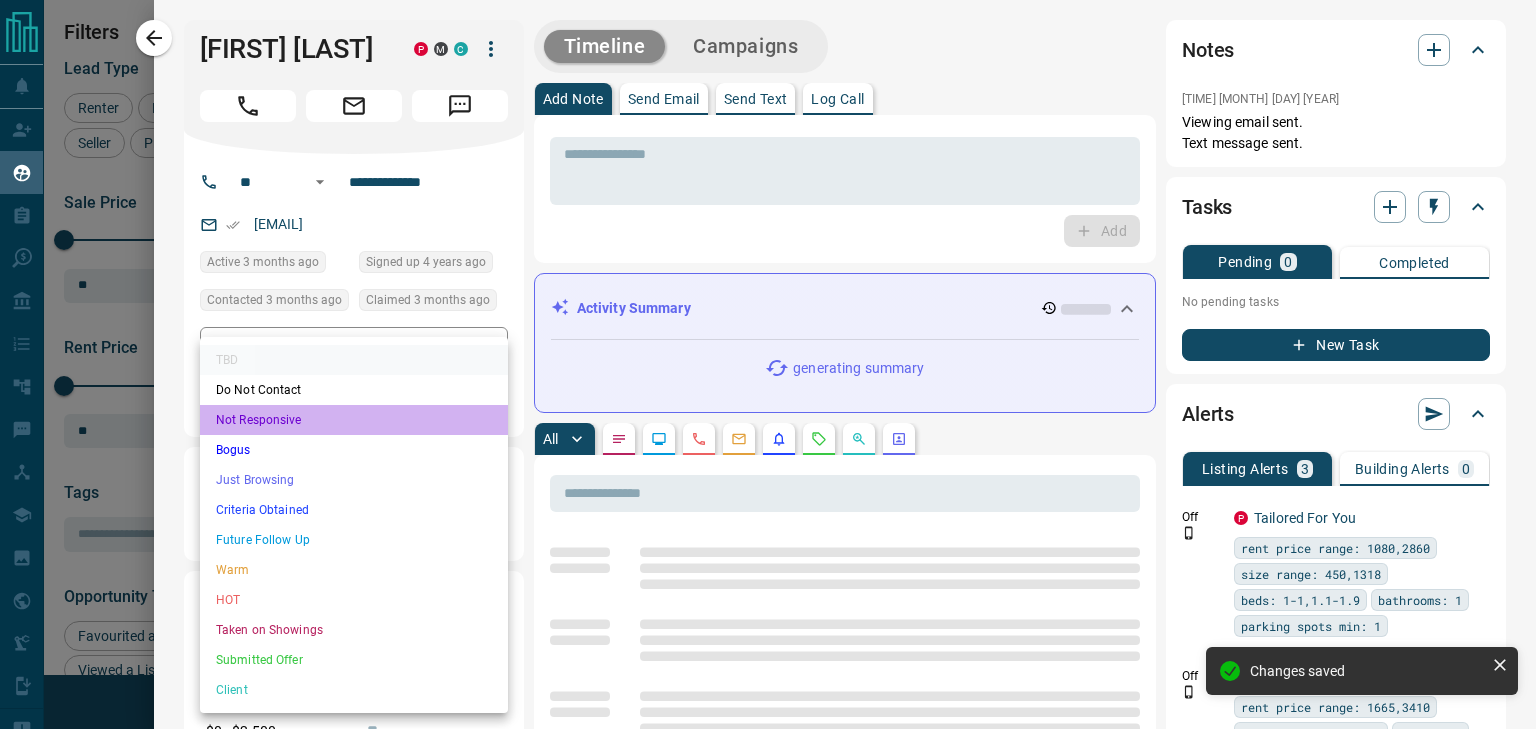 click on "Not Responsive" at bounding box center [354, 420] 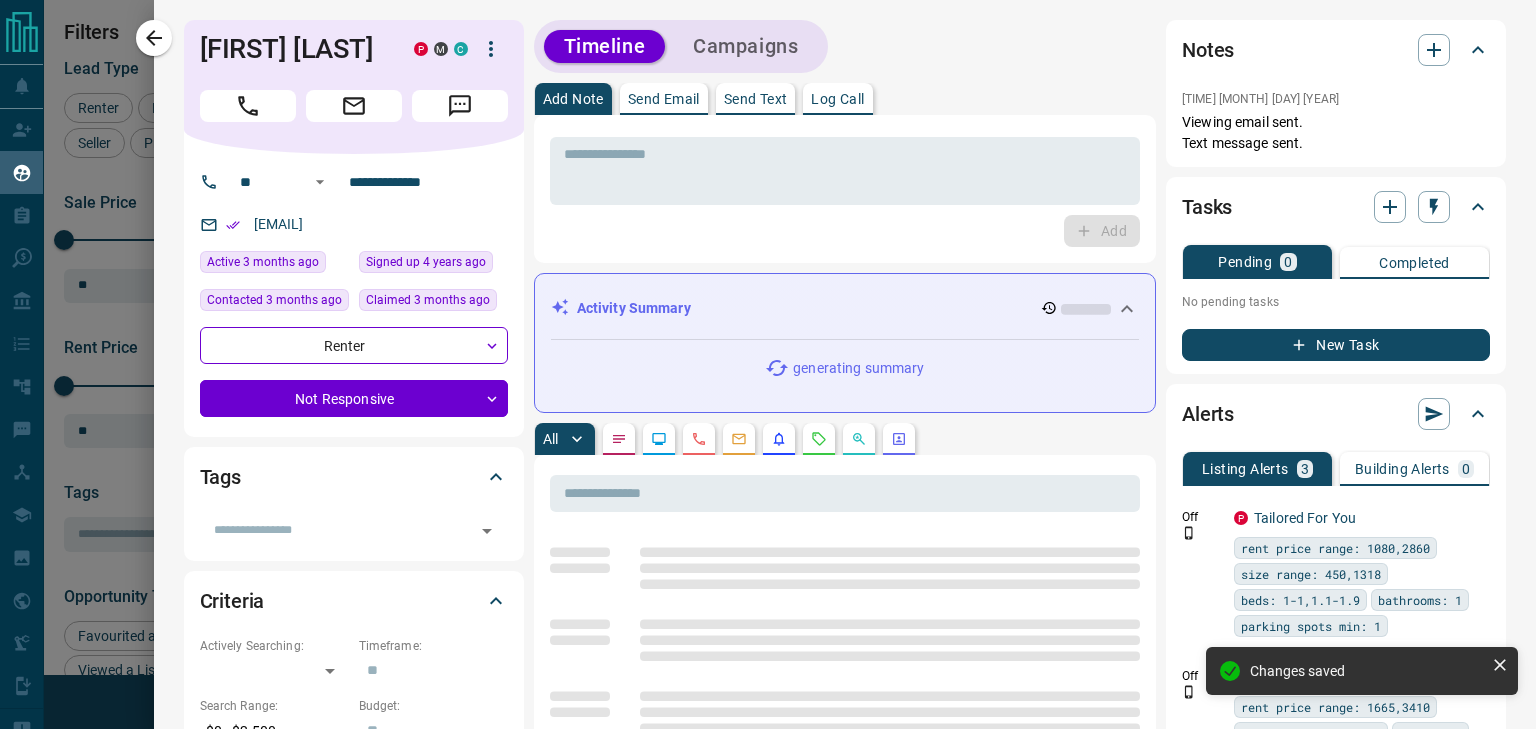 type on "*" 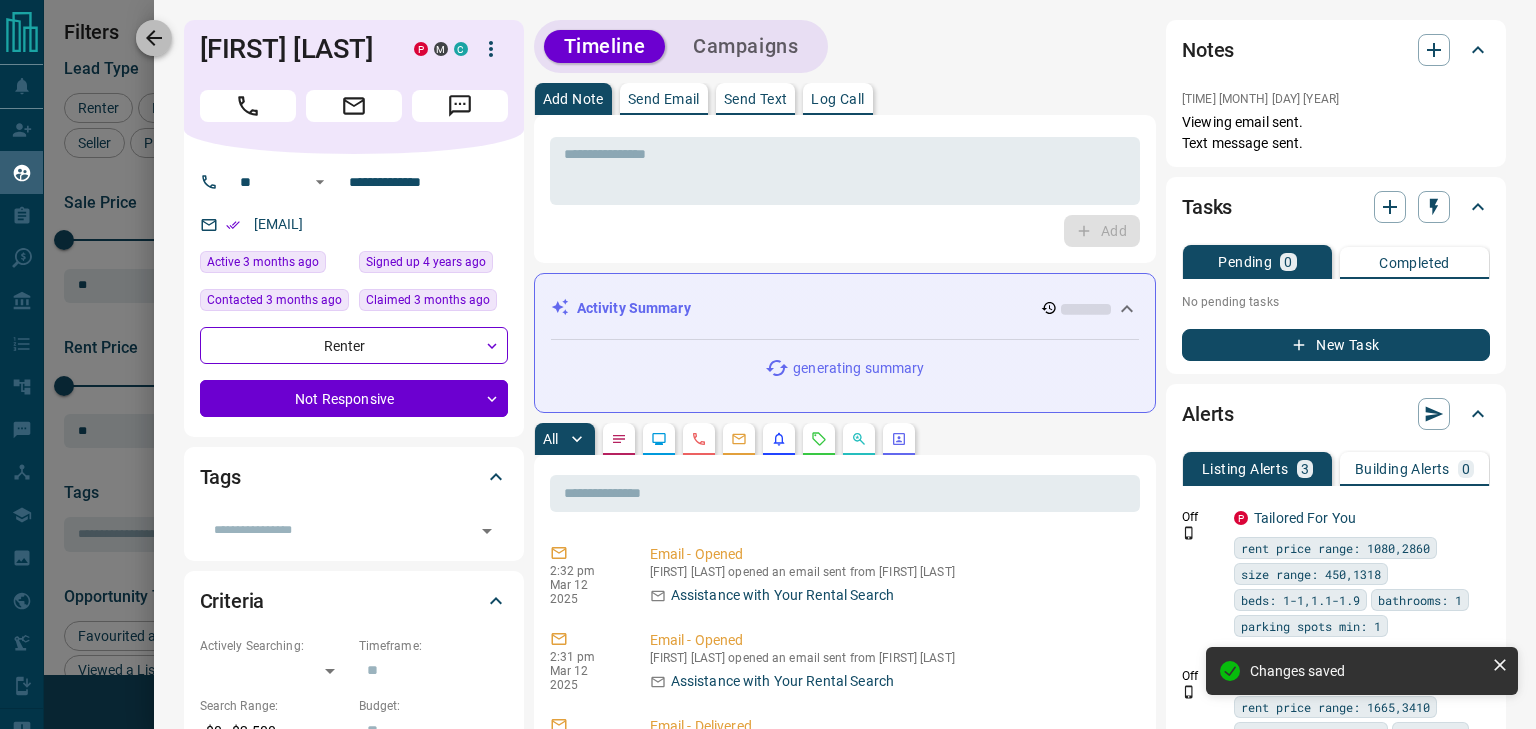 click 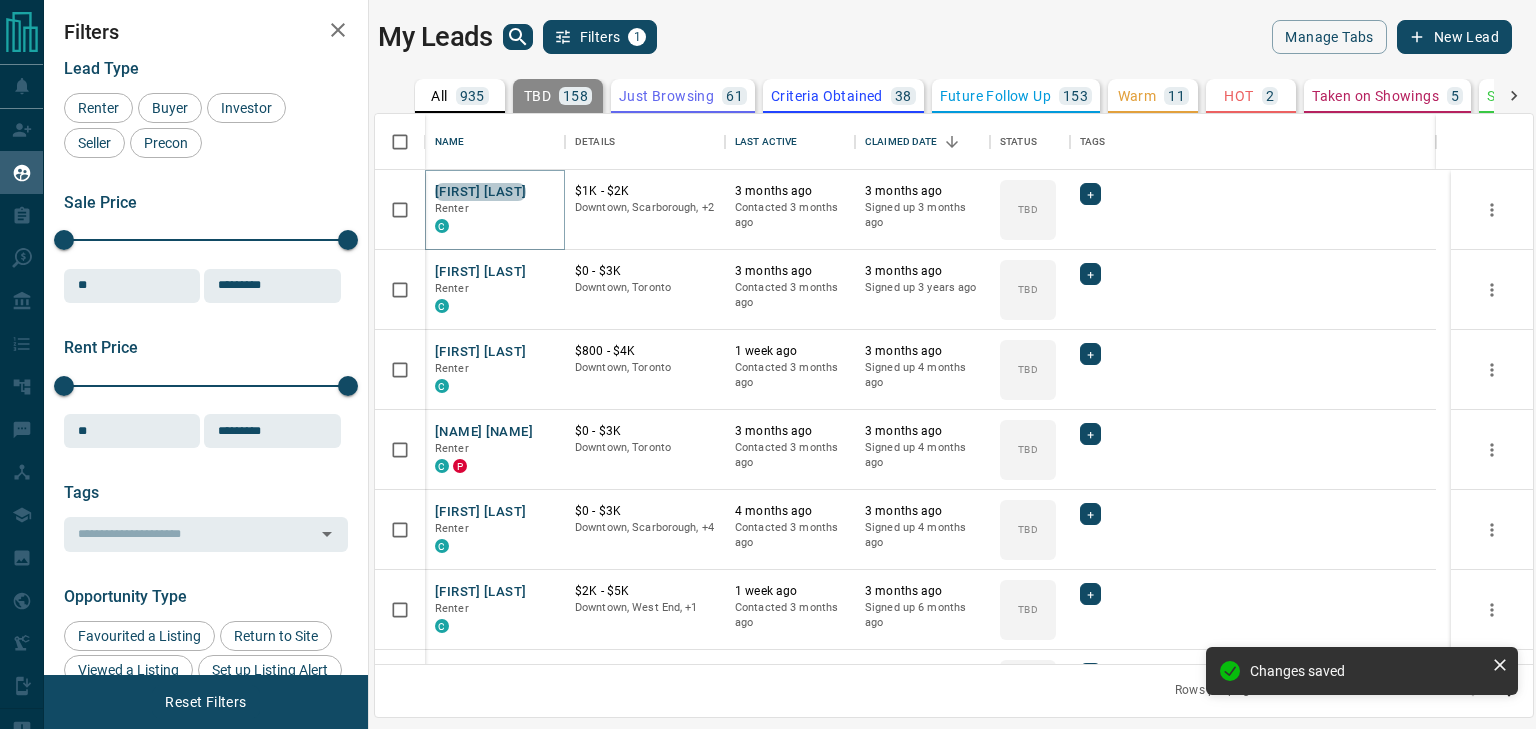 click on "[FIRST] [LAST]" at bounding box center (480, 192) 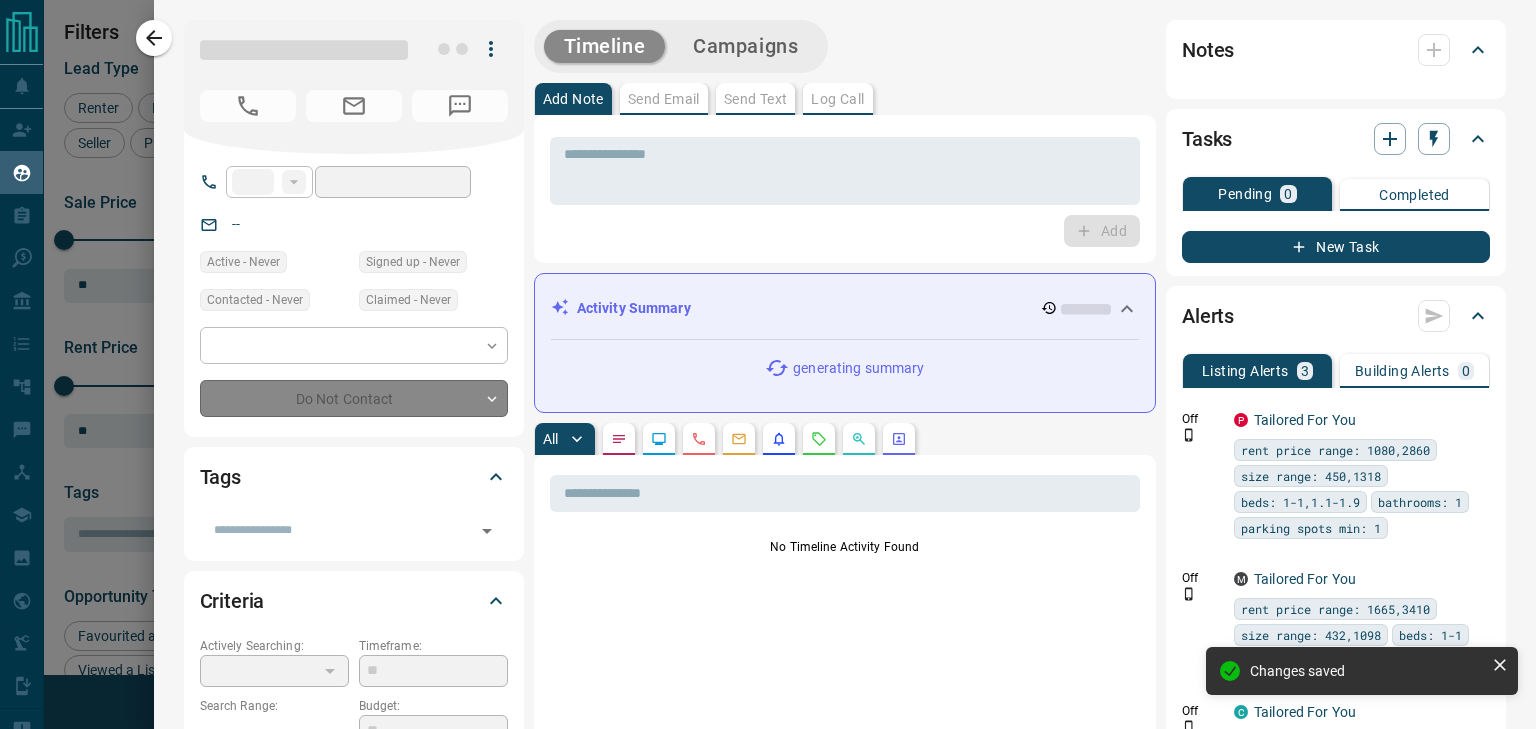 type on "**" 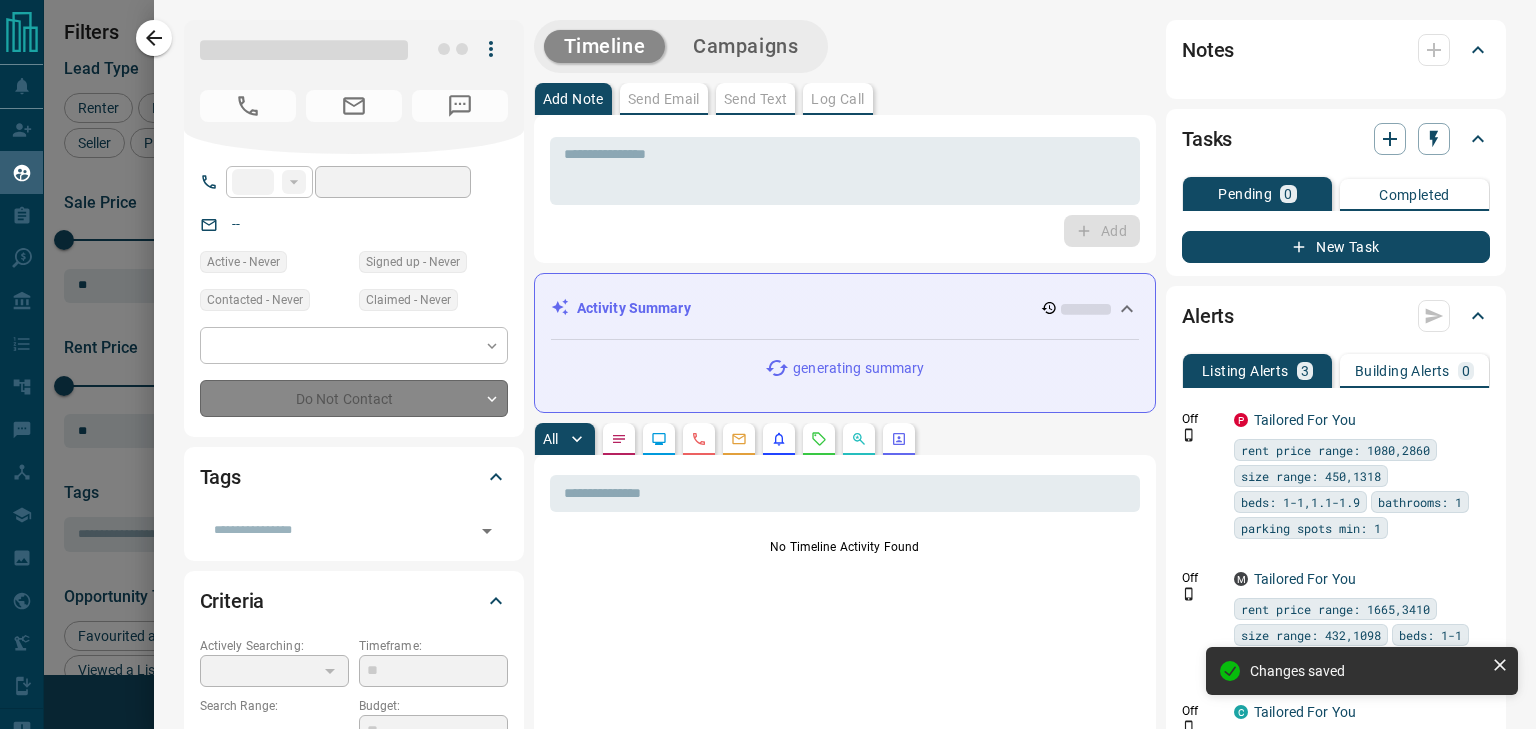 type on "**********" 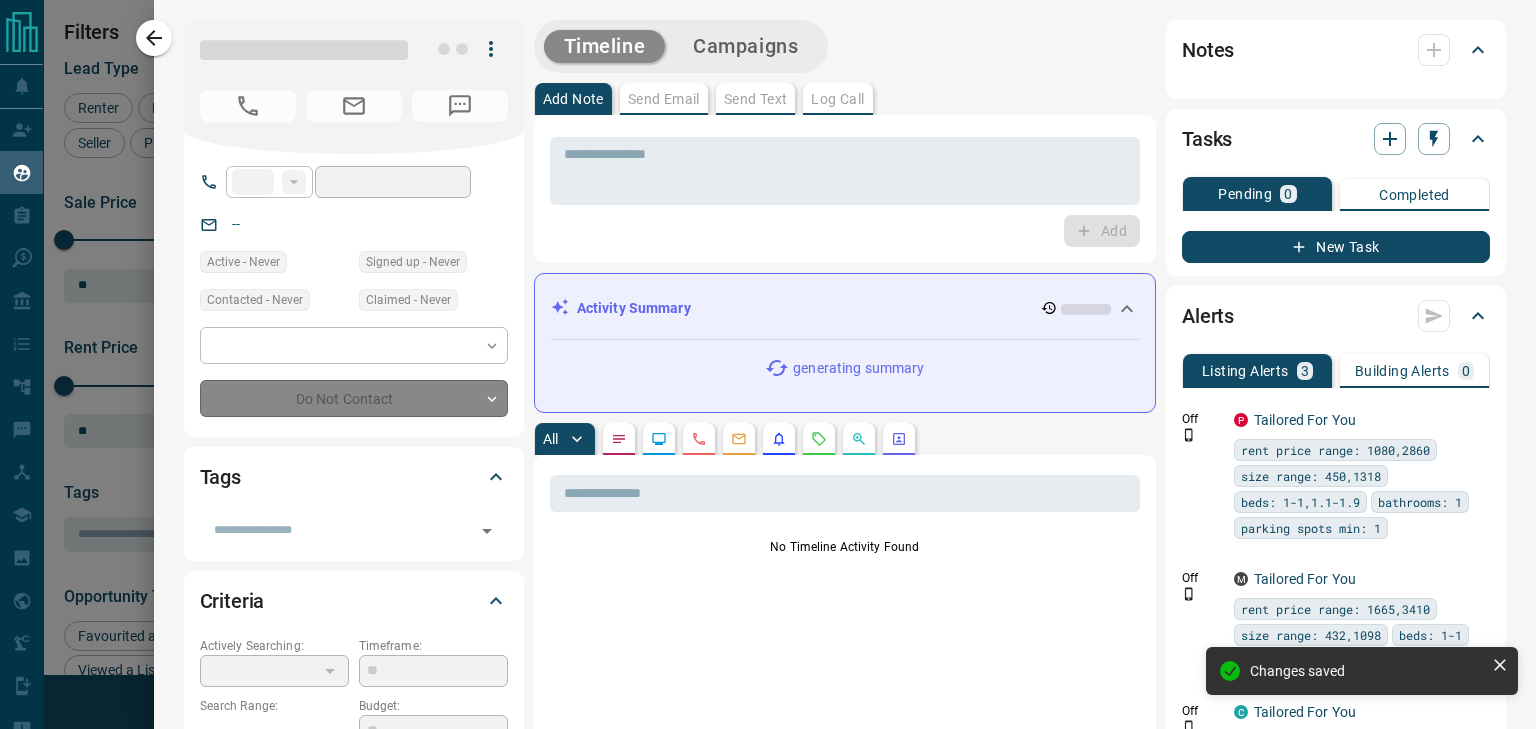type on "**********" 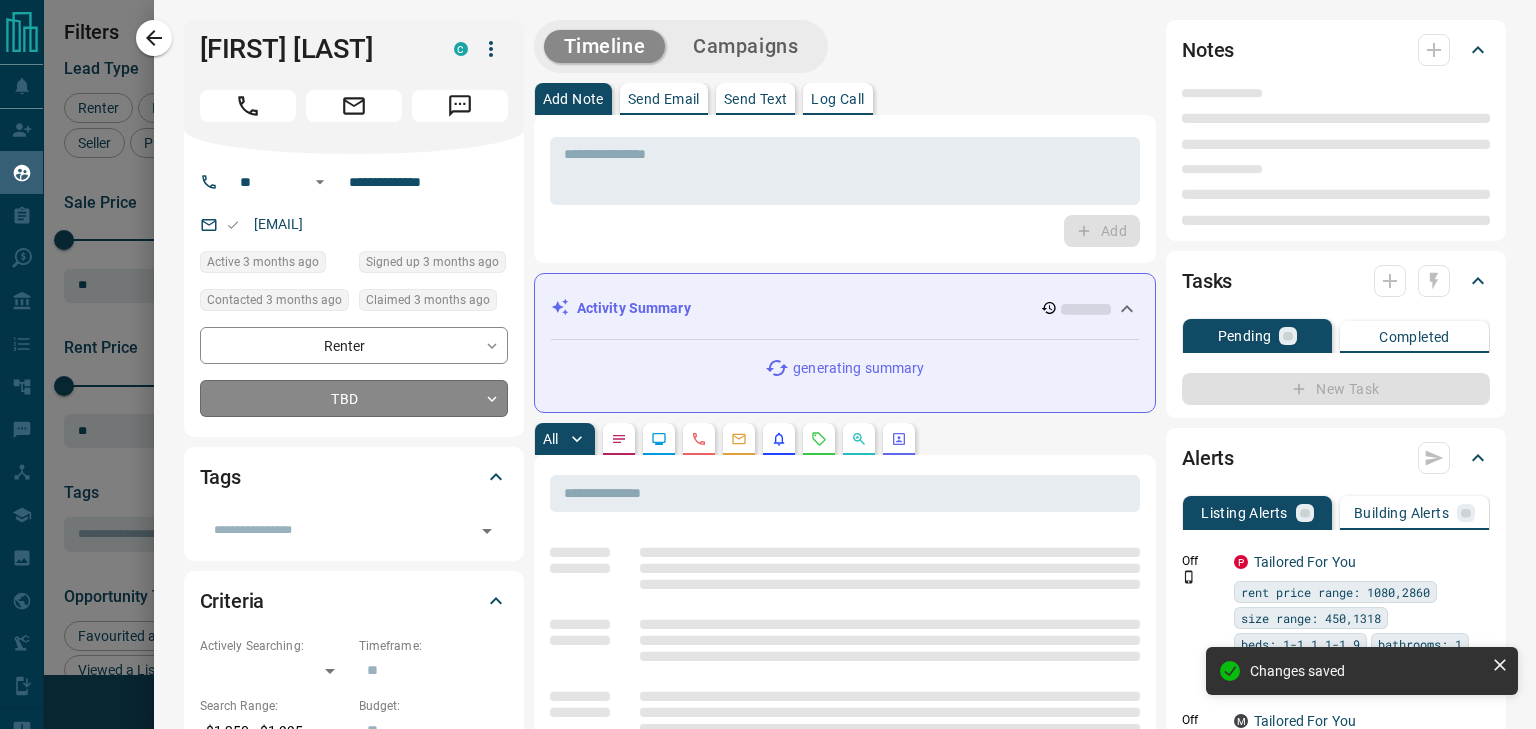click on "Lead Transfers Claim Leads My Leads Tasks Opportunities Deals Campaigns Automations Messages Broker Bay Training Media Services Agent Resources Precon Worksheet Mobile Apps Disclosure Logout My Leads Filters 1 Manage Tabs New Lead All 935 TBD 158 Do Not Contact - Not Responsive 502 Bogus - Just Browsing 61 Criteria Obtained 38 Future Follow Up 153 Warm 11 HOT 2 Taken on Showings 5 Submitted Offer - Client 5 Name Details Last Active Claimed Date Status Tags Tuan Diep Renter C $1K - $2K Downtown, Scarborough, +2 3 months ago Contacted 3 months ago 3 months ago Signed up 3 months ago TBD + Cui Yuan Renter C $0 - $3K Downtown, Toronto 3 months ago Contacted 3 months ago 3 months ago Signed up 3 years ago TBD + Chadha Laoauachera Renter C $800 - $4K Downtown, Toronto 1 week ago Contacted 3 months ago 3 months ago Signed up 4 months ago TBD + Aby Ade Renter C P $0 - $3K Downtown, Toronto 3 months ago Contacted 3 months ago 3 months ago Signed up 4 months ago TBD + Adam Shannon Renter C $0 - $3K 4 months ago TBD + C" at bounding box center [768, 352] 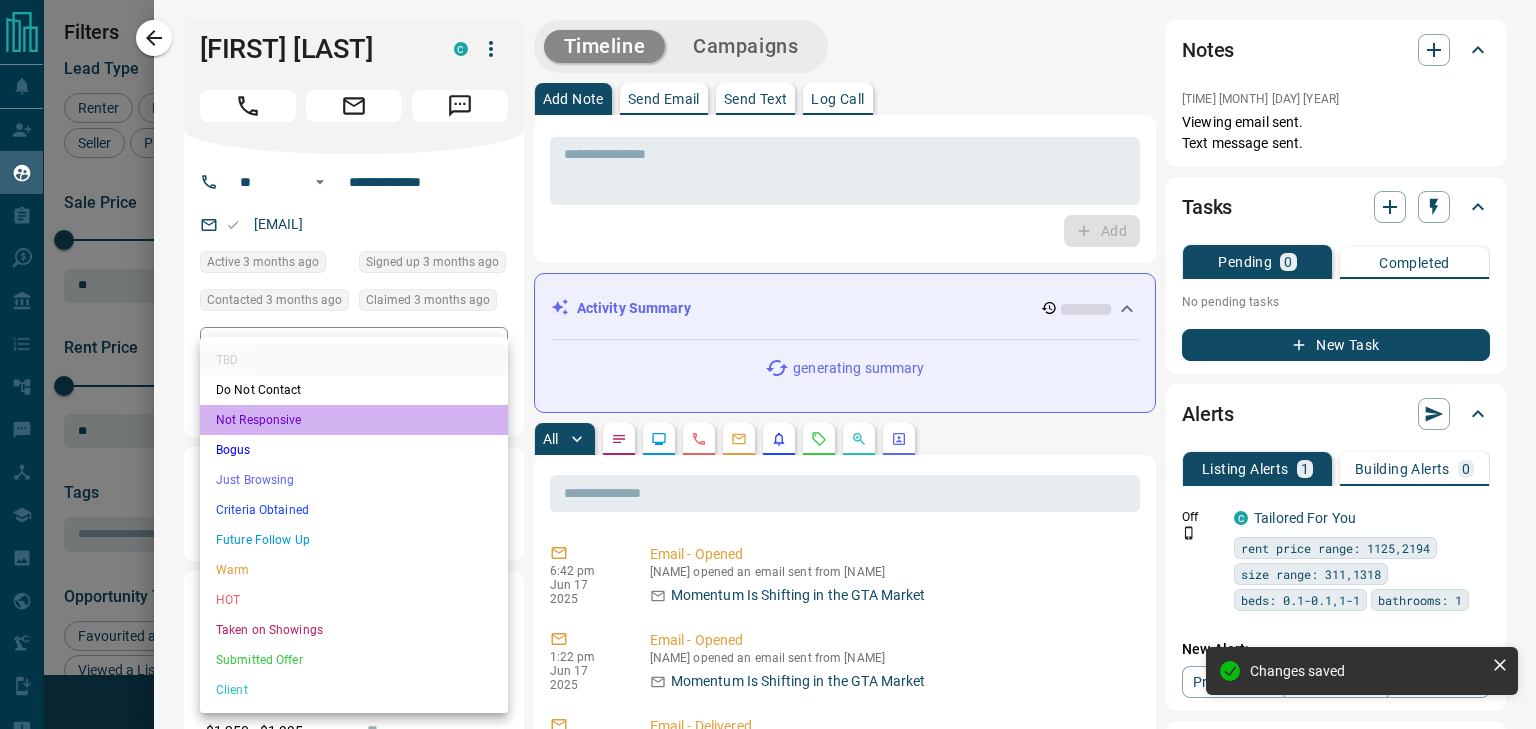 click on "Not Responsive" at bounding box center (354, 420) 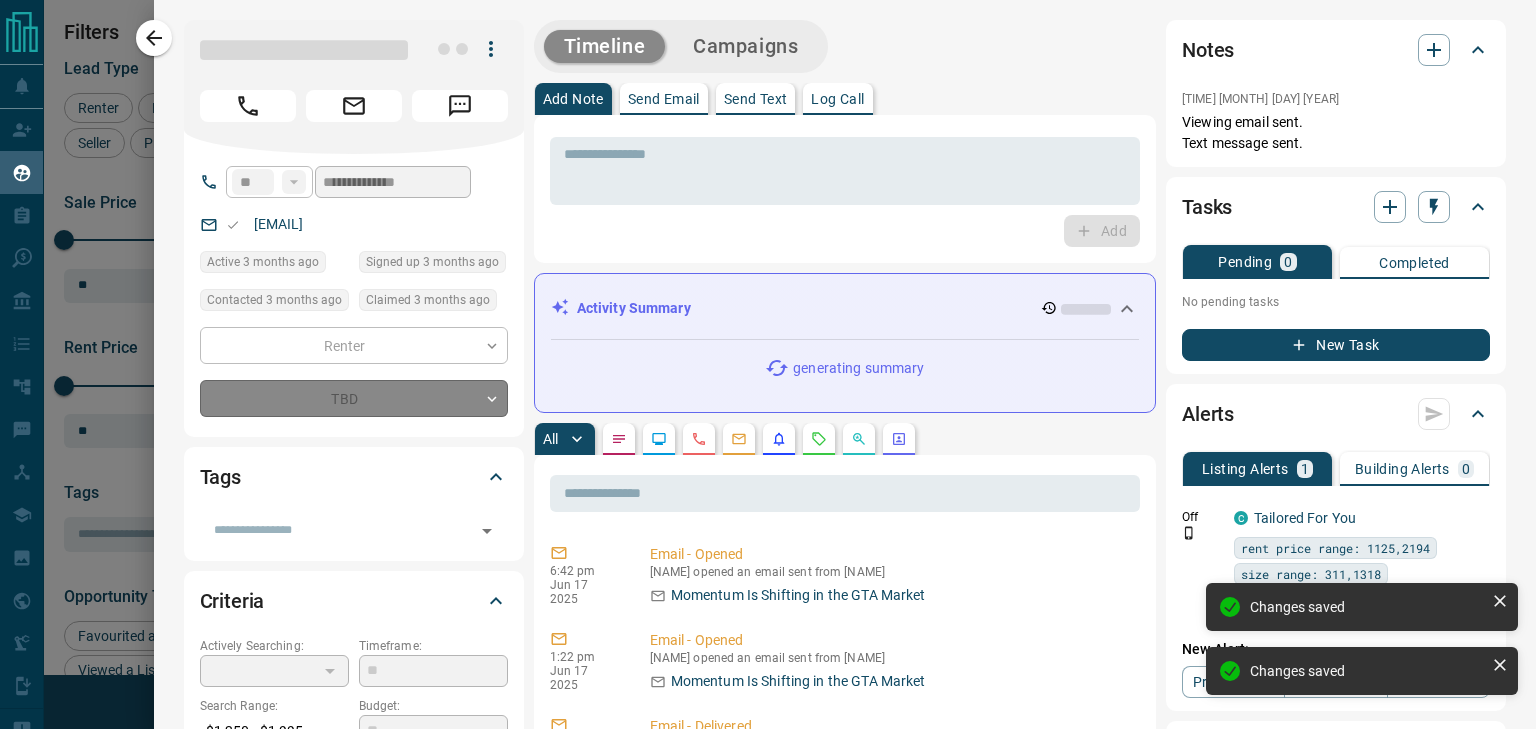 type on "*" 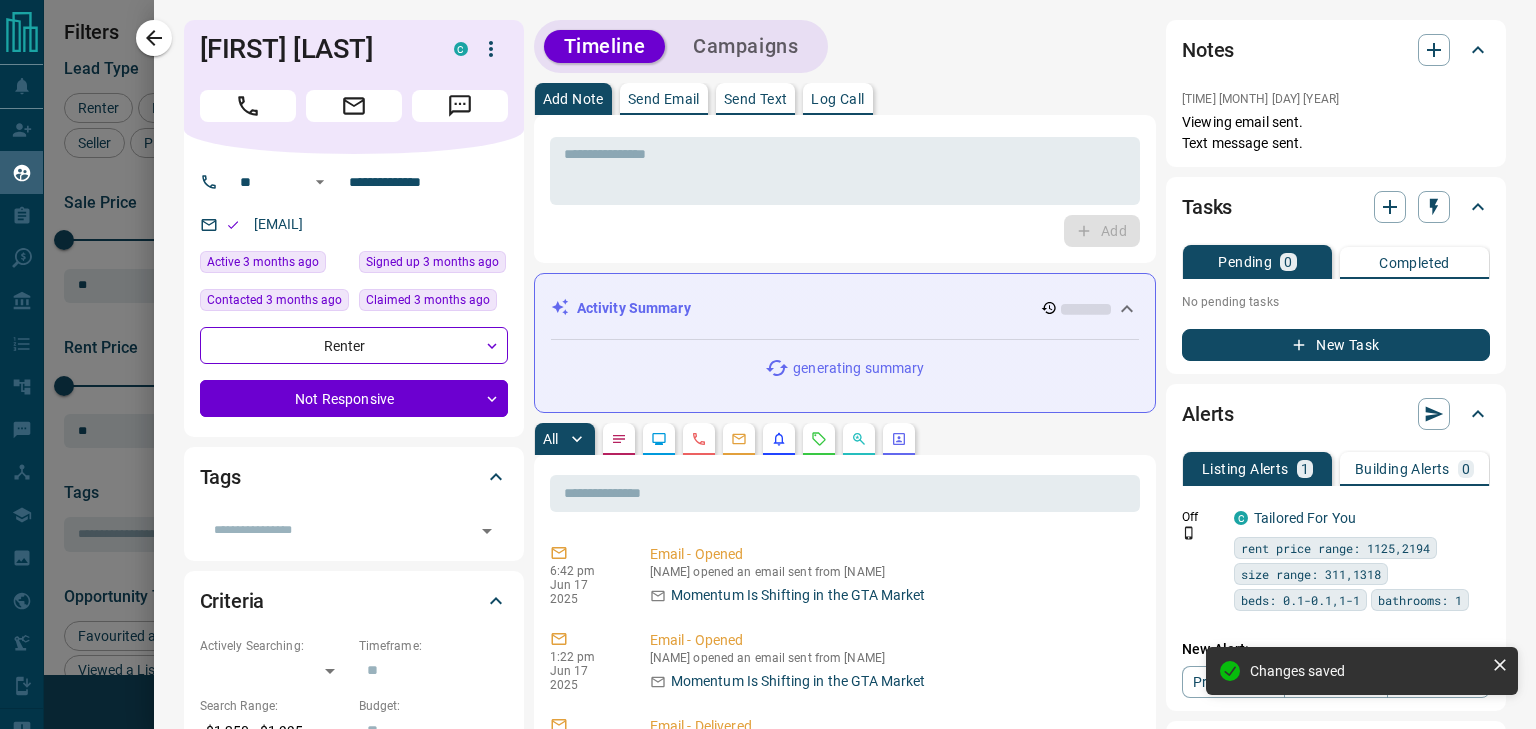 drag, startPoint x: 158, startPoint y: 41, endPoint x: 544, endPoint y: 215, distance: 423.40524 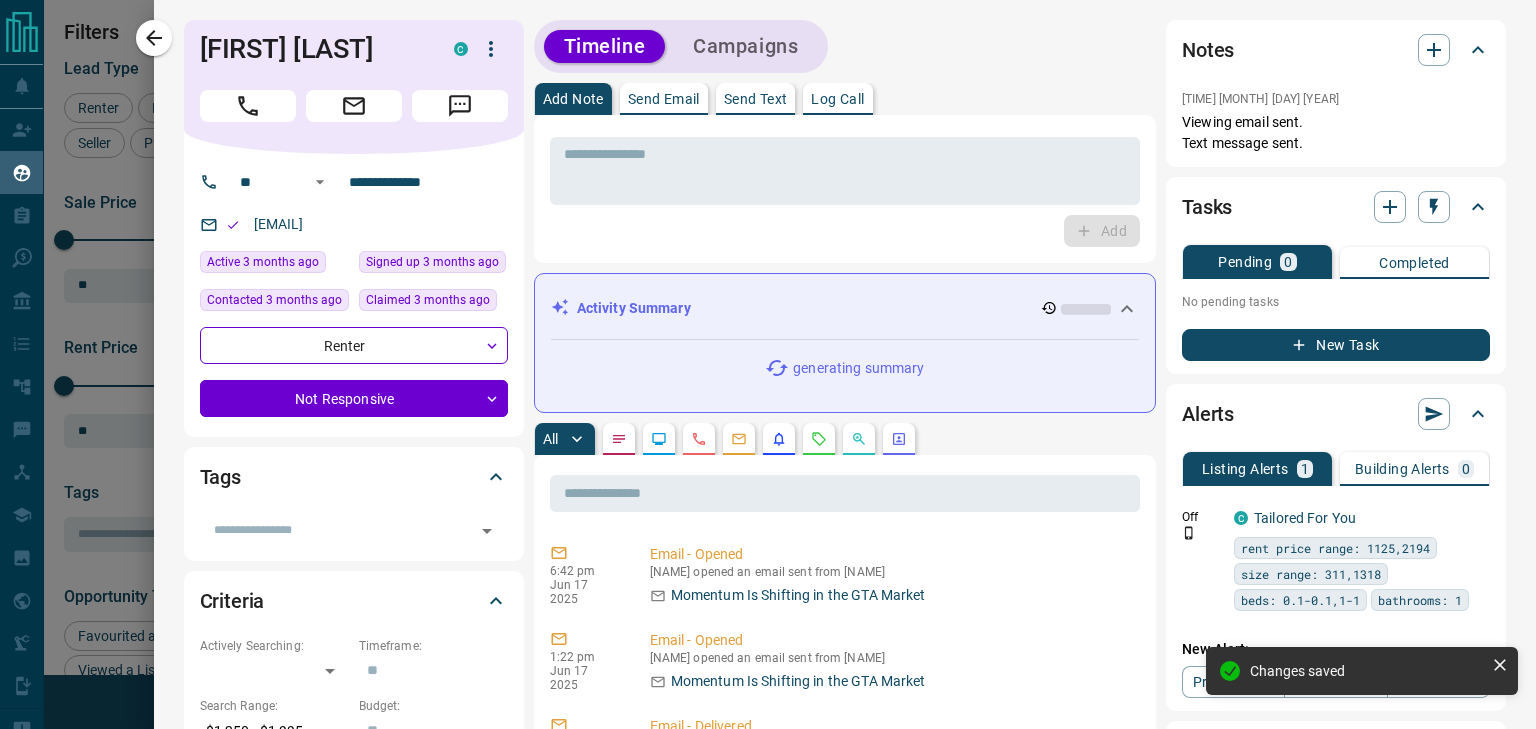 click 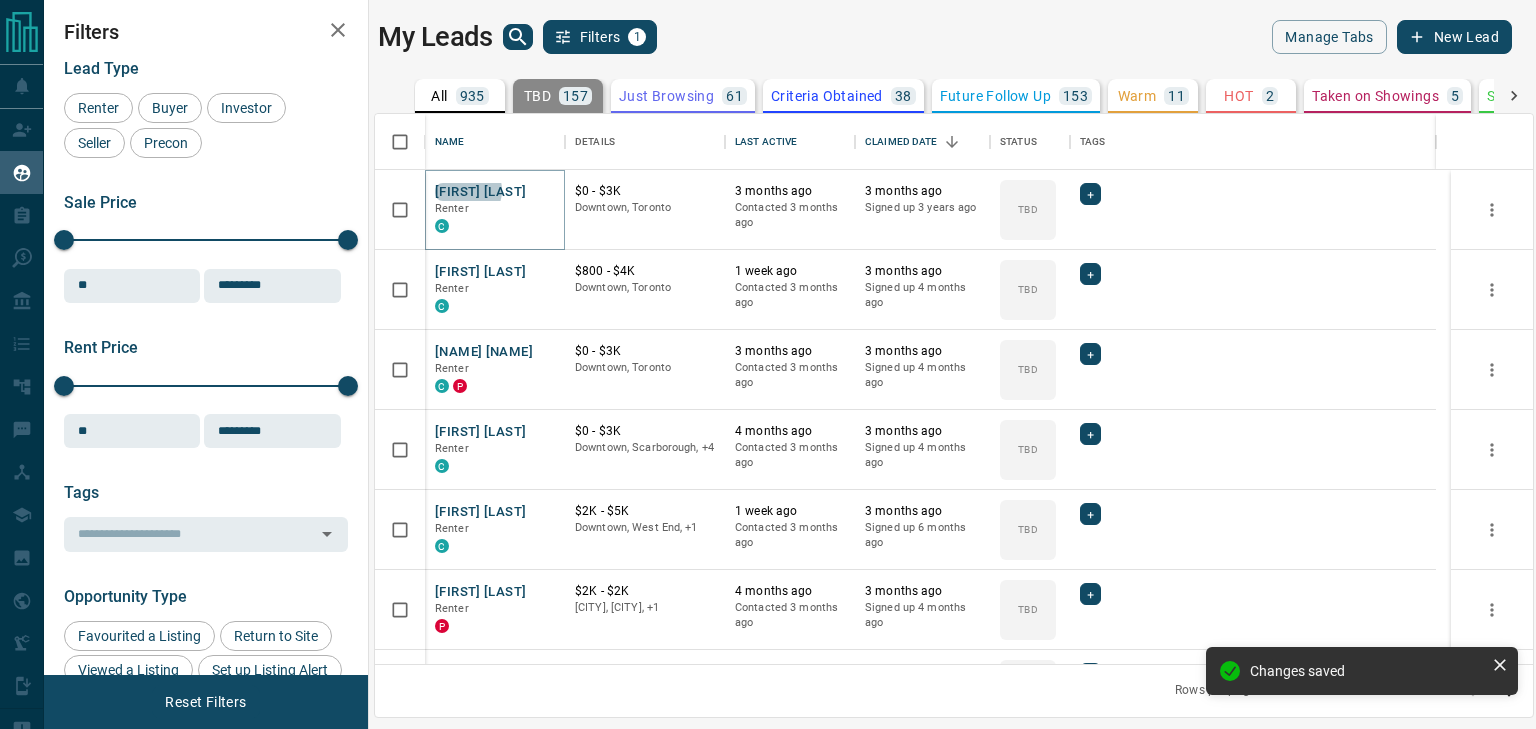 click on "[FIRST] [LAST]" at bounding box center [480, 192] 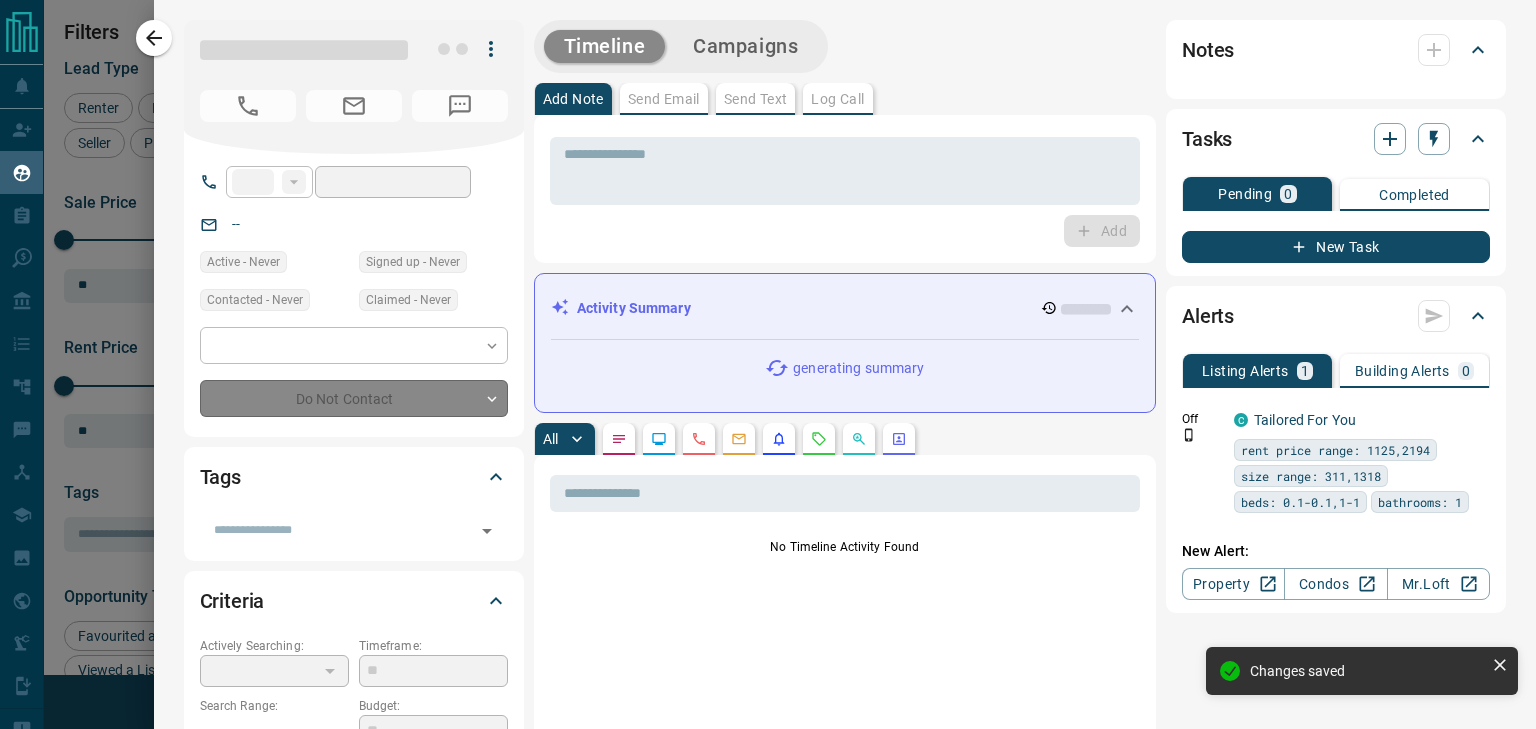 type on "**" 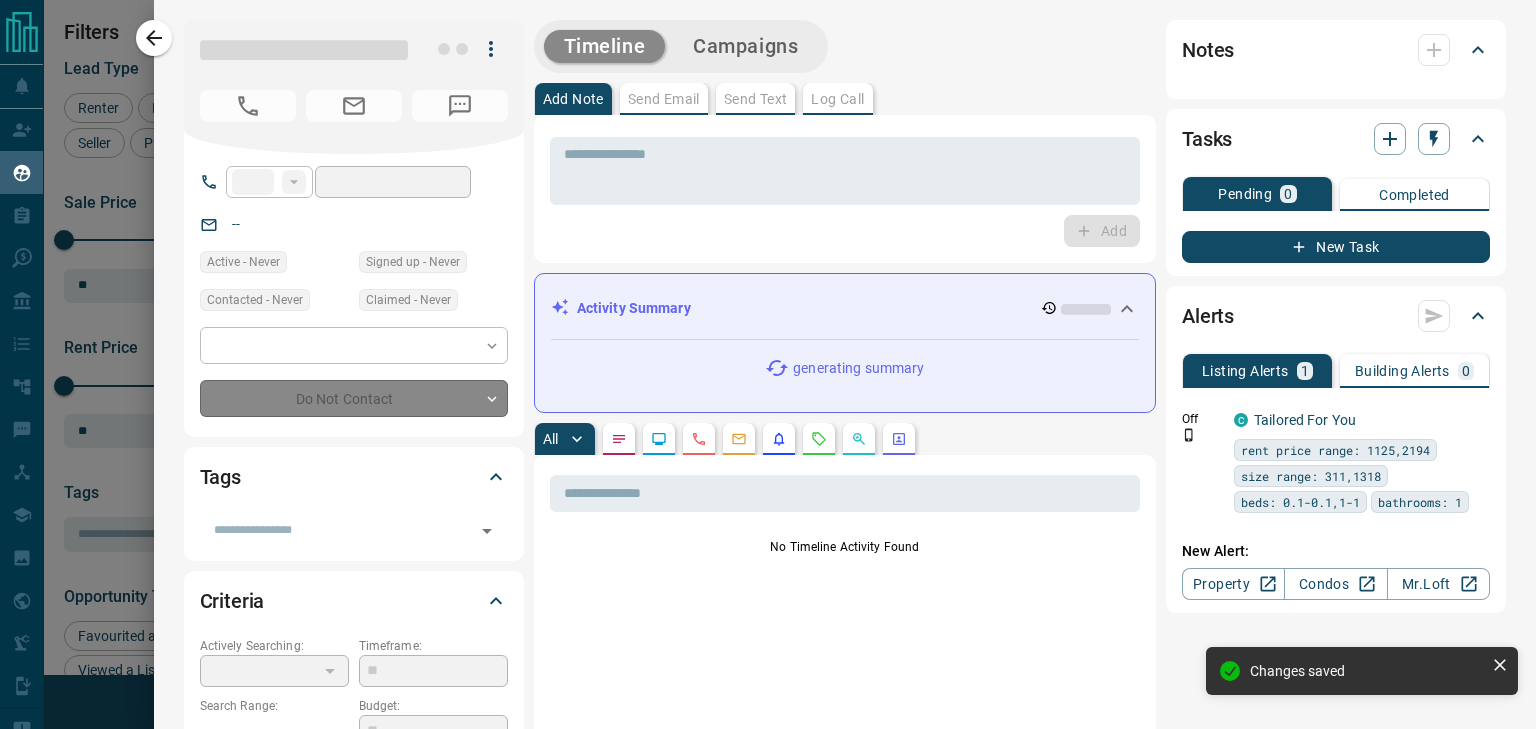 type on "**********" 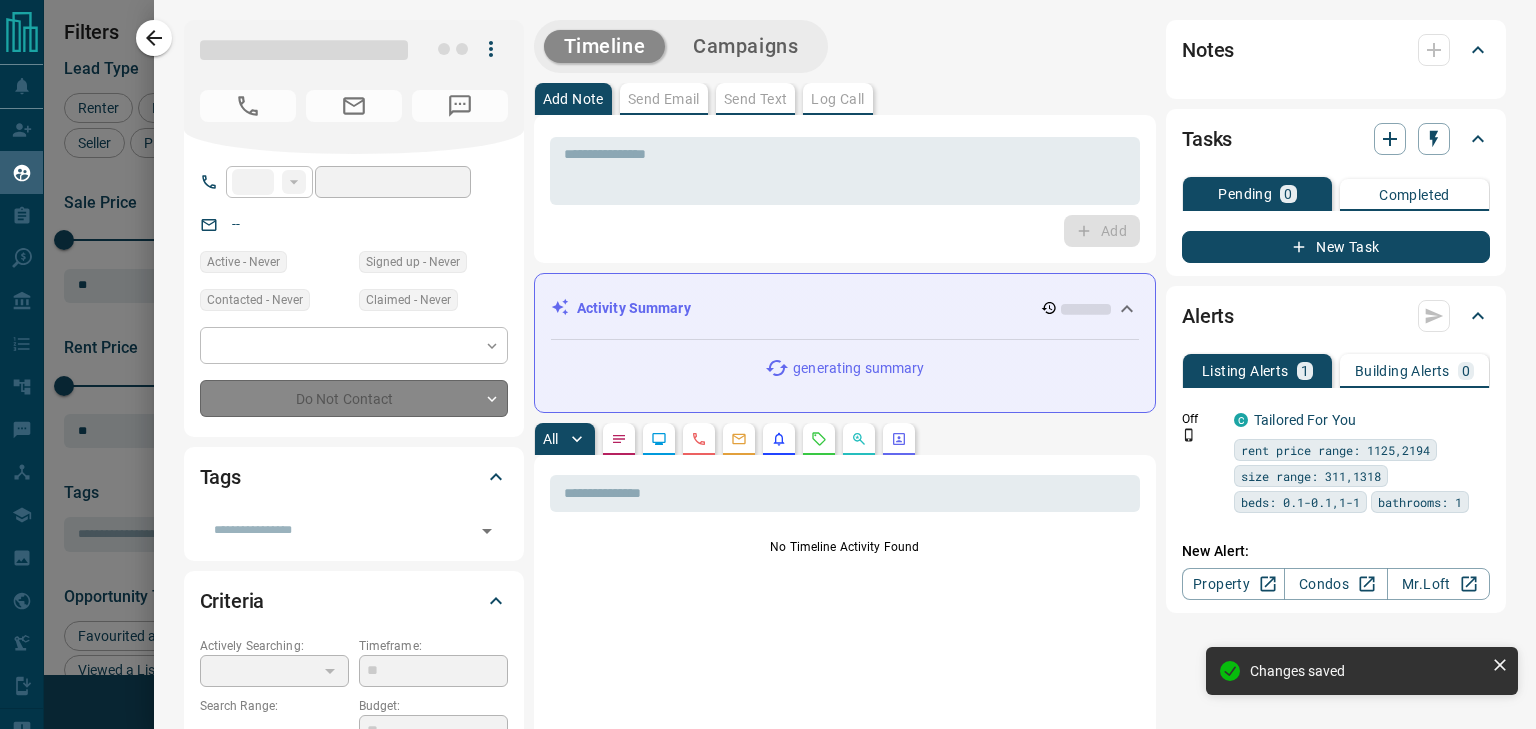 type on "**********" 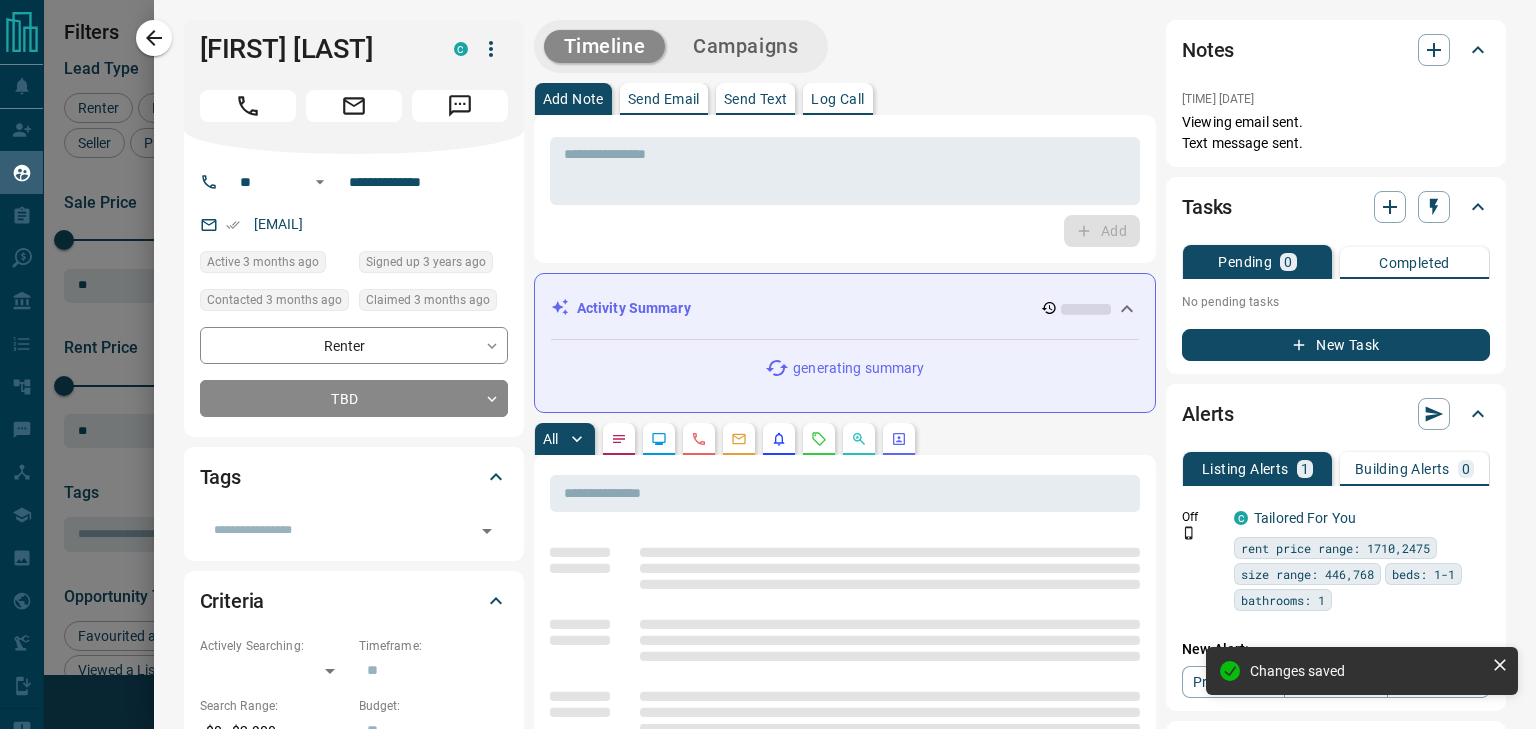 click on "**********" at bounding box center (354, 372) 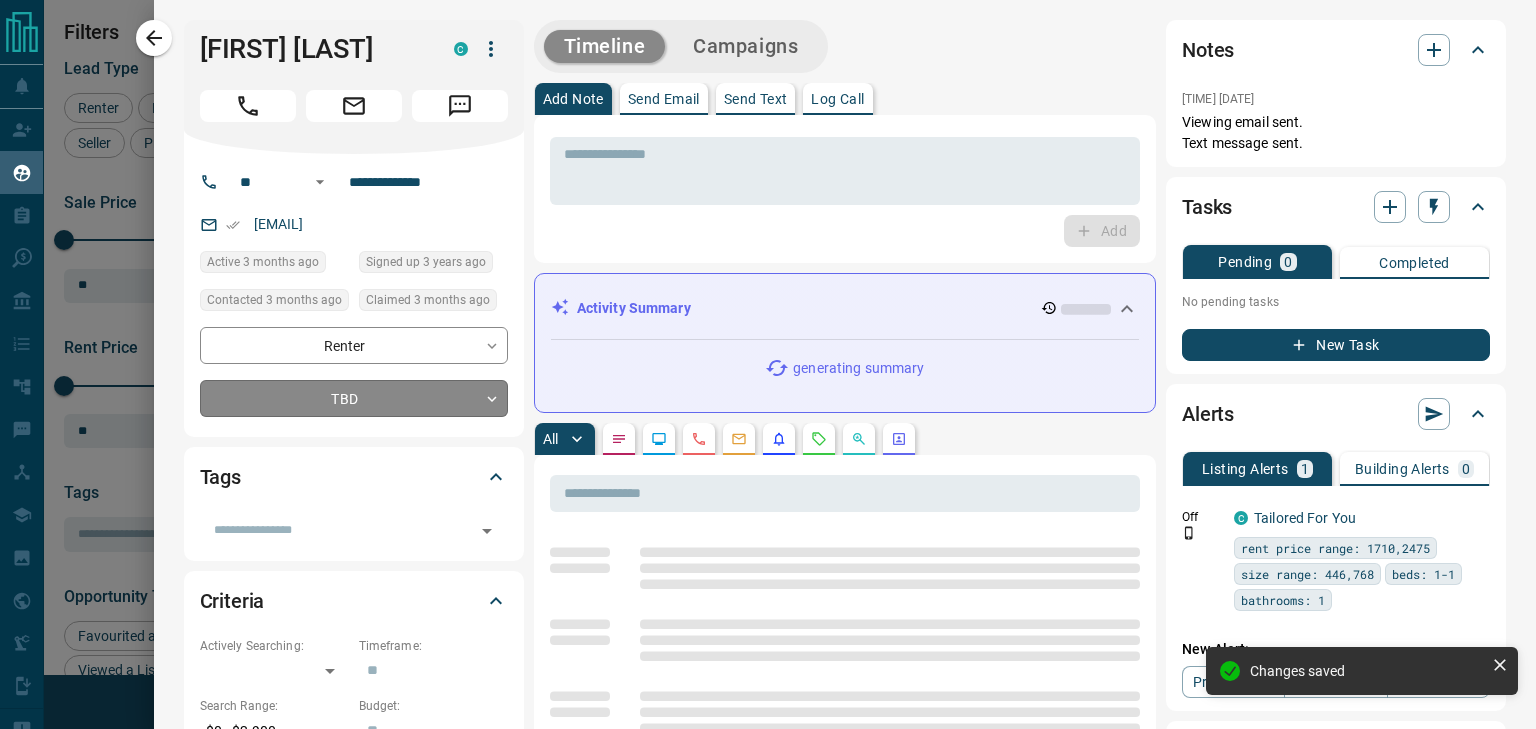click on "Lead Transfers Claim Leads My Leads Tasks Opportunities Deals Campaigns Automations Messages Broker Bay Training Media Services Agent Resources Precon Worksheet Mobile Apps Disclosure Logout My Leads Filters 1 Manage Tabs New Lead All 935 TBD 157 Do Not Contact - Not Responsive 503 Bogus - Just Browsing 61 Criteria Obtained 38 Future Follow Up 153 Warm 11 HOT 2 Taken on Showings 5 Submitted Offer - Client 5 Name Details Last Active Claimed Date Status Tags Cui Yuan Renter C $0 - $3K Downtown, Toronto 3 months ago Contacted 3 months ago 3 months ago Signed up 3 years ago TBD + Chadha Laoauachera Renter C $800 - $4K Downtown, Toronto 1 week ago Contacted 3 months ago 3 months ago Signed up 4 months ago TBD + Aby Ade Renter C P $0 - $3K Downtown, Toronto 3 months ago Contacted 3 months ago 3 months ago Signed up 4 months ago TBD + Adam Shannon Renter C $0 - $3K Downtown, Scarborough, +4 4 months ago Contacted 3 months ago 3 months ago Signed up 4 months ago TBD + Ici Mark Renter C $2K - $5K 1 week ago TBD + P +" at bounding box center [768, 352] 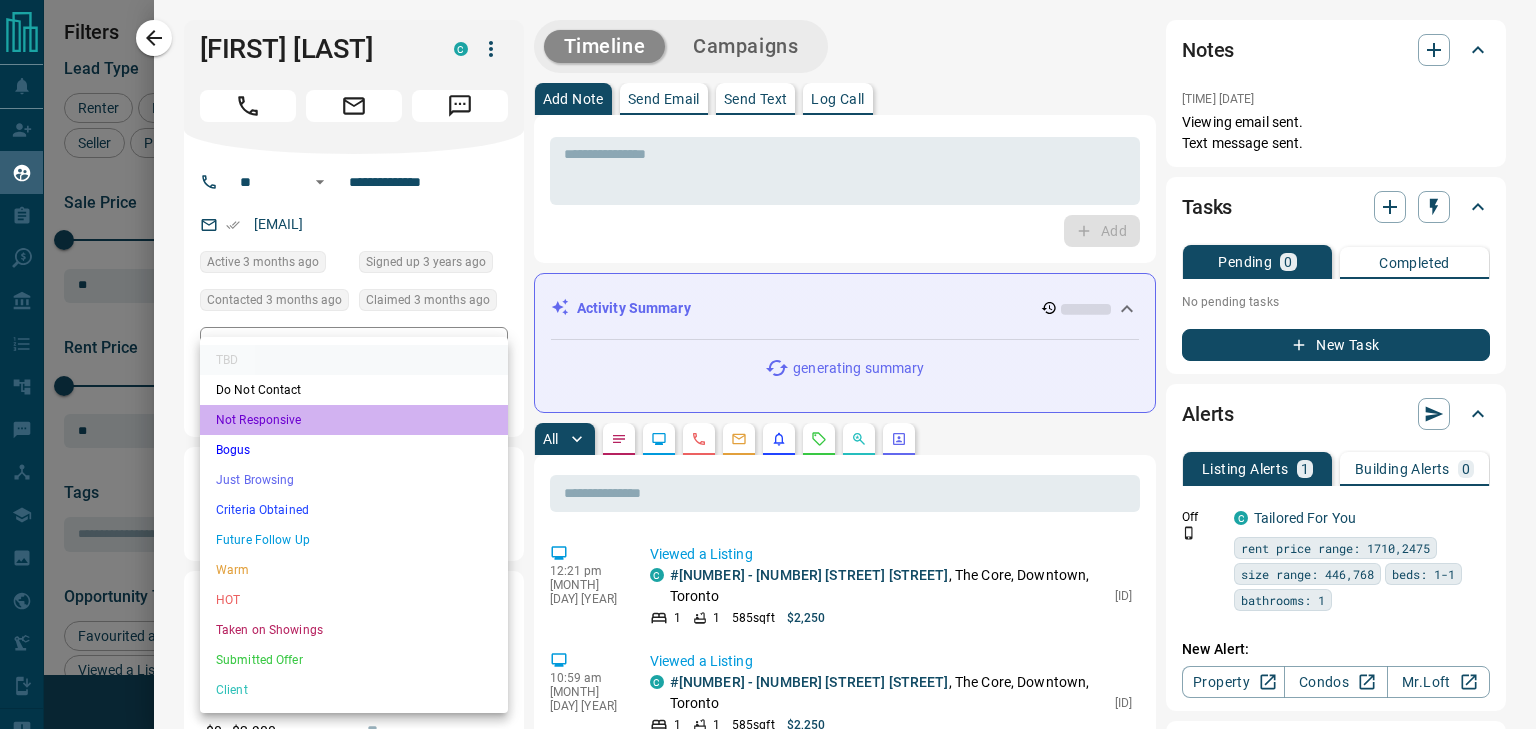 click on "Not Responsive" at bounding box center (354, 420) 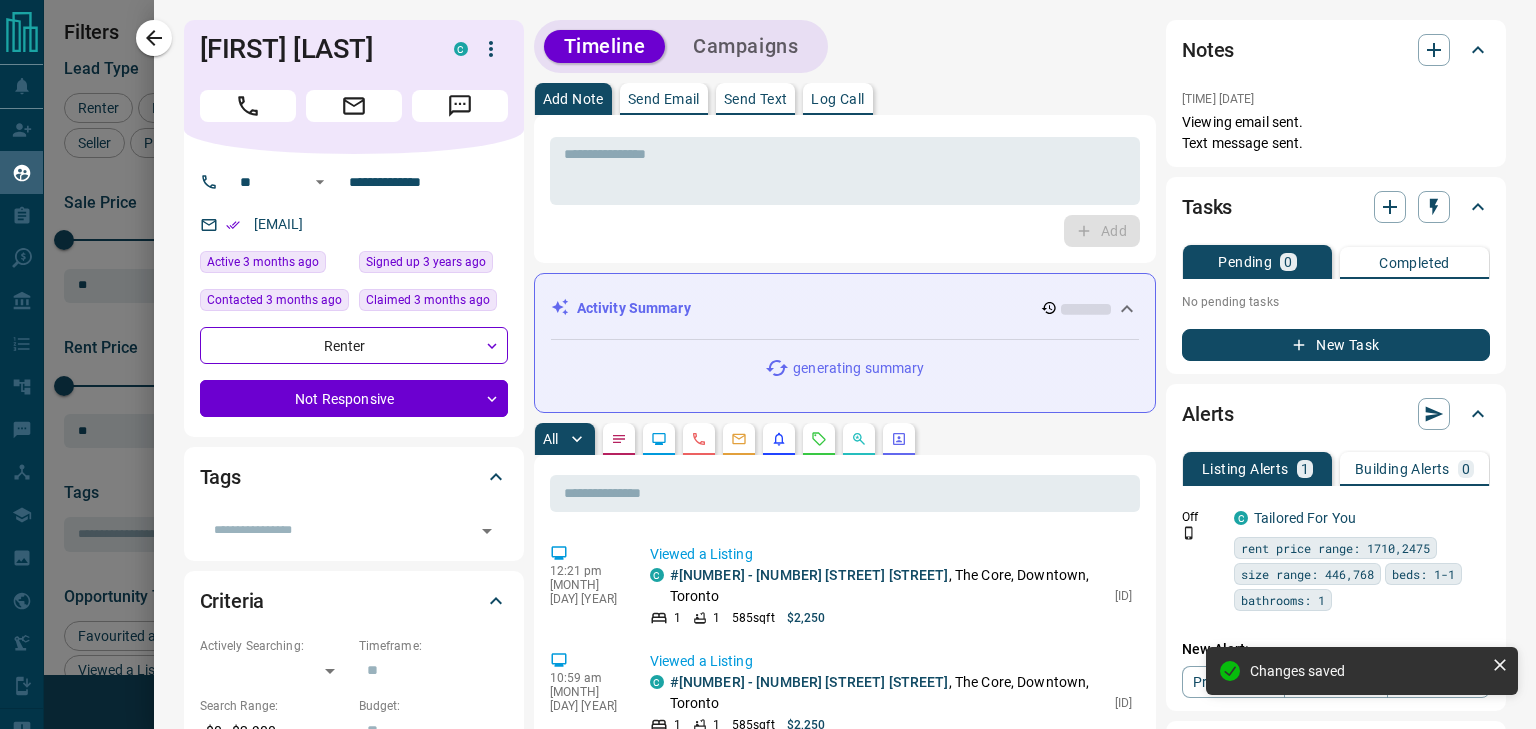 type on "*" 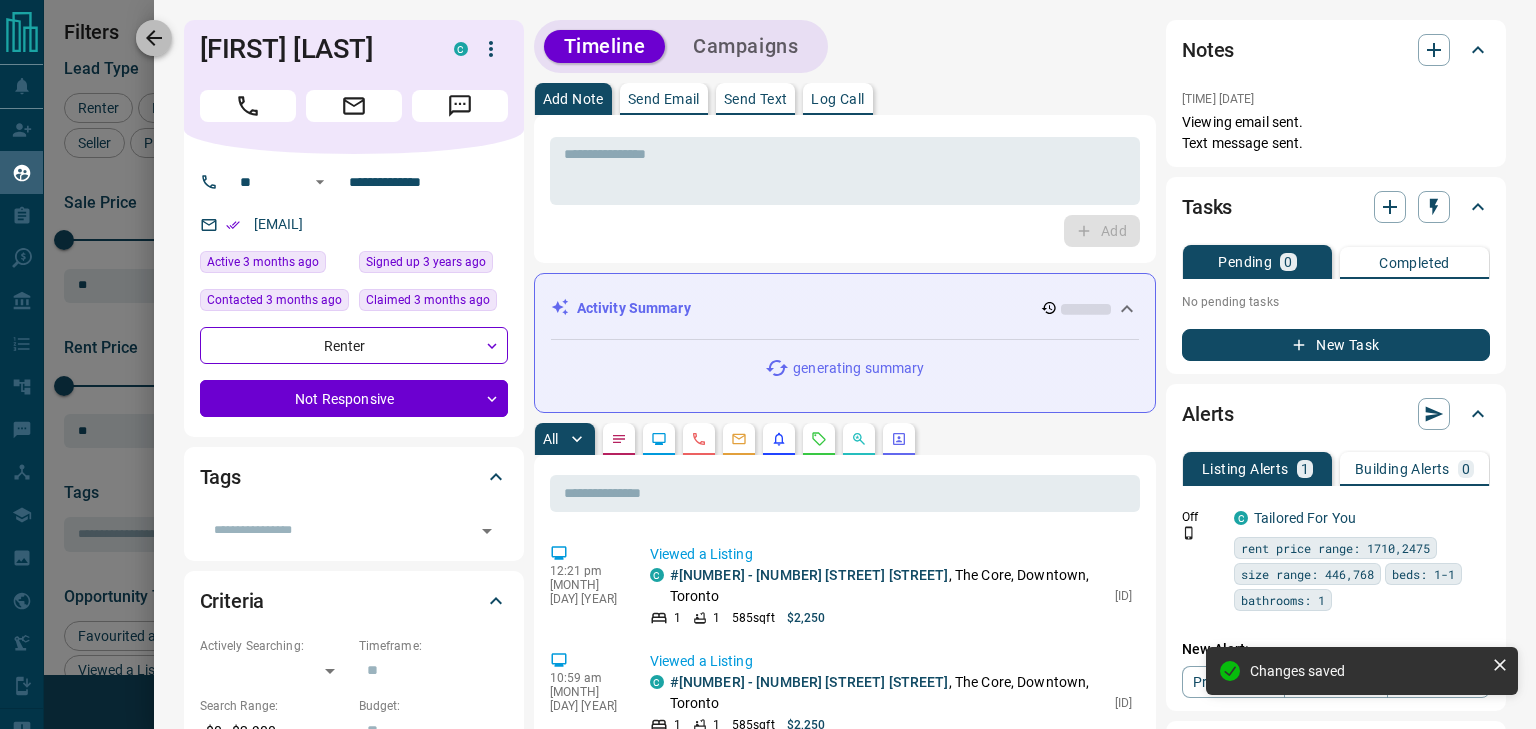 click 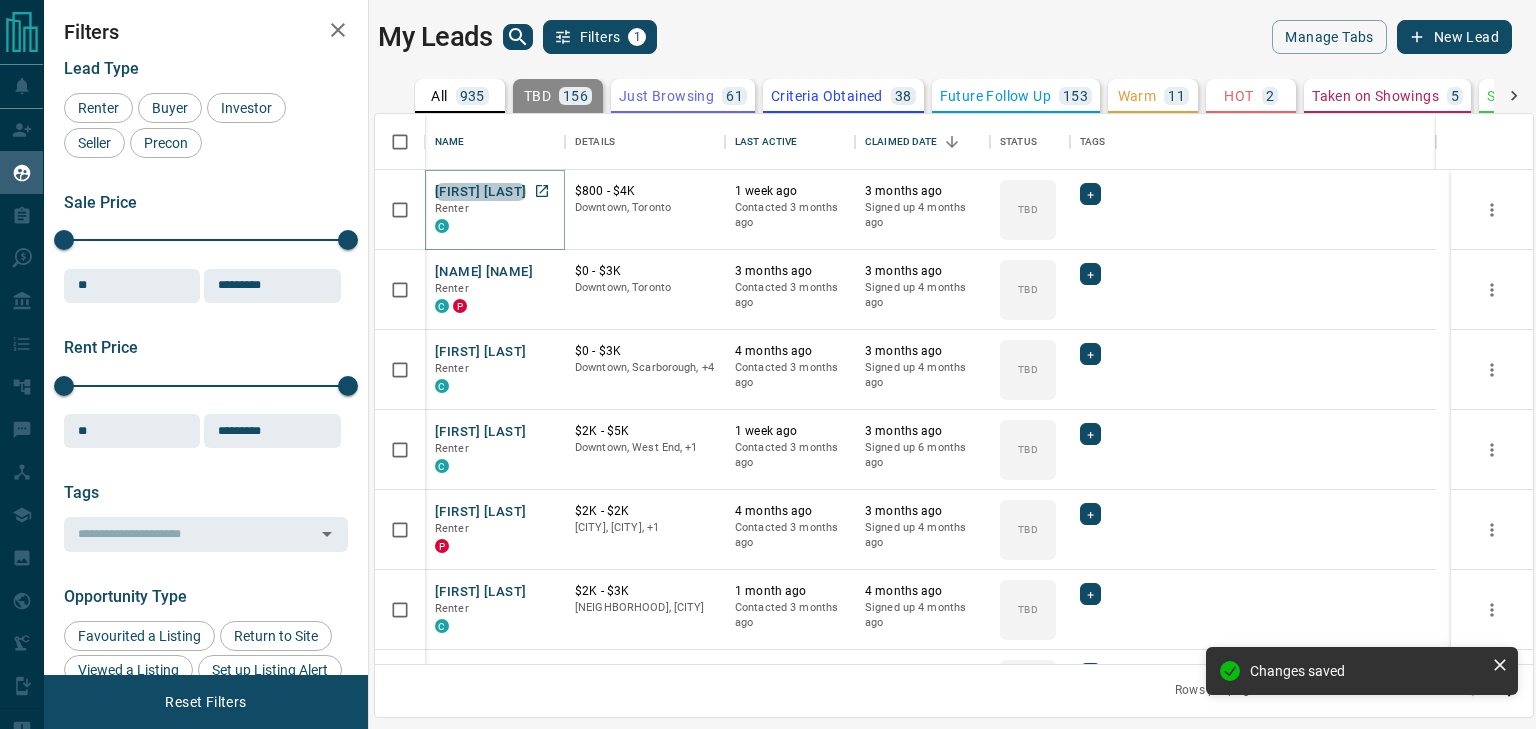 click on "Chadha Laoauachera" at bounding box center [480, 192] 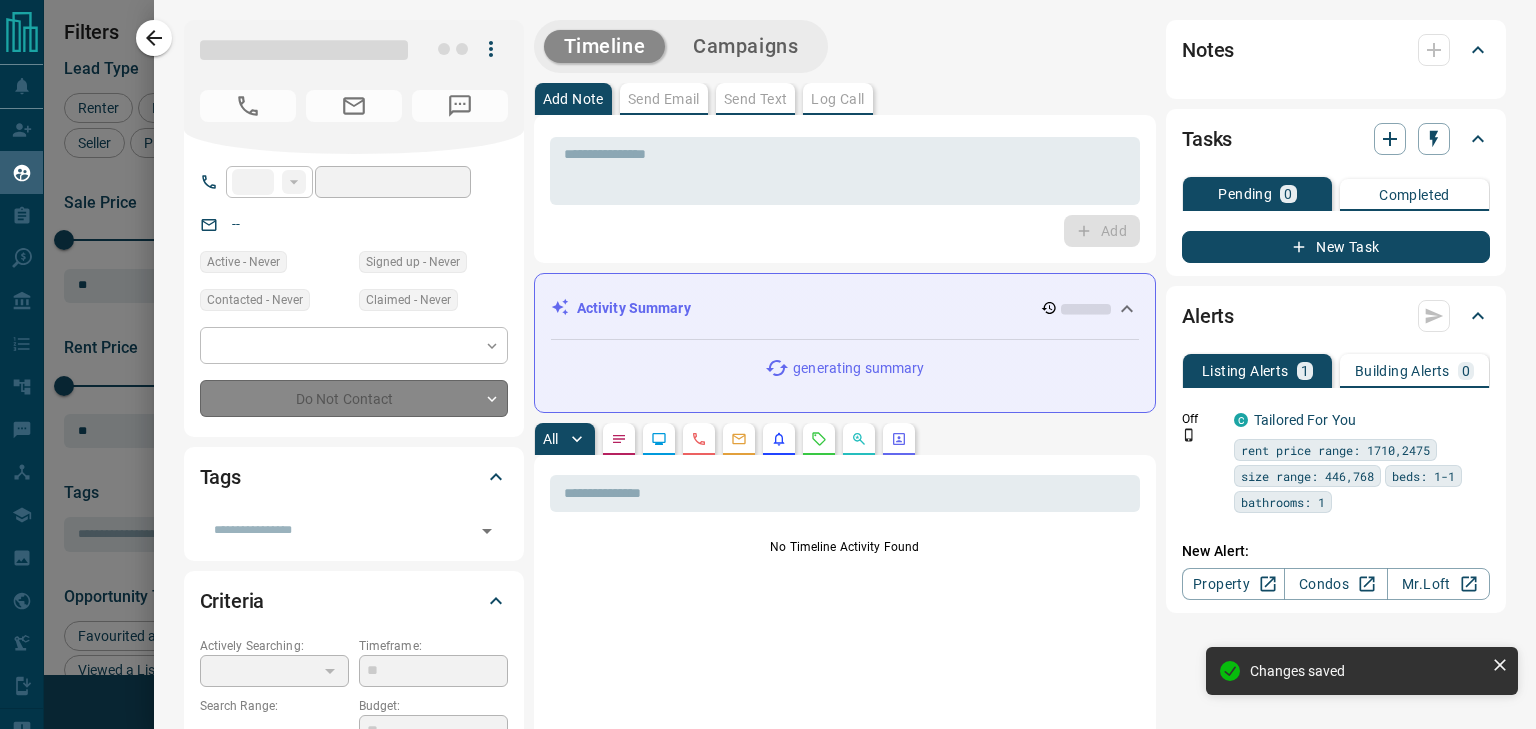 type on "**" 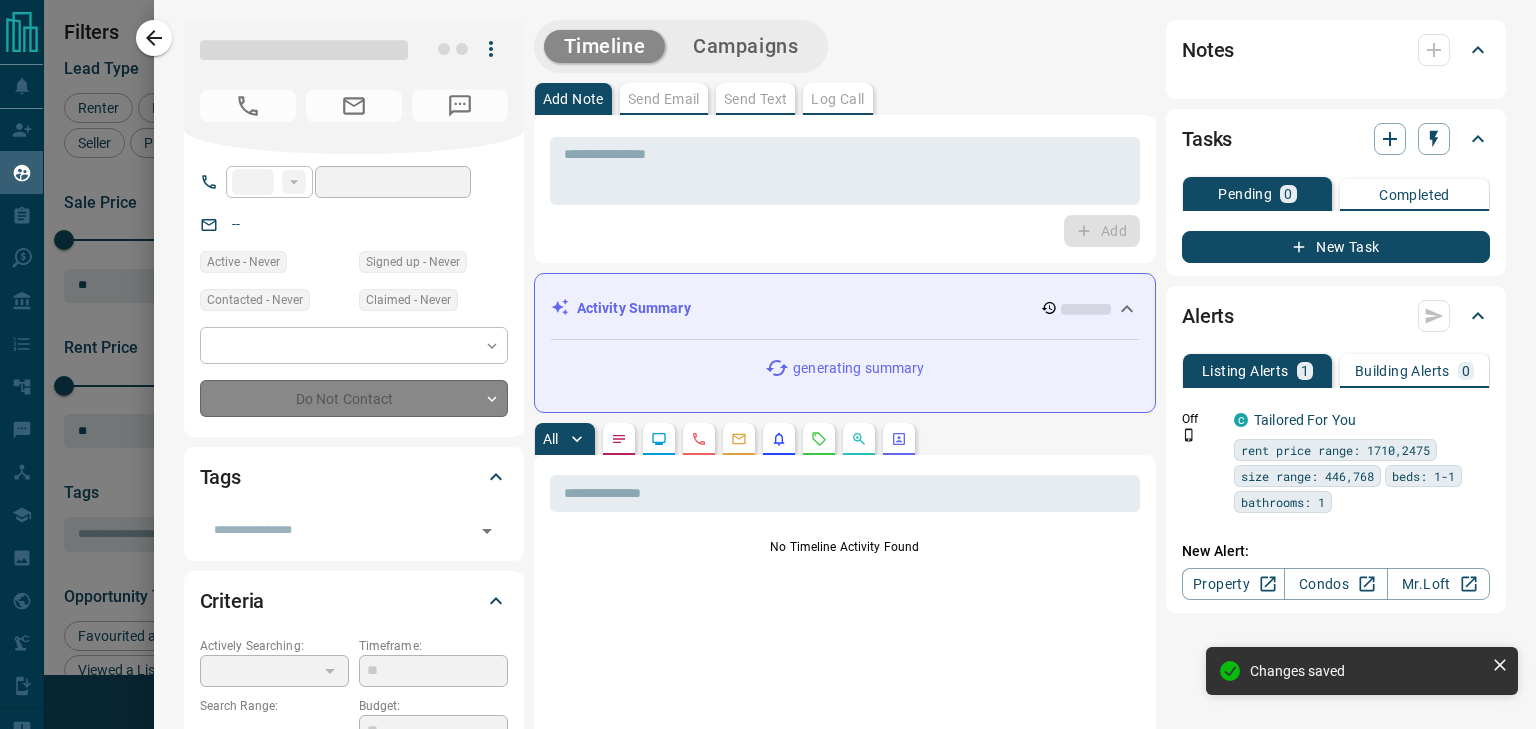 type on "**********" 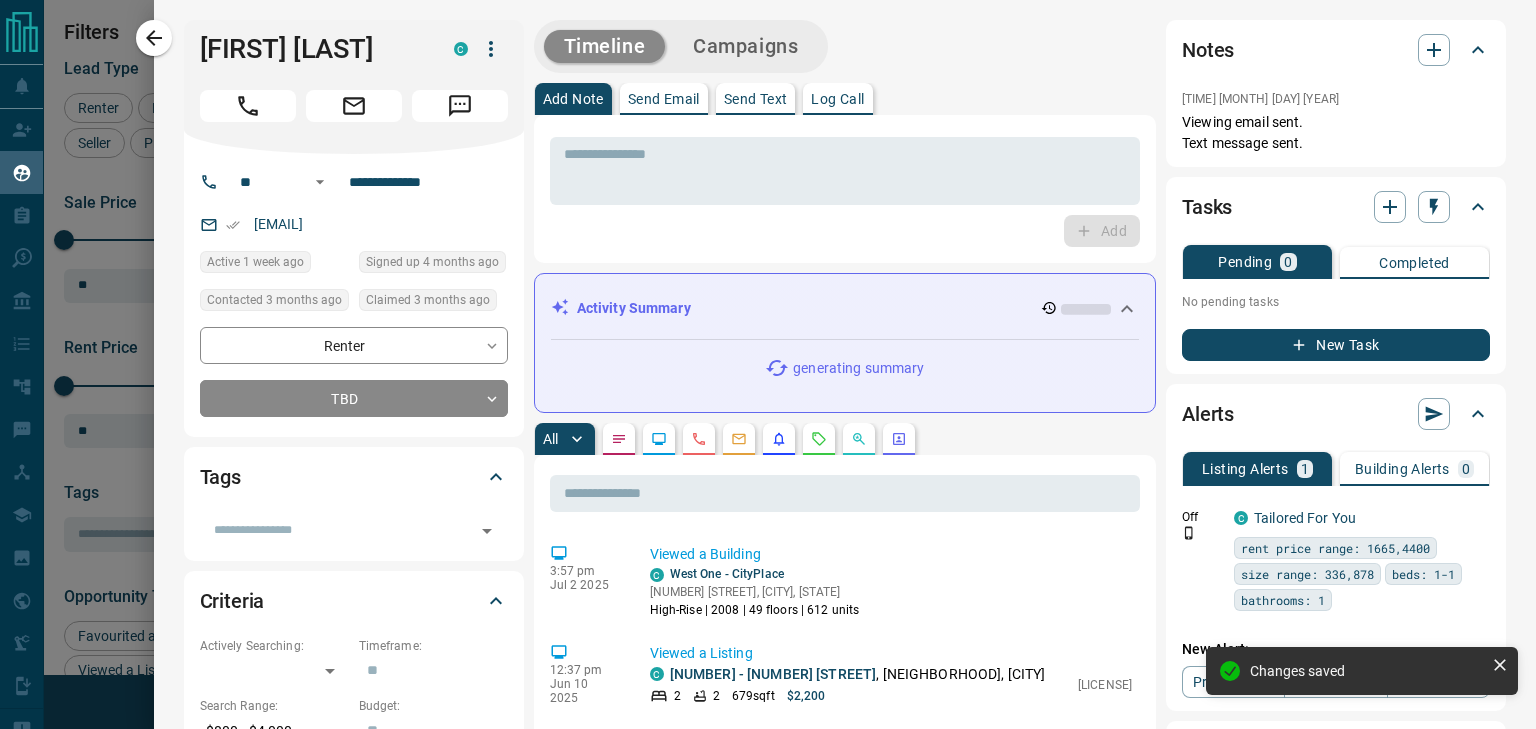 click on "**********" at bounding box center [354, 372] 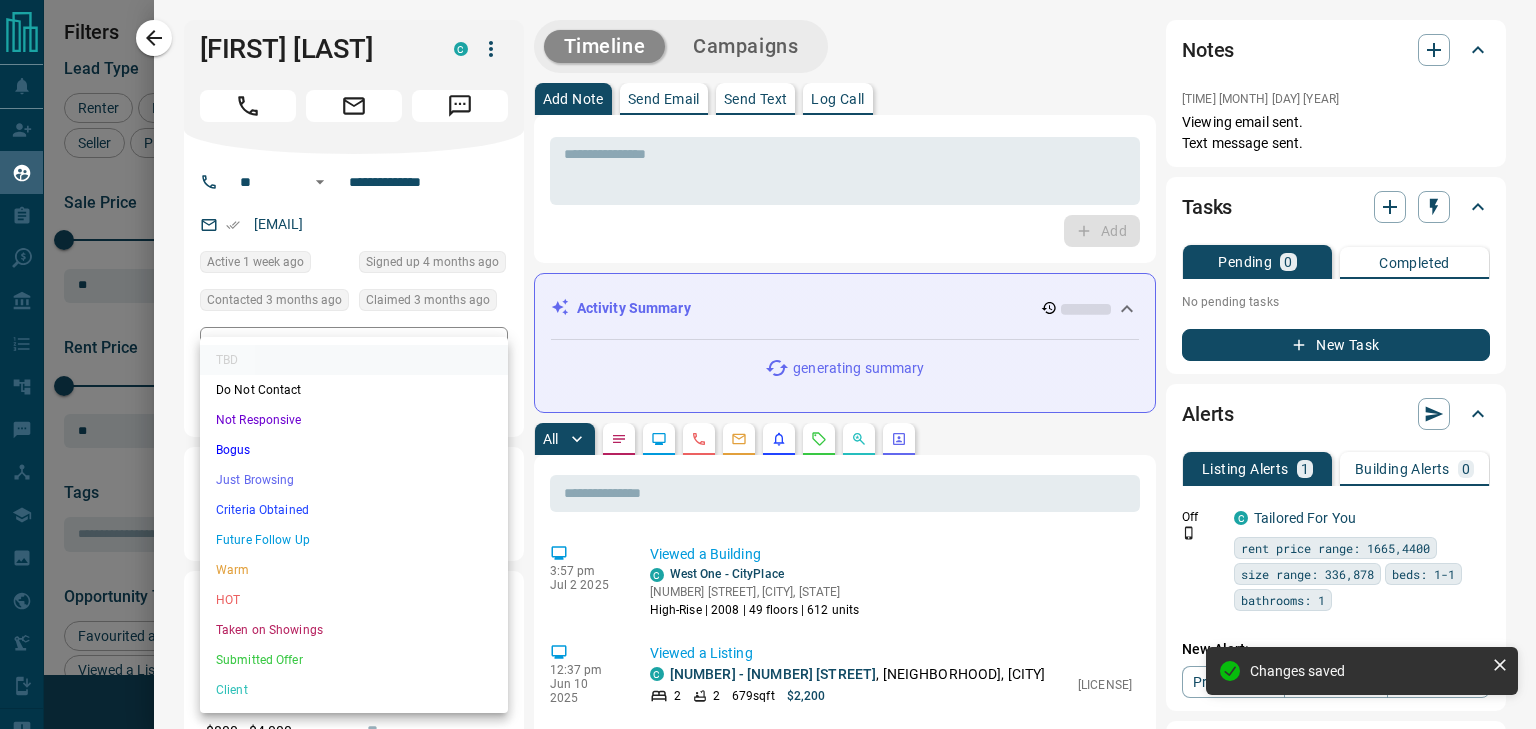 click on "Lead Transfers Claim Leads My Leads Tasks Opportunities Deals Campaigns Automations Messages Broker Bay Training Media Services Agent Resources Precon Worksheet Mobile Apps Disclosure Logout My Leads Filters 1 Manage Tabs New Lead All 935 TBD 156 Do Not Contact - Not Responsive 504 Bogus - Just Browsing 61 Criteria Obtained 38 Future Follow Up 153 Warm 11 HOT 2 Taken on Showings 5 Submitted Offer - Client 5 Name Details Last Active Claimed Date Status Tags Chadha Laoauachera Renter C $800 - $4K Downtown, Toronto 1 week ago Contacted 3 months ago 3 months ago Signed up 4 months ago TBD + Aby Ade Renter C P $0 - $3K Downtown, Toronto 3 months ago Contacted 3 months ago 3 months ago Signed up 4 months ago TBD + Adam Shannon Renter C $0 - $3K Downtown, Scarborough, +4 4 months ago Contacted 3 months ago 3 months ago Signed up 4 months ago TBD + Ici Mark Renter C $2K - $5K Downtown, West End, +1 1 week ago Contacted 3 months ago 3 months ago Signed up 6 months ago TBD + John Bob Renter P $2K - $2K 4 months ago TBD" at bounding box center (768, 352) 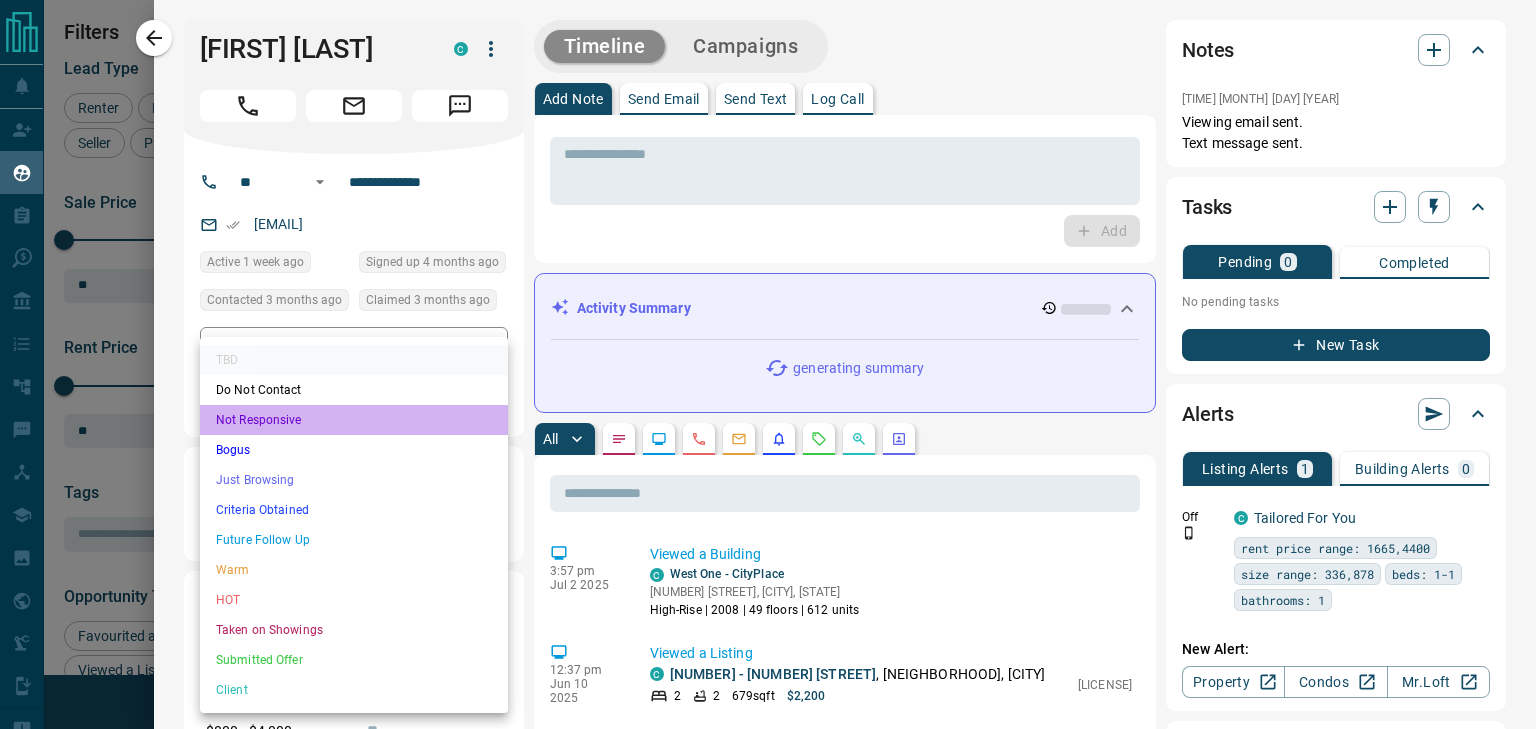 click on "Not Responsive" at bounding box center (354, 420) 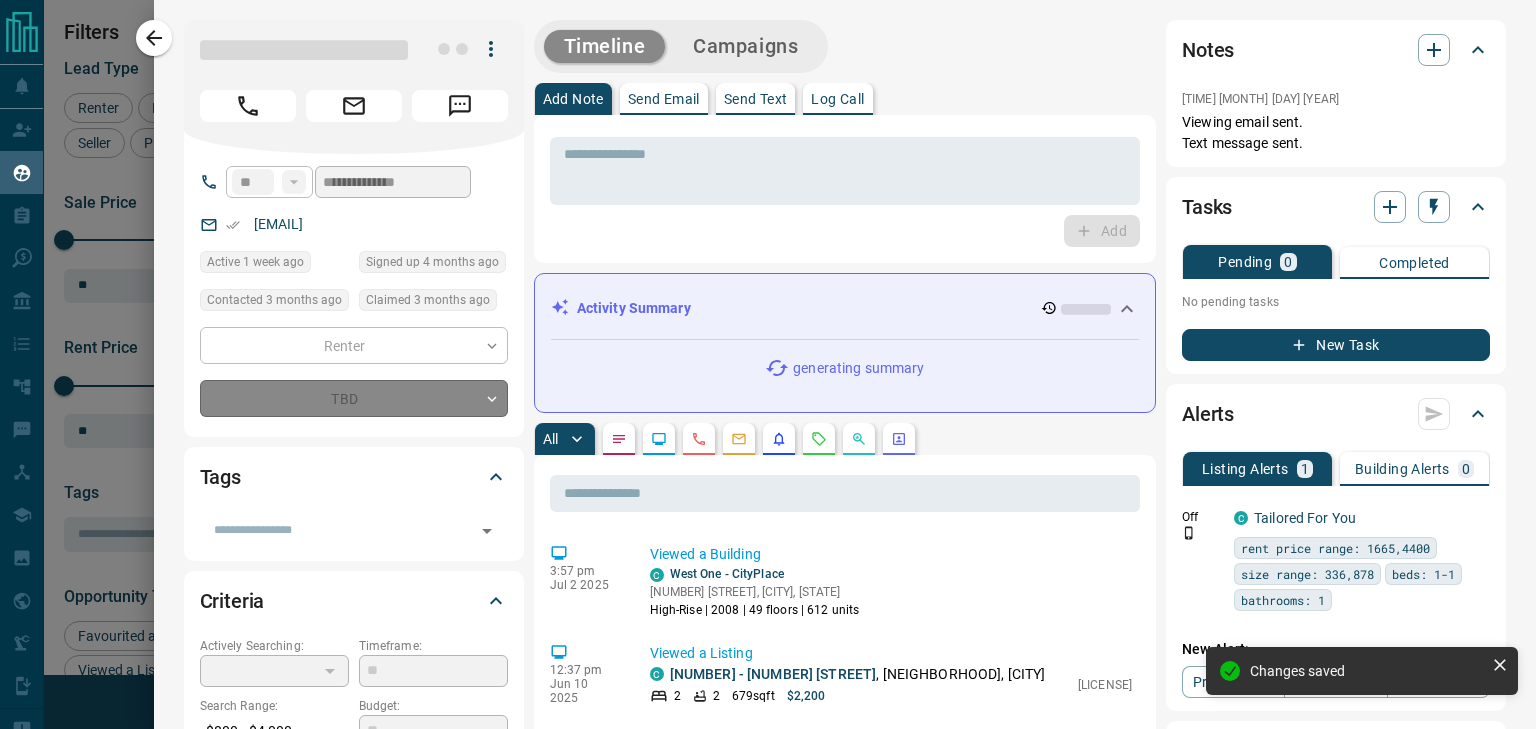 type on "*" 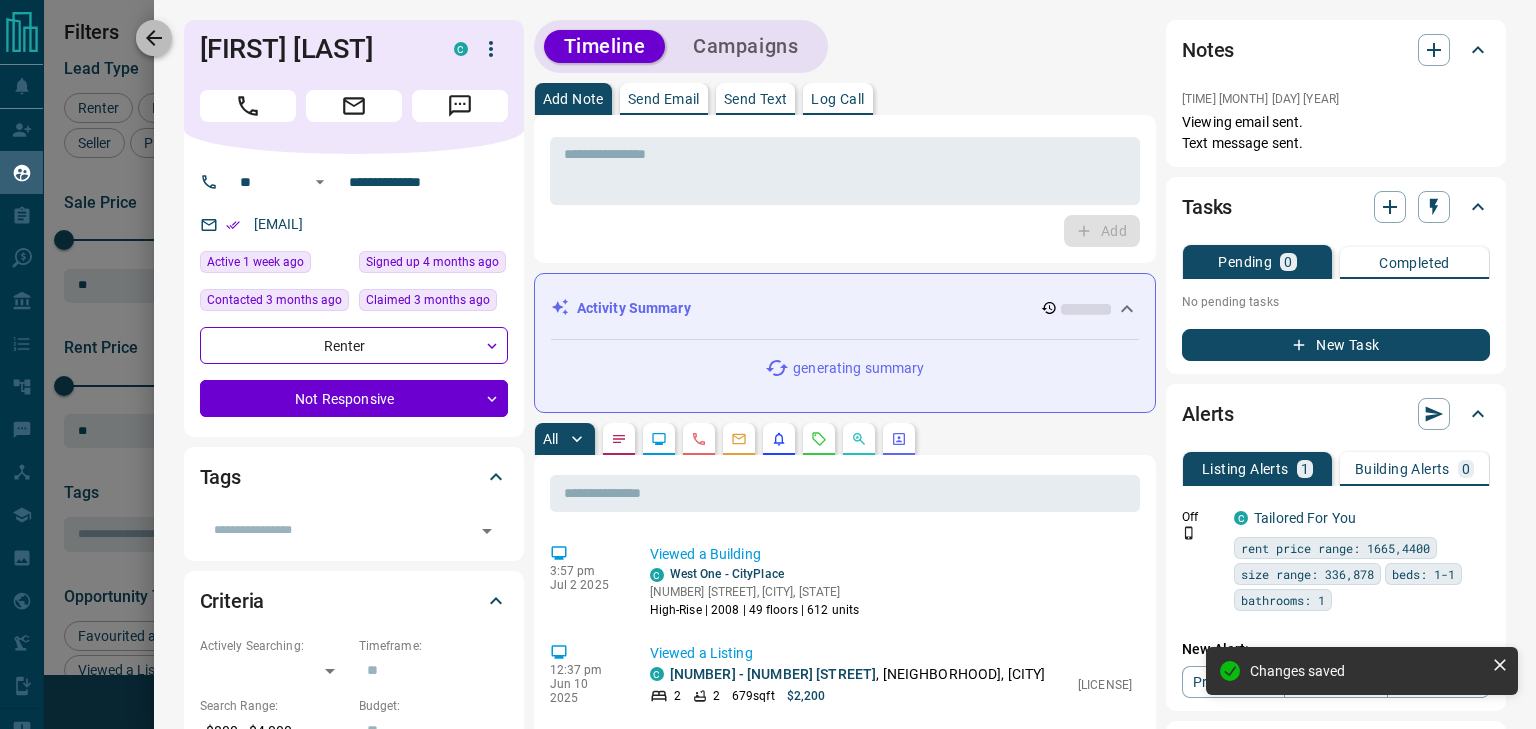 click 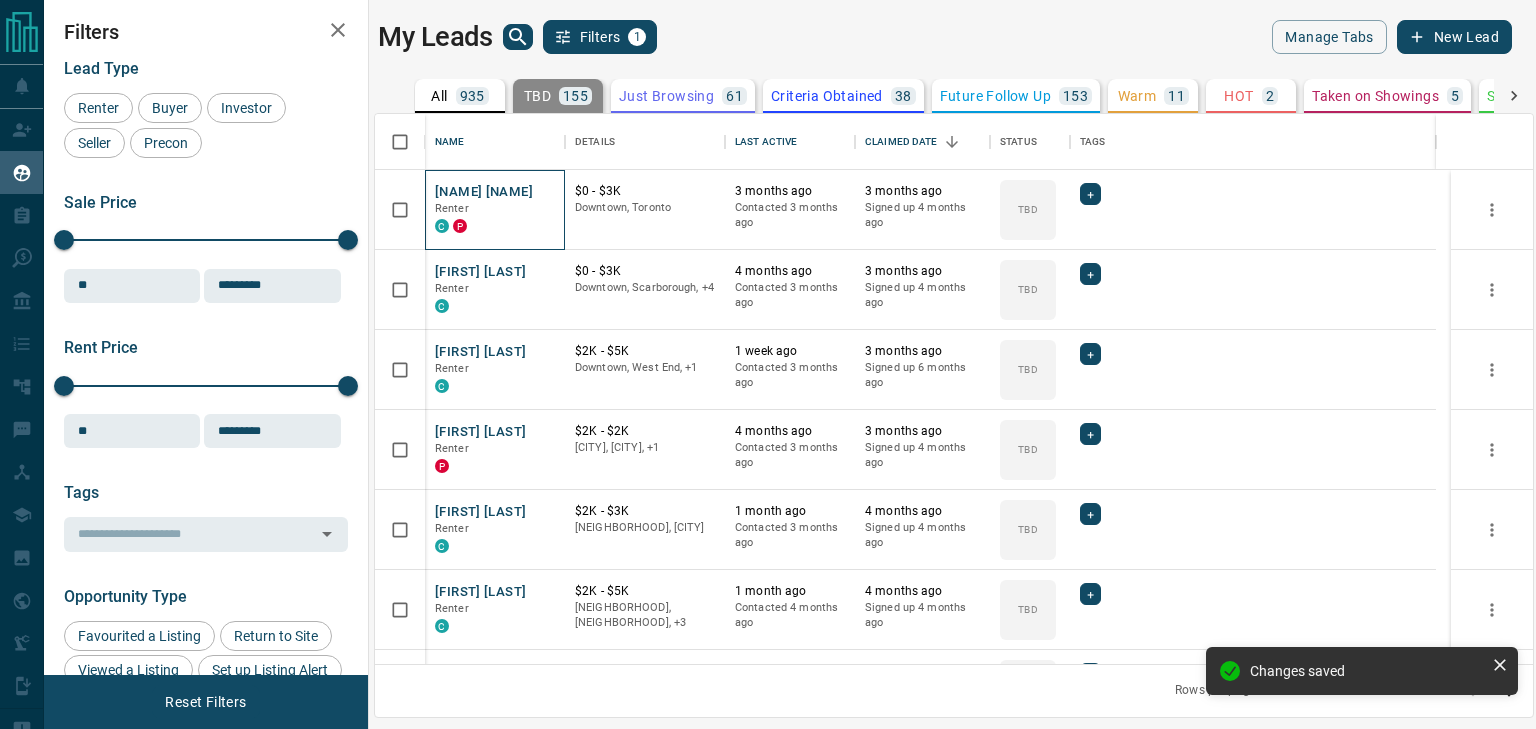 click on "Aby Ade Renter C P" at bounding box center (495, 210) 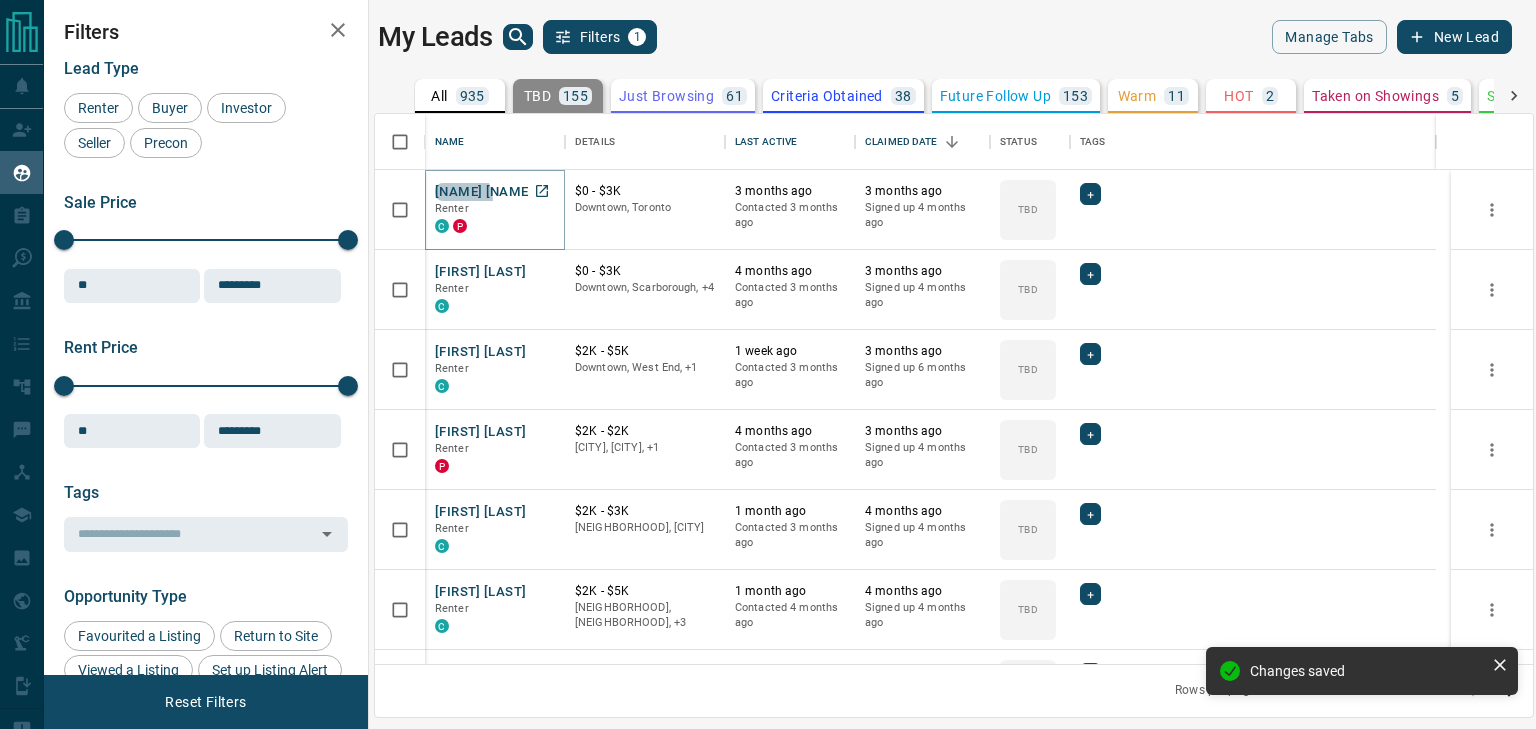 click on "[FIRST] [LAST]" at bounding box center (484, 192) 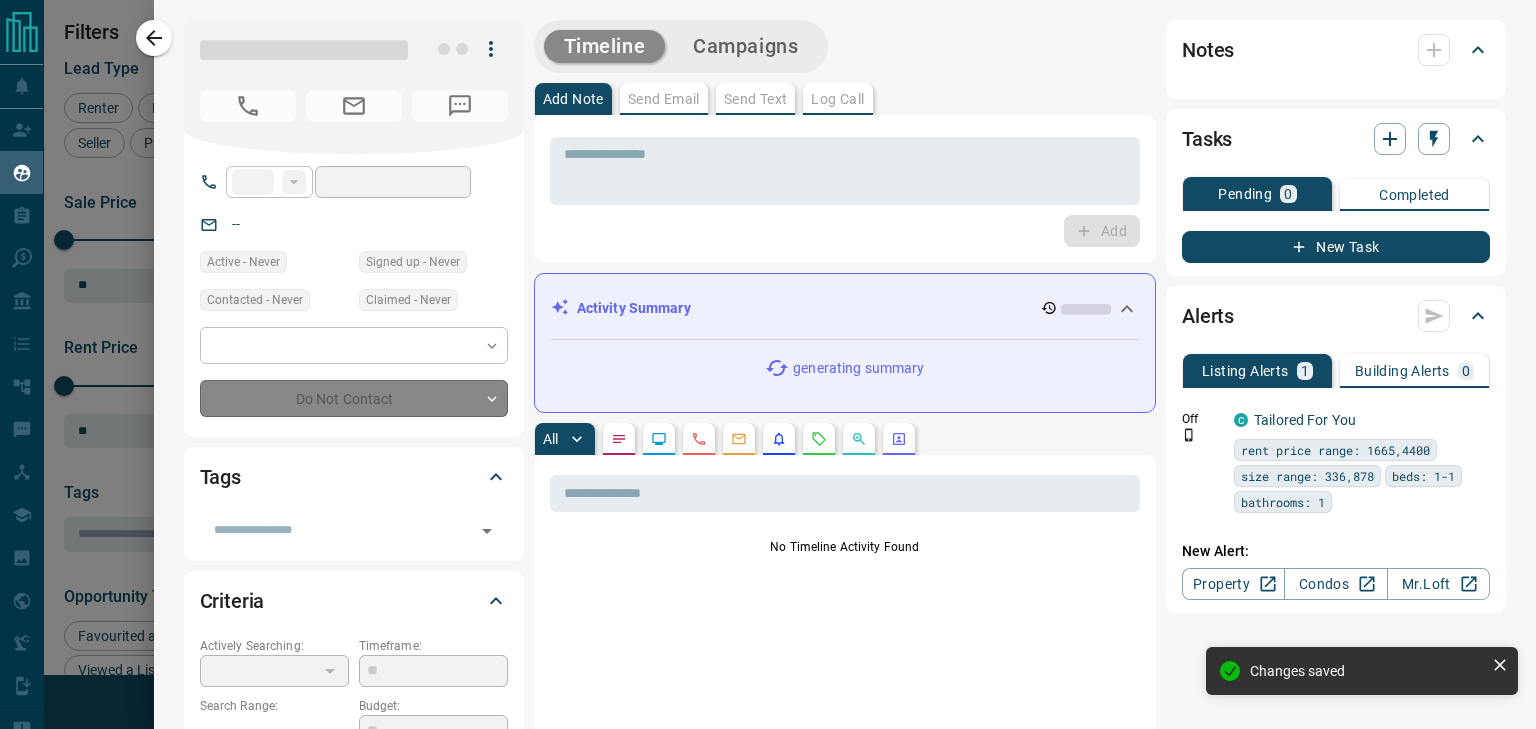 type on "**" 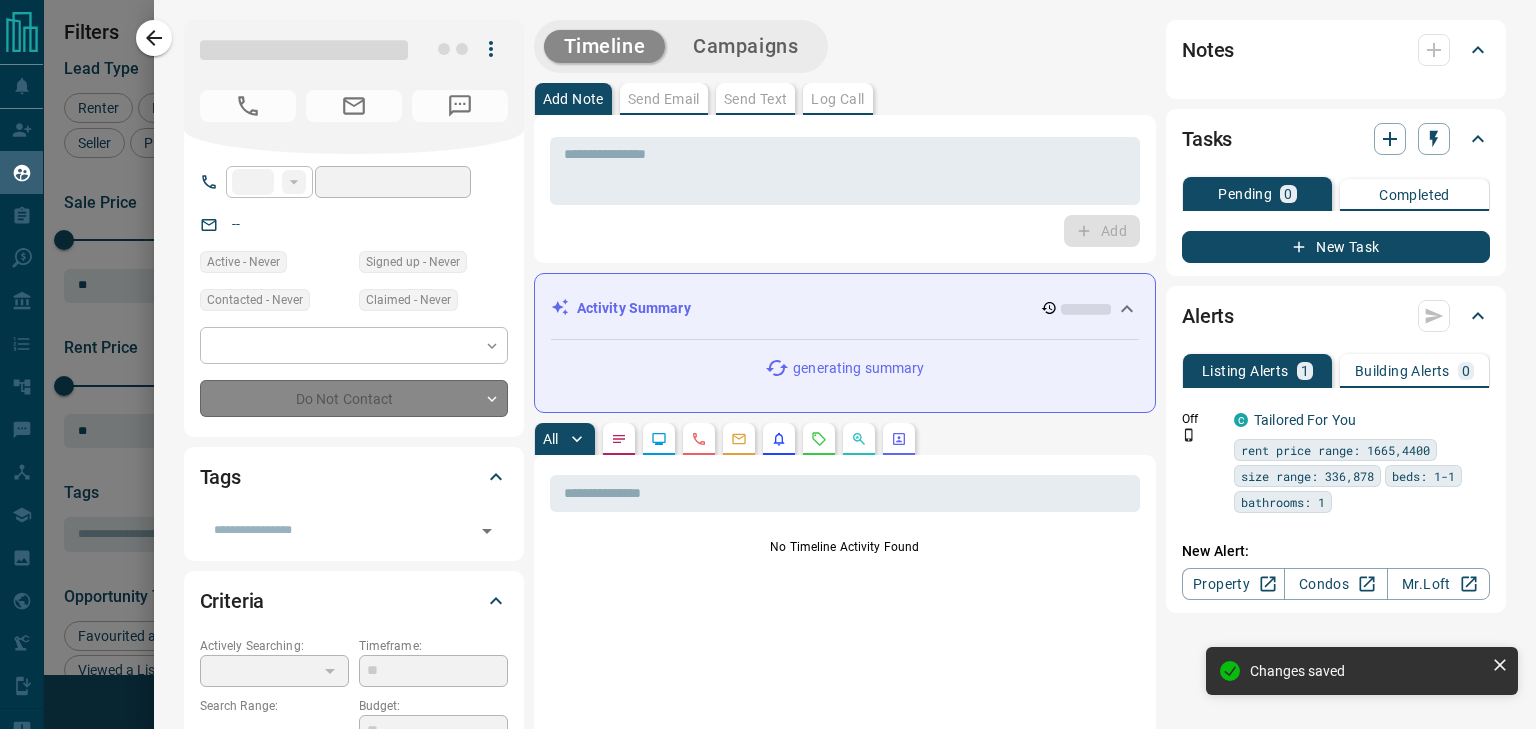 type on "**********" 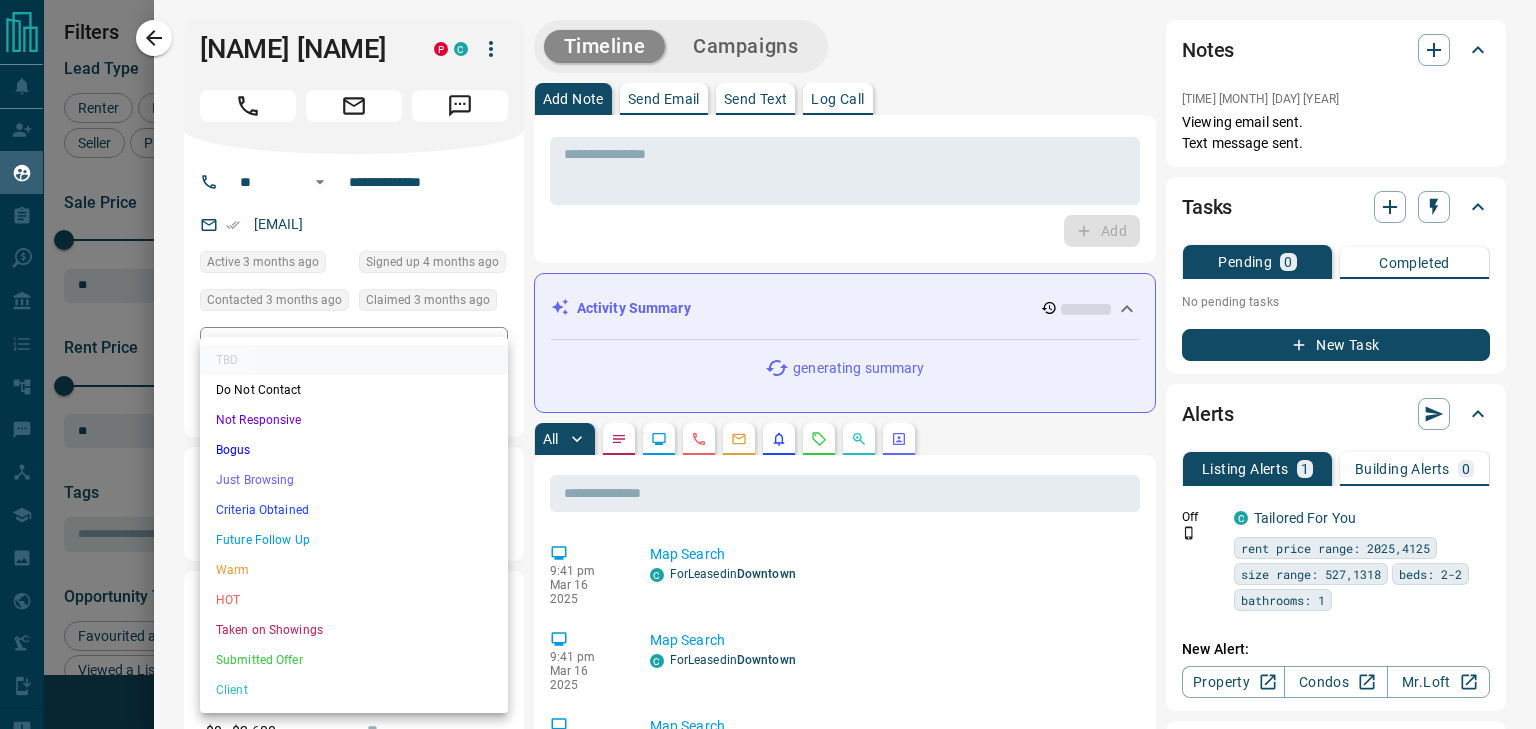 click on "Lead Transfers Claim Leads My Leads Tasks Opportunities Deals Campaigns Automations Messages Broker Bay Training Media Services Agent Resources Precon Worksheet Mobile Apps Disclosure Logout My Leads Filters 1 Manage Tabs New Lead All 935 TBD 155 Do Not Contact - Not Responsive 505 Bogus - Just Browsing 61 Criteria Obtained 38 Future Follow Up 153 Warm 11 HOT 2 Taken on Showings 5 Submitted Offer - Client 5 Name Details Last Active Claimed Date Status Tags Aby Ade Renter C P $0 - $3K Downtown, Toronto 3 months ago Contacted 3 months ago 3 months ago Signed up 4 months ago TBD + Adam Shannon Renter C $0 - $3K Downtown, Scarborough, +4 4 months ago Contacted 3 months ago 3 months ago Signed up 4 months ago TBD + Ici Mark Renter C $2K - $5K Downtown, West End, +1 1 week ago Contacted 3 months ago 3 months ago Signed up 6 months ago TBD + John Bob Renter P $2K - $2K Downtown, Toronto, +1 4 months ago Contacted 3 months ago 3 months ago Signed up 4 months ago TBD + Muhammad Bilal Renter C $2K - $3K 1 month ago TBD" at bounding box center [768, 352] 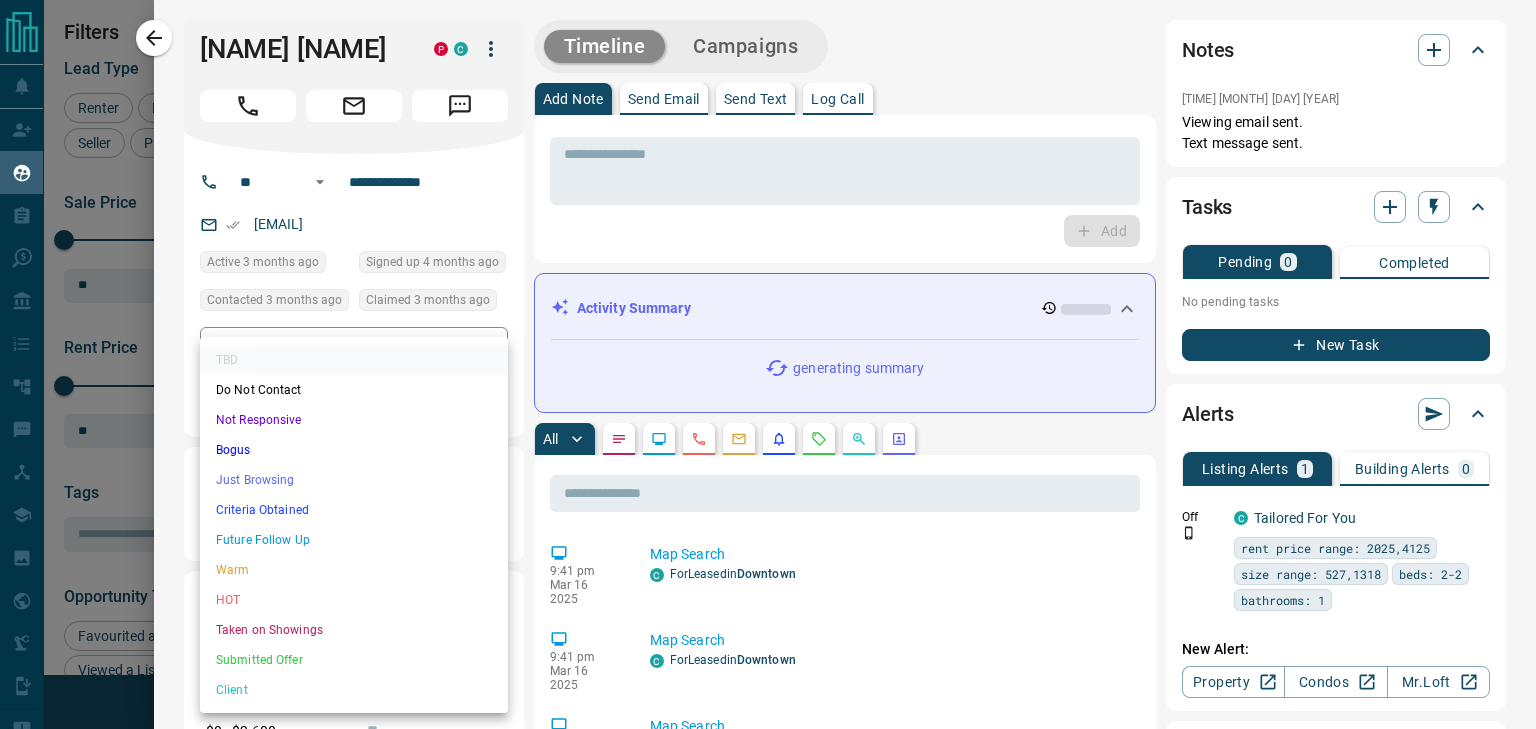 click on "Not Responsive" at bounding box center (354, 420) 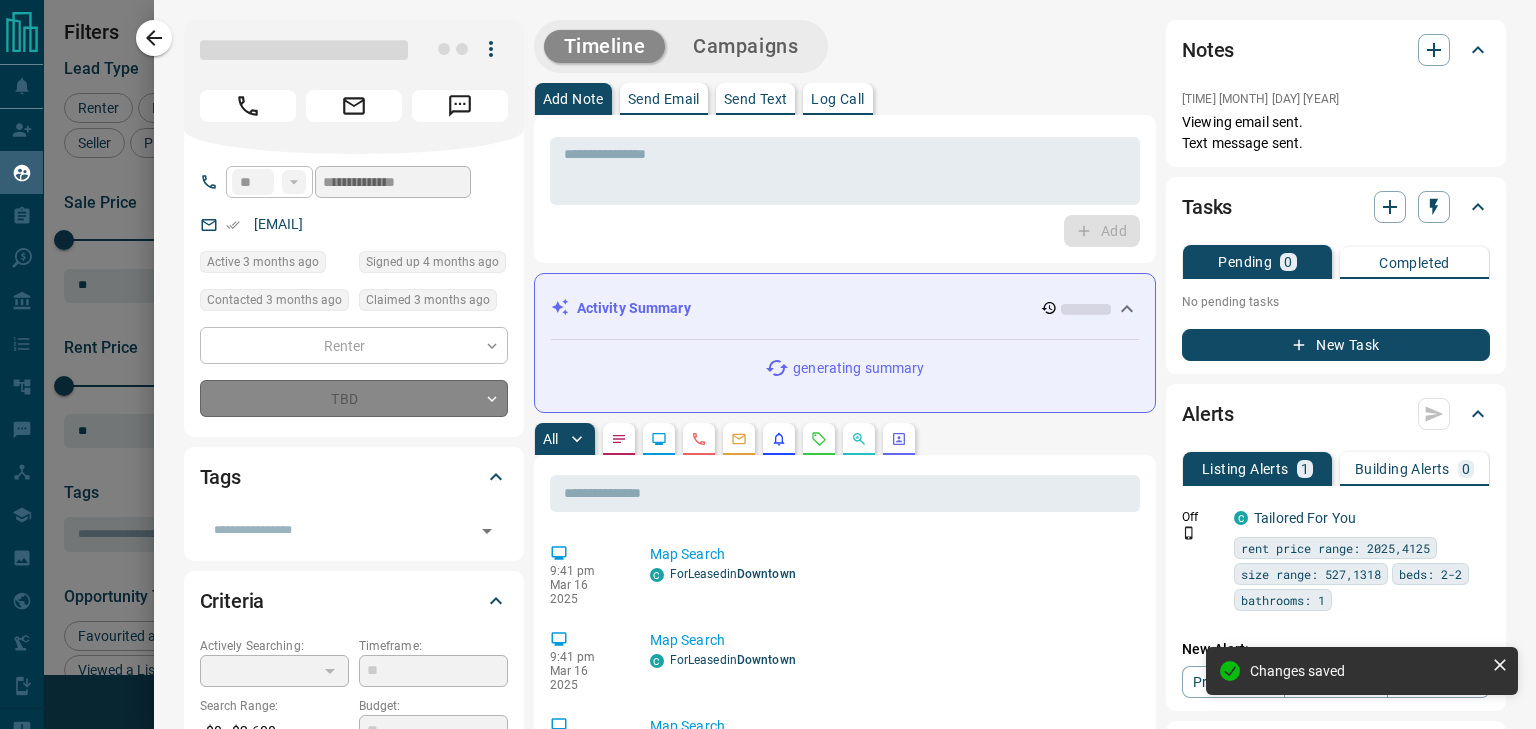 type on "*" 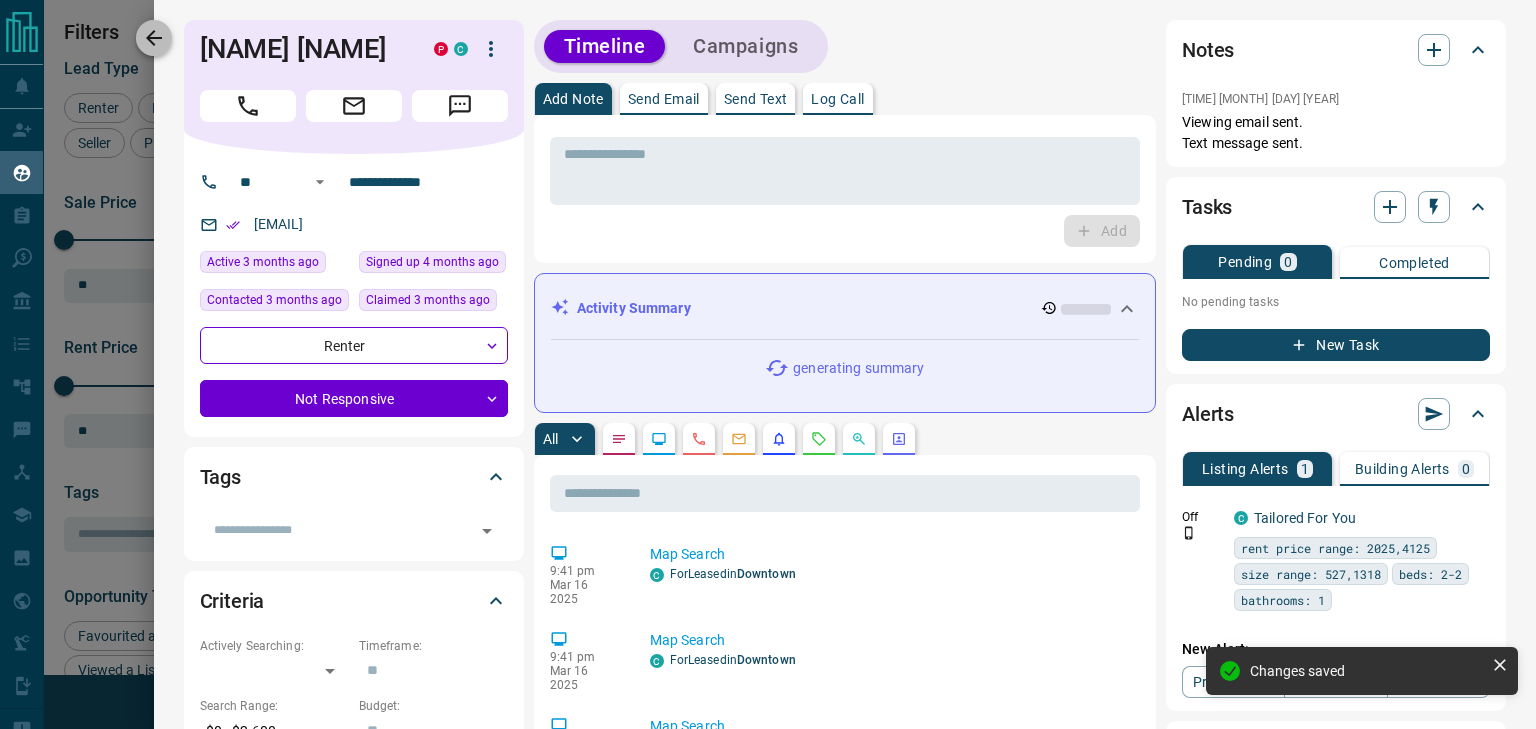 click 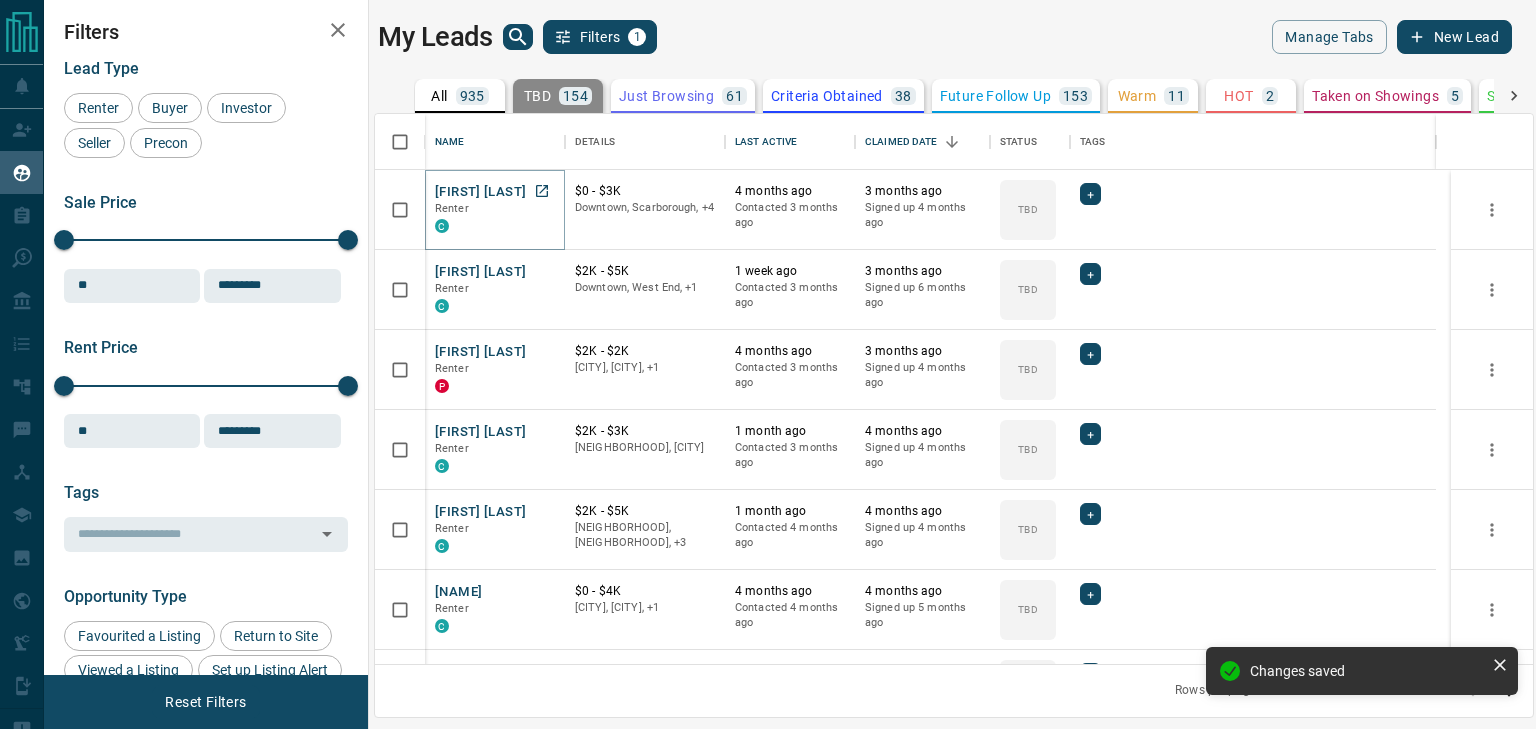 click on "[FIRST] [LAST]" at bounding box center (480, 192) 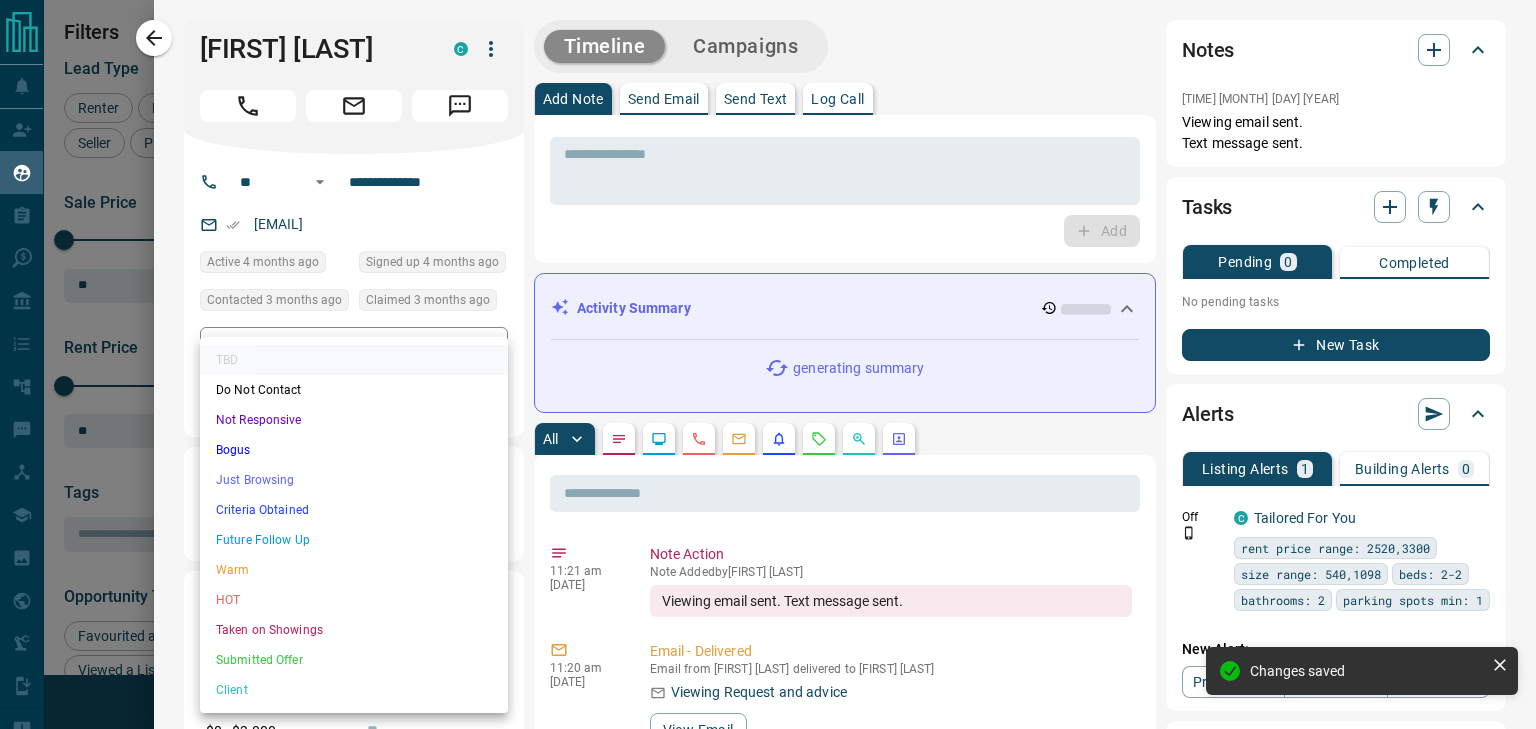 click on "Lead Transfers Claim Leads My Leads Tasks Opportunities Deals Campaigns Automations Messages Broker Bay Training Media Services Agent Resources Precon Worksheet Mobile Apps Disclosure Logout My Leads Filters 1 Manage Tabs New Lead All 935 TBD 154 Do Not Contact - Not Responsive 506 Bogus - Just Browsing 61 Criteria Obtained 38 Future Follow Up 153 Warm 11 HOT 2 Taken on Showings 5 Submitted Offer - Client 5 Name Details Last Active Claimed Date Status Tags Adam Shannon Renter C $0 - $3K Downtown, Scarborough, +4 4 months ago Contacted 3 months ago 3 months ago Signed up 4 months ago TBD + Ici Mark Renter C $2K - $5K Downtown, West End, +1 1 week ago Contacted 3 months ago 3 months ago Signed up 6 months ago TBD + John Bob Renter P $2K - $2K Downtown, Toronto, +1 4 months ago Contacted 3 months ago 3 months ago Signed up 4 months ago TBD + Muhammad Bilal Renter C $2K - $3K North York, Vaughan 1 month ago Contacted 3 months ago 4 months ago Signed up 4 months ago TBD + Stefani Smirin Renter C $2K - $5K TBD + C" at bounding box center [768, 352] 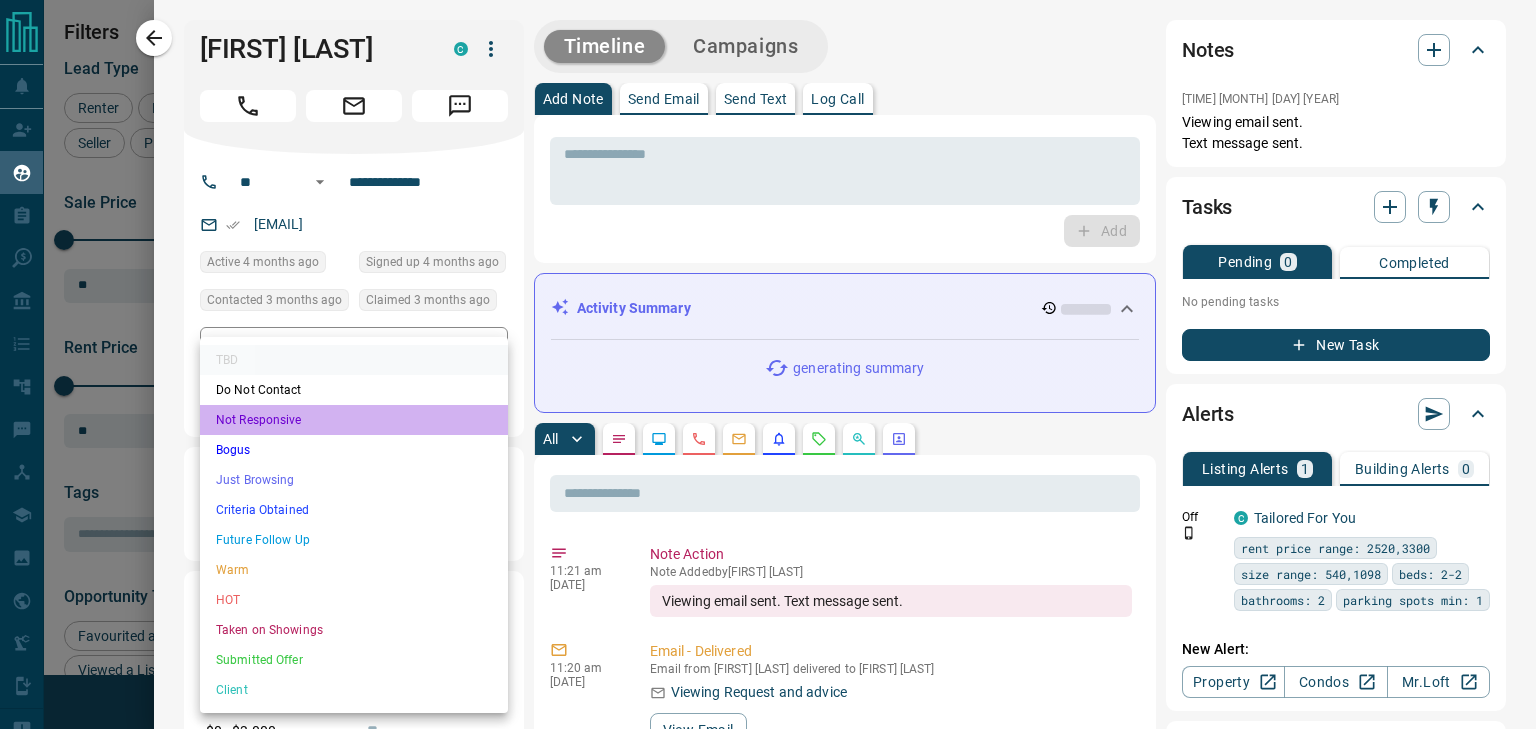 click on "Not Responsive" at bounding box center (354, 420) 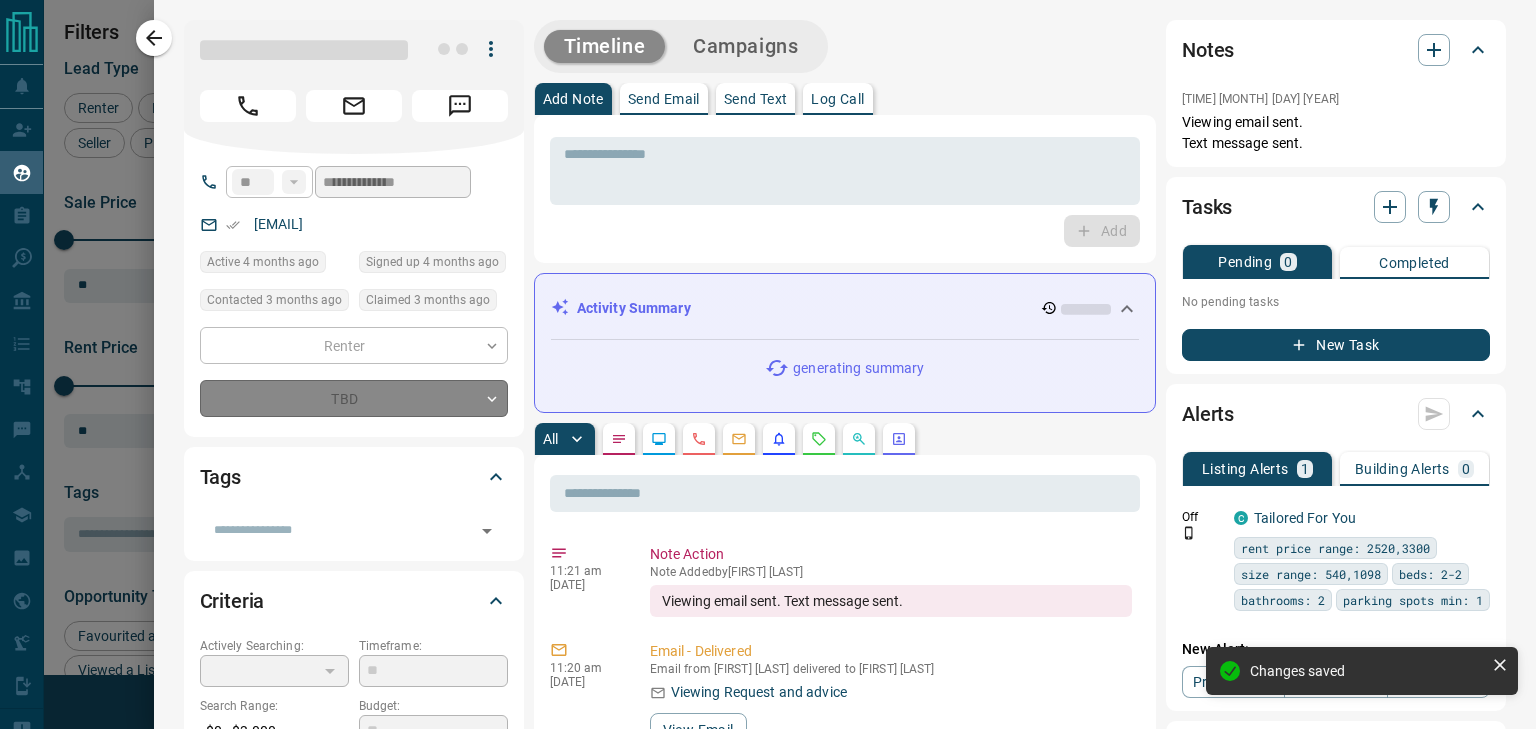 type on "*" 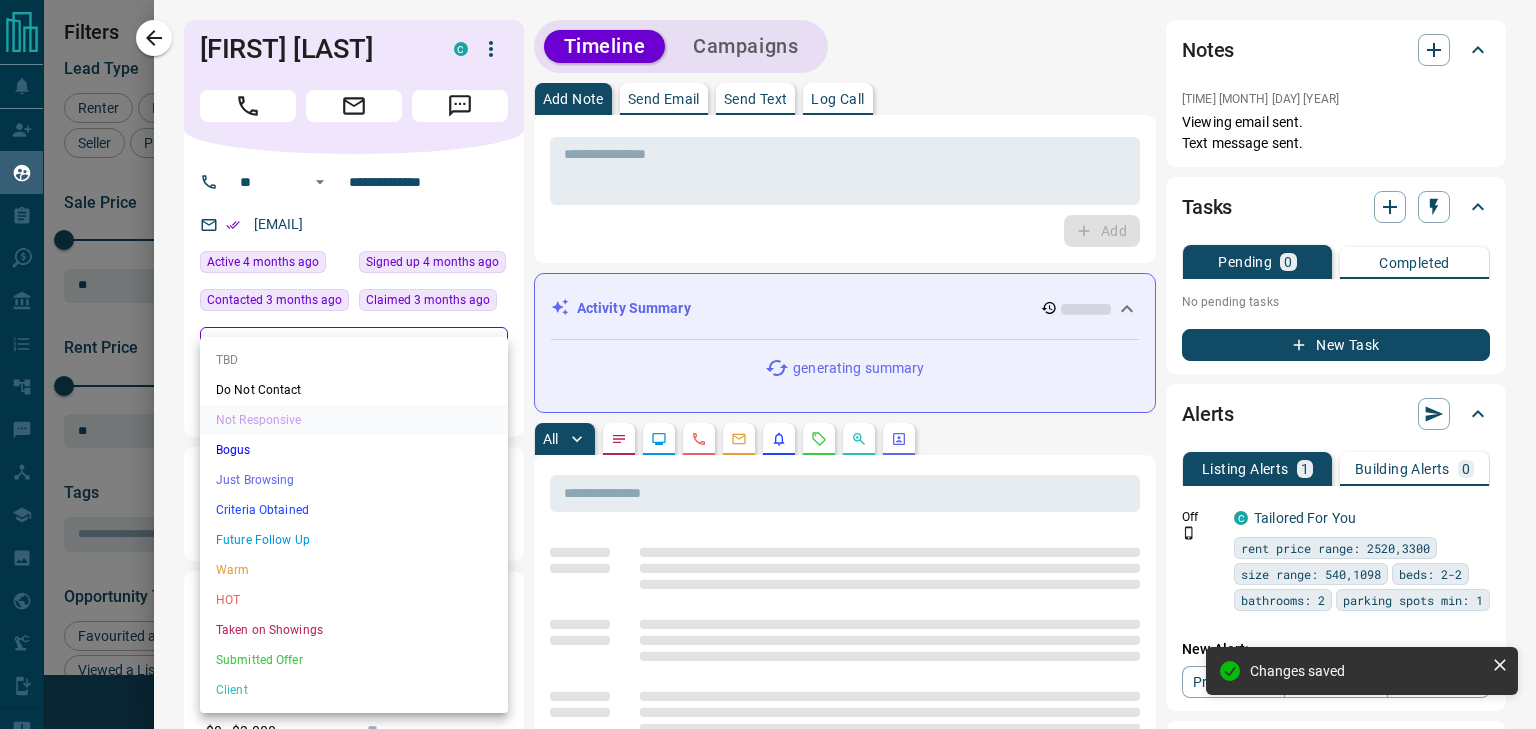 click on "Lead Transfers Claim Leads My Leads Tasks Opportunities Deals Campaigns Automations Messages Broker Bay Training Media Services Agent Resources Precon Worksheet Mobile Apps Disclosure Logout My Leads Filters 1 Manage Tabs New Lead All 935 TBD 154 Do Not Contact - Not Responsive 506 Bogus - Just Browsing 61 Criteria Obtained 38 Future Follow Up 153 Warm 11 HOT 2 Taken on Showings 5 Submitted Offer - Client 5 Name Details Last Active Claimed Date Status Tags Adam Shannon Renter C $0 - $3K Downtown, Scarborough, +4 4 months ago Contacted 3 months ago 3 months ago Signed up 4 months ago TBD + Ici Mark Renter C $2K - $5K Downtown, West End, +1 1 week ago Contacted 3 months ago 3 months ago Signed up 6 months ago TBD + John Bob Renter P $2K - $2K Downtown, Toronto, +1 4 months ago Contacted 3 months ago 3 months ago Signed up 4 months ago TBD + Muhammad Bilal Renter C $2K - $3K North York, Vaughan 1 month ago Contacted 3 months ago 4 months ago Signed up 4 months ago TBD + Stefani Smirin Renter C $2K - $5K TBD + C" at bounding box center (768, 352) 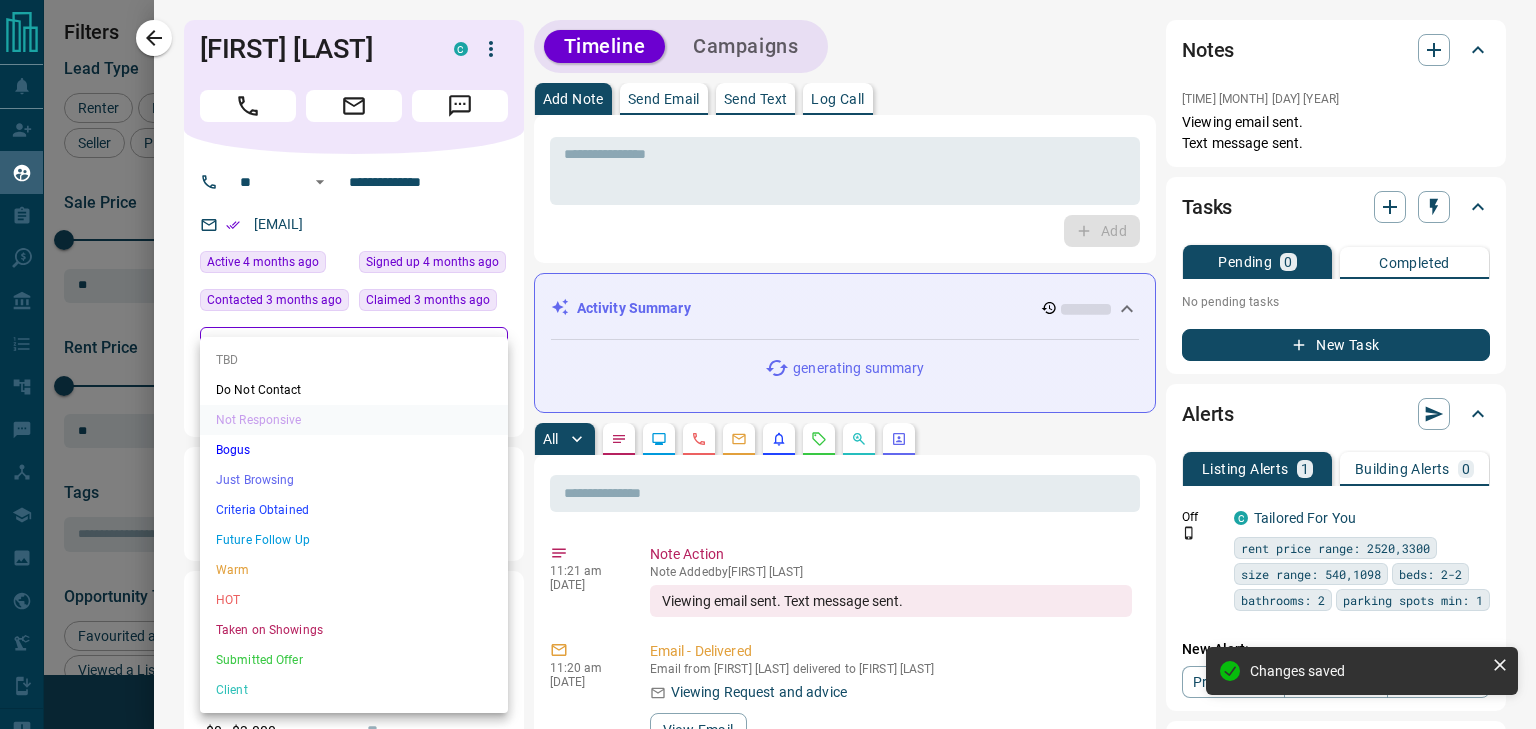 click at bounding box center [768, 364] 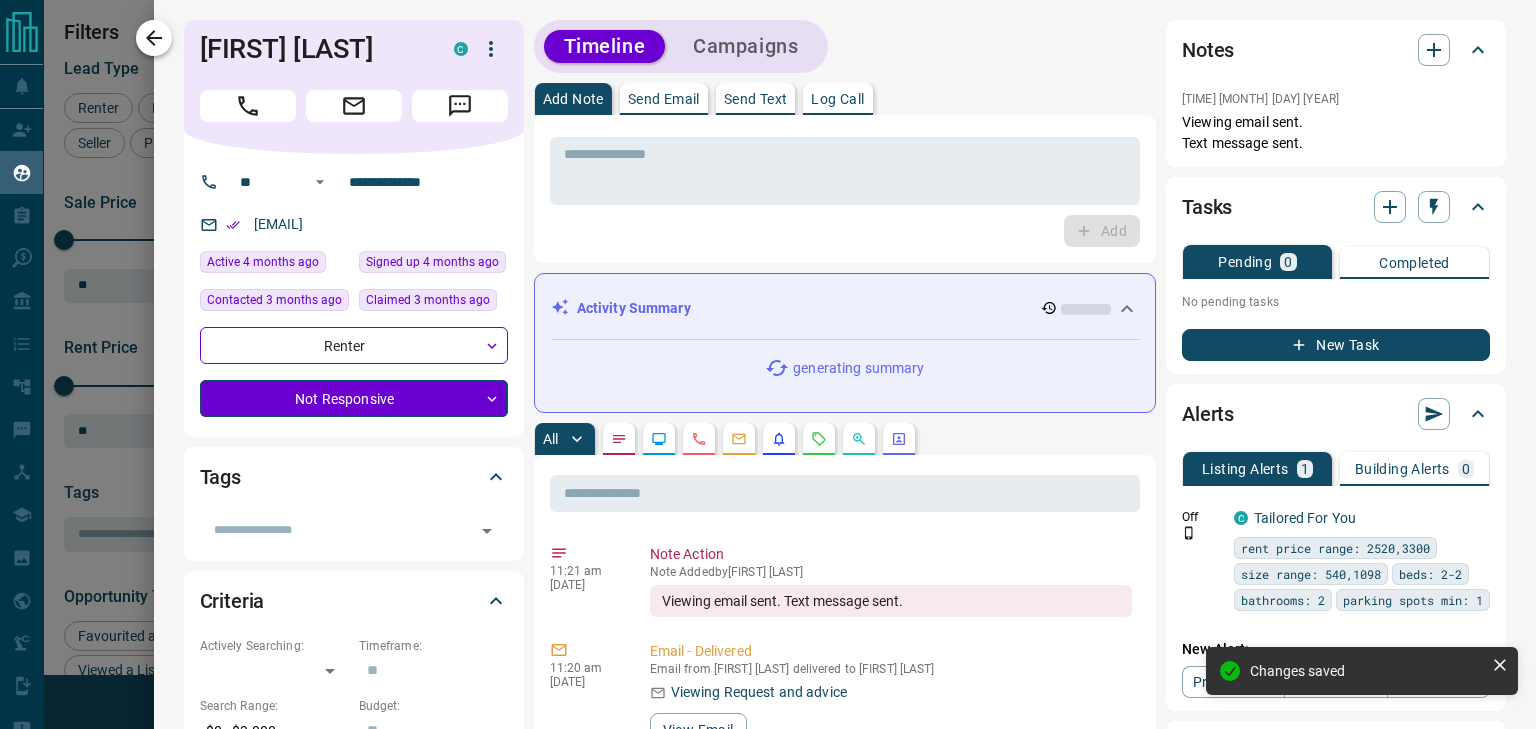 click 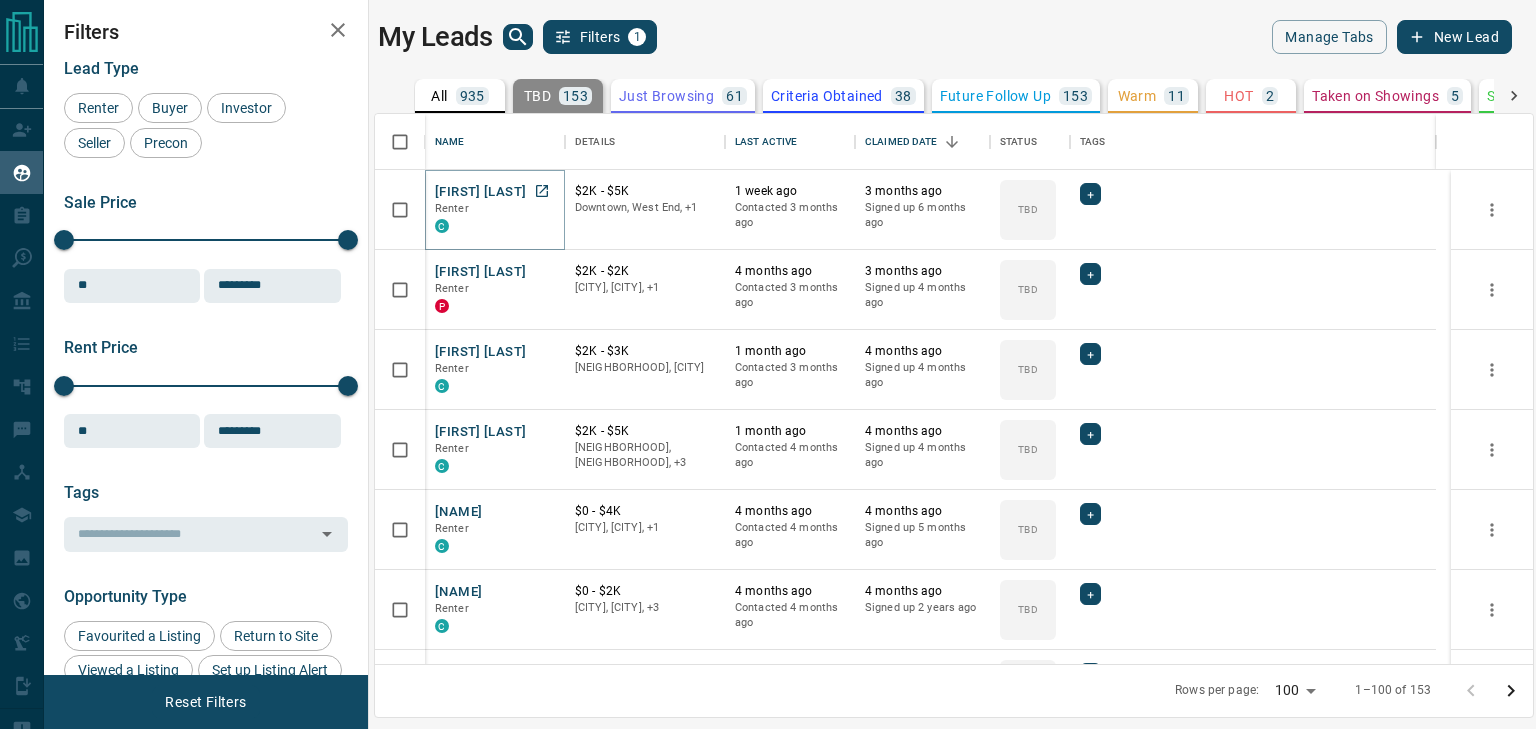 click on "Ici Mark" at bounding box center (480, 192) 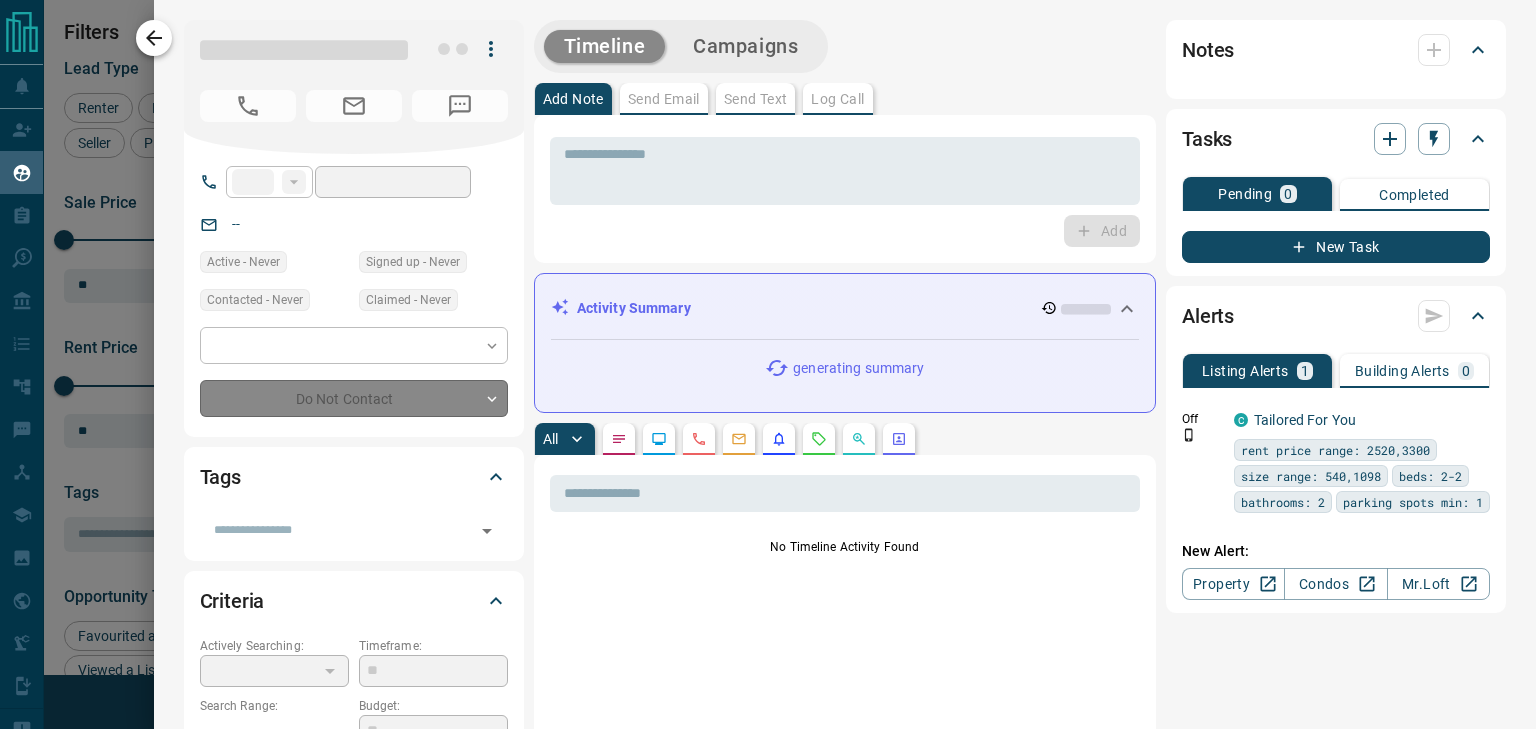 type on "**" 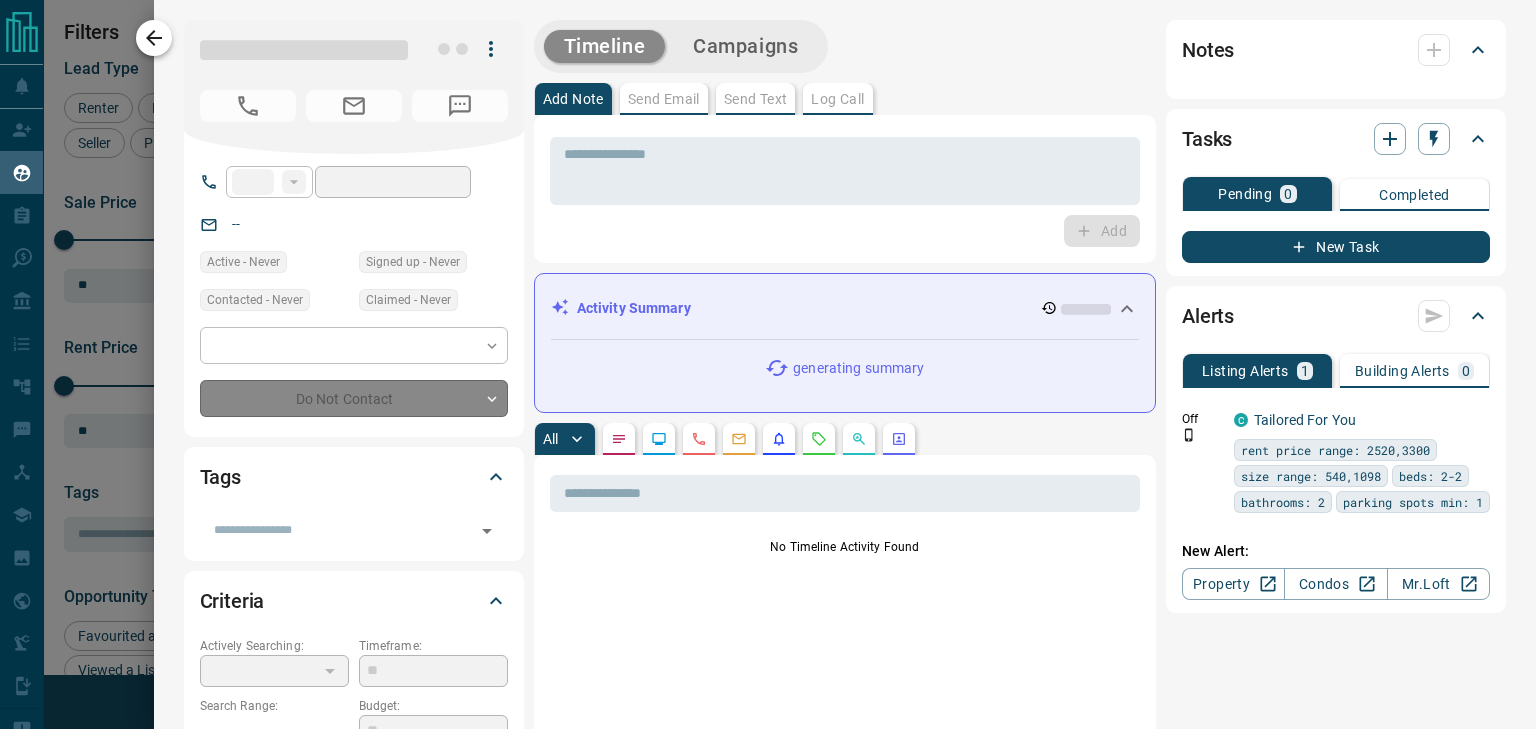type on "**********" 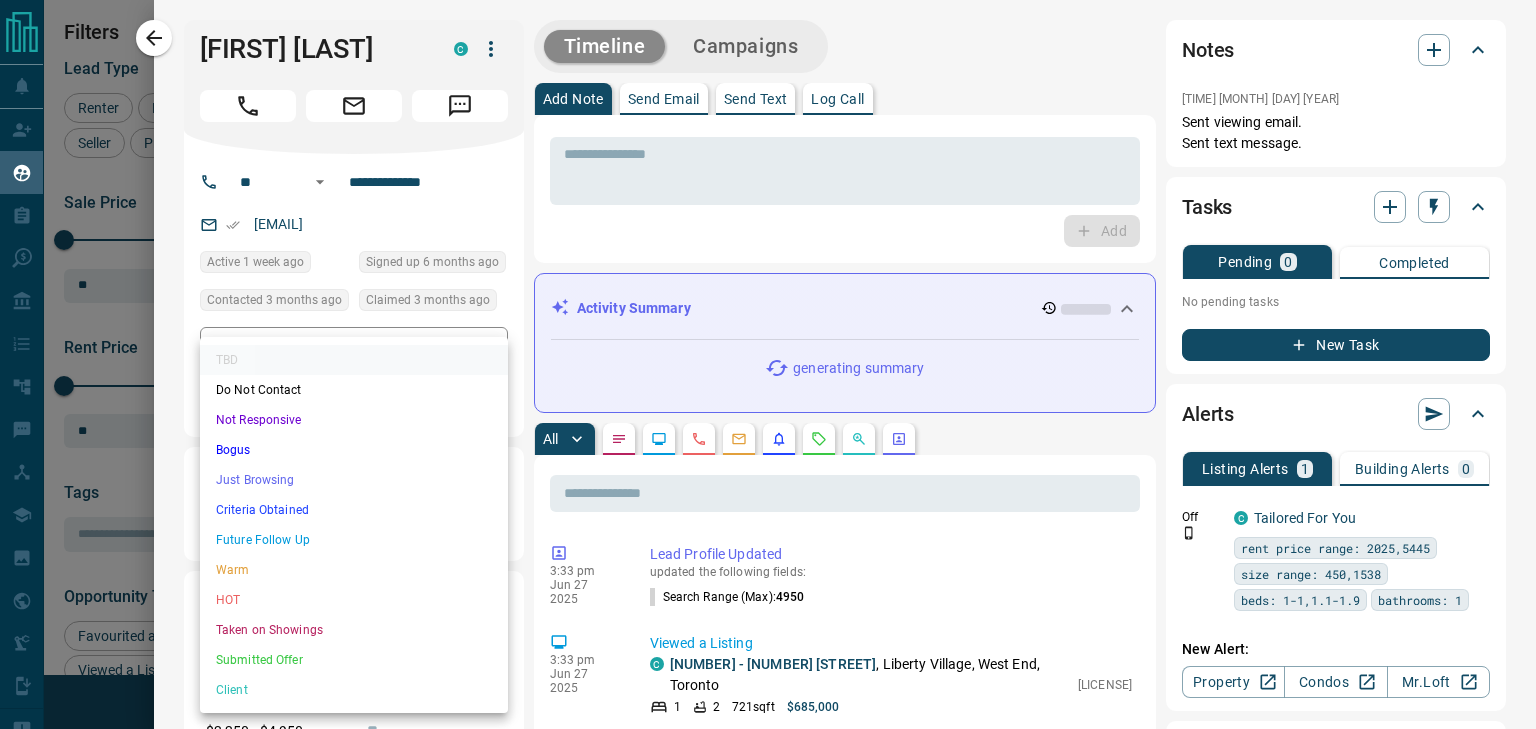 click on "Lead Transfers Claim Leads My Leads Tasks Opportunities Deals Campaigns Automations Messages Broker Bay Training Media Services Agent Resources Precon Worksheet Mobile Apps Disclosure Logout My Leads Filters 1 Manage Tabs New Lead All 935 TBD 153 Do Not Contact - Not Responsive 507 Bogus - Just Browsing 61 Criteria Obtained 38 Future Follow Up 153 Warm 11 HOT 2 Taken on Showings 5 Submitted Offer - Client 5 Name Details Last Active Claimed Date Status Tags Ici Mark Renter C $2K - $5K Downtown, West End, +1 1 week ago Contacted 3 months ago 3 months ago Signed up 6 months ago TBD + John Bob Renter P $2K - $2K Downtown, Toronto, +1 4 months ago Contacted 3 months ago 3 months ago Signed up 4 months ago TBD + Muhammad Bilal Renter C $2K - $3K North York, Vaughan 1 month ago Contacted 3 months ago 4 months ago Signed up 4 months ago TBD + Stefani Smirin Renter C $2K - $5K Downtown, North York, +3 1 month ago Contacted 4 months ago 4 months ago Signed up 4 months ago TBD + Karan Bimrah Renter C $0 - $4K TBD + C +" at bounding box center [768, 352] 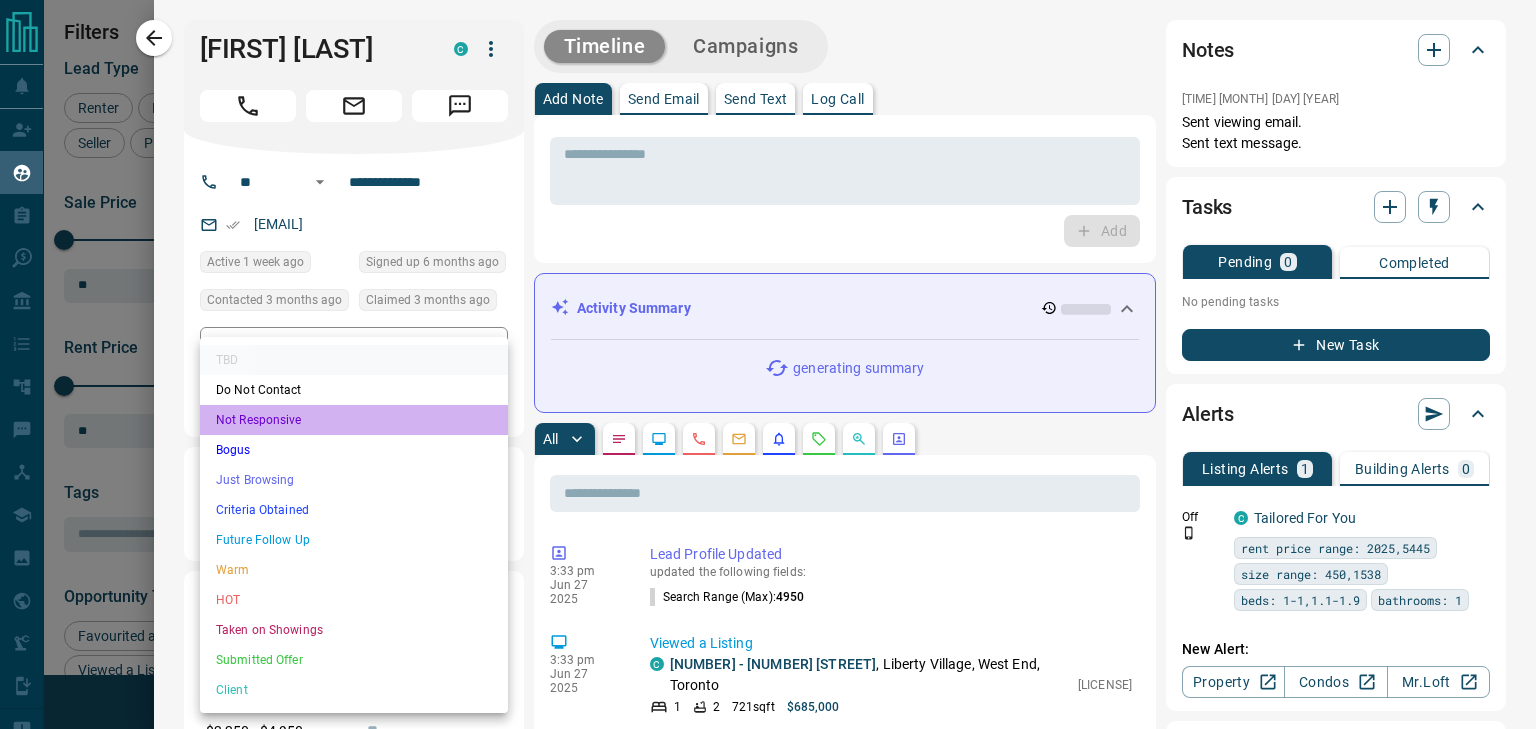 click on "Not Responsive" at bounding box center (354, 420) 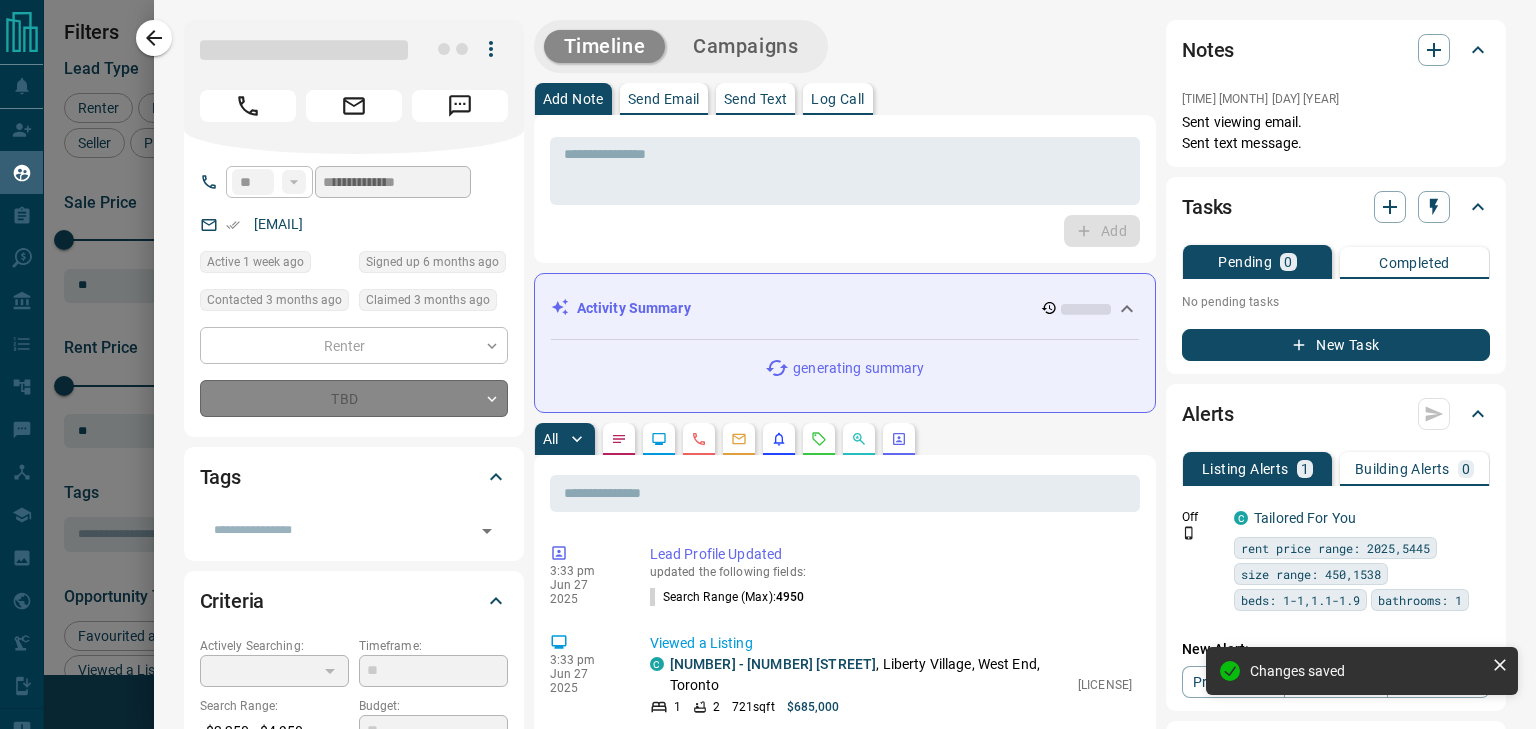 click 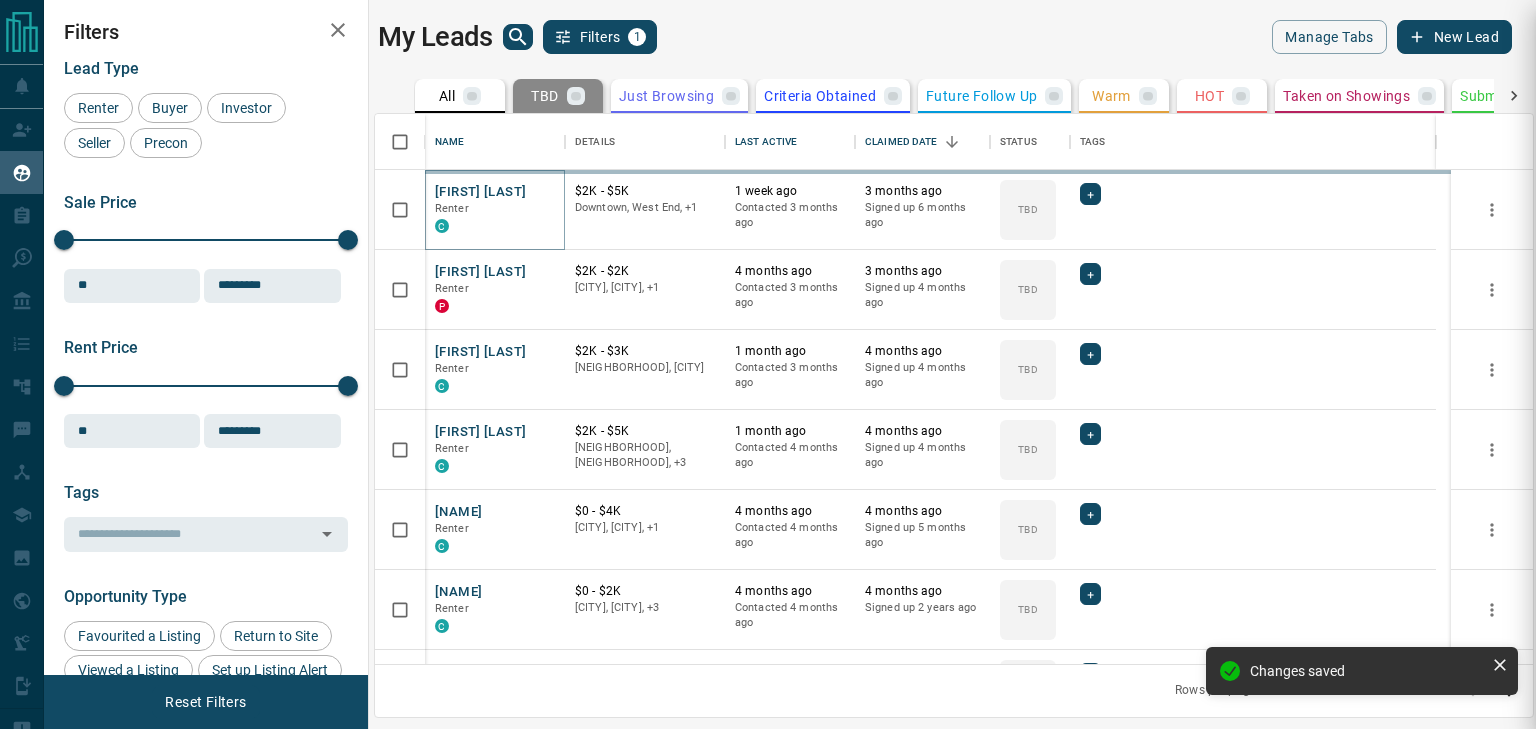 type on "*" 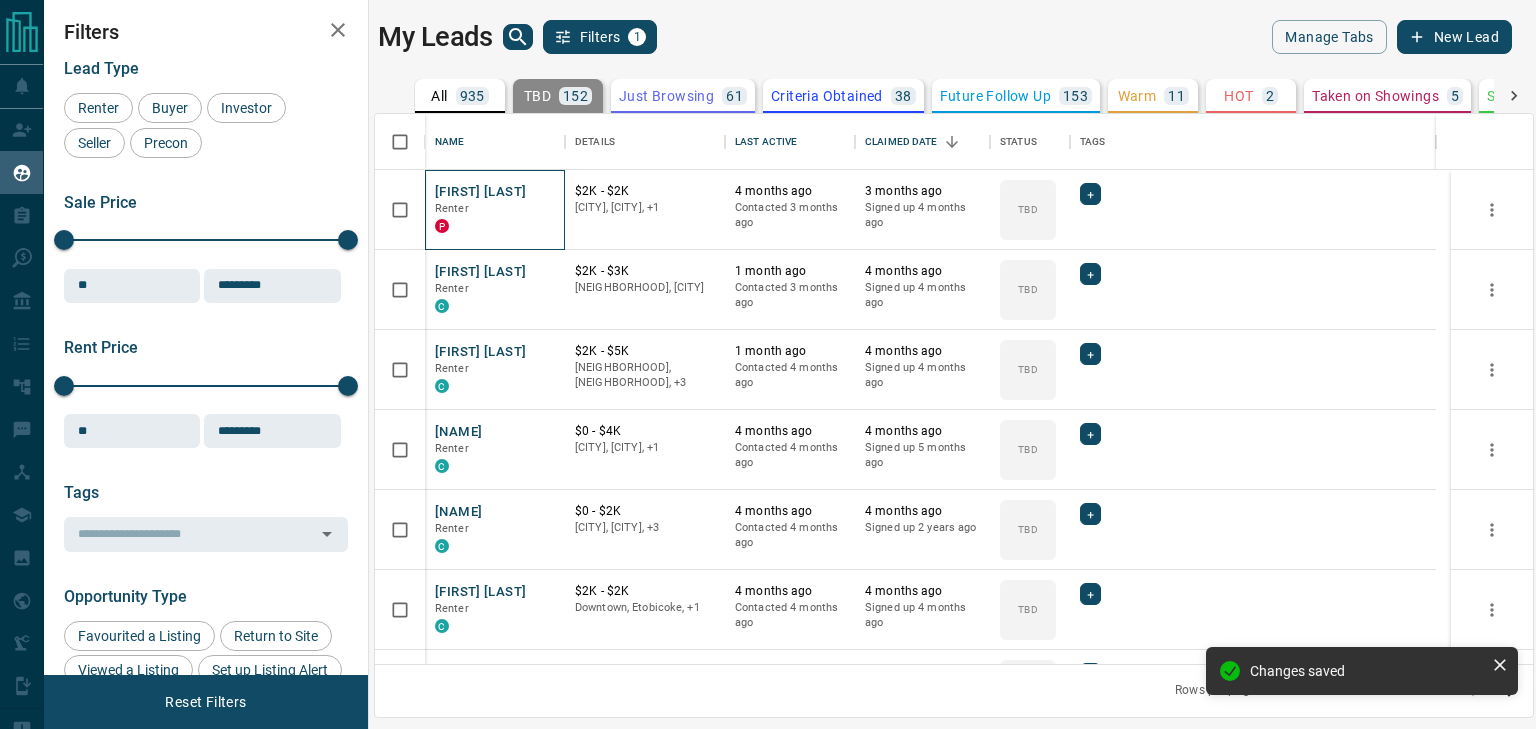 click on "John Bob Renter P" at bounding box center [495, 210] 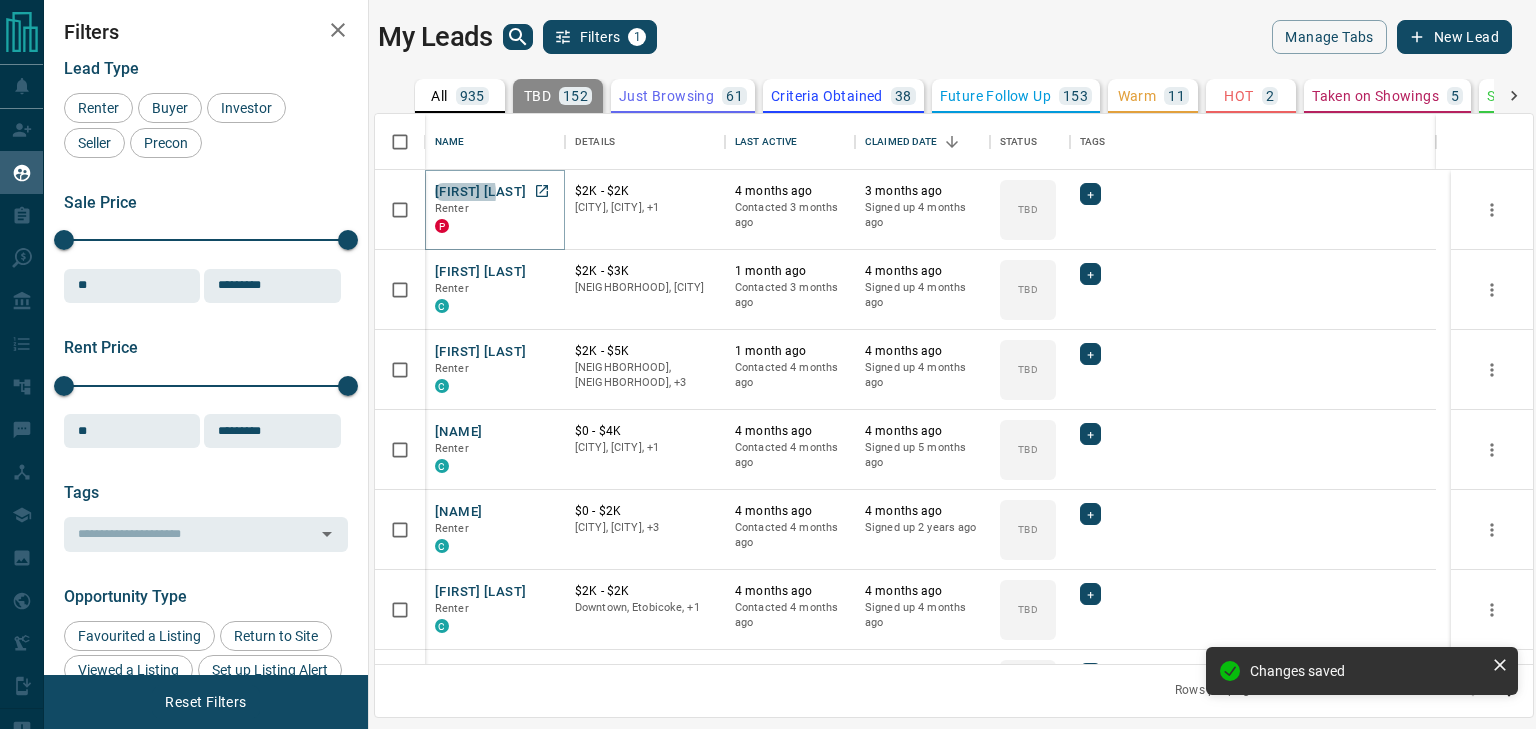 click on "John Bob" at bounding box center (480, 192) 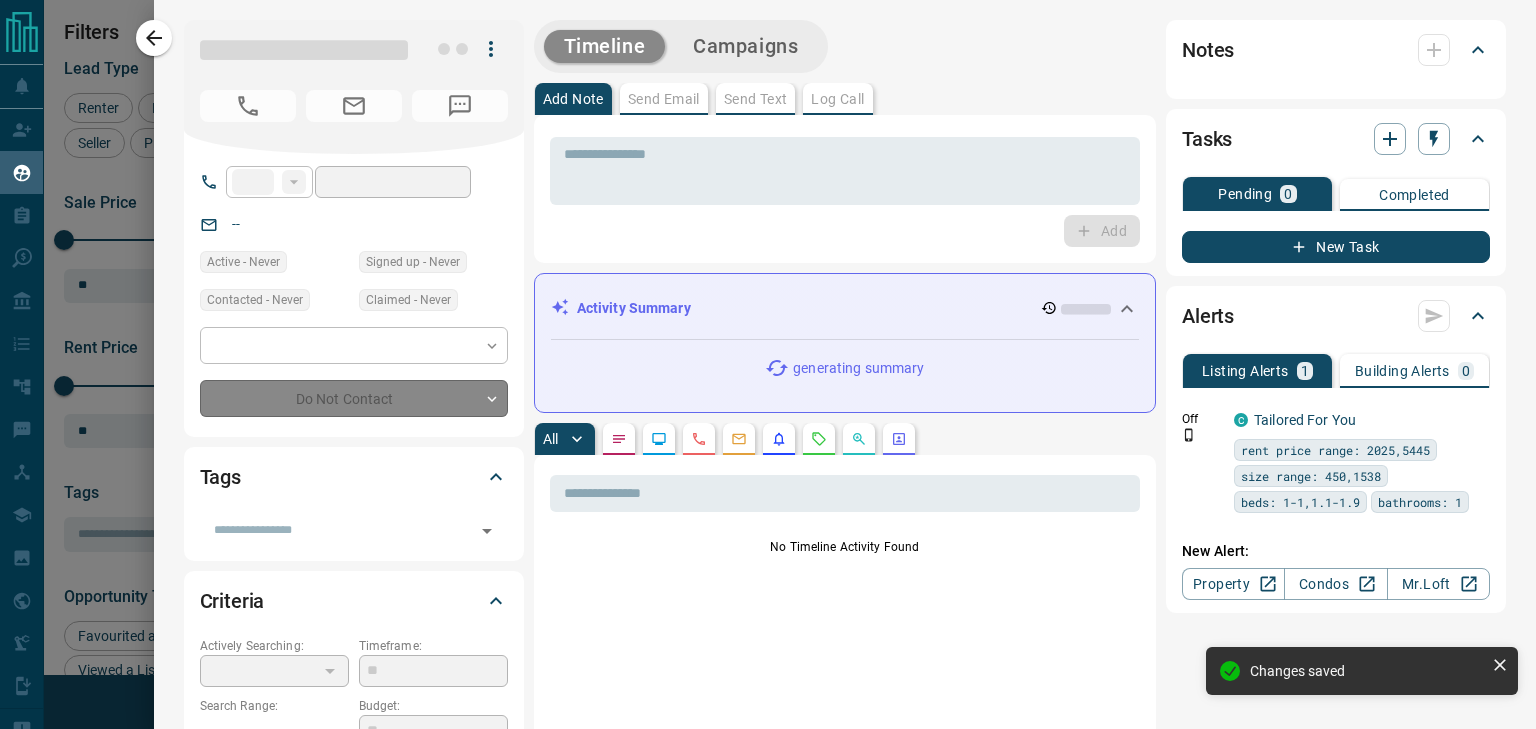 type on "**" 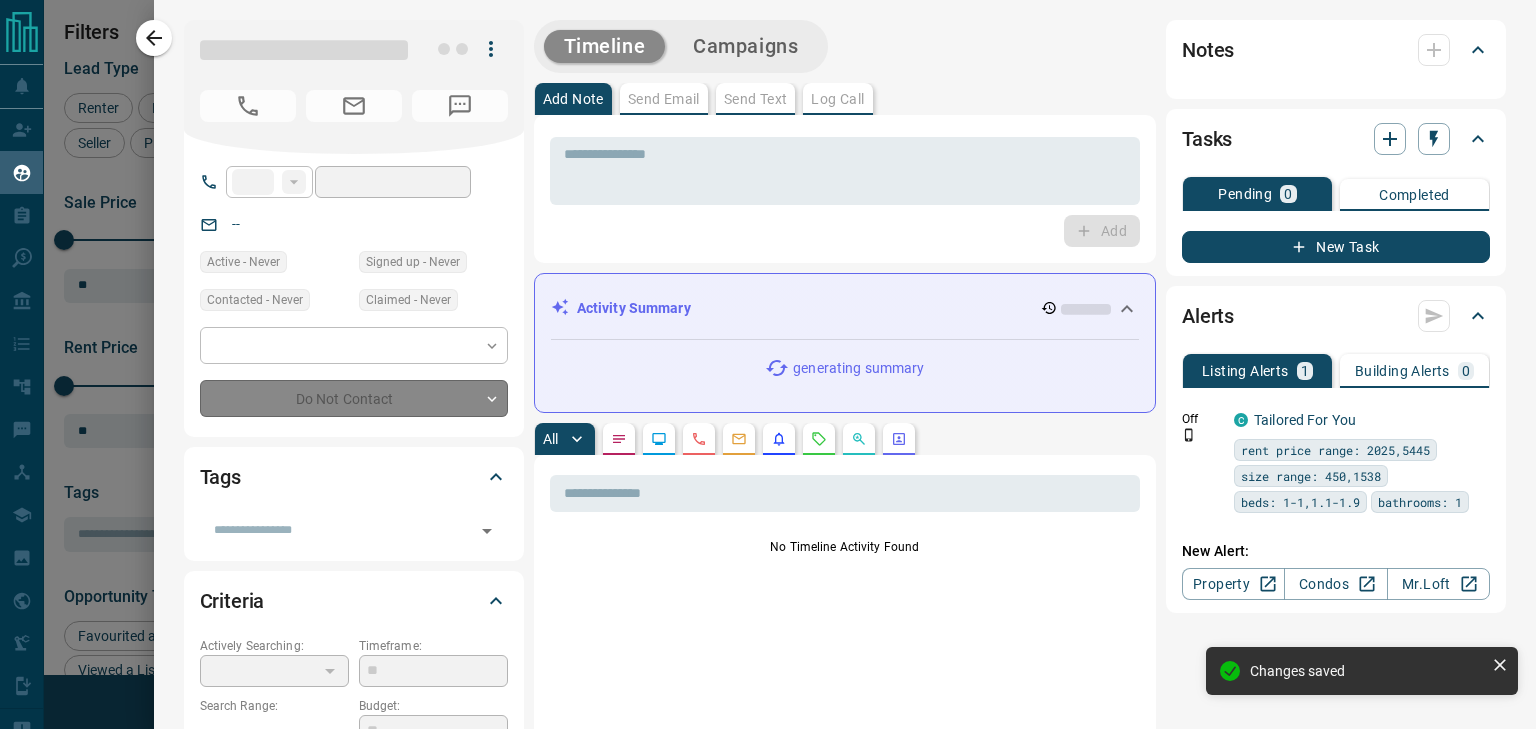 type on "**********" 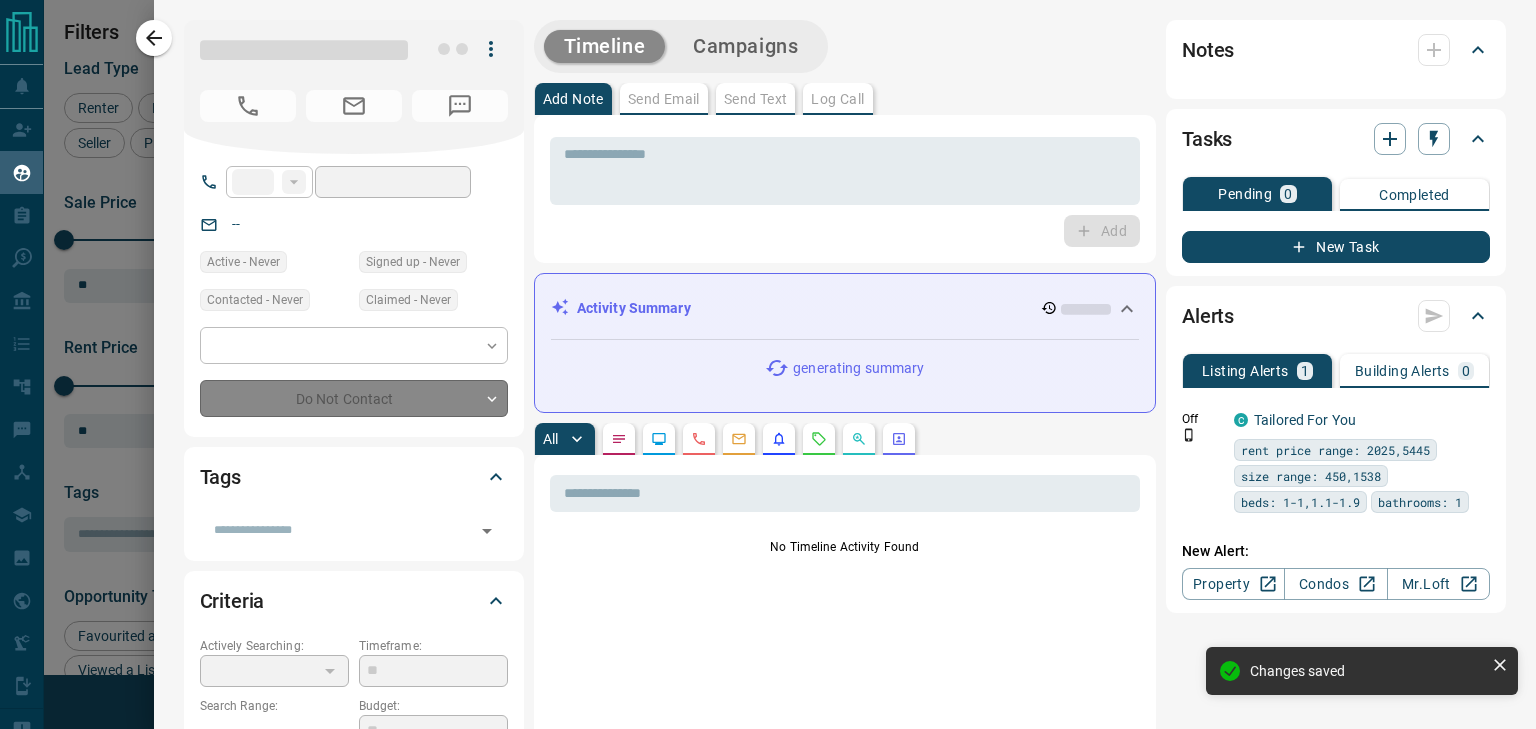 type on "**********" 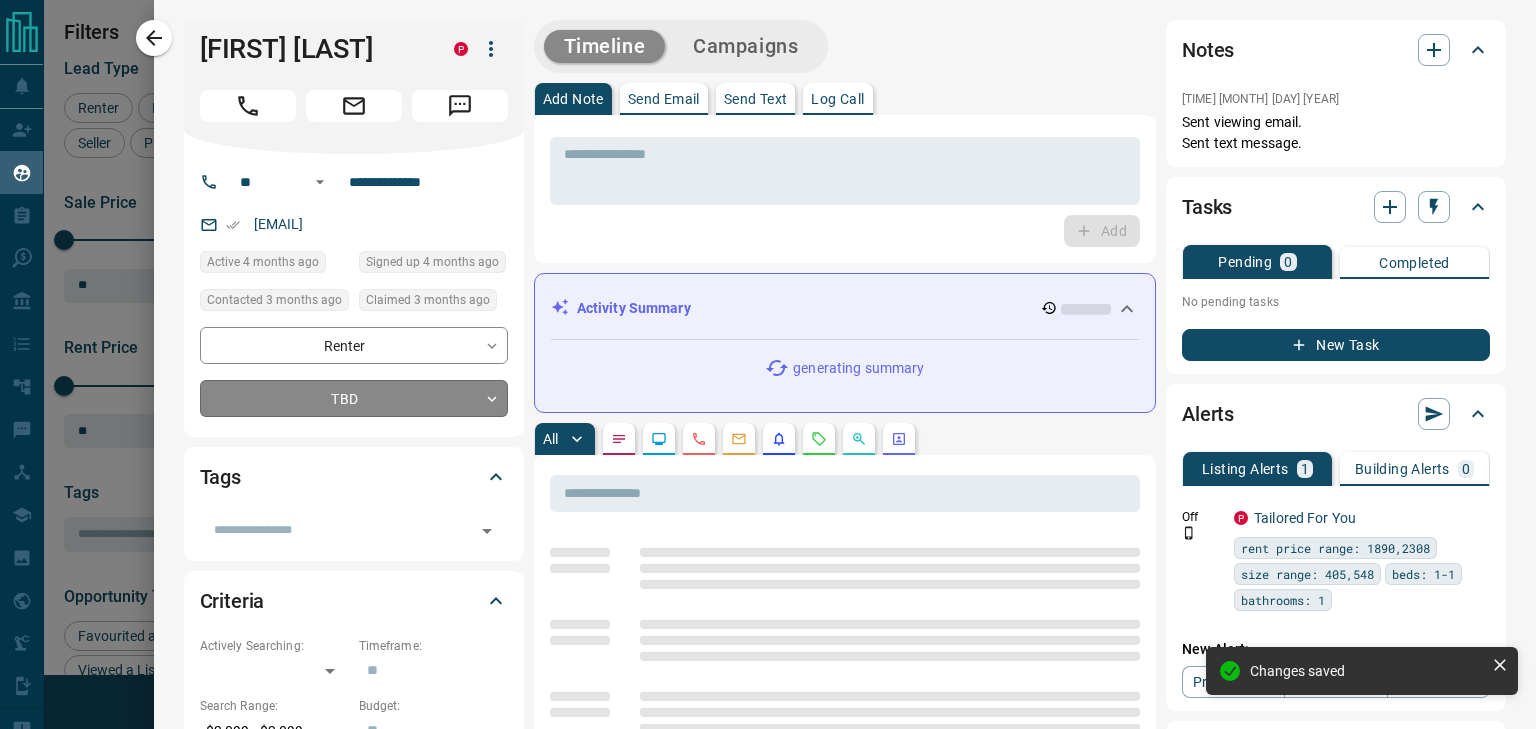 click on "Lead Transfers Claim Leads My Leads Tasks Opportunities Deals Campaigns Automations Messages Broker Bay Training Media Services Agent Resources Precon Worksheet Mobile Apps Disclosure Logout My Leads Filters 1 Manage Tabs New Lead All 935 TBD 152 Do Not Contact - Not Responsive 508 Bogus - Just Browsing 61 Criteria Obtained 38 Future Follow Up 153 Warm 11 HOT 2 Taken on Showings 5 Submitted Offer - Client 5 Name Details Last Active Claimed Date Status Tags John Bob Renter P $2K - $2K Downtown, Toronto, +1 4 months ago Contacted 3 months ago 3 months ago Signed up 4 months ago TBD + Muhammad Bilal Renter C $2K - $3K North York, Vaughan 1 month ago Contacted 3 months ago 4 months ago Signed up 4 months ago TBD + Stefani Smirin Renter C $2K - $5K Downtown, North York, +3 1 month ago Contacted 4 months ago 4 months ago Signed up 4 months ago TBD + Karan Bimrah Renter C $0 - $4K Downtown, Brampton, +1 4 months ago Contacted 4 months ago 4 months ago Signed up 5 months ago TBD + Park Chanyoung Renter C $0 - $2K TBD" at bounding box center (768, 352) 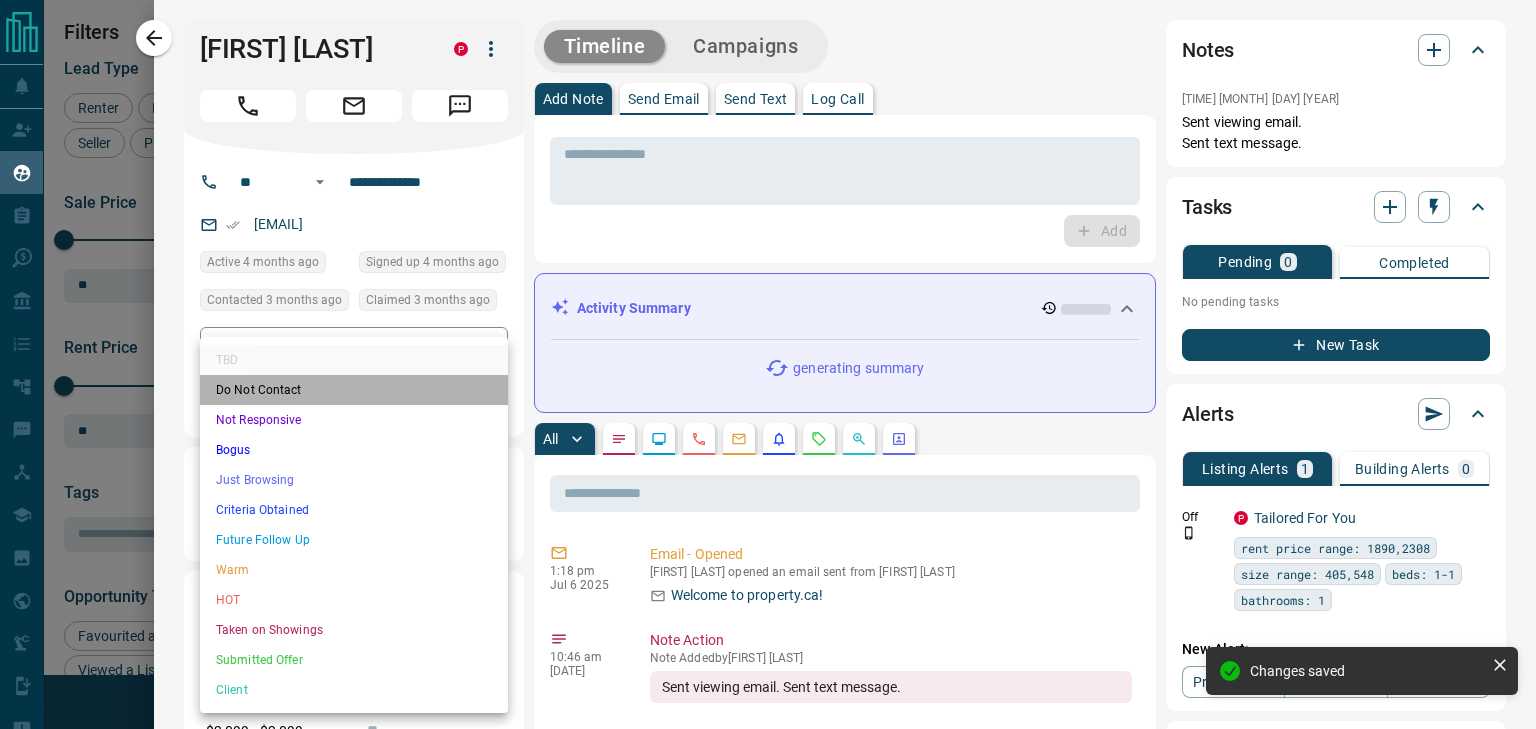 click on "Do Not Contact" at bounding box center [354, 390] 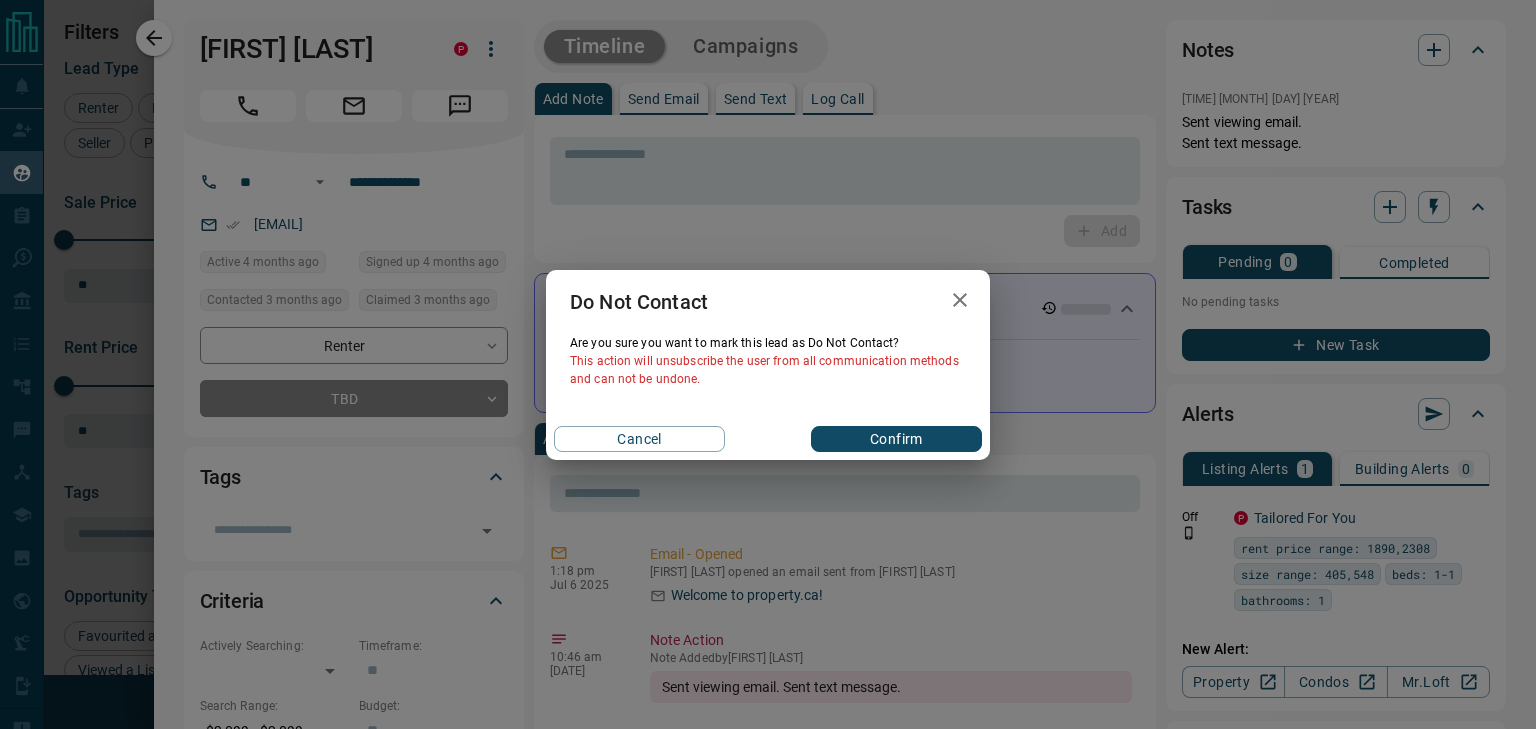 click on "Do Not Contact Are you sure you want to mark this lead as   Do Not Contact ? This action will unsubscribe the user from all communication methods and can not be undone. Cancel Confirm" at bounding box center (768, 364) 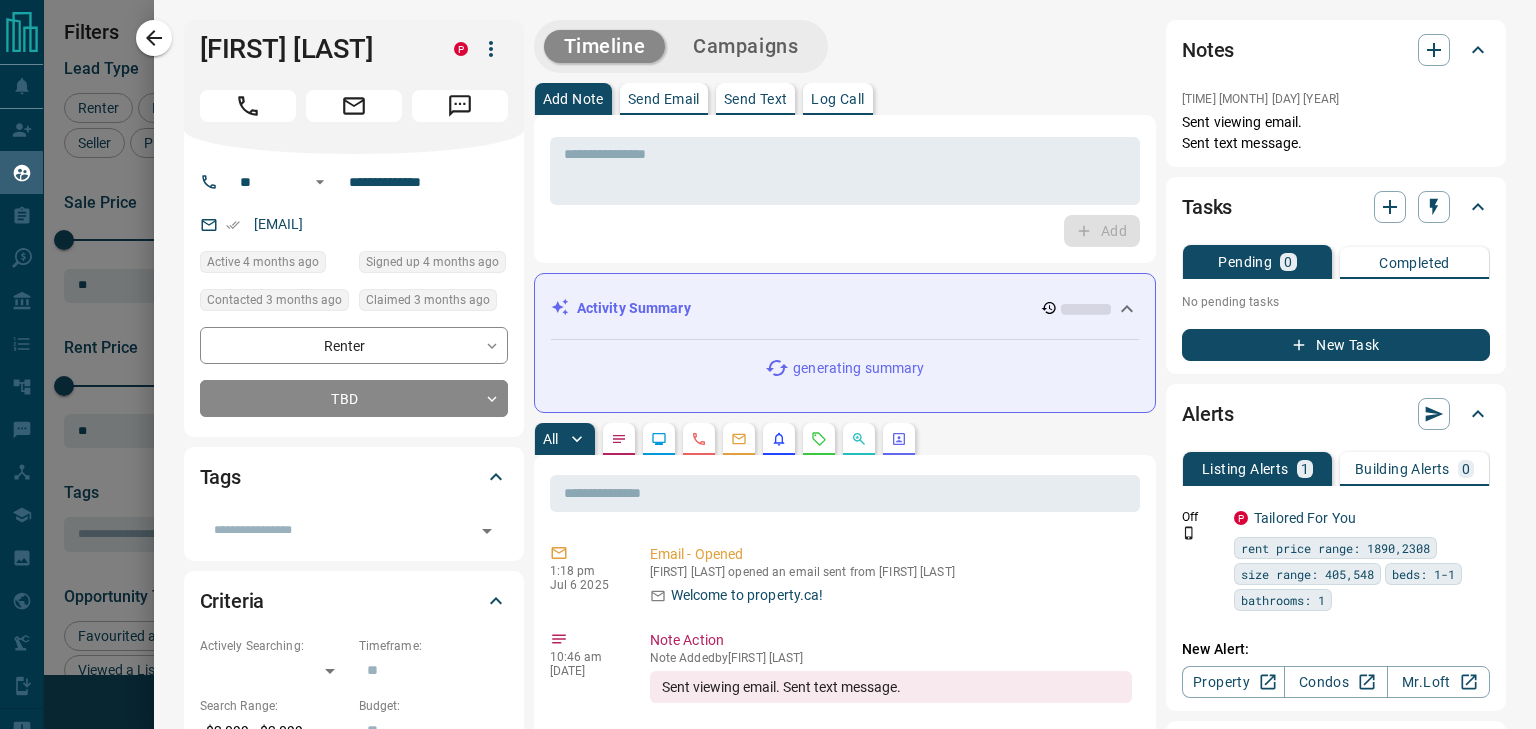 click on "Timeline Campaigns Add Note Send Email Send Text Log Call * ​ Add Activity Summary generating summary All ​ 1:18 pm Jul 6 2025 Email - Opened John Bob opened an email sent from Shahin Moghaddam Welcome to property.ca! 10:46 am Mar 11 2025 Note Action Note Added  by  Shahin Moghaddam Sent viewing email.
Sent text message. 10:45 am Mar 11 2025 Phone Call - Outgoing Manual Shahin Moghaddam  called  John Bob Called From:  +16479982085 Number Called:  4168290769 10:45 am Mar 11 2025 Text Message - Outgoing manual   Text Message   Good Morning John,
I noticed on your profile that you're looking to rent a property in a different suburb. I'd be happy to assist you if you need any help.
Feel free to contact me anytime at (647) 779-9339
Looking forward to hearing from you, 10:43 am Mar 11 2025 Lead Claimed Shahin Moghaddam claimed John from the lead pool   8:14 pm Feb 19 2025 Email - Opened John Bob opened an email sent from system Welcome to property.ca! 8:14 pm Feb 19 2025 Email - Opened 5:50 pm Feb 17 2025 P" at bounding box center [845, 1089] 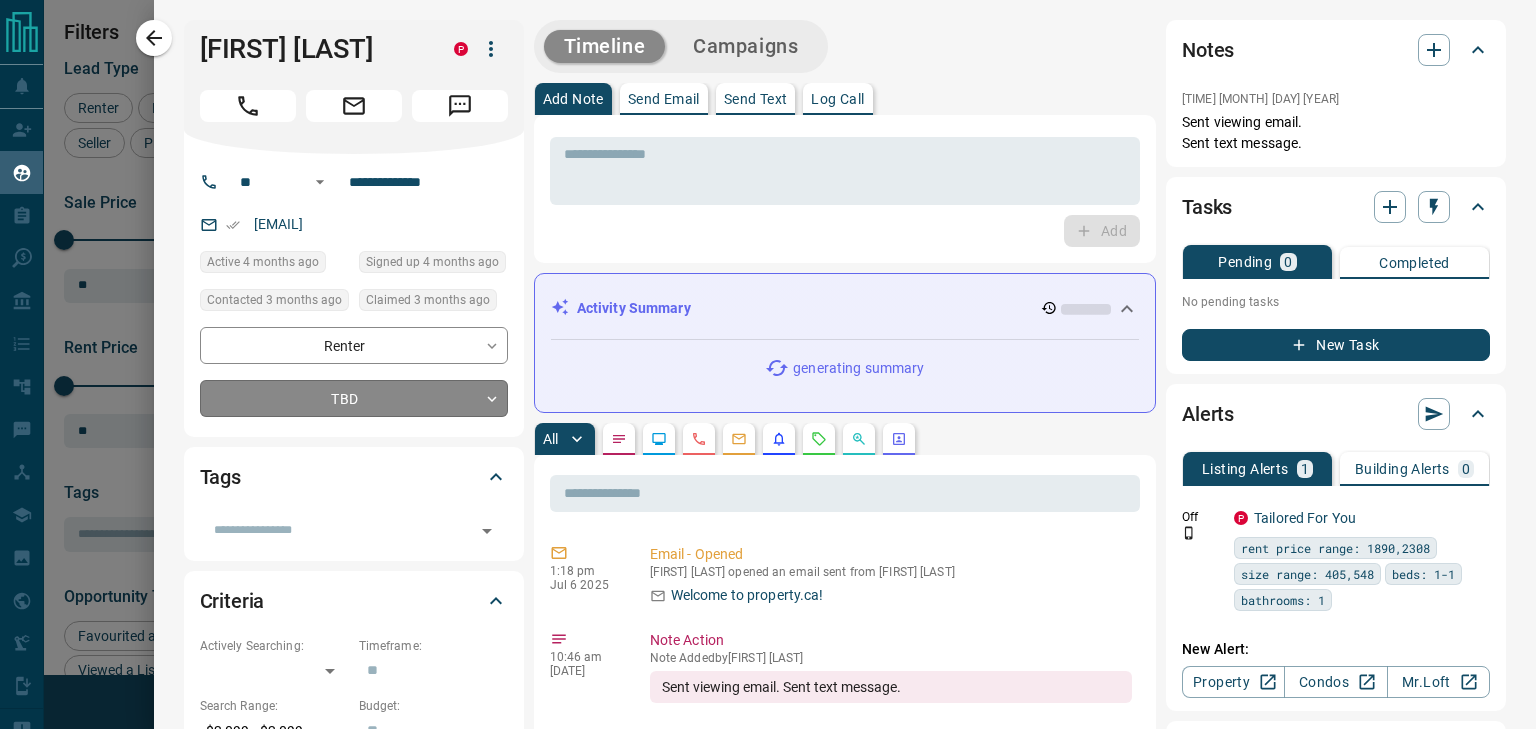 click on "Lead Transfers Claim Leads My Leads Tasks Opportunities Deals Campaigns Automations Messages Broker Bay Training Media Services Agent Resources Precon Worksheet Mobile Apps Disclosure Logout My Leads Filters 1 Manage Tabs New Lead All 935 TBD 152 Do Not Contact - Not Responsive 508 Bogus - Just Browsing 61 Criteria Obtained 38 Future Follow Up 153 Warm 11 HOT 2 Taken on Showings 5 Submitted Offer - Client 5 Name Details Last Active Claimed Date Status Tags John Bob Renter P $2K - $2K Downtown, Toronto, +1 4 months ago Contacted 3 months ago 3 months ago Signed up 4 months ago TBD + Muhammad Bilal Renter C $2K - $3K North York, Vaughan 1 month ago Contacted 3 months ago 4 months ago Signed up 4 months ago TBD + Stefani Smirin Renter C $2K - $5K Downtown, North York, +3 1 month ago Contacted 4 months ago 4 months ago Signed up 4 months ago TBD + Karan Bimrah Renter C $0 - $4K Downtown, Brampton, +1 4 months ago Contacted 4 months ago 4 months ago Signed up 5 months ago TBD + Park Chanyoung Renter C $0 - $2K TBD" at bounding box center (768, 352) 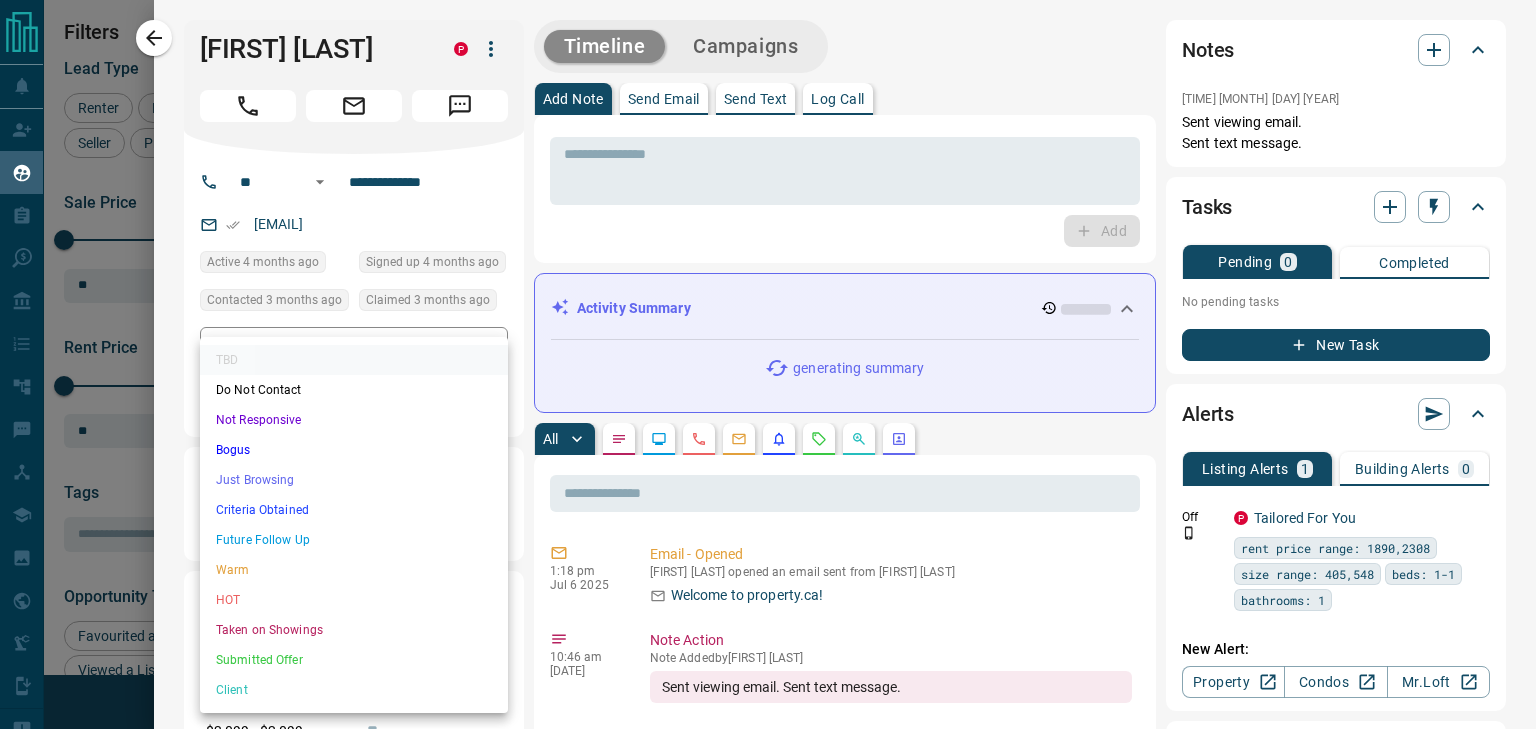 click on "Not Responsive" at bounding box center (354, 420) 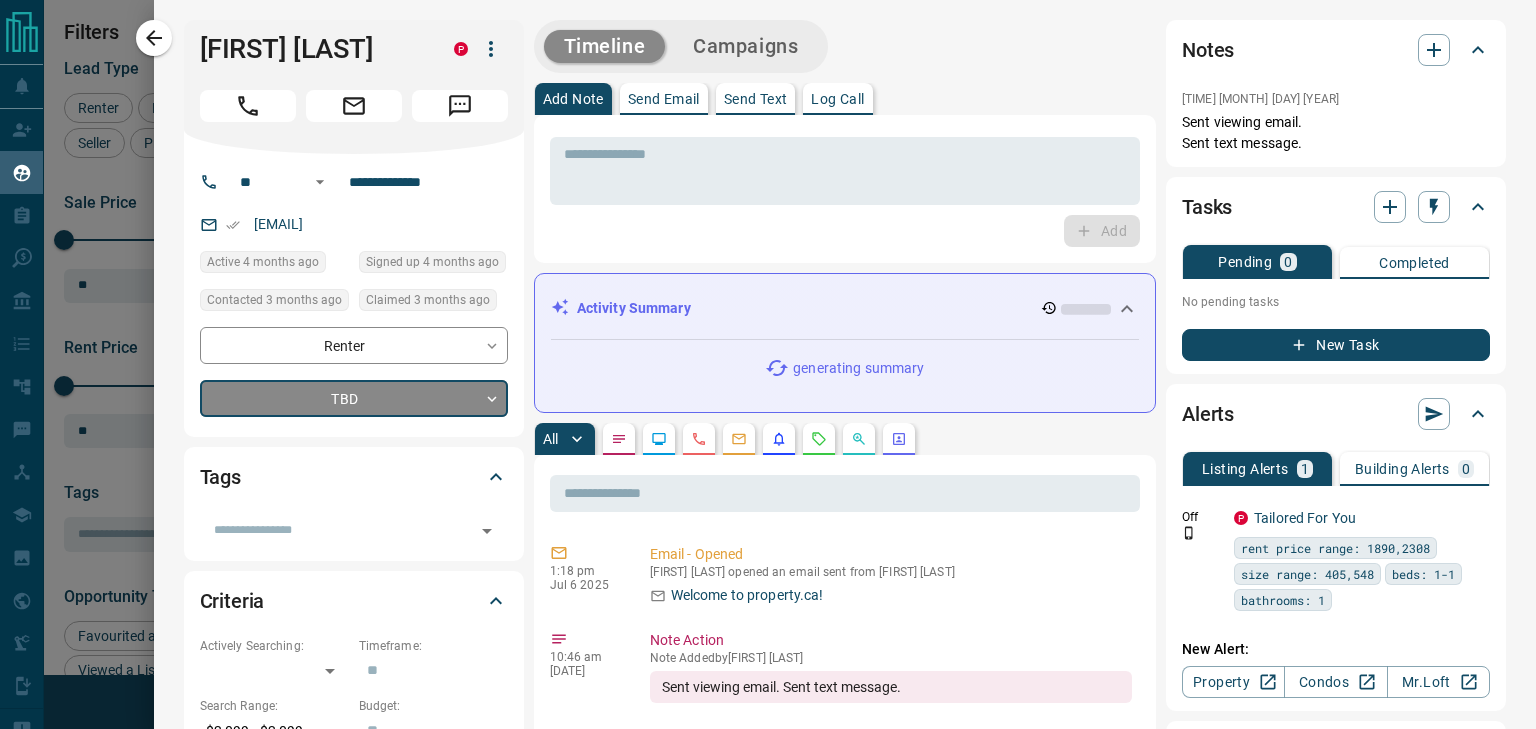 type on "*" 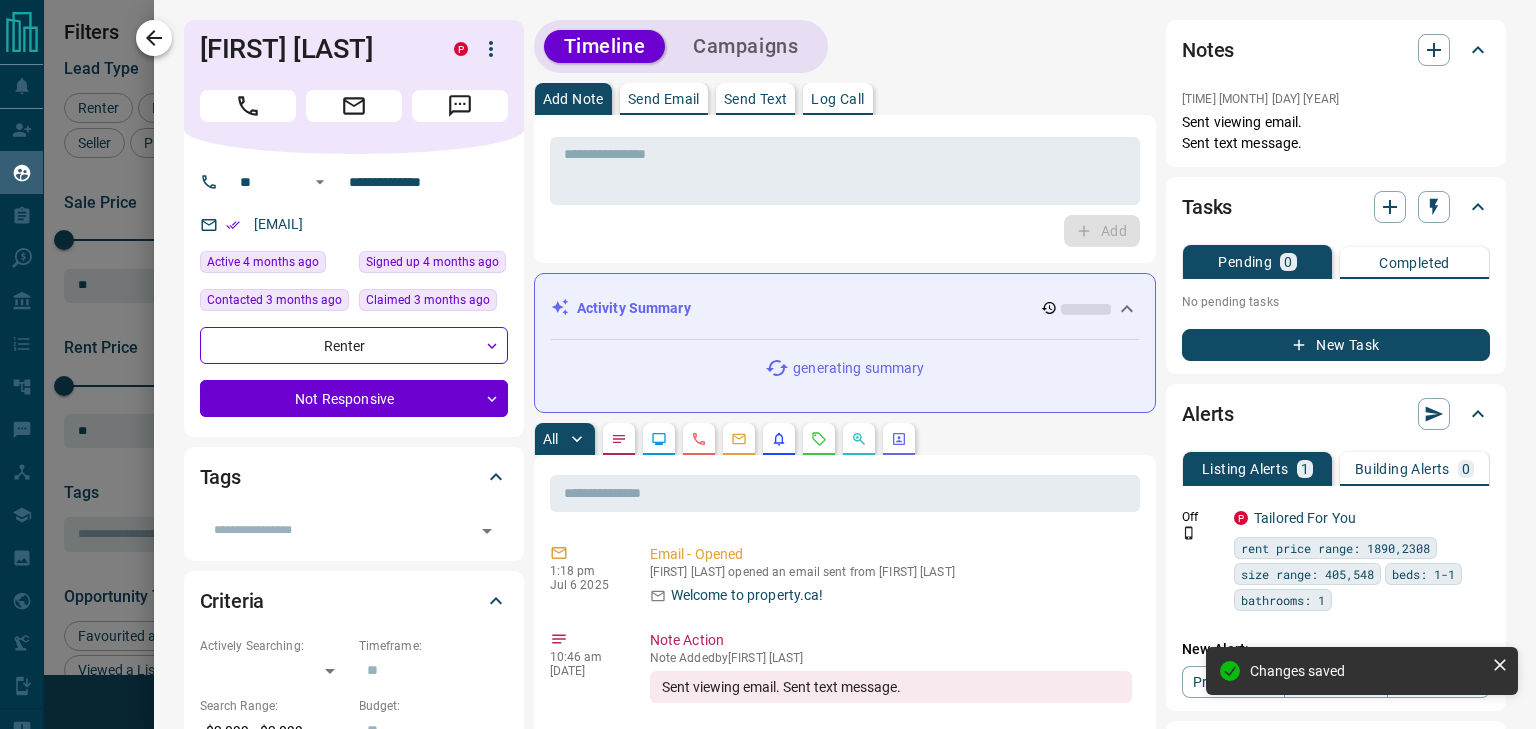 click on "**********" at bounding box center (845, 364) 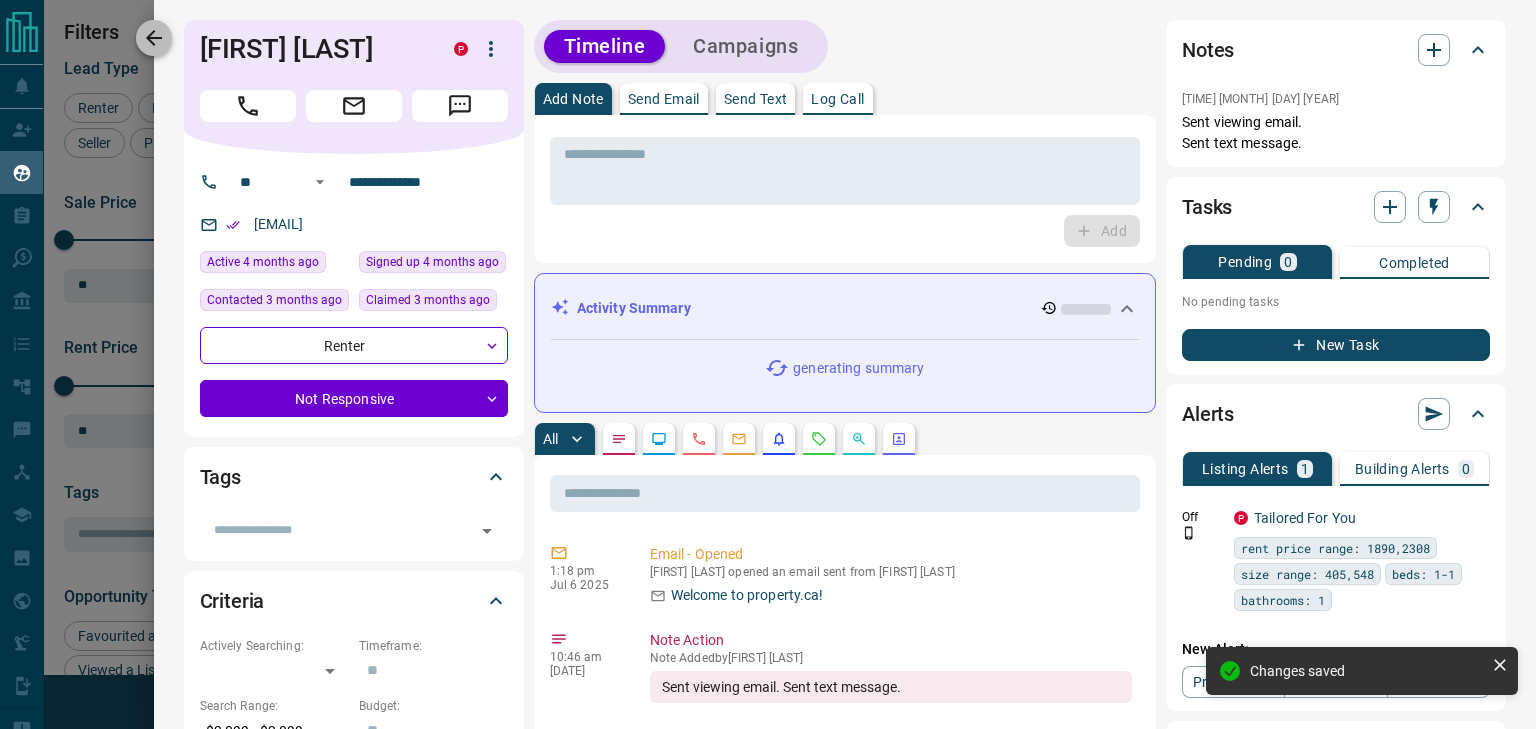 click at bounding box center (154, 38) 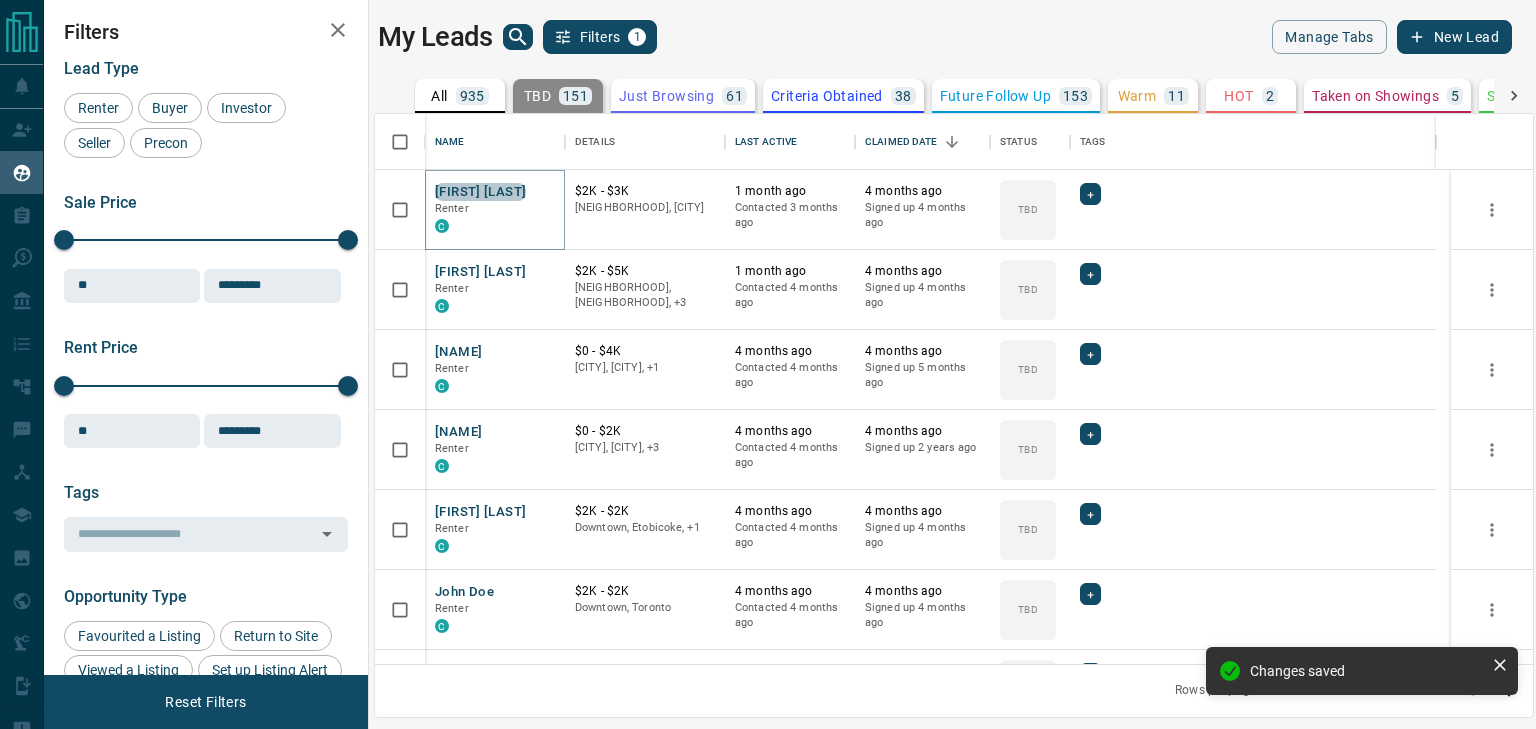 click on "Muhammad Bilal" at bounding box center [480, 192] 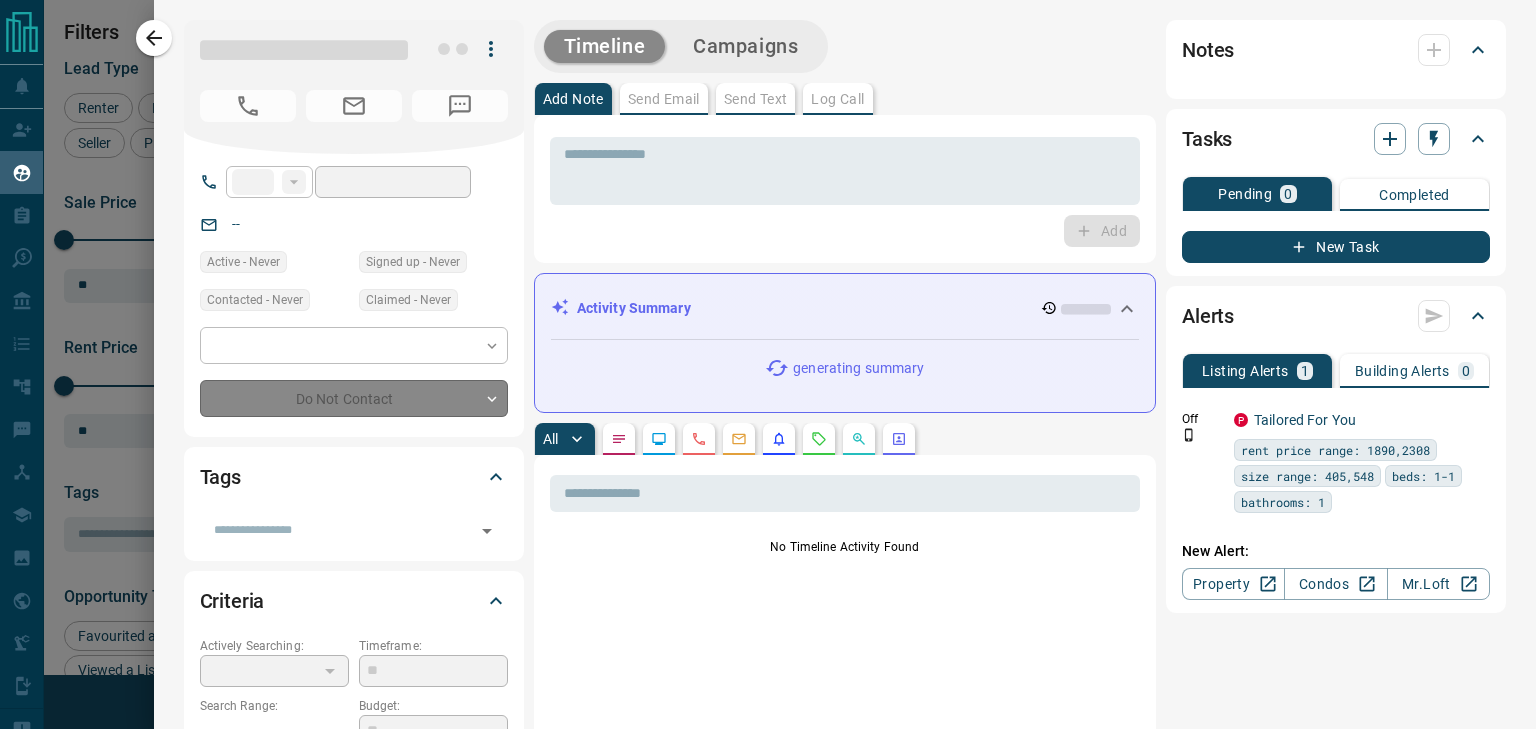 type on "**" 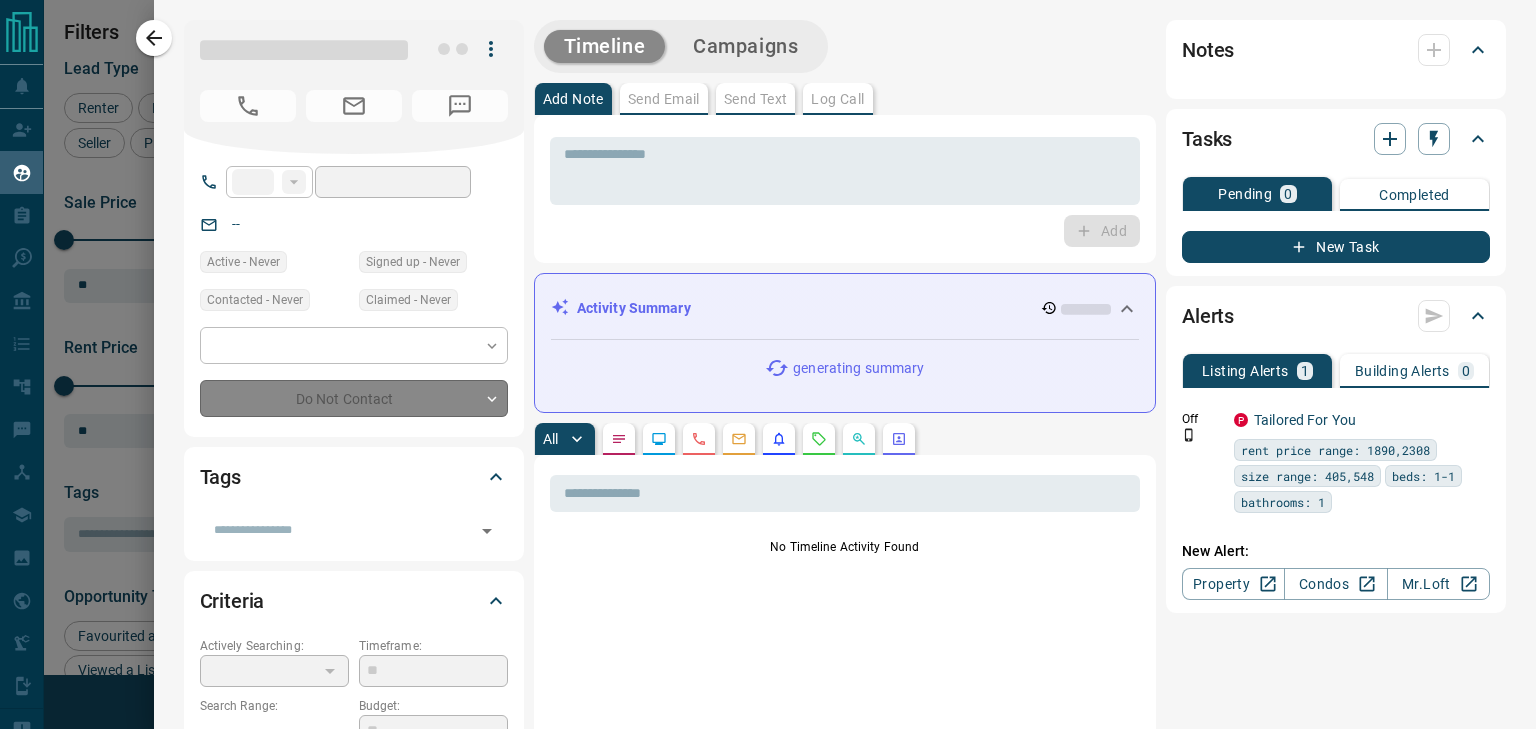 type on "**********" 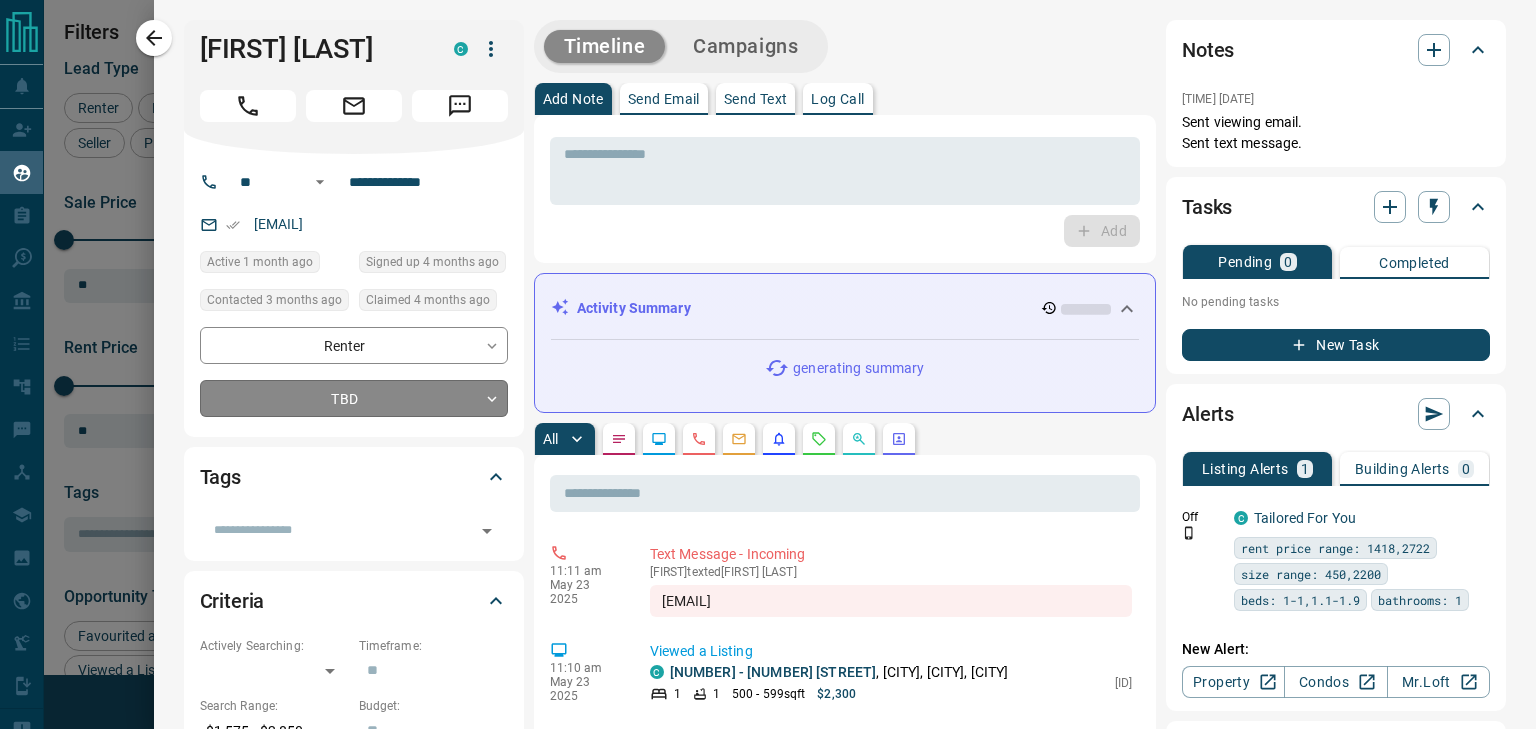 click on "Lead Transfers Claim Leads My Leads Tasks Opportunities Deals Campaigns Automations Messages Broker Bay Training Media Services Agent Resources Precon Worksheet Mobile Apps Disclosure Logout My Leads Filters 1 Manage Tabs New Lead All 935 TBD 151 Do Not Contact - Not Responsive 509 Bogus - Just Browsing 61 Criteria Obtained 38 Future Follow Up 153 Warm 11 HOT 2 Taken on Showings 5 Submitted Offer - Client 5 Name Details Last Active Claimed Date Status Tags Muhammad Bilal Renter C $2K - $3K North York, Vaughan 1 month ago Contacted 3 months ago 4 months ago Signed up 4 months ago TBD + Stefani Smirin Renter C $2K - $5K Downtown, North York, +3 1 month ago Contacted 4 months ago 4 months ago Signed up 4 months ago TBD + Karan Bimrah Renter C $0 - $4K Downtown, Brampton, +1 4 months ago Contacted 4 months ago 4 months ago Signed up 5 months ago TBD + Park Chanyoung Renter C $0 - $2K Central, West Side, +3 4 months ago Contacted 4 months ago 4 months ago Signed up 2 years ago TBD + Vicky Wong Renter C $2K - $2K +" at bounding box center (768, 352) 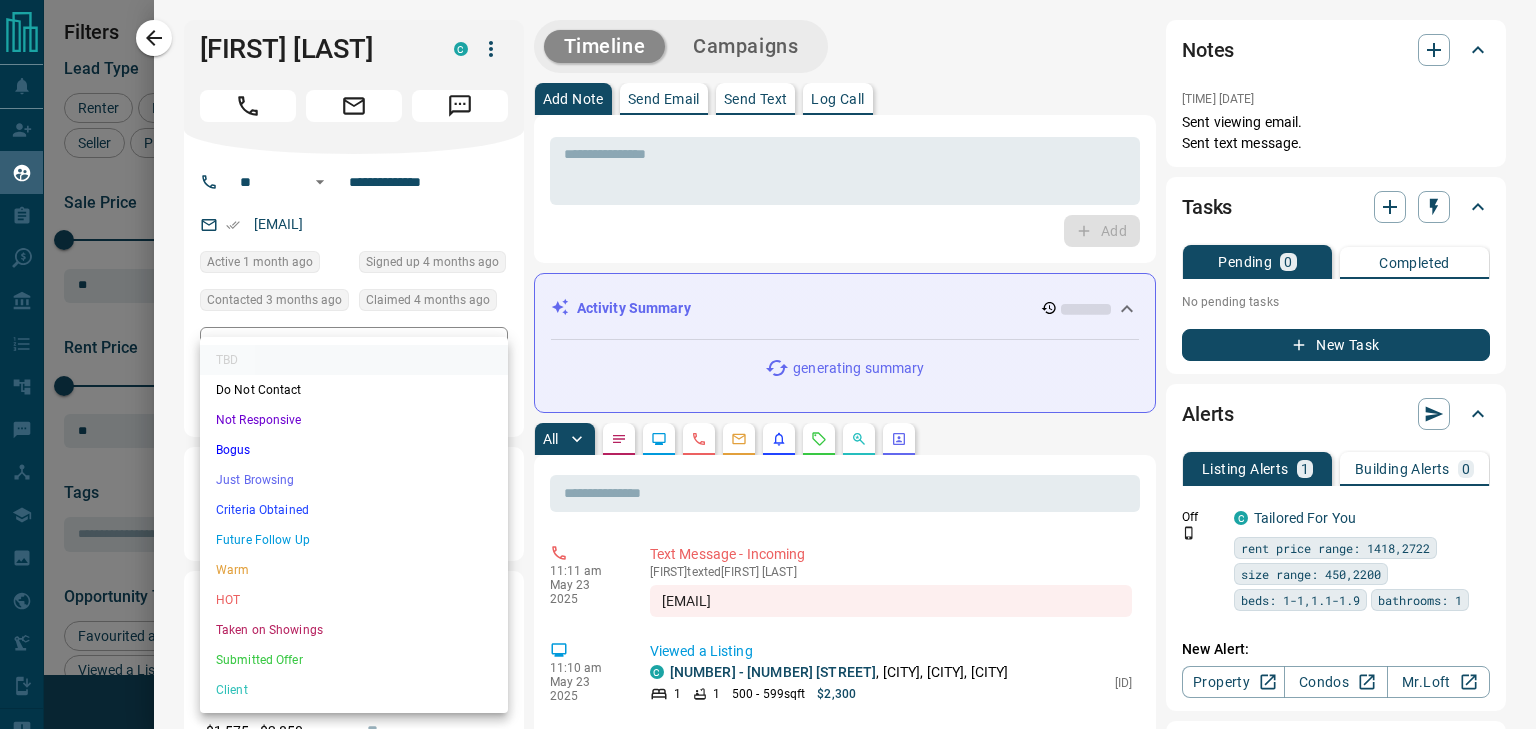 click on "Not Responsive" at bounding box center (354, 420) 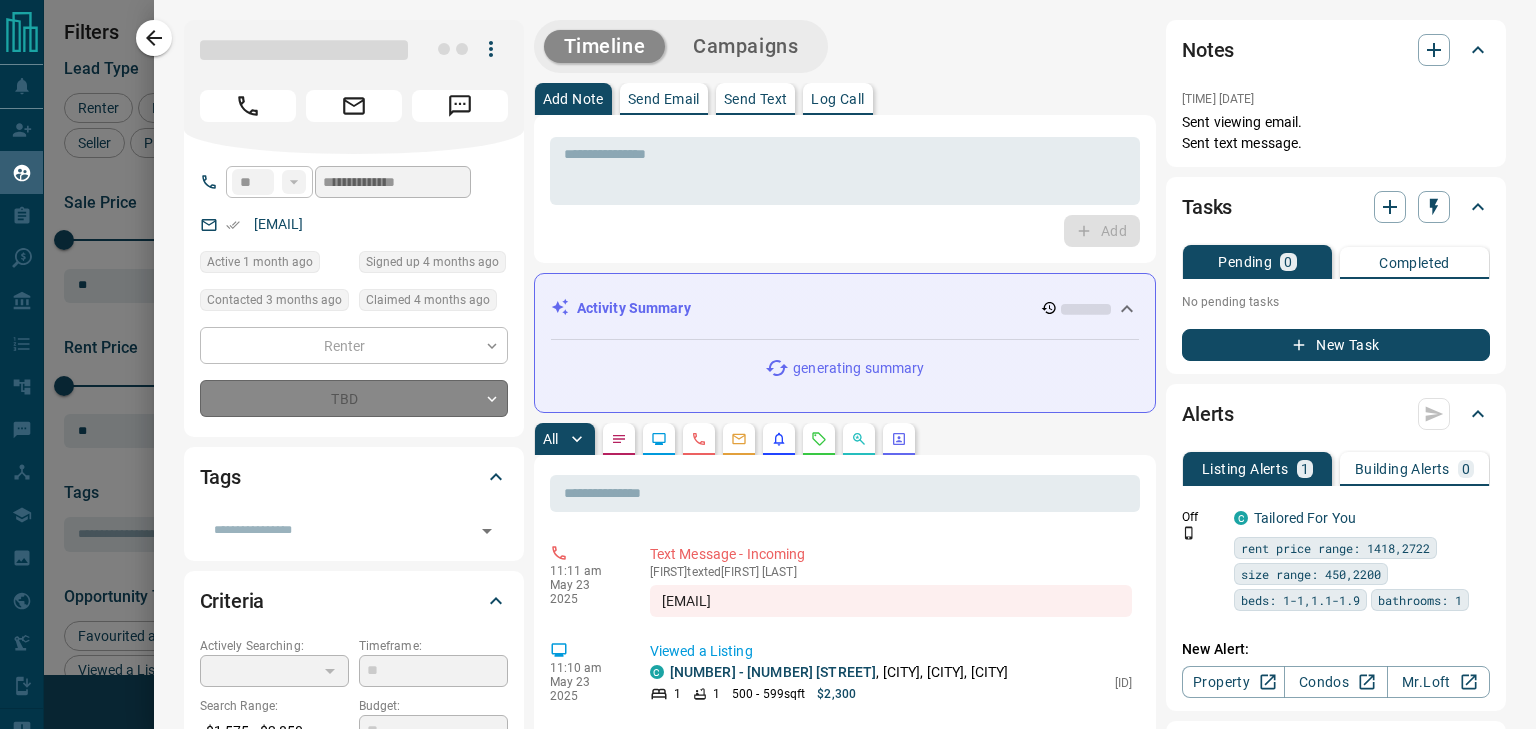 type on "*" 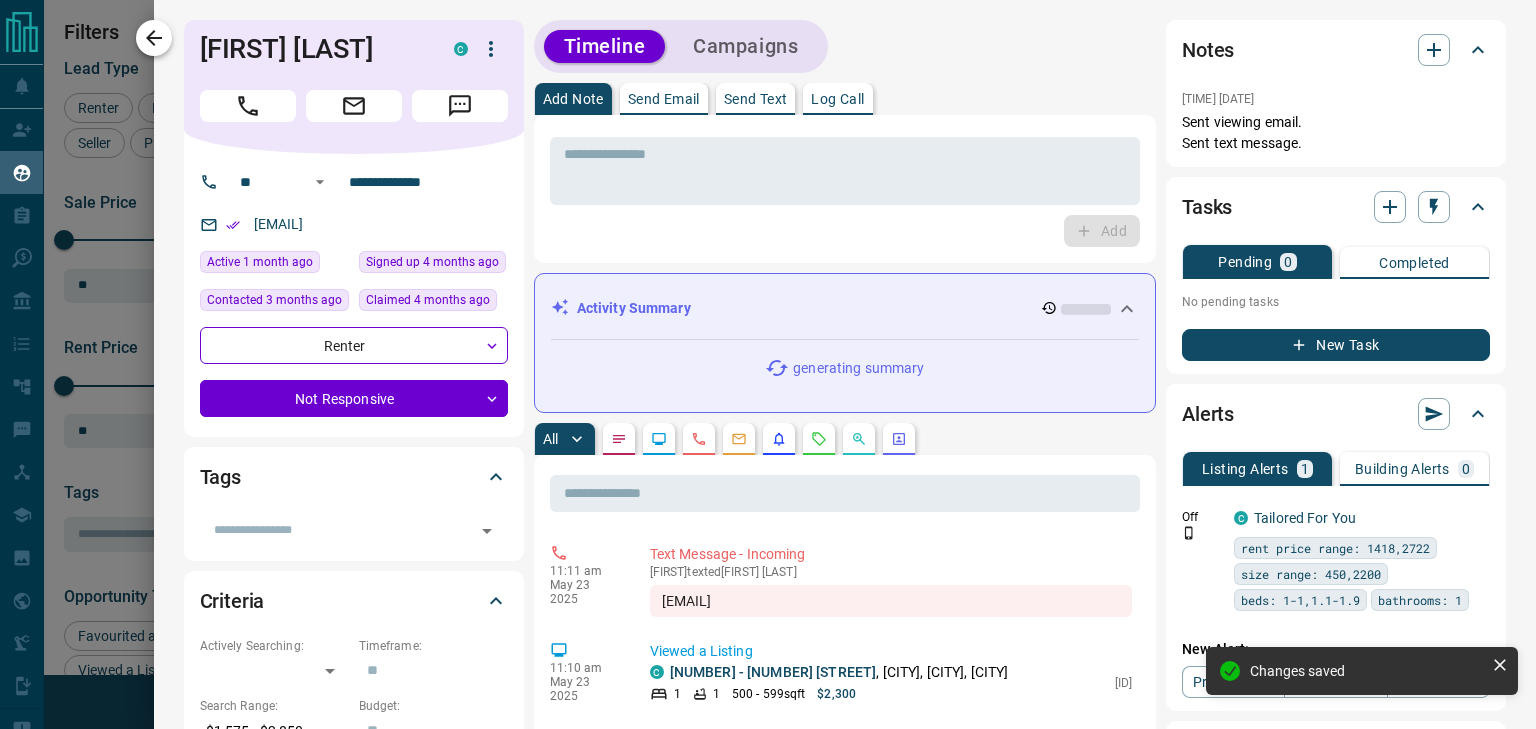 click 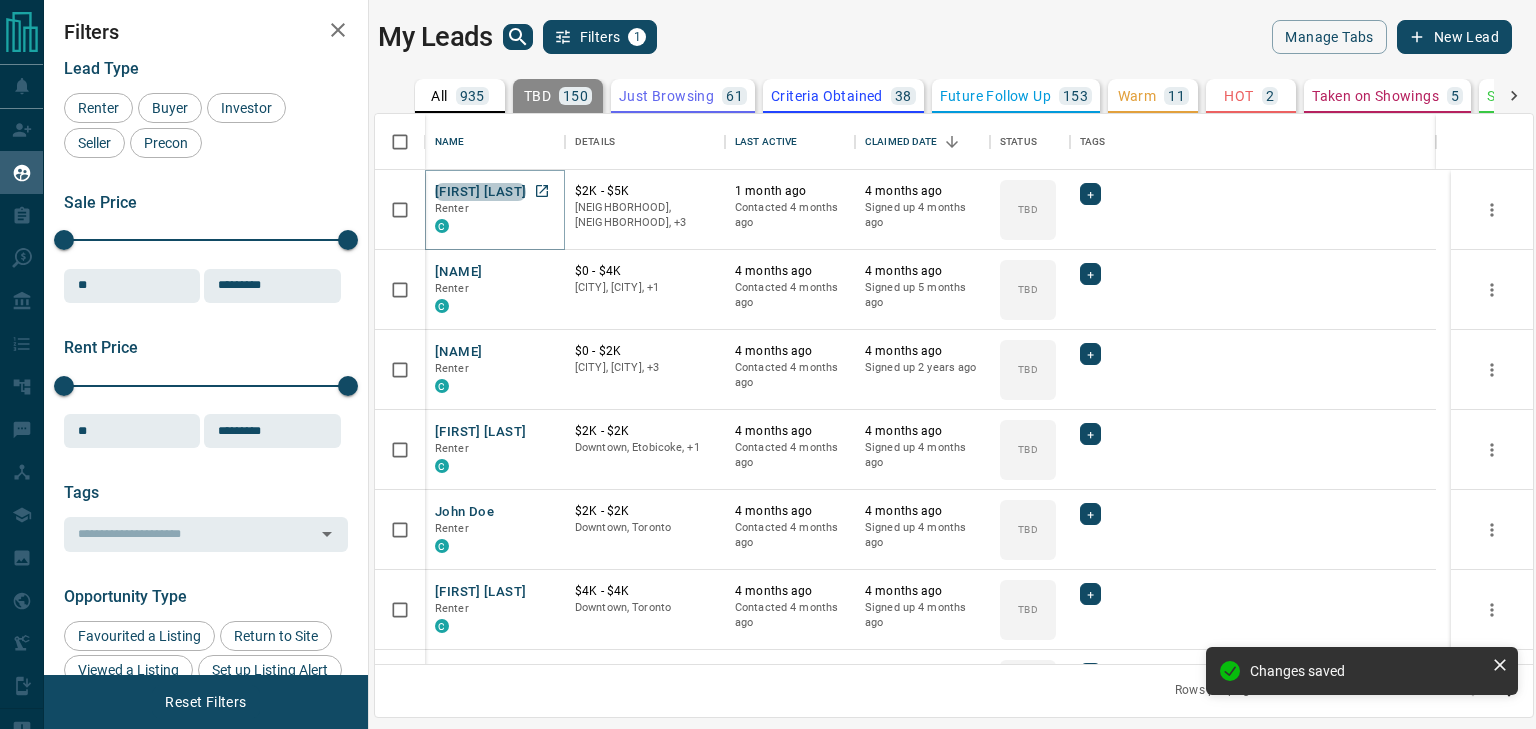 click on "Stefani Smirin" at bounding box center (480, 192) 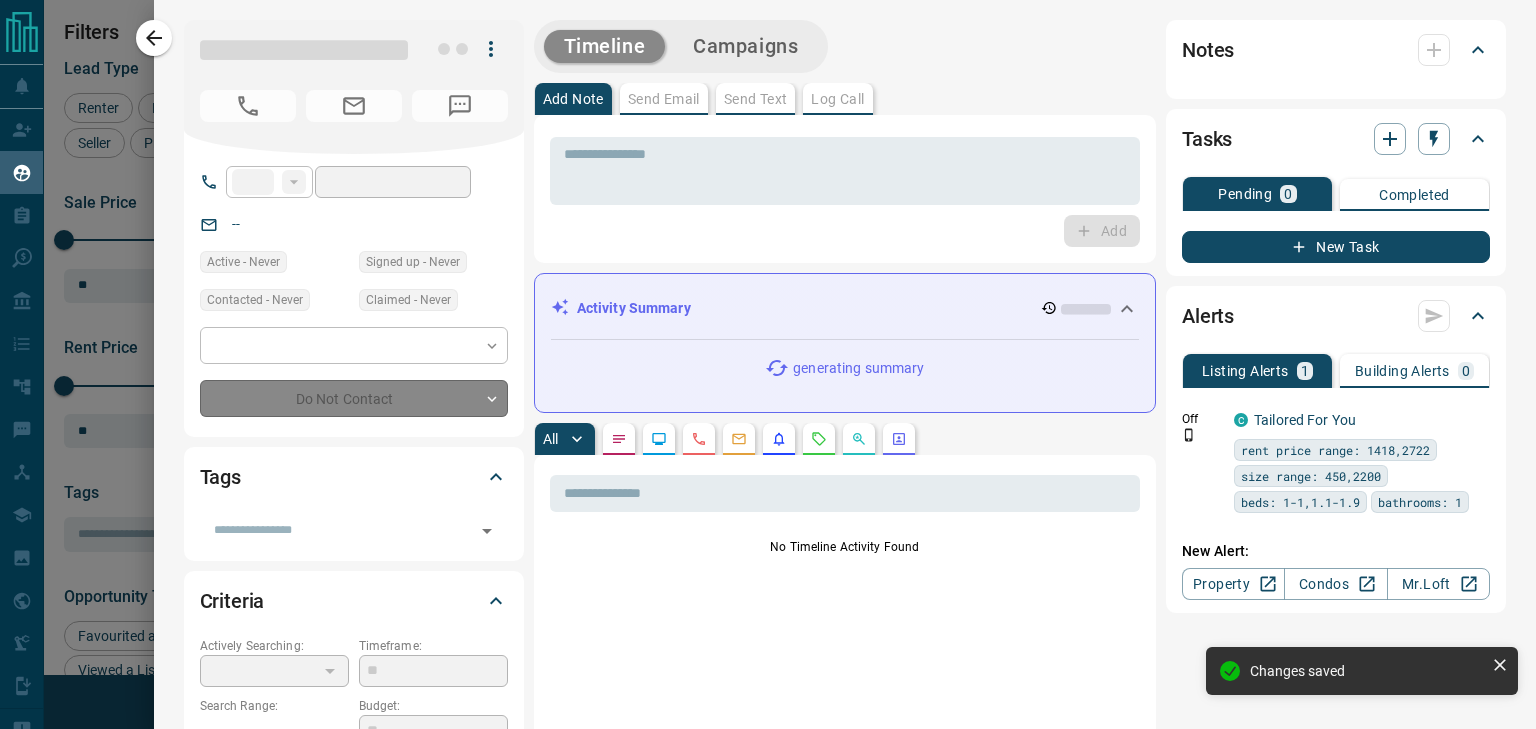 type on "**" 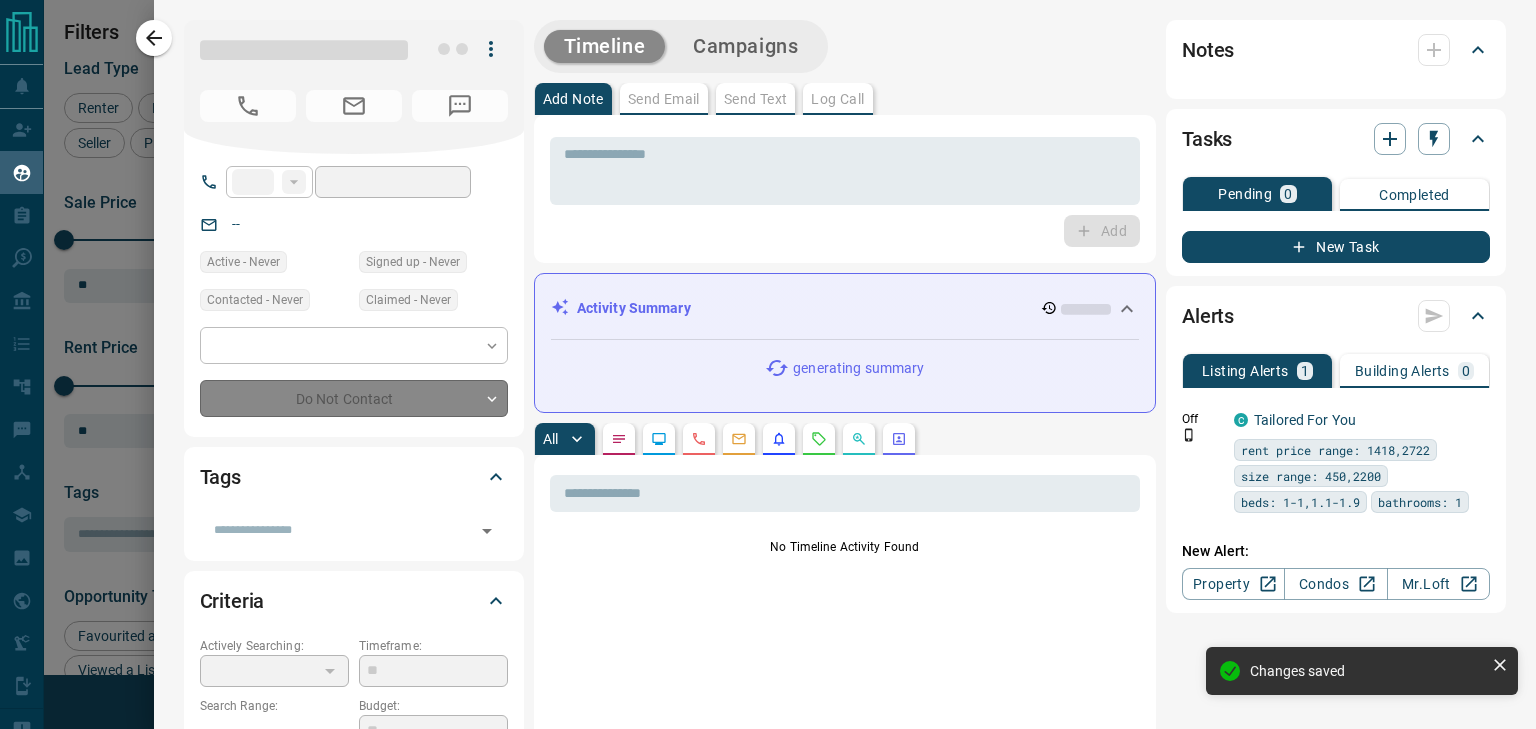 type on "**********" 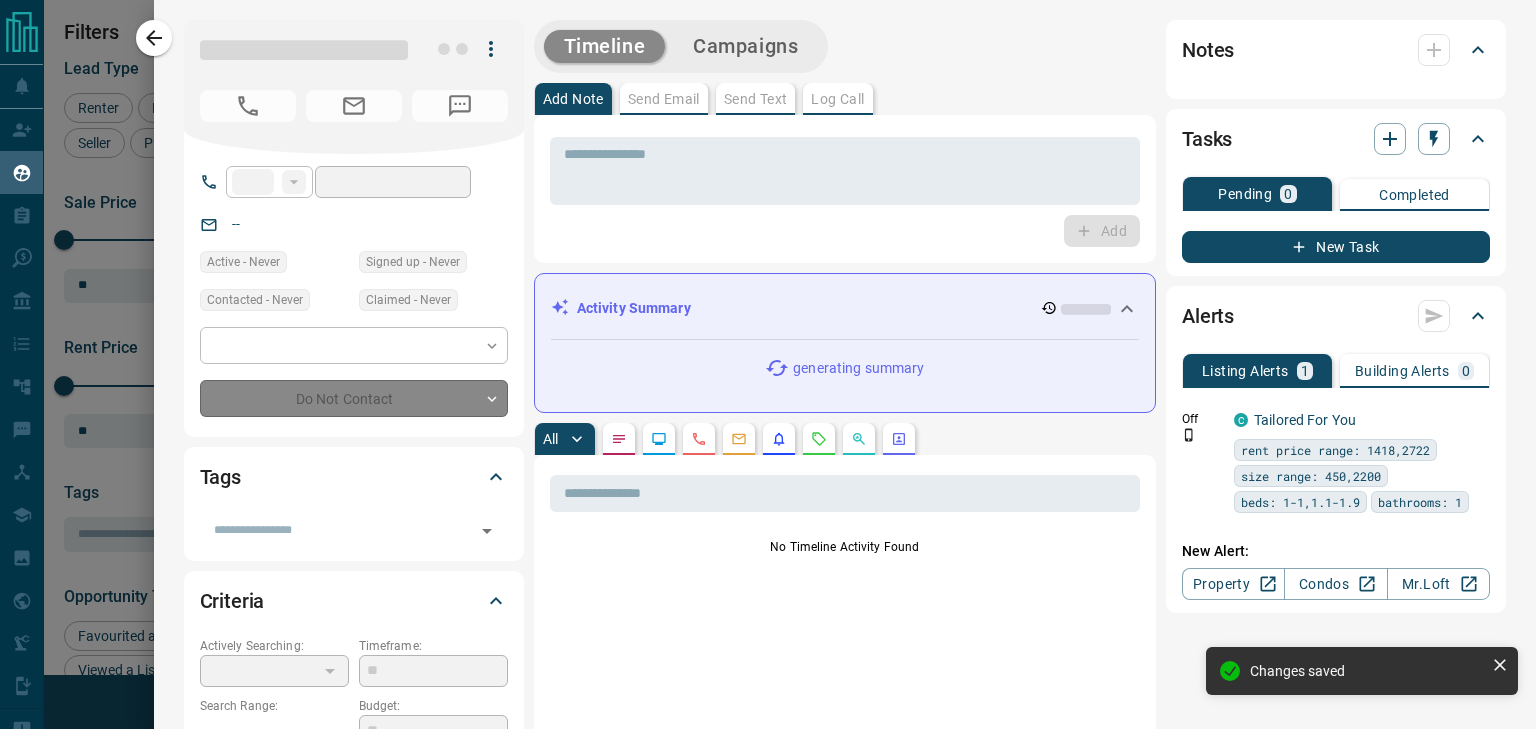 type on "**********" 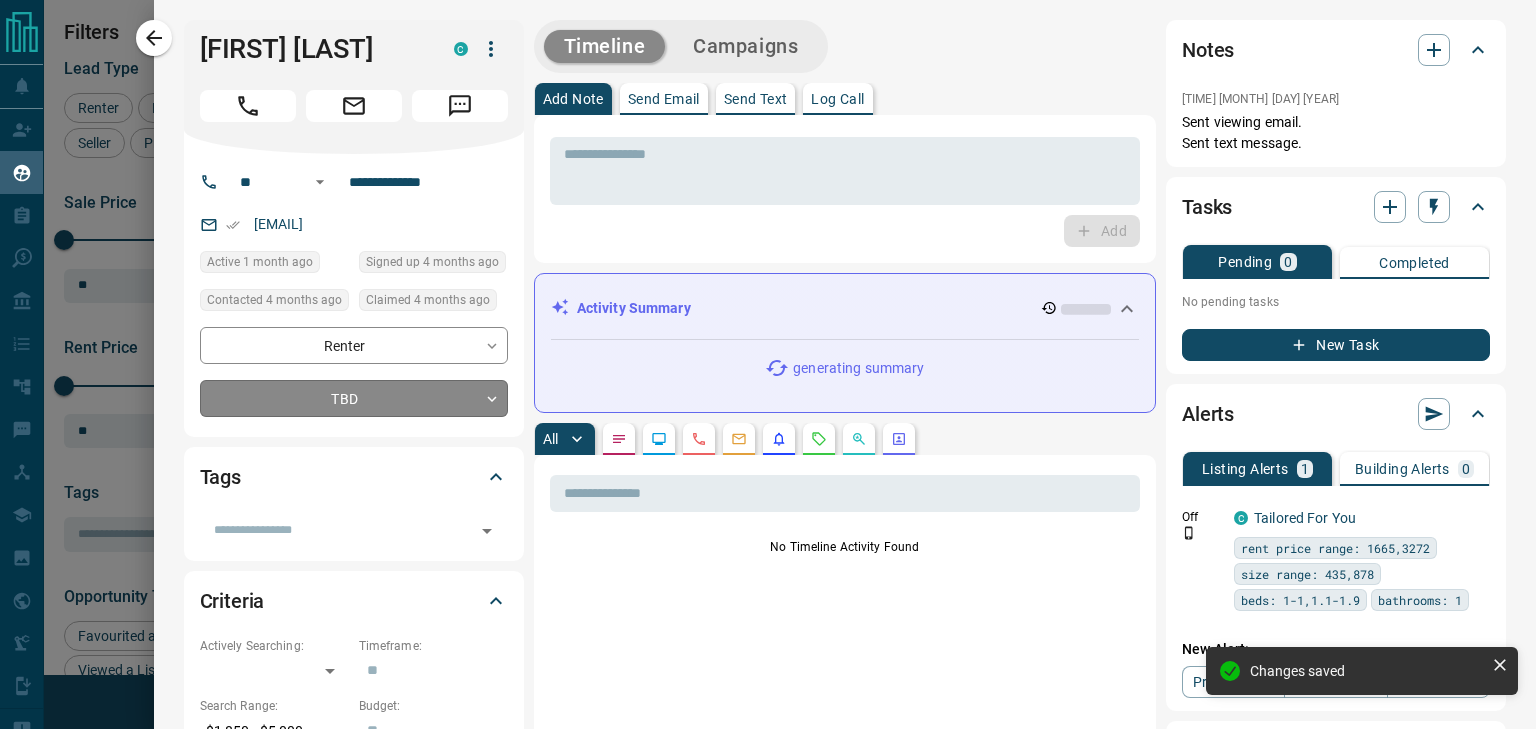 click on "Lead Transfers Claim Leads My Leads Tasks Opportunities Deals Campaigns Automations Messages Broker Bay Training Media Services Agent Resources Precon Worksheet Mobile Apps Disclosure Logout My Leads Filters 1 Manage Tabs New Lead All 935 TBD 150 Do Not Contact - Not Responsive 510 Bogus - Just Browsing 61 Criteria Obtained 38 Future Follow Up 153 Warm 11 HOT 2 Taken on Showings 5 Submitted Offer - Client 5 Name Details Last Active Claimed Date Status Tags Stefani Smirin Renter C $2K - $5K Downtown, North York, +3 1 month ago Contacted 4 months ago 4 months ago Signed up 4 months ago TBD + Karan Bimrah Renter C $0 - $4K Downtown, Brampton, +1 4 months ago Contacted 4 months ago 4 months ago Signed up 5 months ago TBD + Park Chanyoung Renter C $0 - $2K Central, West Side, +3 4 months ago Contacted 4 months ago 4 months ago Signed up 2 years ago TBD + Vicky Wong Renter C $2K - $2K Downtown, Etobicoke, +1 4 months ago Contacted 4 months ago 4 months ago Signed up 4 months ago TBD + John Doe Renter C $2K - $2K +" at bounding box center (768, 352) 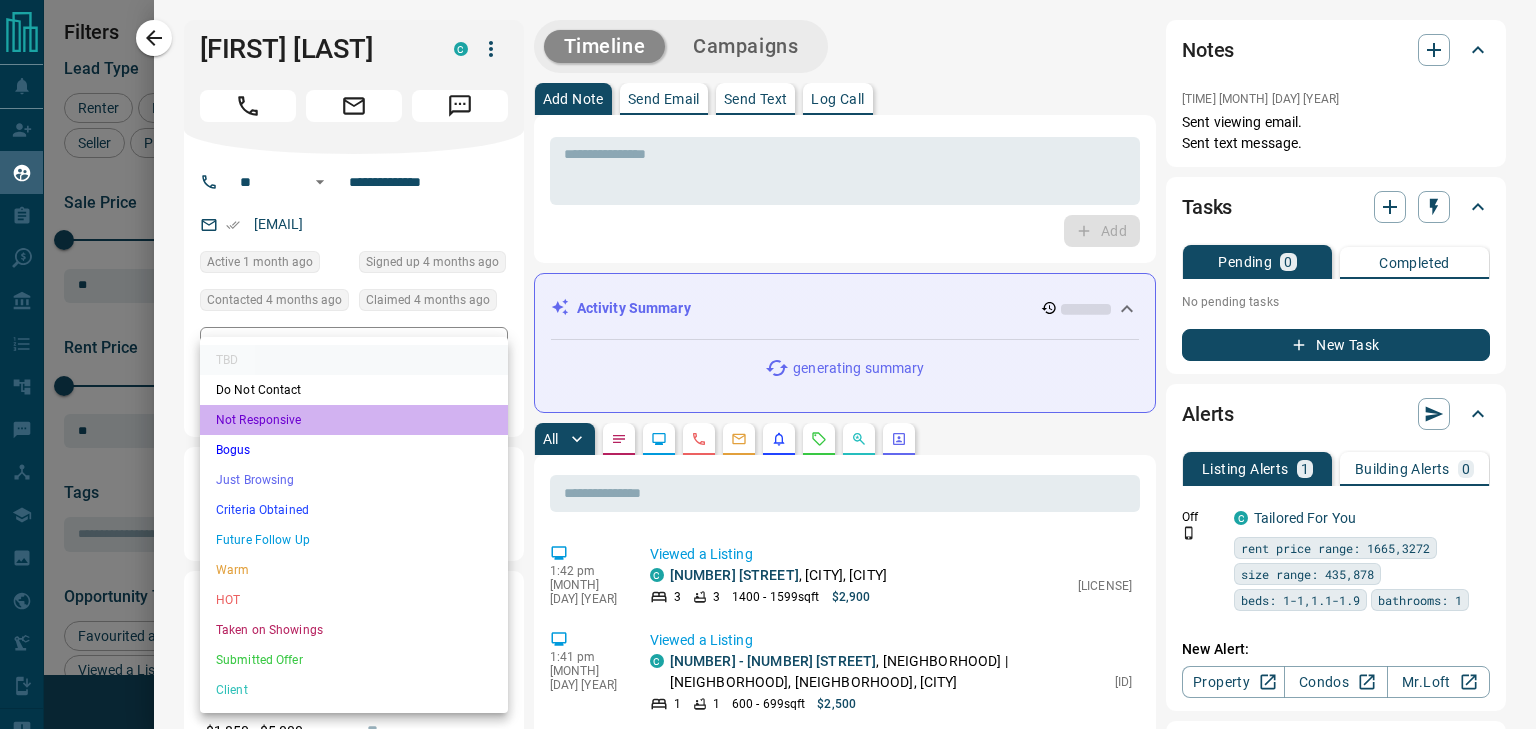 click on "Not Responsive" at bounding box center (354, 420) 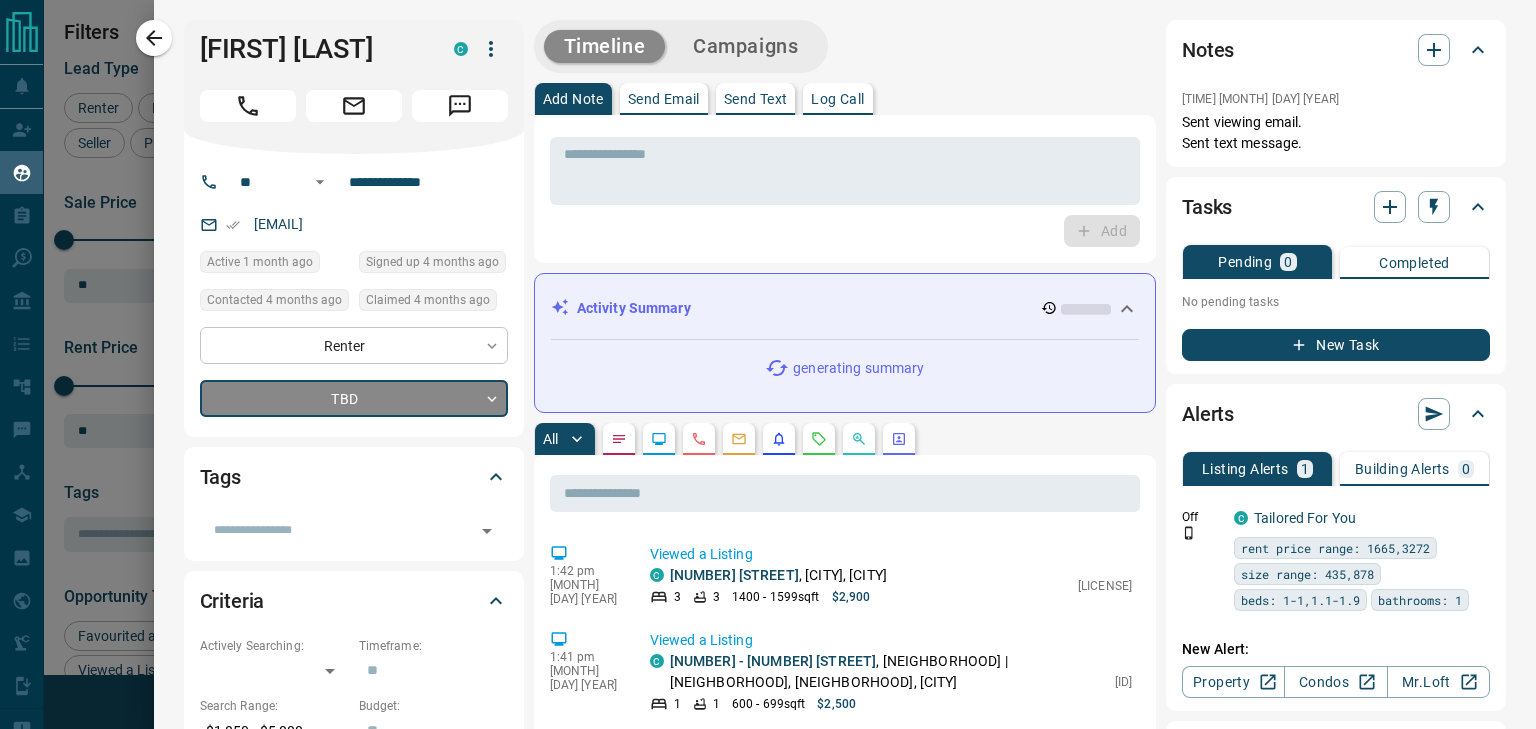 type on "*" 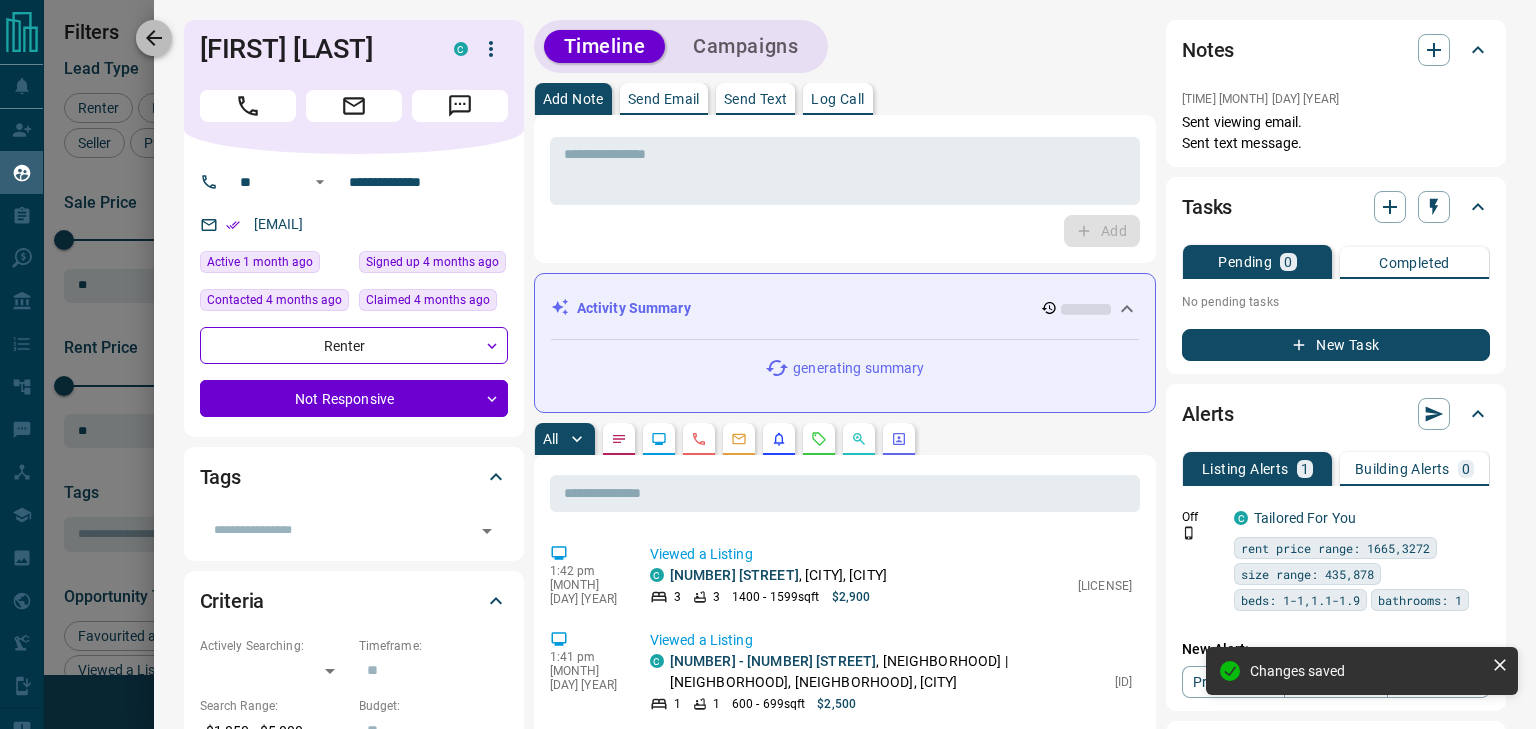 click 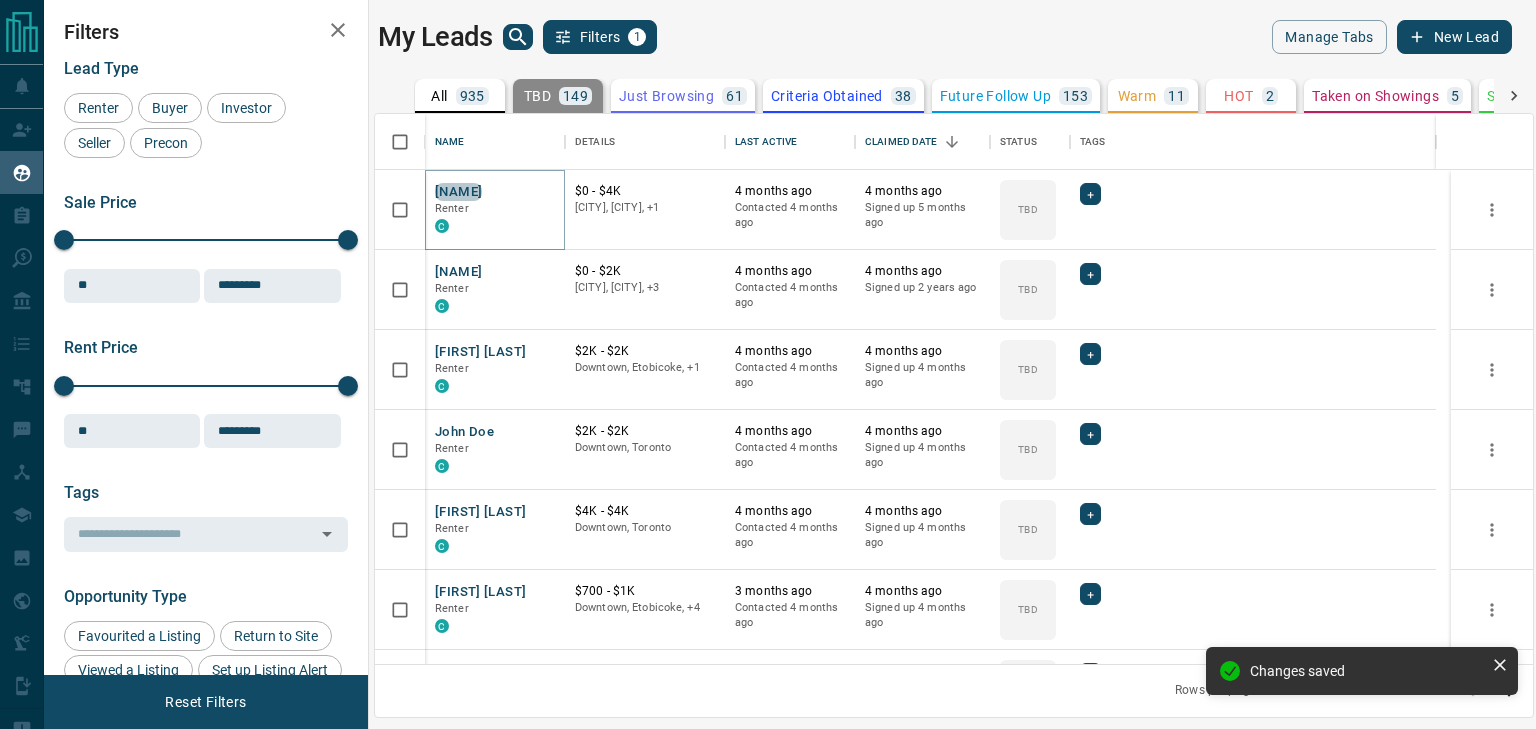click on "Karan Bimrah" at bounding box center [458, 192] 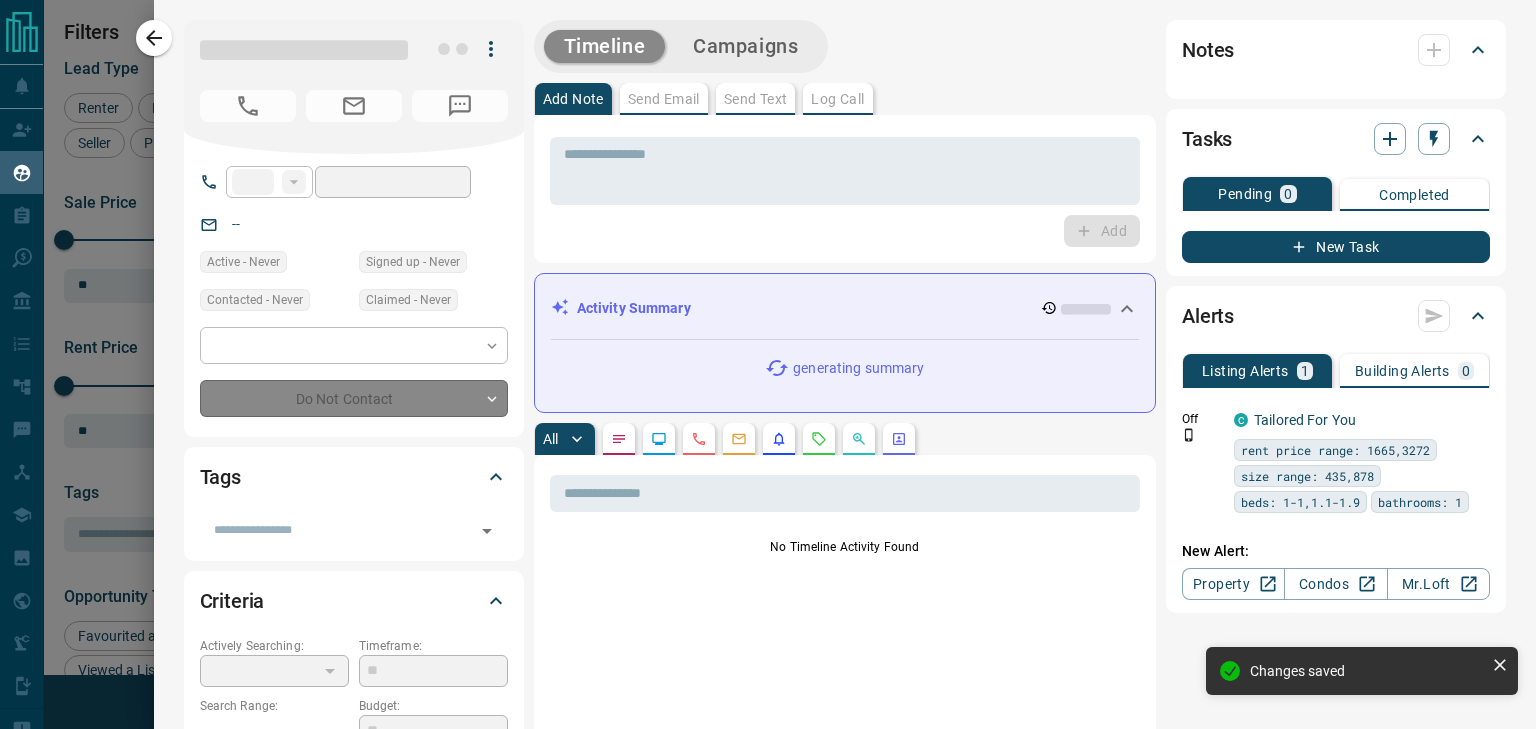 type on "**" 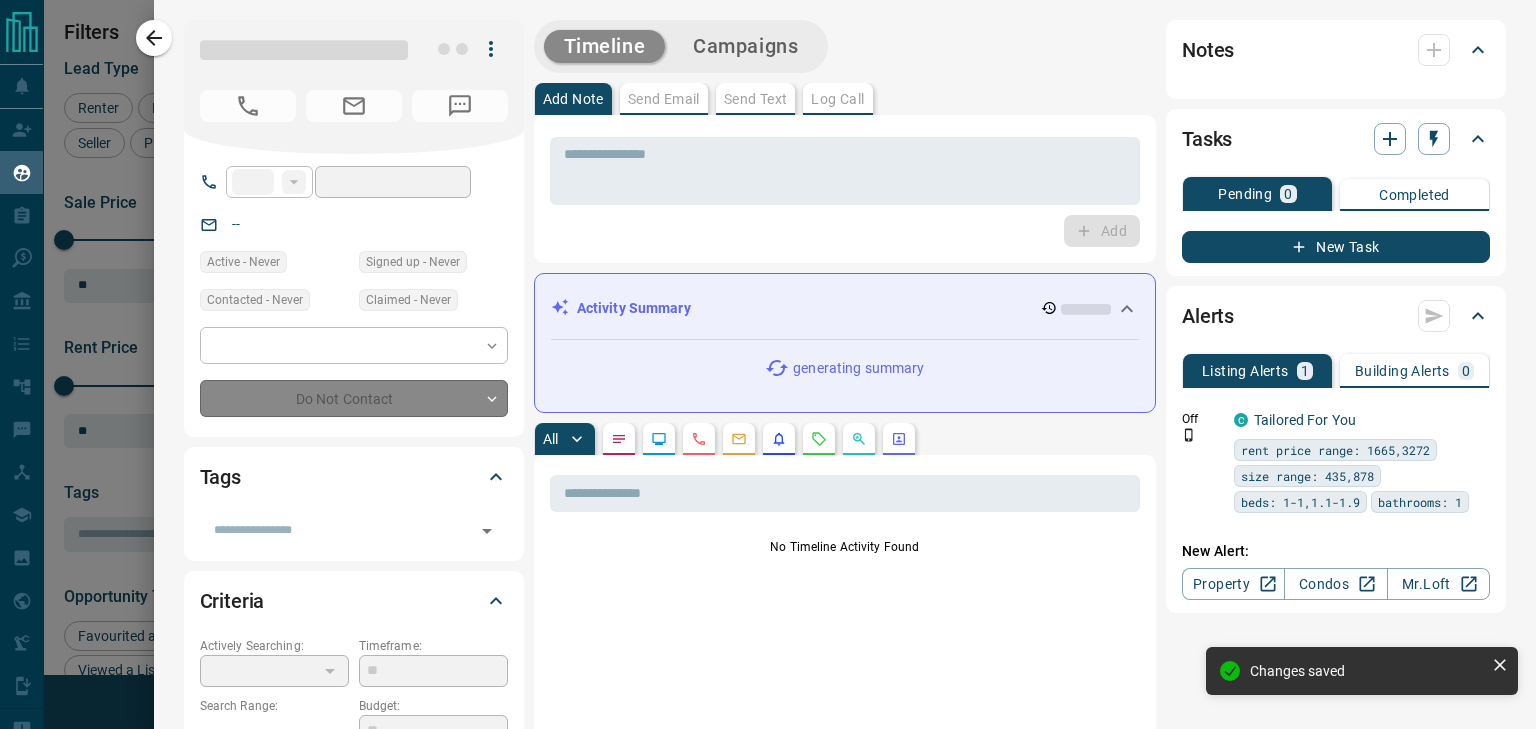 type on "**********" 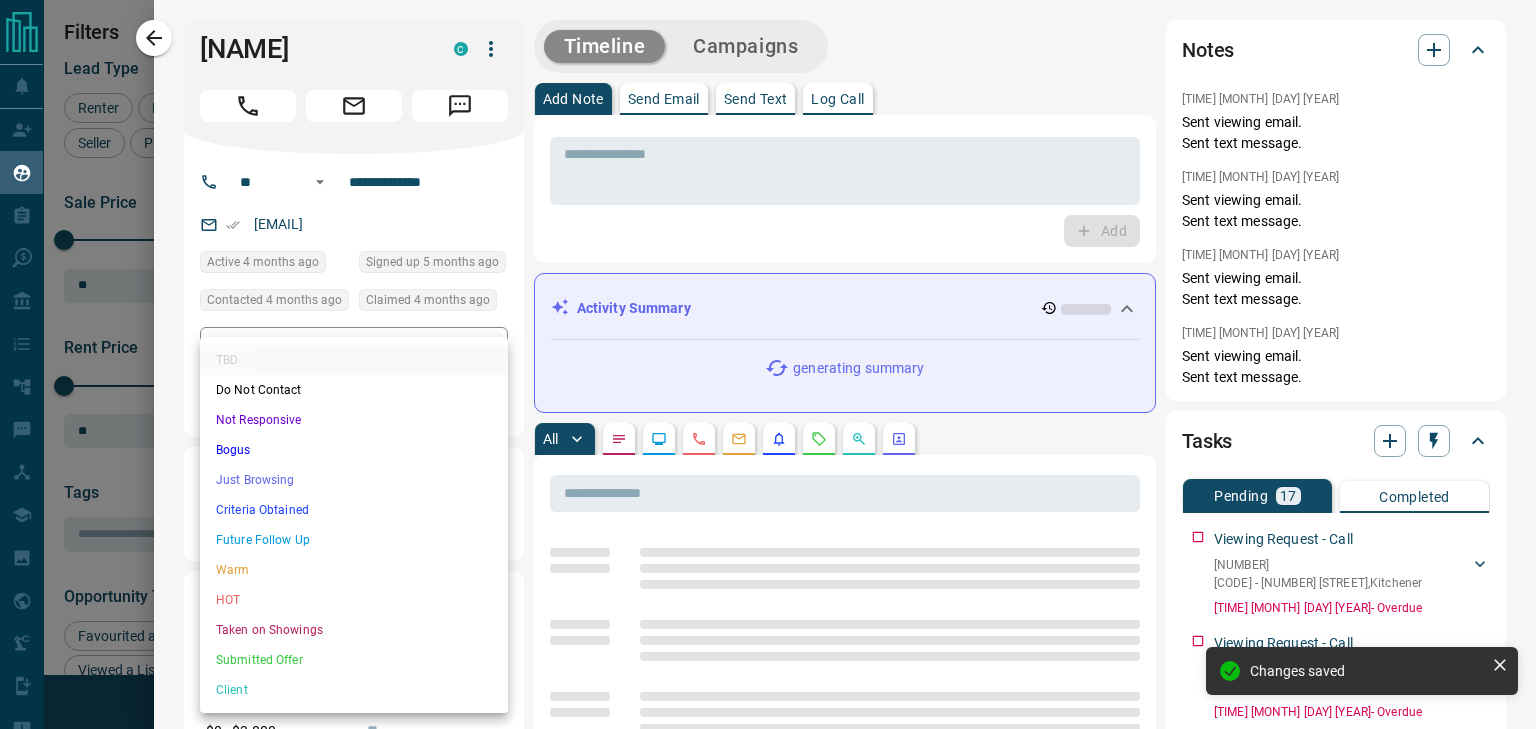 click on "Lead Transfers Claim Leads My Leads Tasks Opportunities Deals Campaigns Automations Messages Broker Bay Training Media Services Agent Resources Precon Worksheet Mobile Apps Disclosure Logout My Leads Filters 1 Manage Tabs New Lead All 935 TBD 149 Do Not Contact - Not Responsive 511 Bogus - Just Browsing 61 Criteria Obtained 38 Future Follow Up 153 Warm 11 HOT 2 Taken on Showings 5 Submitted Offer - Client 5 Name Details Last Active Claimed Date Status Tags Karan Bimrah Renter C $0 - $4K Downtown, Brampton, +1 4 months ago Contacted 4 months ago 4 months ago Signed up 5 months ago TBD + Park Chanyoung Renter C $0 - $2K Central, West Side, +3 4 months ago Contacted 4 months ago 4 months ago Signed up 2 years ago TBD + Vicky Wong Renter C $2K - $2K Downtown, Etobicoke, +1 4 months ago Contacted 4 months ago 4 months ago Signed up 4 months ago TBD + John Doe Renter C $2K - $2K Downtown, Toronto 4 months ago Contacted 4 months ago 4 months ago Signed up 4 months ago TBD + Ibrahim Hanafy Renter C $4K - $4K TBD + C" at bounding box center (768, 352) 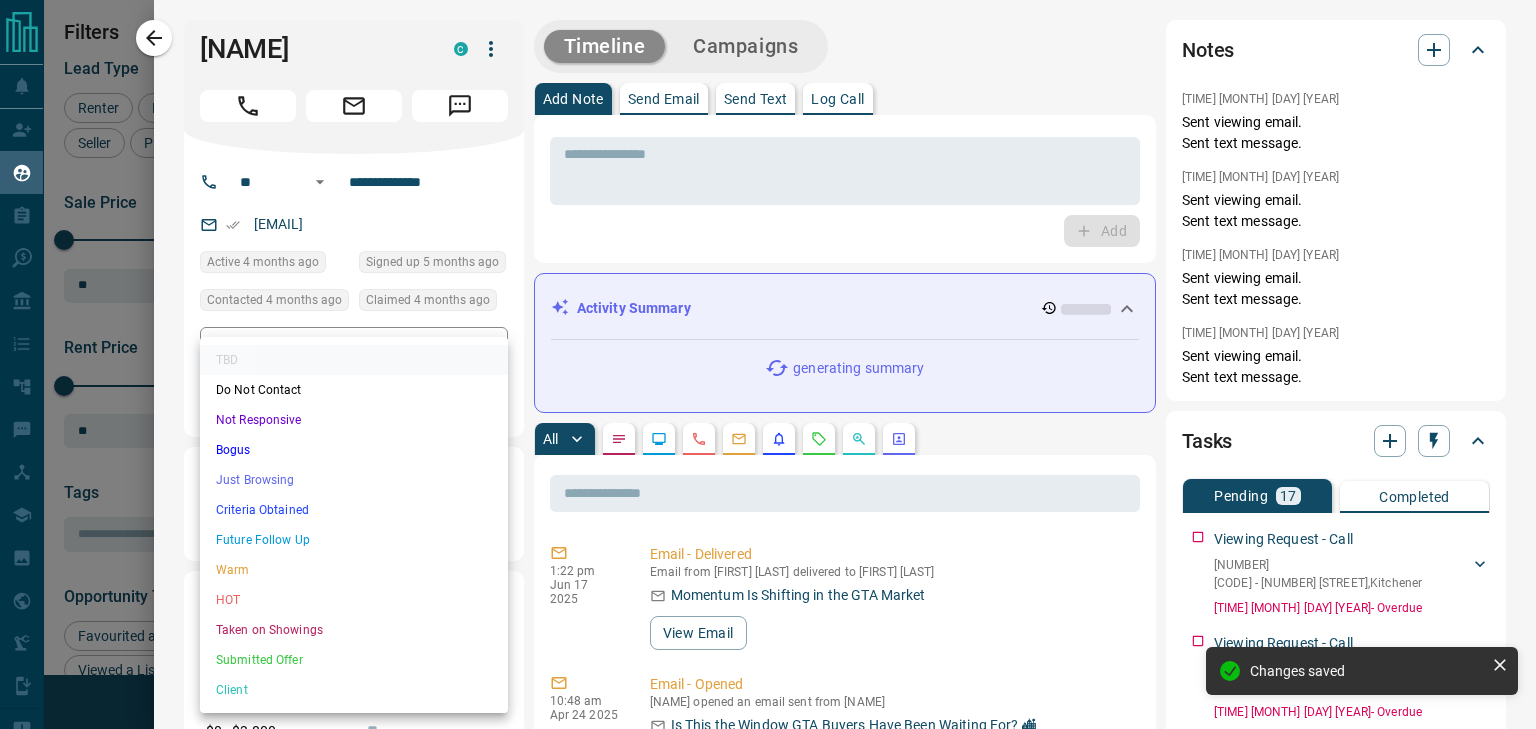 click on "Not Responsive" at bounding box center (354, 420) 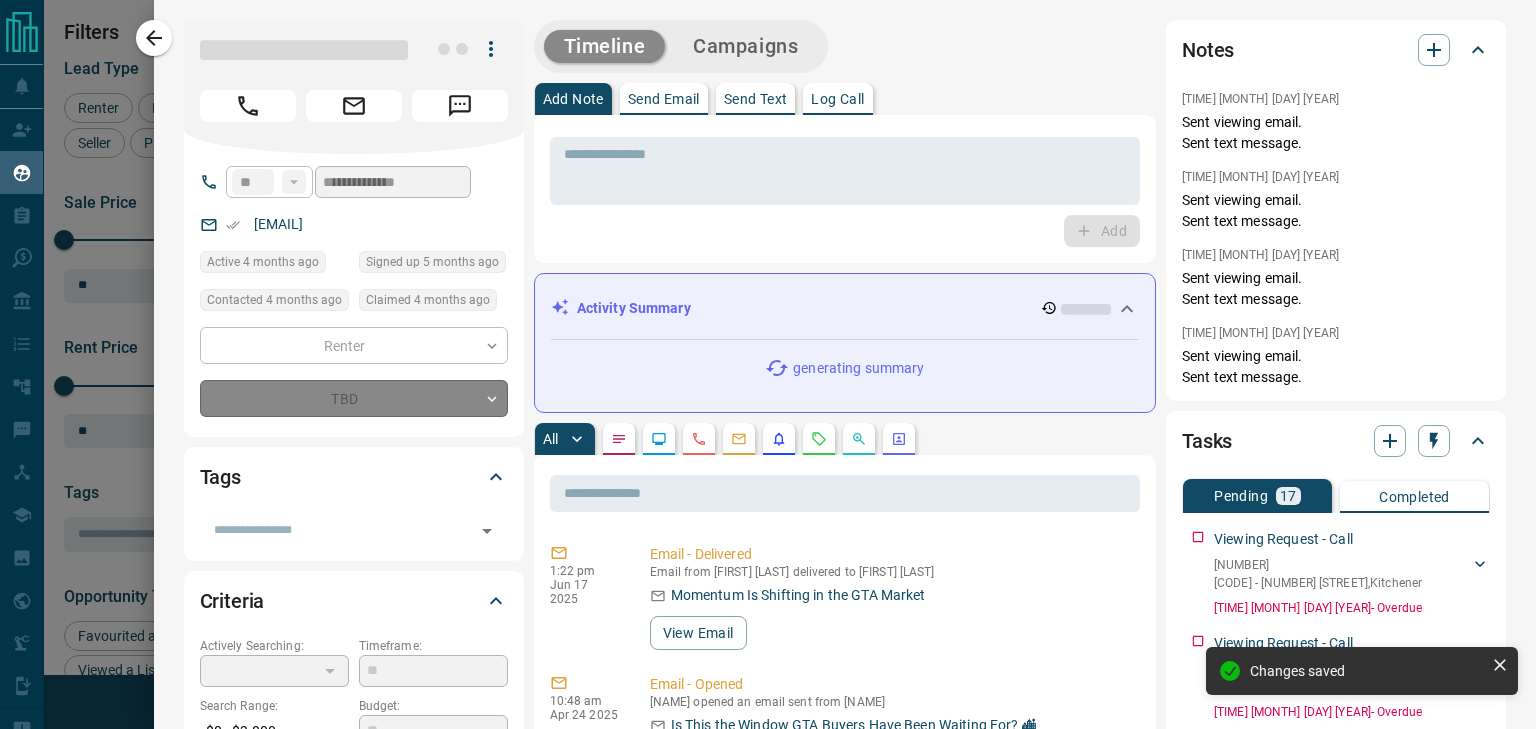 type on "*" 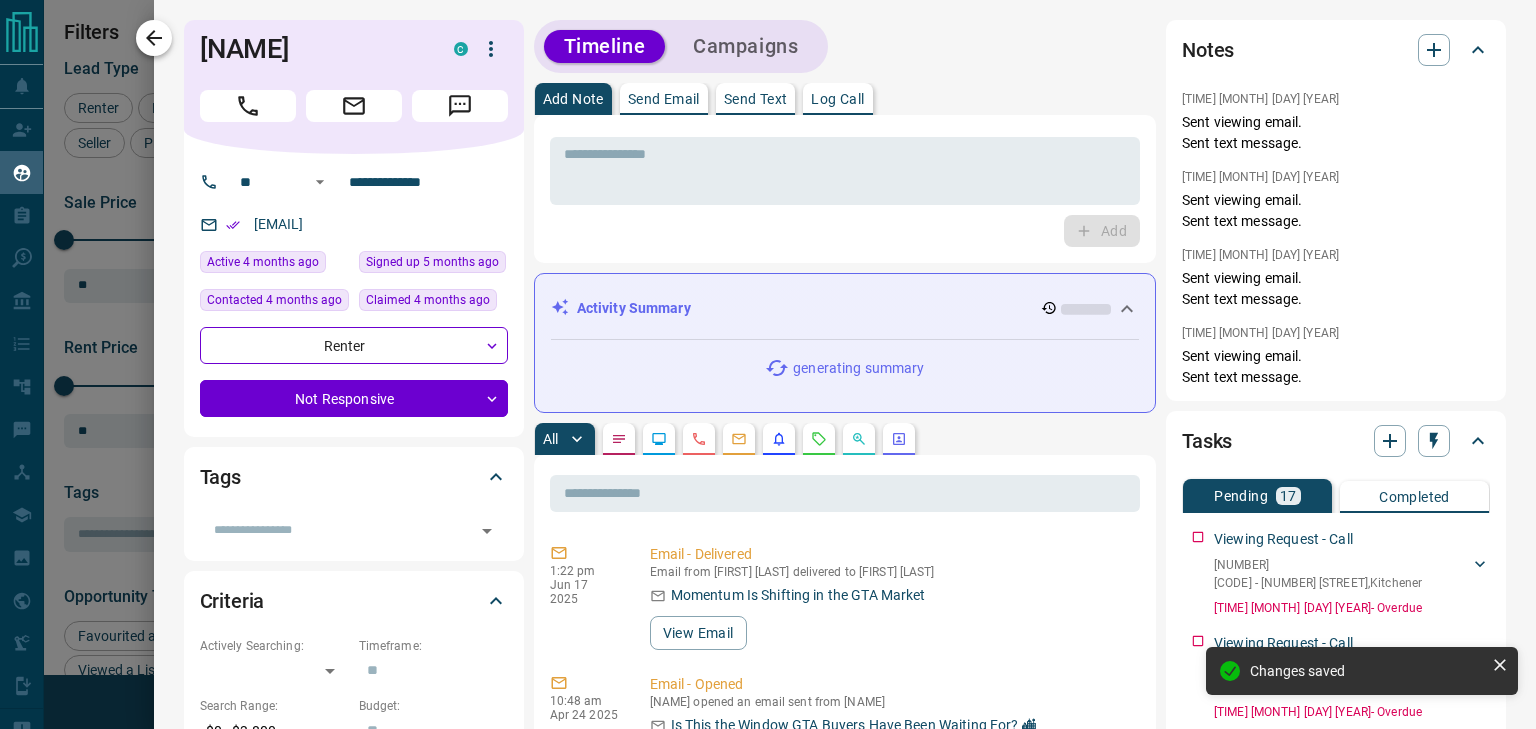 click 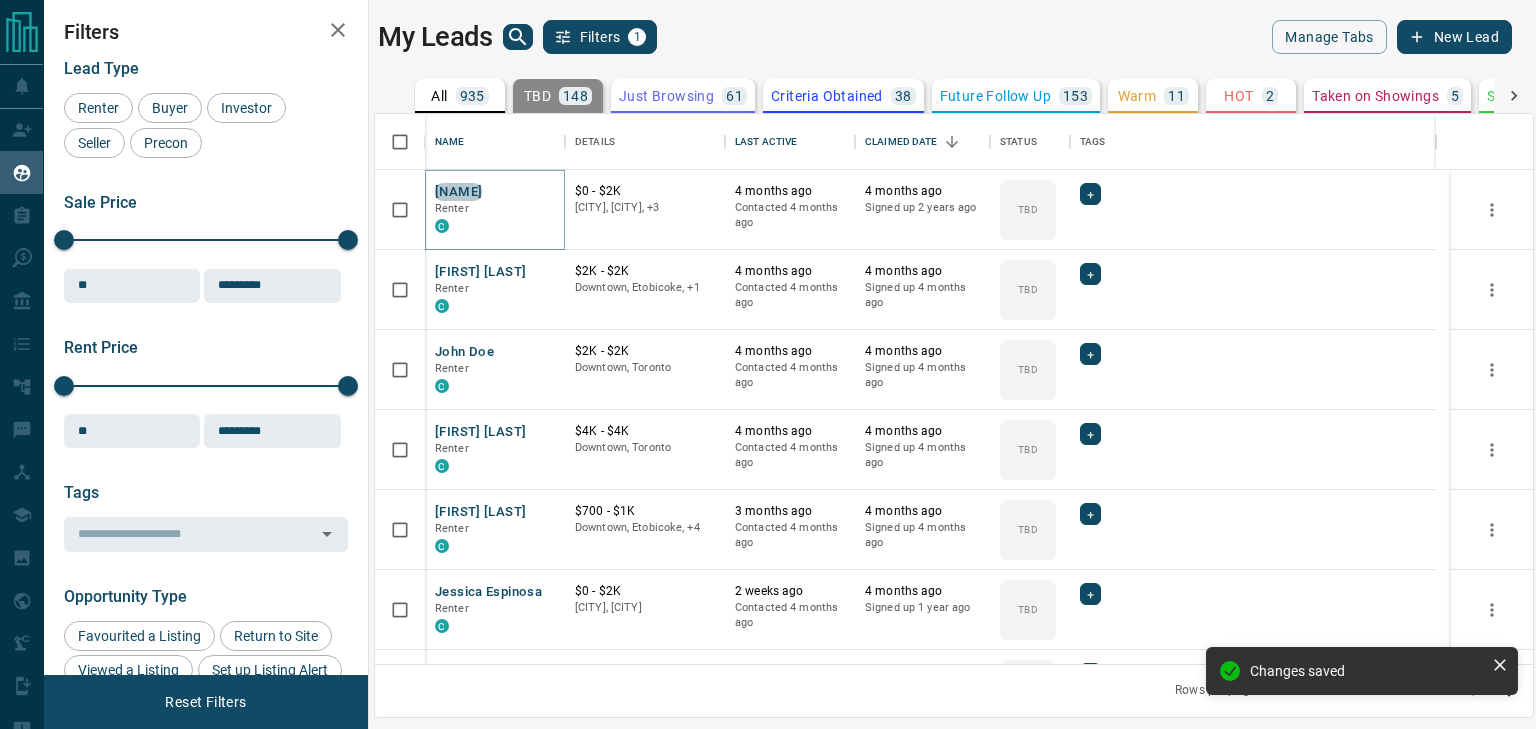 click on "Park Chanyoung" at bounding box center (458, 192) 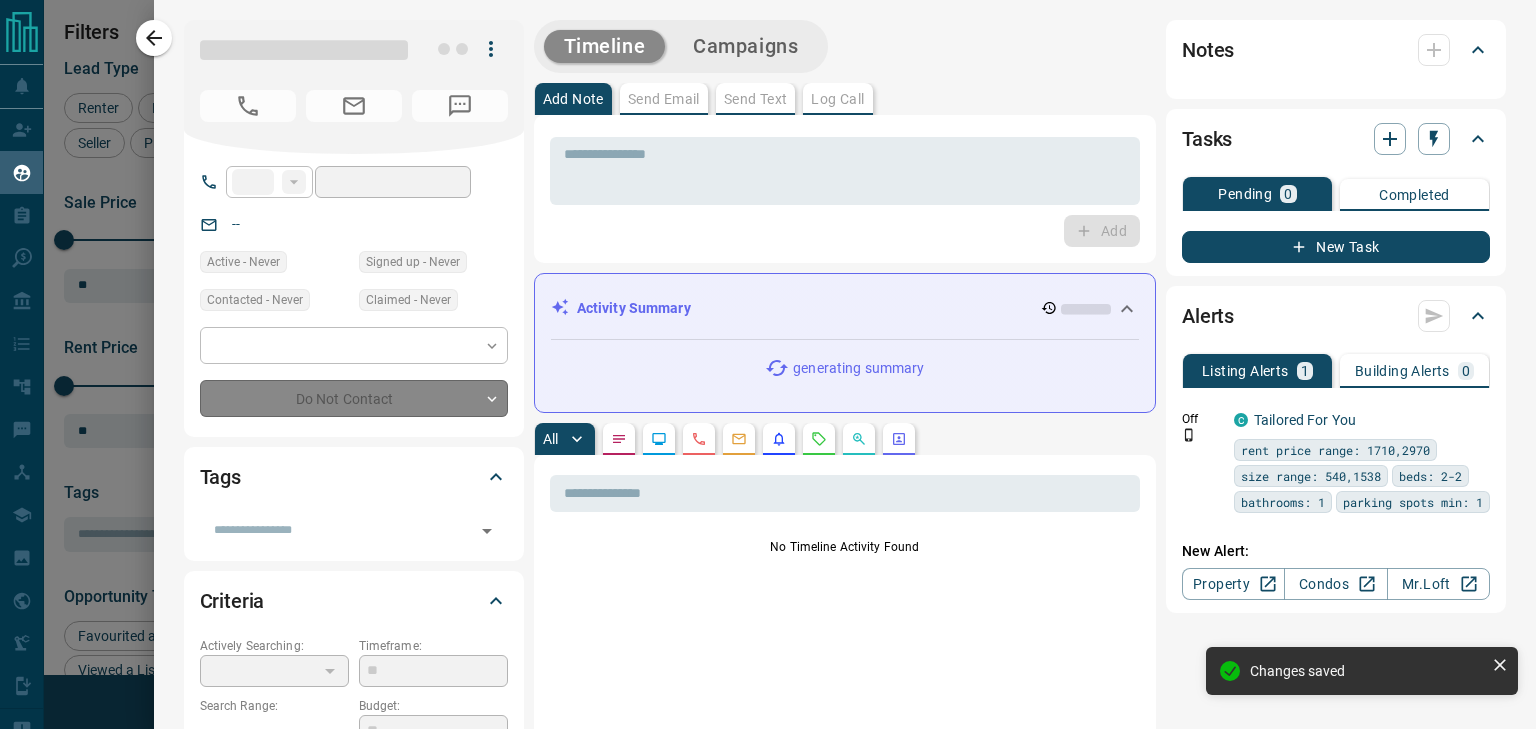 type on "**" 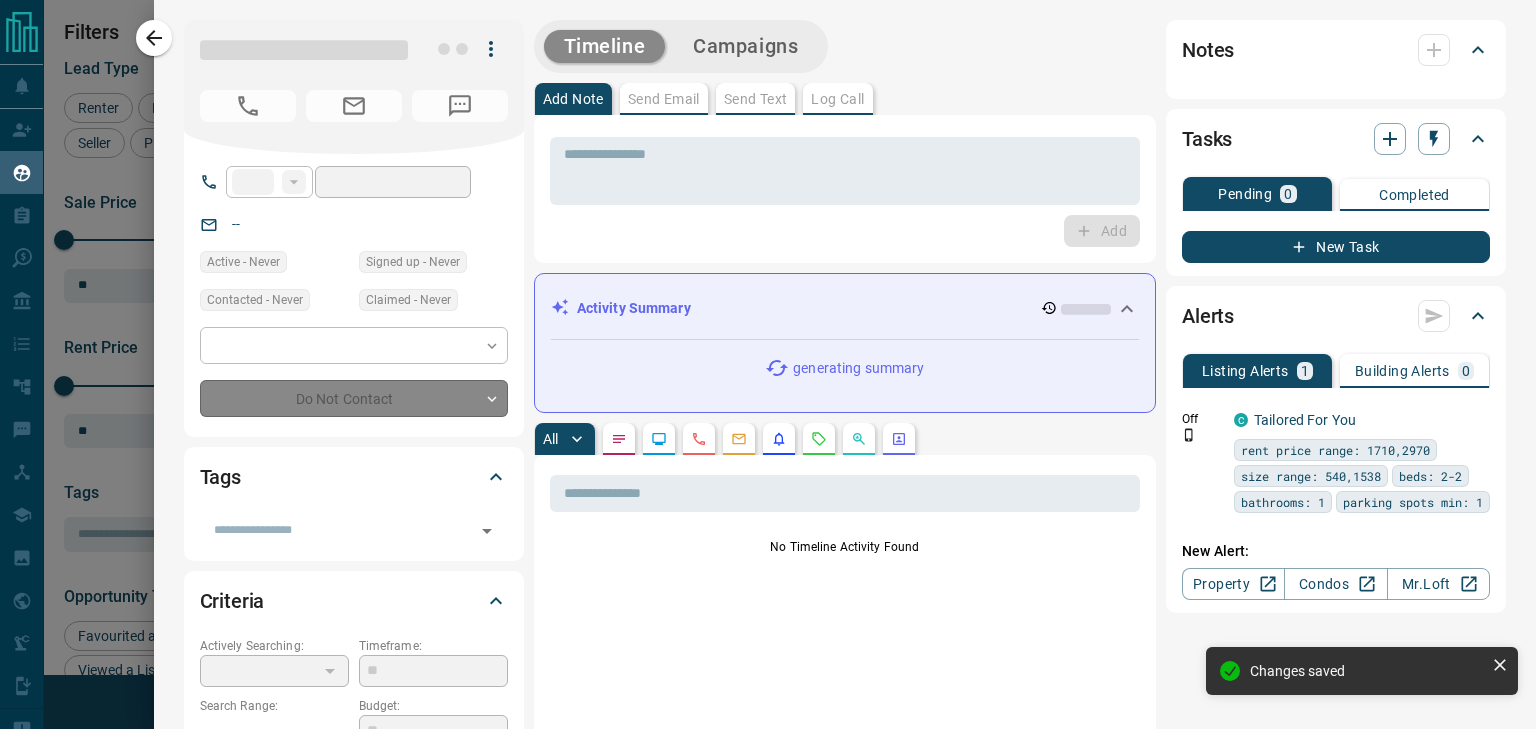 type on "**********" 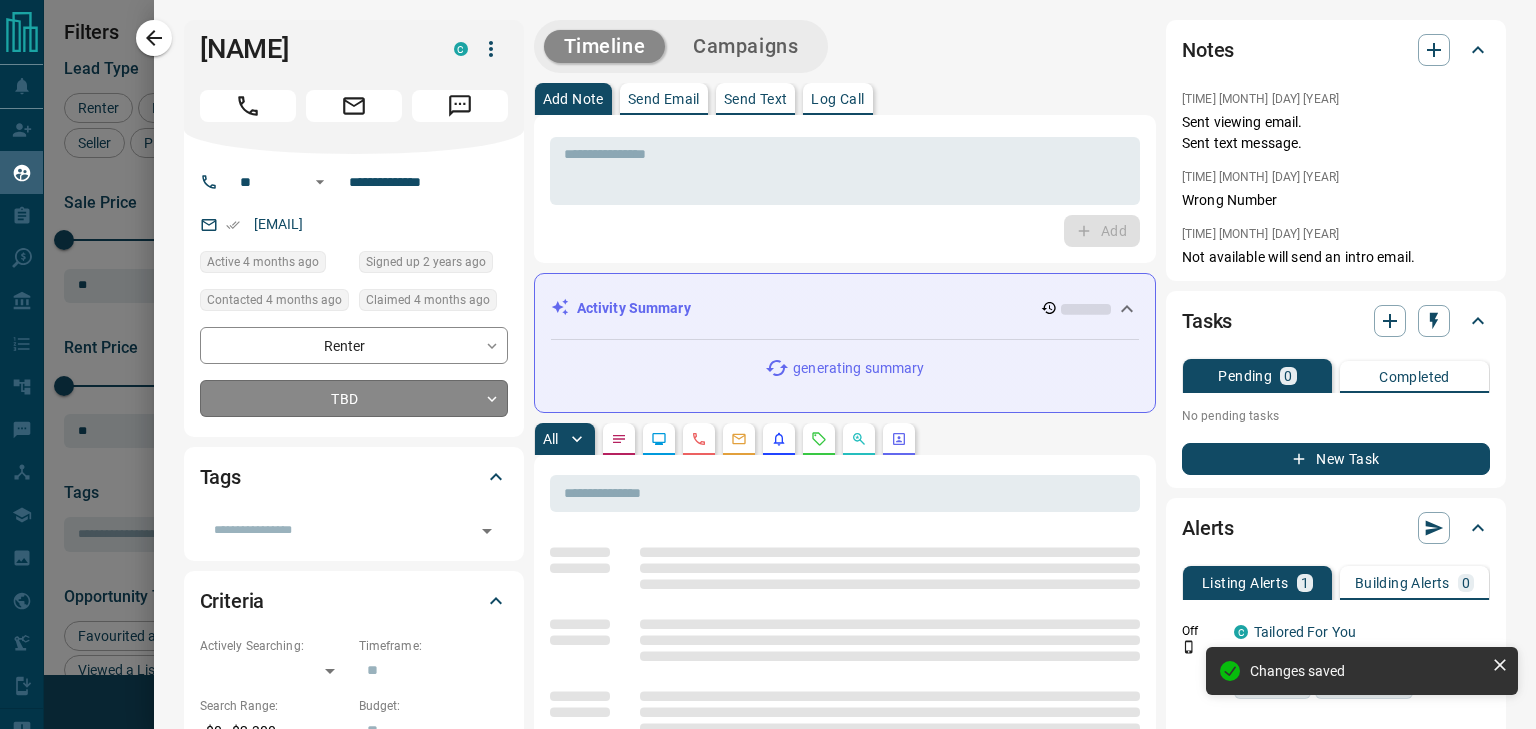 click on "Lead Transfers Claim Leads My Leads Tasks Opportunities Deals Campaigns Automations Messages Broker Bay Training Media Services Agent Resources Precon Worksheet Mobile Apps Disclosure Logout My Leads Filters 1 Manage Tabs New Lead All 935 TBD 148 Do Not Contact - Not Responsive 512 Bogus - Just Browsing 61 Criteria Obtained 38 Future Follow Up 153 Warm 11 HOT 2 Taken on Showings 5 Submitted Offer - Client 5 Name Details Last Active Claimed Date Status Tags Park Chanyoung Renter C $0 - $2K Central, West Side, +3 4 months ago Contacted 4 months ago 4 months ago Signed up 2 years ago TBD + Vicky Wong Renter C $2K - $2K Downtown, Etobicoke, +1 4 months ago Contacted 4 months ago 4 months ago Signed up 4 months ago TBD + John Doe Renter C $2K - $2K Downtown, Toronto 4 months ago Contacted 4 months ago 4 months ago Signed up 4 months ago TBD + Ibrahim Hanafy Renter C $4K - $4K Downtown, Toronto 4 months ago Contacted 4 months ago 4 months ago Signed up 4 months ago TBD + Anjanique Arthur Renter C $700 - $1K TBD + C" at bounding box center [768, 352] 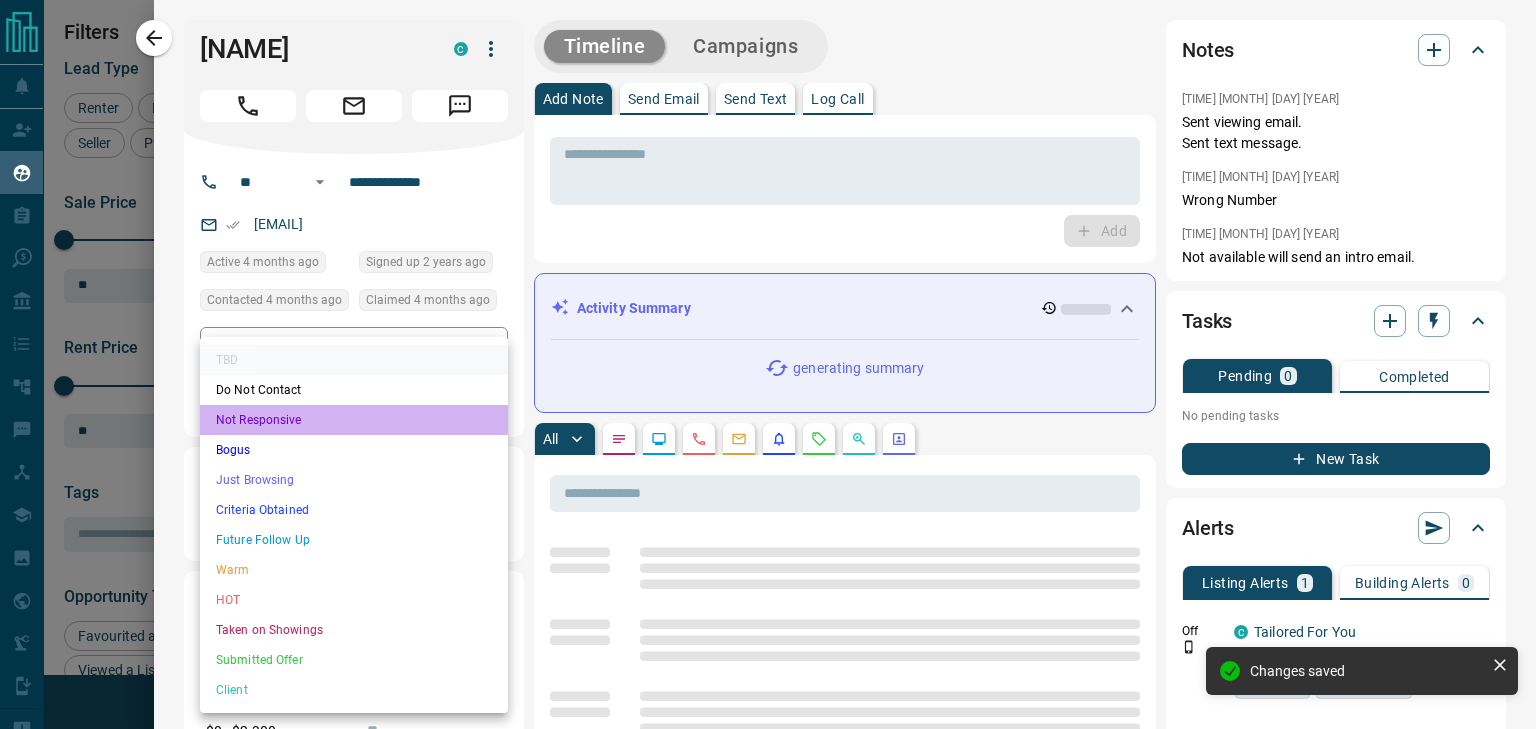 click on "Not Responsive" at bounding box center (354, 420) 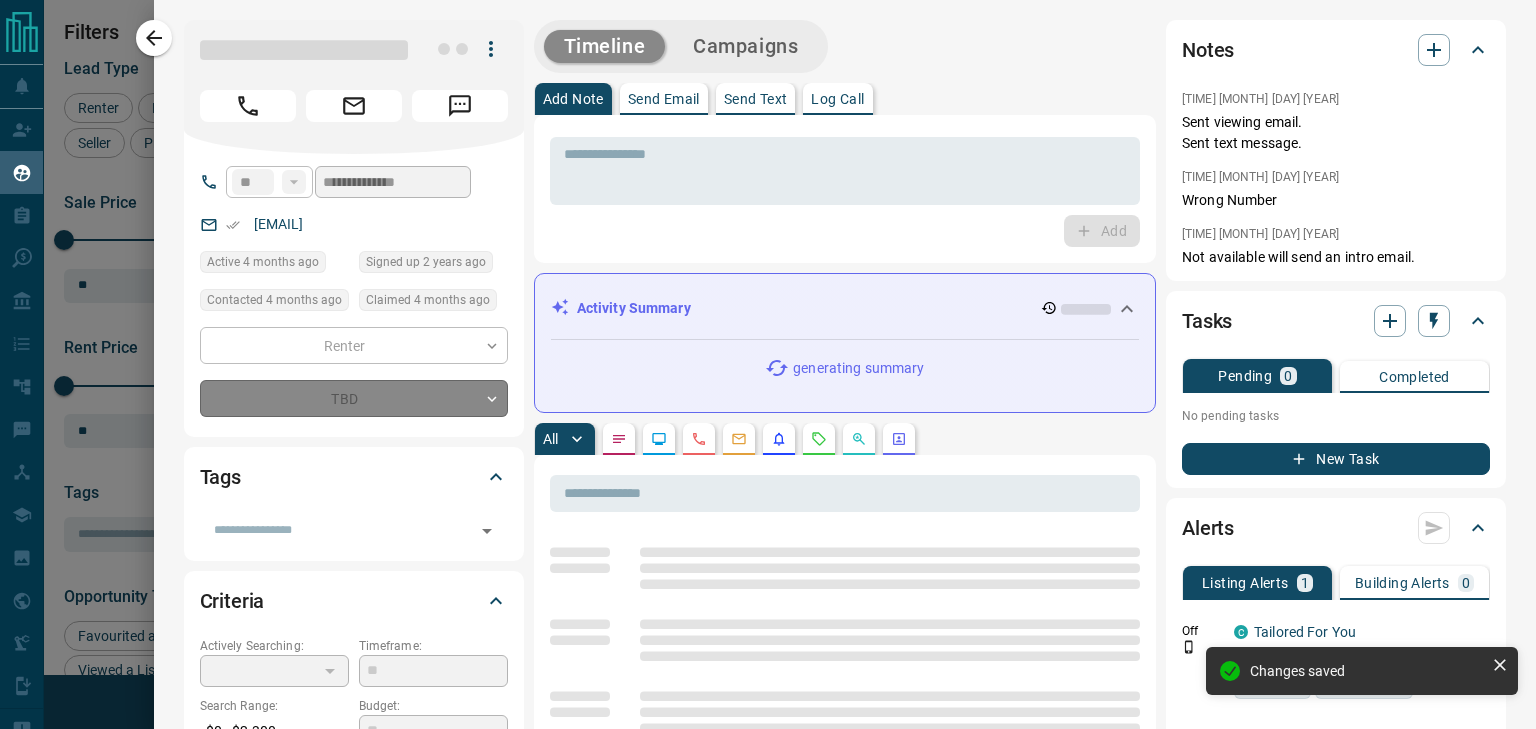 type on "*" 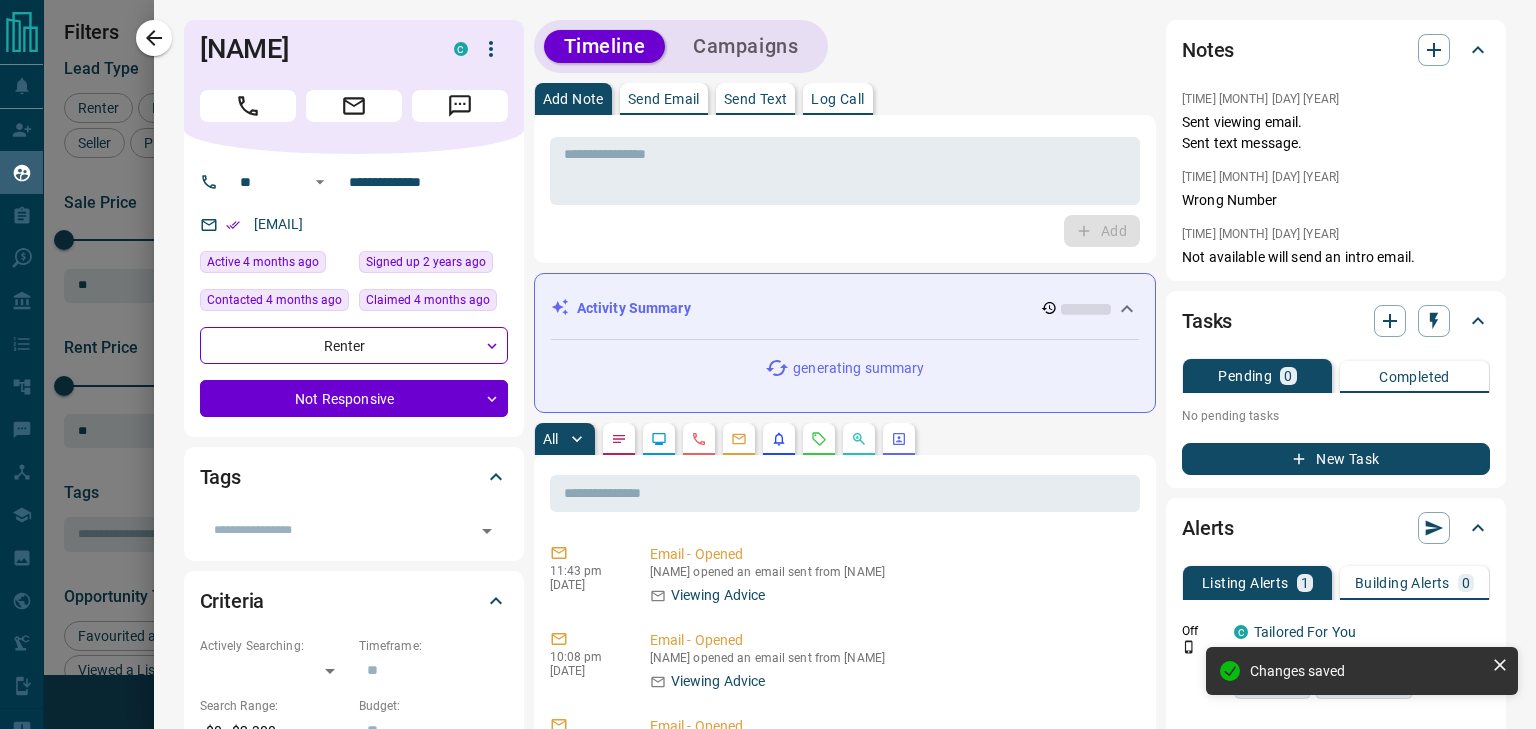 click at bounding box center (768, 364) 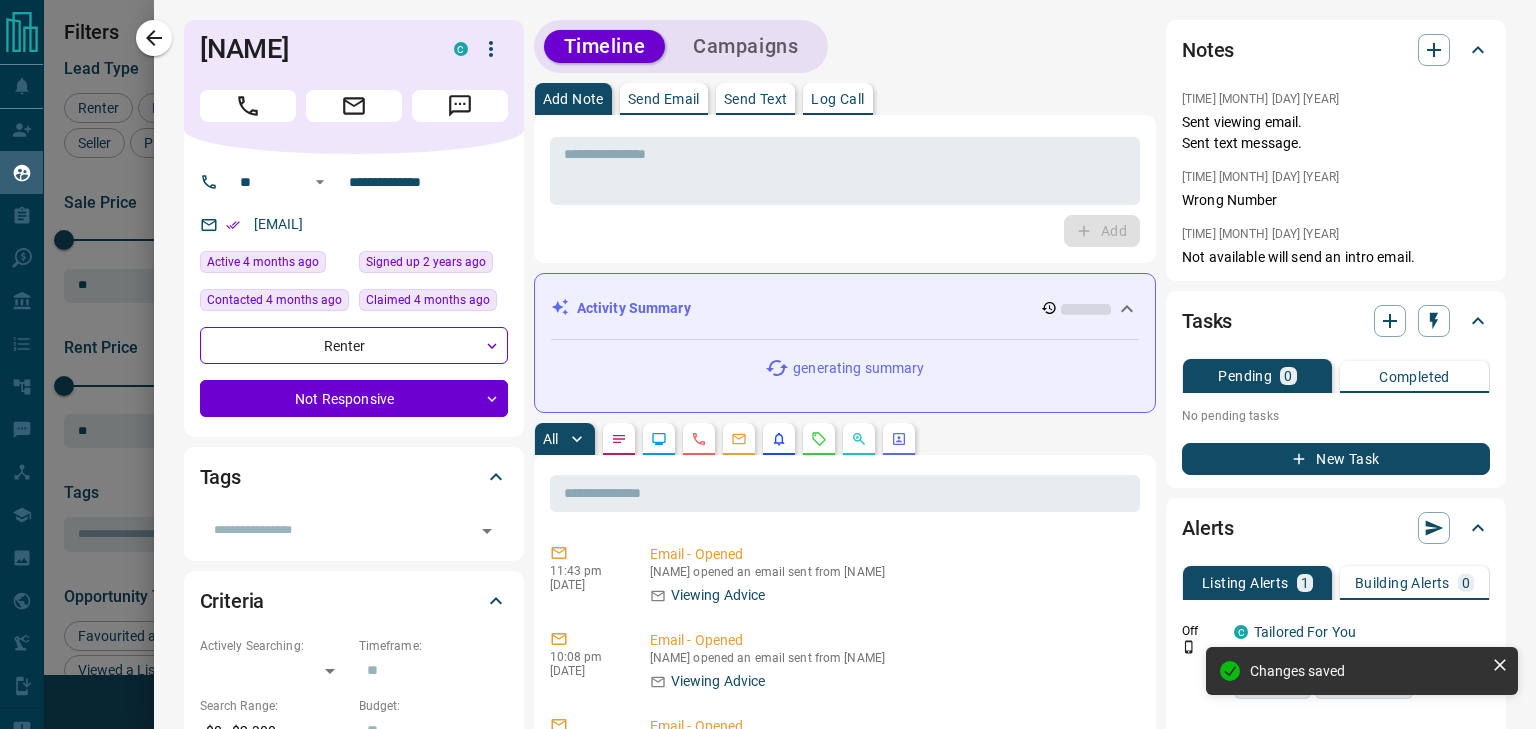 click on "**********" at bounding box center (845, 1099) 